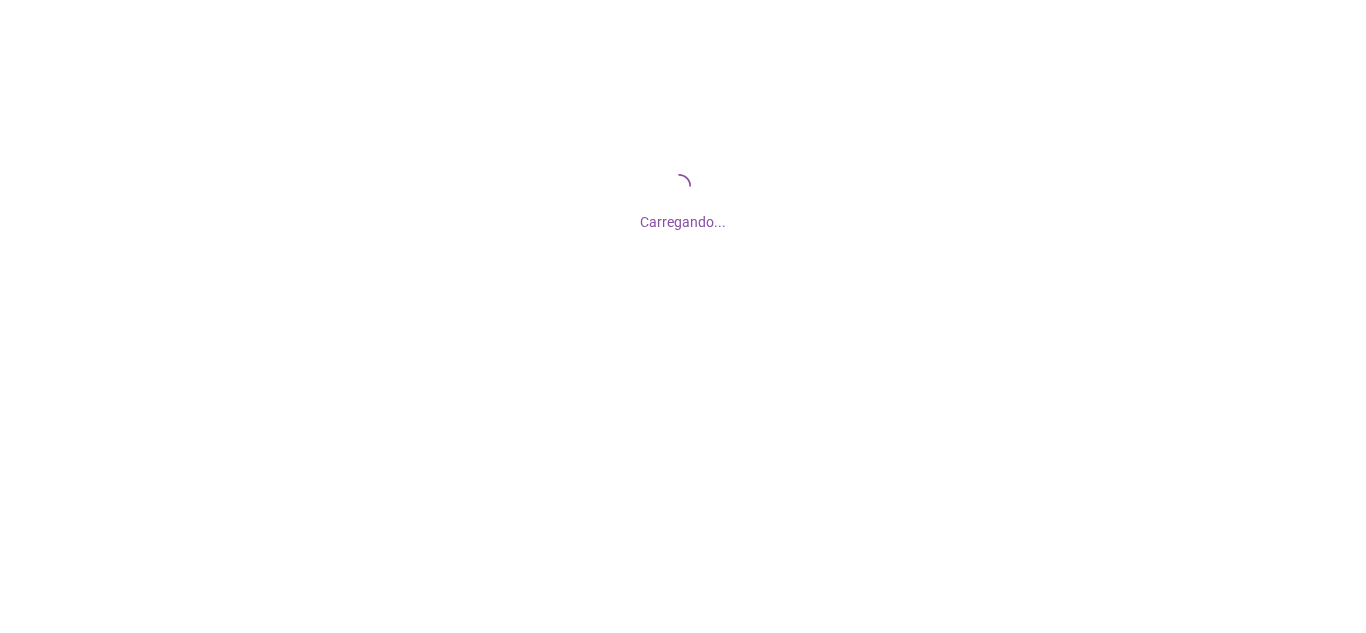 scroll, scrollTop: 0, scrollLeft: 0, axis: both 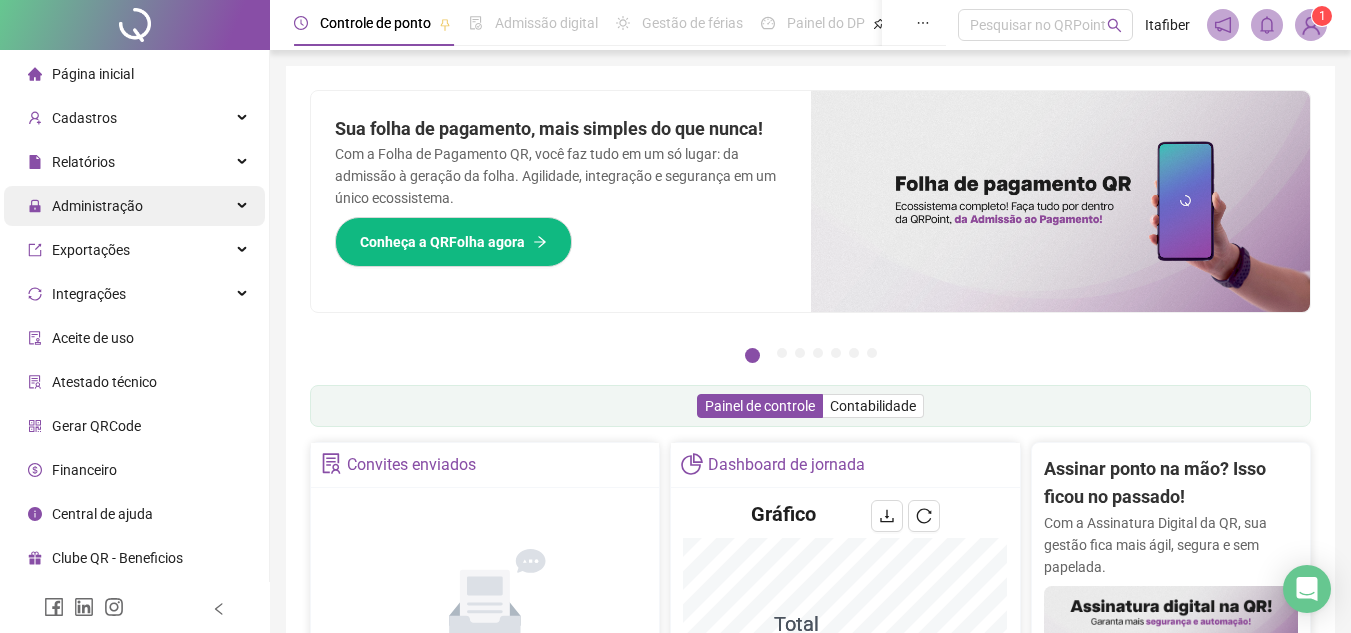 click on "Administração" at bounding box center [134, 206] 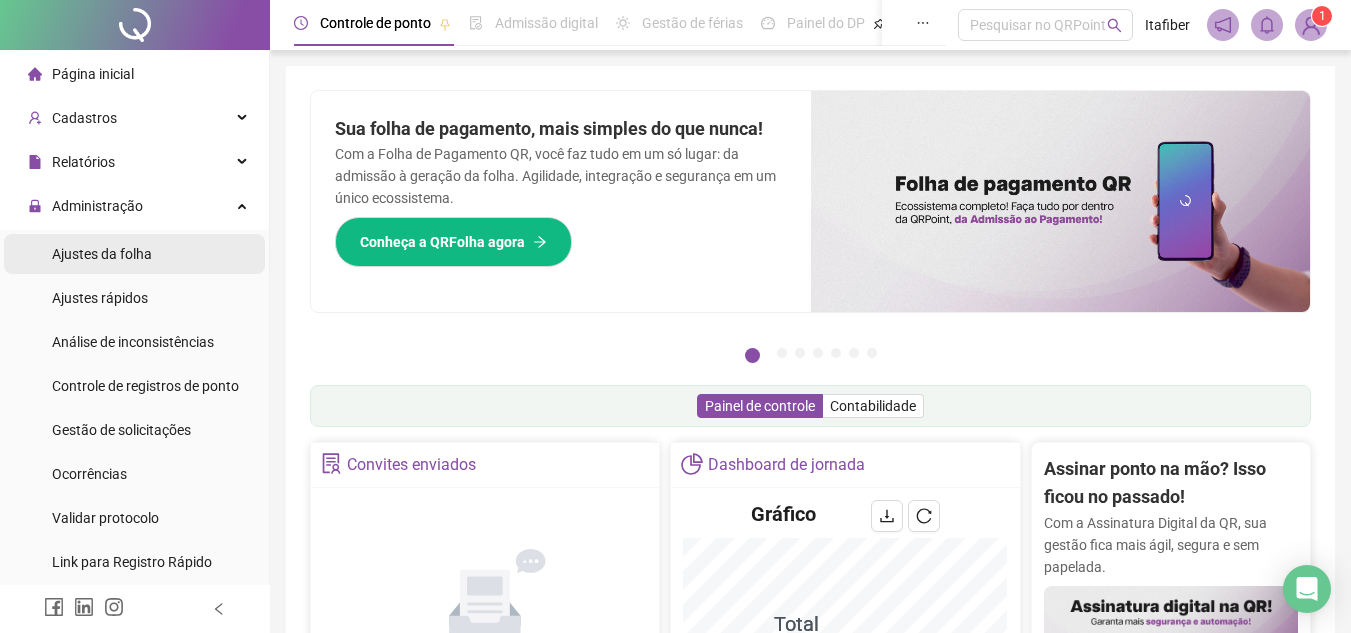 click on "Ajustes da folha" at bounding box center [134, 254] 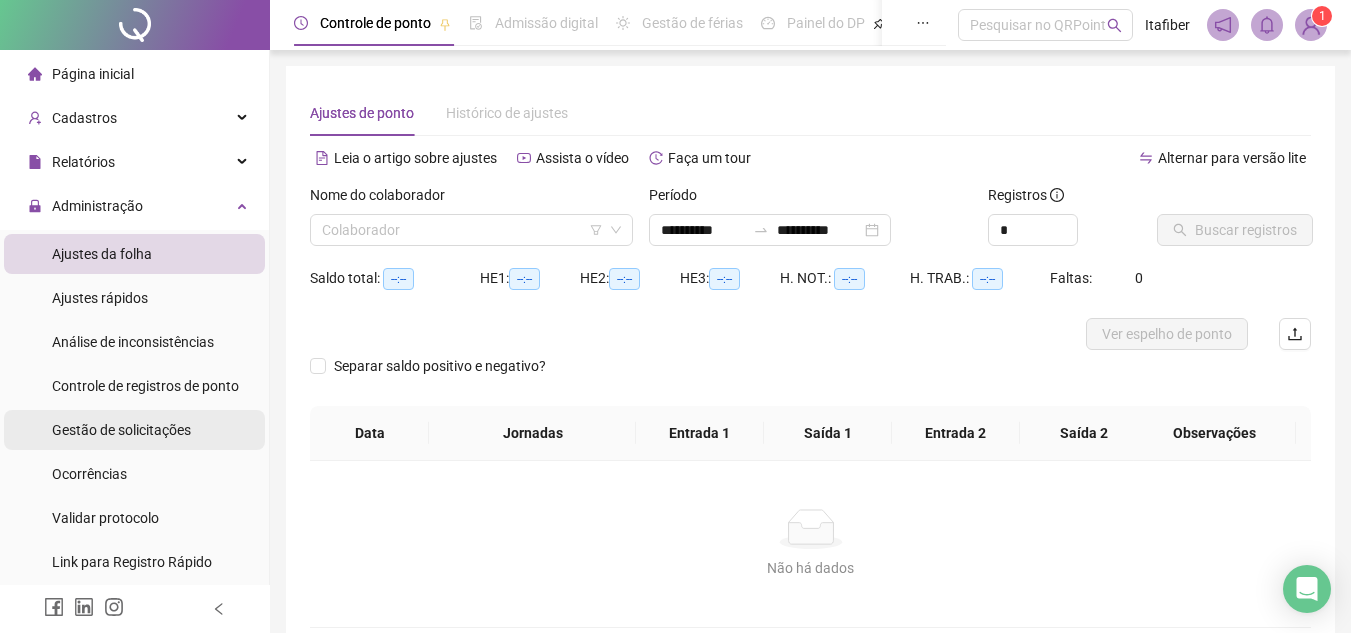 click on "Gestão de solicitações" at bounding box center (121, 430) 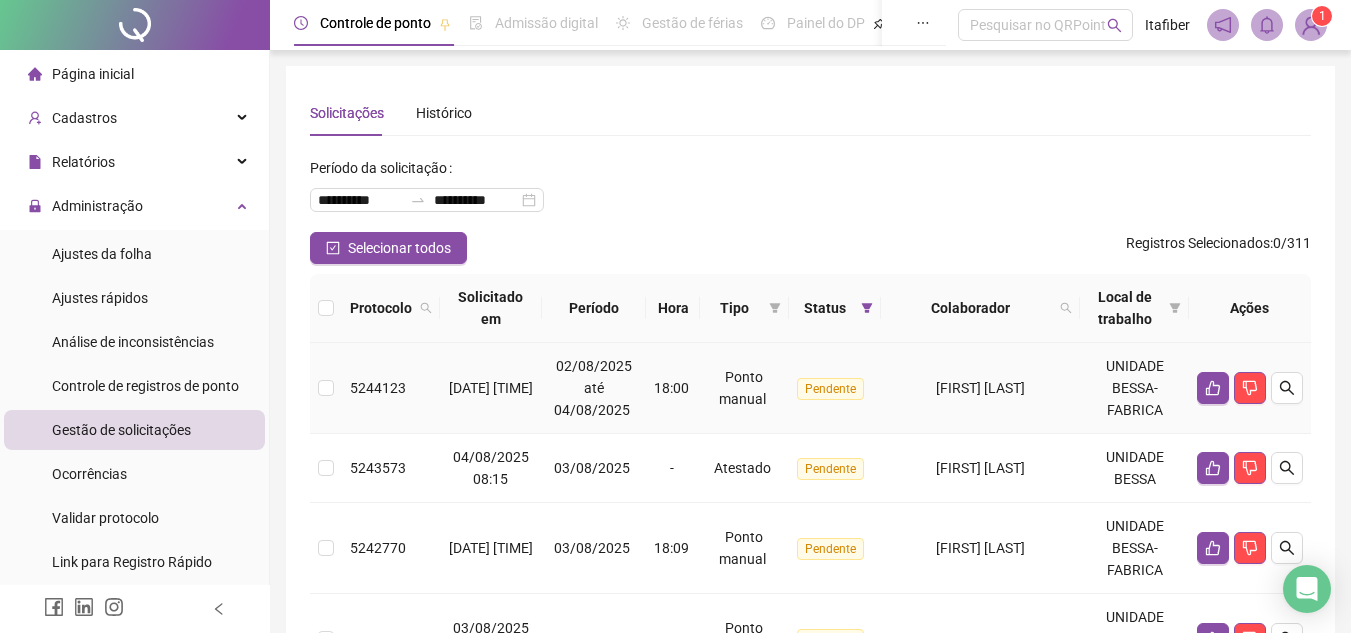 click at bounding box center (1250, 388) 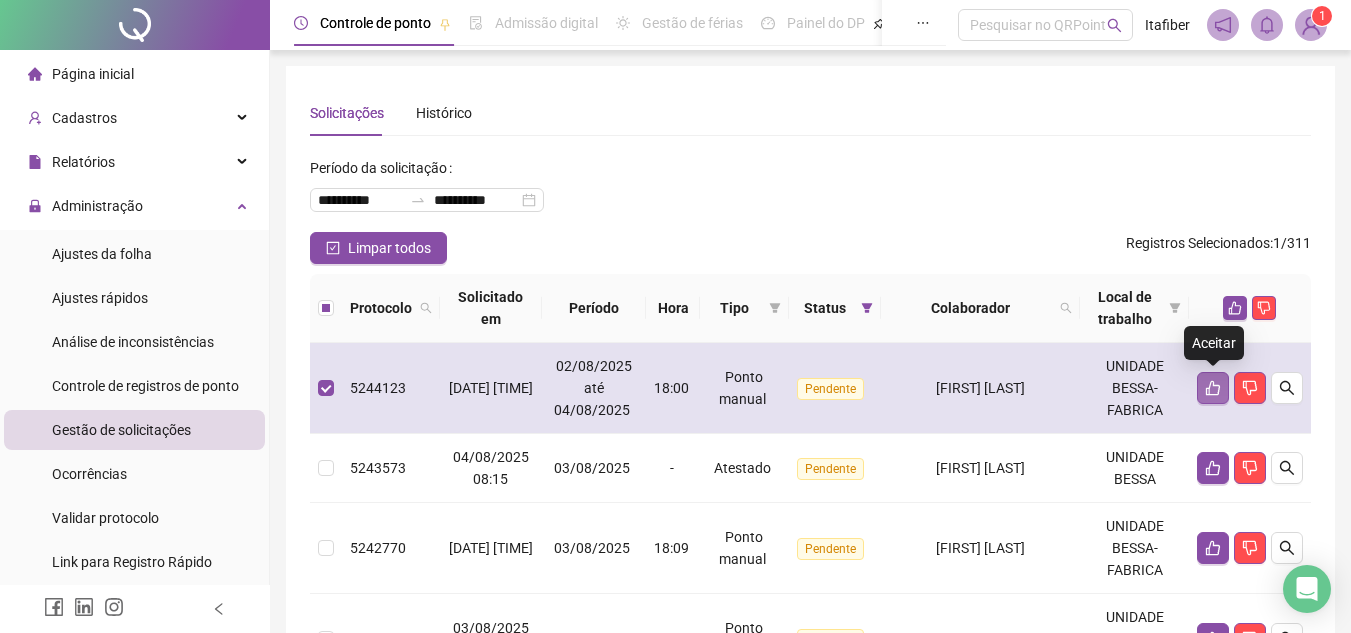 click at bounding box center [1213, 388] 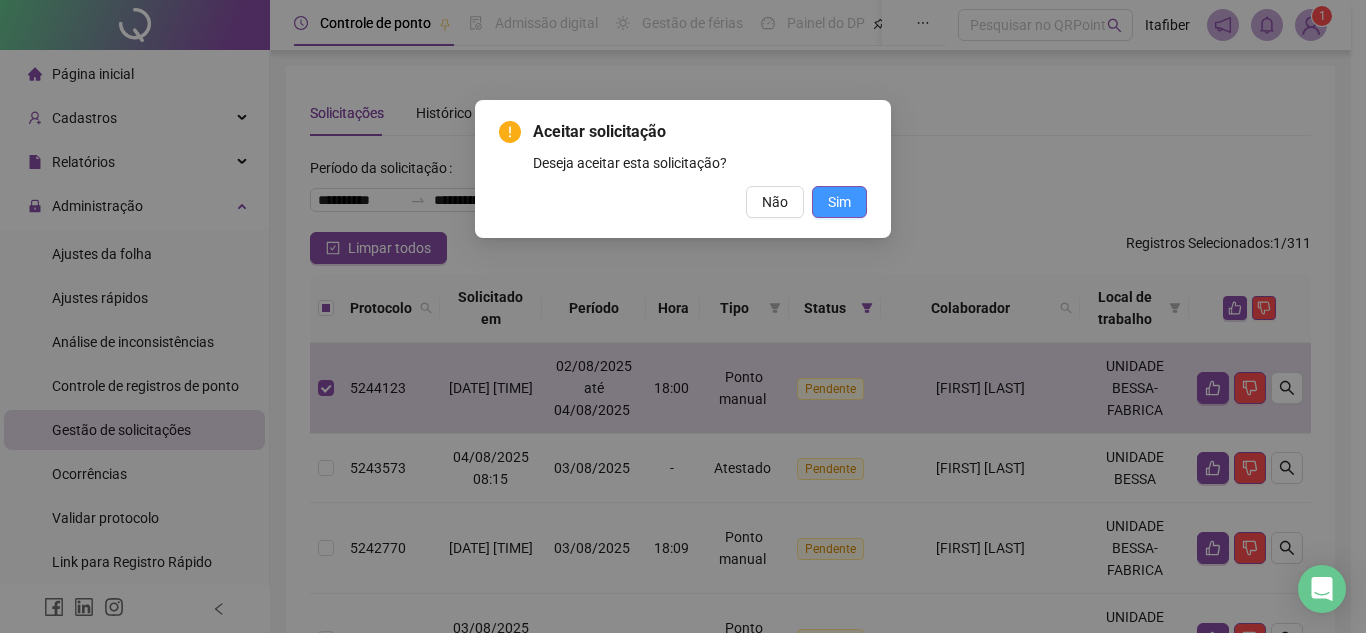 click on "Sim" at bounding box center (839, 202) 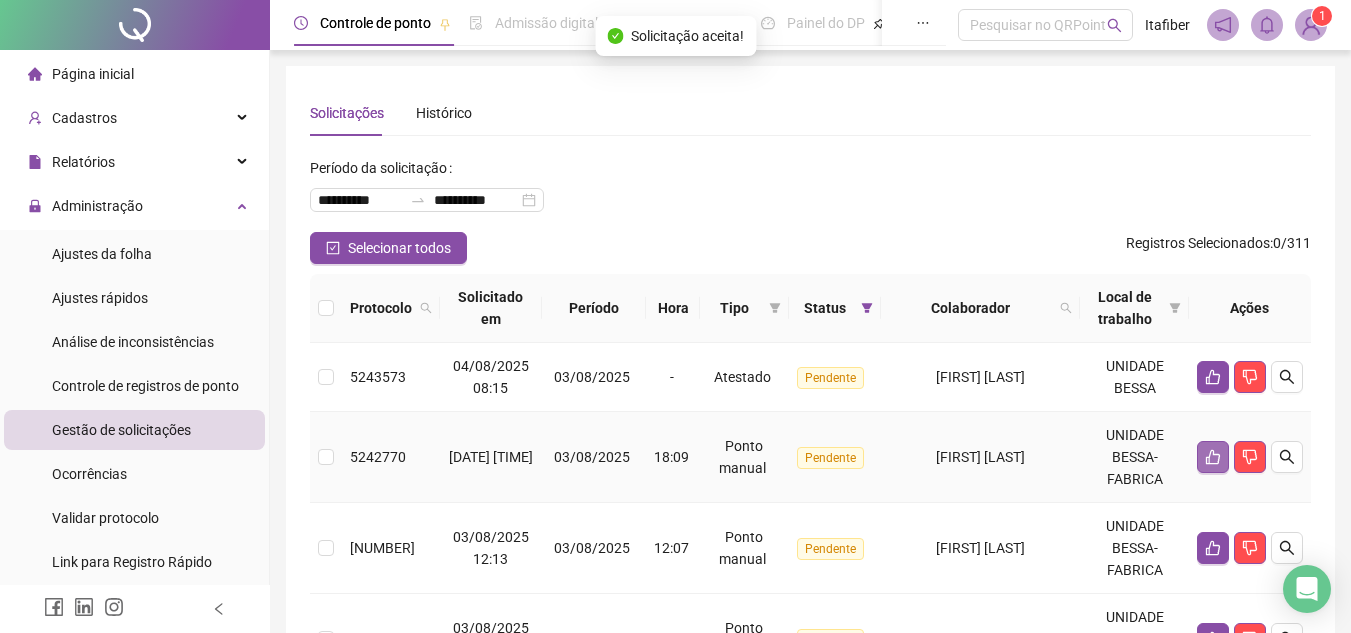click 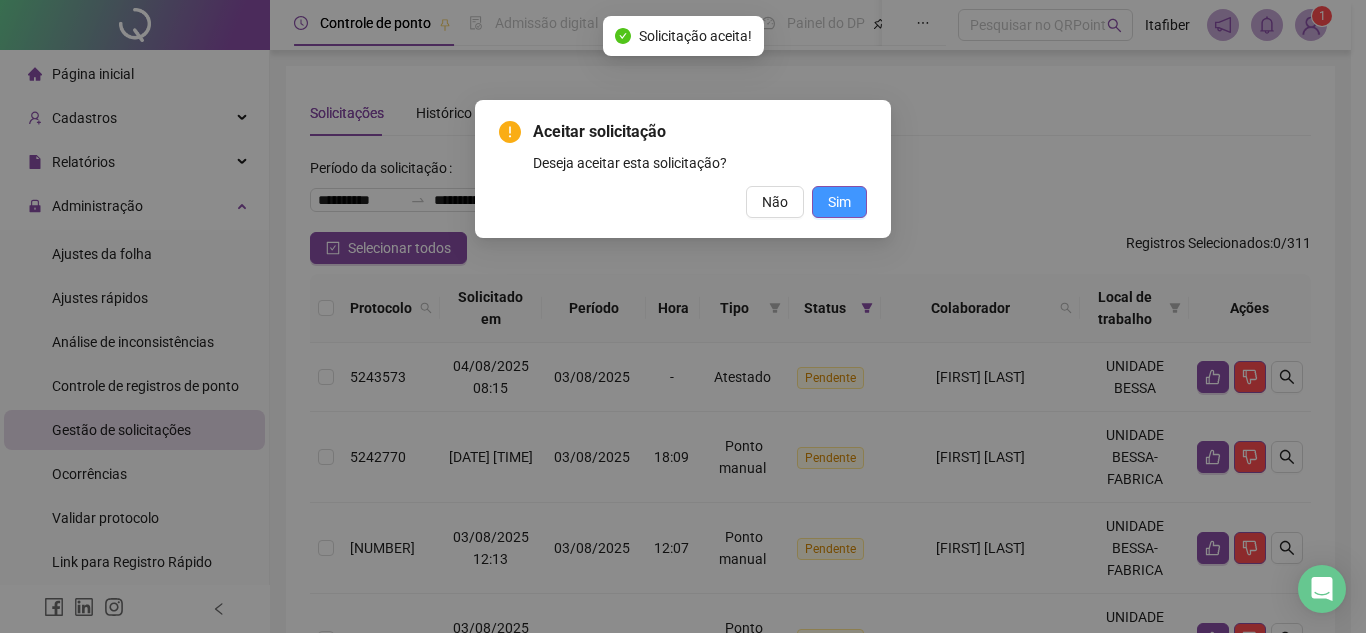 click on "Sim" at bounding box center [839, 202] 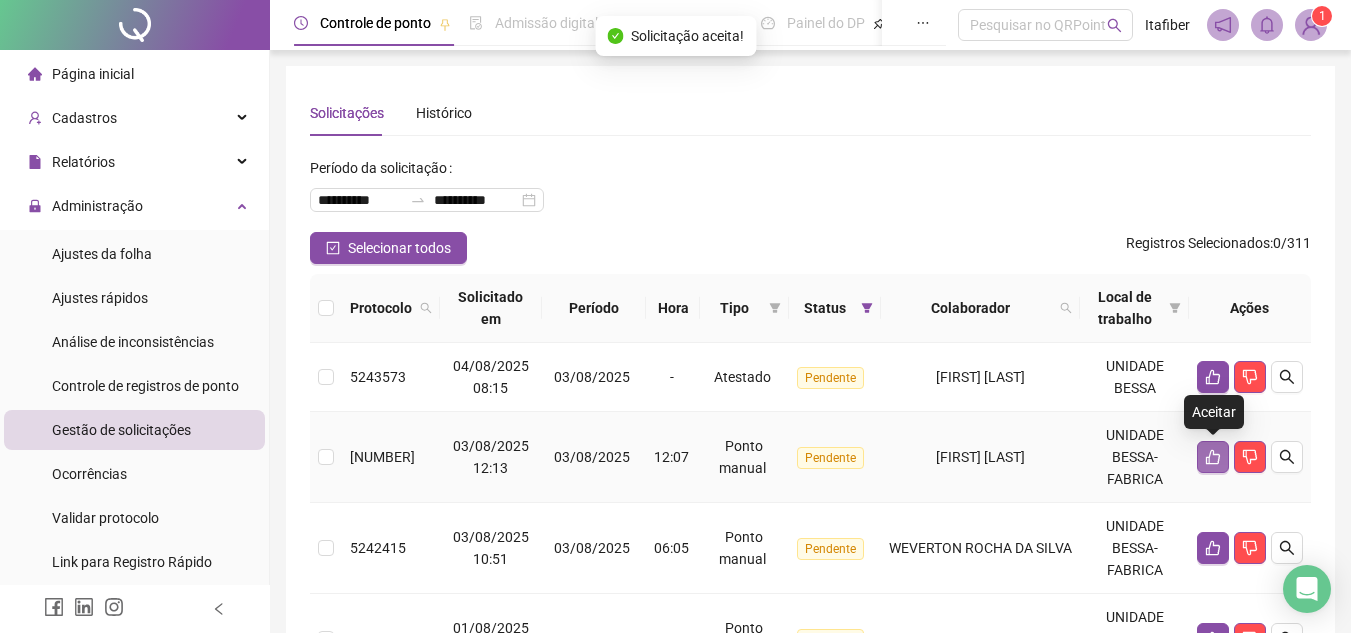 click at bounding box center [1213, 457] 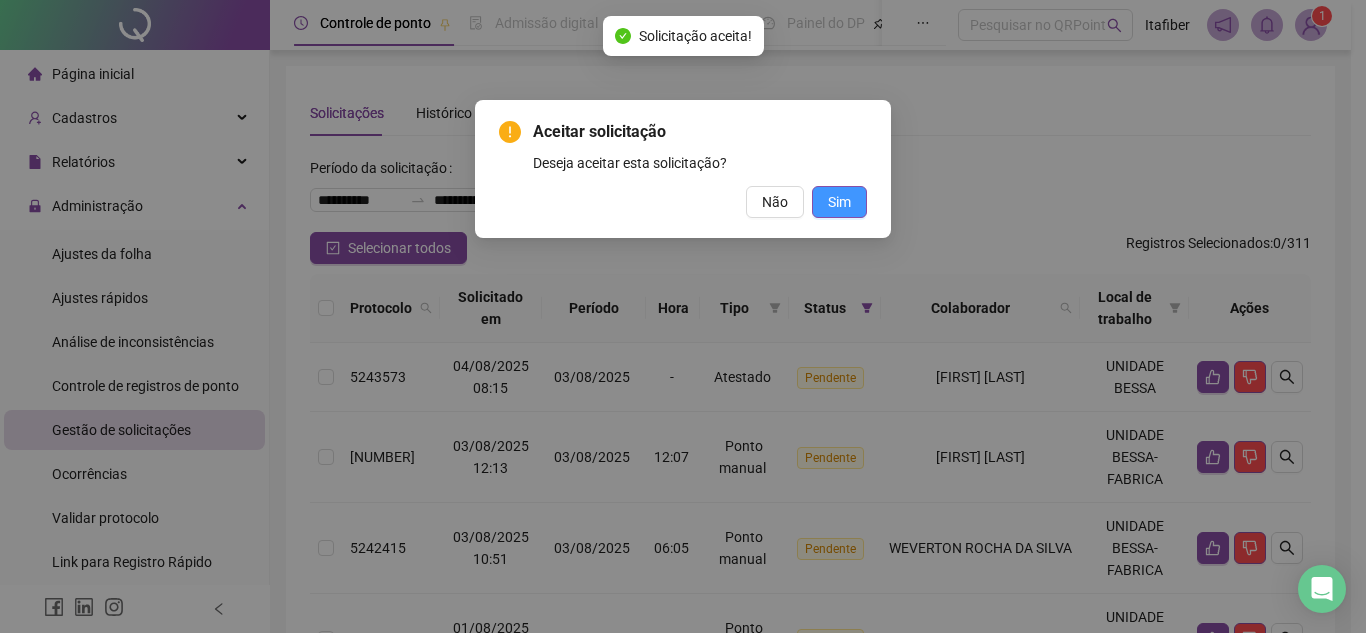 click on "Sim" at bounding box center [839, 202] 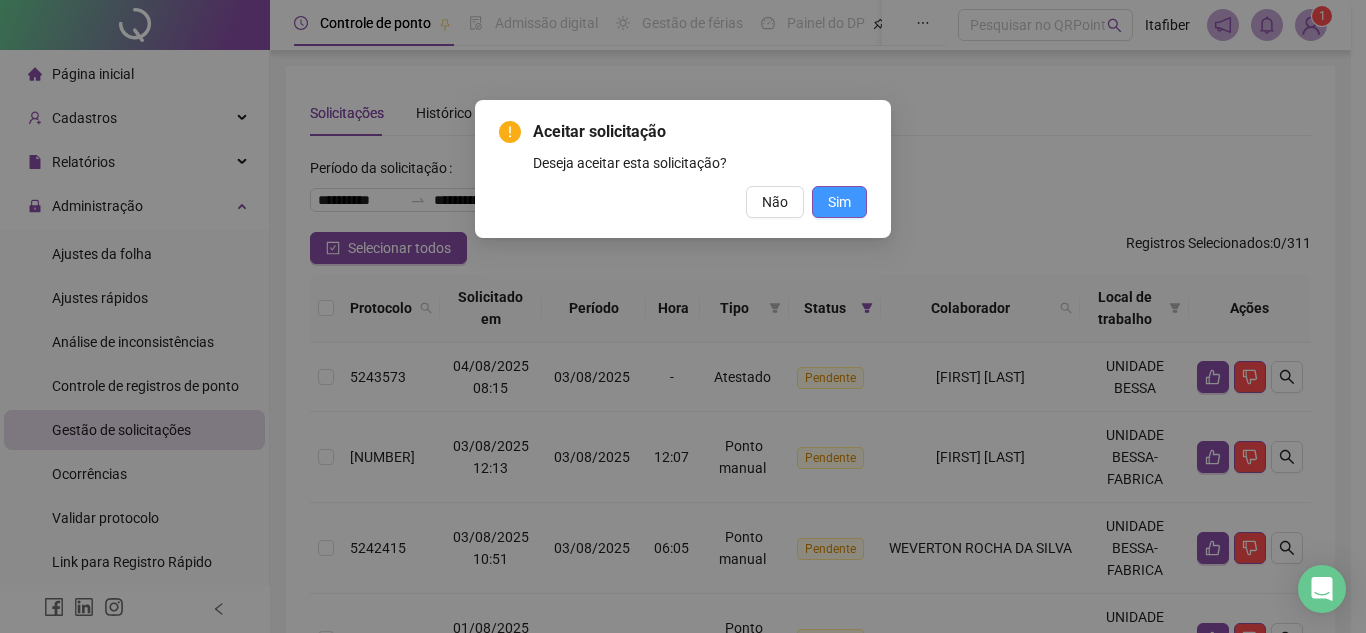click on "Sim" at bounding box center (839, 202) 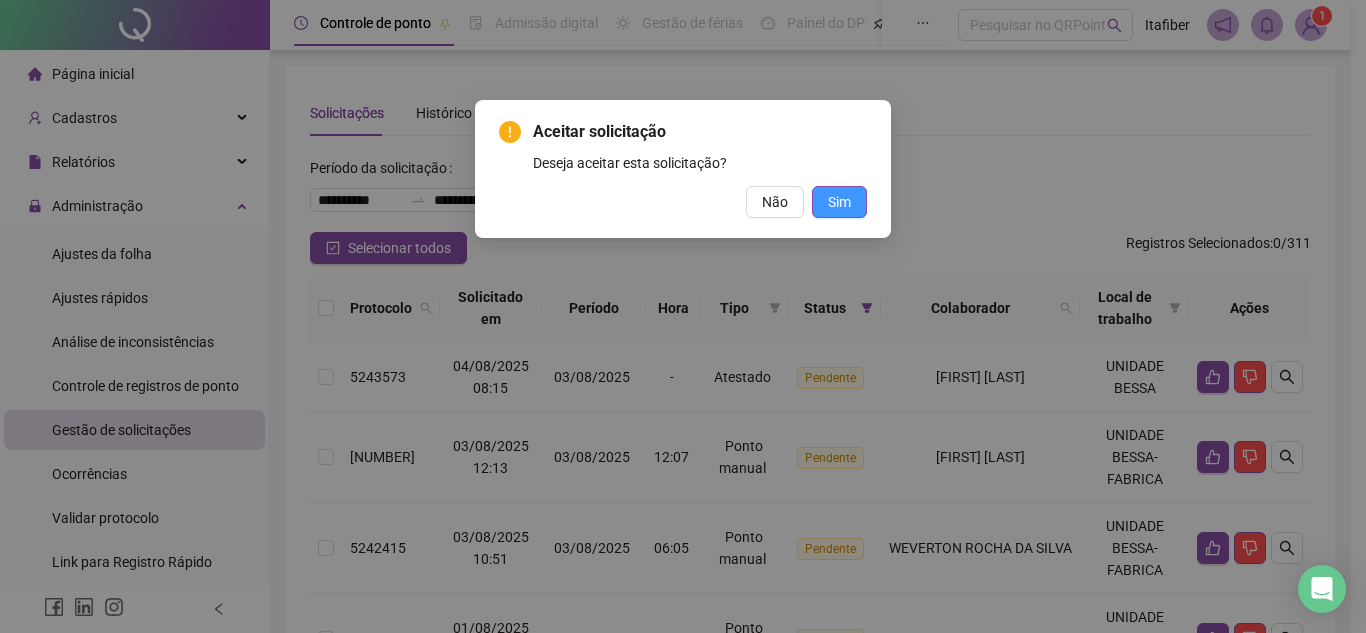 click on "Sim" at bounding box center (839, 202) 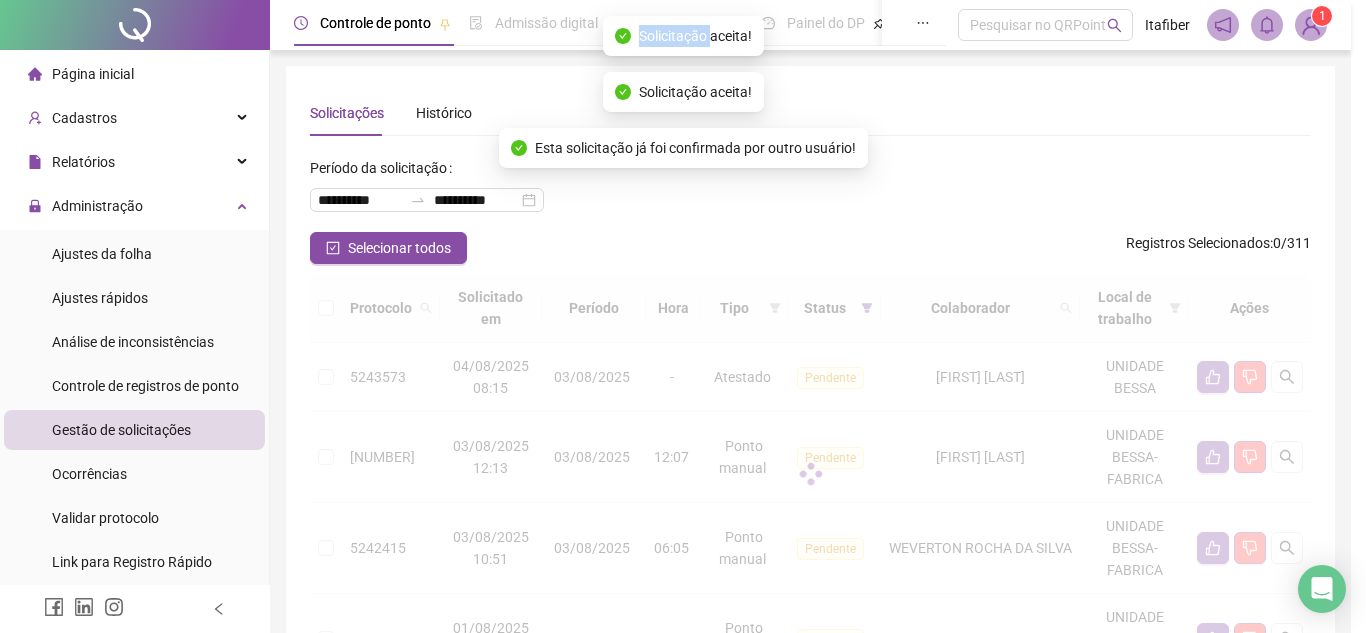 click on "Aceitar solicitação Deseja aceitar esta solicitação? Não Sim" at bounding box center (683, 316) 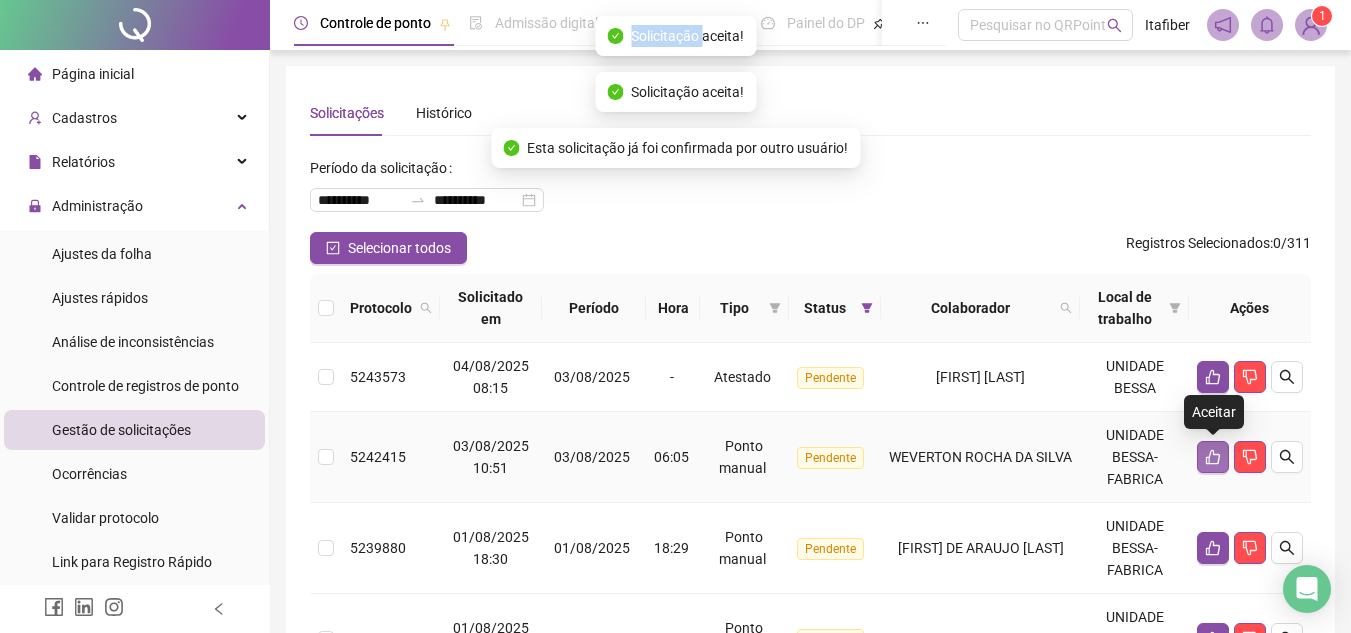 click 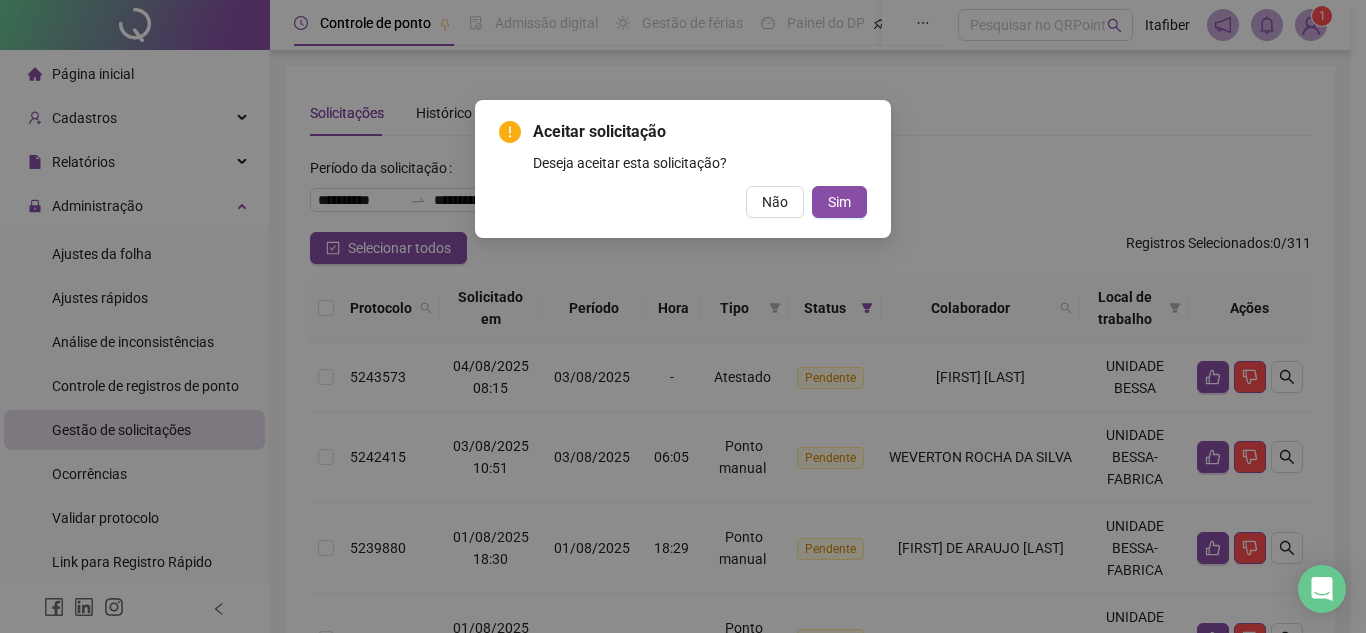 click on "Aceitar solicitação Deseja aceitar esta solicitação? Não Sim" at bounding box center [683, 169] 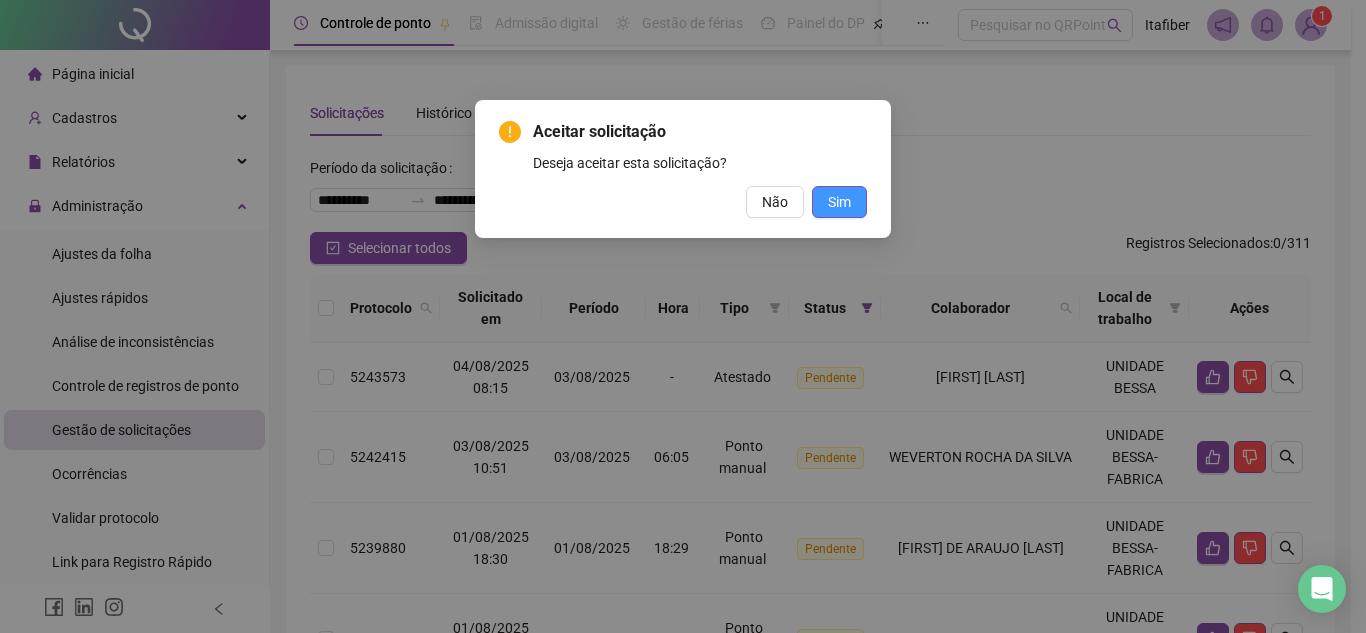 click on "Sim" at bounding box center [839, 202] 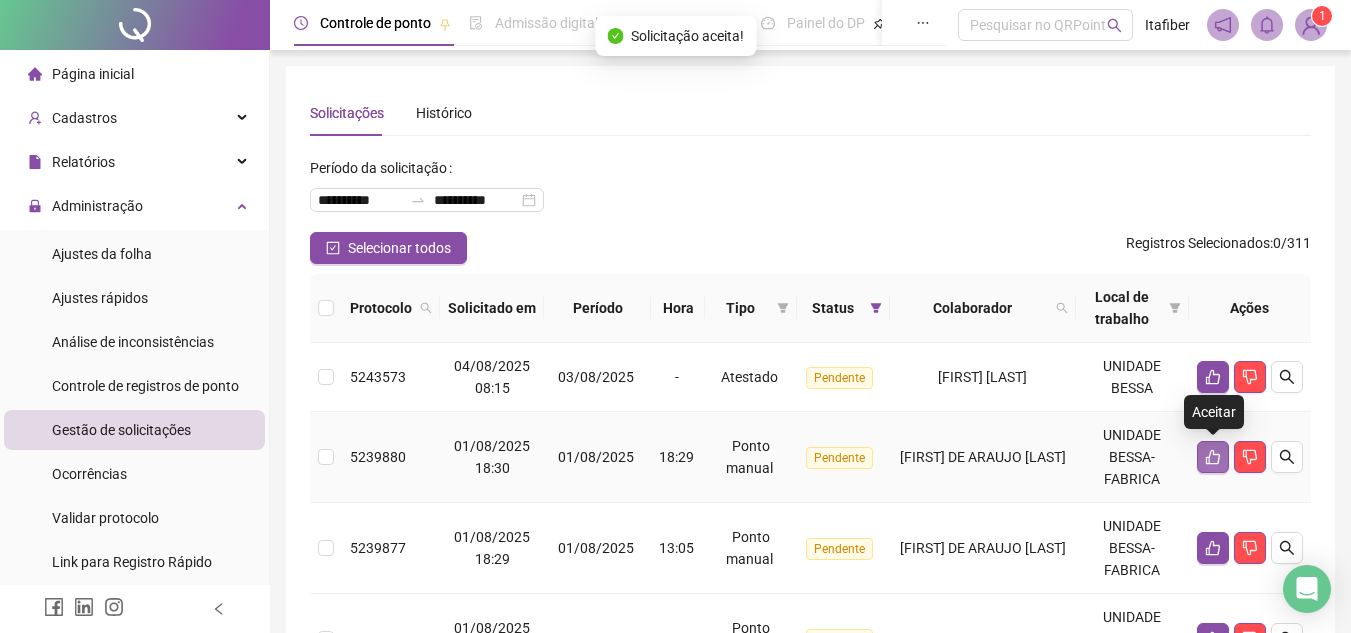 click at bounding box center [1213, 457] 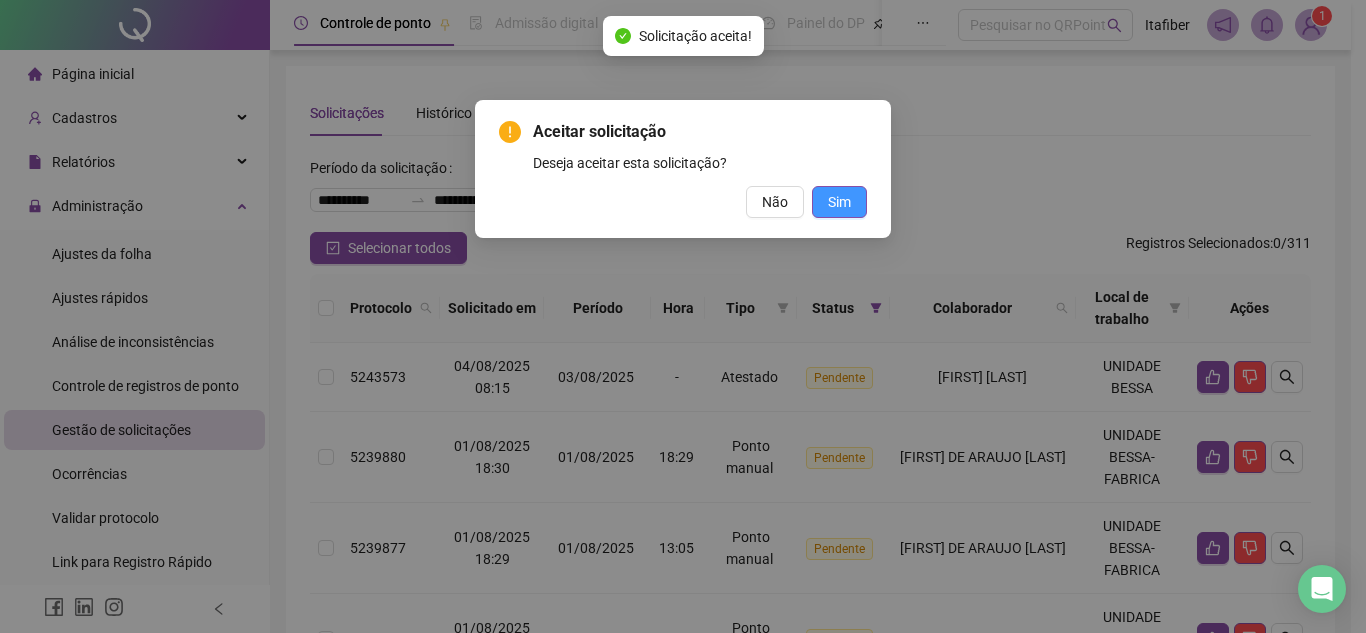 click on "Sim" at bounding box center [839, 202] 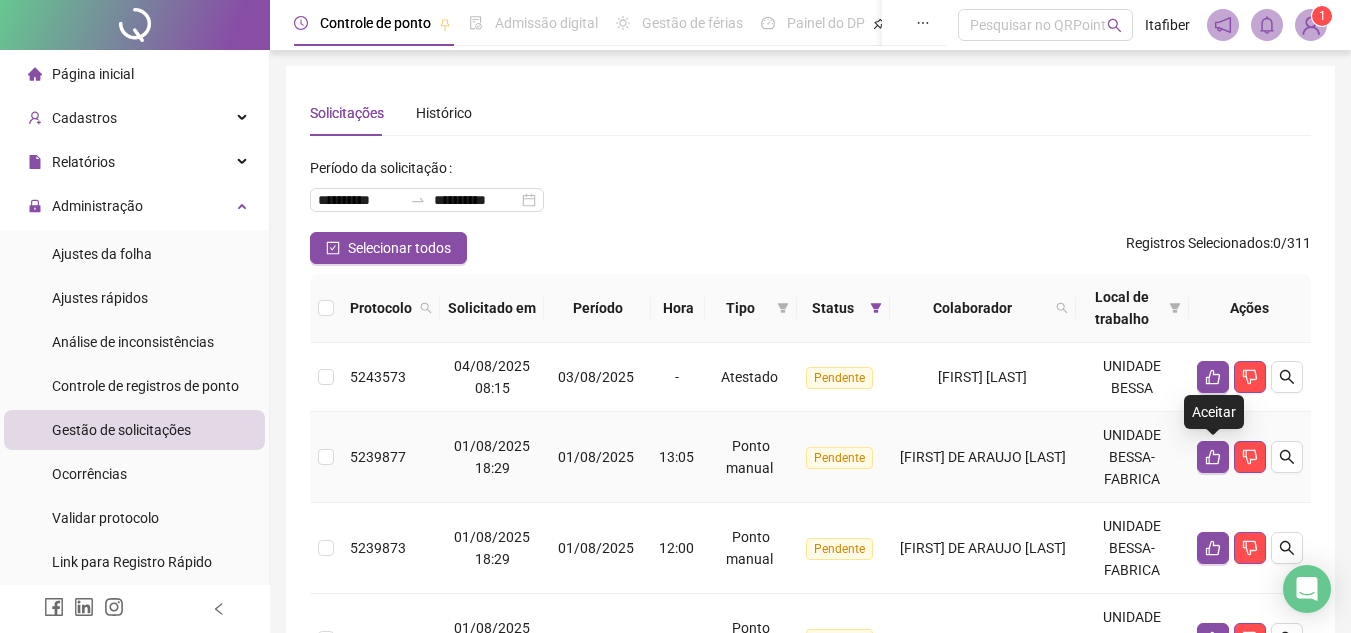 click 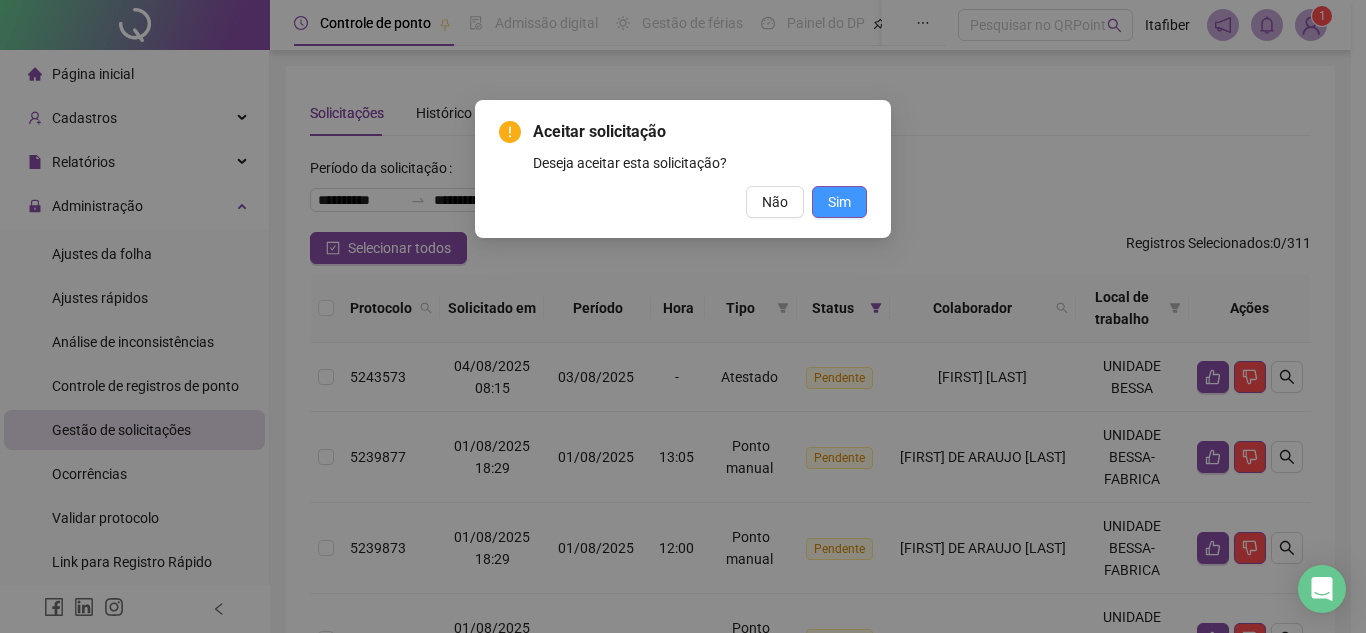 click on "Sim" at bounding box center (839, 202) 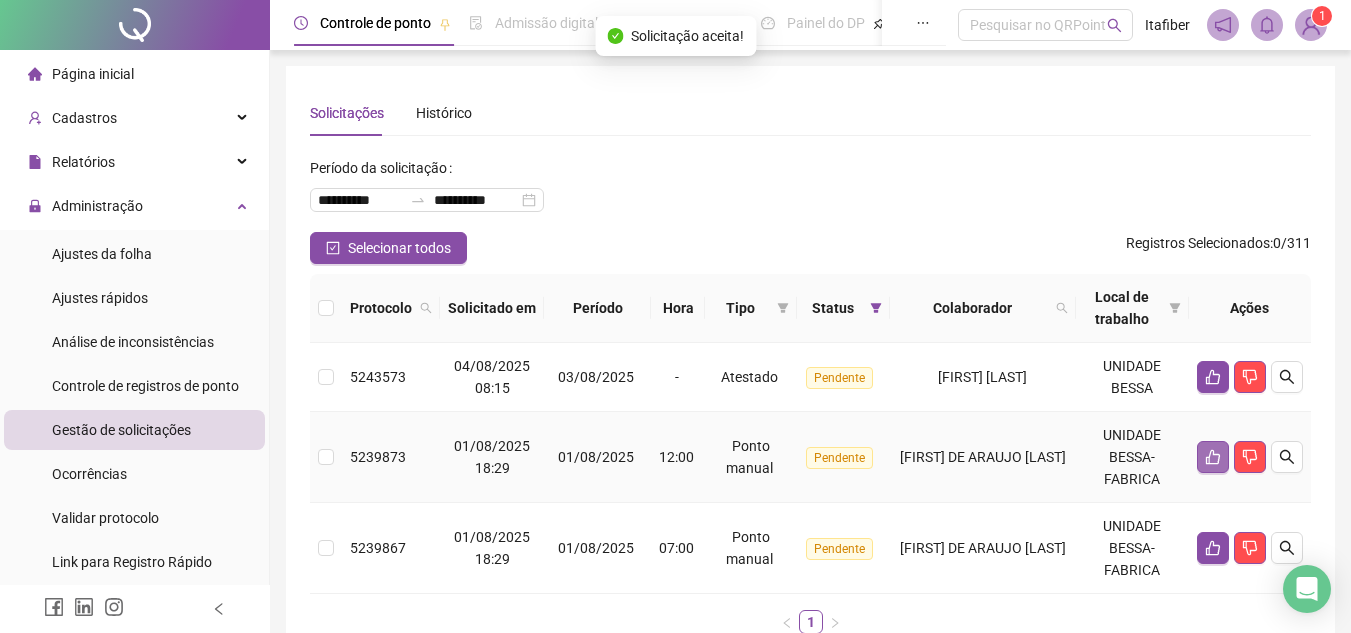 click 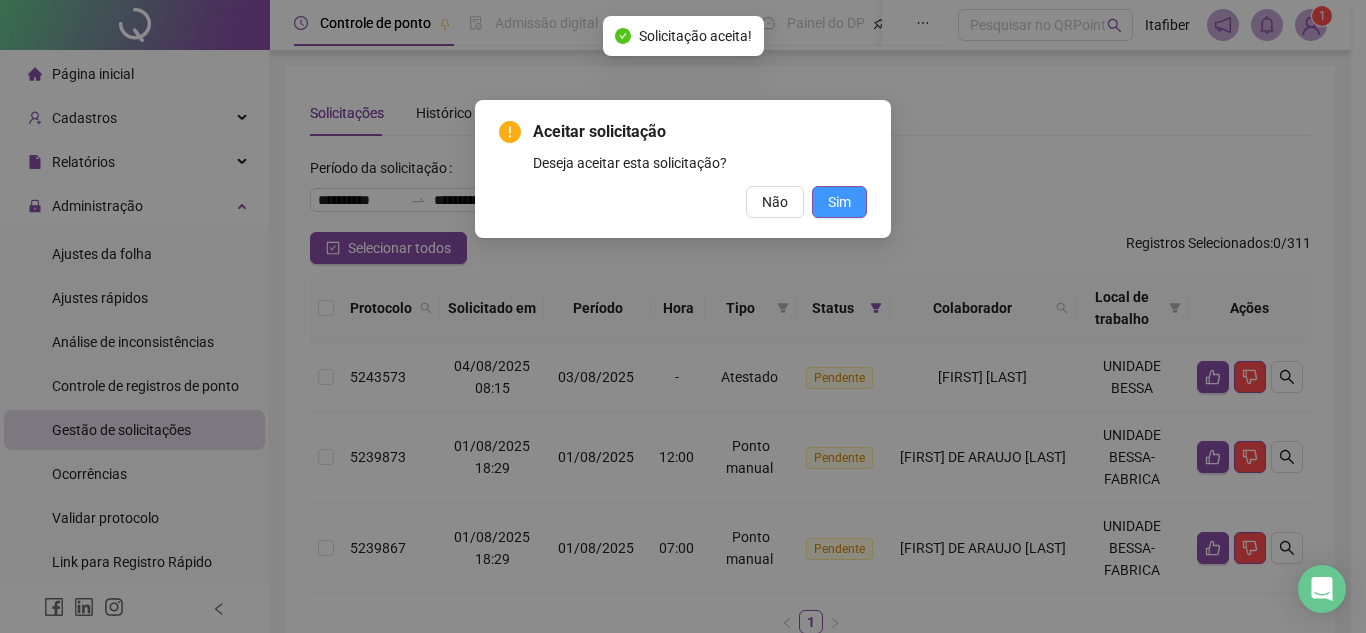click on "Sim" at bounding box center [839, 202] 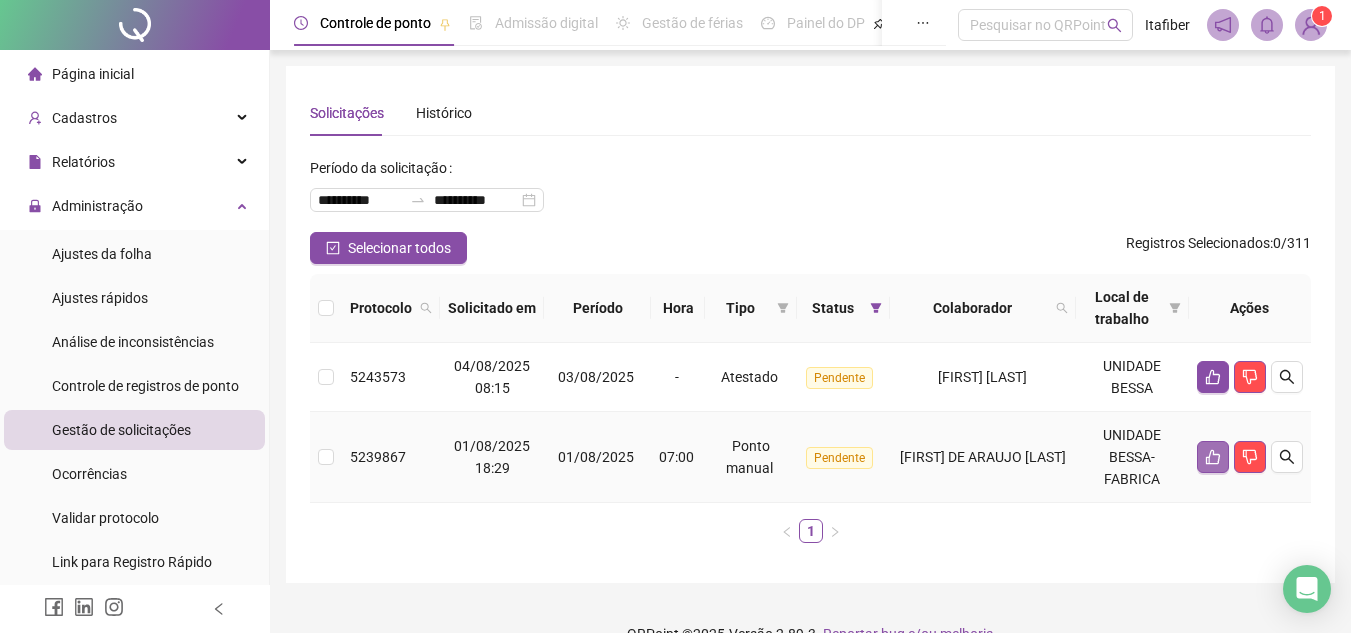 click 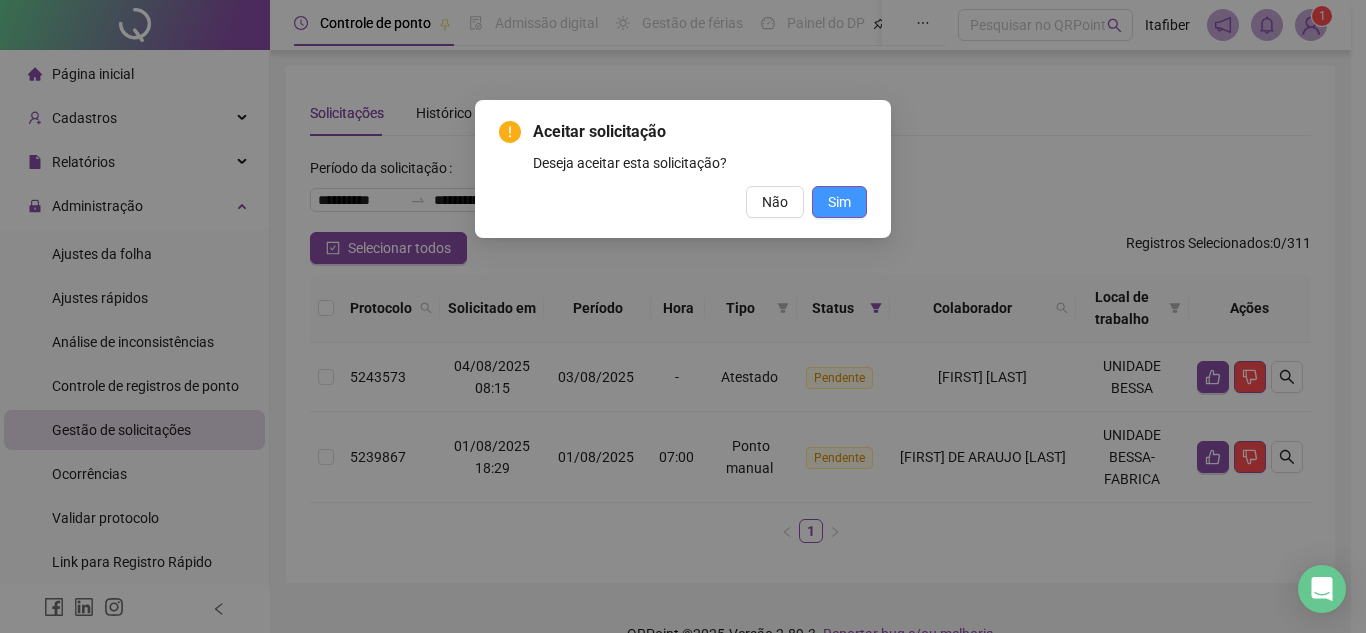 click on "Sim" at bounding box center [839, 202] 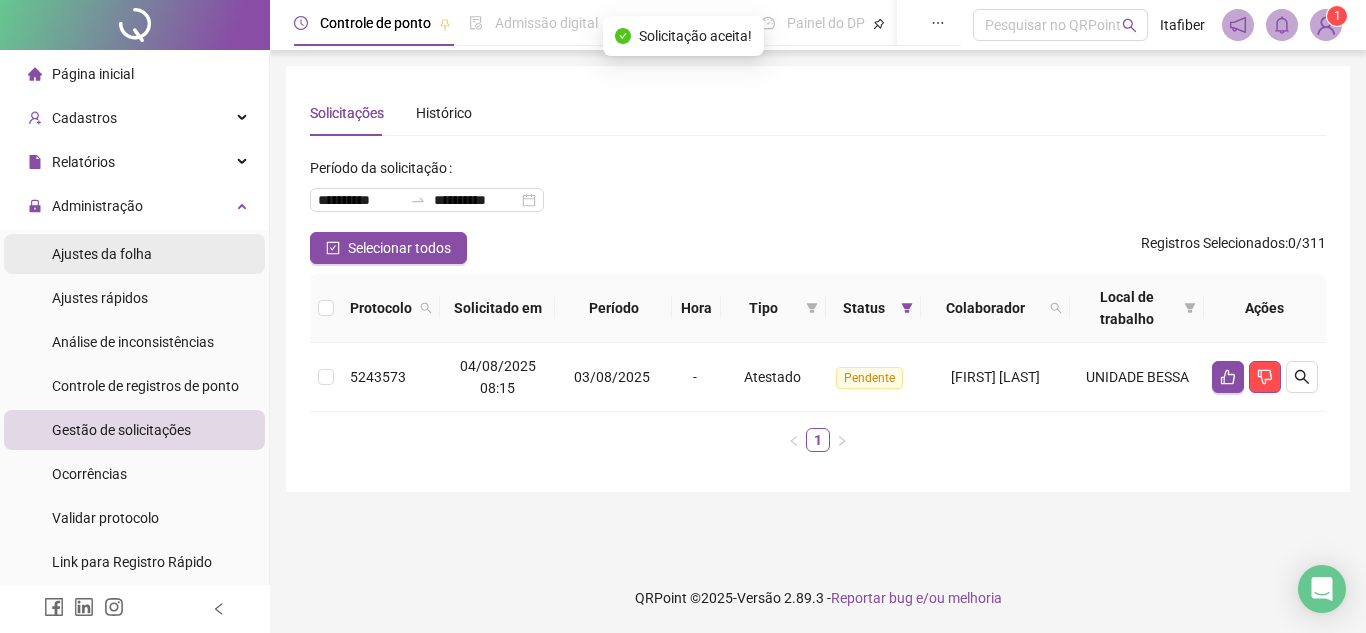 click on "Ajustes da folha" at bounding box center (134, 254) 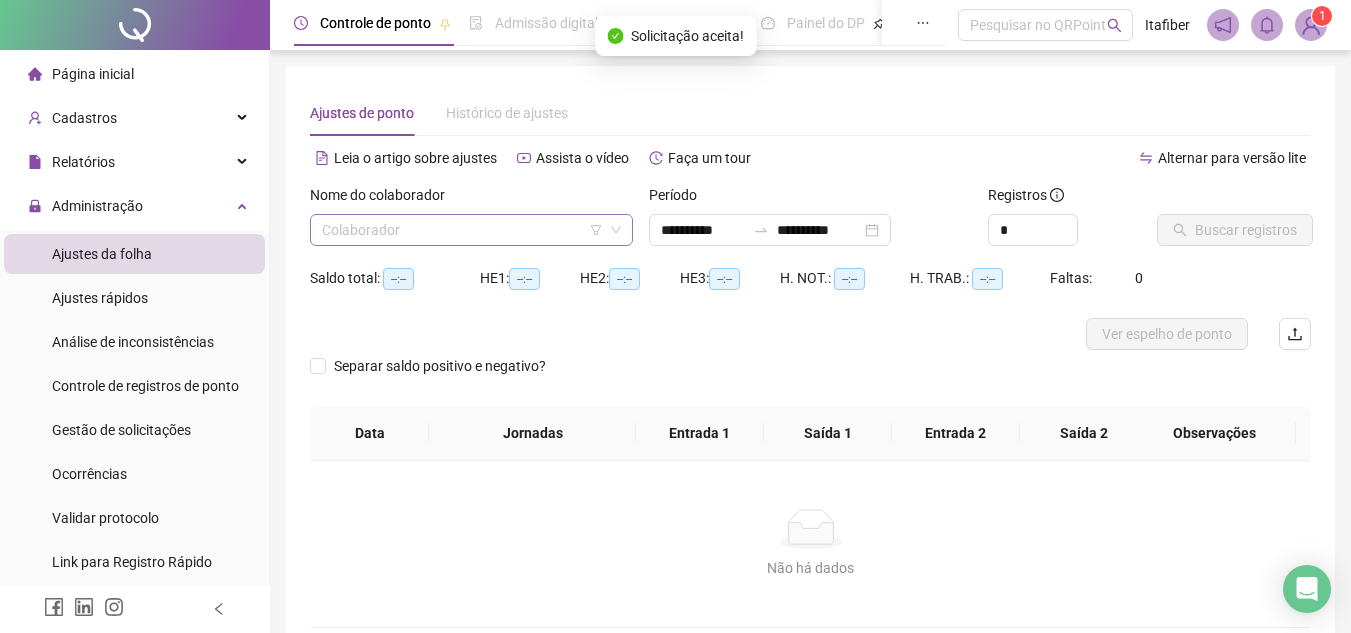 click at bounding box center (462, 230) 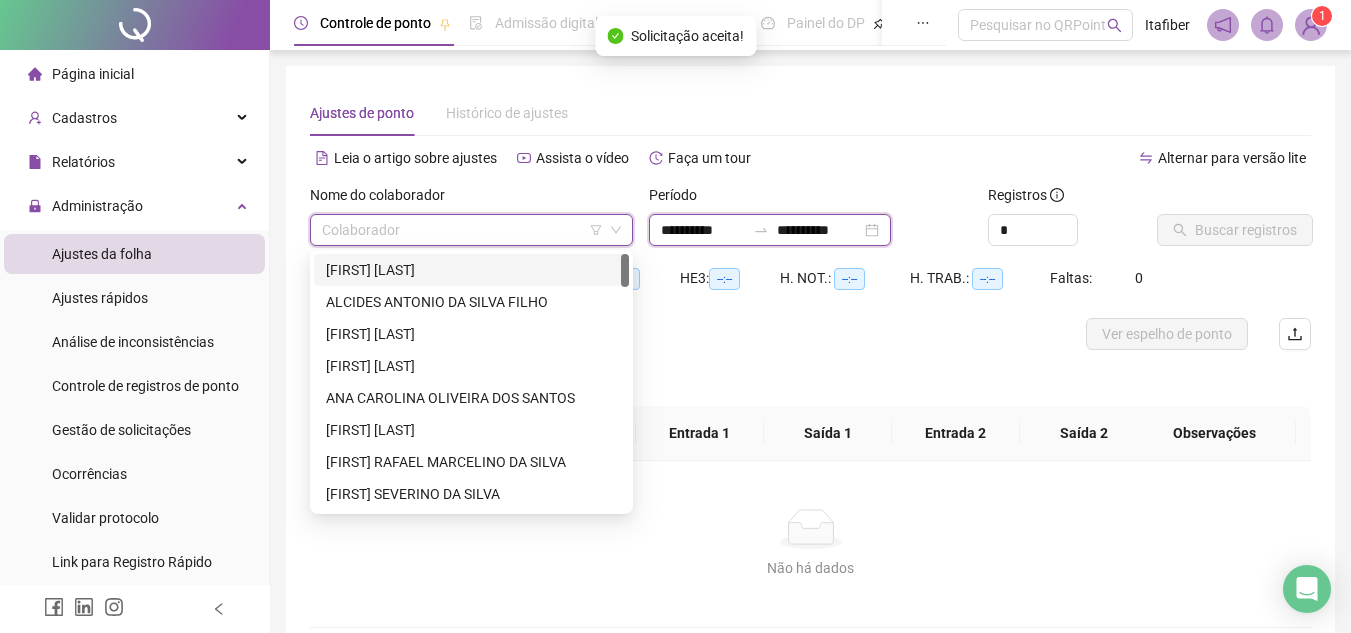 click on "**********" at bounding box center [703, 230] 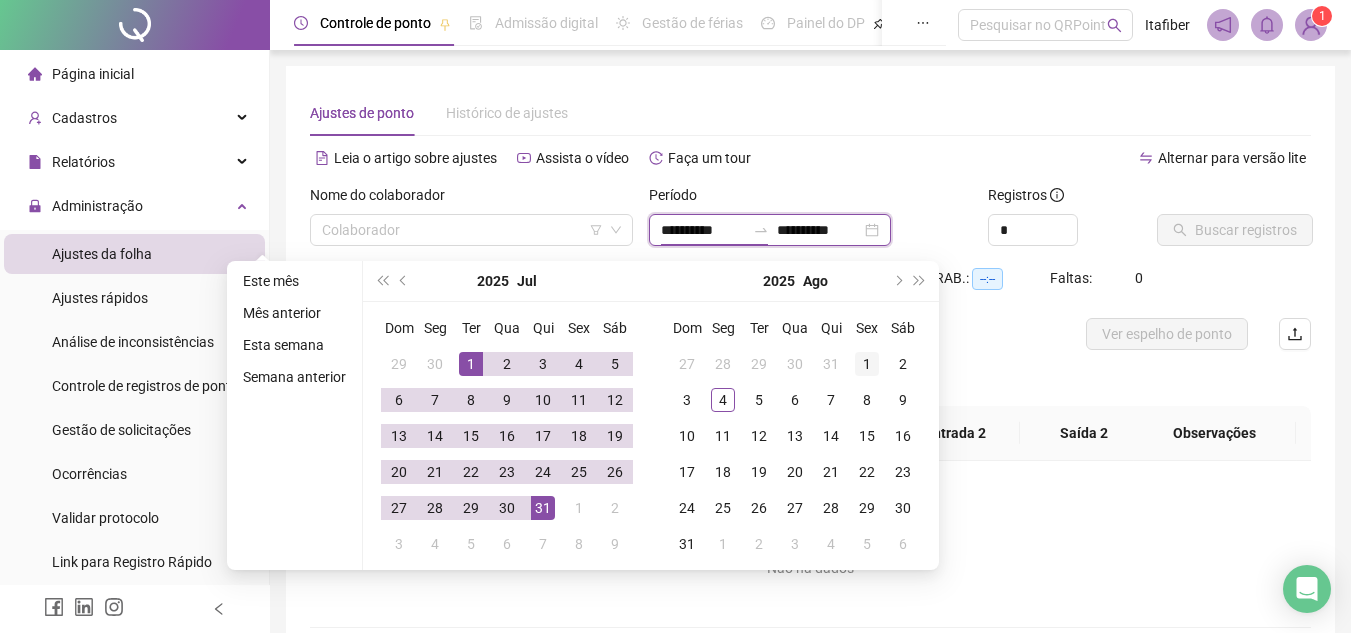 type on "**********" 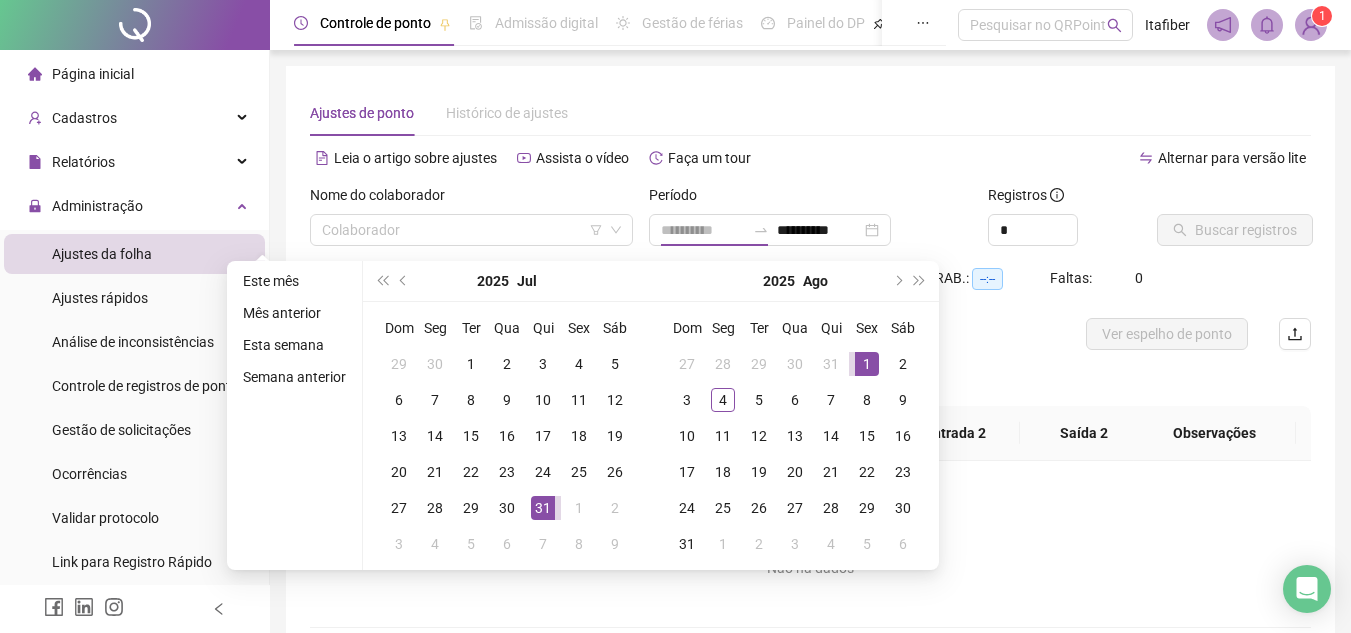 drag, startPoint x: 857, startPoint y: 361, endPoint x: 839, endPoint y: 361, distance: 18 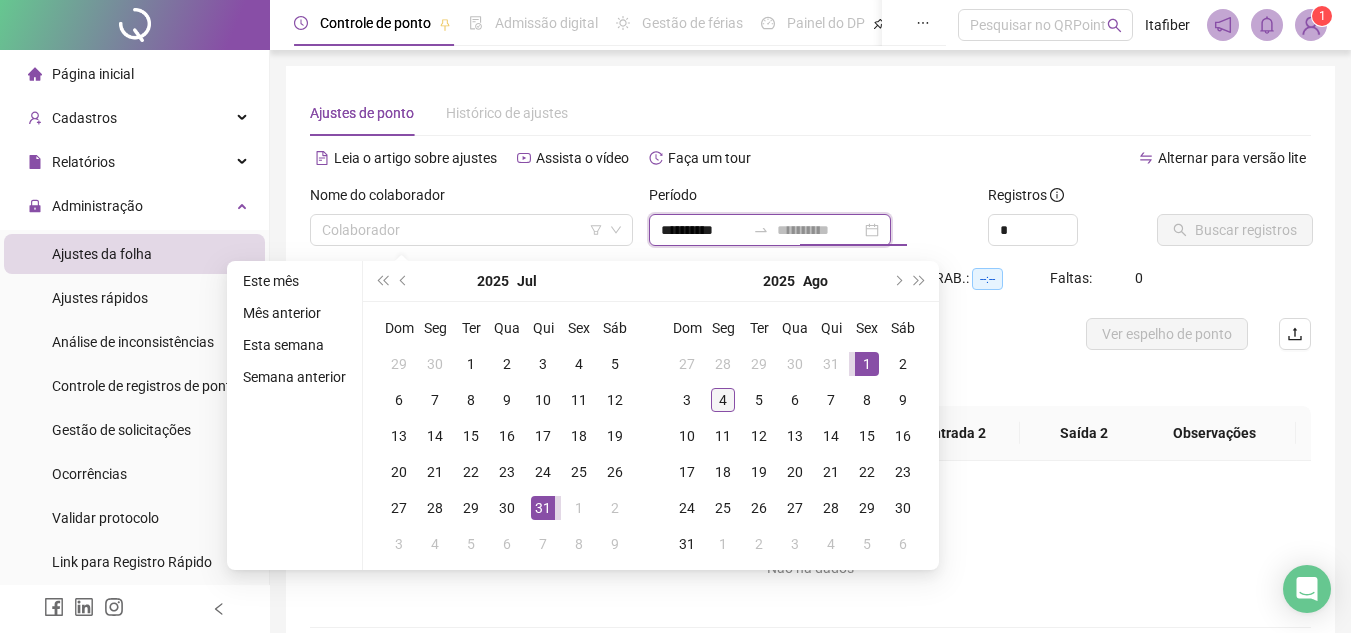 type on "**********" 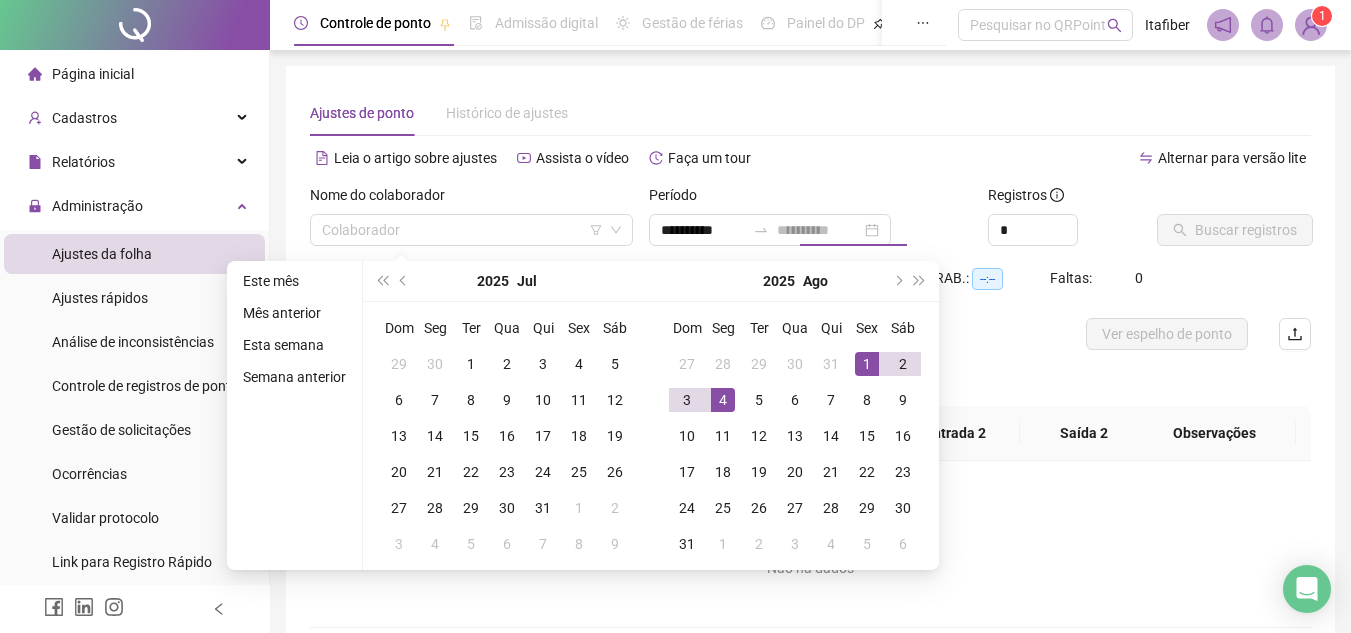 click on "4" at bounding box center [723, 400] 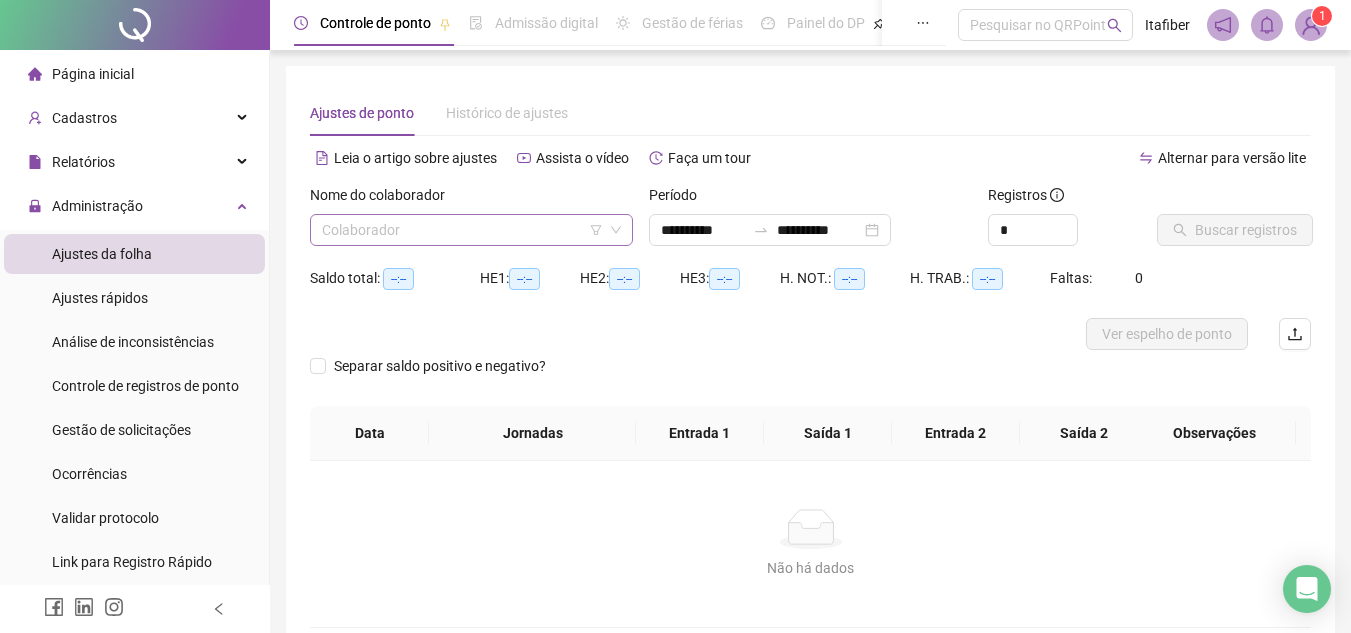 click 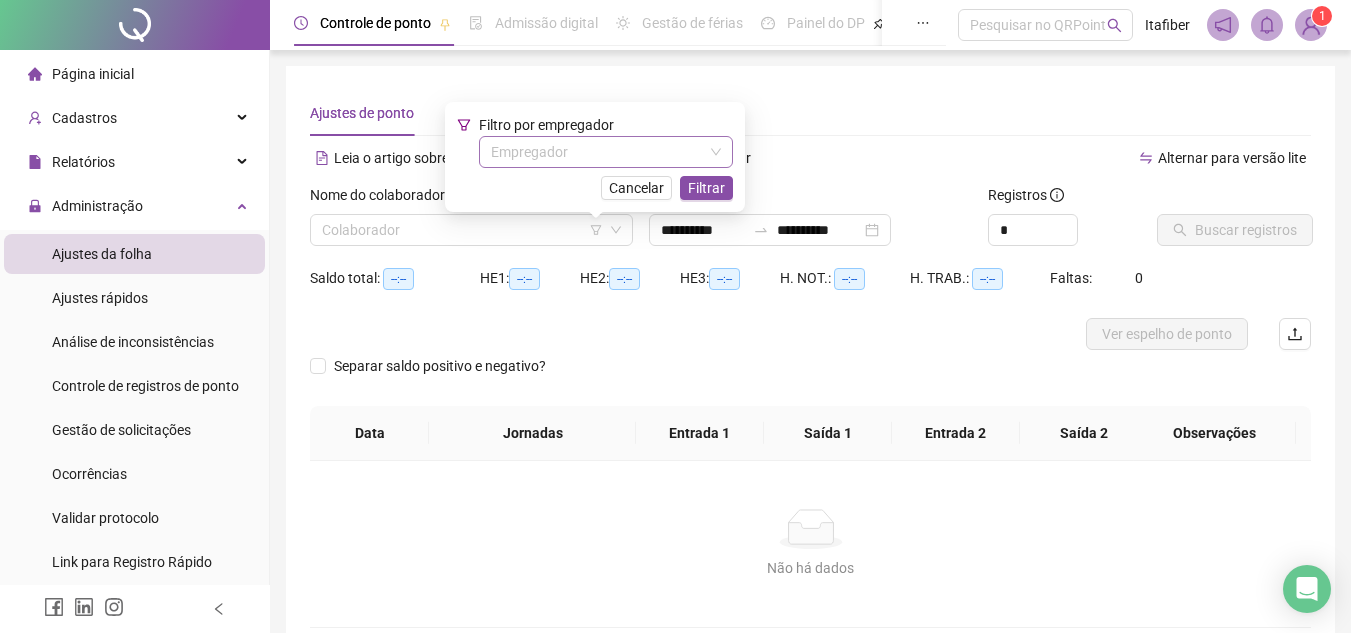 click at bounding box center (597, 152) 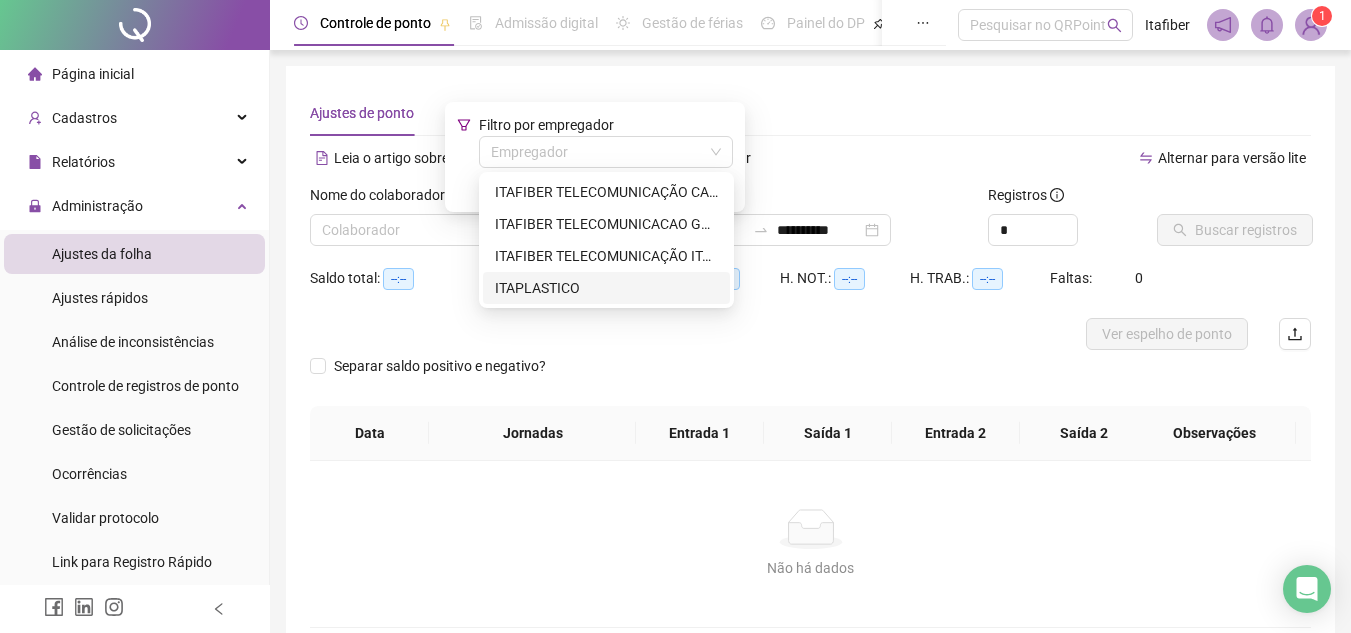 drag, startPoint x: 648, startPoint y: 289, endPoint x: 641, endPoint y: 274, distance: 16.552946 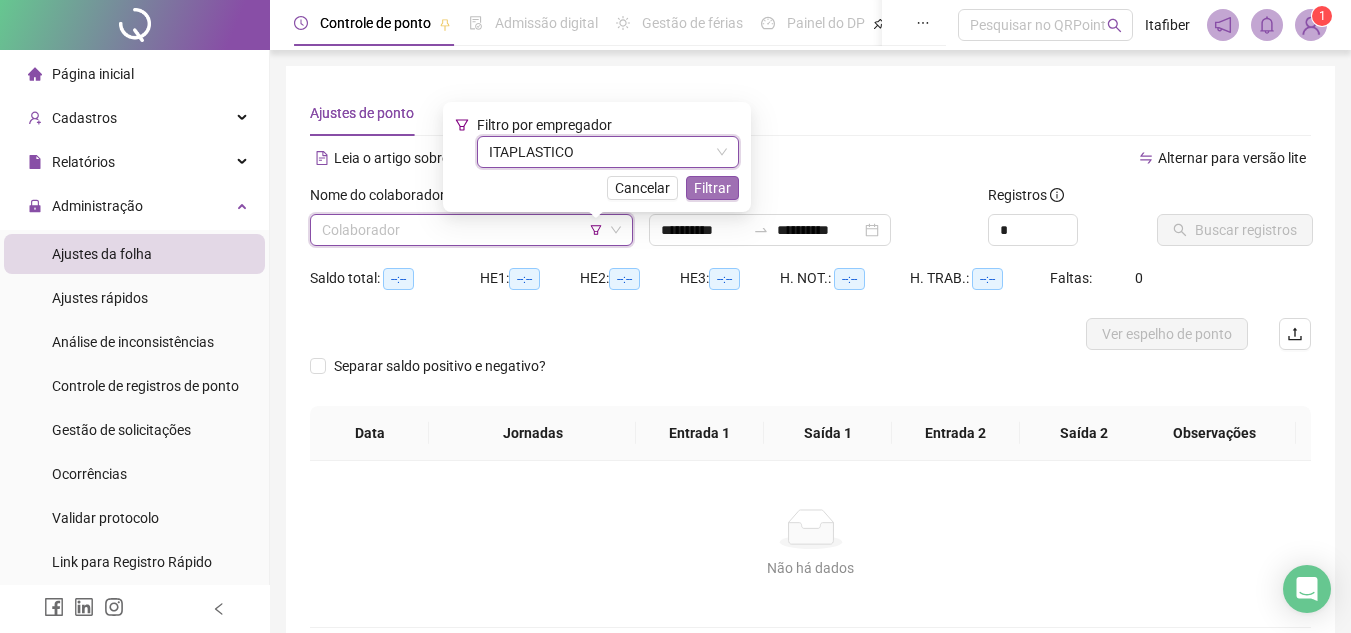 click on "Filtrar" at bounding box center (712, 188) 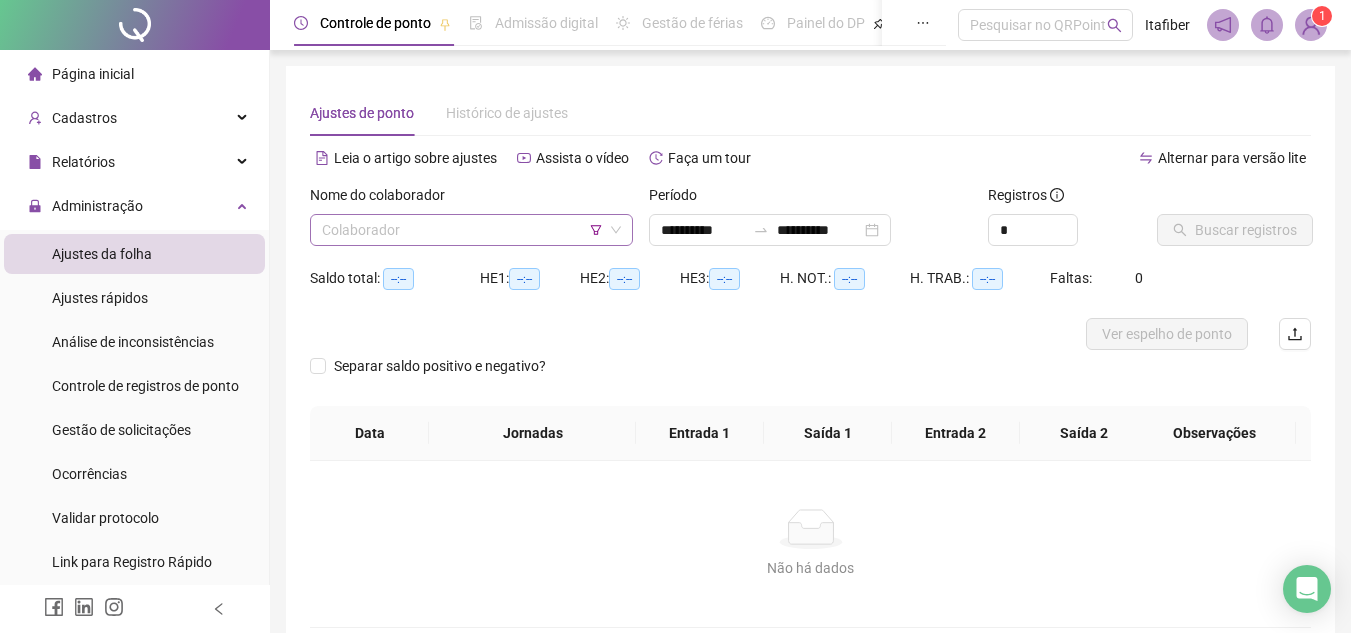 click 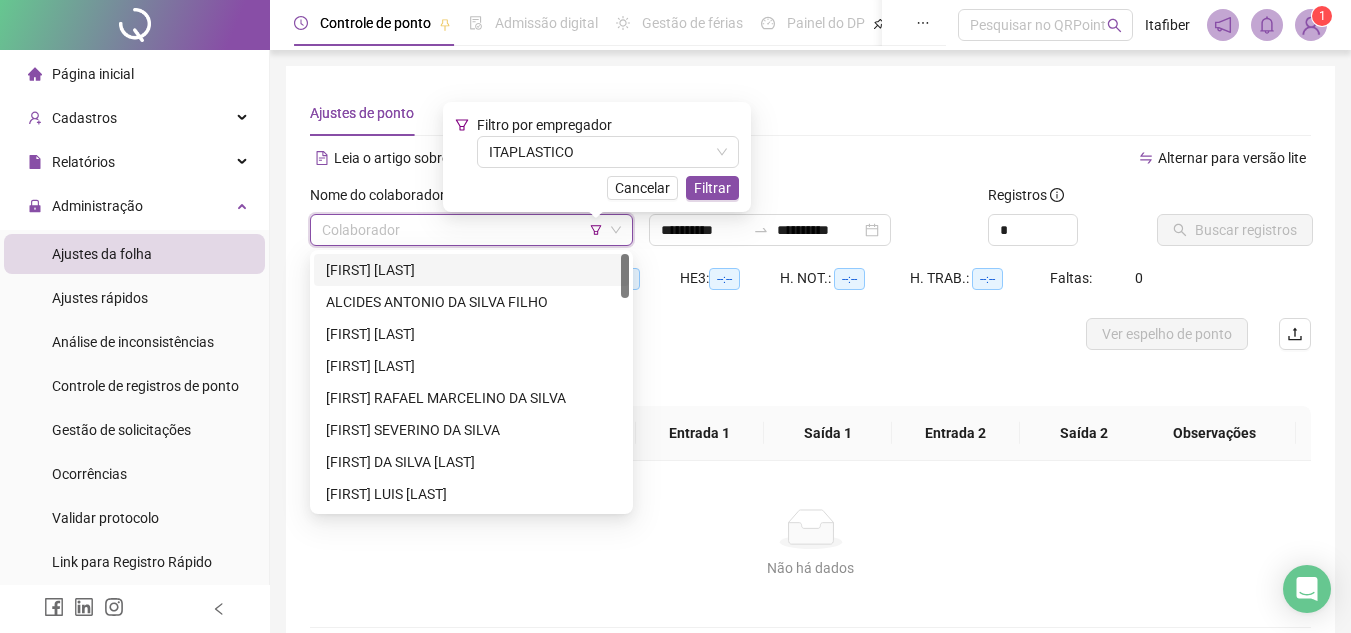 click at bounding box center (462, 230) 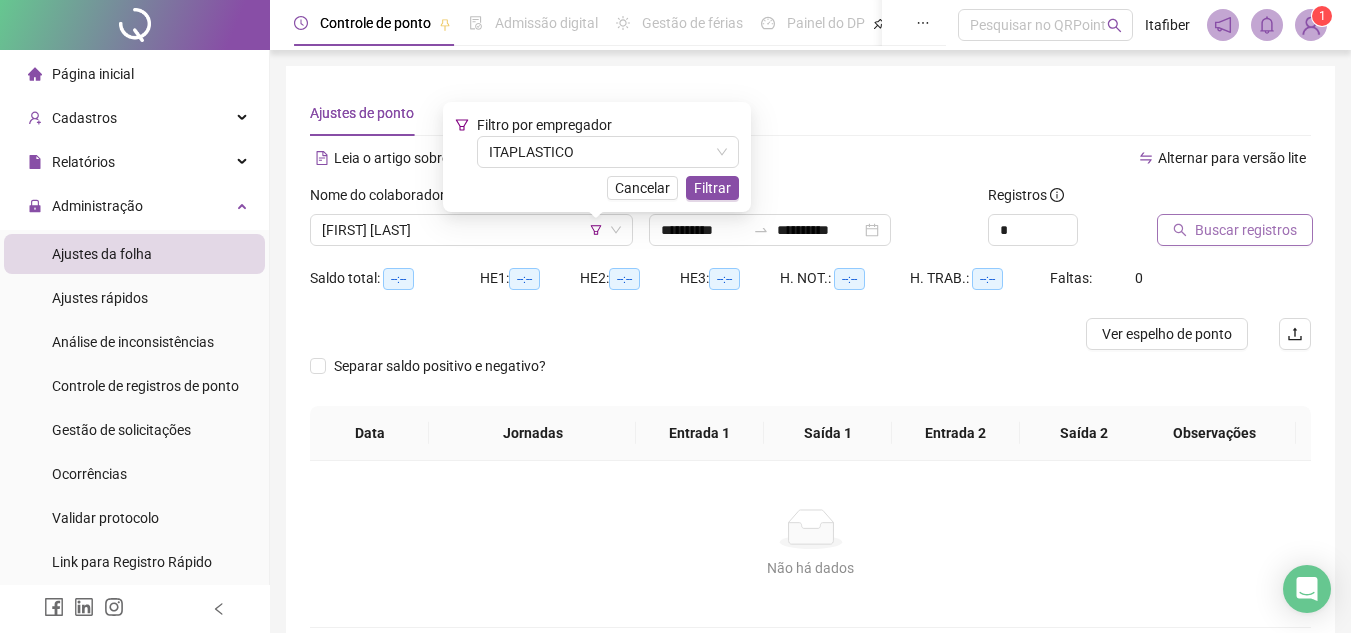 click on "Buscar registros" at bounding box center (1235, 230) 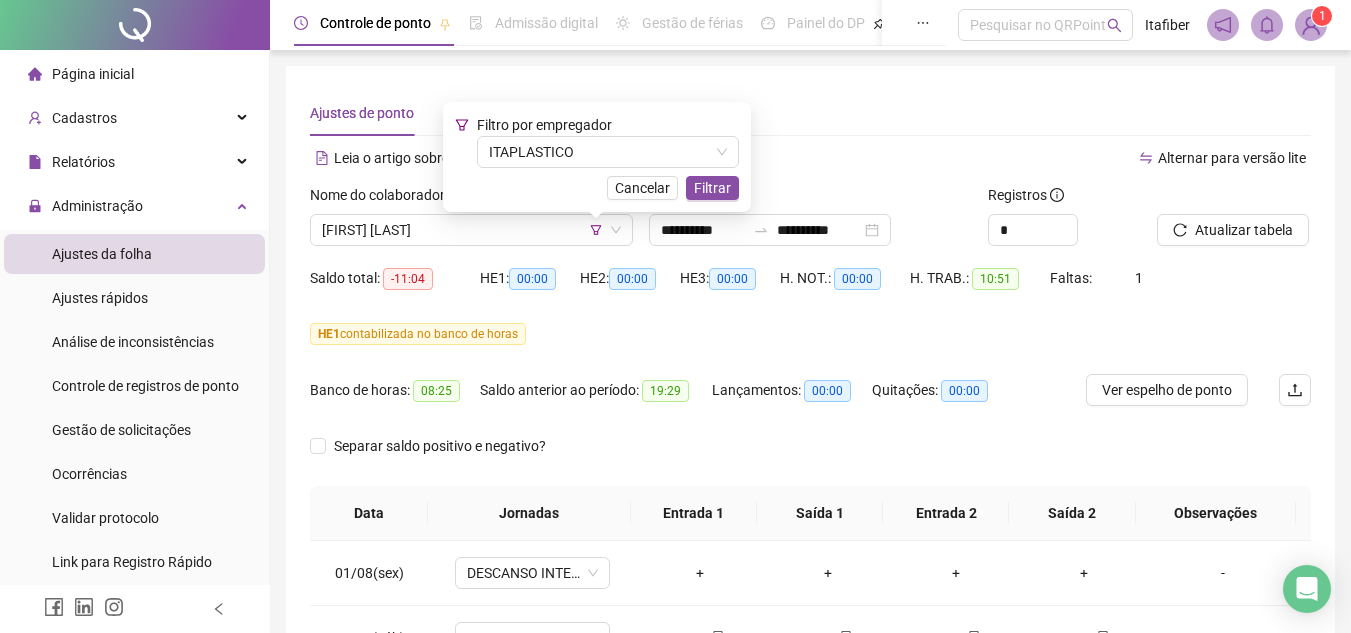 click on "Filtro por empregador ITAPLASTICO Cancelar Filtrar" at bounding box center [597, 157] 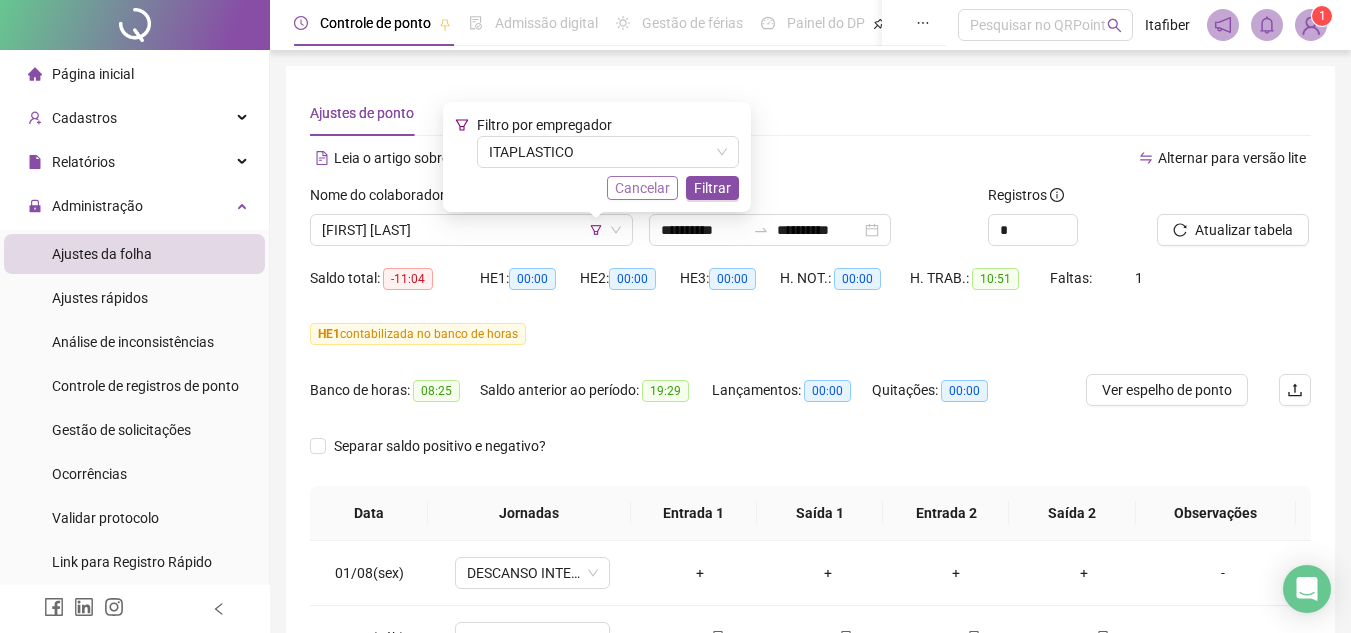 click on "Cancelar" at bounding box center [642, 188] 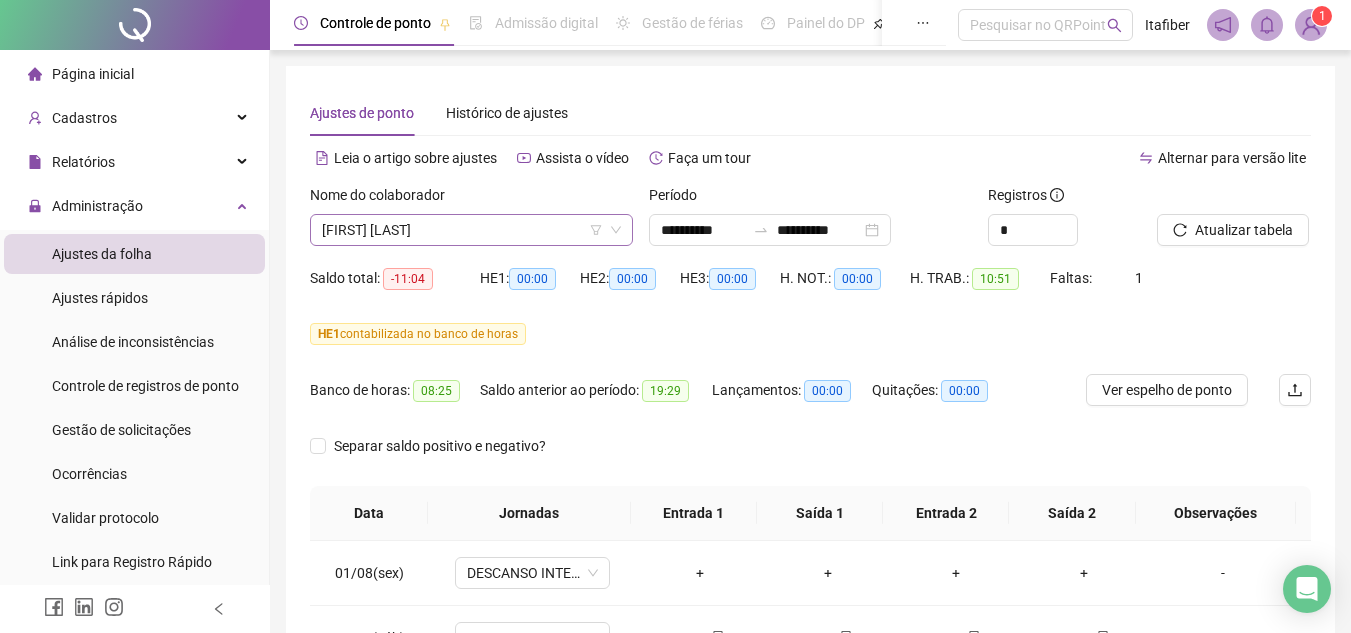click on "[FIRST] [LAST]" at bounding box center (471, 230) 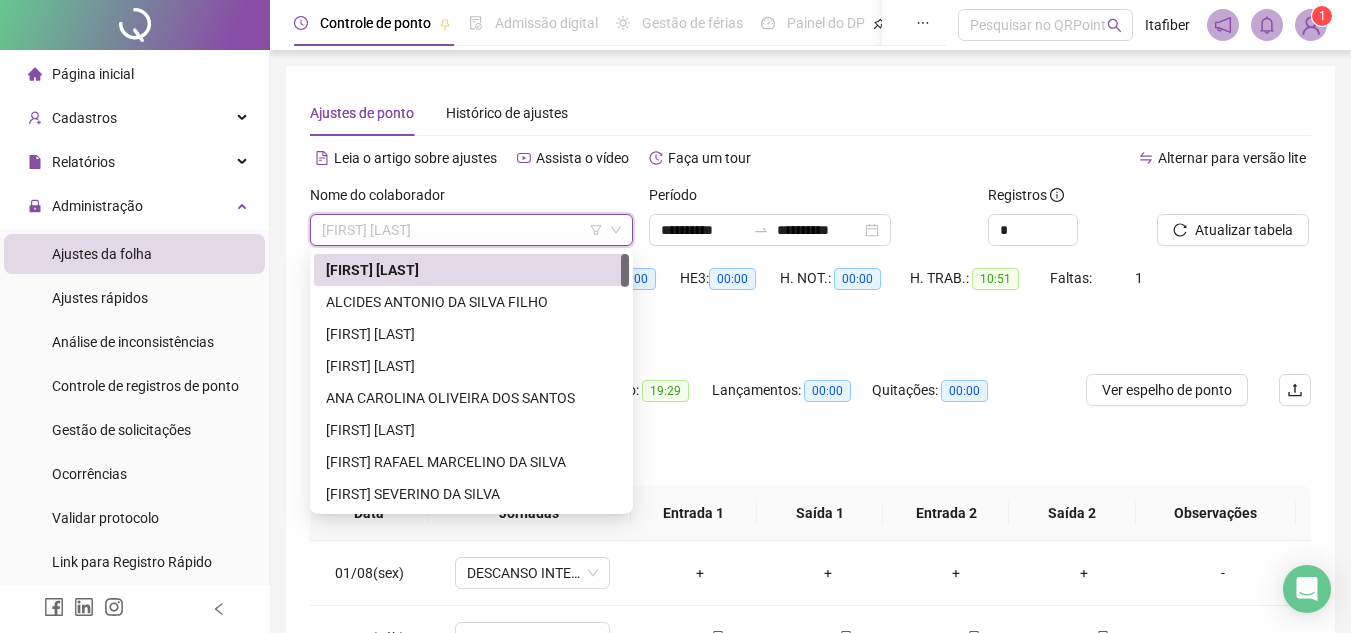 click 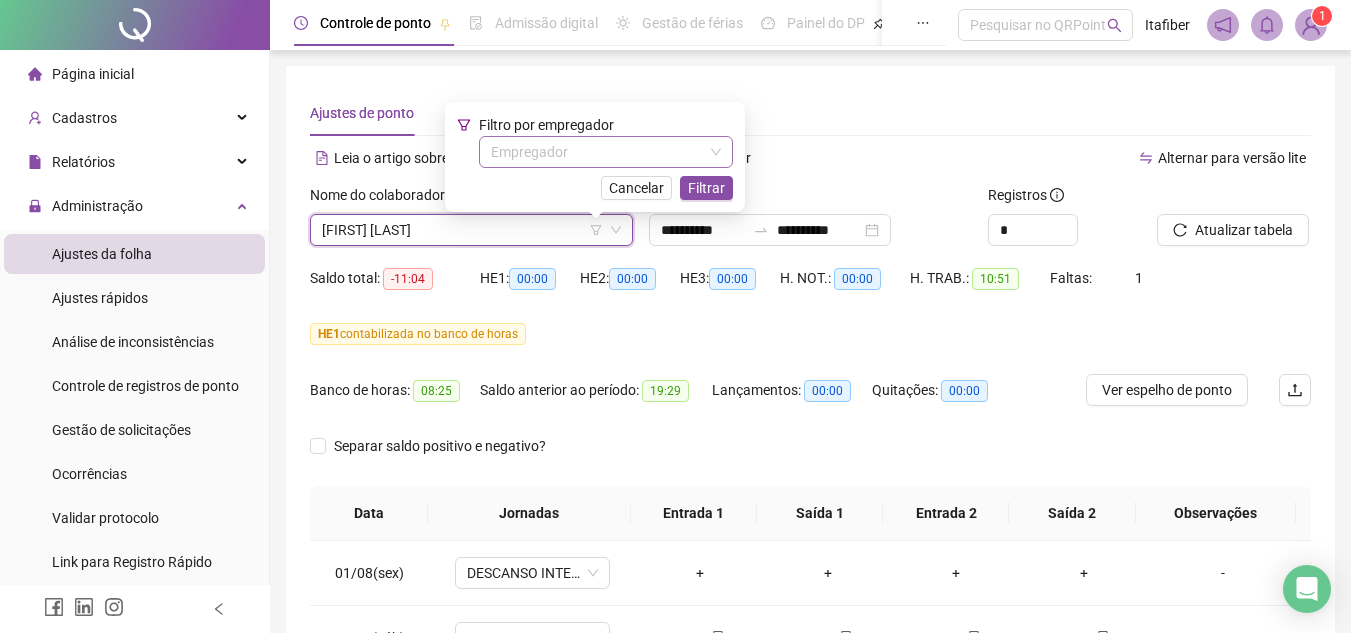 click at bounding box center (606, 152) 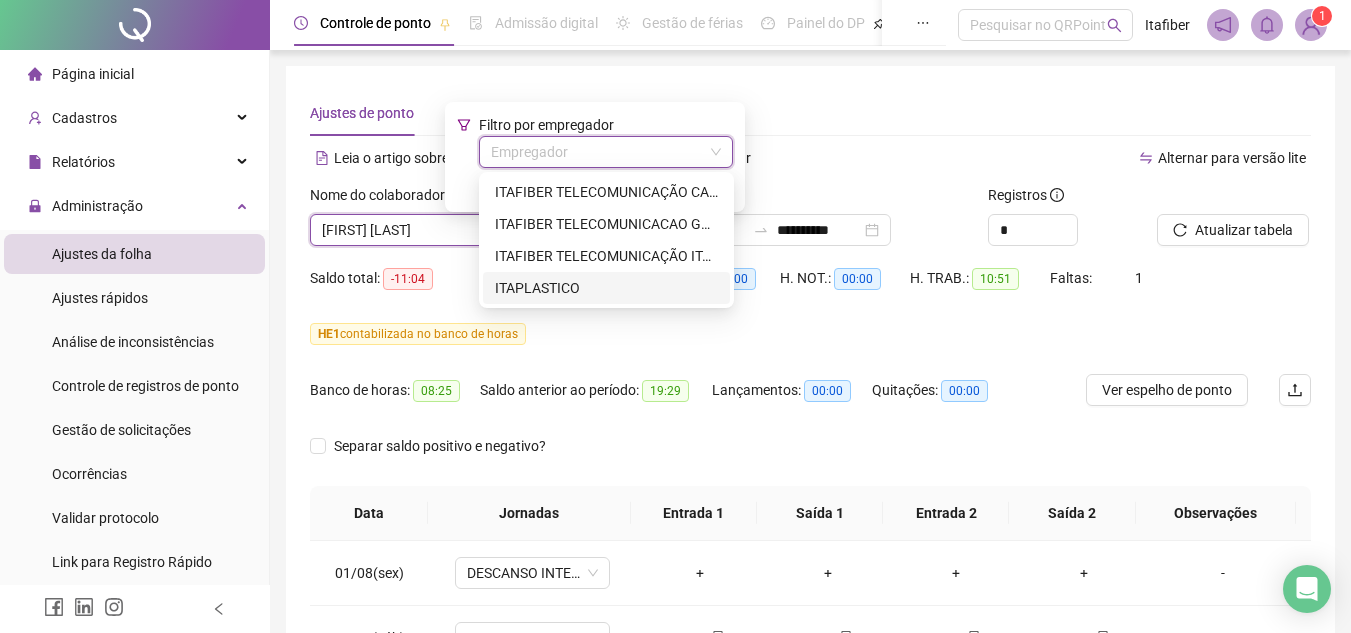 click on "ITAPLASTICO" at bounding box center [606, 288] 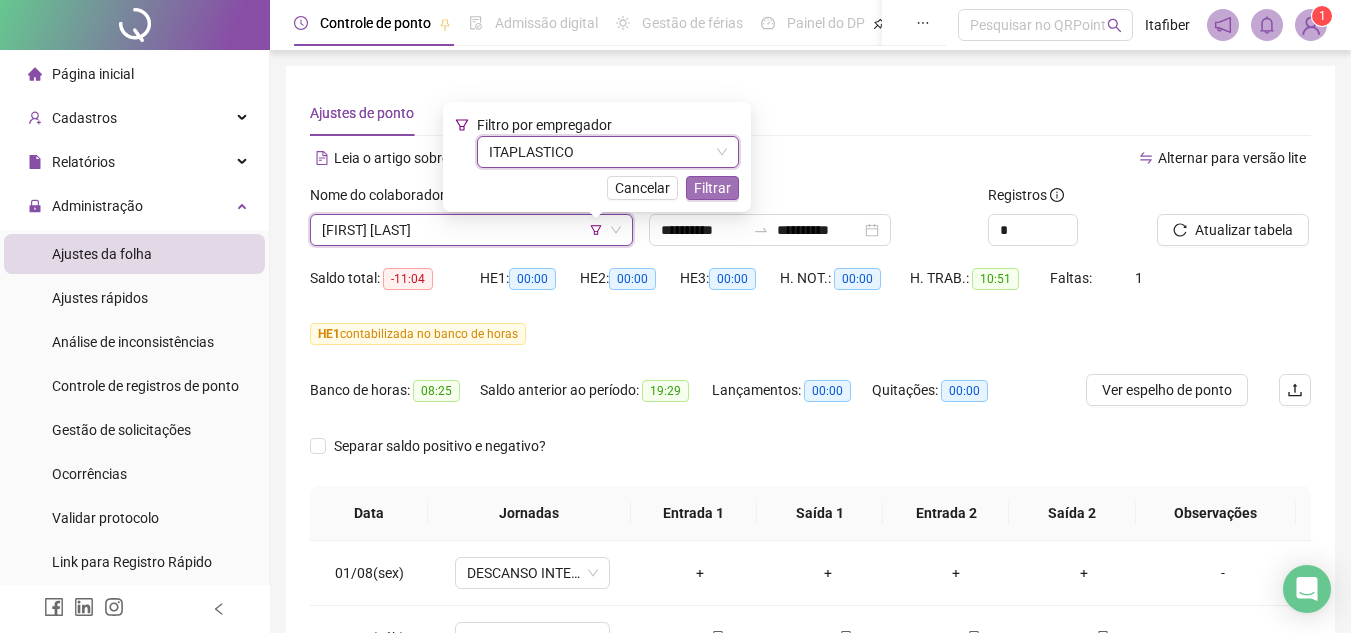 click on "Filtrar" at bounding box center [712, 188] 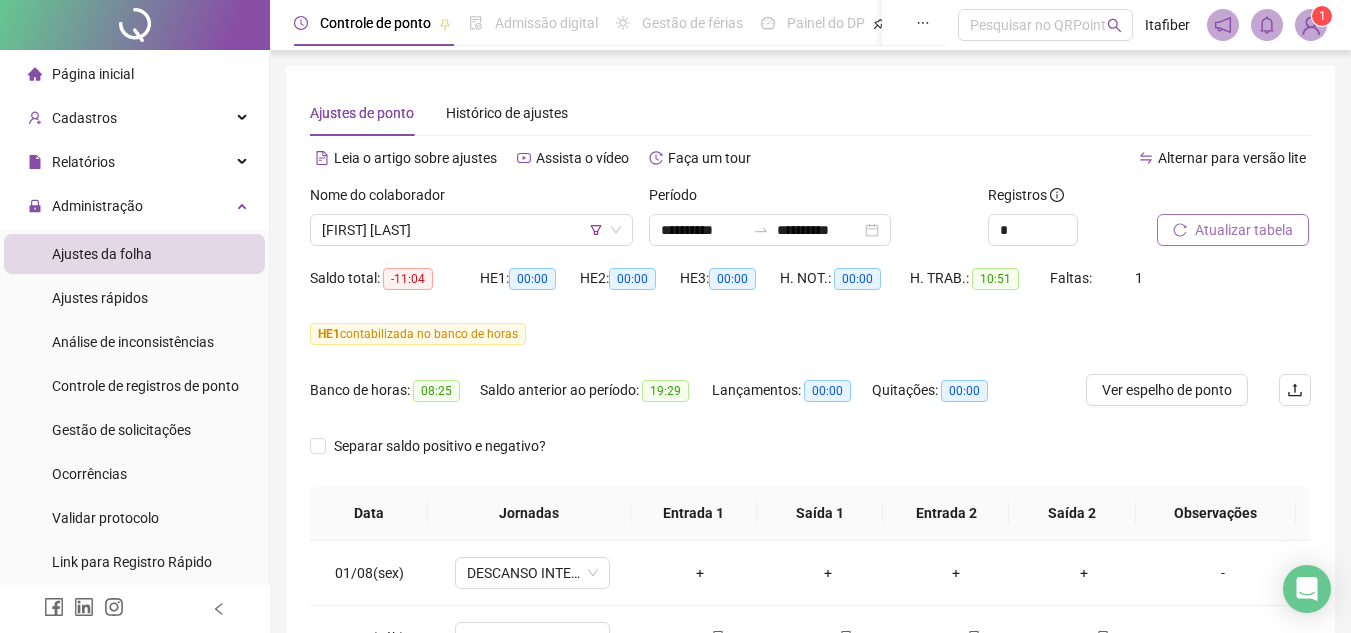 click on "Atualizar tabela" at bounding box center (1233, 230) 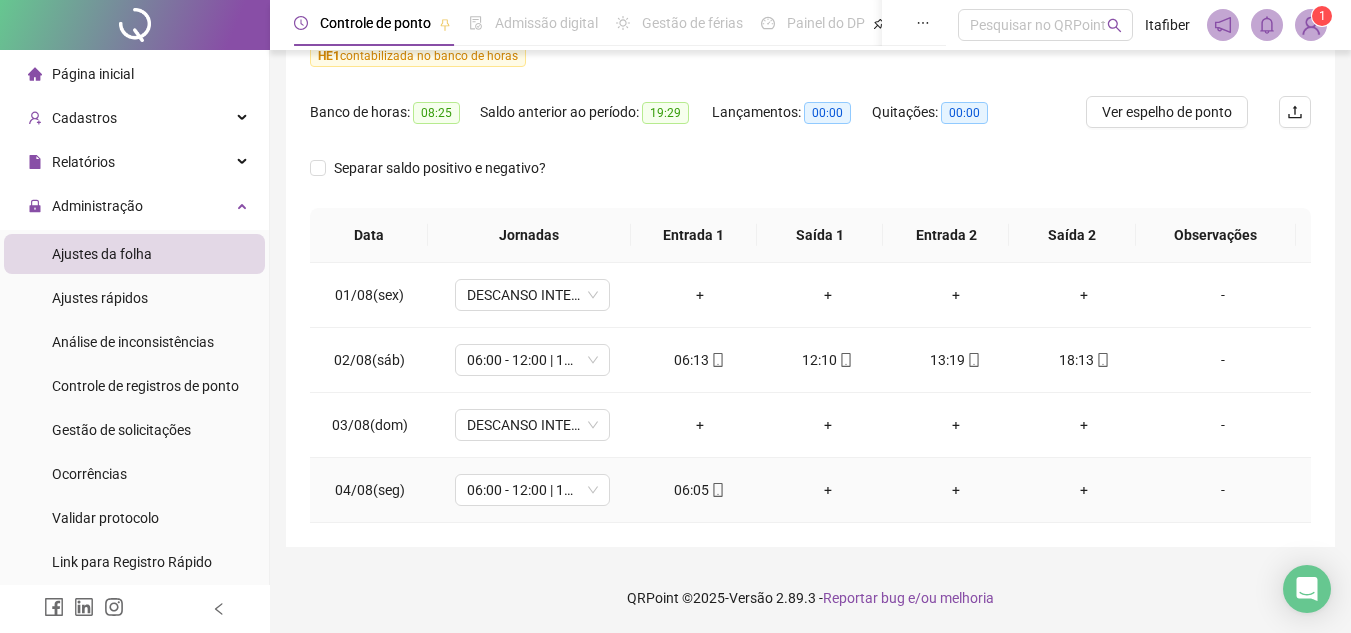 scroll, scrollTop: 0, scrollLeft: 0, axis: both 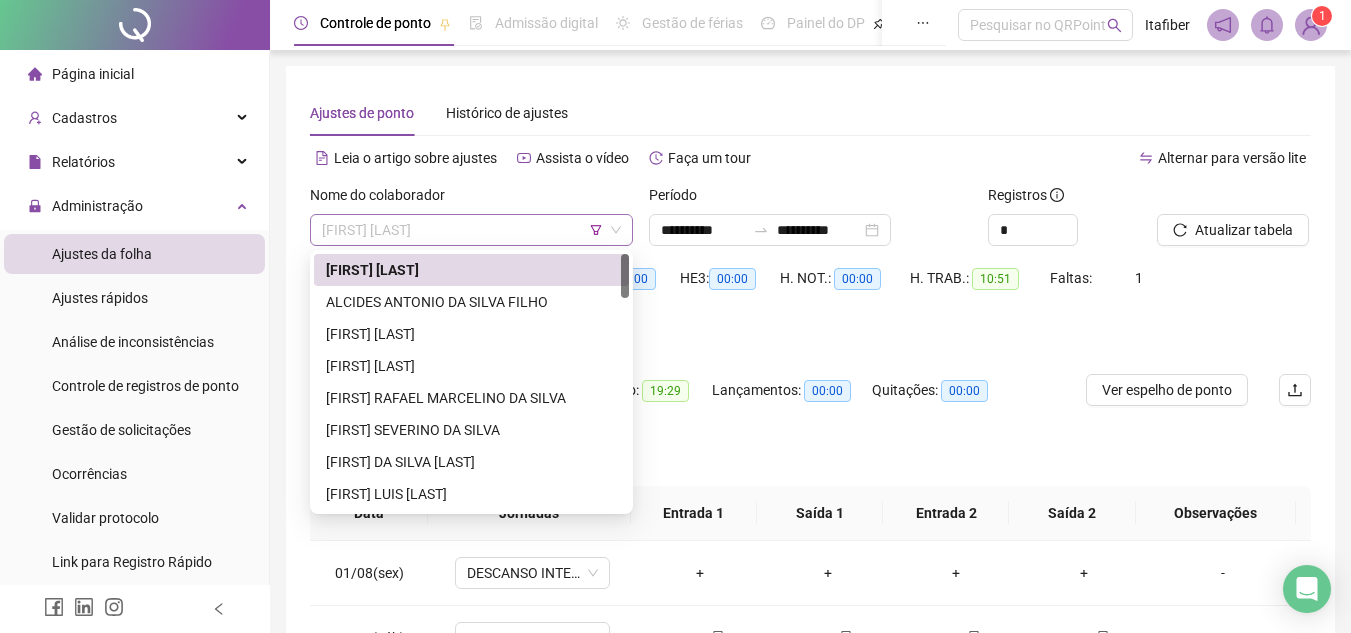 click on "[FIRST] [LAST]" at bounding box center [471, 230] 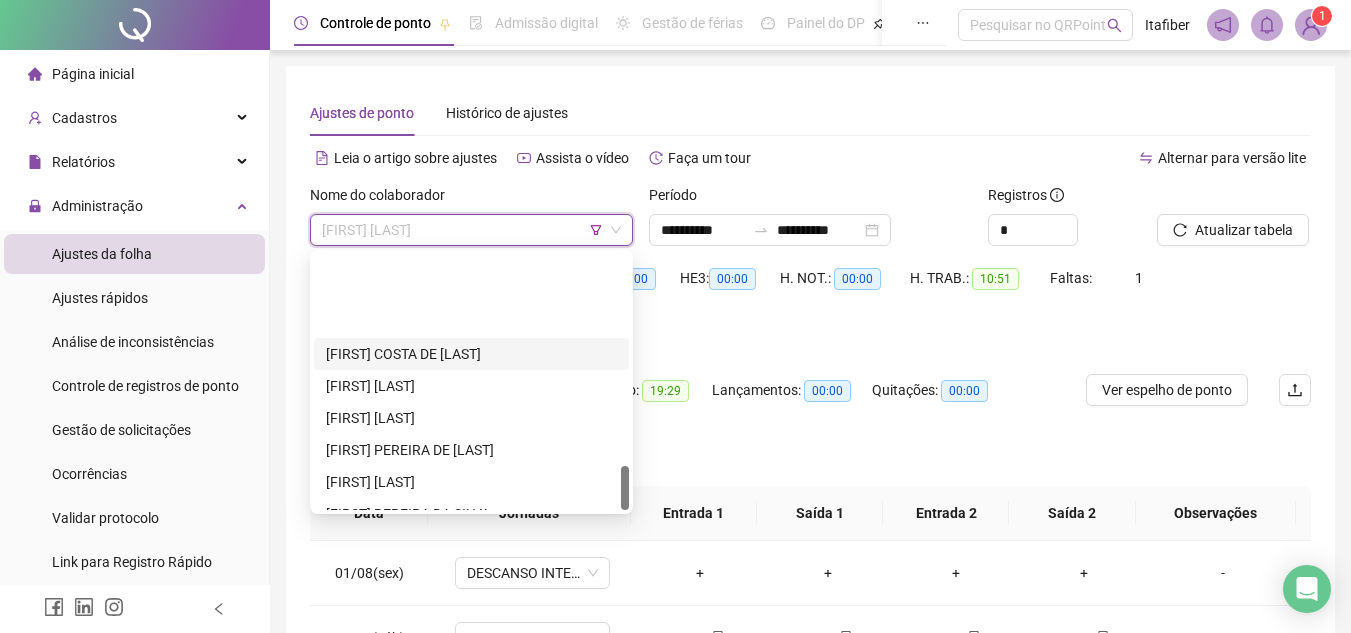 scroll, scrollTop: 1216, scrollLeft: 0, axis: vertical 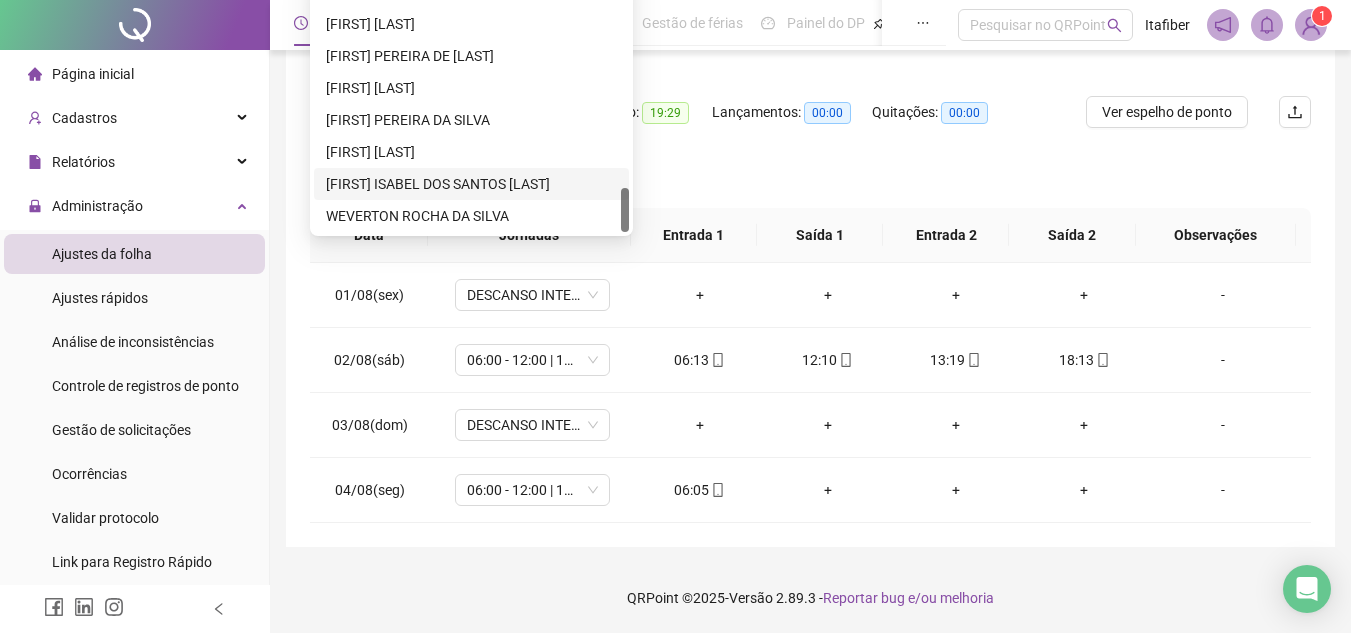 click on "[FIRST] ISABEL DOS SANTOS [LAST]" at bounding box center [471, 184] 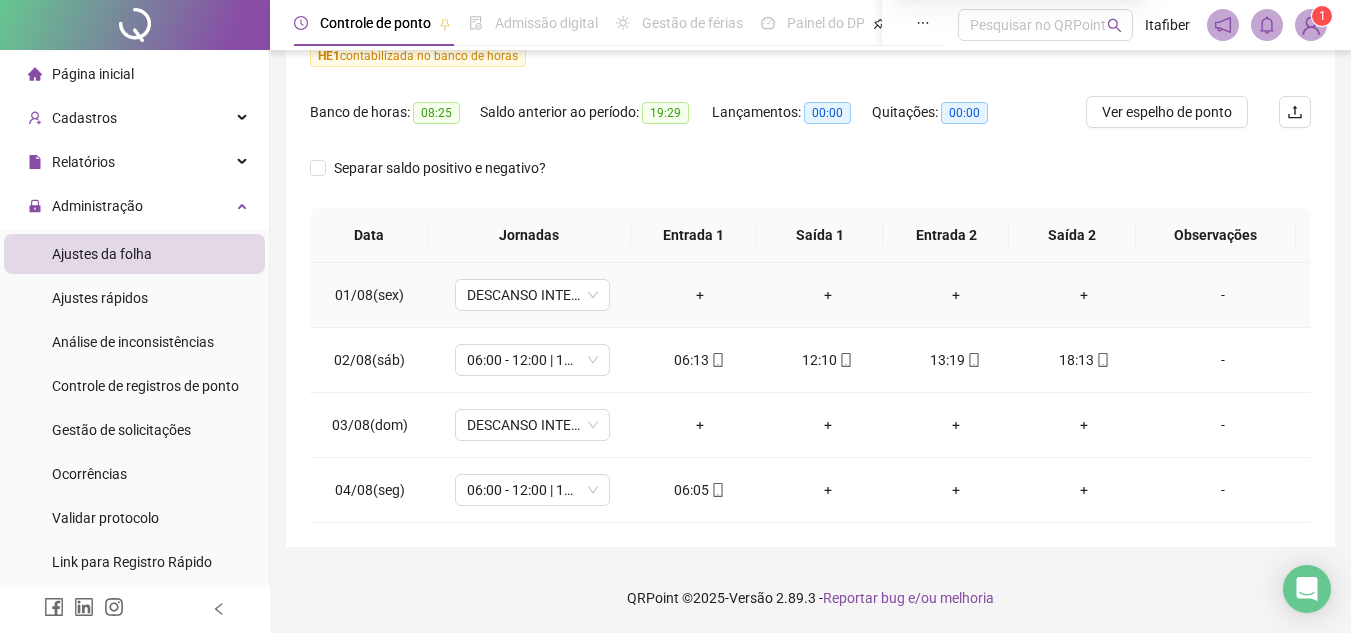scroll, scrollTop: 0, scrollLeft: 0, axis: both 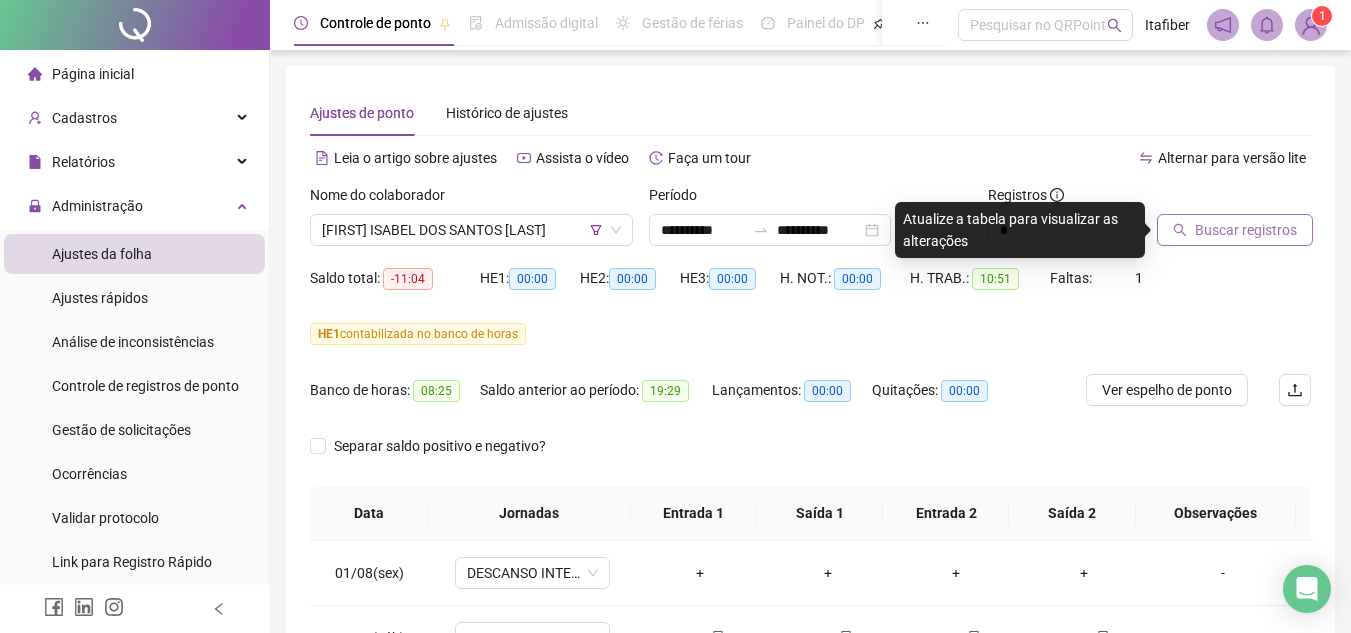 click on "Buscar registros" at bounding box center [1235, 230] 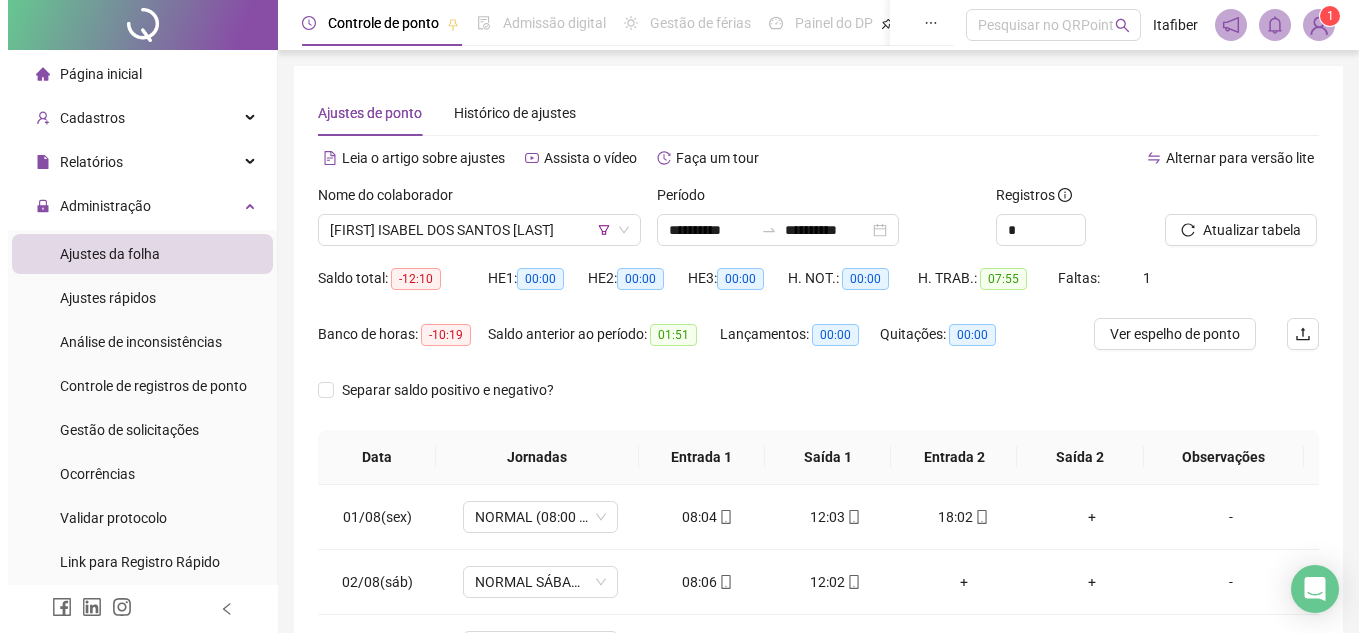 scroll, scrollTop: 222, scrollLeft: 0, axis: vertical 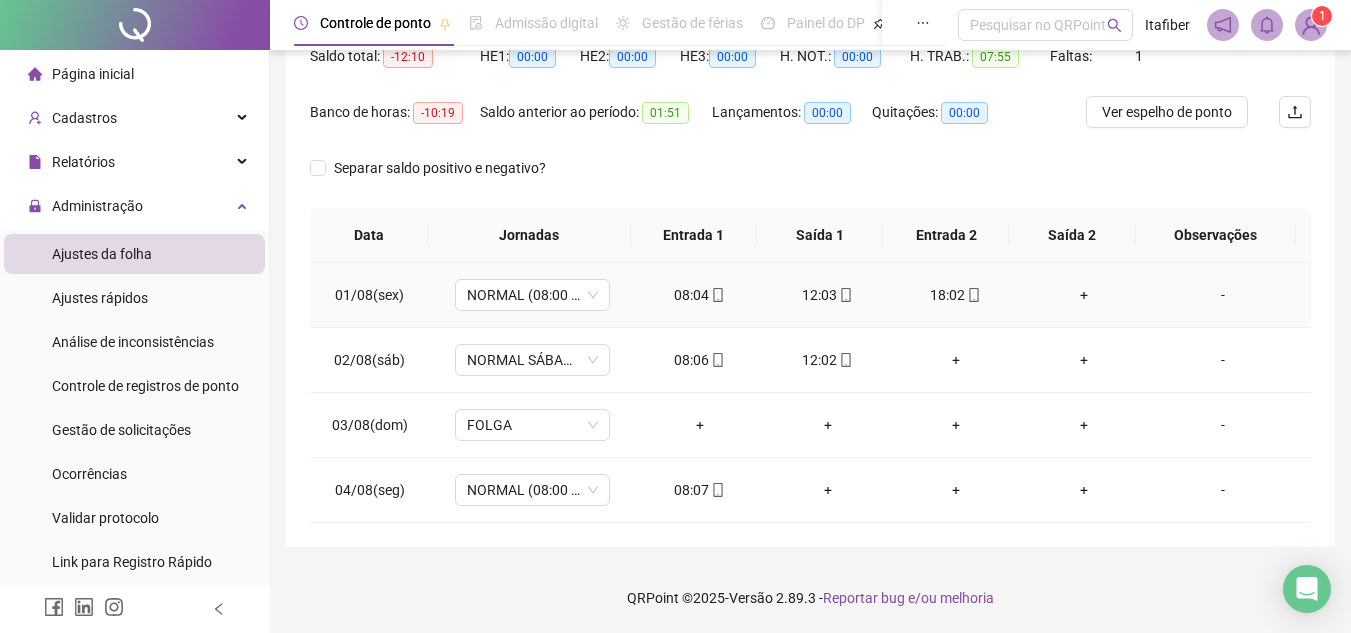 click on "+" at bounding box center [1084, 295] 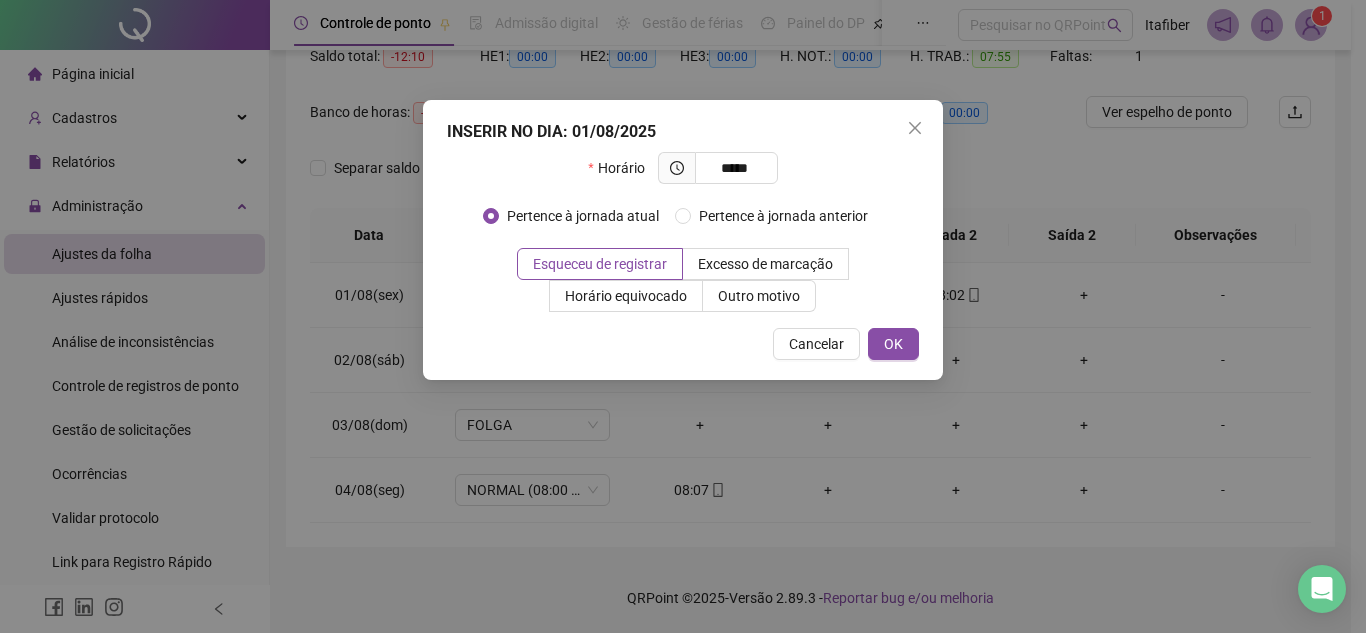 type on "*****" 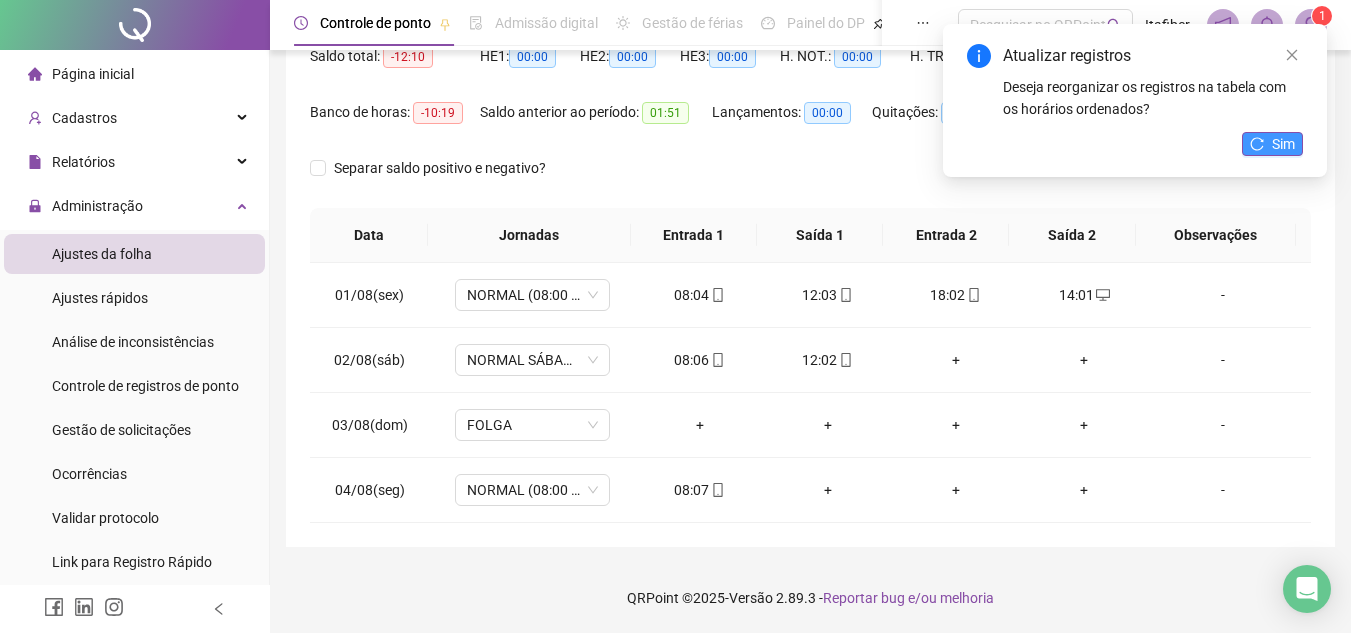 click on "Sim" at bounding box center [1272, 144] 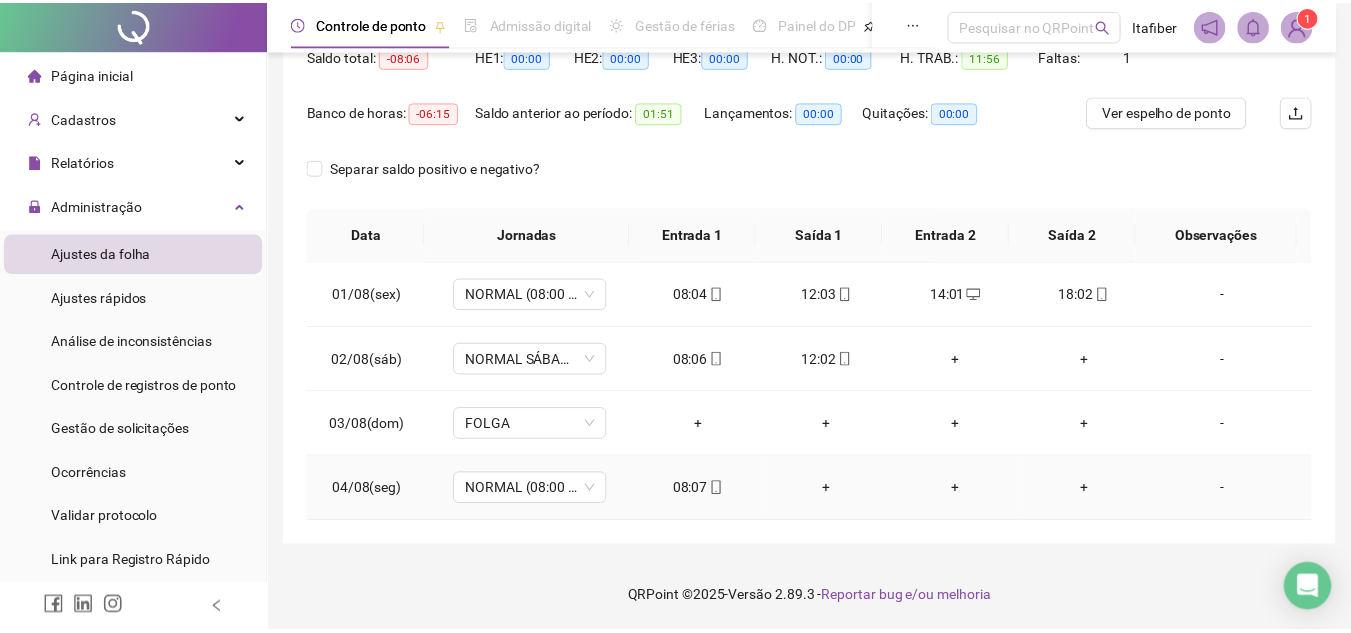 scroll, scrollTop: 0, scrollLeft: 0, axis: both 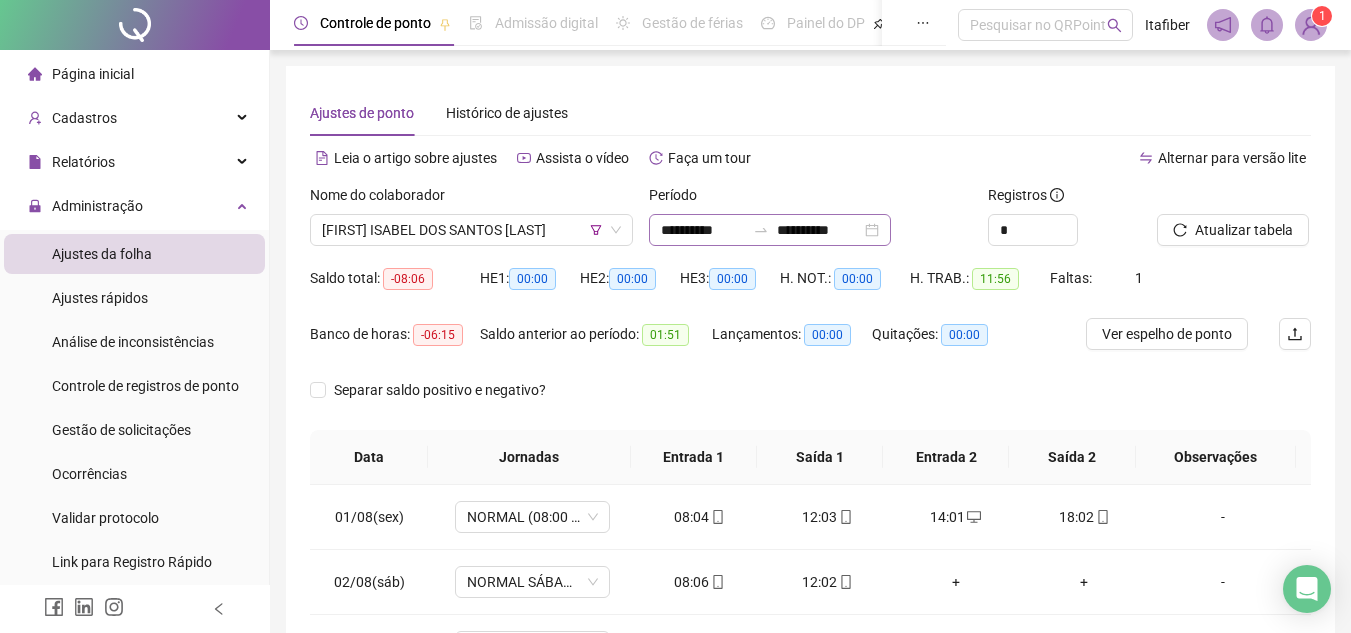 click on "**********" at bounding box center [770, 230] 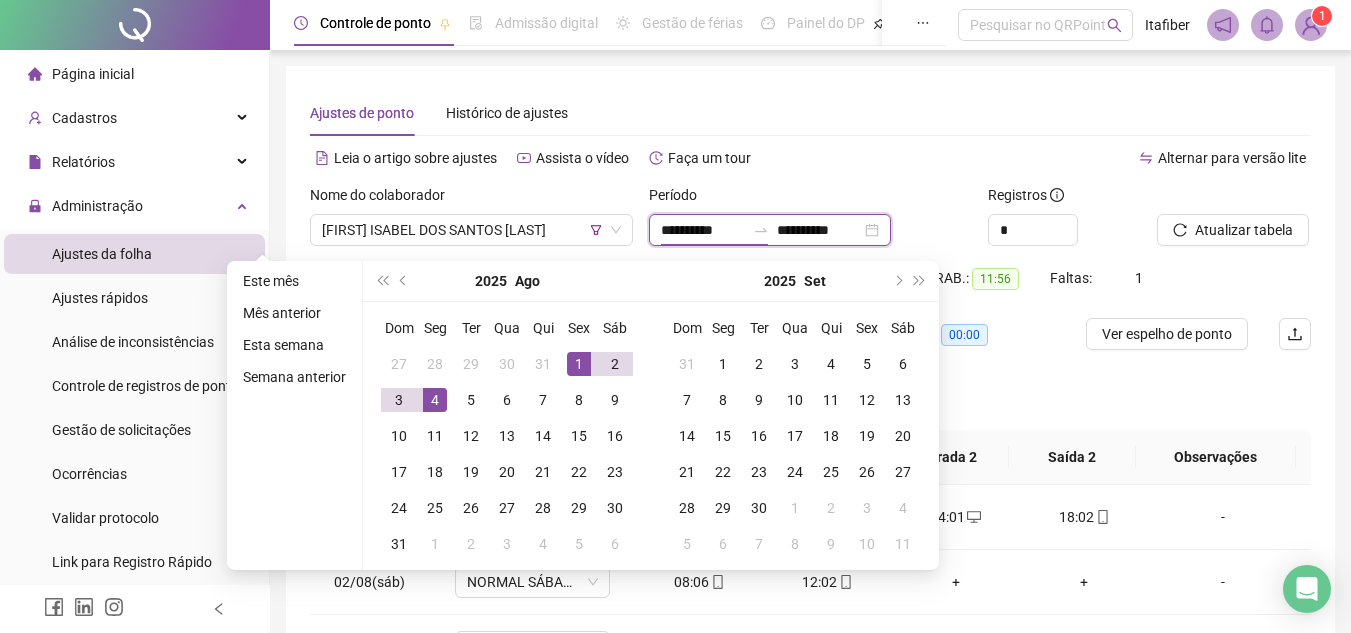 click on "**********" at bounding box center (703, 230) 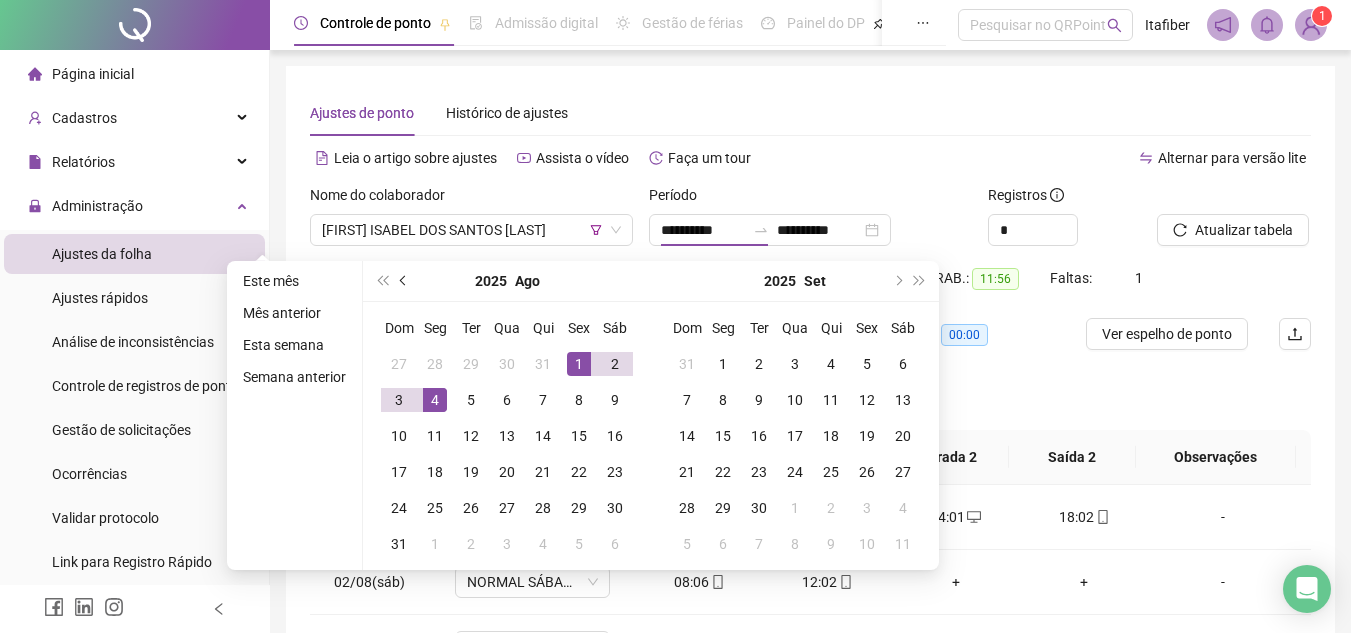 click at bounding box center (404, 281) 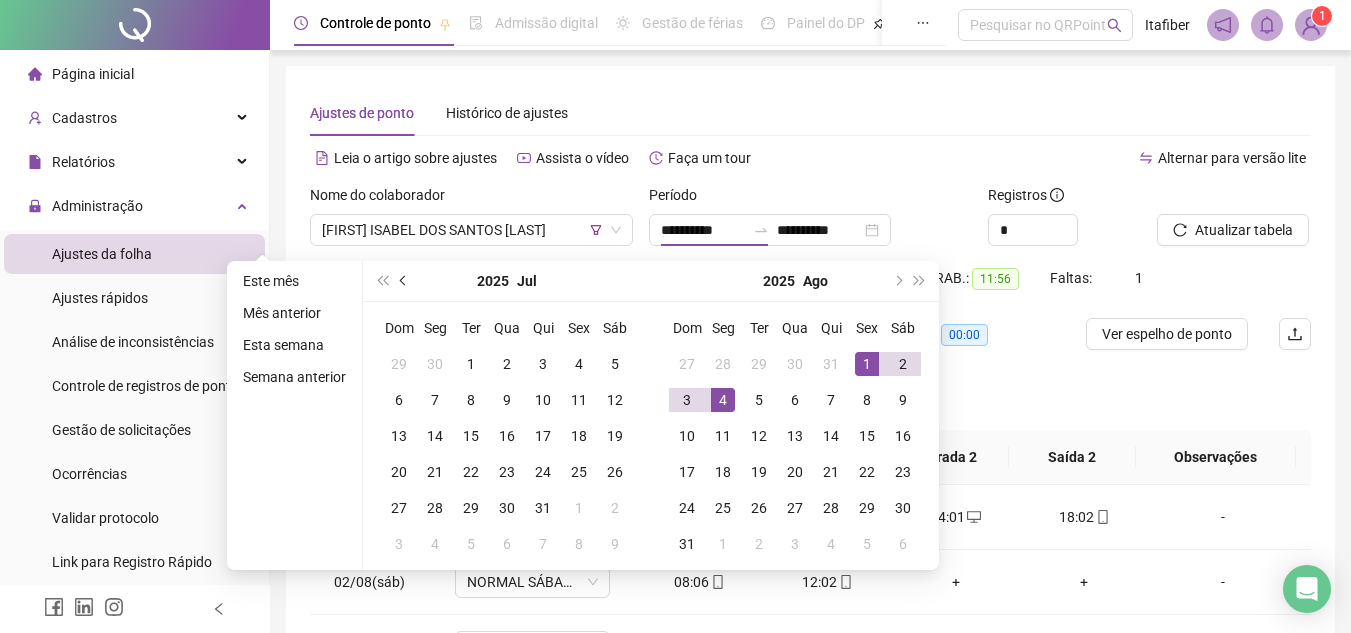 click at bounding box center [404, 281] 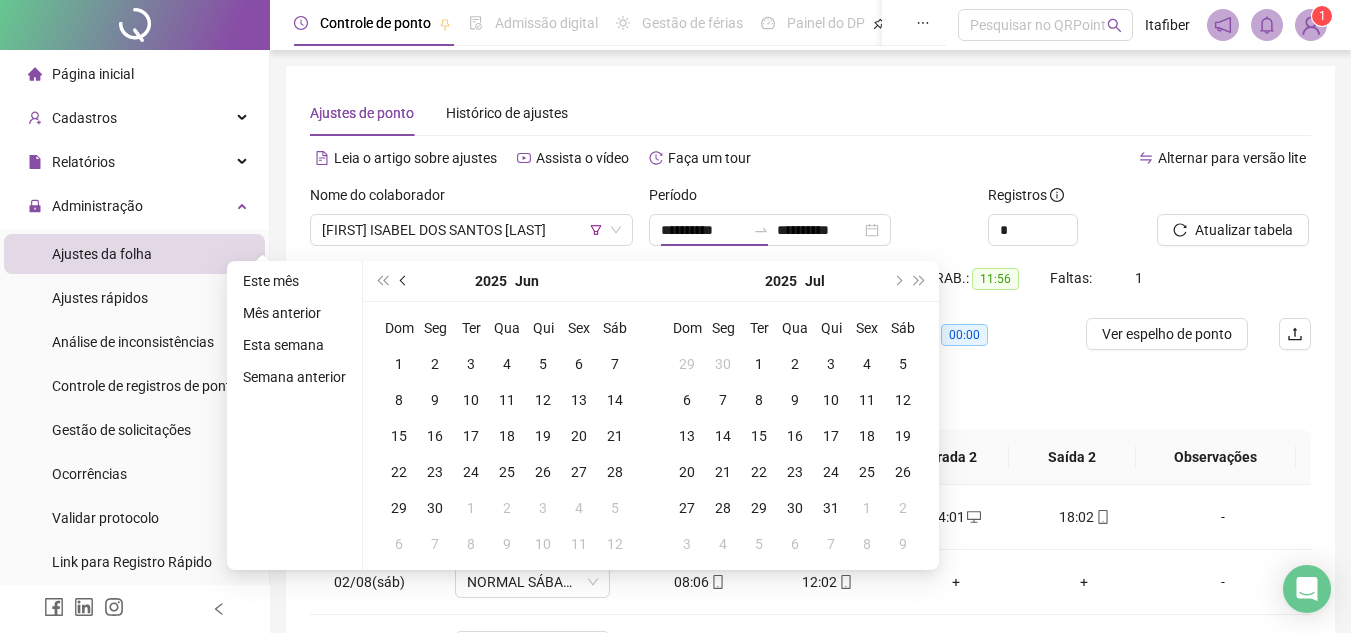 click at bounding box center (404, 281) 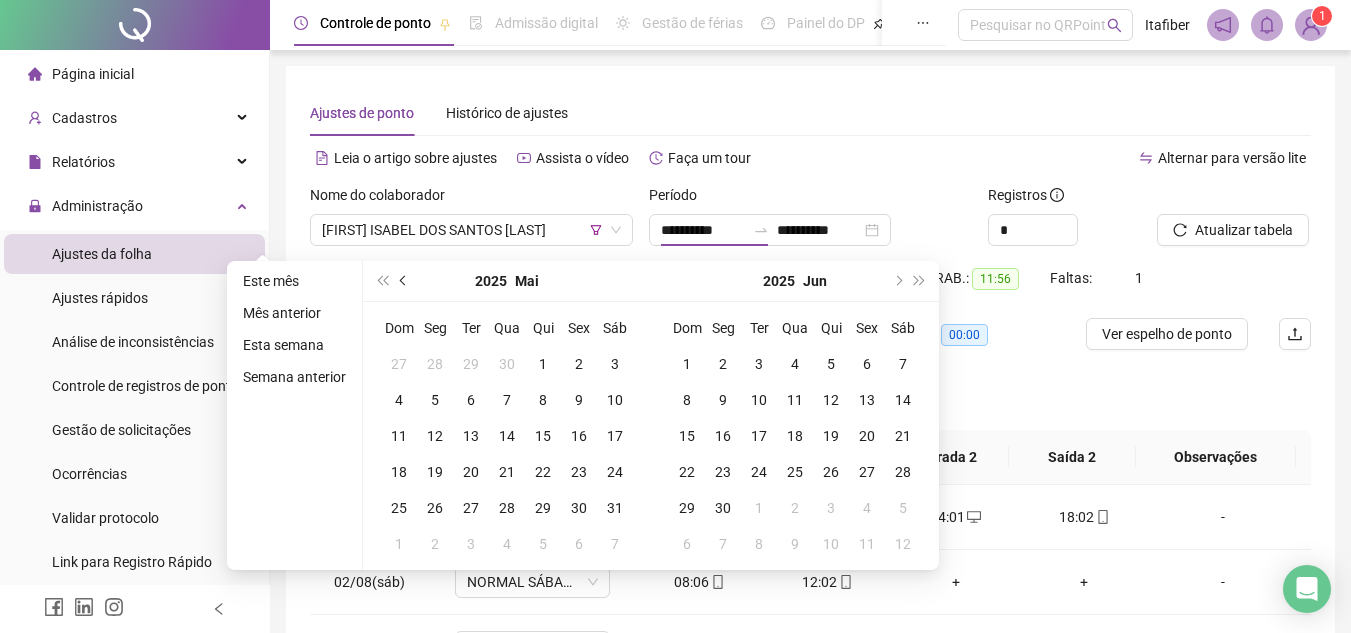 click at bounding box center [404, 281] 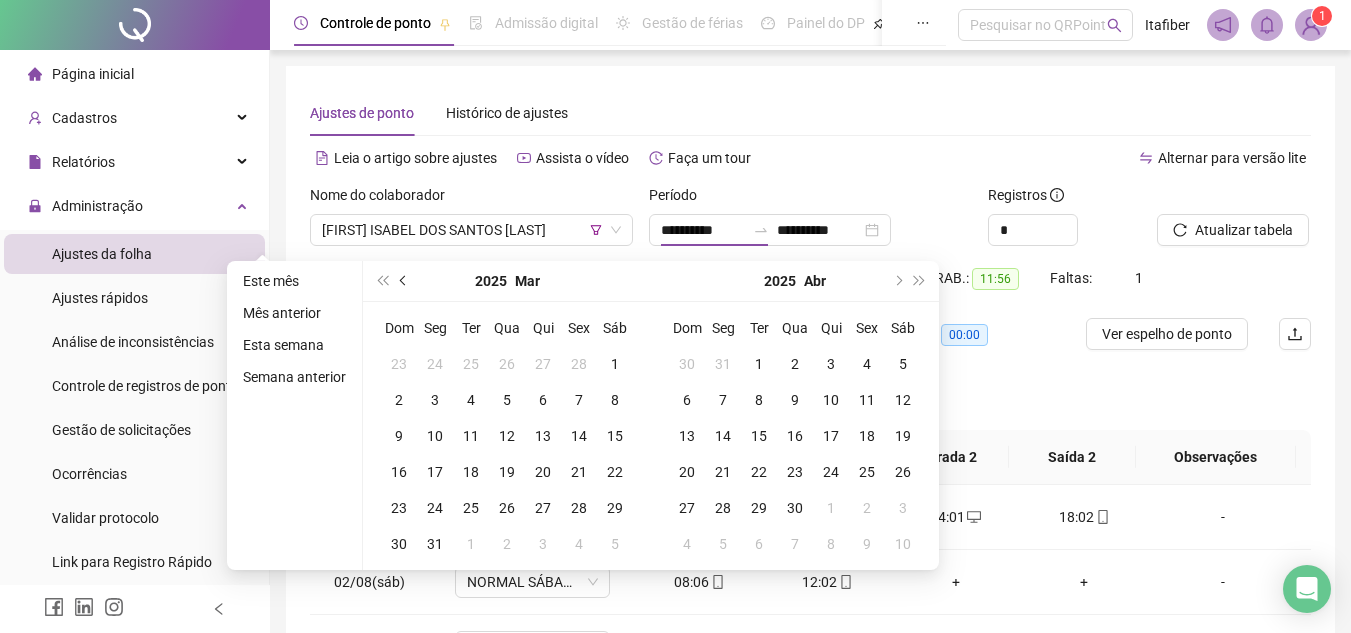 click at bounding box center (404, 281) 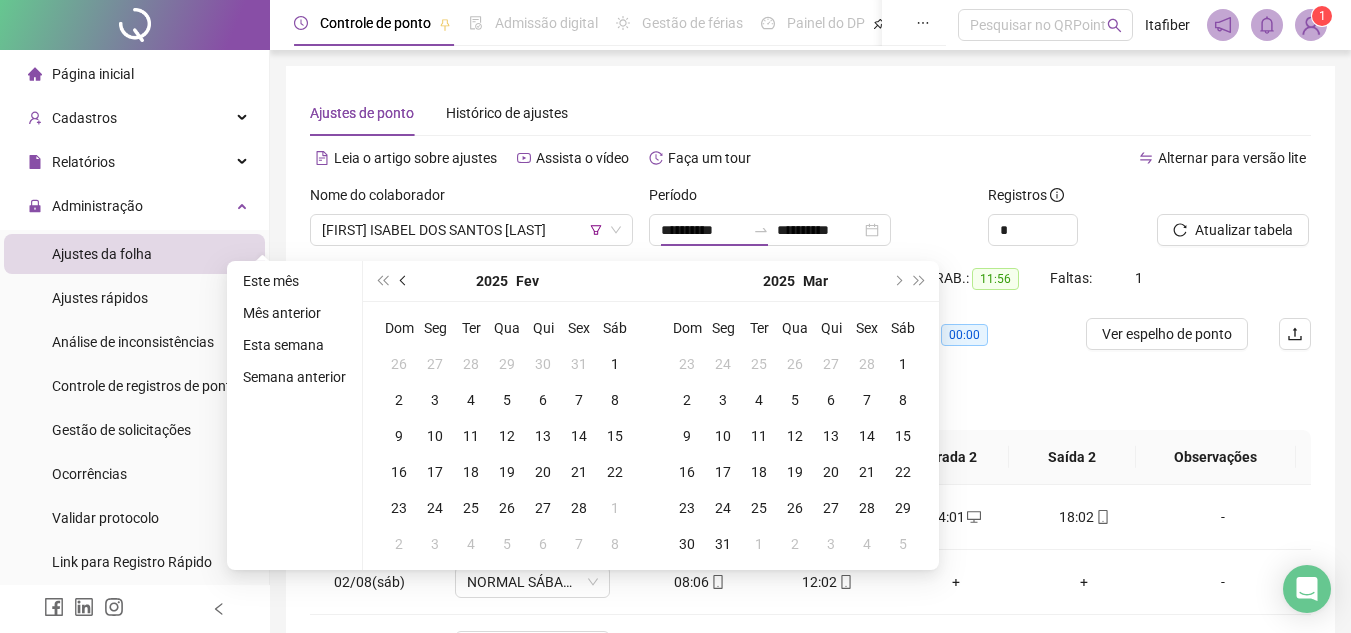 click at bounding box center (404, 281) 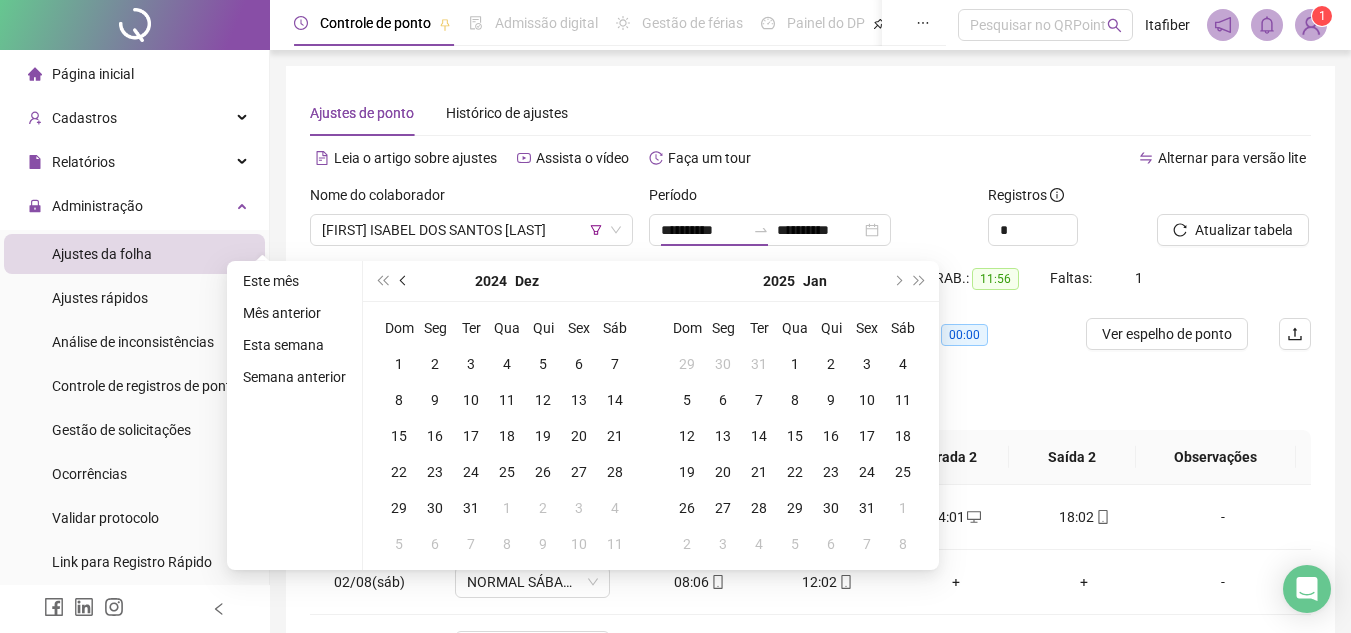 click at bounding box center [404, 281] 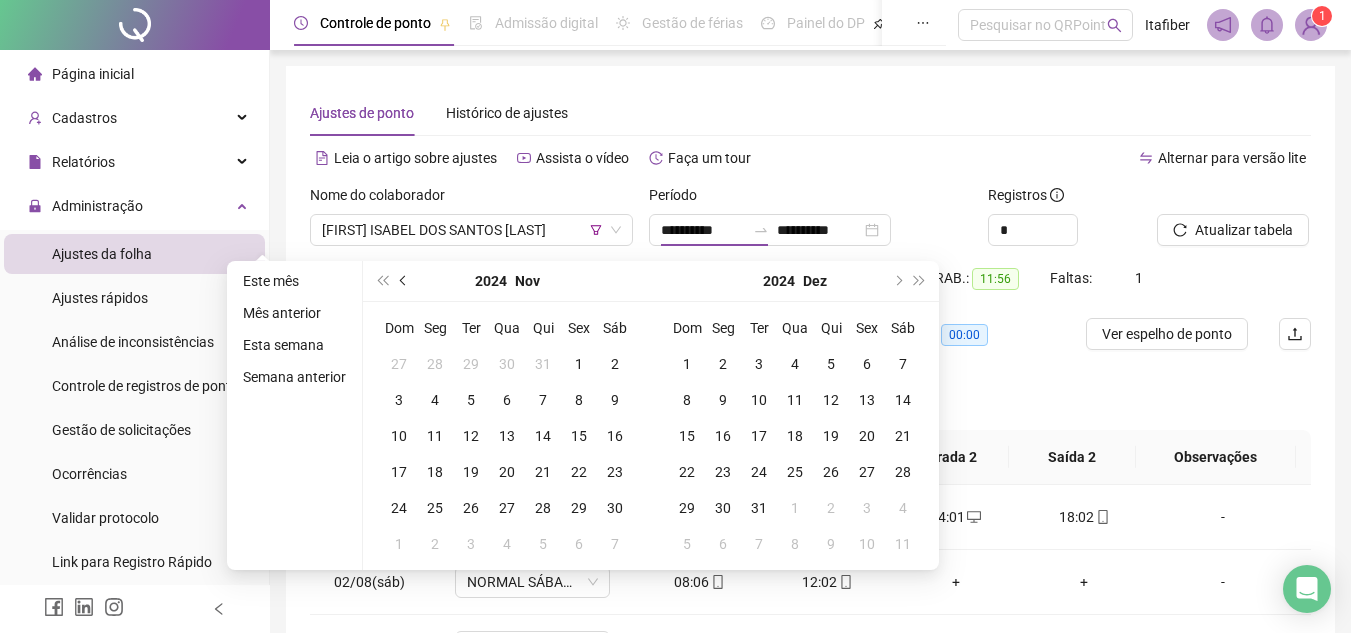 click at bounding box center [404, 281] 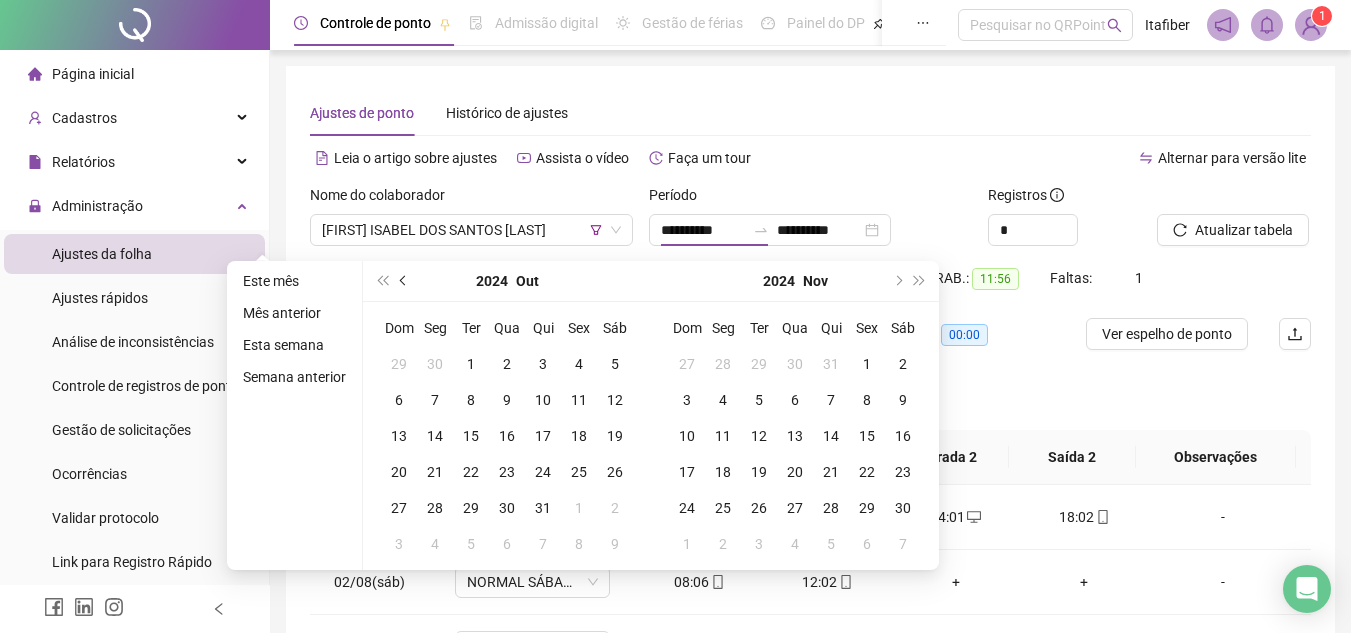 click at bounding box center (404, 281) 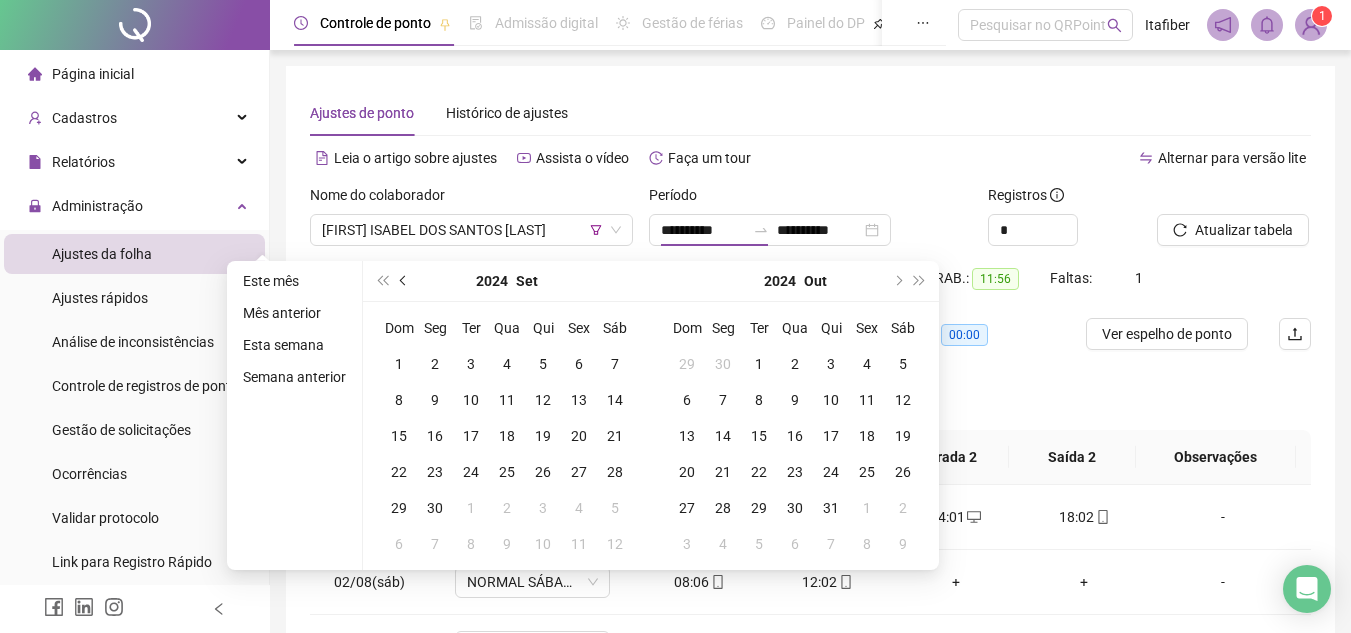 click at bounding box center [404, 281] 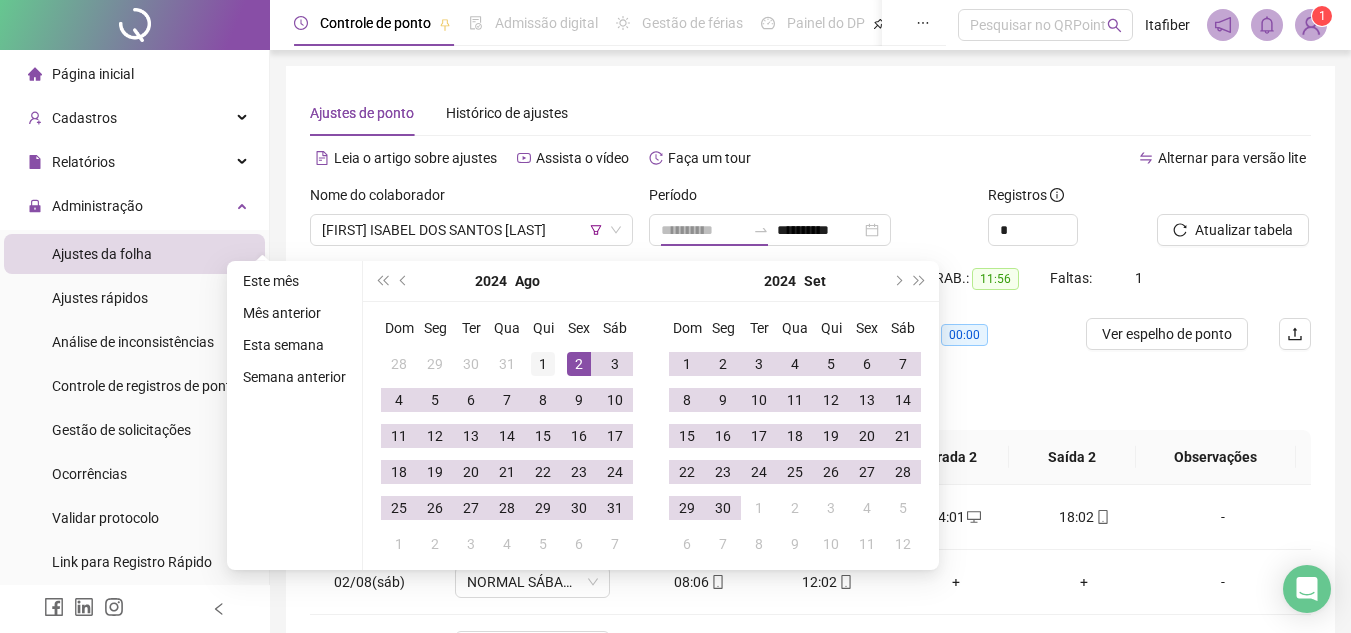 type on "**********" 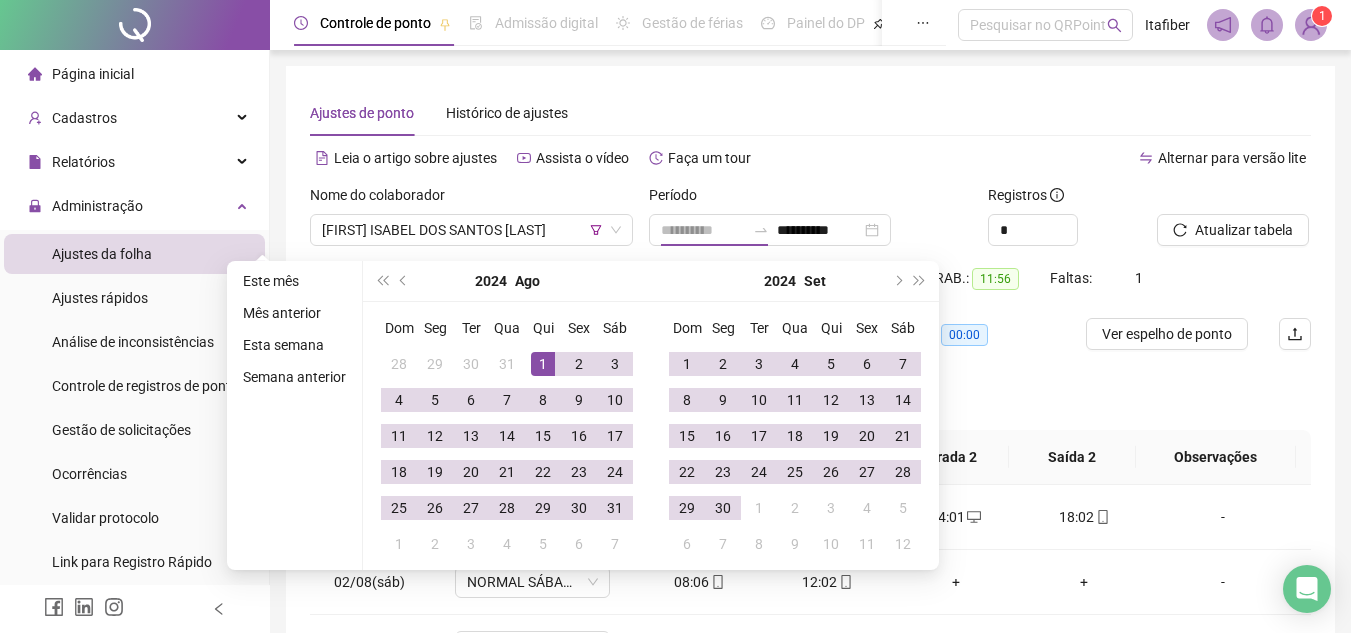 click on "1" at bounding box center (543, 364) 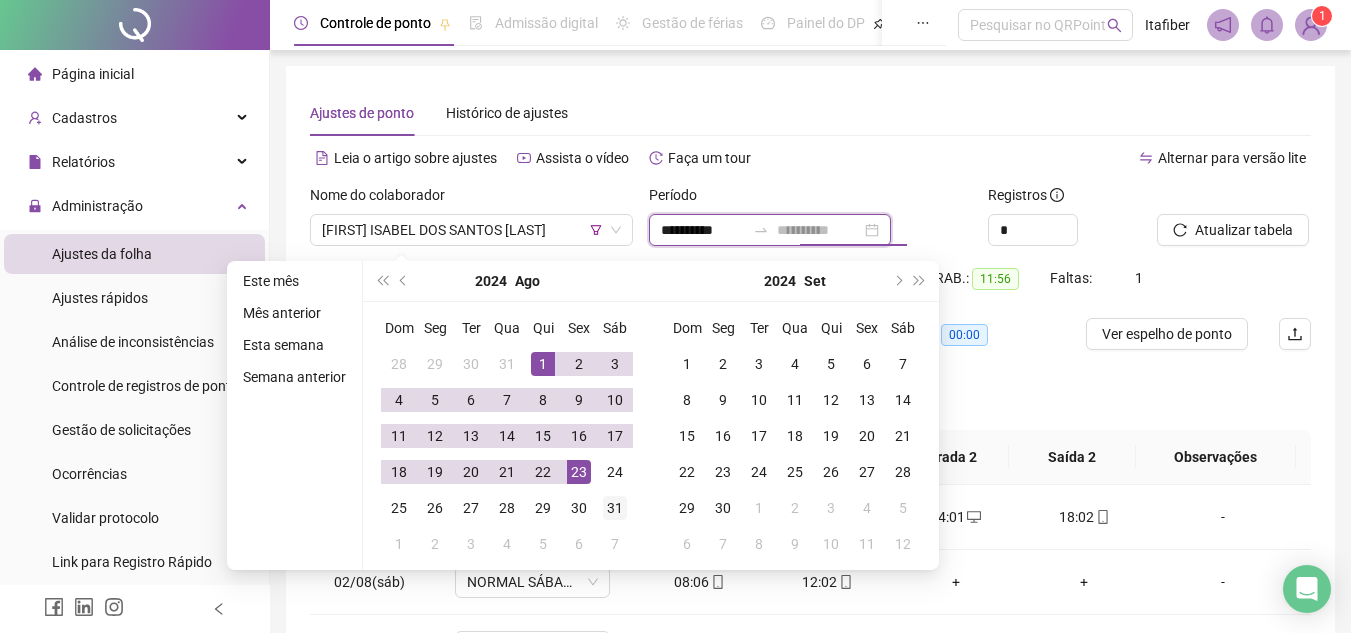 type on "**********" 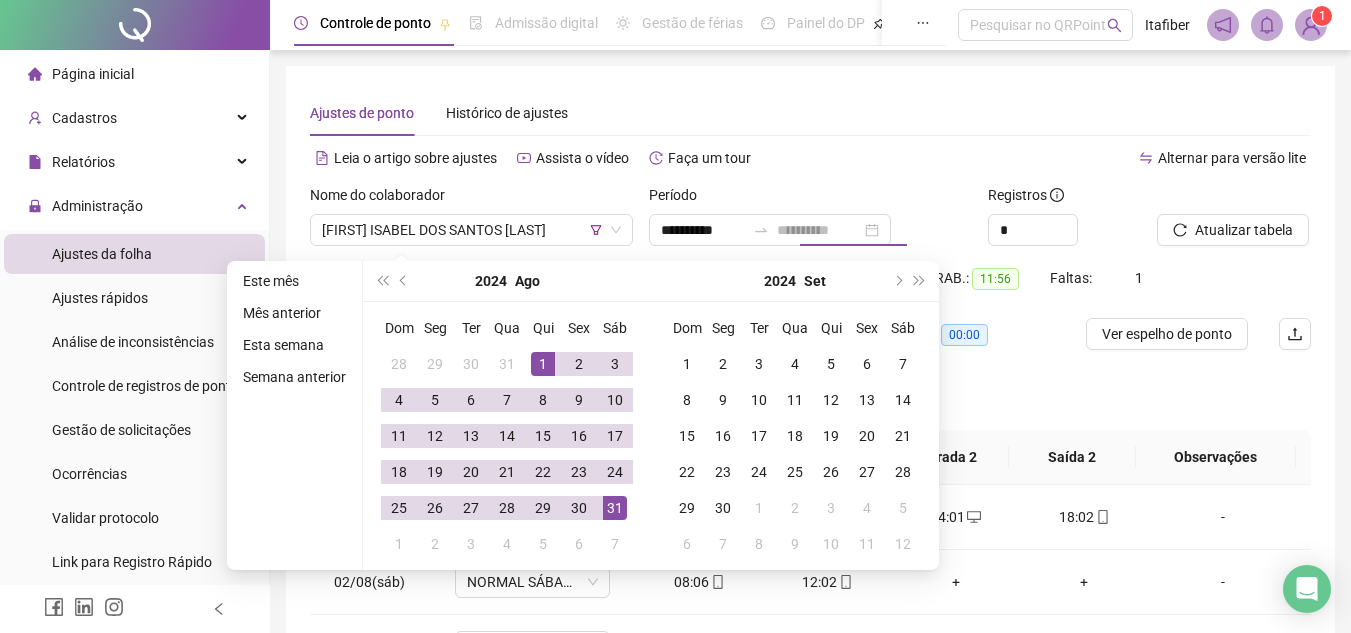 click on "31" at bounding box center (615, 508) 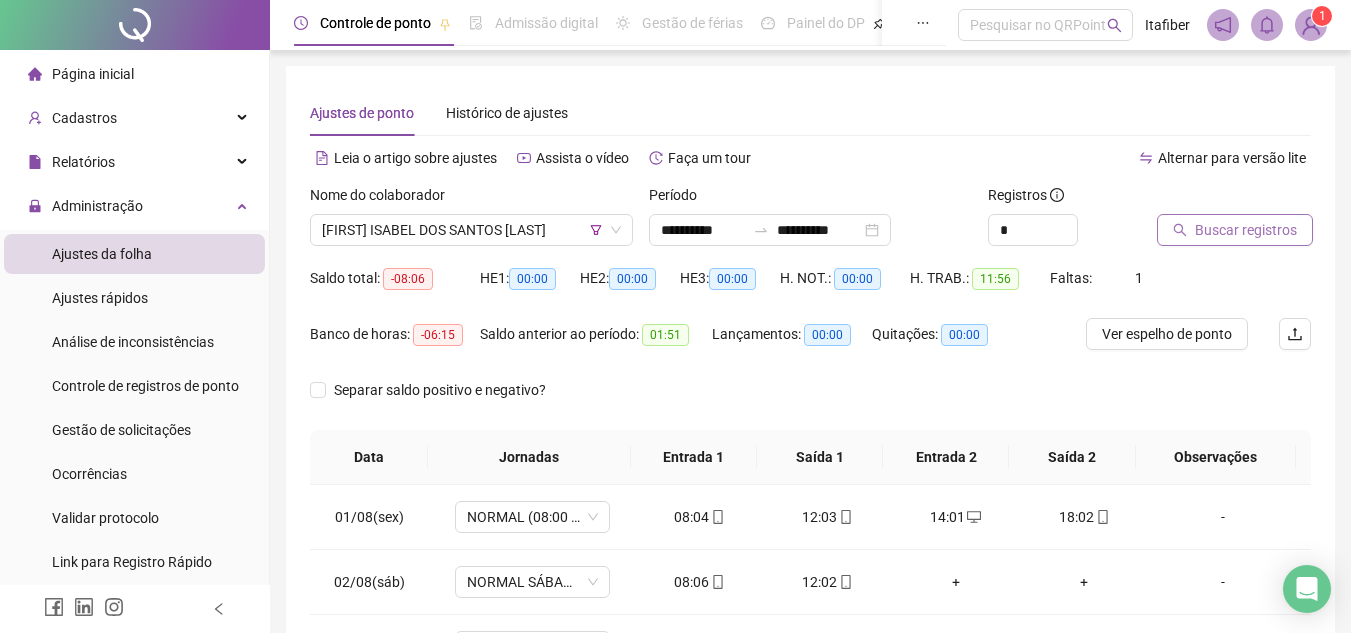click on "Buscar registros" at bounding box center (1246, 230) 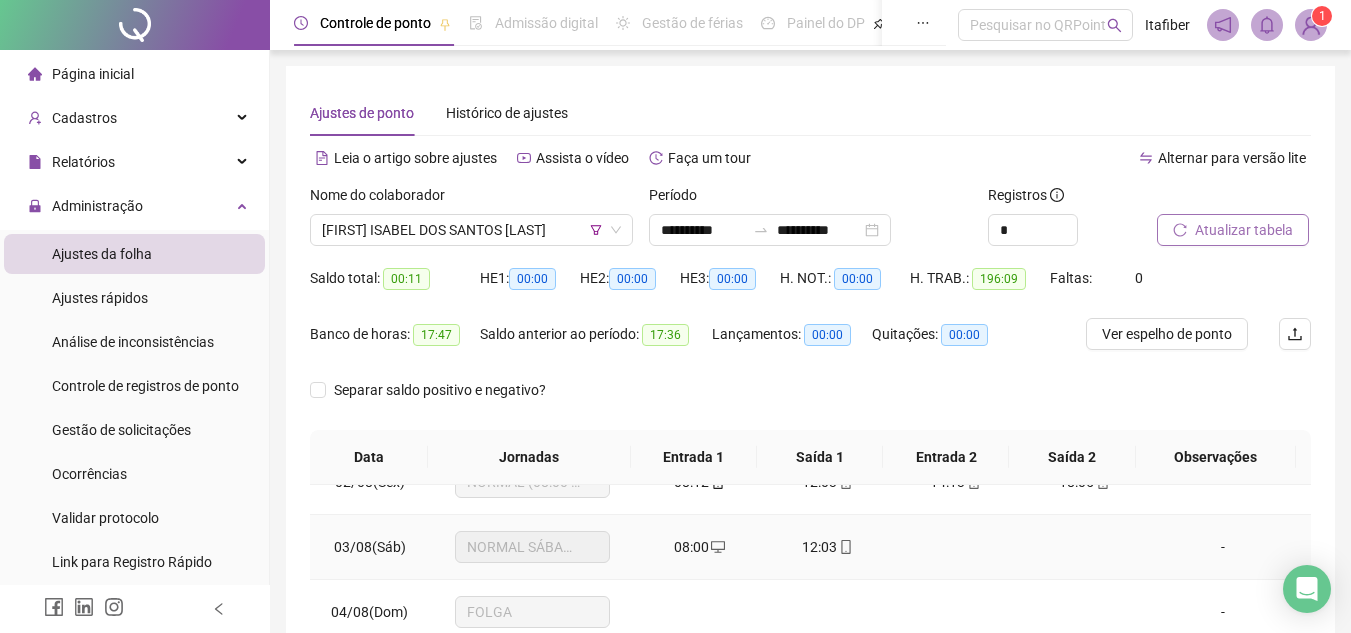 scroll, scrollTop: 200, scrollLeft: 0, axis: vertical 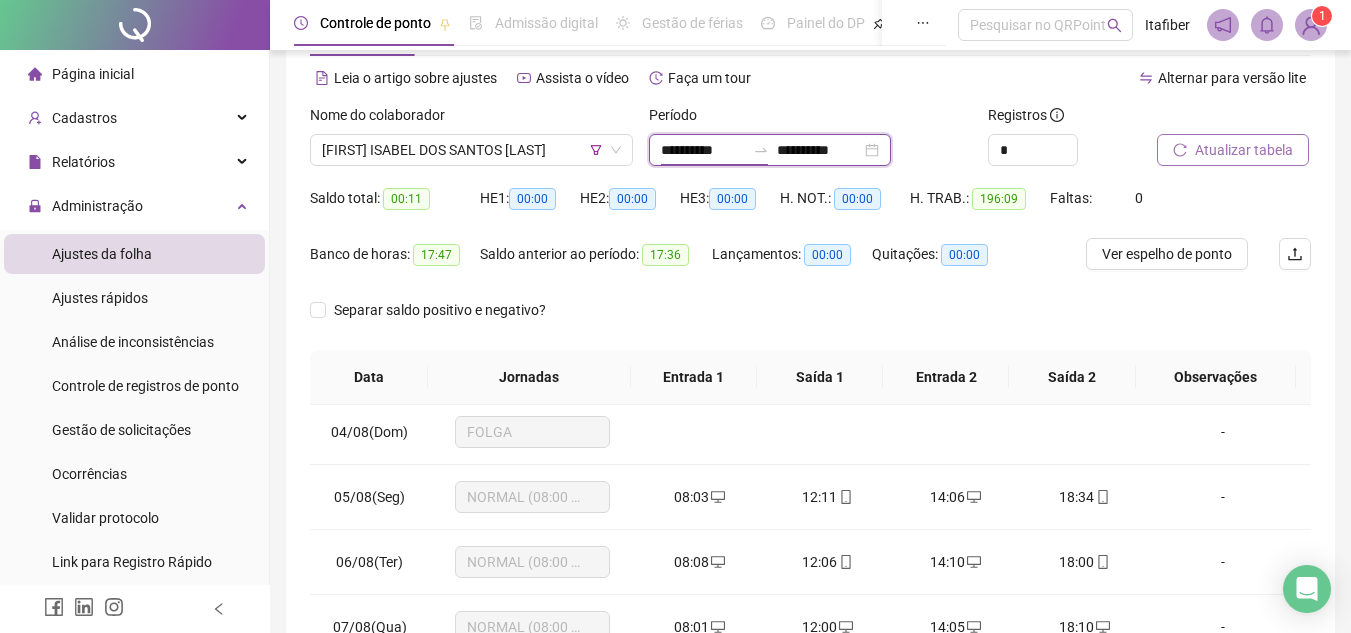 click on "**********" at bounding box center (703, 150) 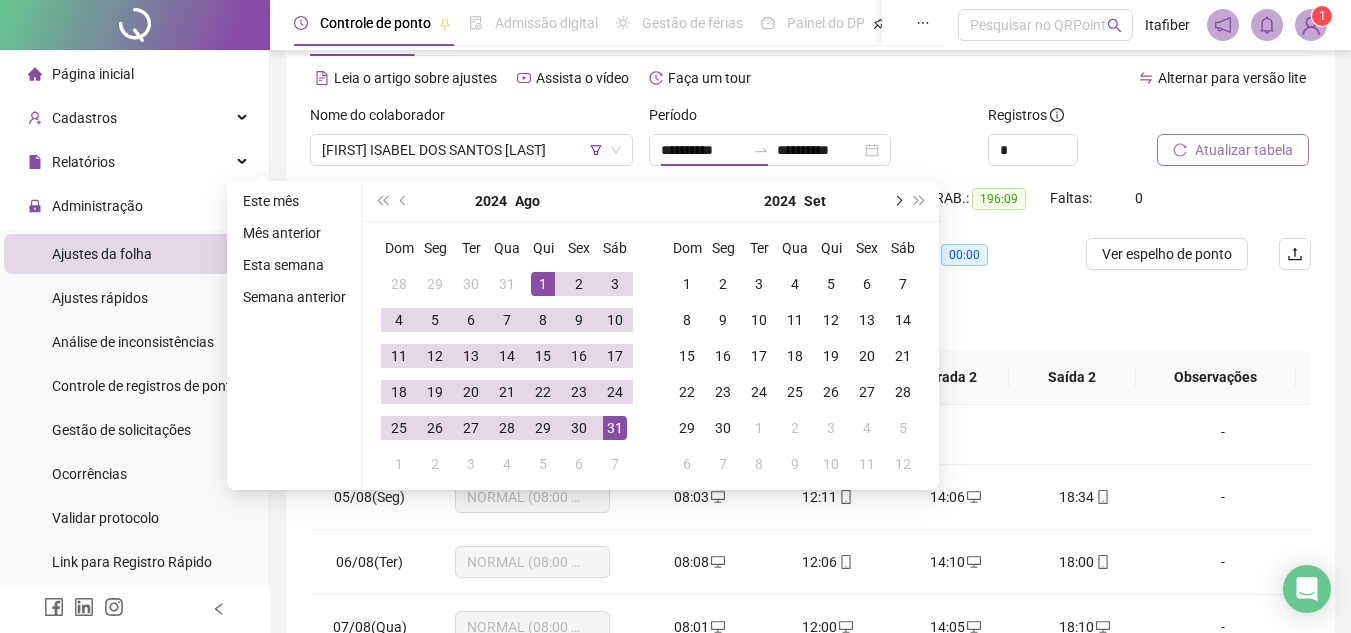click at bounding box center (897, 201) 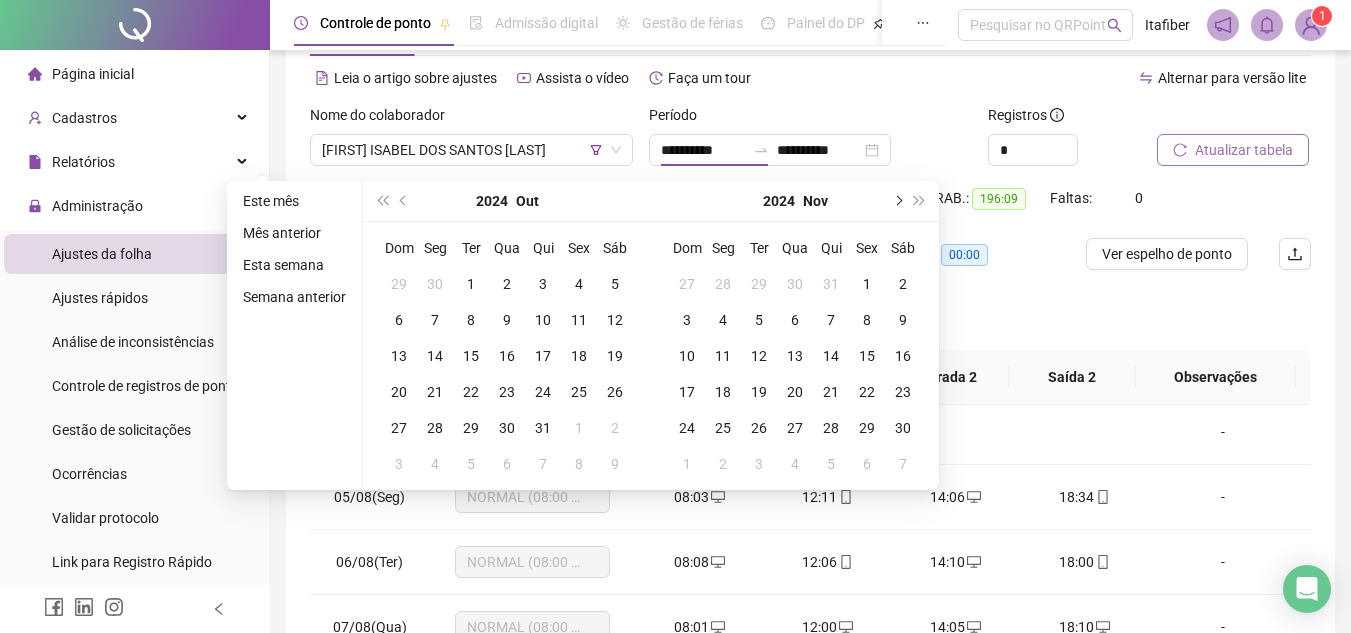 click at bounding box center [897, 201] 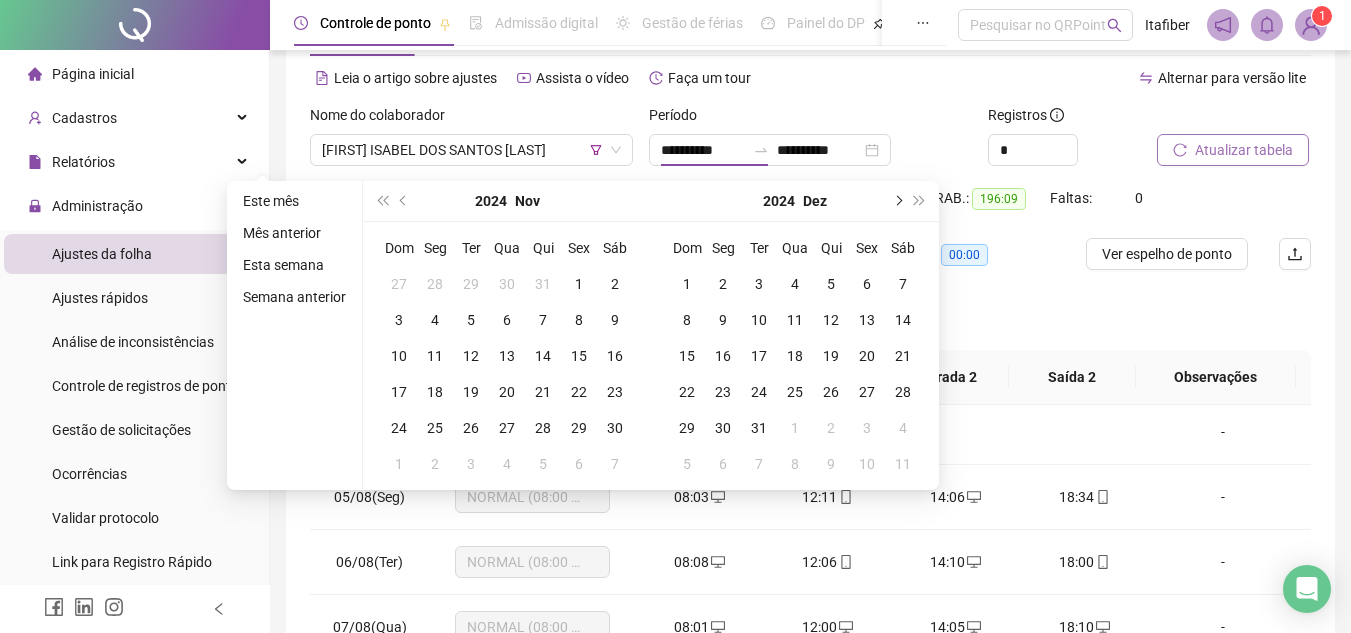 click at bounding box center [897, 201] 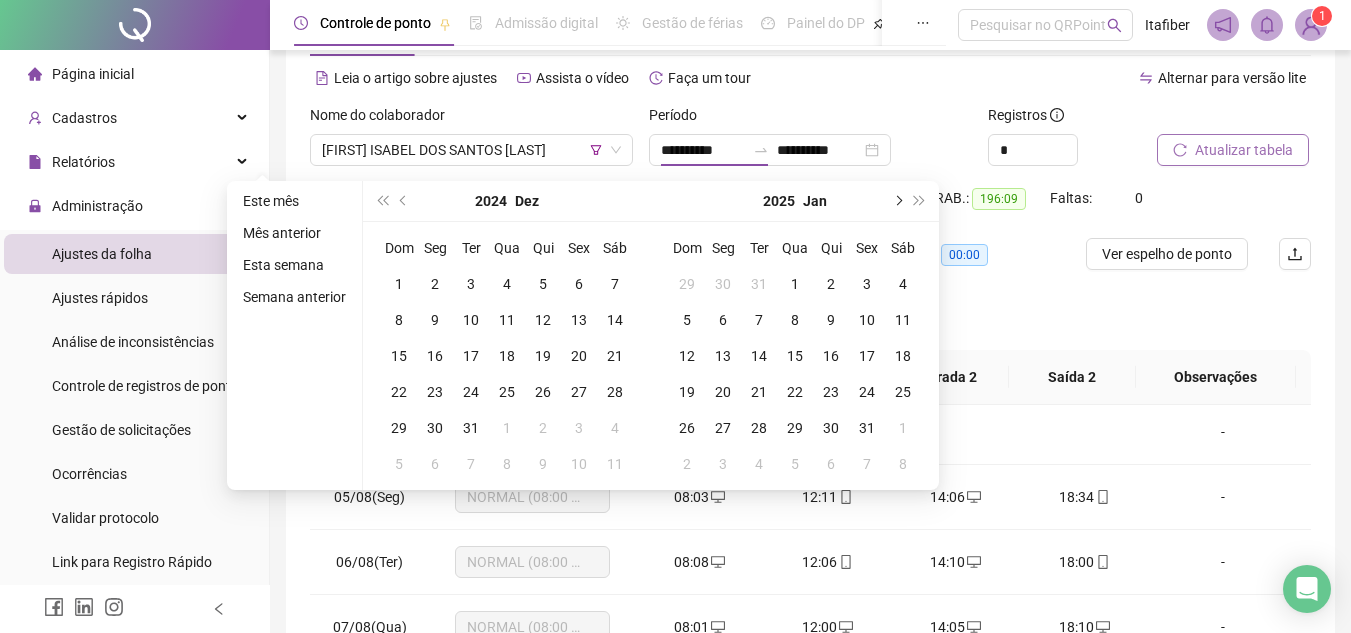 click at bounding box center [897, 201] 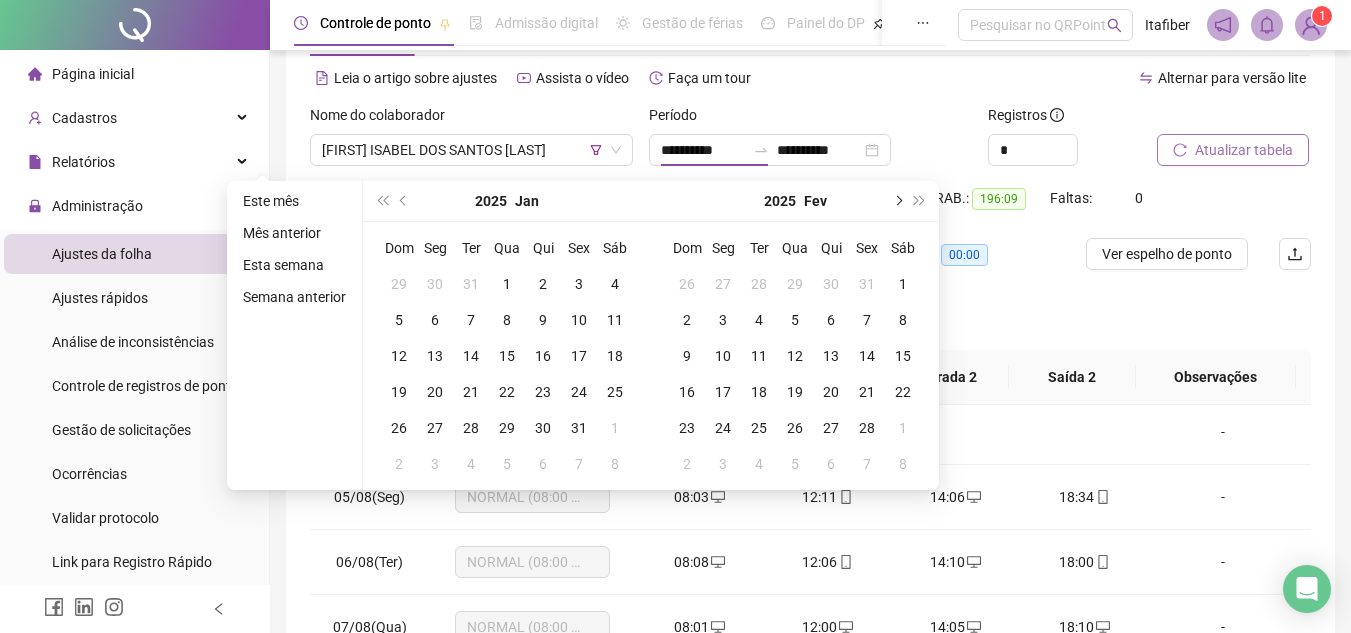 click at bounding box center (897, 201) 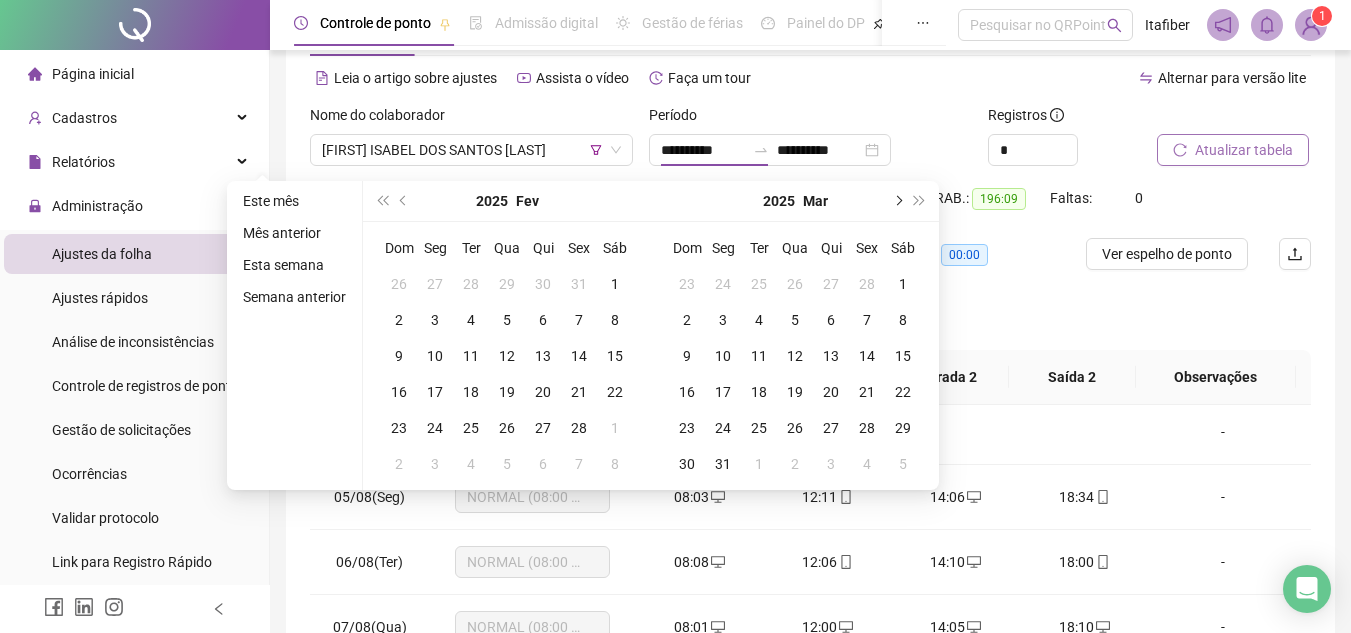 click at bounding box center [897, 201] 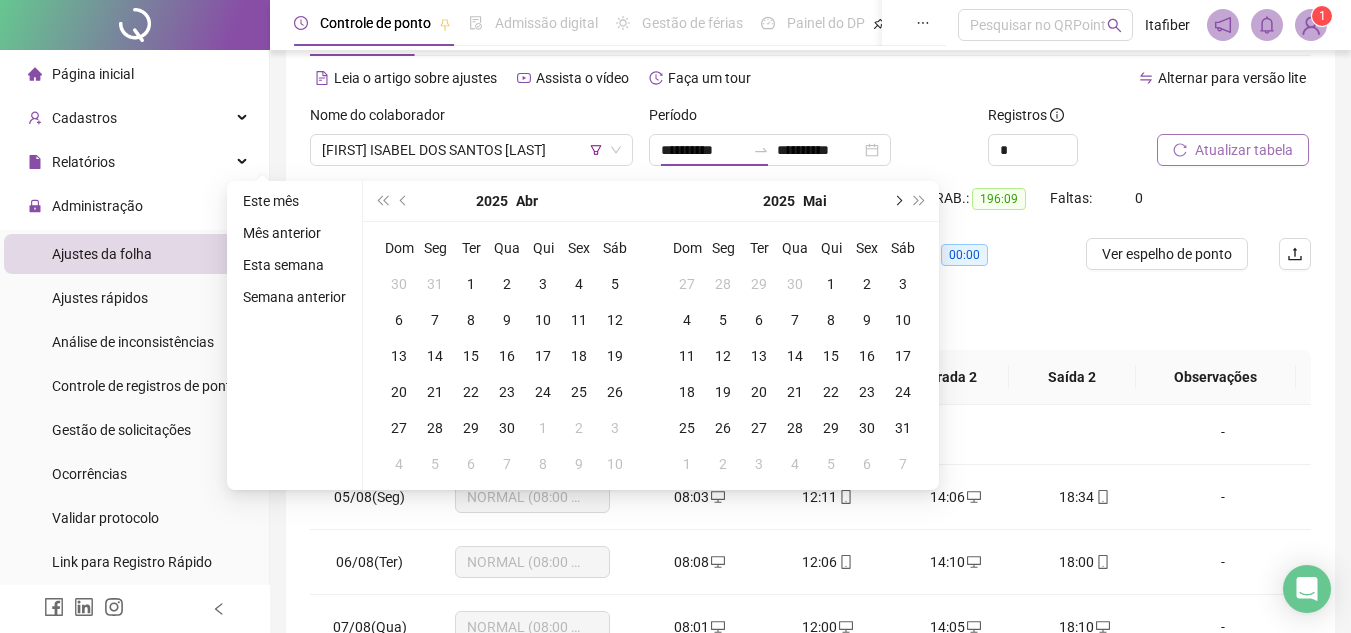 click at bounding box center (897, 201) 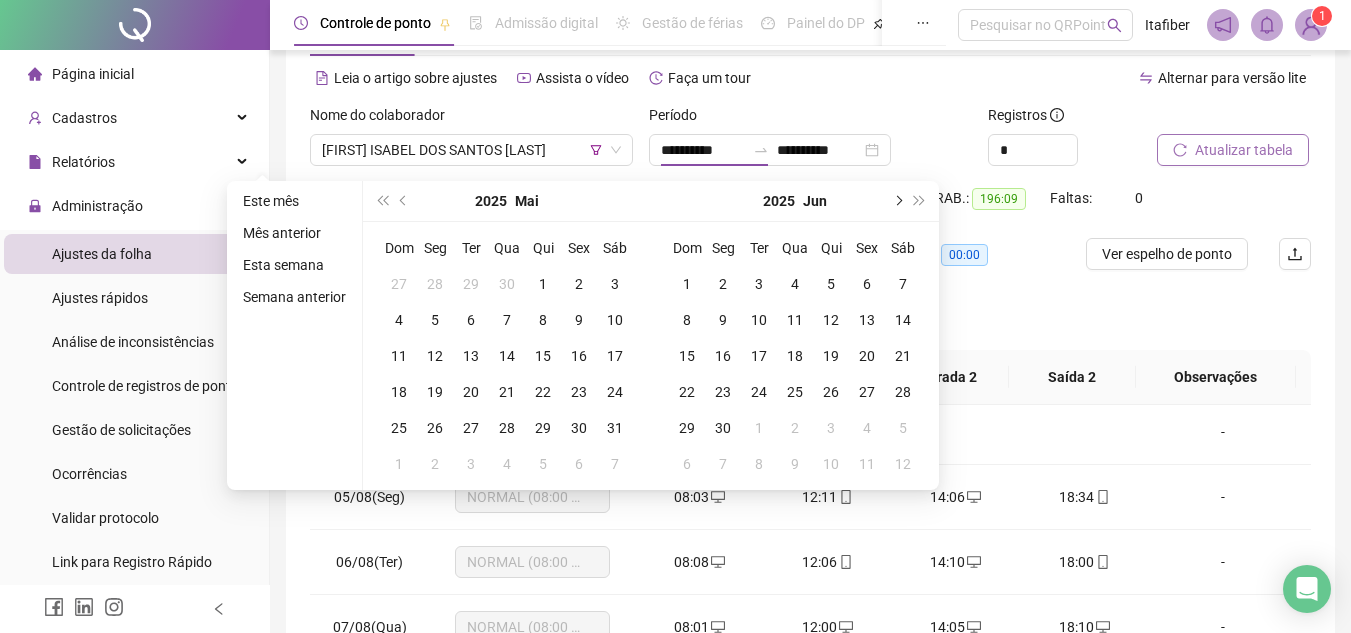 click at bounding box center [897, 201] 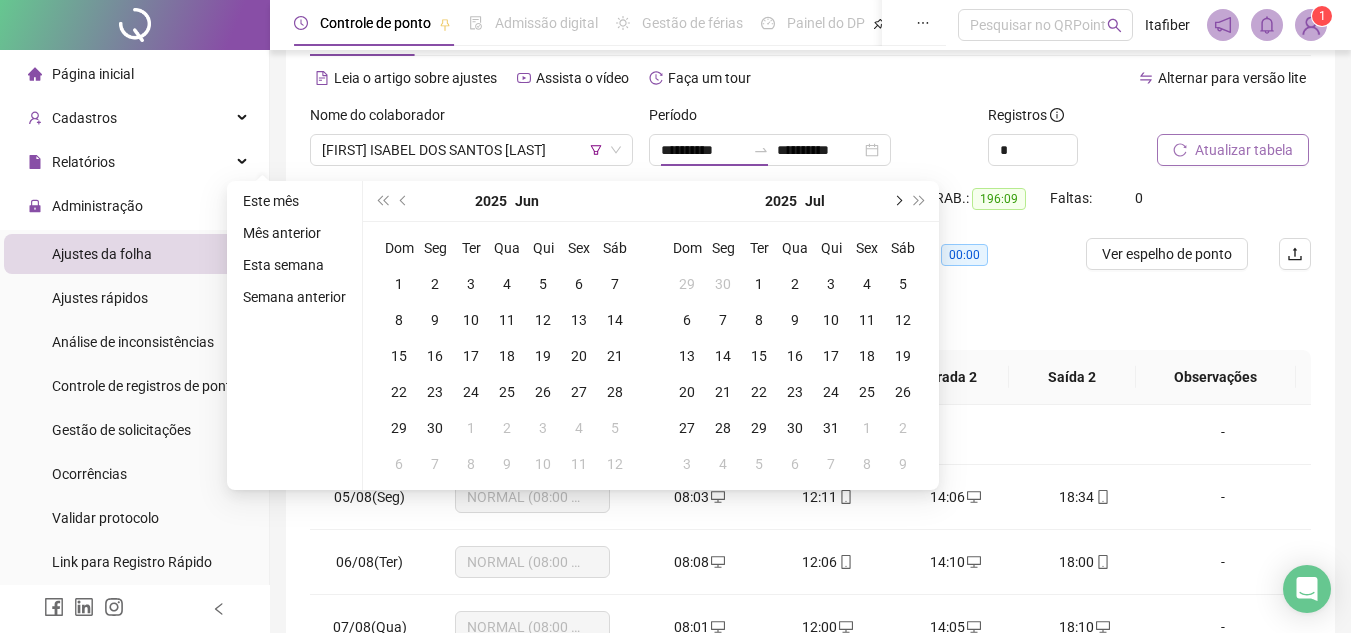 click at bounding box center (897, 201) 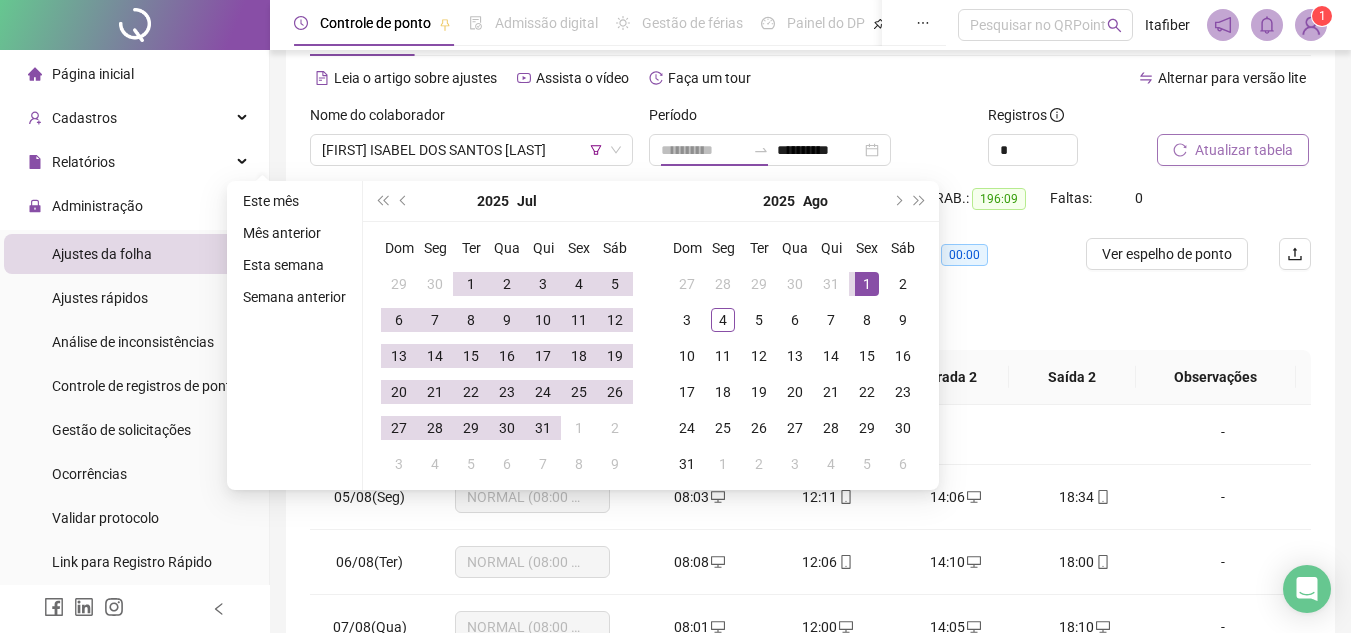 type on "**********" 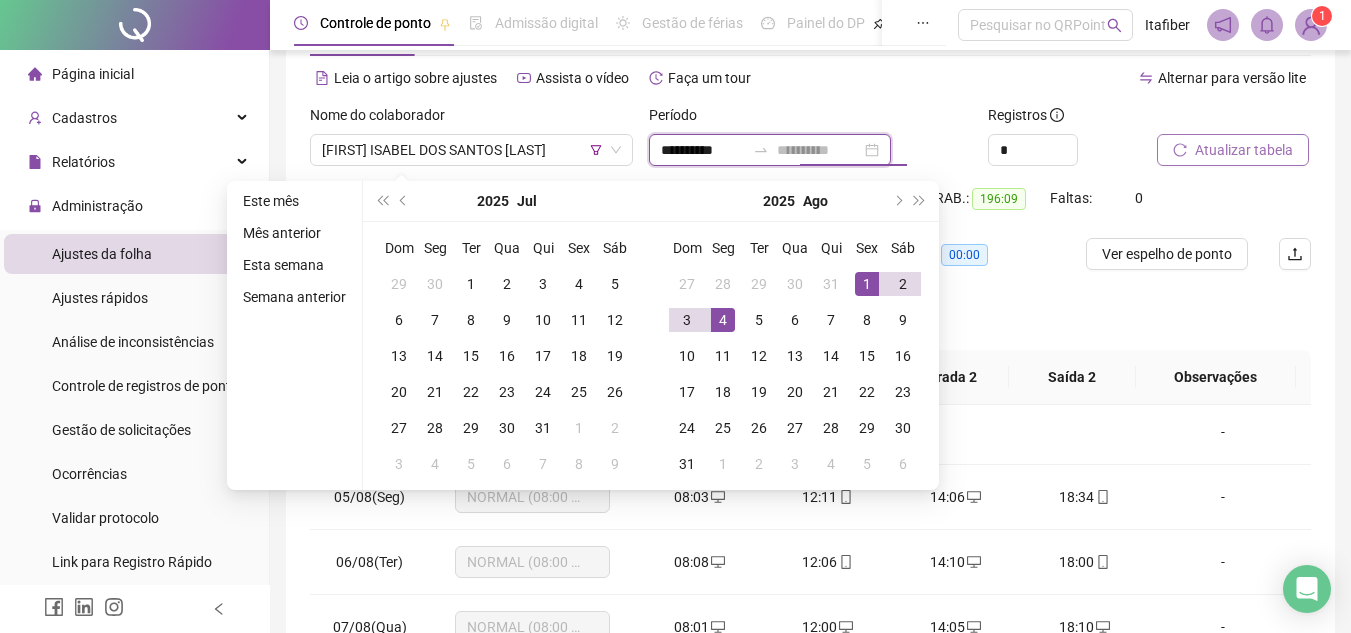 type on "**********" 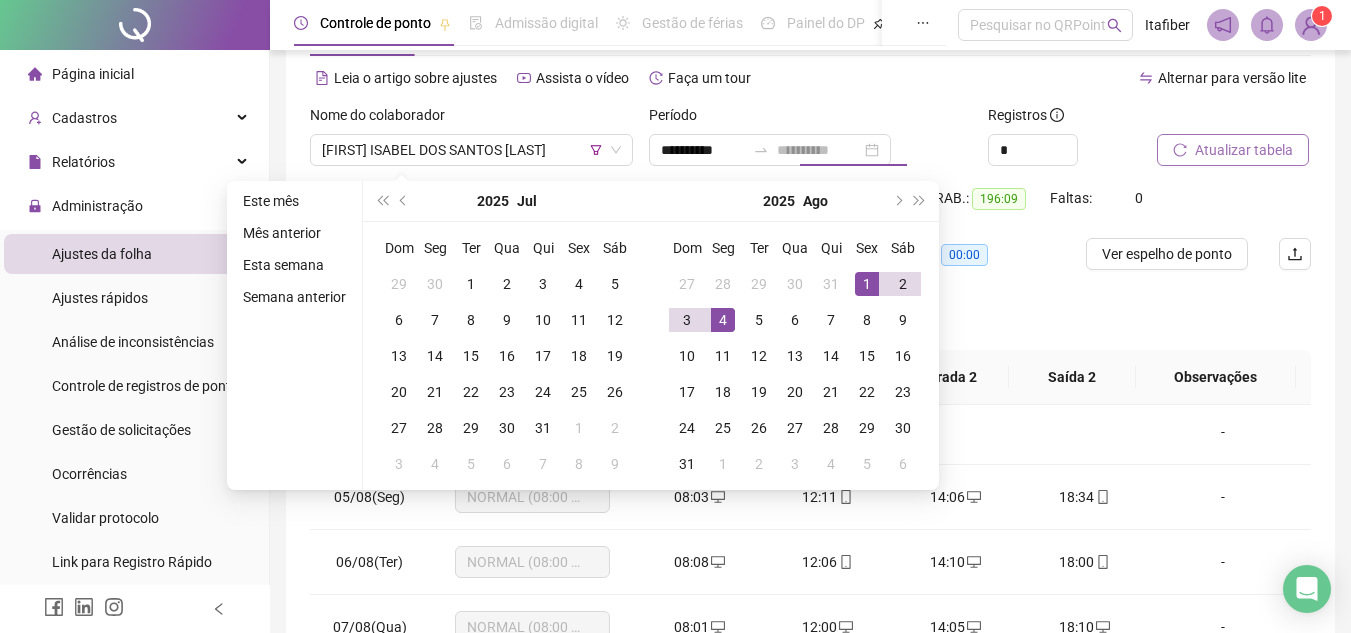 click on "4" at bounding box center (723, 320) 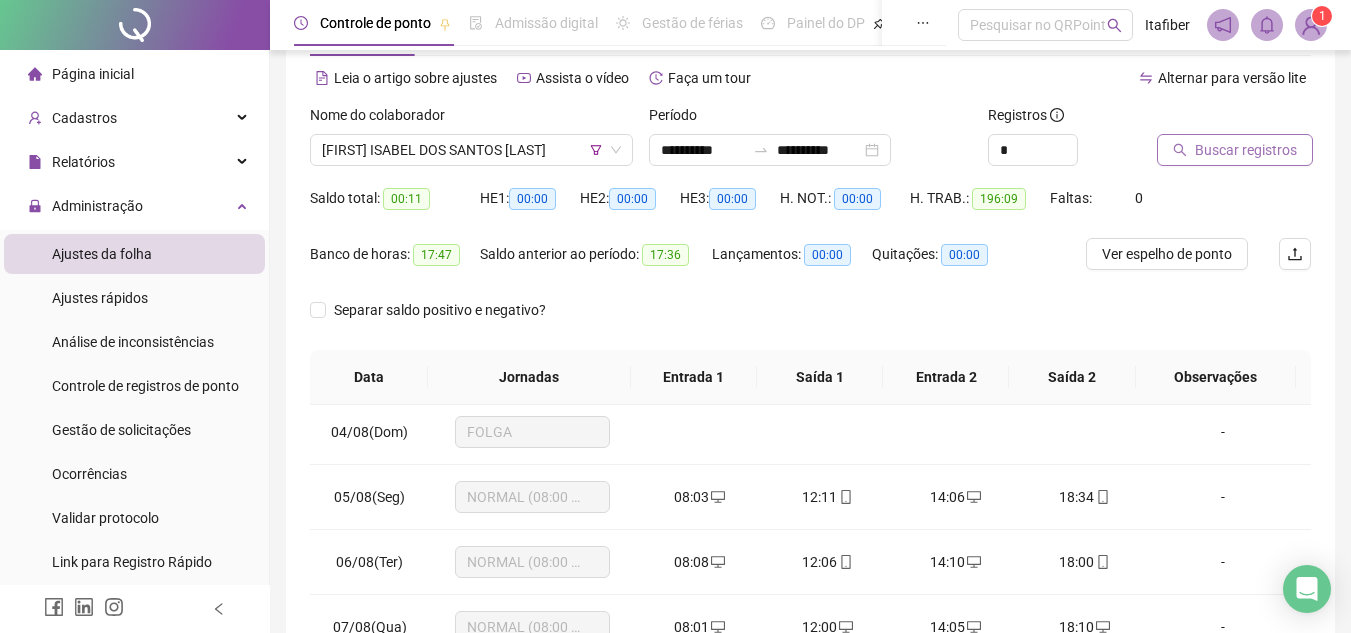 click on "Buscar registros" at bounding box center (1235, 150) 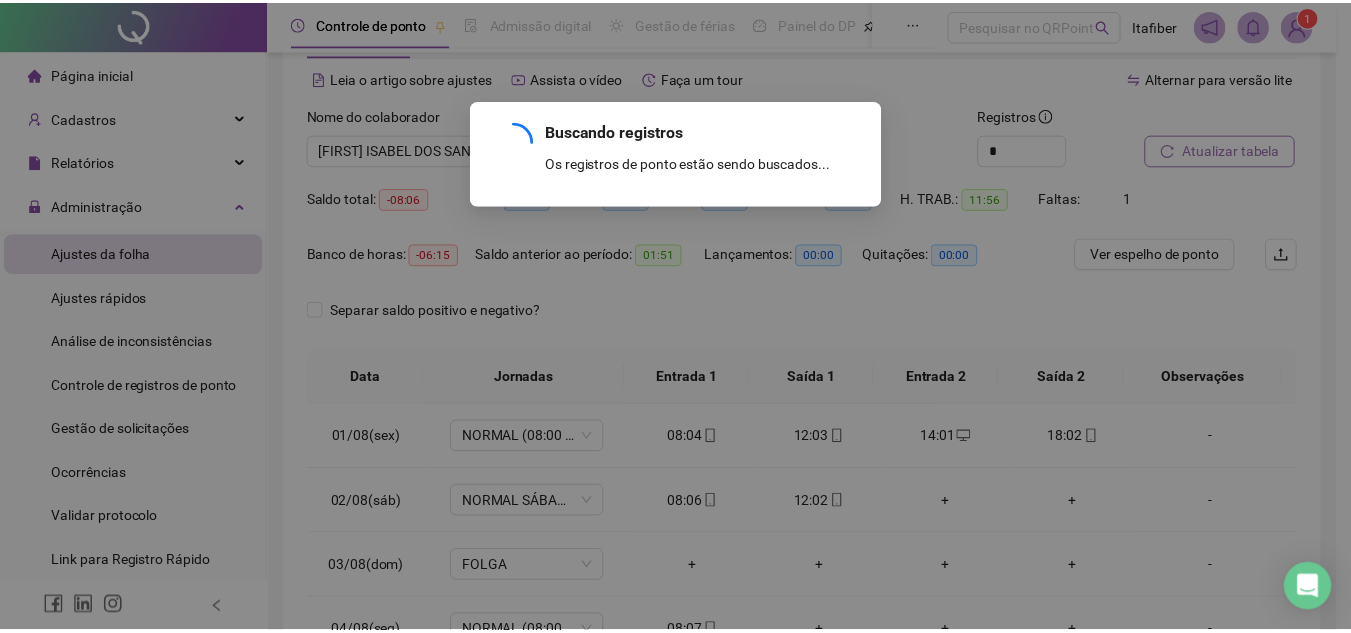 scroll, scrollTop: 0, scrollLeft: 0, axis: both 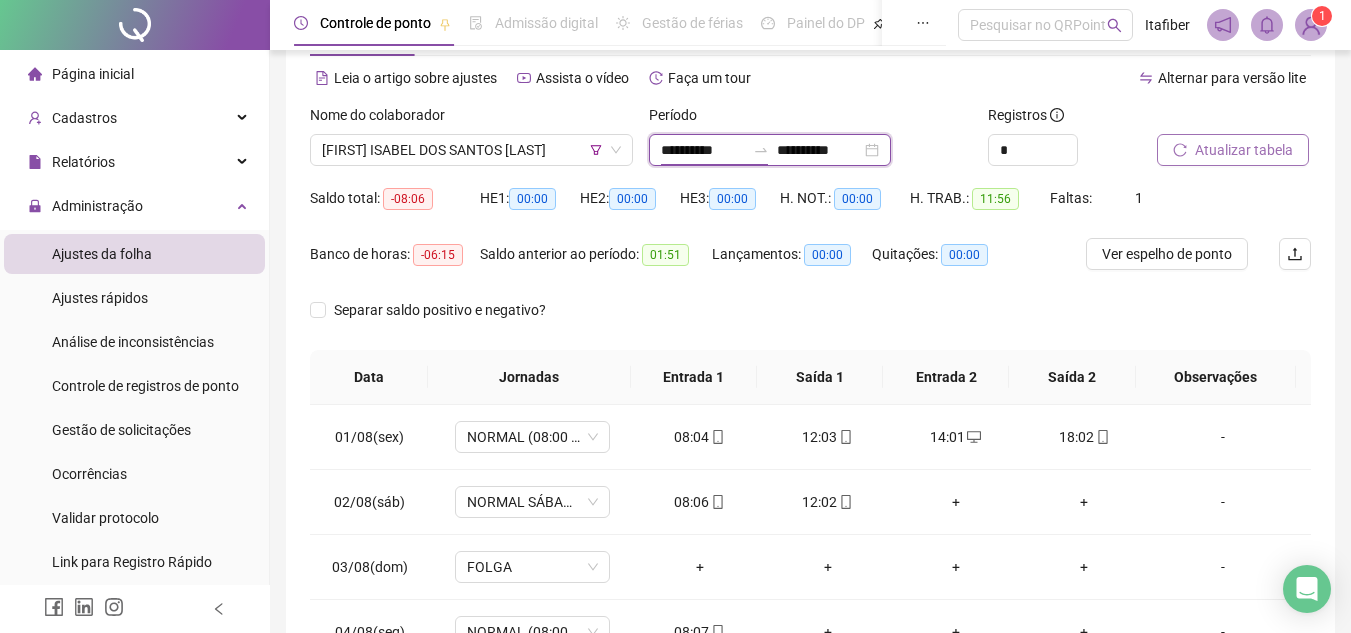 click on "**********" at bounding box center [703, 150] 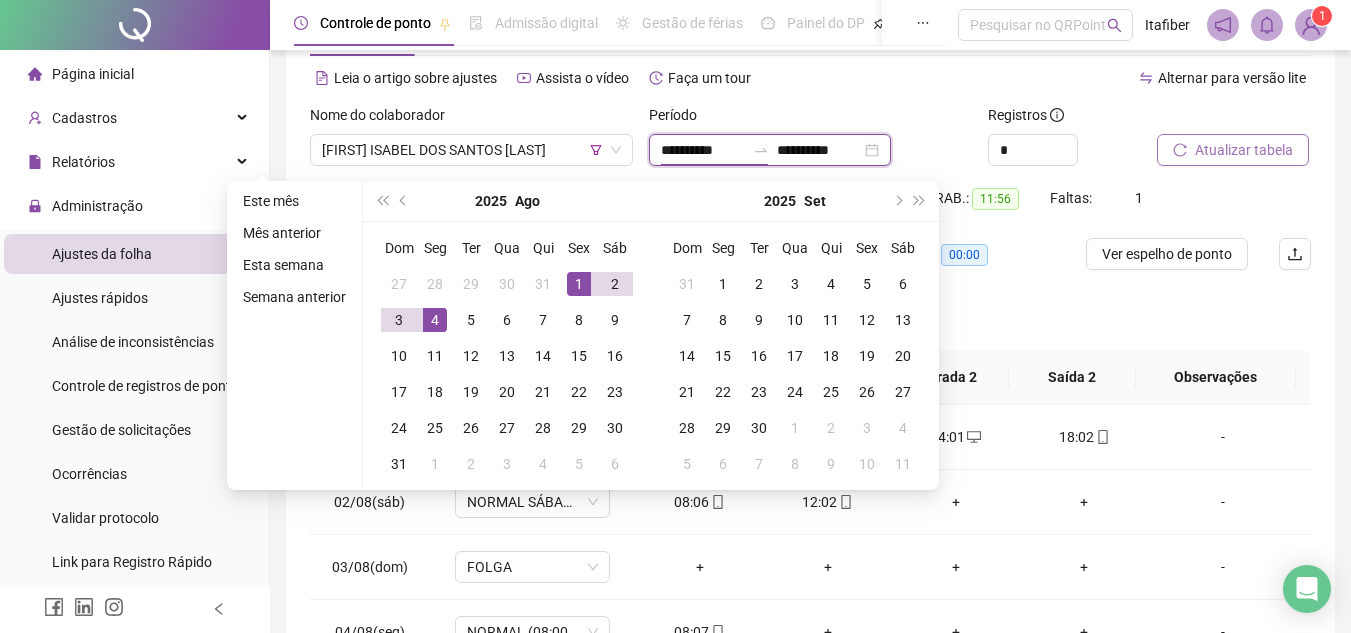 type on "**********" 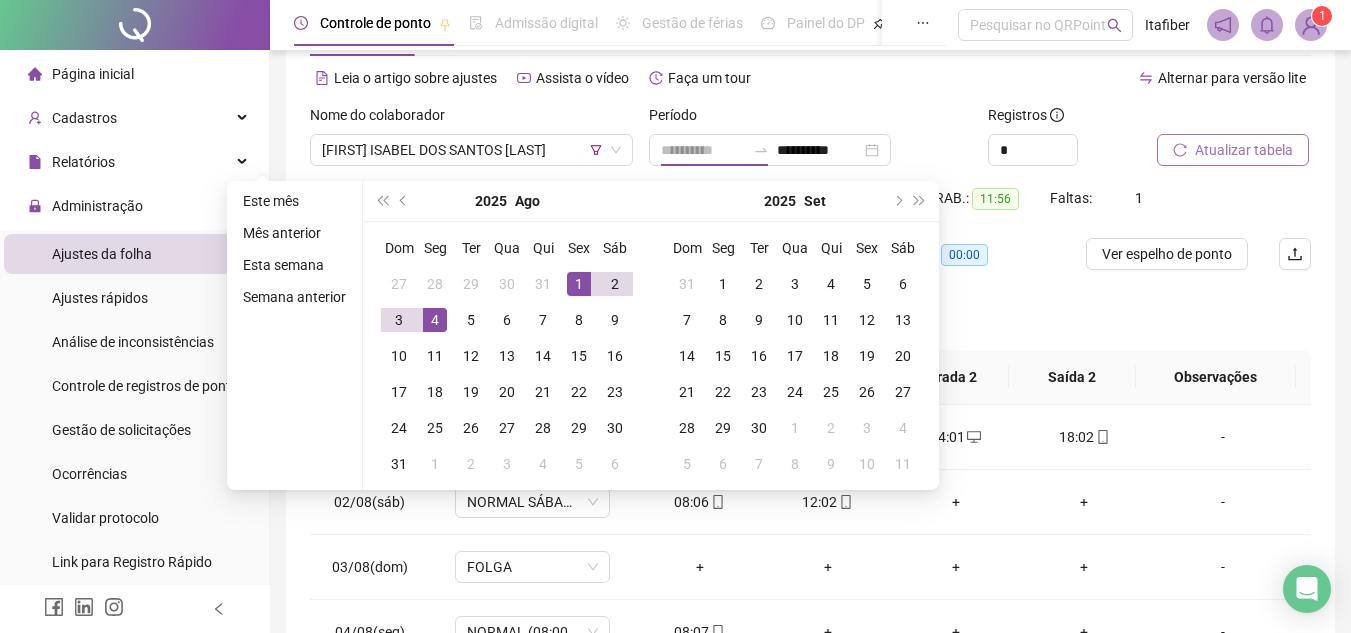click on "1" at bounding box center (579, 284) 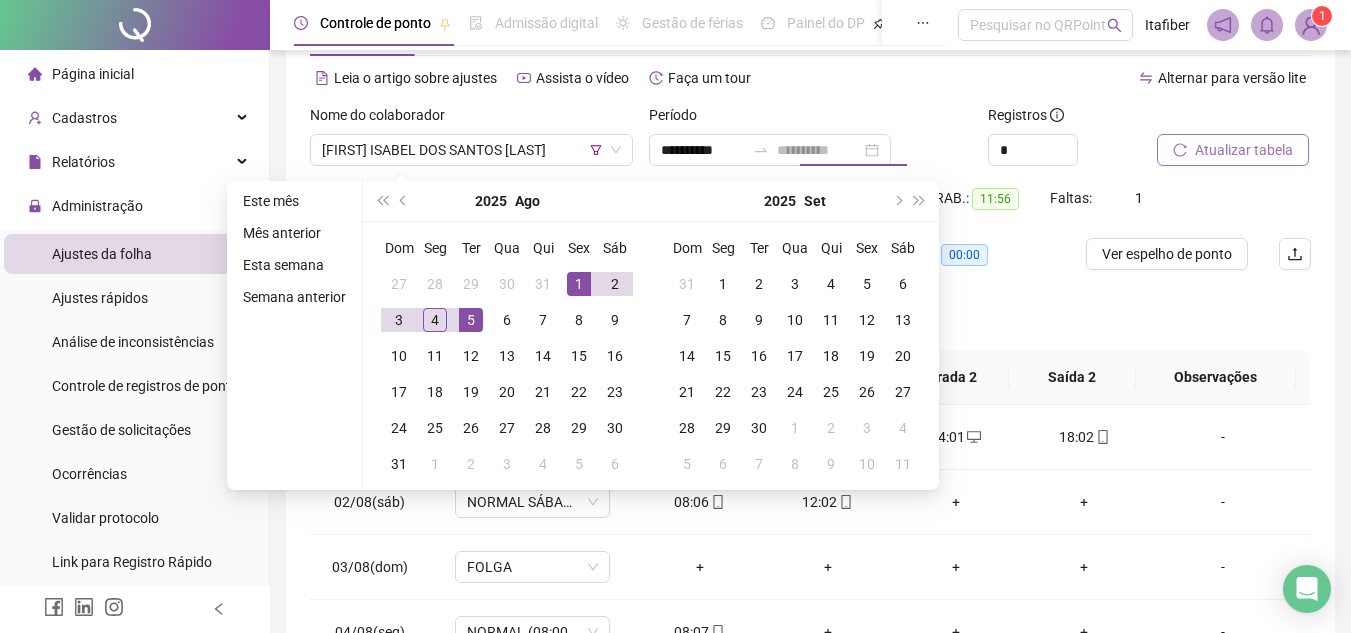 click on "5" at bounding box center (471, 320) 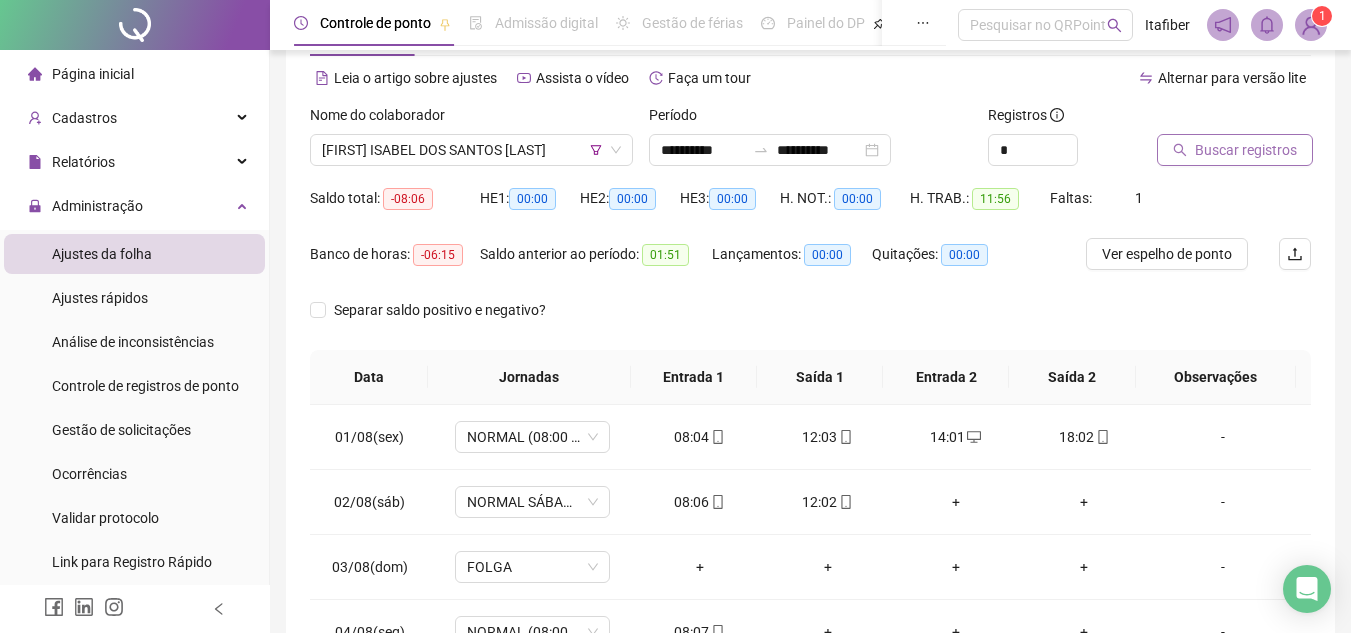 click on "Buscar registros" at bounding box center [1235, 150] 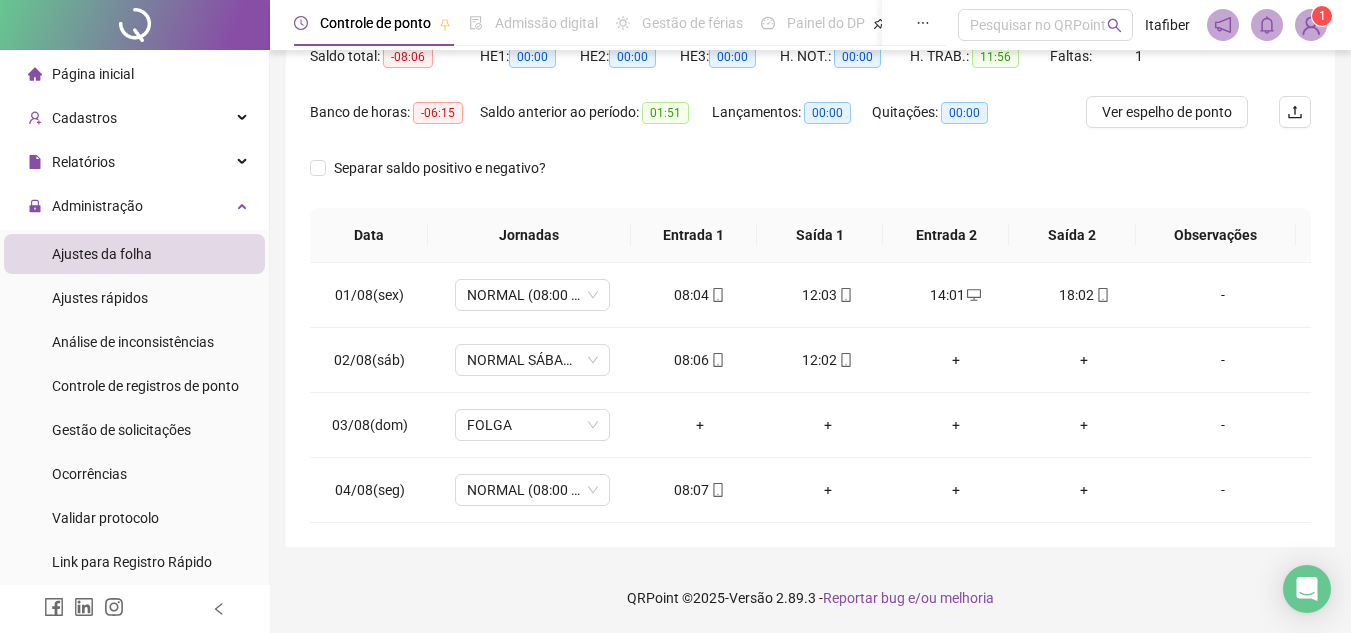 scroll, scrollTop: 0, scrollLeft: 0, axis: both 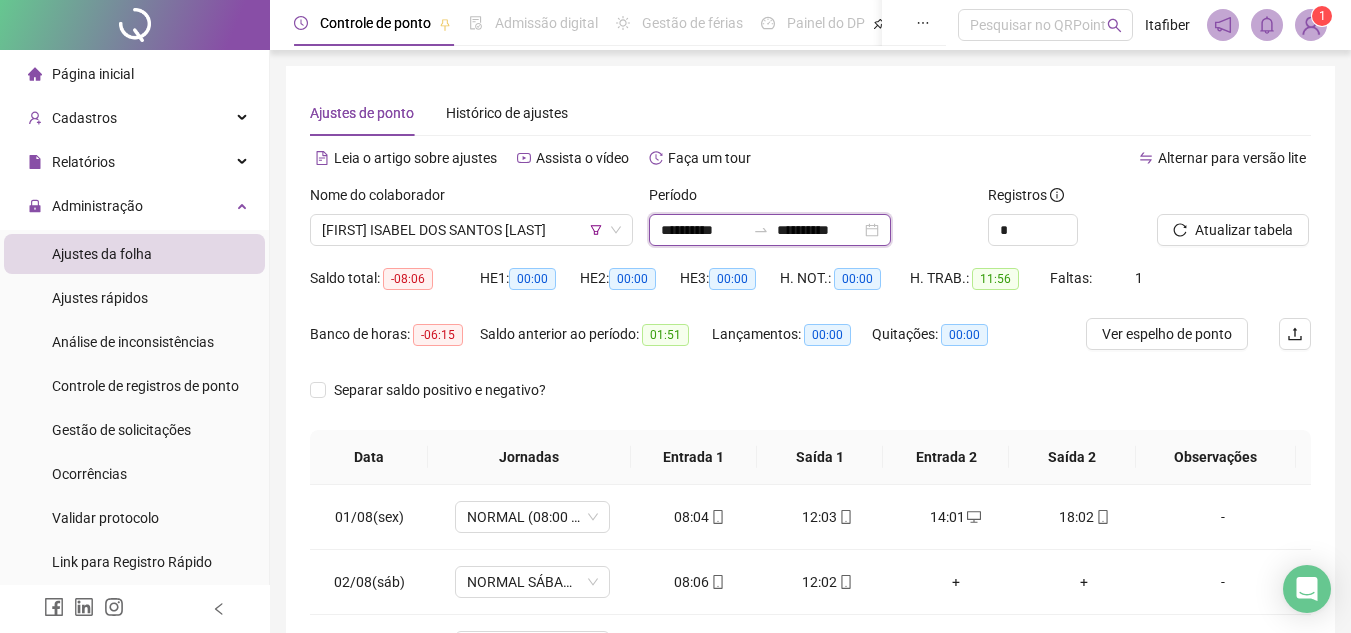 click on "**********" at bounding box center (703, 230) 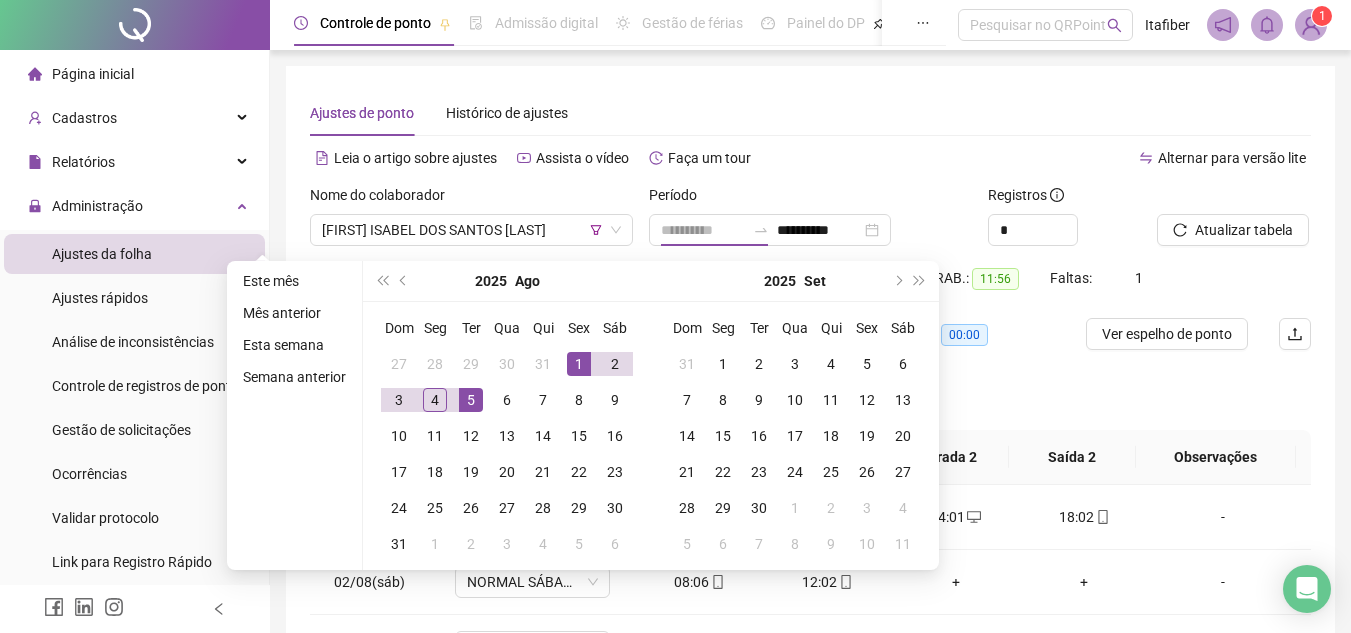 click on "1" at bounding box center (579, 364) 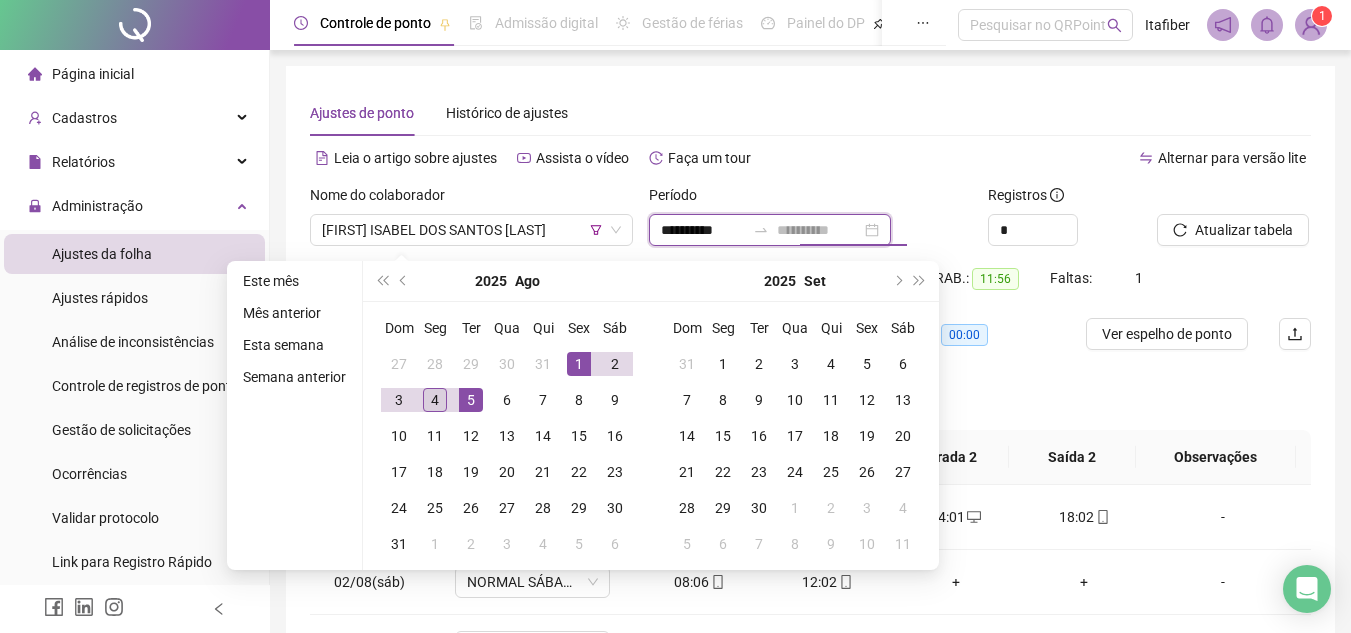 type on "**********" 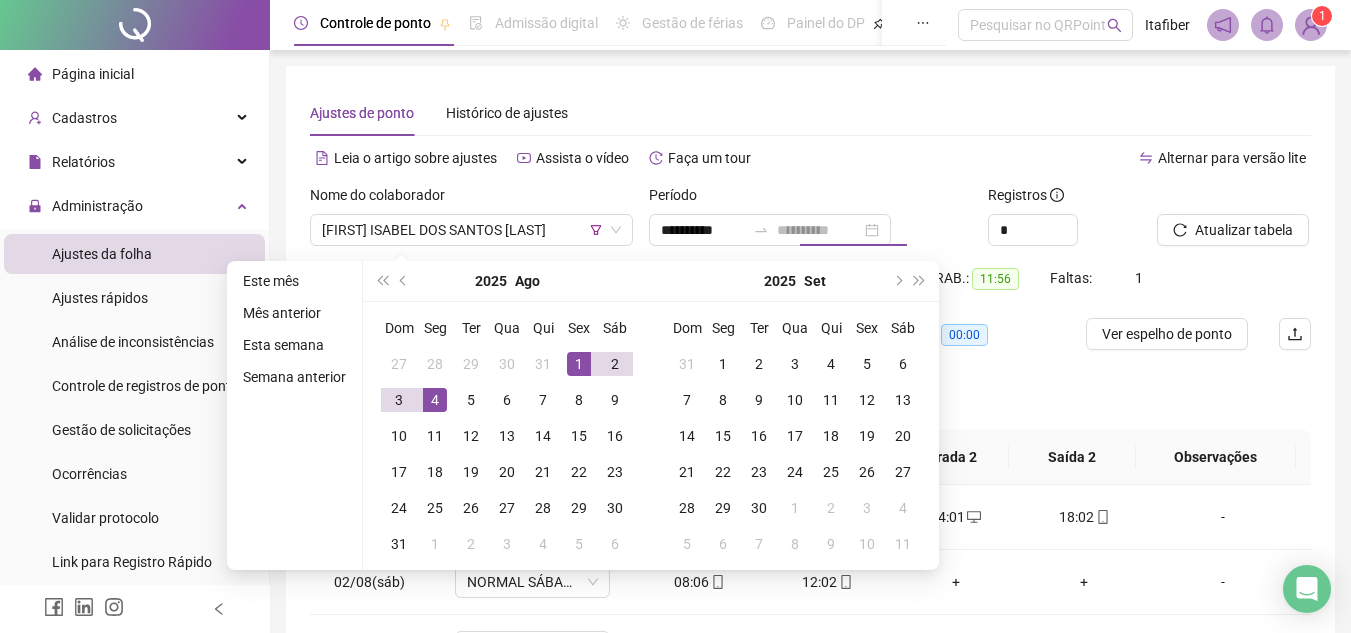 click on "4" at bounding box center (435, 400) 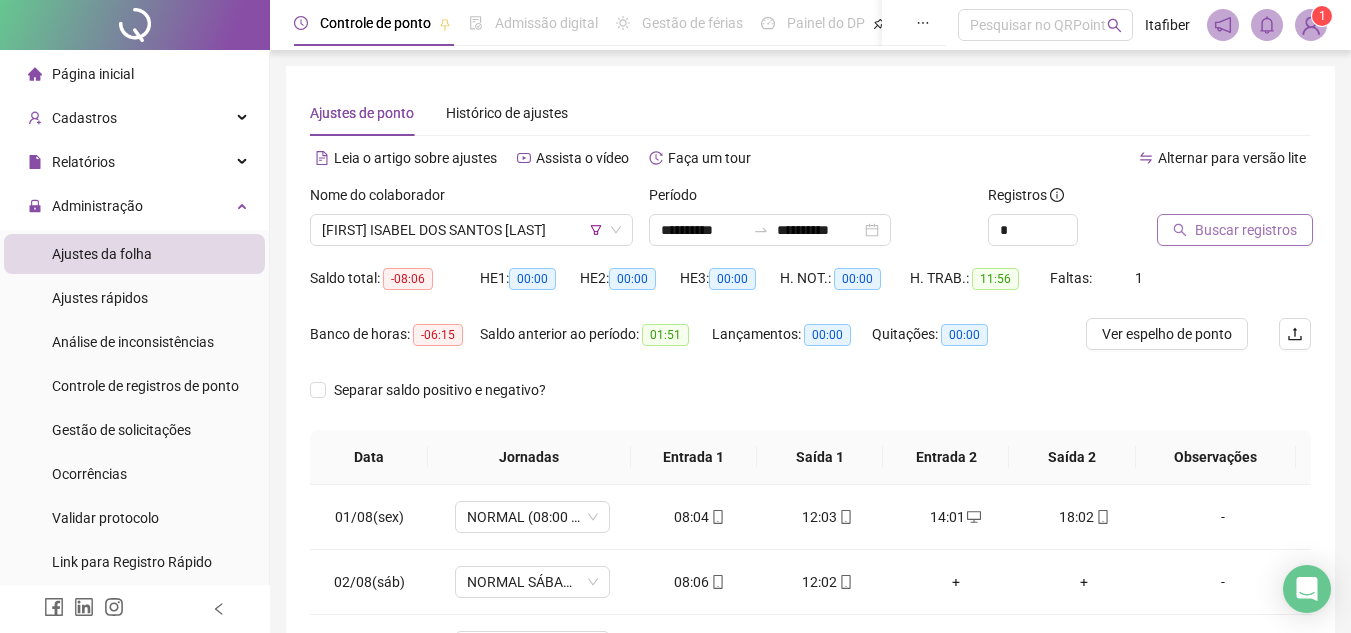 click on "Buscar registros" at bounding box center (1246, 230) 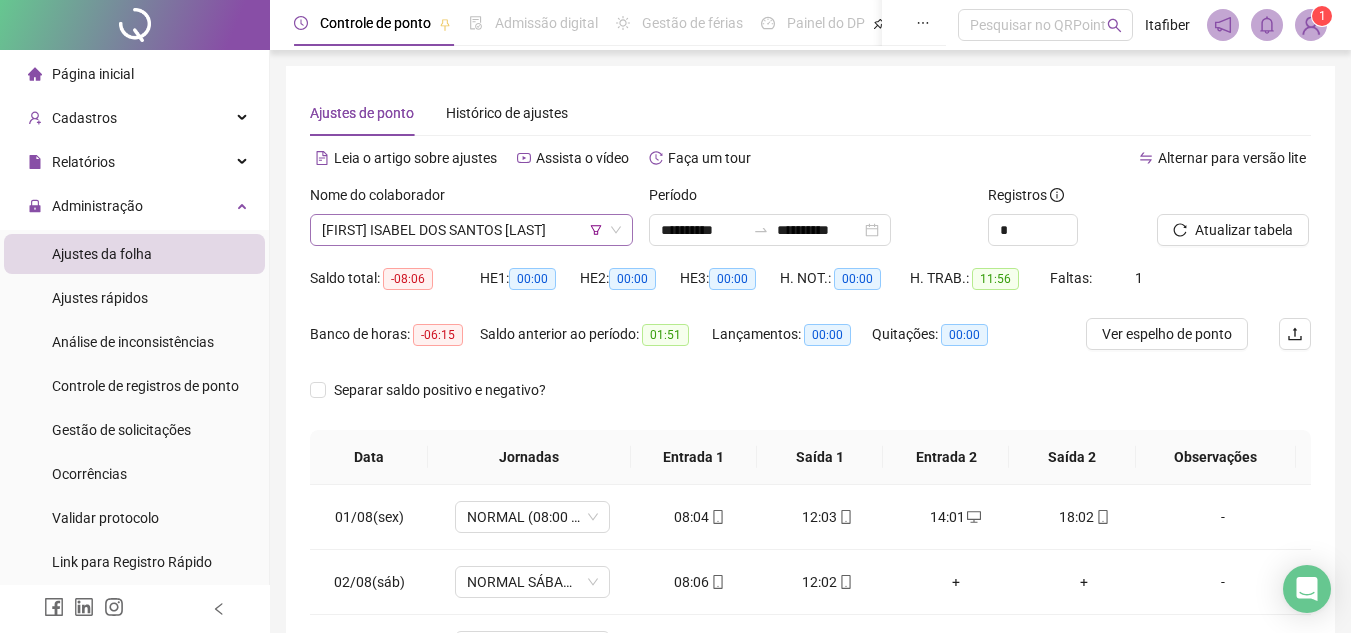 click on "[FIRST] ISABEL DOS SANTOS [LAST]" at bounding box center (471, 230) 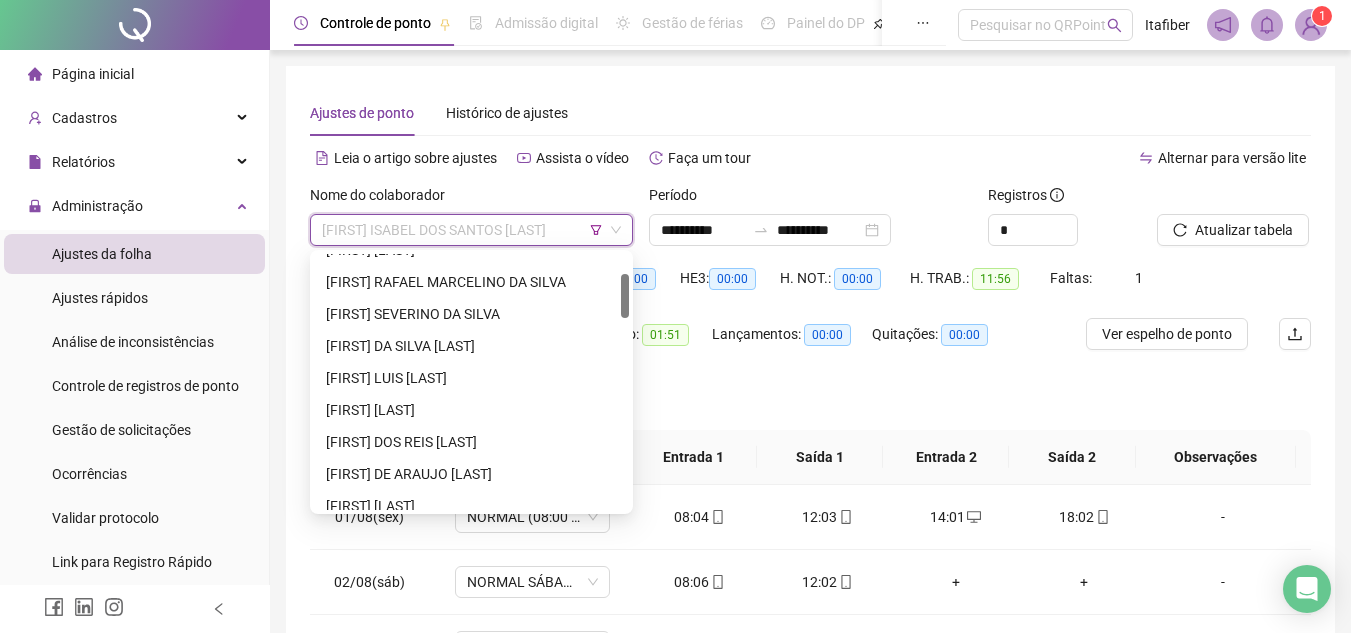 scroll, scrollTop: 0, scrollLeft: 0, axis: both 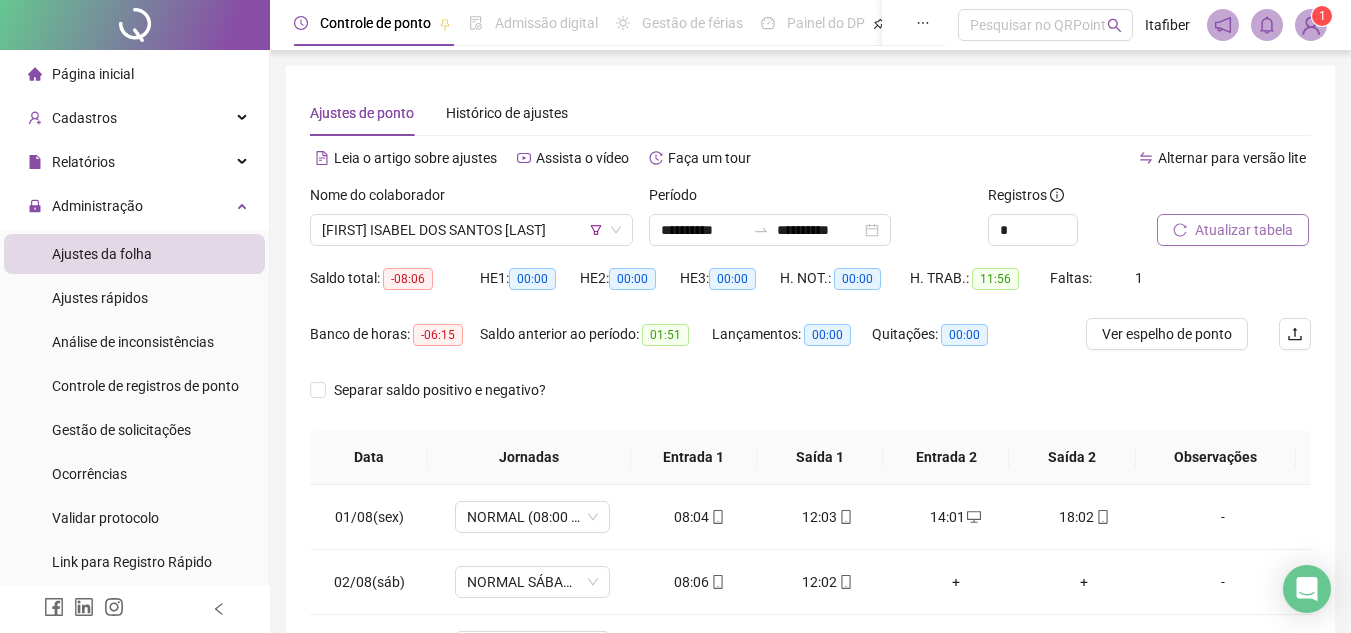 click on "Atualizar tabela" at bounding box center (1244, 230) 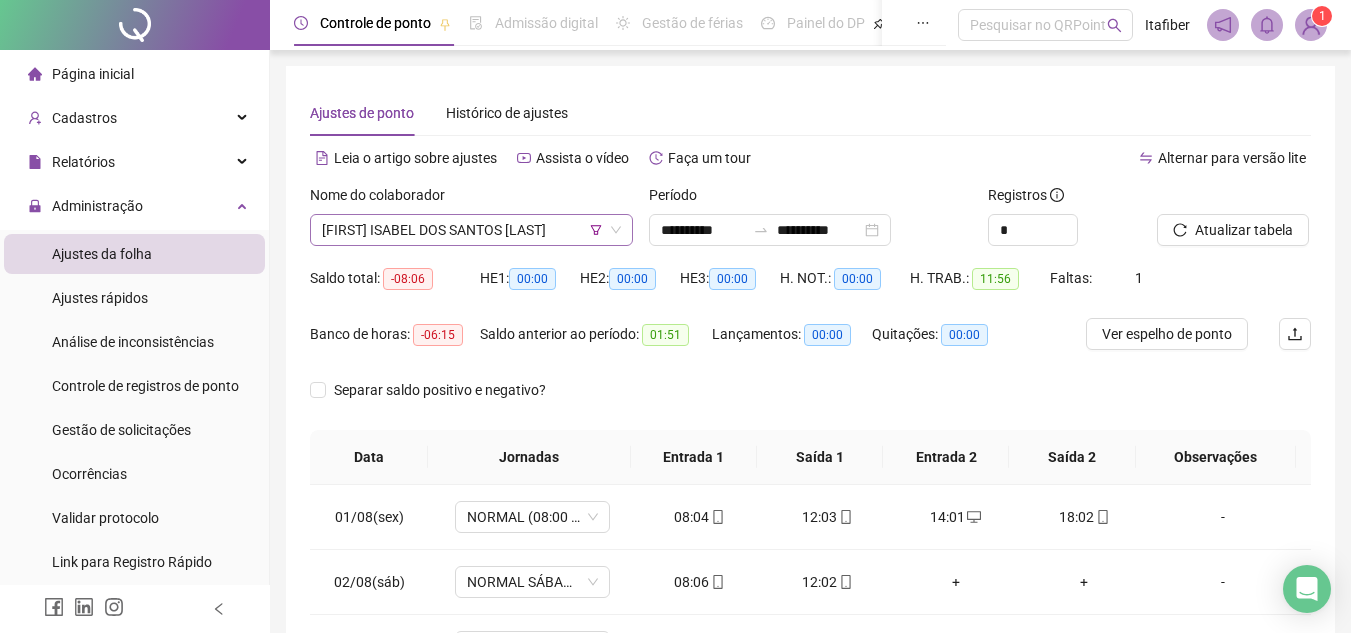 click on "[FIRST] ISABEL DOS SANTOS [LAST]" at bounding box center (471, 230) 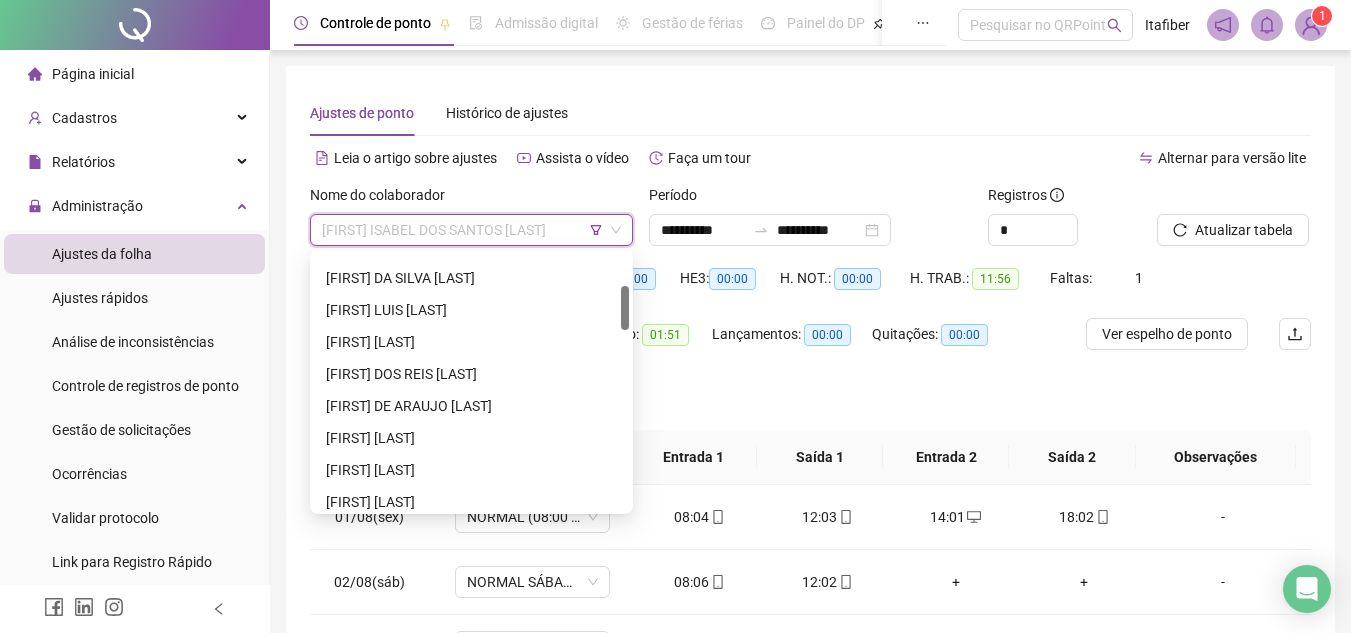 scroll, scrollTop: 0, scrollLeft: 0, axis: both 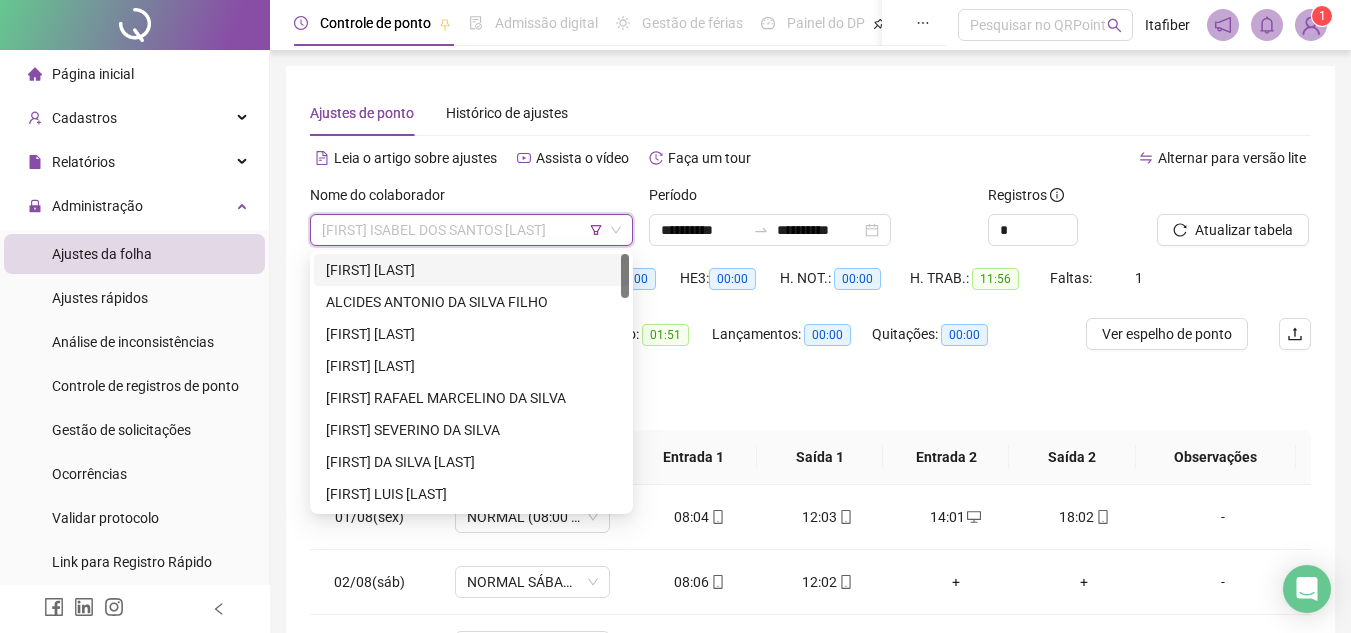click on "[FIRST] [LAST]" at bounding box center (471, 270) 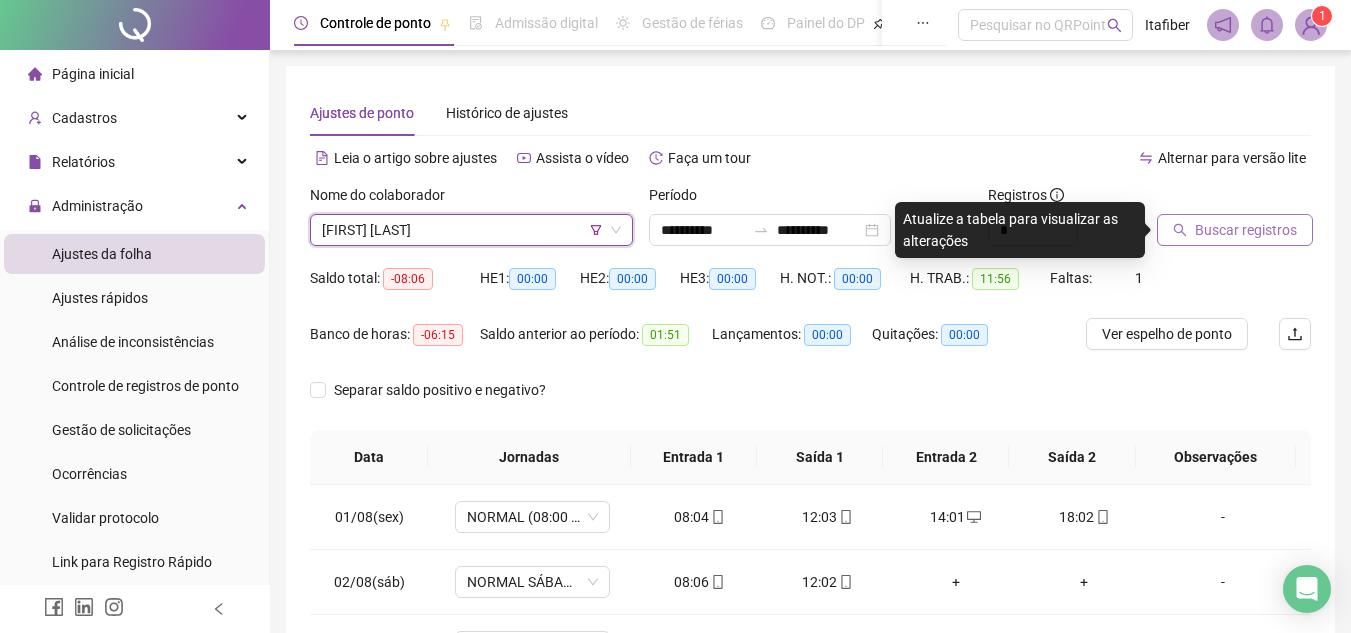 click on "Buscar registros" at bounding box center [1246, 230] 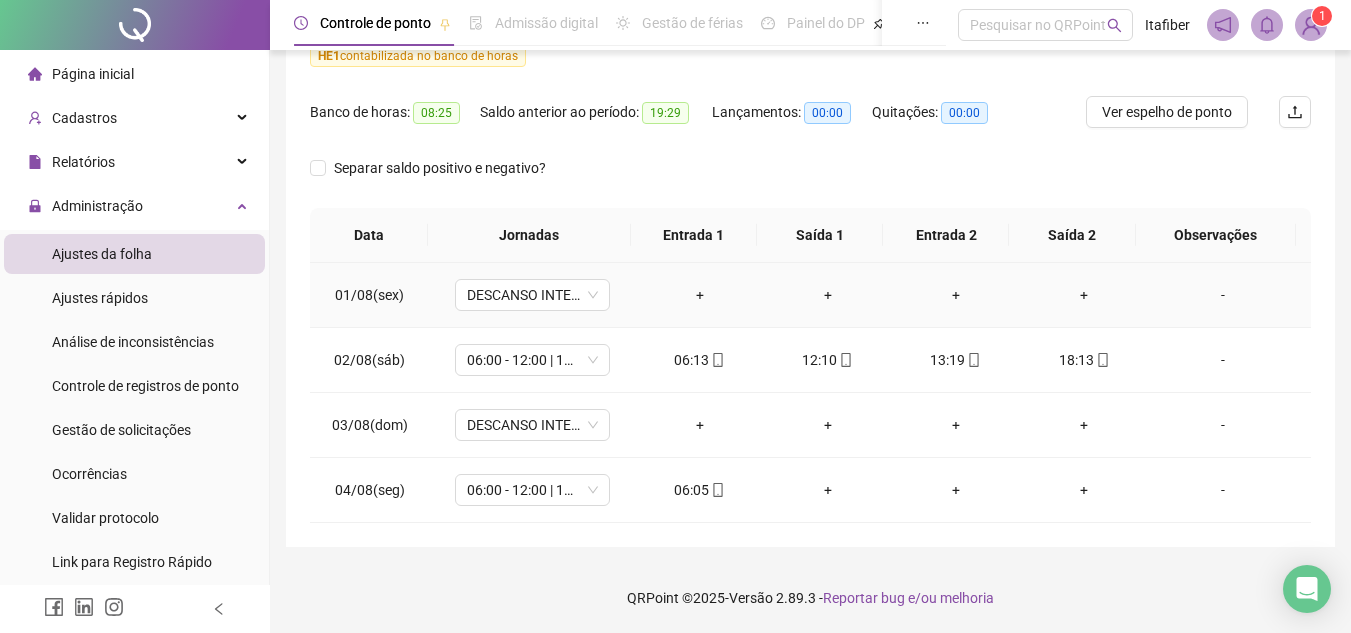 scroll, scrollTop: 0, scrollLeft: 0, axis: both 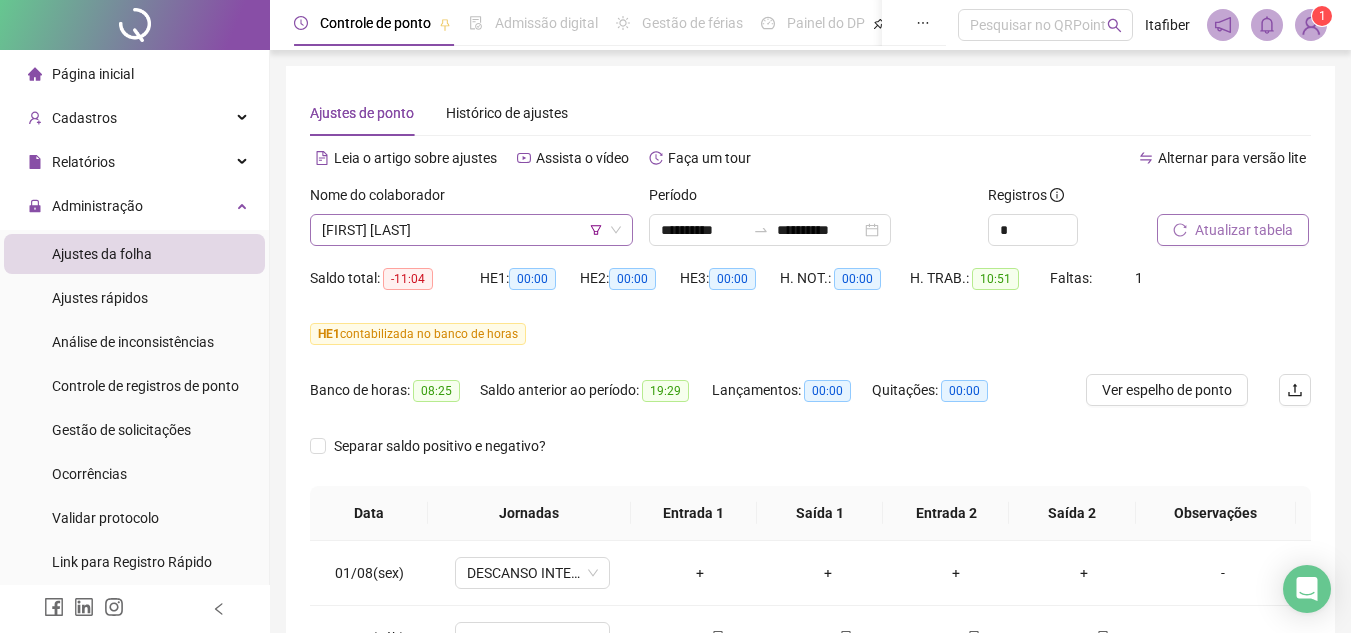 click on "[FIRST] [LAST]" at bounding box center (471, 230) 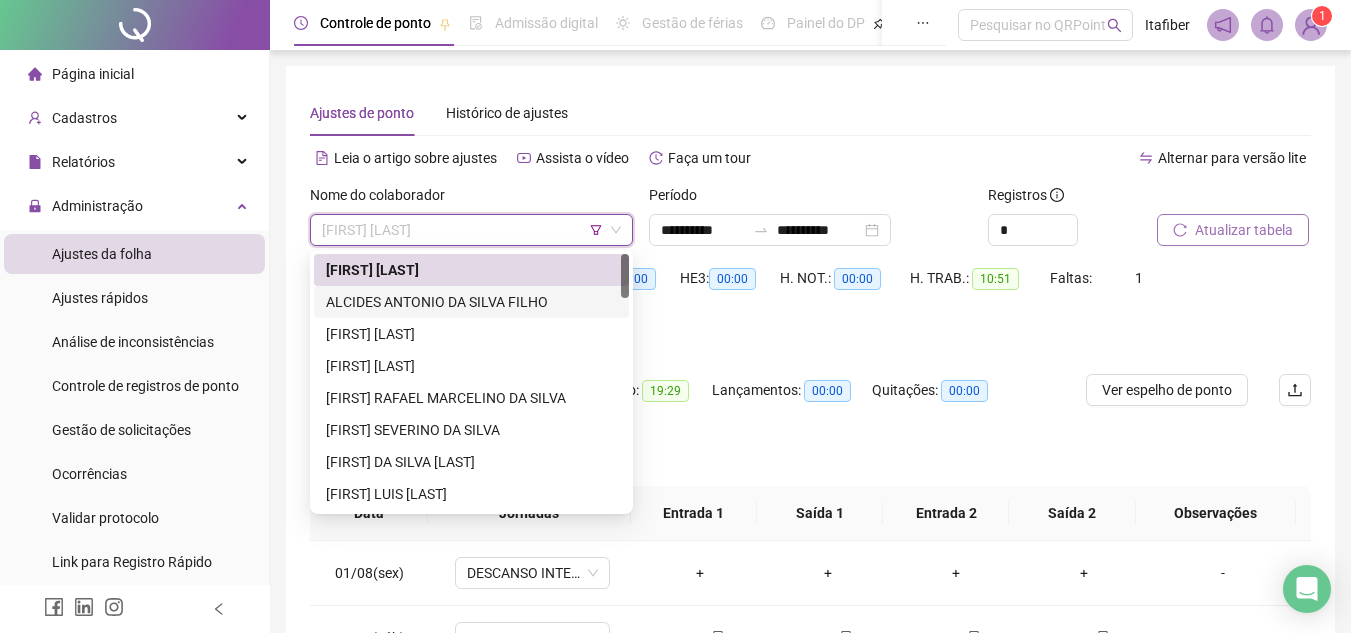 click on "ALCIDES ANTONIO DA SILVA FILHO" at bounding box center (471, 302) 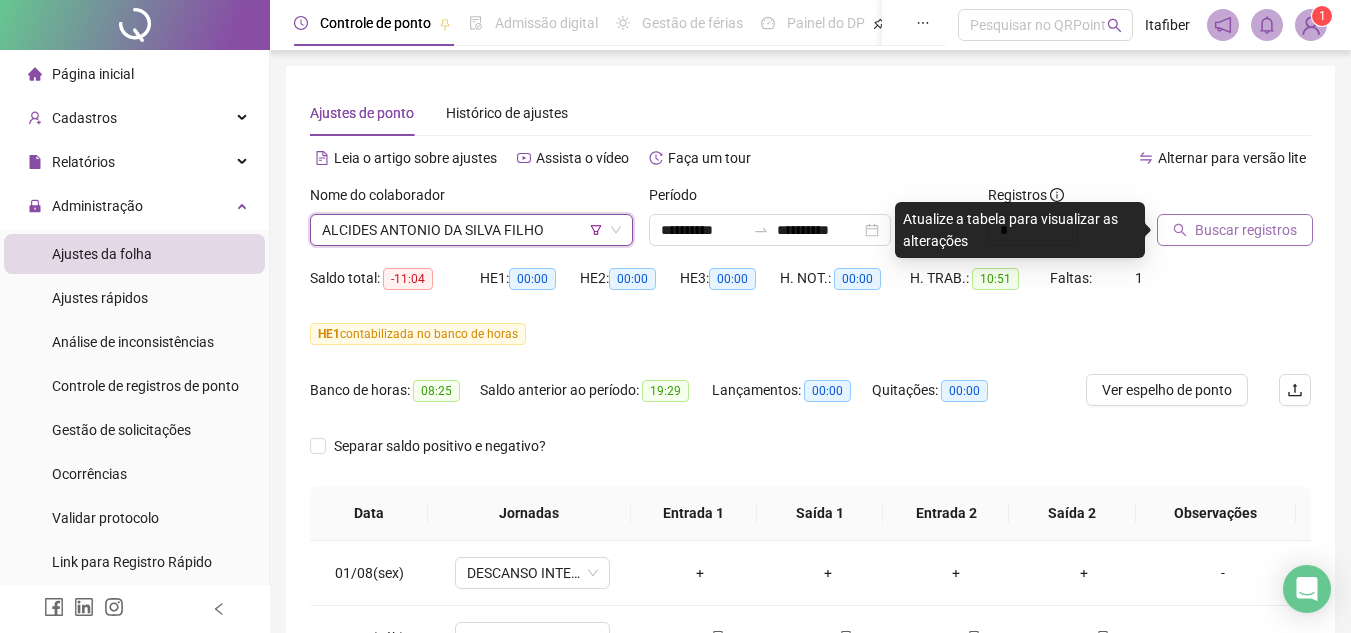 click on "Buscar registros" at bounding box center [1246, 230] 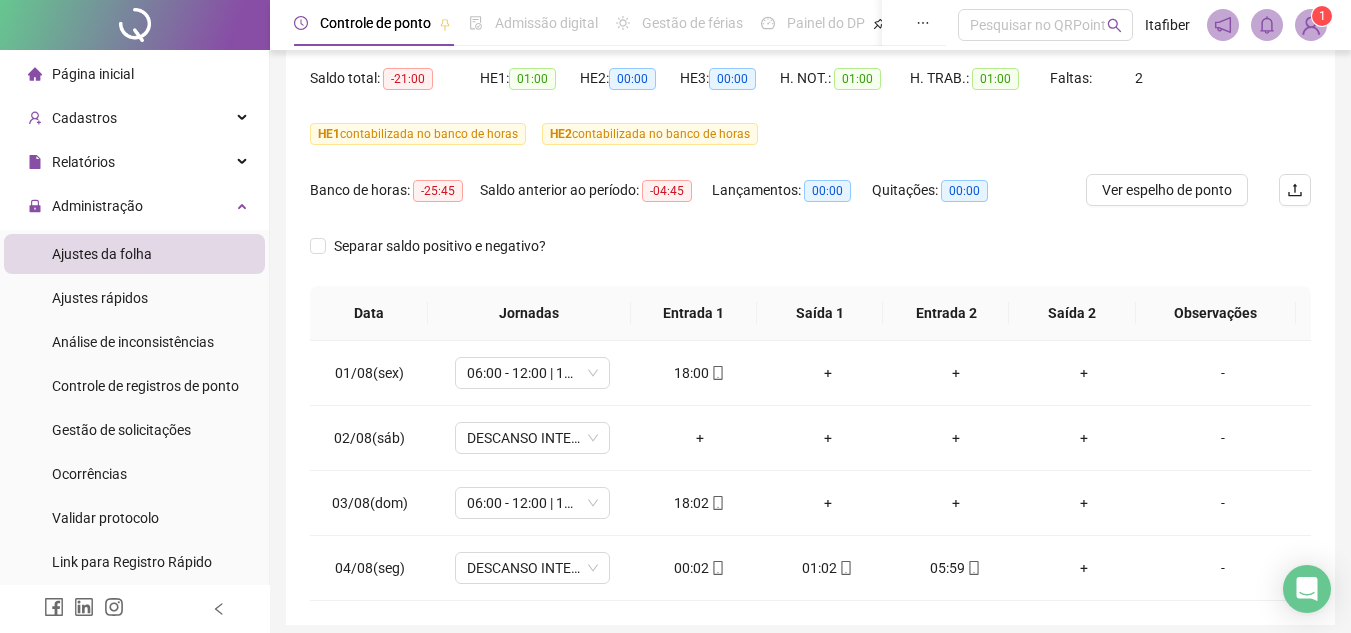 scroll, scrollTop: 278, scrollLeft: 0, axis: vertical 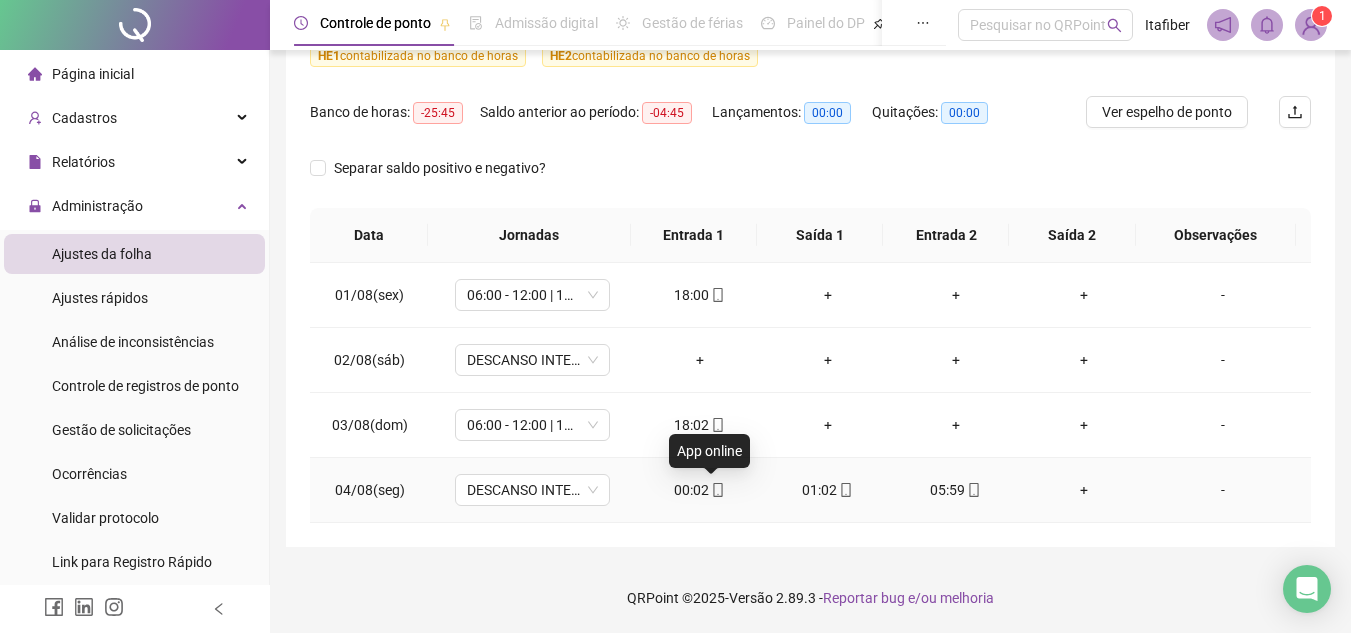 click 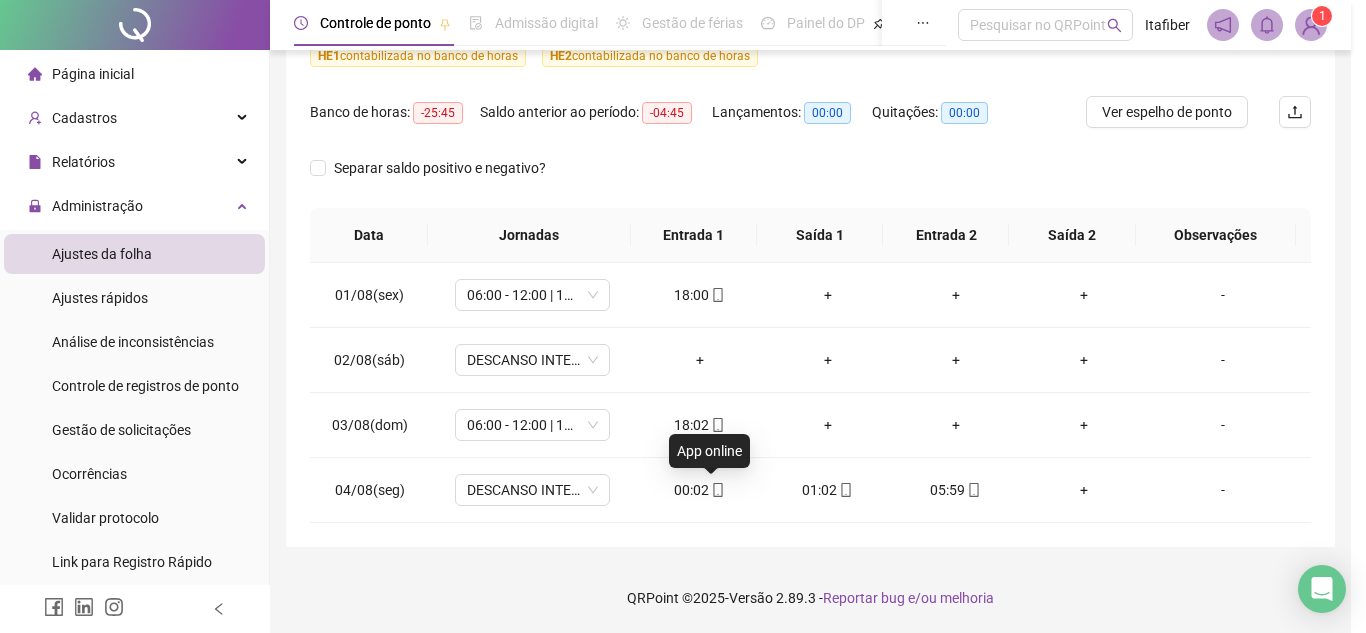 type on "**********" 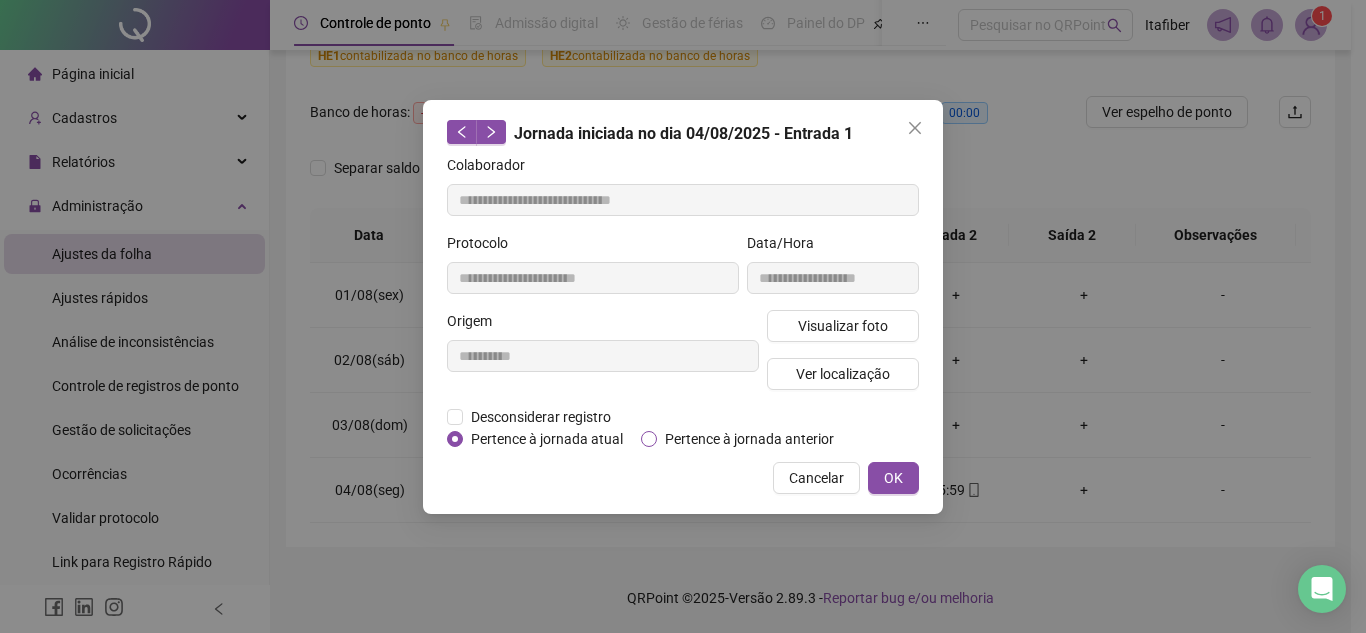 click on "Pertence à jornada anterior" at bounding box center [749, 439] 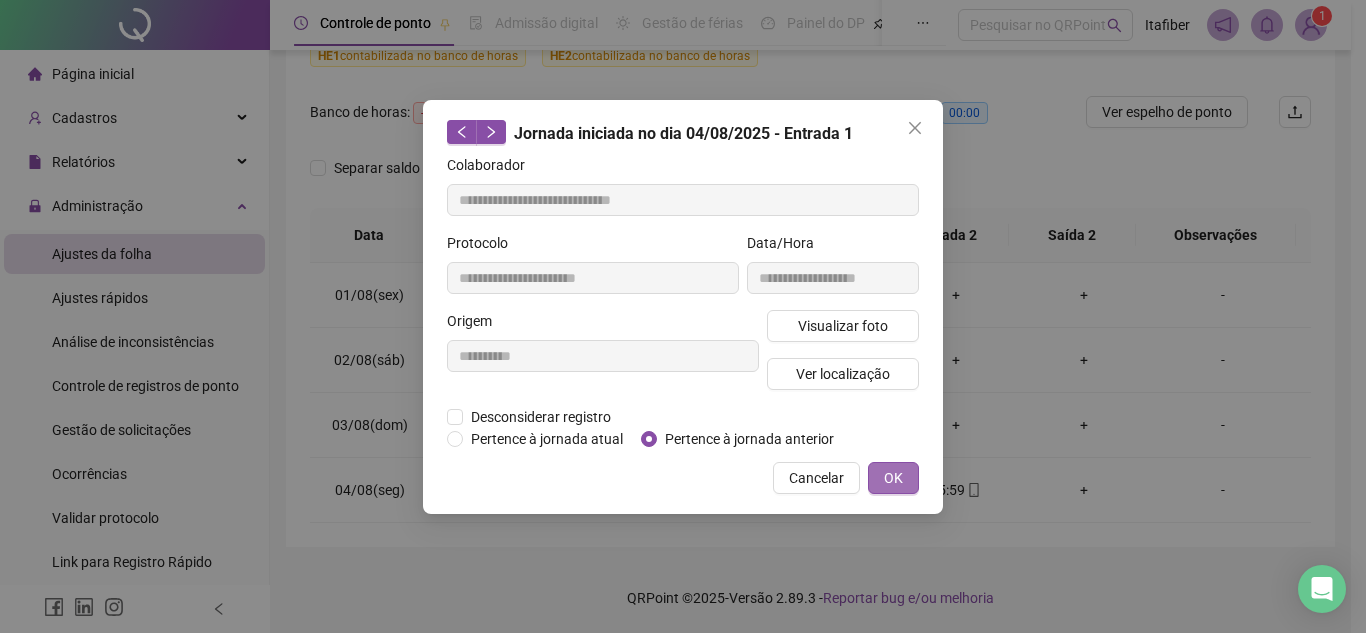 click on "OK" at bounding box center [893, 478] 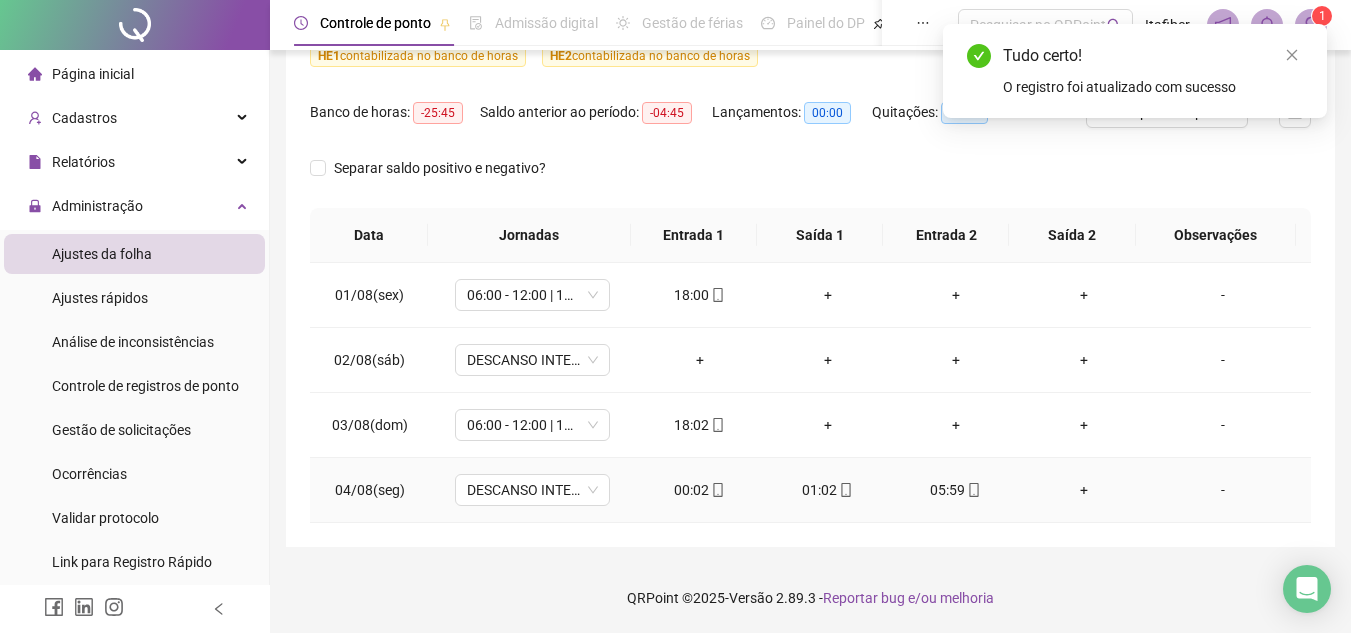 click on "01:02" at bounding box center [828, 490] 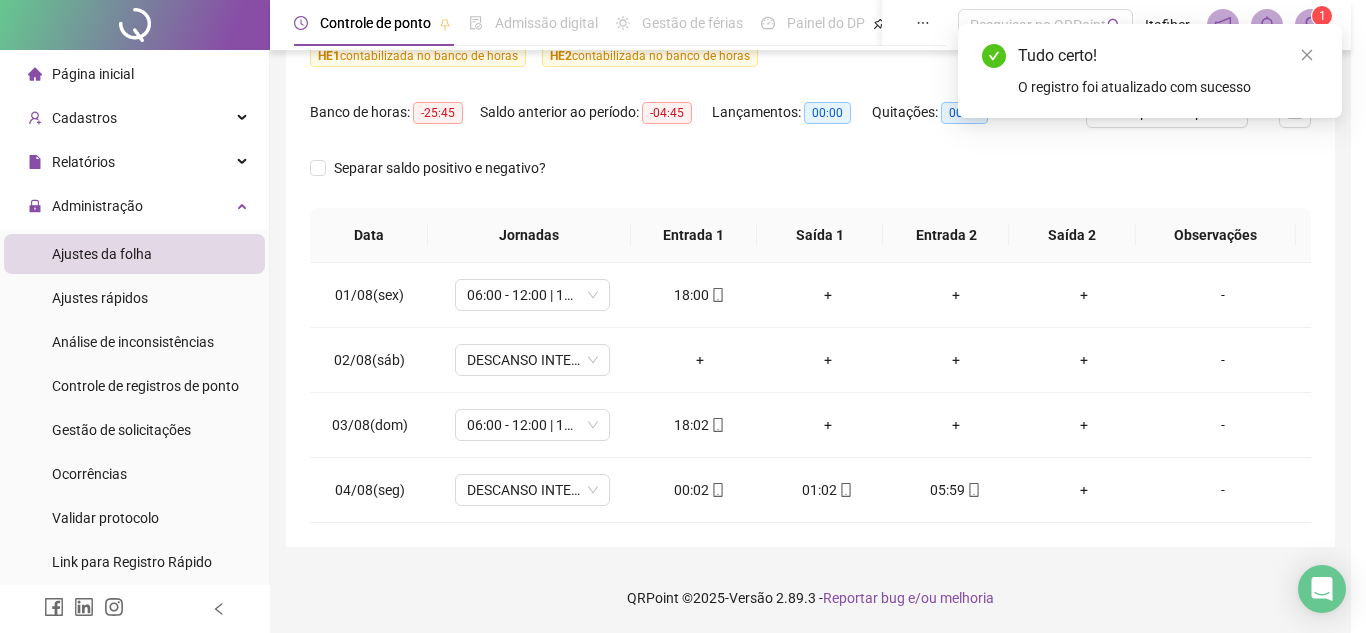 type on "**********" 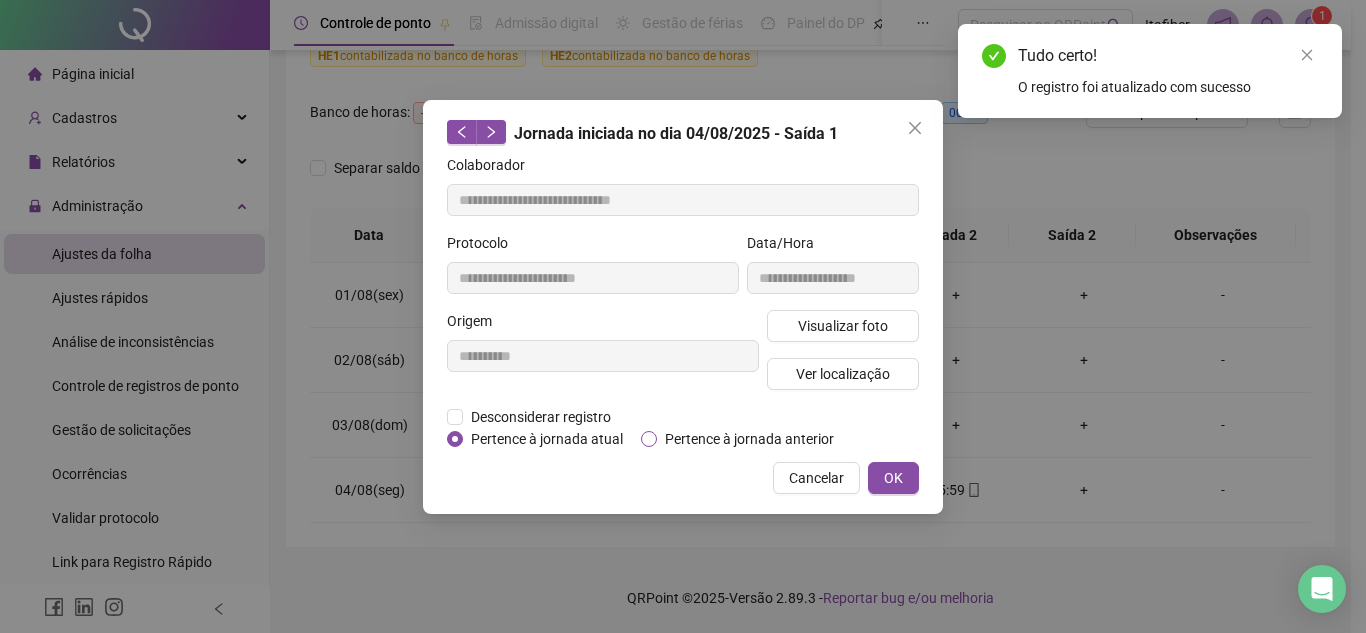 click on "Pertence à jornada anterior" at bounding box center (749, 439) 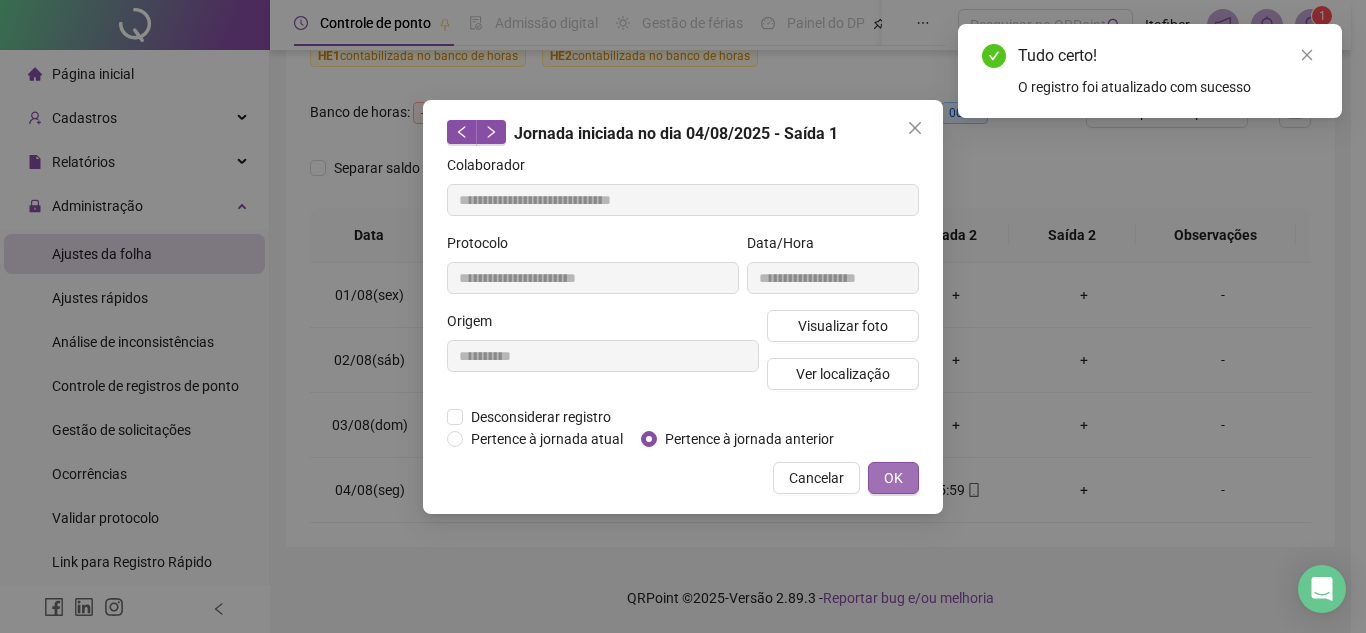 click on "OK" at bounding box center [893, 478] 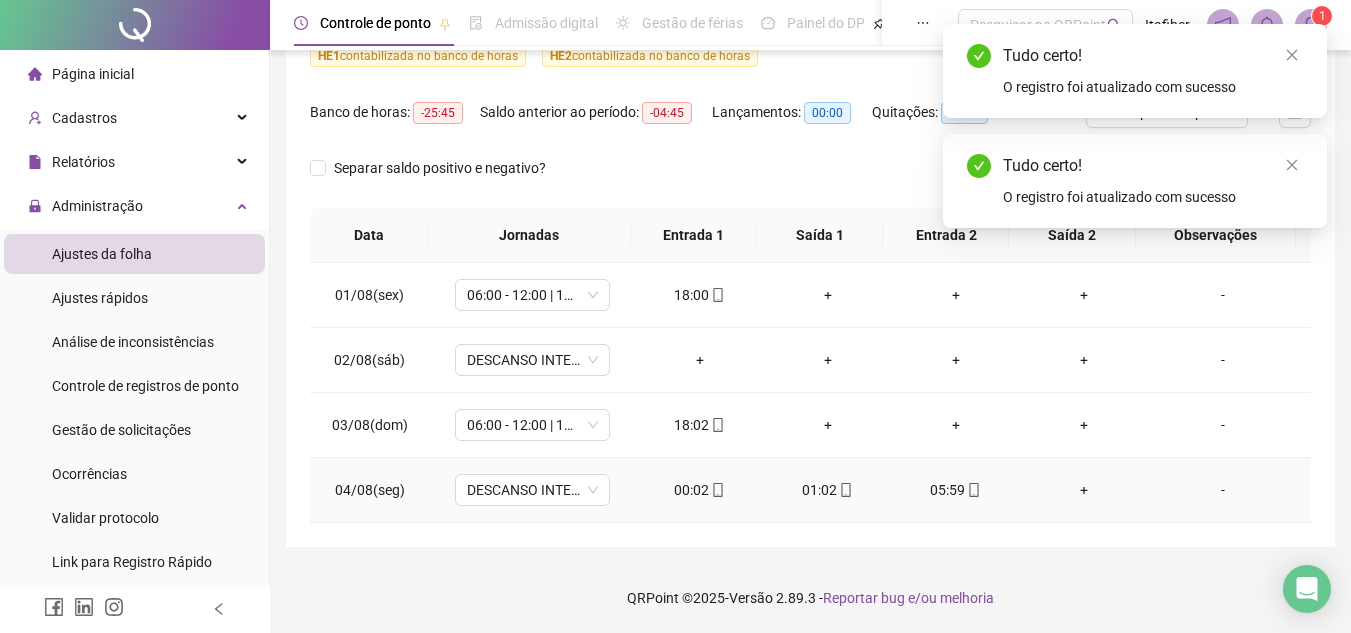click on "05:59" at bounding box center [956, 490] 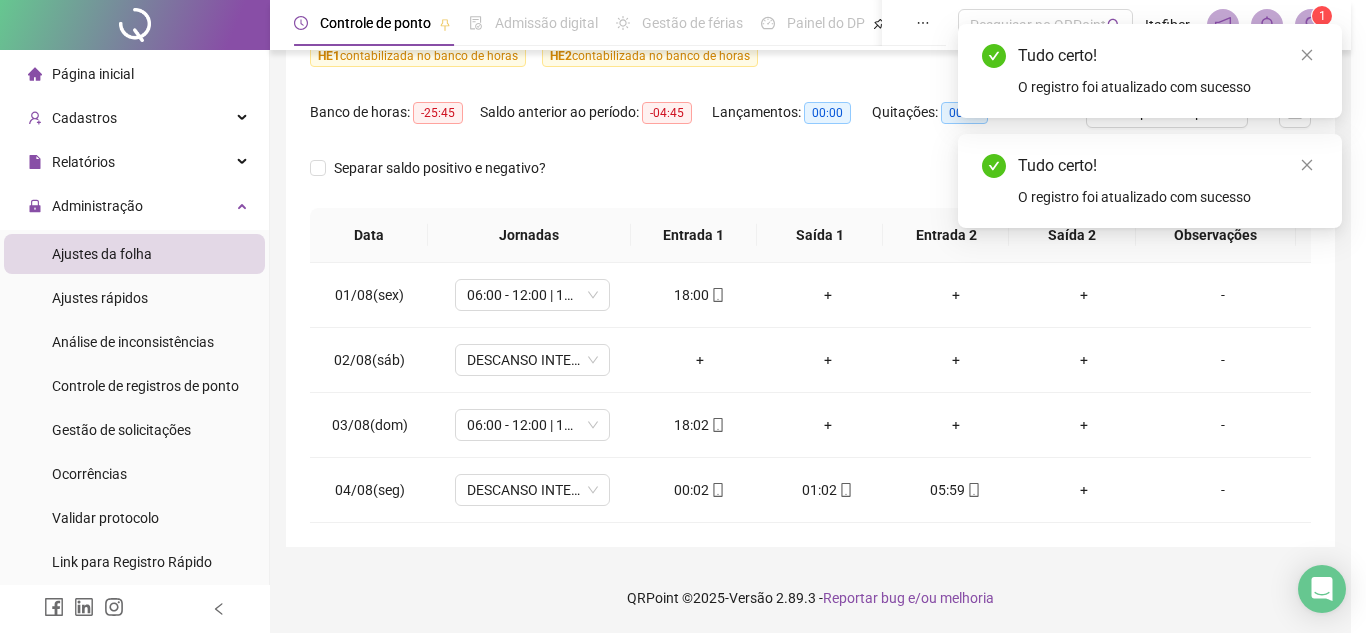 type on "**********" 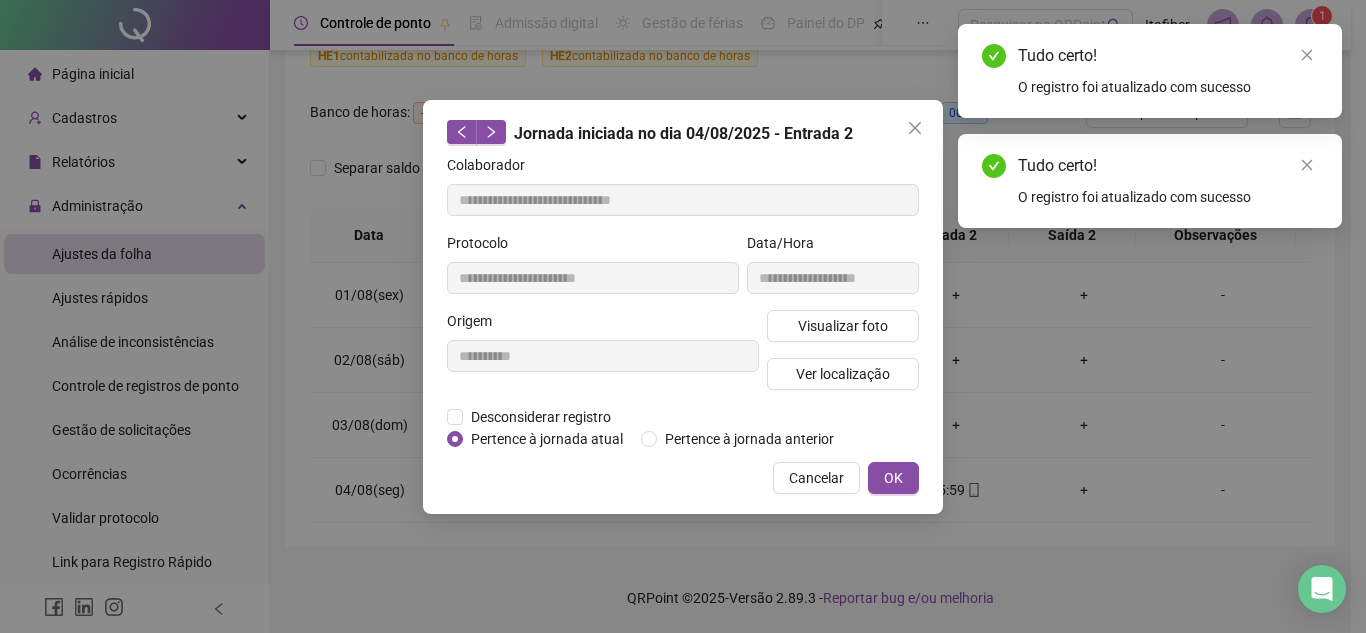 drag, startPoint x: 774, startPoint y: 432, endPoint x: 829, endPoint y: 449, distance: 57.567352 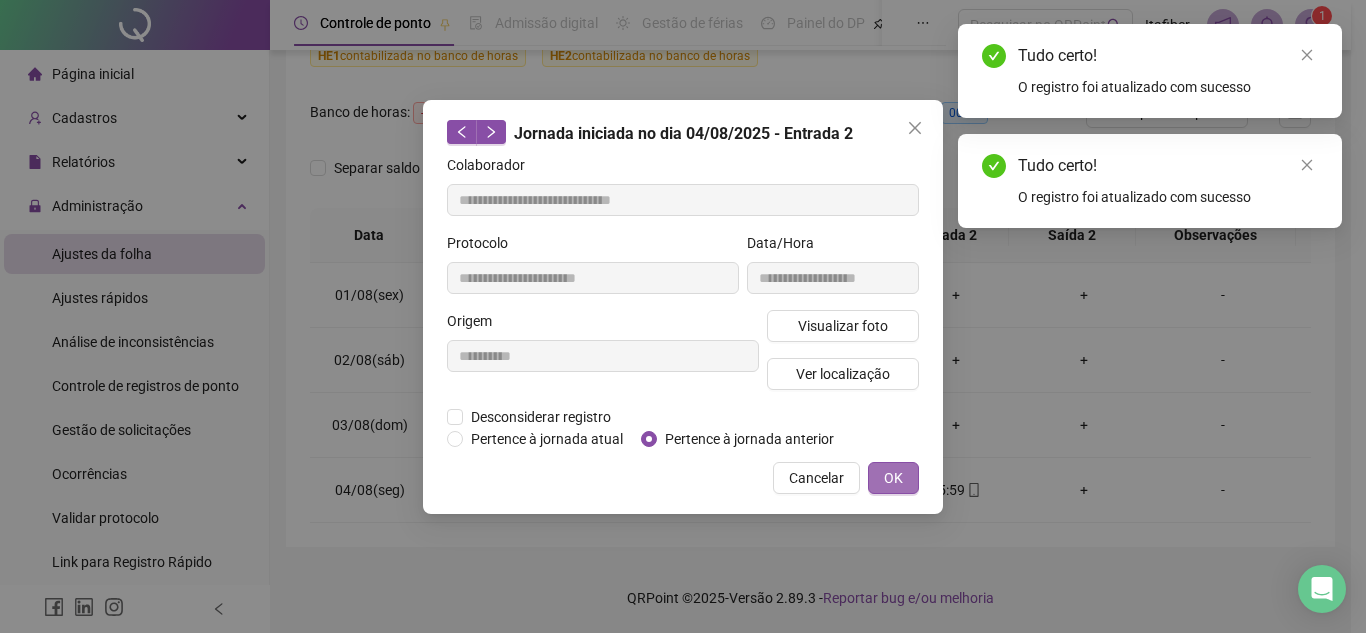 click on "OK" at bounding box center [893, 478] 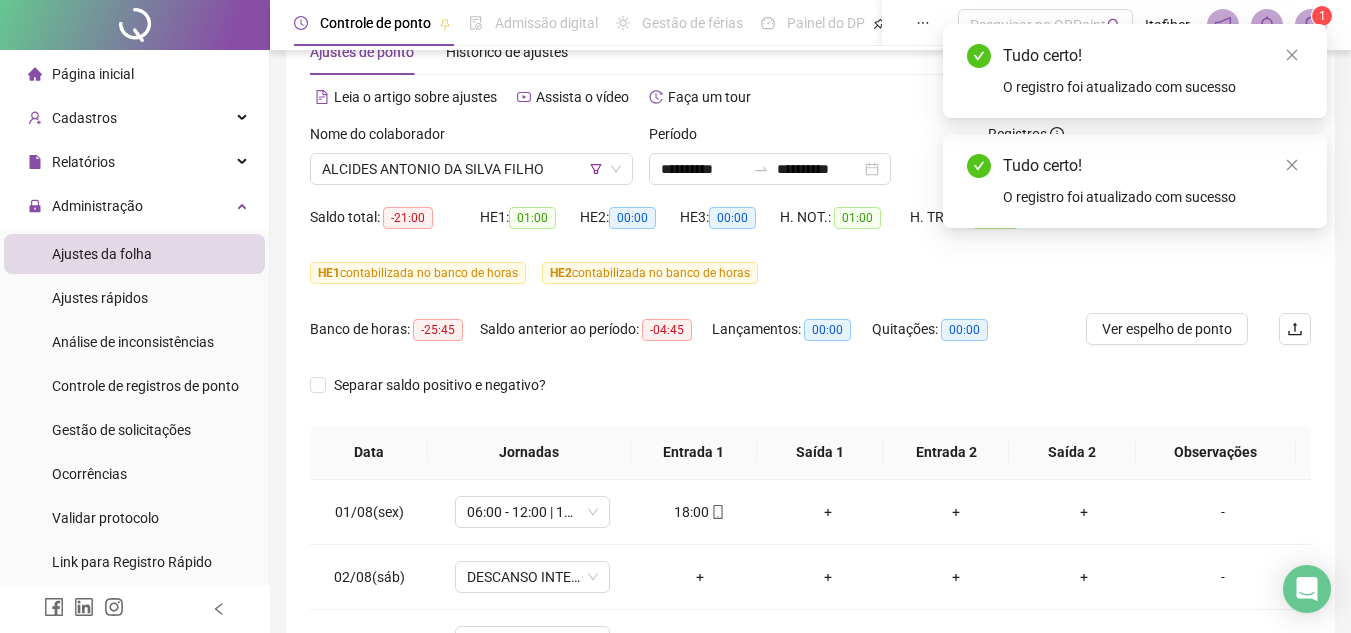 scroll, scrollTop: 17, scrollLeft: 0, axis: vertical 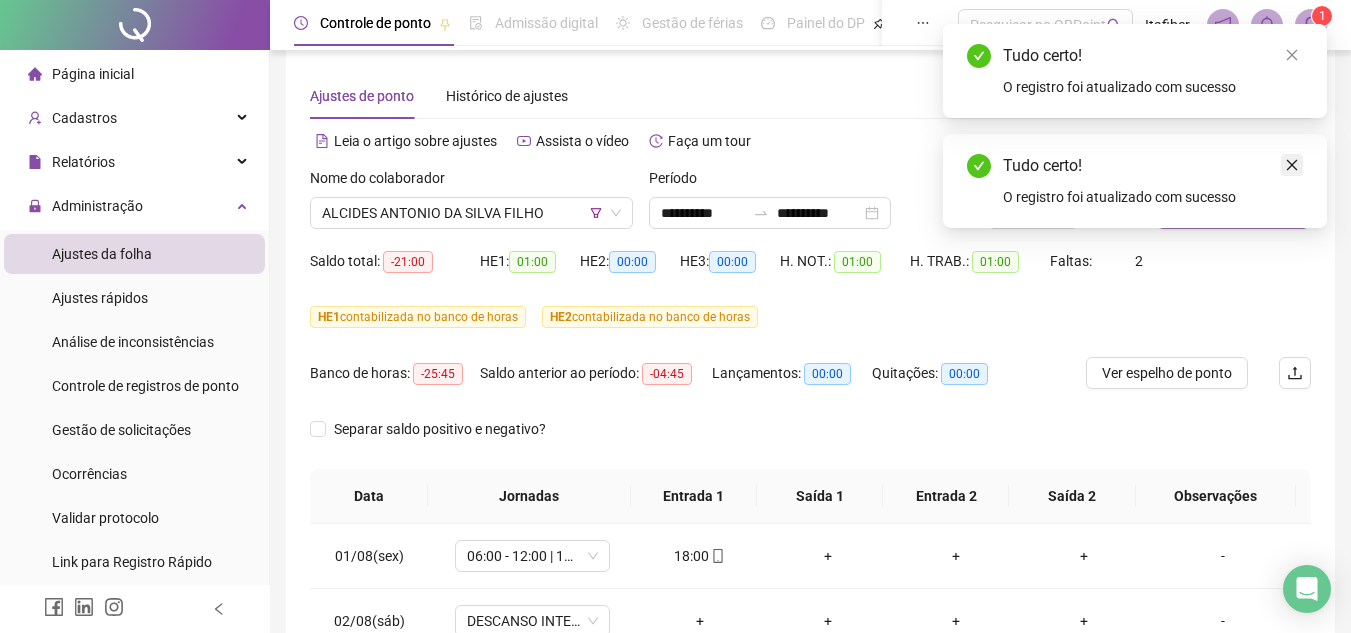 click 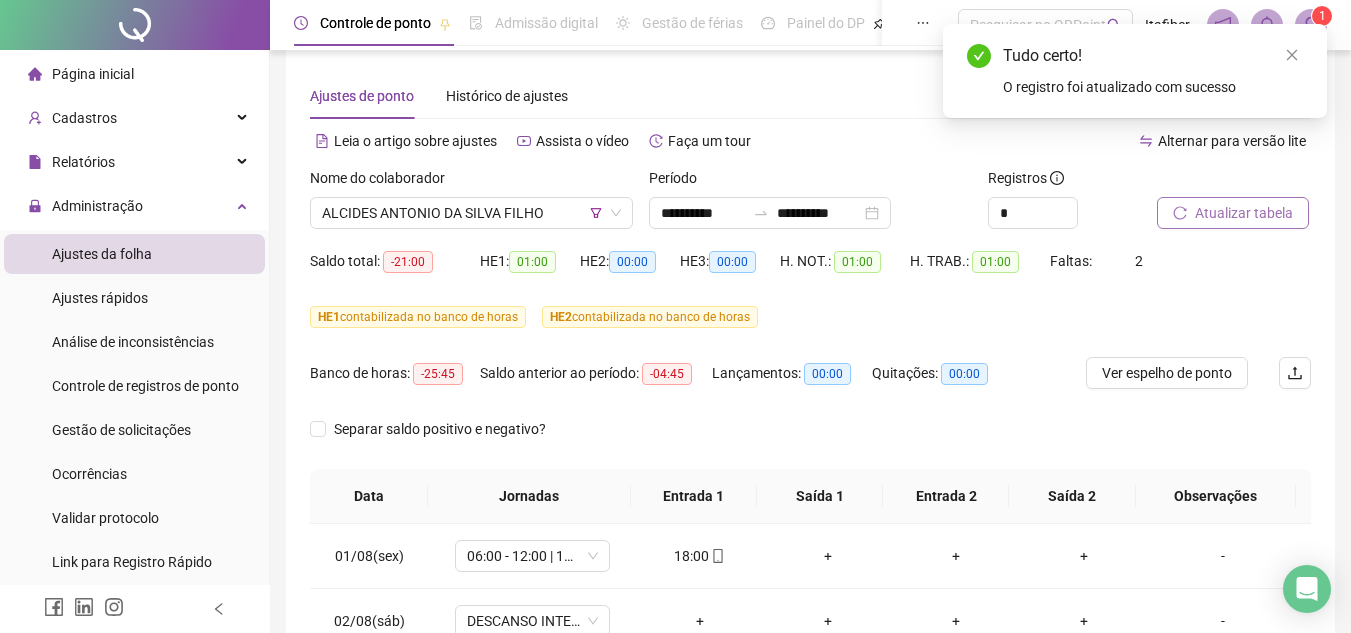 click on "Atualizar tabela" at bounding box center [1233, 213] 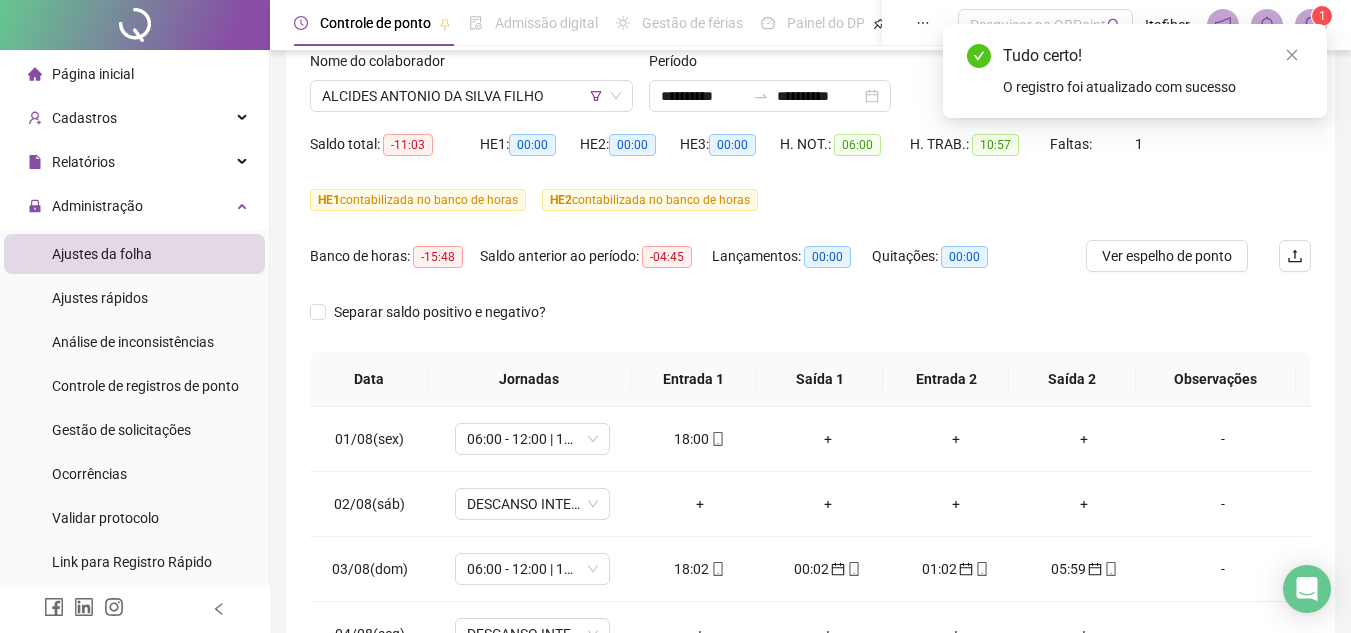scroll, scrollTop: 278, scrollLeft: 0, axis: vertical 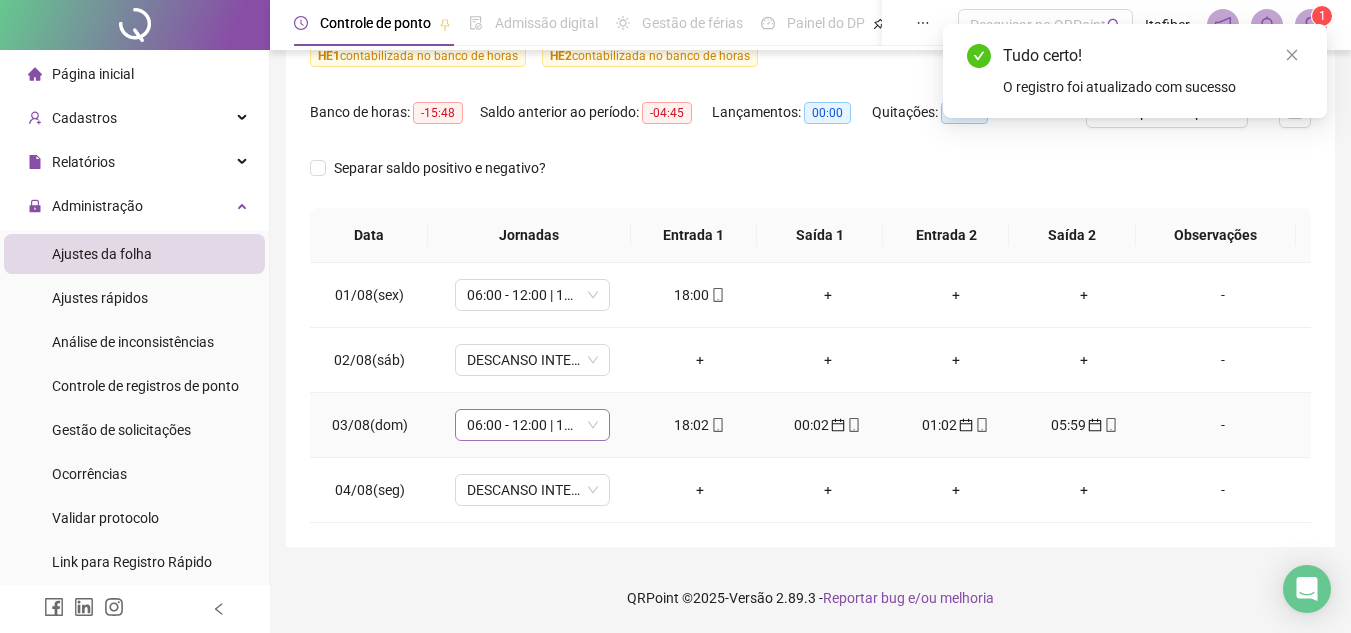 click on "06:00 - 12:00 | 13:00 - 18:00" at bounding box center (532, 425) 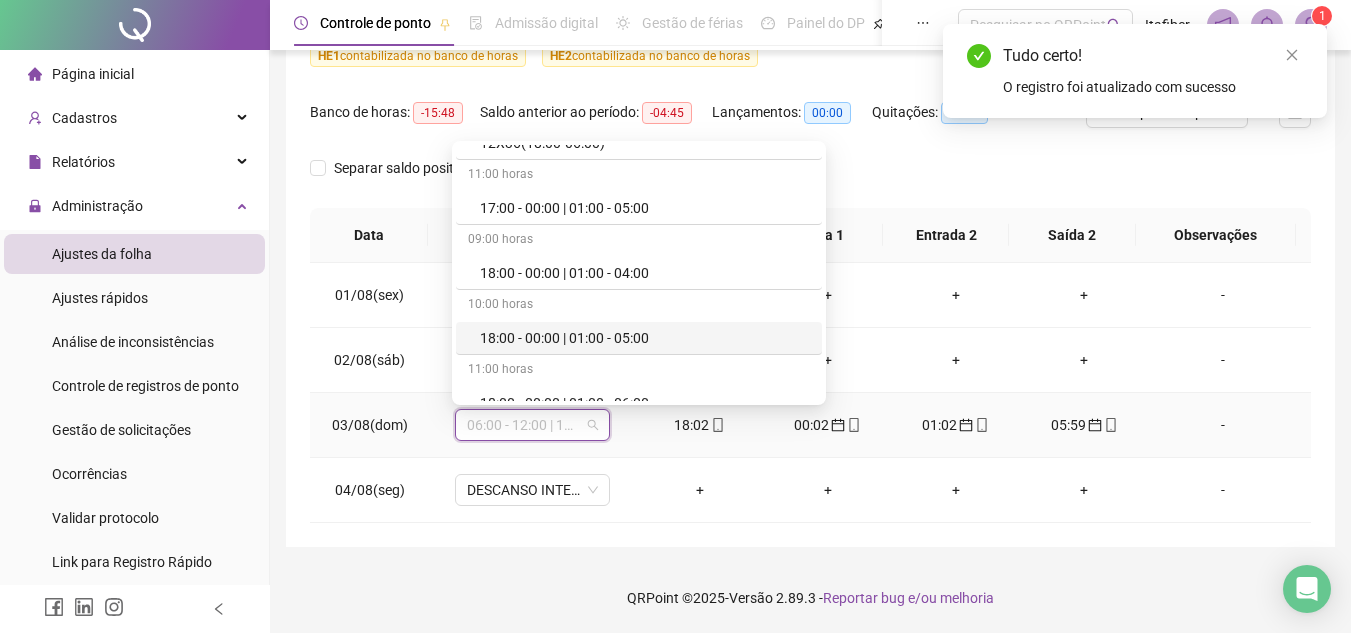 scroll, scrollTop: 800, scrollLeft: 0, axis: vertical 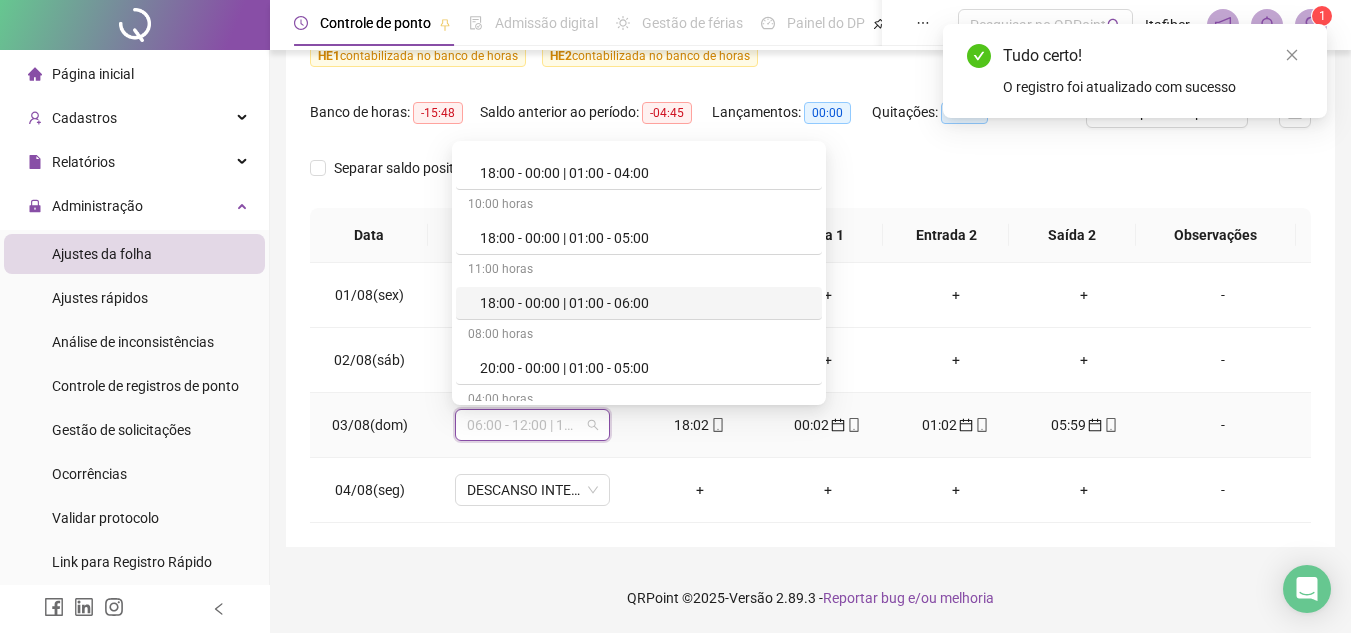 click on "18:00 - 00:00 | 01:00 - 06:00" at bounding box center [639, 303] 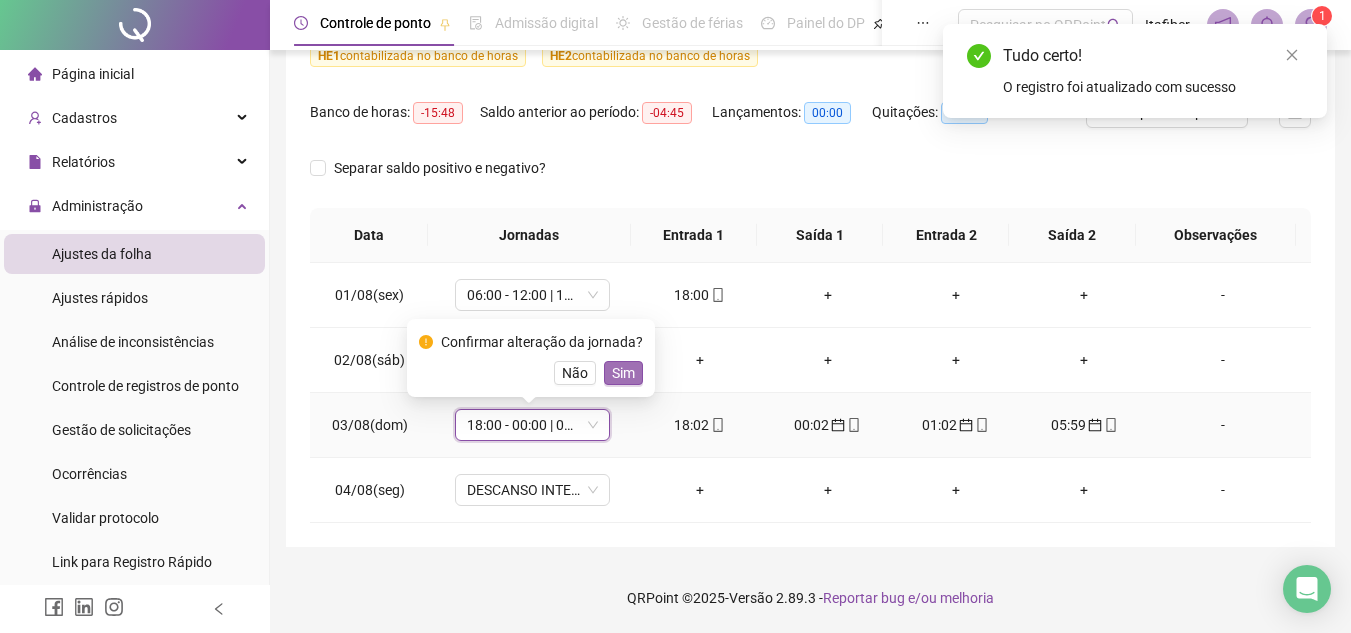 click on "Sim" at bounding box center (623, 373) 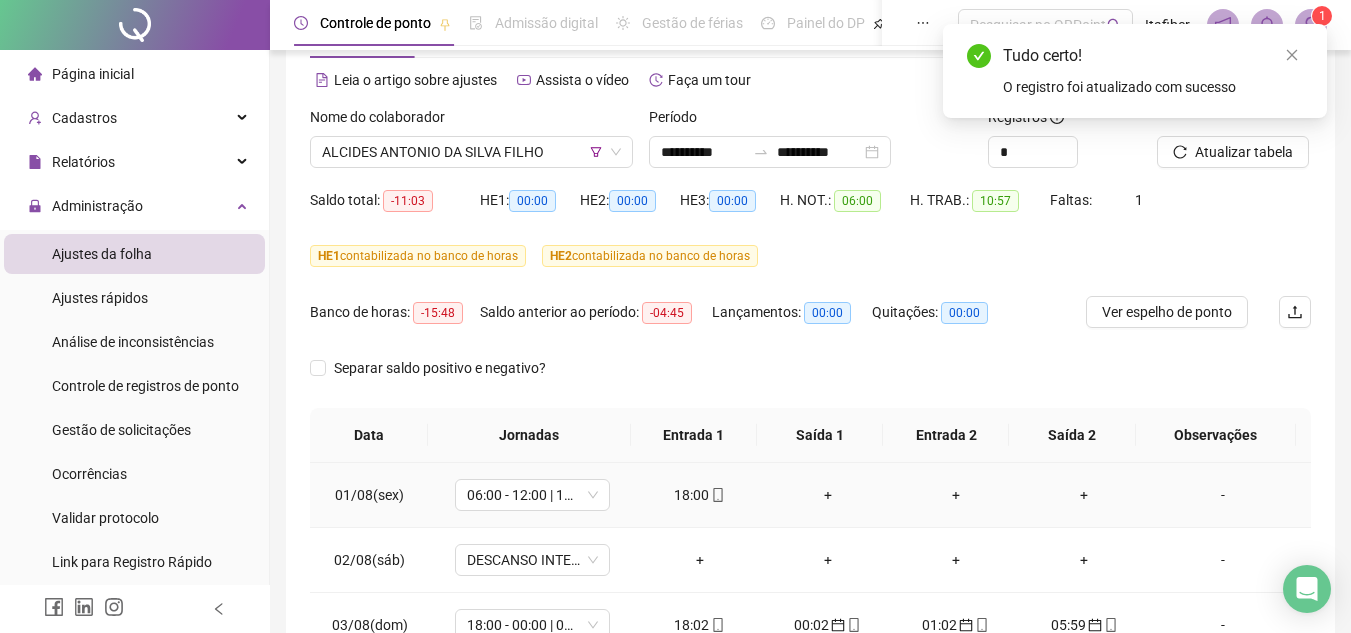 scroll, scrollTop: 178, scrollLeft: 0, axis: vertical 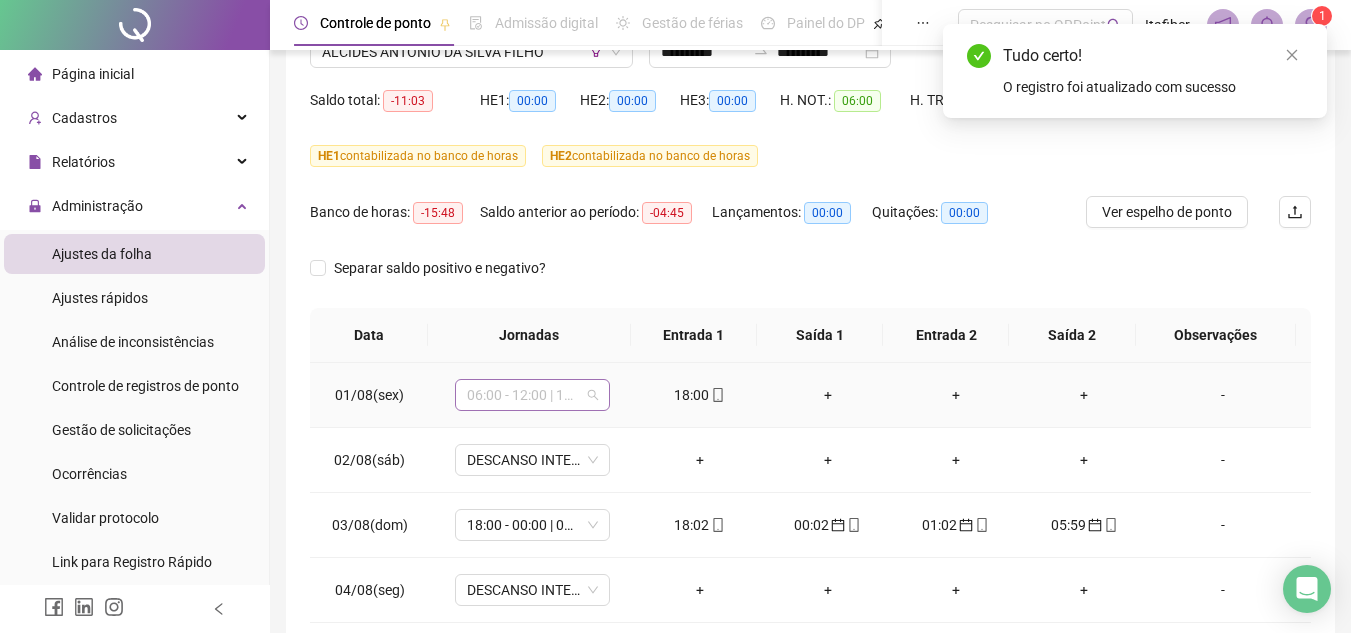 click on "06:00 - 12:00 | 13:00 - 18:00" at bounding box center [532, 395] 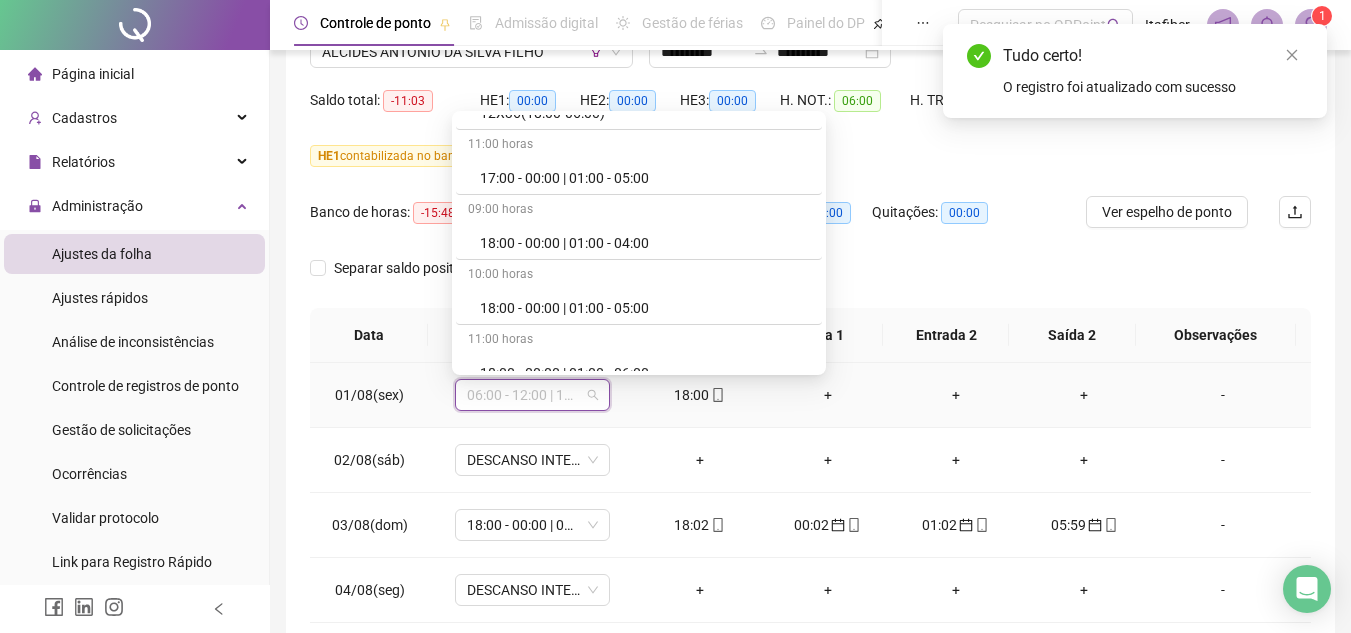 scroll, scrollTop: 800, scrollLeft: 0, axis: vertical 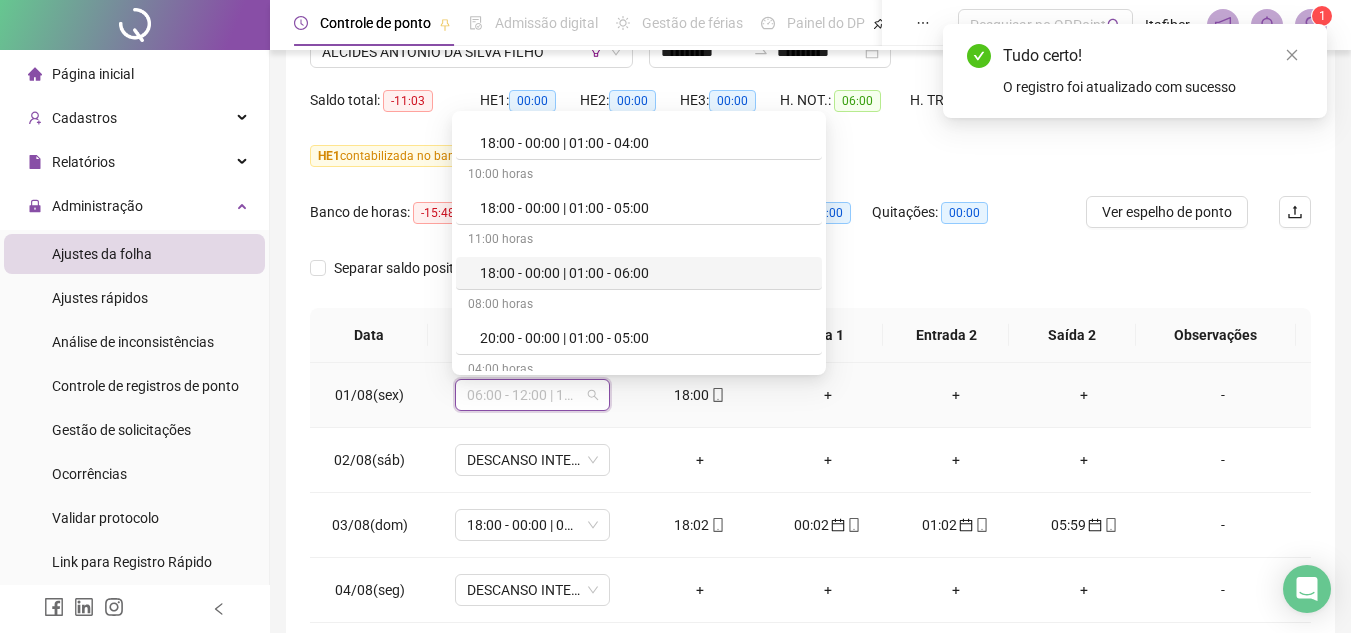 click on "18:00 - 00:00 | 01:00 - 06:00" at bounding box center [639, 273] 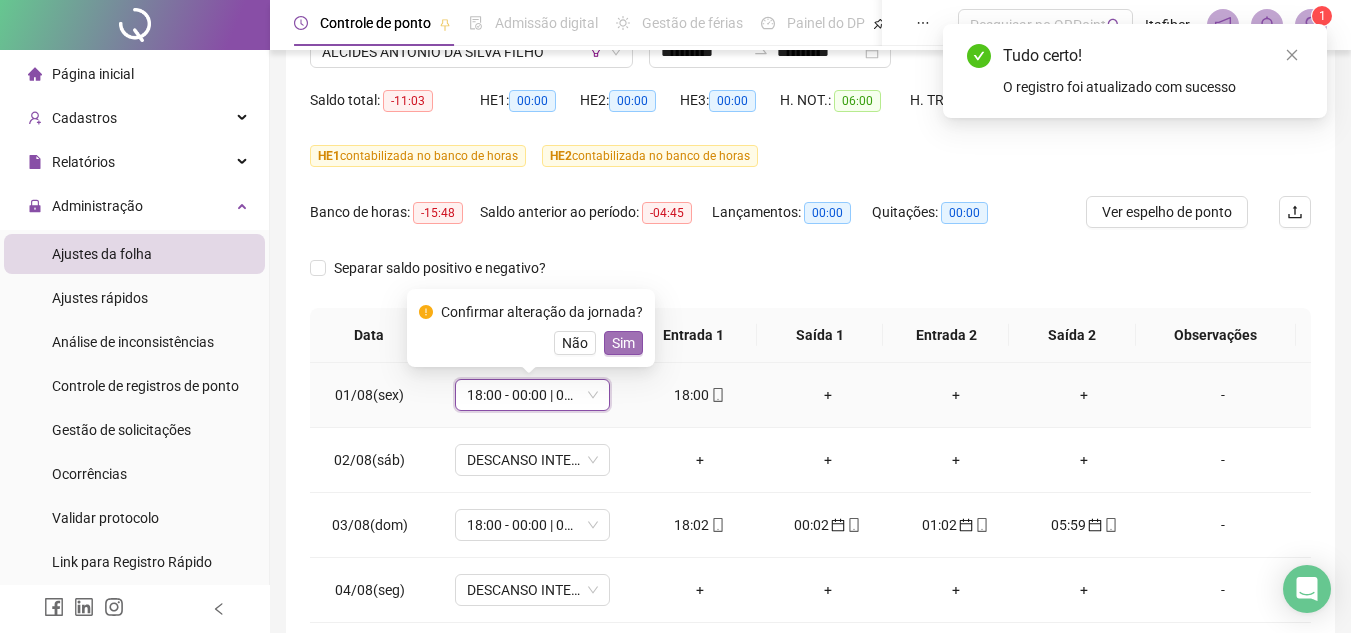 click on "Sim" at bounding box center [623, 343] 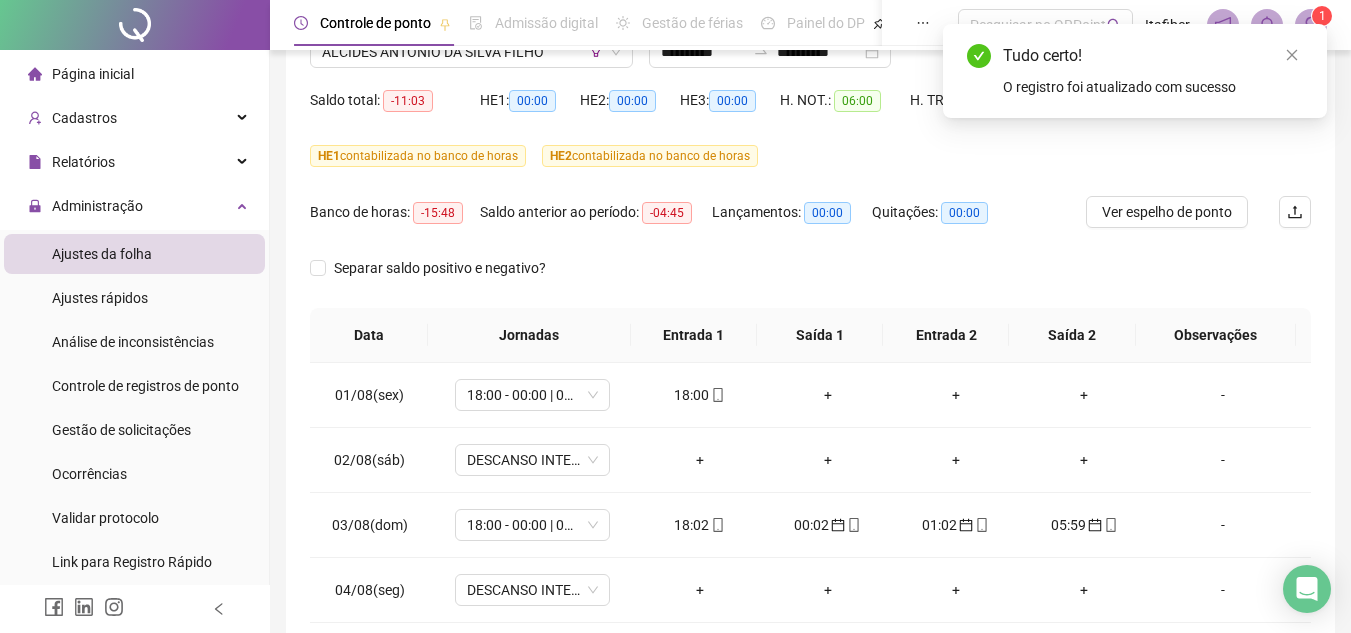 scroll, scrollTop: 0, scrollLeft: 0, axis: both 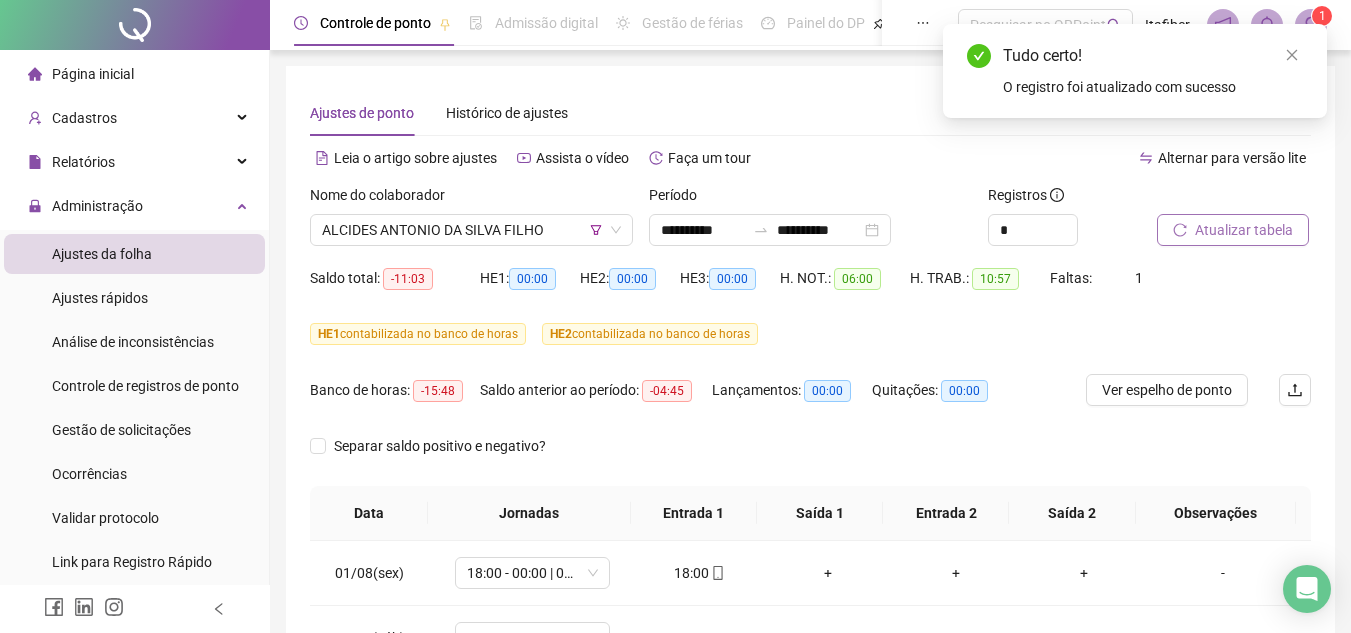 click on "Atualizar tabela" at bounding box center [1244, 230] 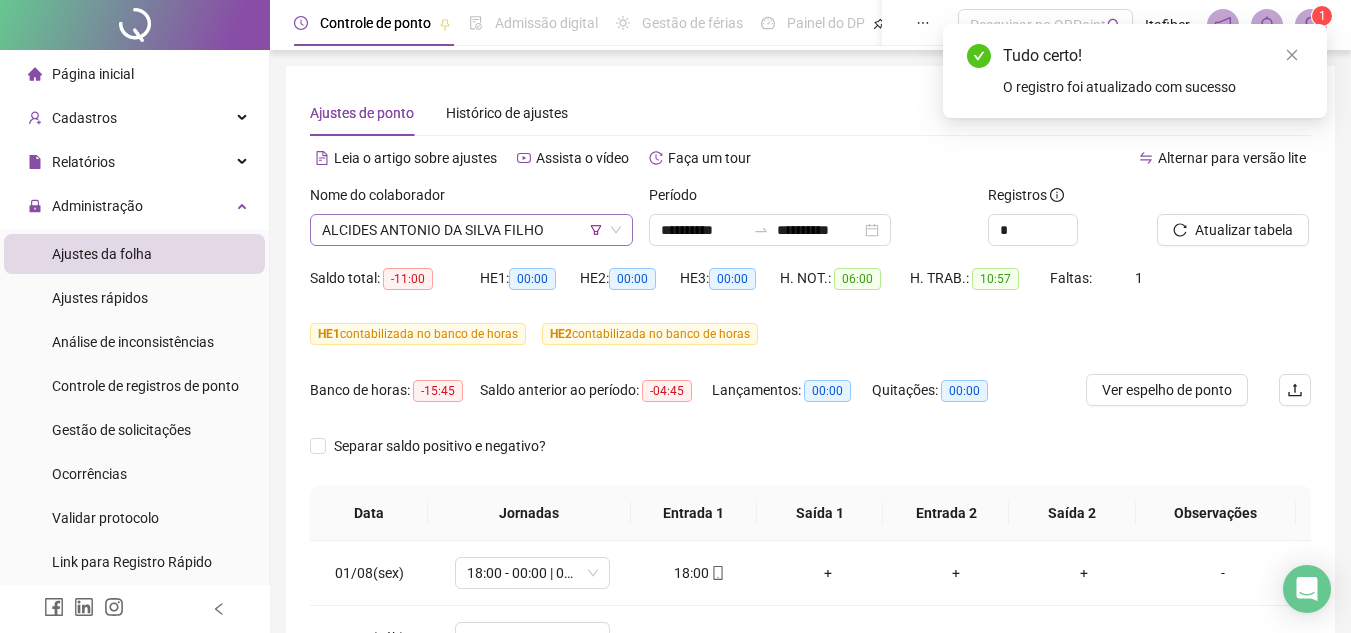 click on "ALCIDES ANTONIO DA SILVA FILHO" at bounding box center [471, 230] 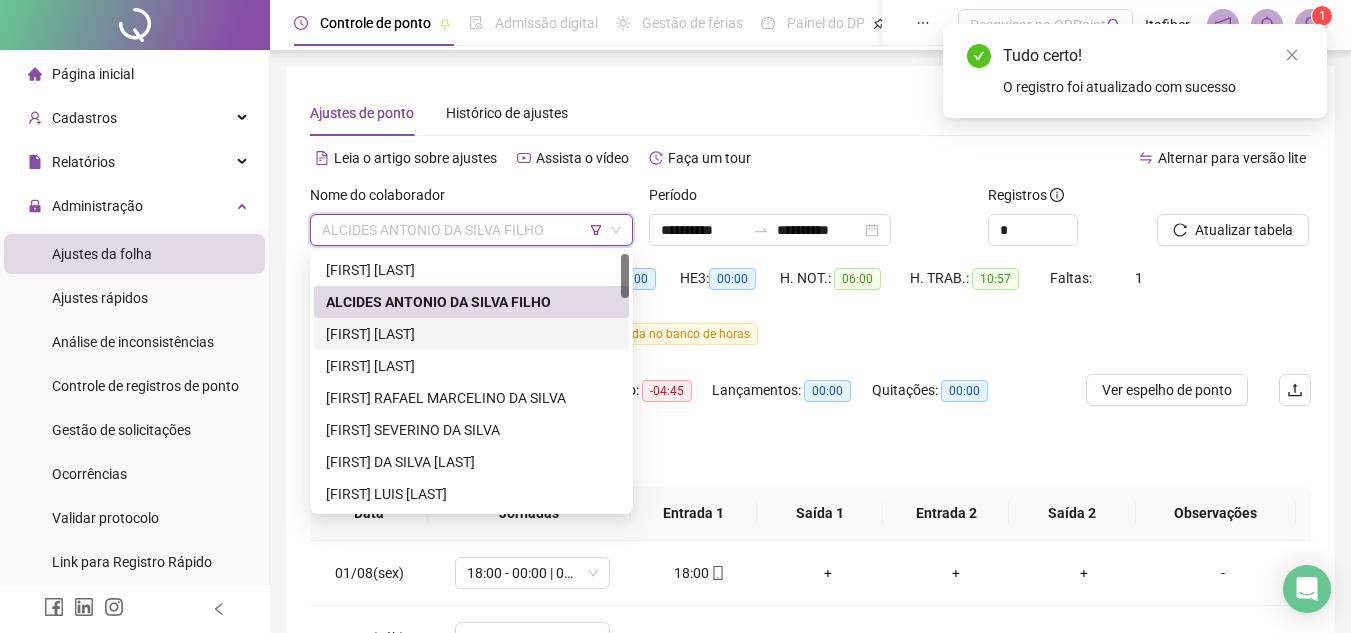 click on "[FIRST] [LAST]" at bounding box center (471, 334) 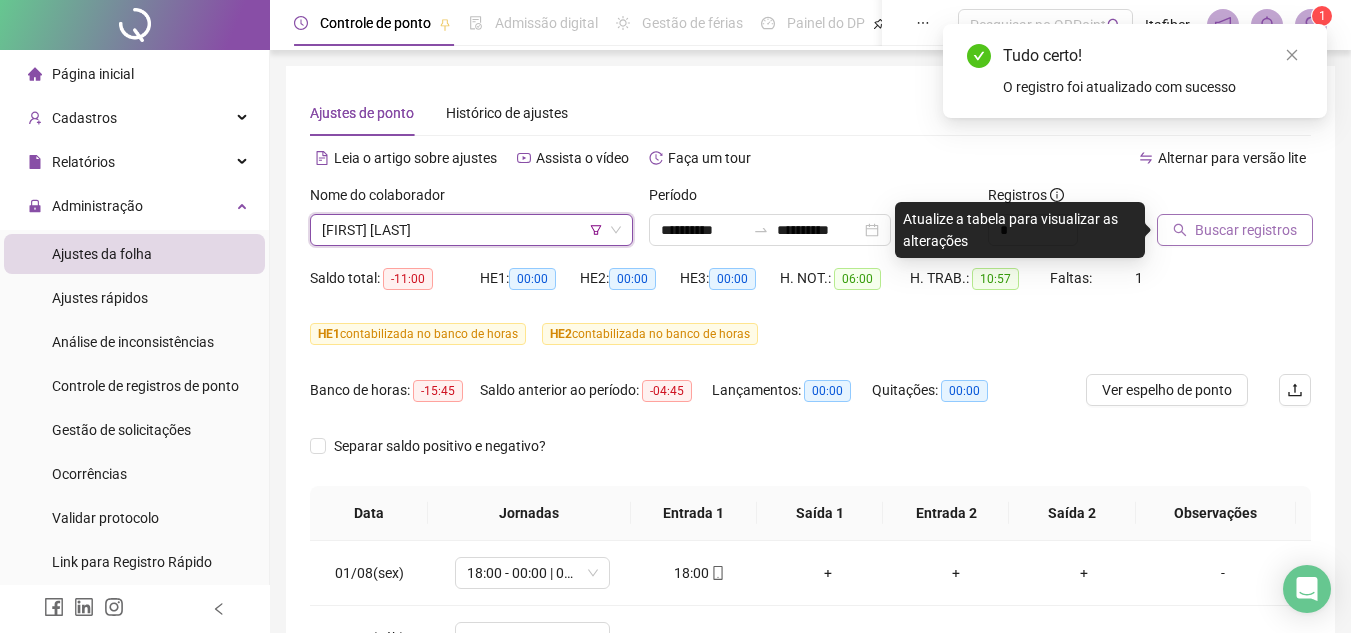 click on "Buscar registros" at bounding box center (1246, 230) 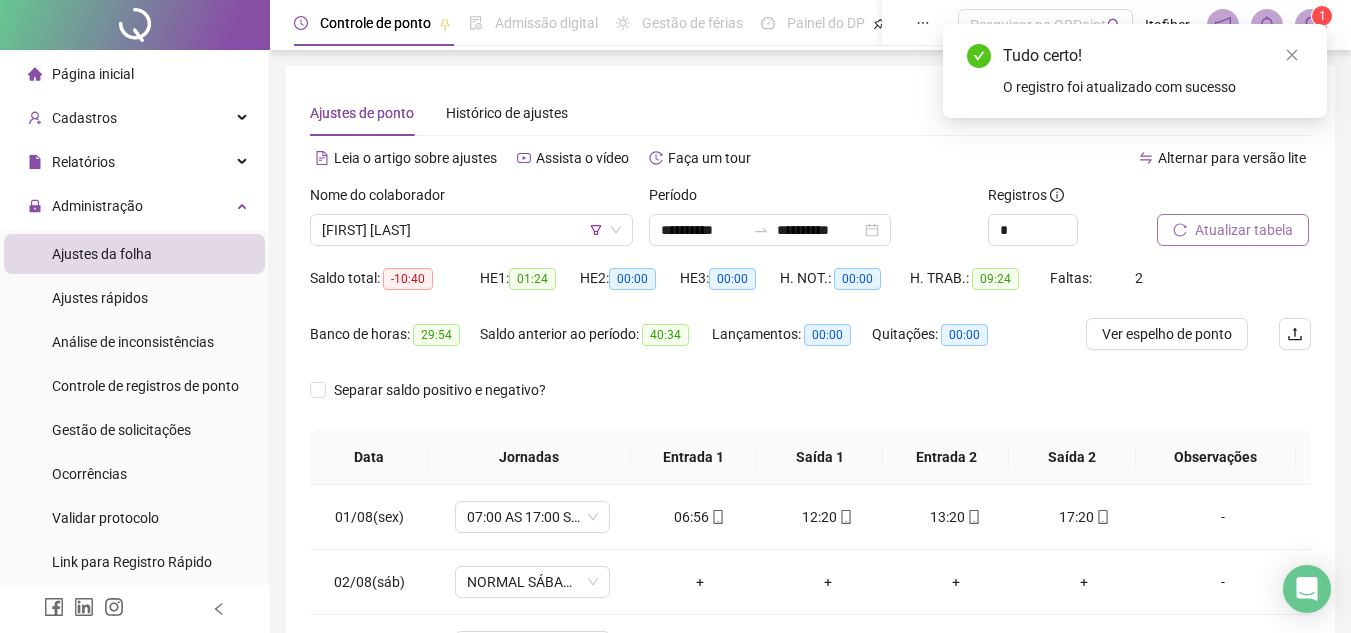 click on "Atualizar tabela" at bounding box center [1244, 230] 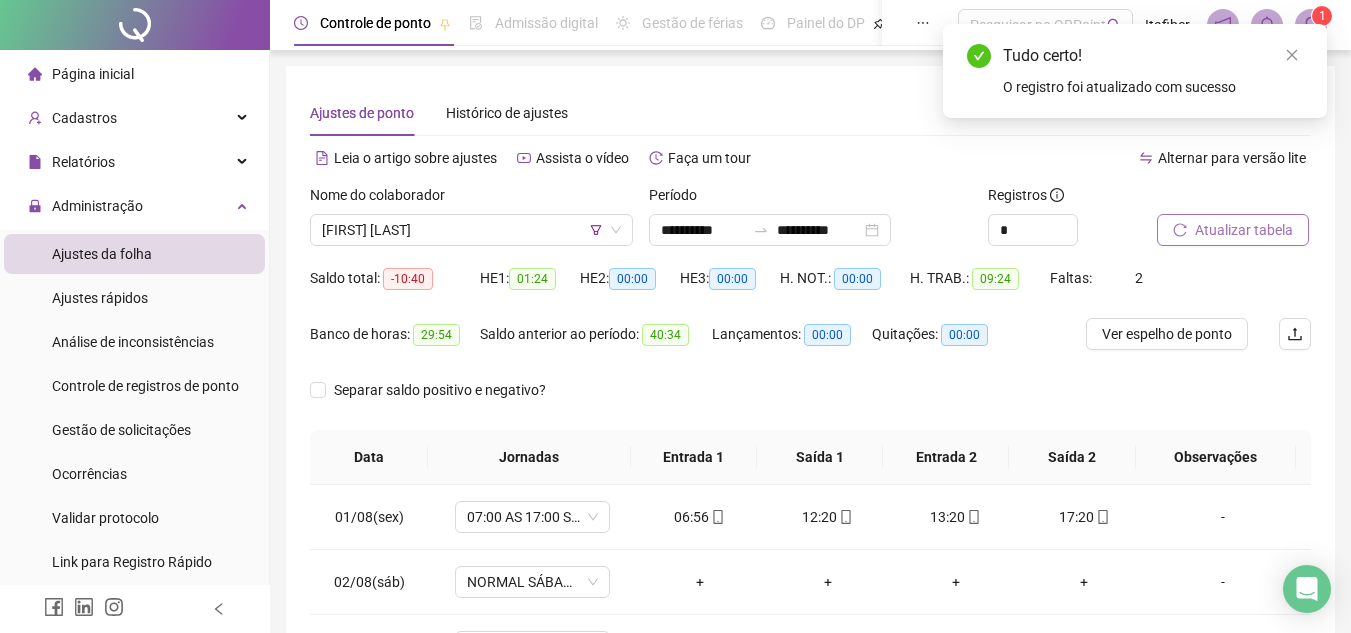click on "Atualizar tabela" at bounding box center (1244, 230) 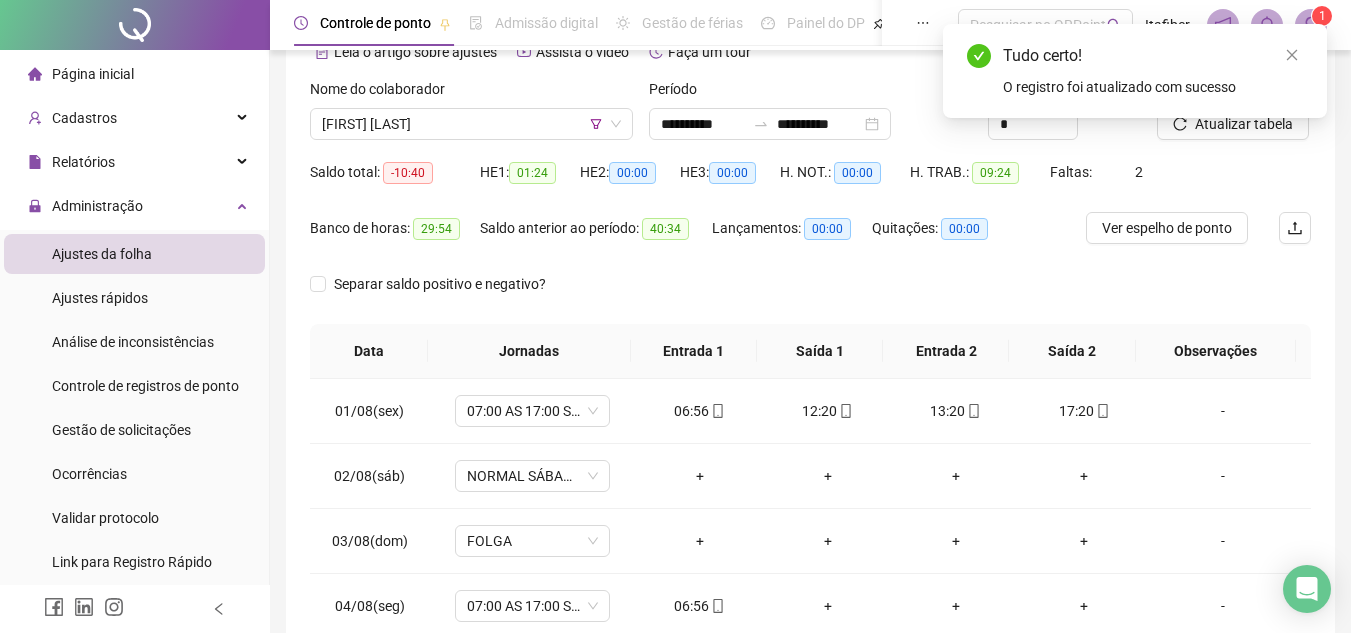 scroll, scrollTop: 125, scrollLeft: 0, axis: vertical 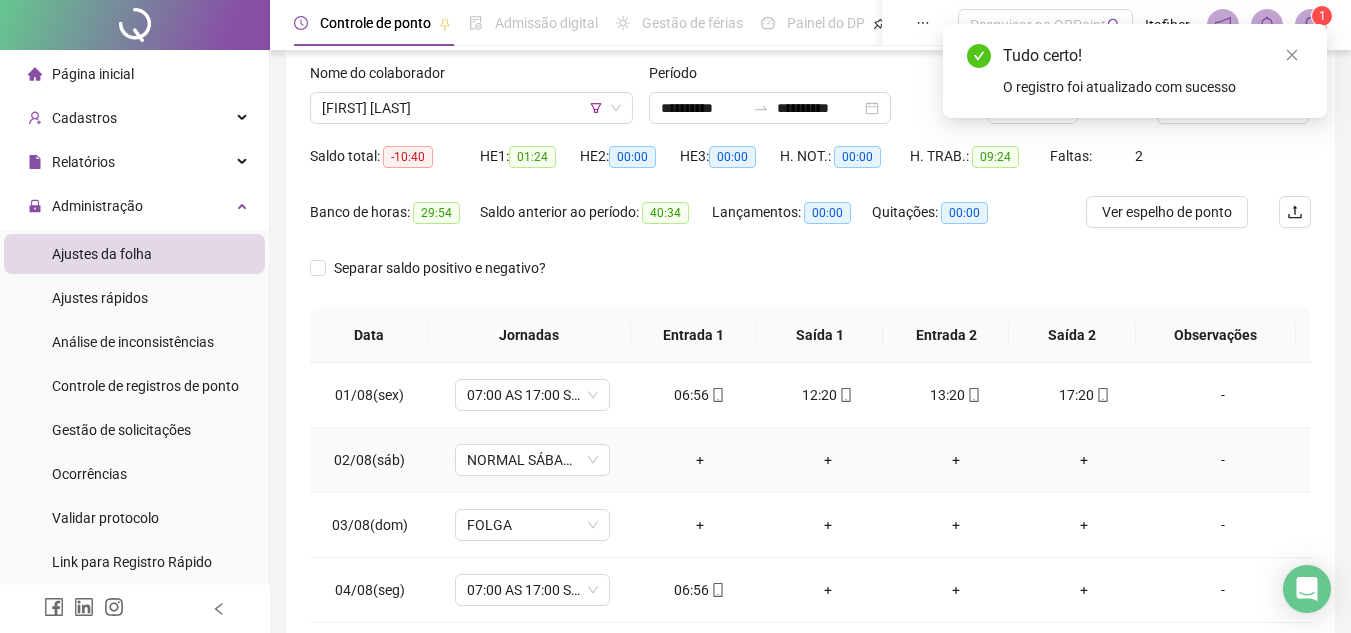 click on "-" at bounding box center (1223, 460) 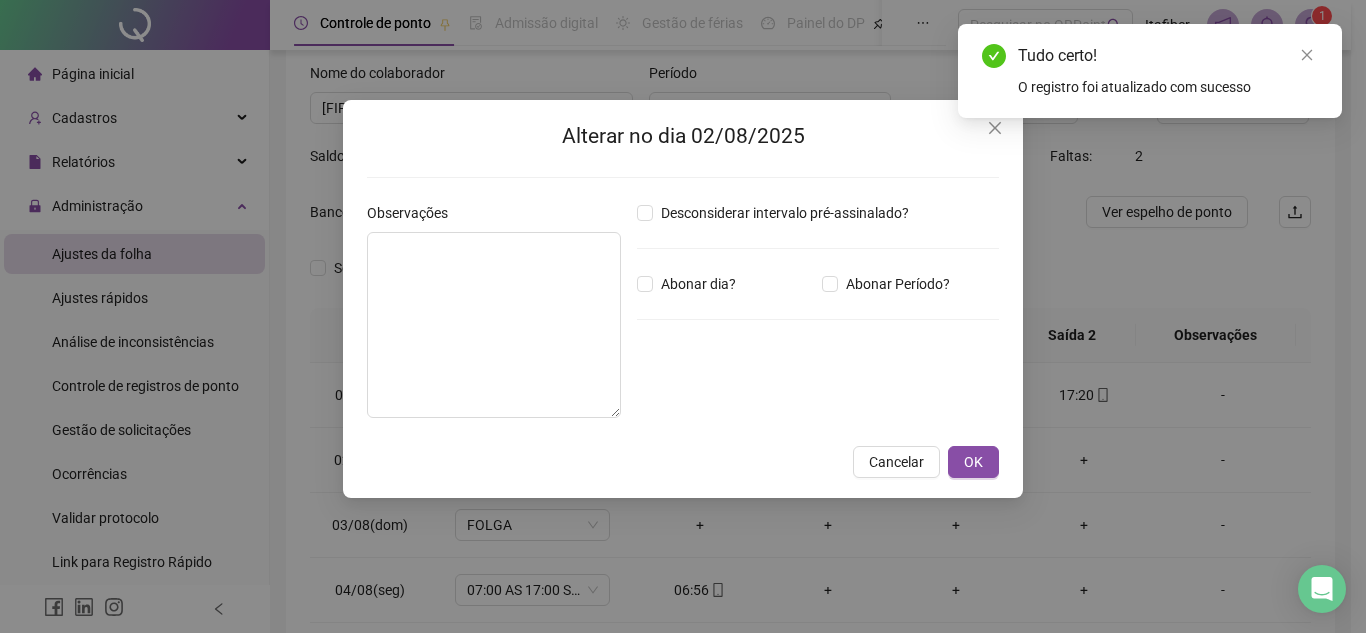 click on "Alterar no dia   02/08/2025 Observações Desconsiderar intervalo pré-assinalado? Abonar dia? Abonar Período? Horas a abonar ***** Aplicar regime de compensação Cancelar OK" at bounding box center (683, 316) 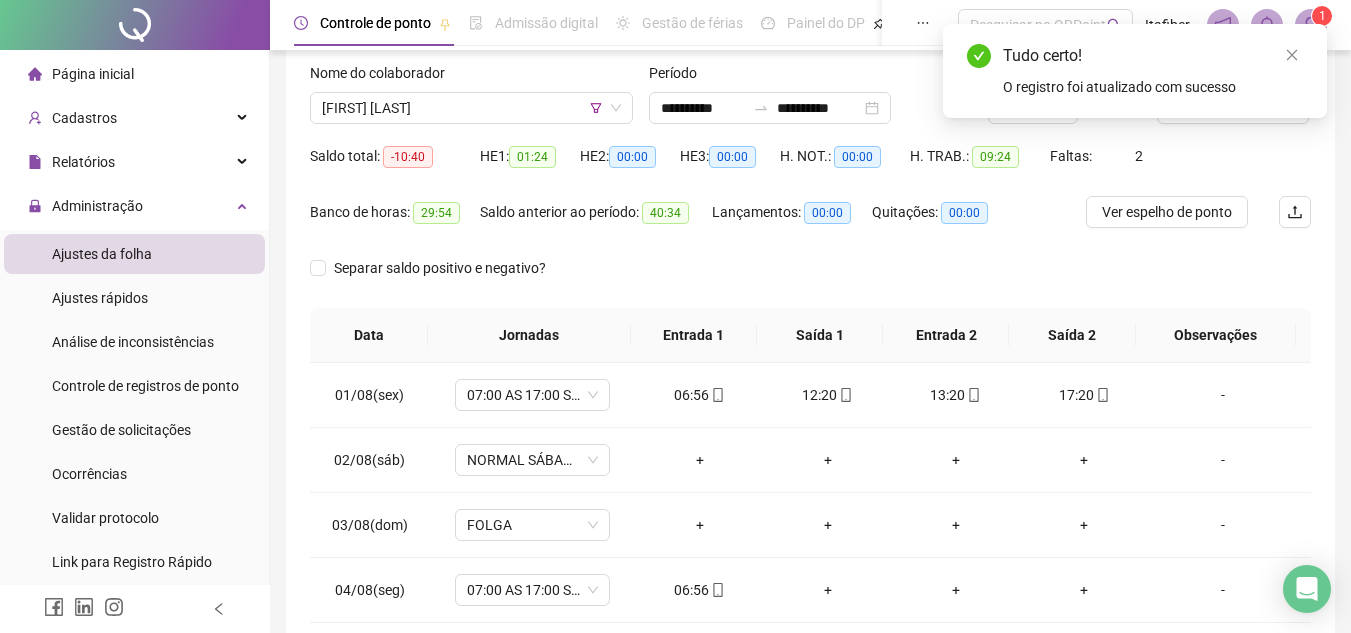click on "**********" at bounding box center [675, 194] 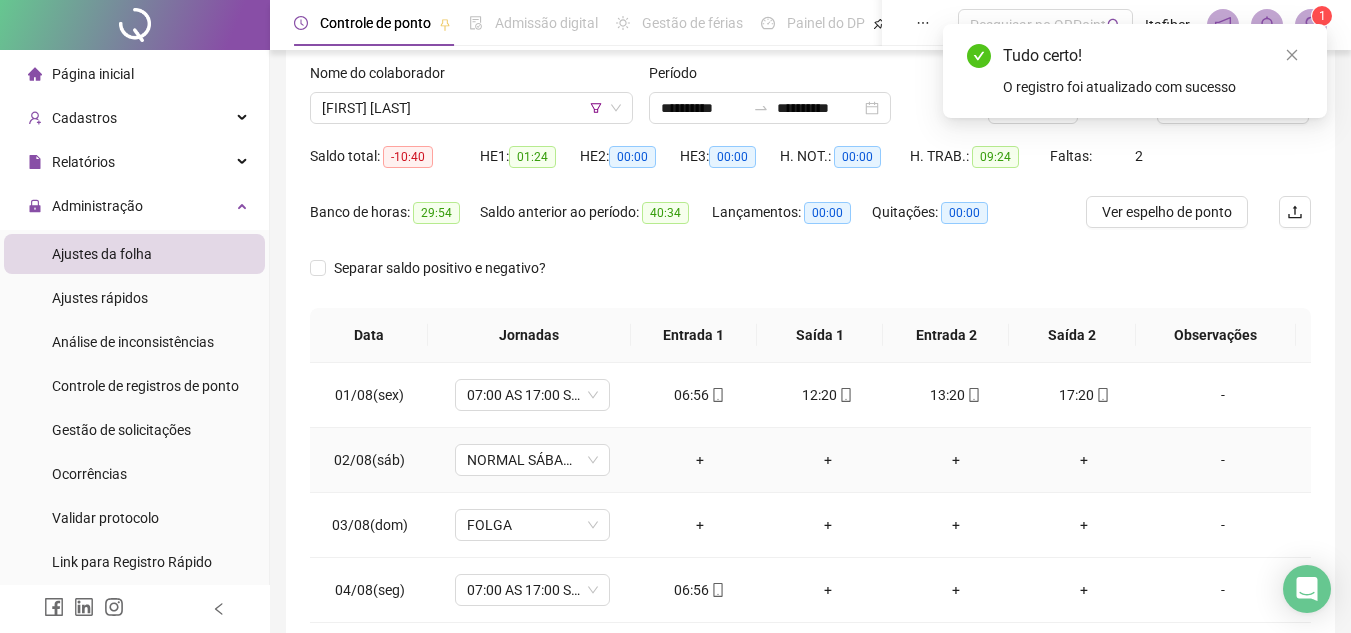 click on "-" at bounding box center [1223, 460] 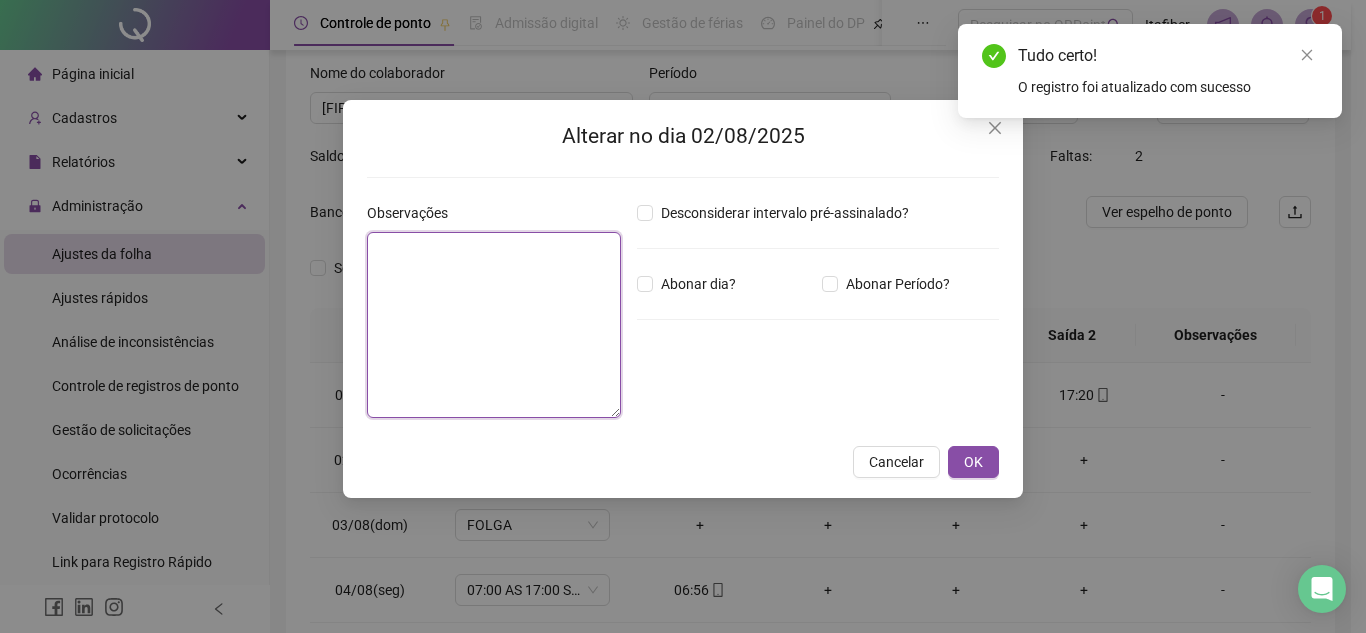 click at bounding box center [494, 325] 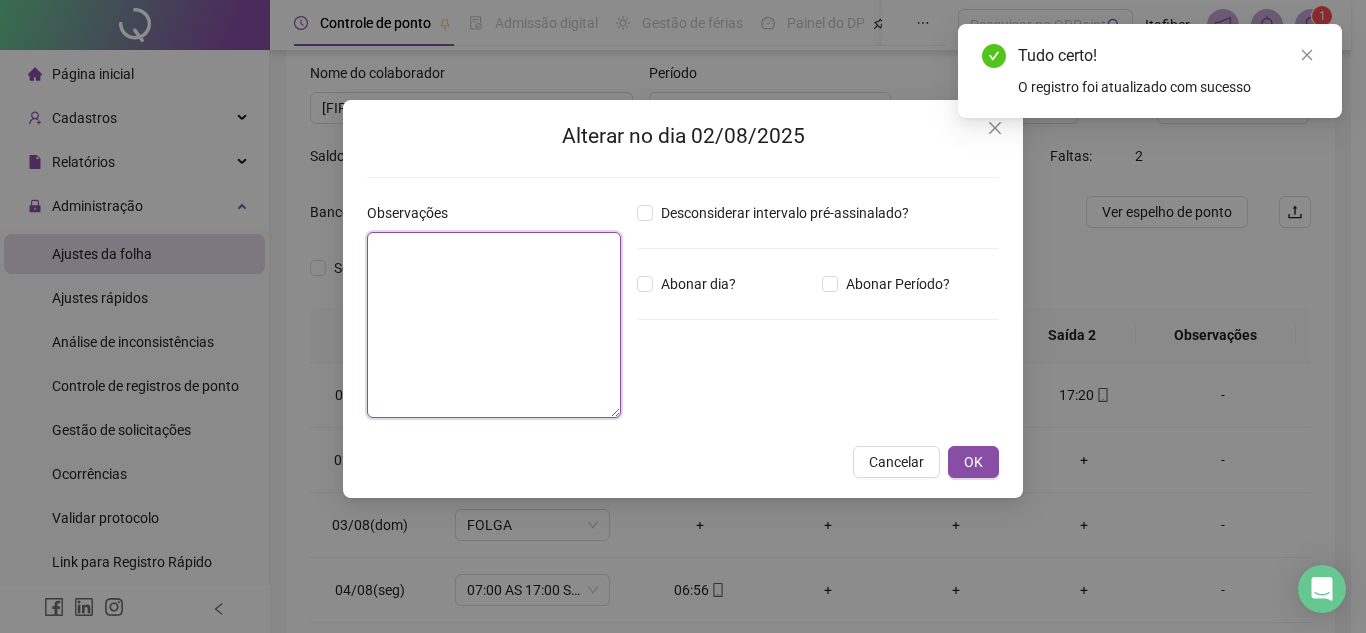 type on "*" 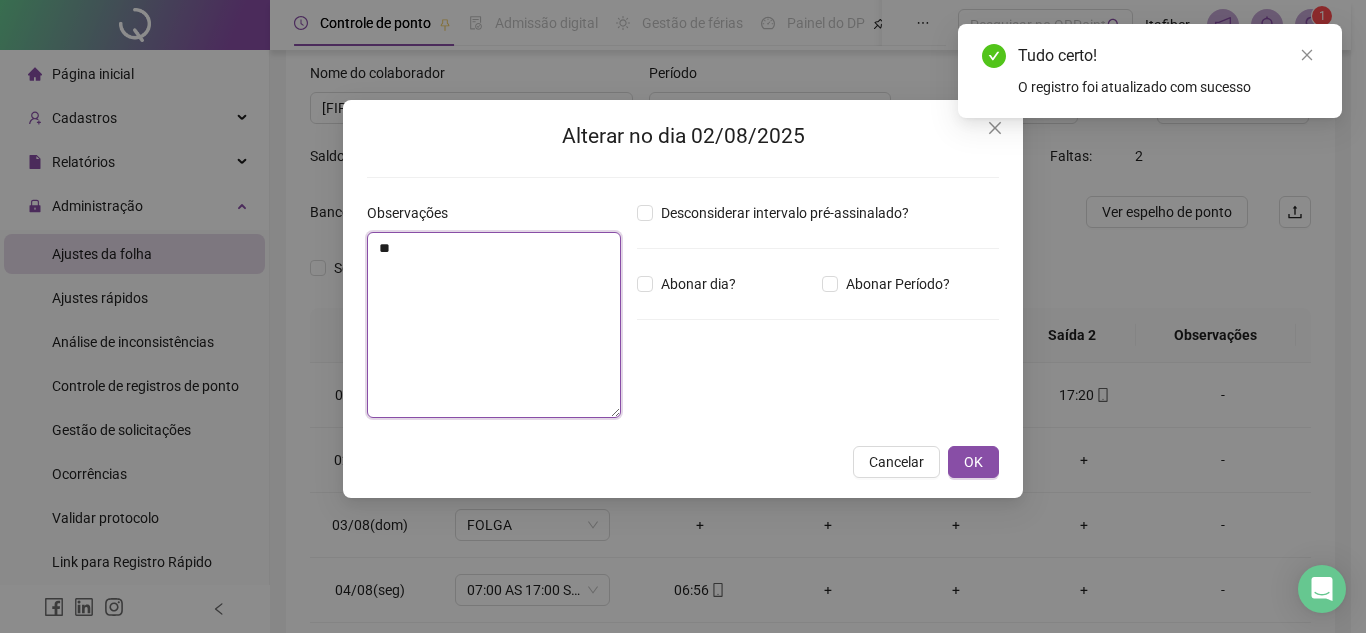 type on "*" 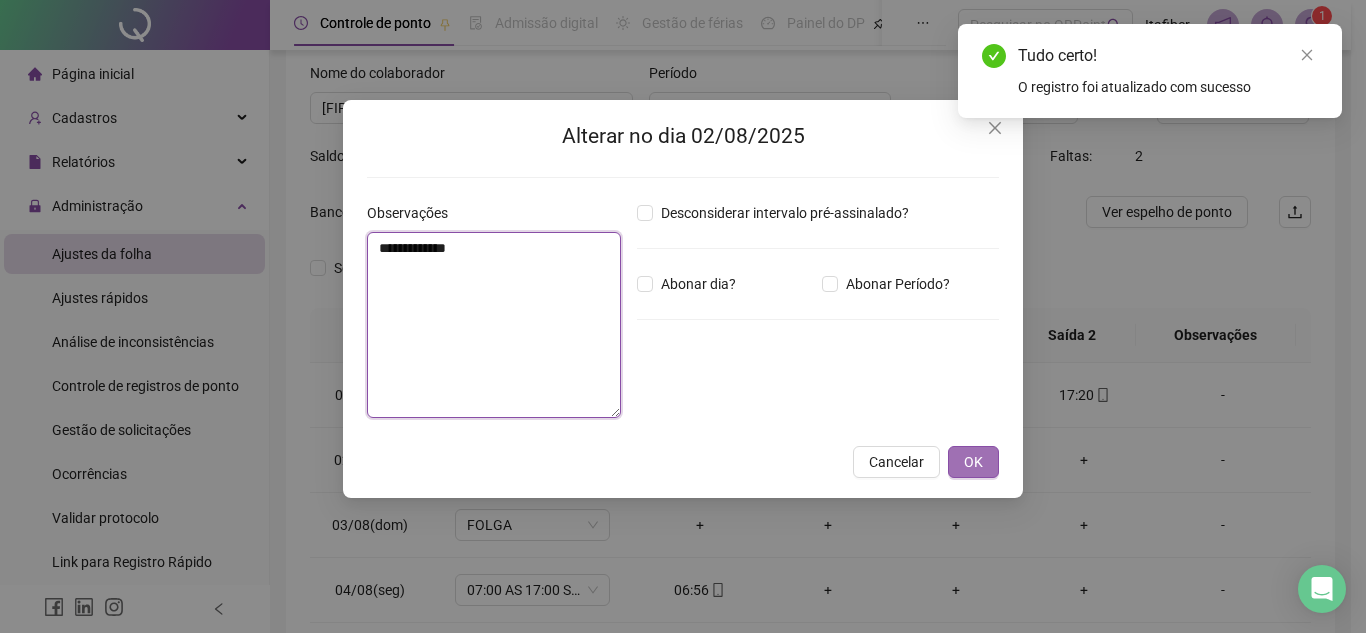 type on "**********" 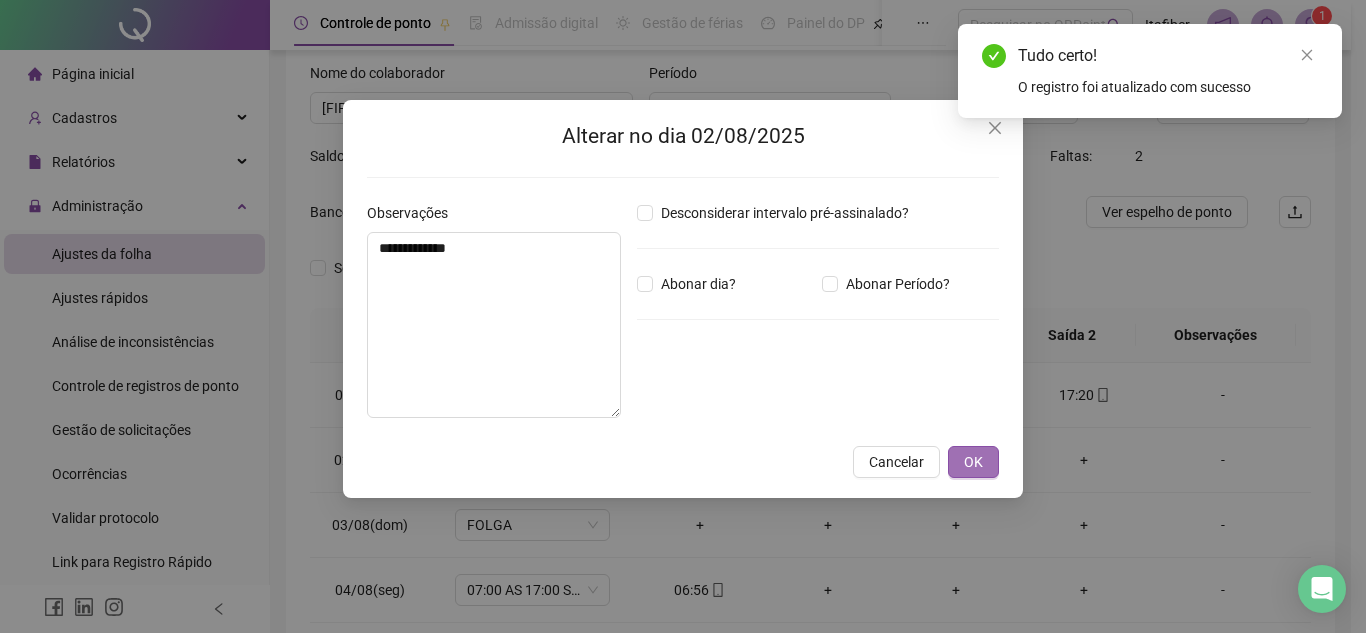 click on "OK" at bounding box center (973, 462) 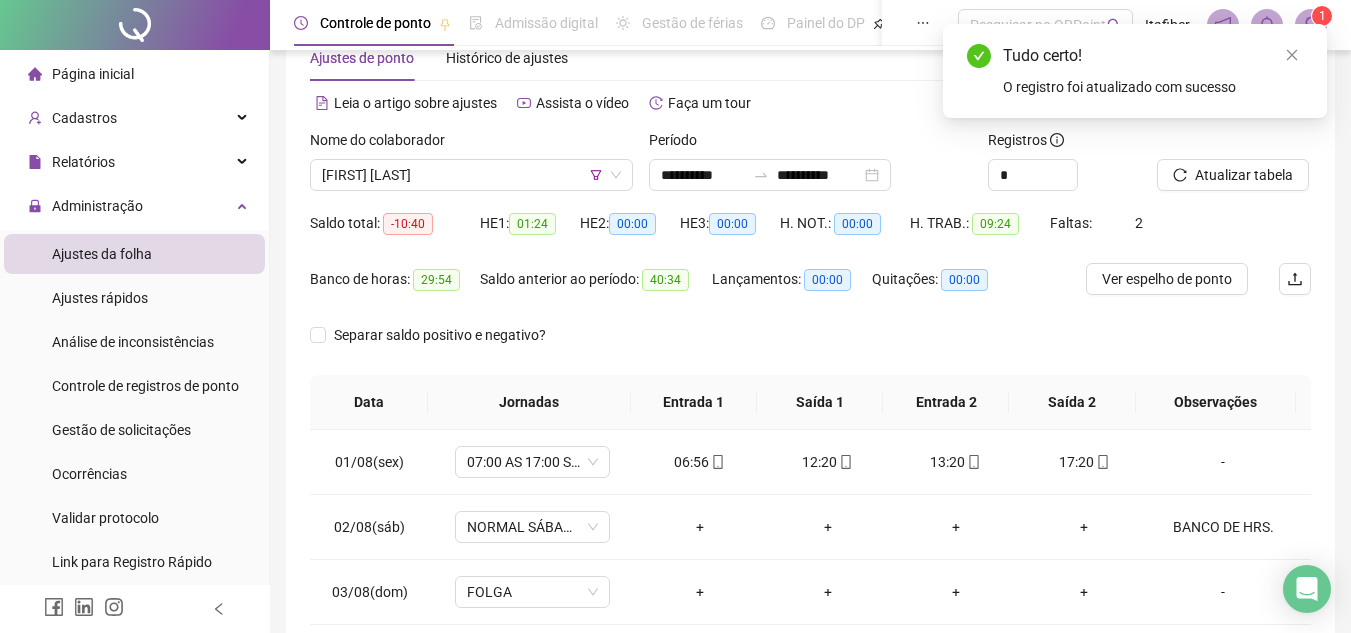scroll, scrollTop: 0, scrollLeft: 0, axis: both 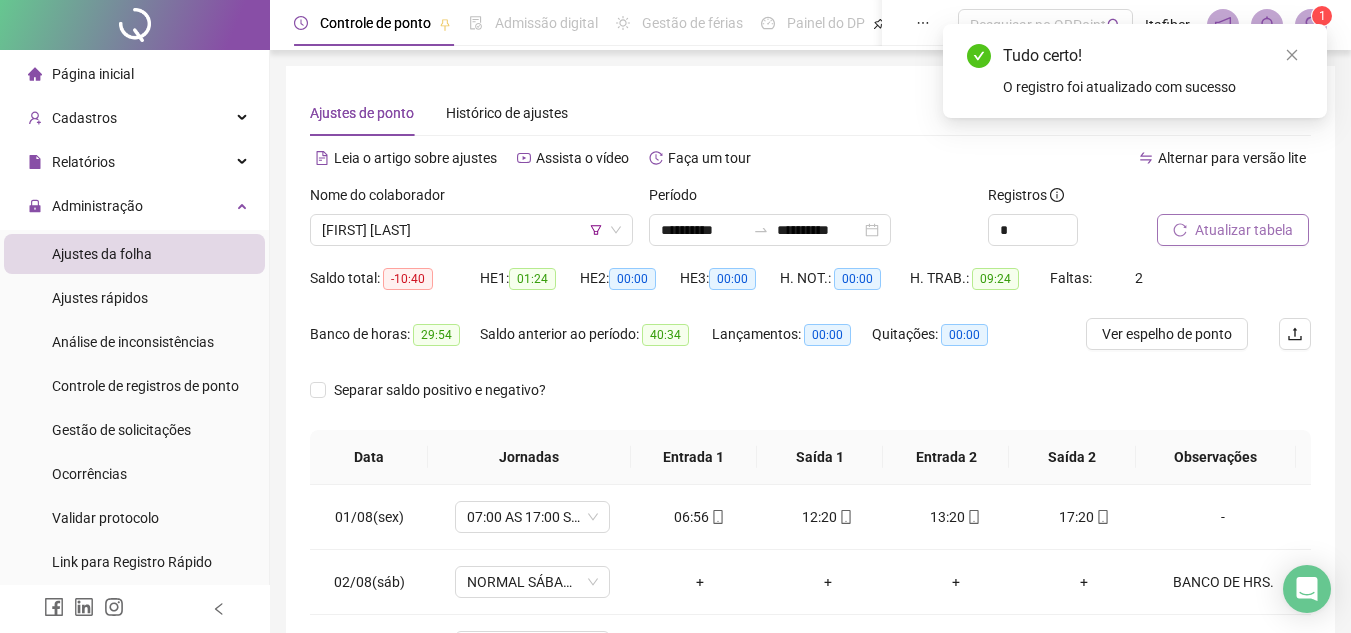 click on "Atualizar tabela" at bounding box center [1244, 230] 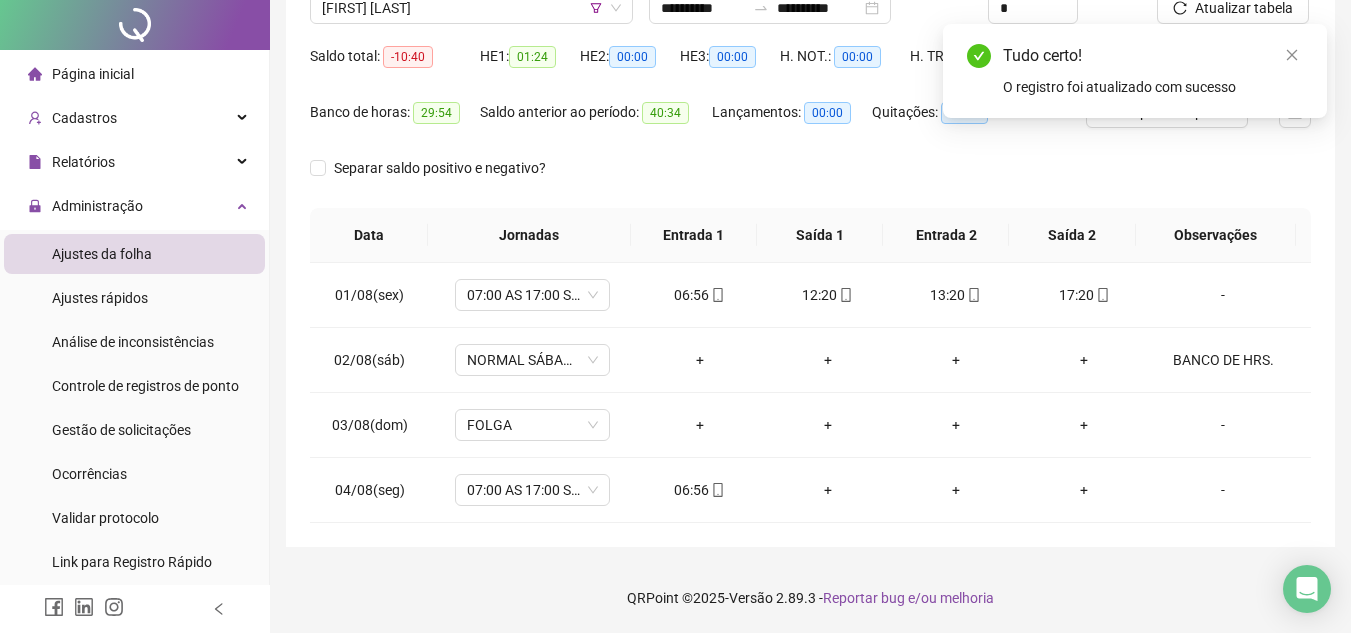 scroll, scrollTop: 0, scrollLeft: 0, axis: both 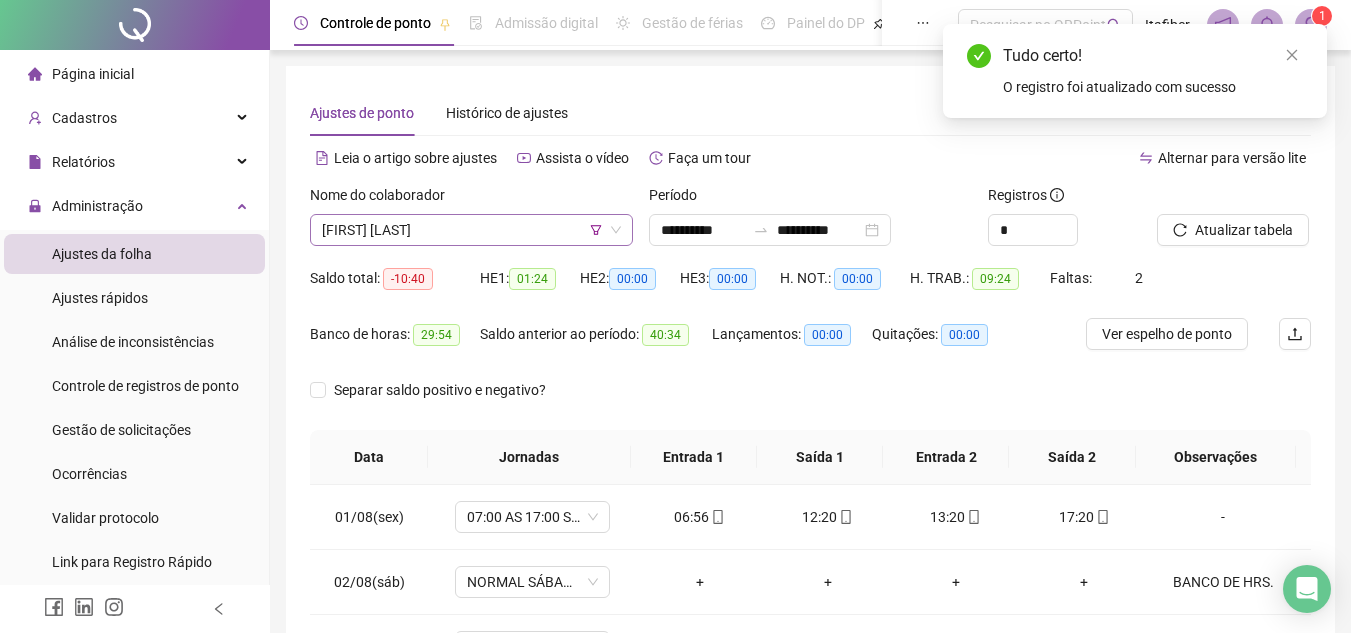 click on "[FIRST] [LAST]" at bounding box center [471, 230] 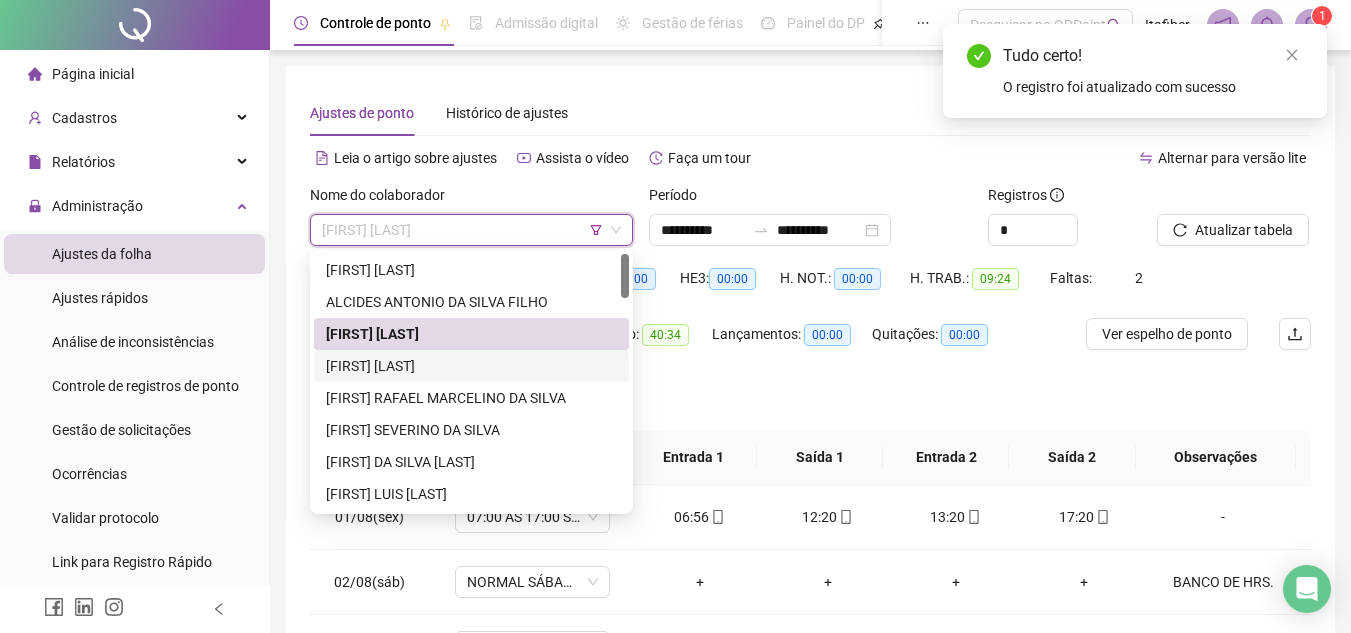 click on "[FIRST] [LAST]" at bounding box center (471, 366) 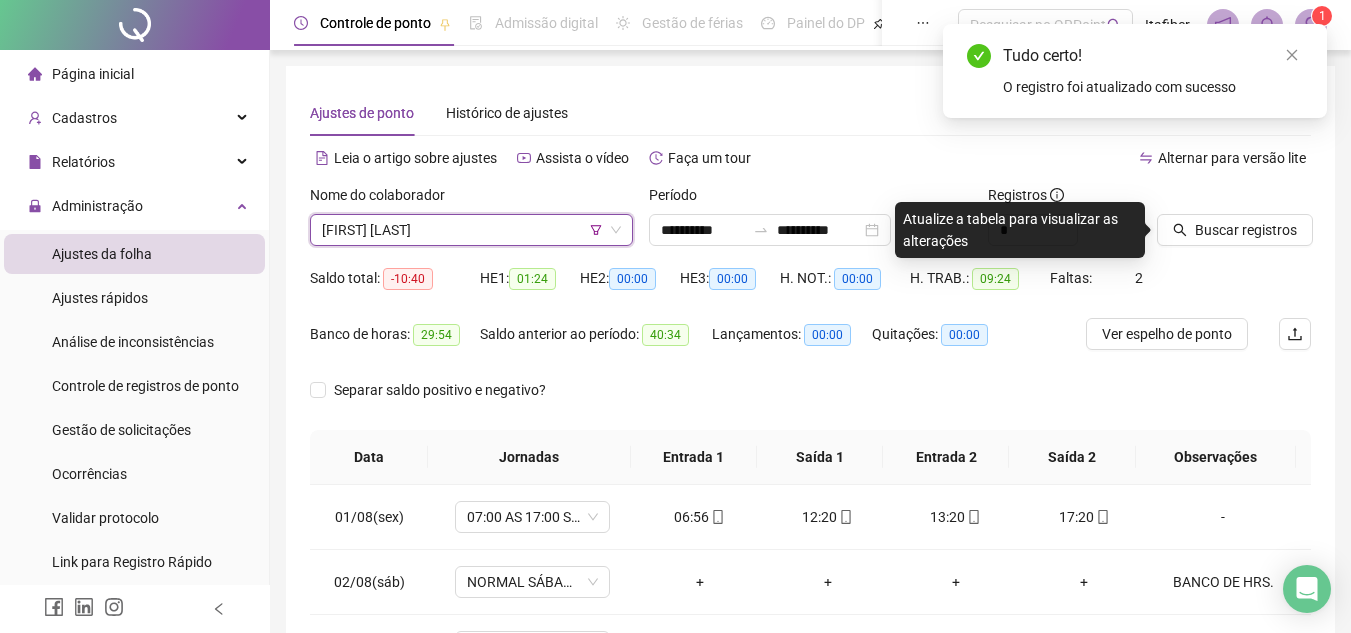 click on "Buscar registros" at bounding box center [1234, 223] 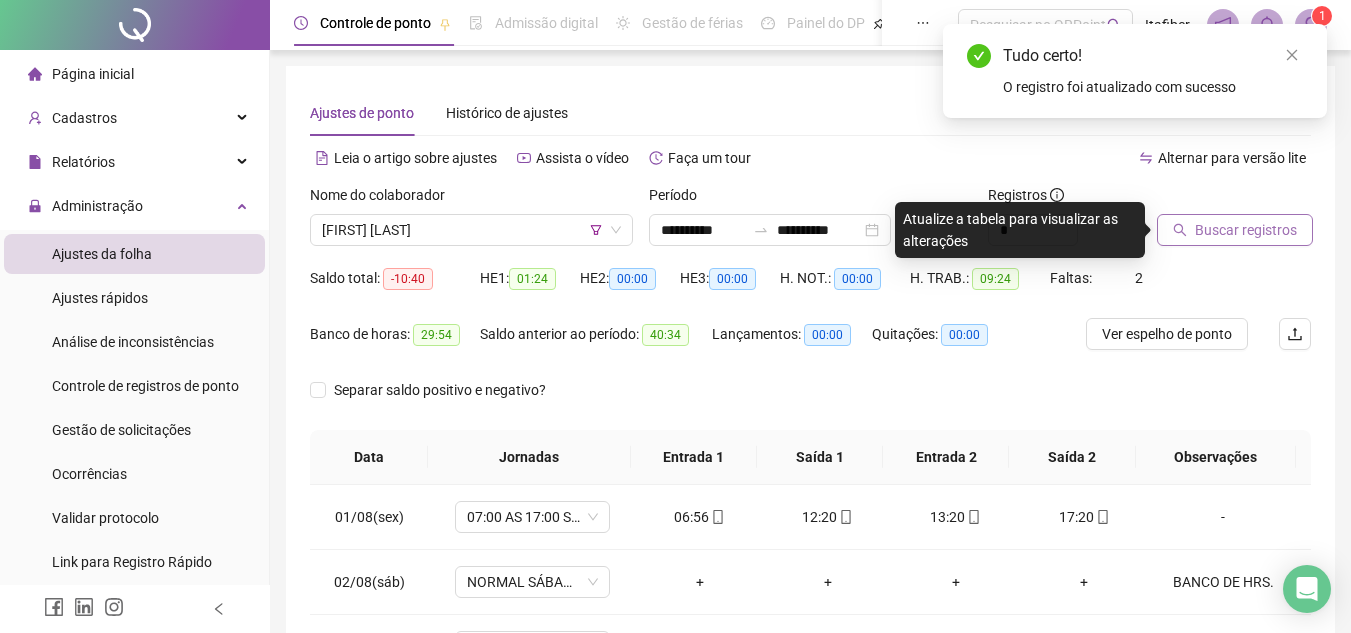 click on "Buscar registros" at bounding box center (1235, 230) 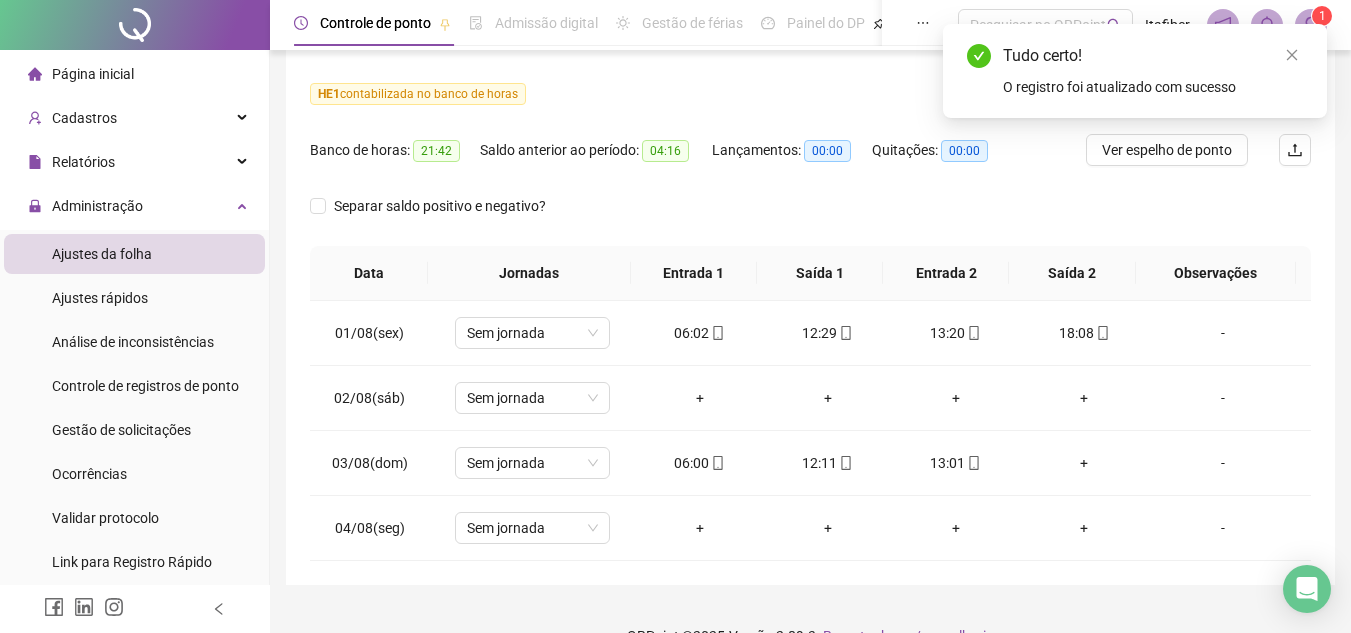 scroll, scrollTop: 278, scrollLeft: 0, axis: vertical 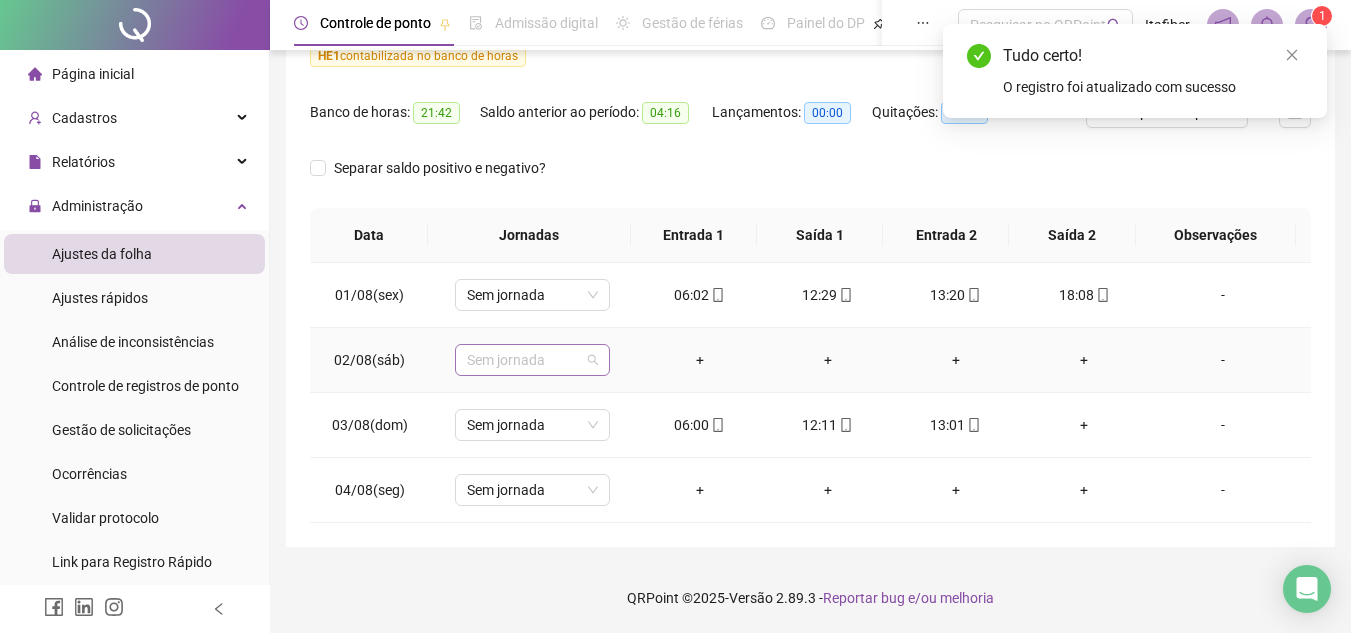 click on "Sem jornada" at bounding box center [532, 360] 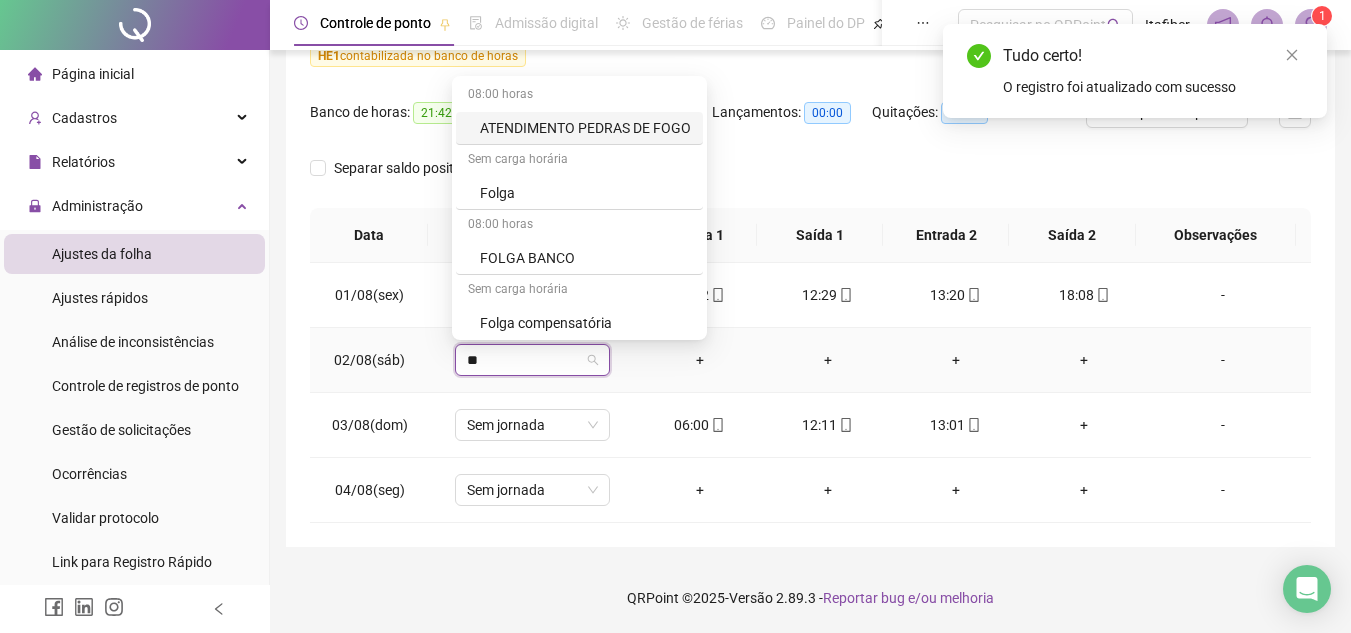 type on "***" 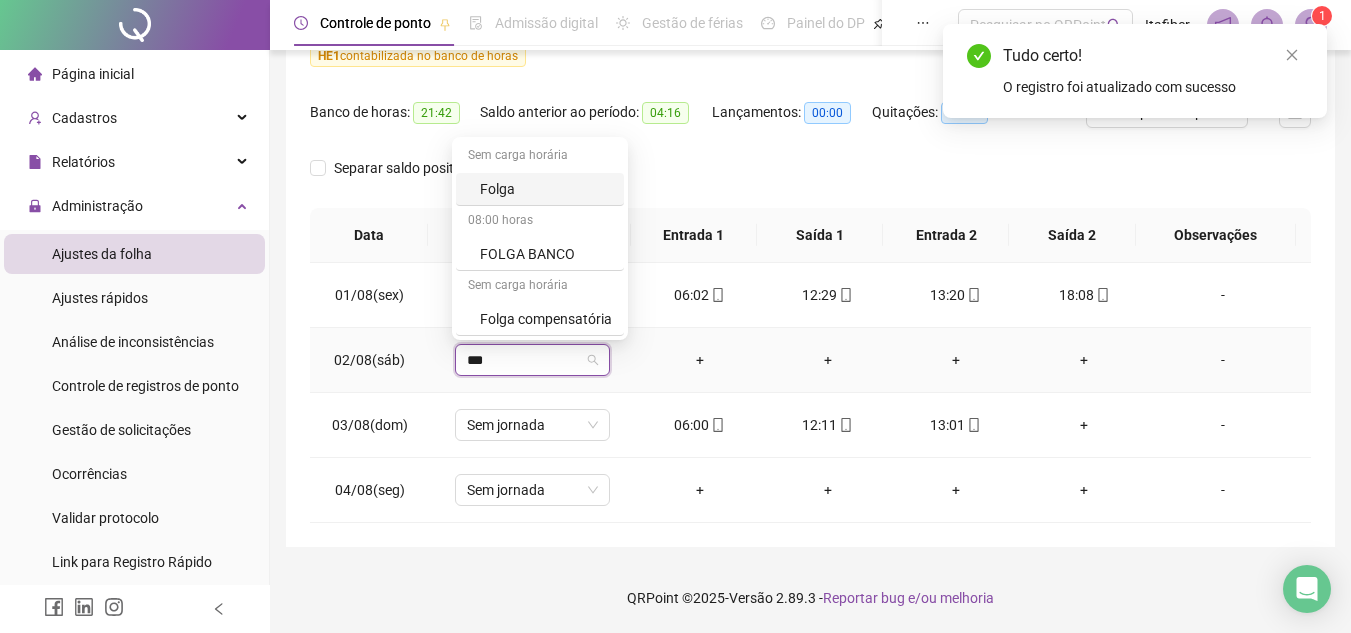 click on "Folga" at bounding box center [546, 189] 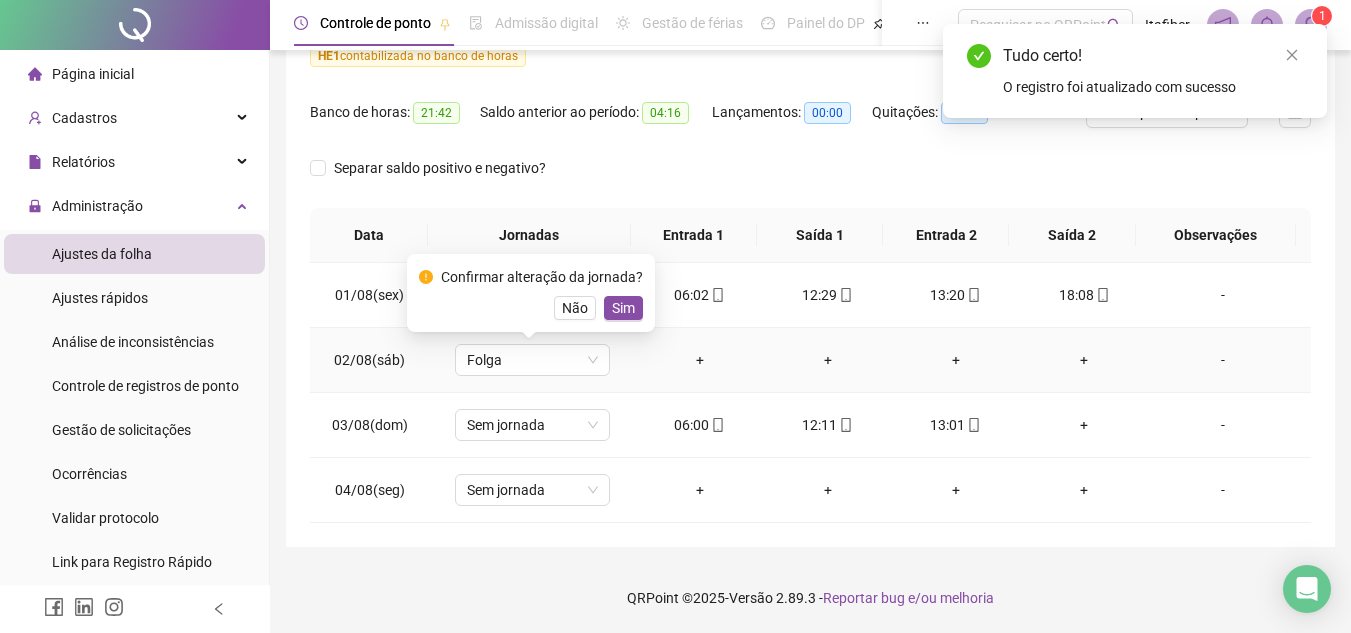 click on "Sim" at bounding box center [623, 308] 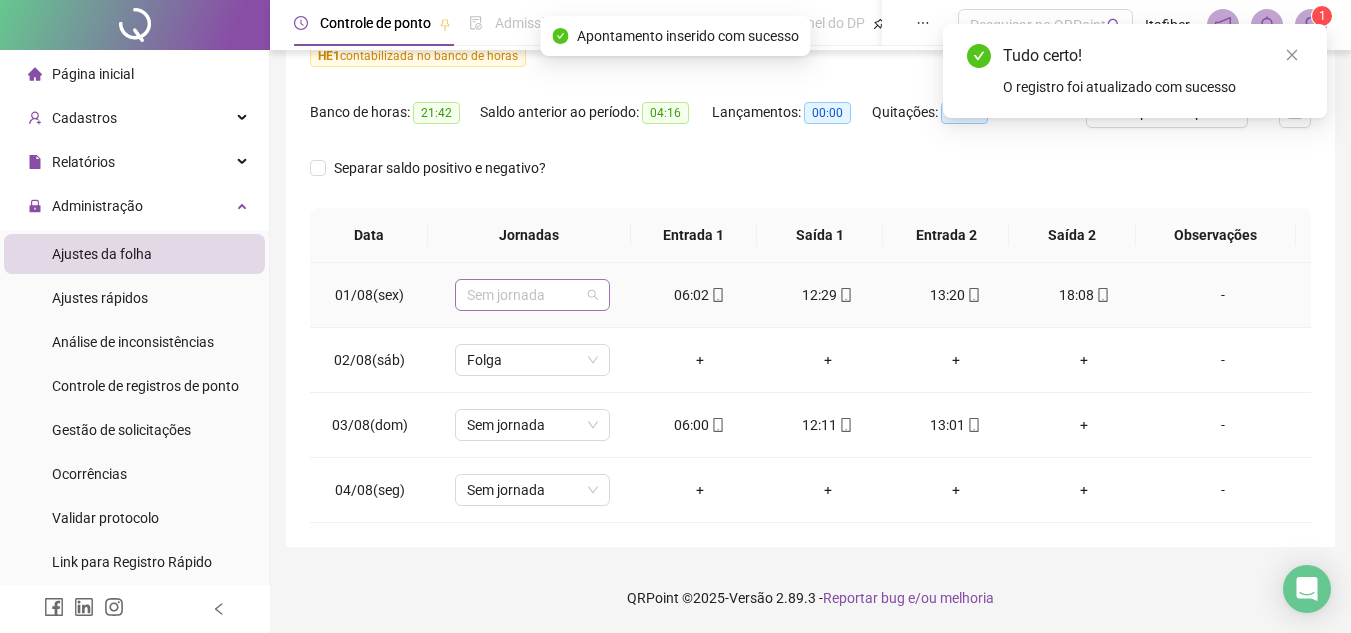 click on "Sem jornada" at bounding box center [532, 295] 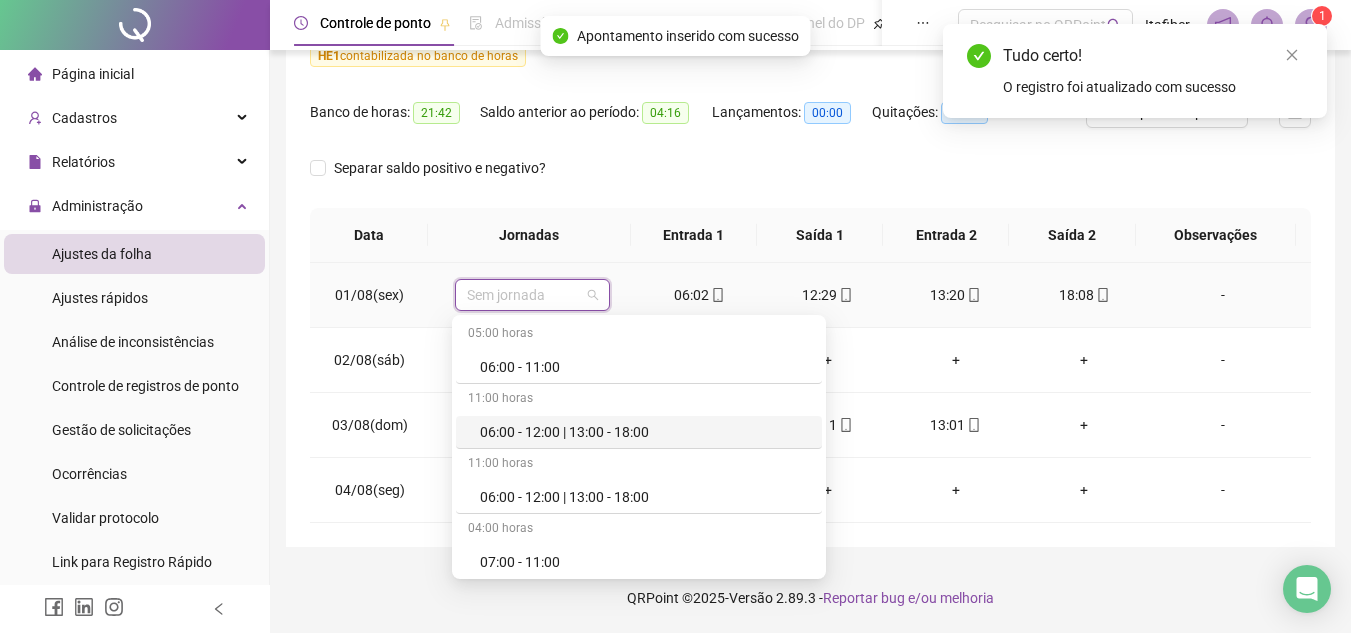 click on "06:00 - 12:00 | 13:00 - 18:00" at bounding box center (639, 432) 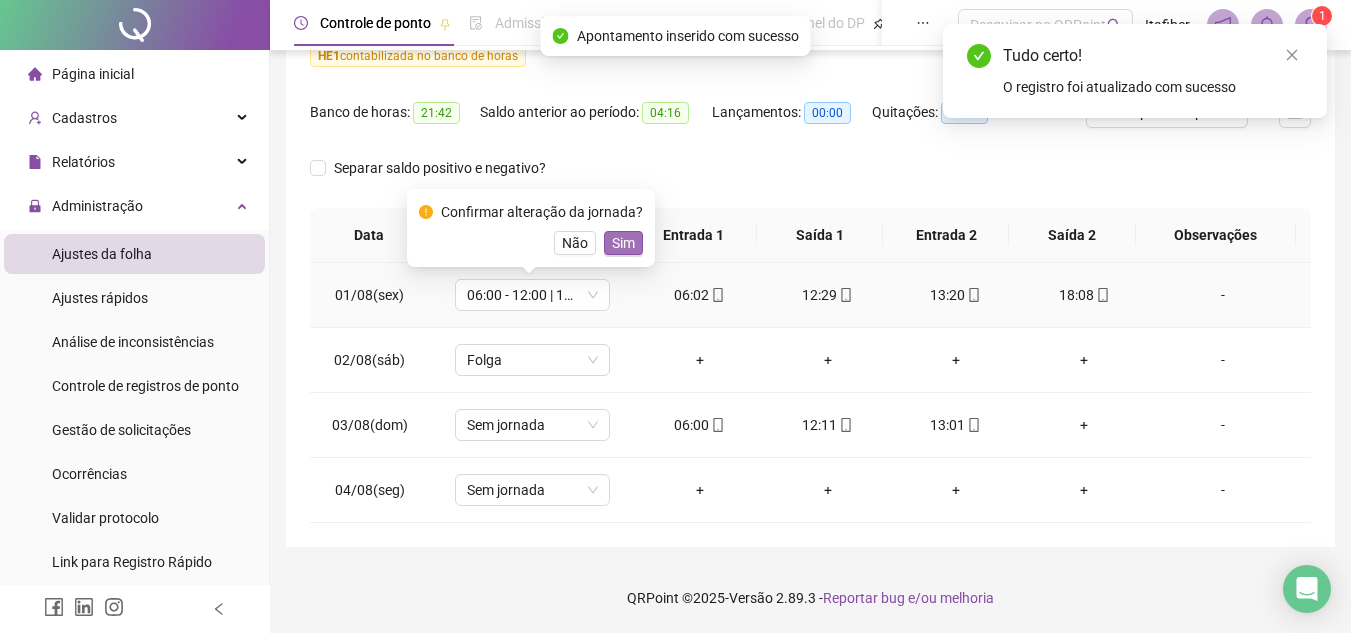 click on "Sim" at bounding box center (623, 243) 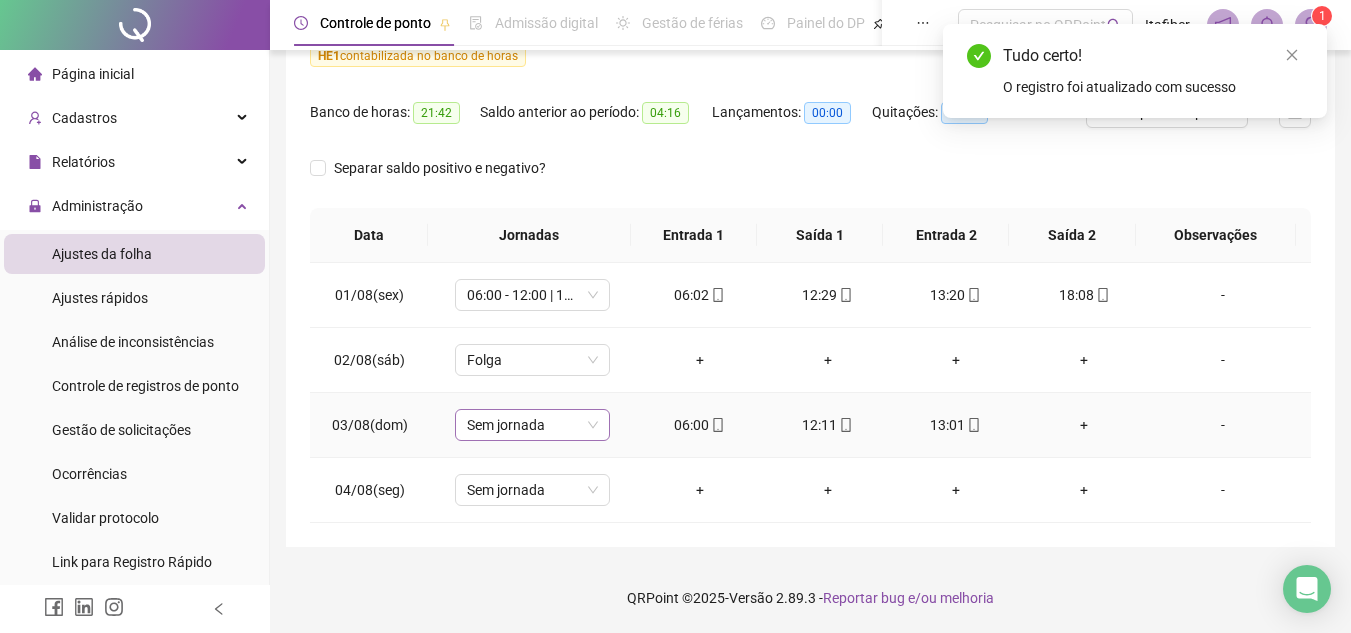 click on "Sem jornada" at bounding box center [532, 425] 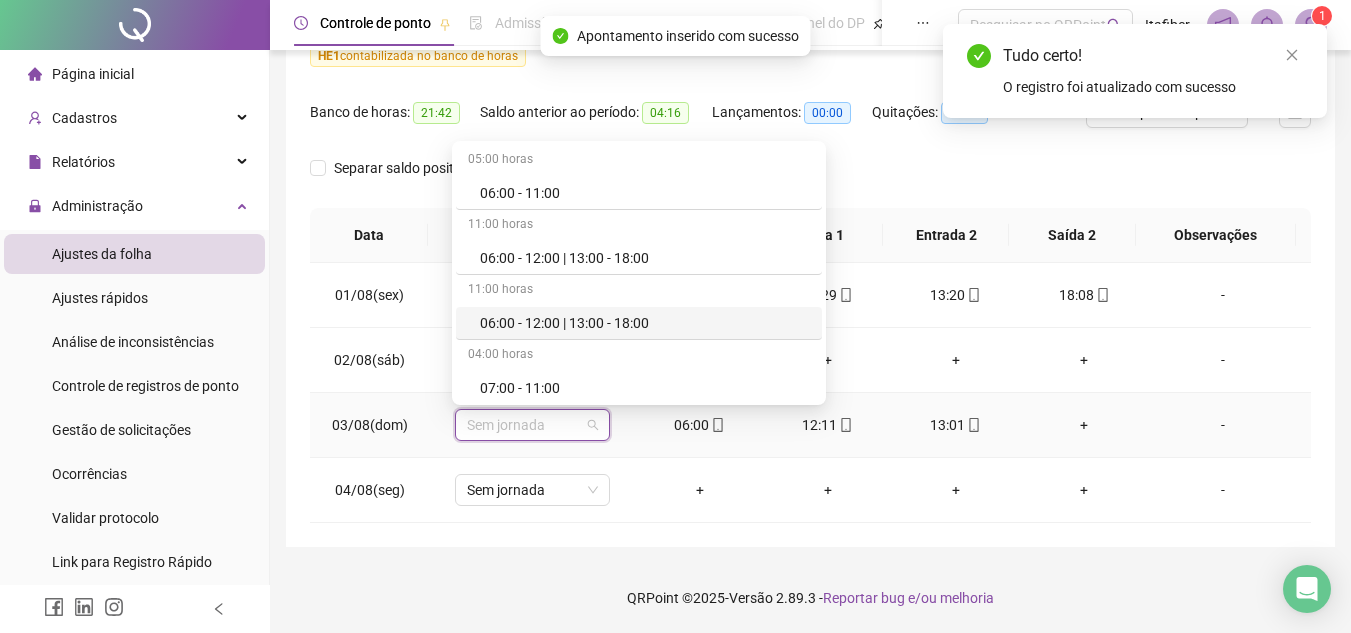 click on "06:00 - 12:00 | 13:00 - 18:00" at bounding box center (645, 323) 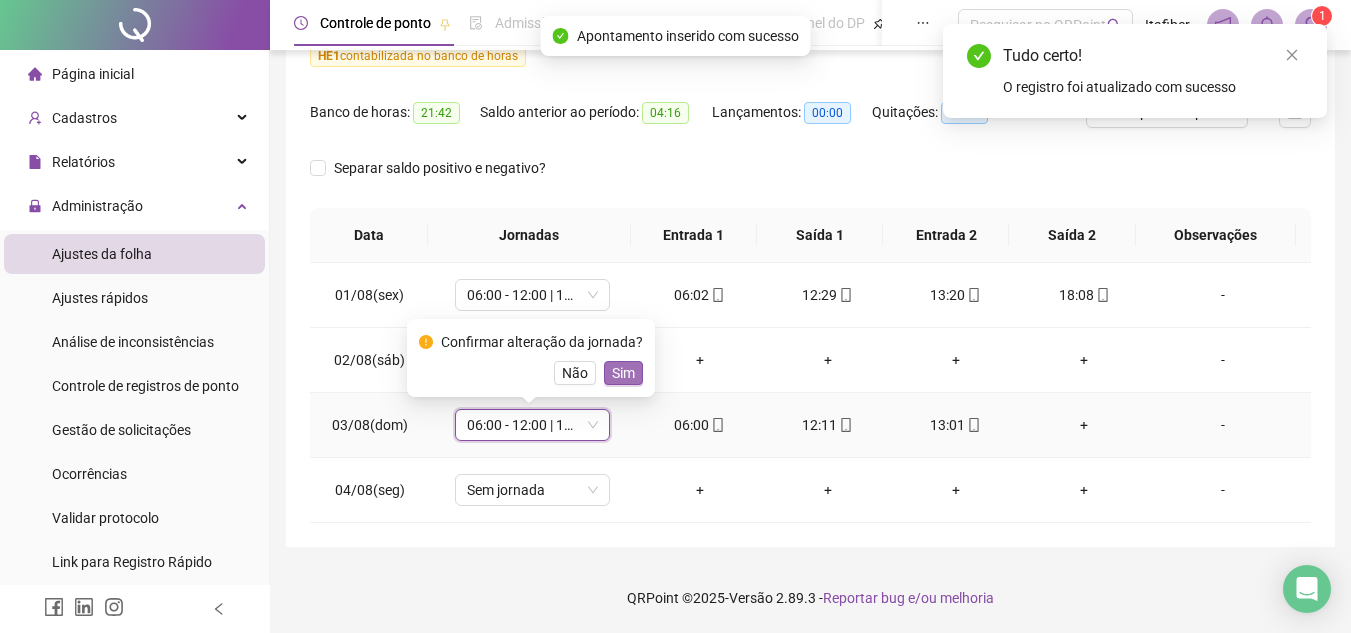 click on "Sim" at bounding box center [623, 373] 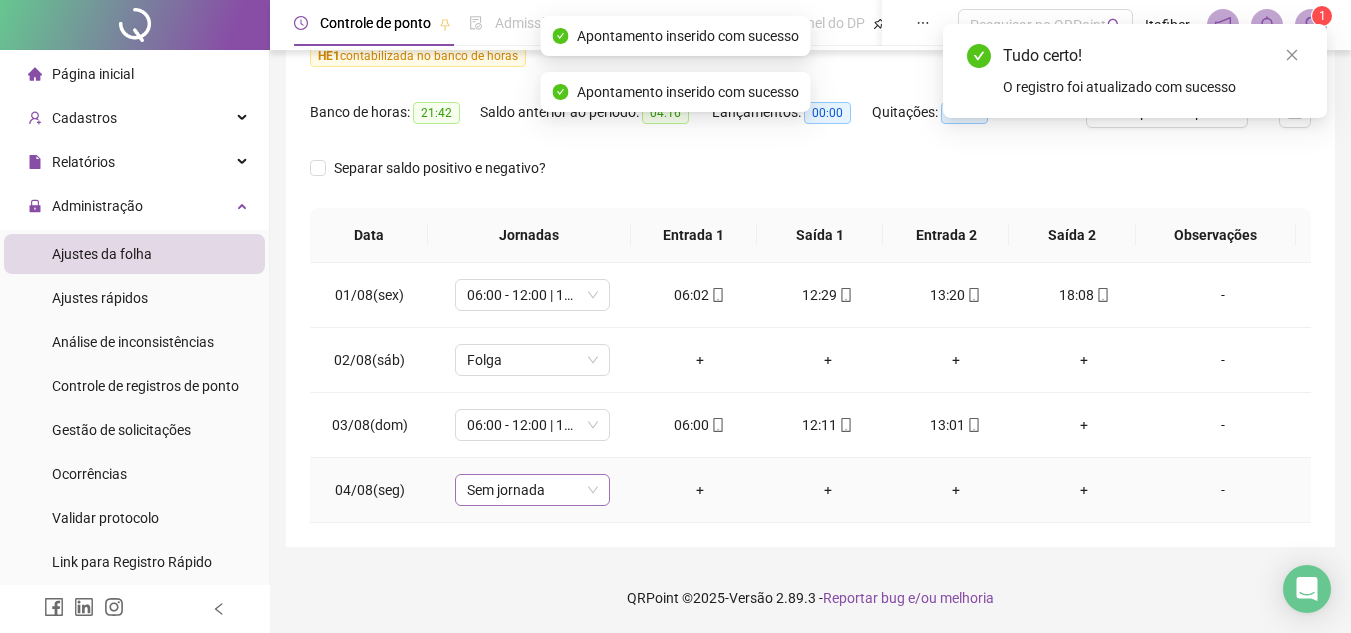 click on "Sem jornada" at bounding box center [532, 490] 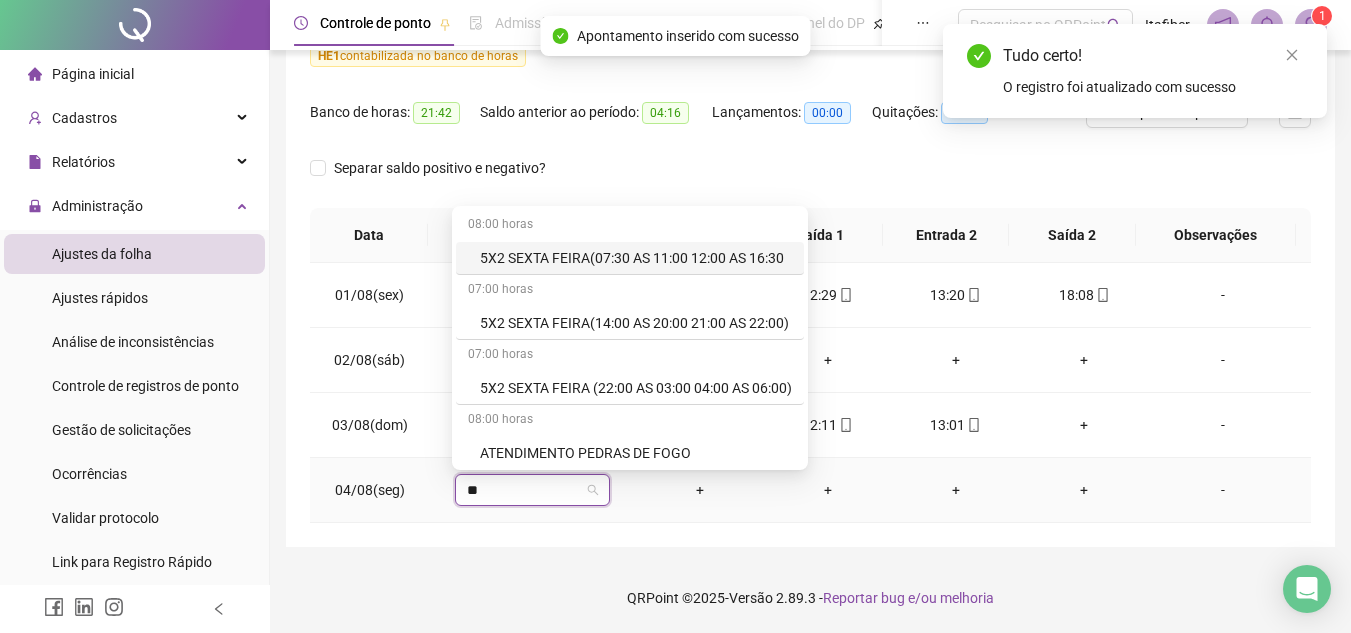 type on "***" 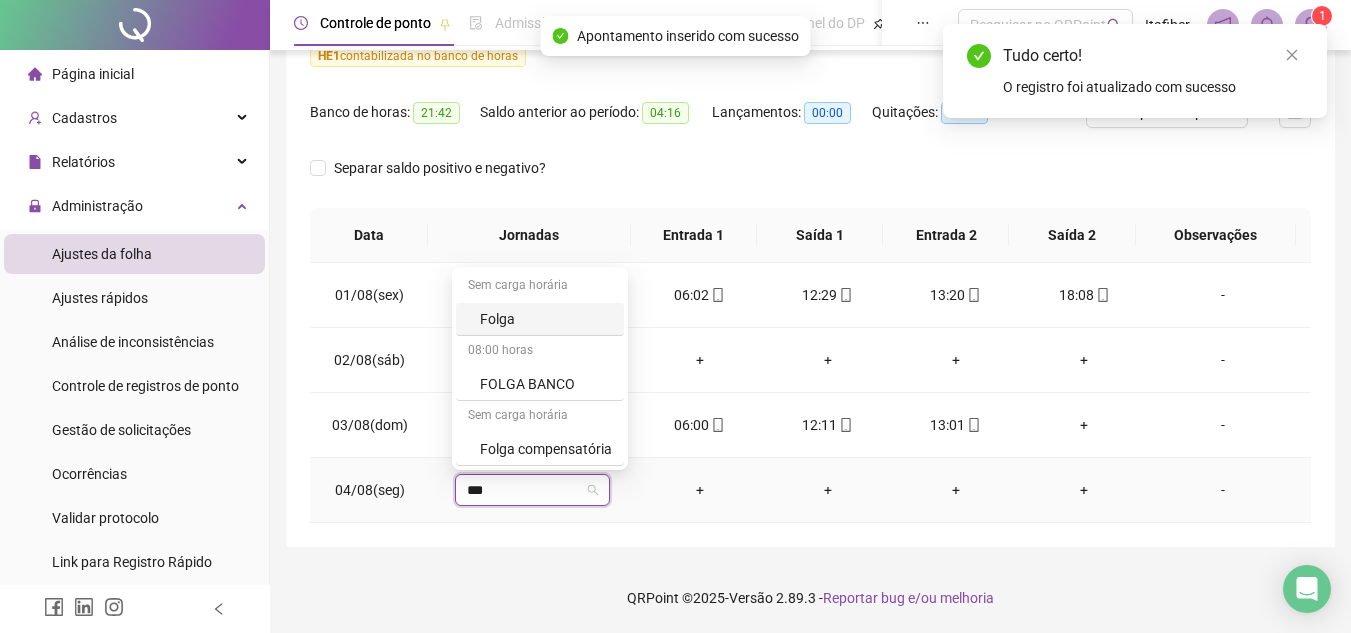 click on "Folga" at bounding box center [546, 319] 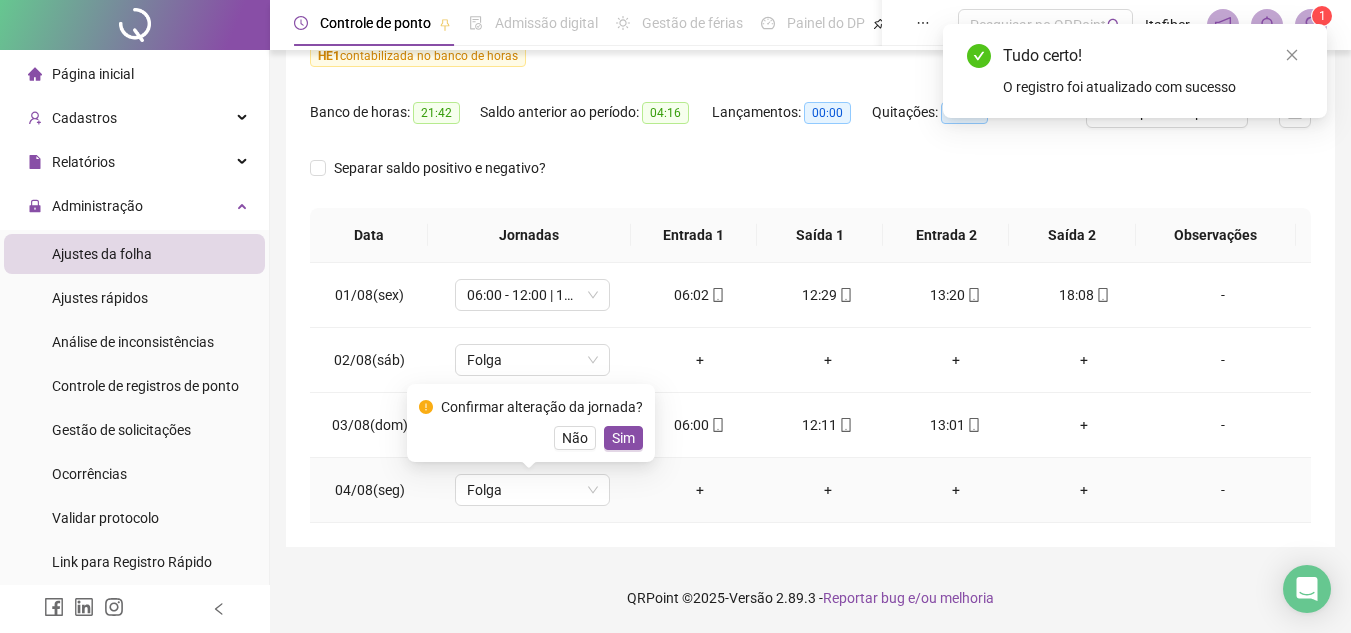 click on "Confirmar alteração da jornada? Não Sim" at bounding box center (531, 423) 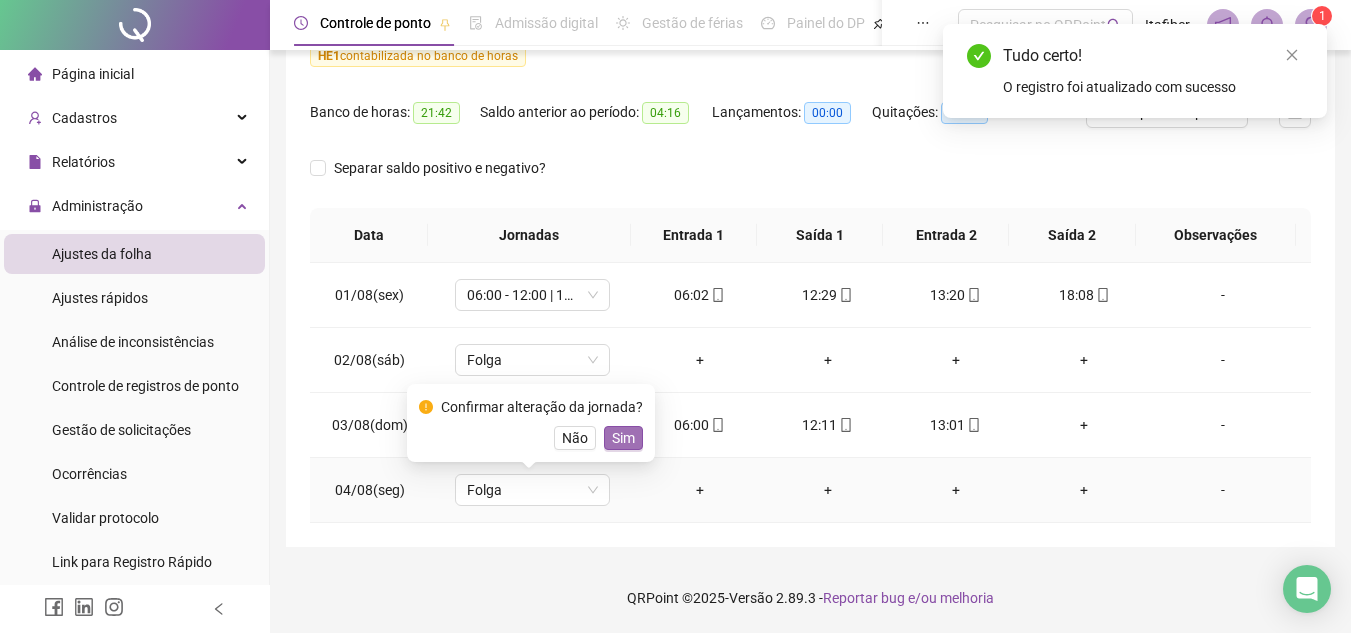 click on "Sim" at bounding box center (623, 438) 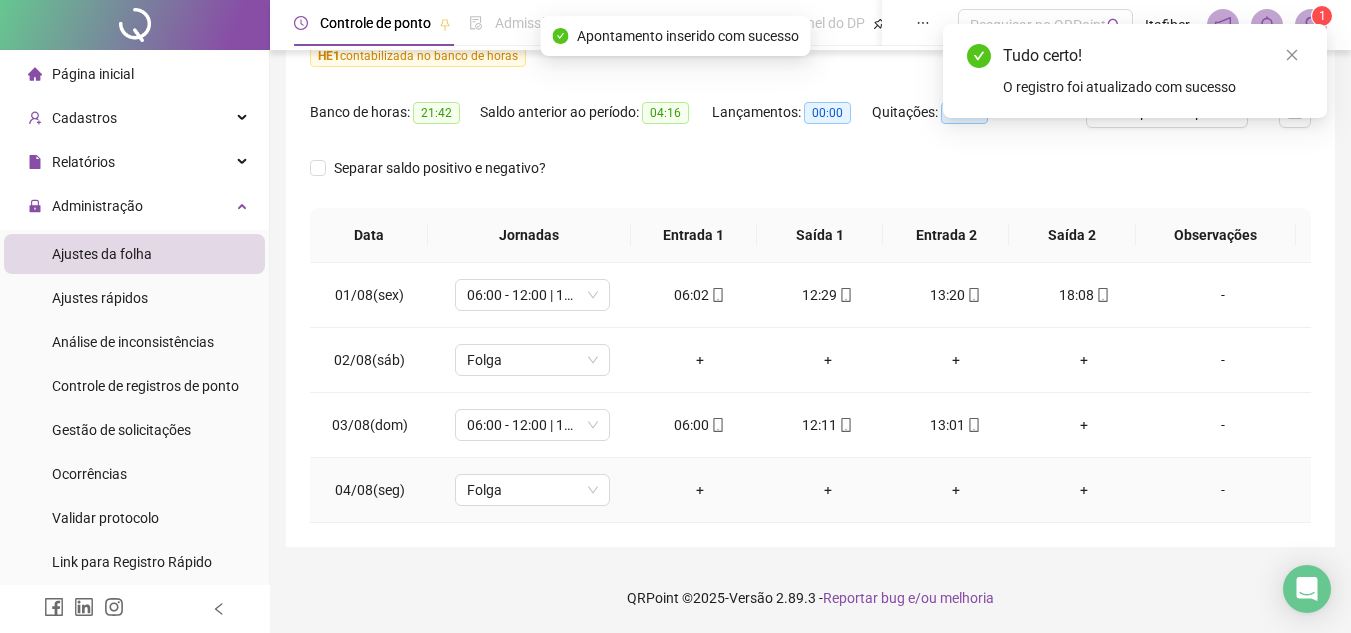 scroll, scrollTop: 0, scrollLeft: 0, axis: both 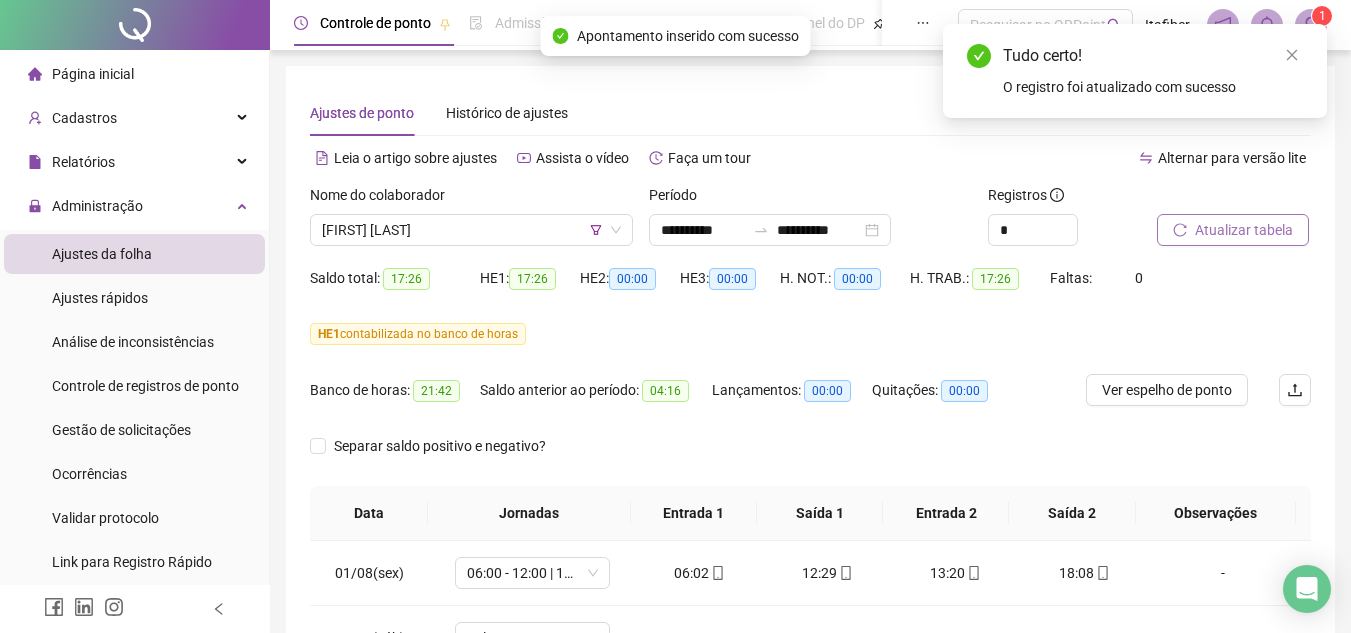 click on "Atualizar tabela" at bounding box center [1233, 230] 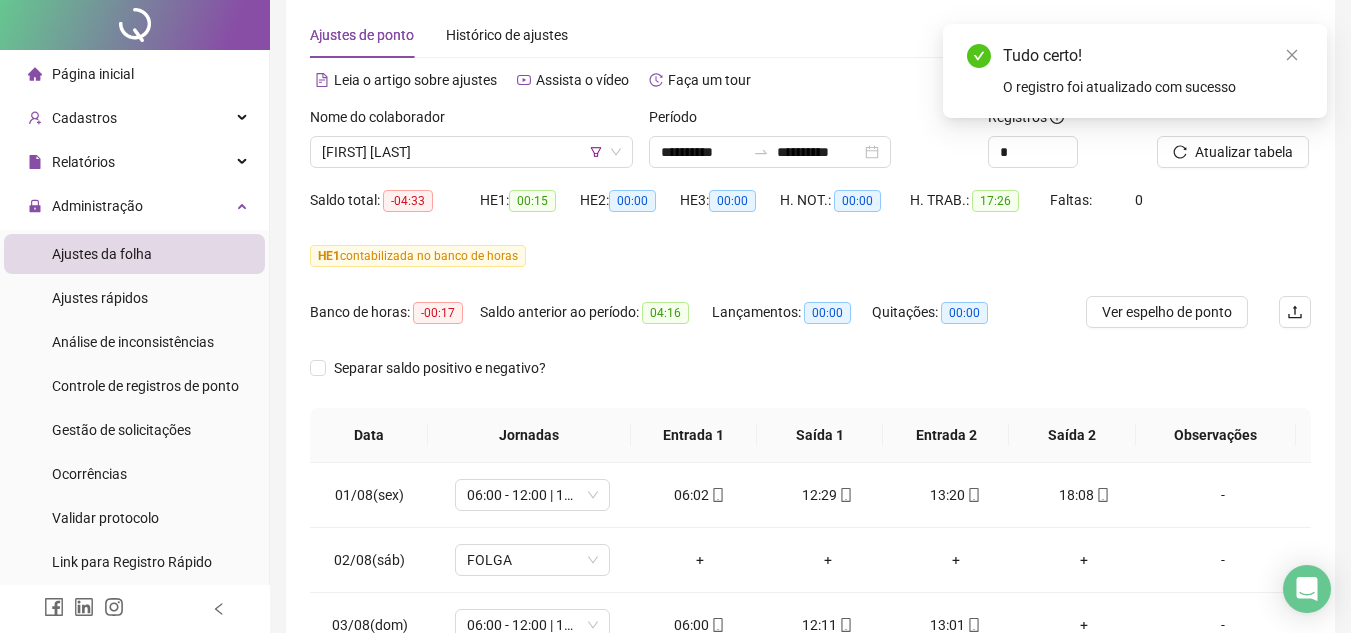 scroll, scrollTop: 0, scrollLeft: 0, axis: both 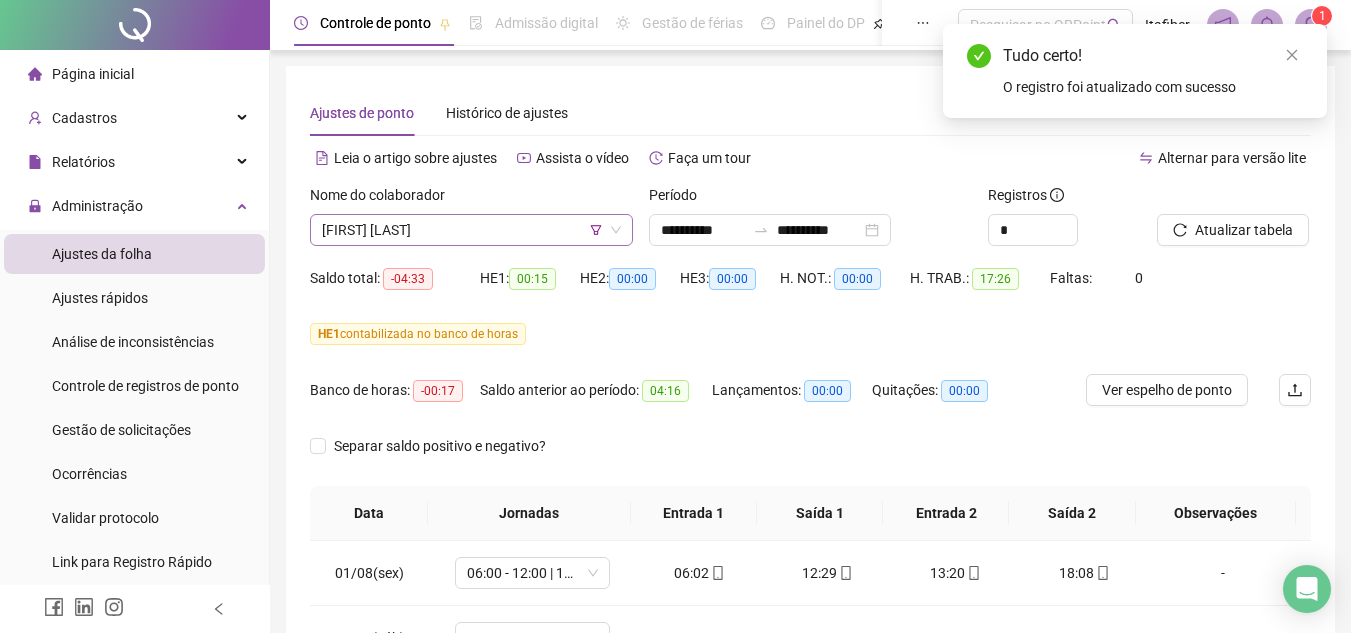 click on "[FIRST] [LAST]" at bounding box center [471, 230] 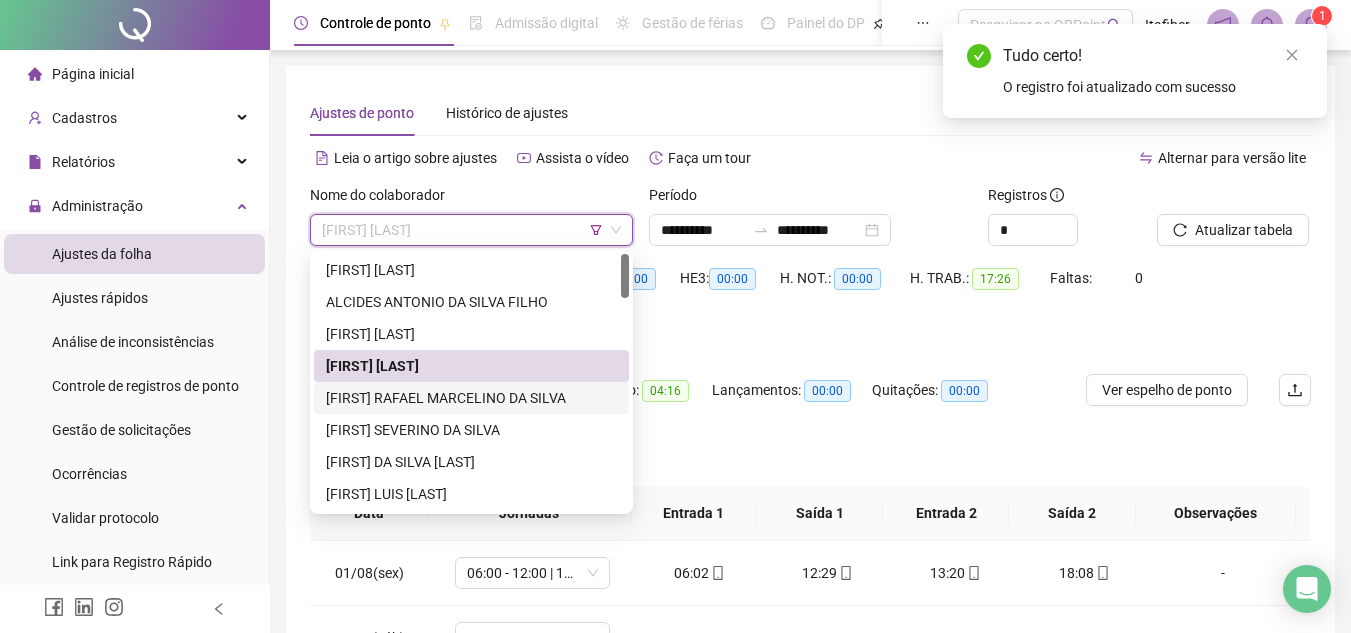click on "[FIRST] RAFAEL MARCELINO DA SILVA" at bounding box center (471, 398) 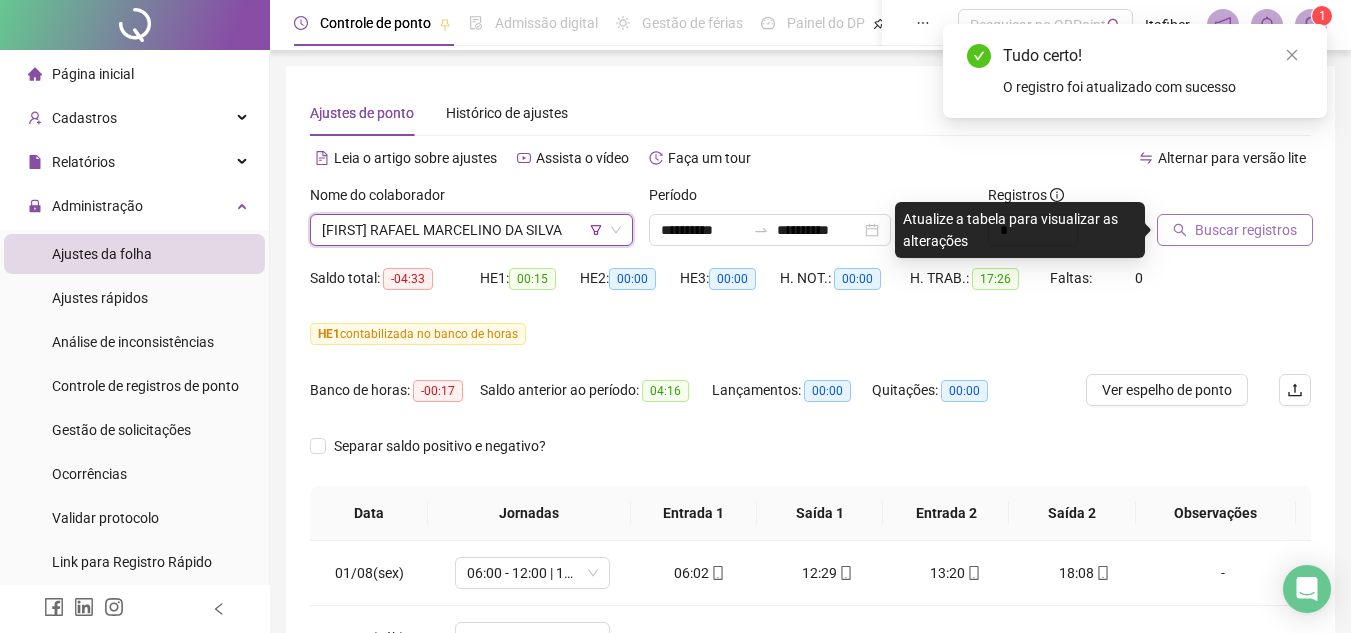 click on "Buscar registros" at bounding box center (1235, 230) 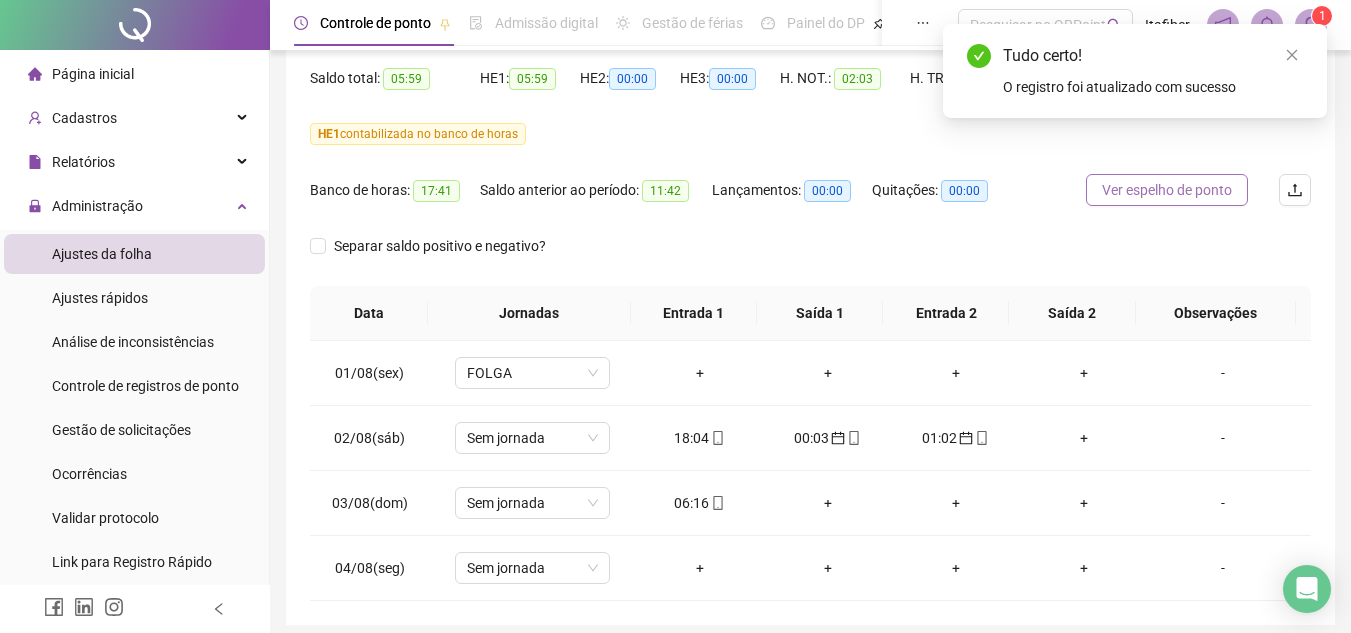 scroll, scrollTop: 278, scrollLeft: 0, axis: vertical 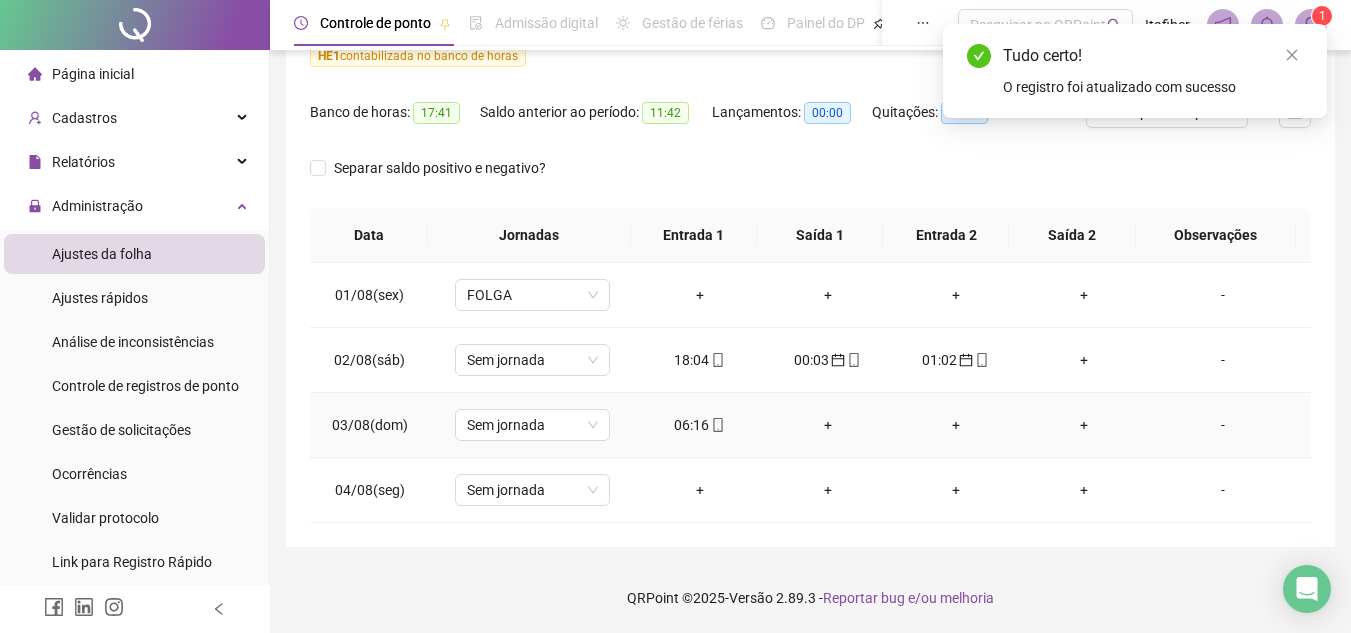 click on "06:16" at bounding box center (700, 425) 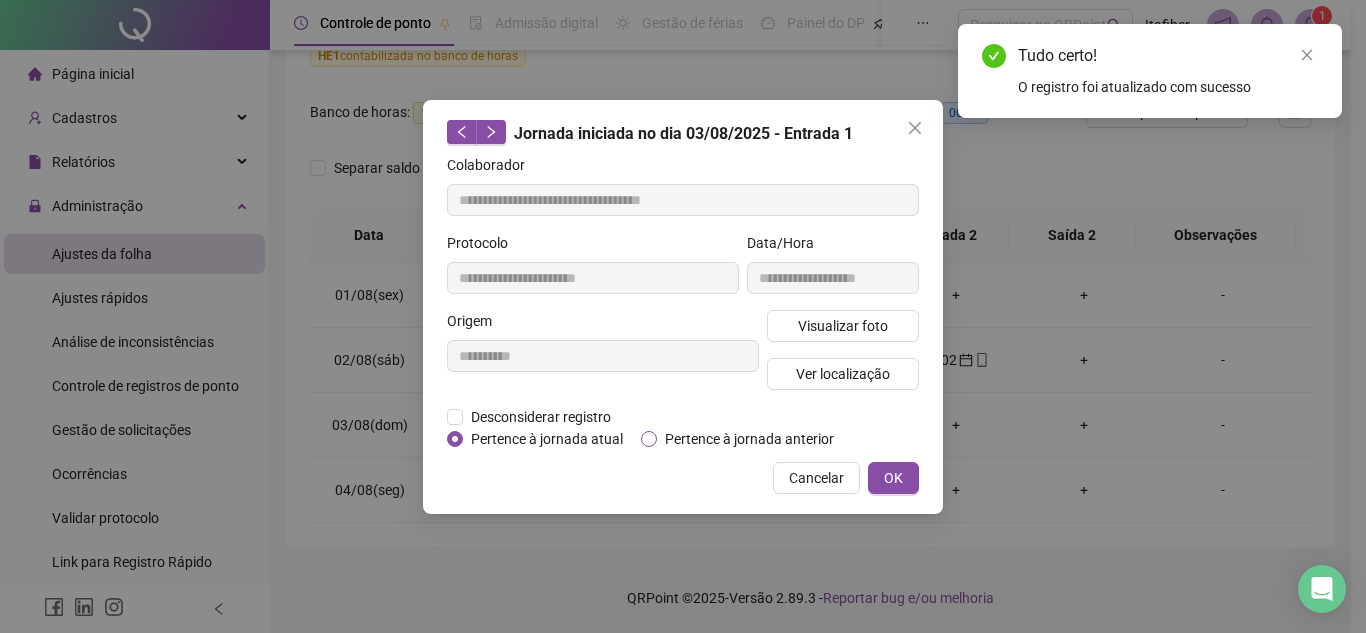 click on "Pertence à jornada anterior" at bounding box center [749, 439] 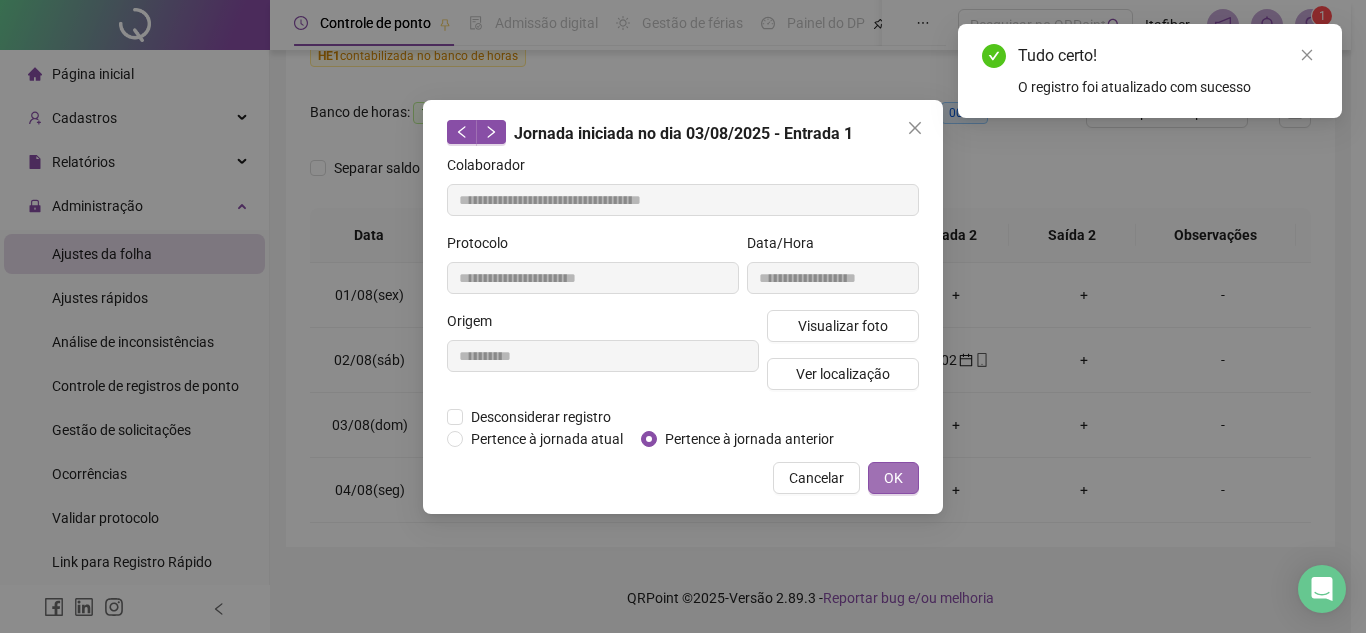 click on "OK" at bounding box center [893, 478] 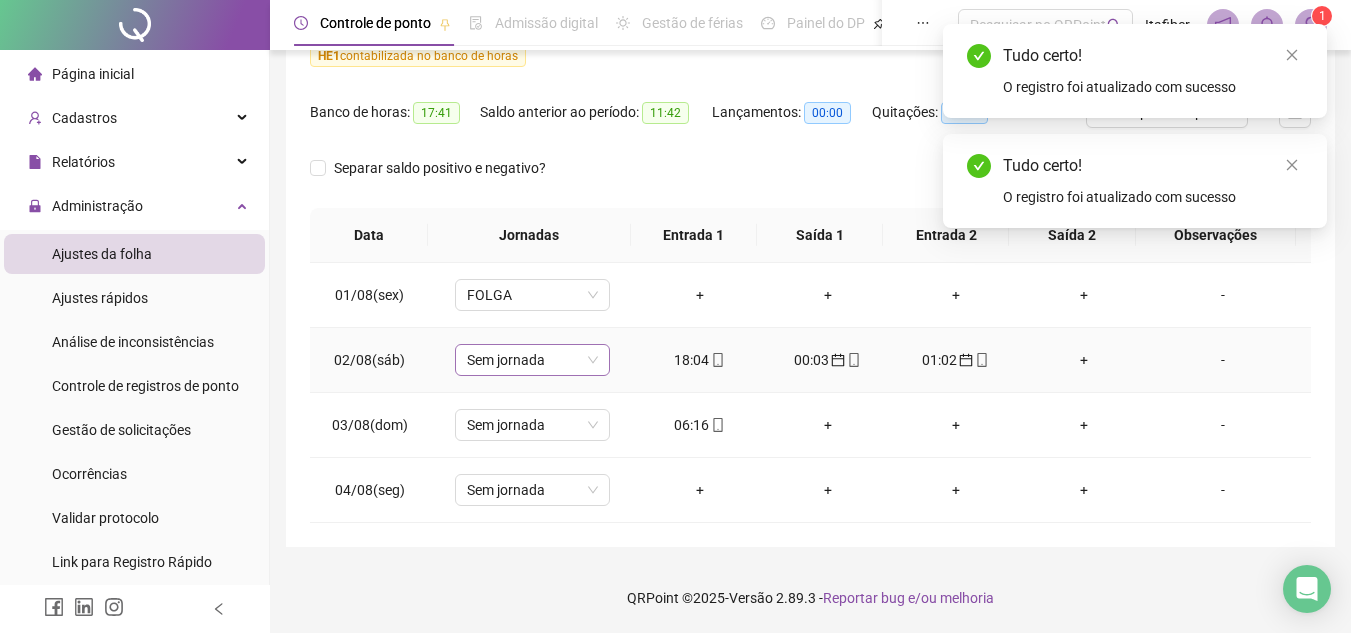 click on "Sem jornada" at bounding box center (532, 360) 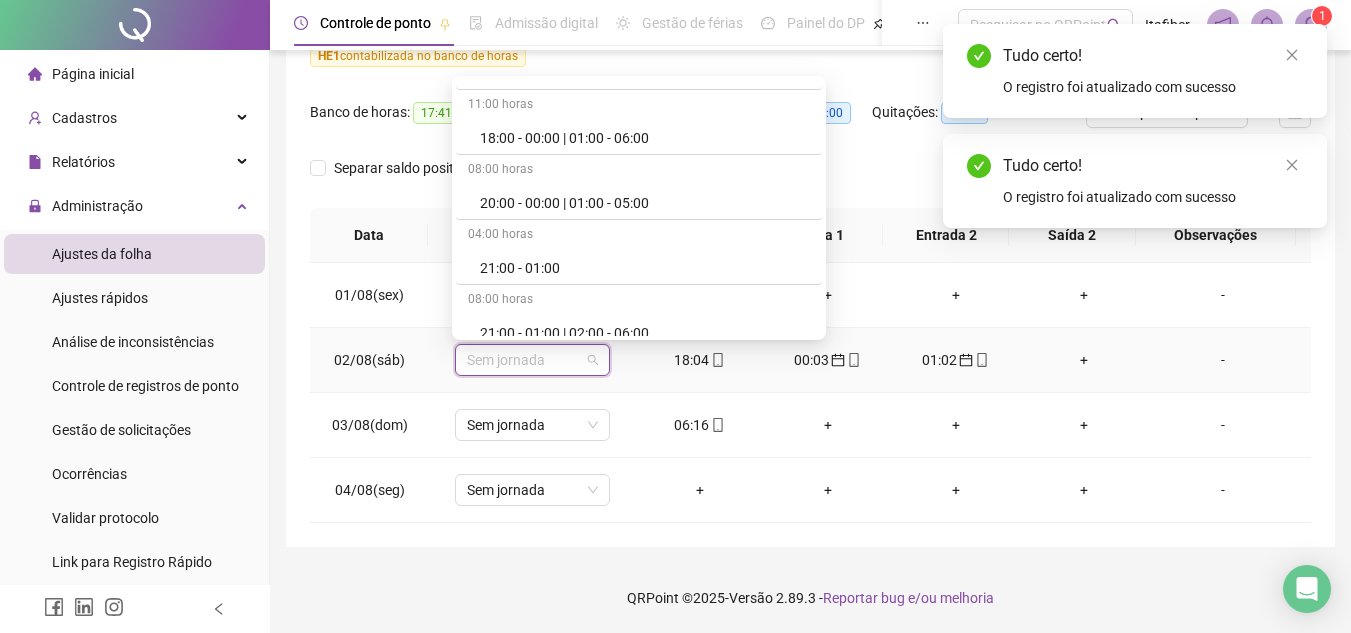 scroll, scrollTop: 800, scrollLeft: 0, axis: vertical 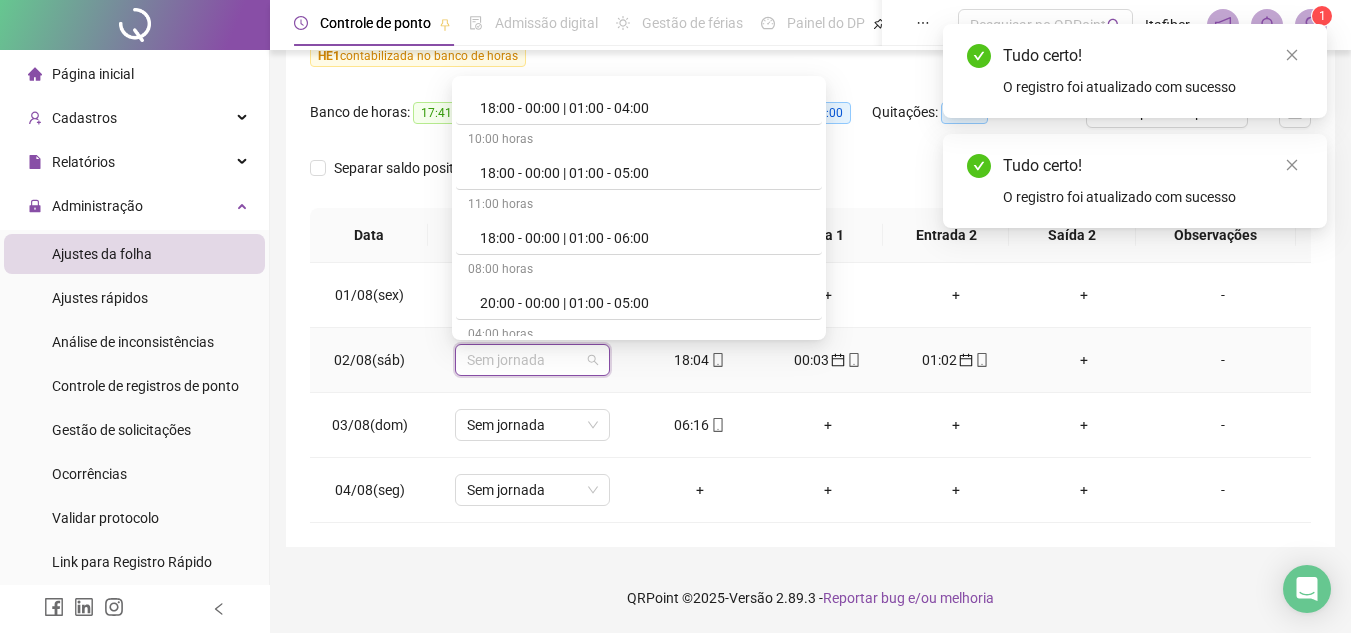 click on "18:00 - 00:00 | 01:00 - 06:00" at bounding box center [645, 238] 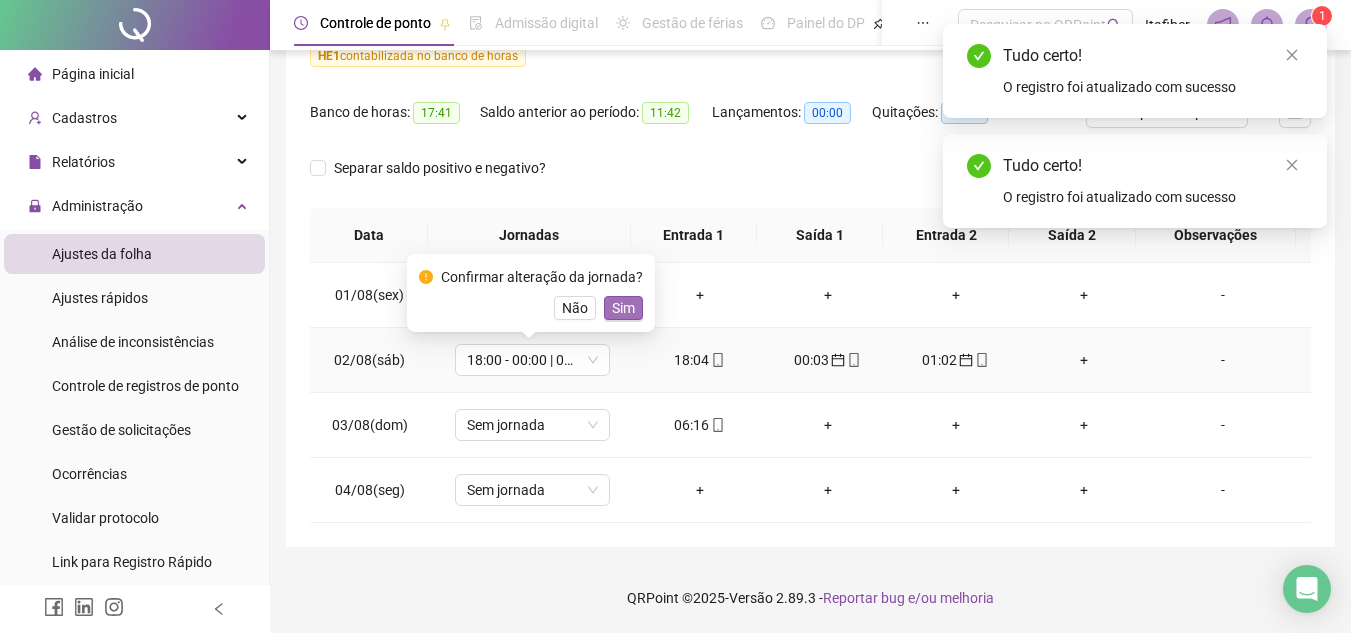 click on "Sim" at bounding box center [623, 308] 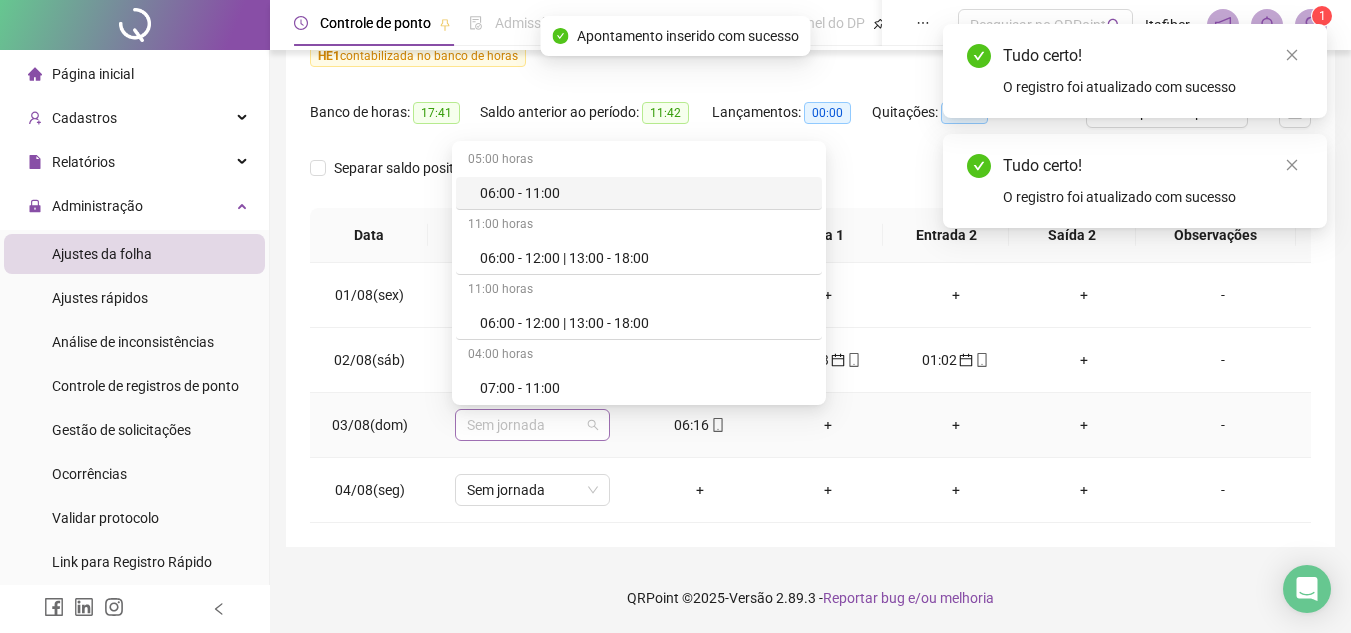 click on "Sem jornada" at bounding box center [532, 425] 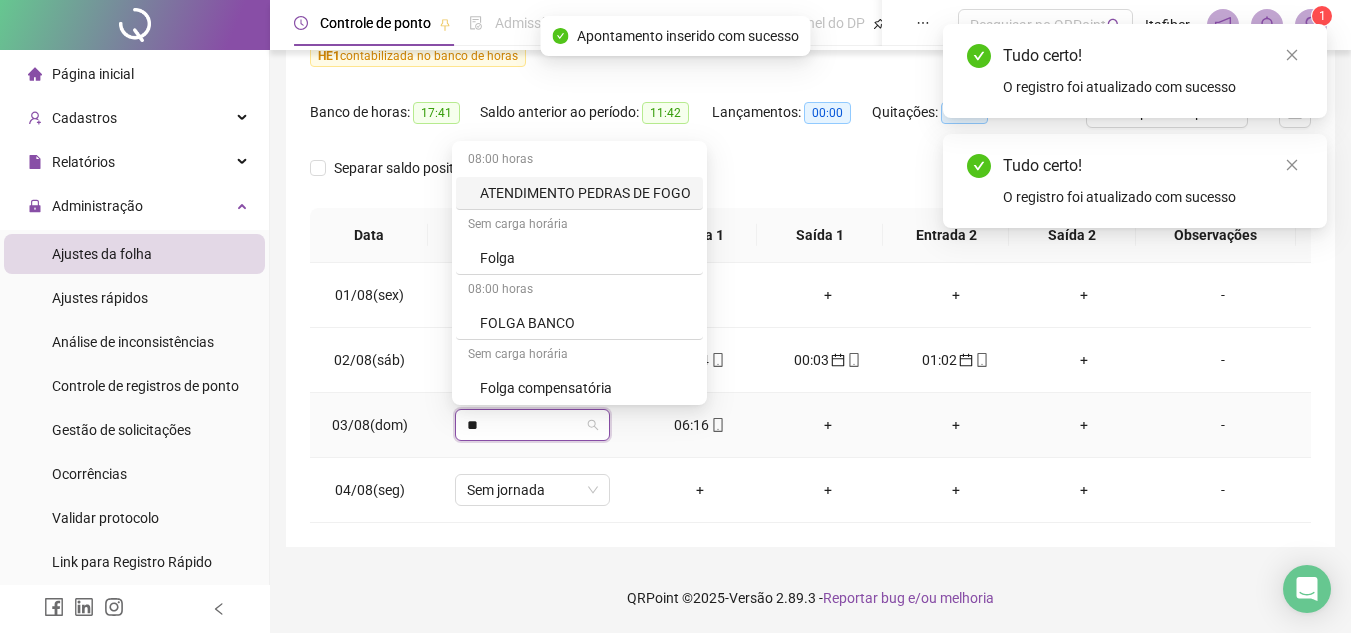 type on "***" 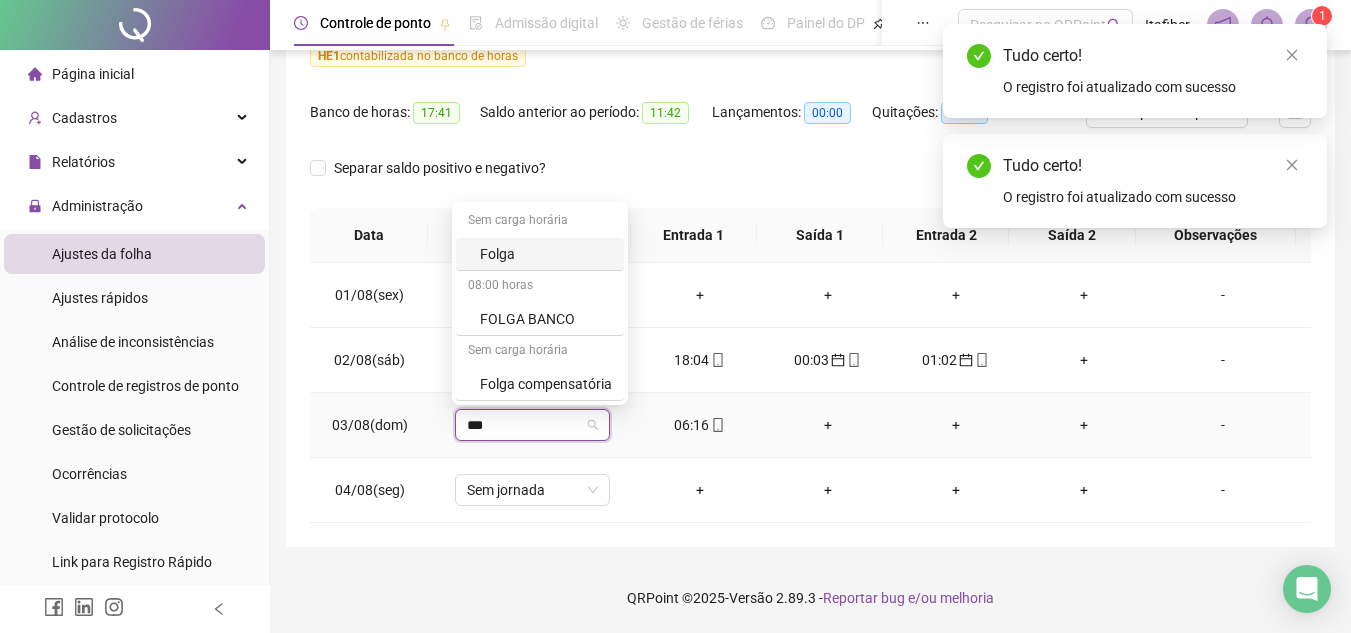 click on "Folga" at bounding box center [546, 254] 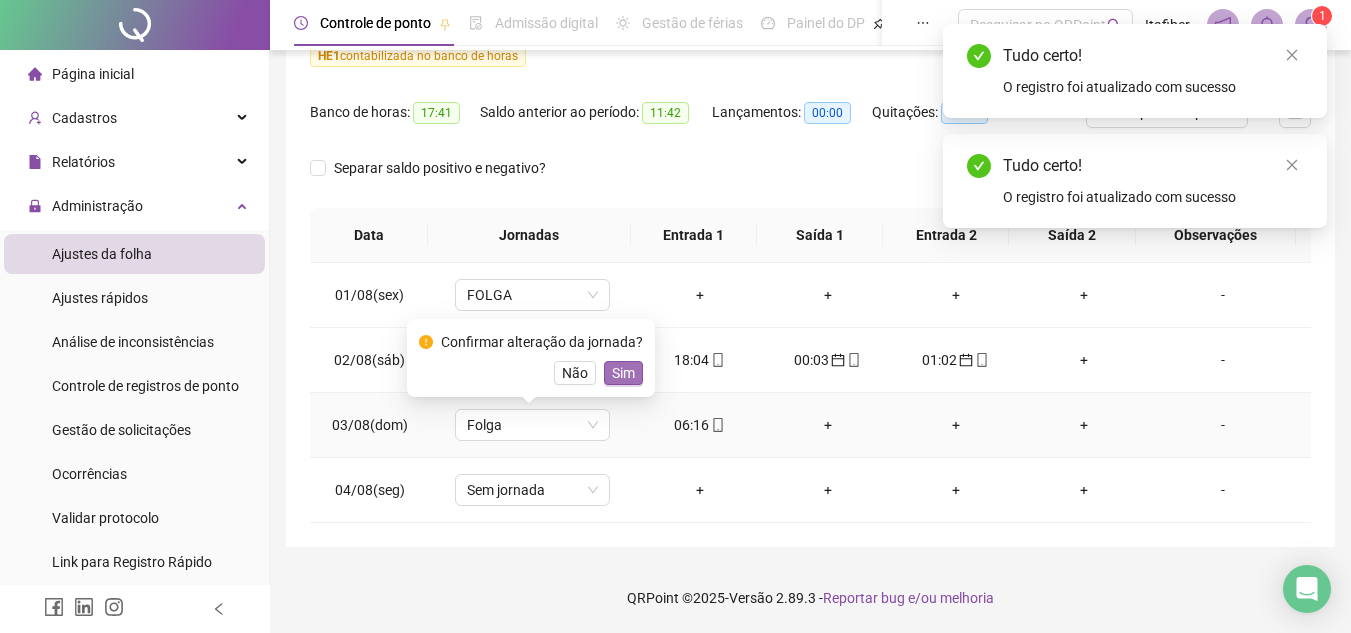 click on "Sim" at bounding box center [623, 373] 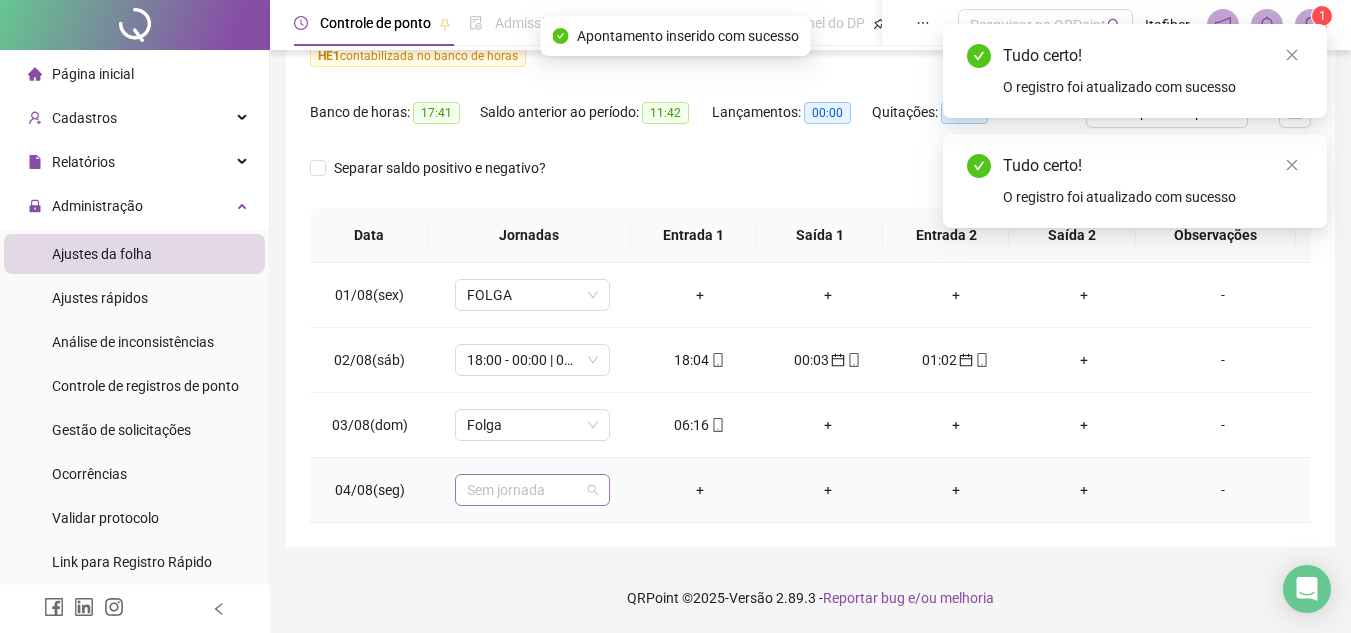 click on "Sem jornada" at bounding box center [532, 490] 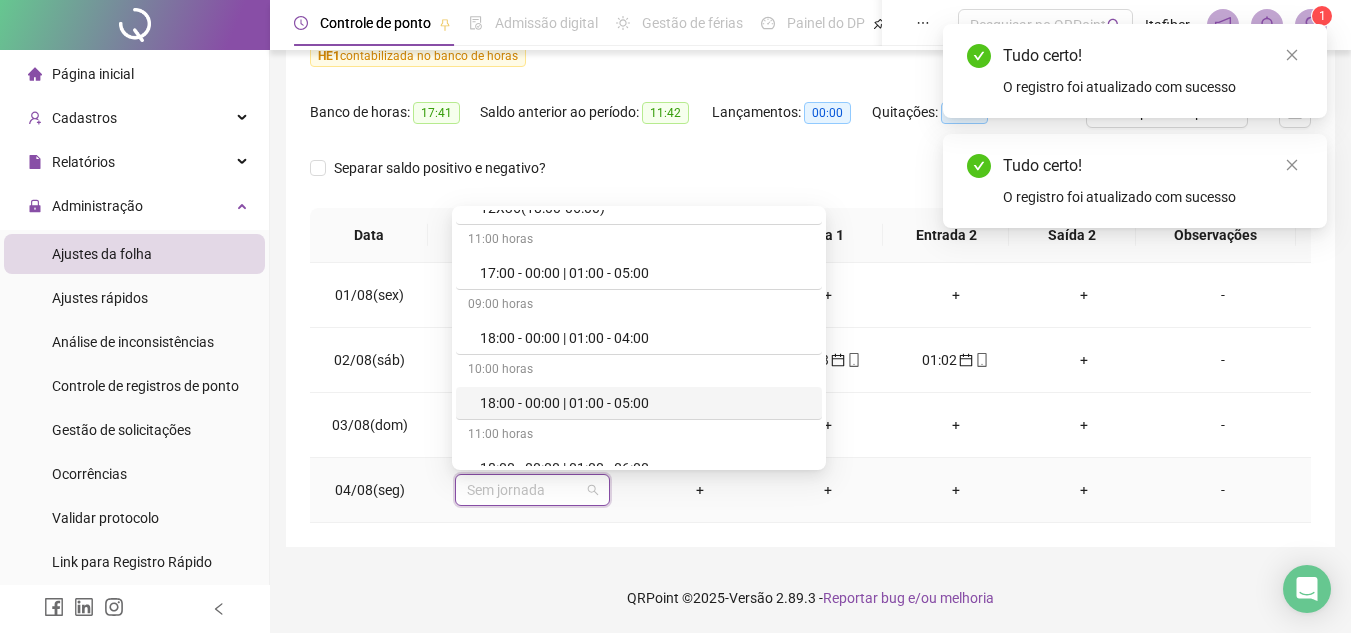 scroll, scrollTop: 800, scrollLeft: 0, axis: vertical 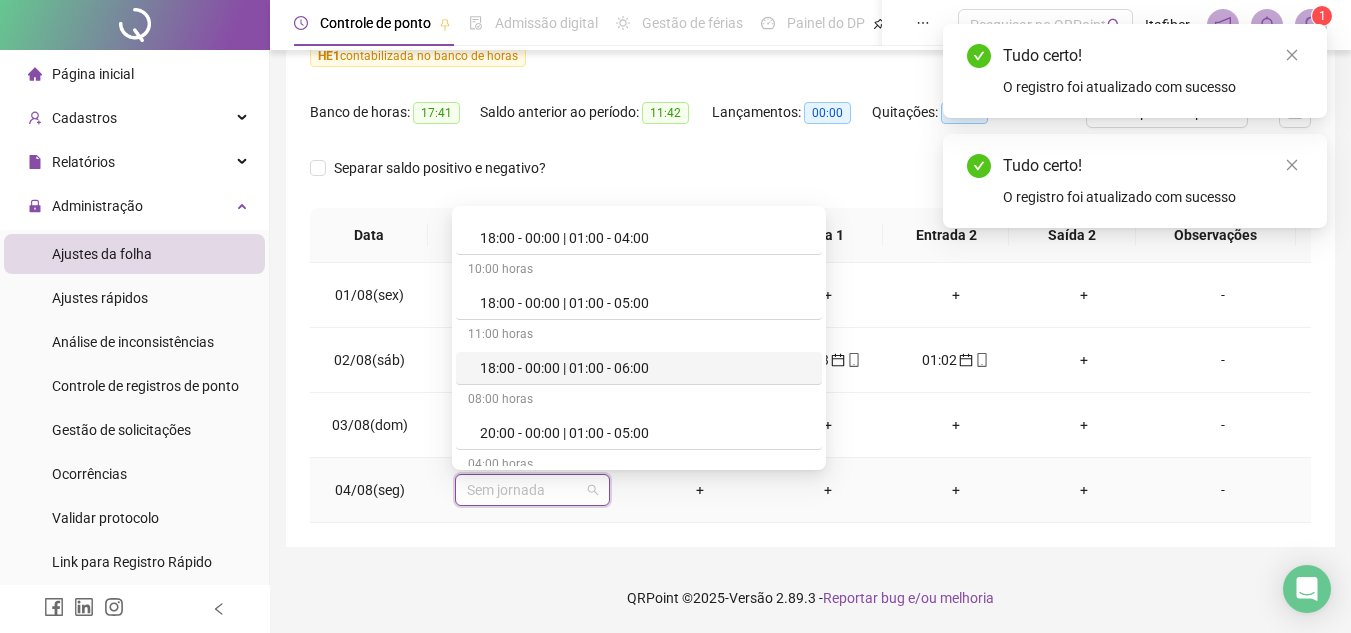 click on "18:00 - 00:00 | 01:00 - 06:00" at bounding box center [639, 368] 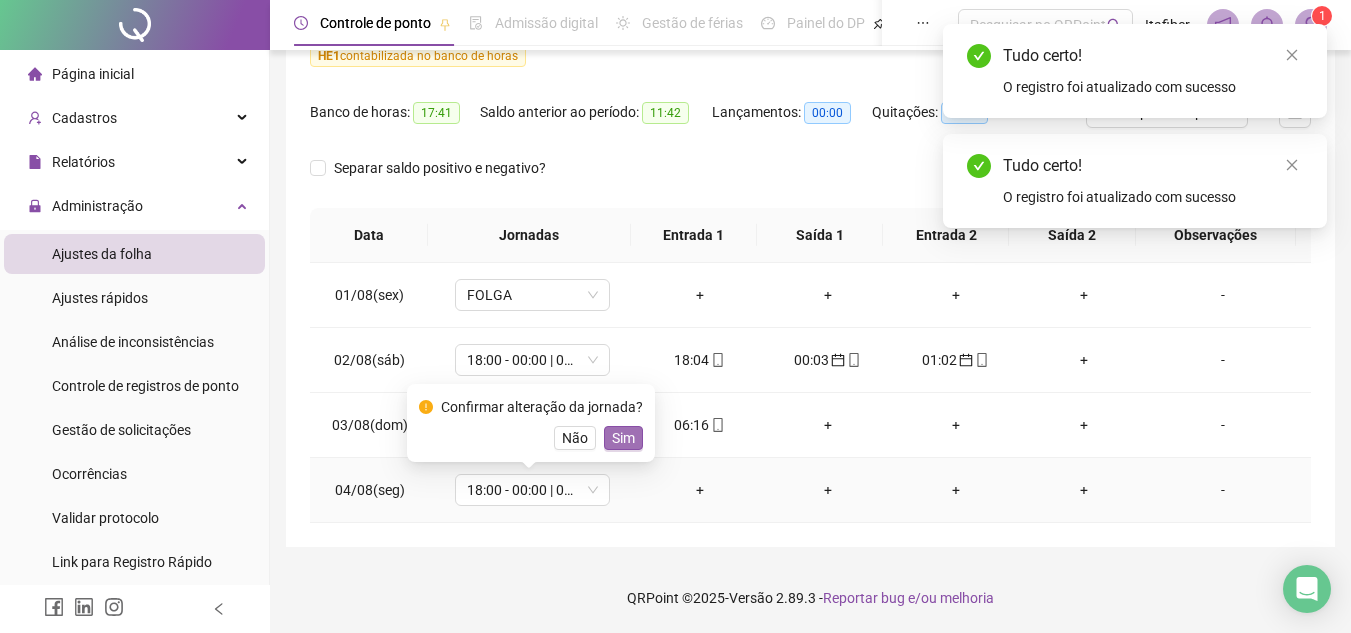 click on "Sim" at bounding box center (623, 438) 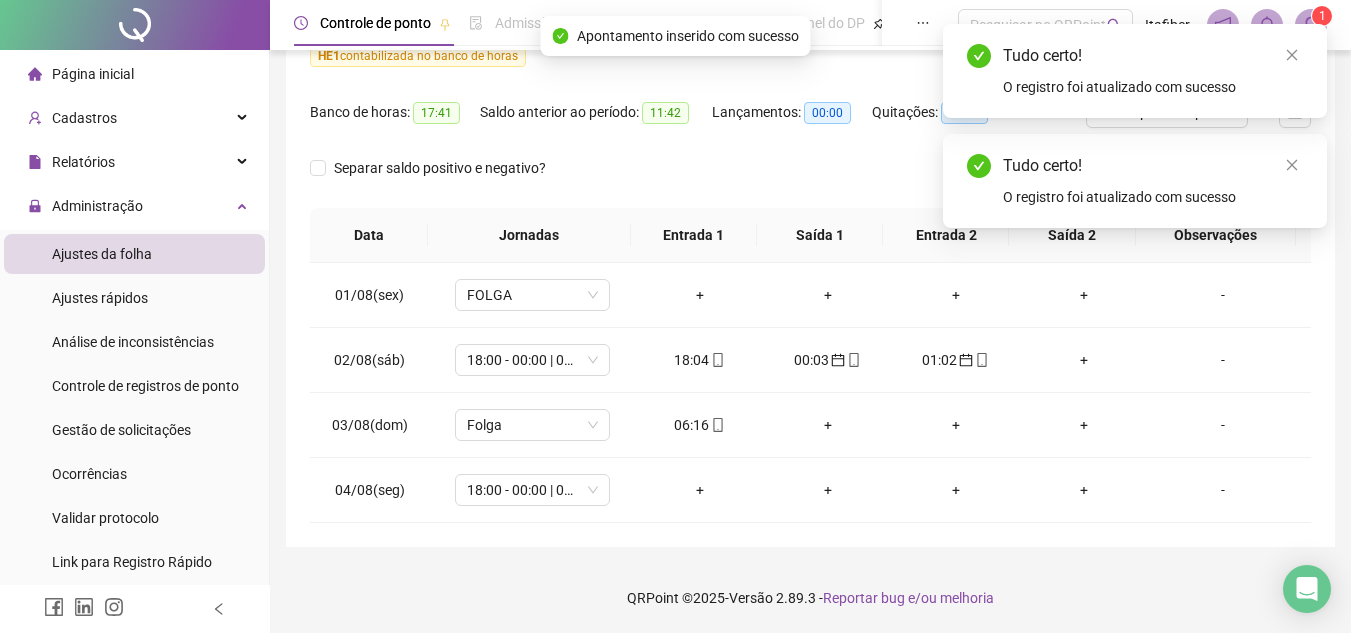 scroll, scrollTop: 0, scrollLeft: 0, axis: both 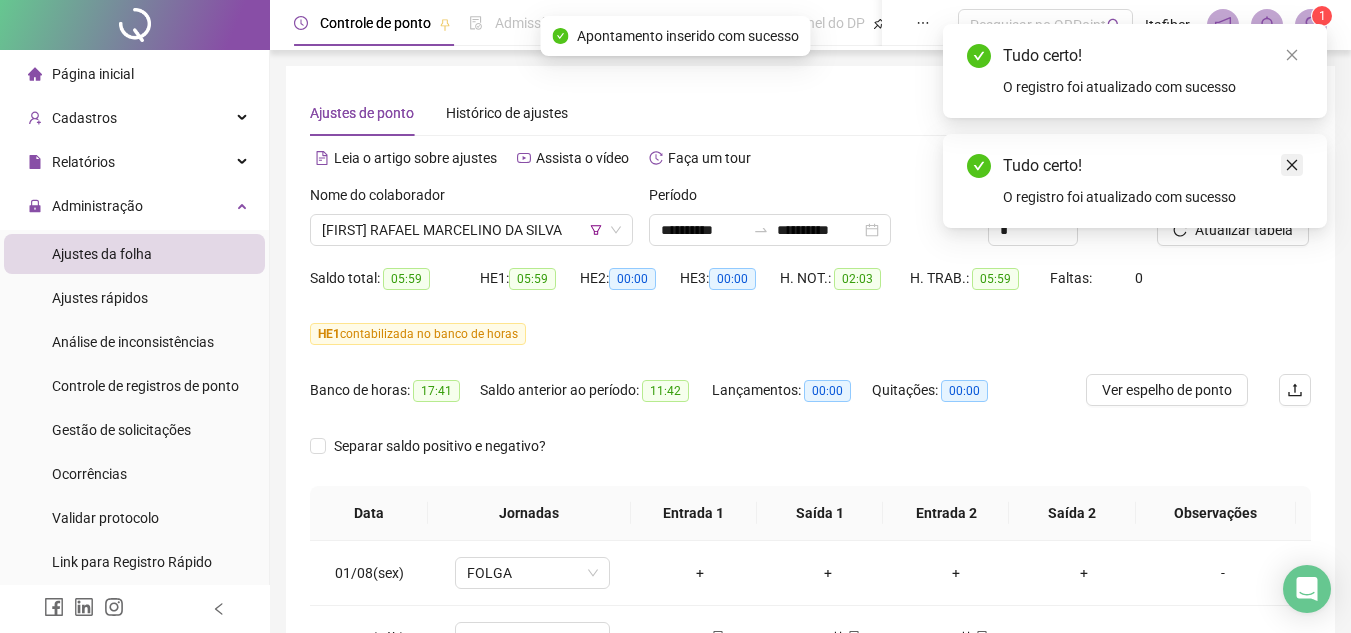 click at bounding box center [1292, 165] 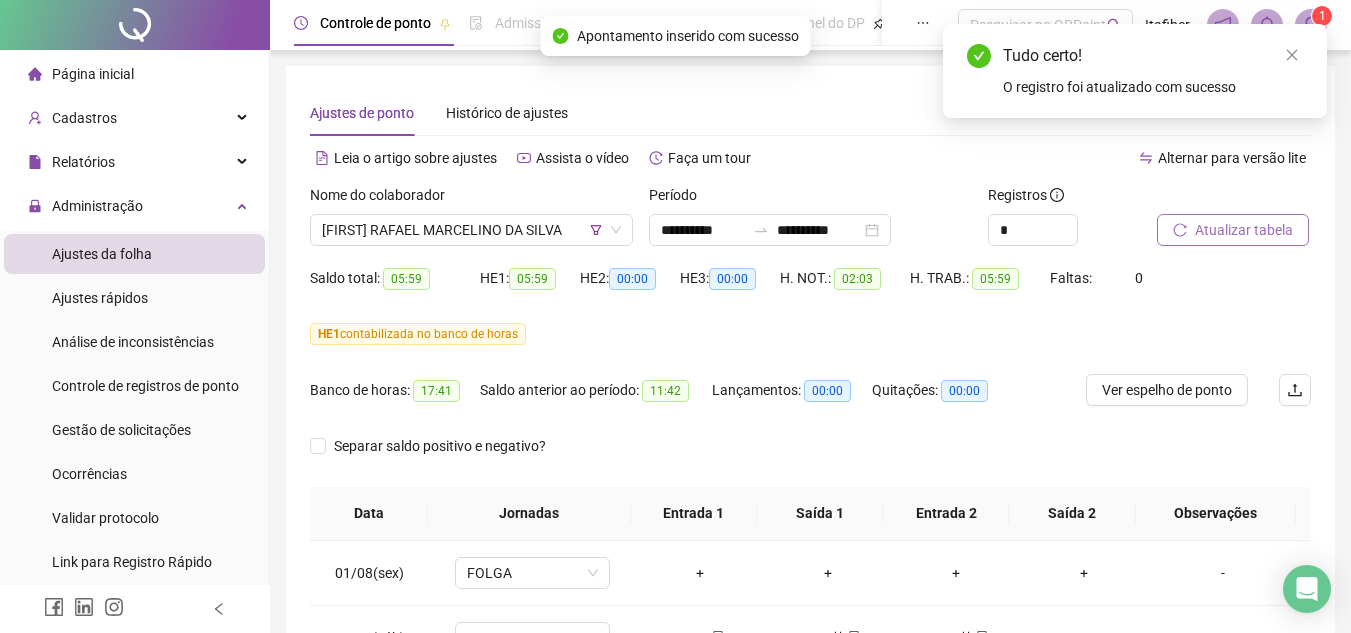 click on "Atualizar tabela" at bounding box center (1244, 230) 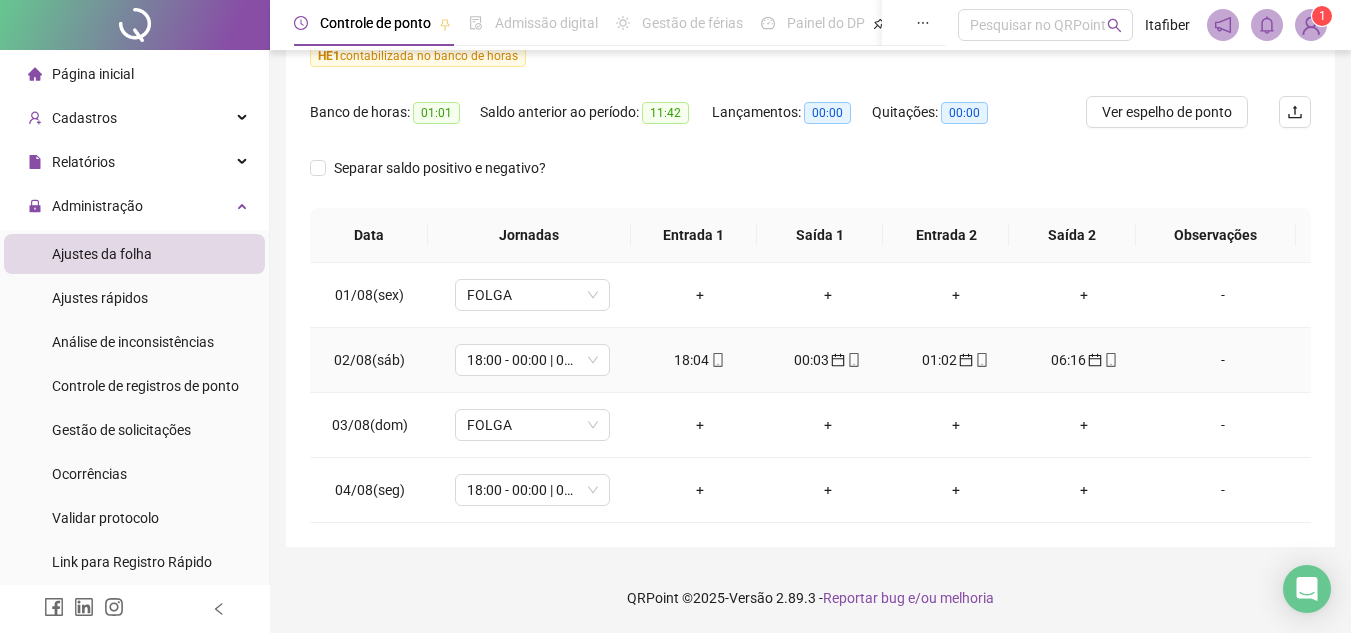 scroll, scrollTop: 0, scrollLeft: 0, axis: both 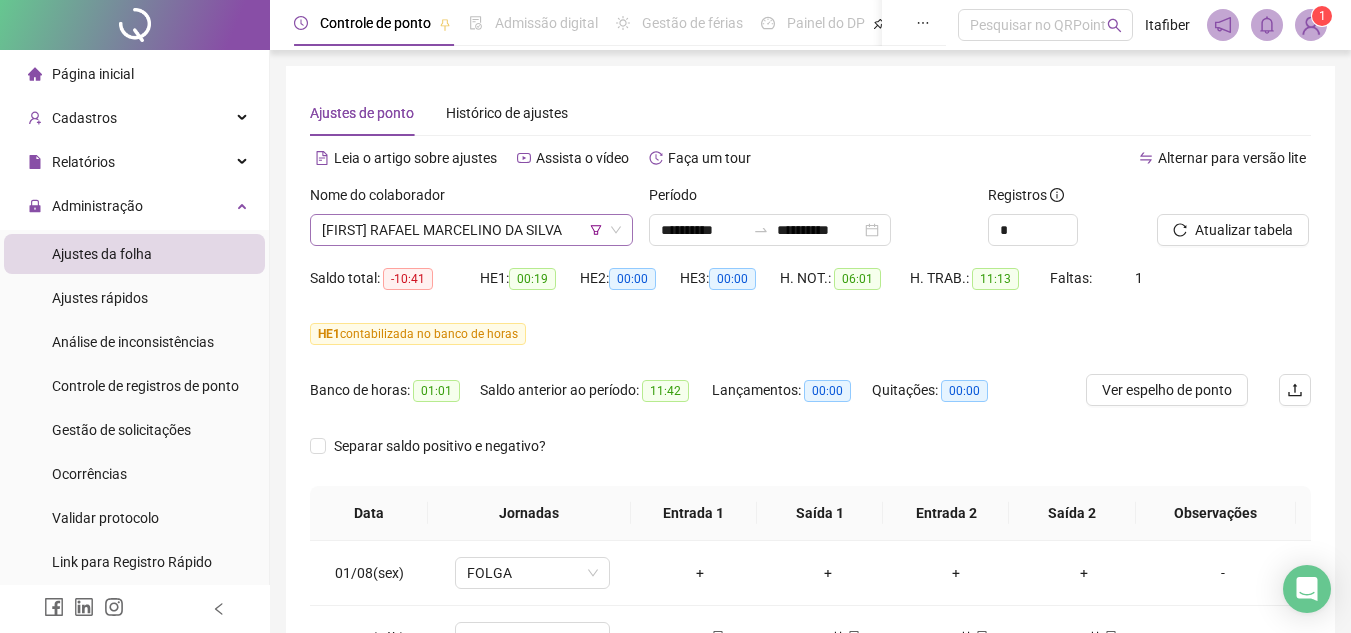 click on "[FIRST] RAFAEL MARCELINO DA SILVA" at bounding box center [471, 230] 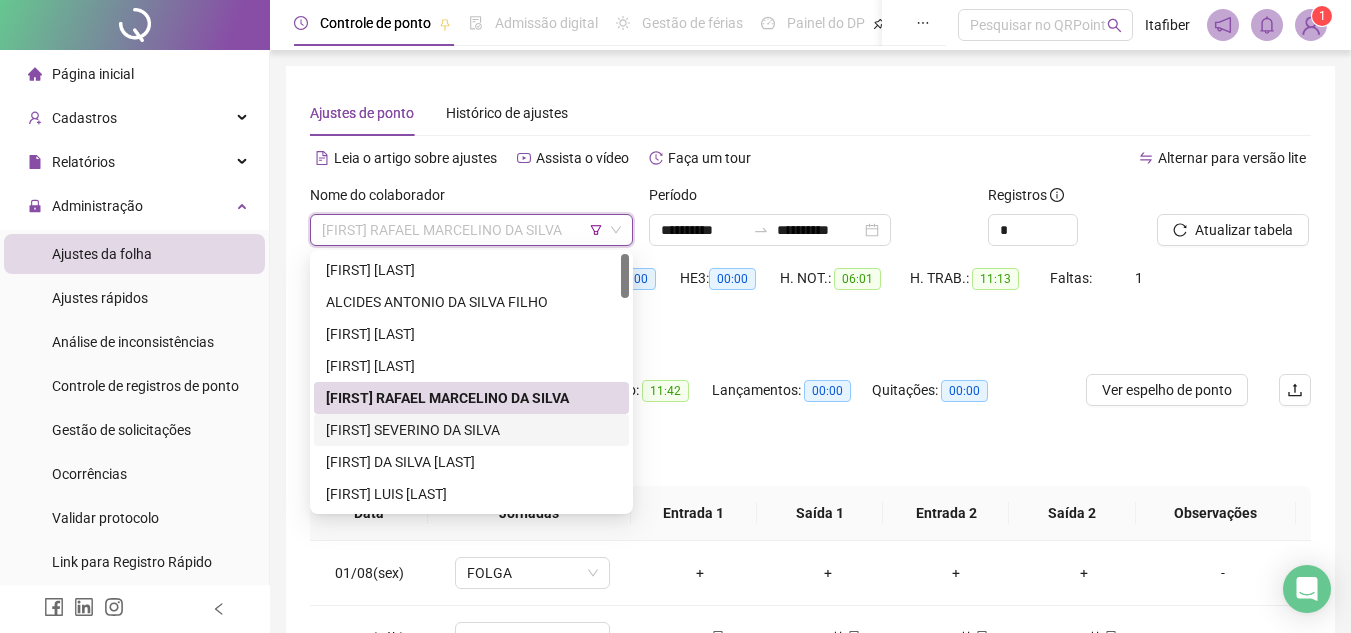 click on "[FIRST] SEVERINO DA SILVA" at bounding box center [471, 430] 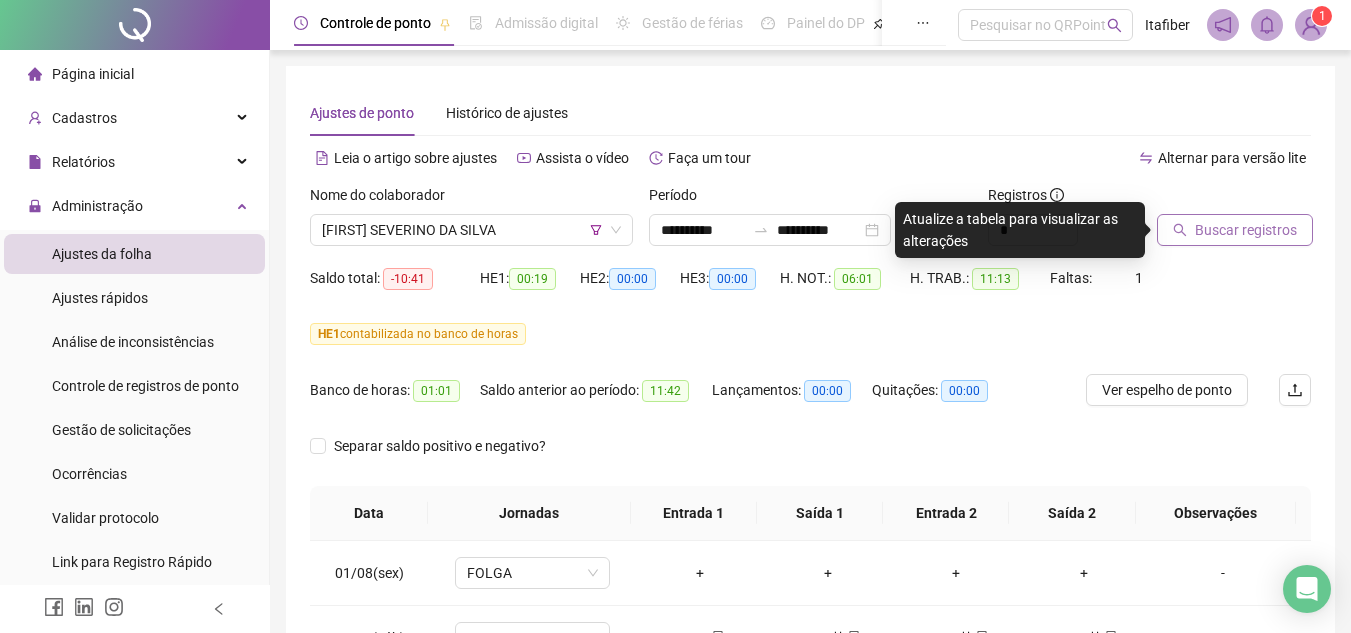 click on "Buscar registros" at bounding box center [1246, 230] 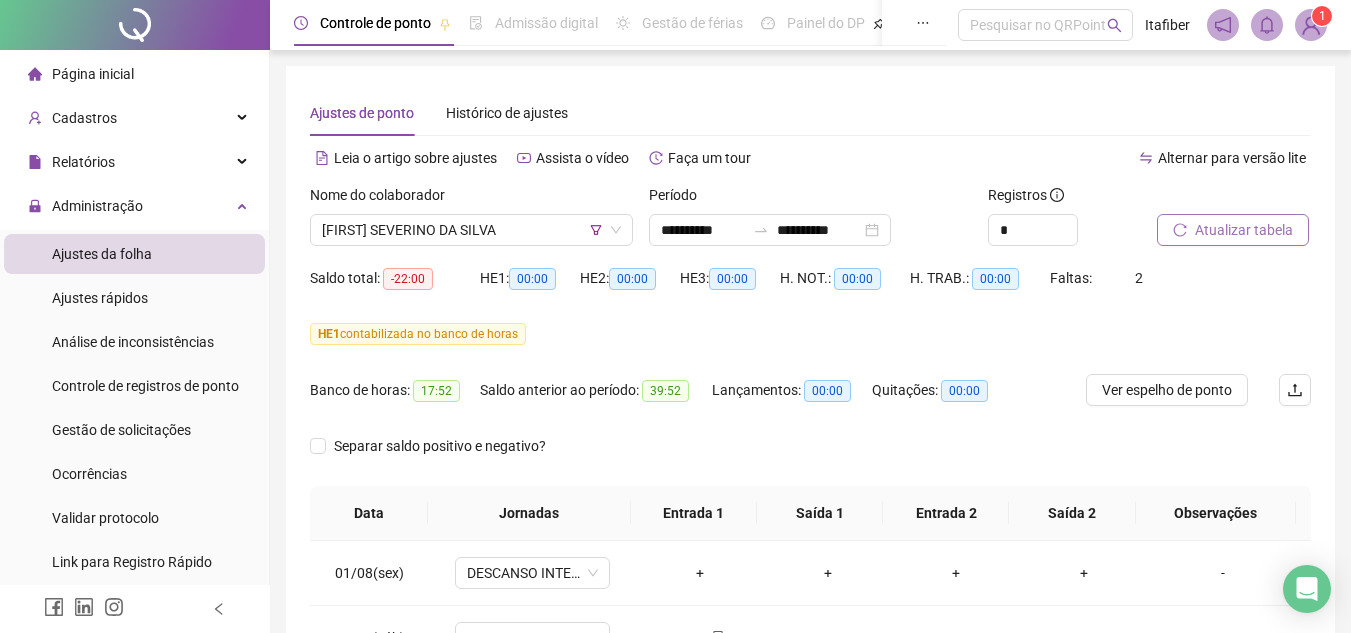 scroll, scrollTop: 278, scrollLeft: 0, axis: vertical 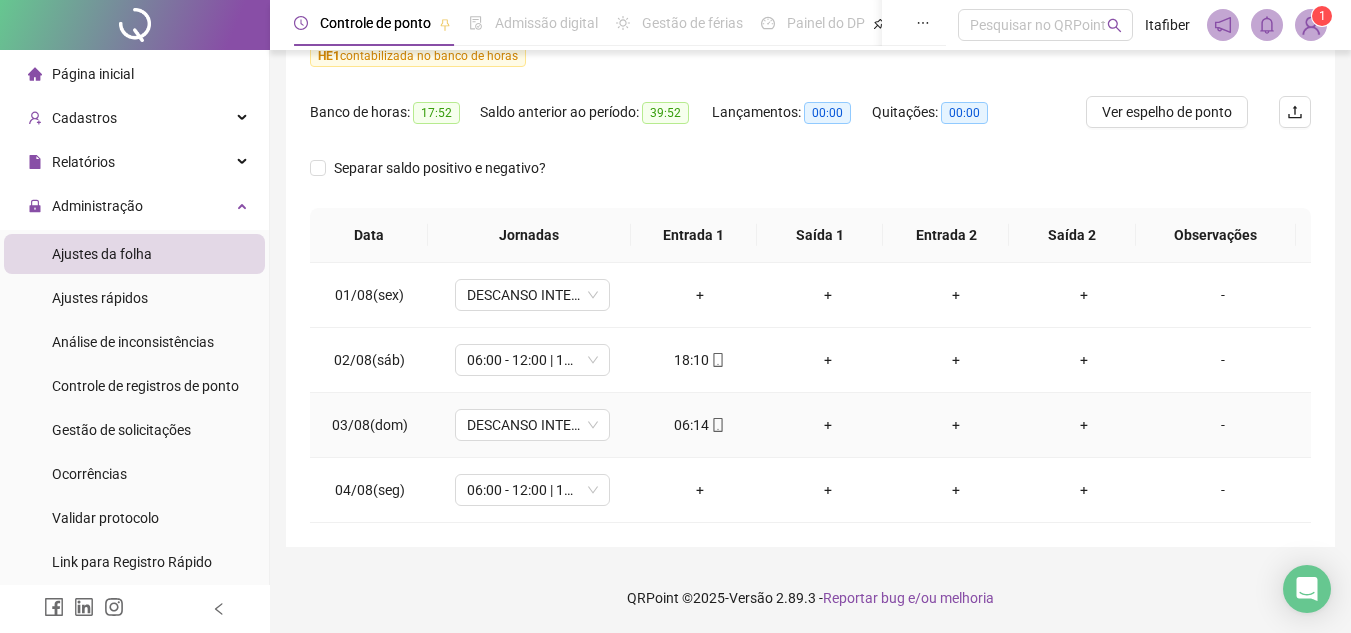 click on "06:14" at bounding box center (700, 425) 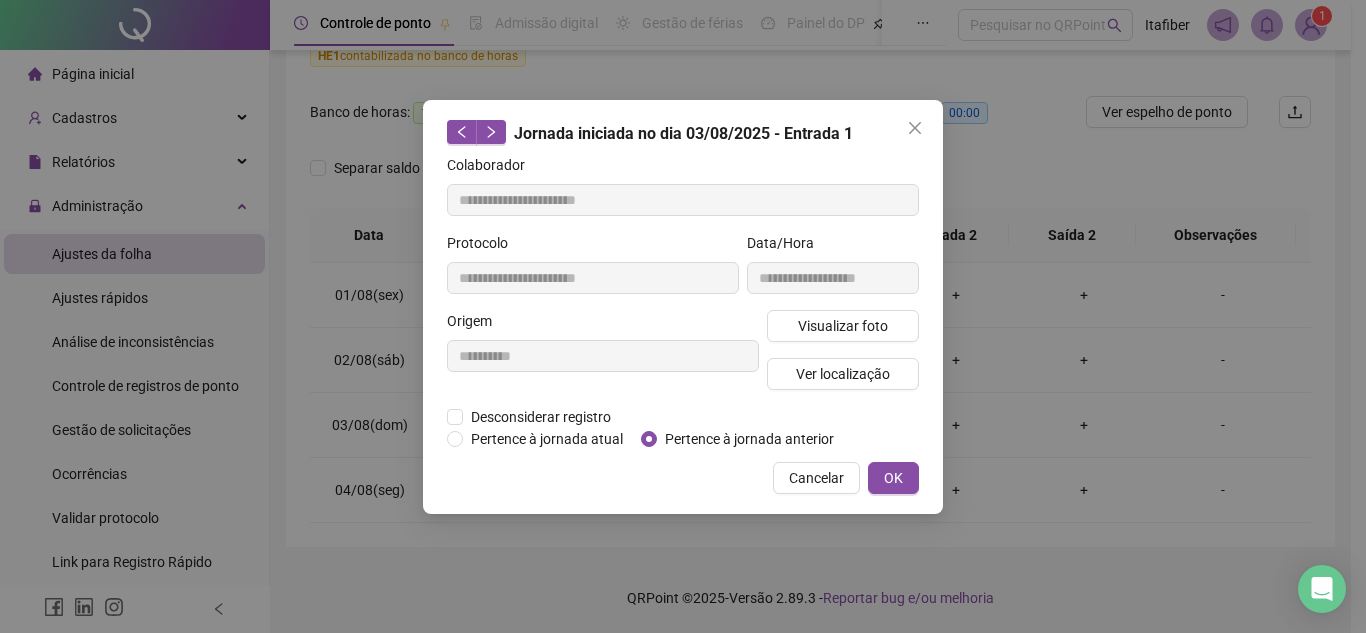 type on "**********" 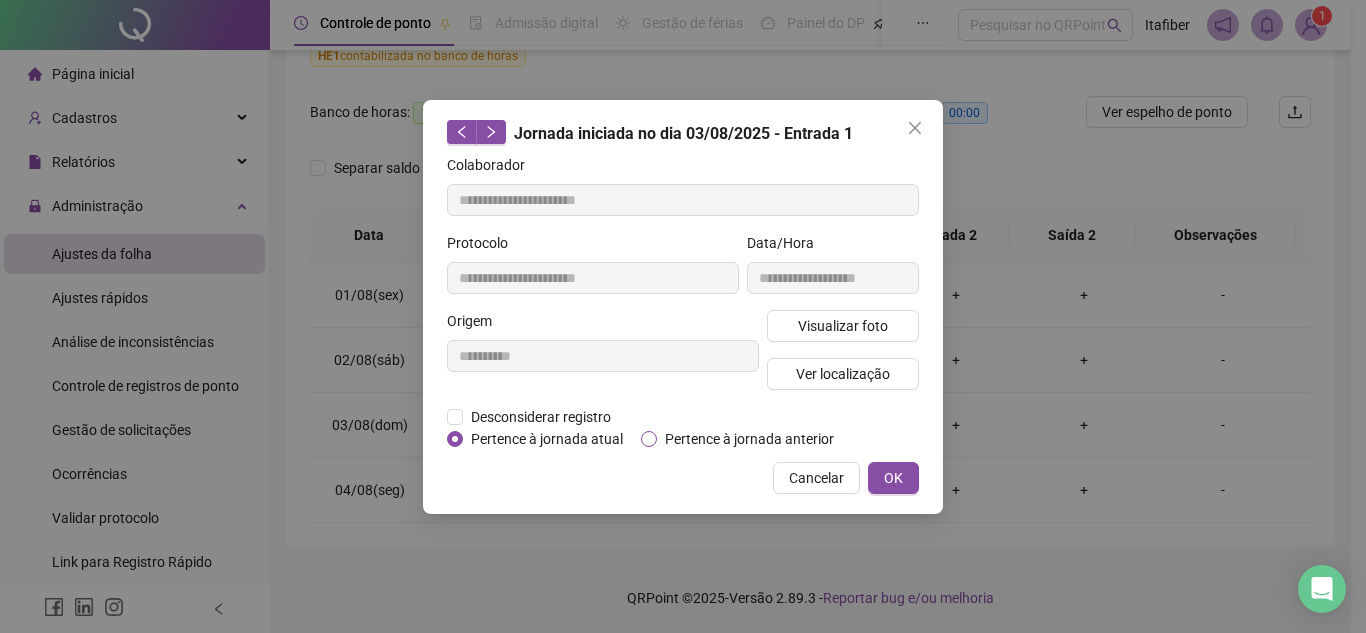 click on "Pertence à jornada anterior" at bounding box center [749, 439] 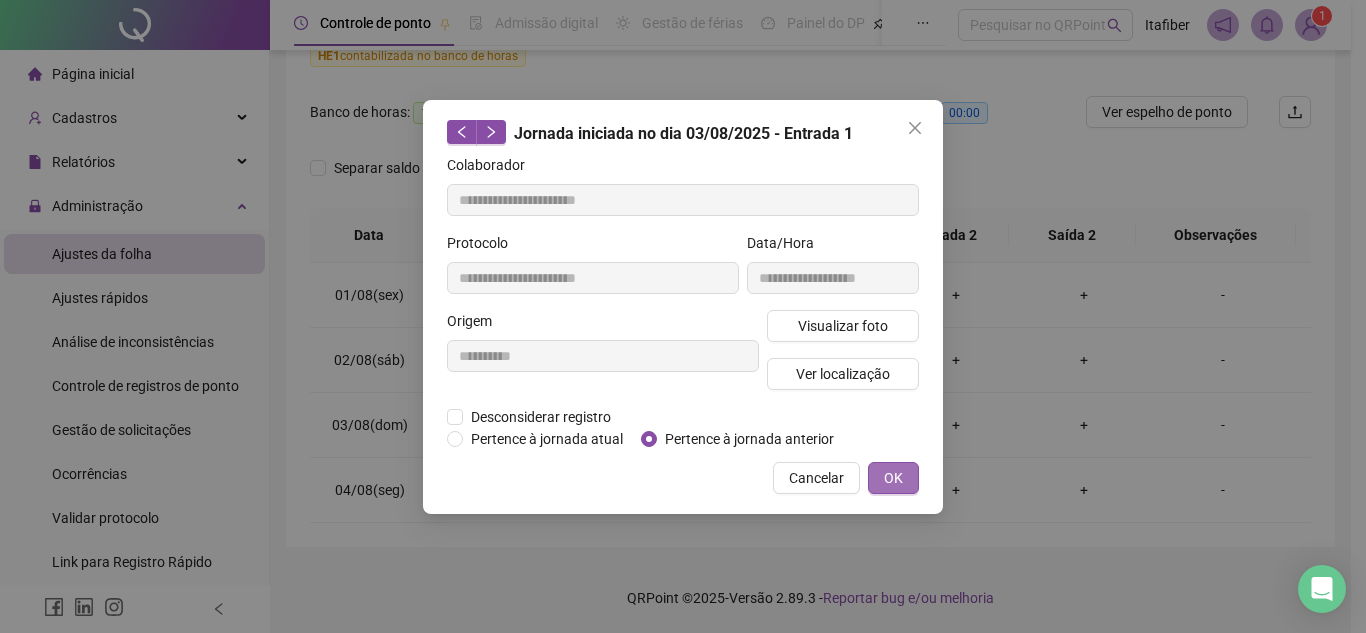 click on "OK" at bounding box center (893, 478) 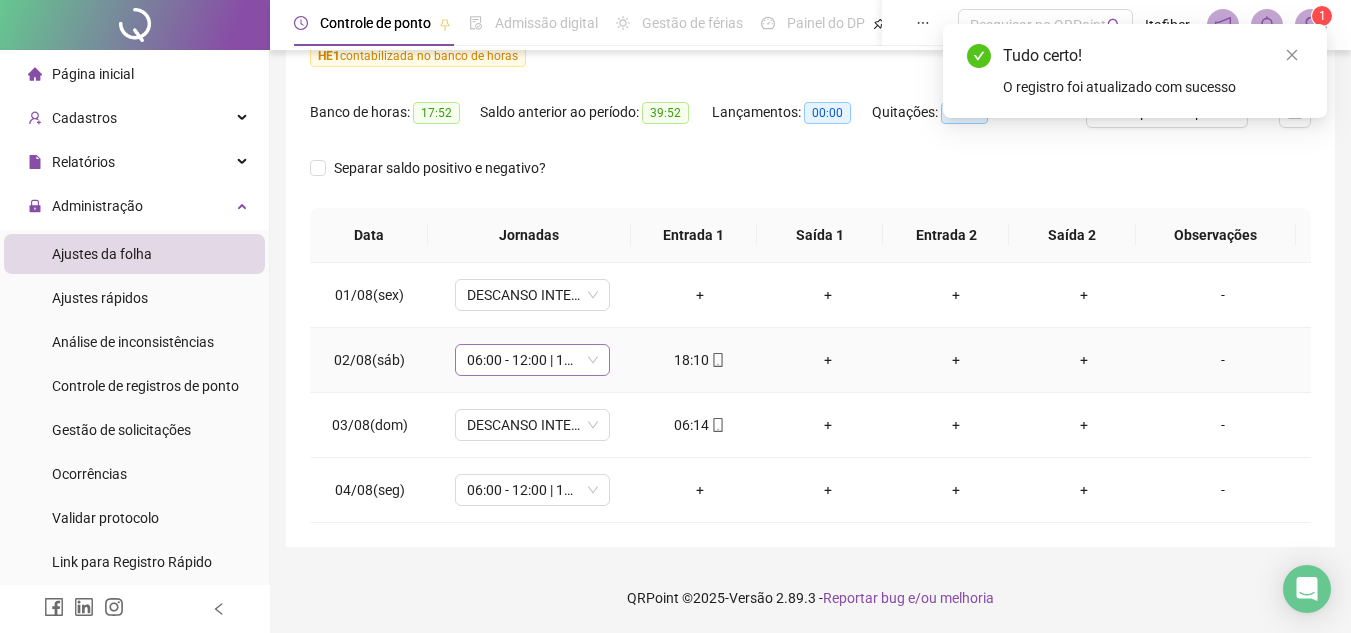 click on "06:00 - 12:00 | 13:00 - 18:00" at bounding box center (532, 360) 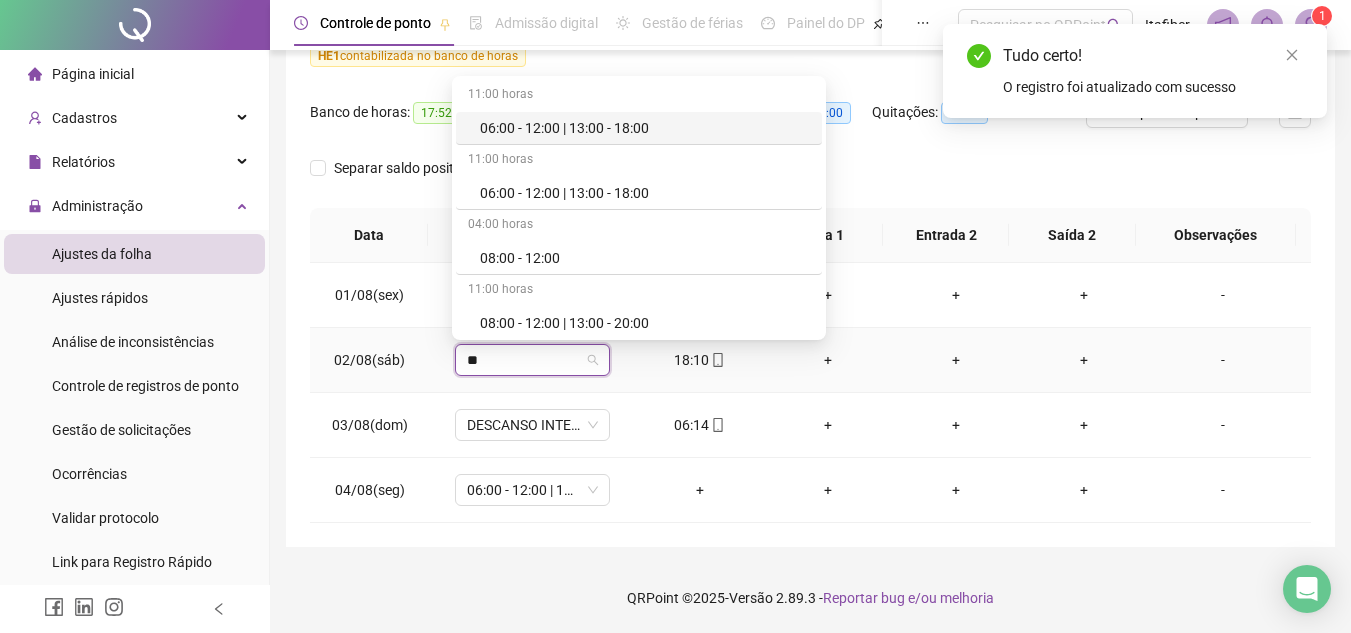 type on "***" 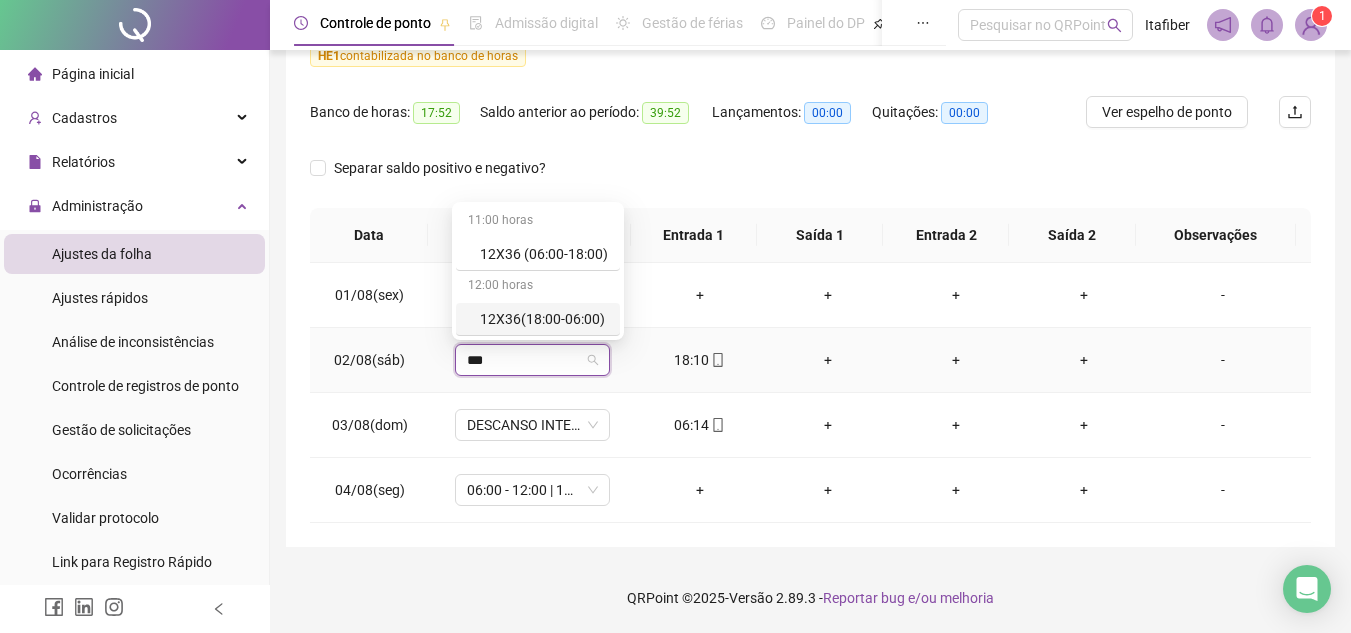click on "12X36(18:00-06:00)" at bounding box center (544, 319) 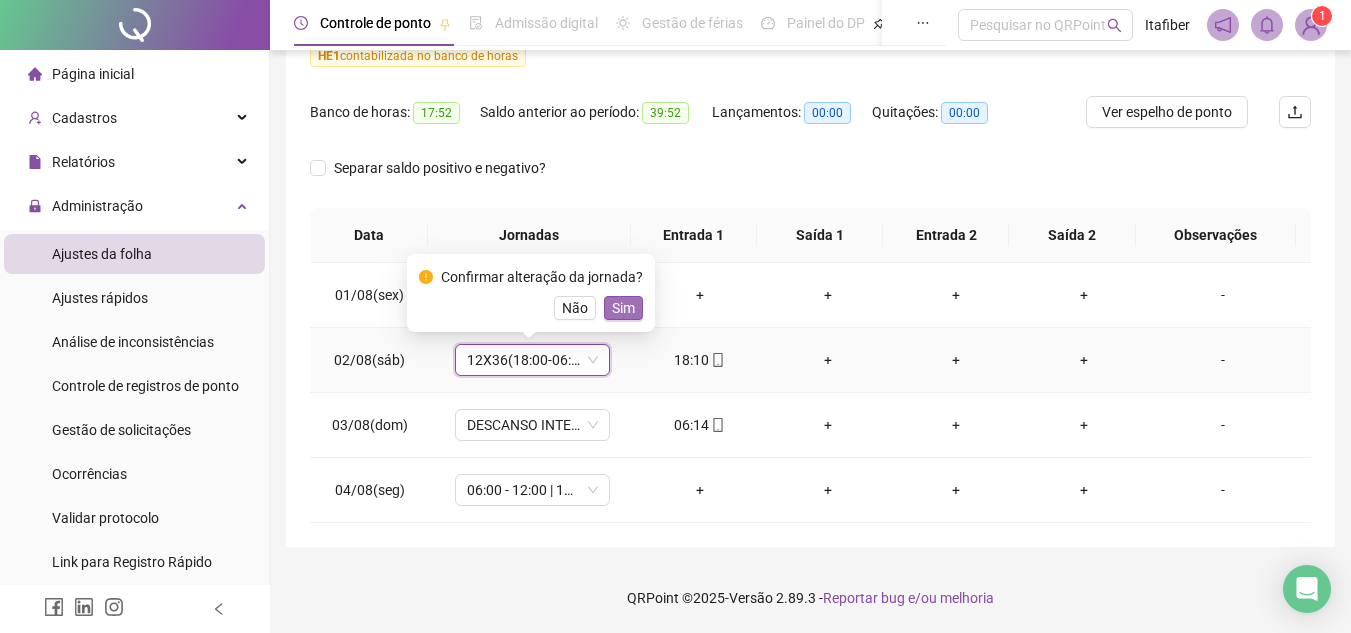 click on "Sim" at bounding box center (623, 308) 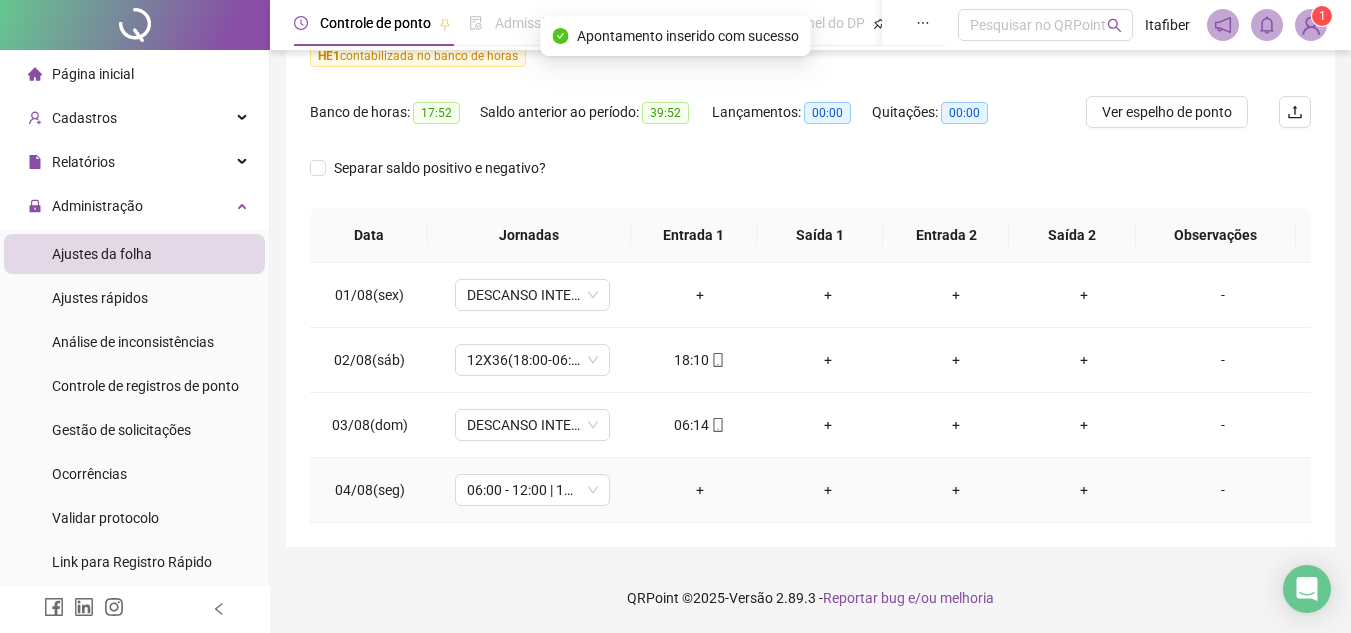 scroll, scrollTop: 0, scrollLeft: 0, axis: both 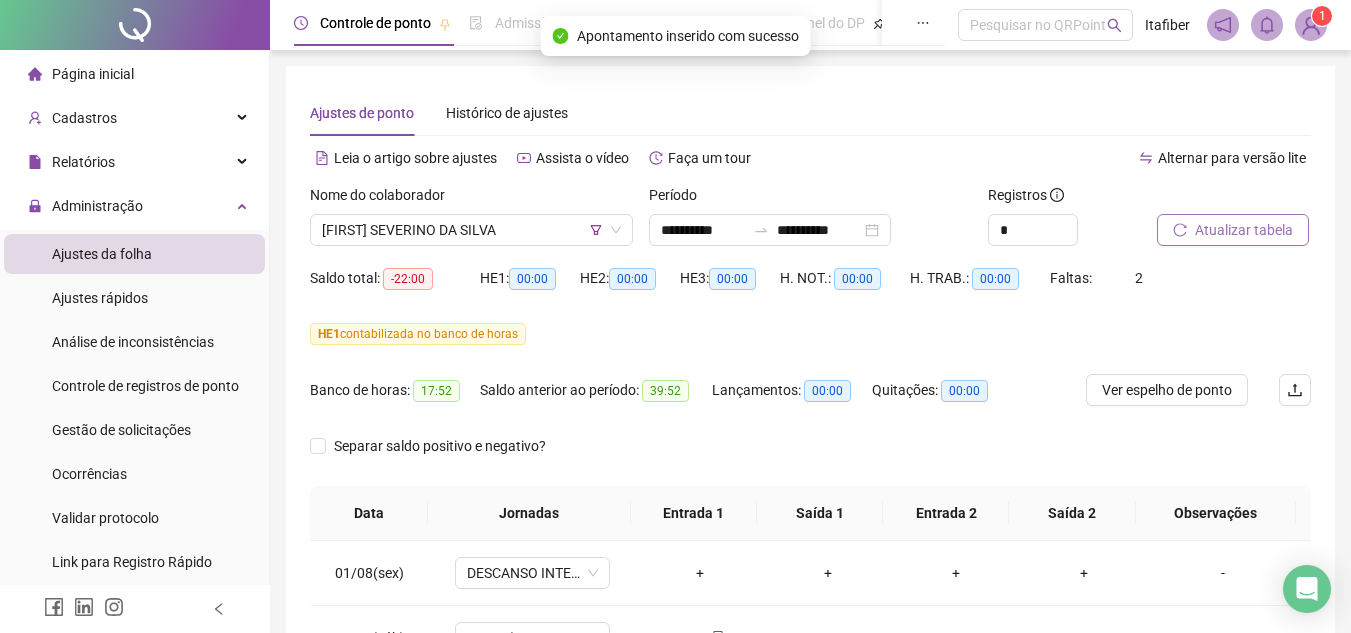 click on "Atualizar tabela" at bounding box center (1244, 230) 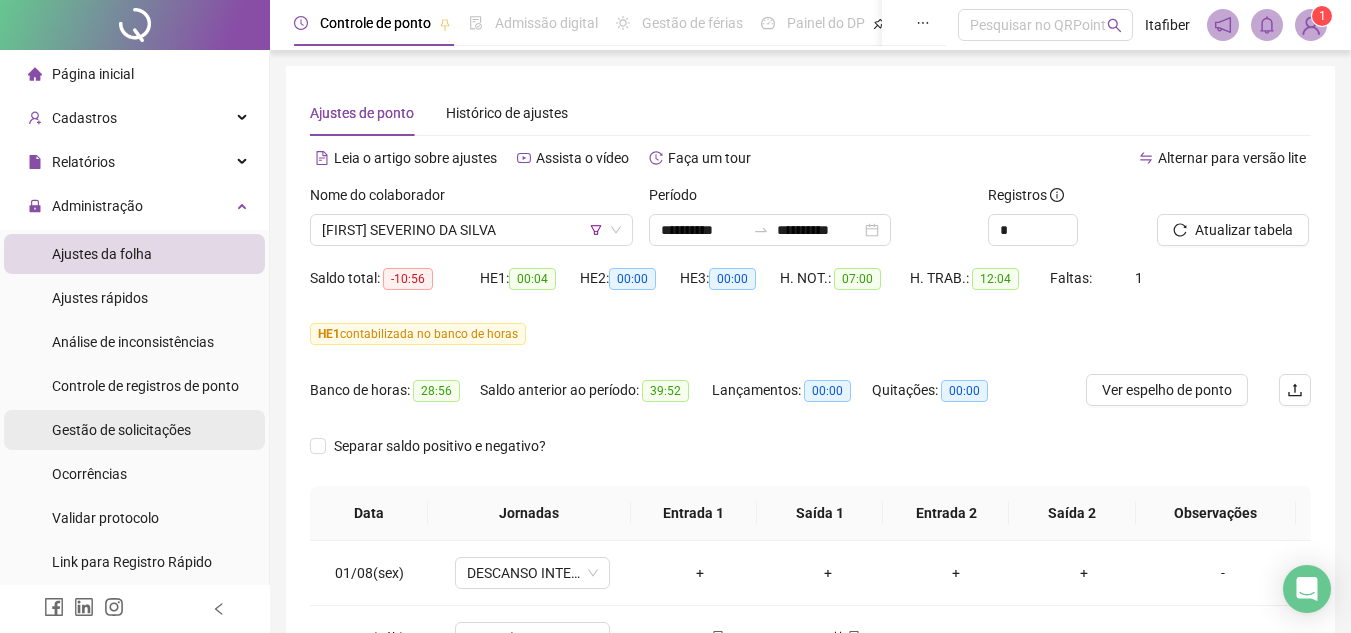 click on "Ajustes da folha Ajustes rápidos Análise de inconsistências Controle de registros de ponto Gestão de solicitações Ocorrências Validar protocolo Link para Registro Rápido" at bounding box center (134, 408) 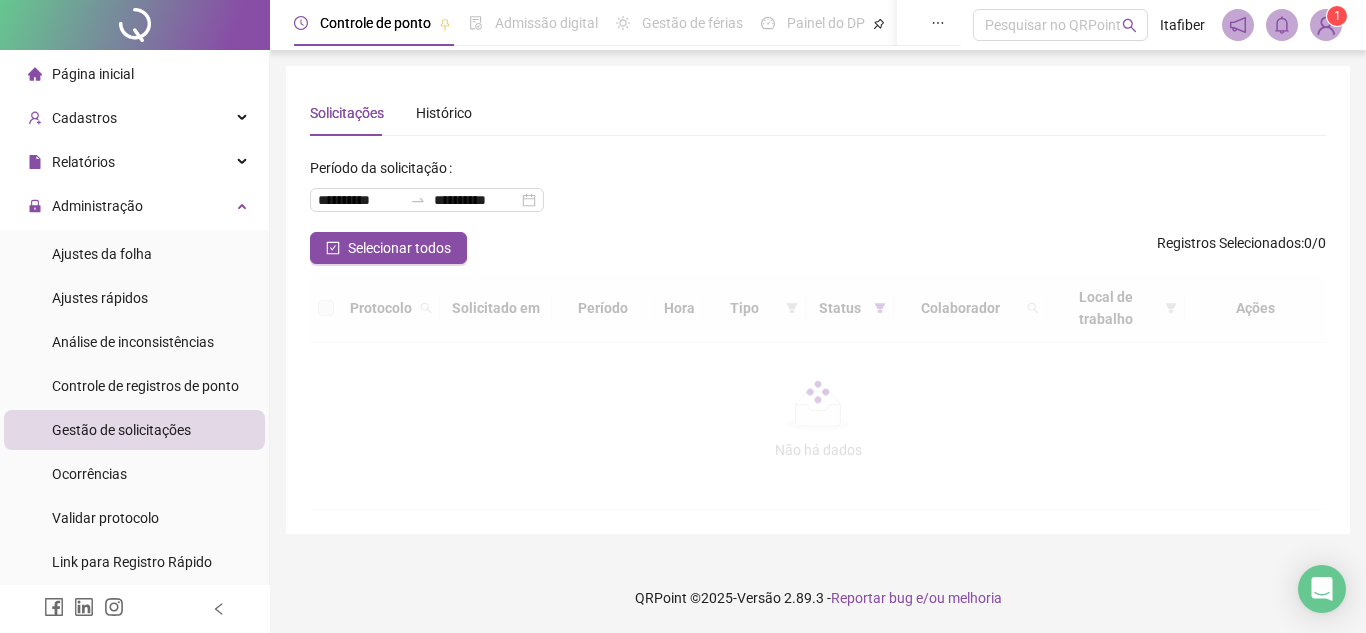 click on "Gestão de solicitações" at bounding box center [121, 430] 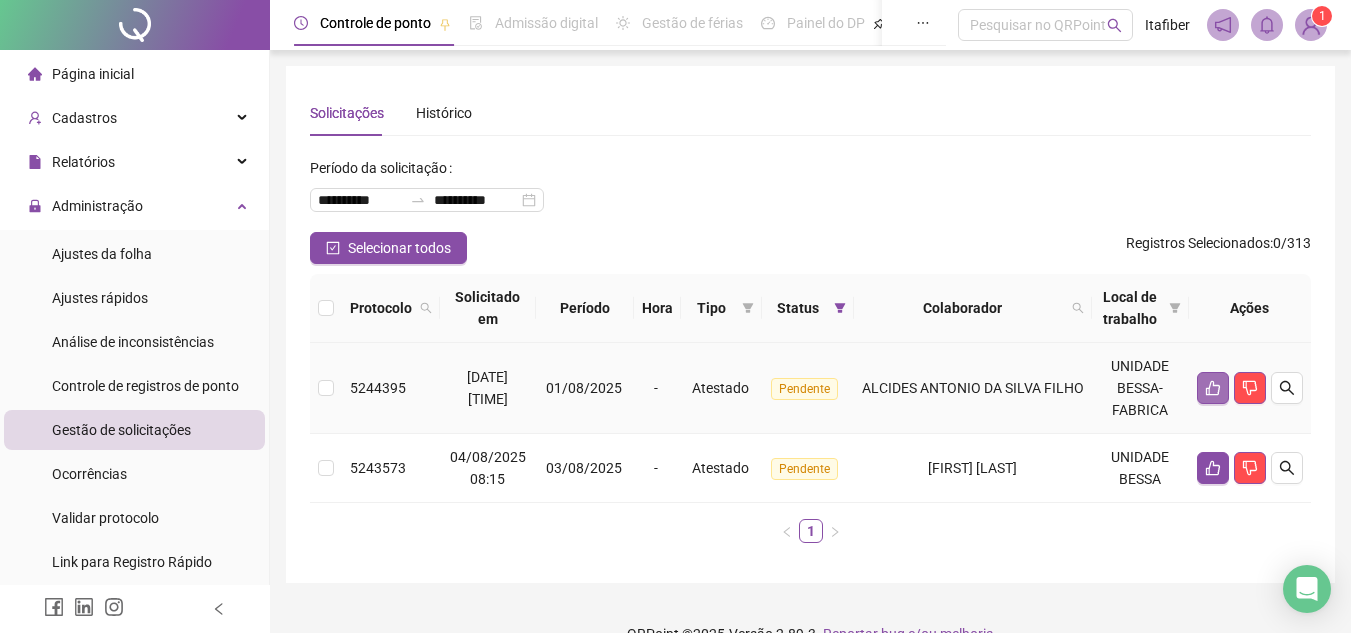 click 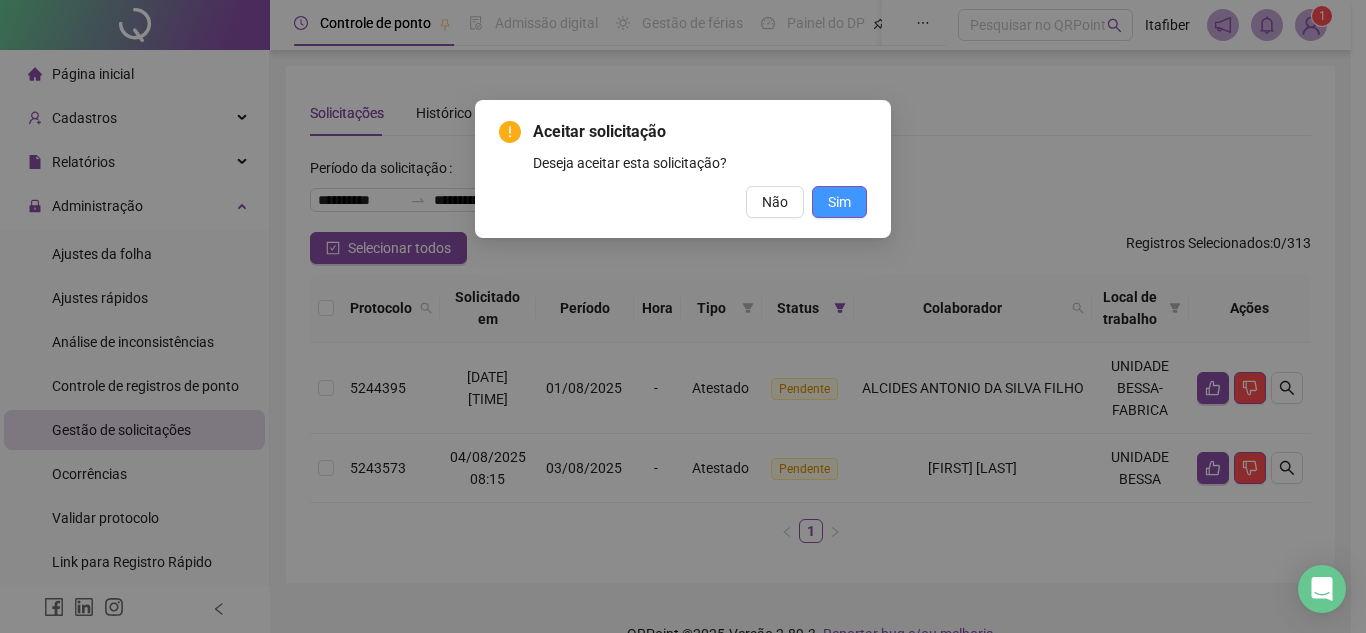 click on "Sim" at bounding box center (839, 202) 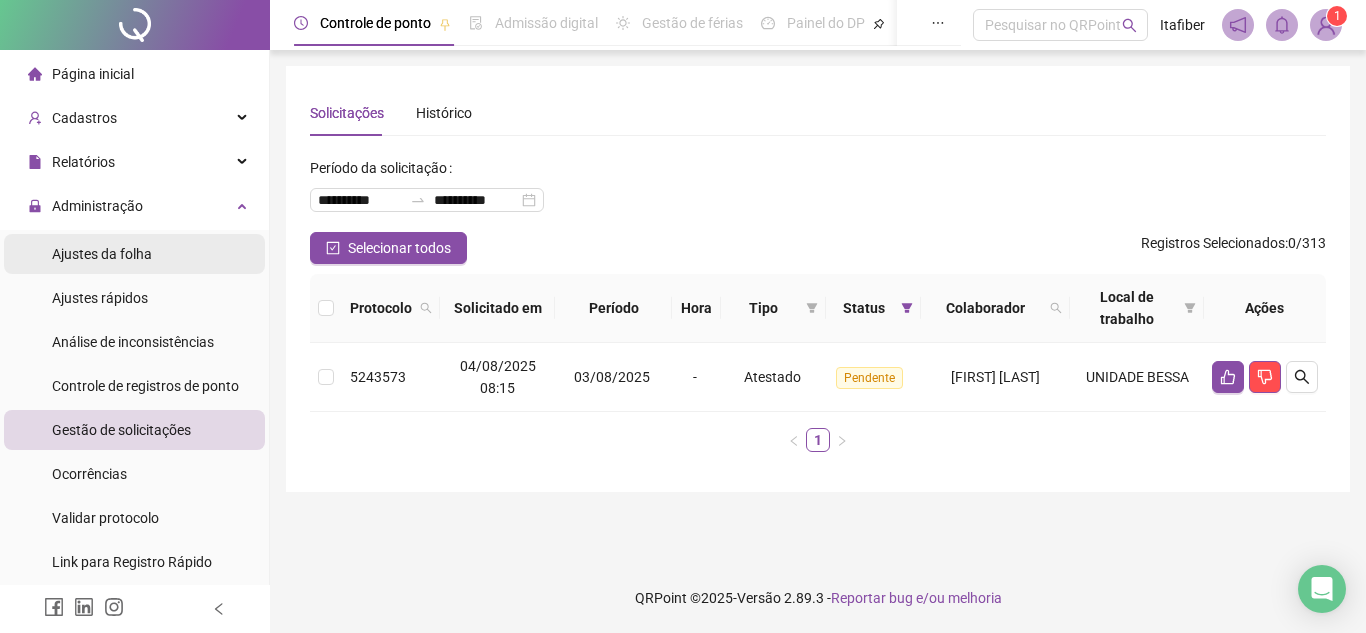click on "Ajustes da folha" at bounding box center [102, 254] 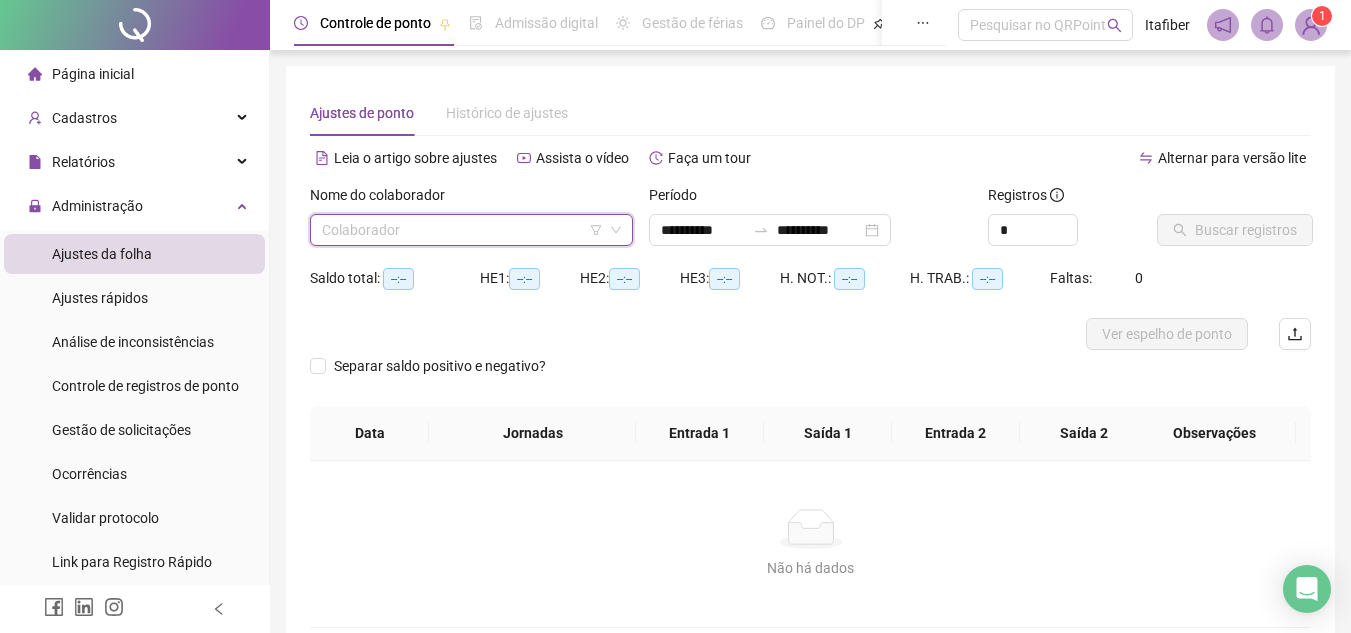 click at bounding box center [462, 230] 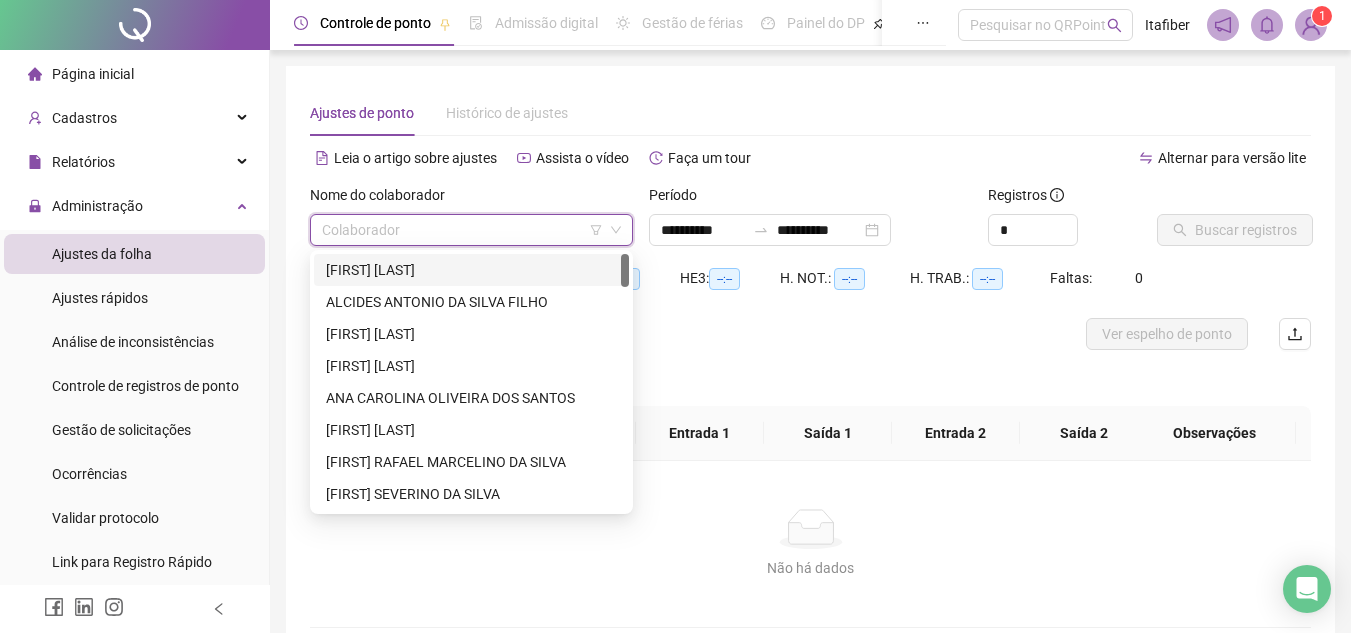 click 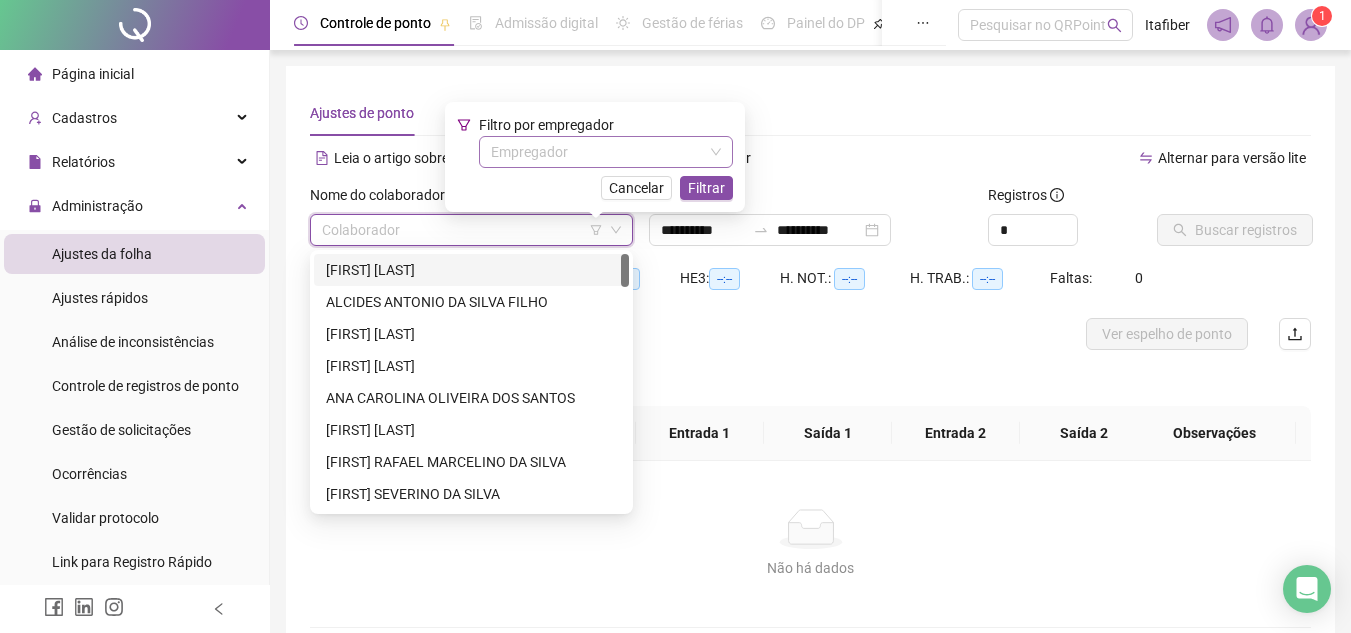click at bounding box center [597, 152] 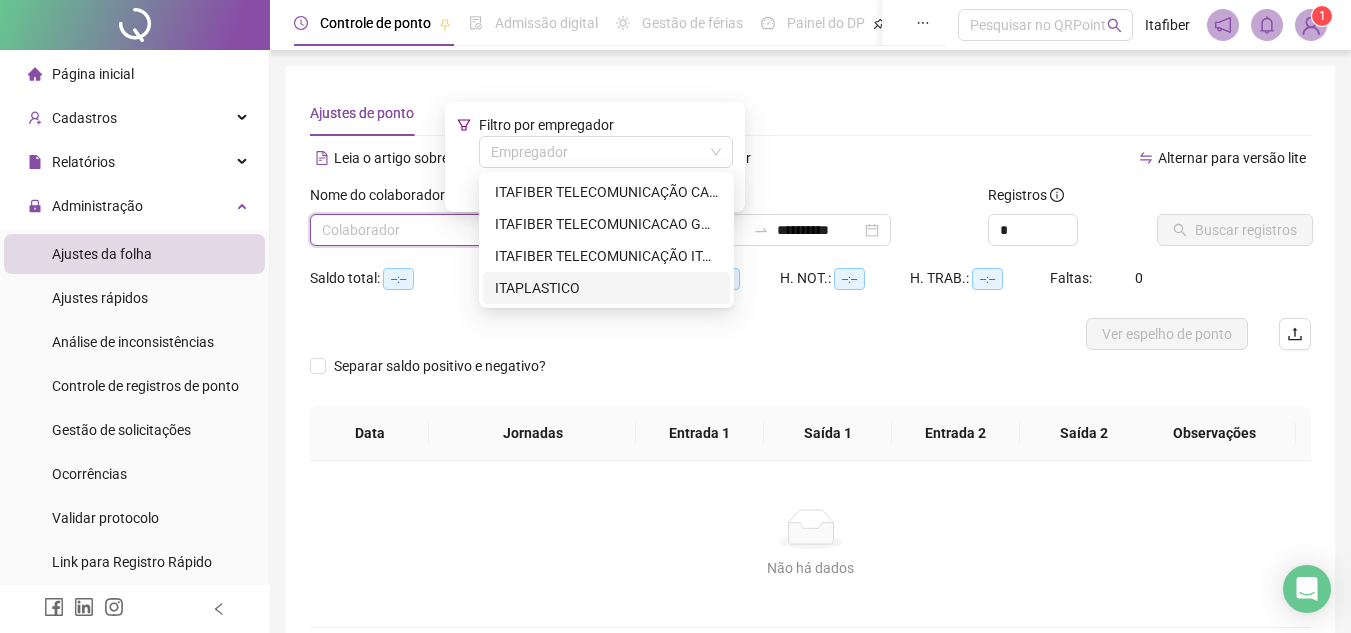 click on "ITAPLASTICO" at bounding box center (606, 288) 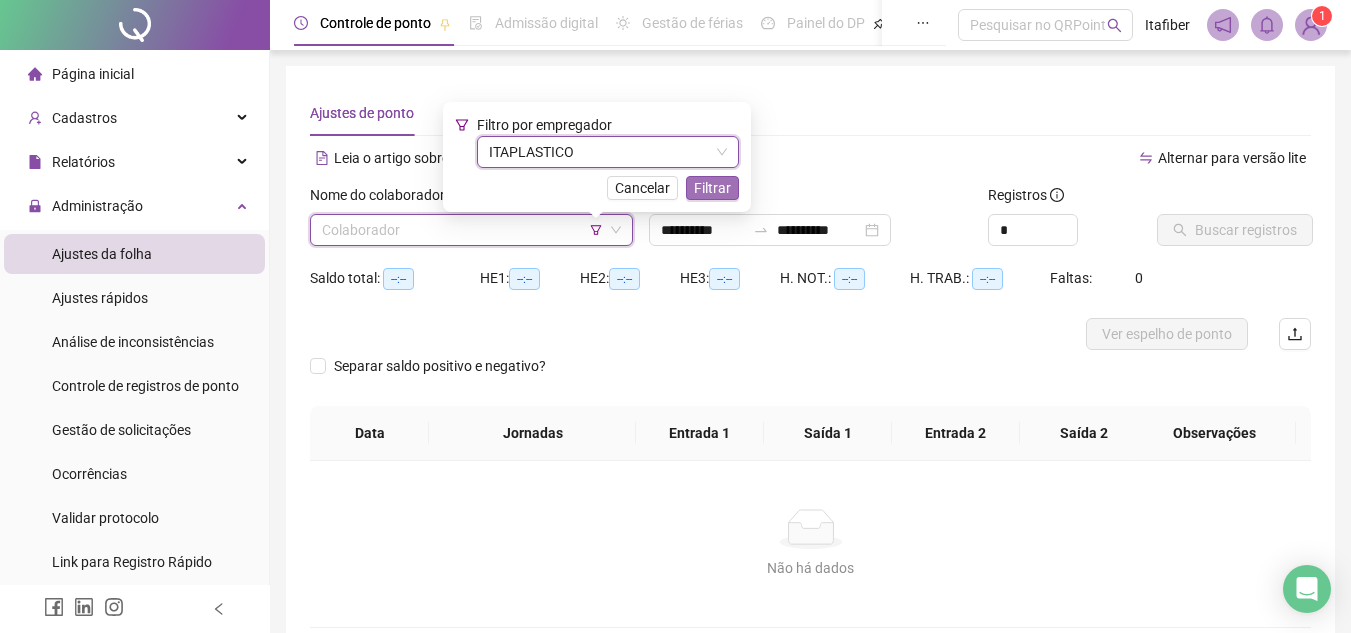 click on "Filtrar" at bounding box center (712, 188) 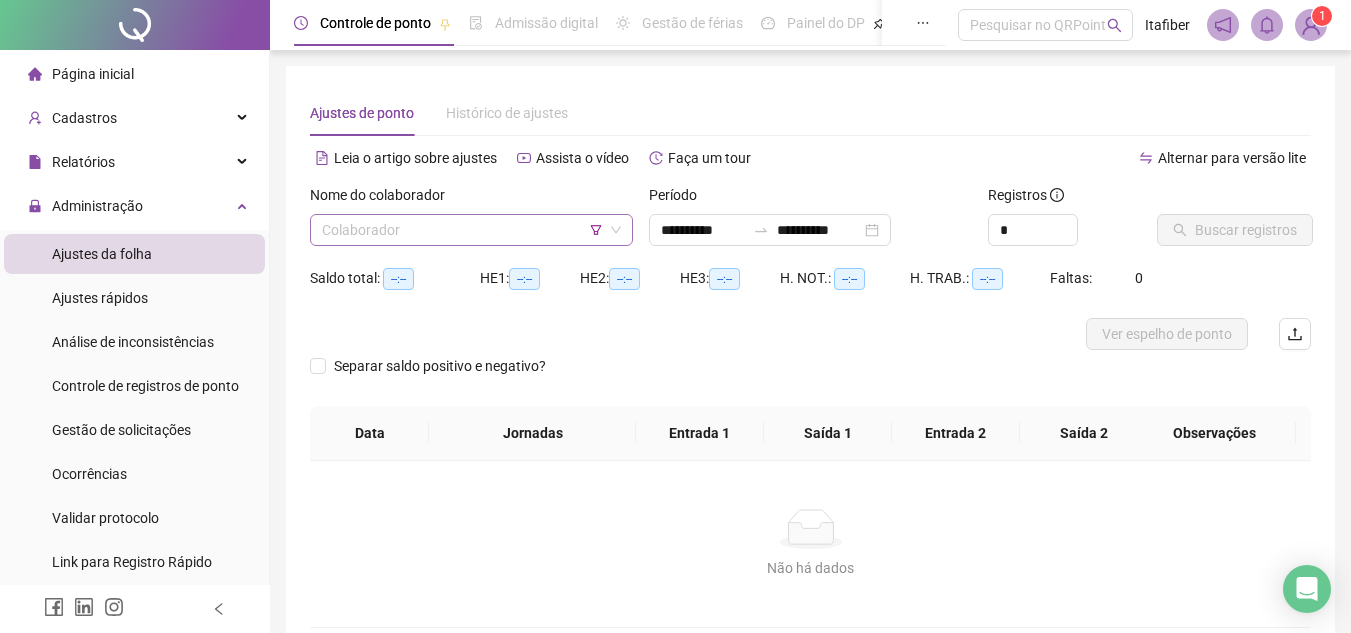 click at bounding box center (462, 230) 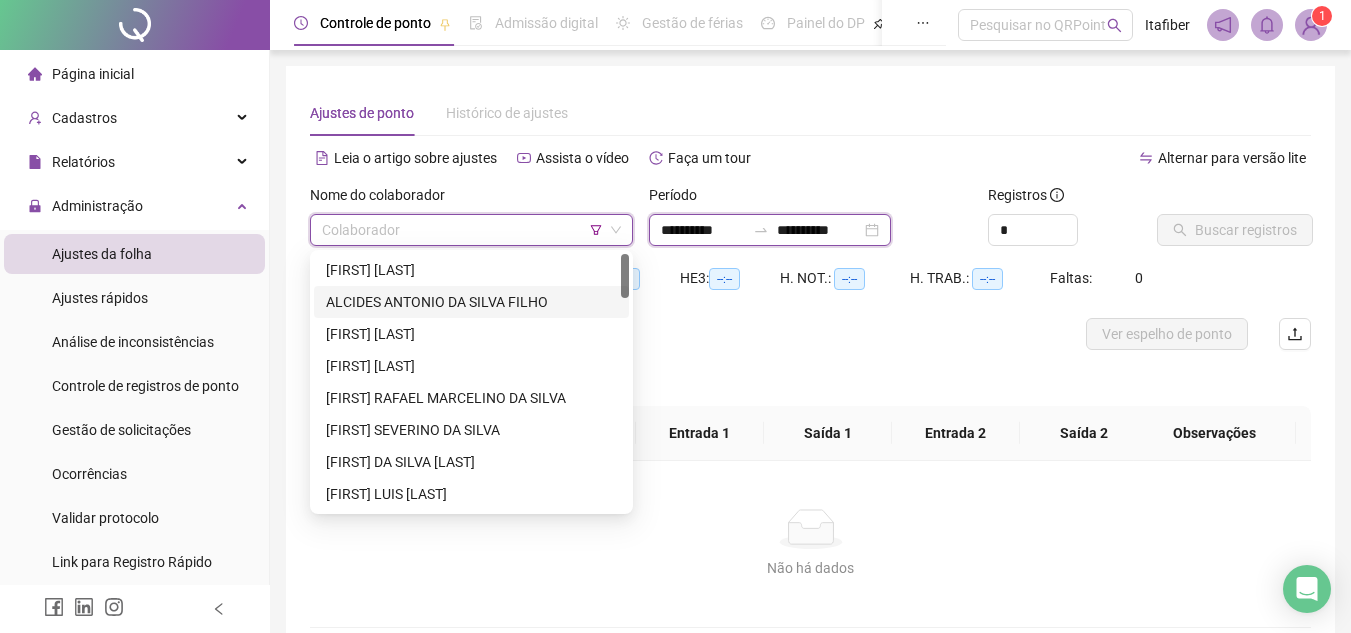 click on "**********" at bounding box center [703, 230] 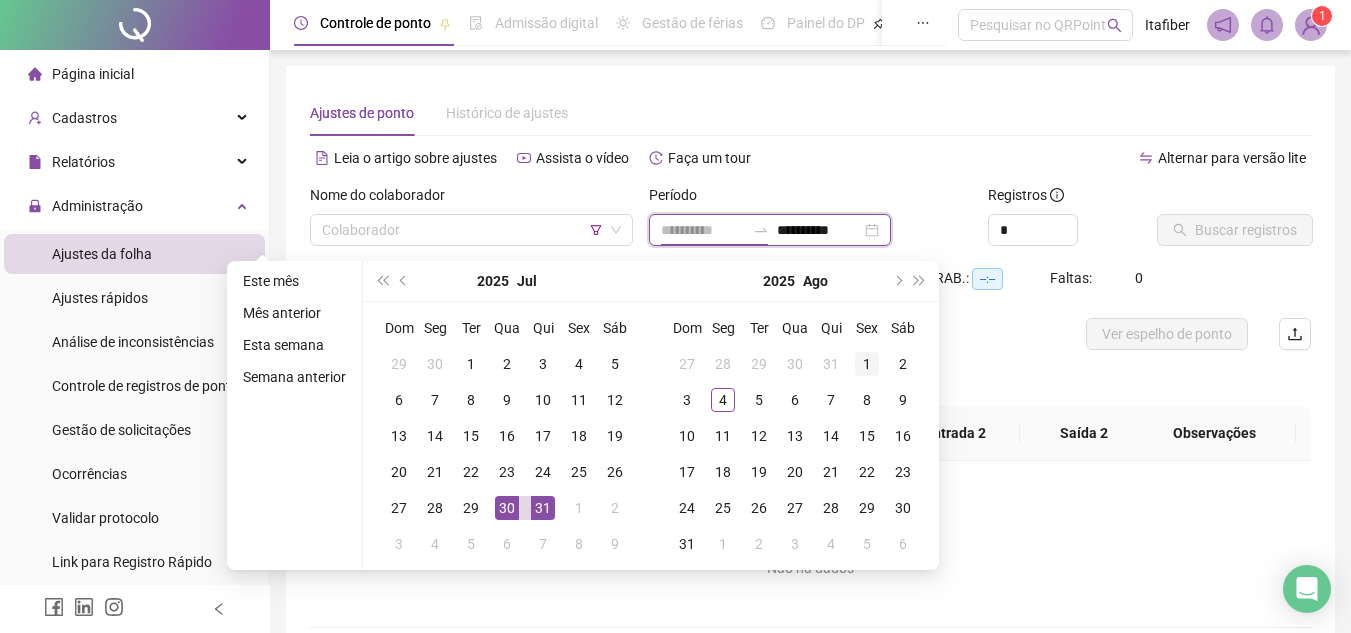 type on "**********" 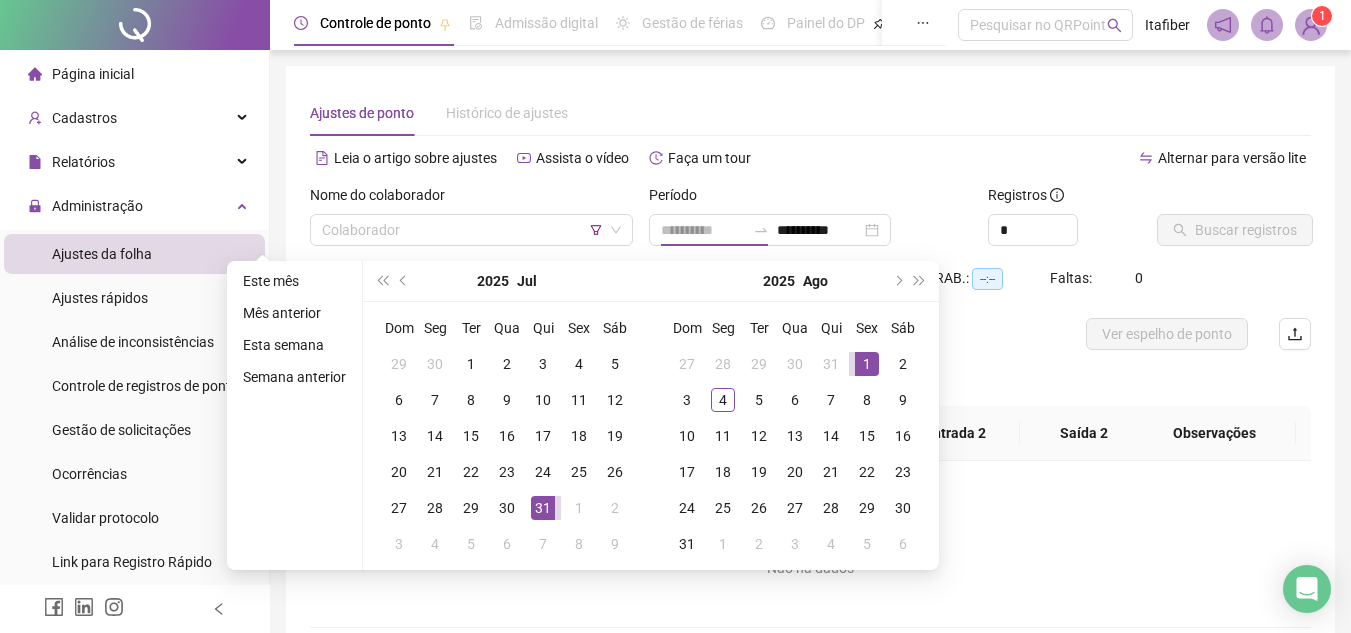 click on "1" at bounding box center [867, 364] 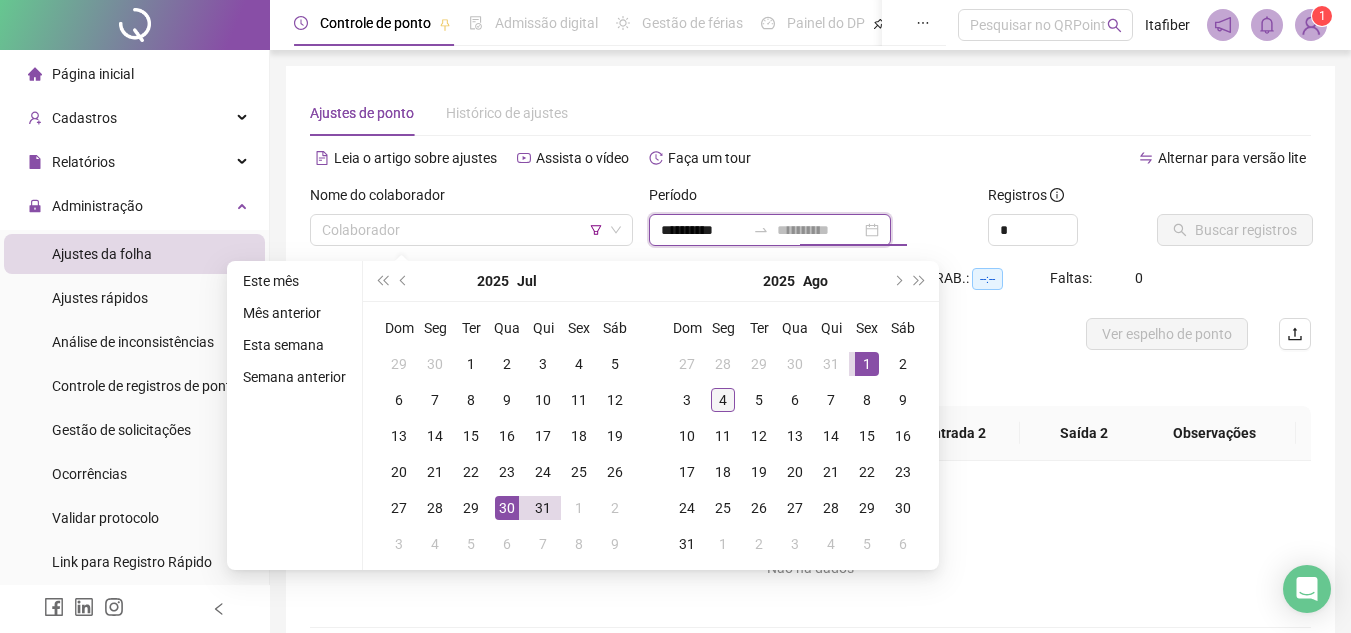 type on "**********" 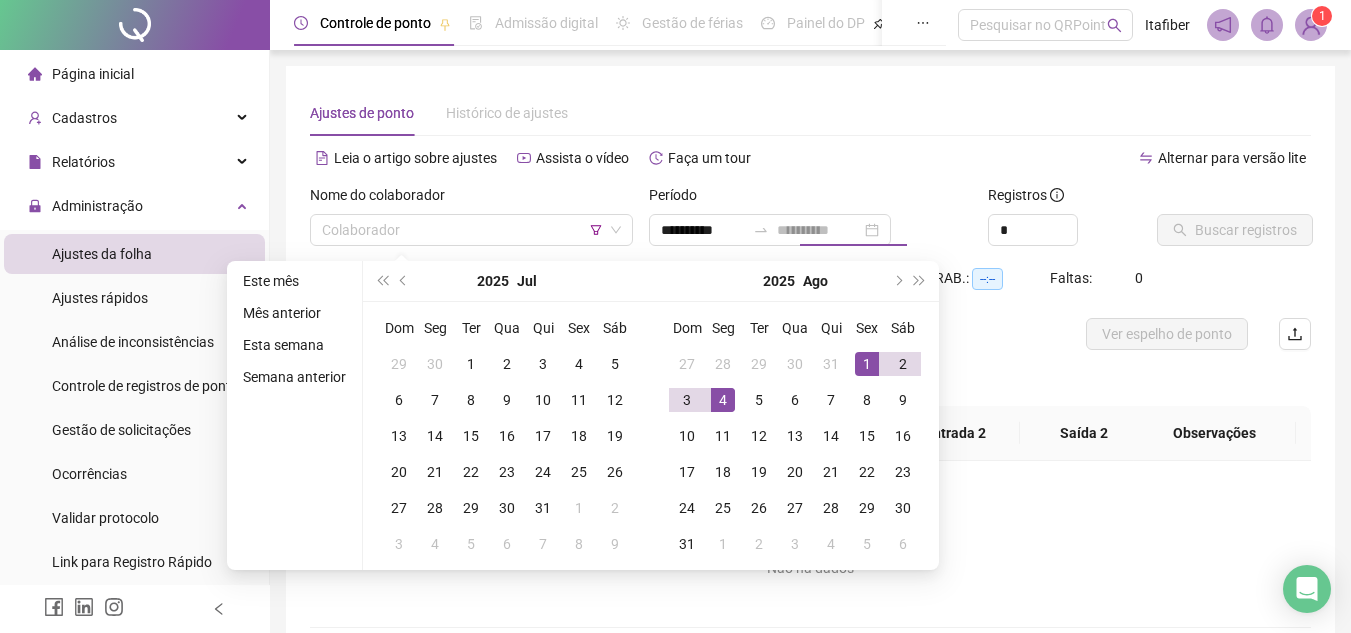 click on "4" at bounding box center [723, 400] 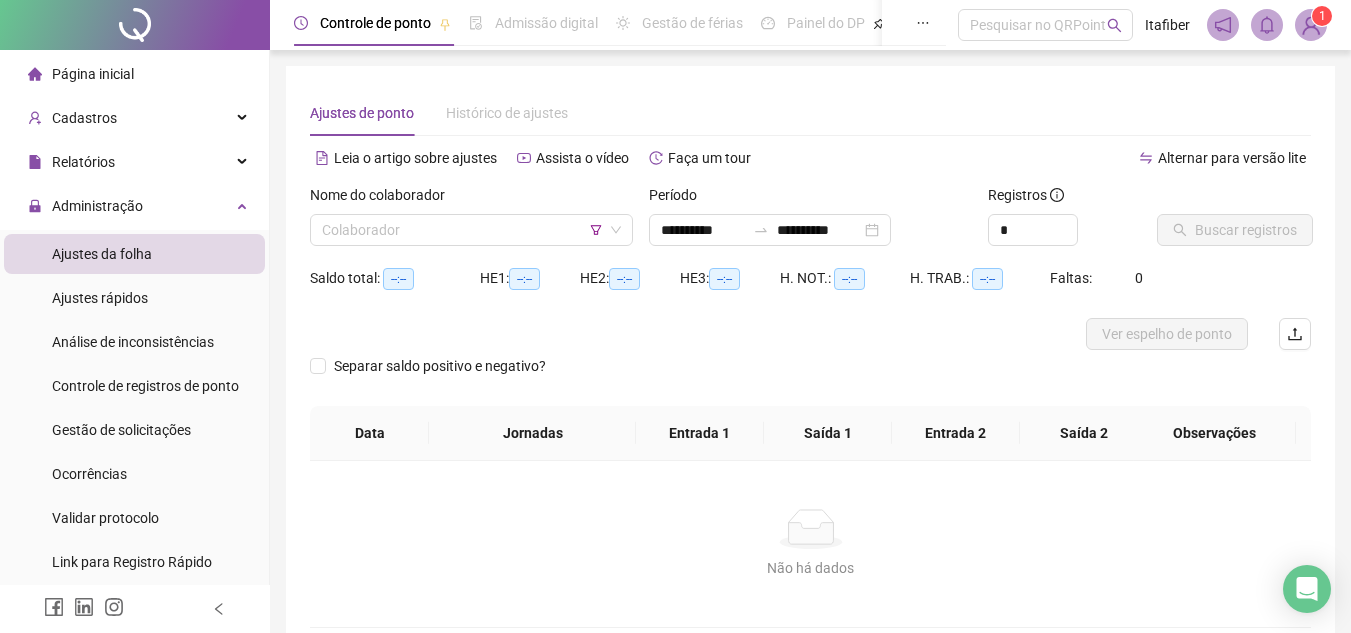 click on "Nome do colaborador Colaborador" at bounding box center (471, 223) 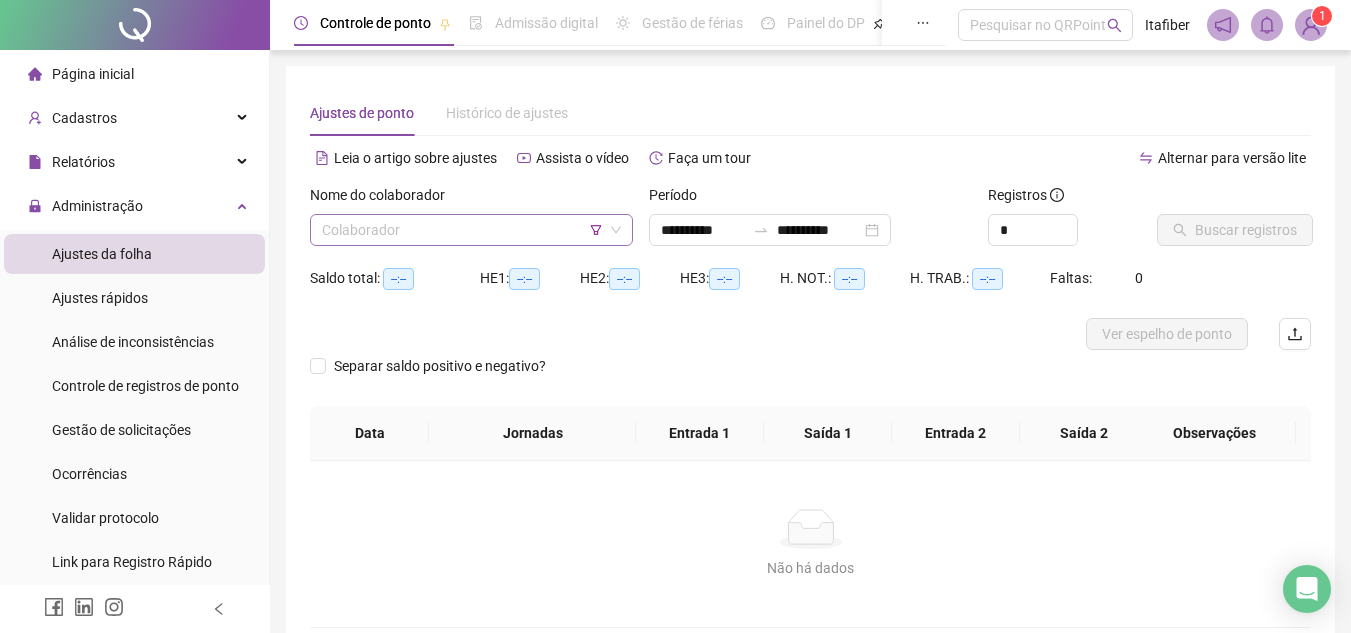 click at bounding box center [462, 230] 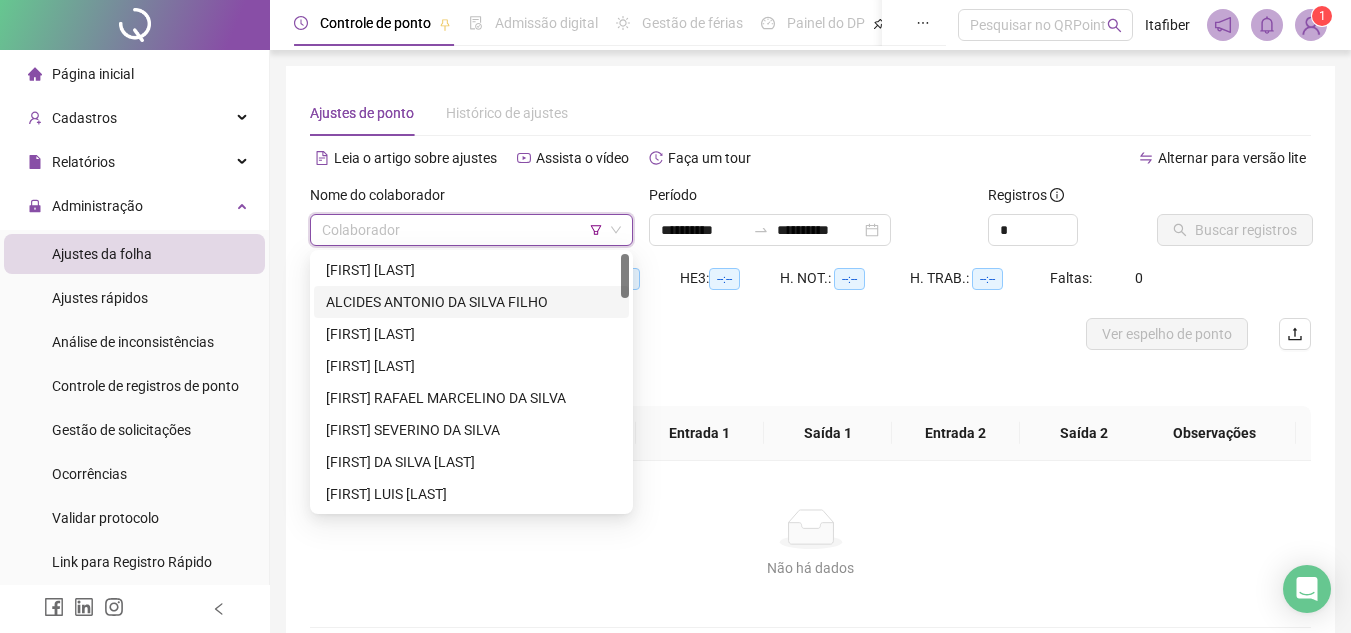 click on "ALCIDES ANTONIO DA SILVA FILHO" at bounding box center [471, 302] 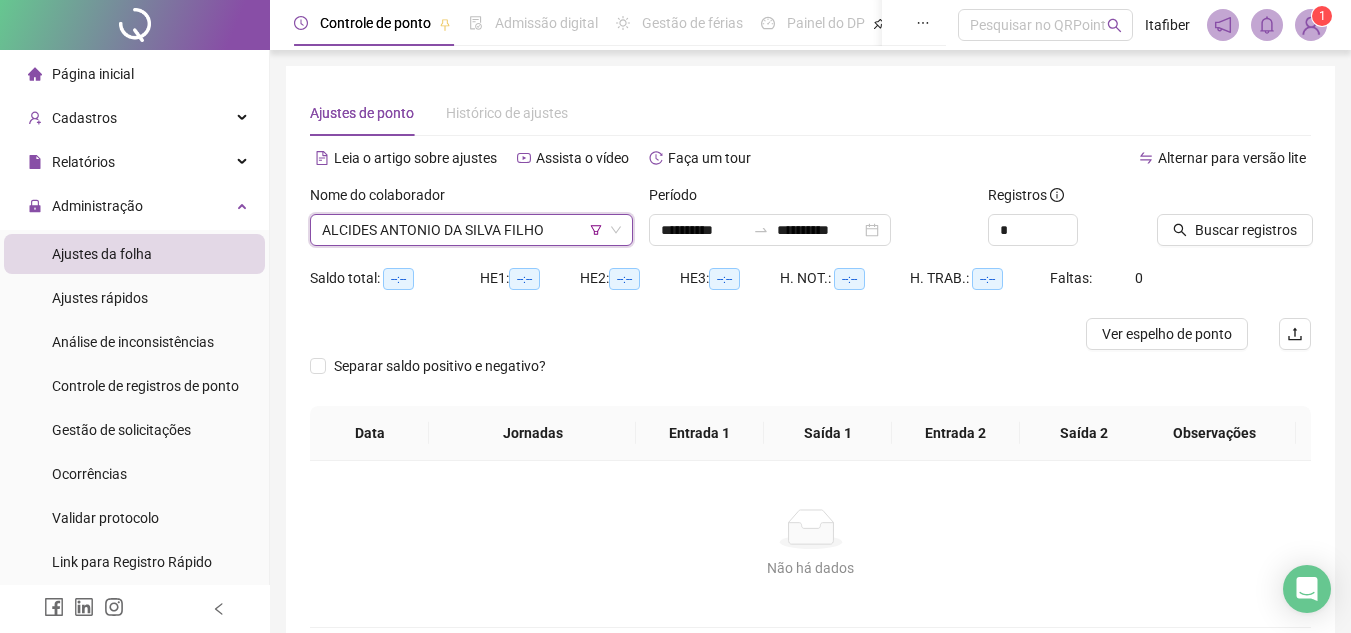 click on "Buscar registros" at bounding box center [1234, 223] 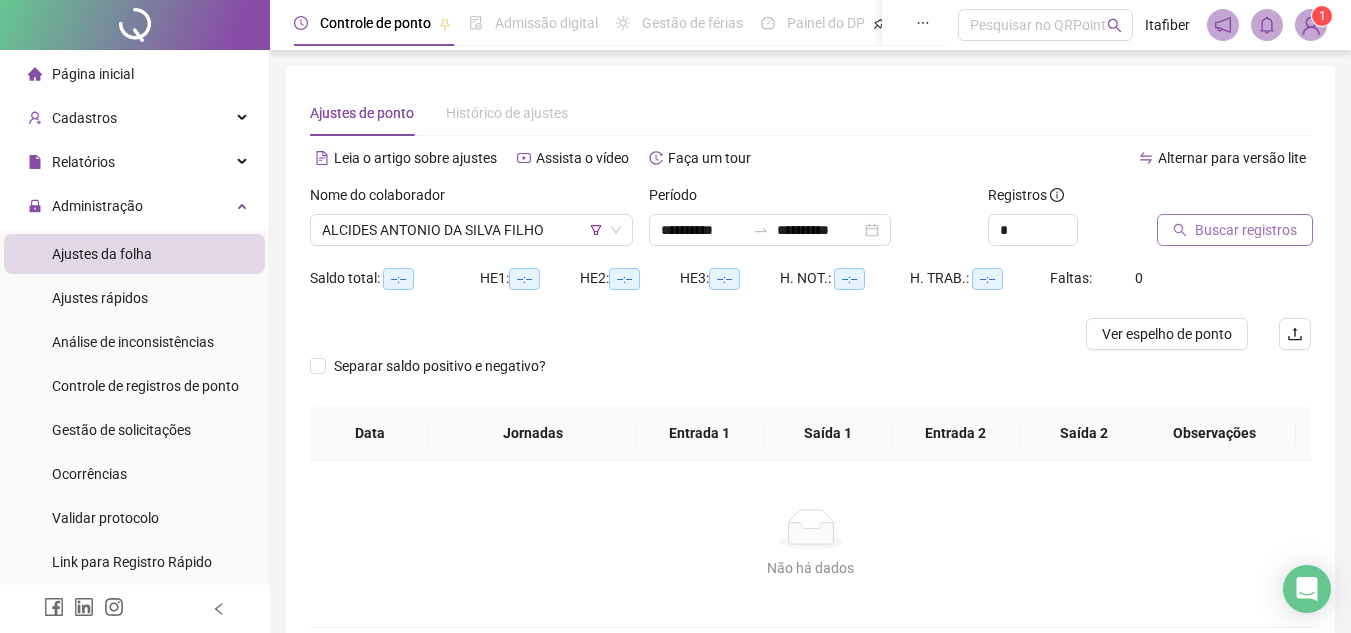 click on "Buscar registros" at bounding box center (1246, 230) 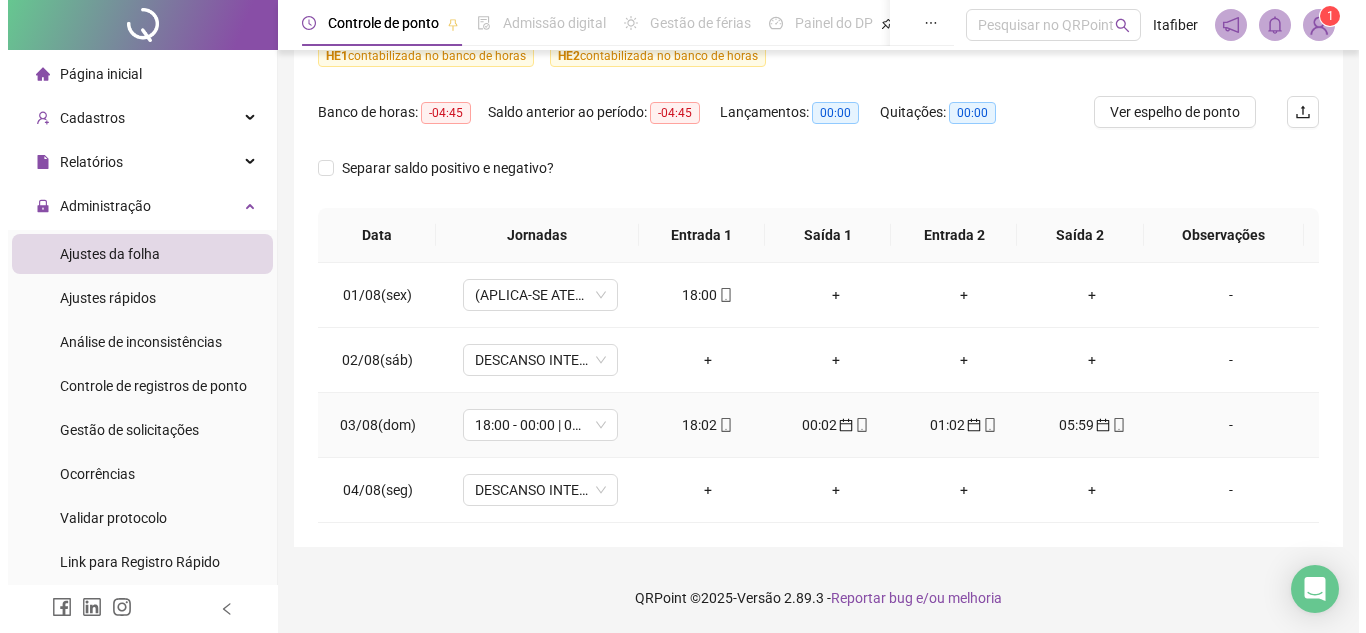 scroll, scrollTop: 0, scrollLeft: 0, axis: both 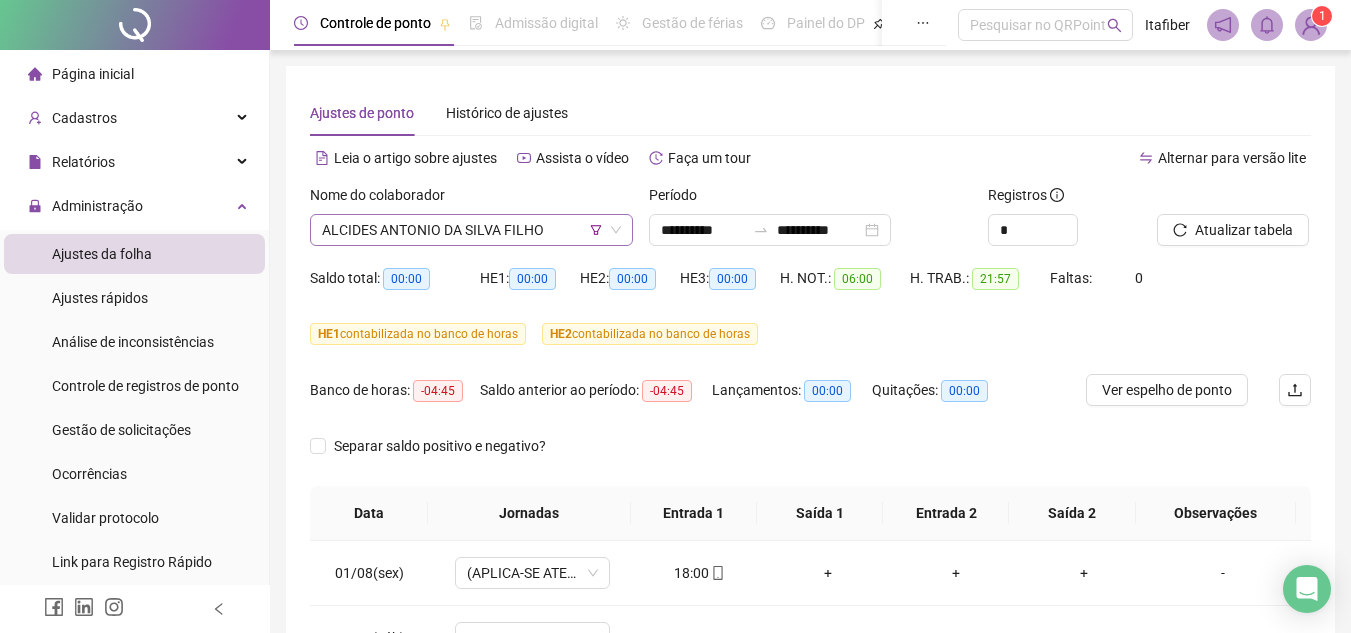 click on "ALCIDES ANTONIO DA SILVA FILHO" at bounding box center [471, 230] 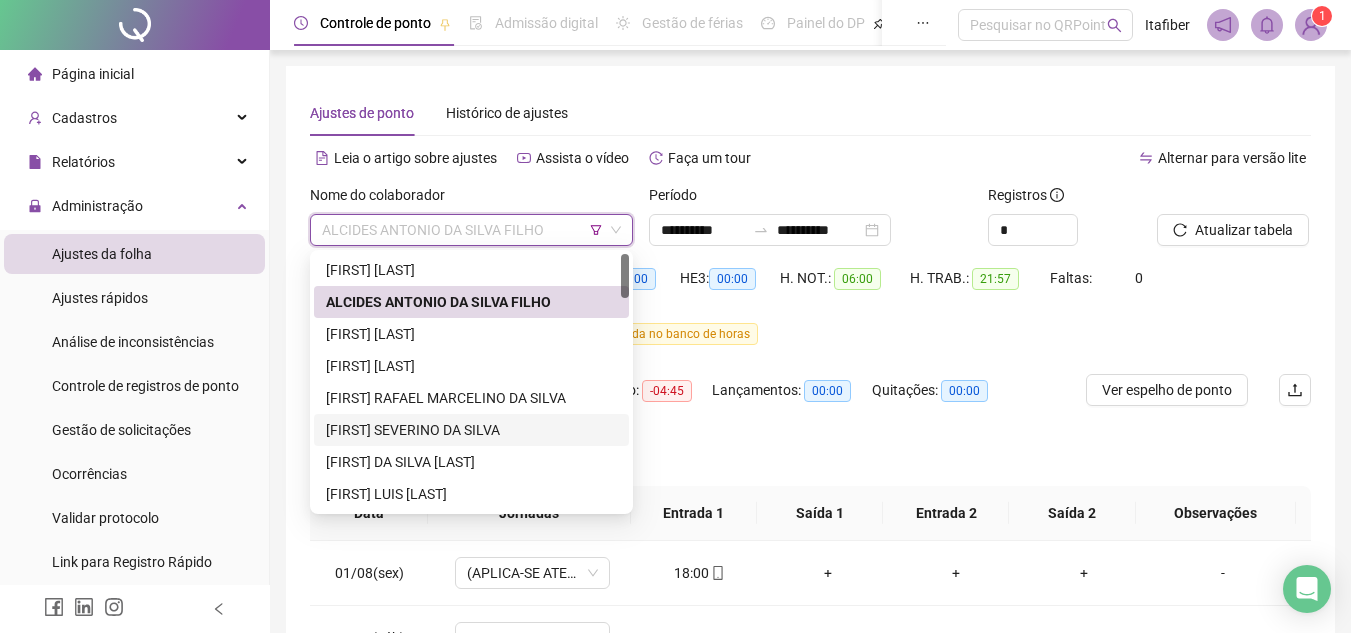 click on "[FIRST] SEVERINO DA SILVA" at bounding box center (471, 430) 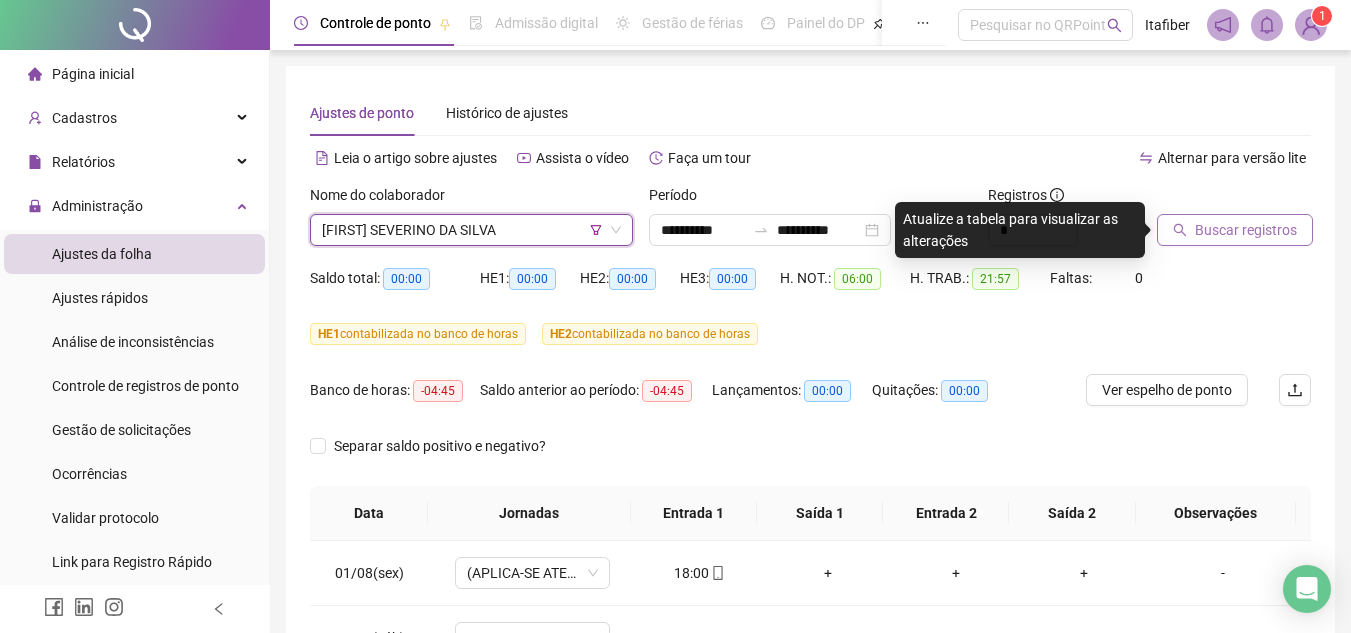 click on "Buscar registros" at bounding box center (1246, 230) 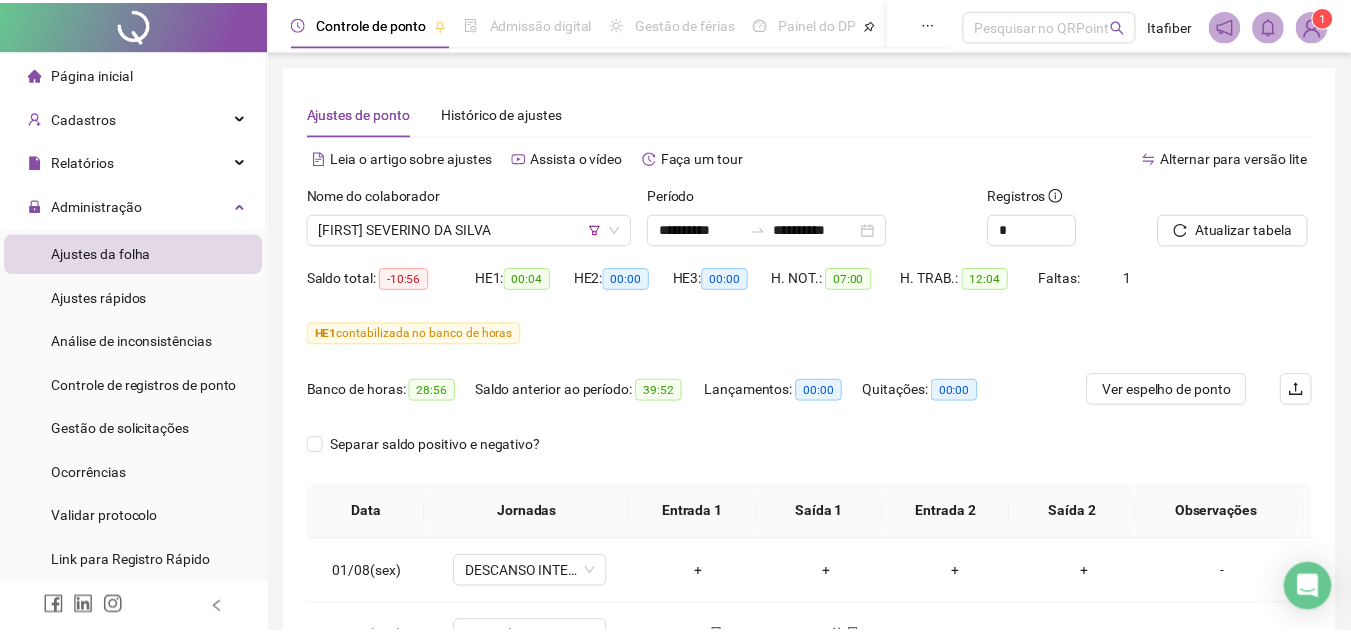 scroll, scrollTop: 278, scrollLeft: 0, axis: vertical 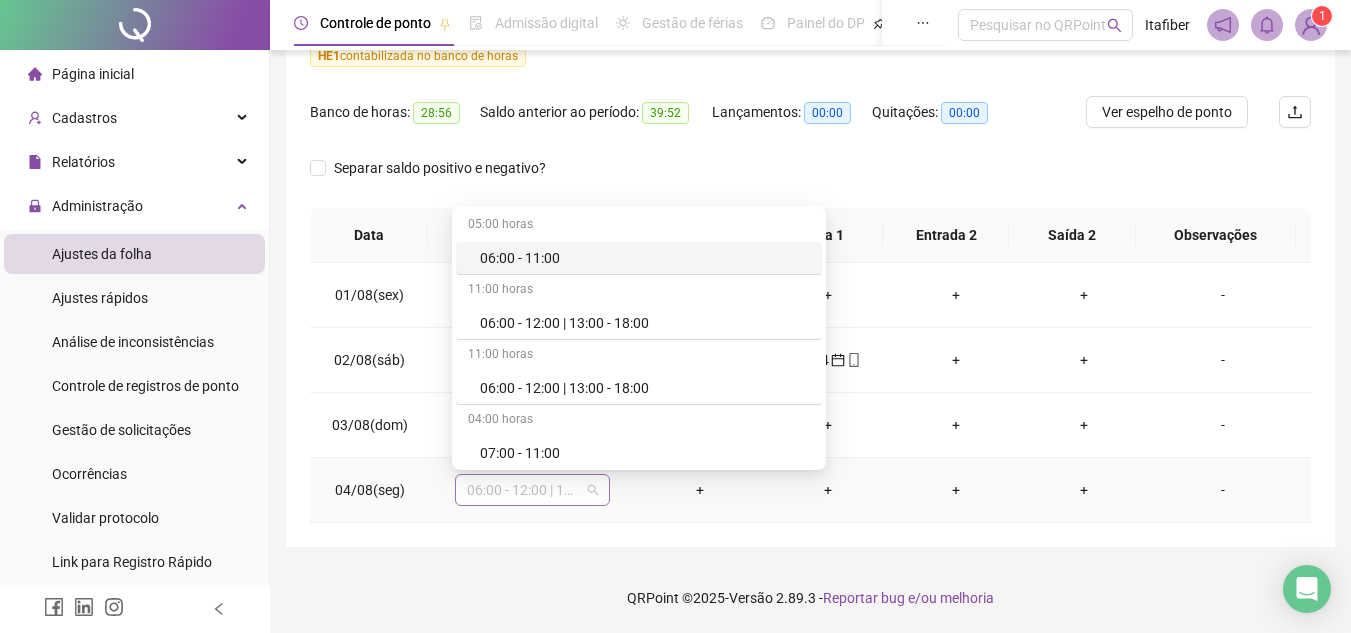click on "06:00 - 12:00 | 13:00 - 18:00" at bounding box center [532, 490] 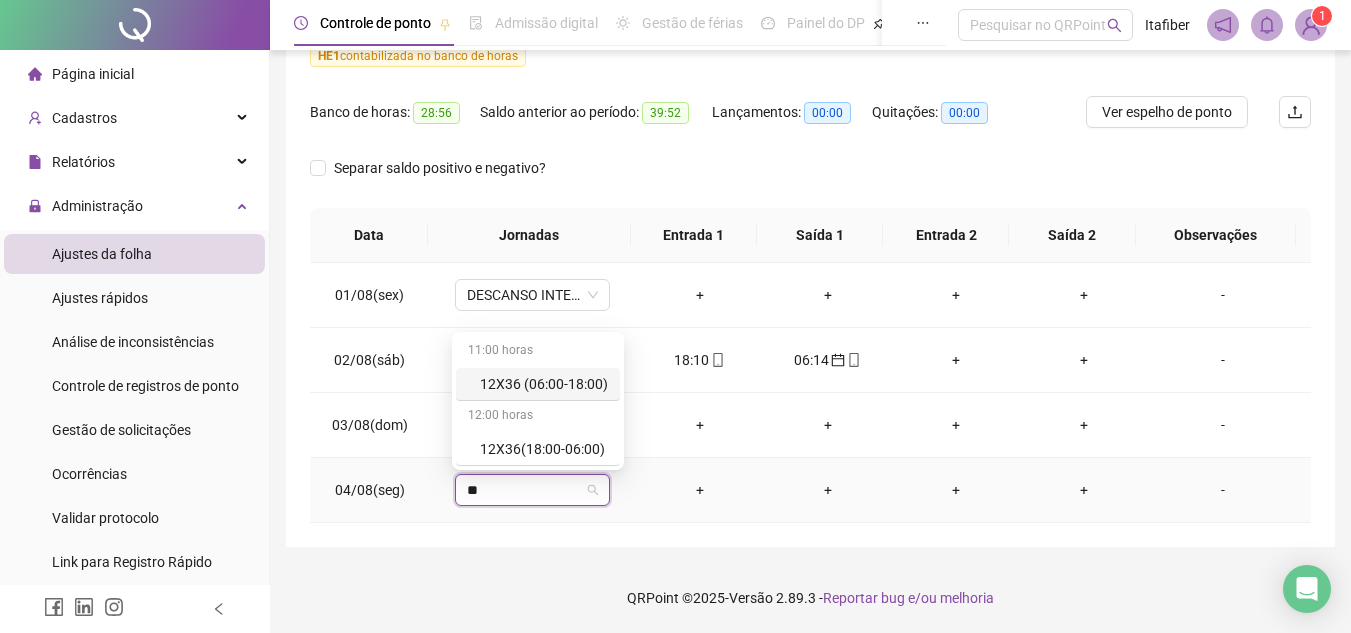 type on "*" 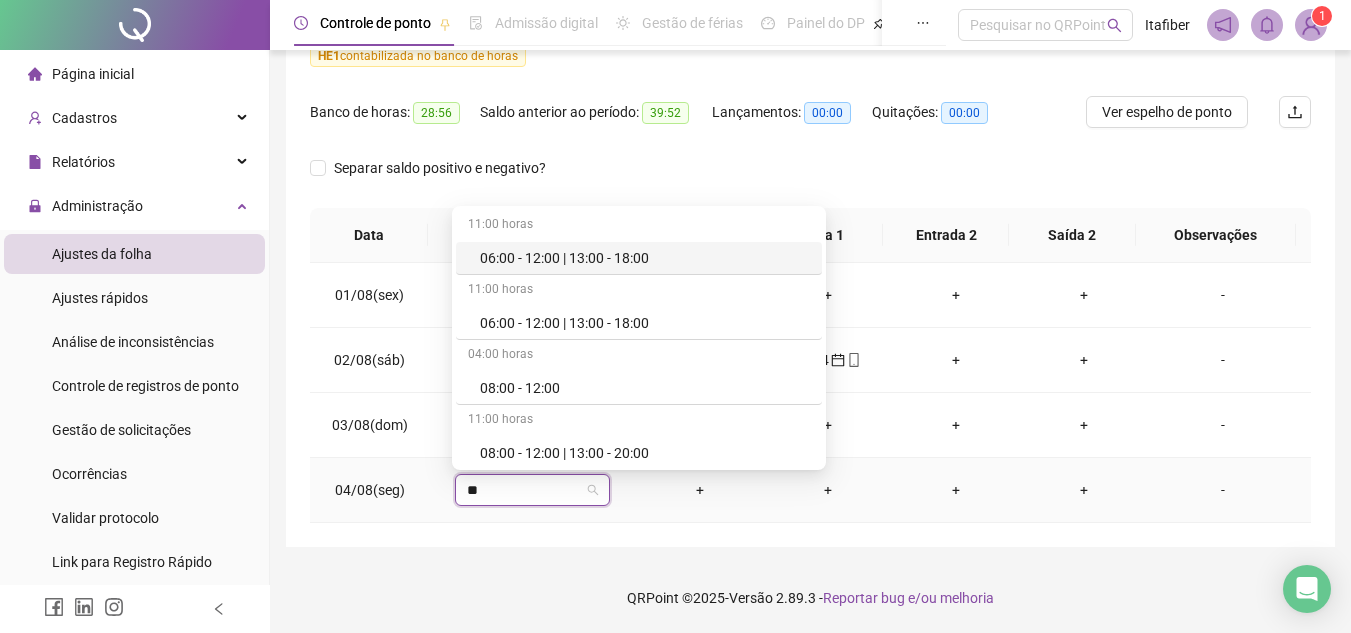 type on "***" 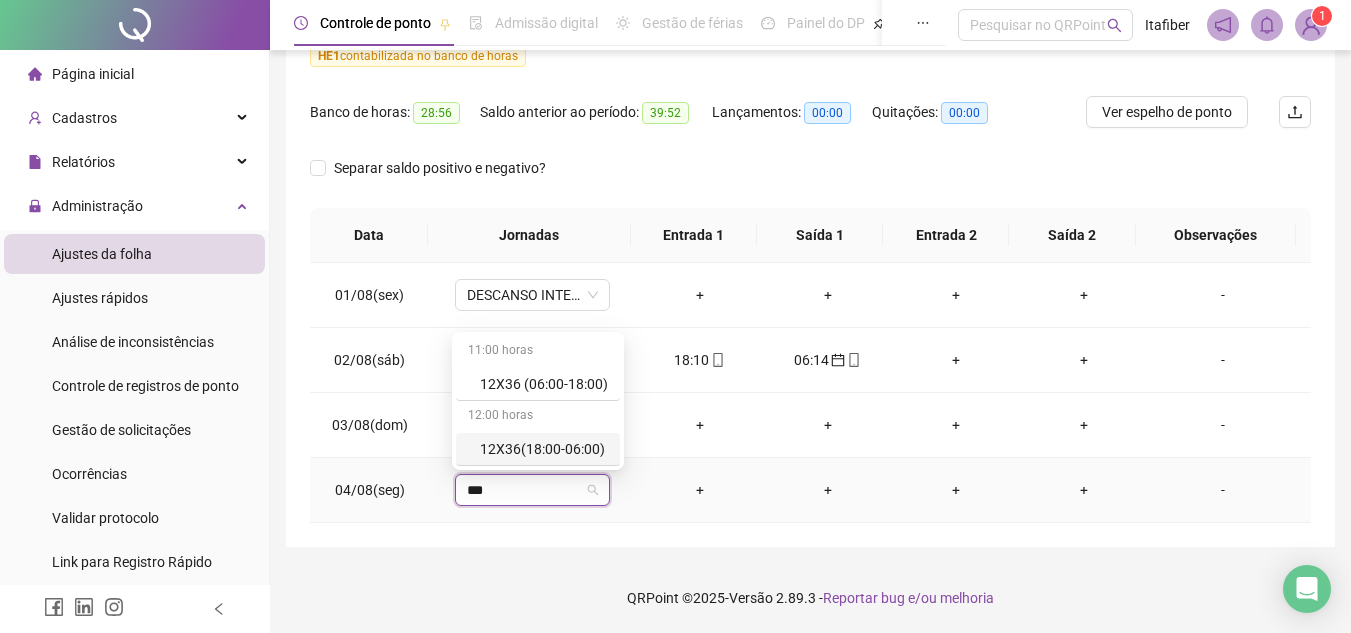click on "12X36(18:00-06:00)" at bounding box center [544, 449] 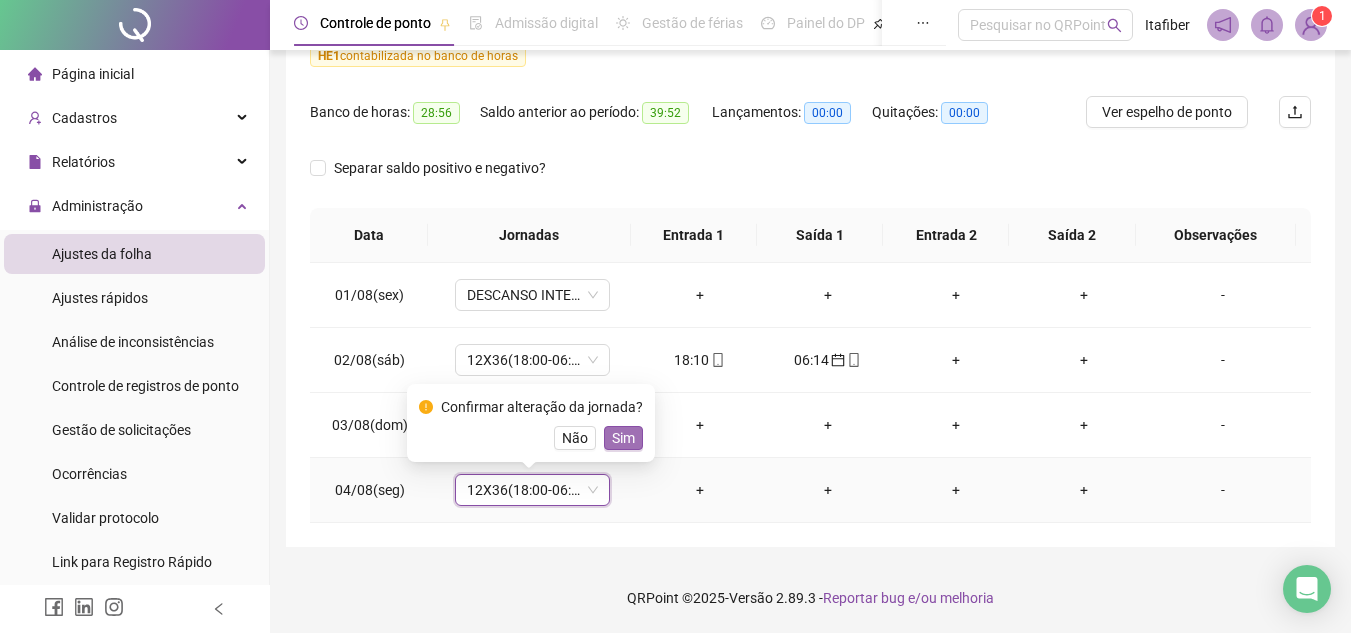 click on "Sim" at bounding box center [623, 438] 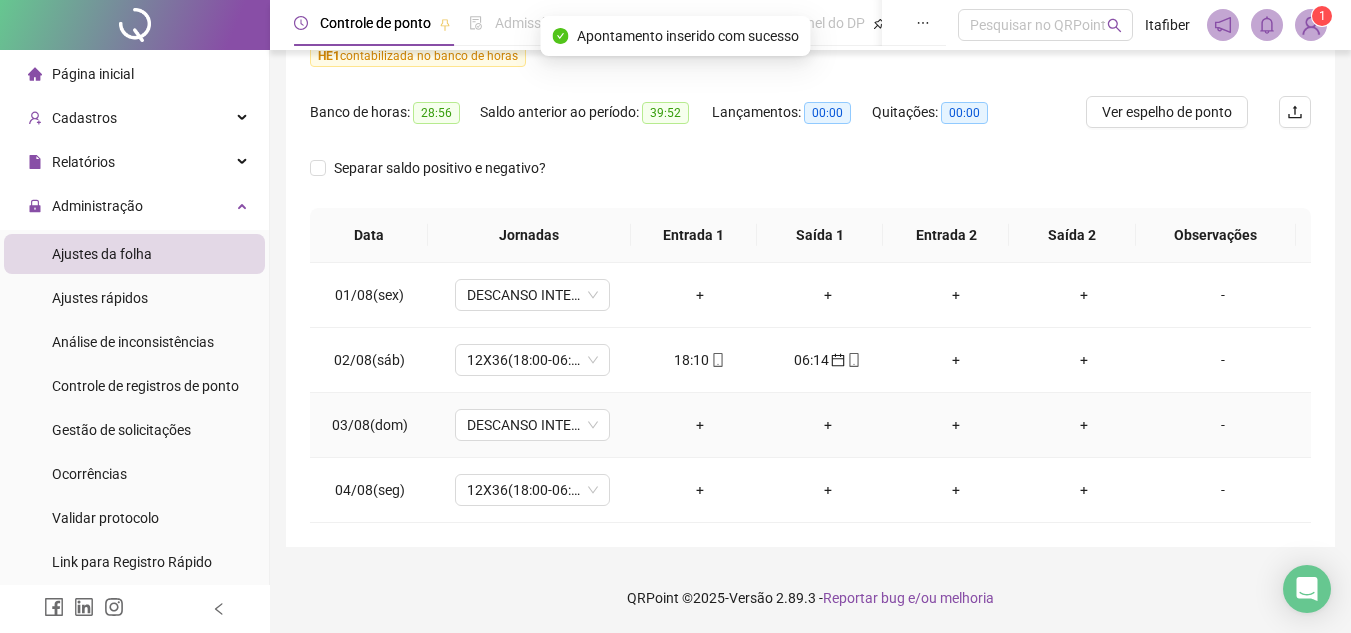 scroll, scrollTop: 0, scrollLeft: 0, axis: both 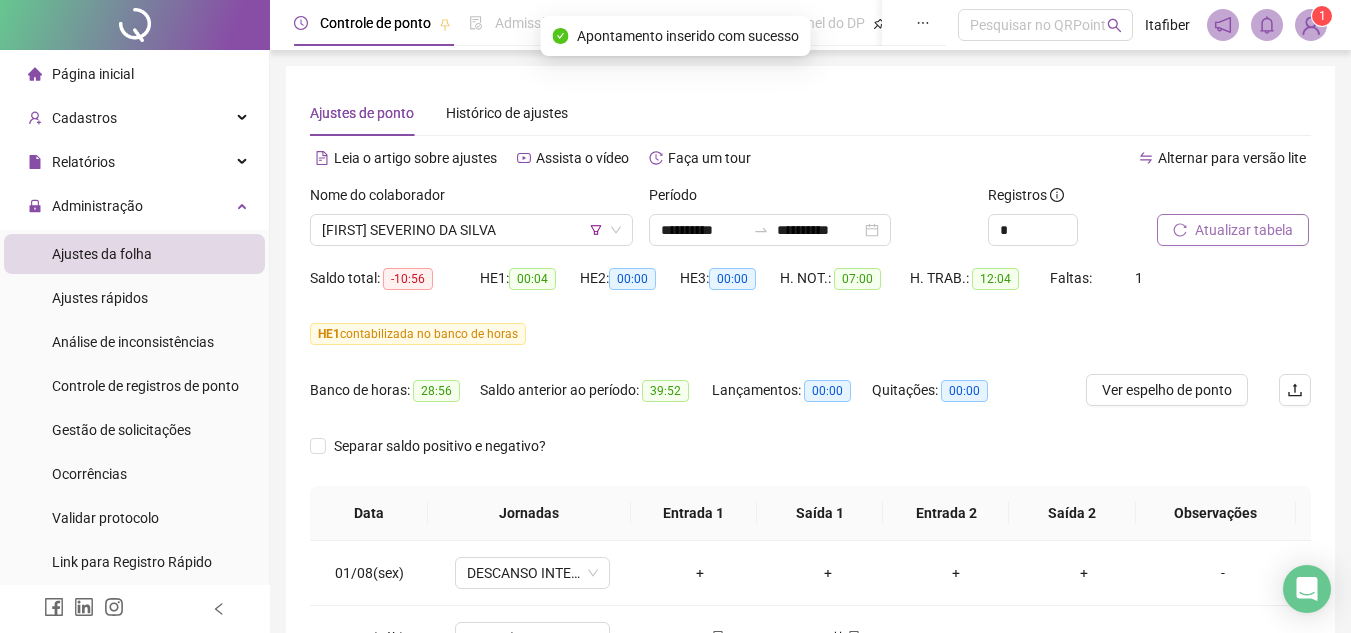 click on "Atualizar tabela" at bounding box center [1244, 230] 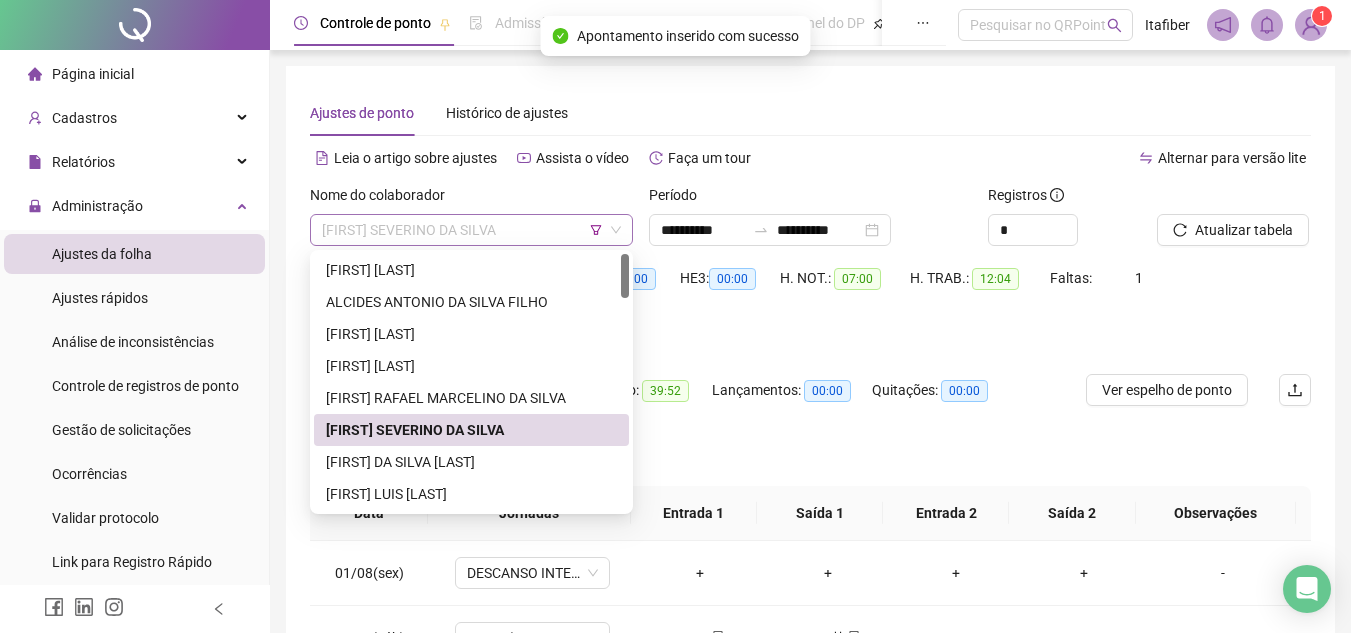 click on "[FIRST] SEVERINO DA SILVA" at bounding box center [471, 230] 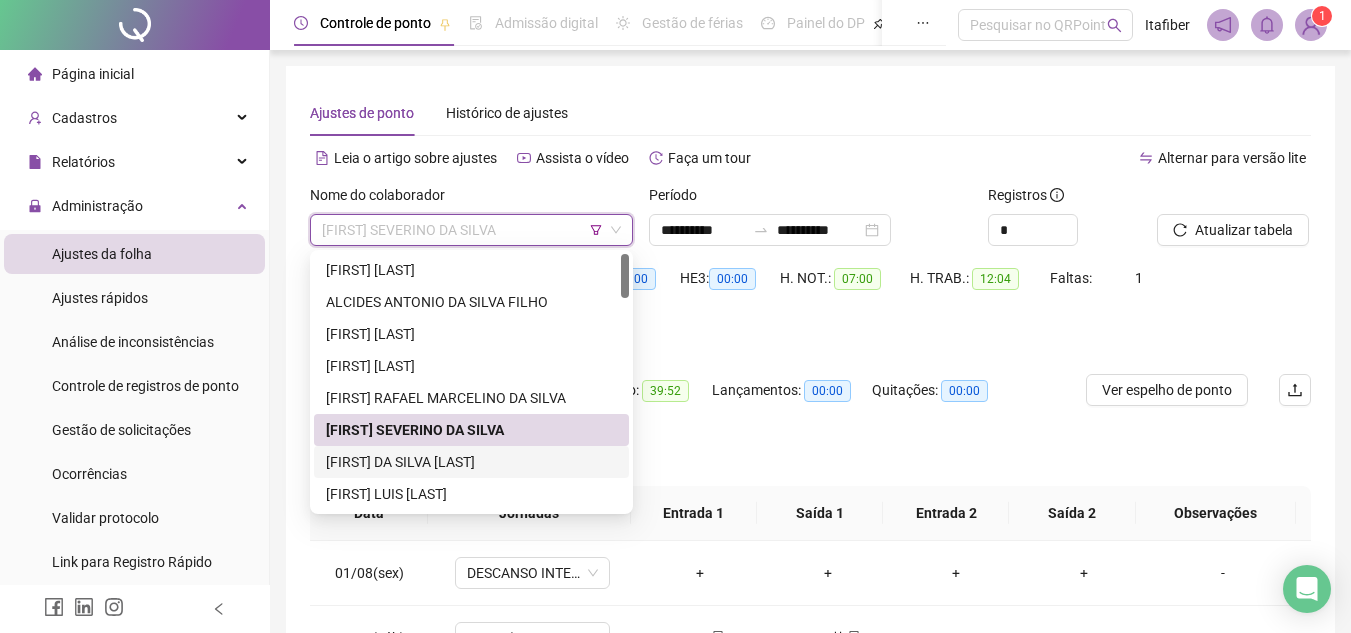 click on "[FIRST] DA SILVA [LAST]" at bounding box center [471, 462] 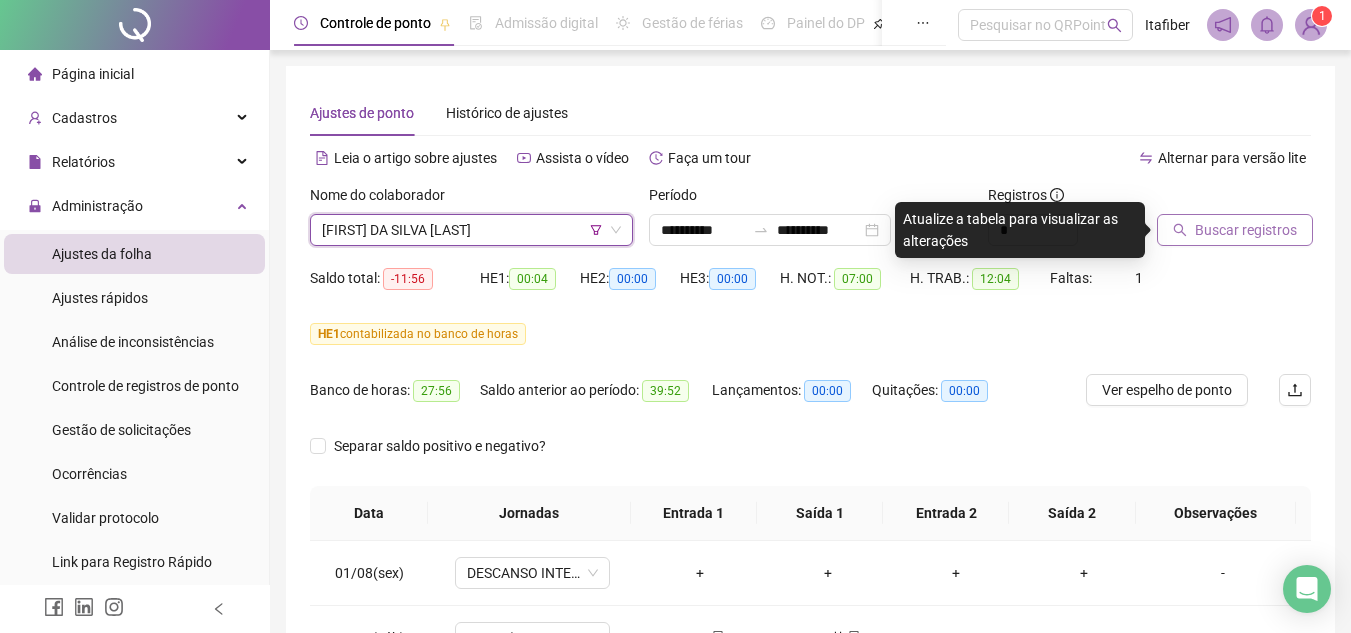 click on "Buscar registros" at bounding box center (1246, 230) 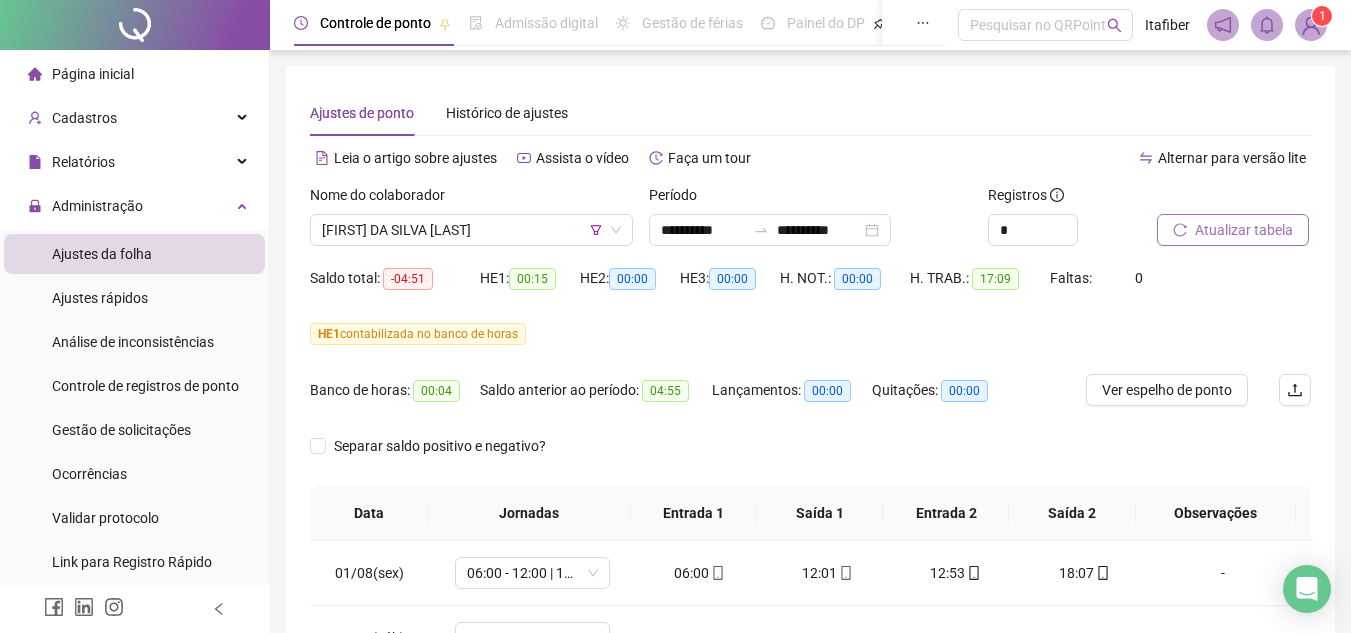scroll, scrollTop: 278, scrollLeft: 0, axis: vertical 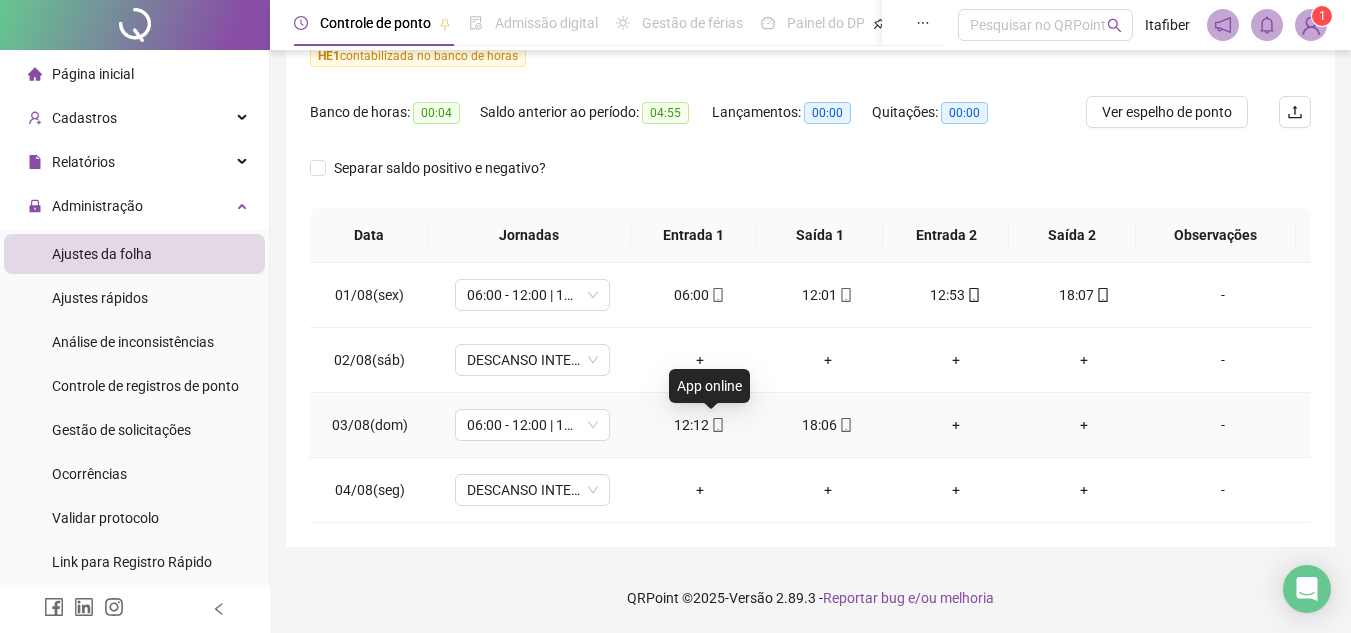 drag, startPoint x: 716, startPoint y: 422, endPoint x: 714, endPoint y: 434, distance: 12.165525 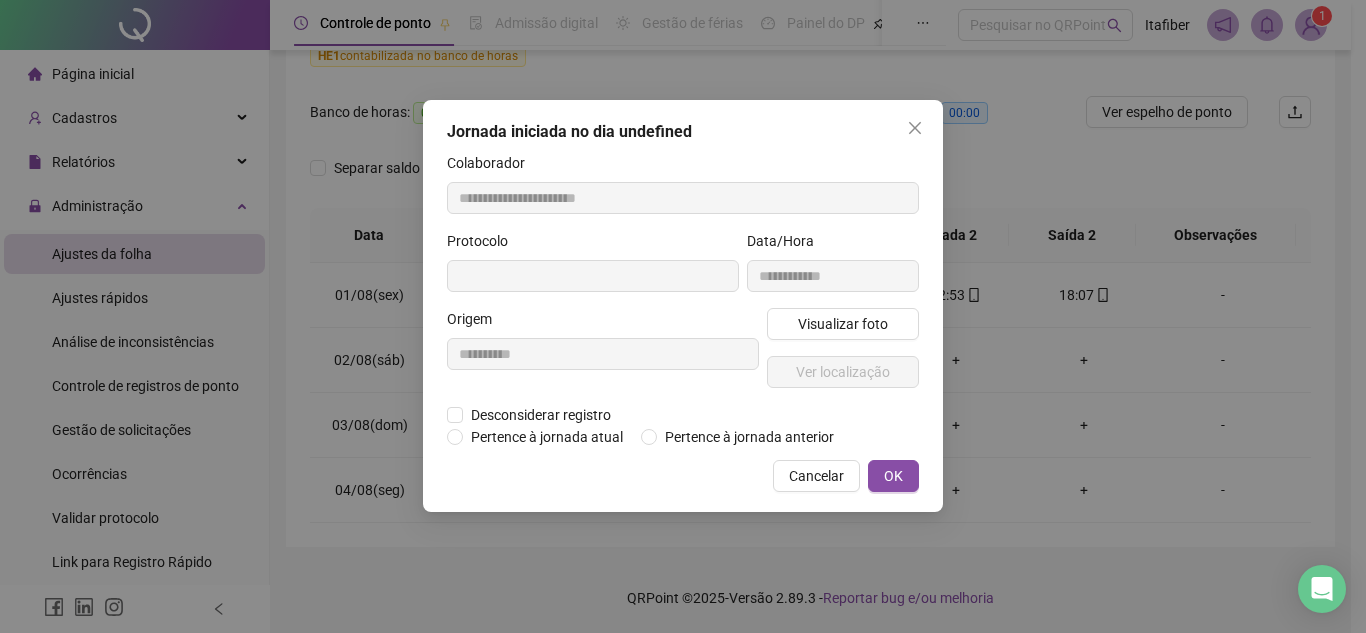 type on "**********" 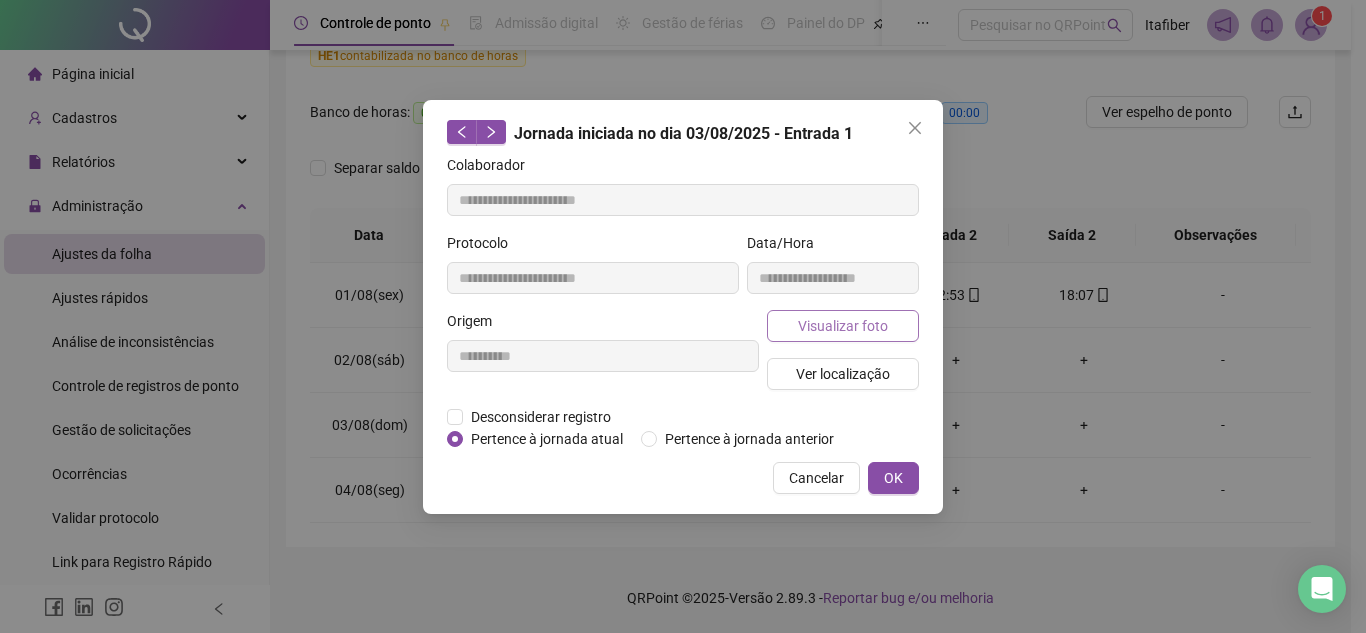 click on "Visualizar foto" at bounding box center [843, 326] 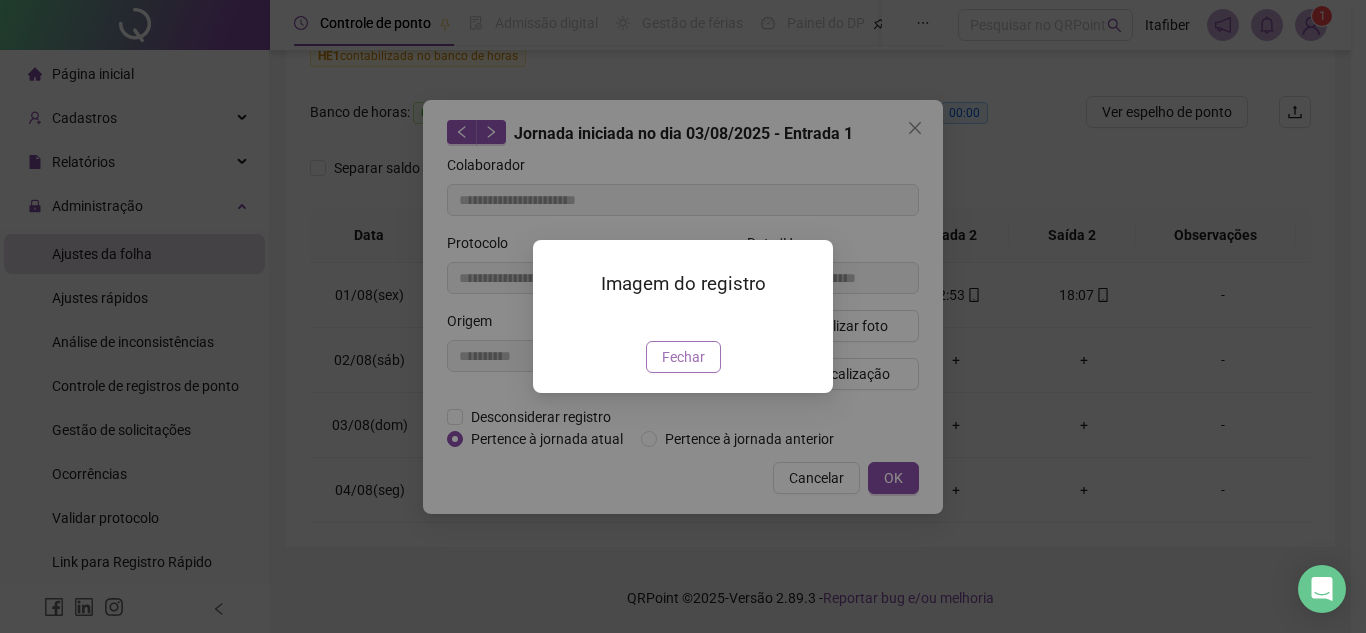 click on "Fechar" at bounding box center [683, 357] 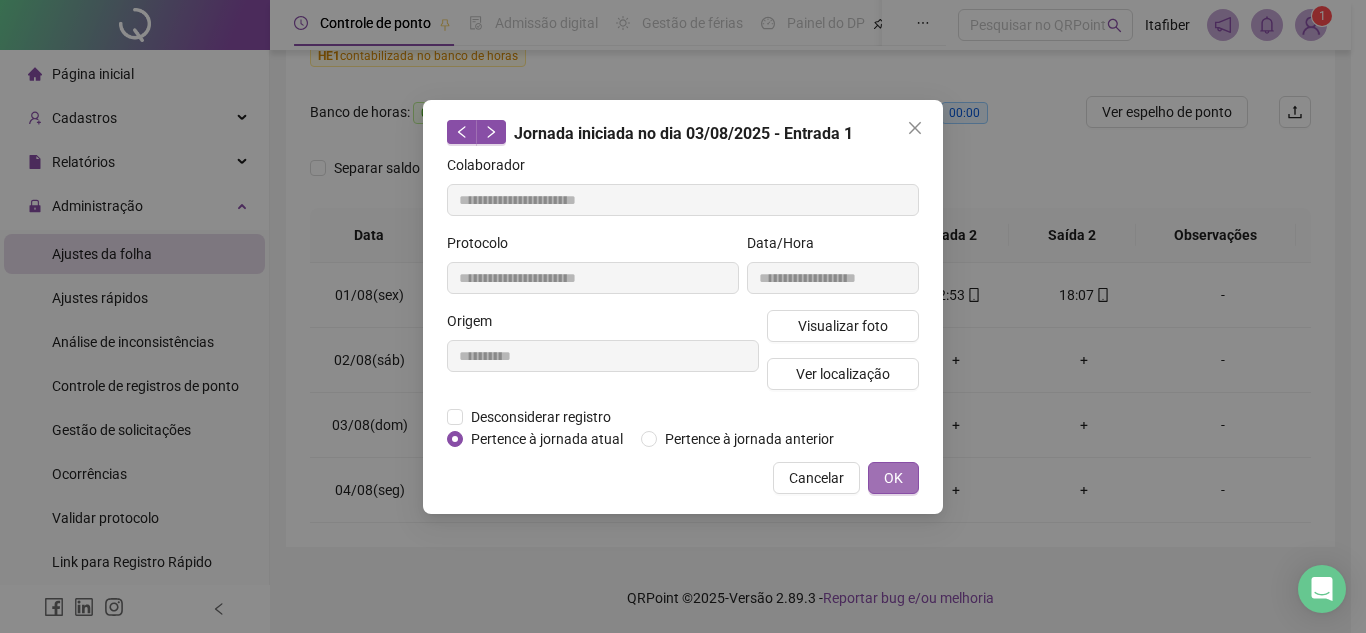 click on "OK" at bounding box center [893, 478] 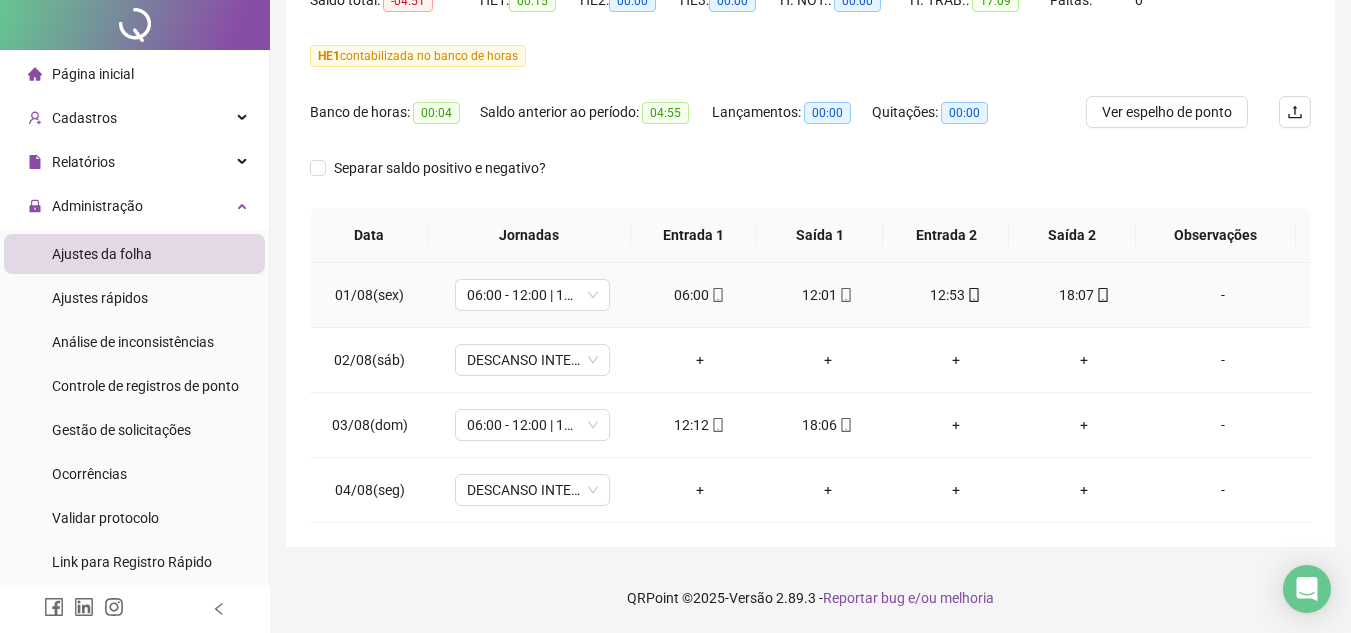 scroll, scrollTop: 0, scrollLeft: 0, axis: both 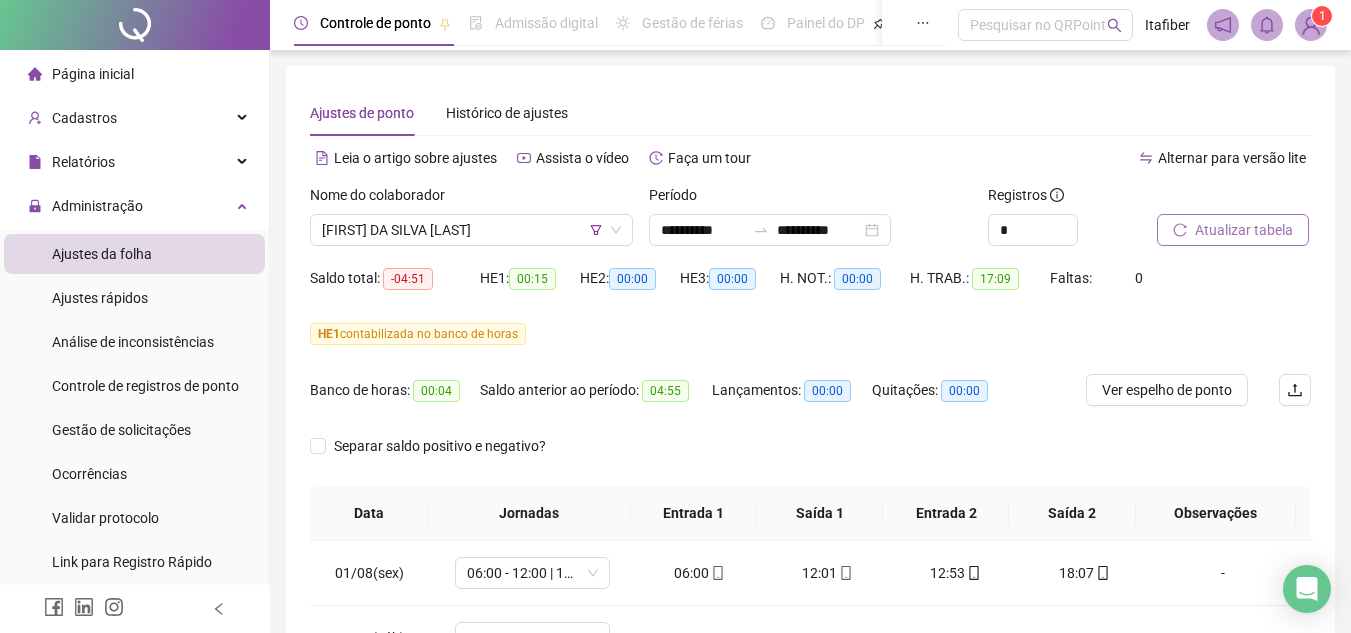 click on "Atualizar tabela" at bounding box center [1233, 230] 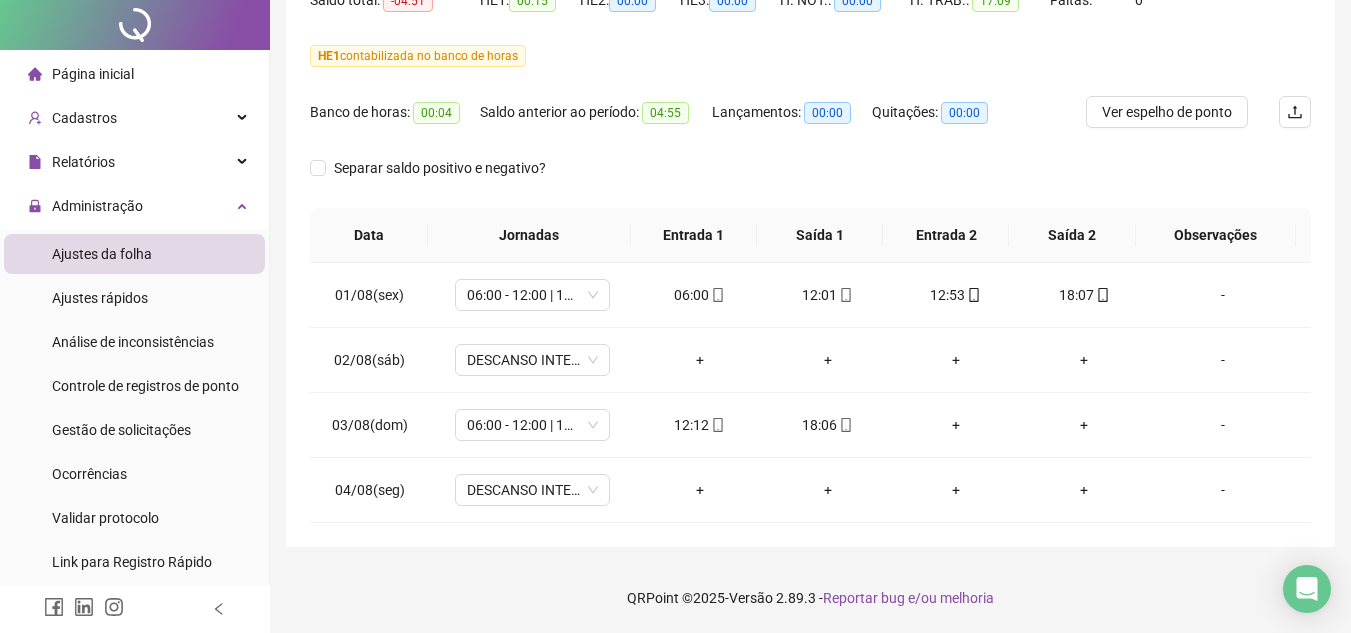 scroll, scrollTop: 0, scrollLeft: 0, axis: both 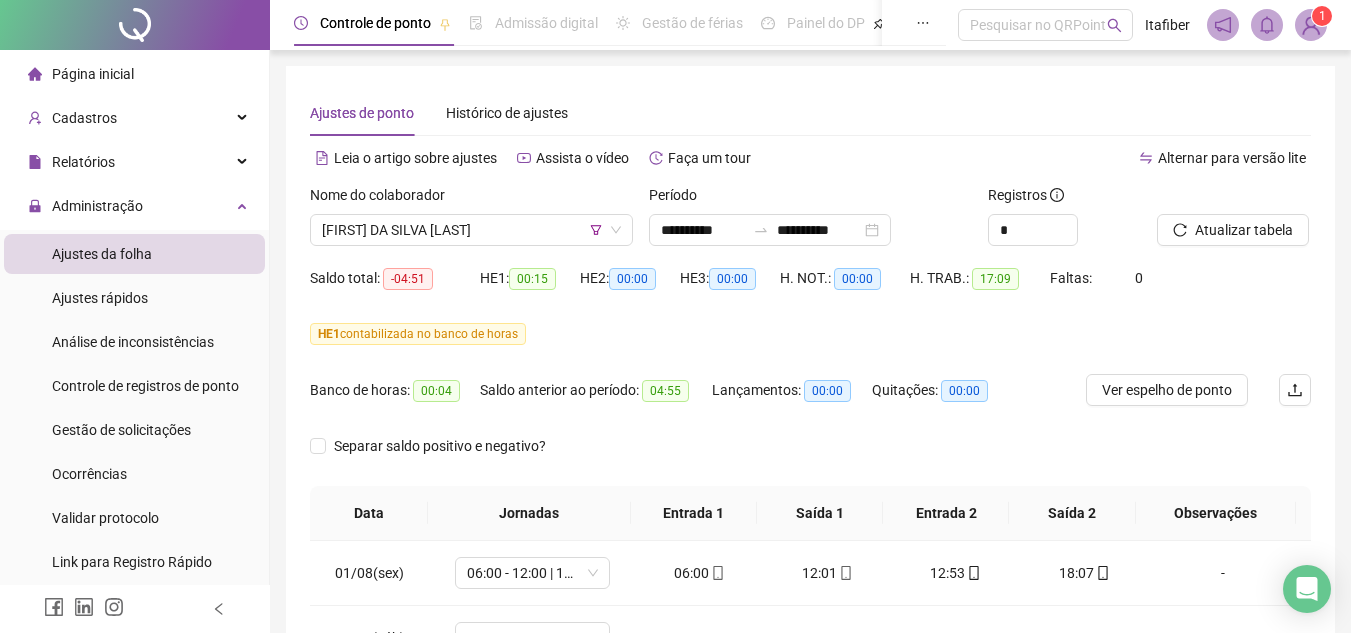 click on "Nome do colaborador" at bounding box center [471, 199] 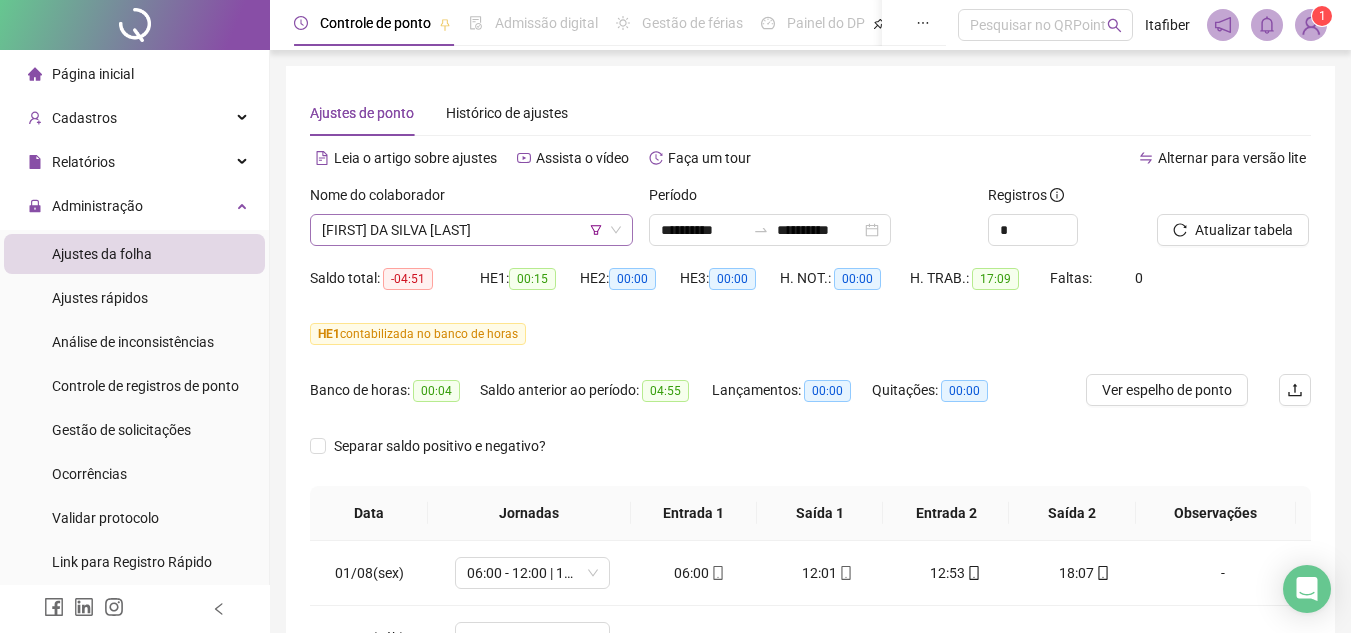 click on "[FIRST] DA SILVA [LAST]" at bounding box center [471, 230] 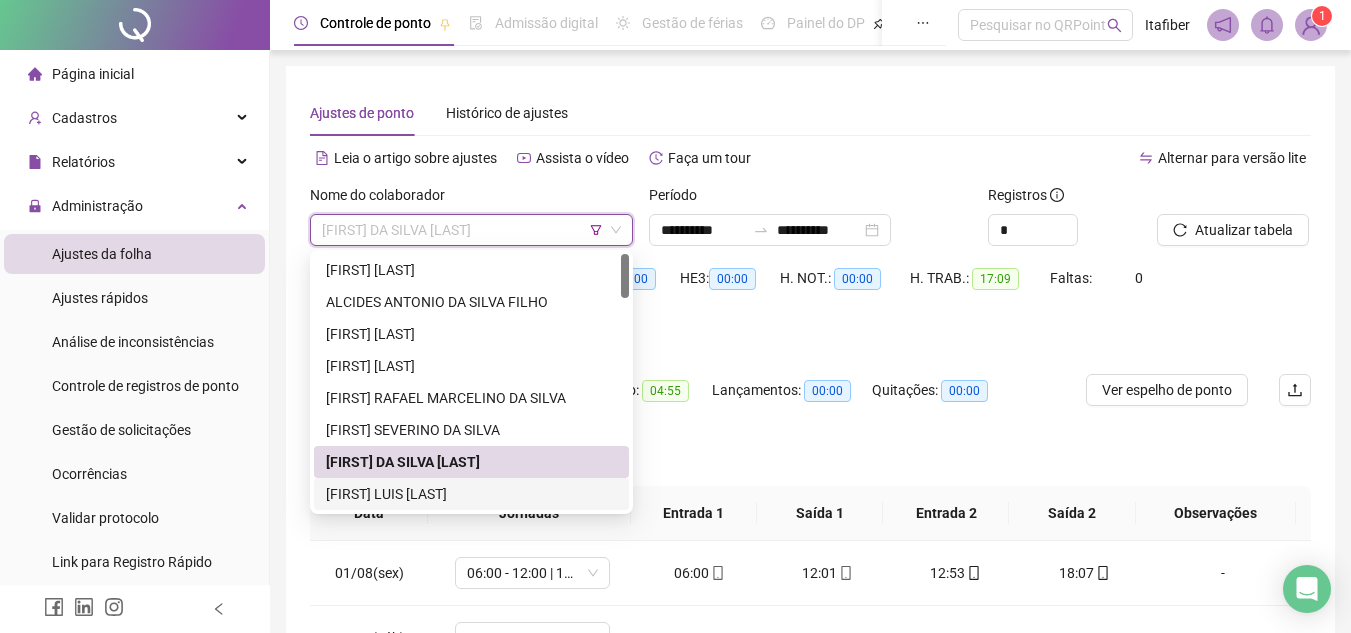 click on "[FIRST] LUIS [LAST]" at bounding box center [471, 494] 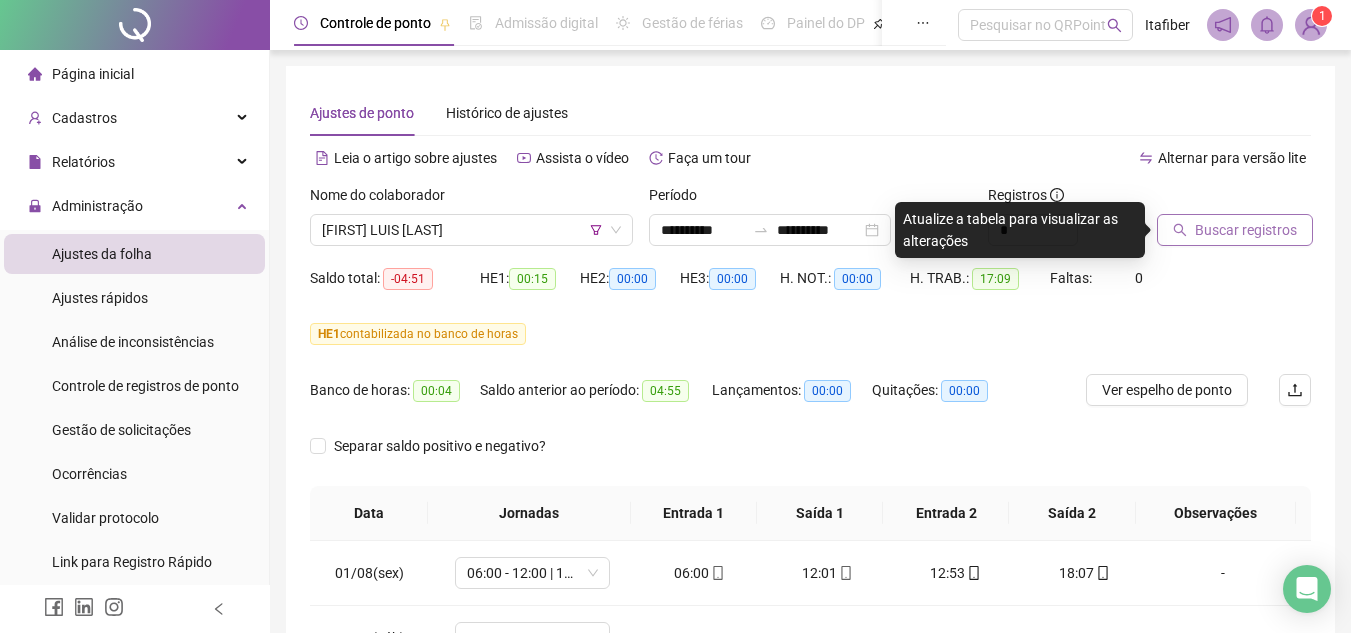 click on "Buscar registros" at bounding box center [1246, 230] 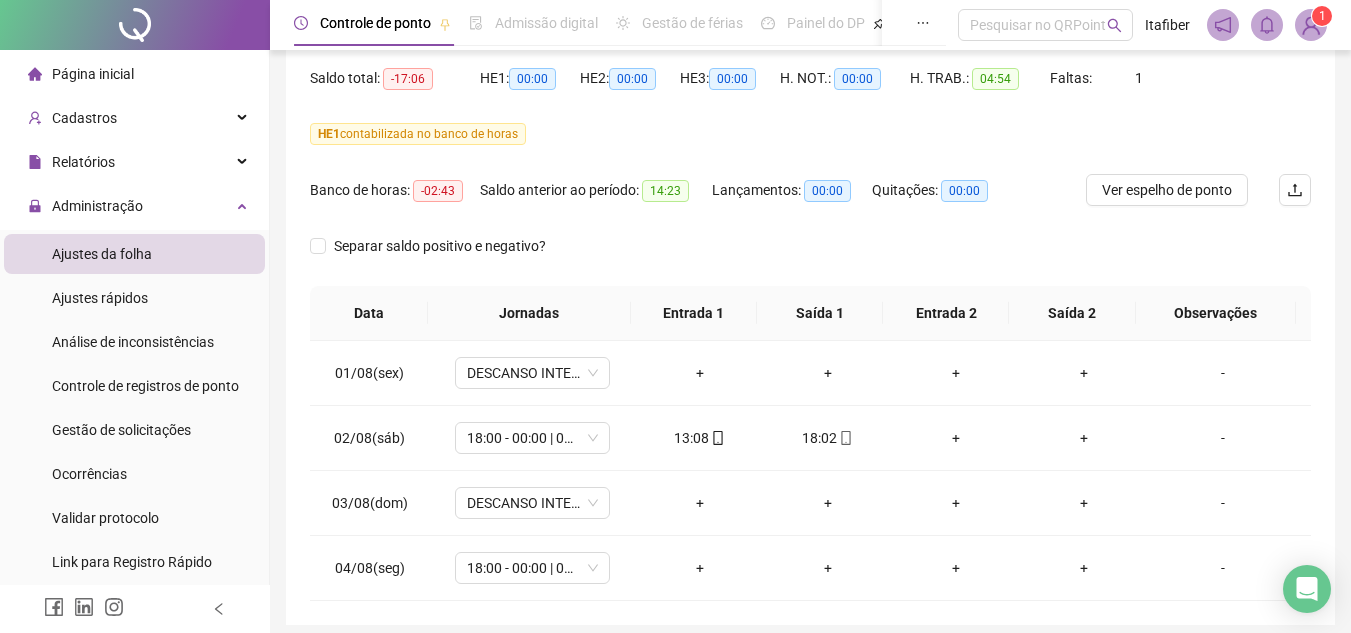 scroll, scrollTop: 278, scrollLeft: 0, axis: vertical 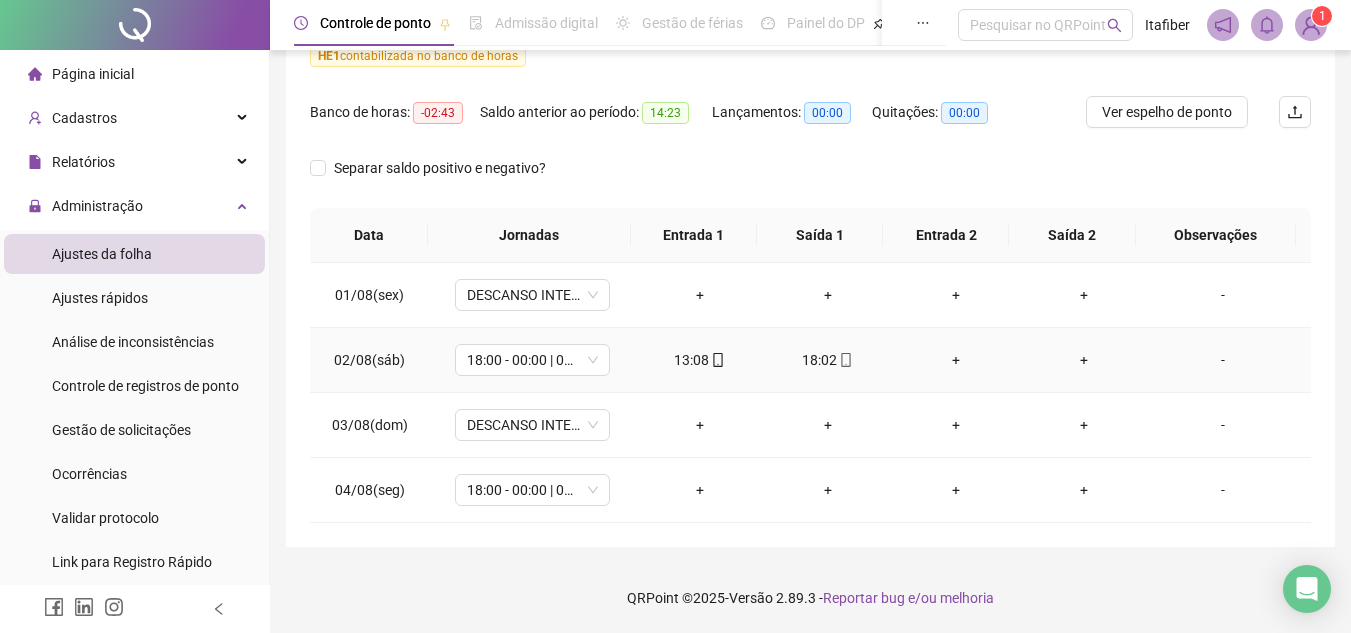 click on "18:00 - 00:00 | 01:00 - 06:00" at bounding box center (532, 360) 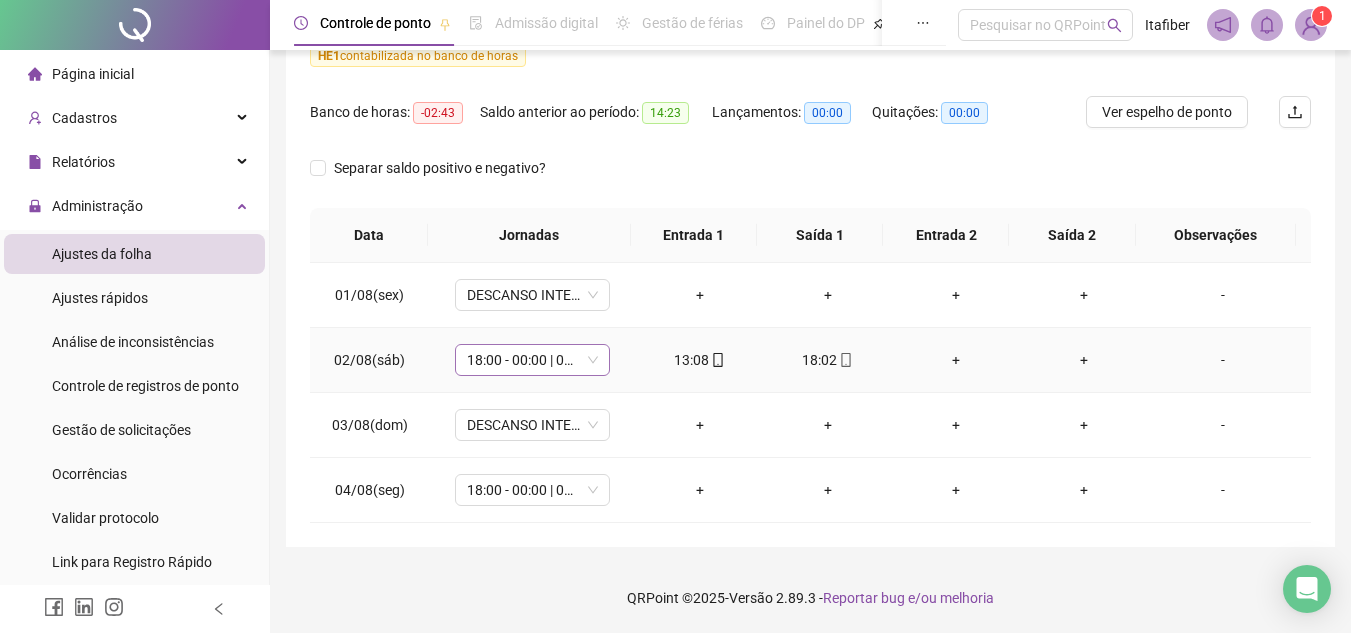 click on "18:00 - 00:00 | 01:00 - 06:00" at bounding box center [532, 360] 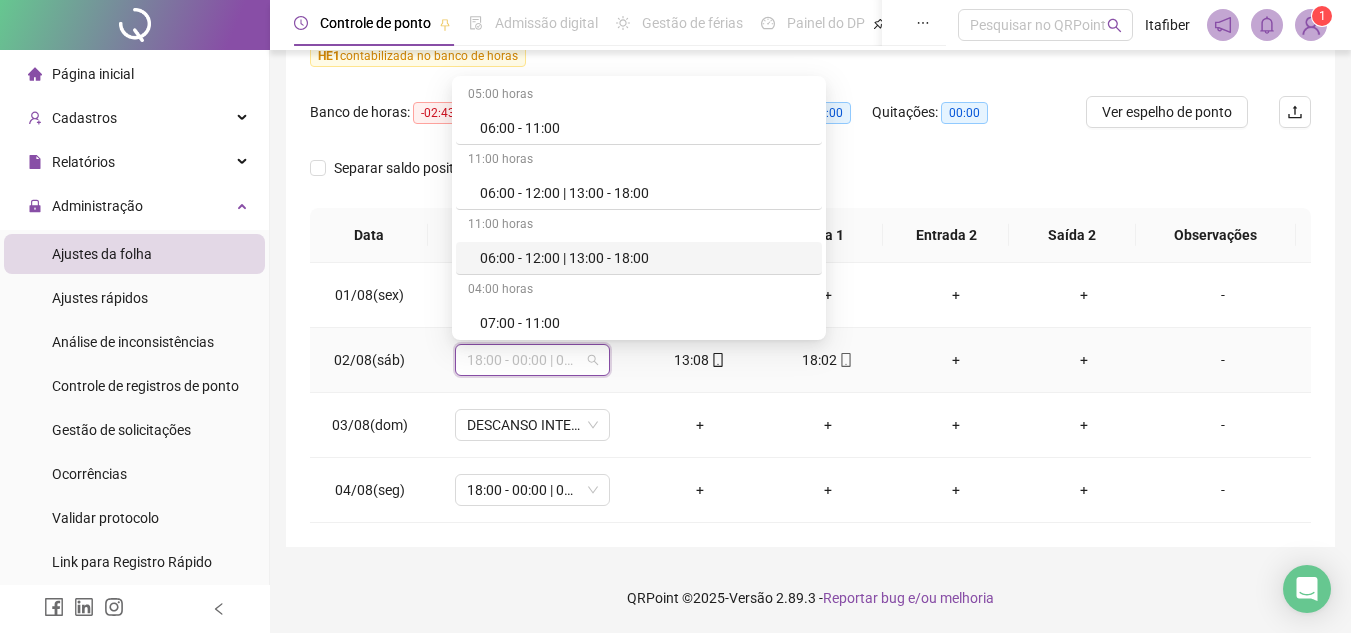 click on "06:00 - 12:00 | 13:00 - 18:00" at bounding box center [645, 258] 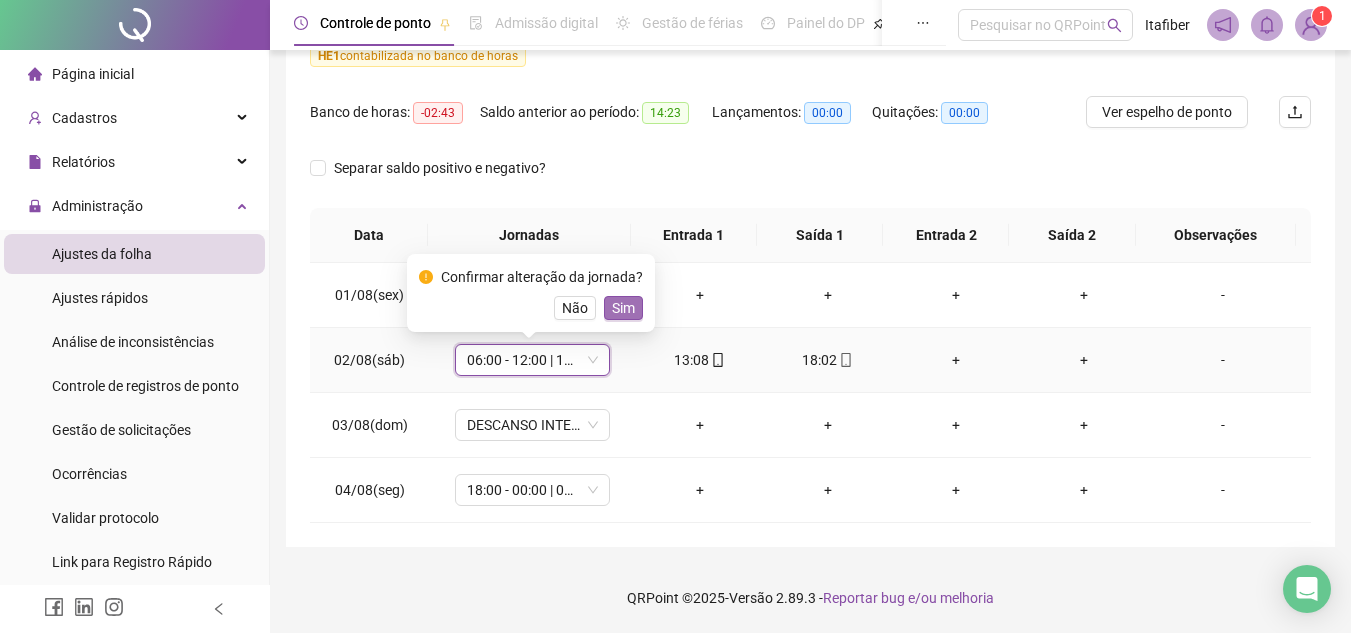 click on "Sim" at bounding box center (623, 308) 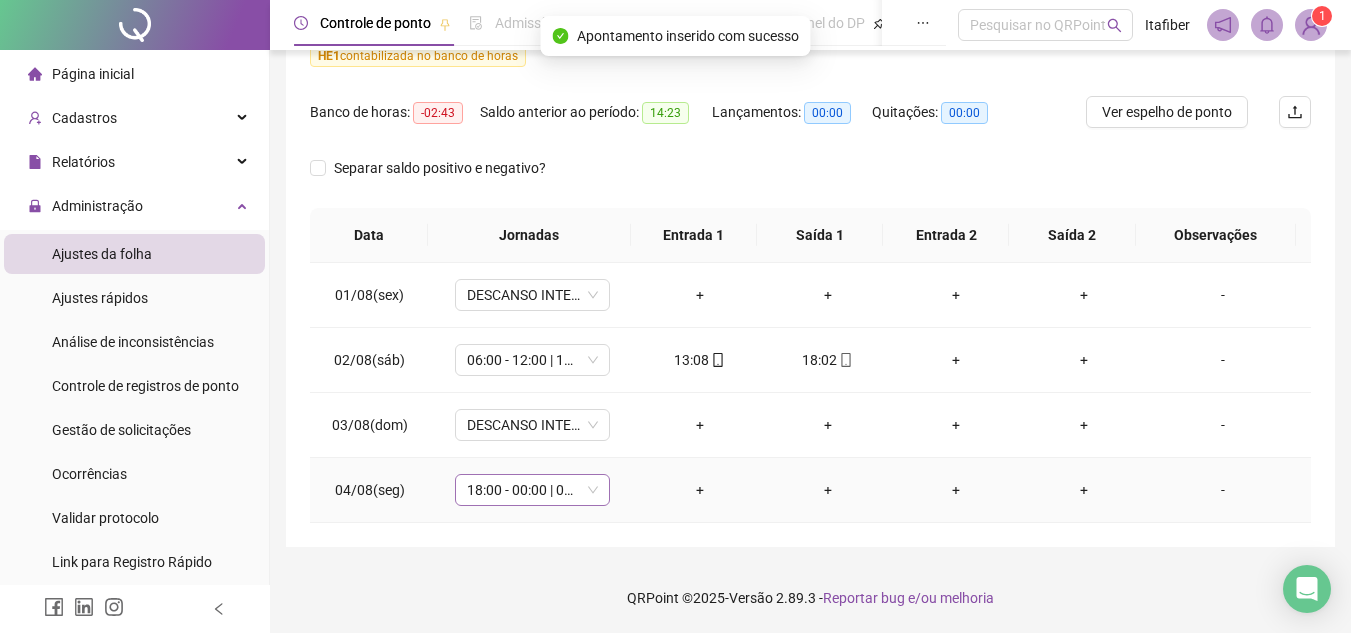 click on "18:00 - 00:00 | 01:00 - 06:00" at bounding box center (532, 490) 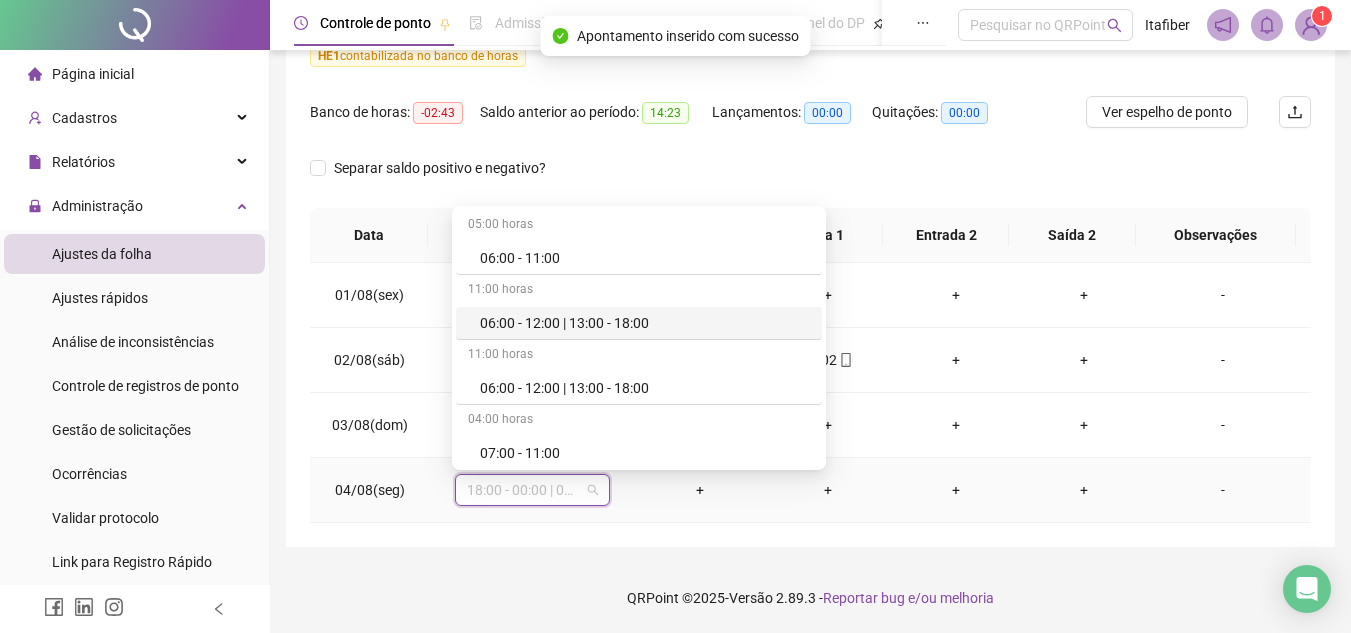 click on "06:00 - 12:00 | 13:00 - 18:00" at bounding box center (645, 323) 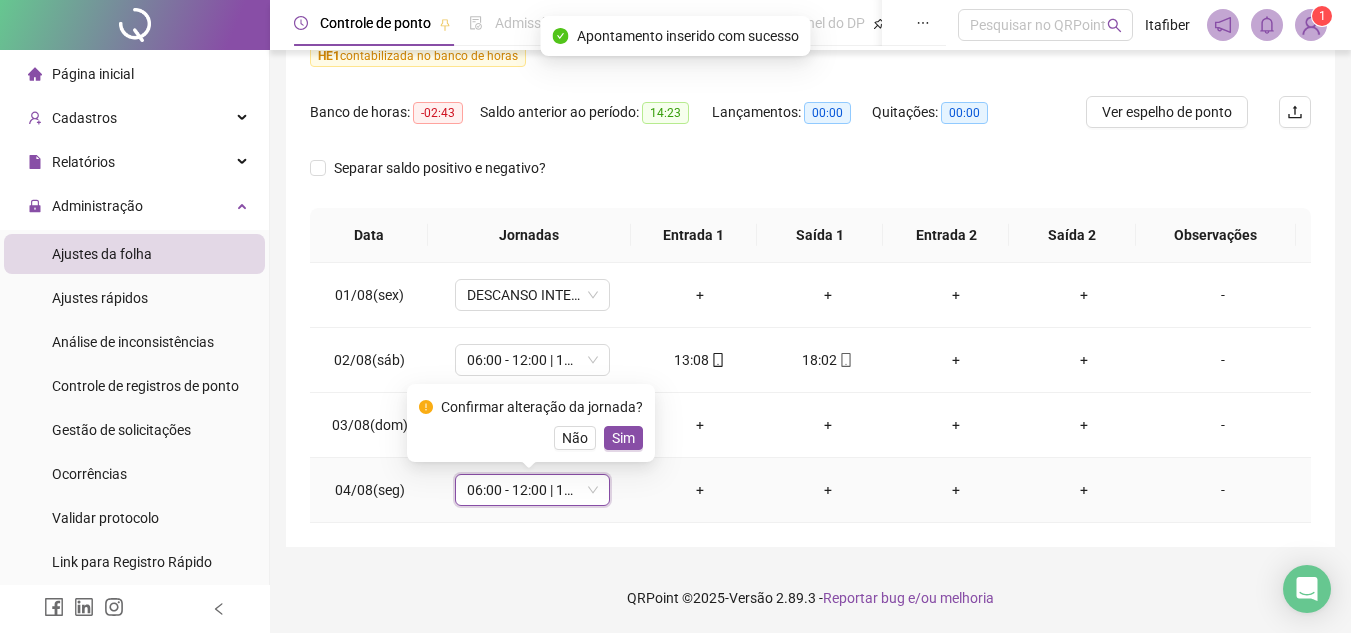 click on "Confirmar alteração da jornada? Não Sim" at bounding box center [531, 423] 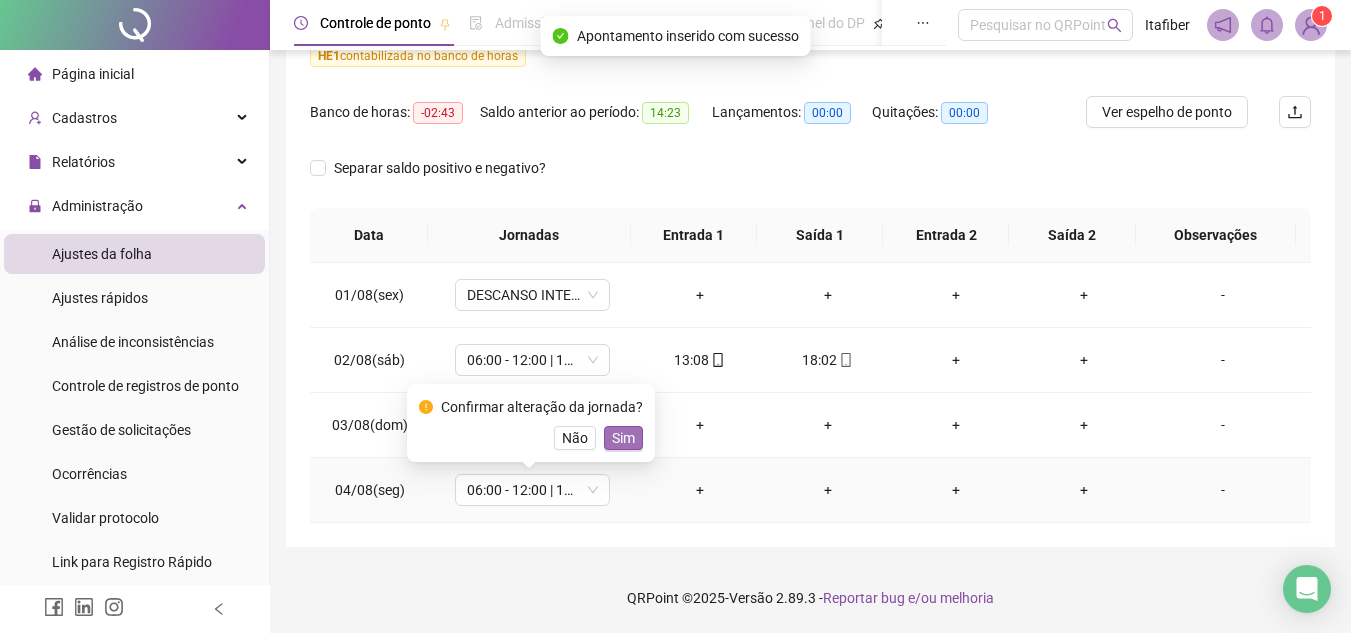 click on "Sim" at bounding box center (623, 438) 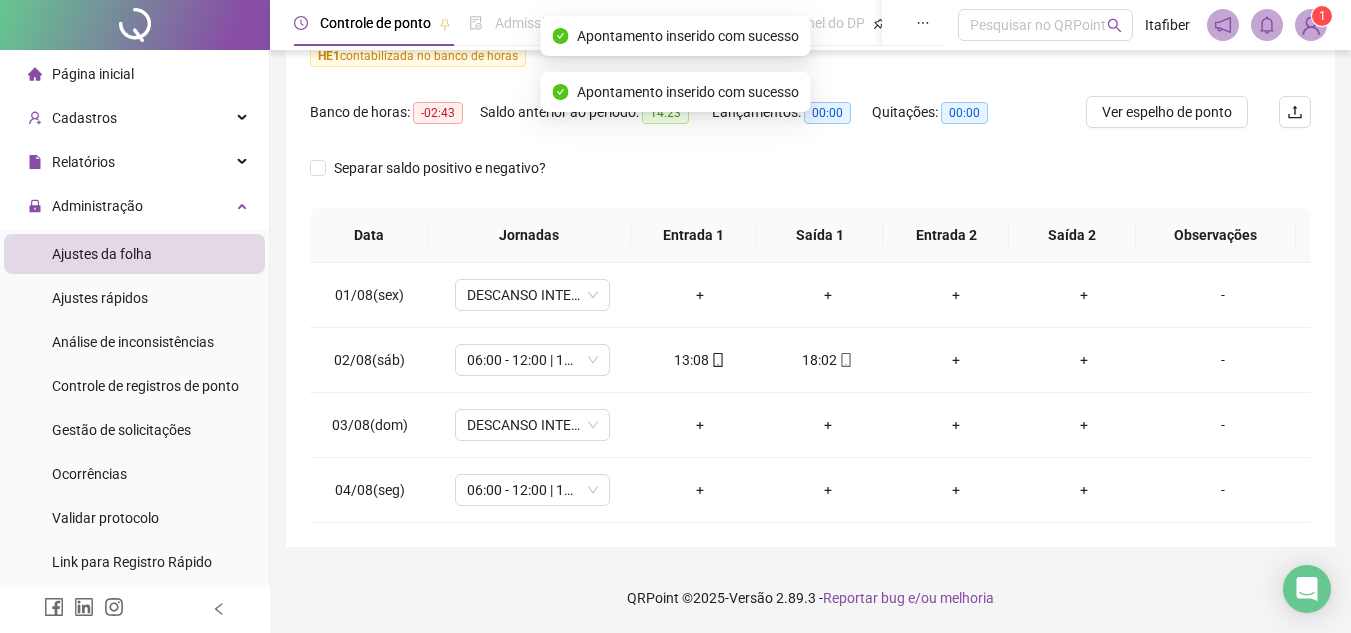 scroll, scrollTop: 0, scrollLeft: 0, axis: both 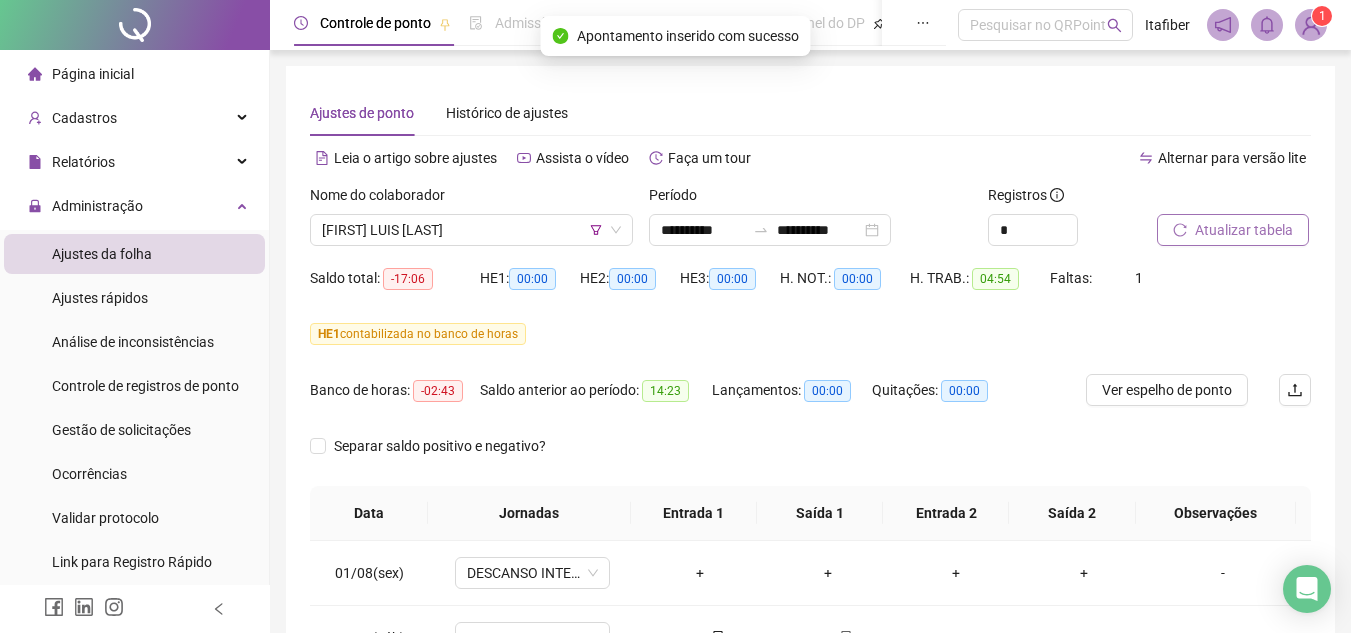 click on "Atualizar tabela" at bounding box center (1244, 230) 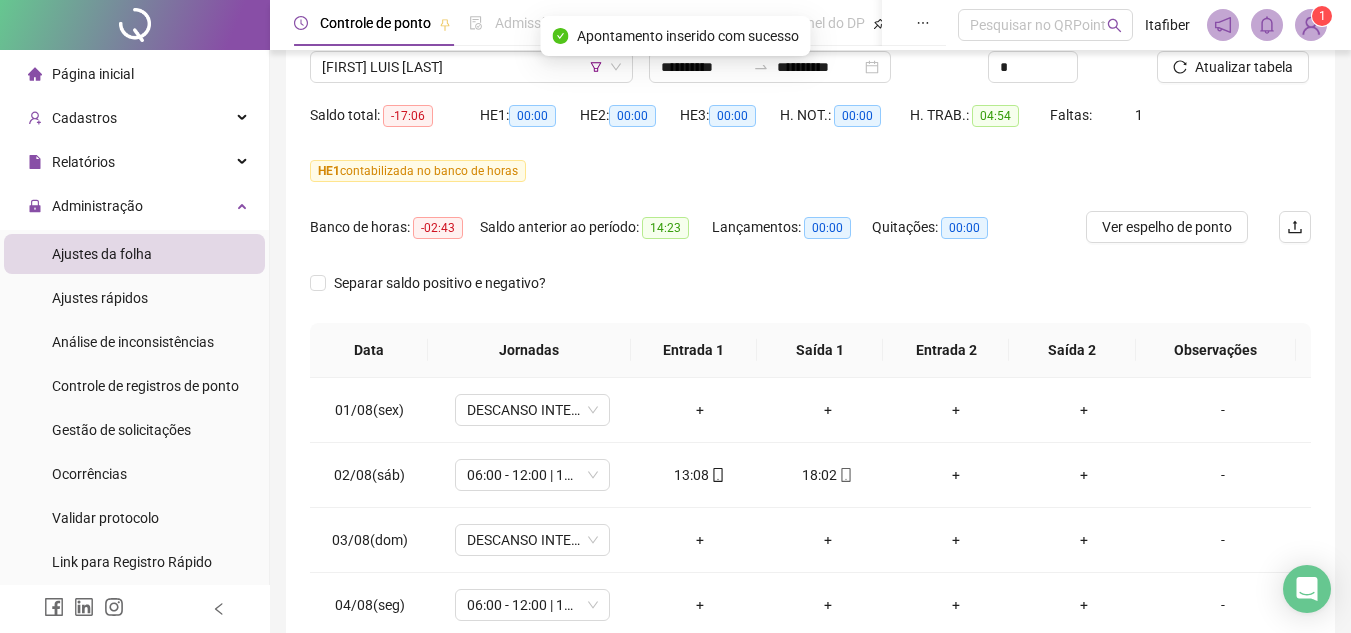 scroll, scrollTop: 278, scrollLeft: 0, axis: vertical 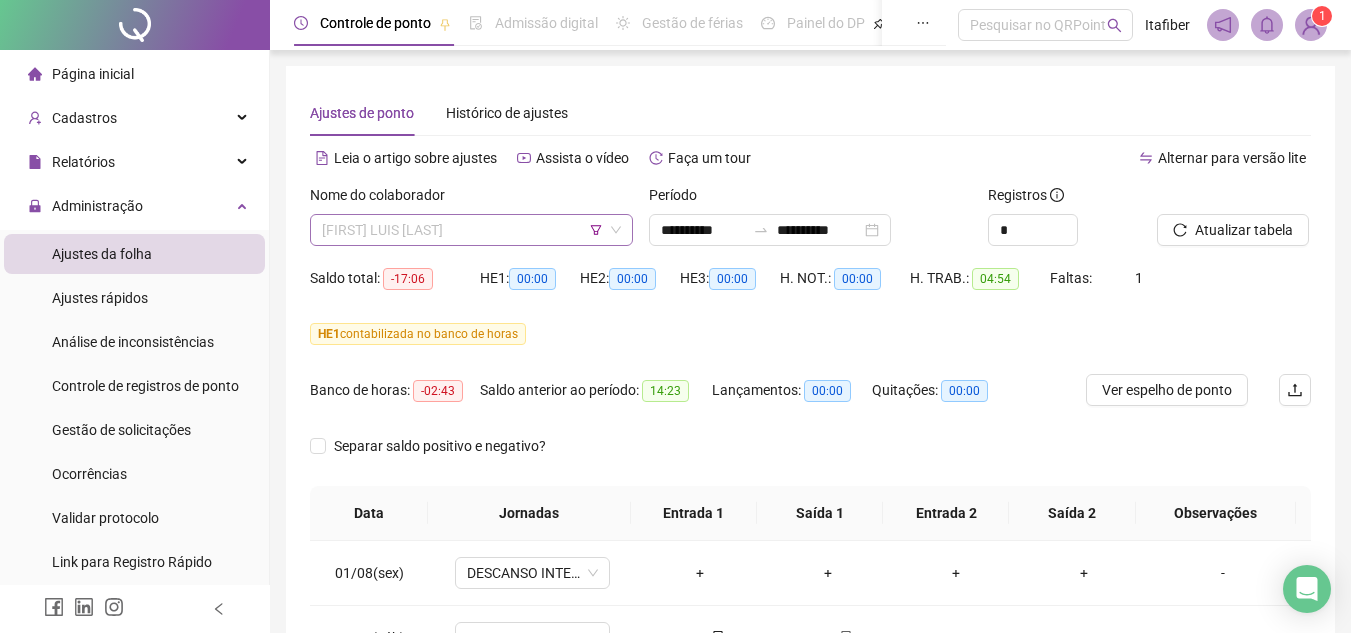click on "[FIRST] LUIS [LAST]" at bounding box center [471, 230] 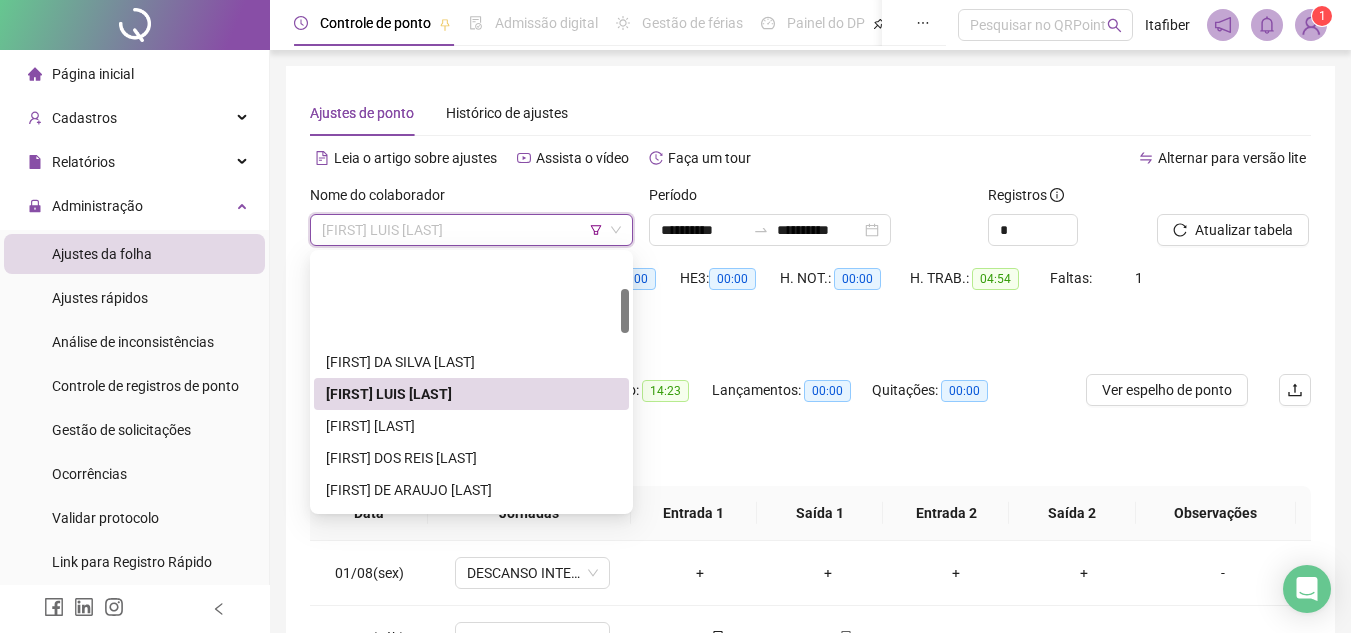 scroll, scrollTop: 200, scrollLeft: 0, axis: vertical 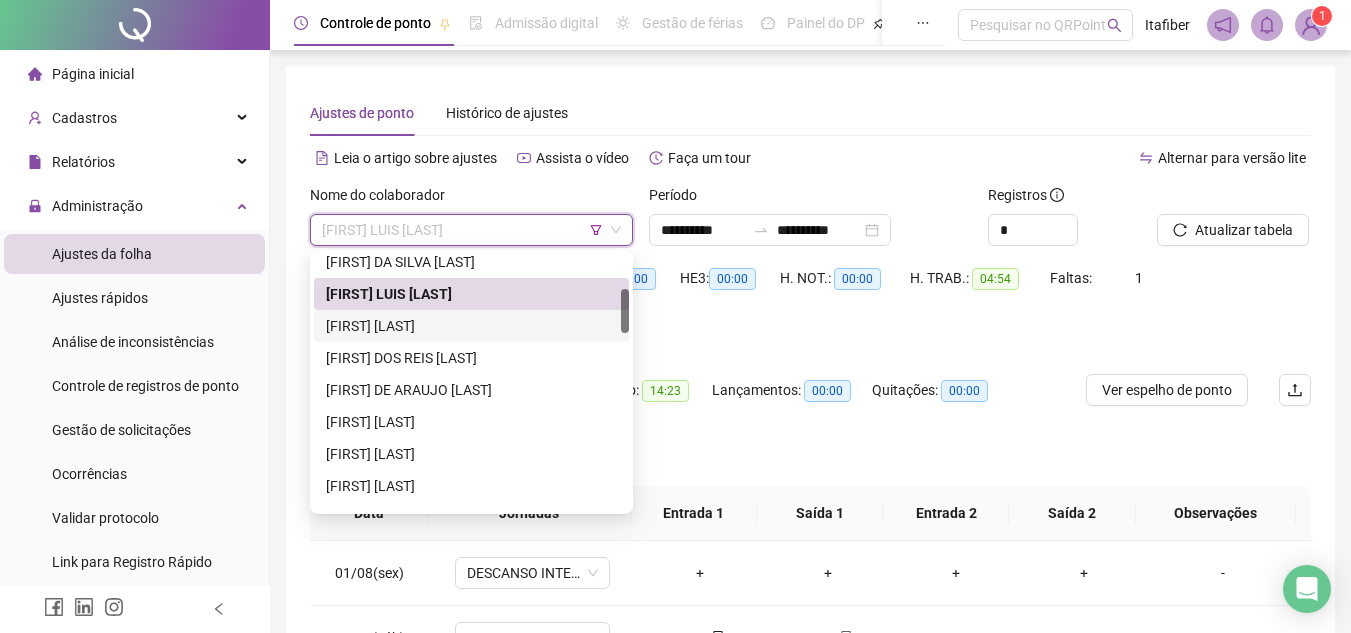 click on "[FIRST] [LAST]" at bounding box center (471, 326) 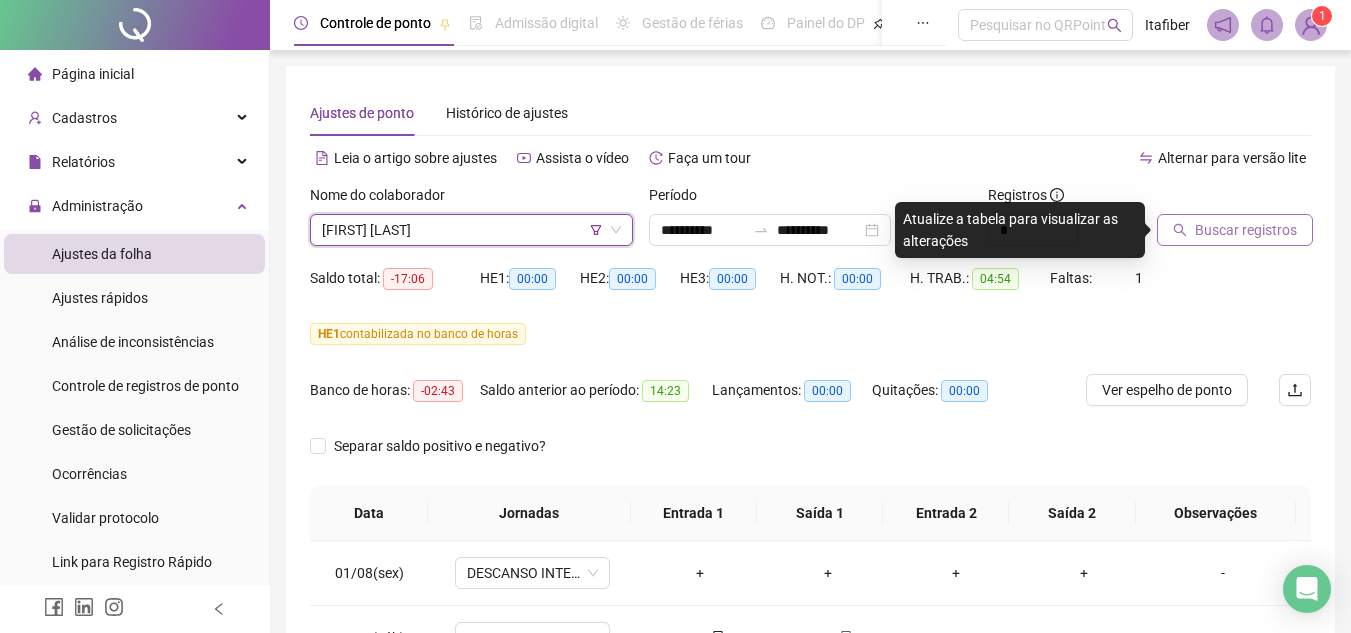 click on "Buscar registros" at bounding box center [1246, 230] 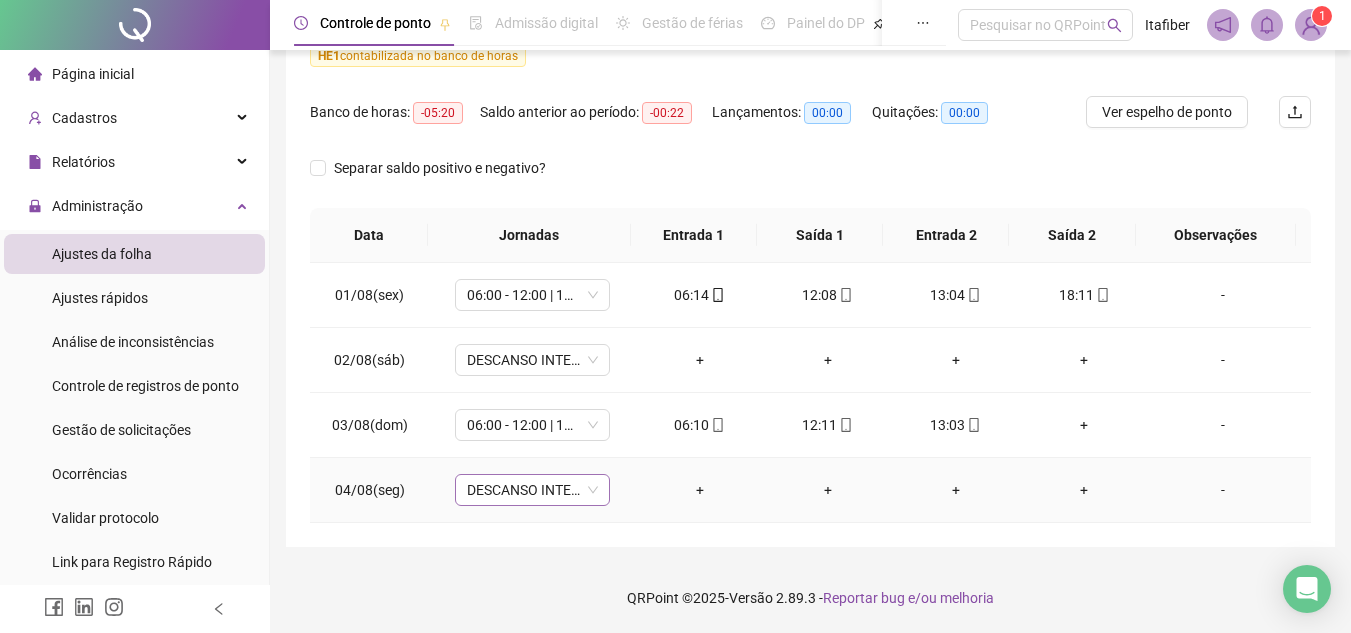 scroll, scrollTop: 0, scrollLeft: 0, axis: both 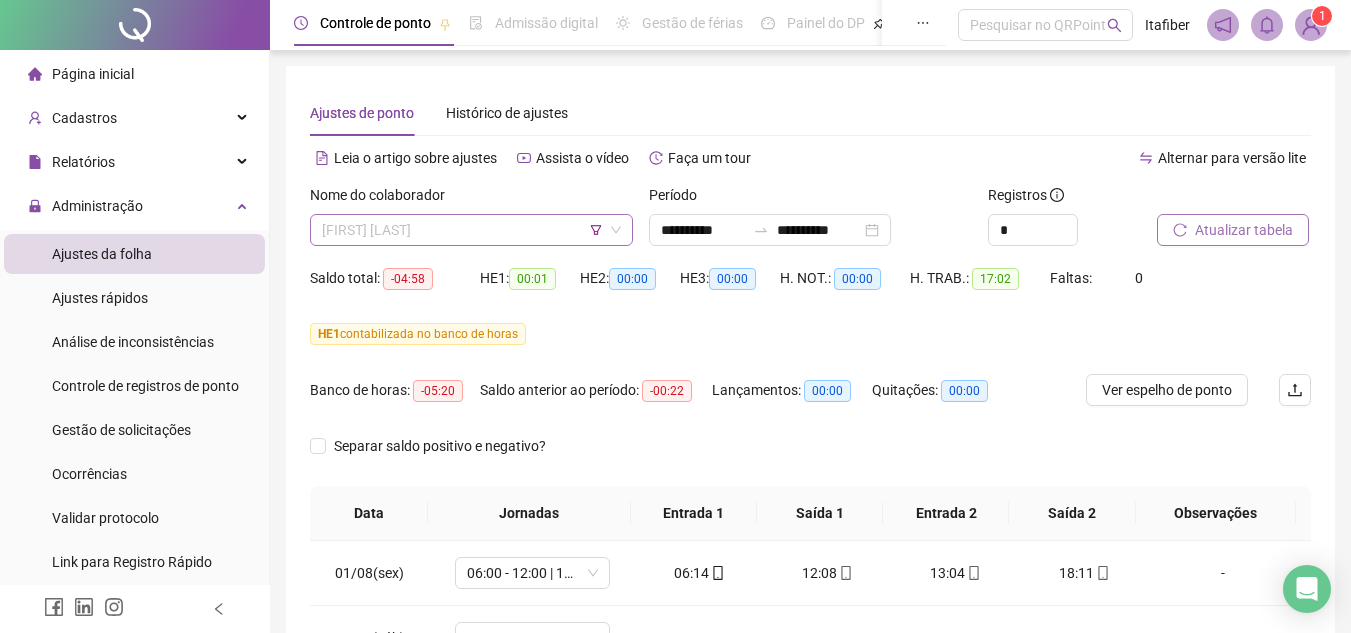 click on "[FIRST] [LAST]" at bounding box center [471, 230] 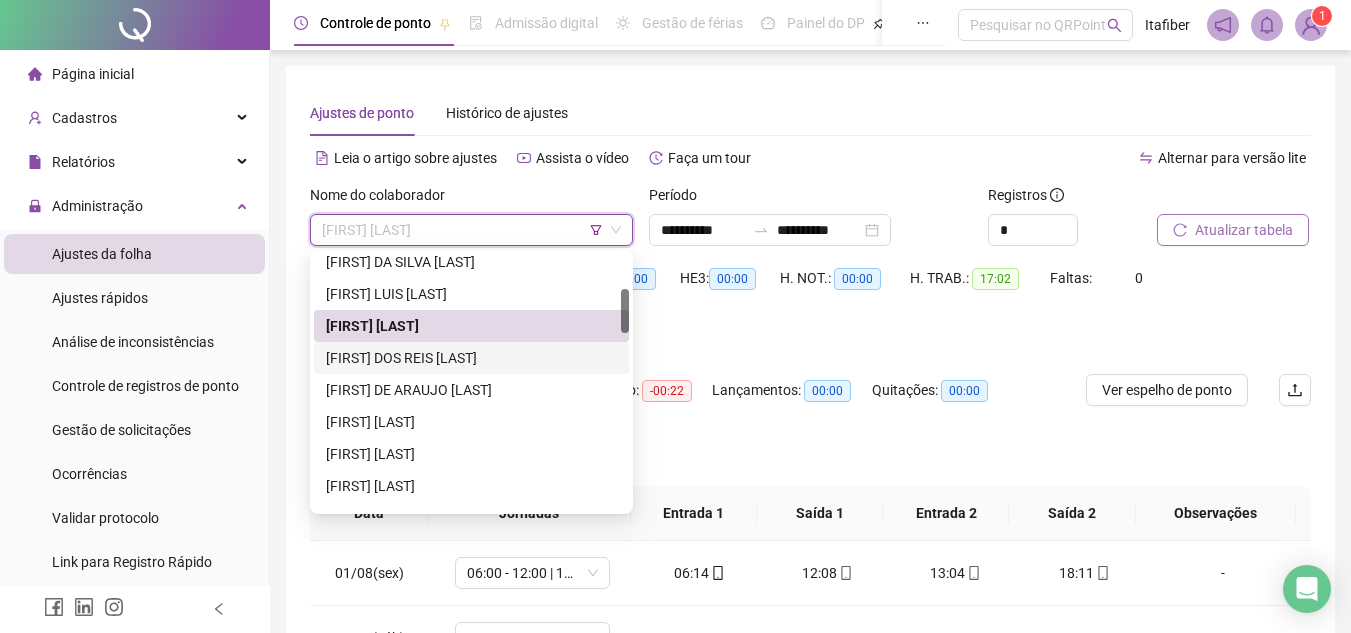 click on "[FIRST] DOS REIS [LAST]" at bounding box center (471, 358) 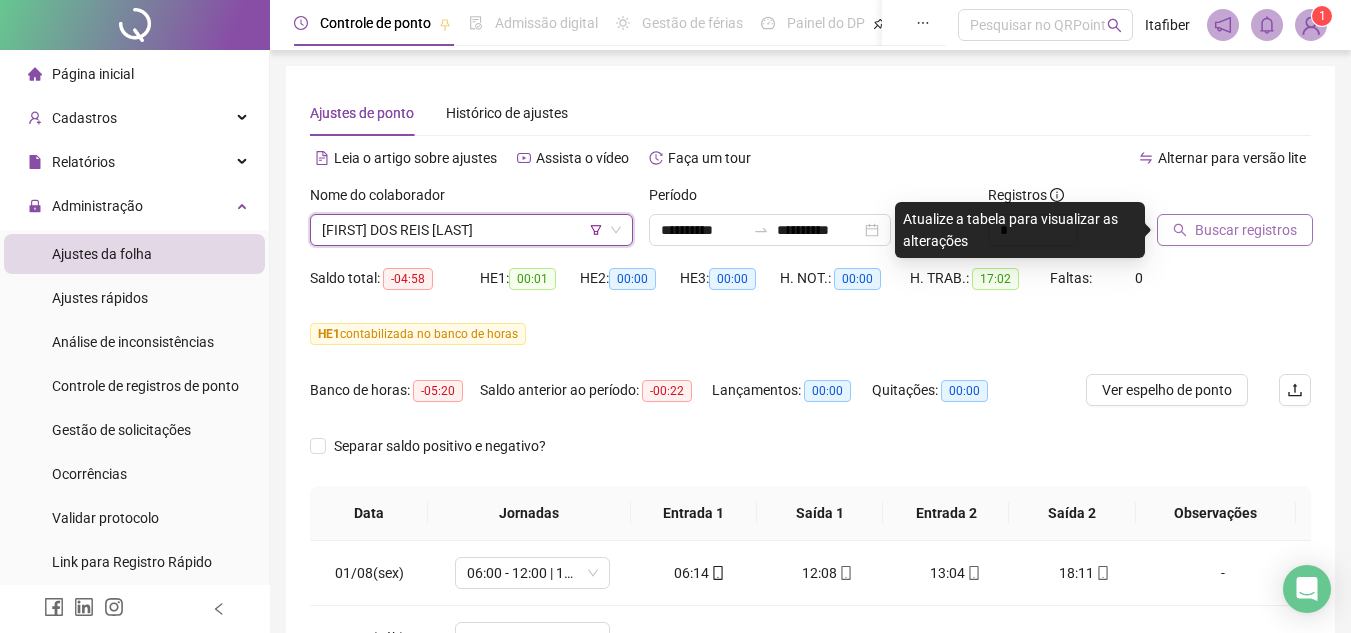 click on "Buscar registros" at bounding box center (1235, 230) 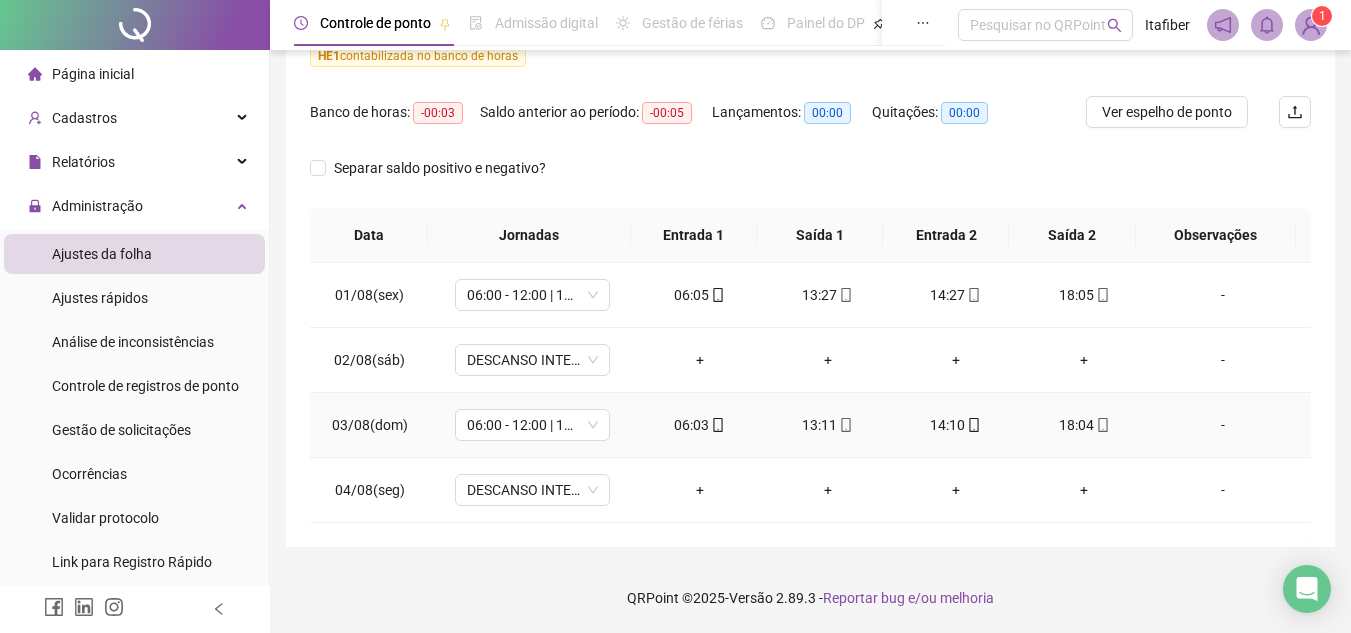 scroll, scrollTop: 0, scrollLeft: 0, axis: both 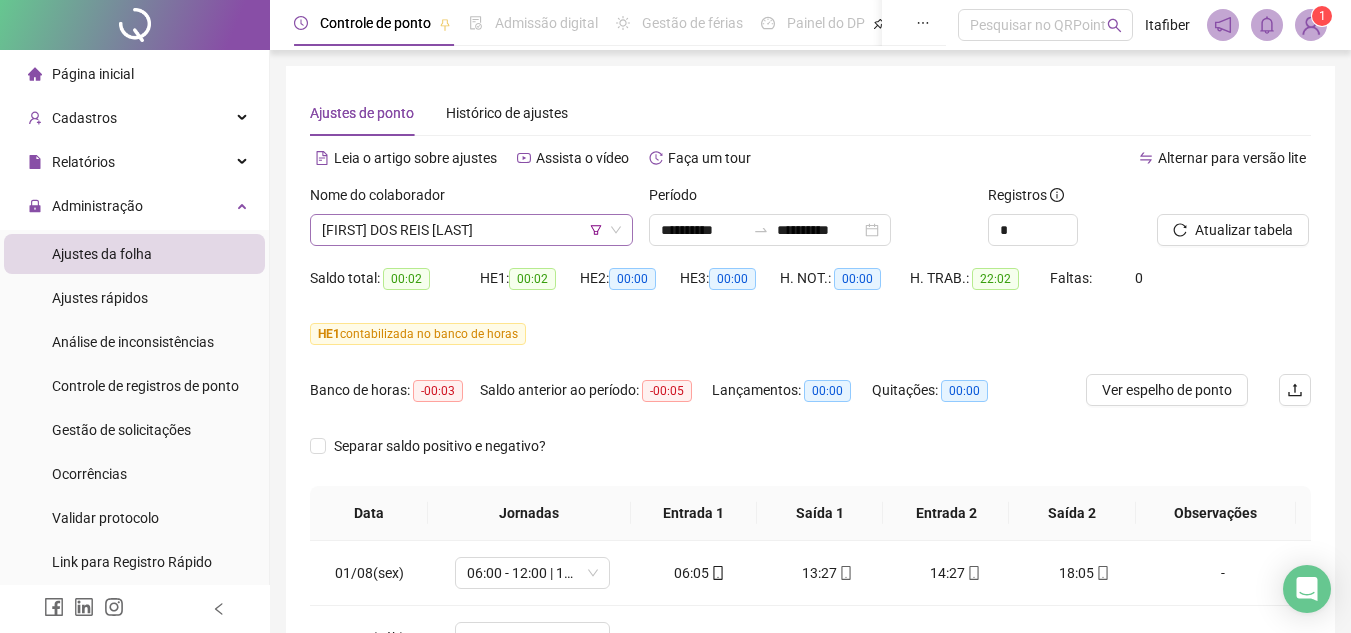 click on "[FIRST] DOS REIS [LAST]" at bounding box center (471, 230) 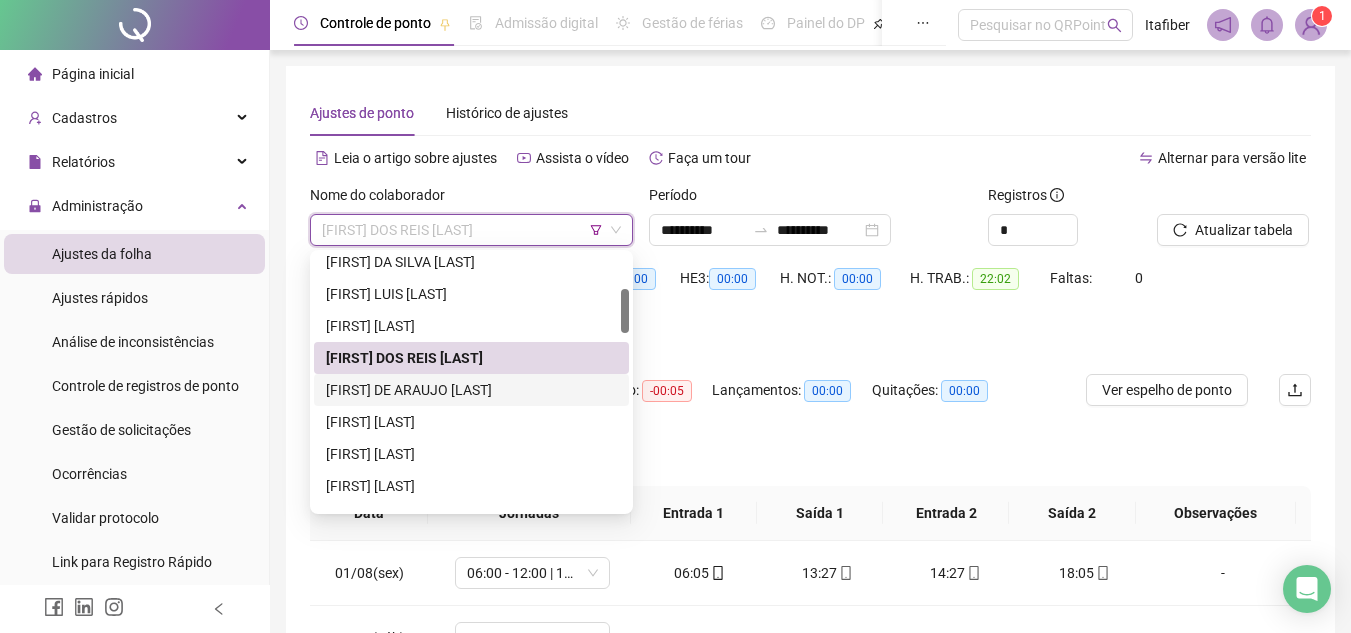 click on "[FIRST] DE ARAUJO [LAST]" at bounding box center (471, 390) 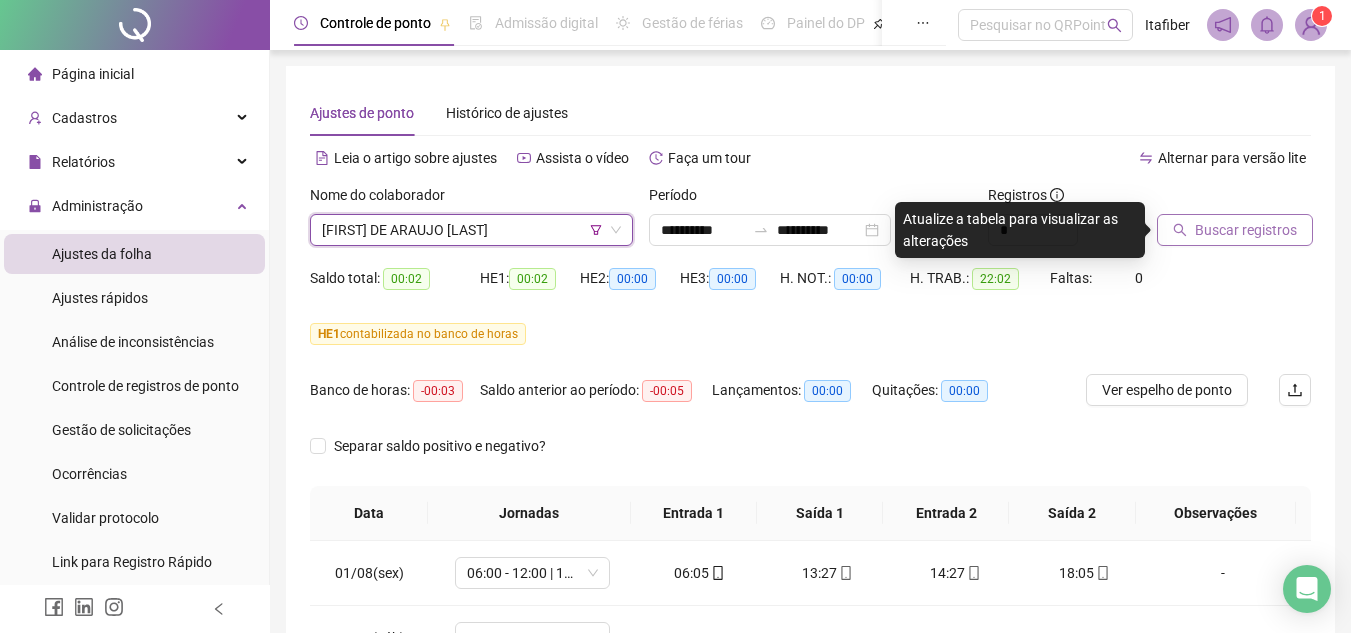 click on "Buscar registros" at bounding box center [1235, 230] 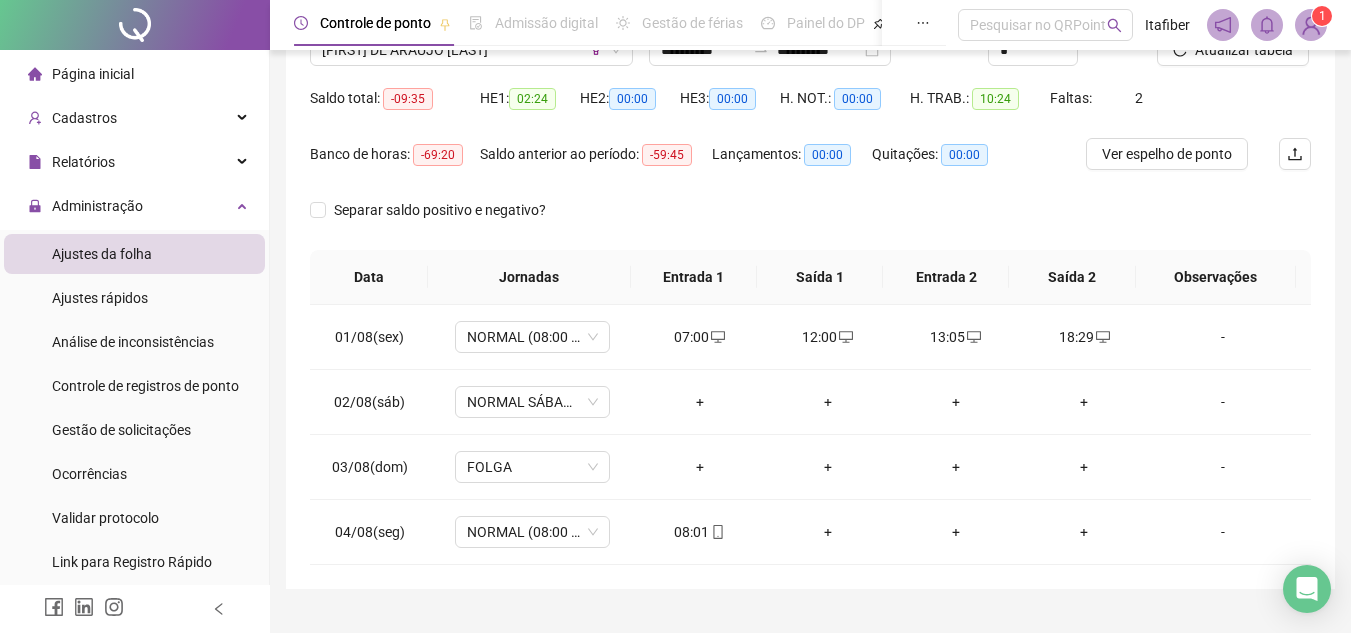 scroll, scrollTop: 222, scrollLeft: 0, axis: vertical 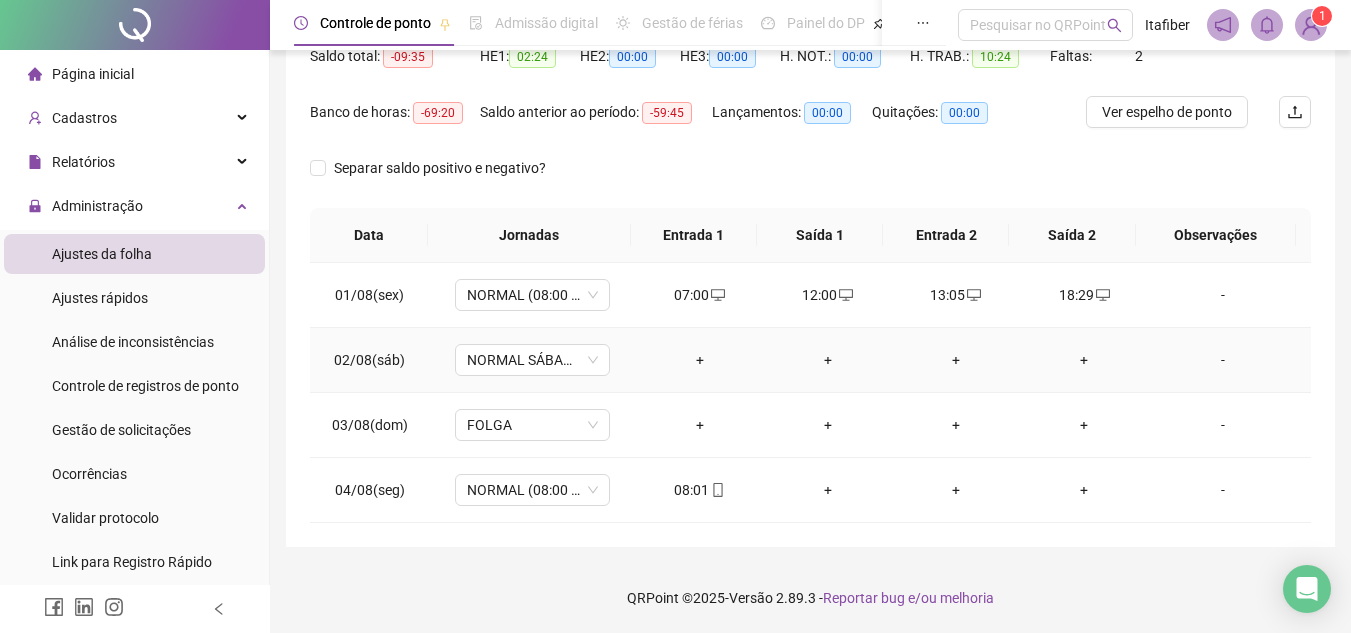 click on "-" at bounding box center [1223, 360] 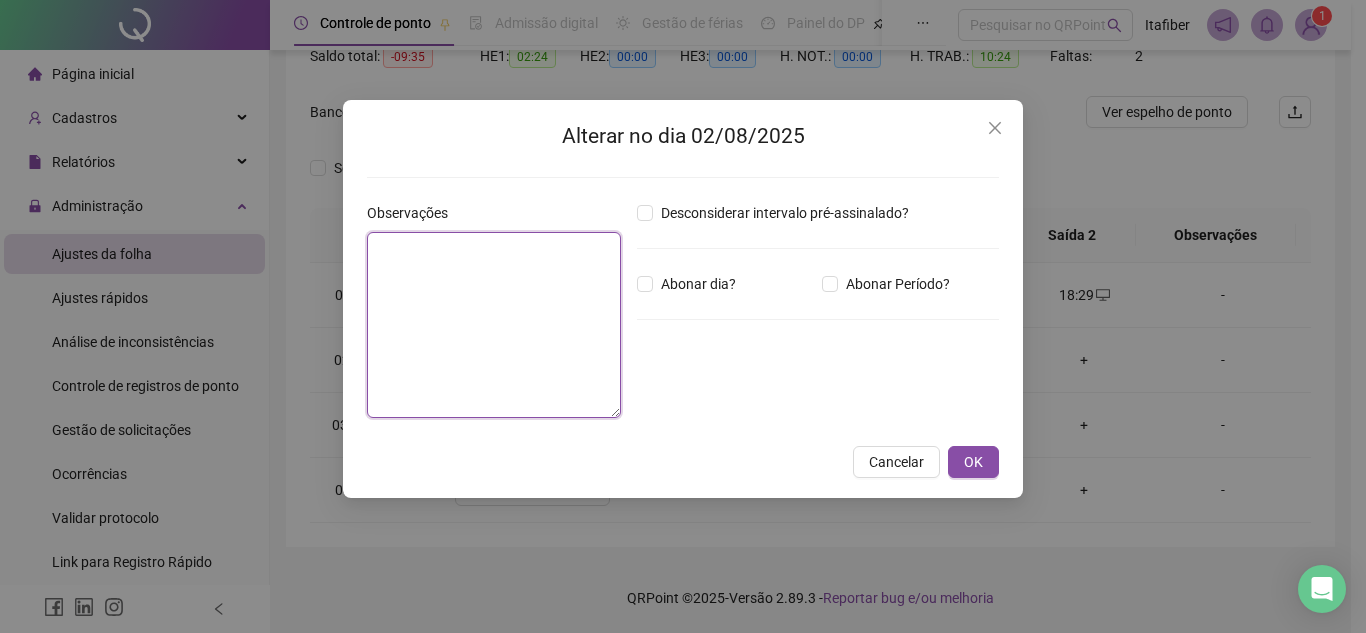 click at bounding box center [494, 325] 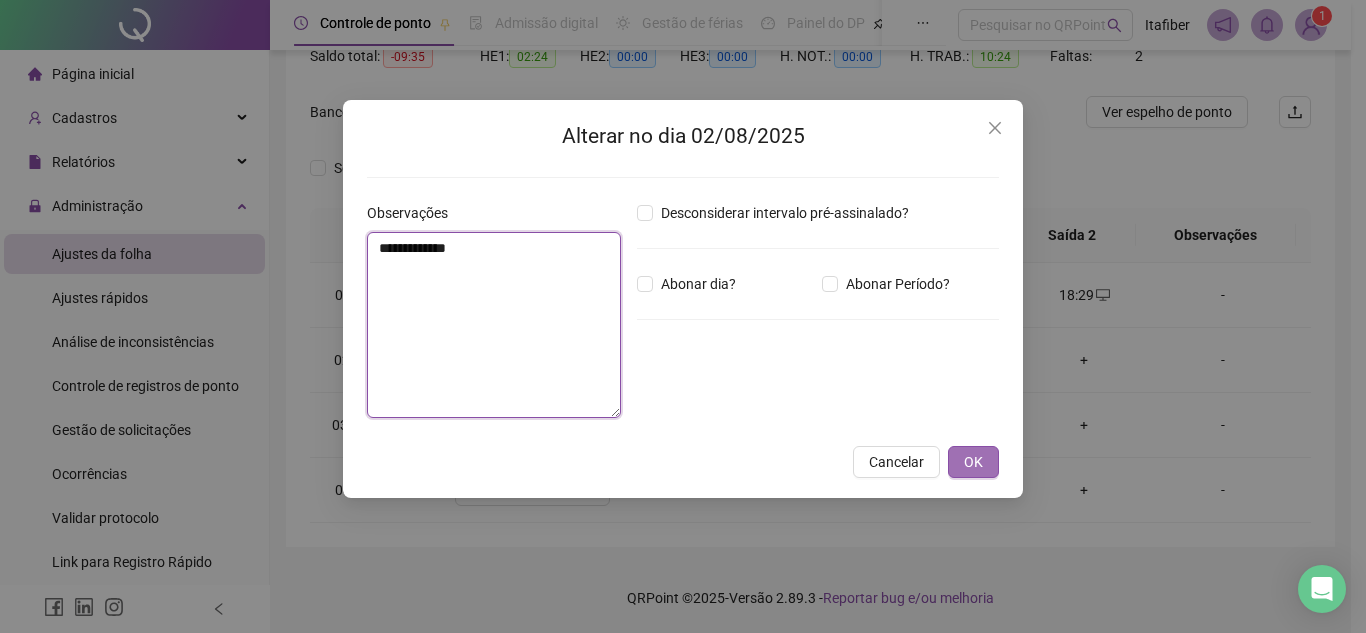type on "**********" 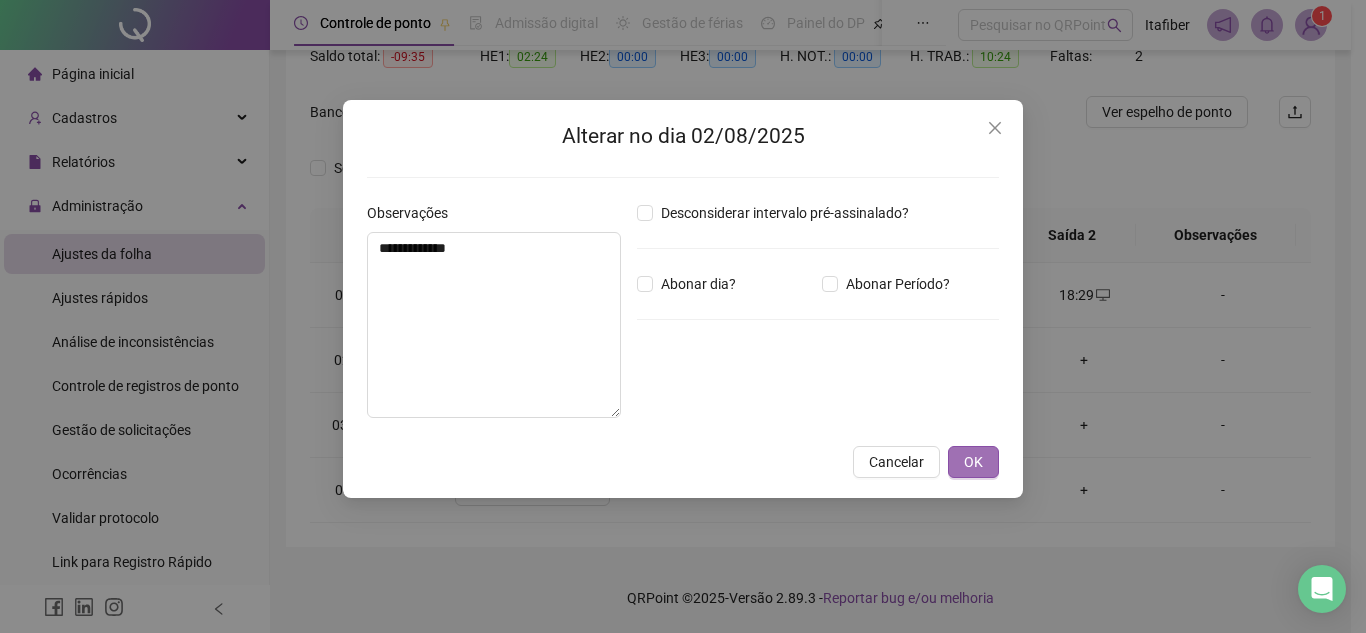 click on "OK" at bounding box center (973, 462) 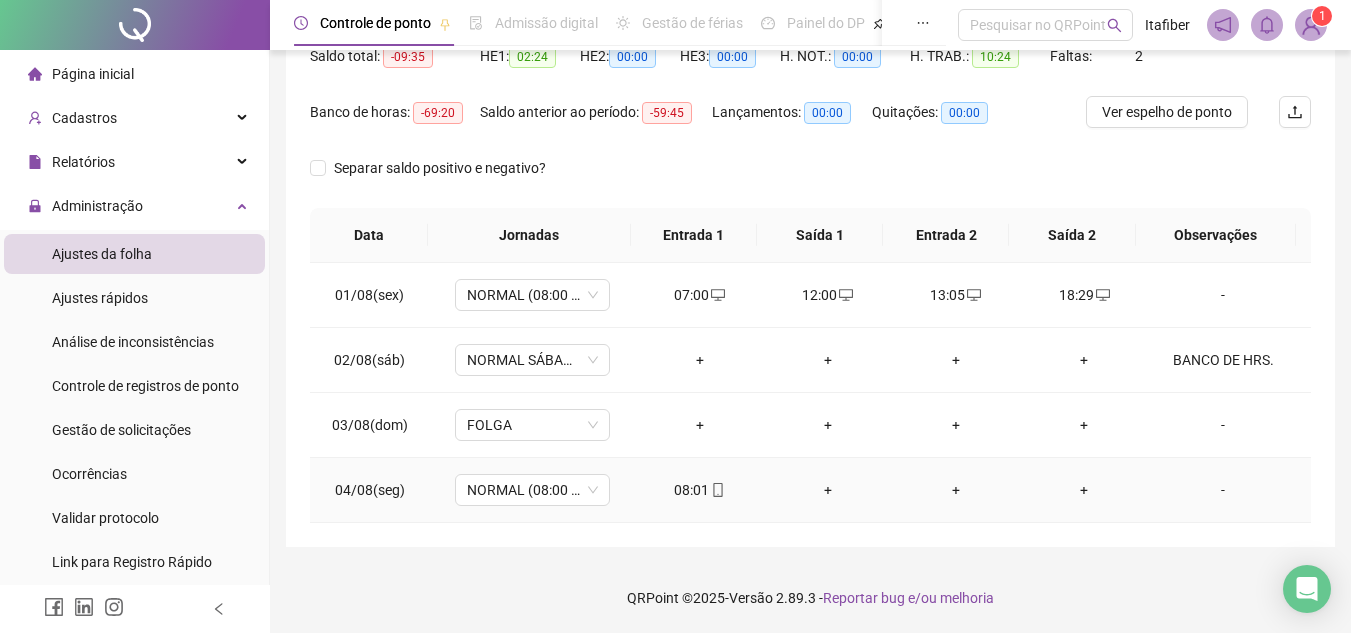 scroll, scrollTop: 0, scrollLeft: 0, axis: both 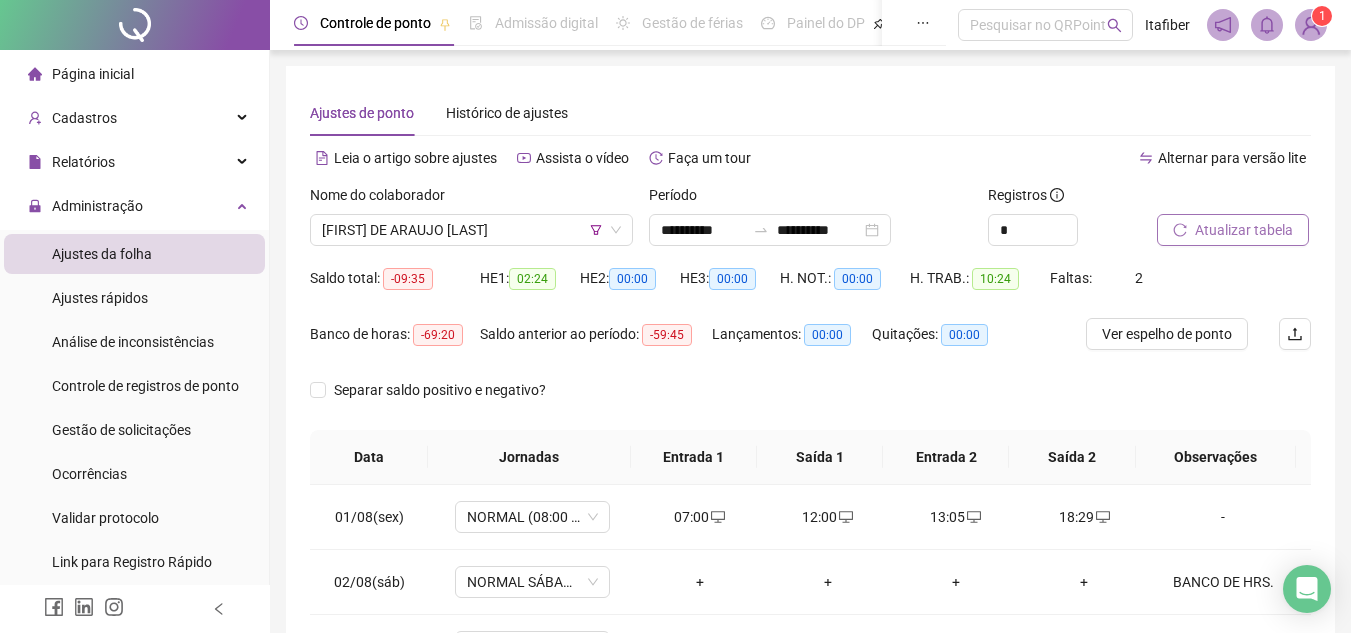 click on "Atualizar tabela" at bounding box center [1244, 230] 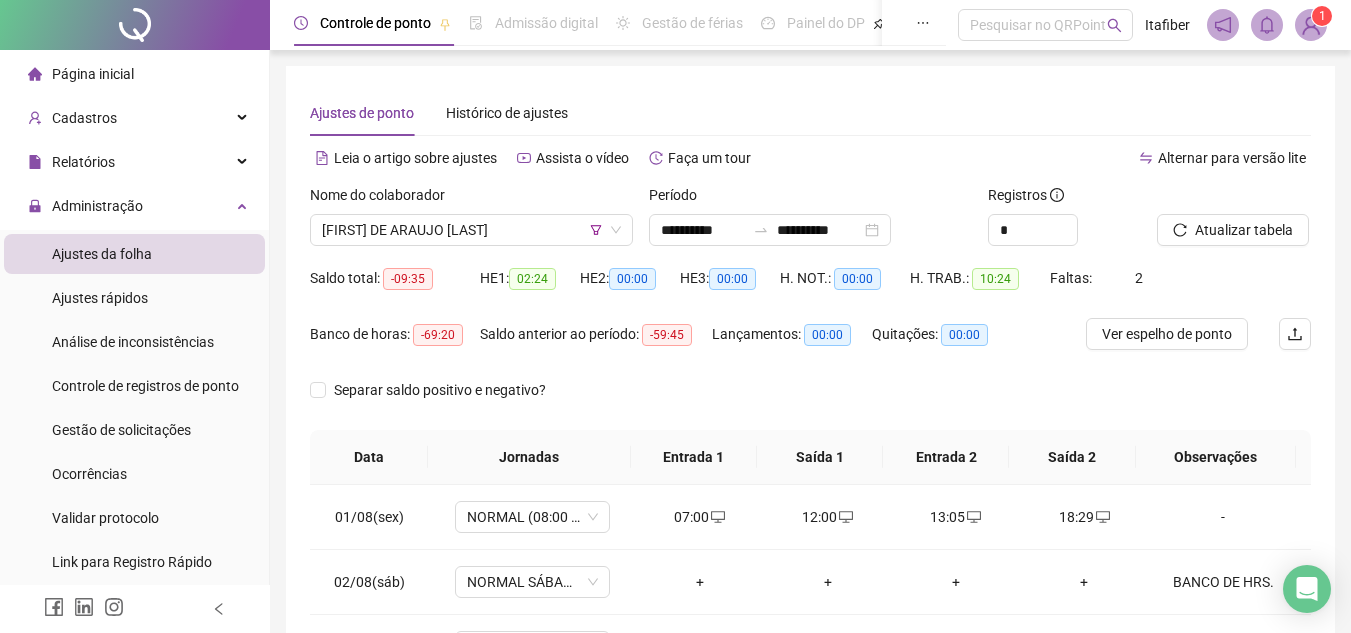 click on "[FIRST] DE ARAUJO [LAST]" at bounding box center [471, 230] 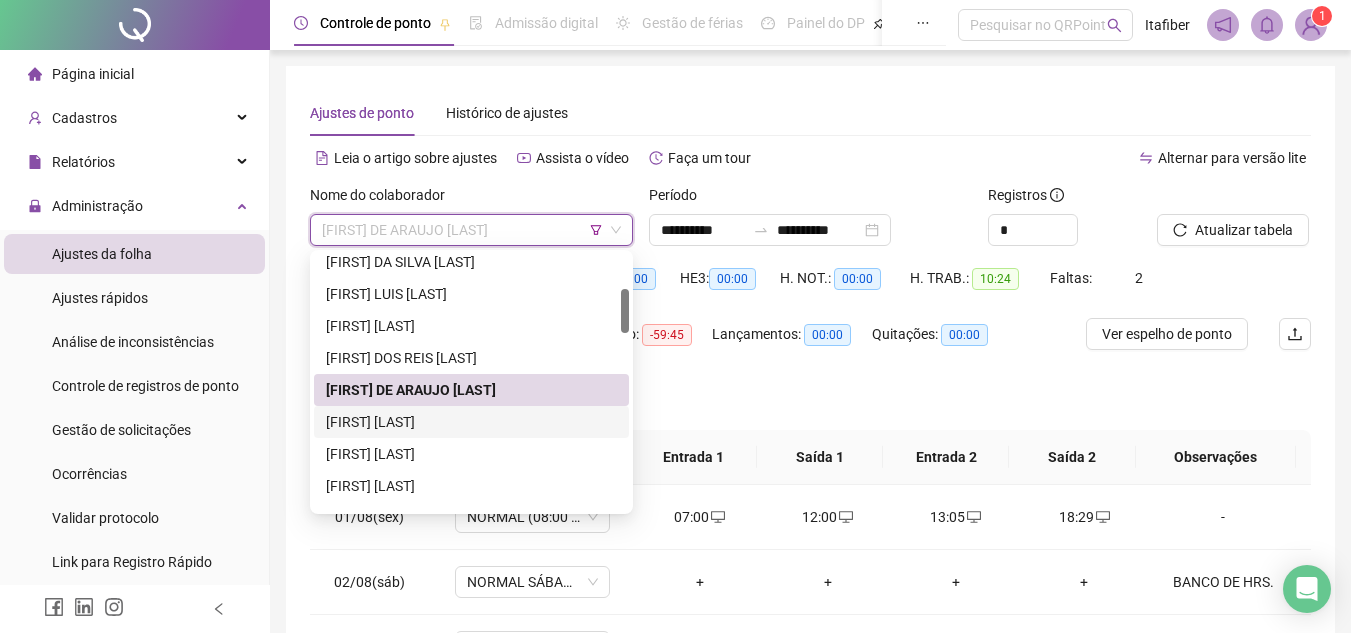 click on "[FIRST] [LAST]" at bounding box center (471, 422) 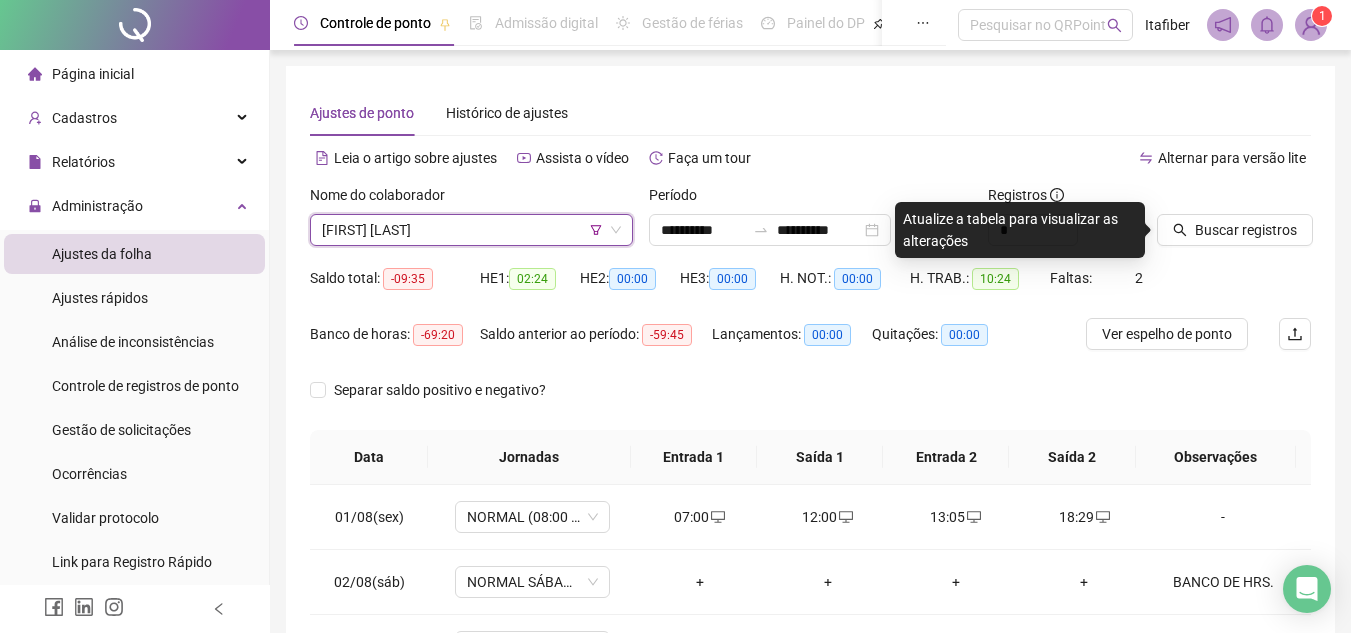 click on "Buscar registros" at bounding box center (1234, 215) 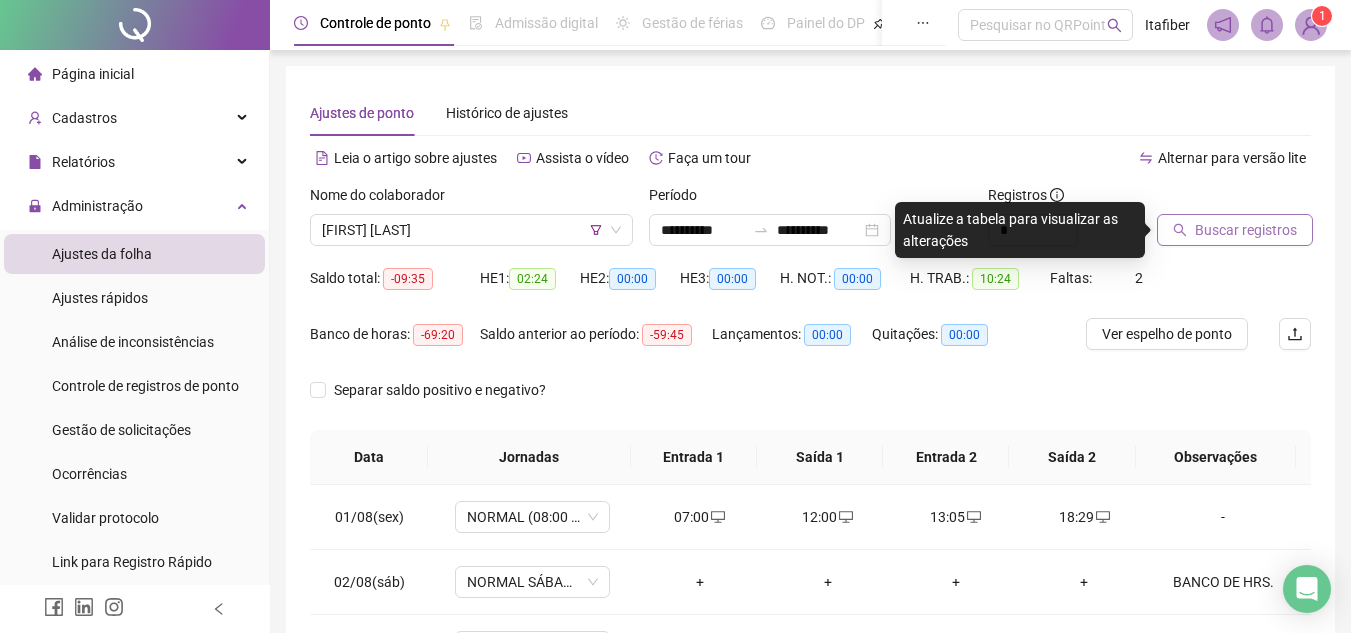 click on "Buscar registros" at bounding box center [1246, 230] 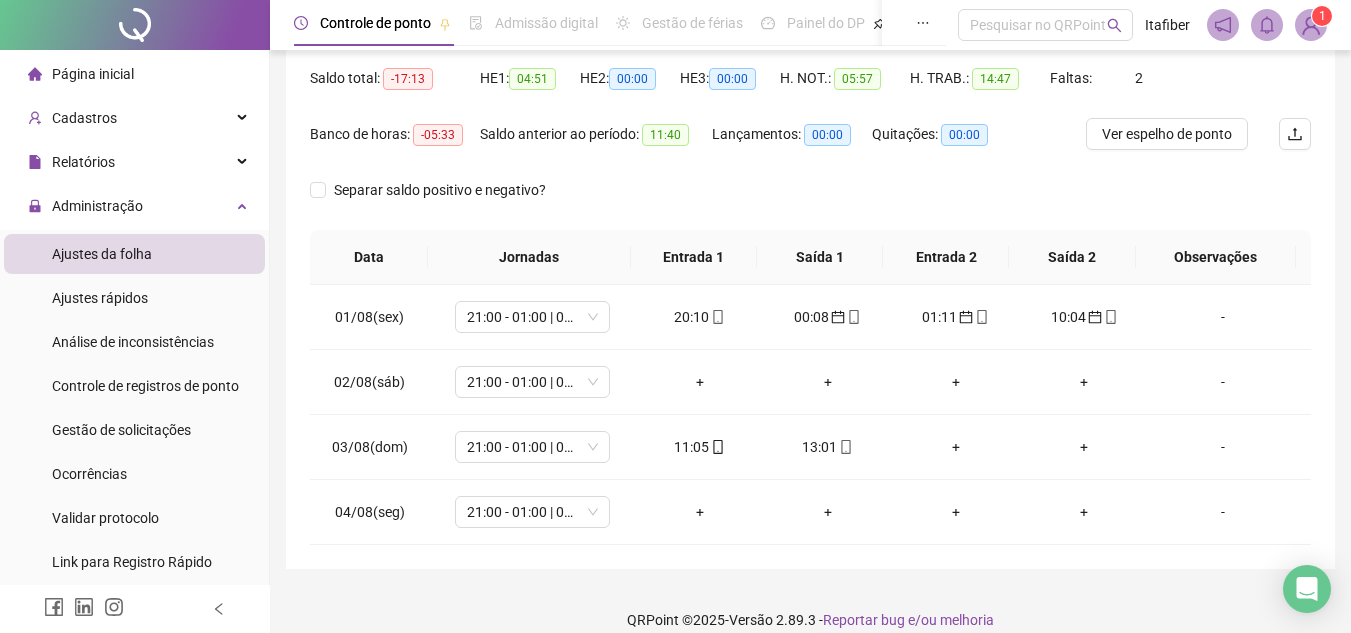 scroll, scrollTop: 222, scrollLeft: 0, axis: vertical 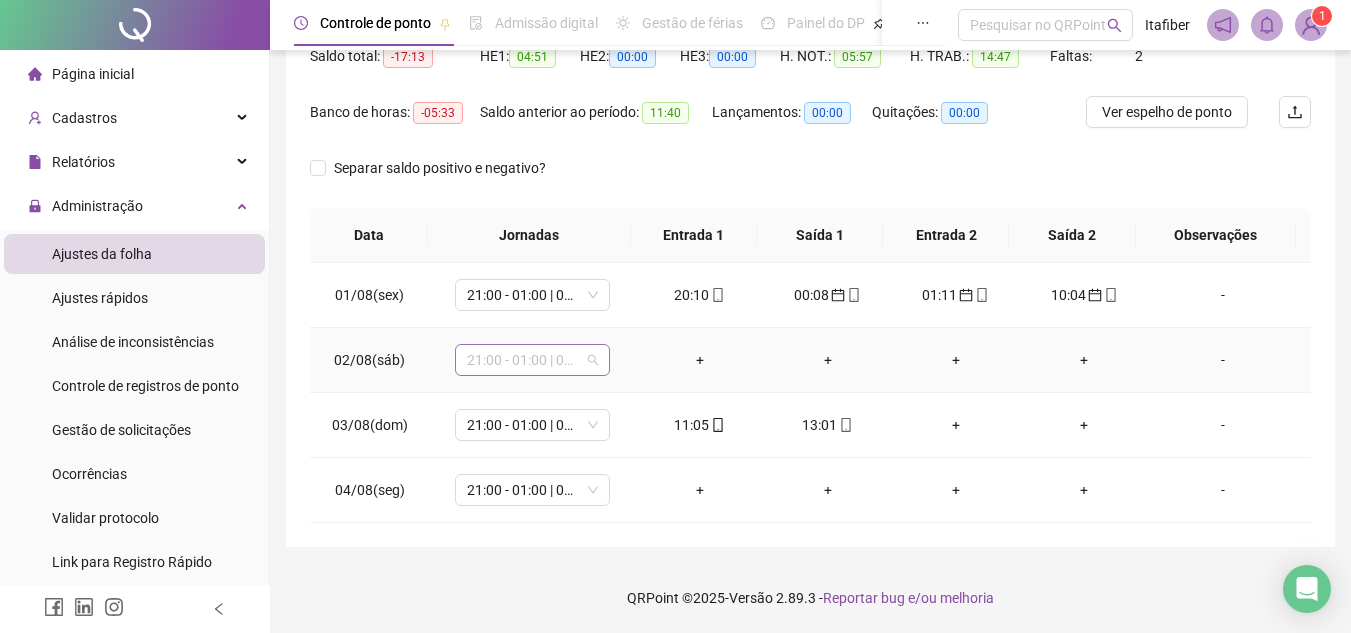 click on "21:00 - 01:00 | 02:00 - 06:00" at bounding box center (532, 360) 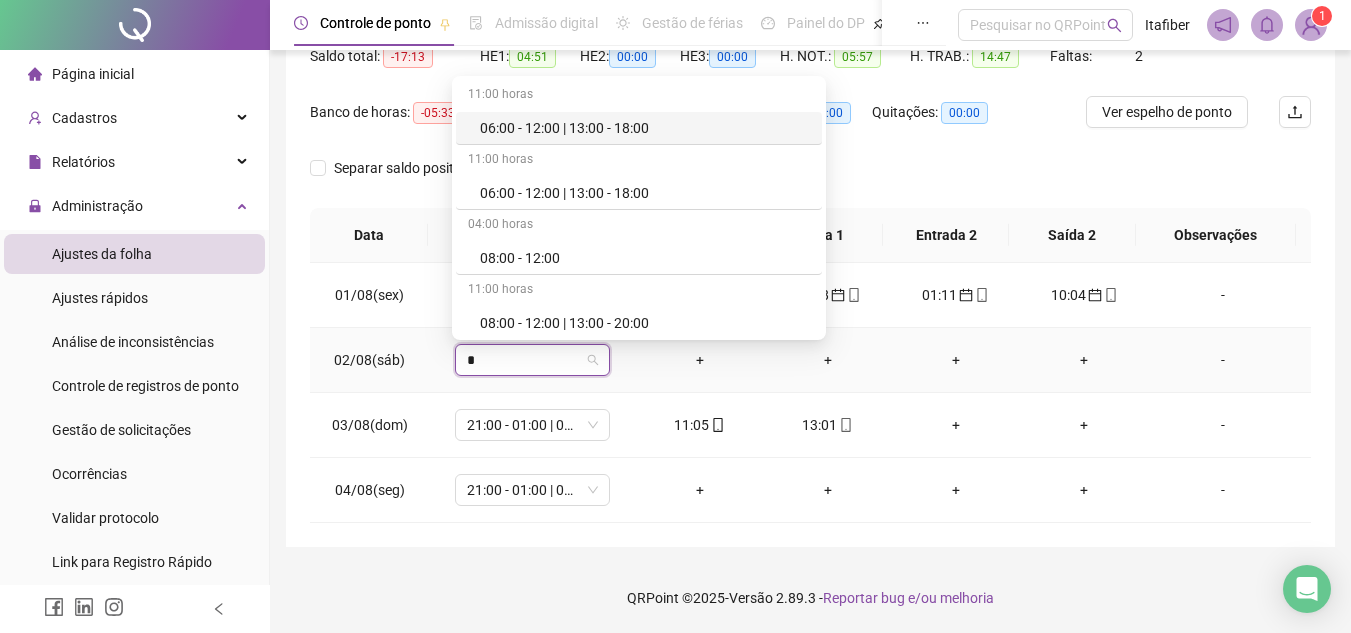 type on "**" 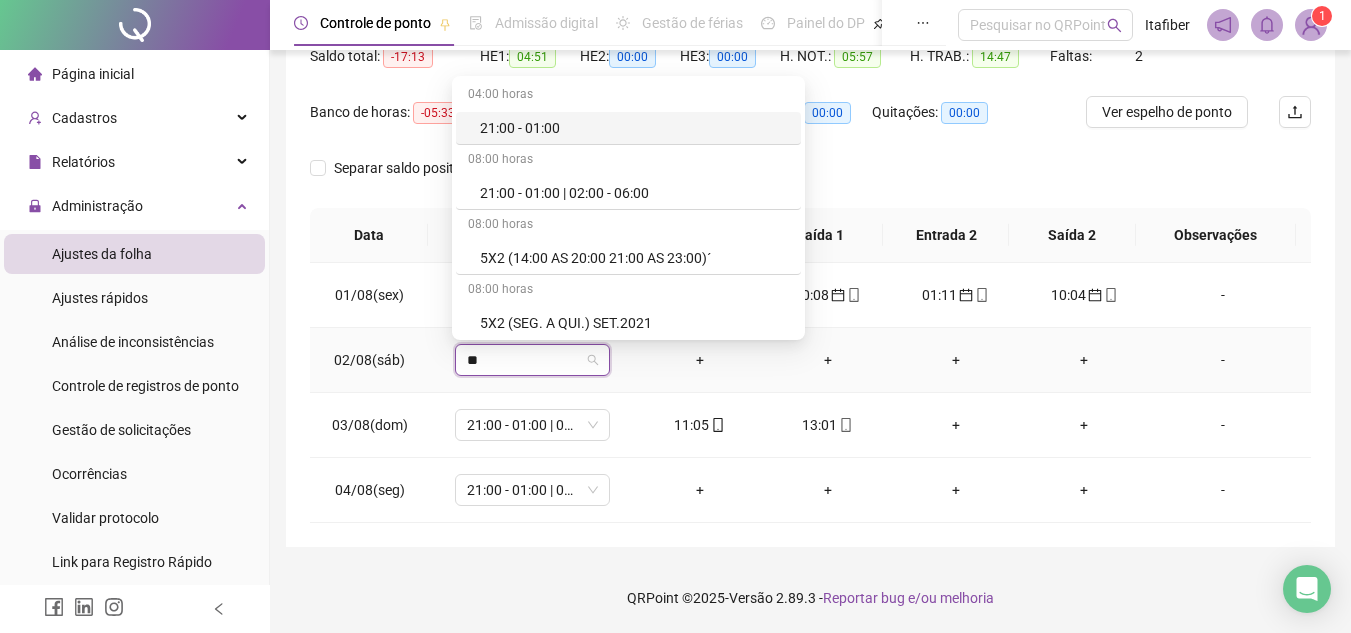 click on "21:00 - 01:00" at bounding box center (628, 128) 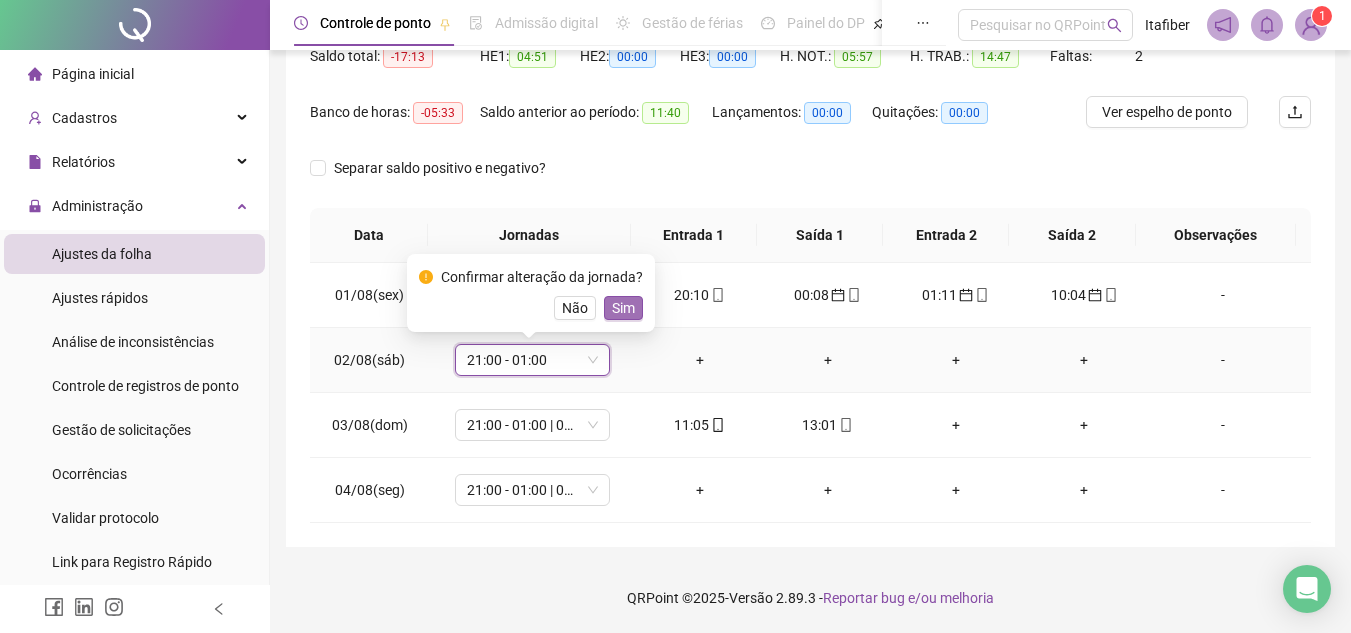 click on "Sim" at bounding box center (623, 308) 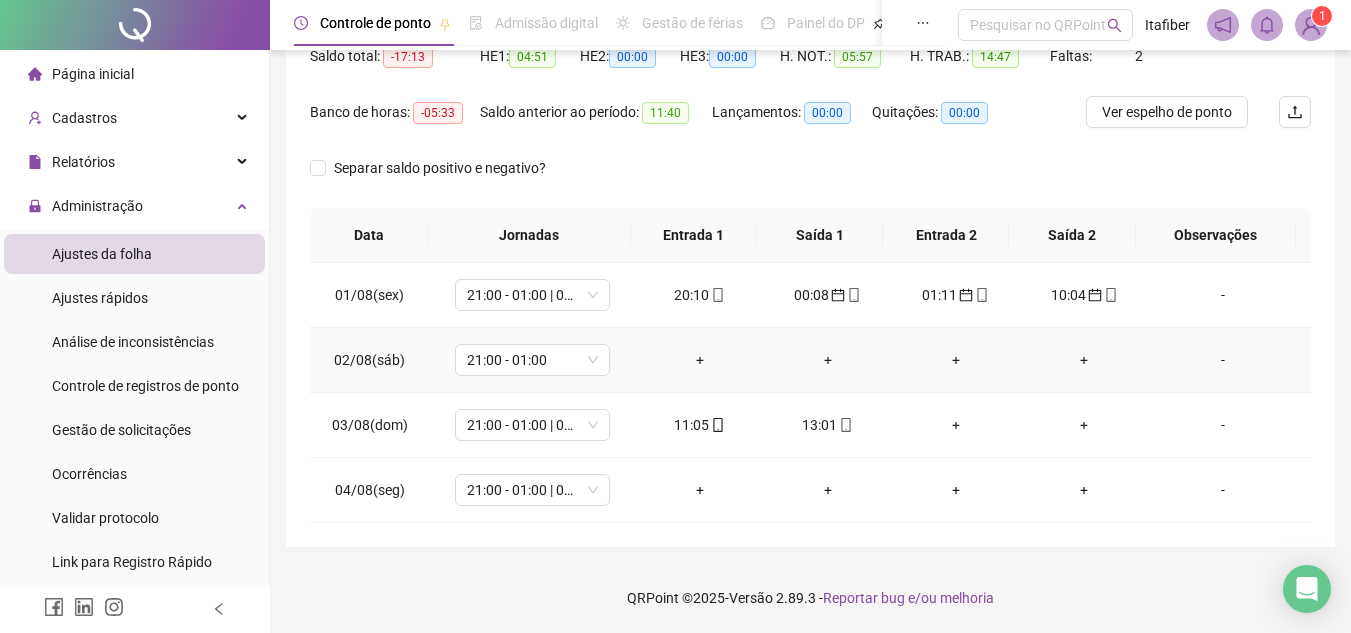 click on "-" at bounding box center (1223, 360) 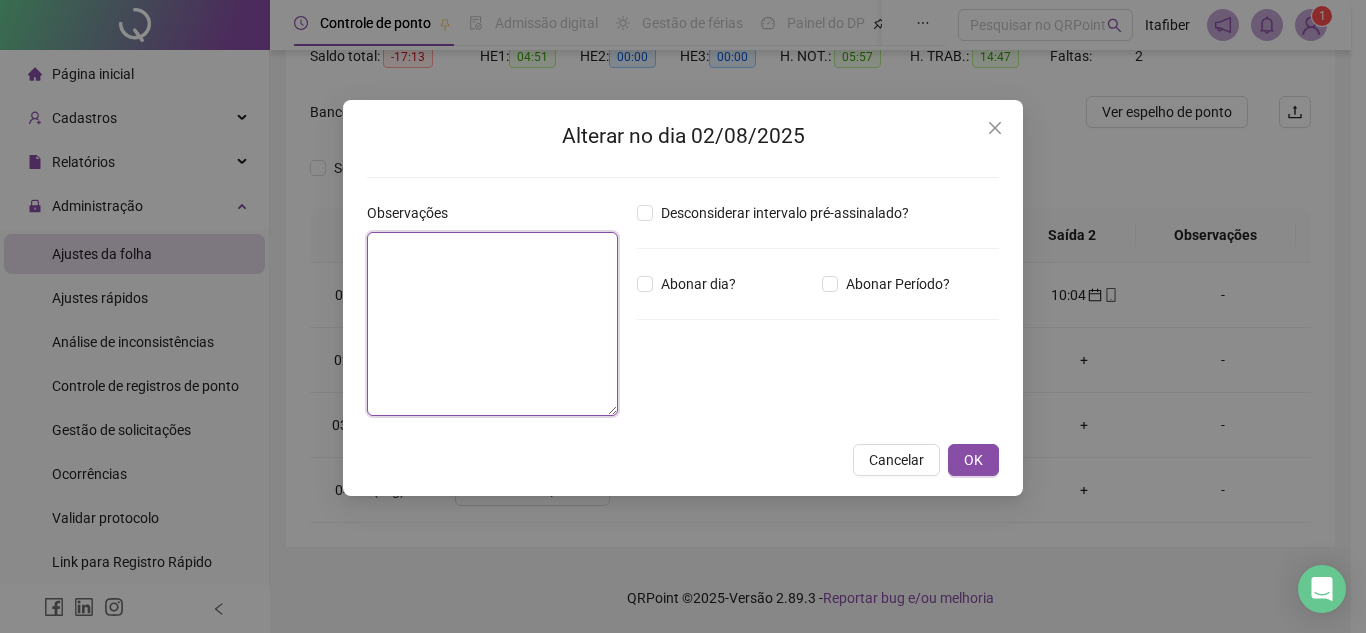 click at bounding box center [492, 324] 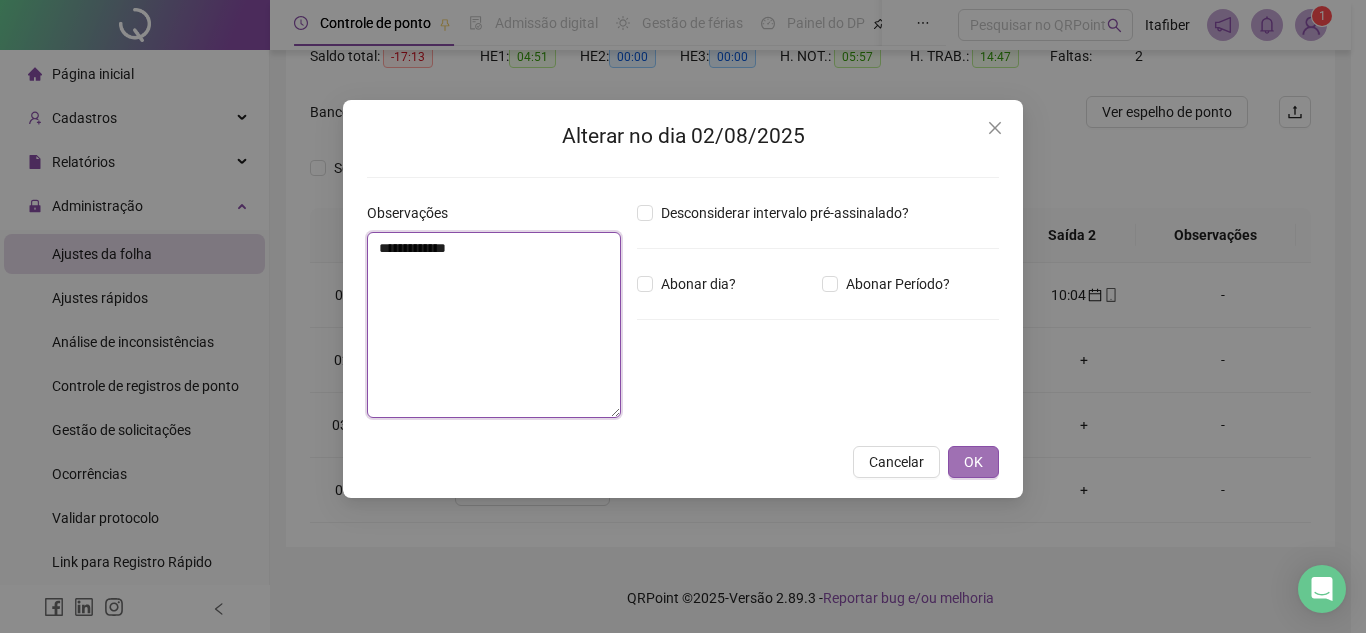 type on "**********" 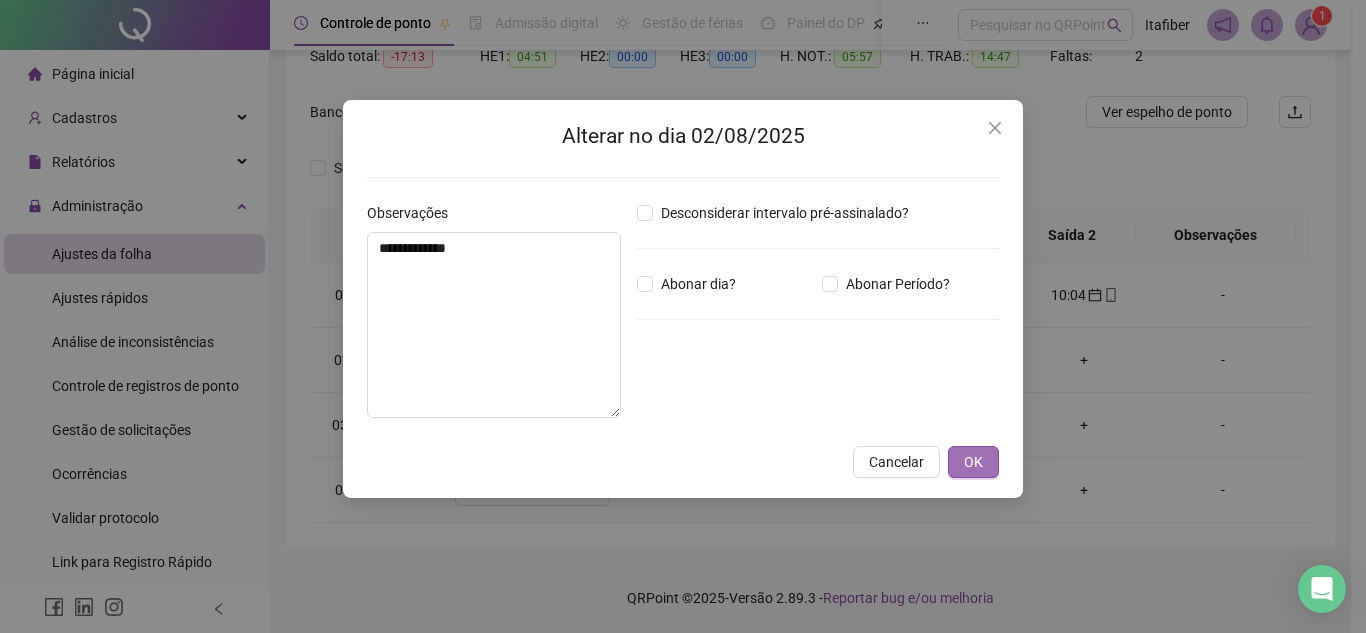 click on "OK" at bounding box center [973, 462] 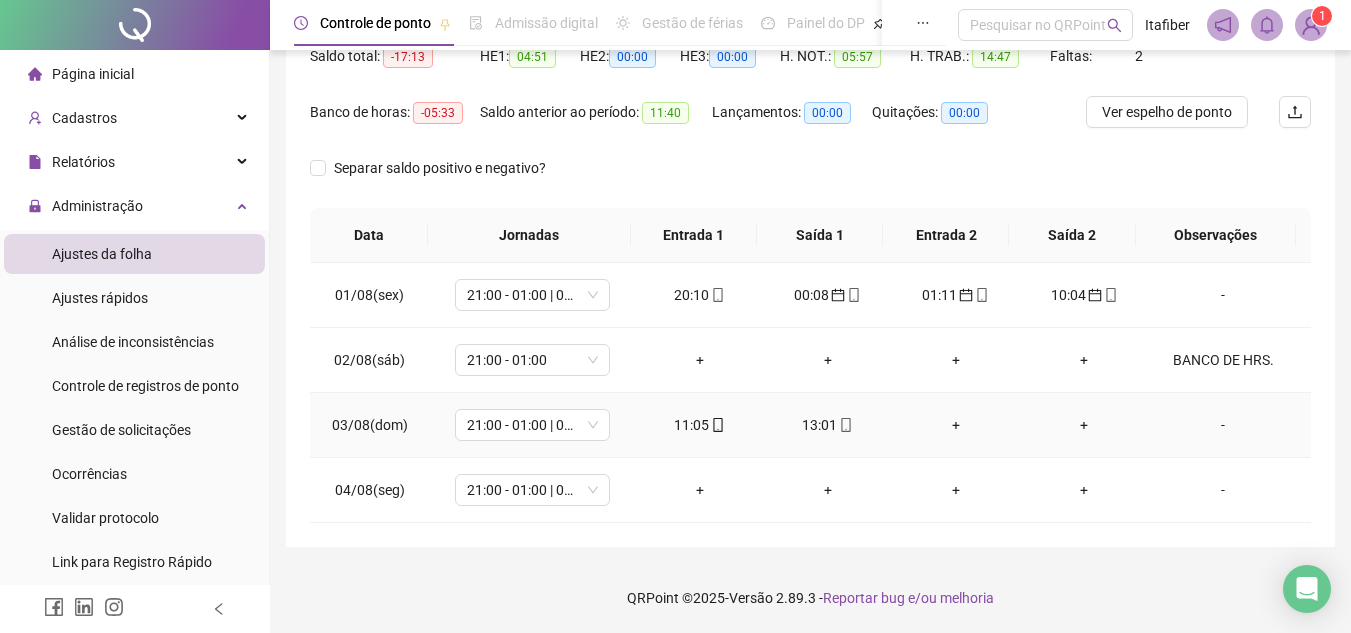 click on "11:05" at bounding box center [700, 425] 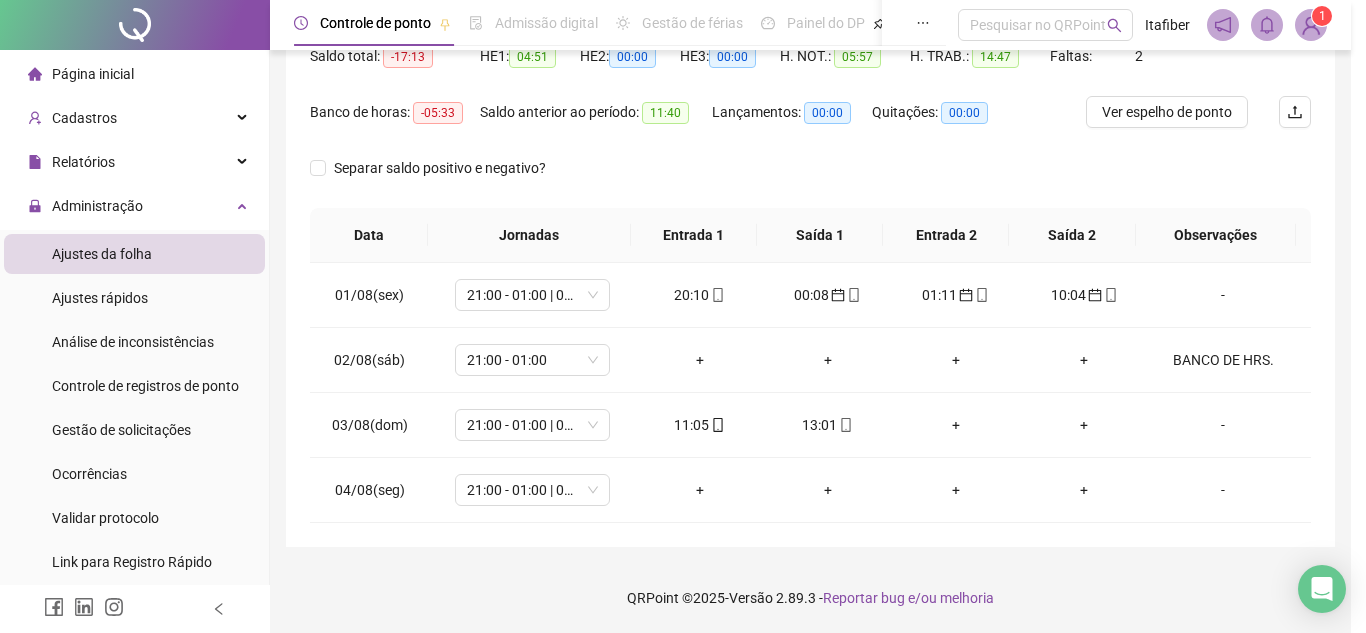 type on "**********" 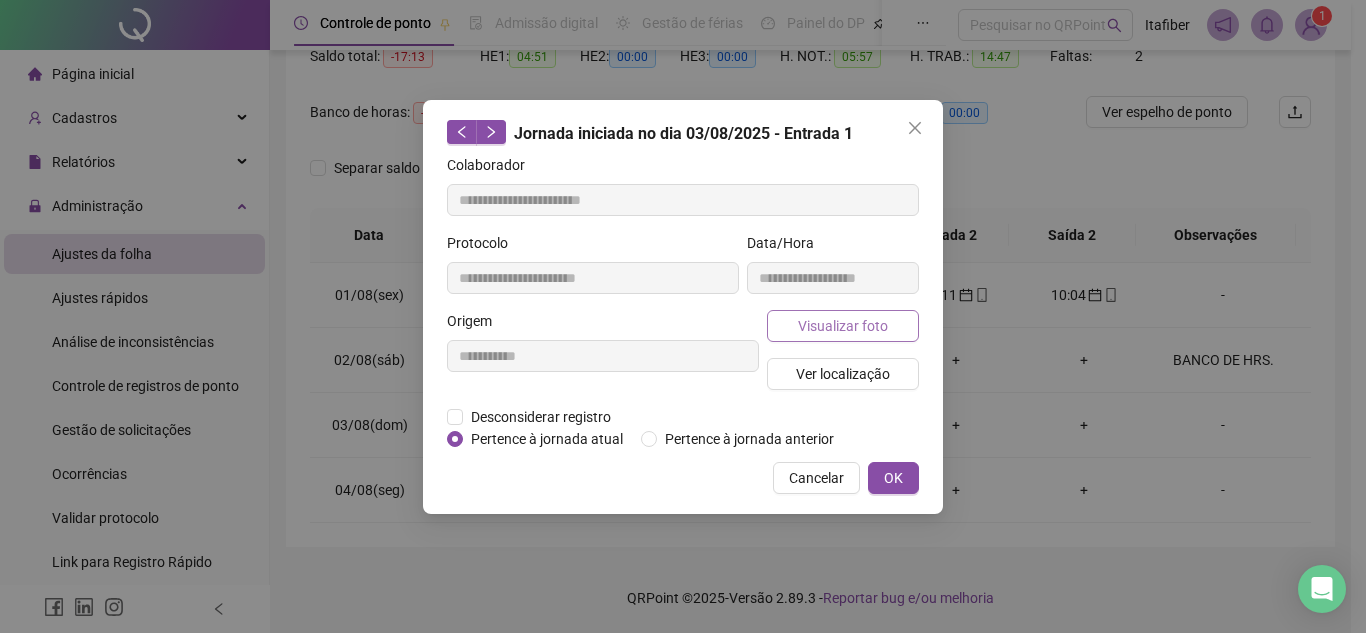 click on "Visualizar foto" at bounding box center [843, 326] 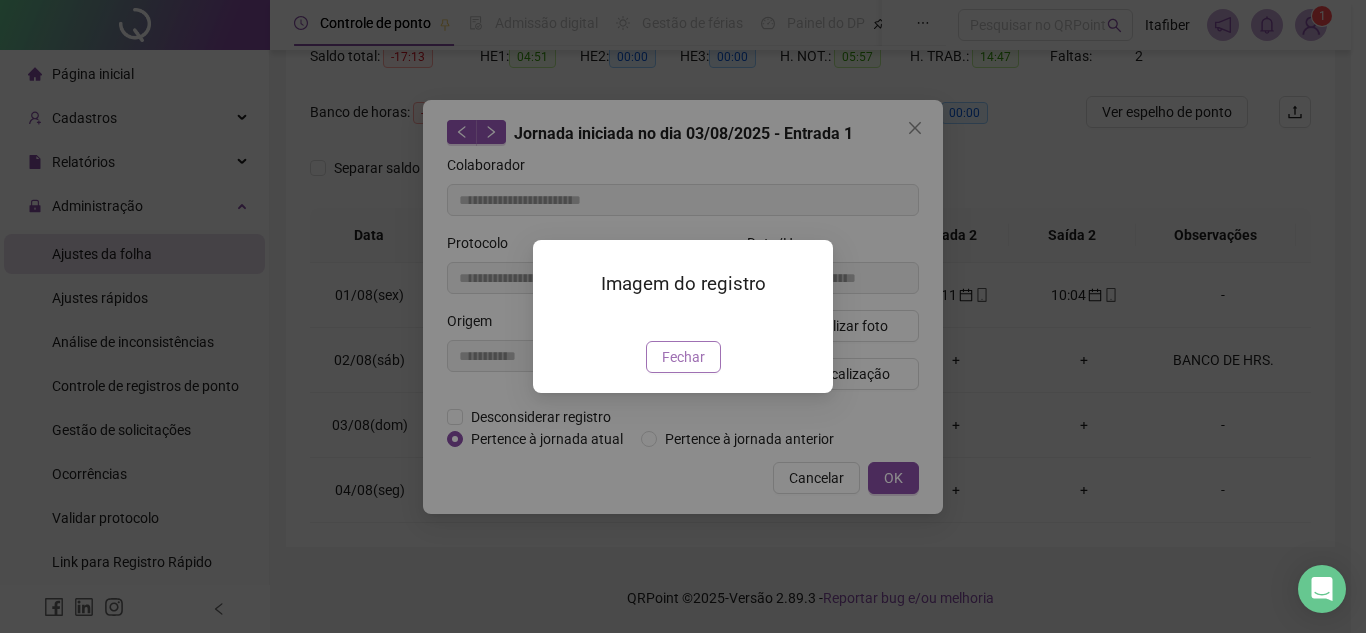 click on "Fechar" at bounding box center (683, 357) 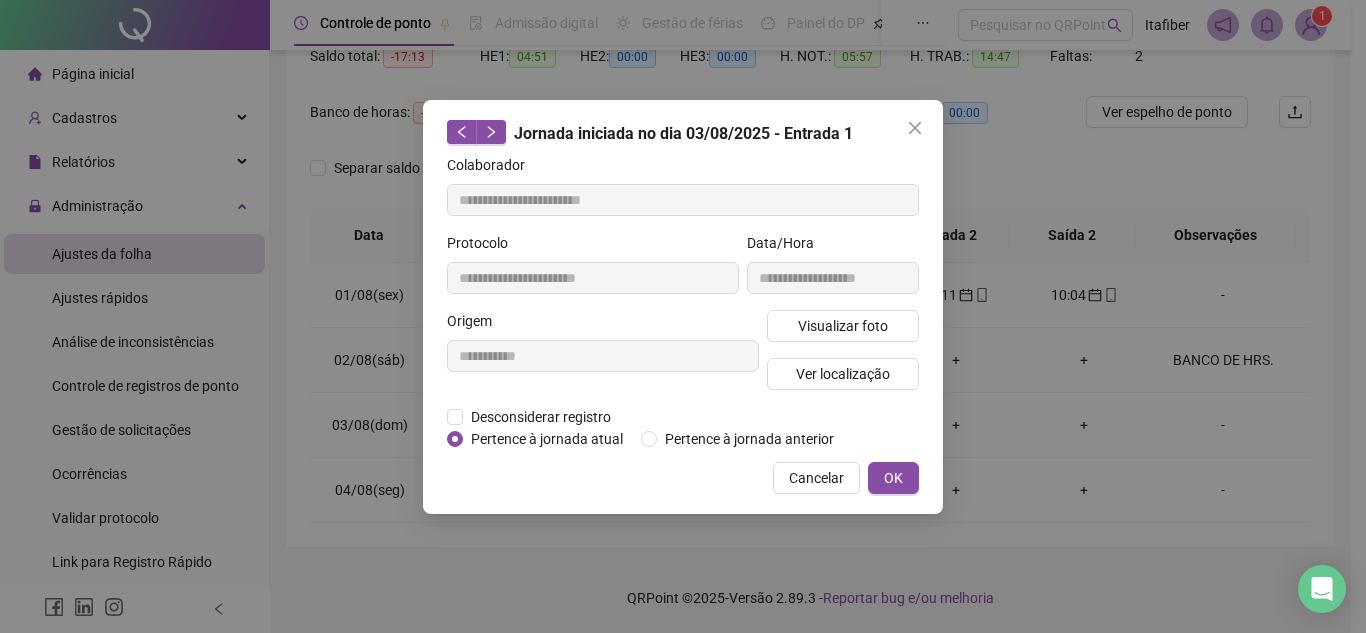 click on "OK" at bounding box center (893, 478) 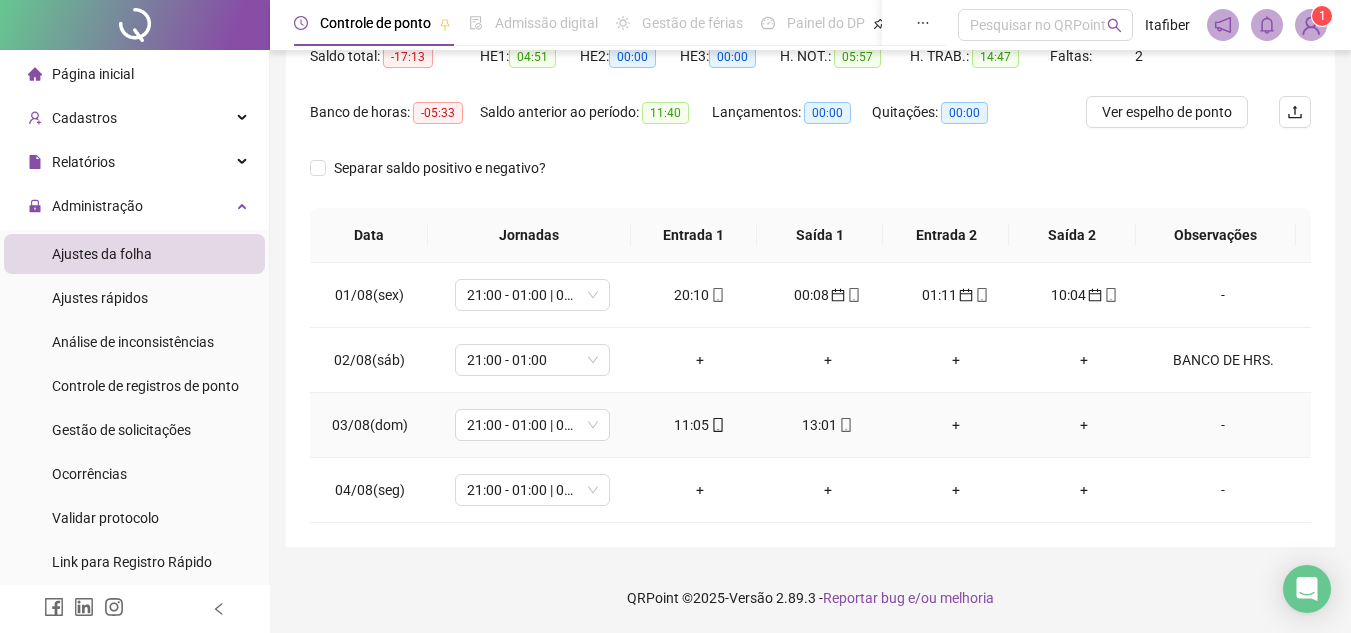 click at bounding box center [845, 425] 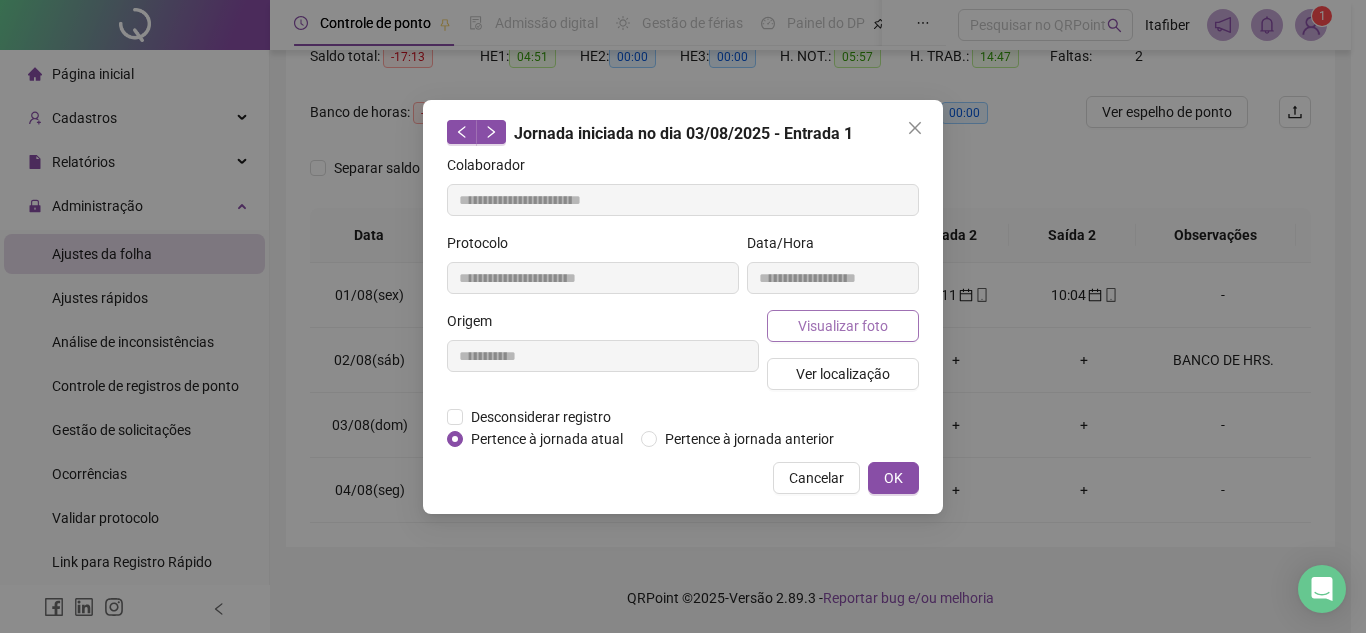 type on "**********" 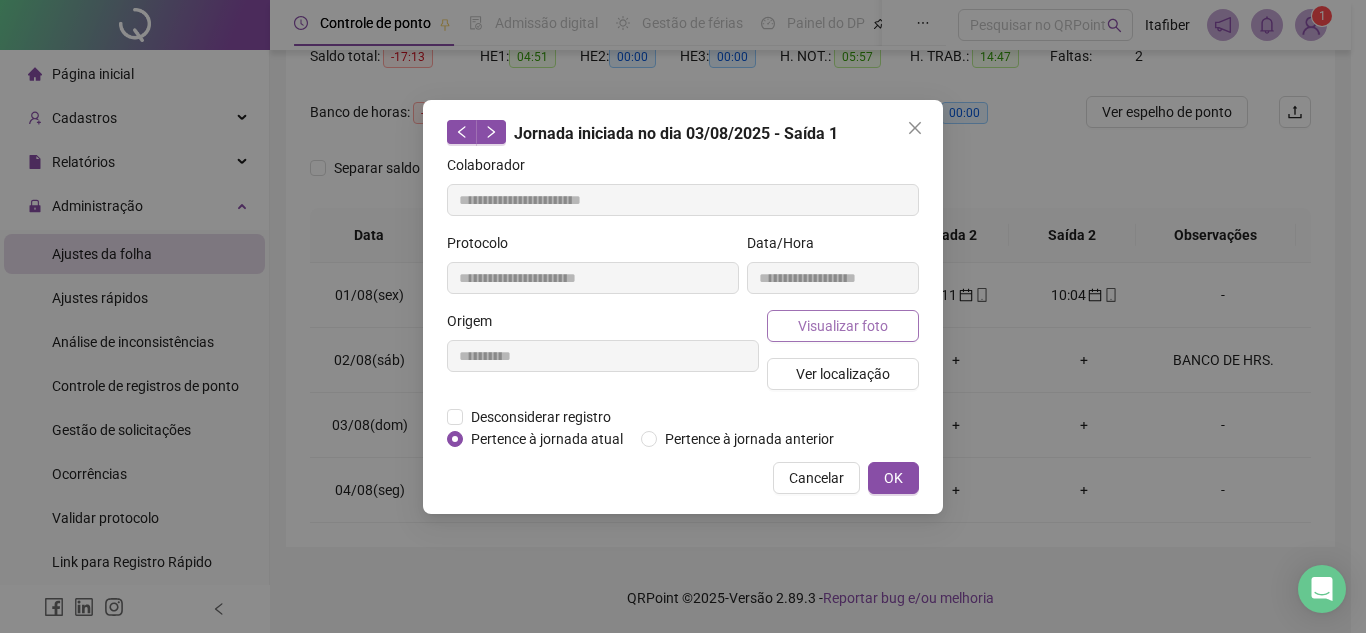 click on "Visualizar foto" at bounding box center (843, 326) 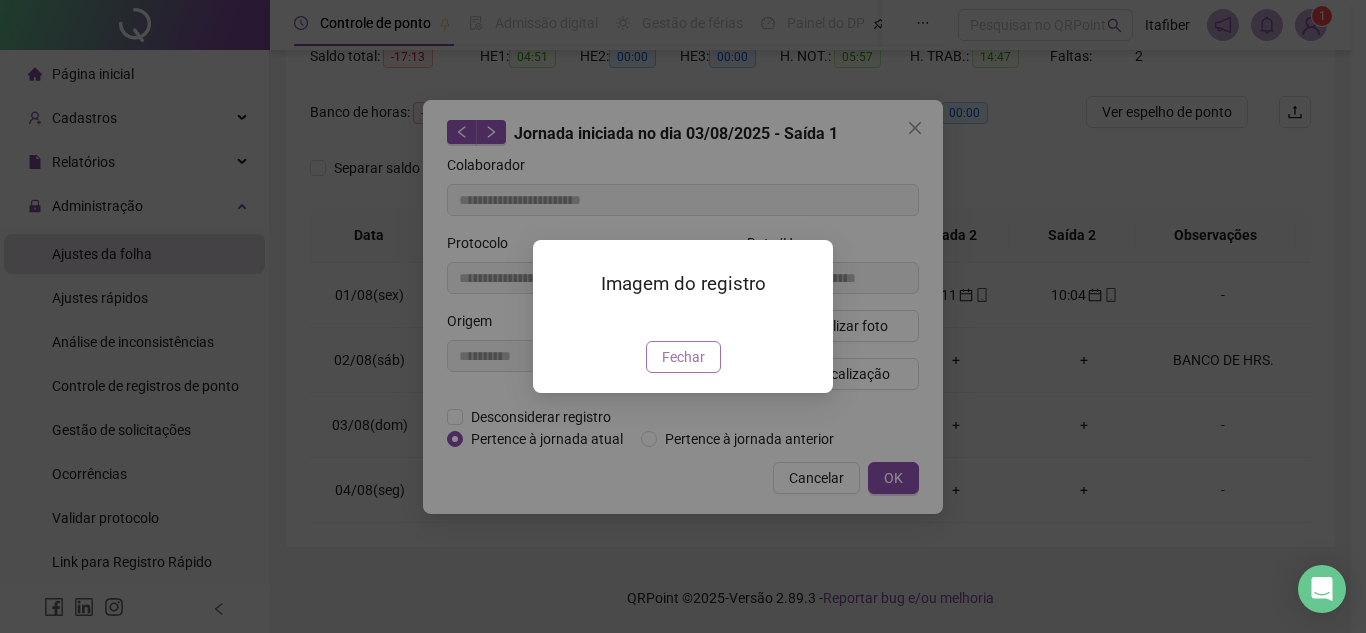 click on "Fechar" at bounding box center (683, 357) 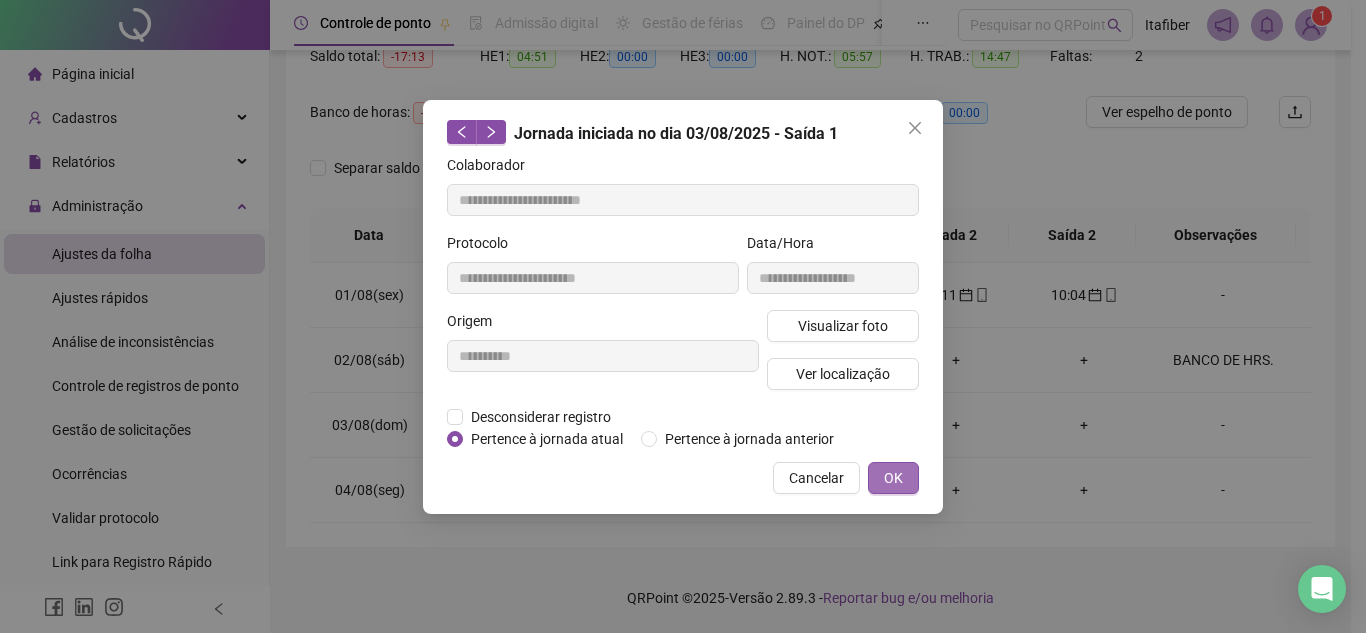 click on "OK" at bounding box center [893, 478] 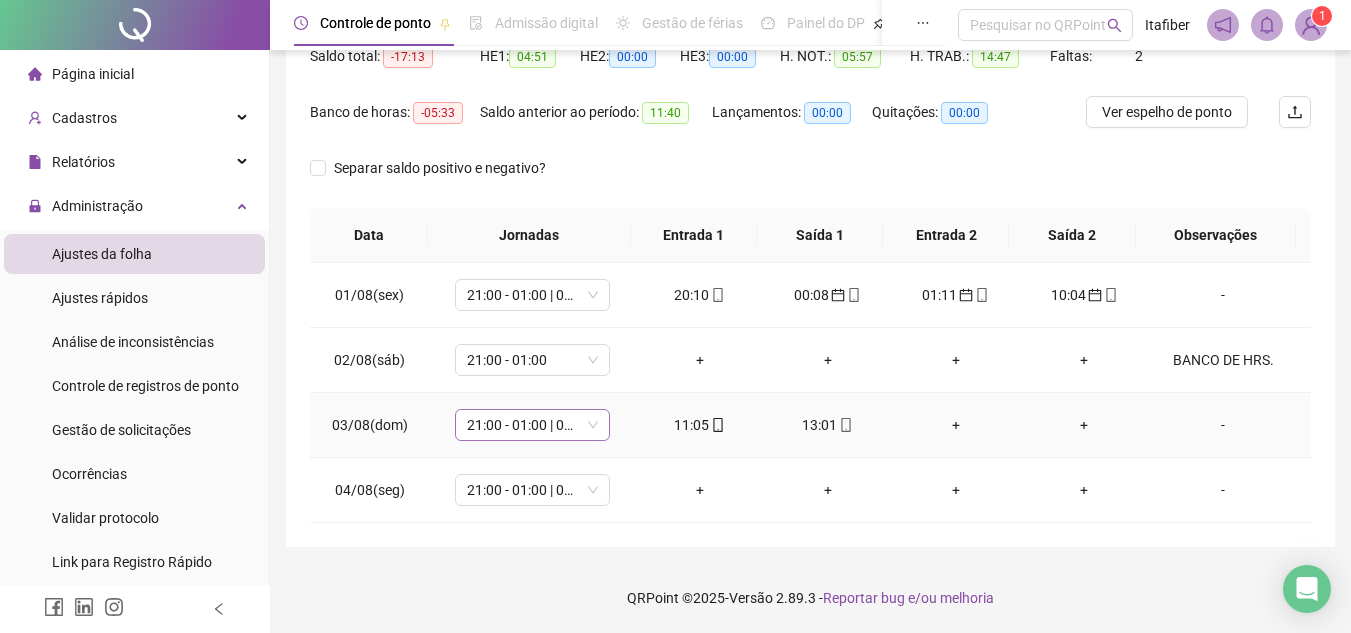 click on "21:00 - 01:00 | 02:00 - 06:00" at bounding box center (532, 425) 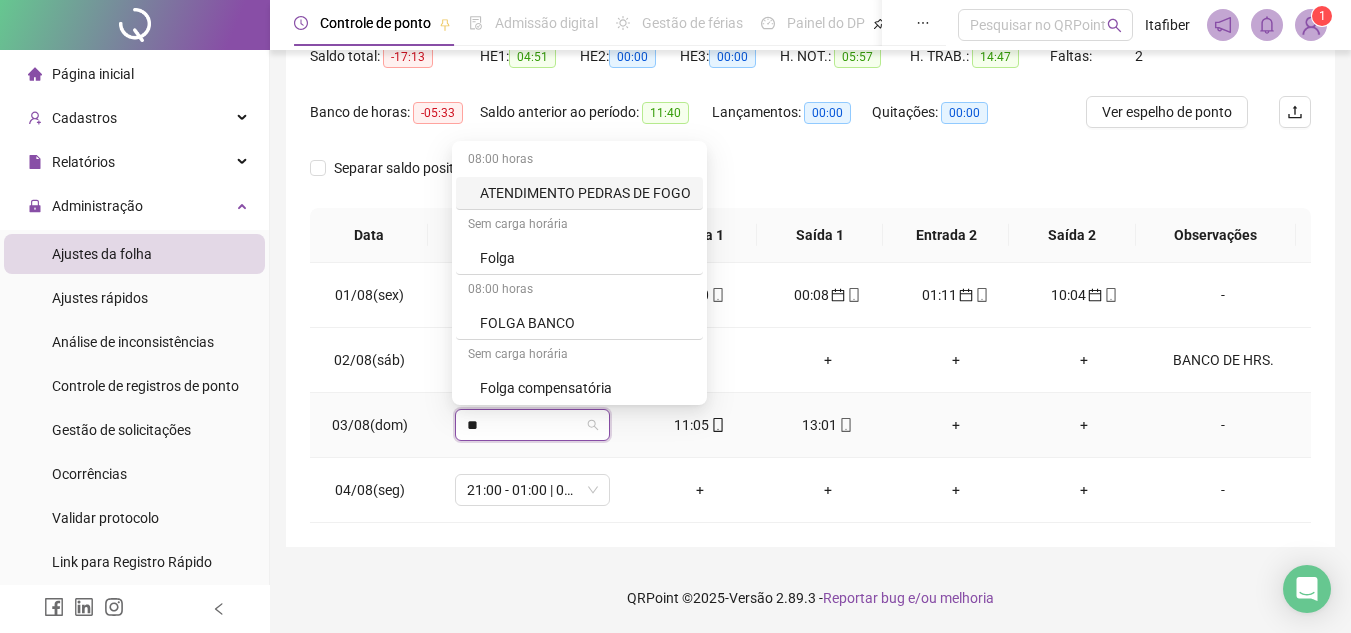 type on "***" 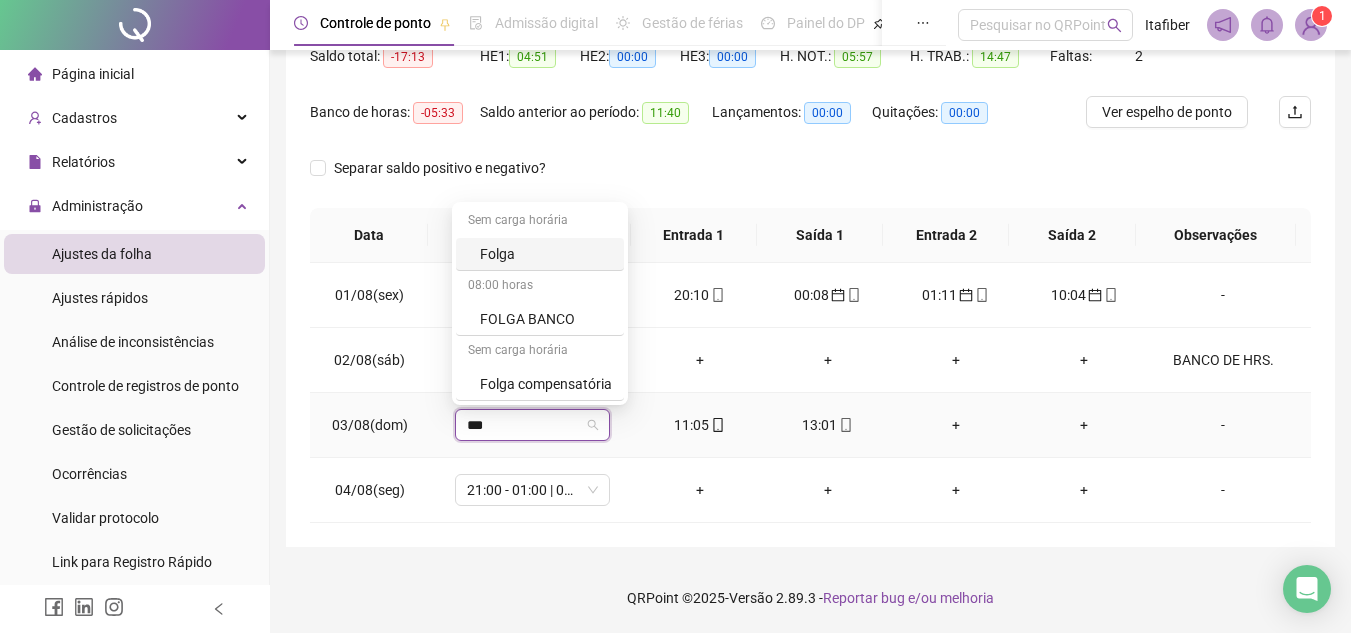 click on "Folga" at bounding box center (546, 254) 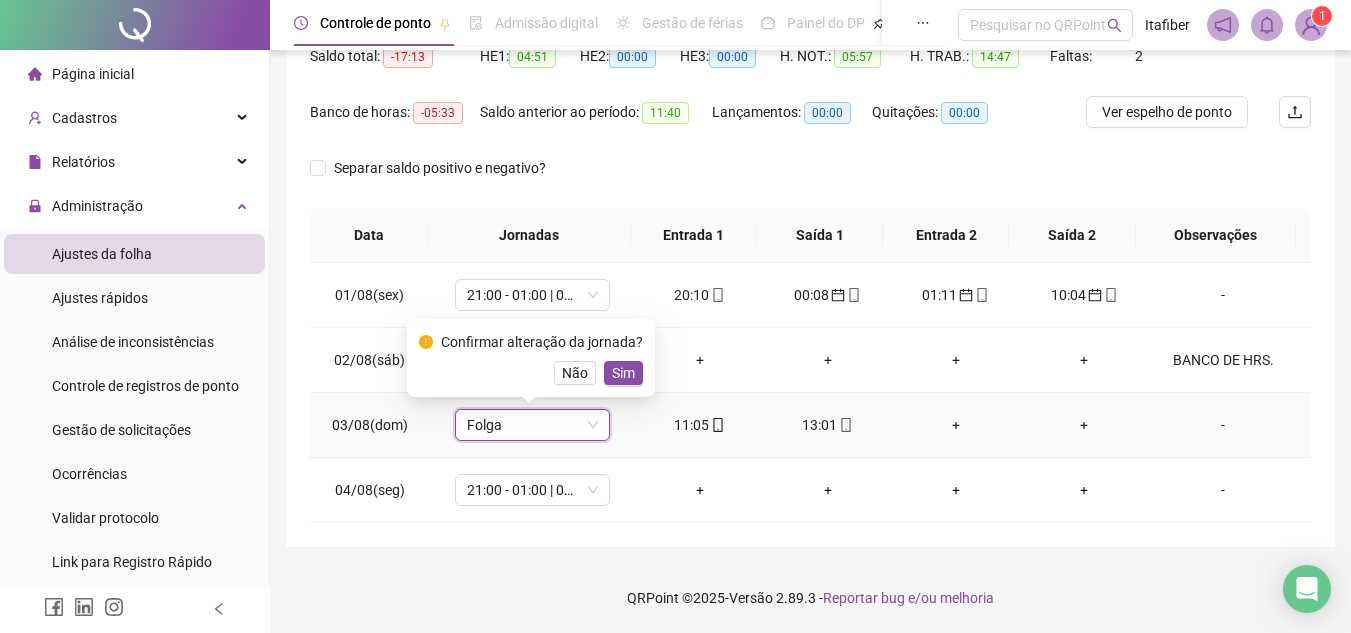 click on "Sim" at bounding box center [623, 373] 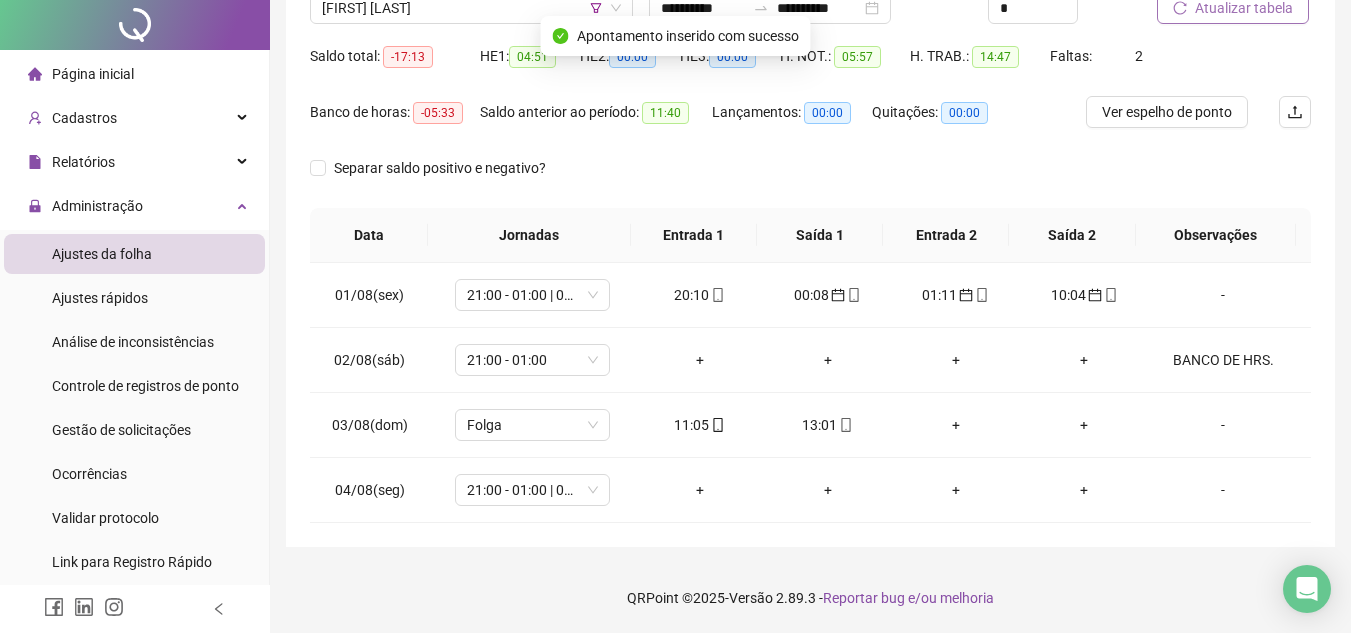 scroll, scrollTop: 0, scrollLeft: 0, axis: both 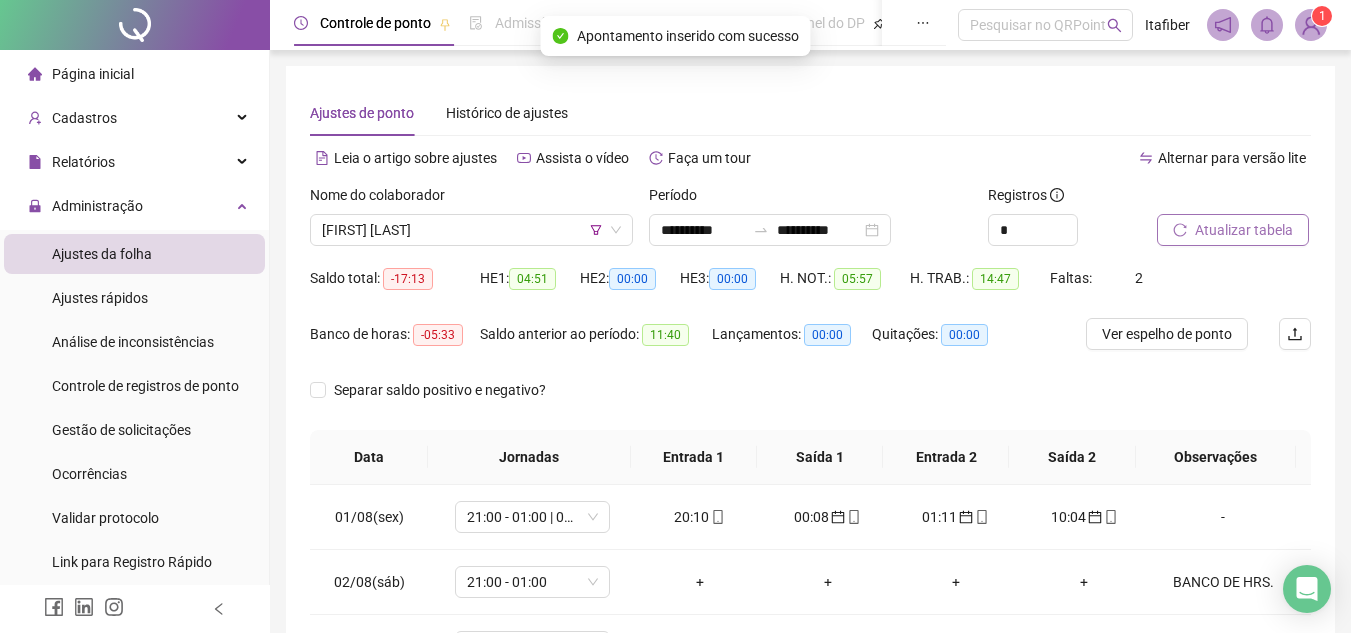 click on "Atualizar tabela" at bounding box center (1244, 230) 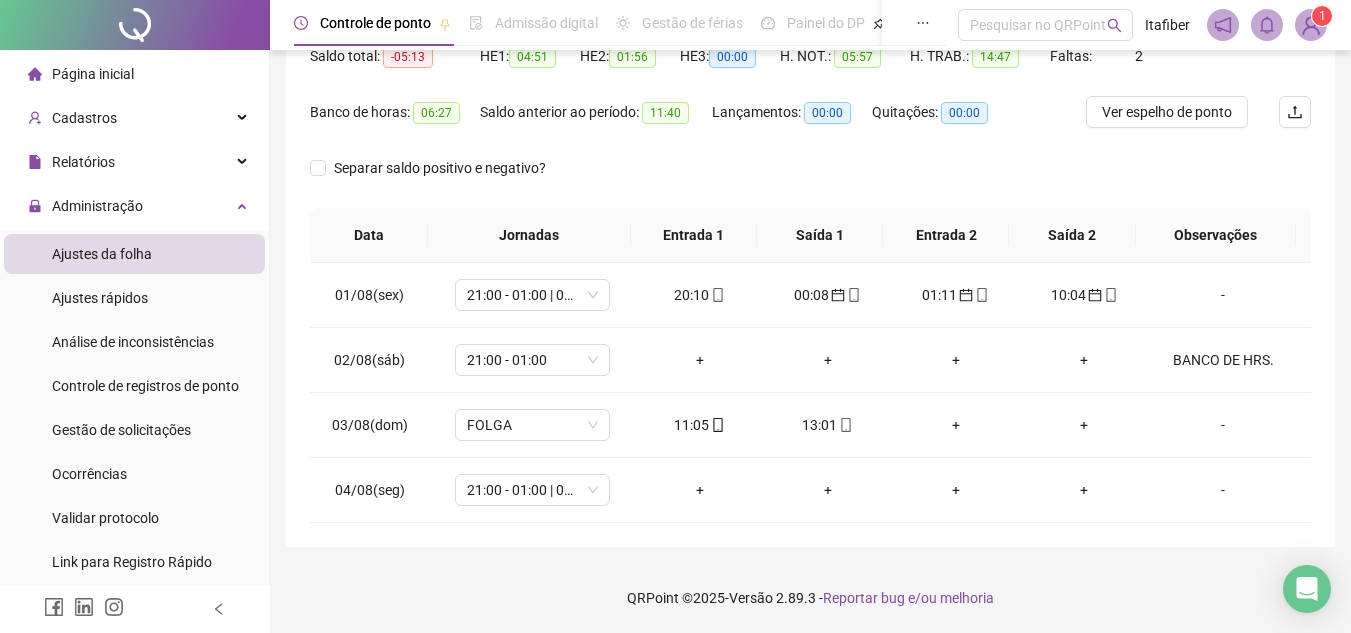 scroll, scrollTop: 0, scrollLeft: 0, axis: both 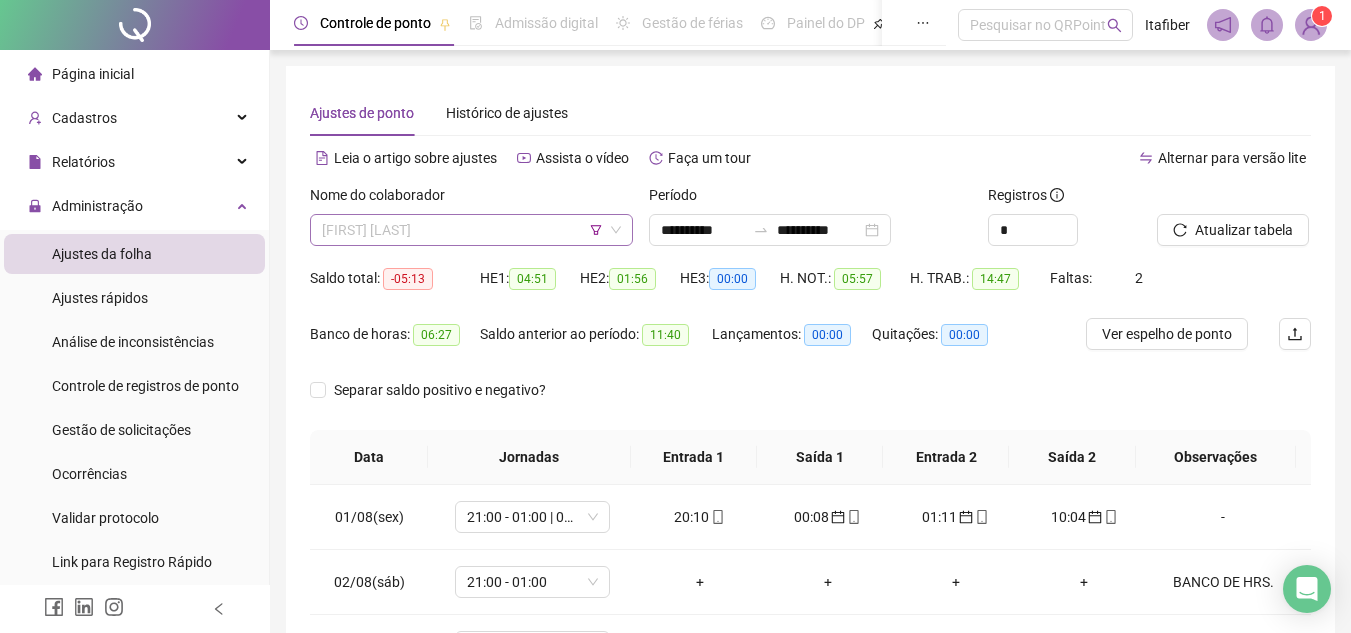 click on "[FIRST] [LAST]" at bounding box center [471, 230] 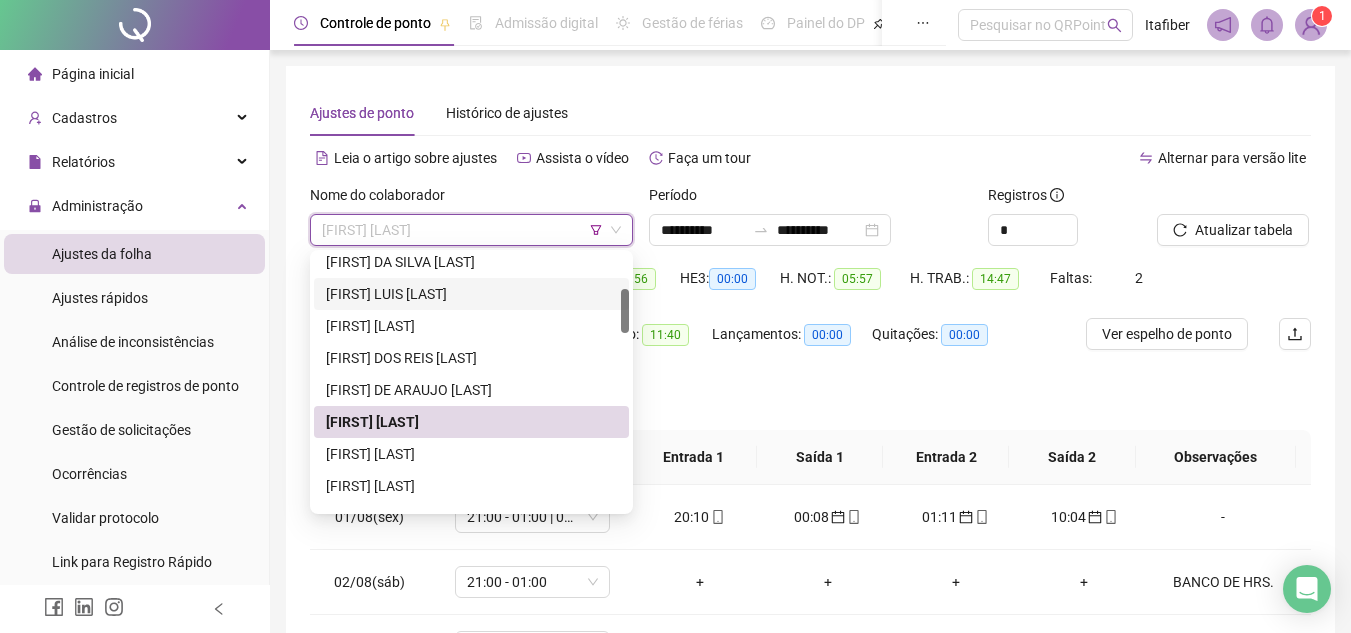 click on "Separar saldo positivo e negativo?" at bounding box center [810, 402] 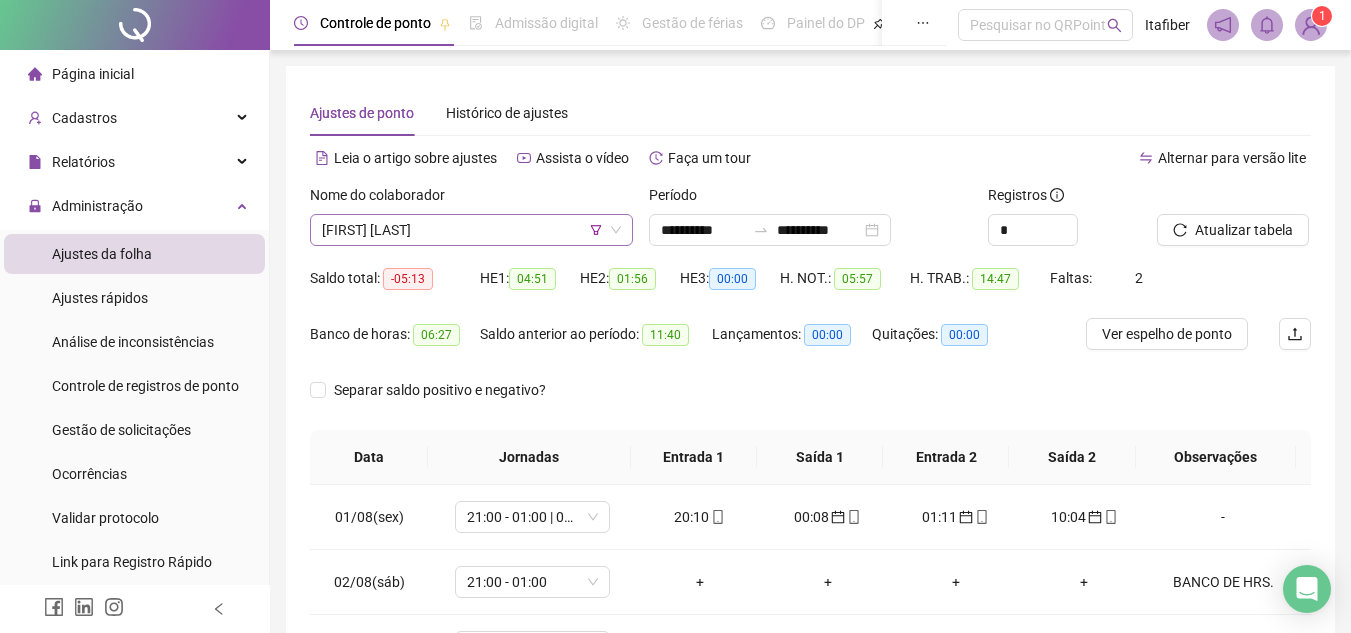 click on "[FIRST] [LAST]" at bounding box center [471, 230] 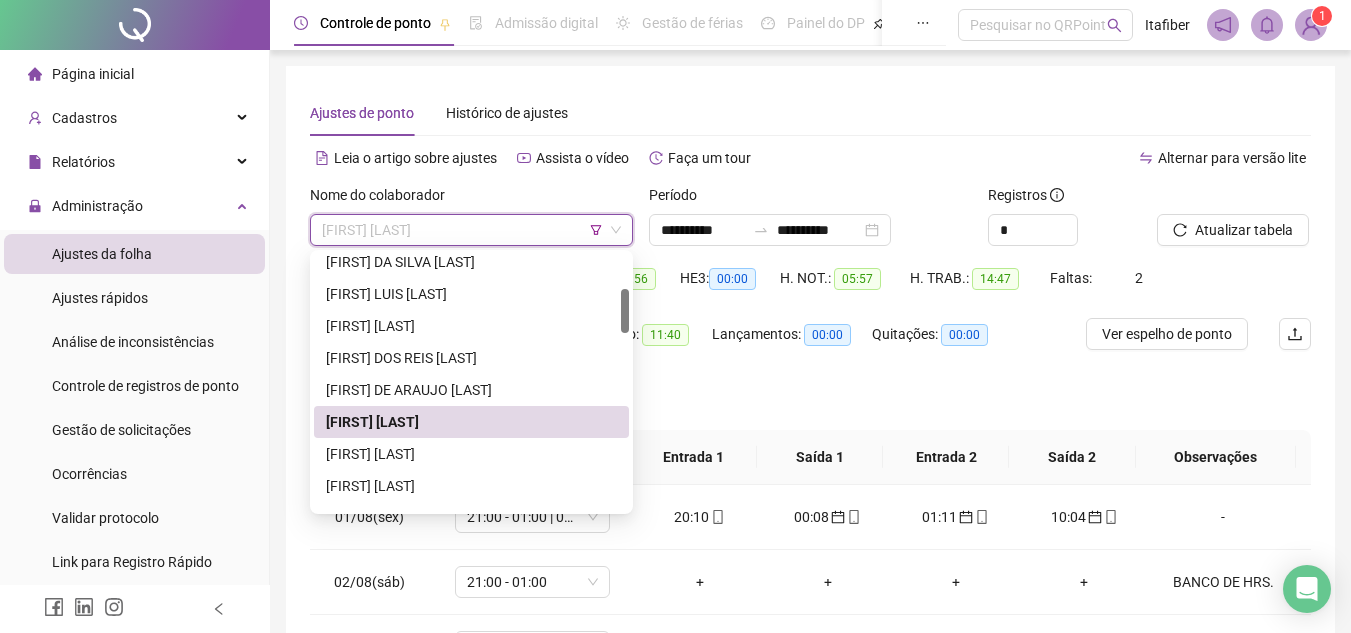 click on "[FIRST] [LAST]" at bounding box center (471, 454) 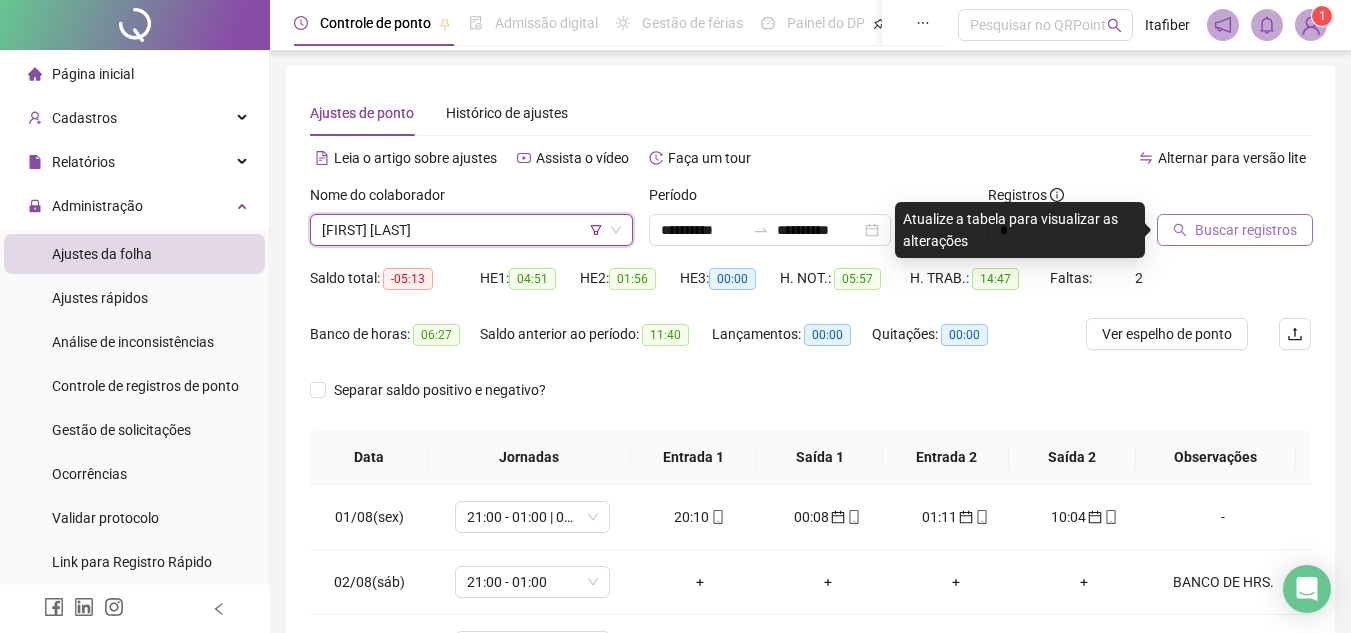 click on "Buscar registros" at bounding box center (1246, 230) 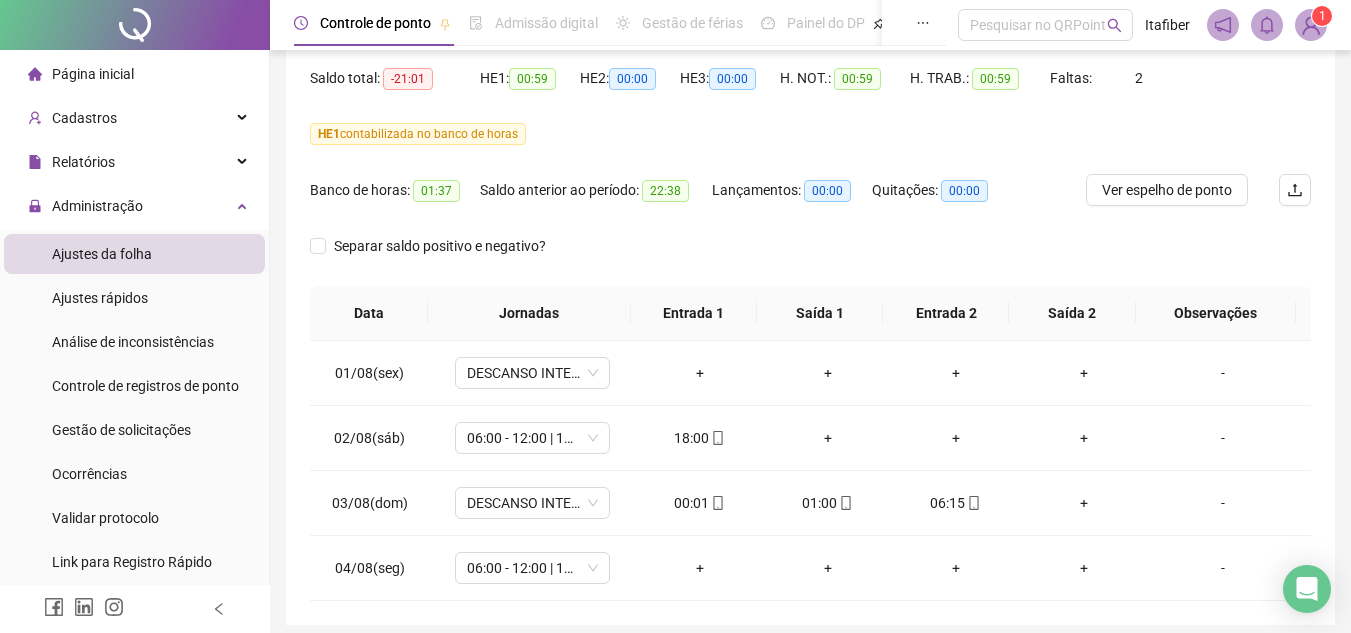 scroll, scrollTop: 278, scrollLeft: 0, axis: vertical 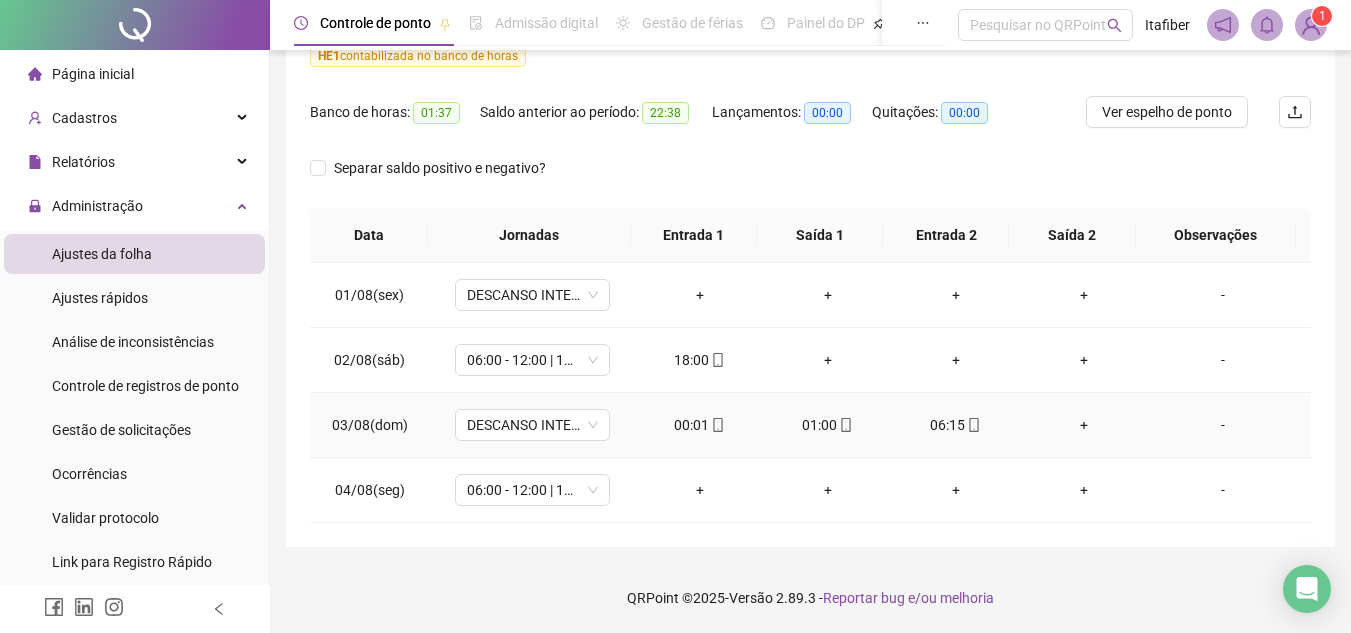 click on "00:01" at bounding box center (700, 425) 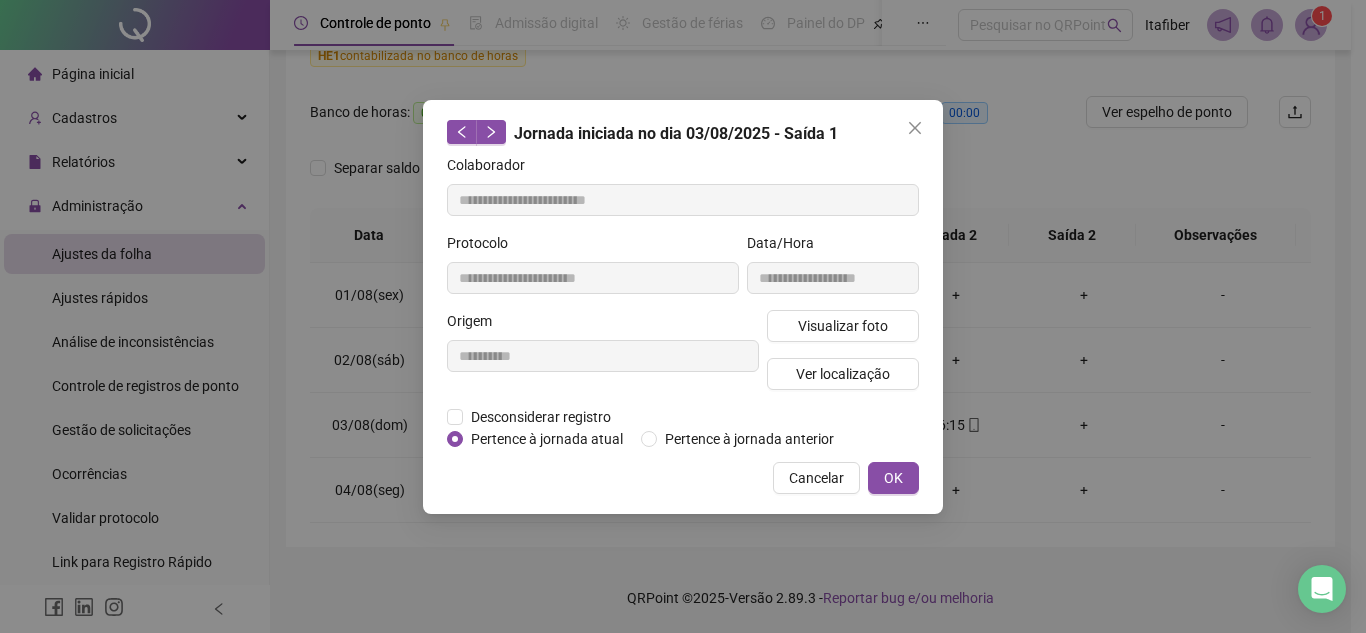 type on "**********" 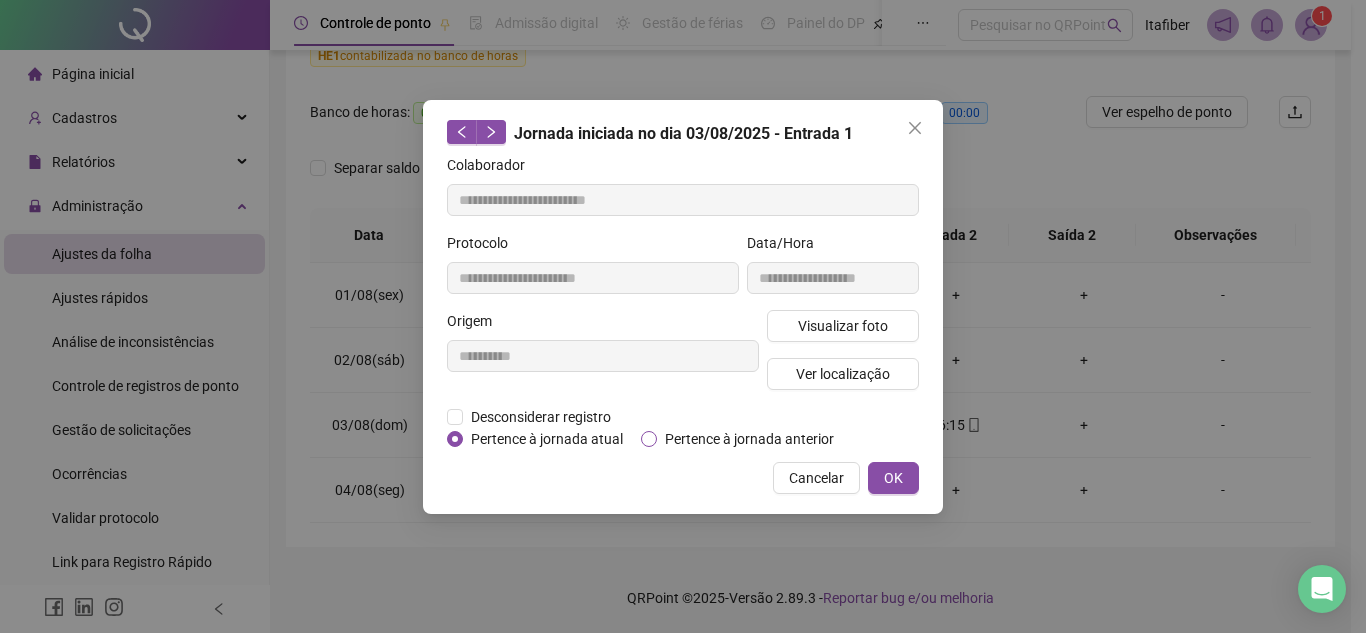 click on "Pertence à jornada anterior" at bounding box center (749, 439) 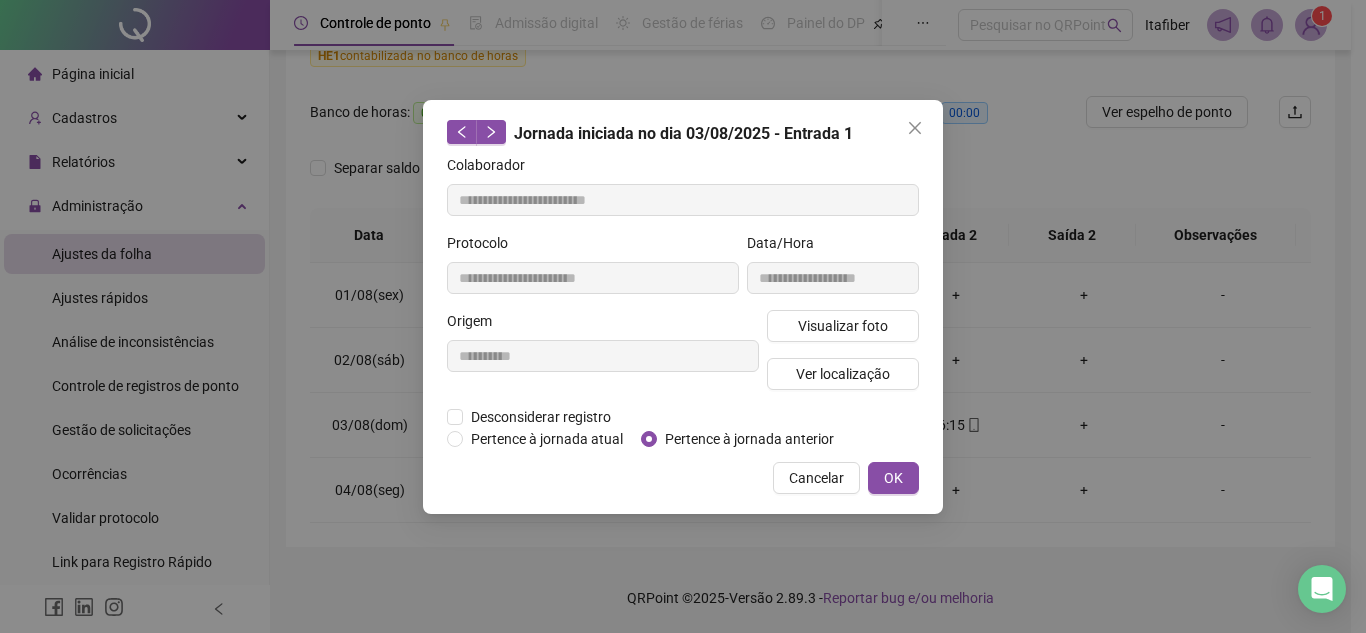 click on "**********" at bounding box center [683, 307] 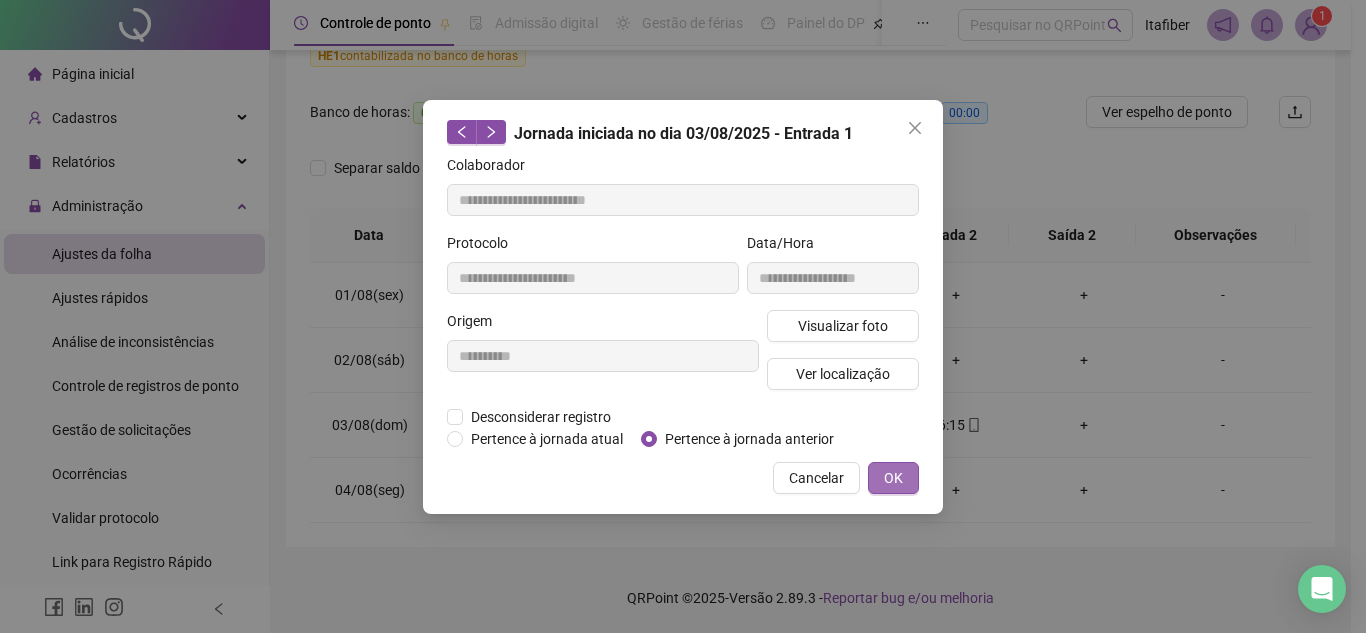 click on "OK" at bounding box center [893, 478] 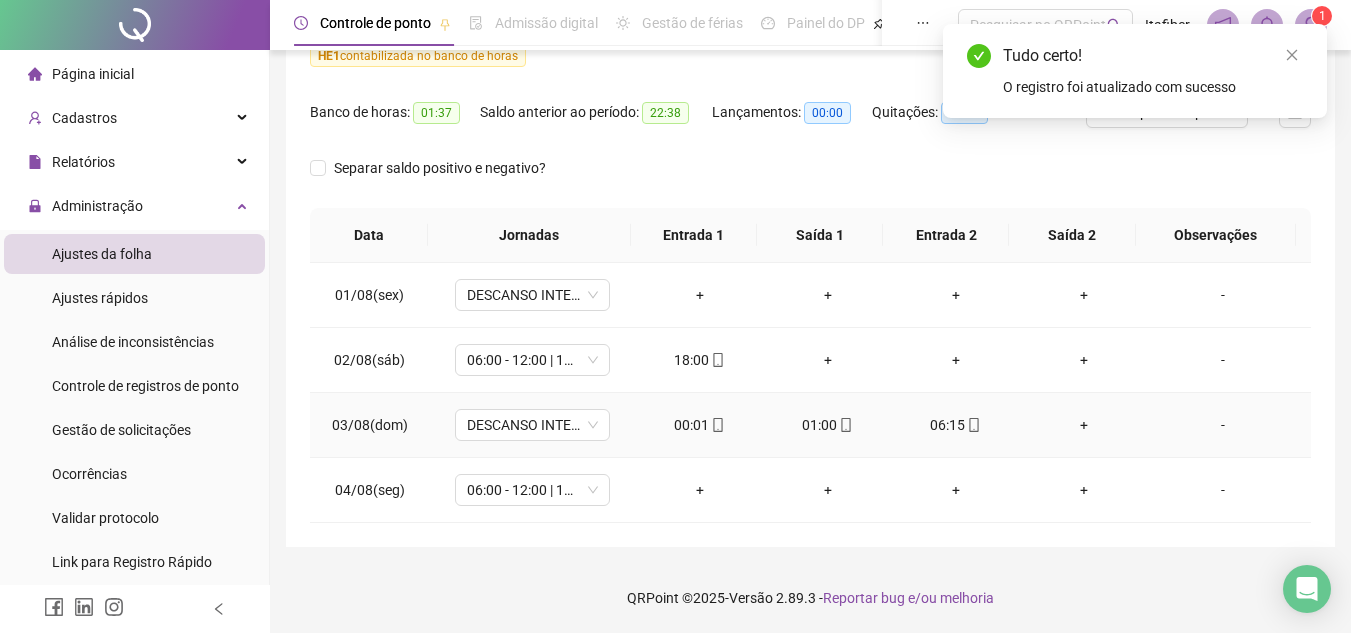 click on "01:00" at bounding box center [828, 425] 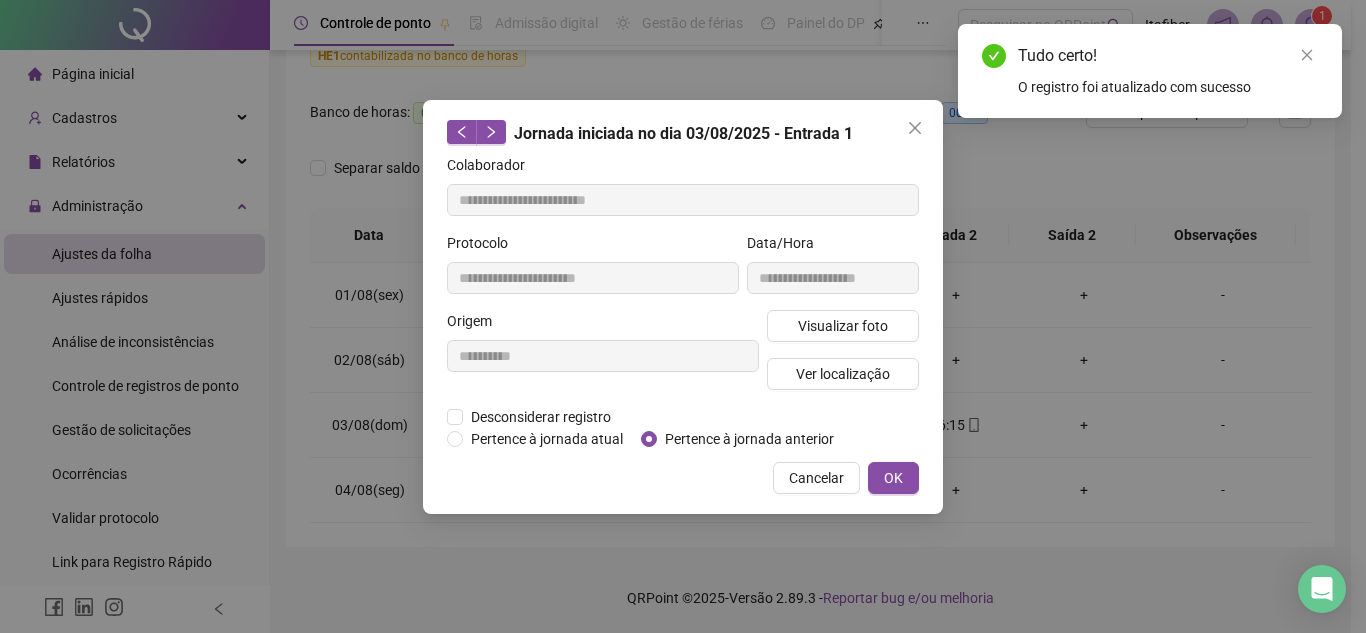 type on "**********" 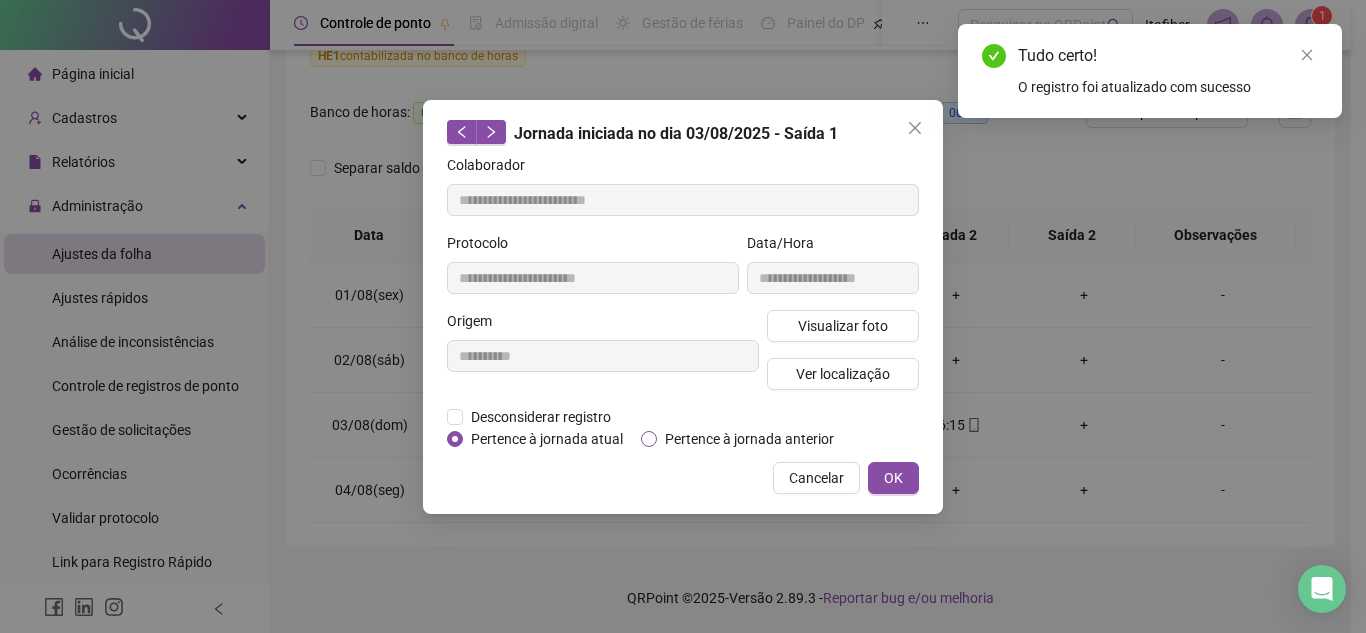 click on "Pertence à jornada anterior" at bounding box center (749, 439) 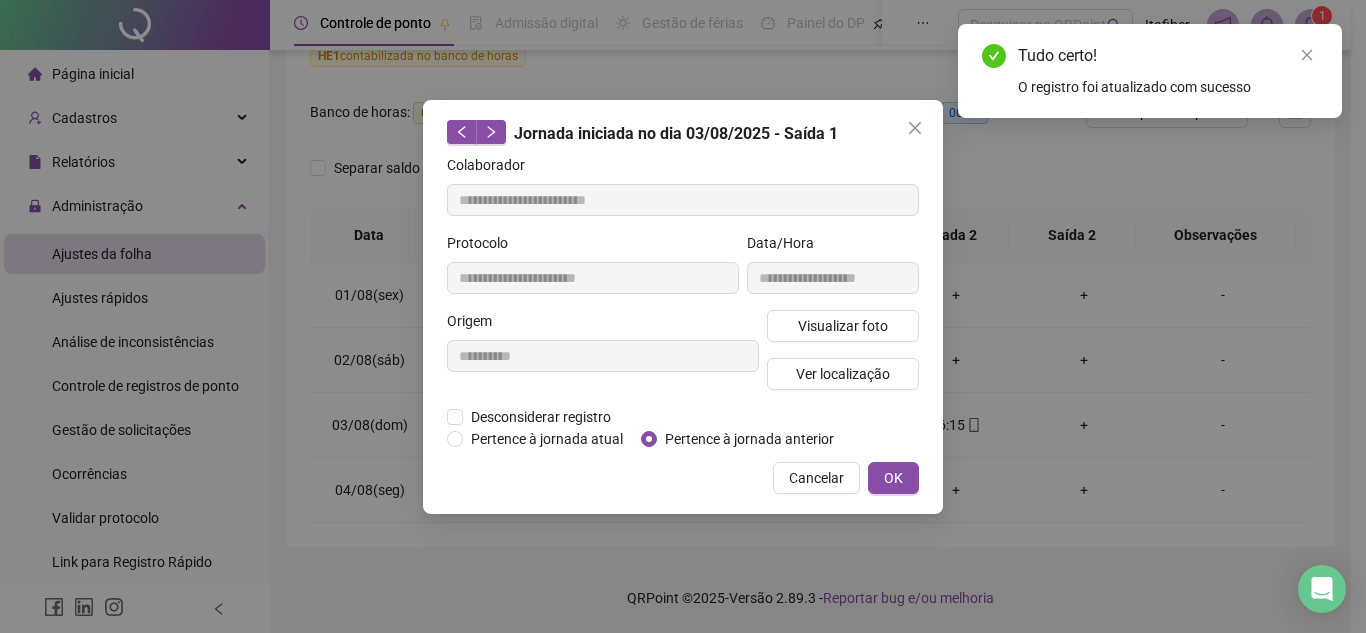 click on "**********" at bounding box center (683, 307) 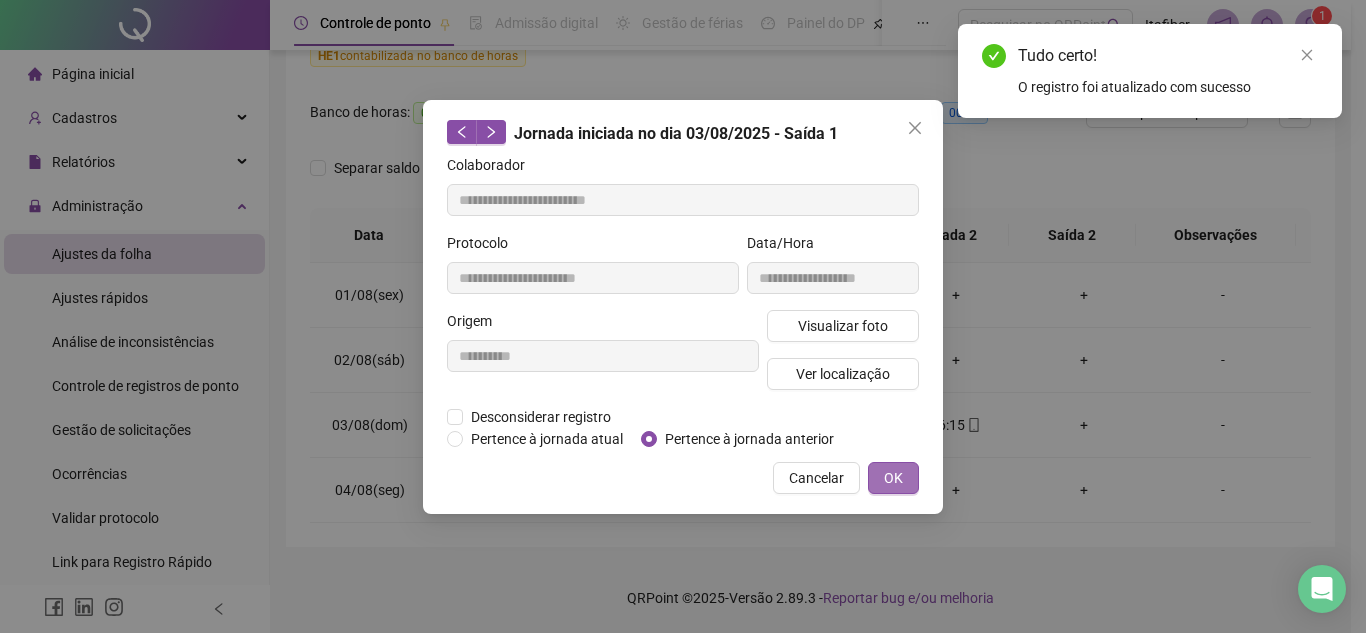 click on "OK" at bounding box center (893, 478) 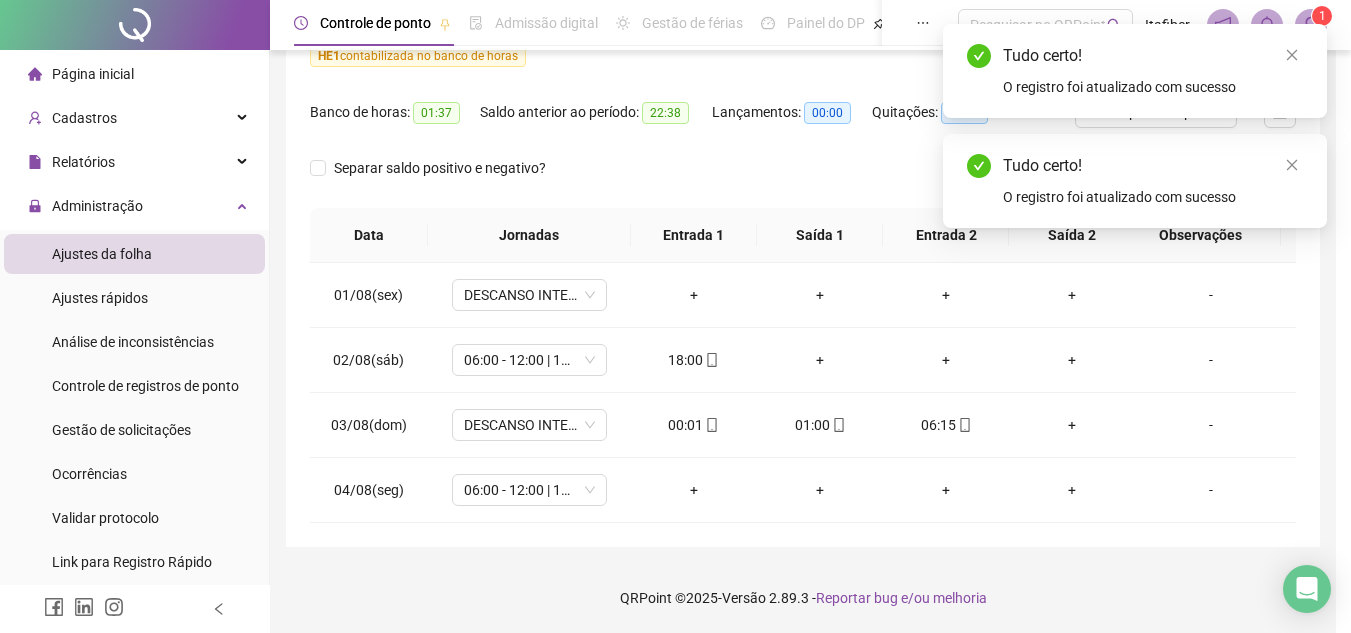 click on "06:15" at bounding box center [946, 425] 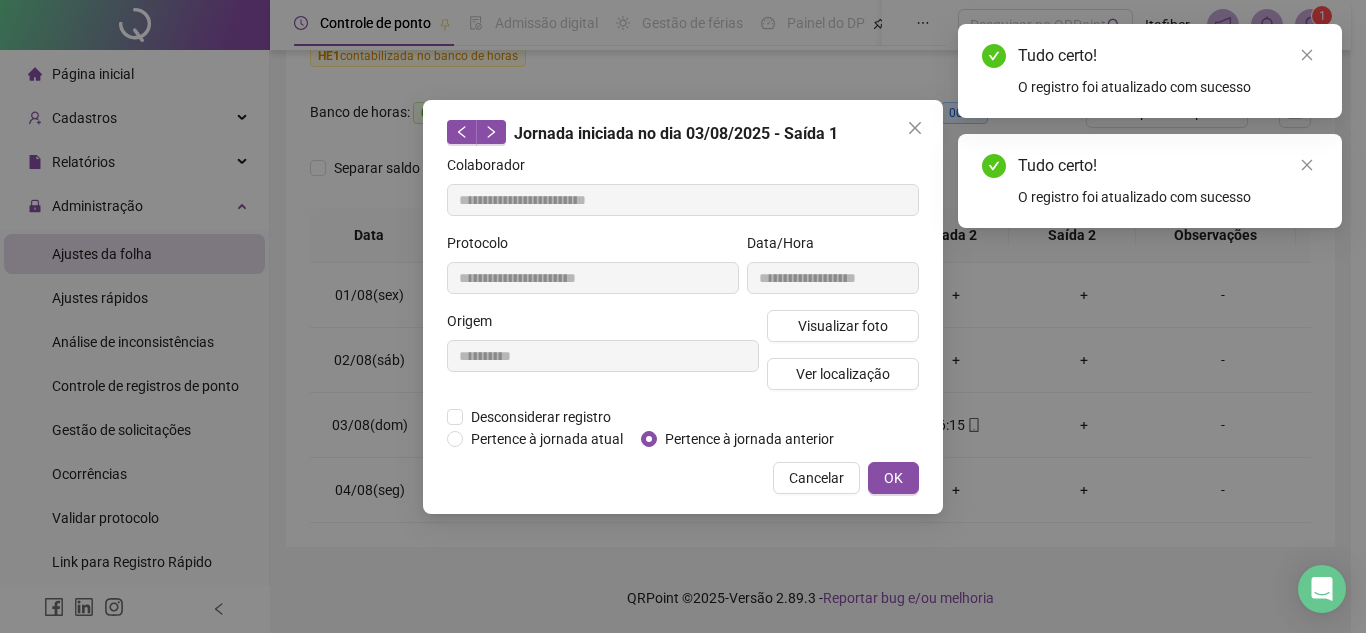 type on "**********" 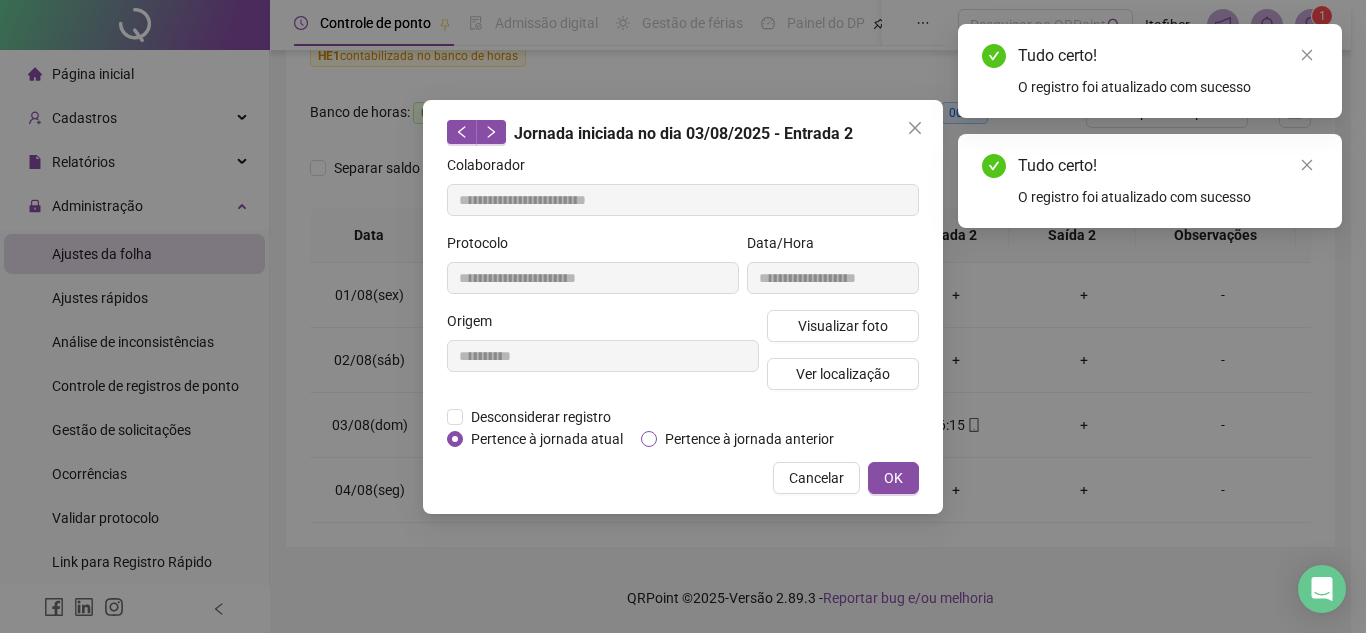 click on "Pertence à jornada anterior" at bounding box center (749, 439) 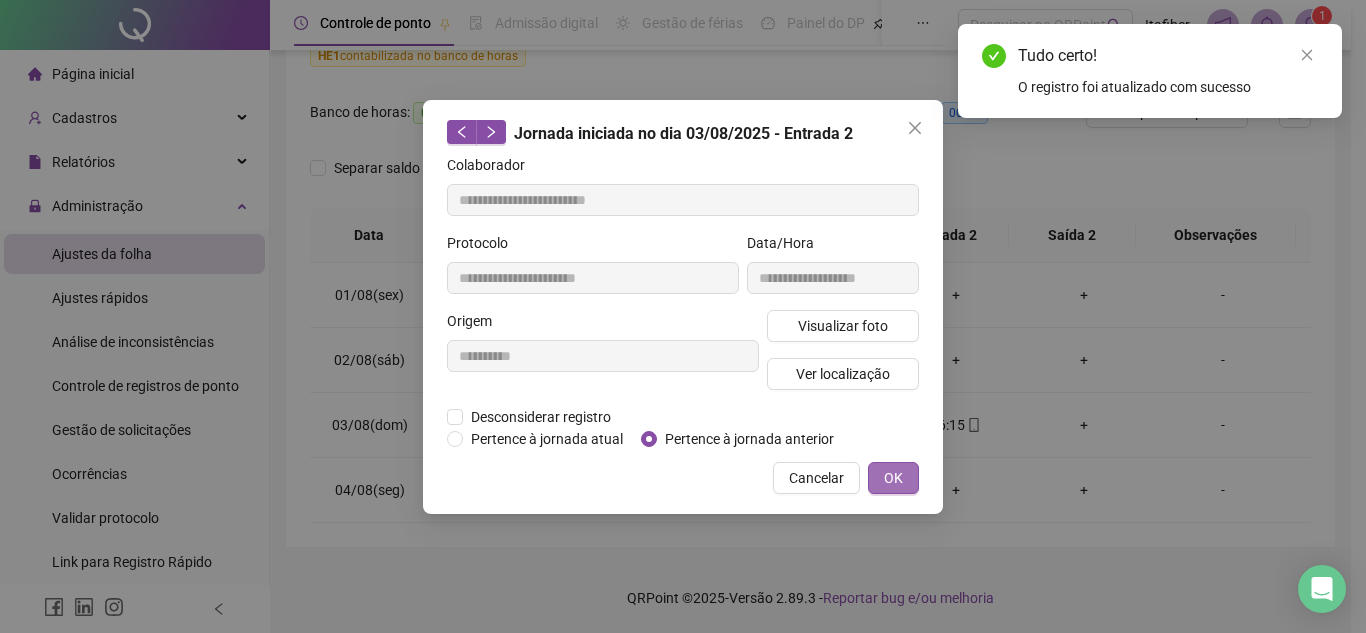 click on "OK" at bounding box center (893, 478) 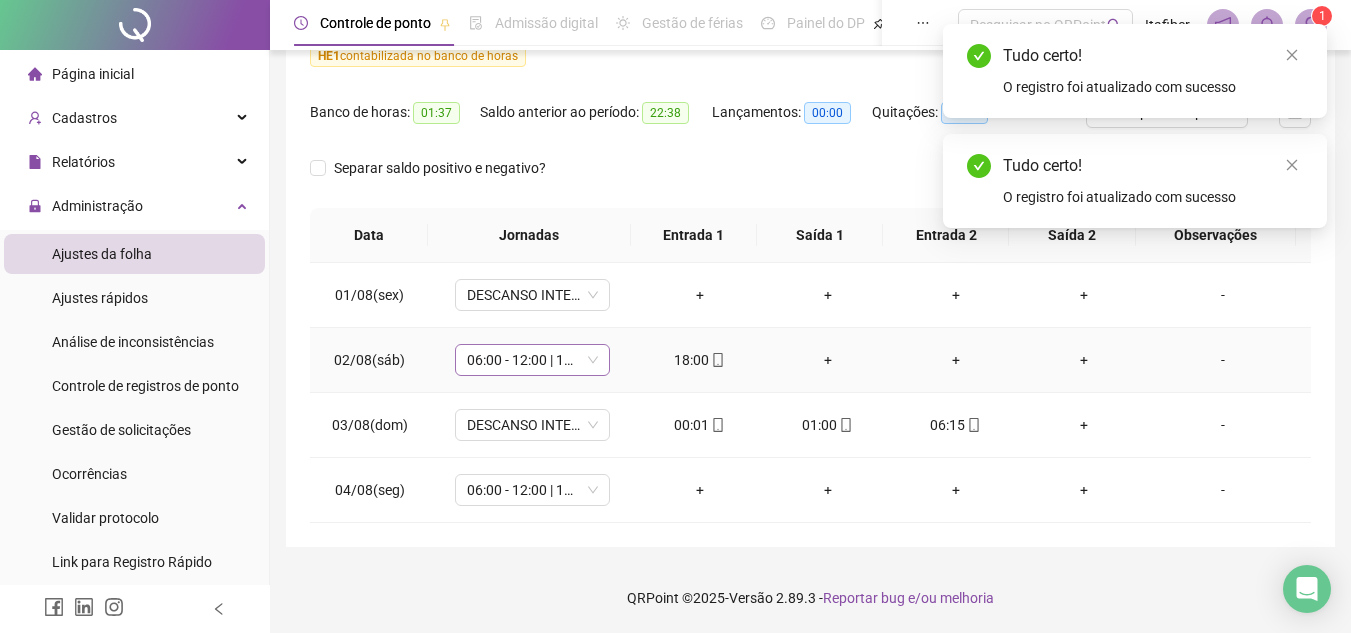click on "06:00 - 12:00 | 13:00 - 18:00" at bounding box center (532, 360) 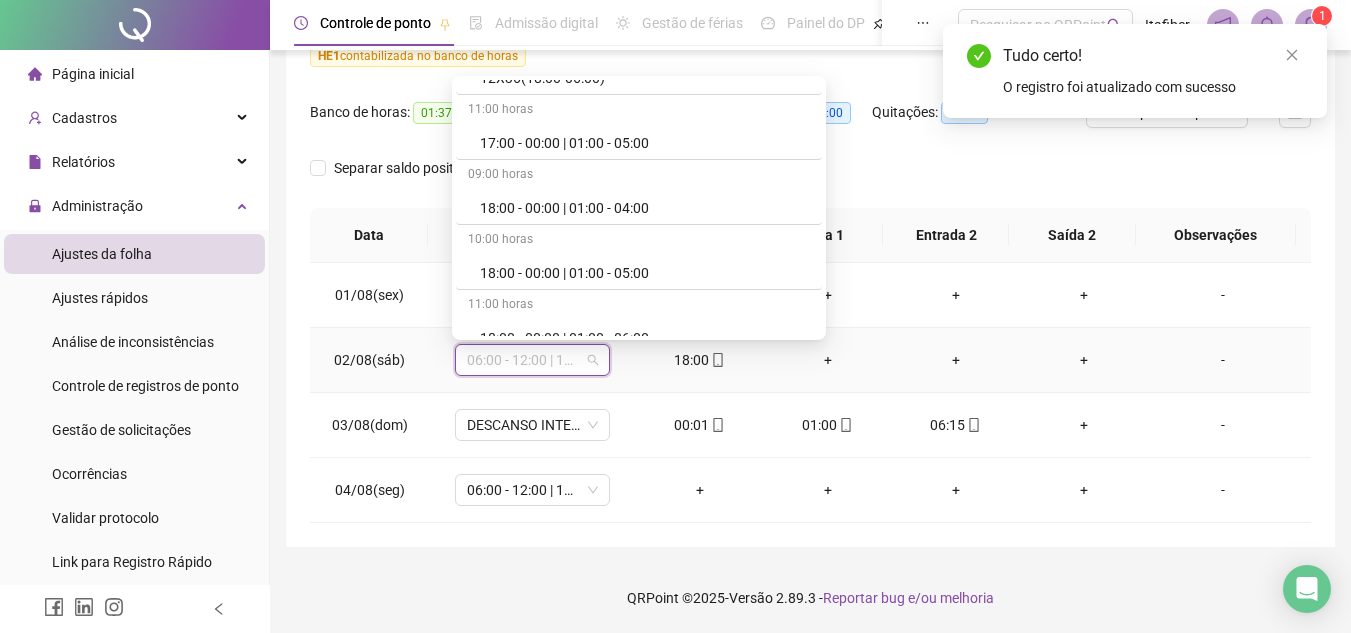 scroll, scrollTop: 800, scrollLeft: 0, axis: vertical 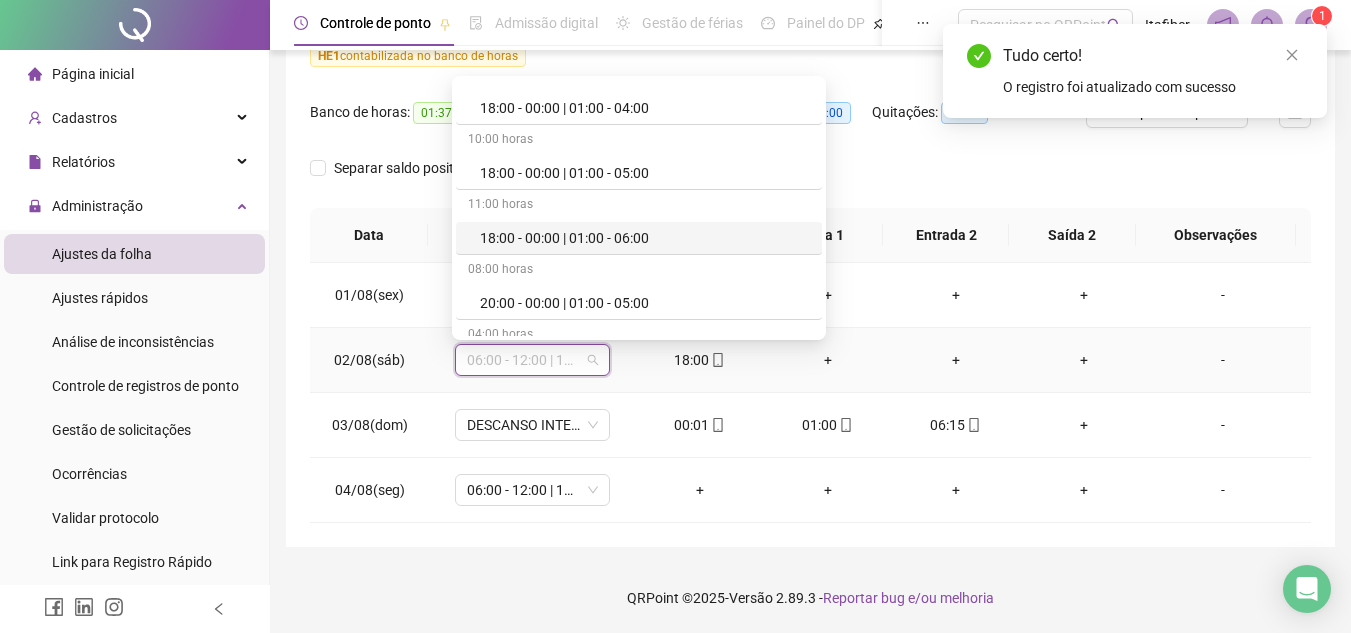 click on "18:00 - 00:00 | 01:00 - 06:00" at bounding box center (645, 238) 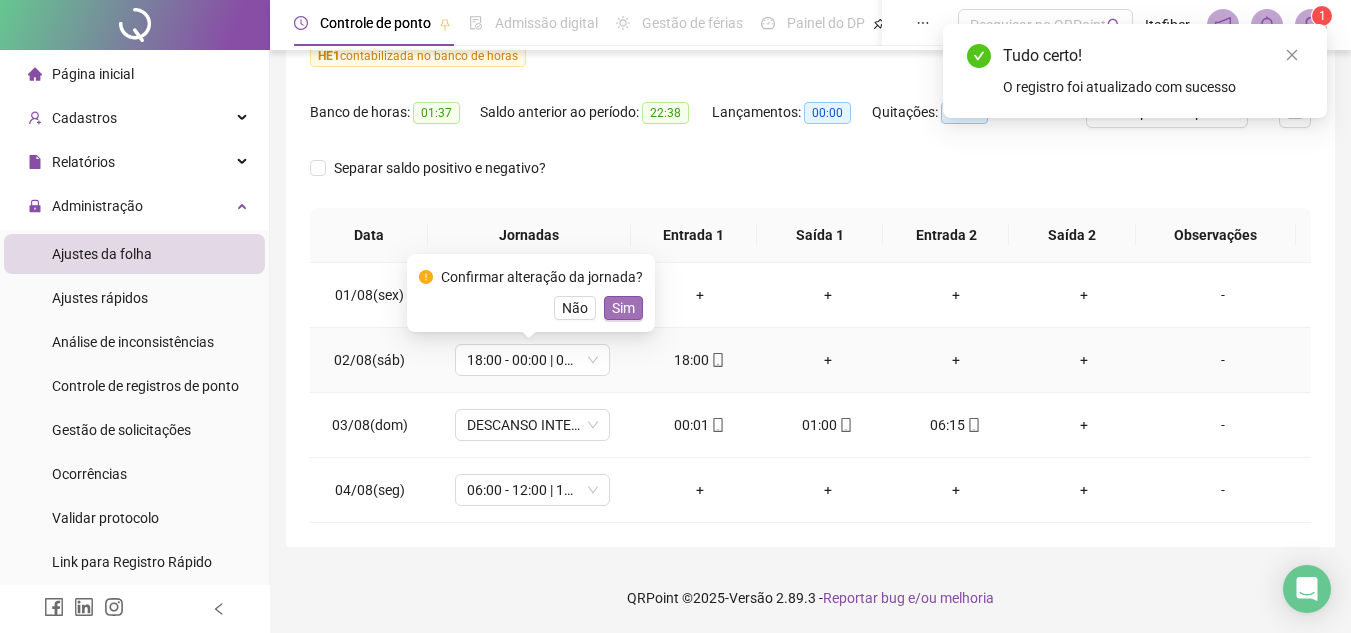 click on "Sim" at bounding box center (623, 308) 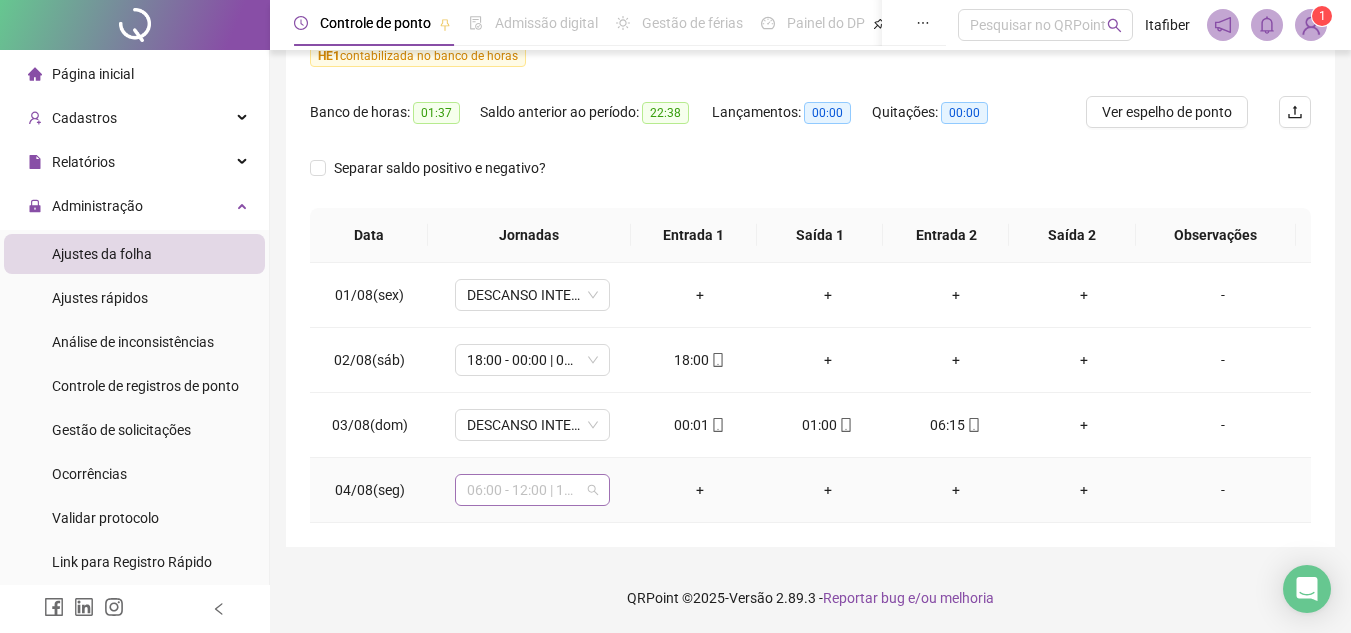 click on "06:00 - 12:00 | 13:00 - 18:00" at bounding box center [532, 490] 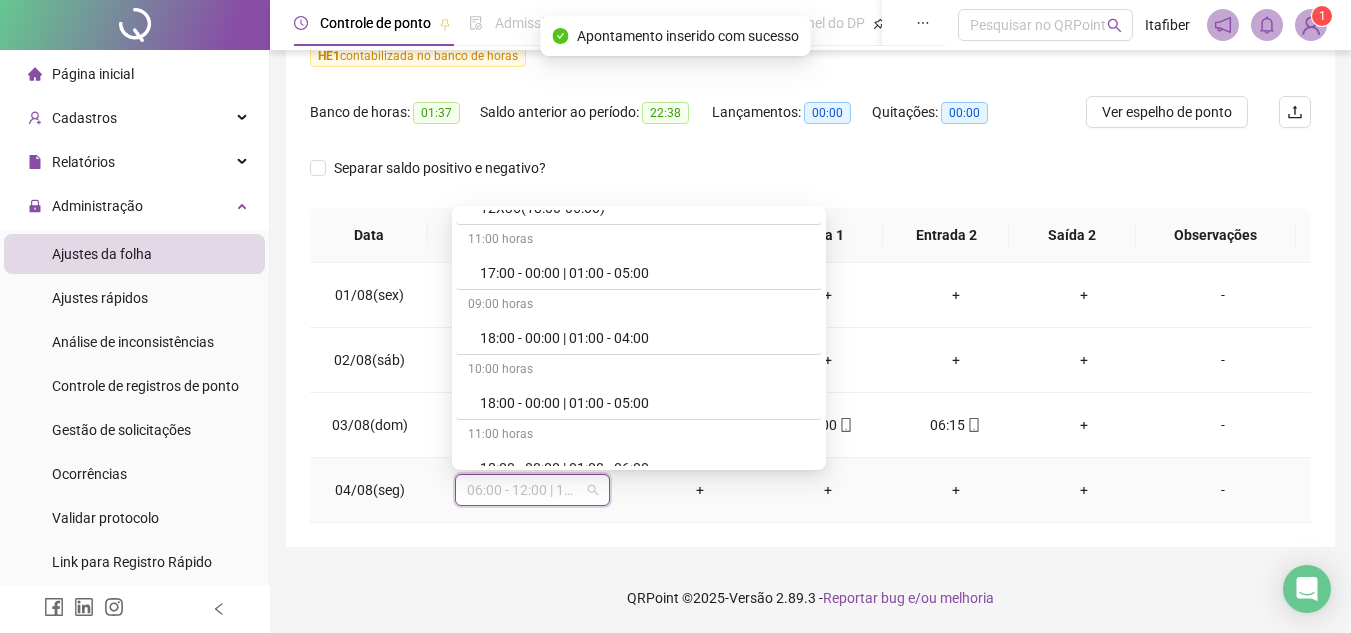 scroll, scrollTop: 800, scrollLeft: 0, axis: vertical 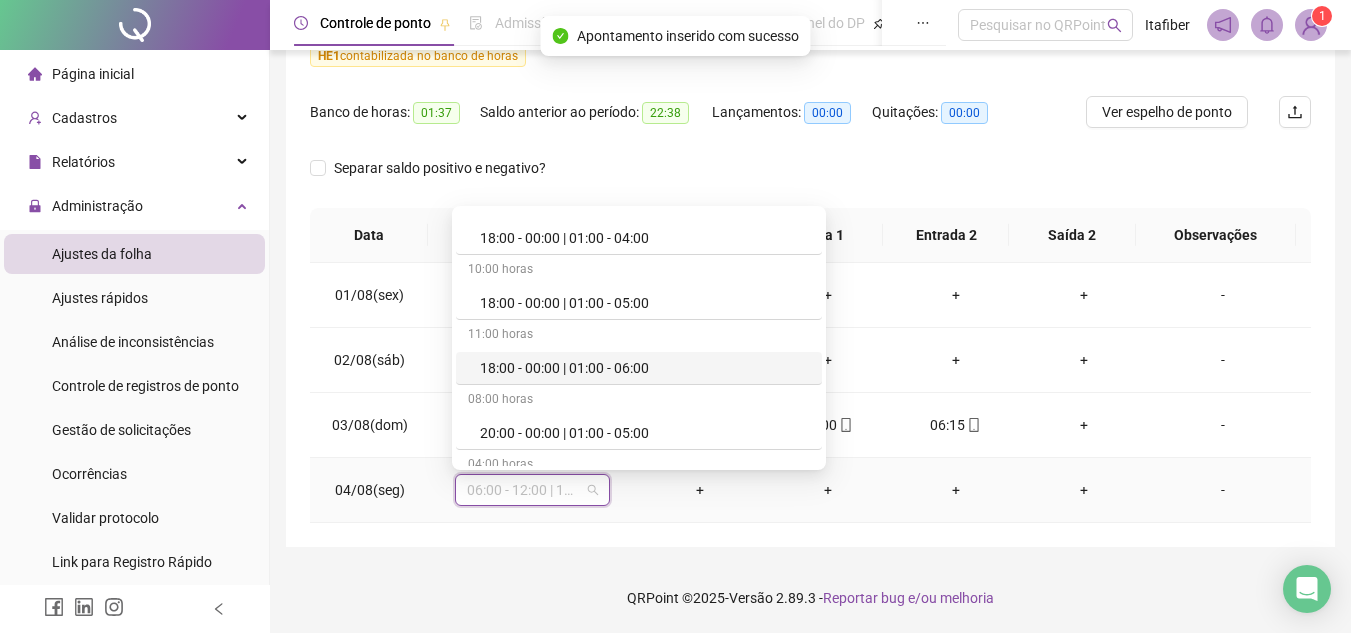 click on "18:00 - 00:00 | 01:00 - 06:00" at bounding box center [645, 368] 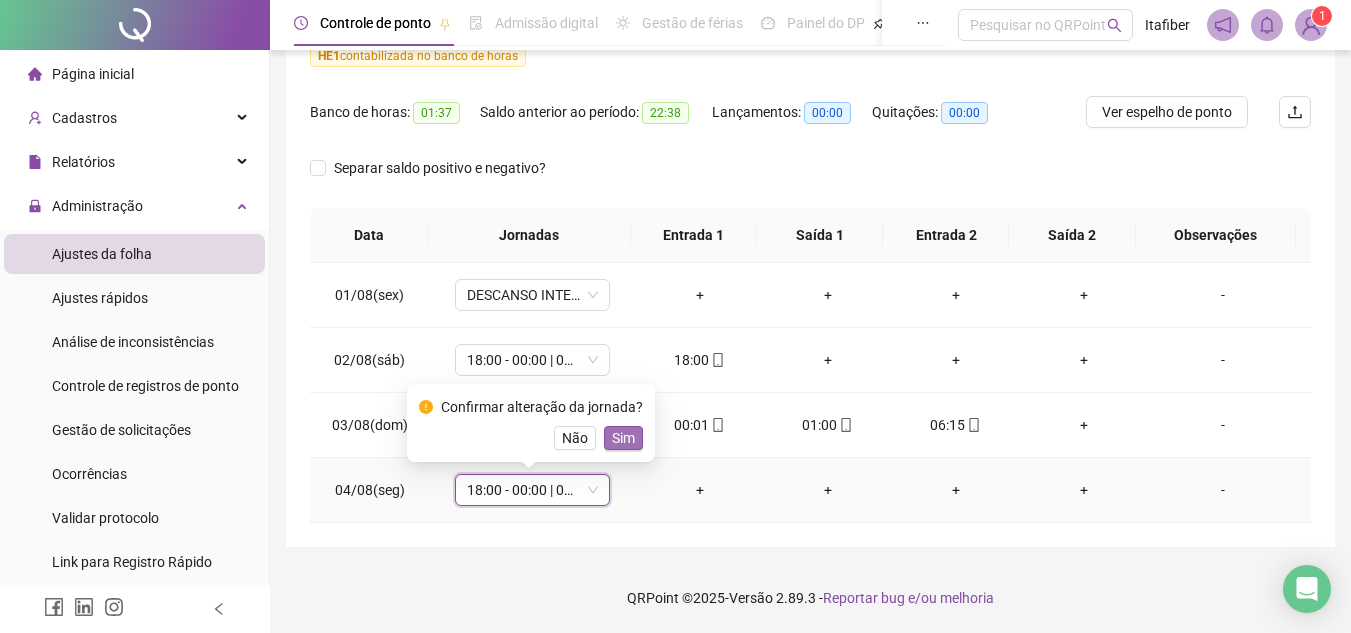 click on "Sim" at bounding box center [623, 438] 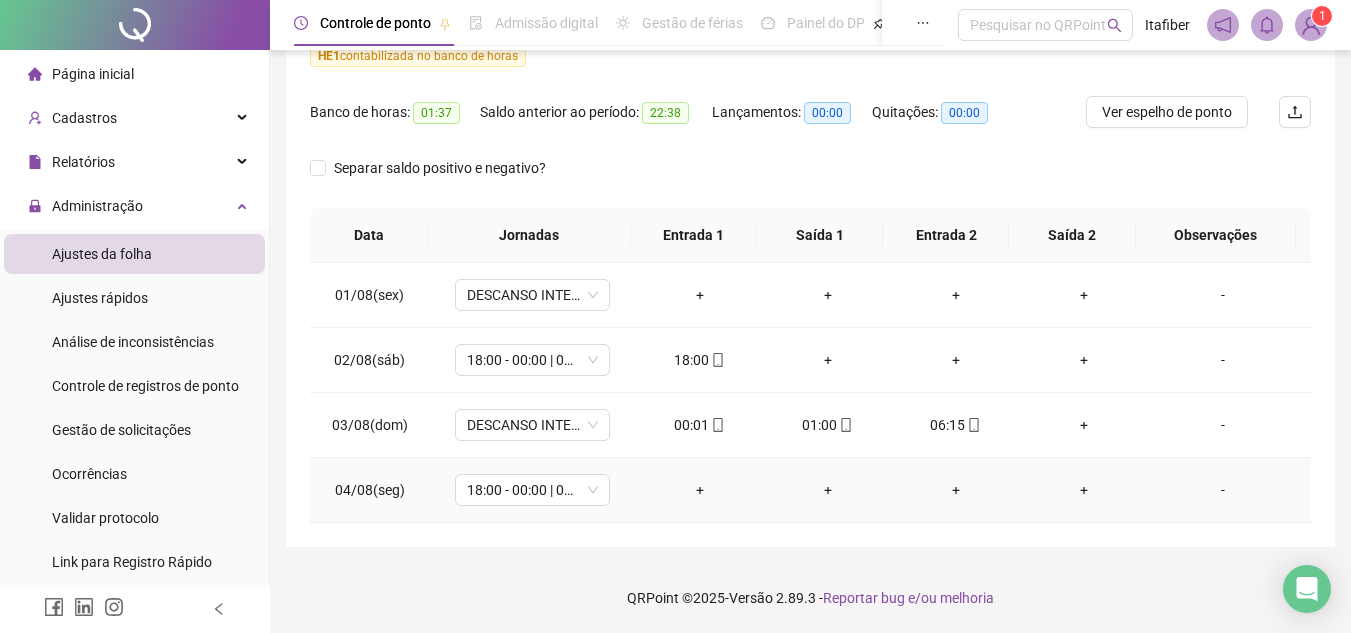 scroll, scrollTop: 0, scrollLeft: 0, axis: both 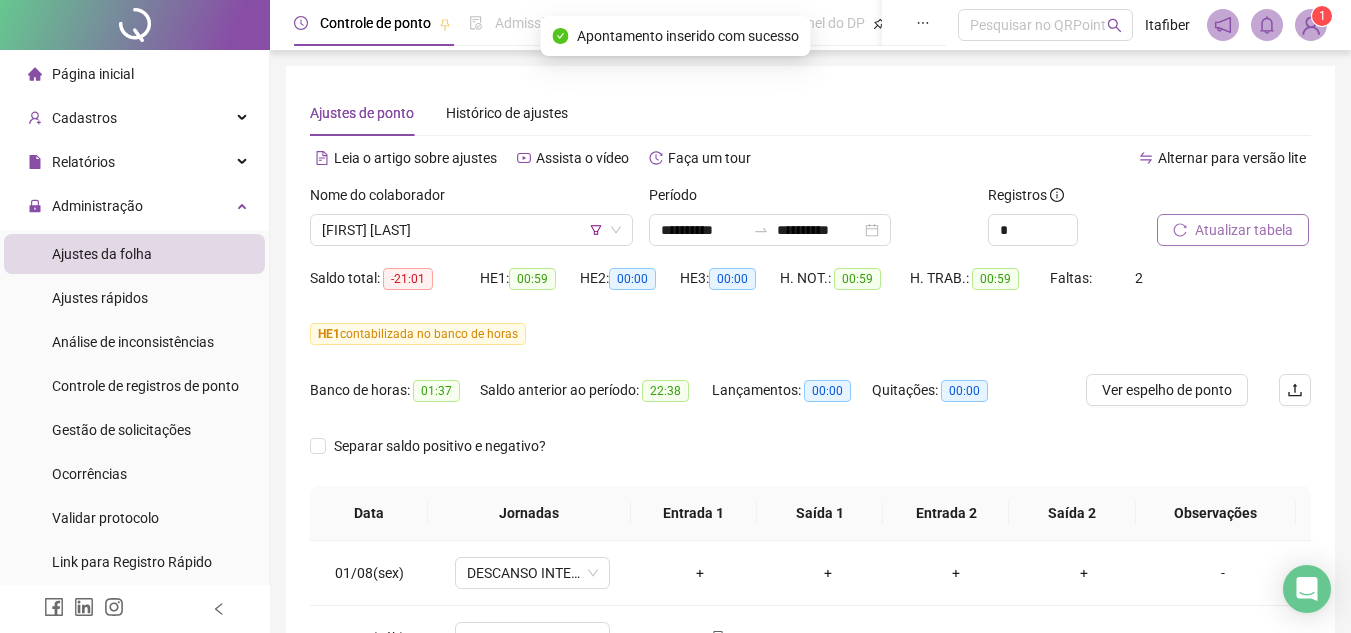 click on "Atualizar tabela" at bounding box center [1244, 230] 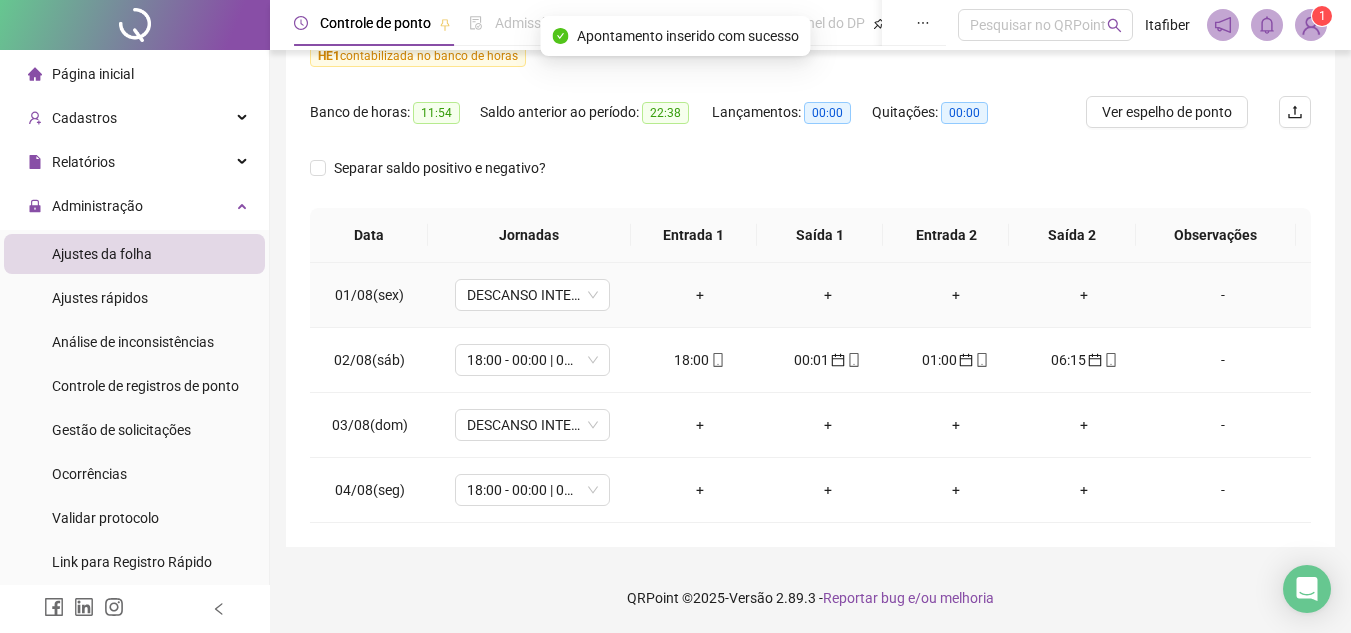 scroll, scrollTop: 0, scrollLeft: 0, axis: both 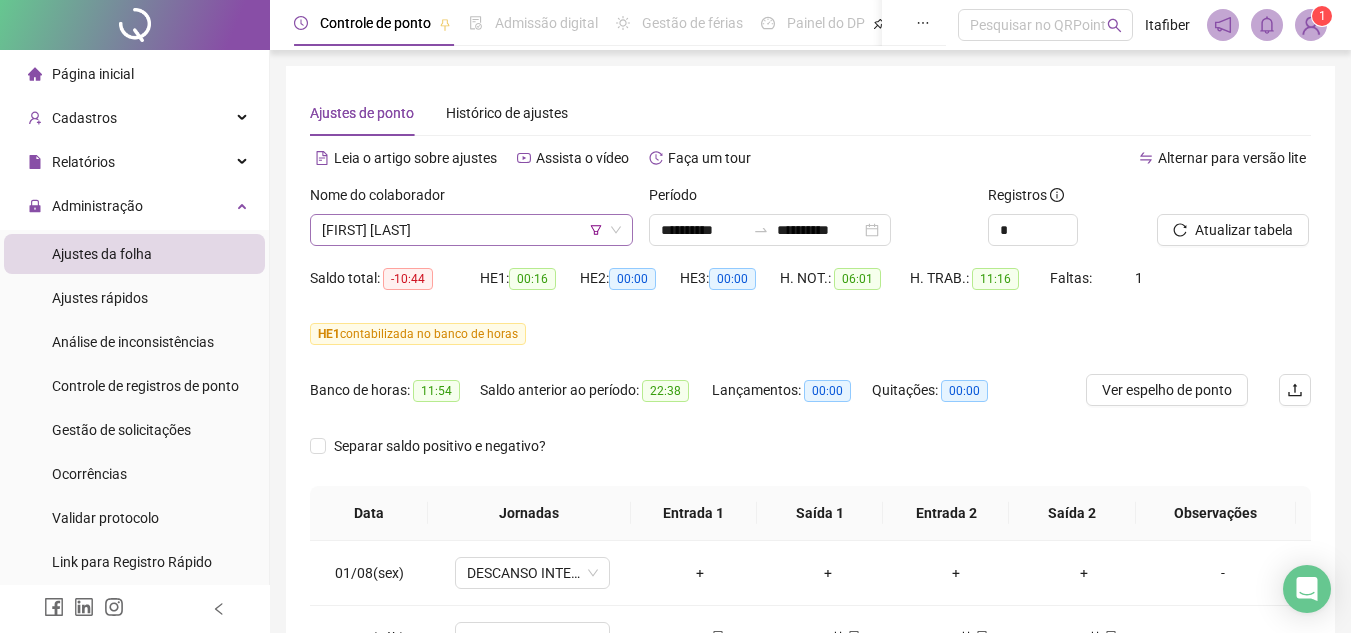 click on "[FIRST] [LAST]" at bounding box center [471, 230] 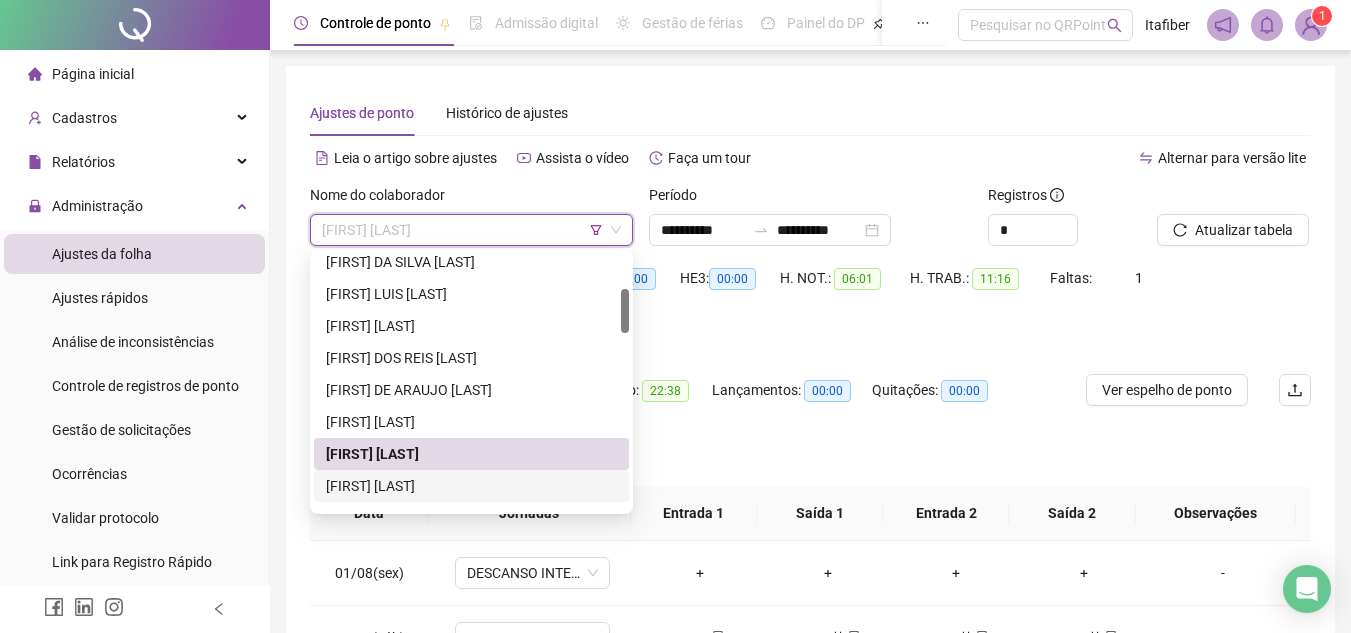 click on "[FIRST] [LAST]" at bounding box center [471, 486] 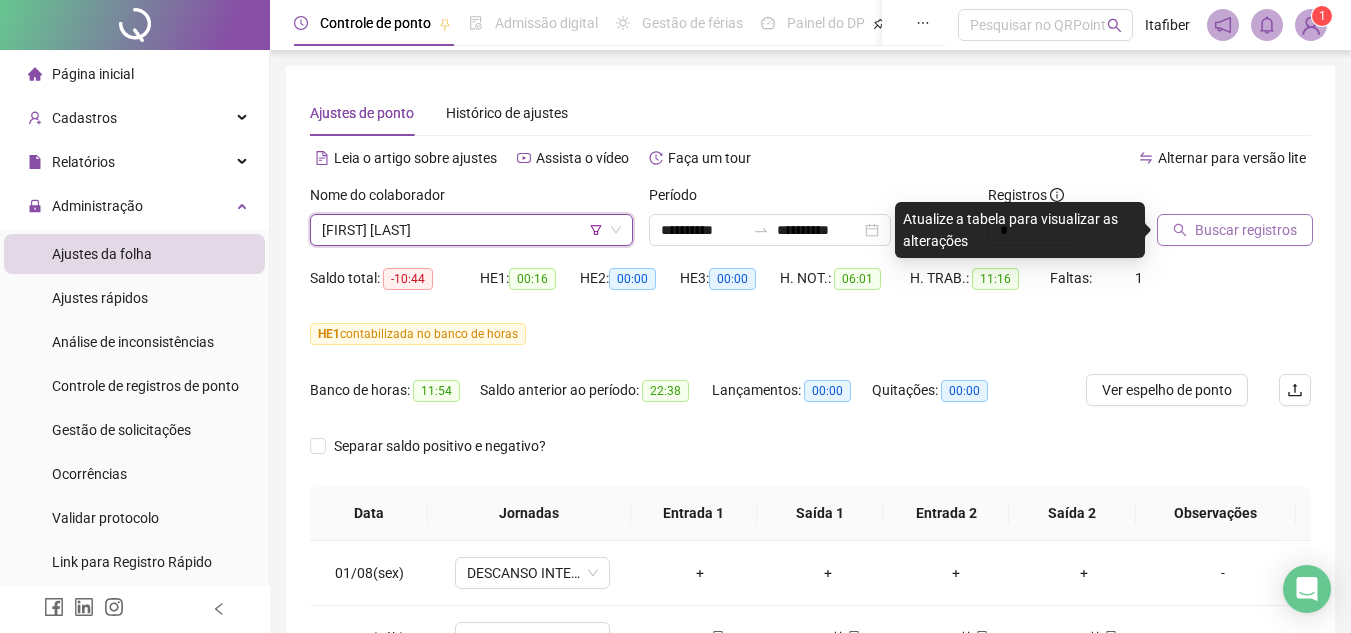 click on "Buscar registros" at bounding box center [1235, 230] 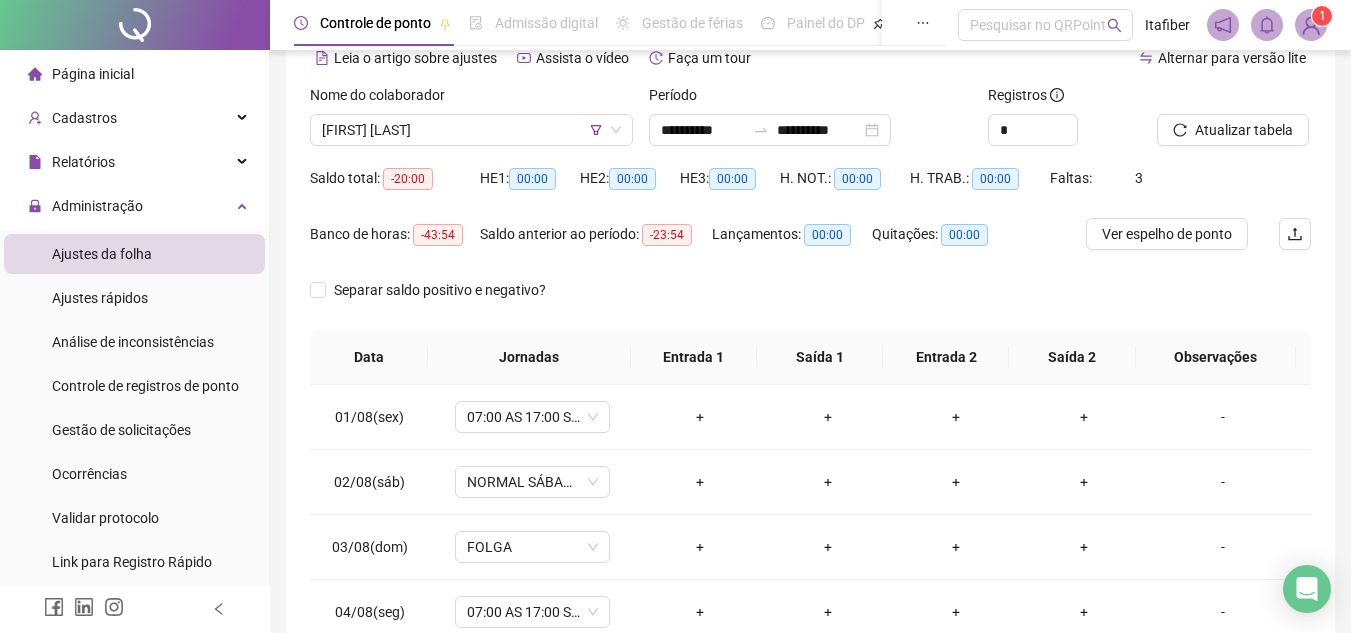scroll, scrollTop: 222, scrollLeft: 0, axis: vertical 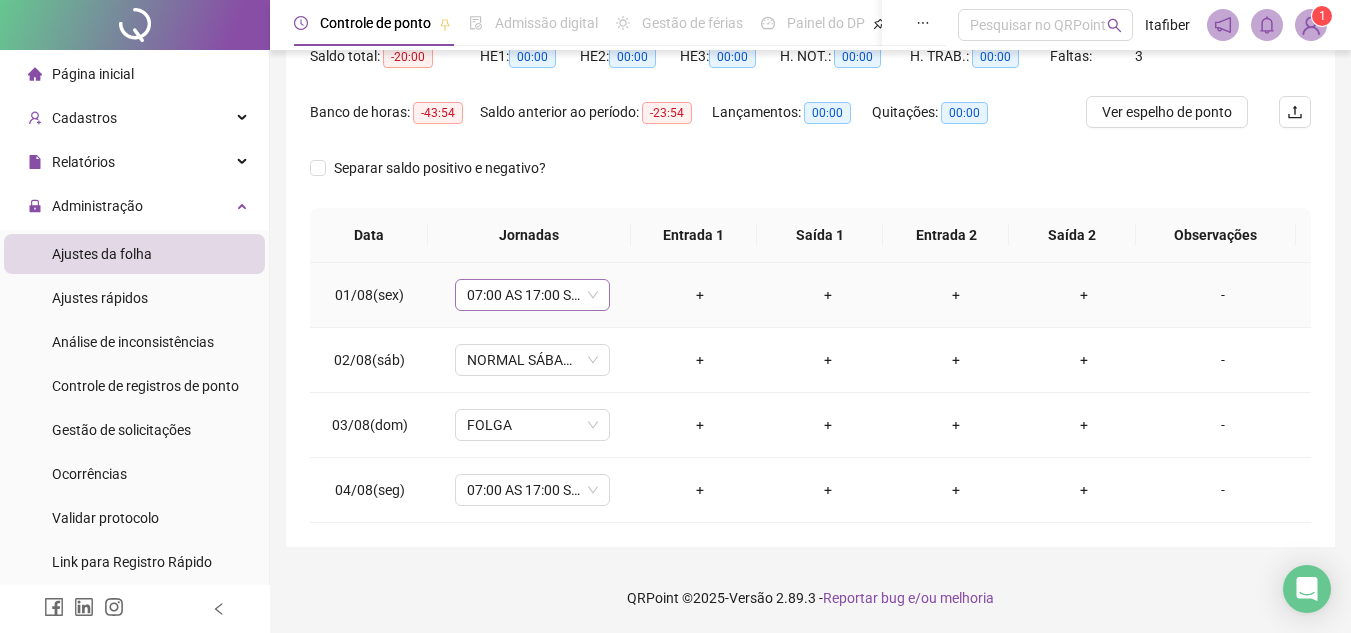 click on "07:00 AS 17:00 SEG. A SEXT" at bounding box center [532, 295] 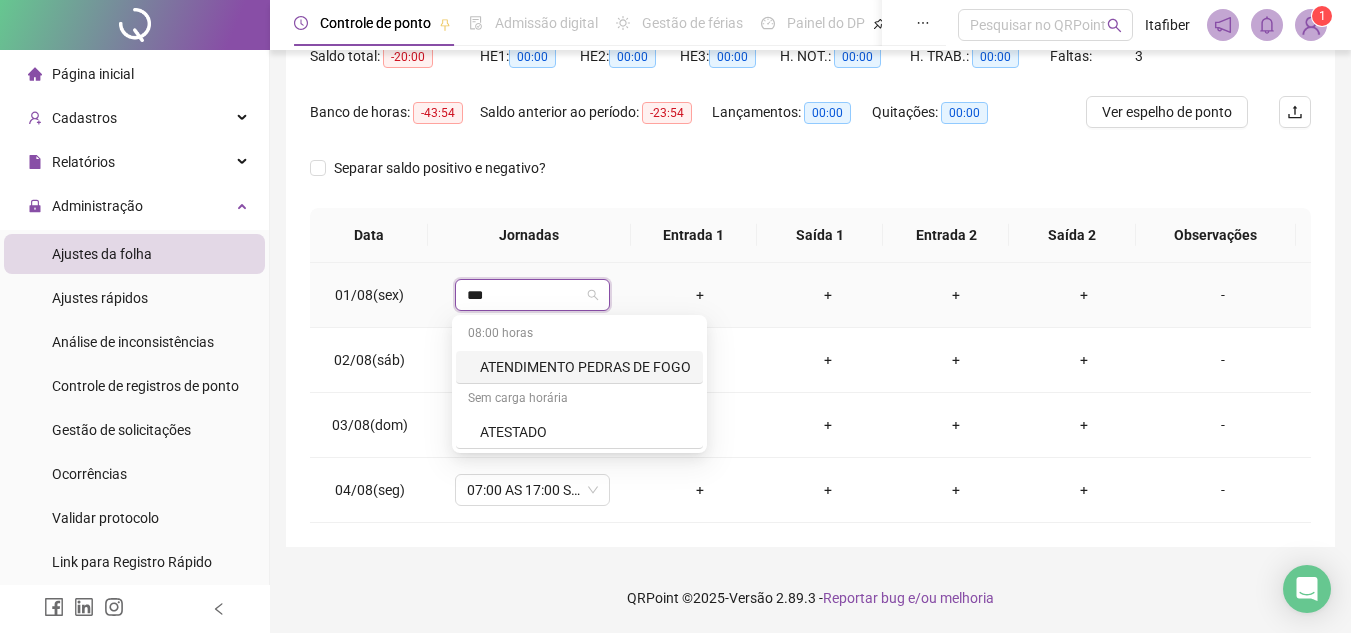 type on "****" 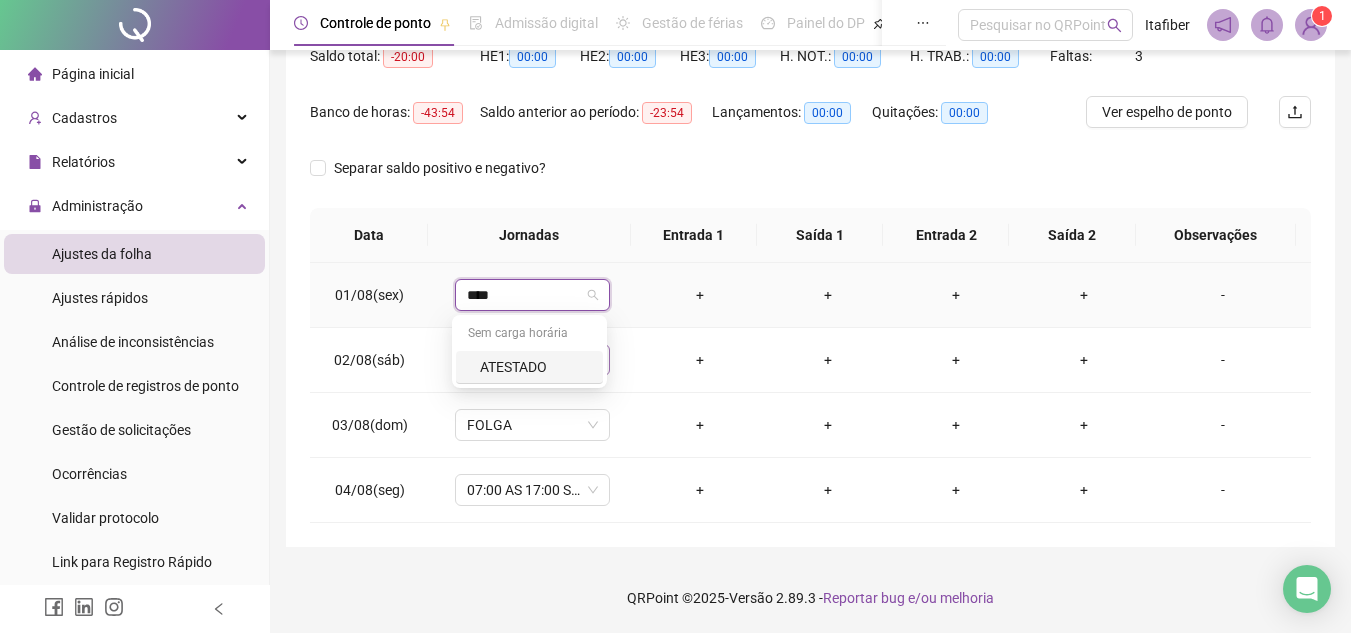 click on "ATESTADO" at bounding box center [535, 367] 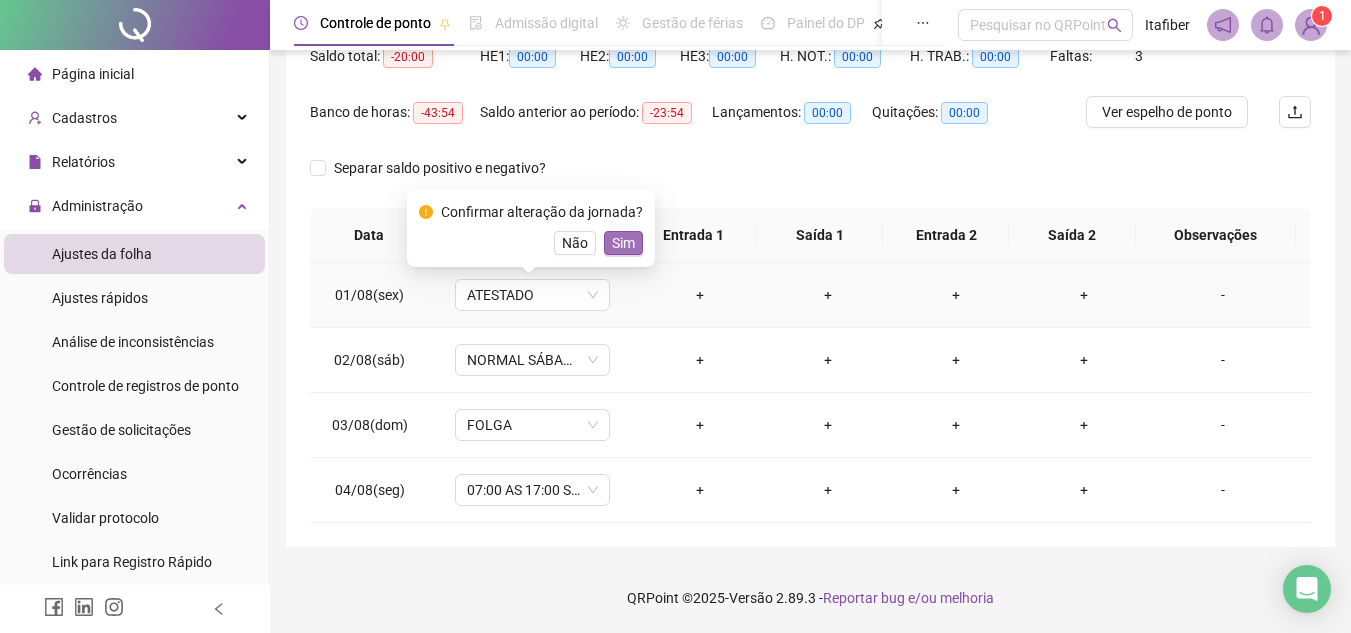 click on "Sim" at bounding box center (623, 243) 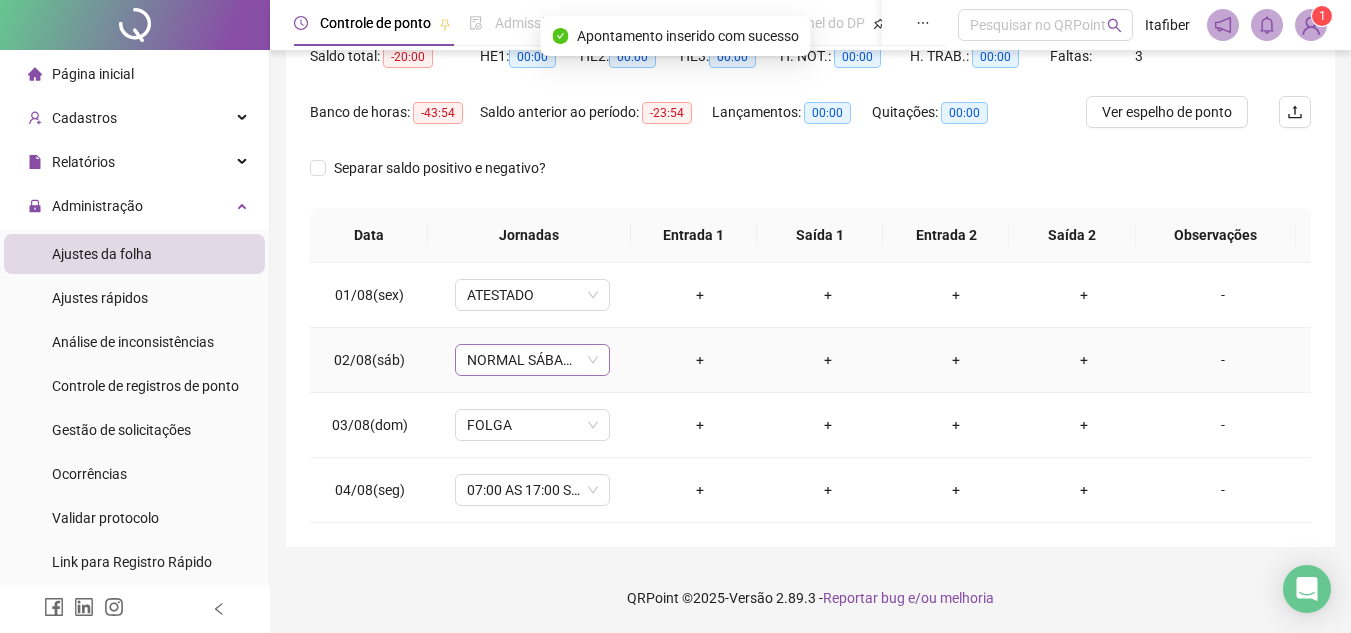 click on "NORMAL SÁBADO (08:00 ÀS 12:00)" at bounding box center [532, 360] 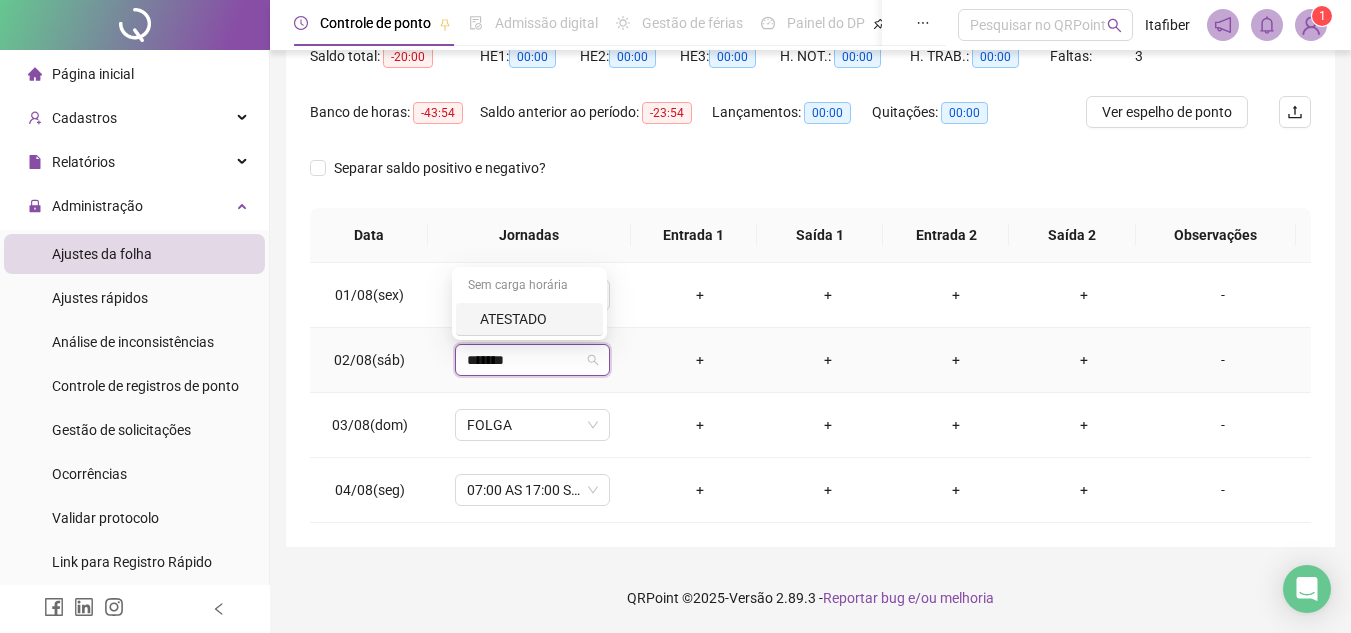 type on "********" 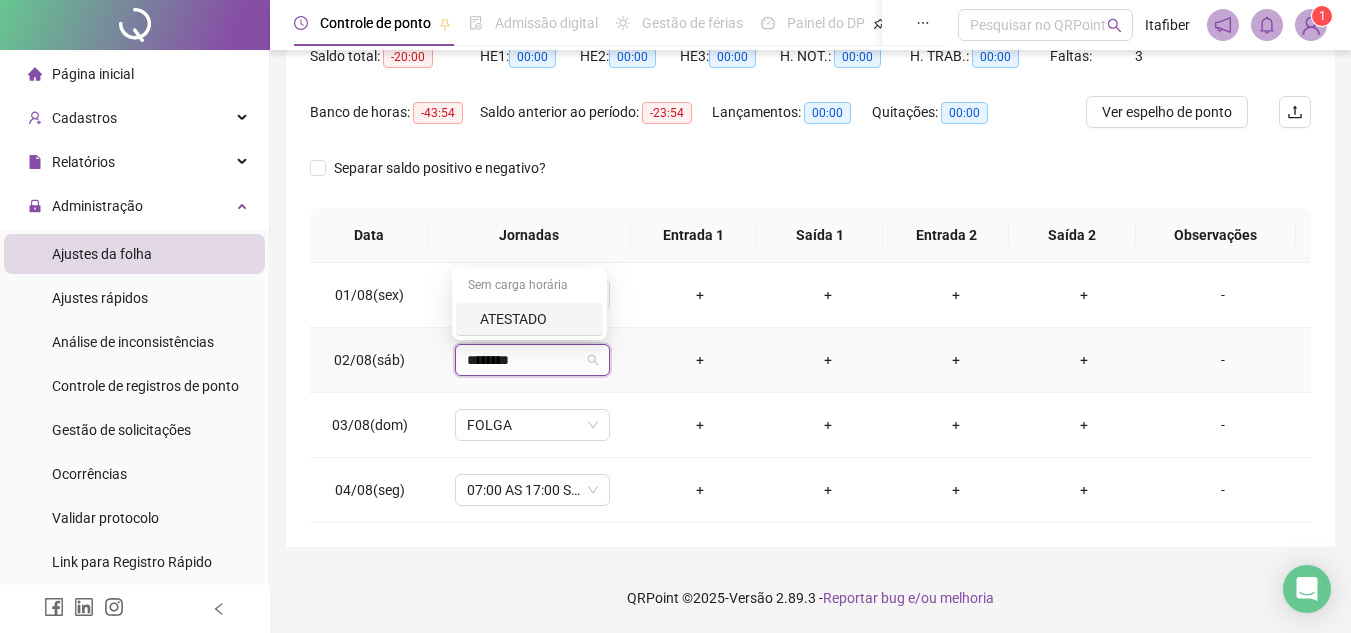 click on "ATESTADO" at bounding box center [535, 319] 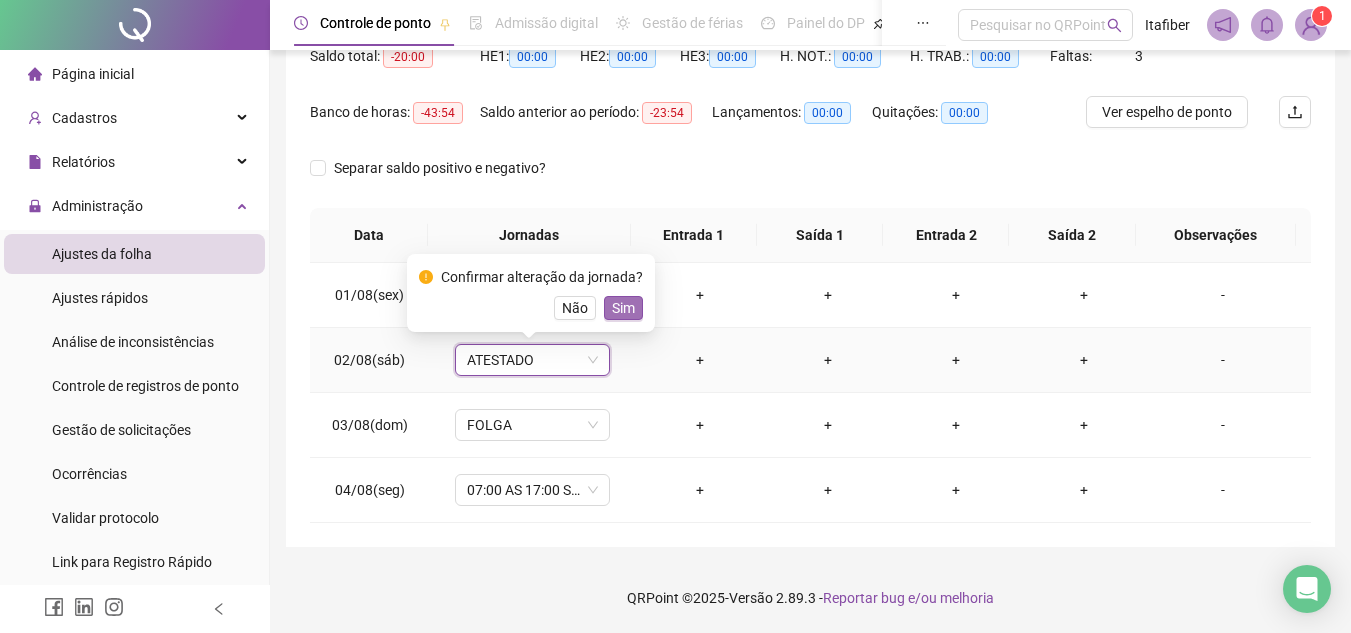 click on "Sim" at bounding box center [623, 308] 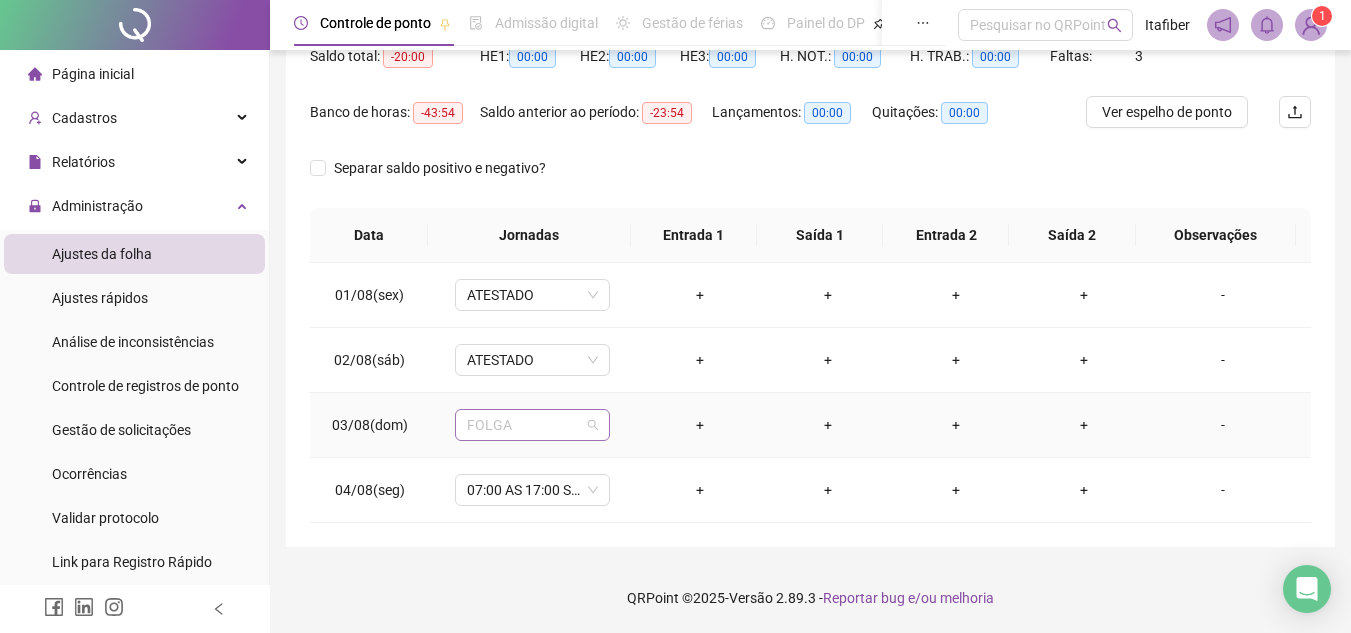 click on "FOLGA" at bounding box center [532, 425] 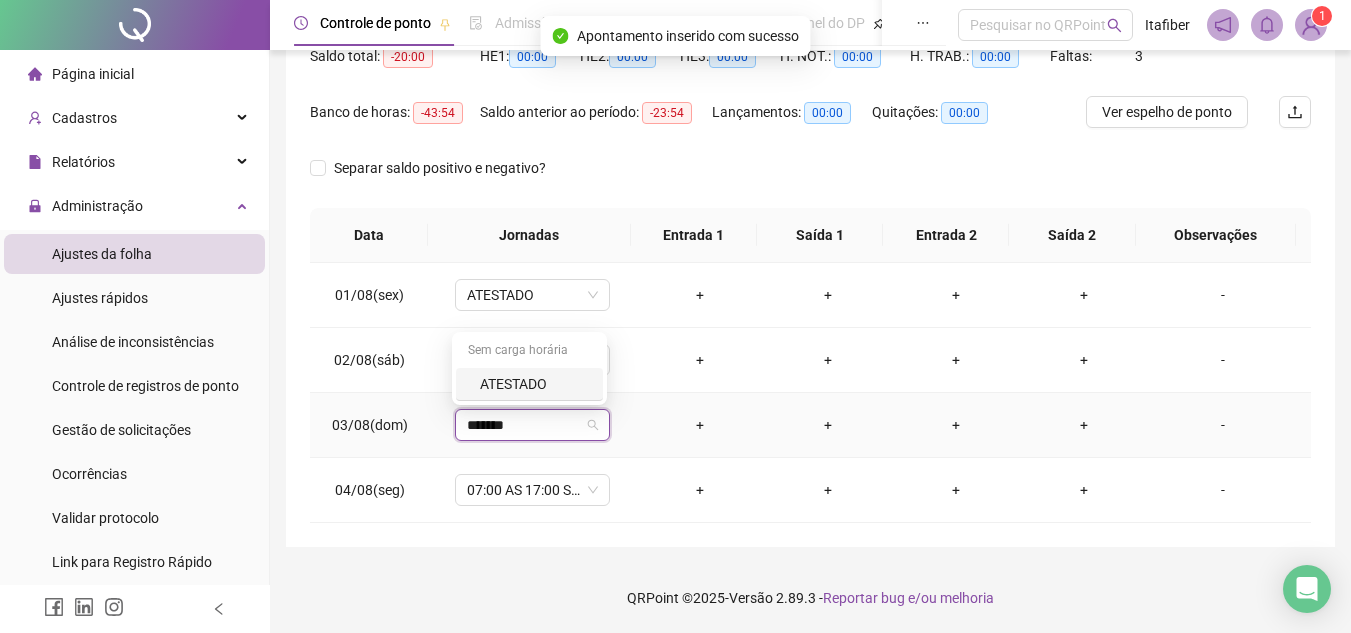 type on "********" 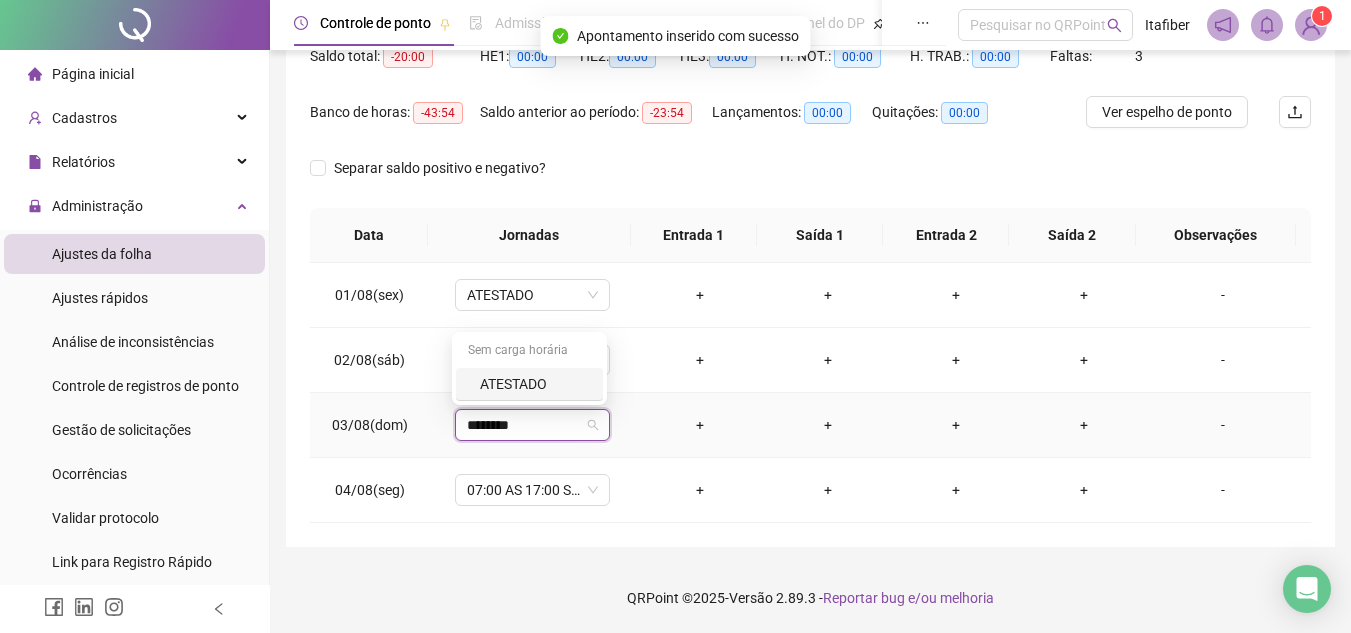 click on "ATESTADO" at bounding box center (529, 384) 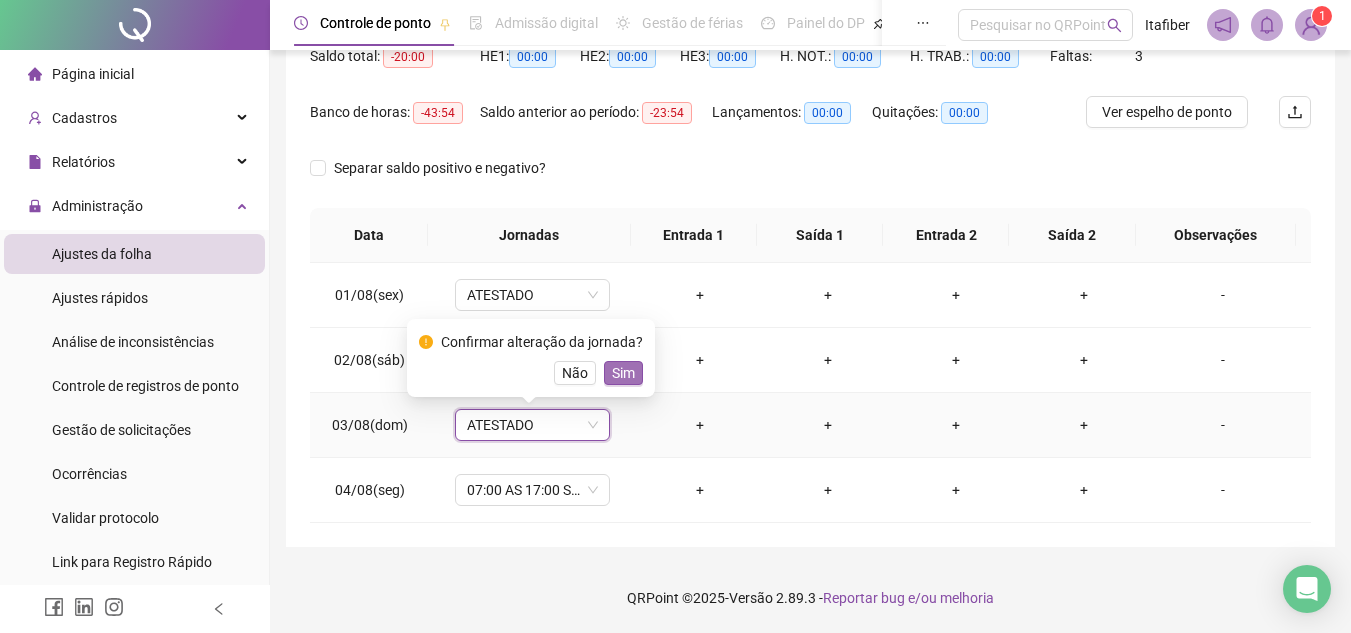 click on "Sim" at bounding box center (623, 373) 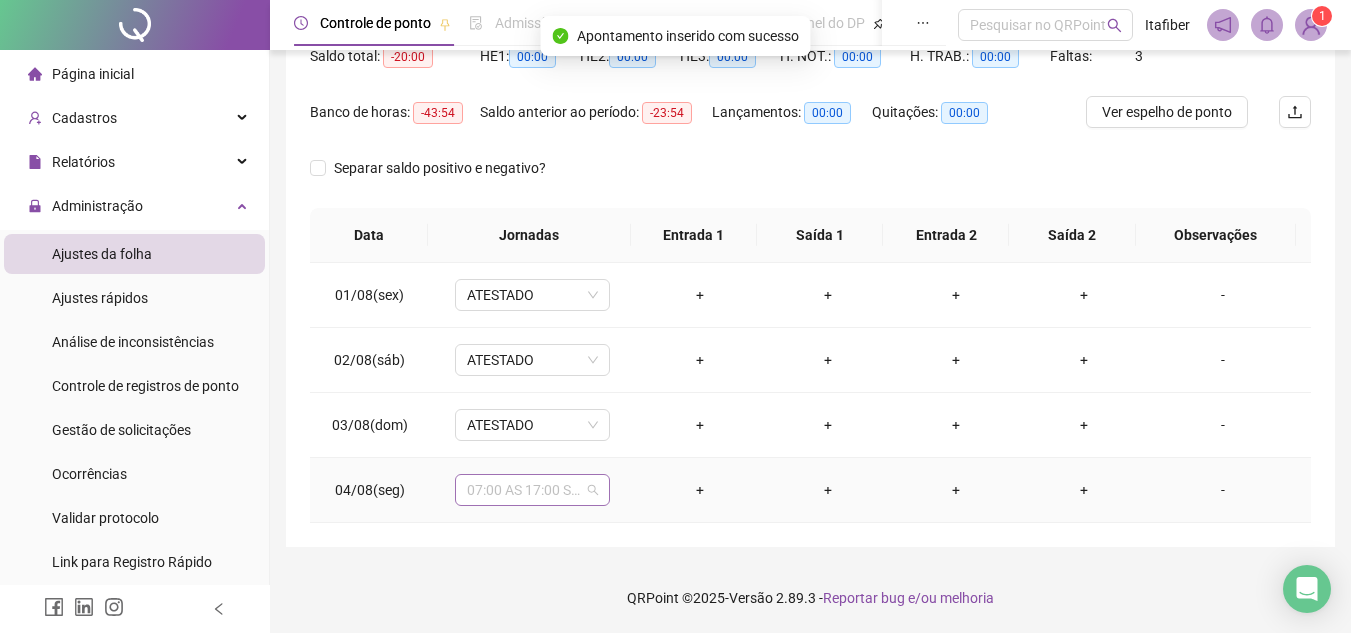 click on "07:00 AS 17:00 SEG. A SEXT" at bounding box center (532, 490) 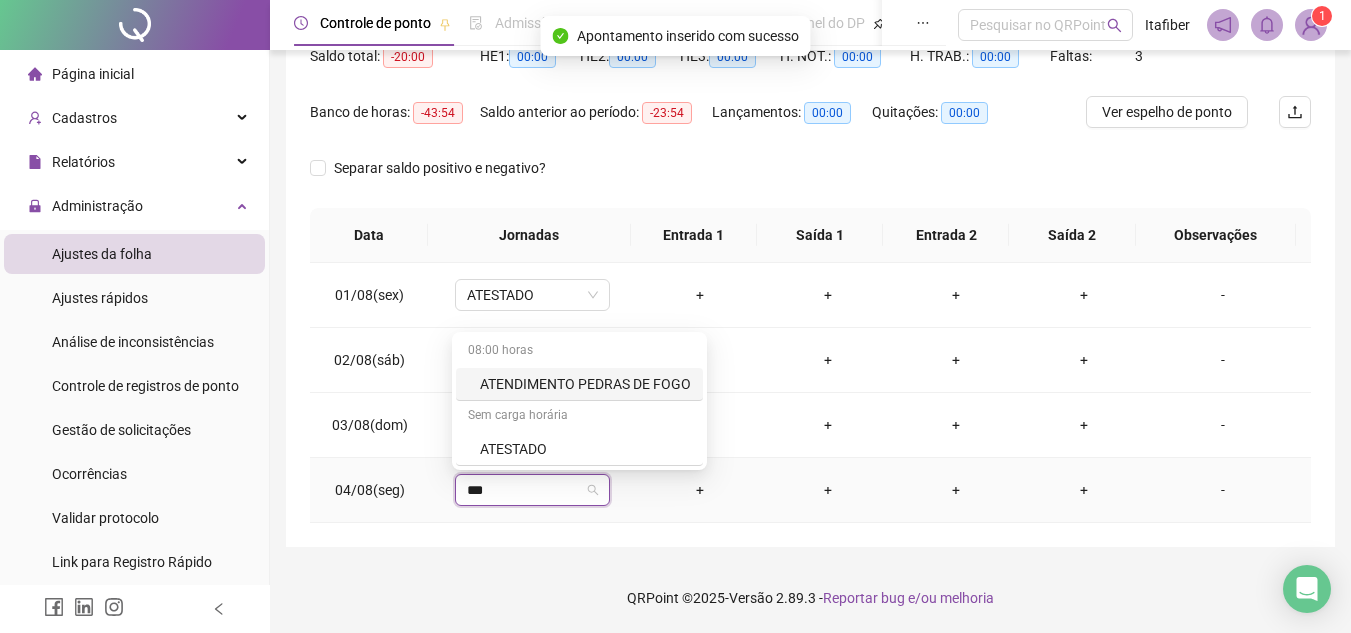 type on "****" 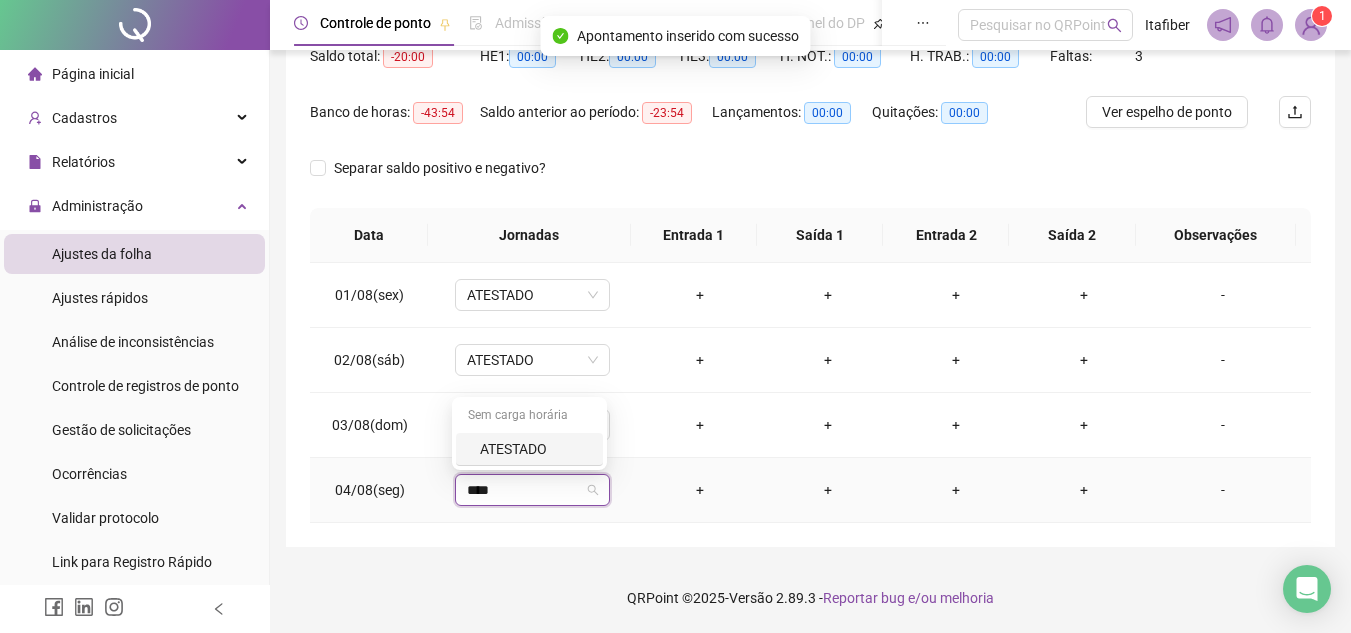 click on "ATESTADO" at bounding box center [535, 449] 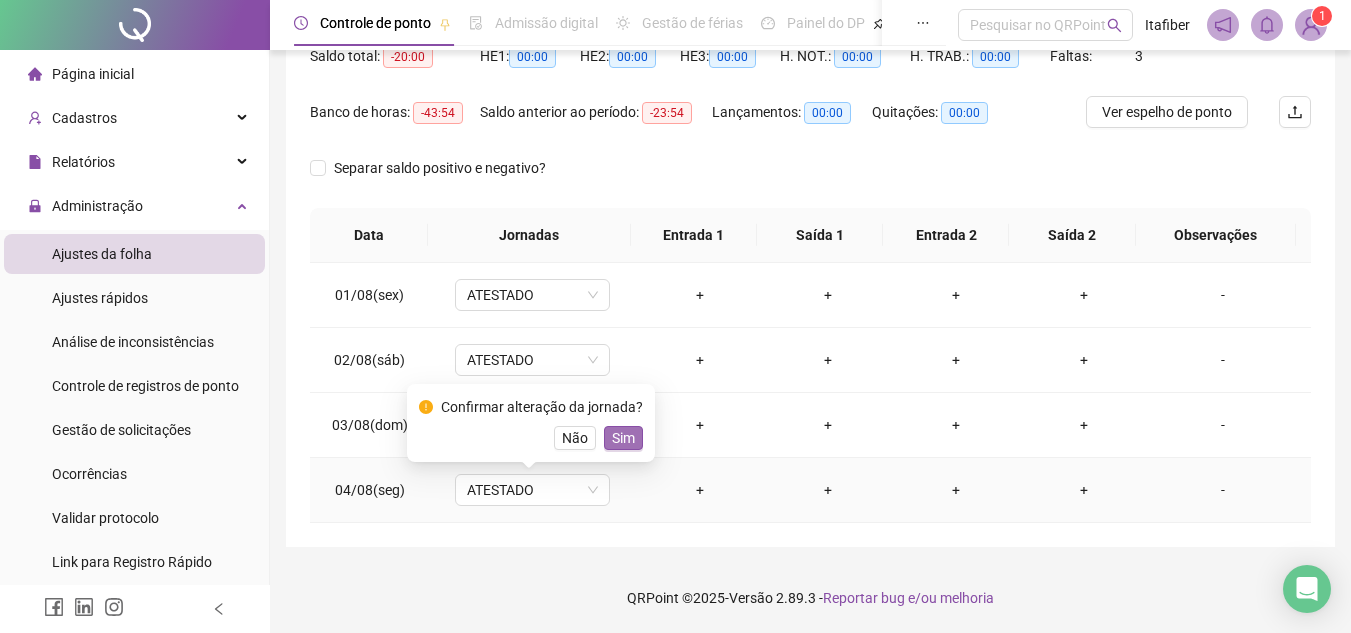 click on "Sim" at bounding box center (623, 438) 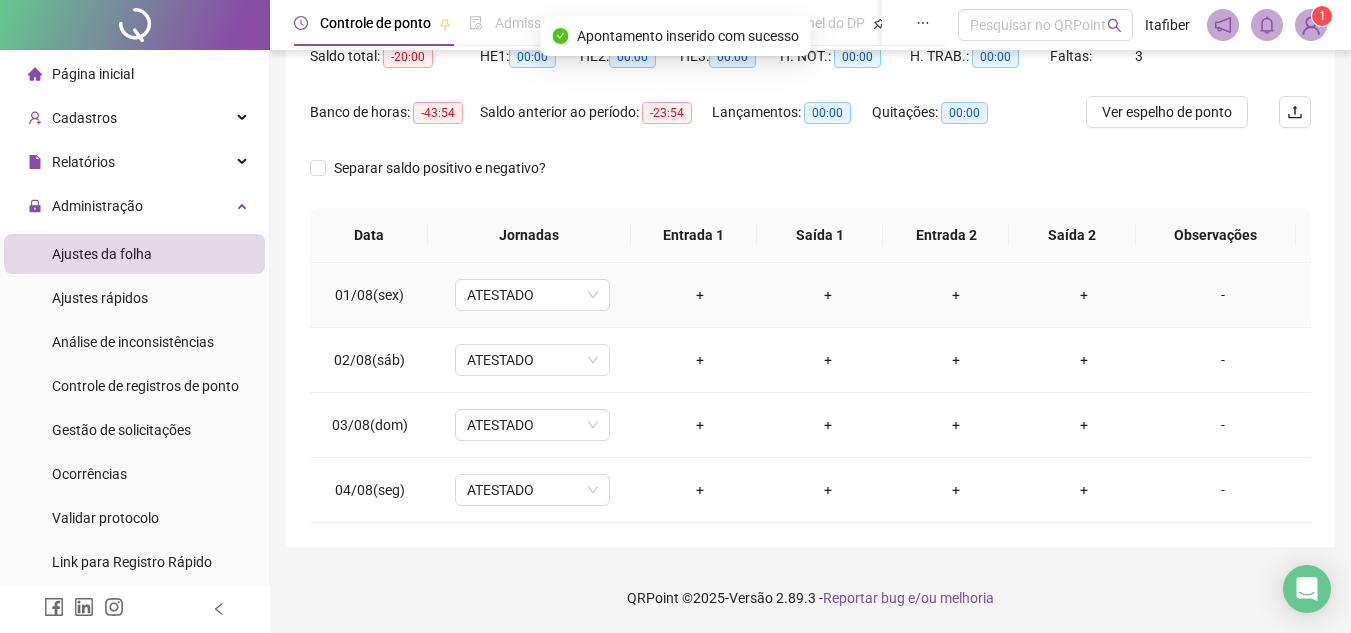 click on "-" at bounding box center [1223, 295] 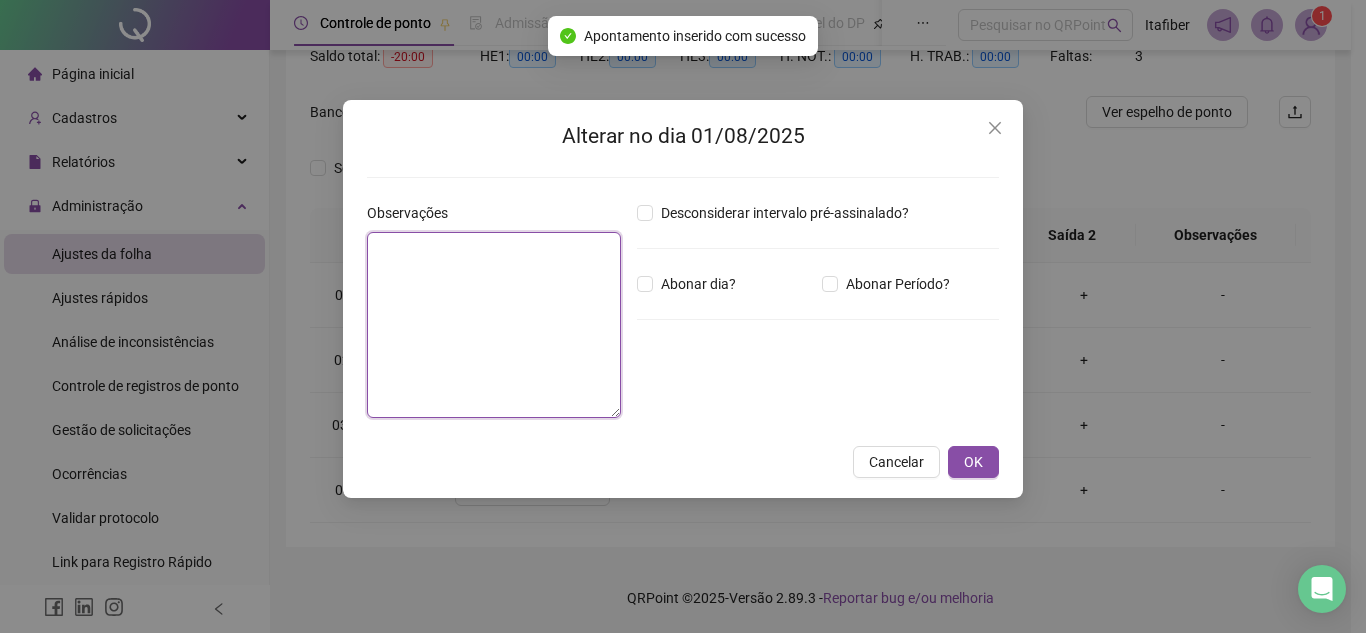 click at bounding box center [494, 325] 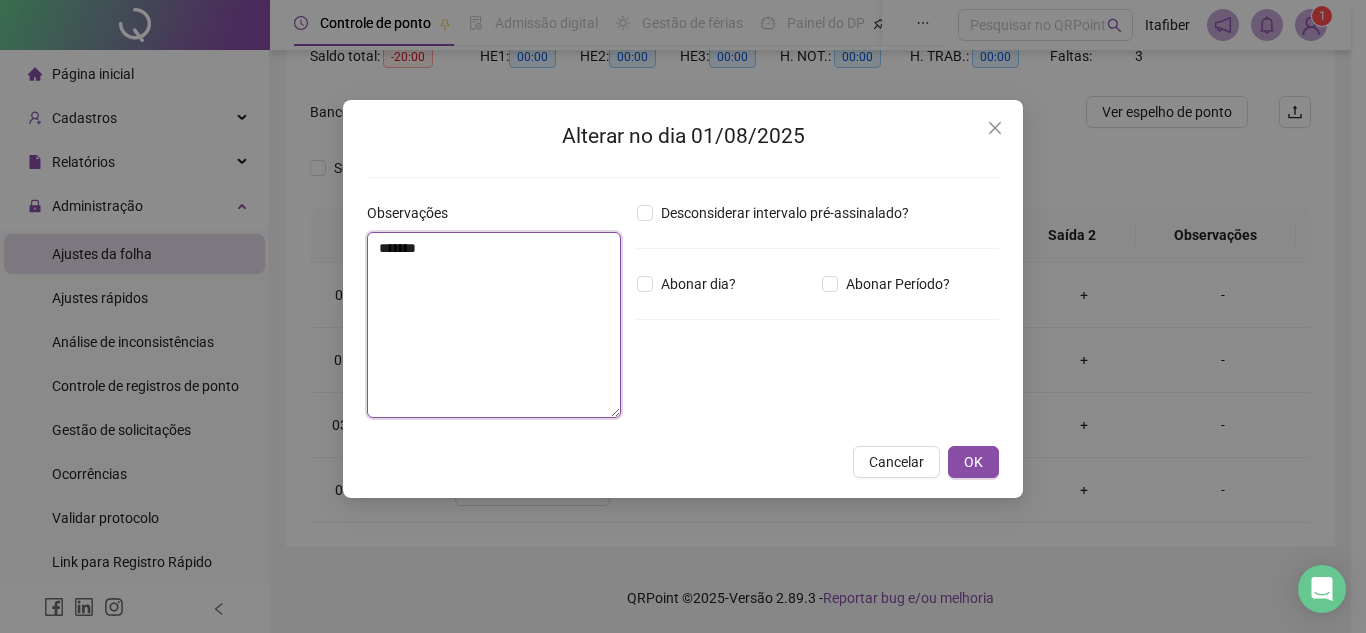 click on "*******" at bounding box center (494, 325) 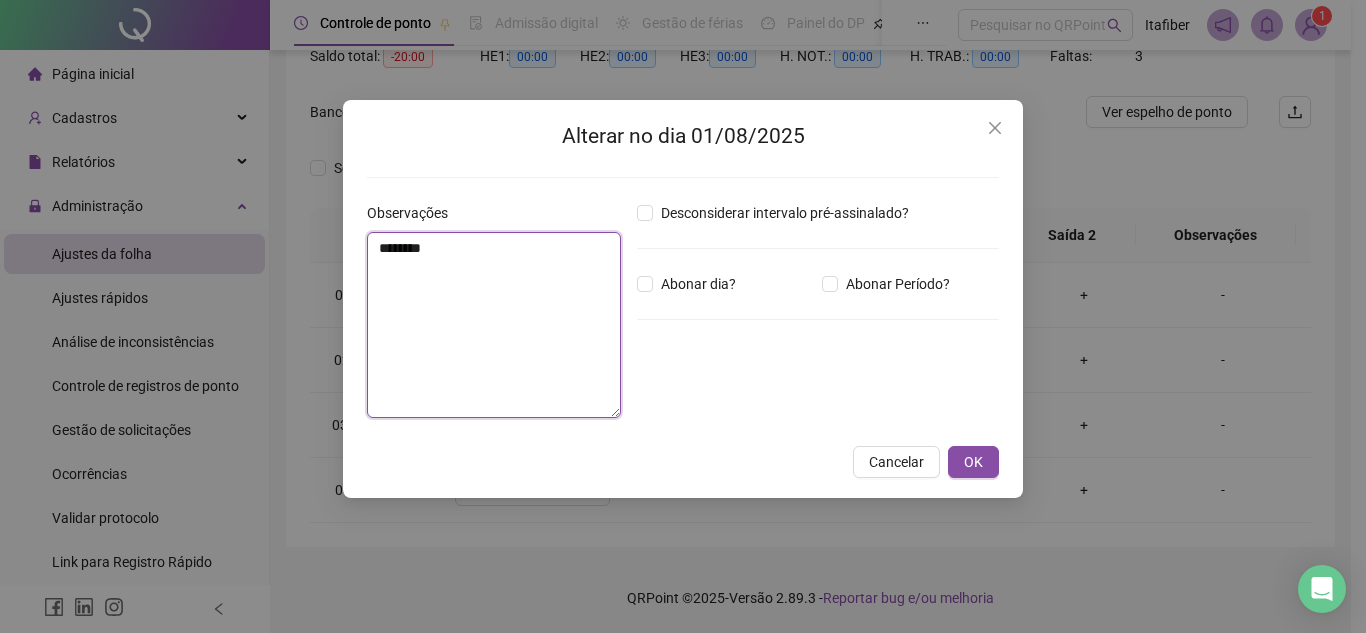 click on "********" at bounding box center (494, 325) 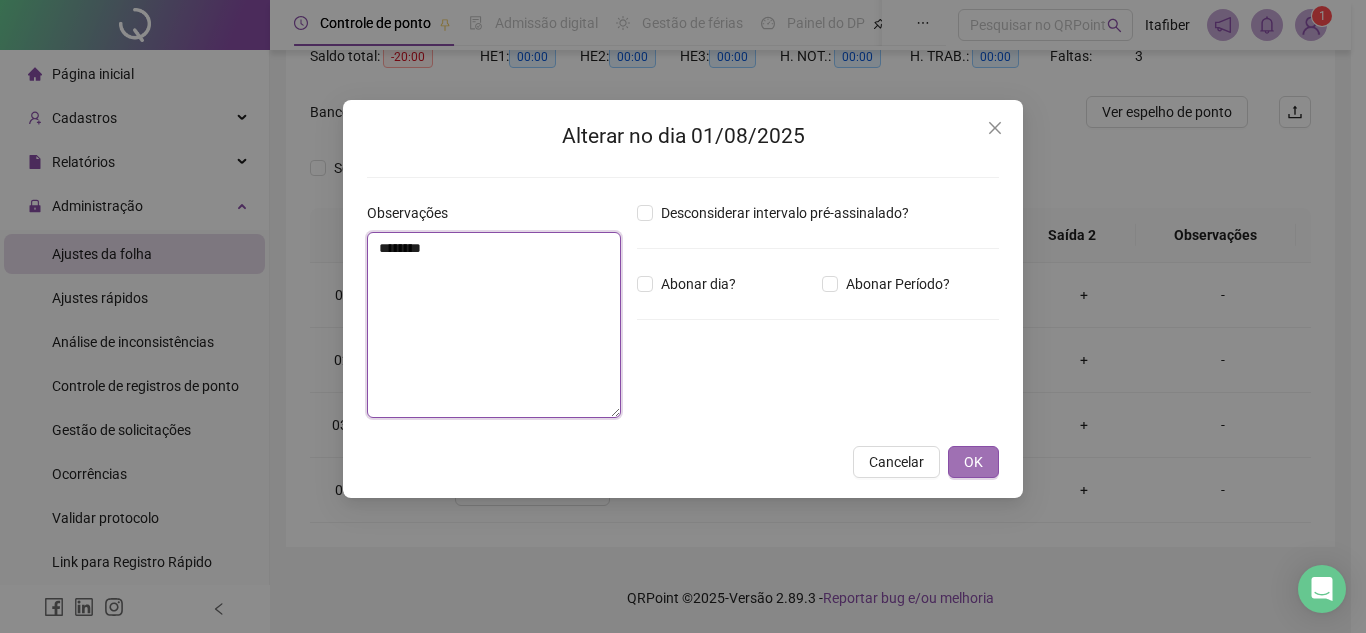 type on "********" 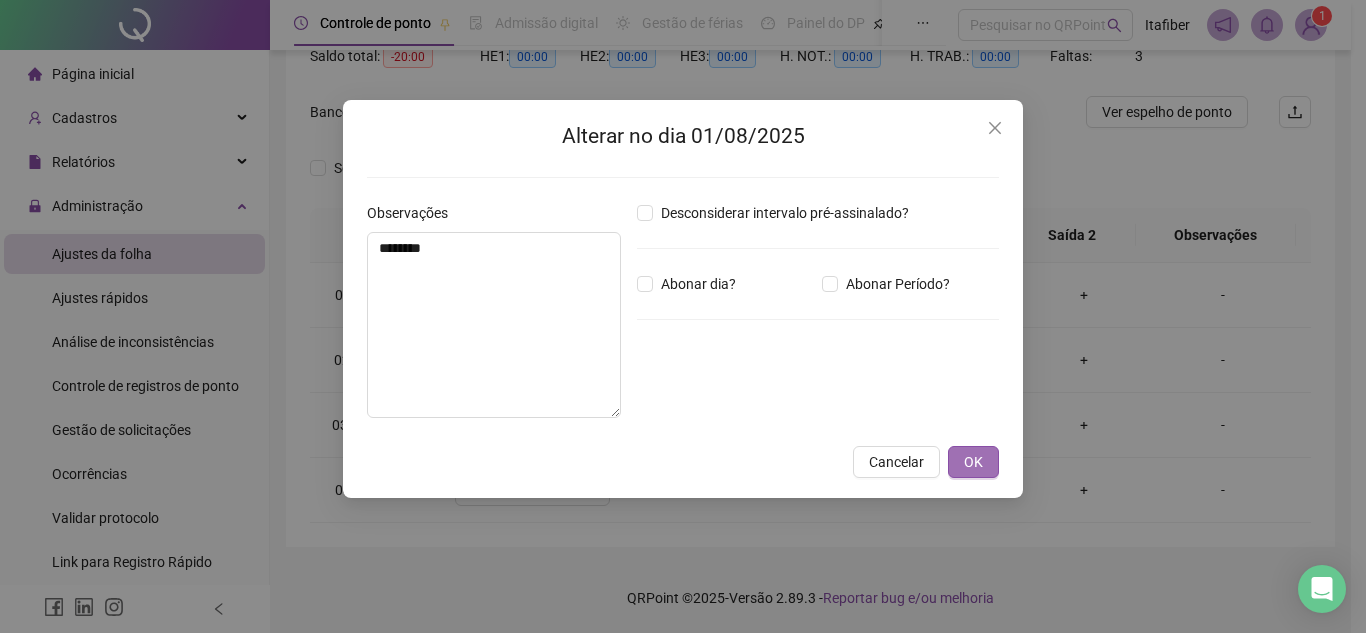 click on "OK" at bounding box center [973, 462] 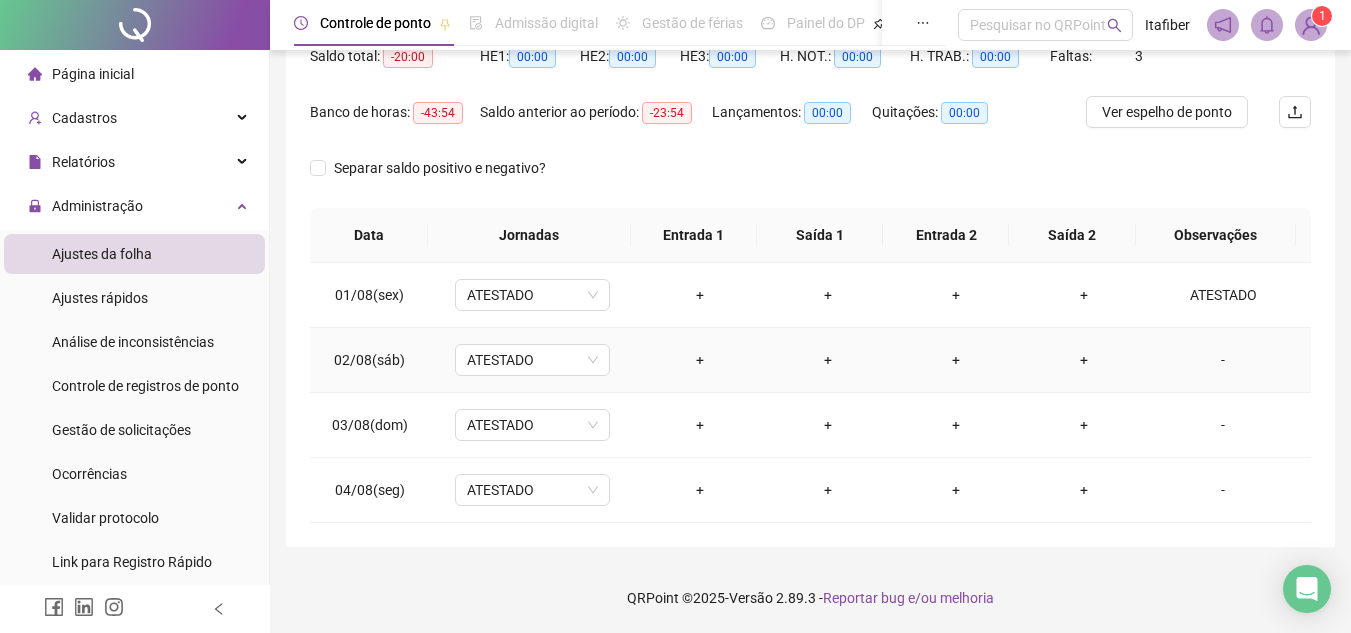 click on "-" at bounding box center (1223, 360) 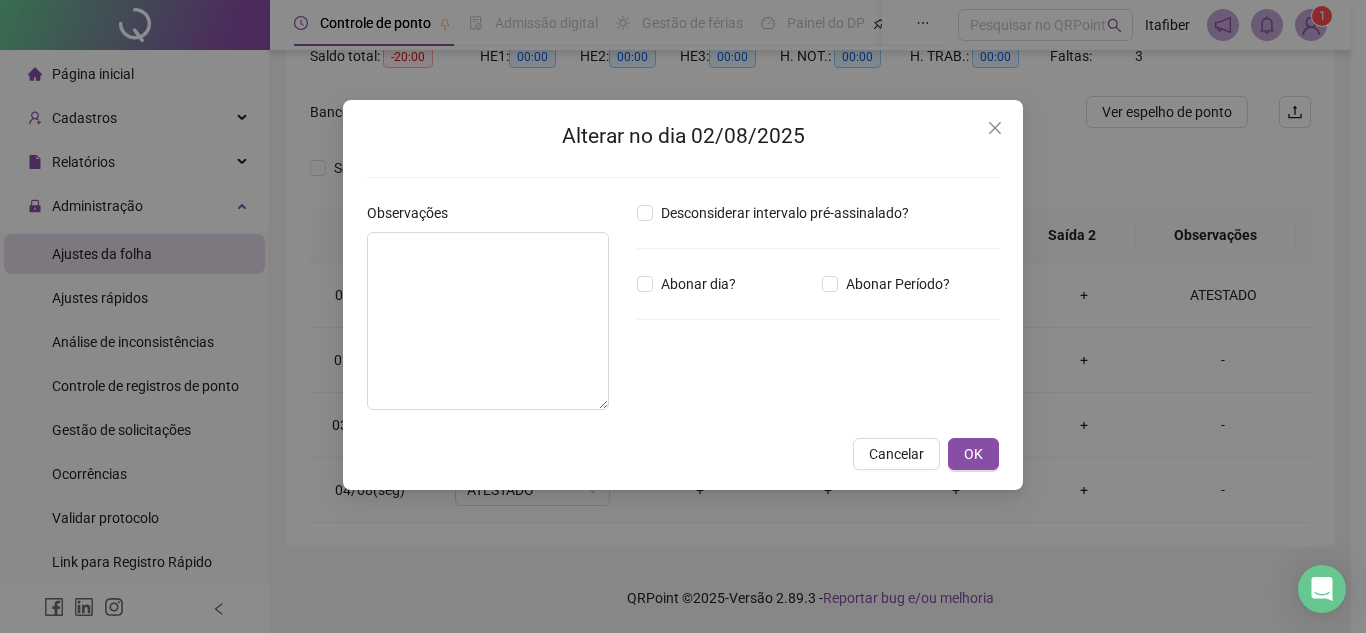 click on "Alterar no dia   02/08/2025 Observações Desconsiderar intervalo pré-assinalado? Abonar dia? Abonar Período? Horas a abonar ***** Aplicar regime de compensação Cancelar OK" at bounding box center [683, 316] 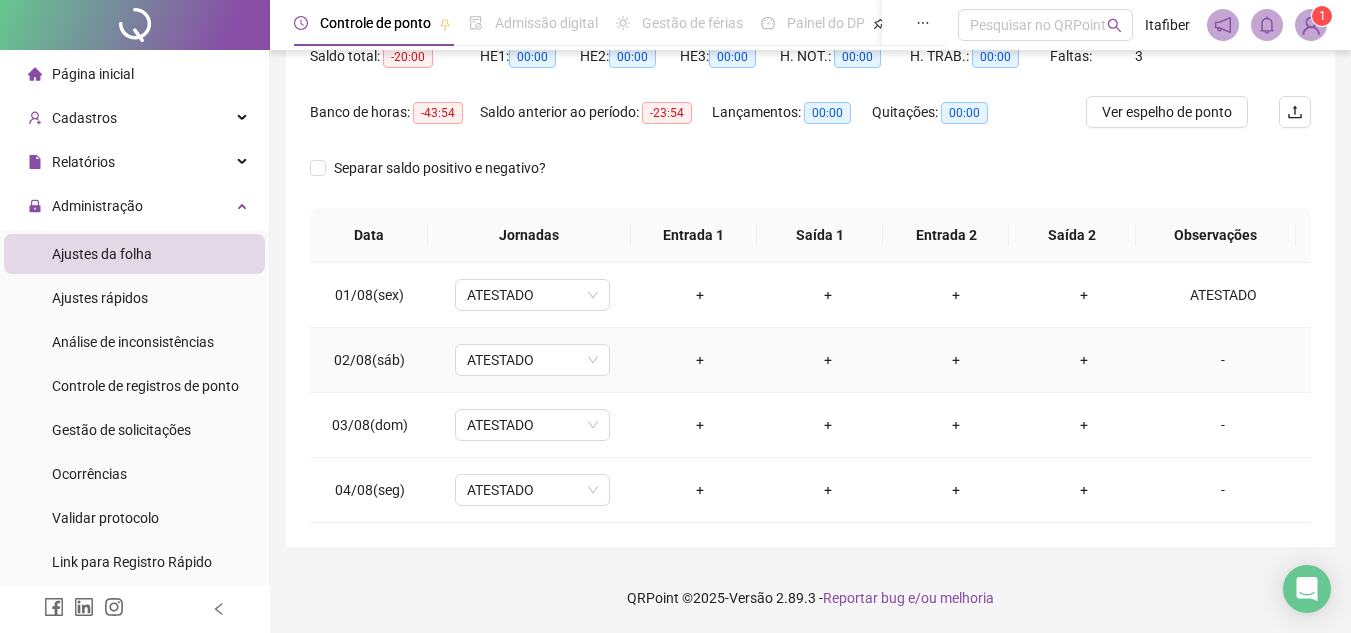 click on "-" at bounding box center [1229, 360] 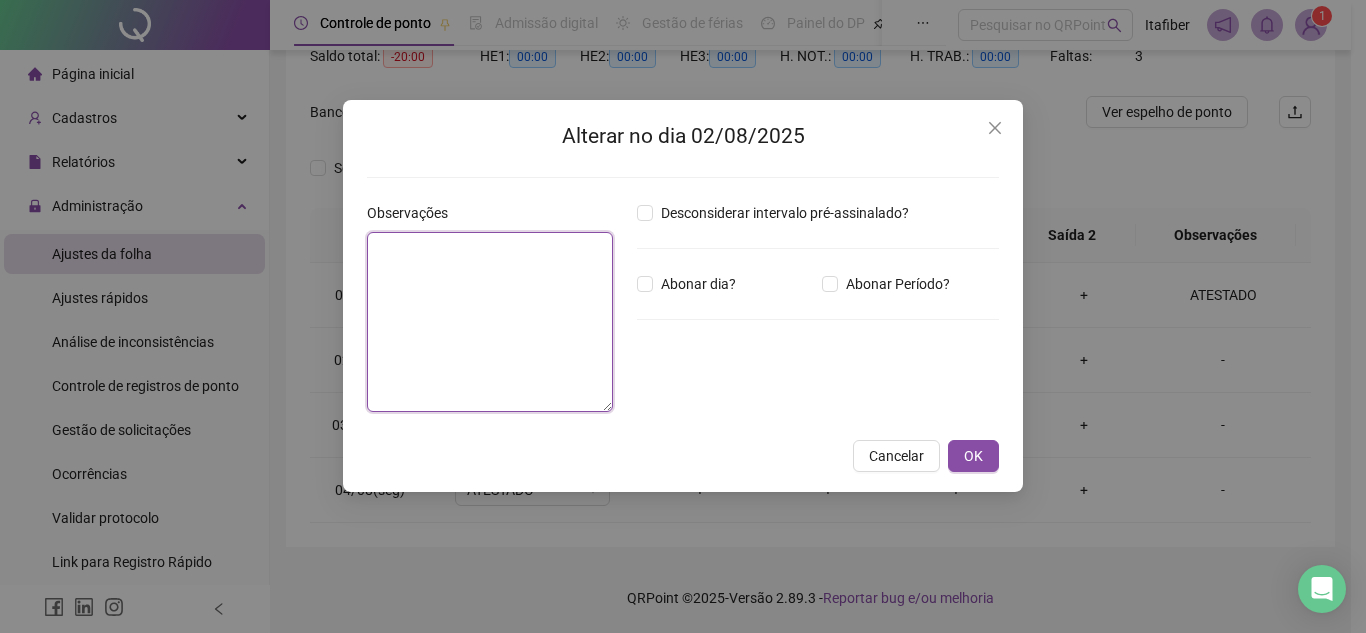click at bounding box center (490, 322) 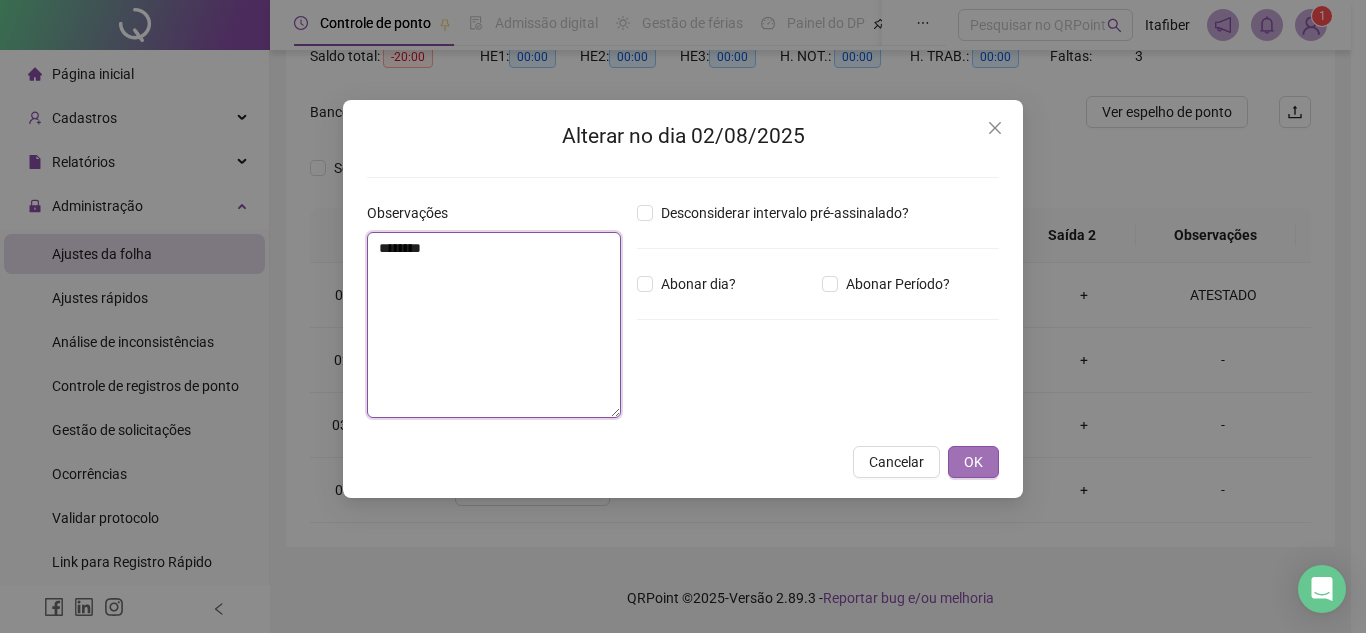 type on "********" 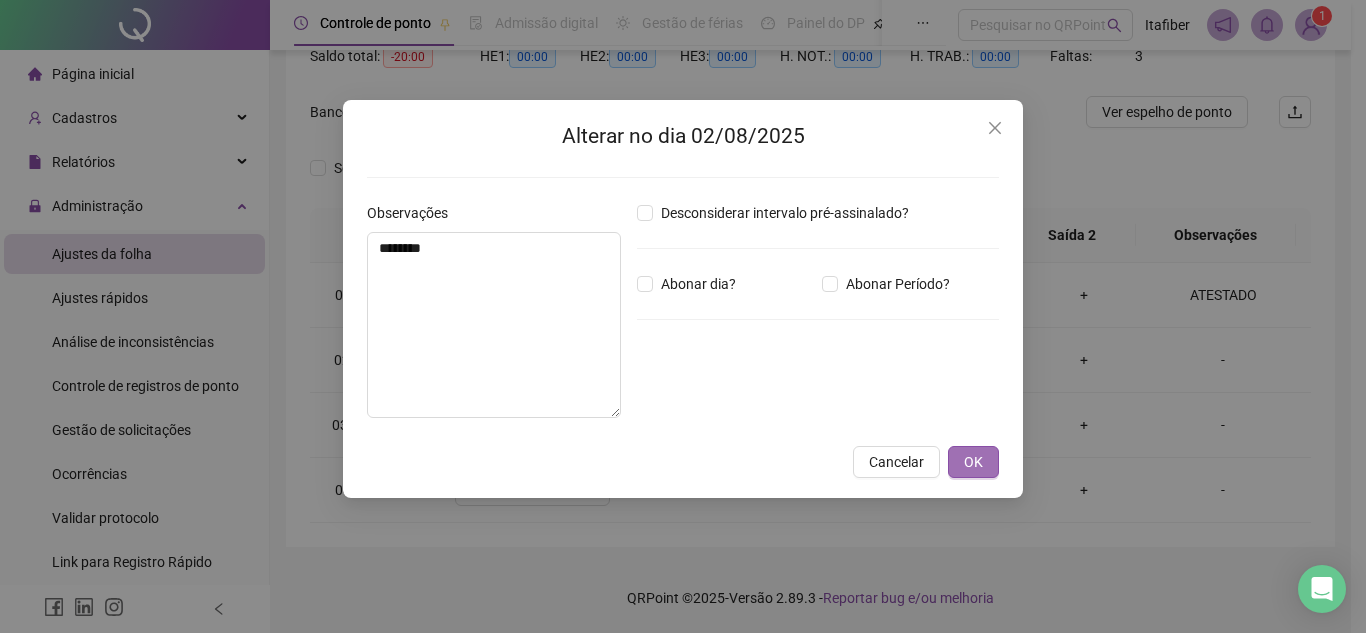 click on "OK" at bounding box center (973, 462) 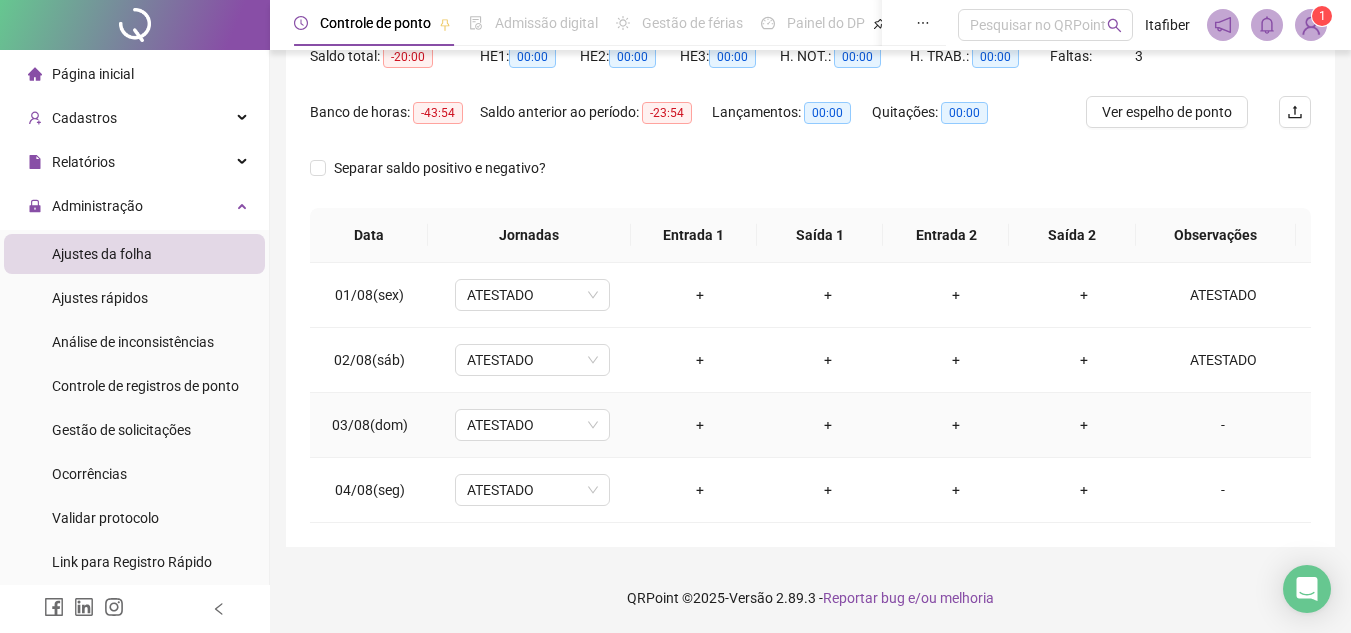click on "-" at bounding box center [1223, 425] 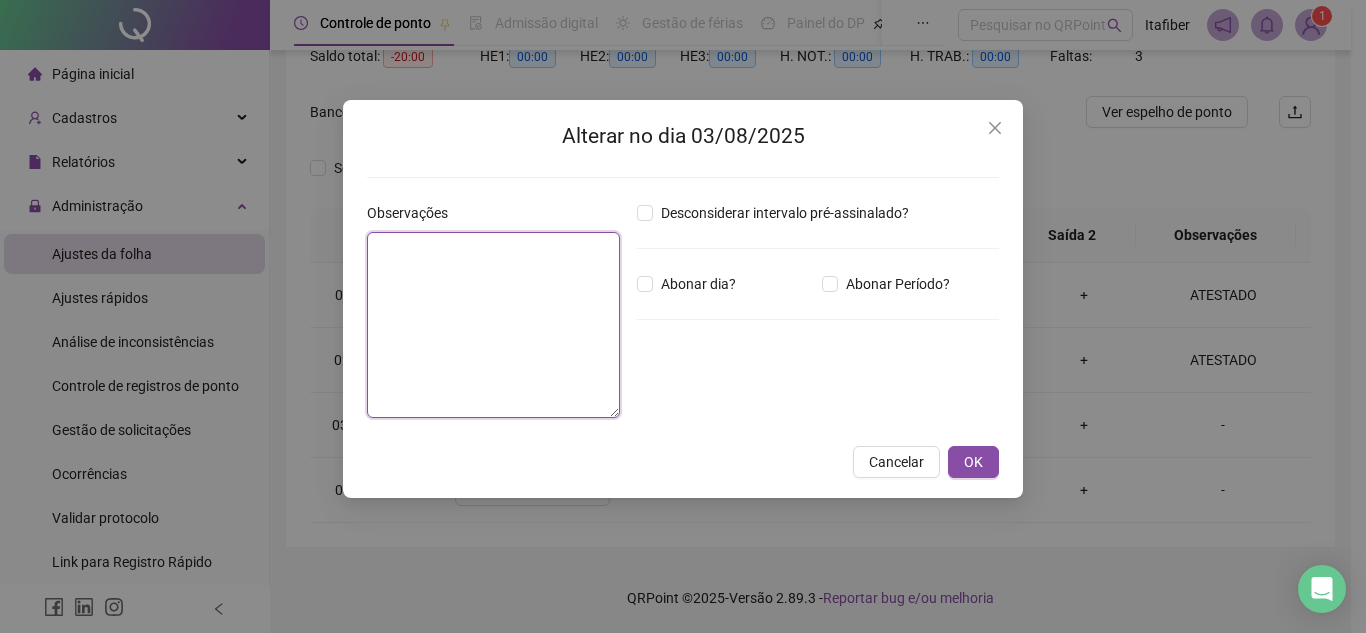 click at bounding box center (493, 325) 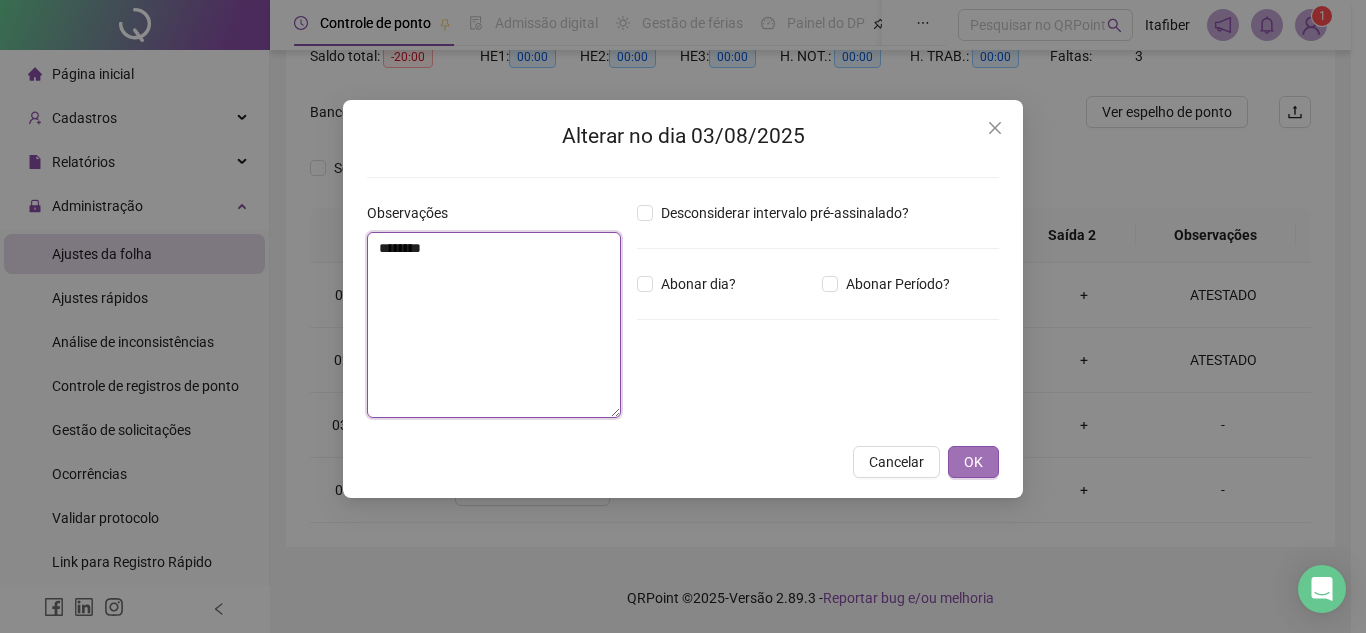type on "********" 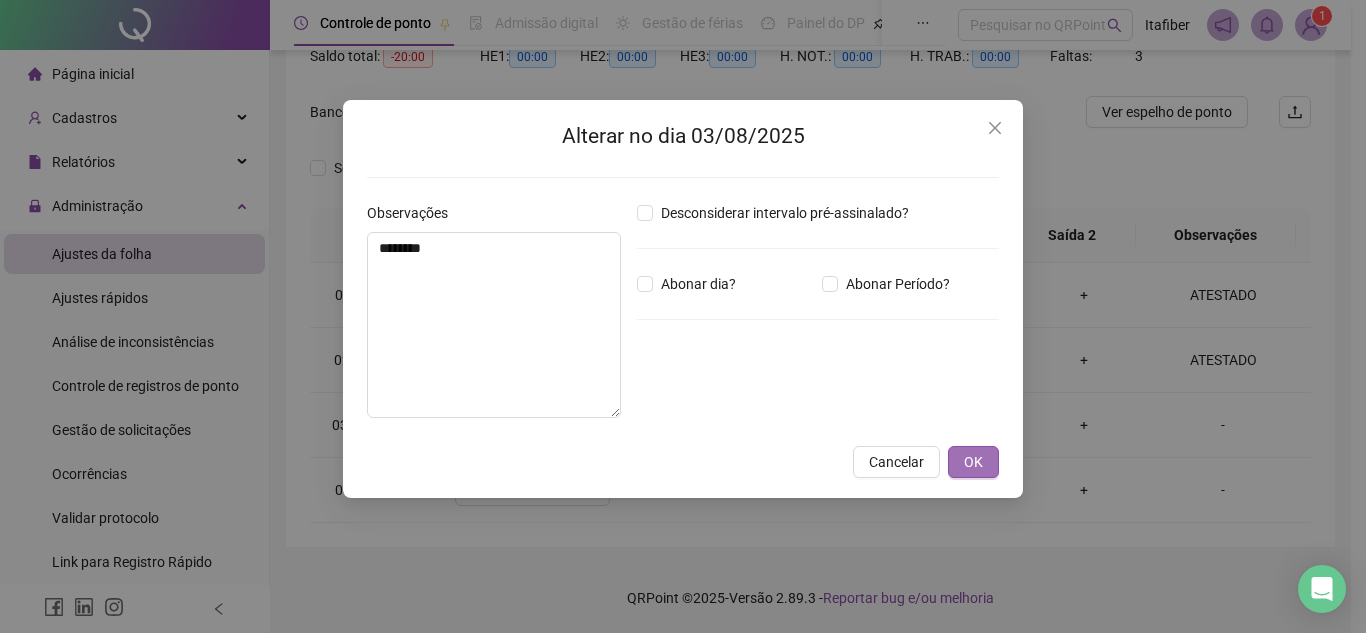 click on "OK" at bounding box center [973, 462] 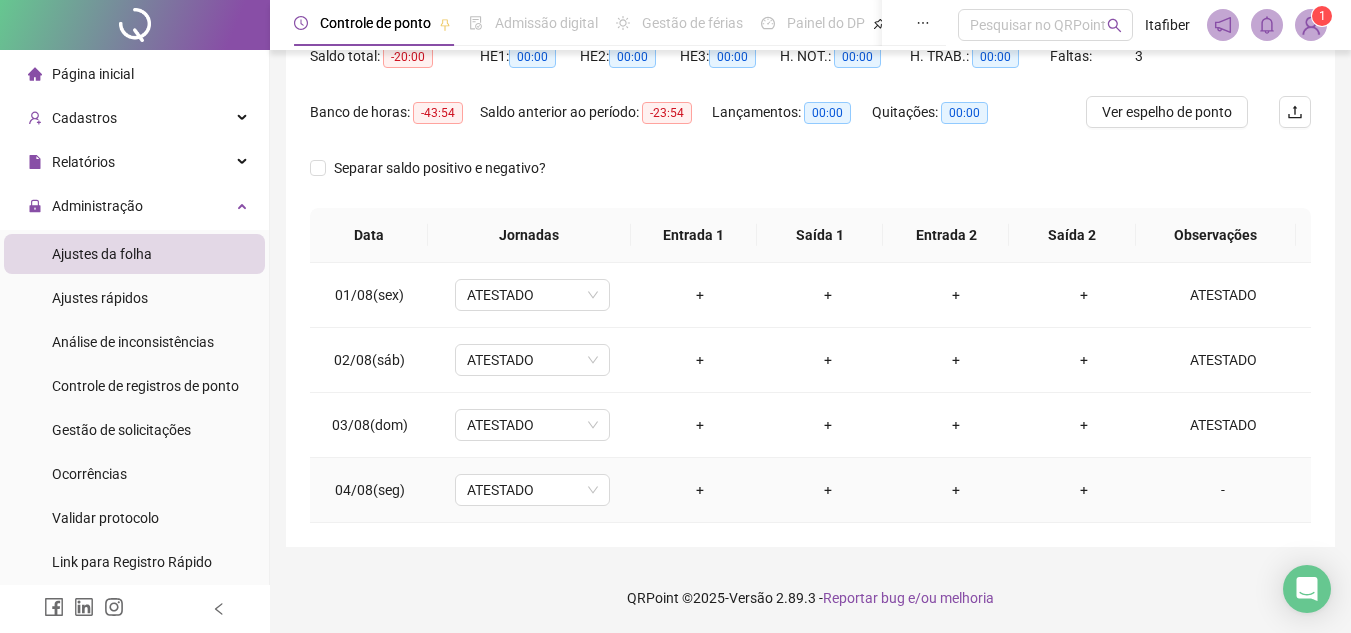 click on "-" at bounding box center (1223, 490) 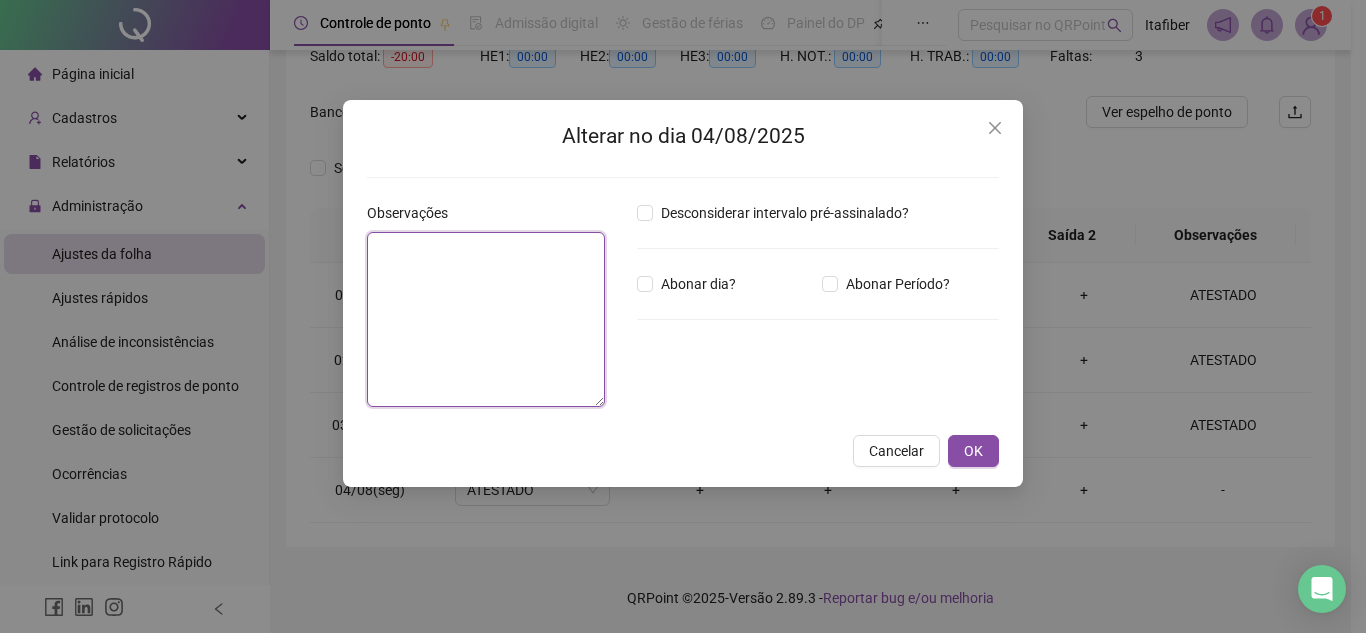 click at bounding box center [486, 319] 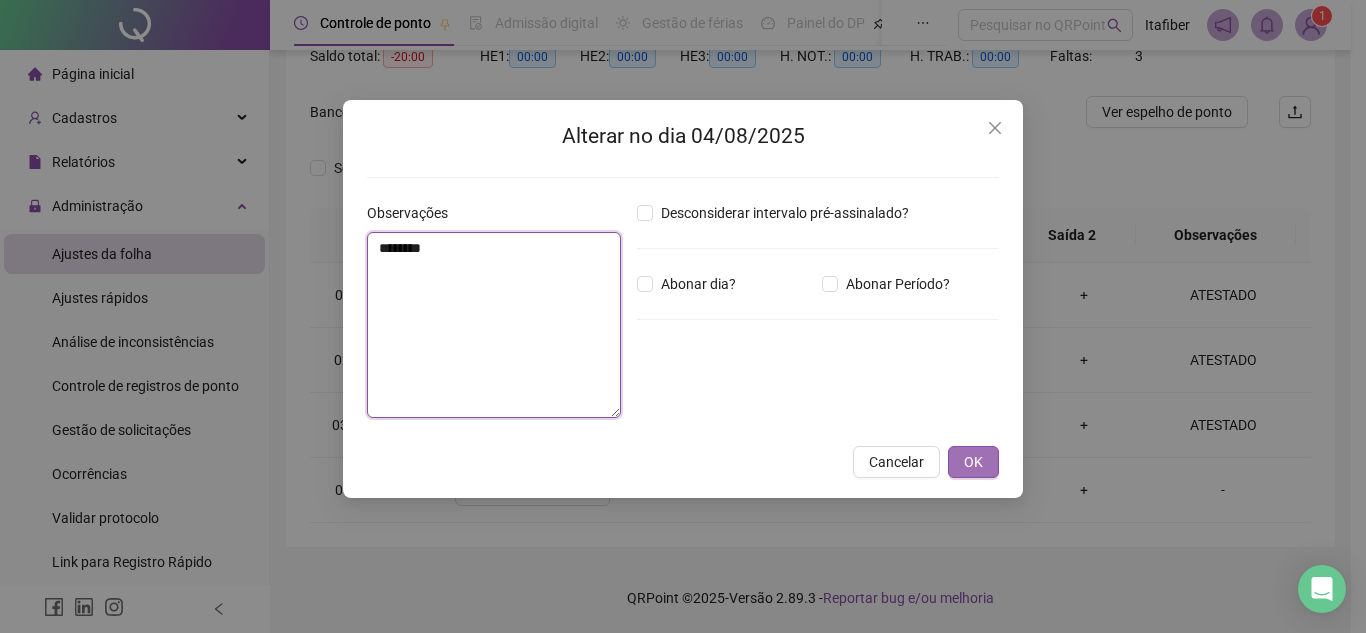type on "********" 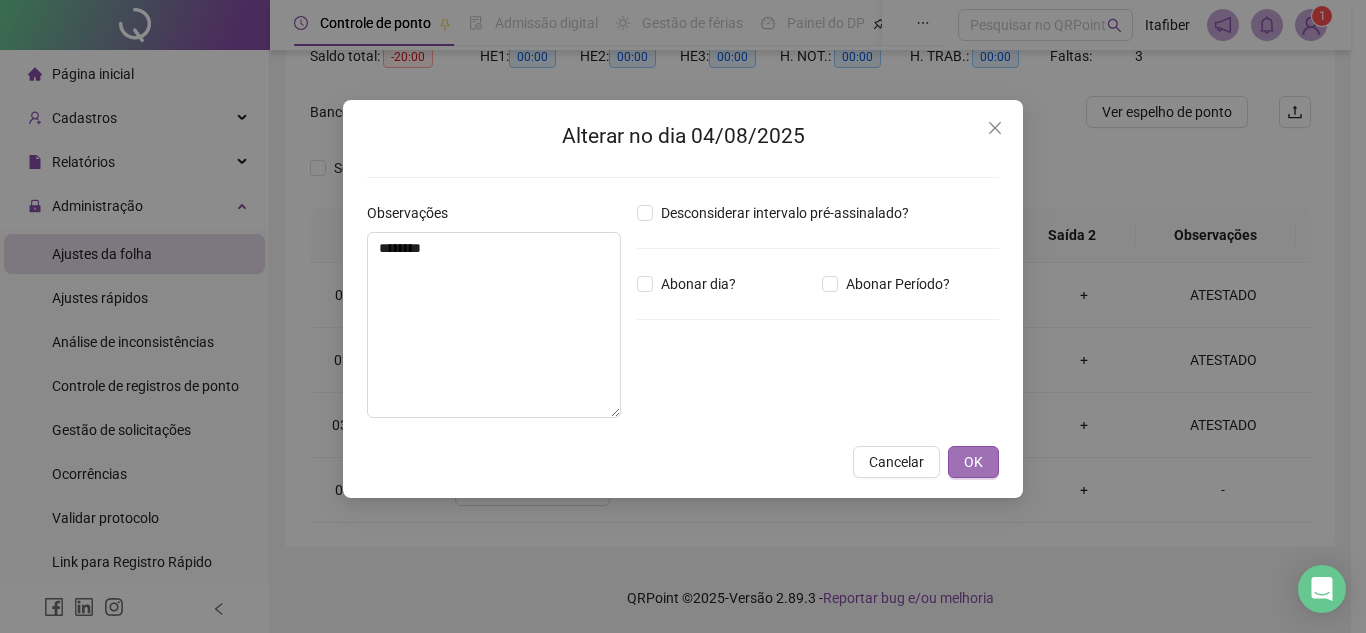 click on "OK" at bounding box center [973, 462] 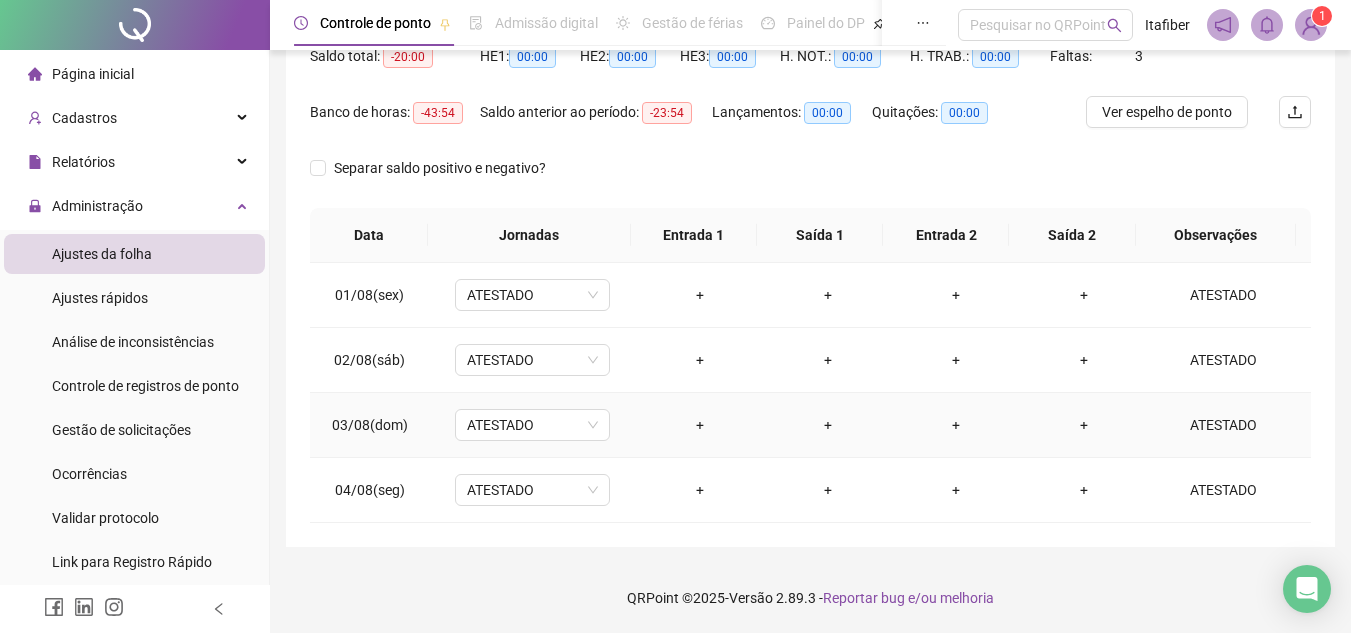 scroll, scrollTop: 0, scrollLeft: 0, axis: both 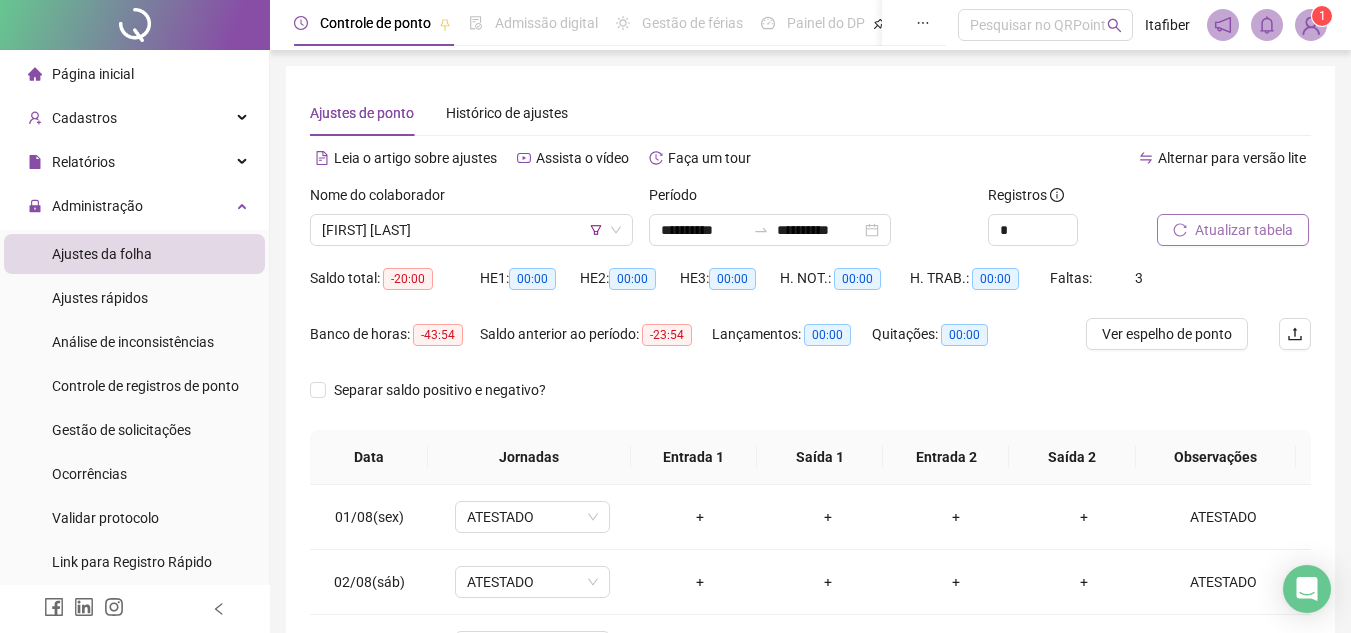 click on "Atualizar tabela" at bounding box center (1233, 230) 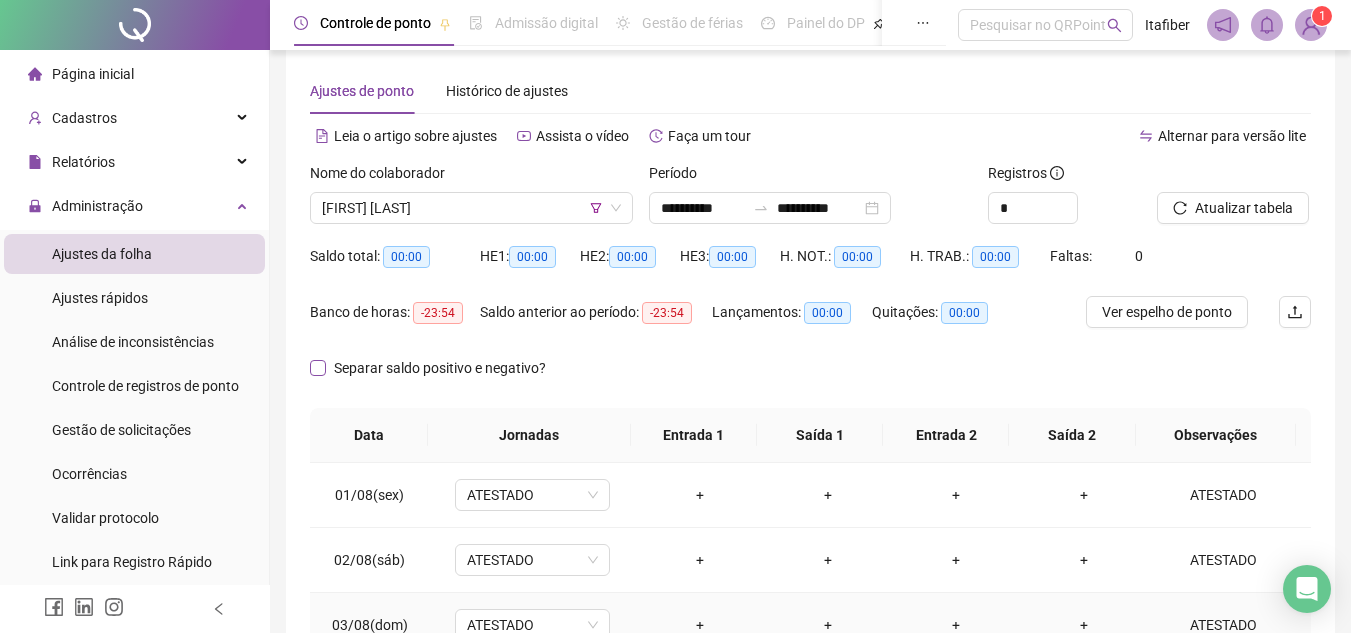 scroll, scrollTop: 0, scrollLeft: 0, axis: both 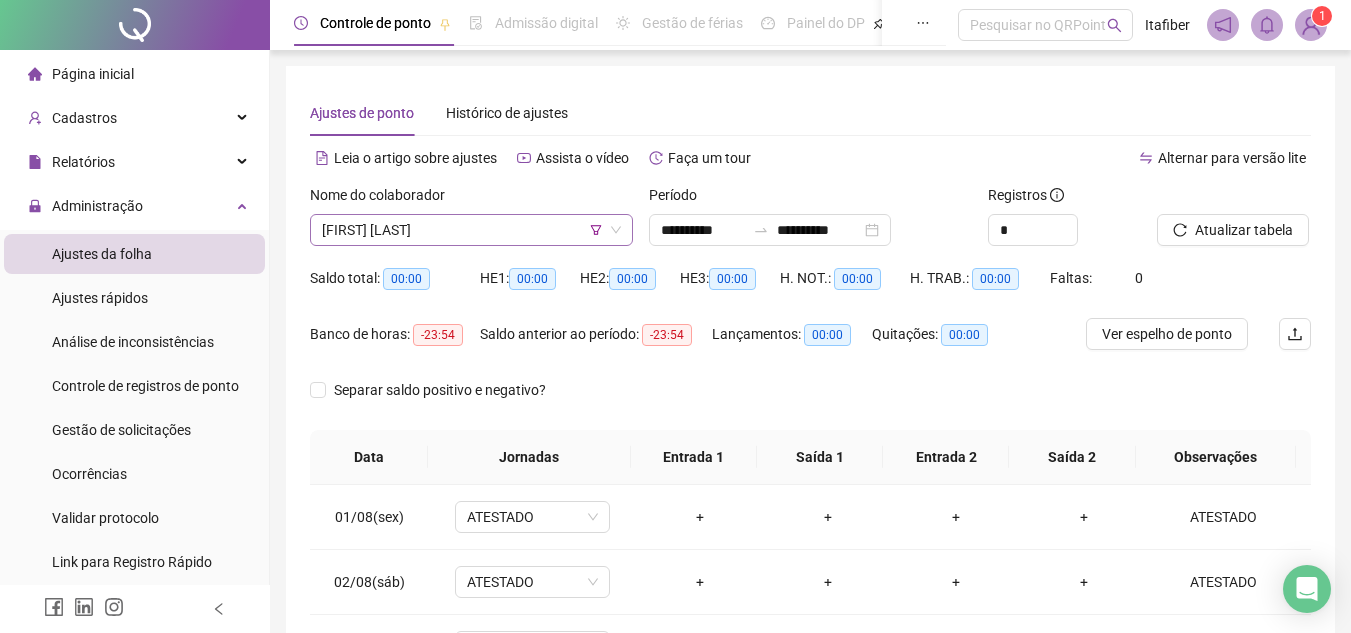 click on "[FIRST] [LAST]" at bounding box center (471, 230) 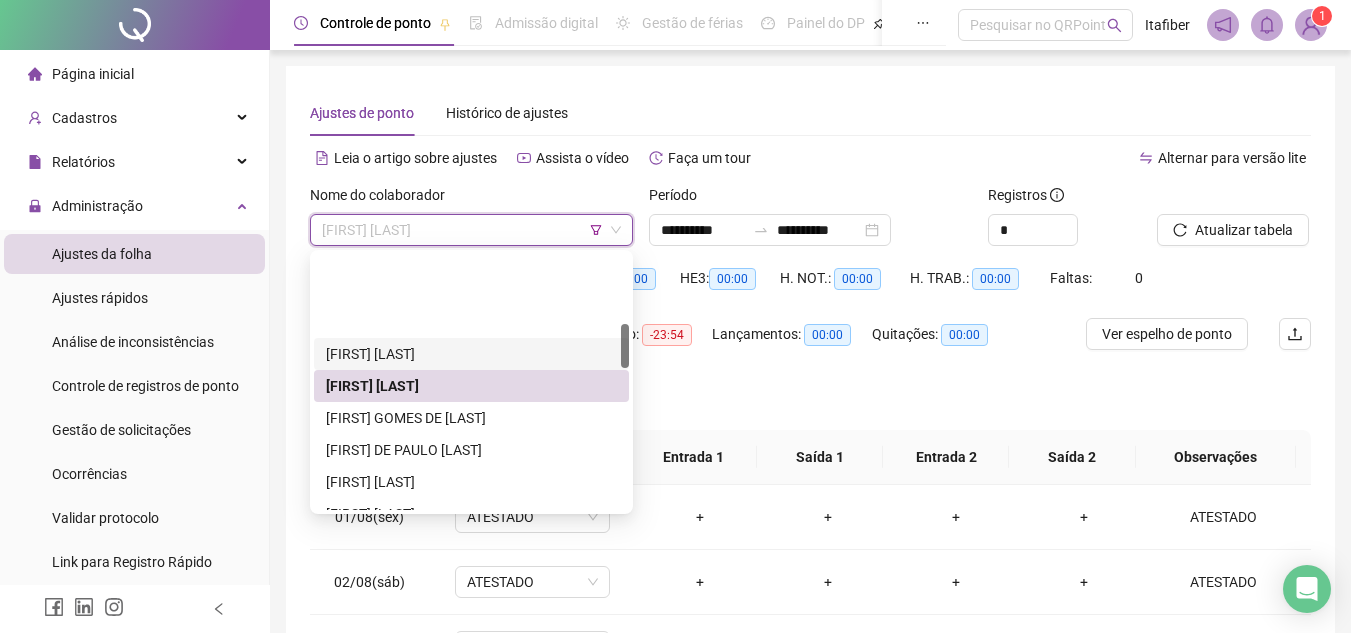 scroll, scrollTop: 400, scrollLeft: 0, axis: vertical 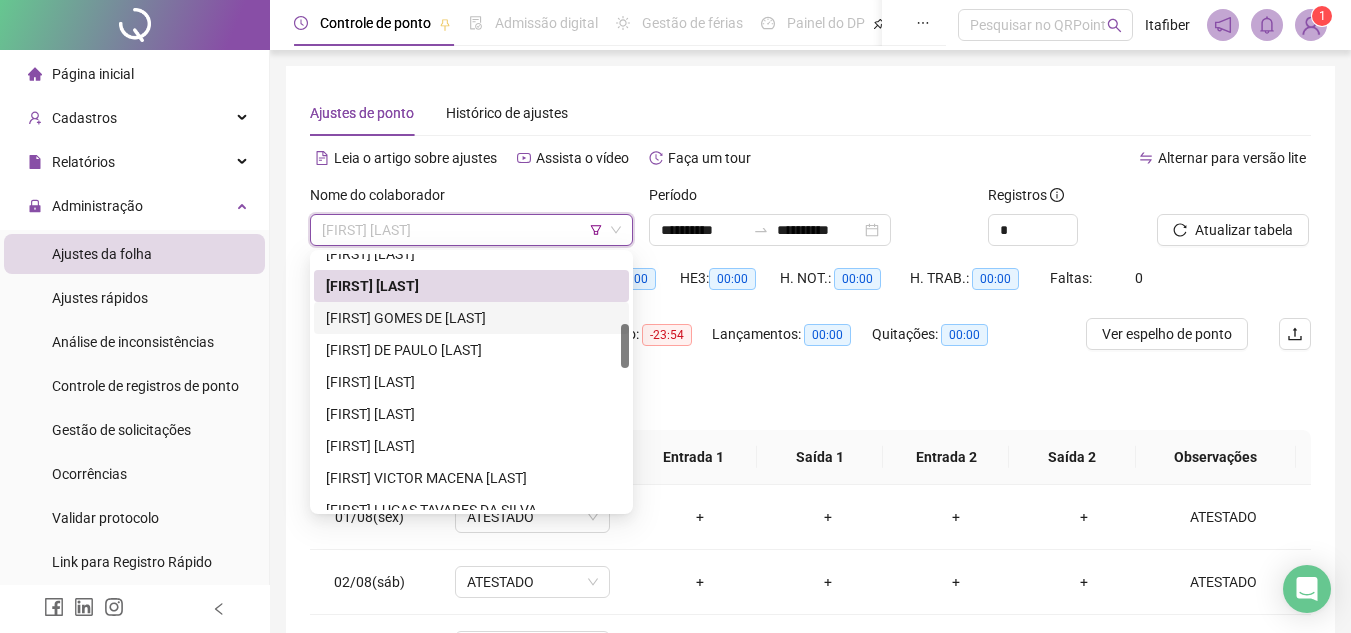 click on "[FIRST] GOMES DE [LAST]" at bounding box center (471, 318) 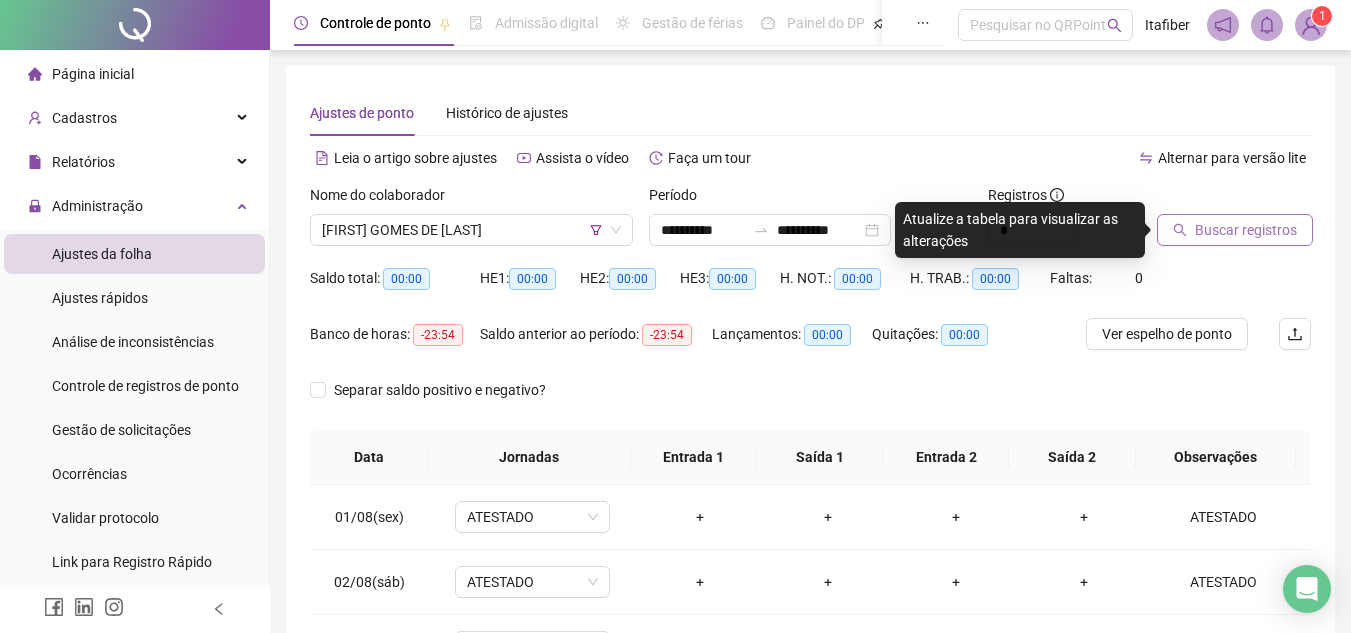 click on "Buscar registros" at bounding box center (1235, 230) 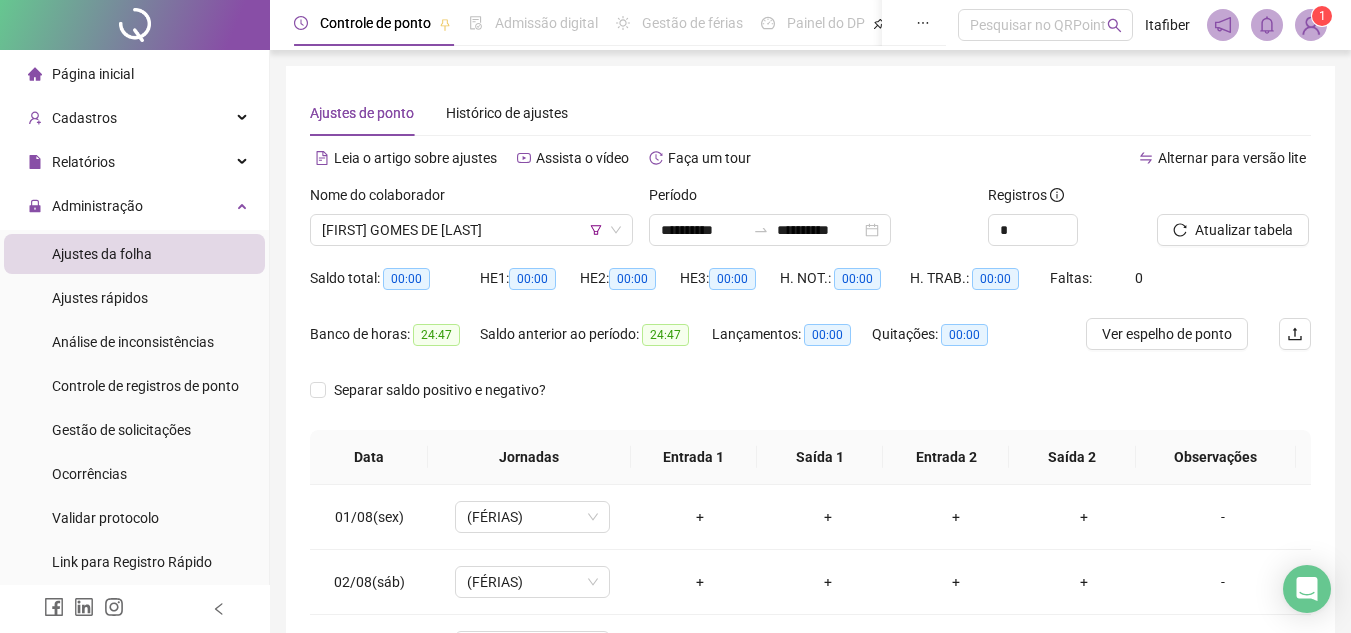 scroll, scrollTop: 222, scrollLeft: 0, axis: vertical 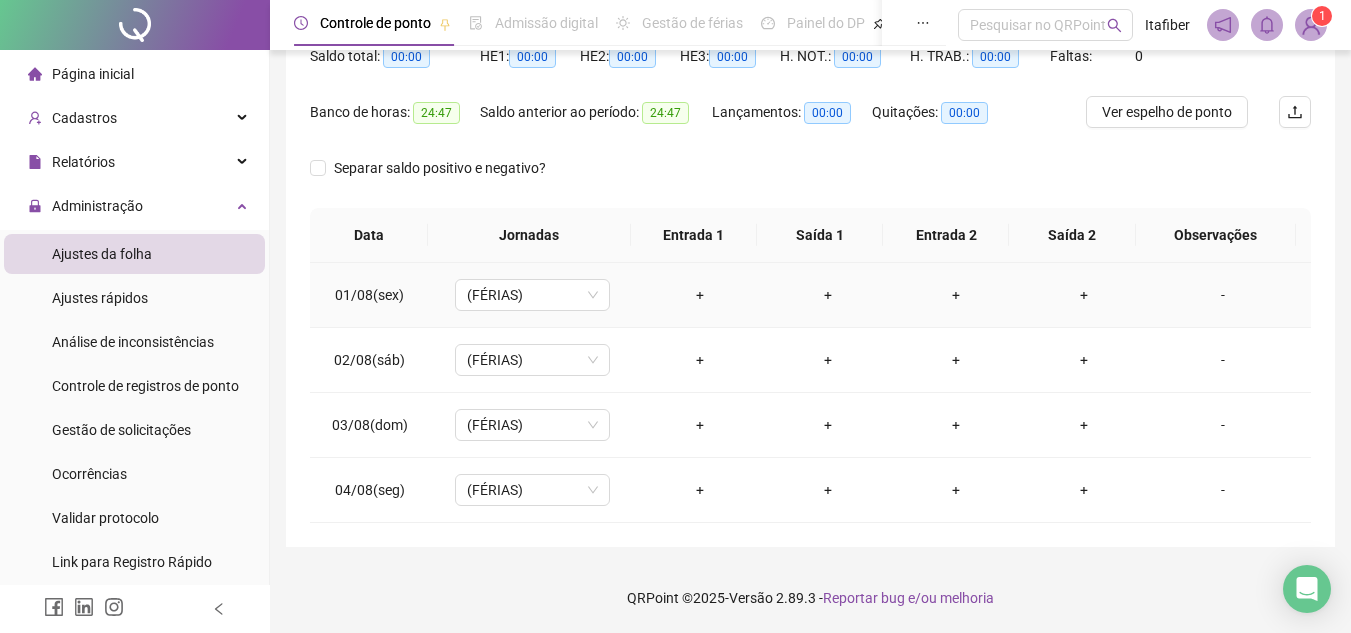 click on "-" at bounding box center (1223, 295) 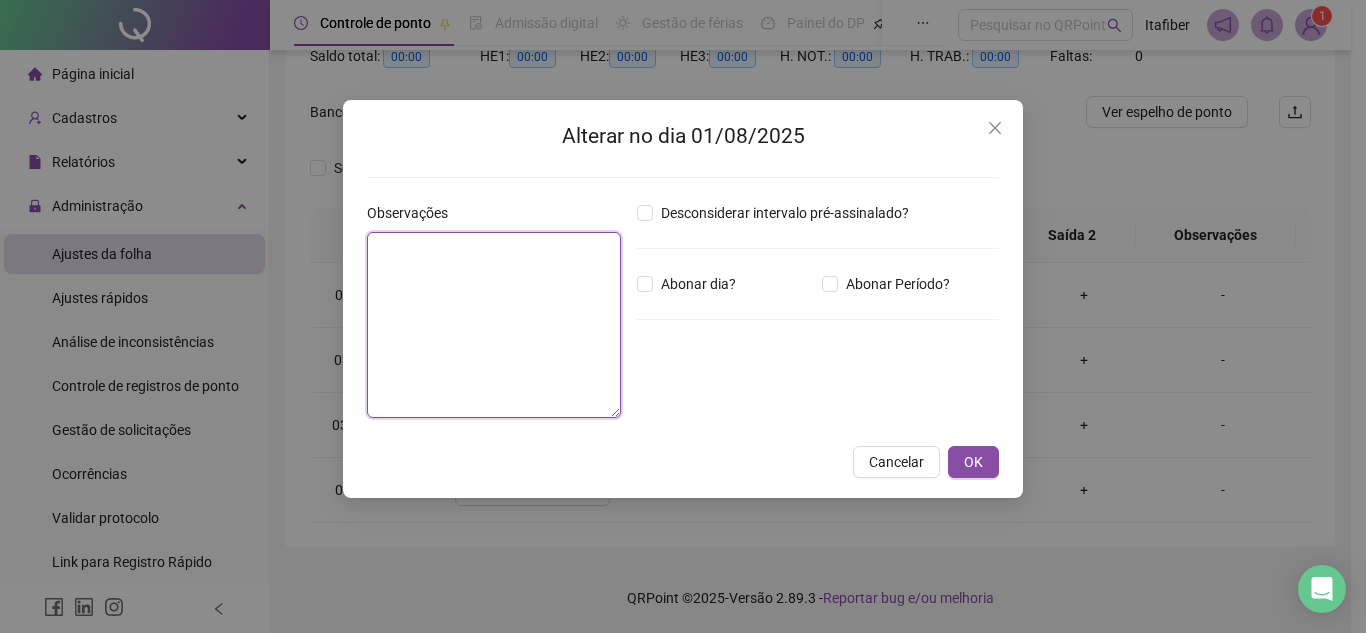 click at bounding box center (494, 325) 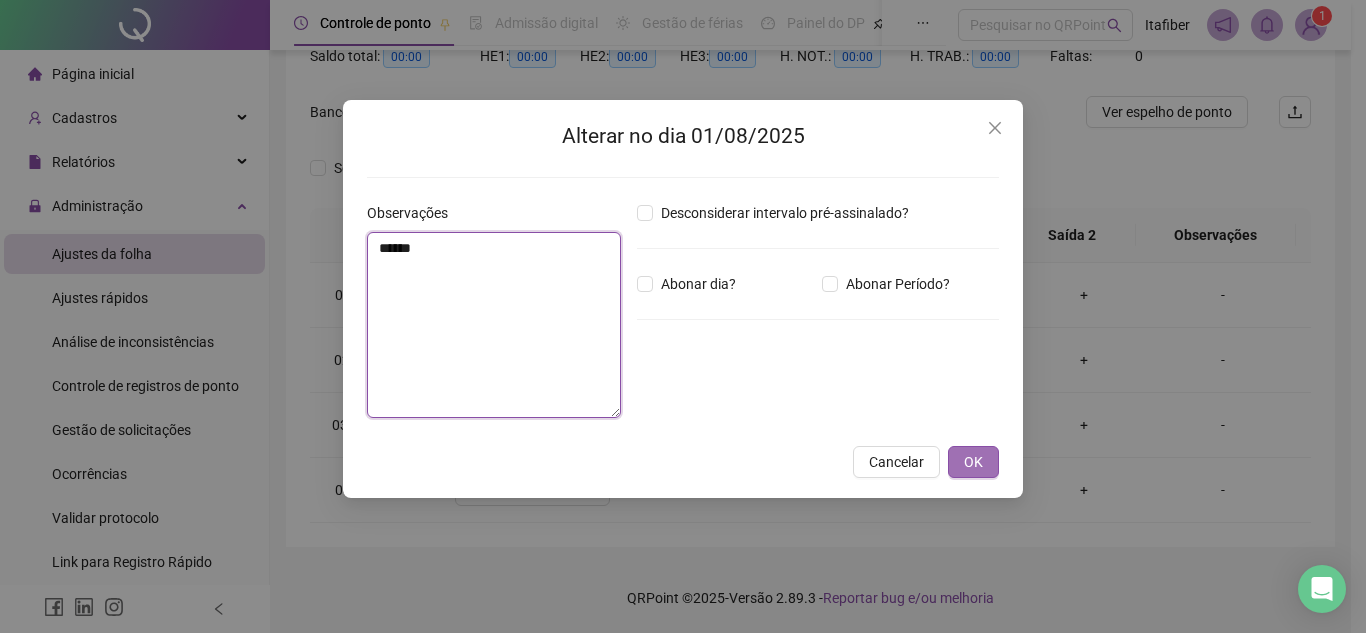 type on "******" 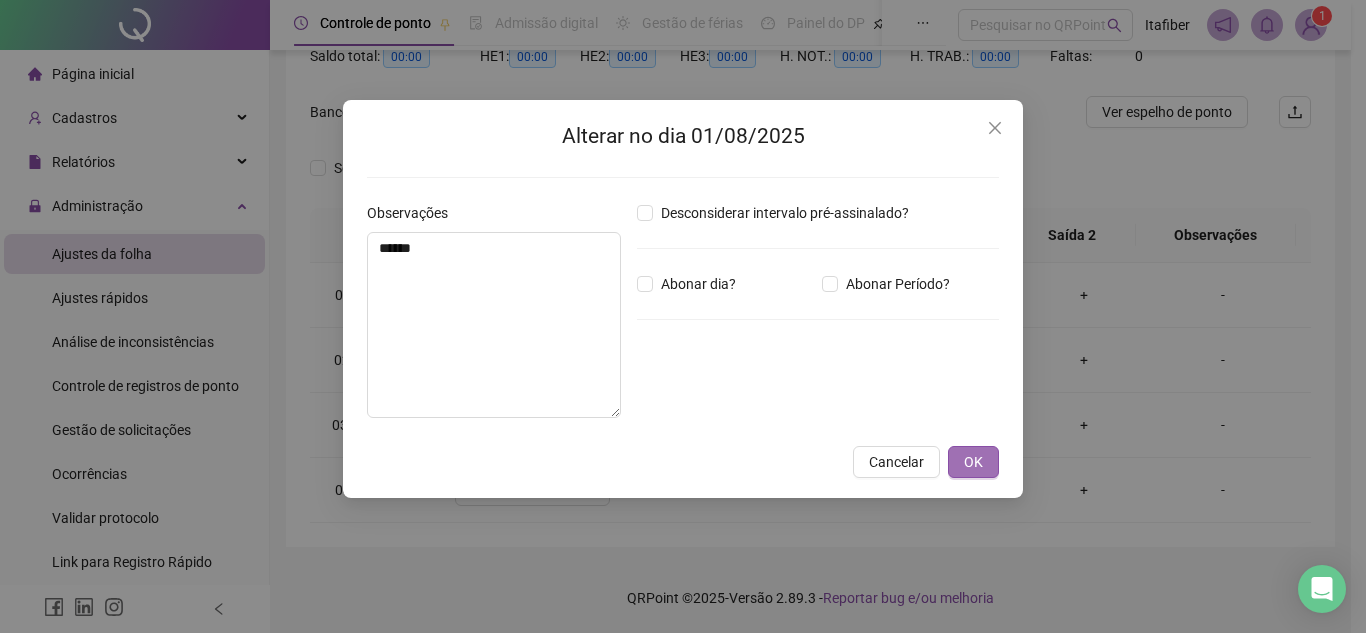 click on "OK" at bounding box center (973, 462) 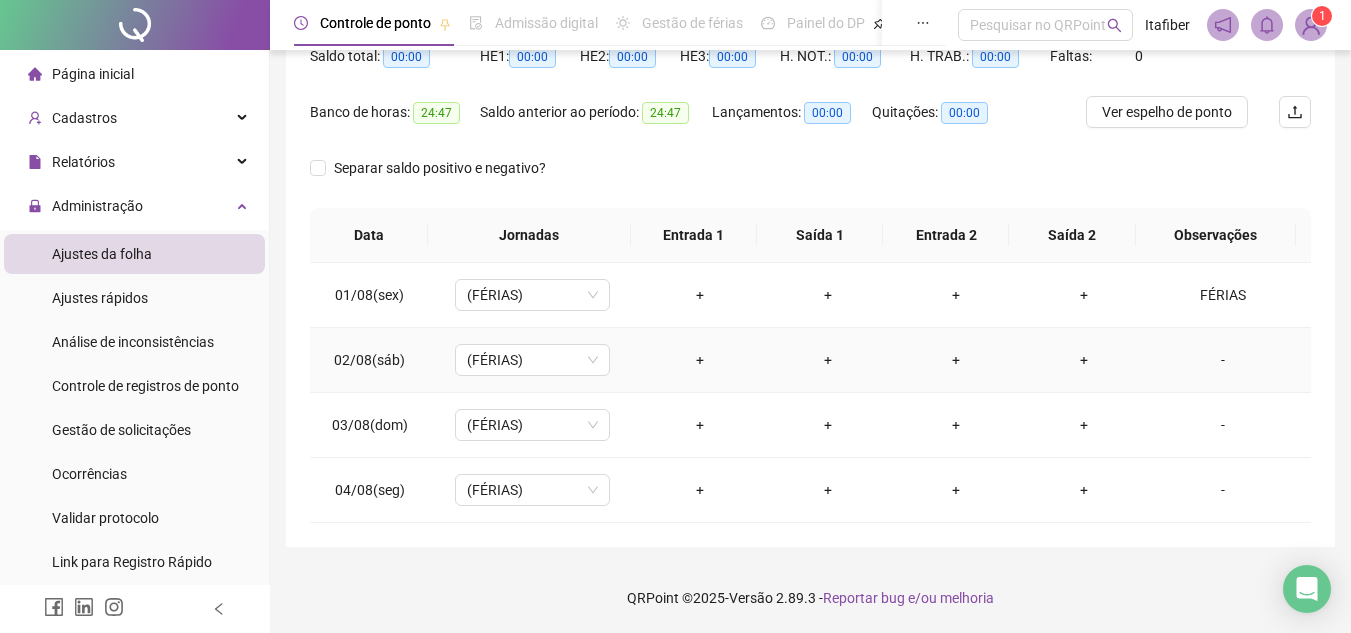 click on "-" at bounding box center [1223, 360] 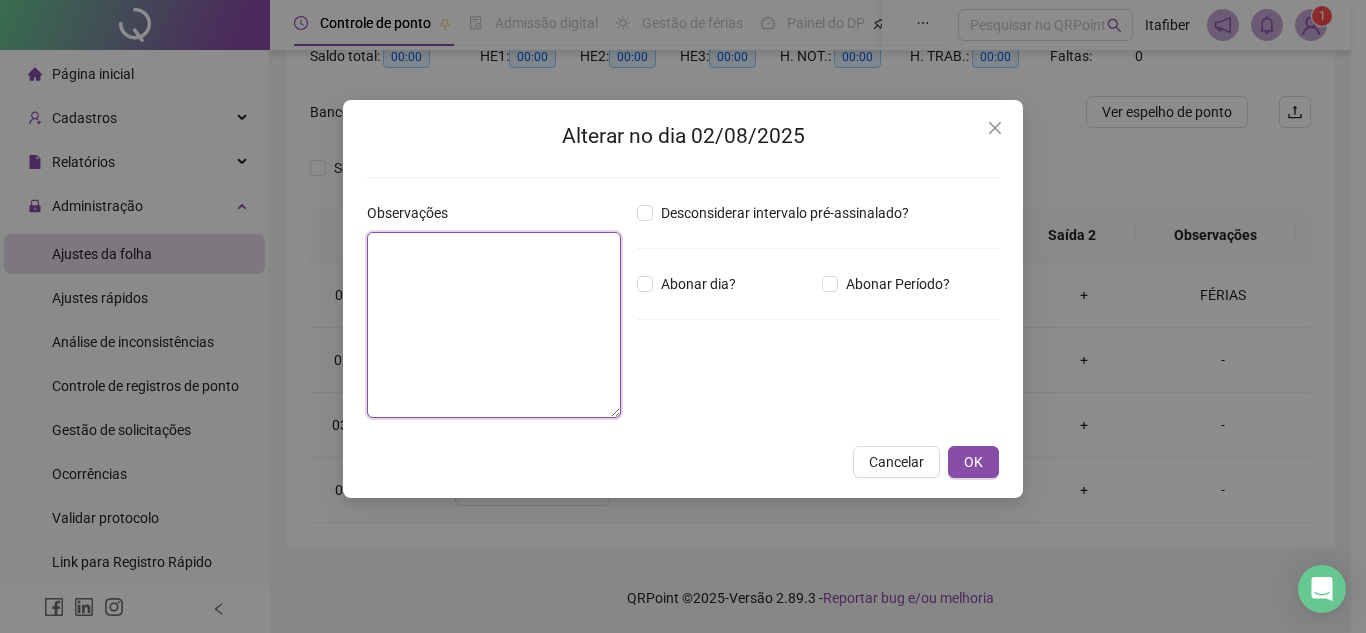 click at bounding box center [494, 325] 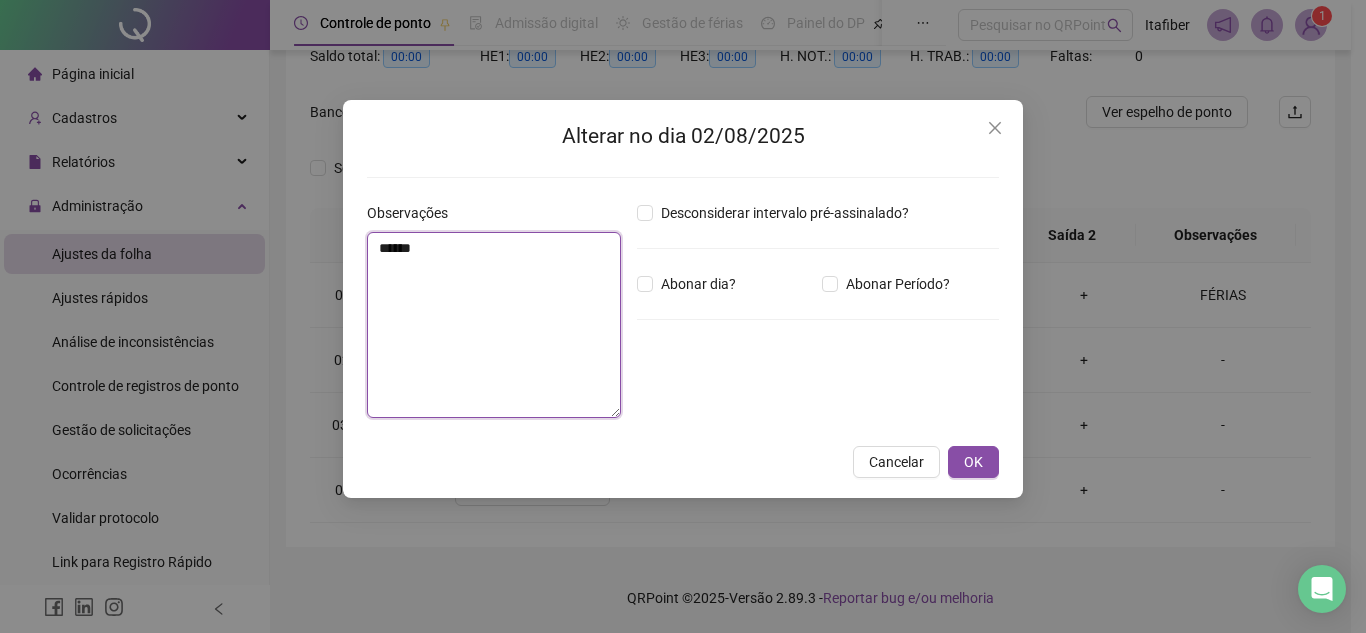 type on "******" 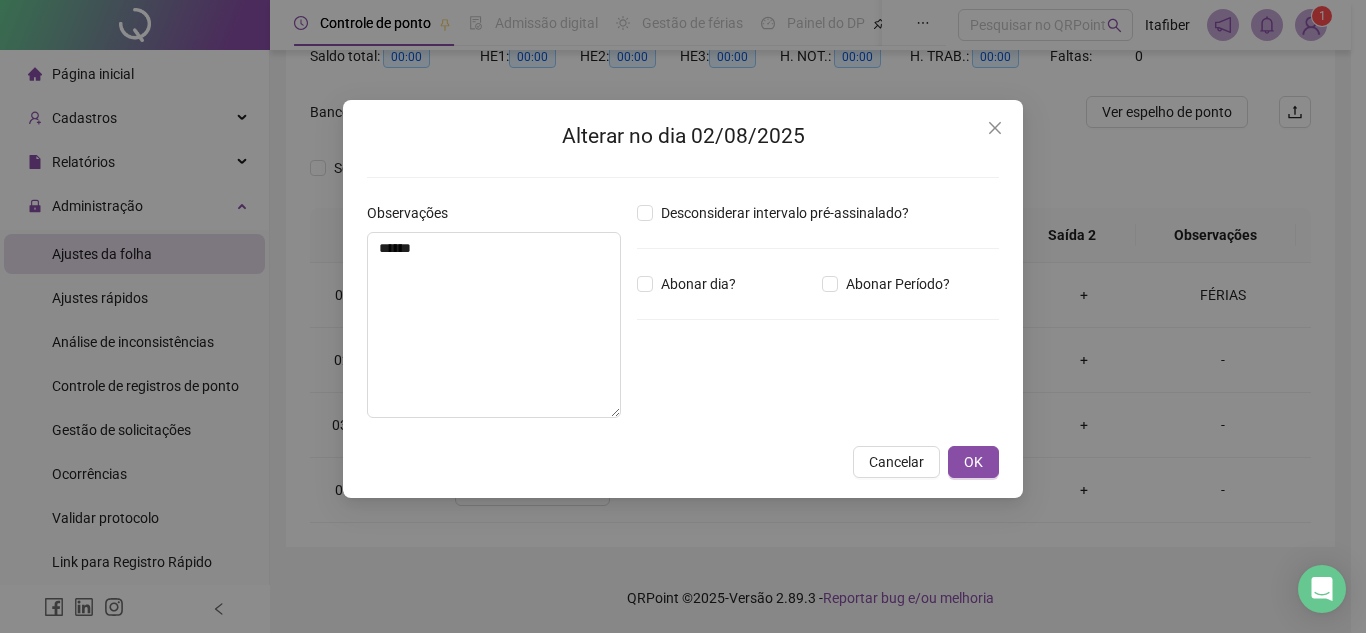 click on "Alterar no dia   02/08/2025 Observações ****** Desconsiderar intervalo pré-assinalado? Abonar dia? Abonar Período? Horas a abonar ***** Aplicar regime de compensação Cancelar OK" at bounding box center (683, 299) 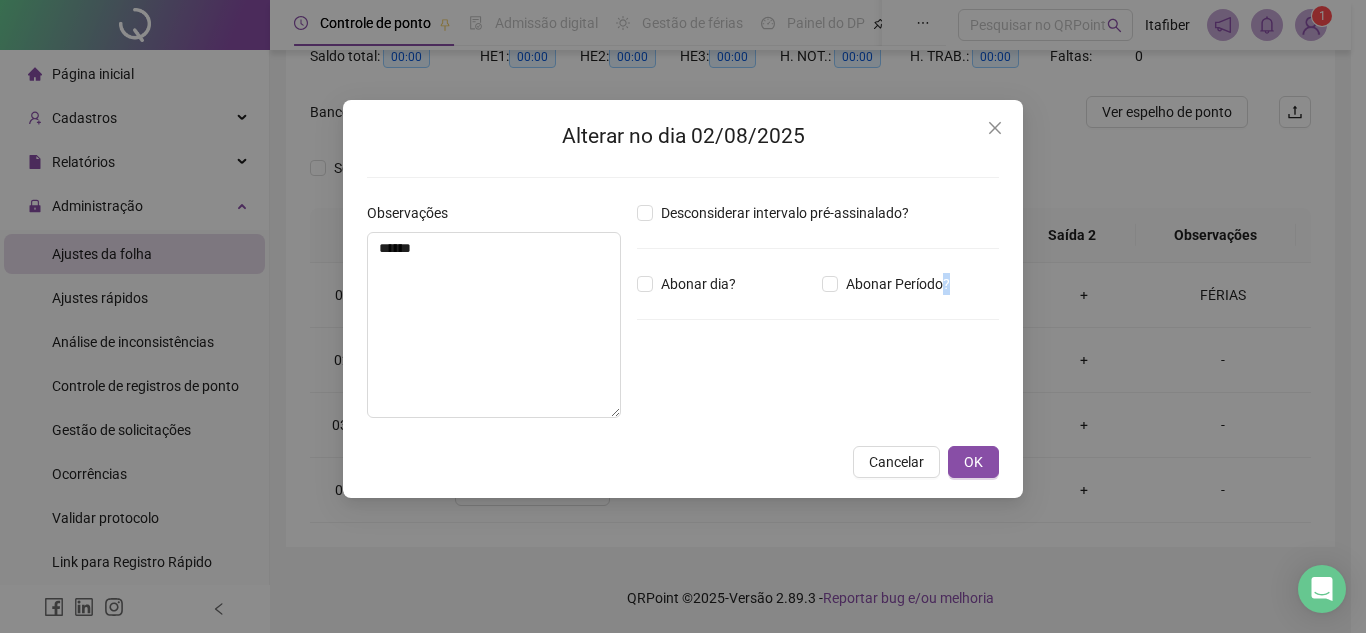 click on "Alterar no dia   02/08/2025 Observações ****** Desconsiderar intervalo pré-assinalado? Abonar dia? Abonar Período? Horas a abonar ***** Aplicar regime de compensação Cancelar OK" at bounding box center [683, 299] 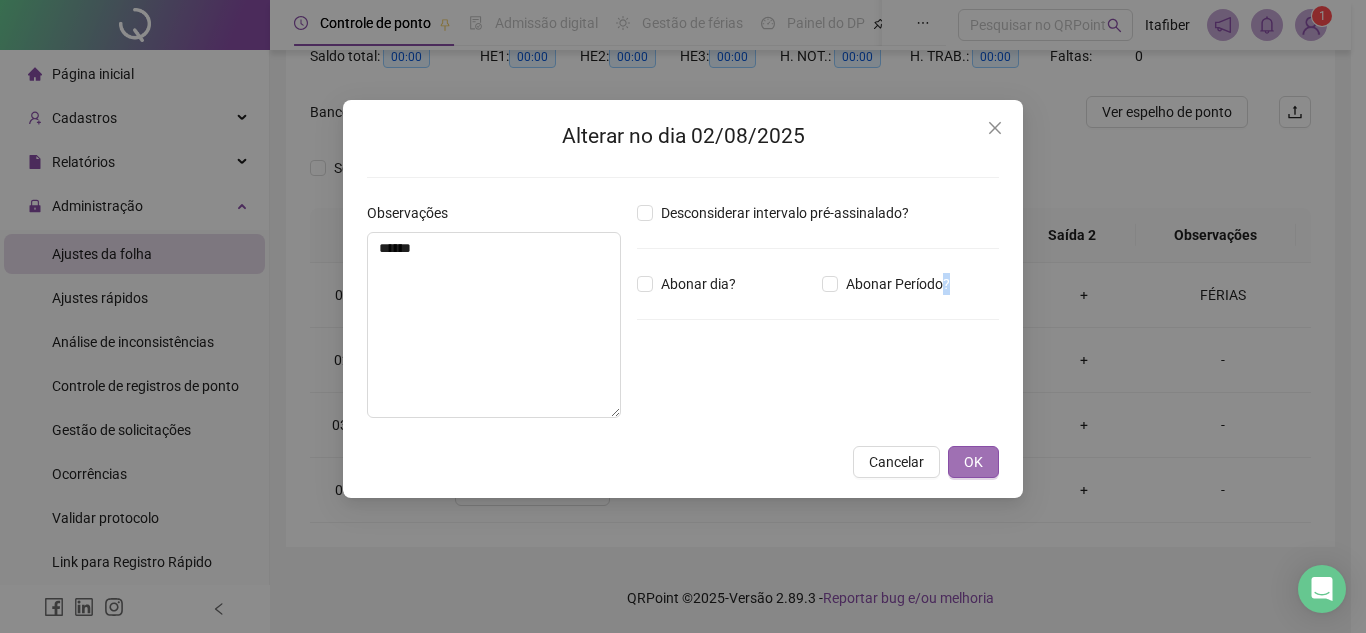 click on "OK" at bounding box center [973, 462] 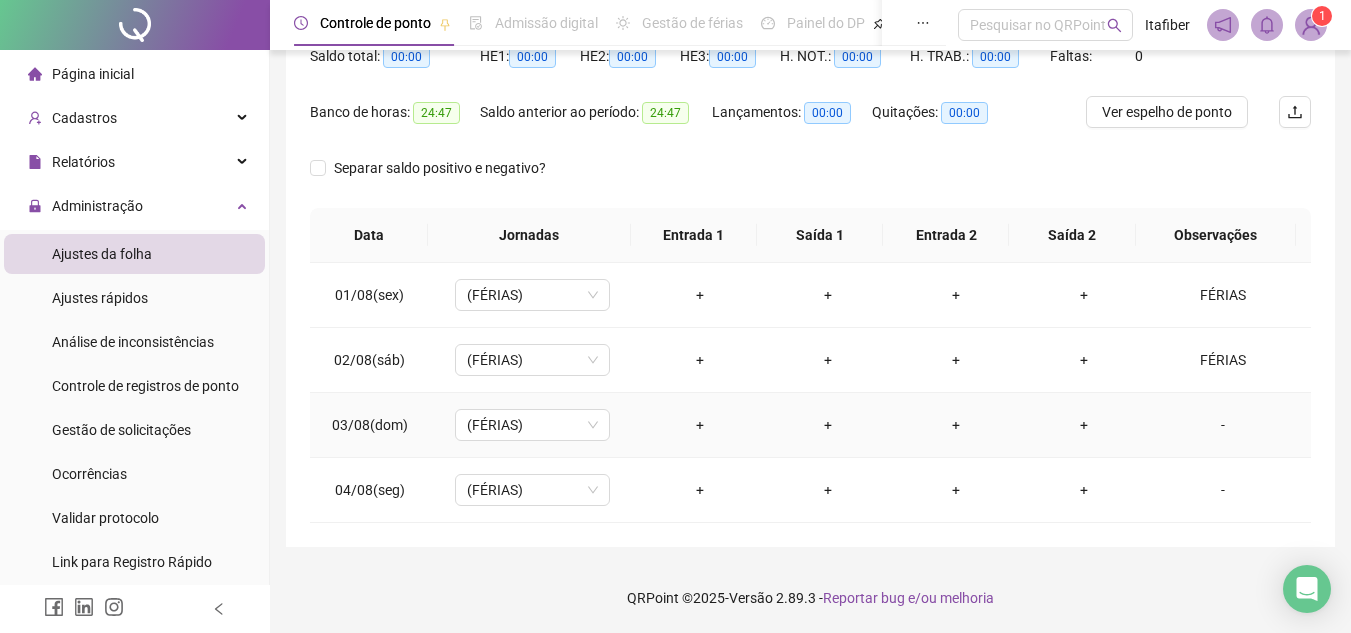 drag, startPoint x: 1219, startPoint y: 417, endPoint x: 1186, endPoint y: 422, distance: 33.37664 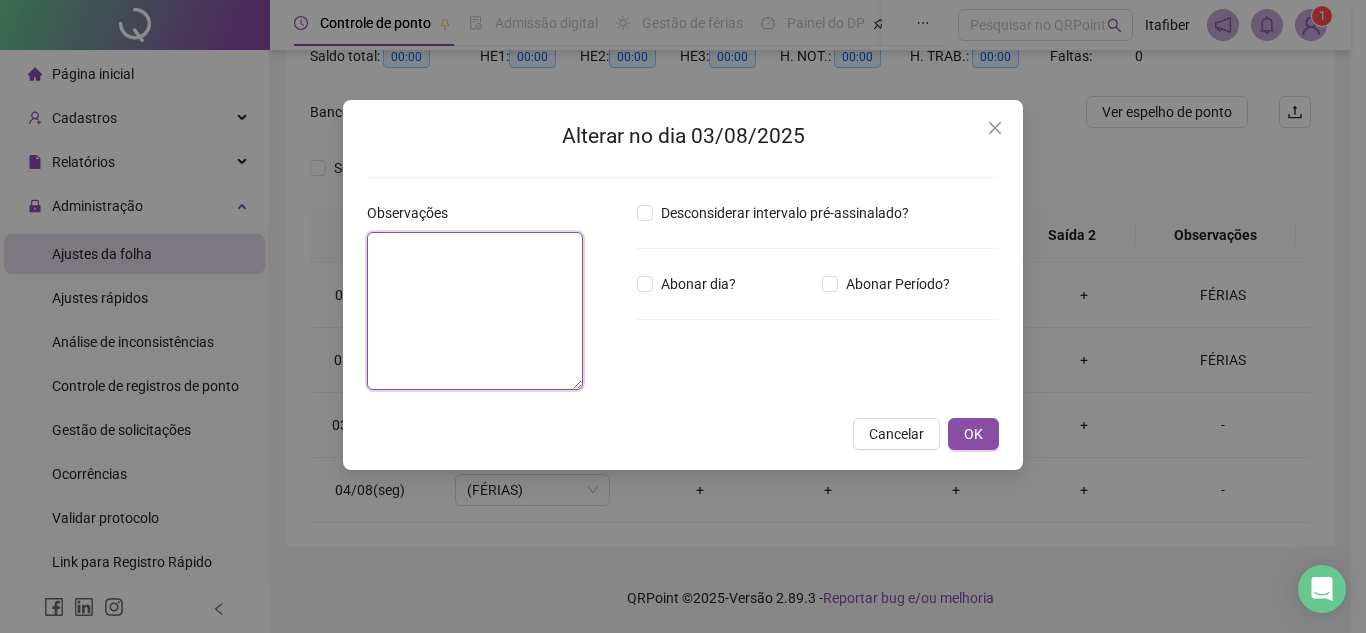click at bounding box center (475, 311) 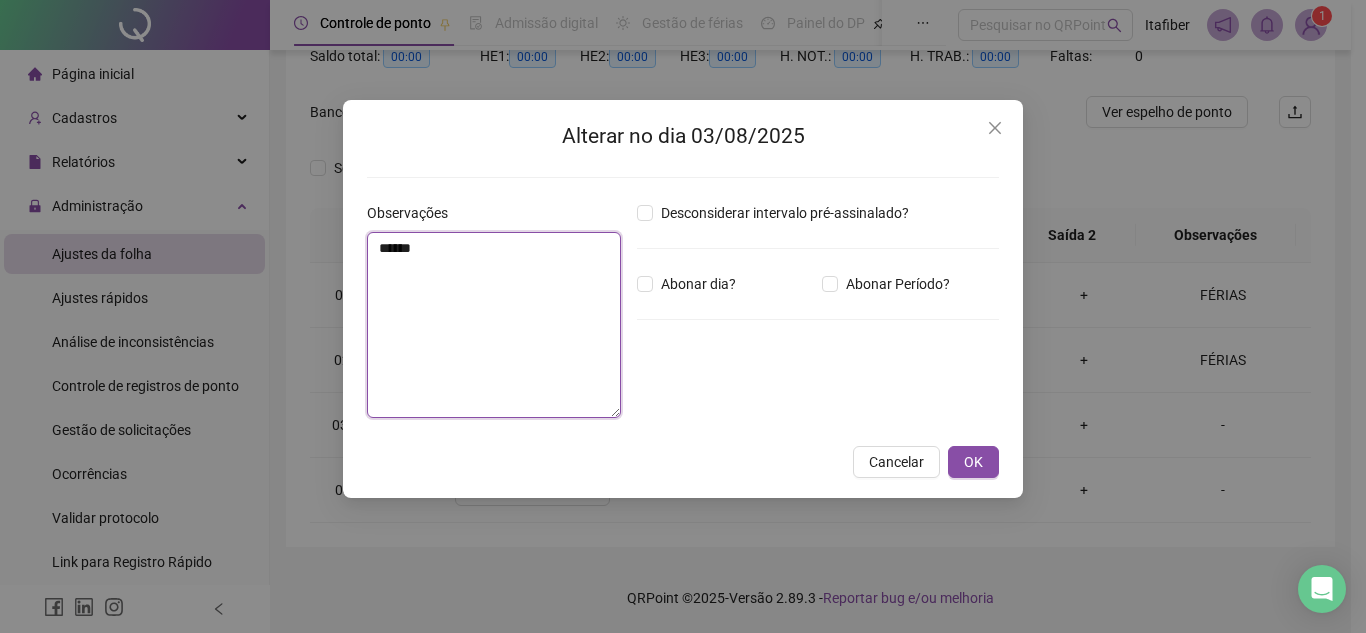 type on "******" 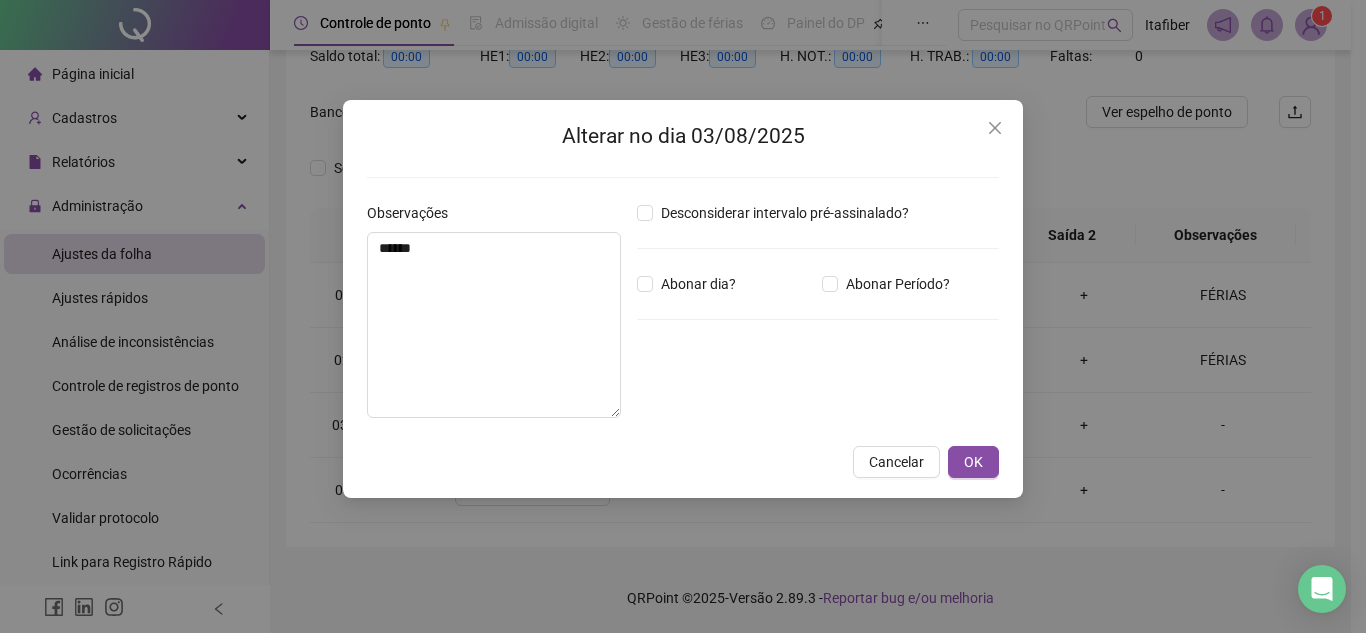 click on "Alterar no dia   03/08/2025 Observações ****** Desconsiderar intervalo pré-assinalado? Abonar dia? Abonar Período? Horas a abonar ***** Aplicar regime de compensação Cancelar OK" at bounding box center (683, 299) 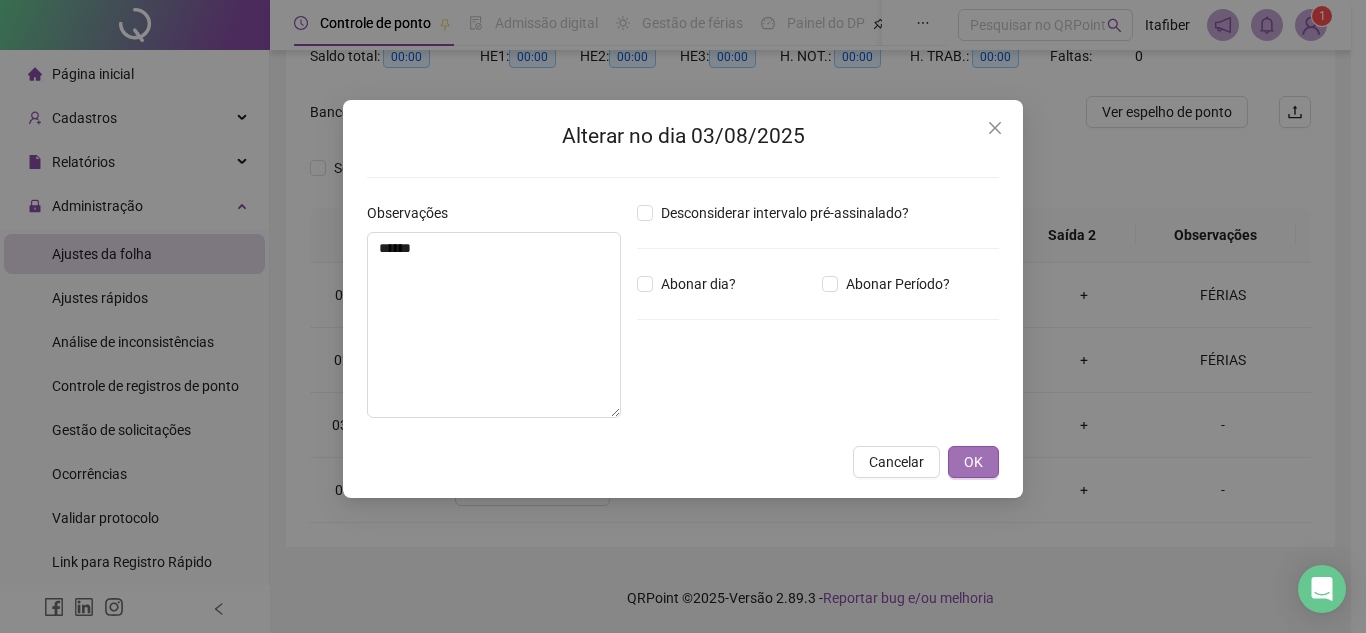 click on "OK" at bounding box center [973, 462] 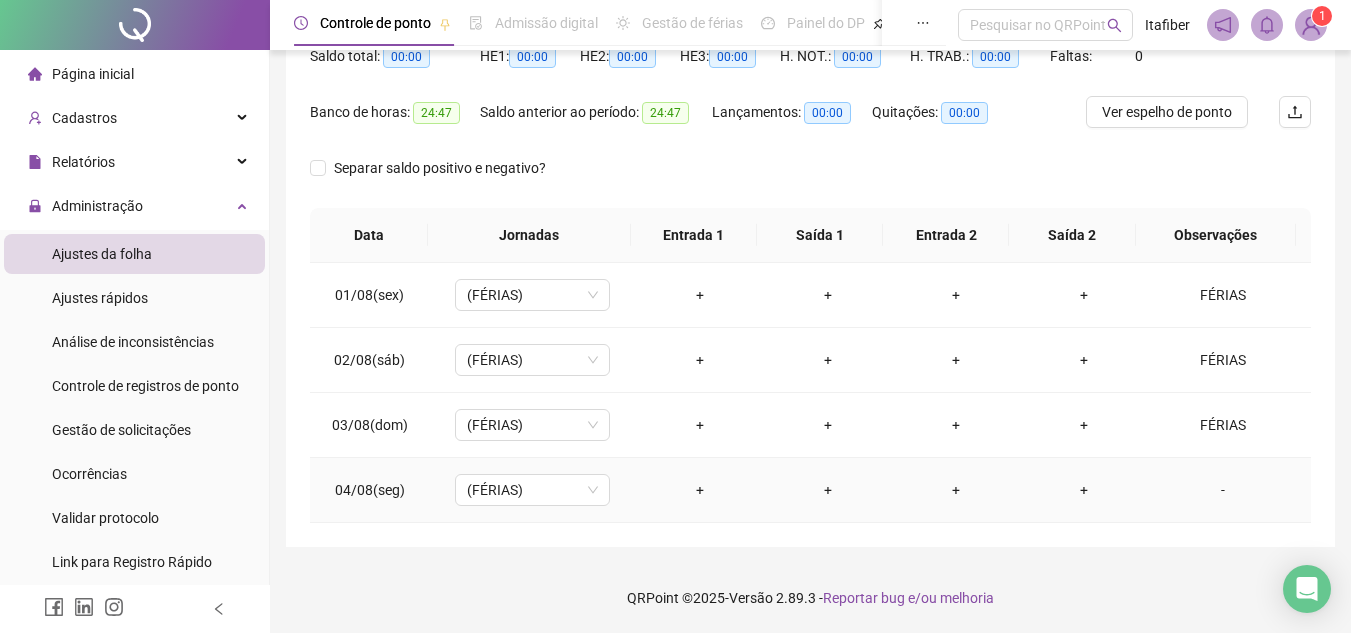 click on "-" at bounding box center (1223, 490) 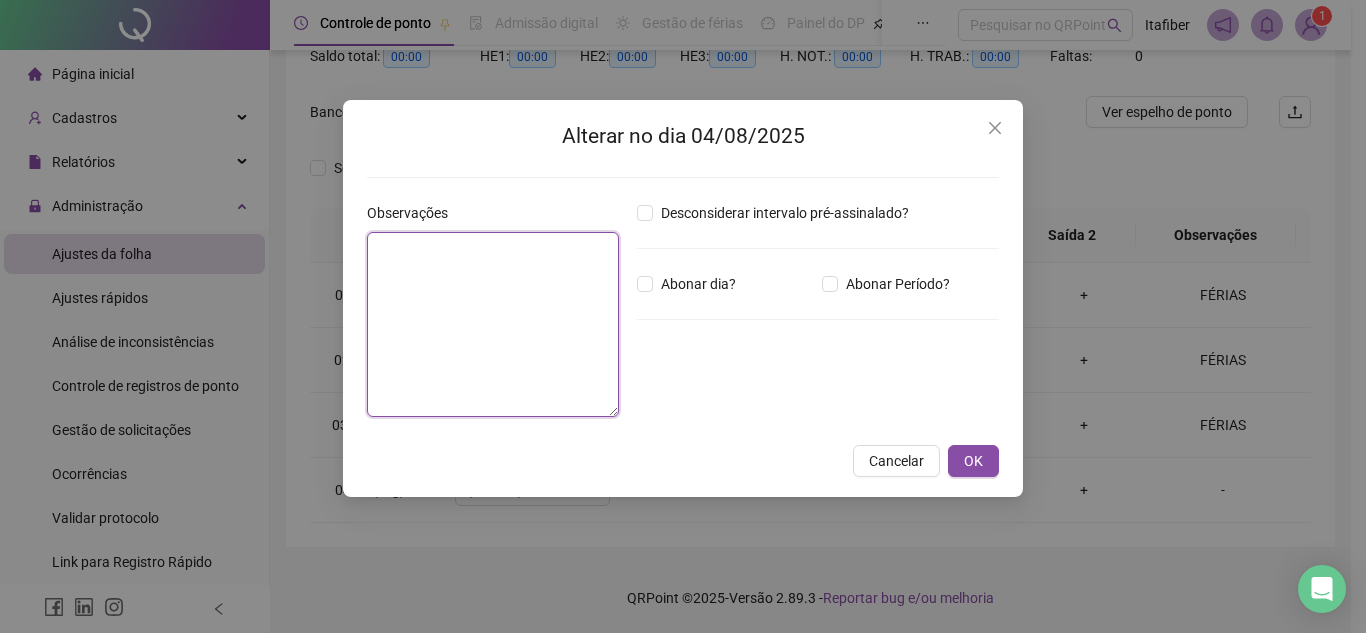 click at bounding box center (493, 324) 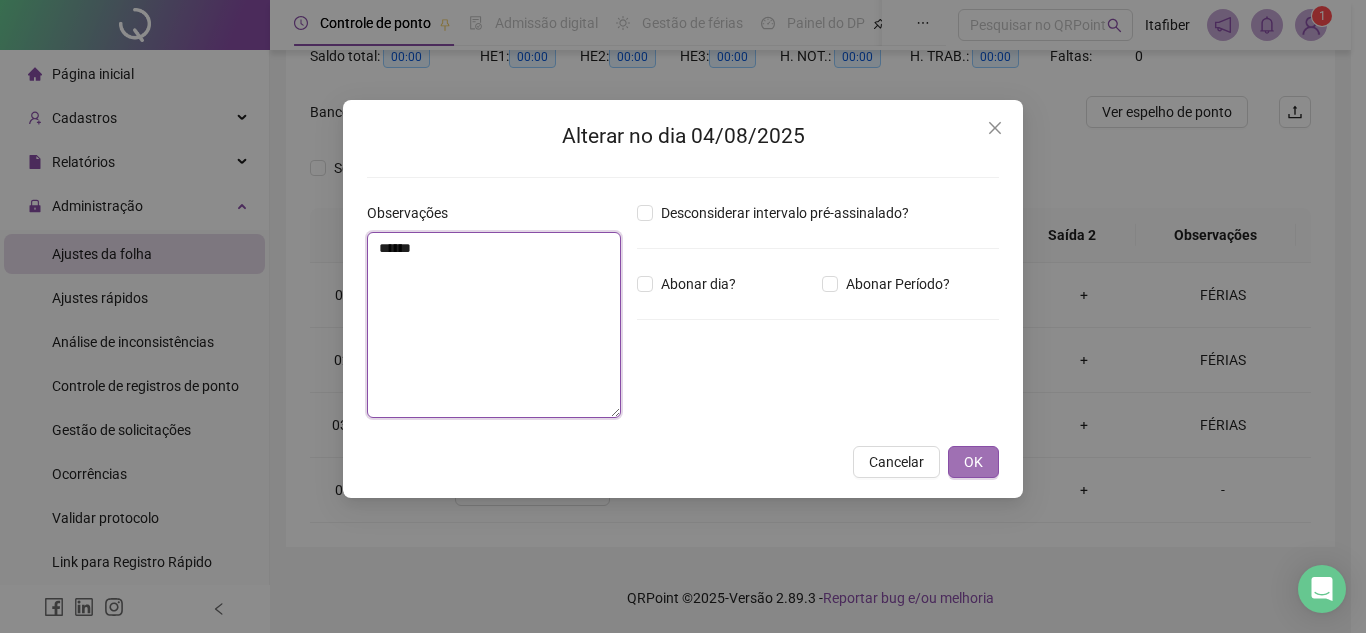 type on "******" 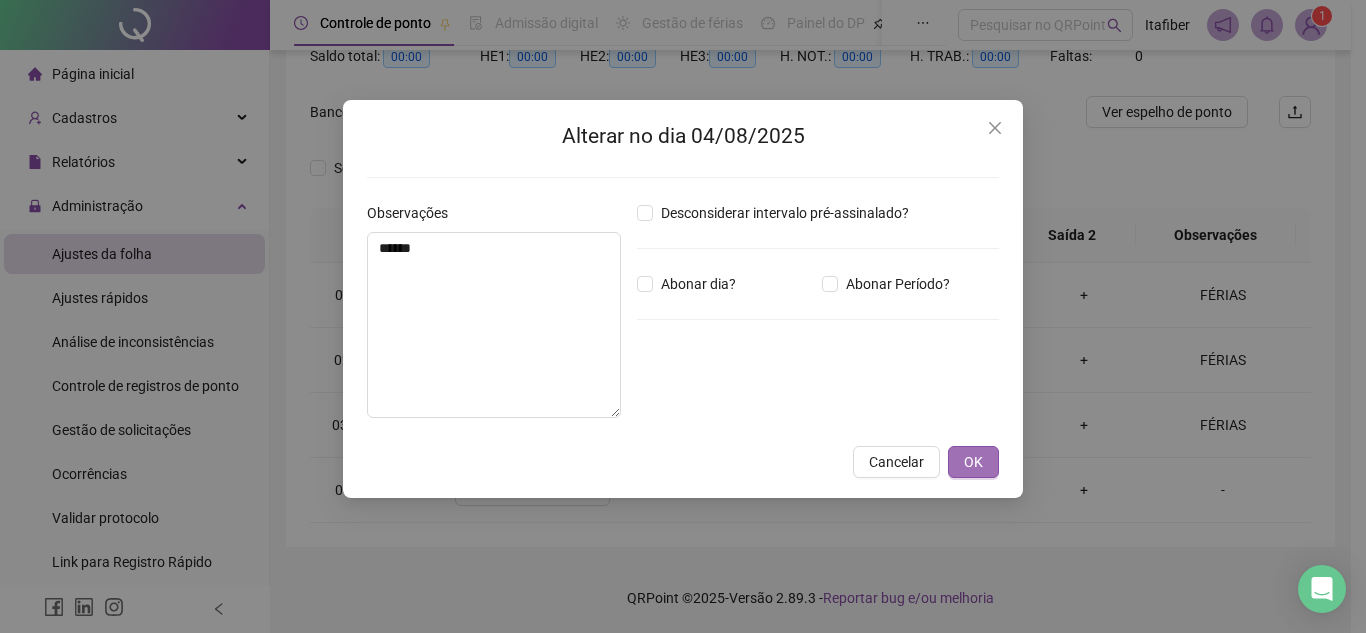 click on "OK" at bounding box center (973, 462) 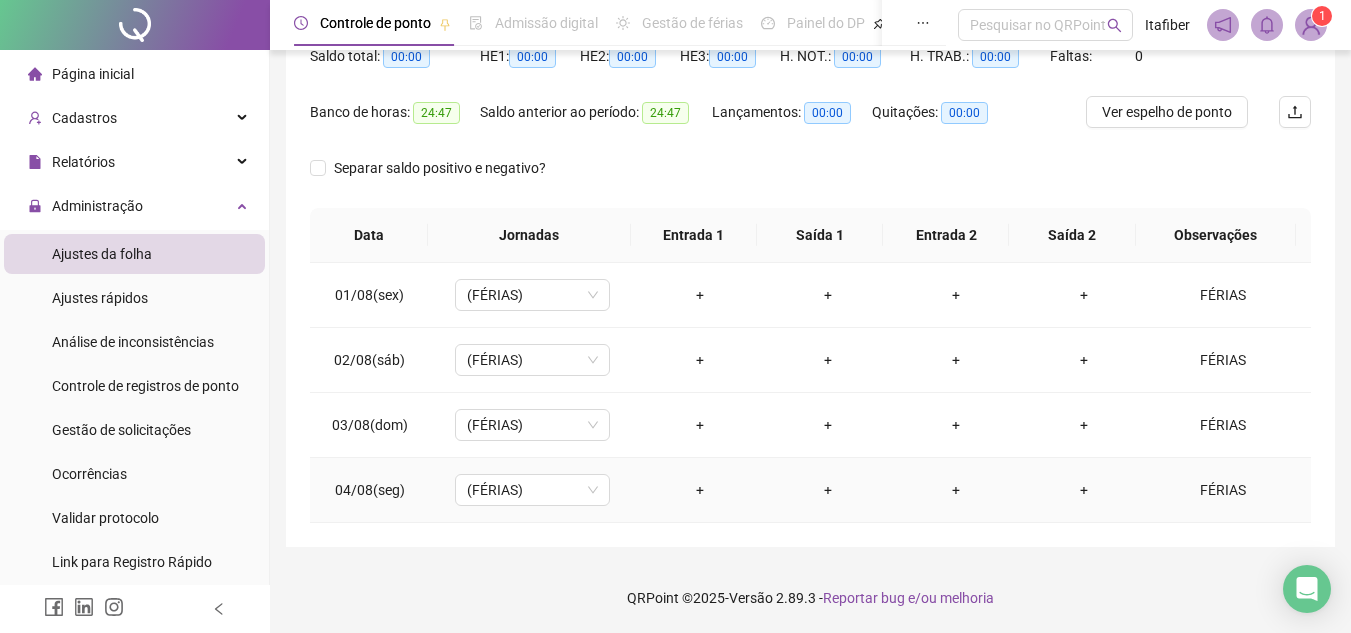 scroll, scrollTop: 0, scrollLeft: 0, axis: both 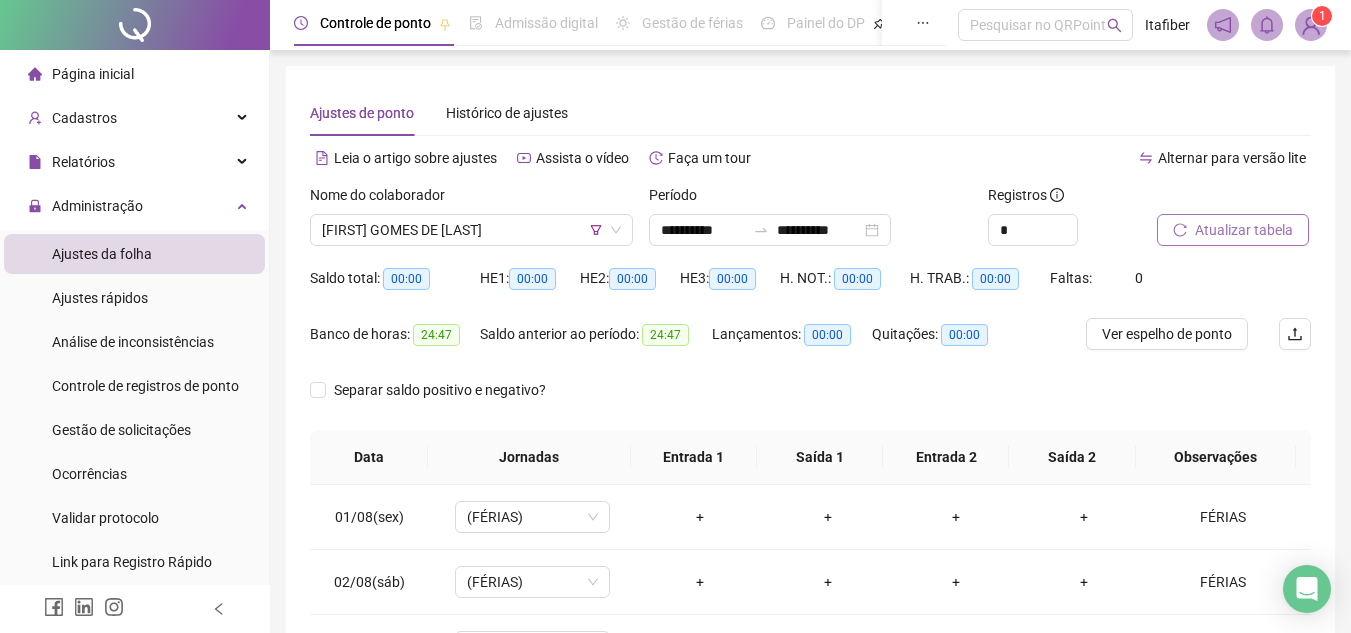 click on "Atualizar tabela" at bounding box center (1244, 230) 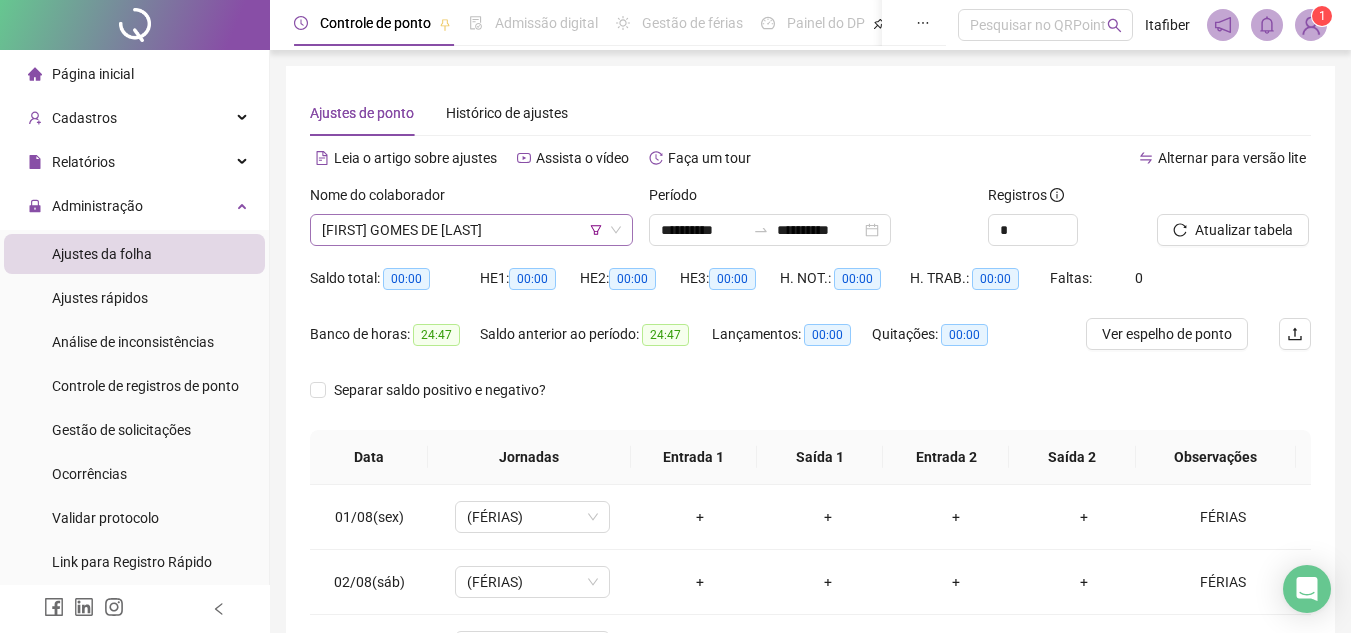 click on "[FIRST] GOMES DE [LAST]" at bounding box center [471, 230] 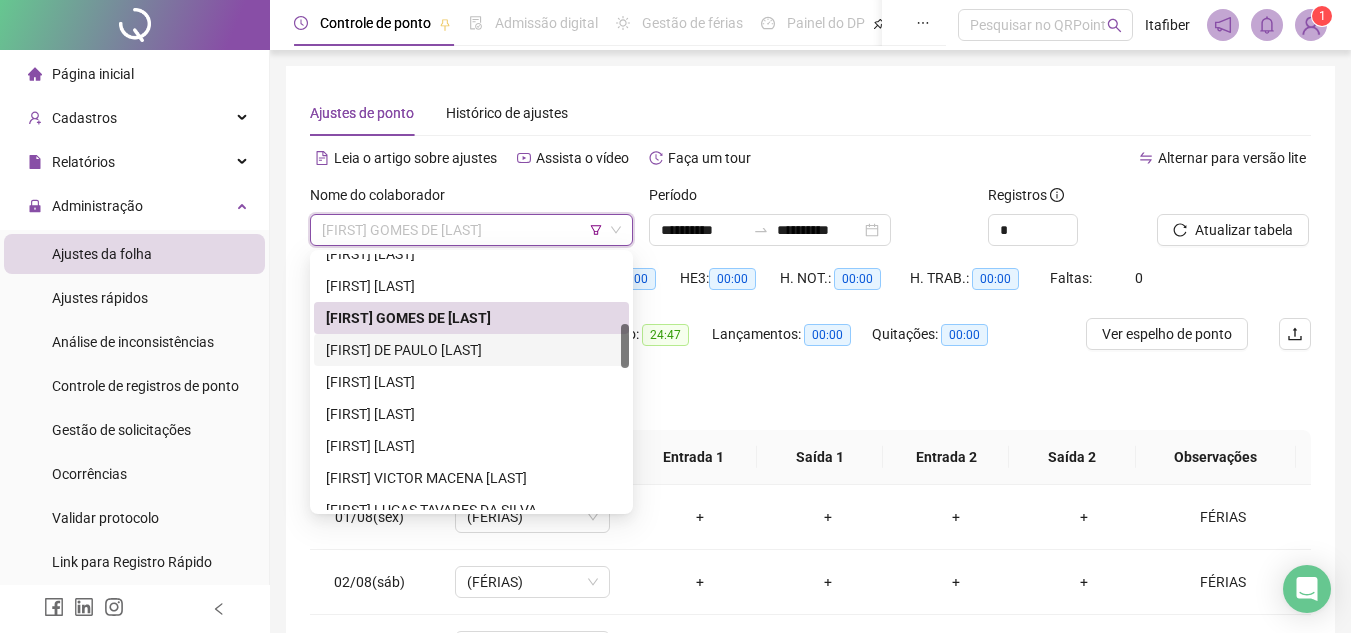 click on "[FIRST] DE PAULO [LAST]" at bounding box center (471, 350) 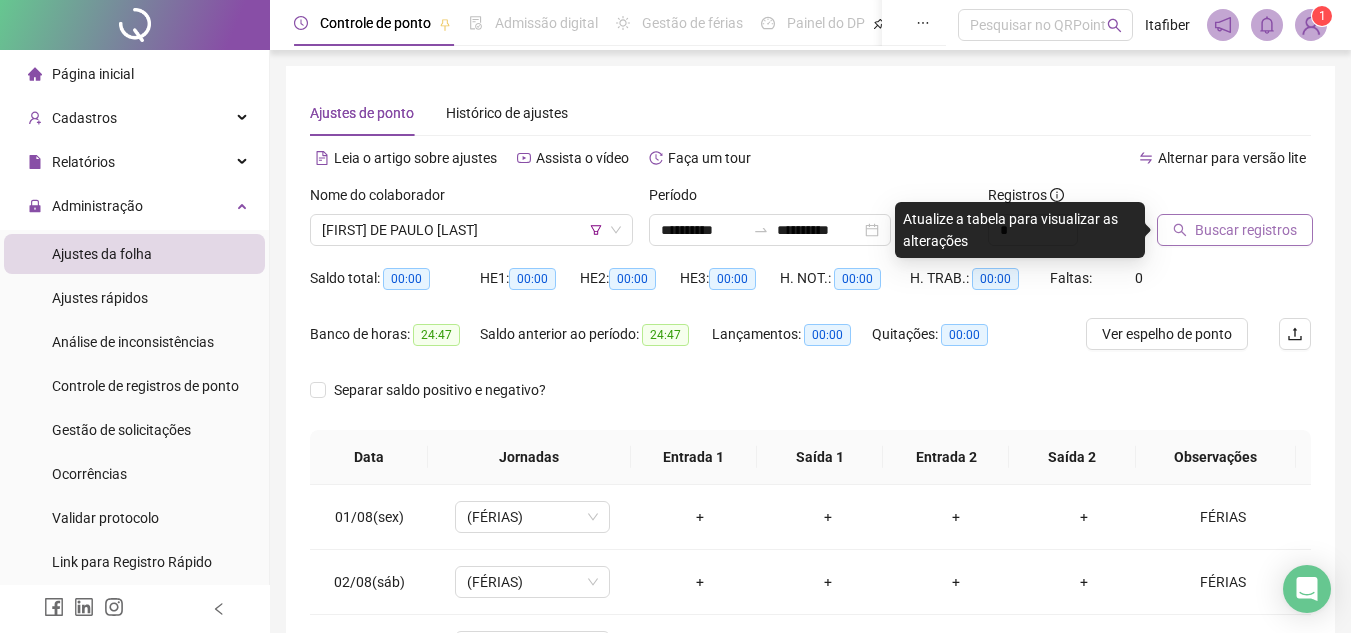click on "Buscar registros" at bounding box center (1209, 215) 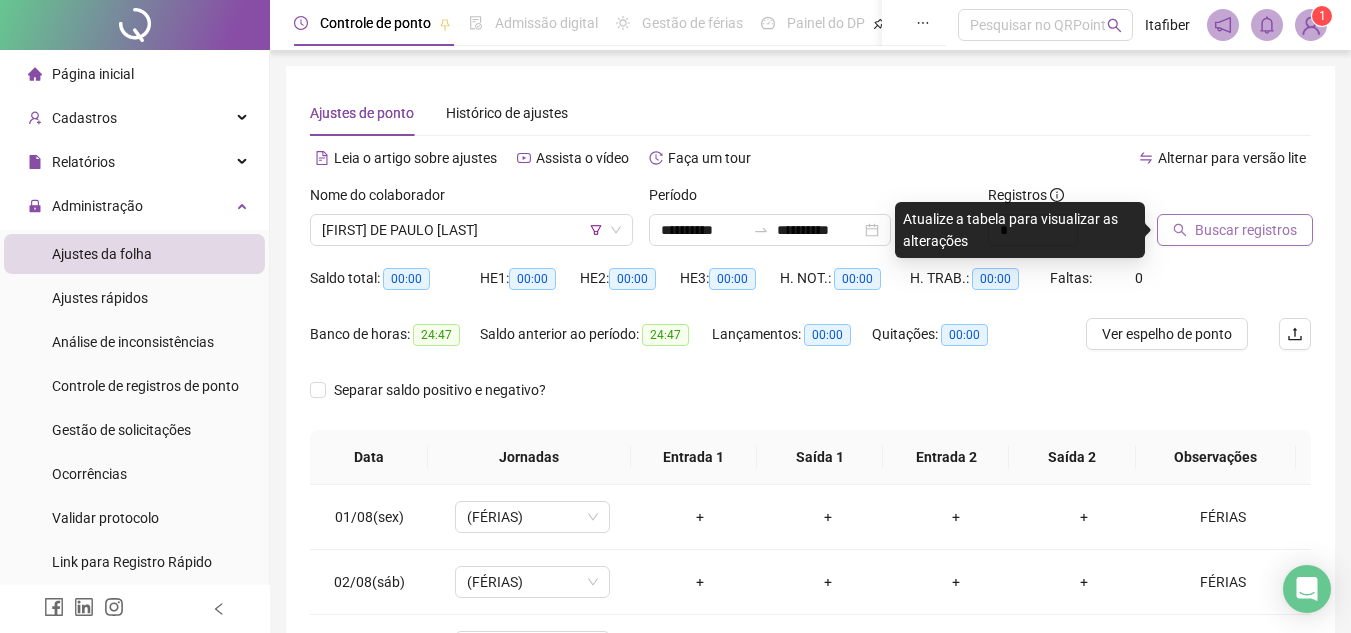 click on "Buscar registros" at bounding box center [1246, 230] 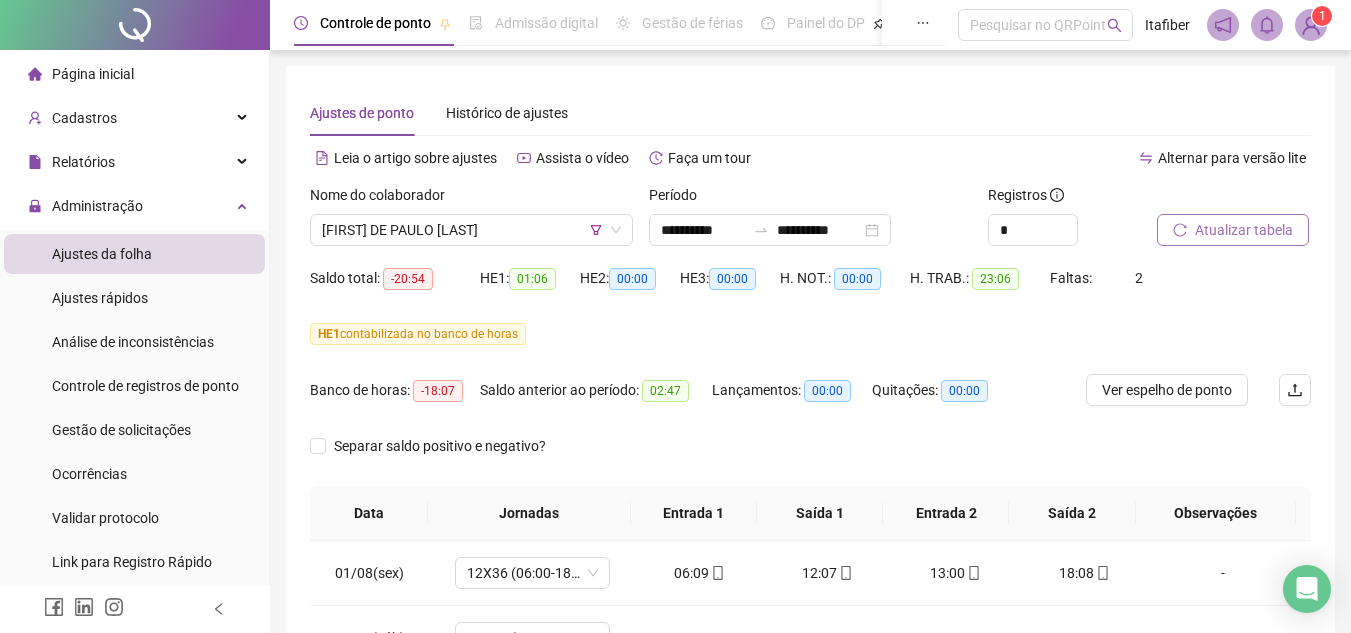 scroll, scrollTop: 278, scrollLeft: 0, axis: vertical 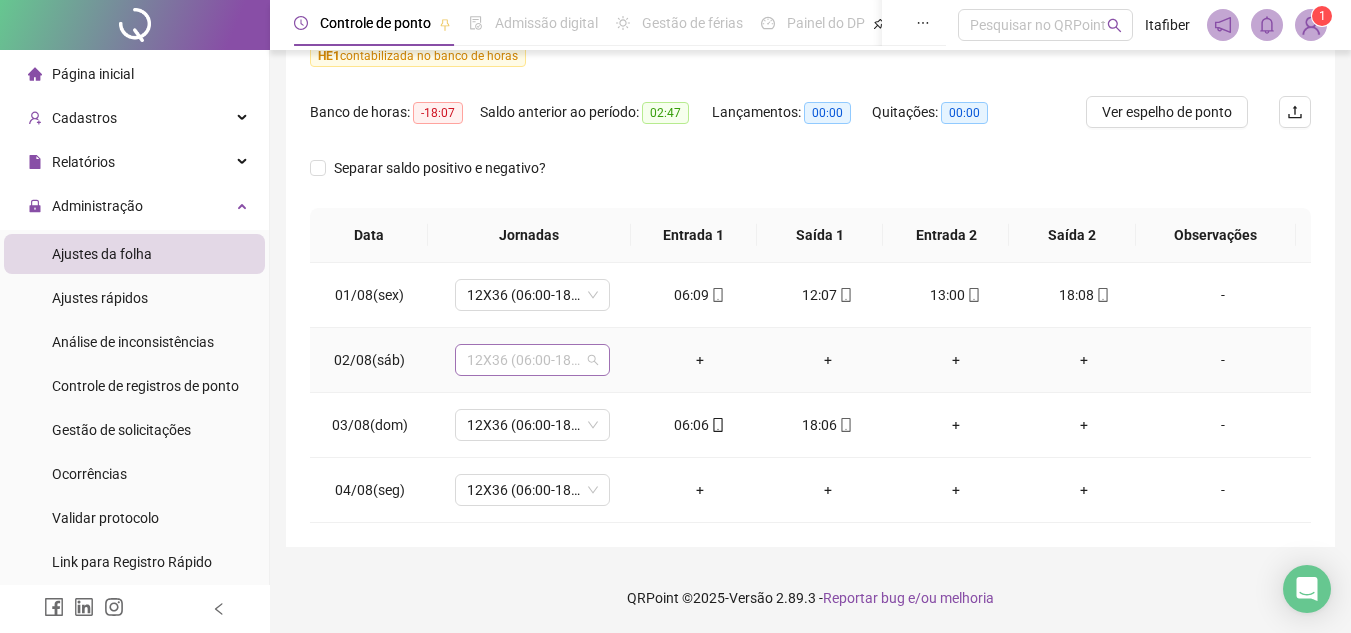 click on "12X36 (06:00-18:00)" at bounding box center [532, 360] 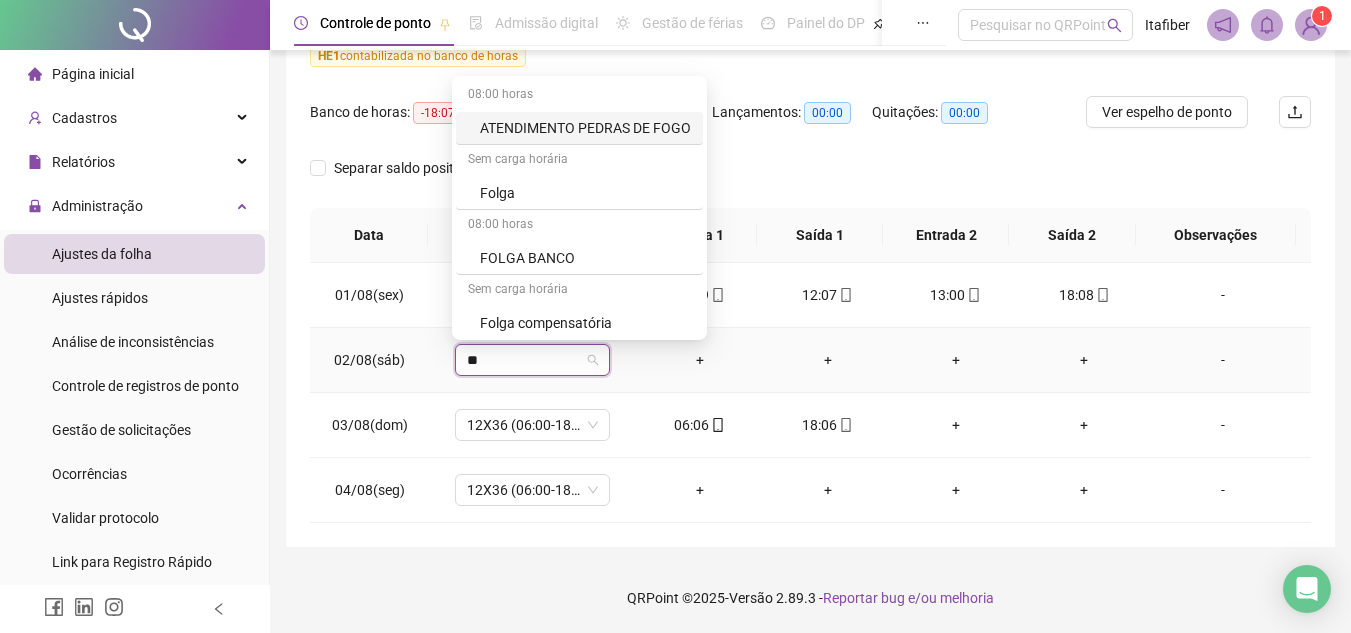type on "***" 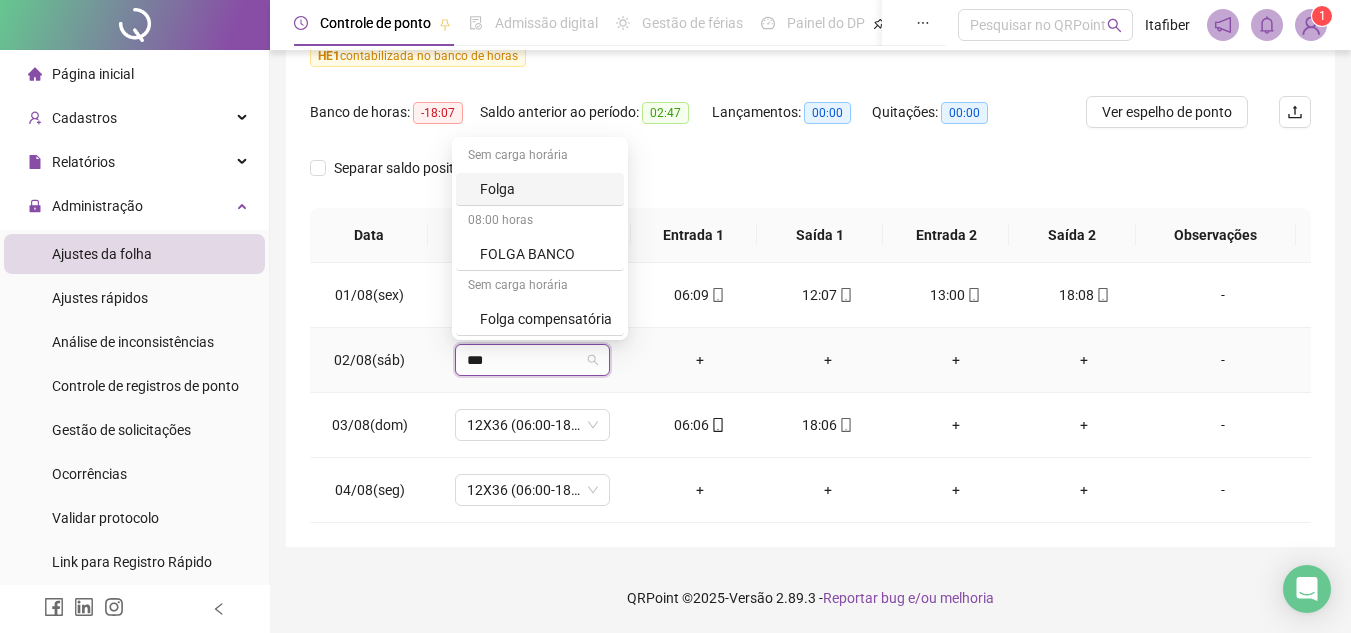 click on "Folga" at bounding box center [546, 189] 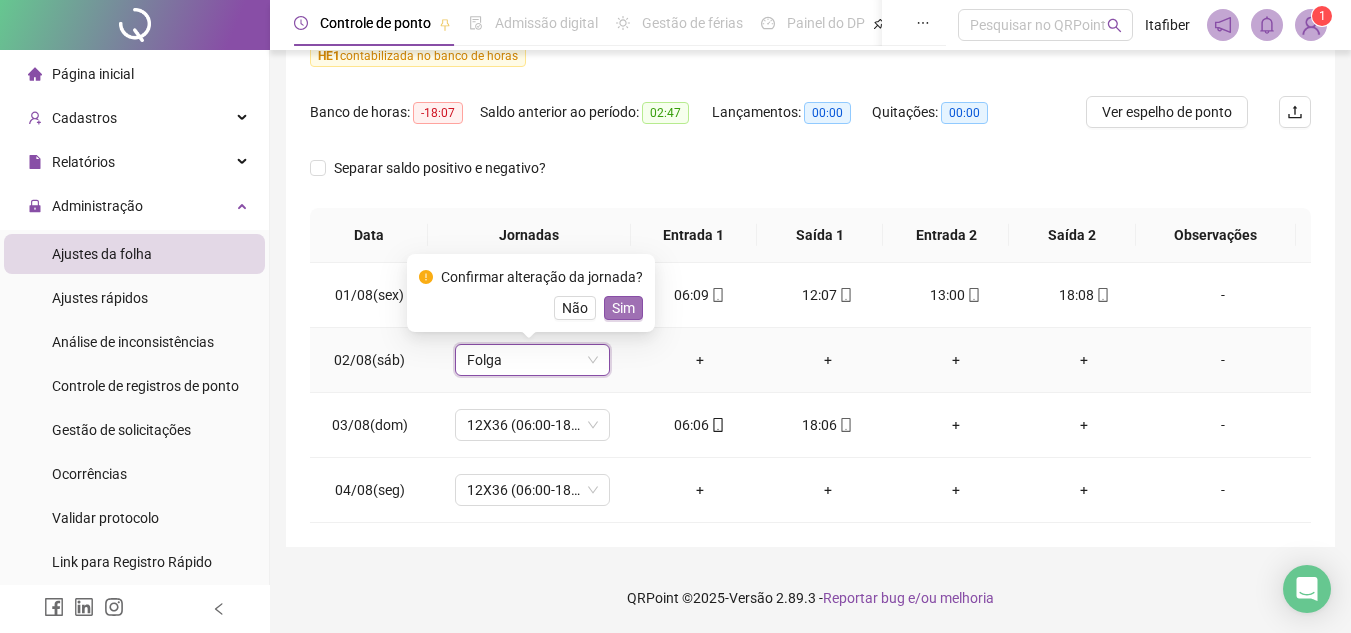 click on "Sim" at bounding box center [623, 308] 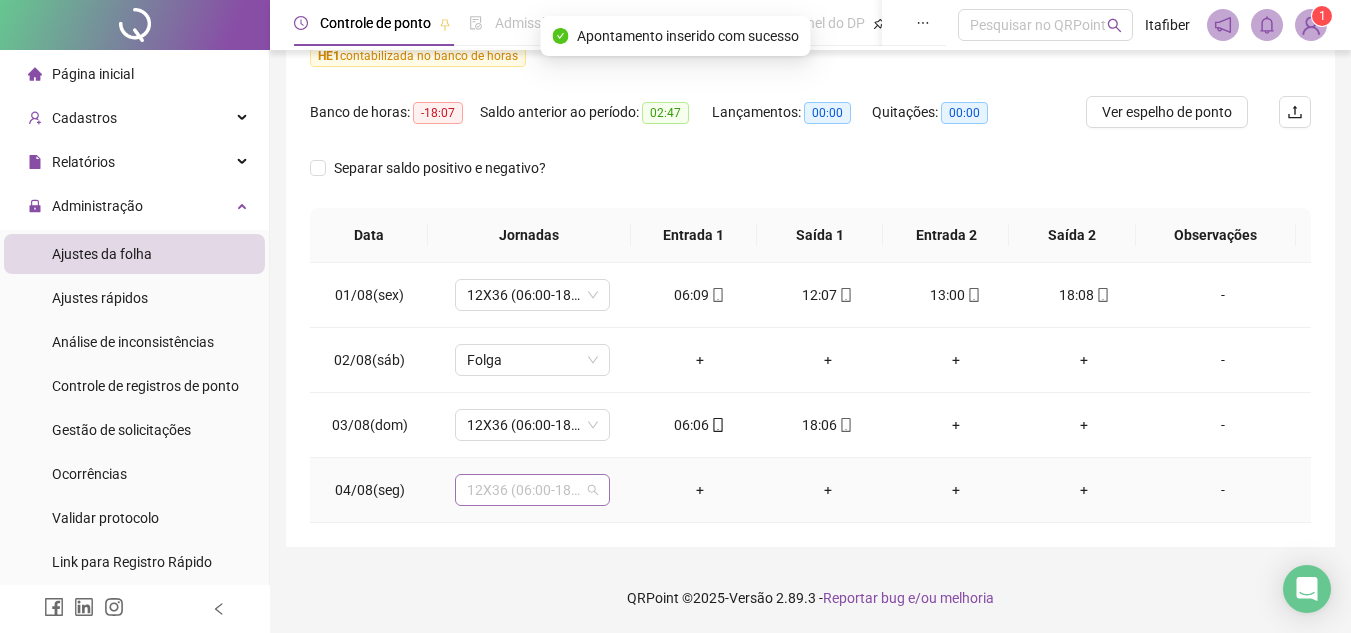 click on "12X36 (06:00-18:00)" at bounding box center [532, 490] 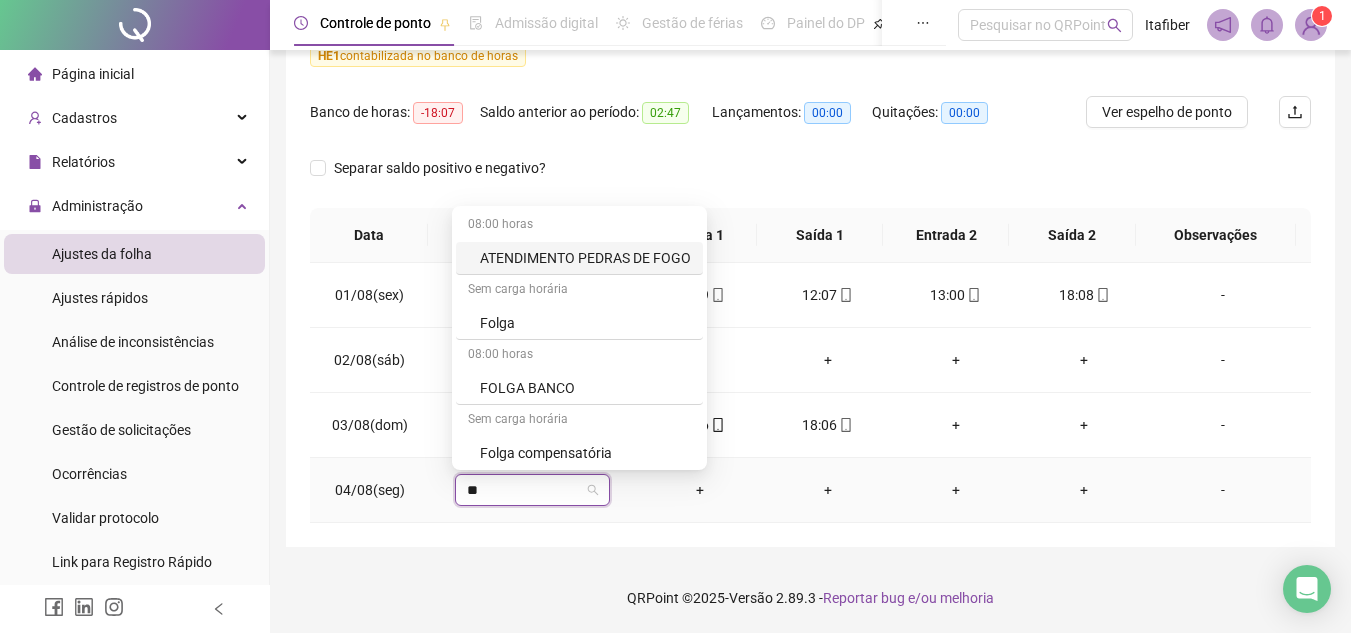 type on "***" 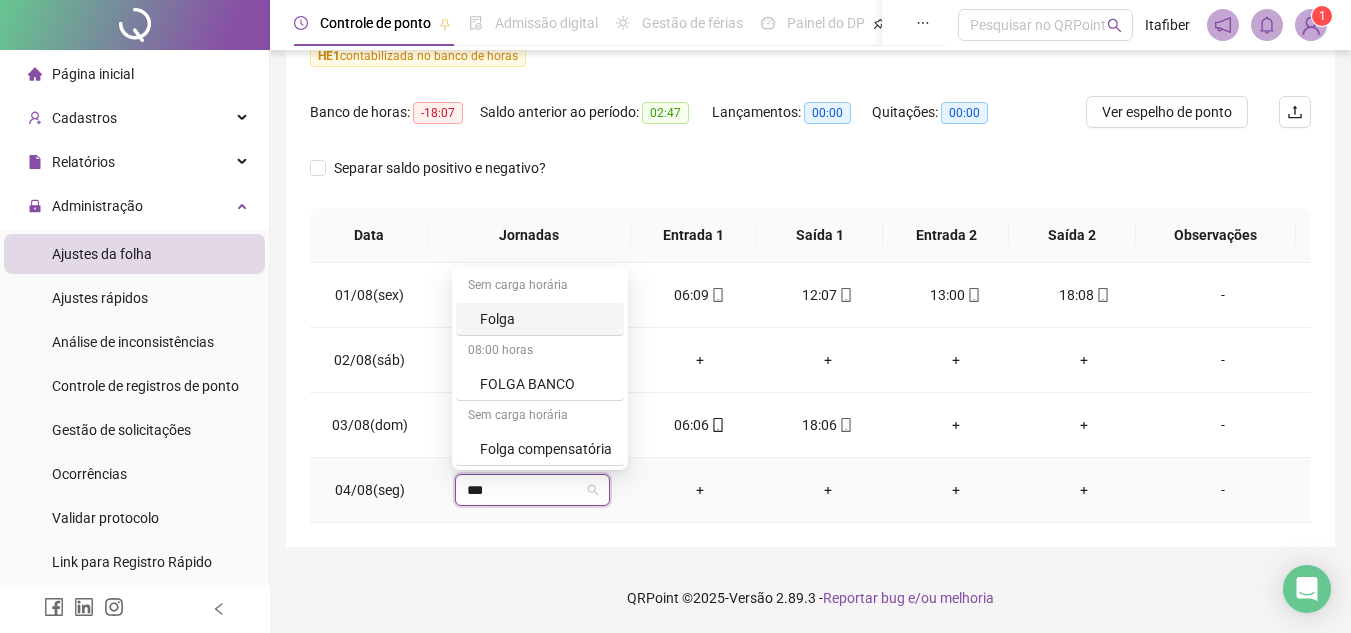 click on "Folga" at bounding box center (540, 319) 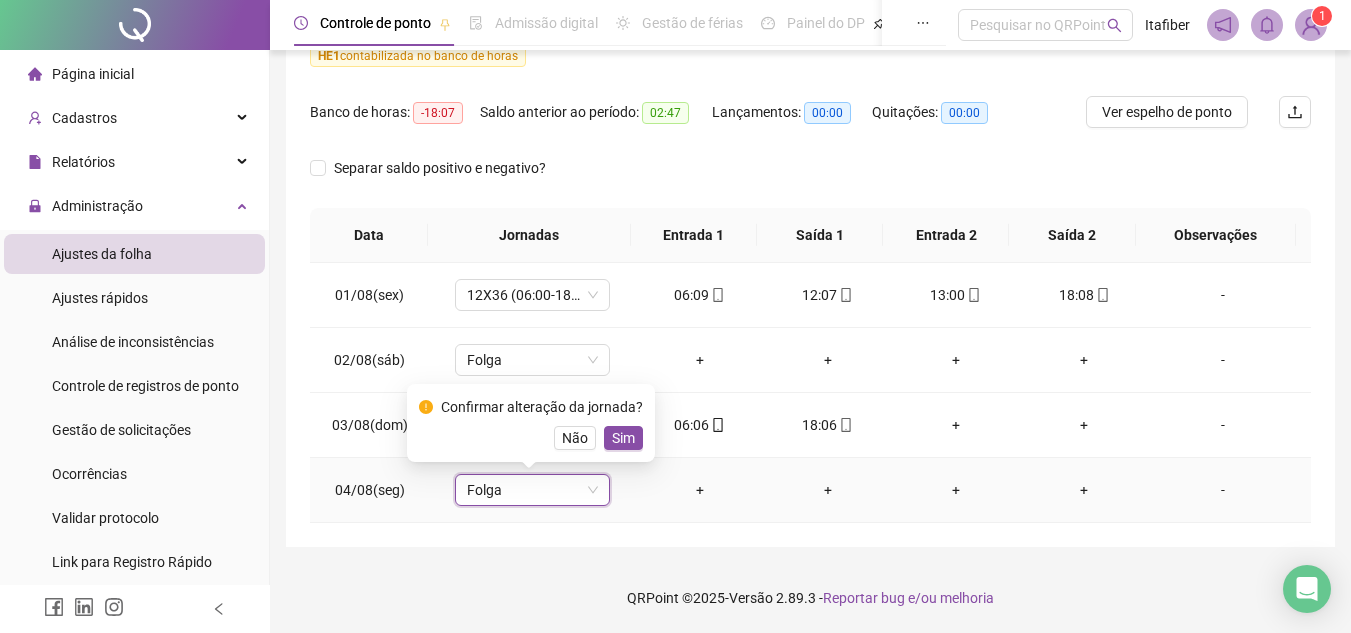 click on "Confirmar alteração da jornada? Não Sim" at bounding box center [531, 423] 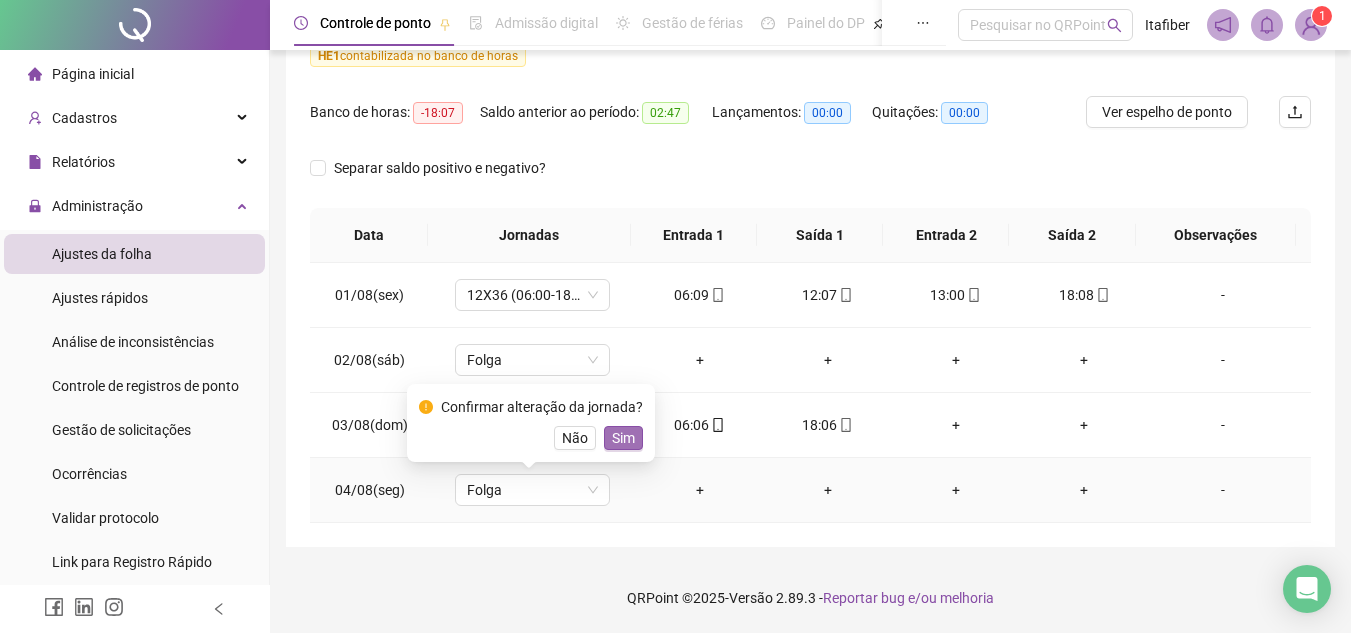 click on "Sim" at bounding box center [623, 438] 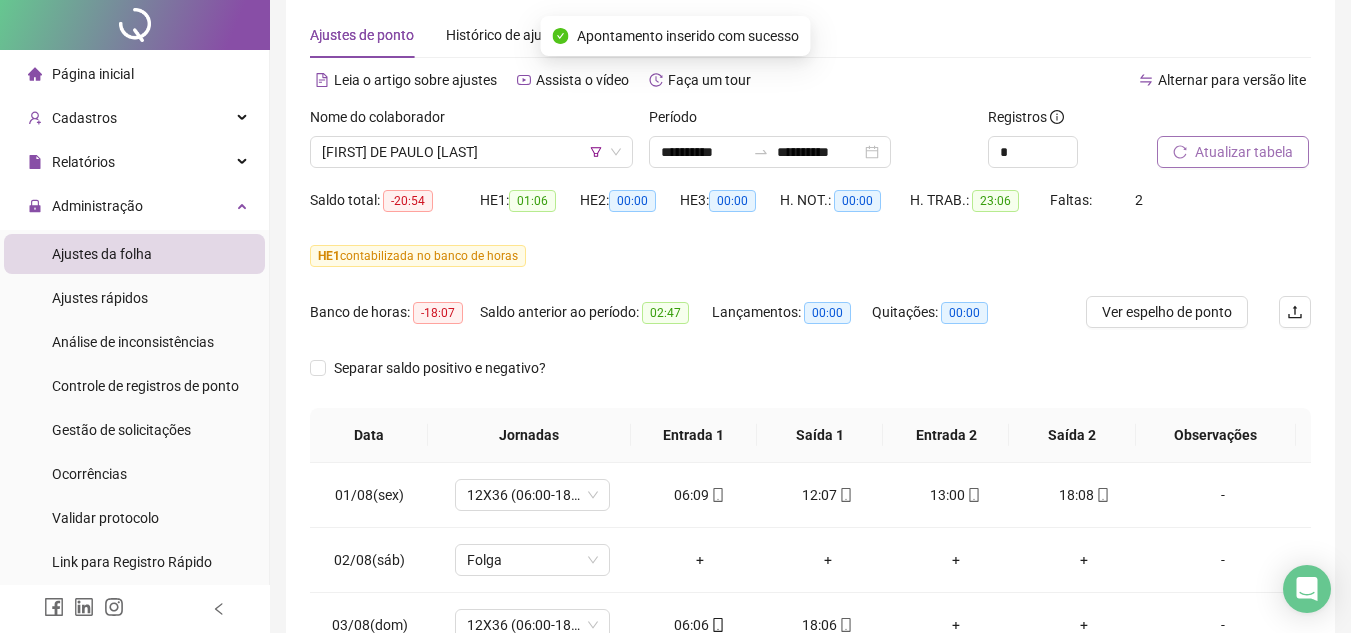 scroll, scrollTop: 0, scrollLeft: 0, axis: both 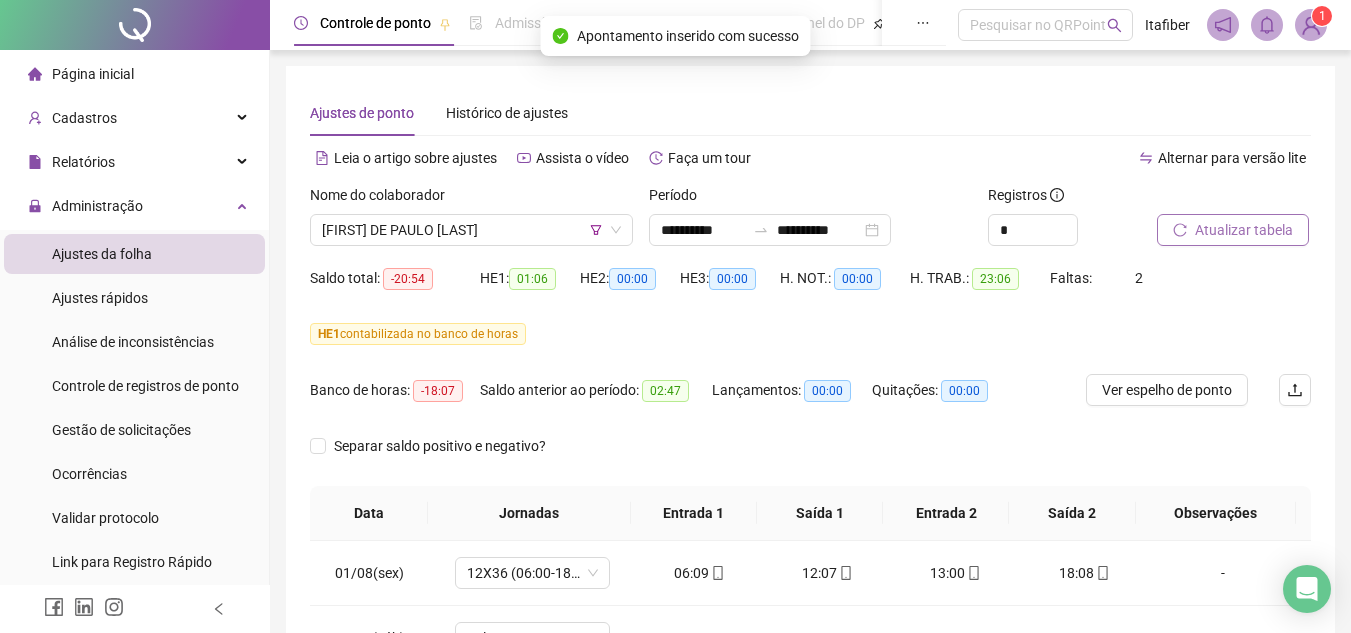 click on "Atualizar tabela" at bounding box center [1244, 230] 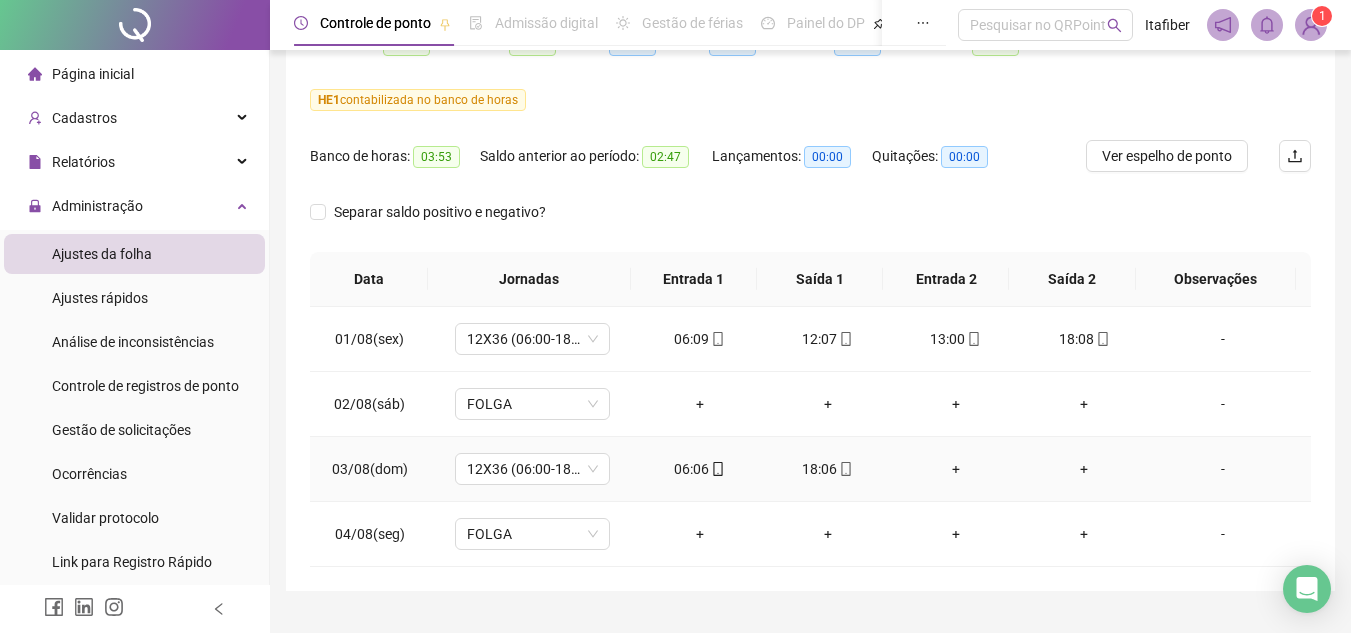 scroll, scrollTop: 278, scrollLeft: 0, axis: vertical 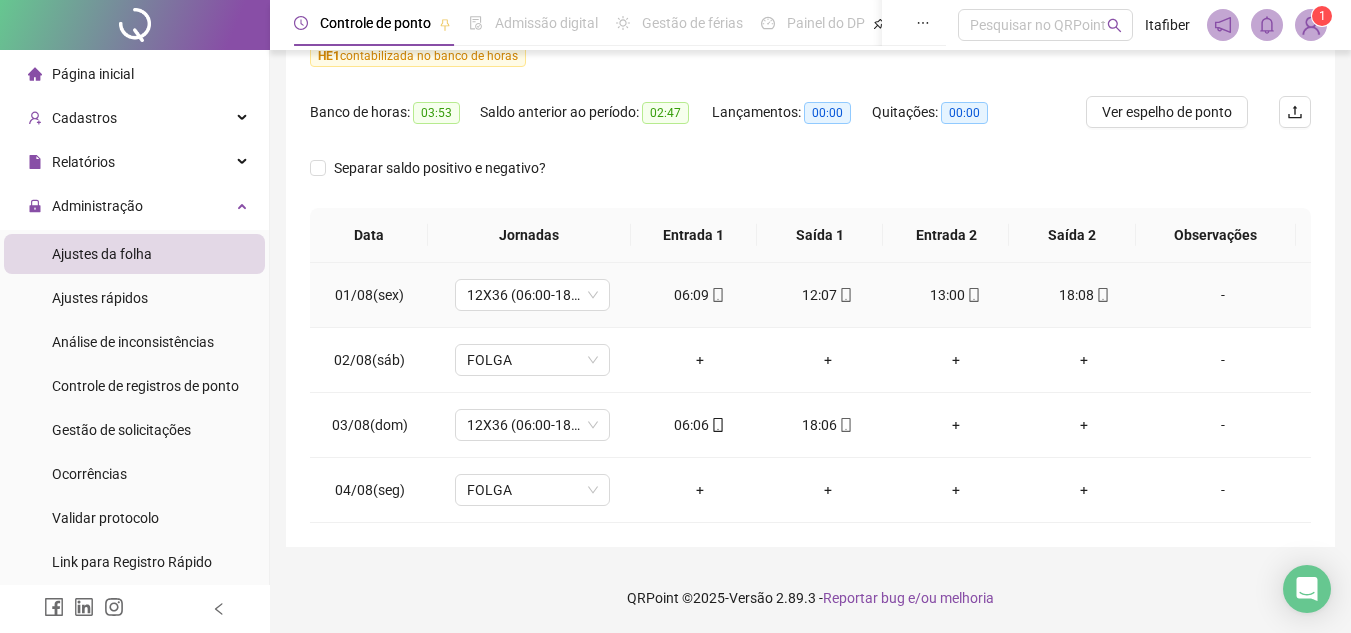 click on "12X36 (06:00-18:00)" at bounding box center (532, 295) 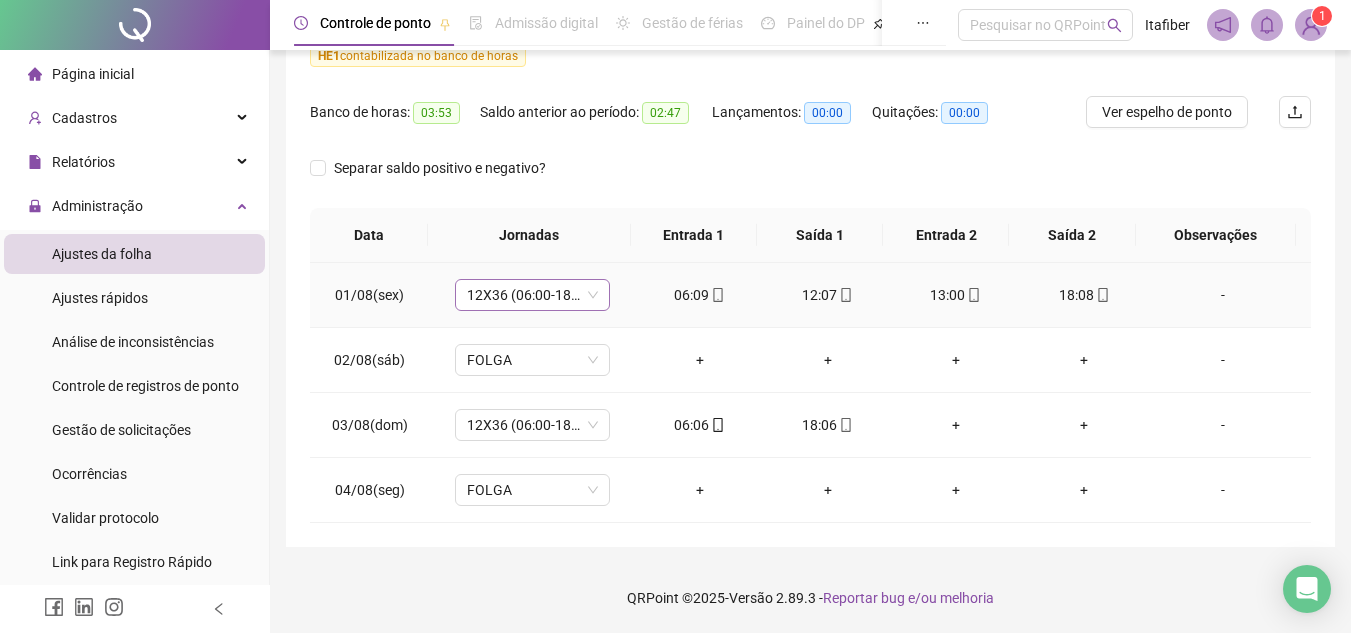 click on "12X36 (06:00-18:00)" at bounding box center [532, 295] 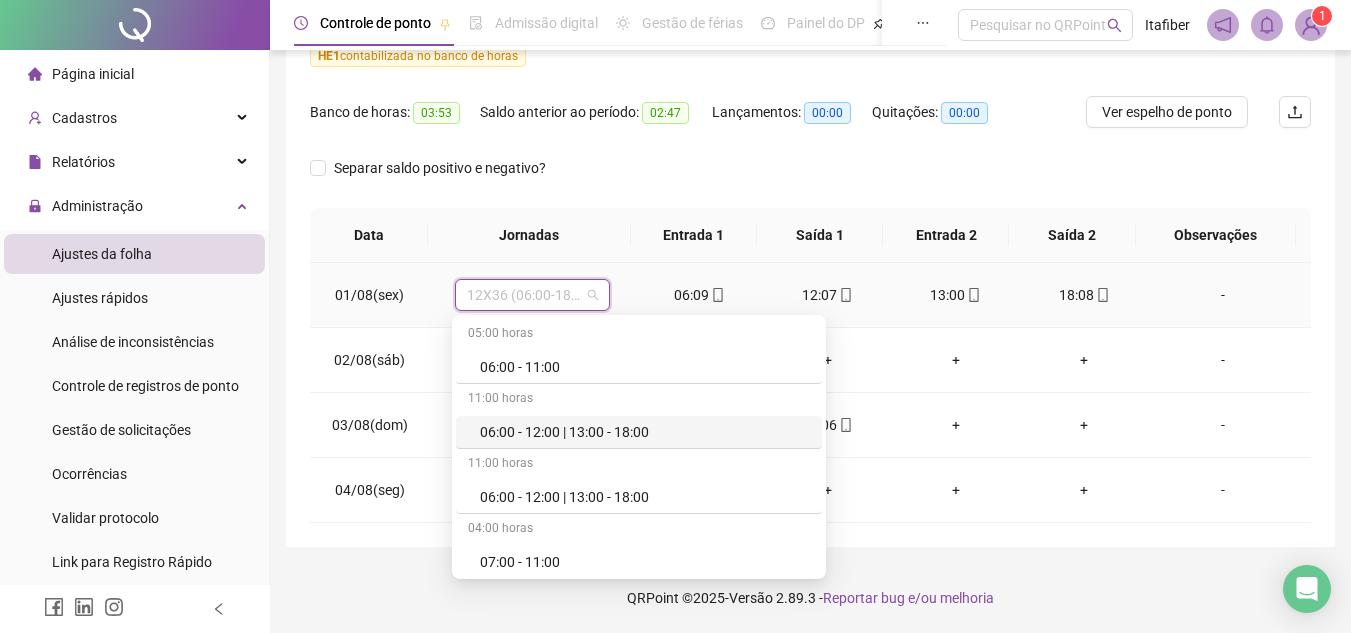 click on "06:00 - 12:00 | 13:00 - 18:00" at bounding box center (645, 432) 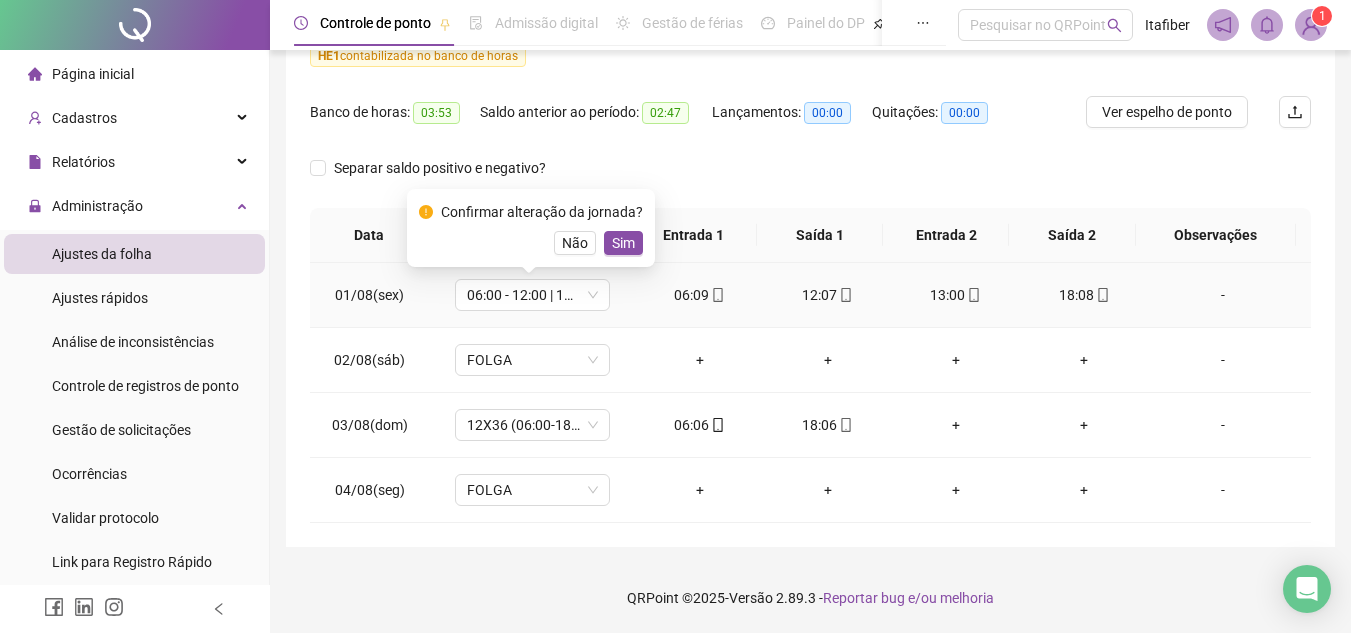 click on "Confirmar alteração da jornada? Não Sim" at bounding box center (531, 228) 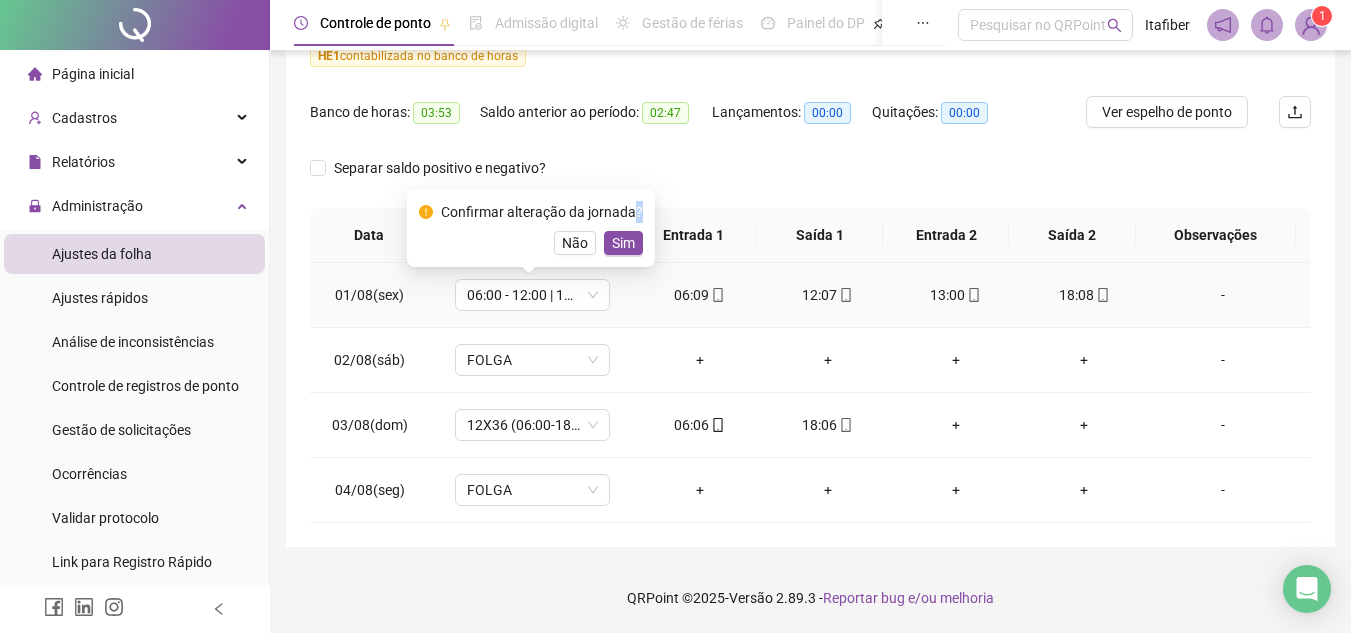 click on "Confirmar alteração da jornada? Não Sim" at bounding box center (531, 228) 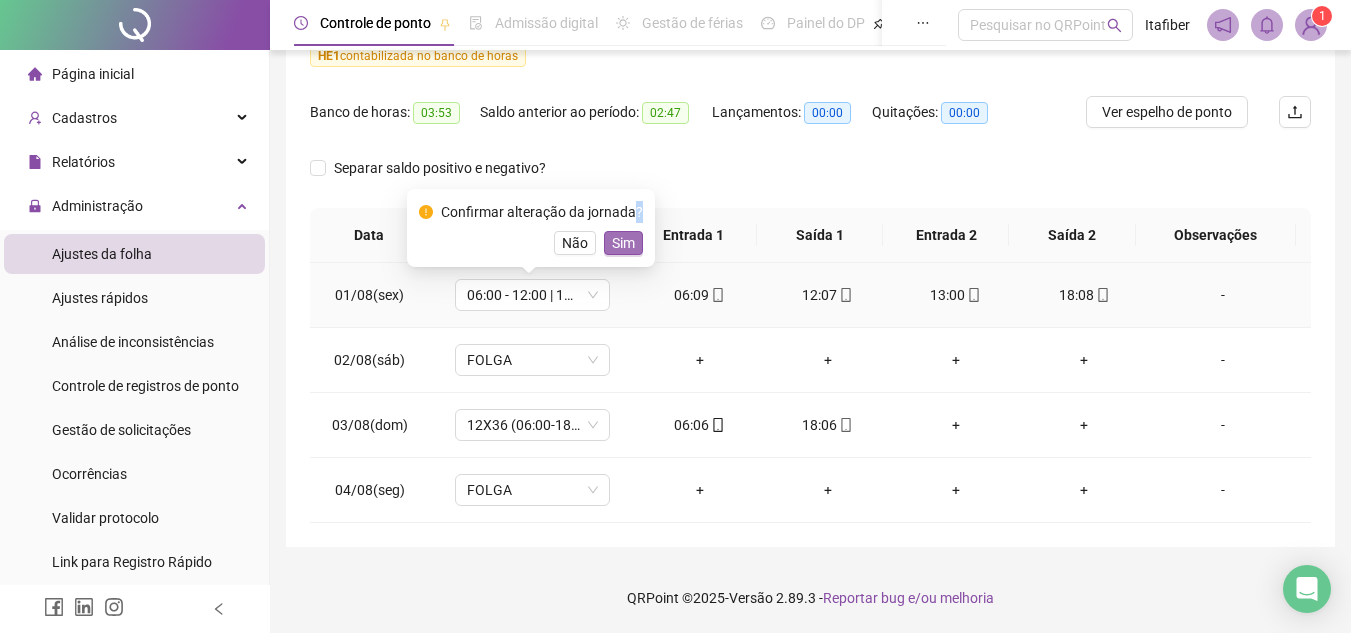 click on "Sim" at bounding box center (623, 243) 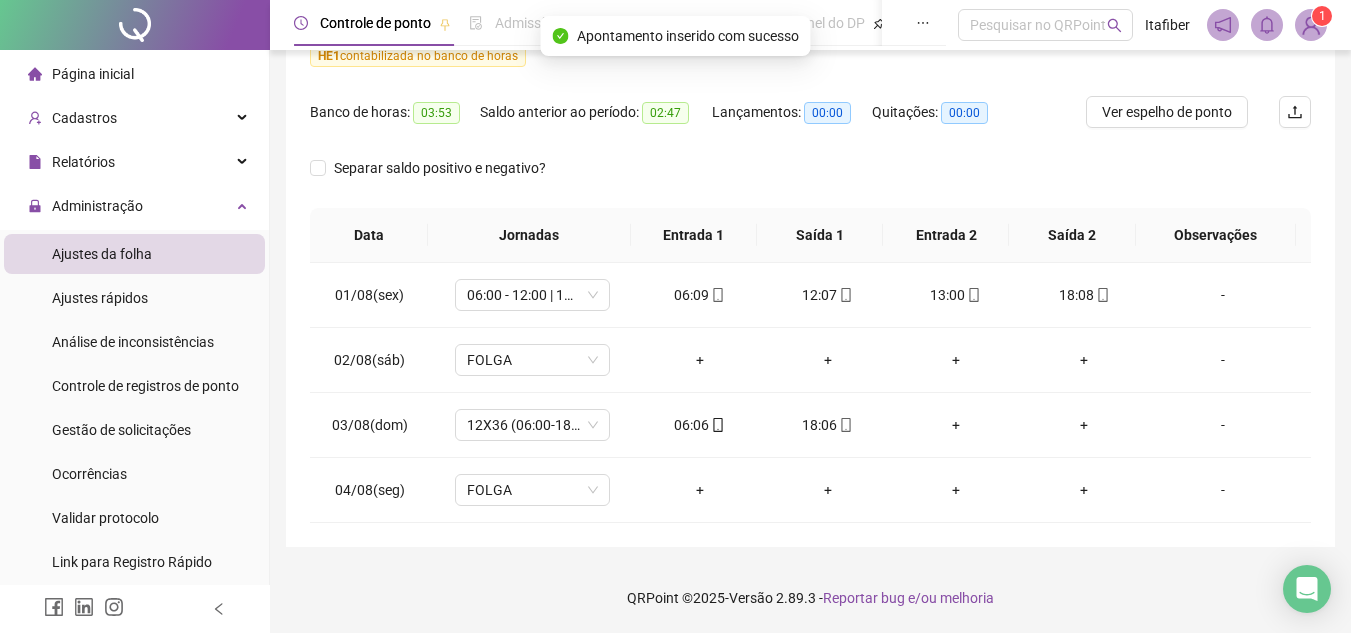 scroll, scrollTop: 0, scrollLeft: 0, axis: both 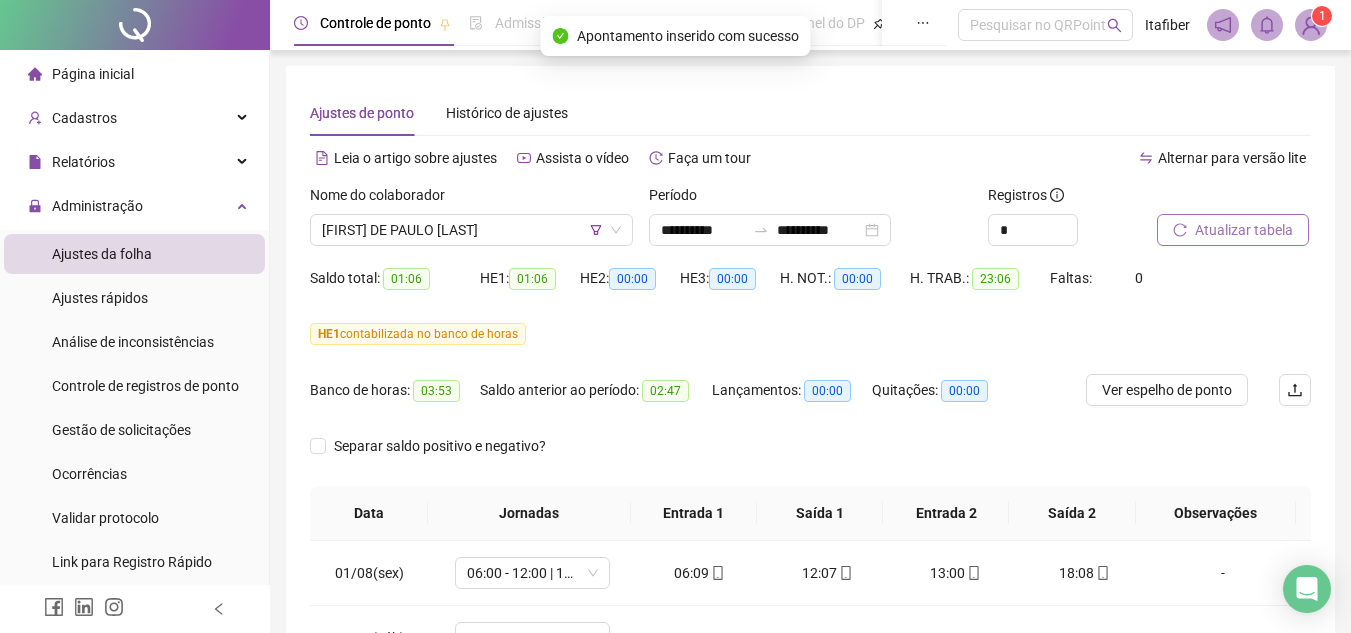 click on "Atualizar tabela" at bounding box center (1244, 230) 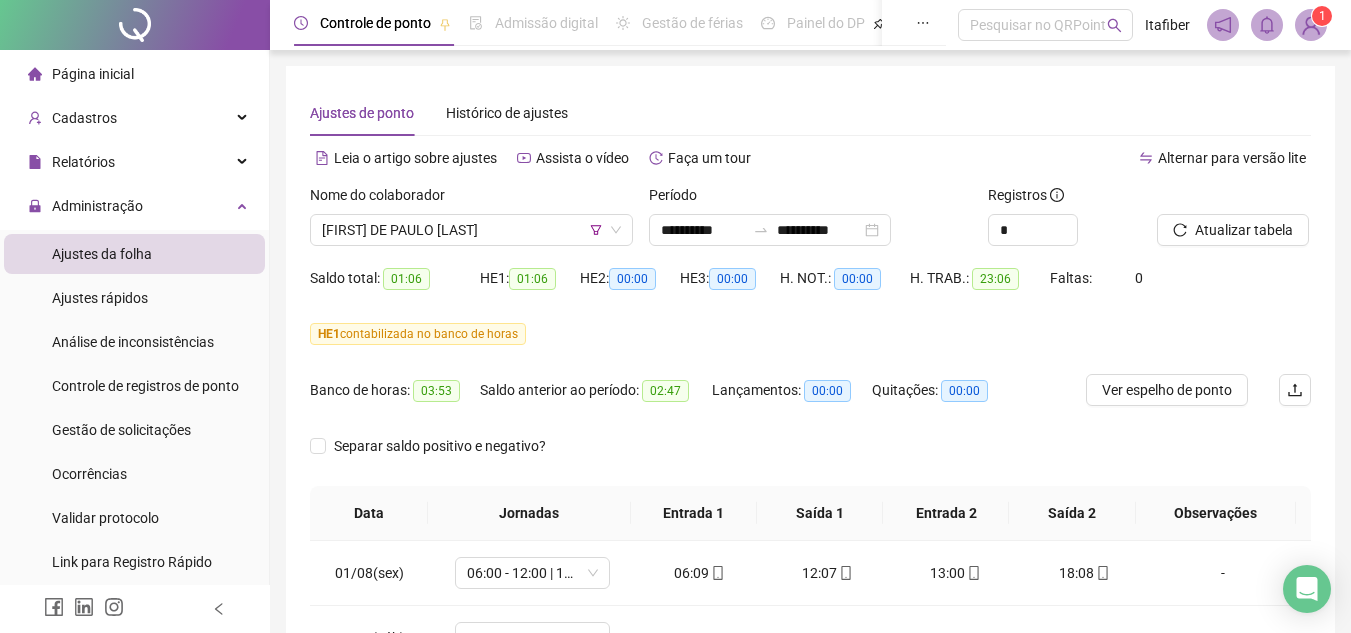 scroll, scrollTop: 278, scrollLeft: 0, axis: vertical 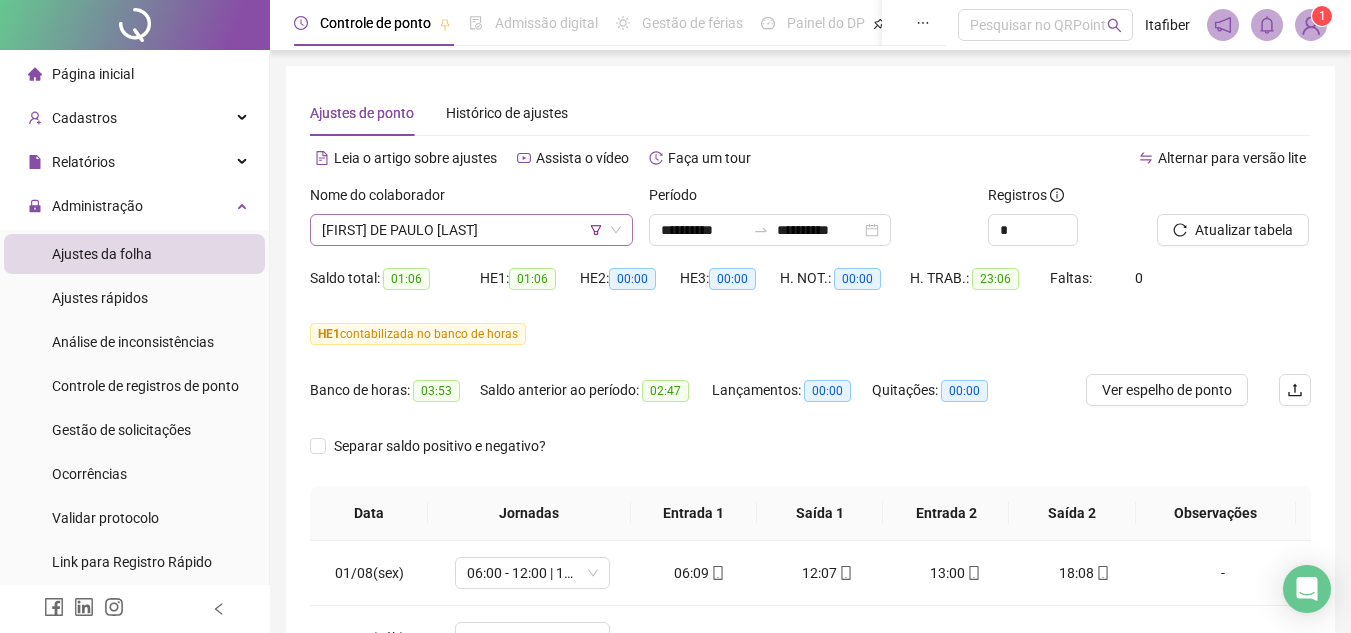 click on "[FIRST] DE PAULO [LAST]" at bounding box center [471, 230] 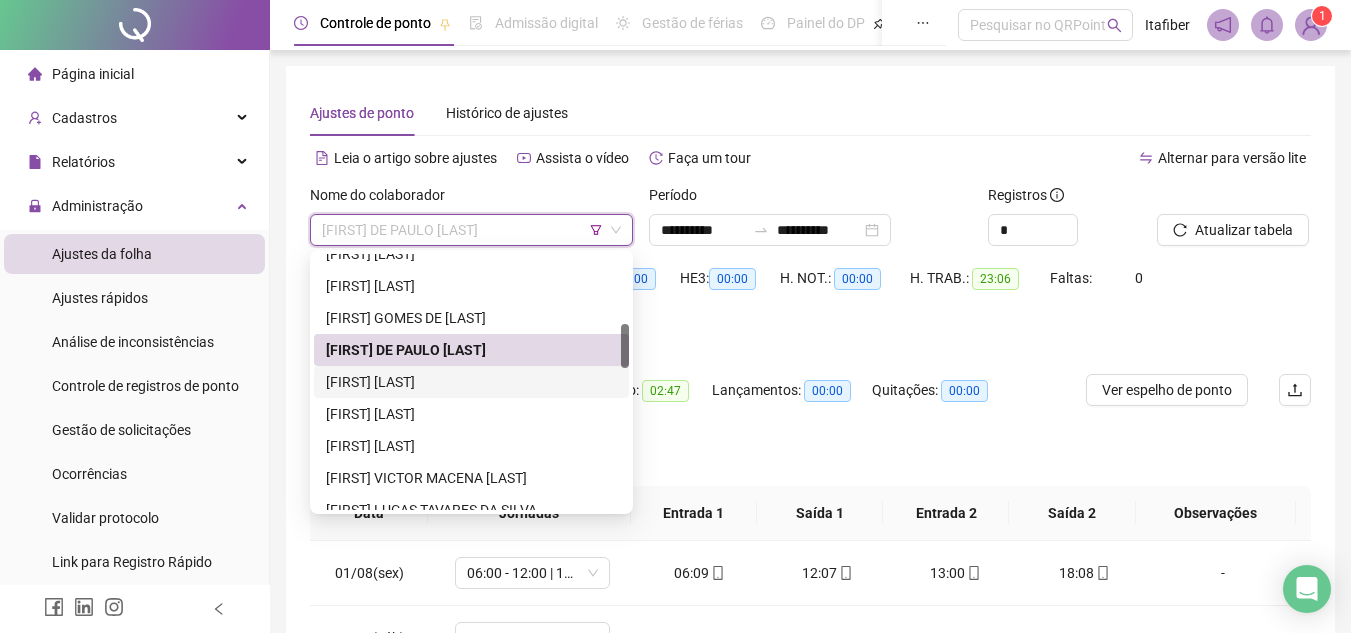 click on "[FIRST] [LAST]" at bounding box center [471, 382] 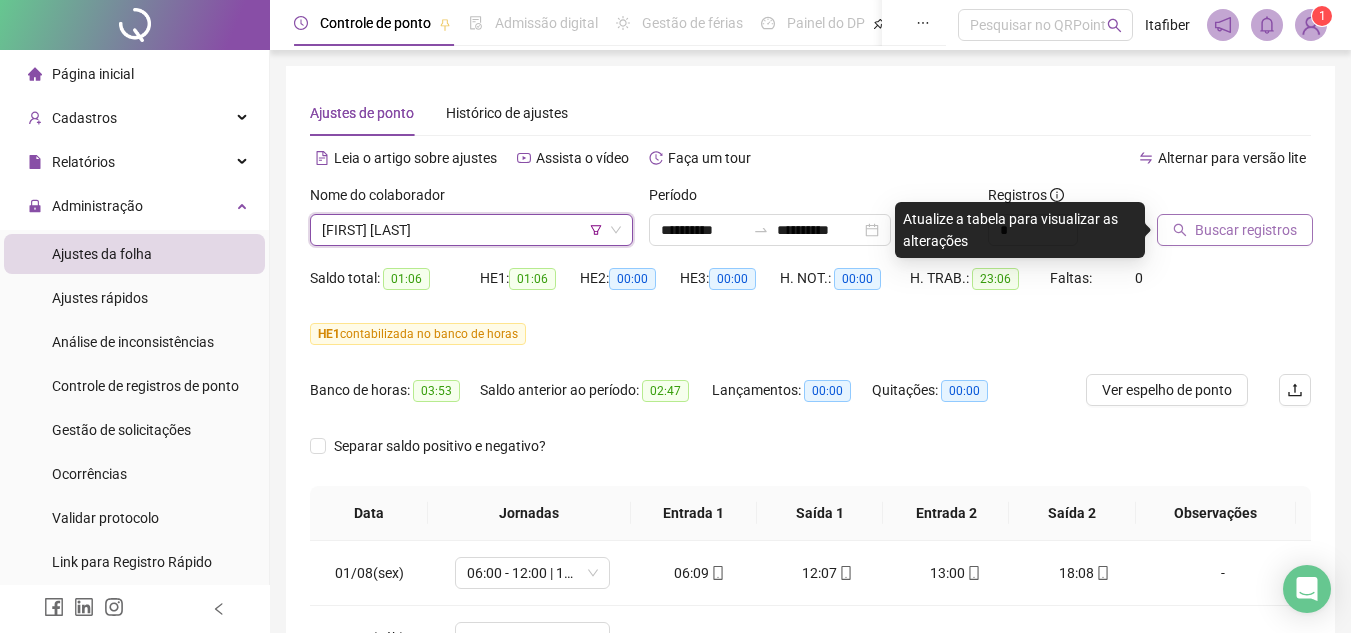 click on "Buscar registros" at bounding box center [1246, 230] 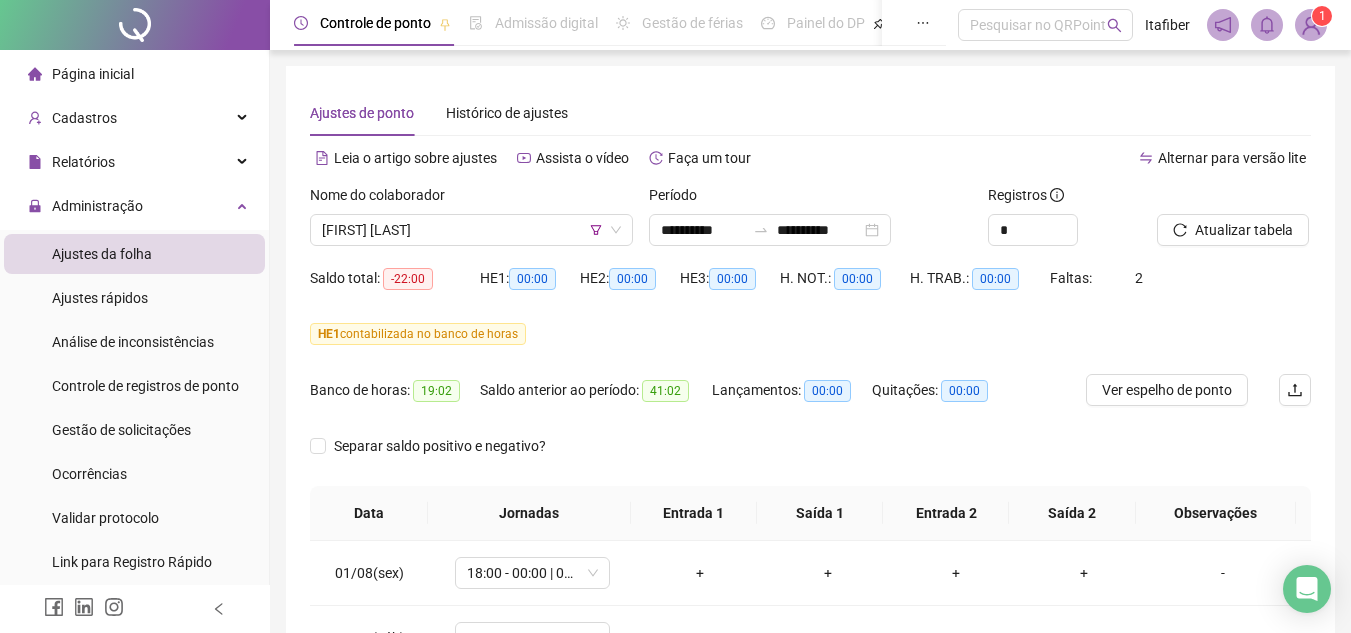 scroll, scrollTop: 278, scrollLeft: 0, axis: vertical 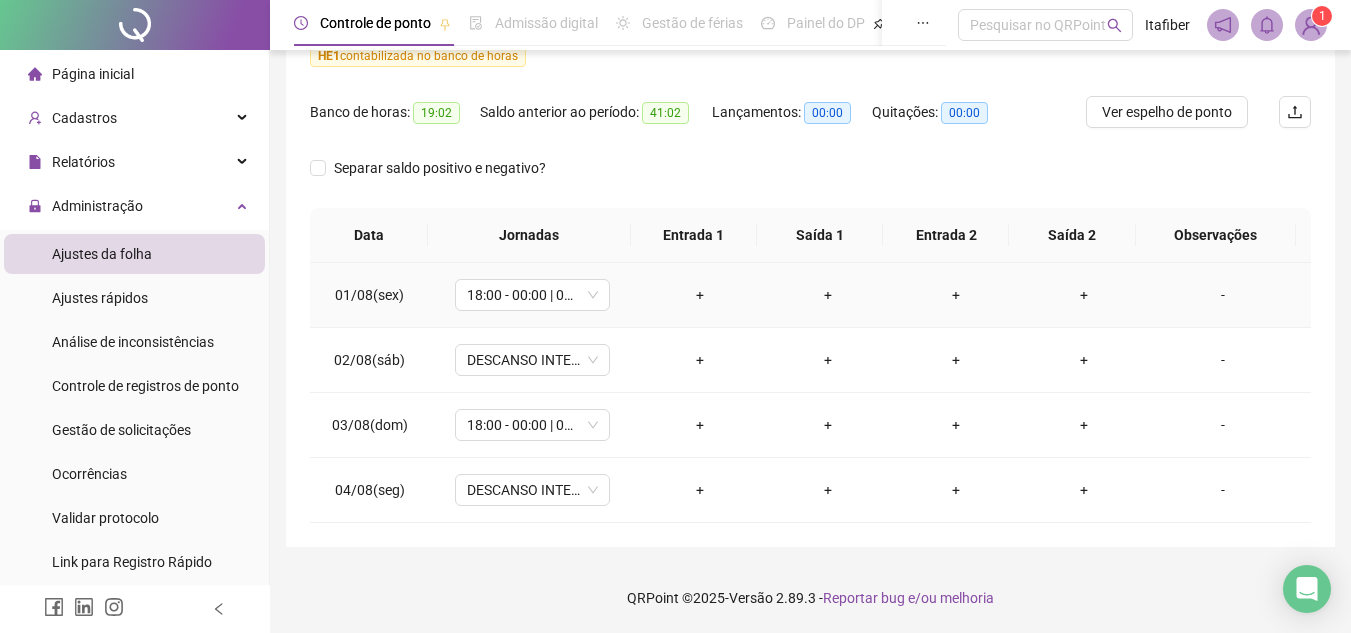 click on "+" at bounding box center (700, 295) 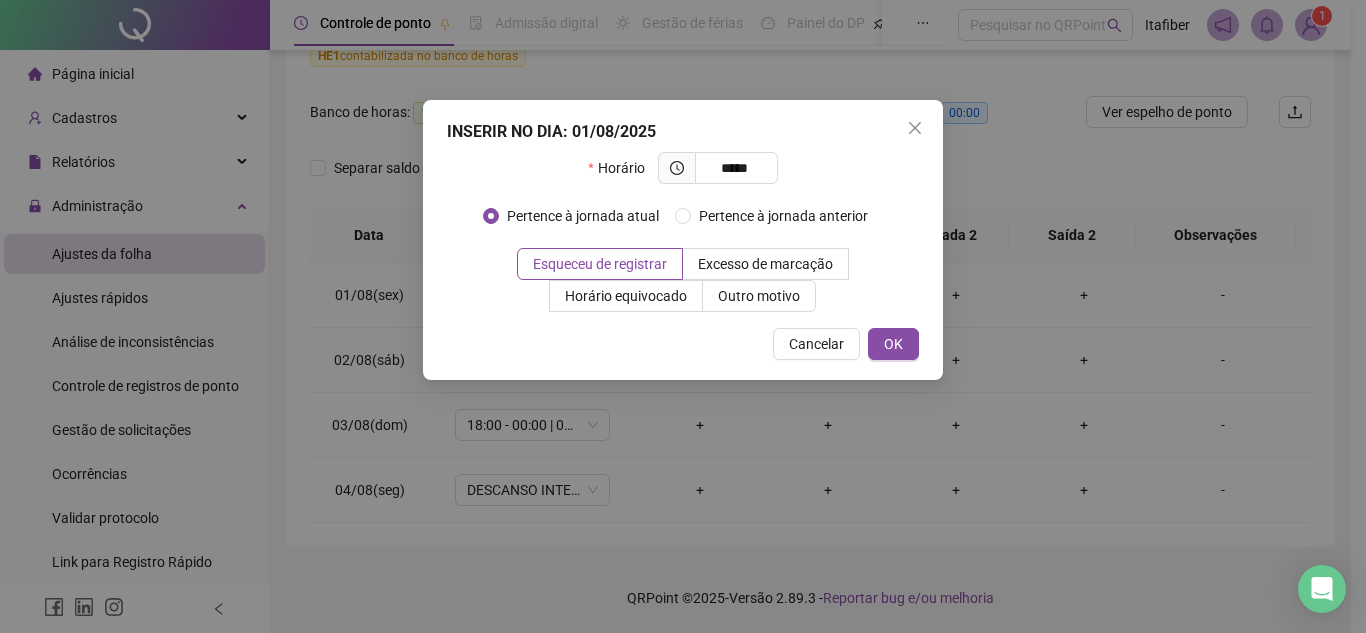 type on "*****" 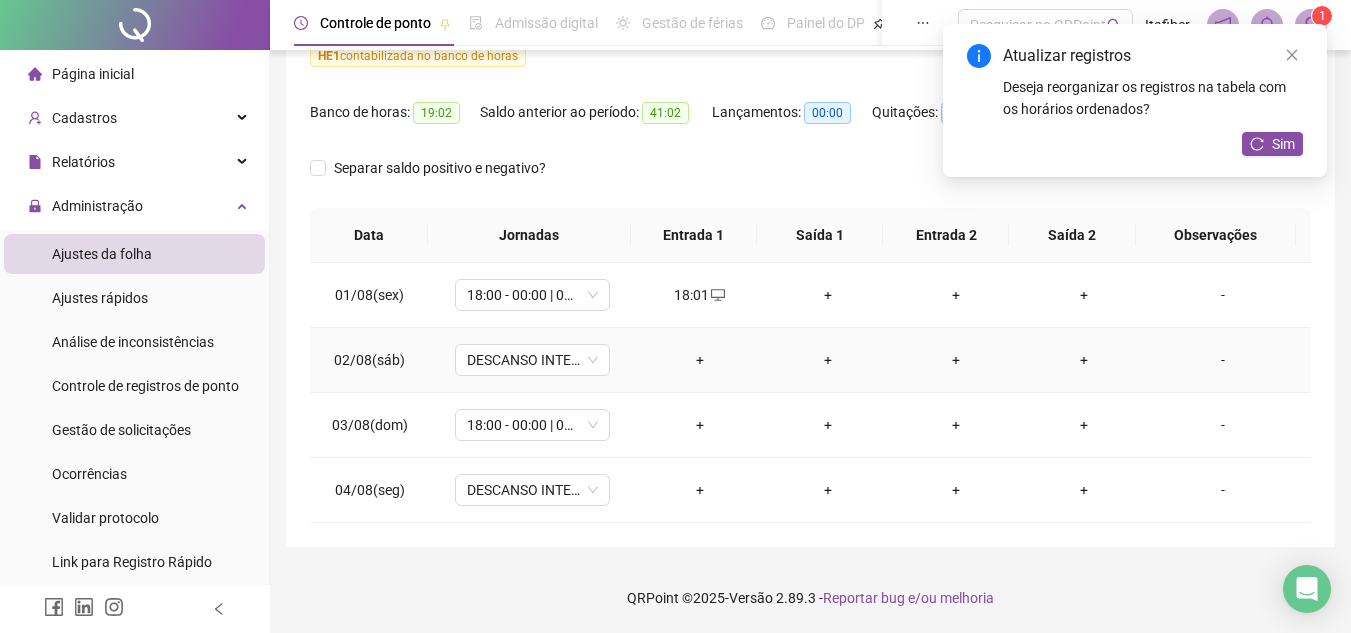 click on "+" at bounding box center [700, 360] 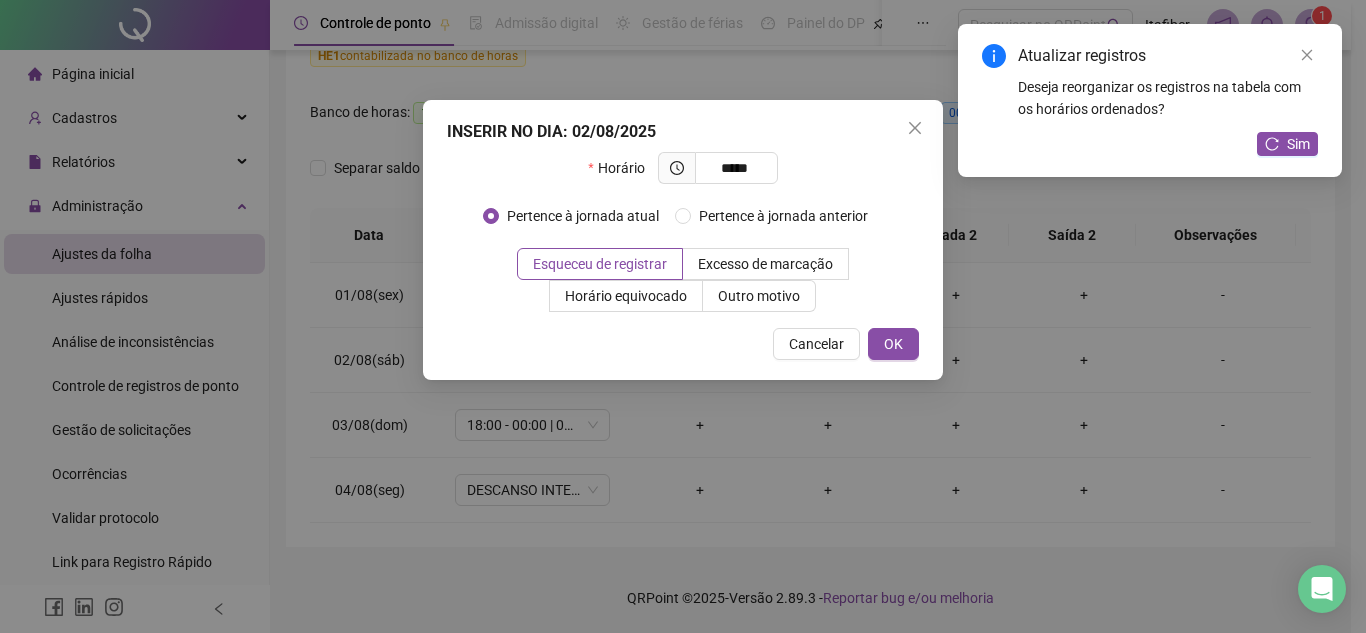 type on "*****" 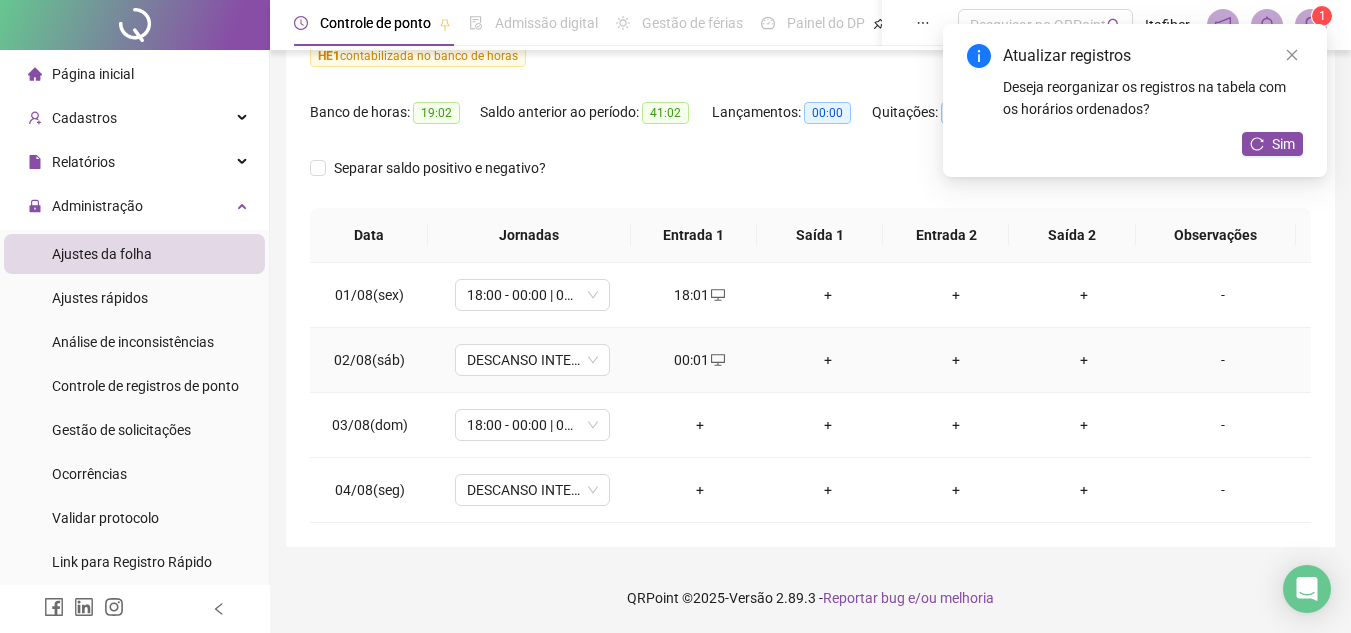 click 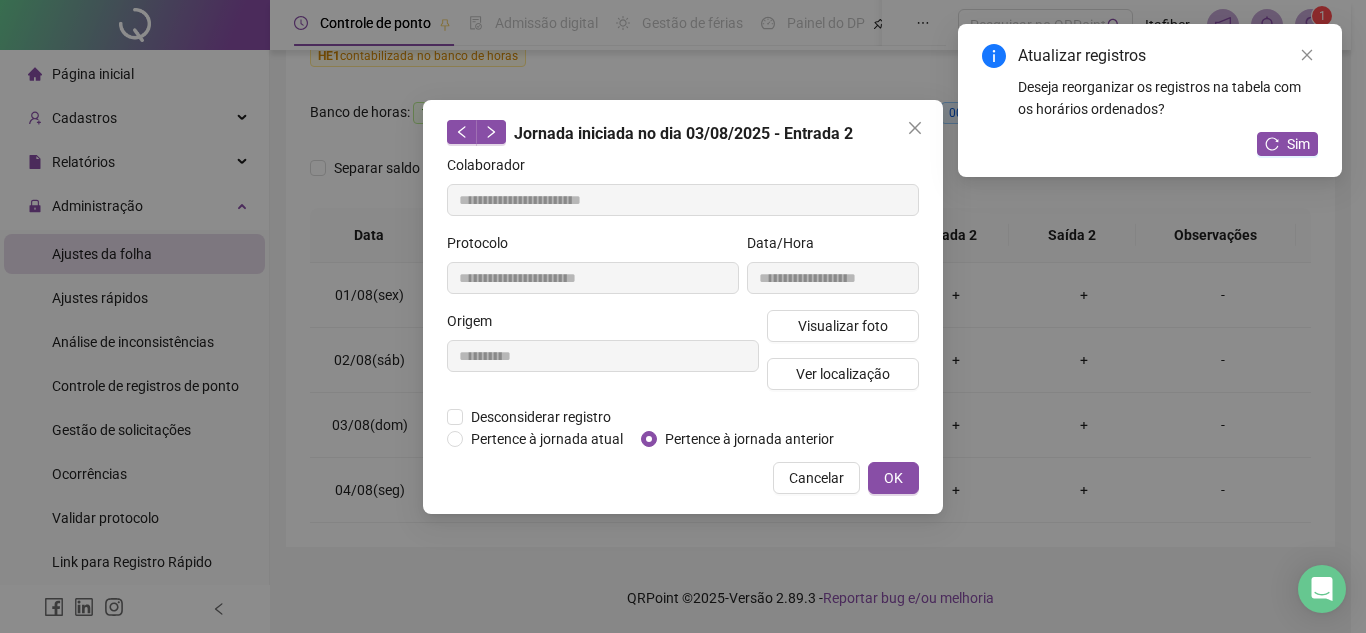 type on "**********" 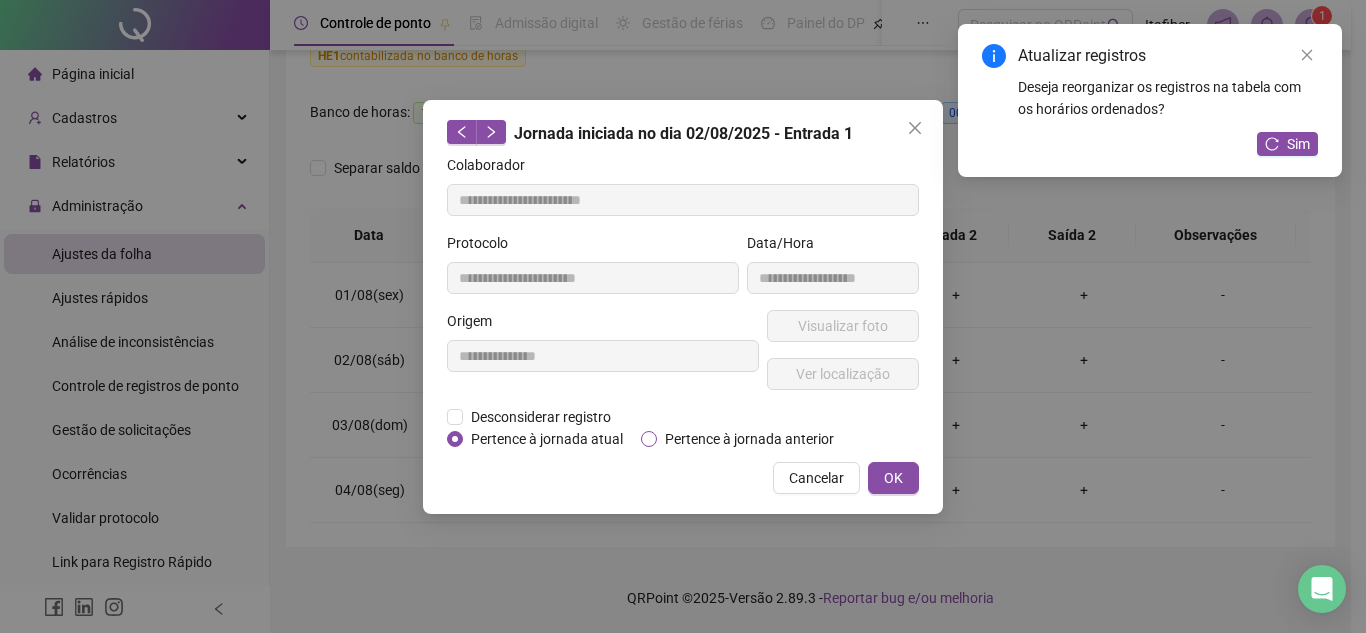 click on "Pertence à jornada anterior" at bounding box center [749, 439] 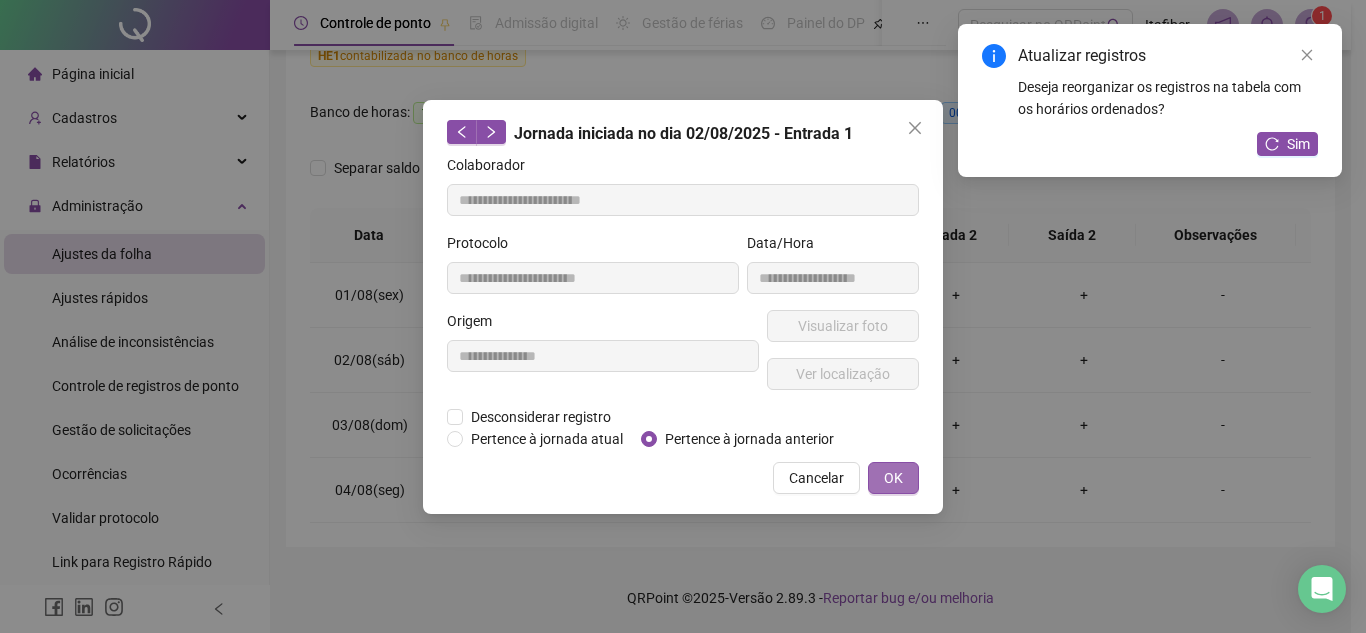click on "OK" at bounding box center (893, 478) 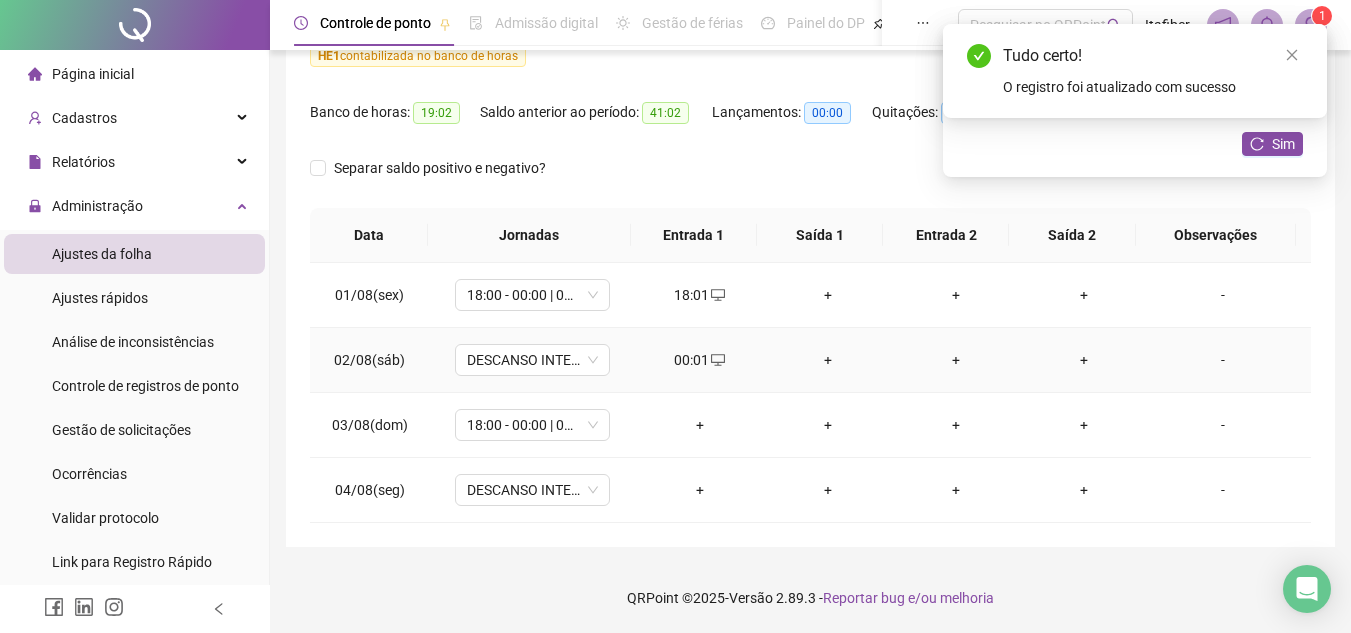click on "+" at bounding box center (828, 360) 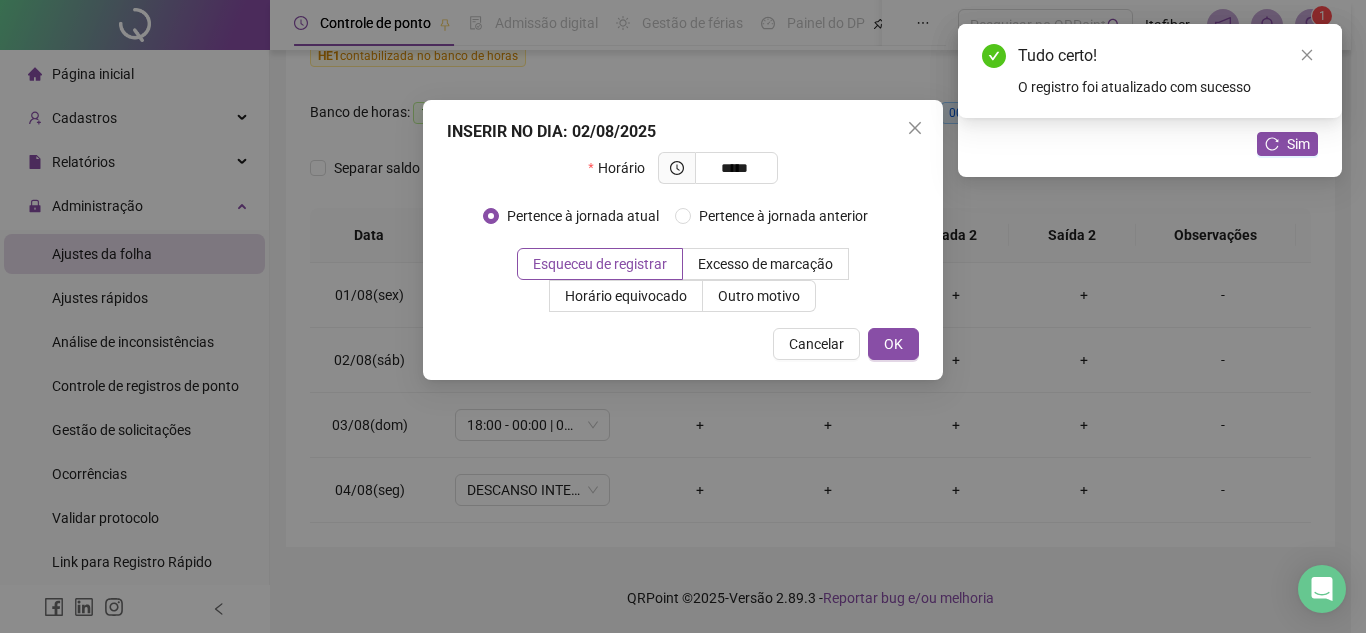 type on "*****" 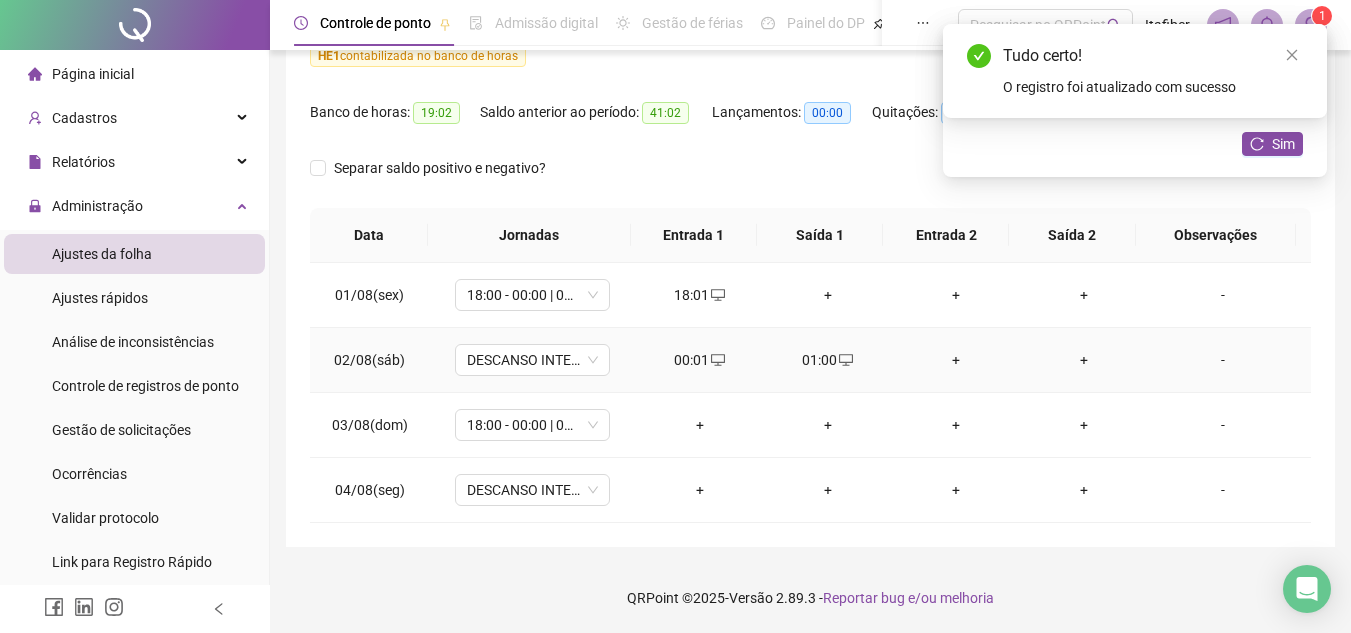 click on "01:00" at bounding box center (828, 360) 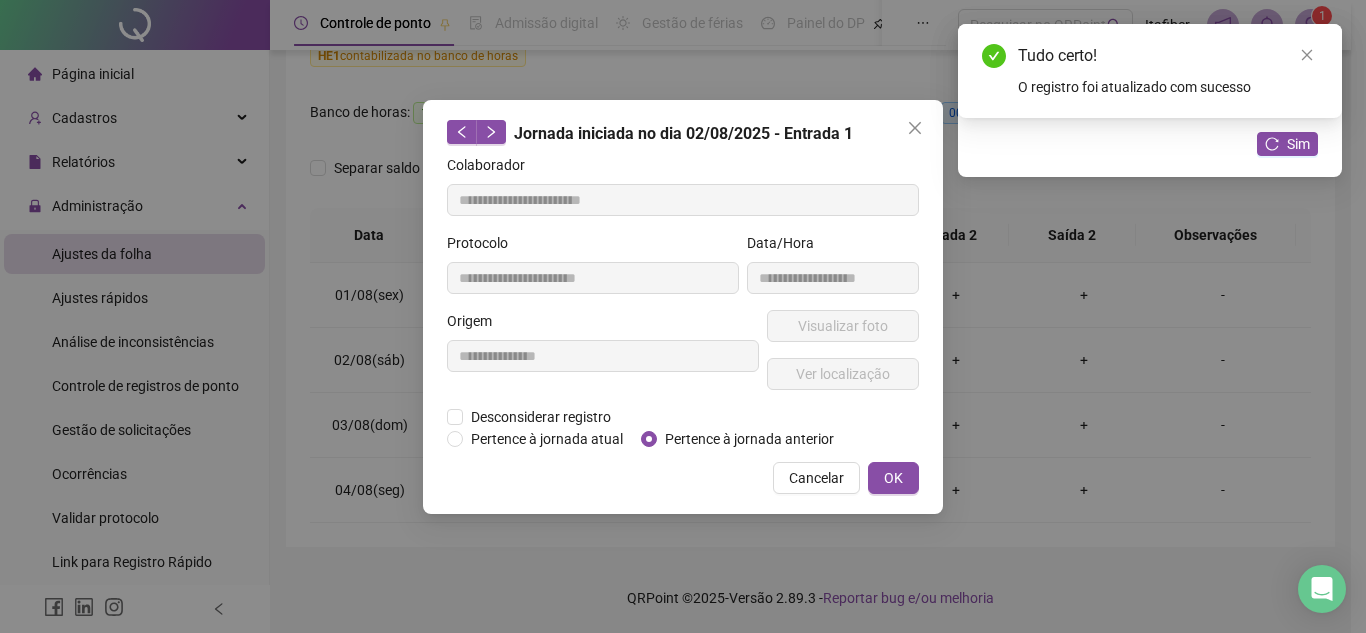 type on "**********" 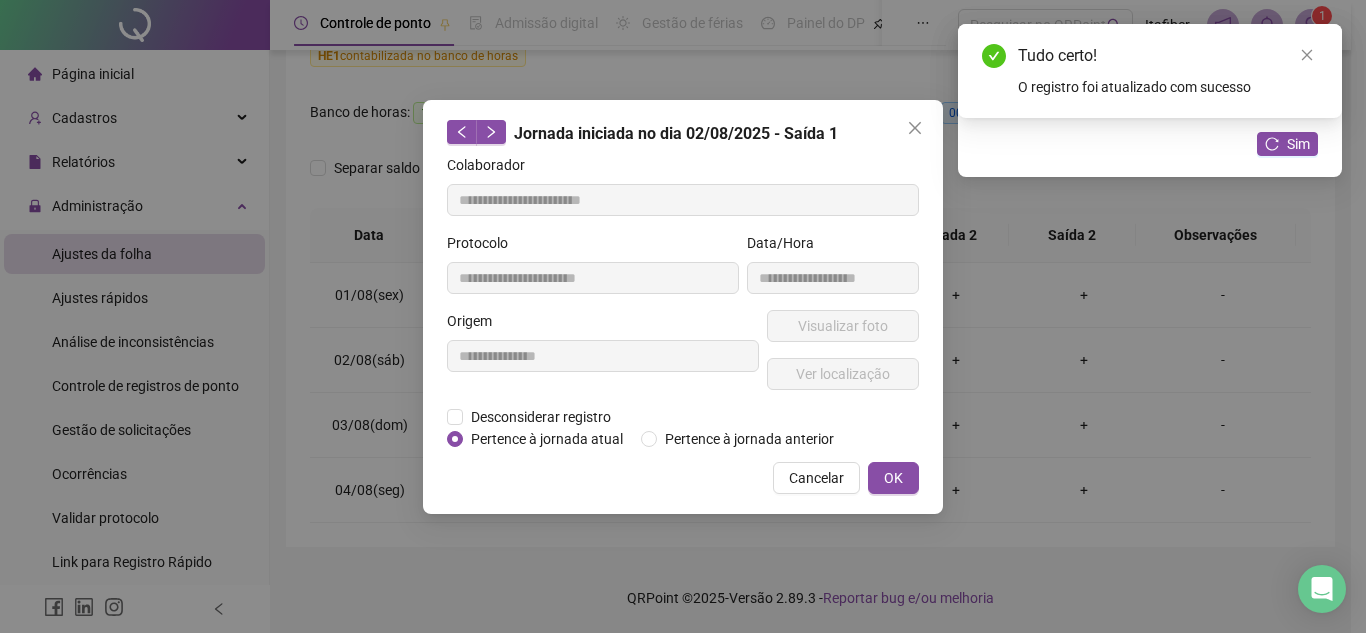 click on "Desconsiderar registro Pertence ao lanche" at bounding box center [683, 417] 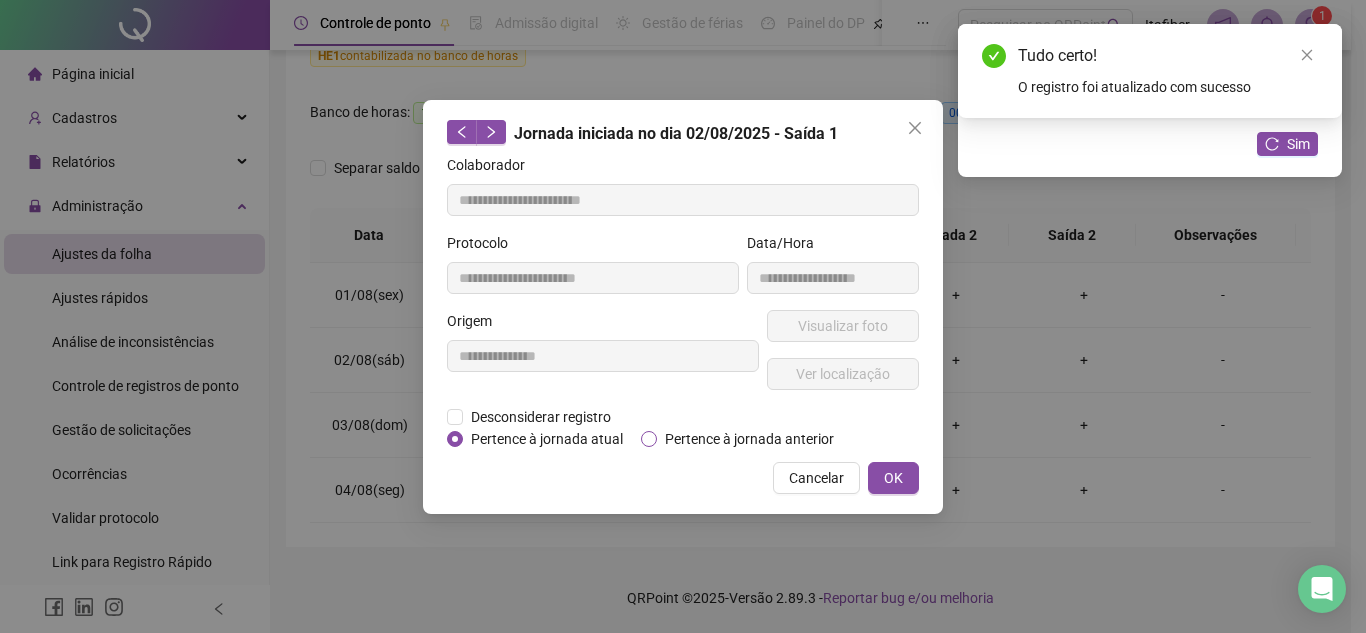 click on "Pertence à jornada anterior" at bounding box center (749, 439) 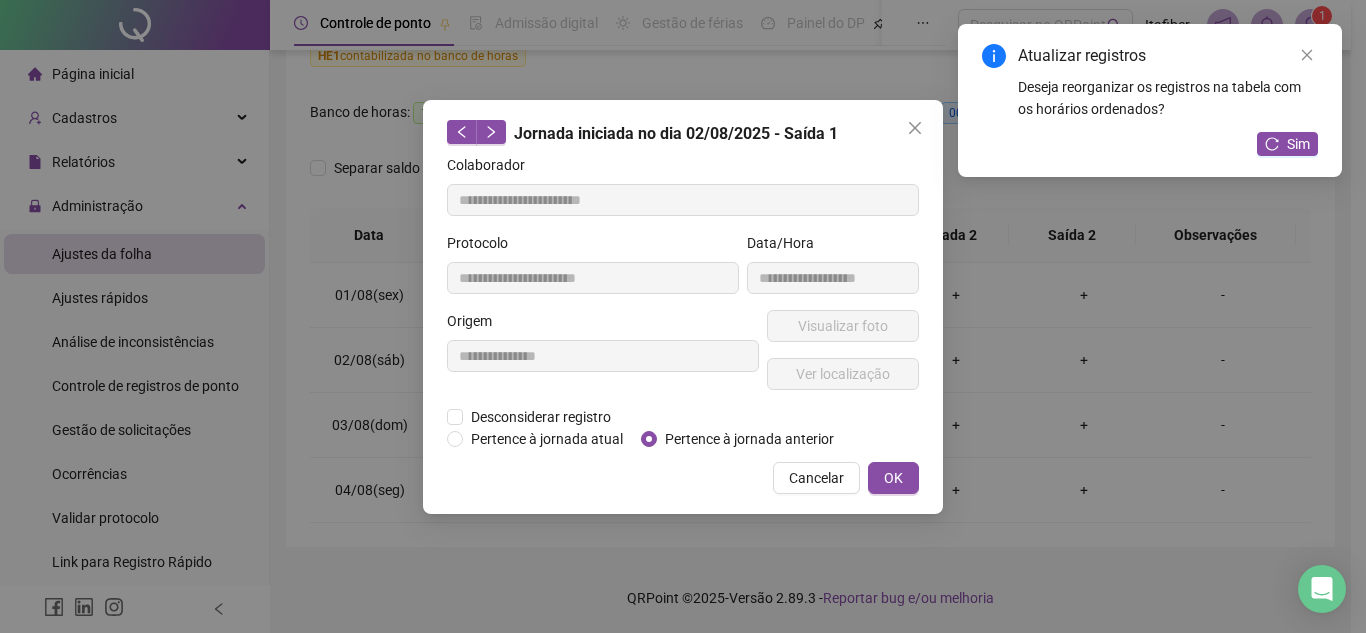 click on "Cancelar OK" at bounding box center (683, 478) 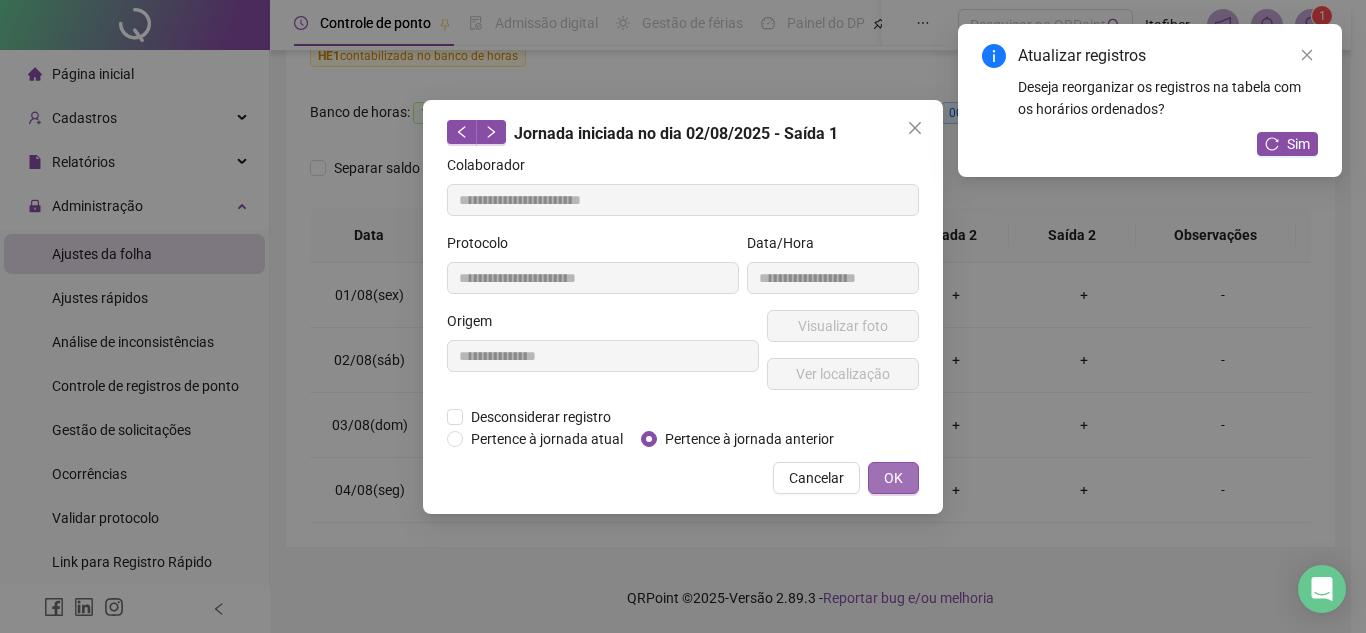 click on "OK" at bounding box center [893, 478] 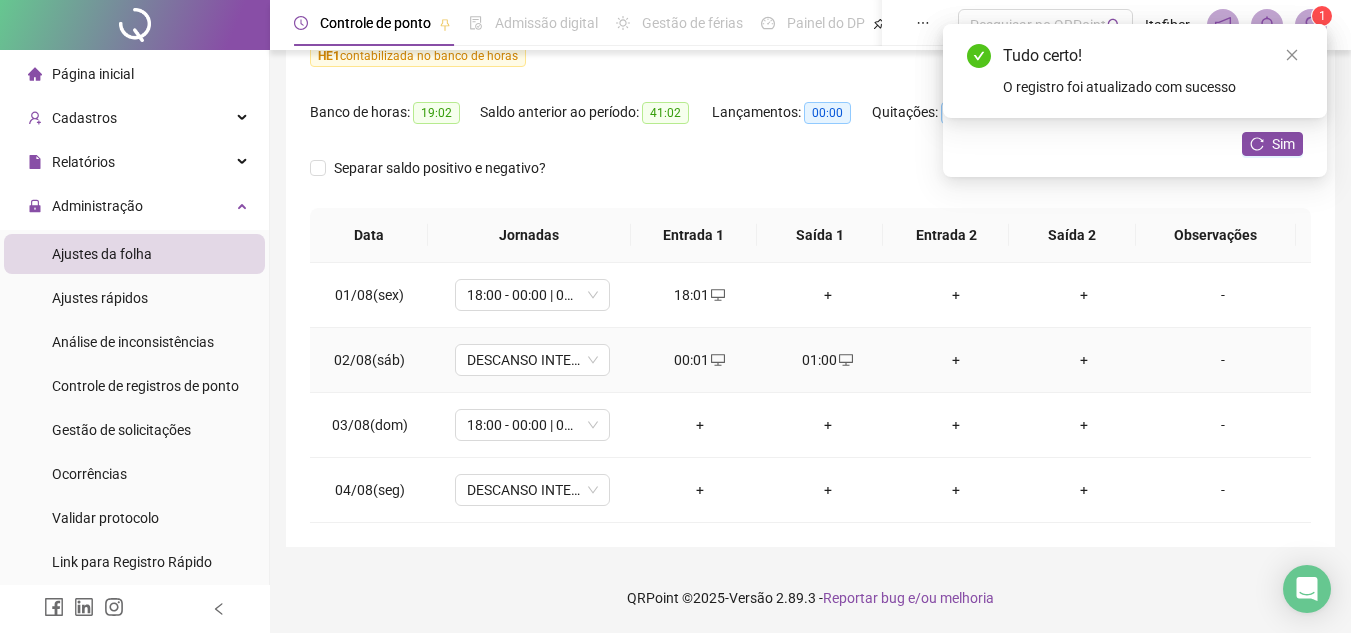 click on "+" at bounding box center [956, 360] 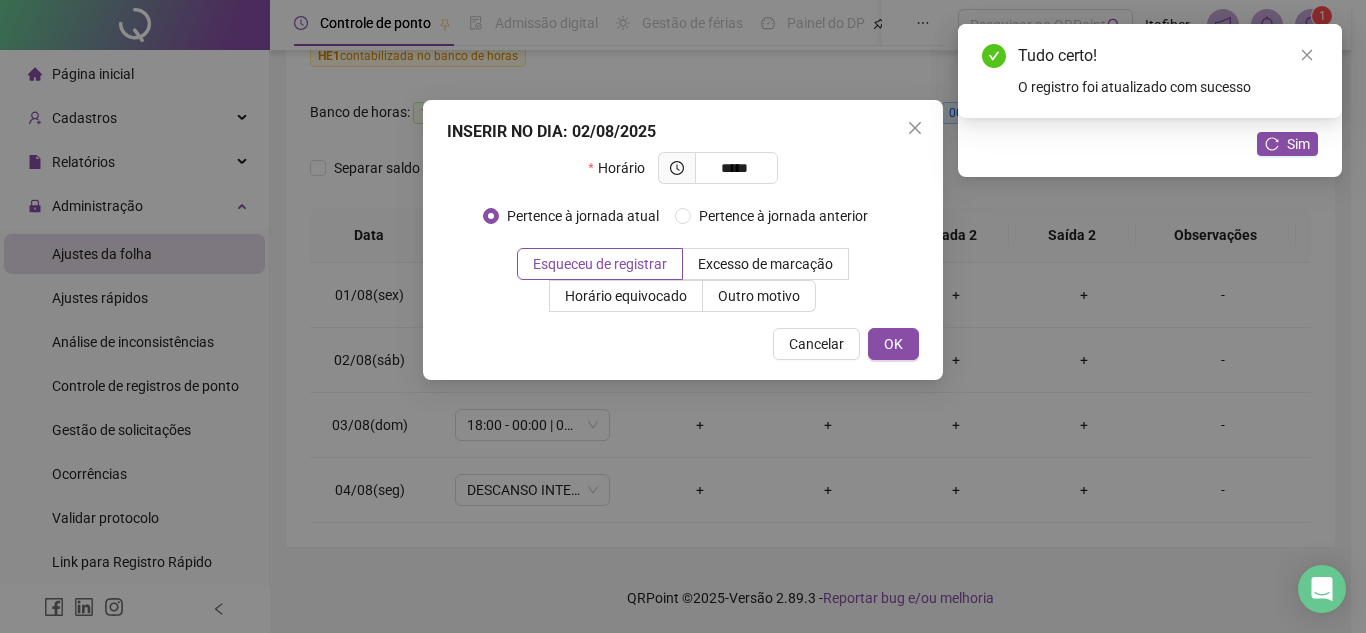 type on "*****" 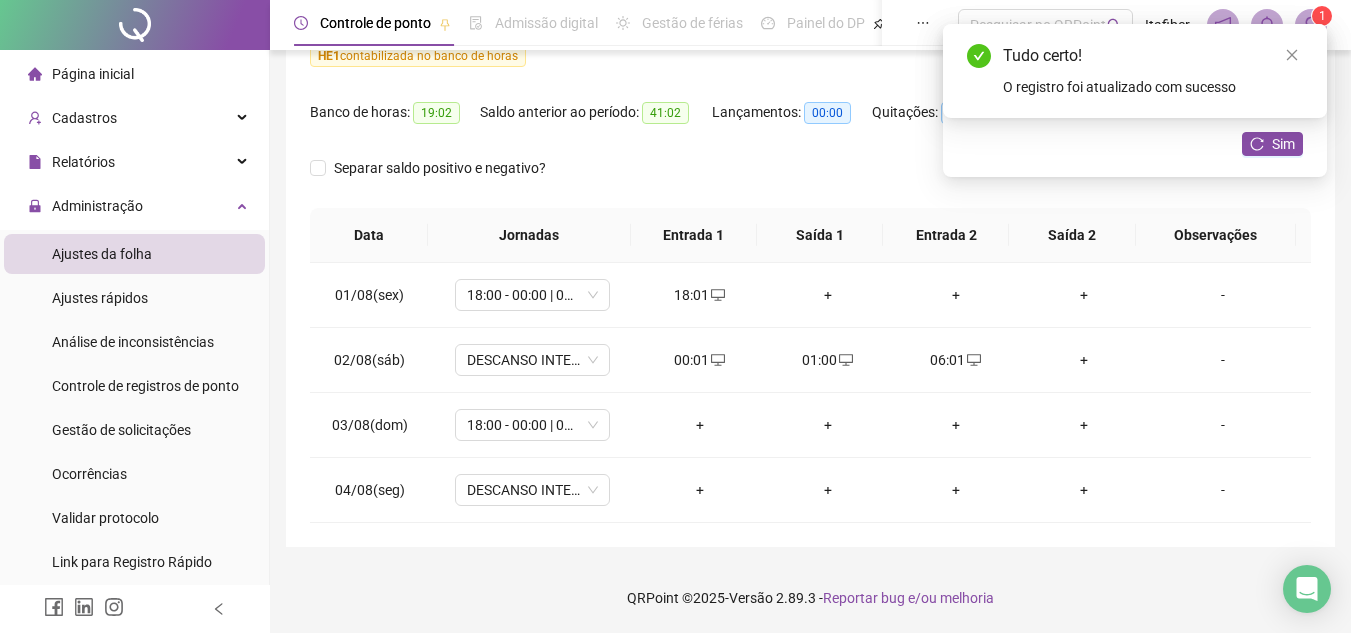 click on "06:01" at bounding box center (956, 360) 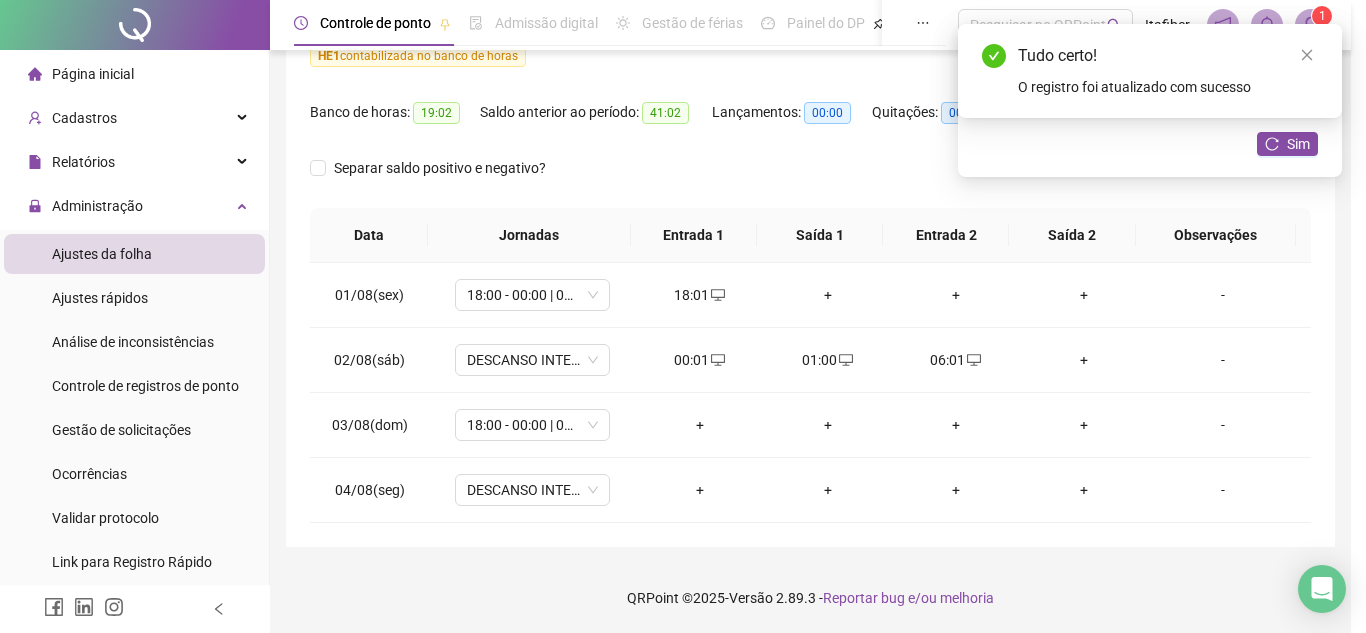 type on "**********" 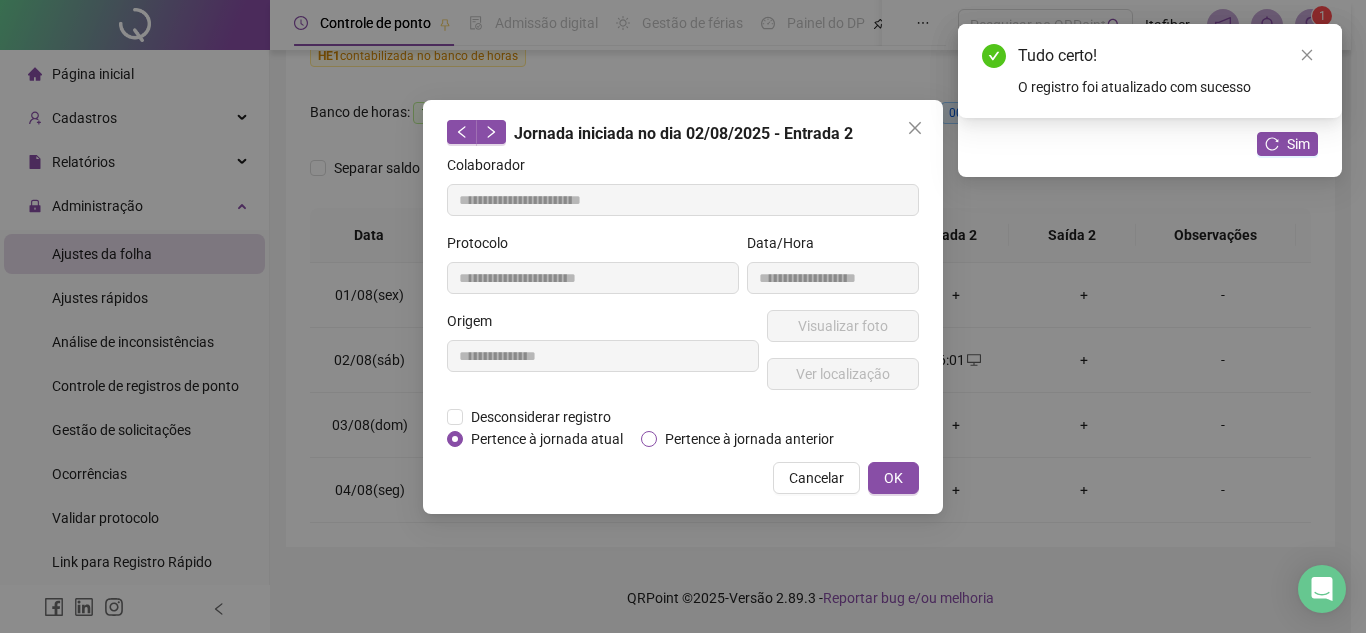 click on "Pertence à jornada anterior" at bounding box center [749, 439] 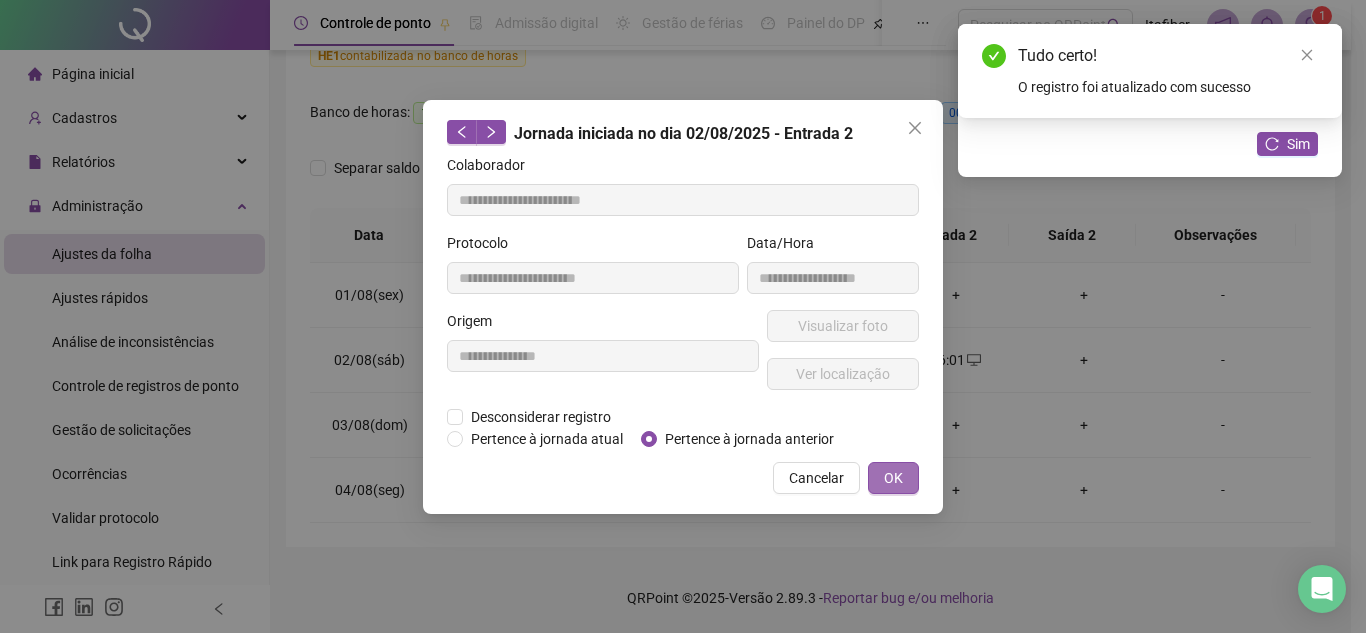 click on "OK" at bounding box center (893, 478) 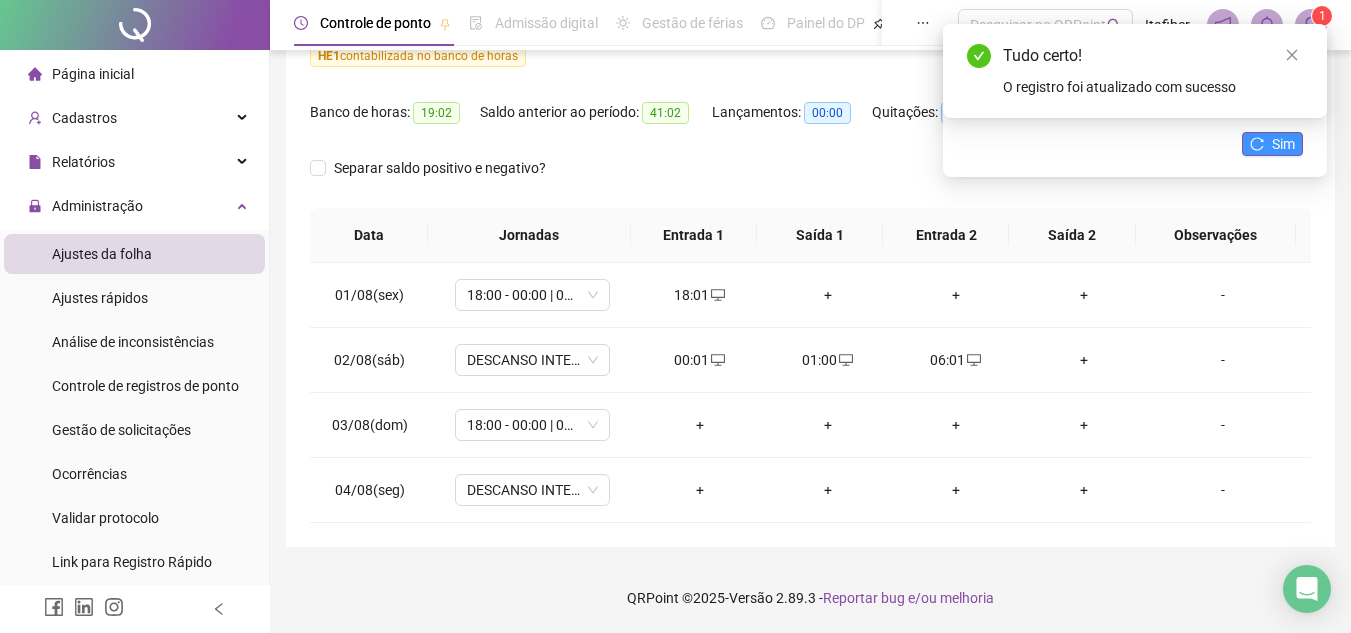 click on "Sim" at bounding box center [1283, 144] 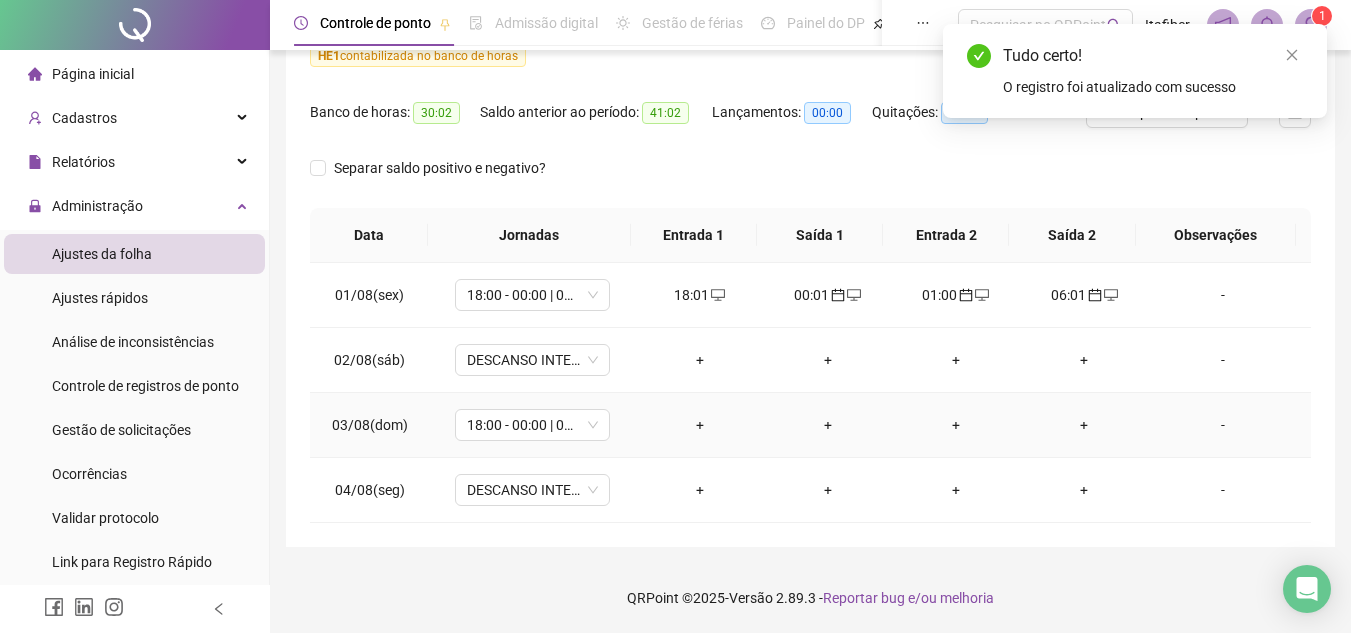 click on "+" at bounding box center (700, 425) 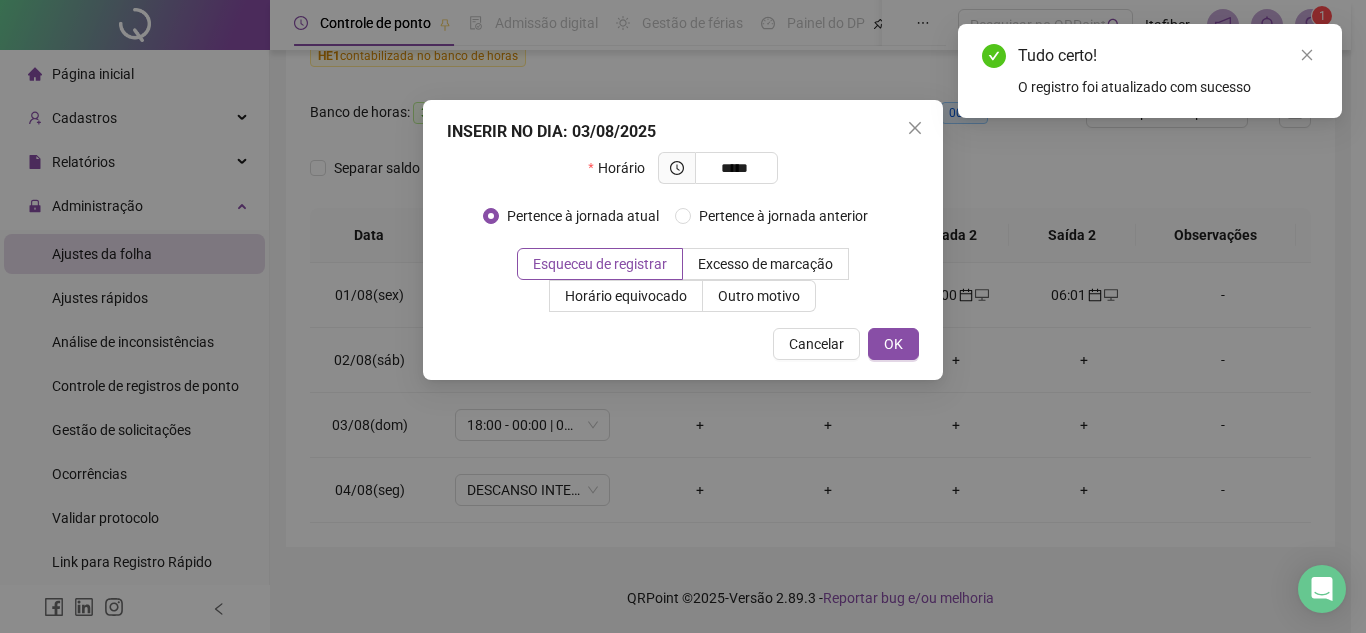 type on "*****" 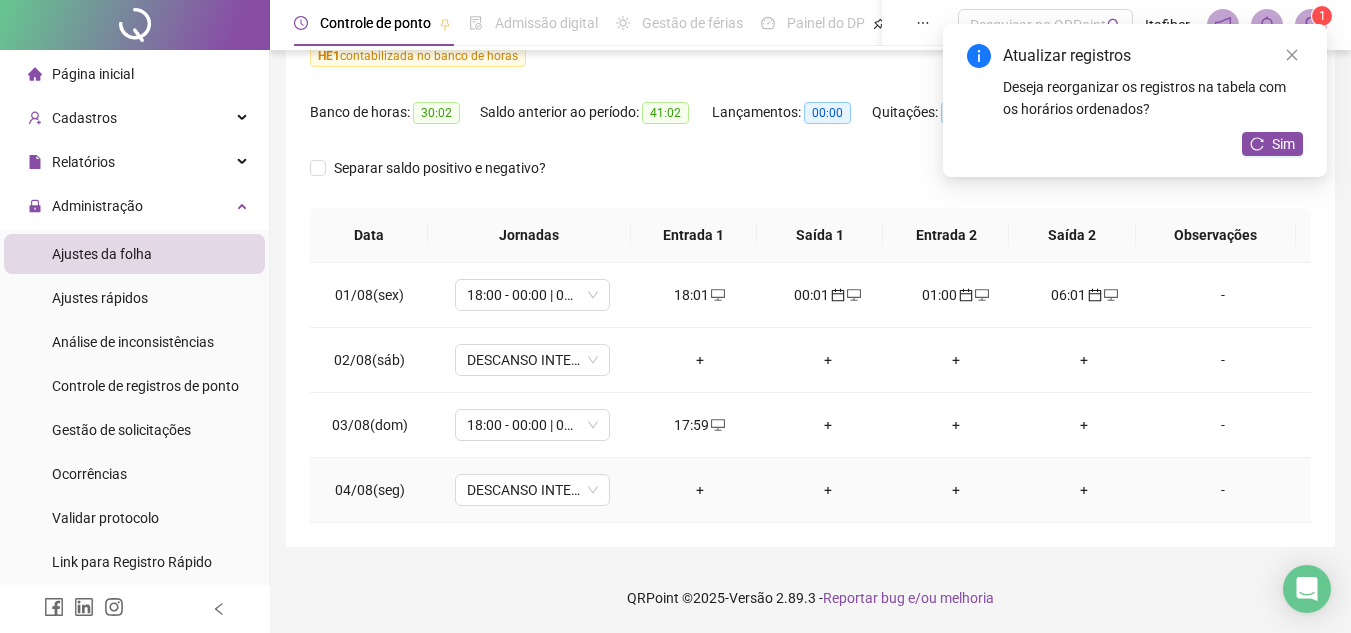 click on "+" at bounding box center (700, 490) 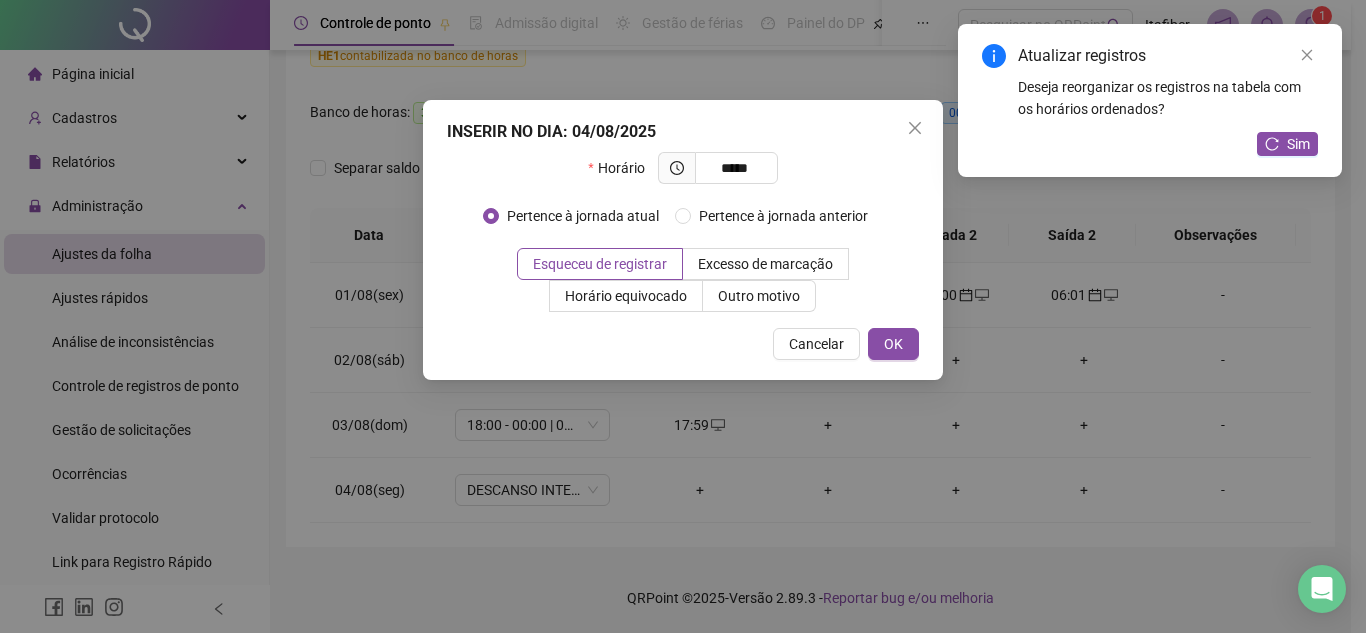 type on "*****" 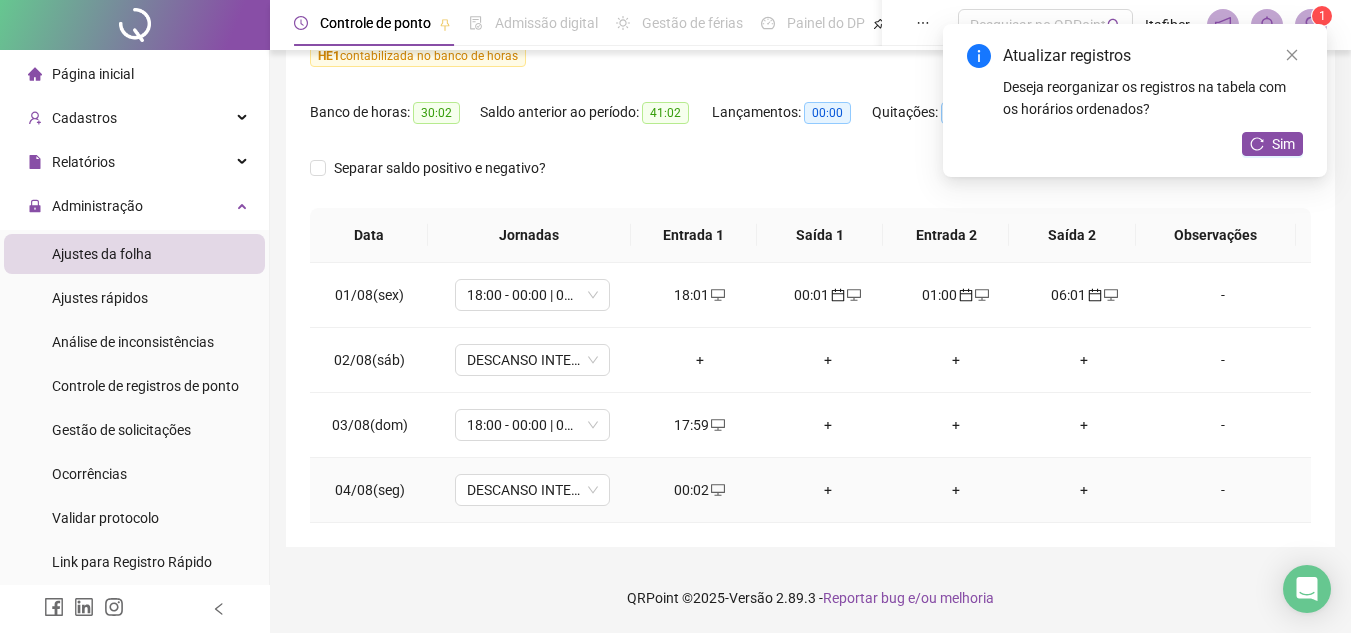 click on "+" at bounding box center [828, 490] 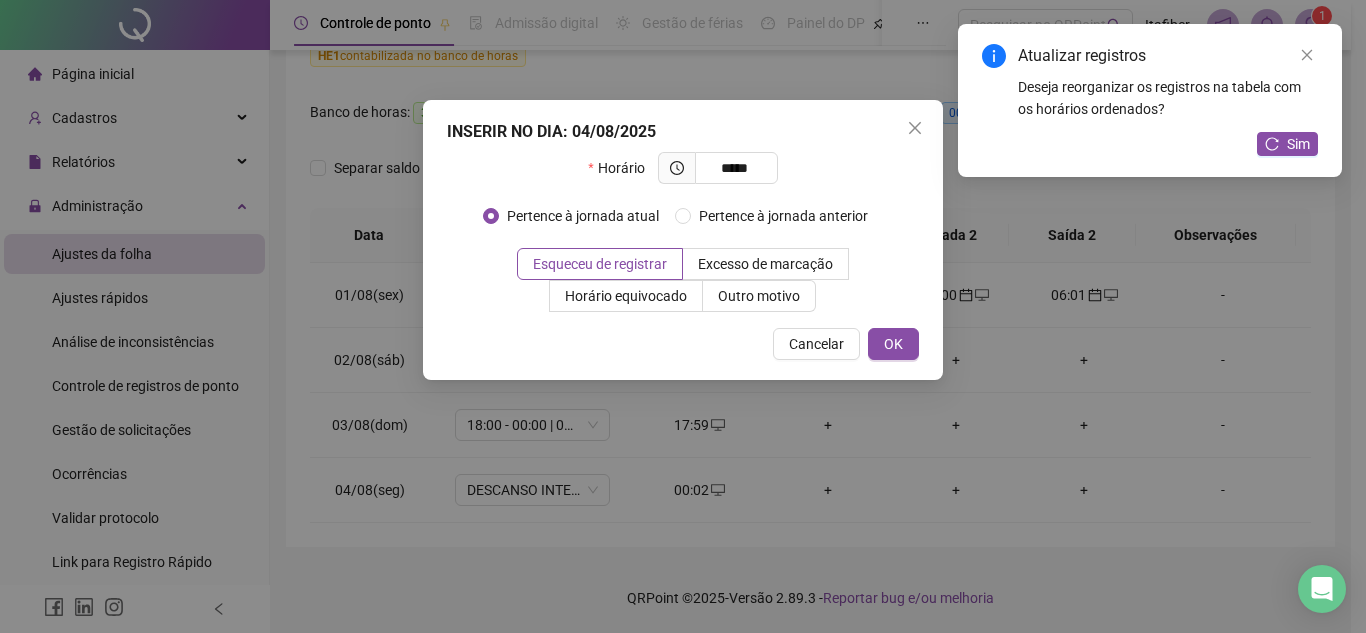 type on "*****" 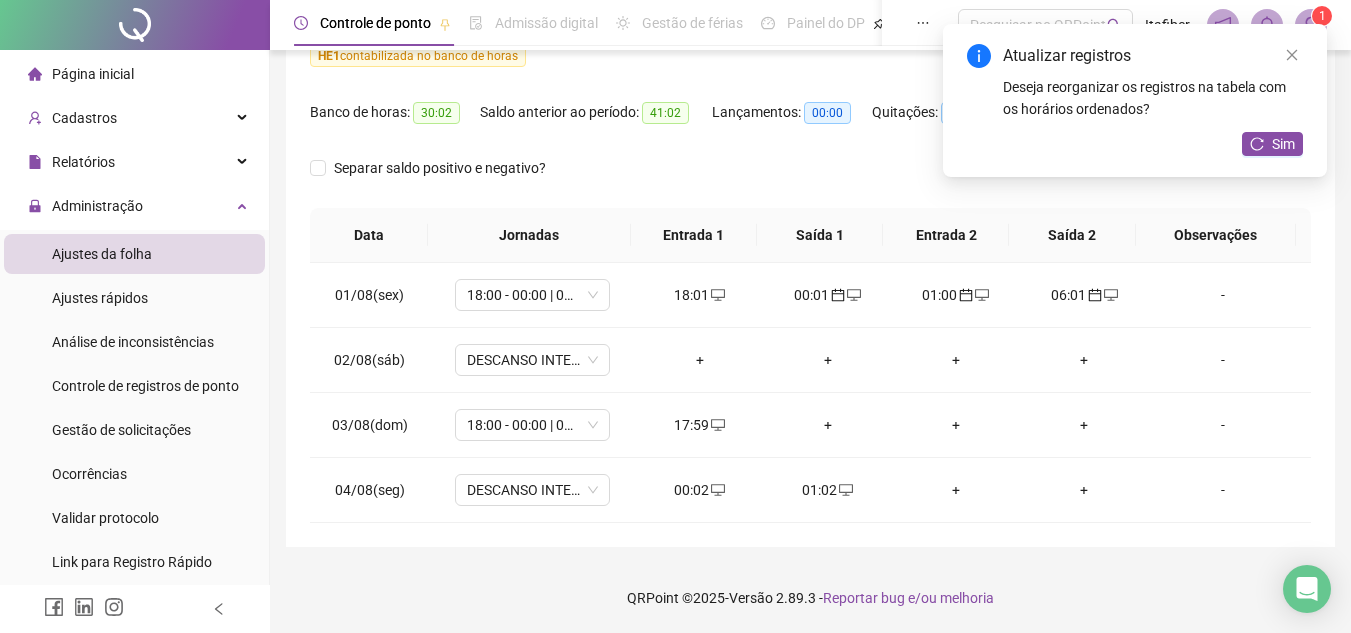 click on "00:02" at bounding box center [700, 490] 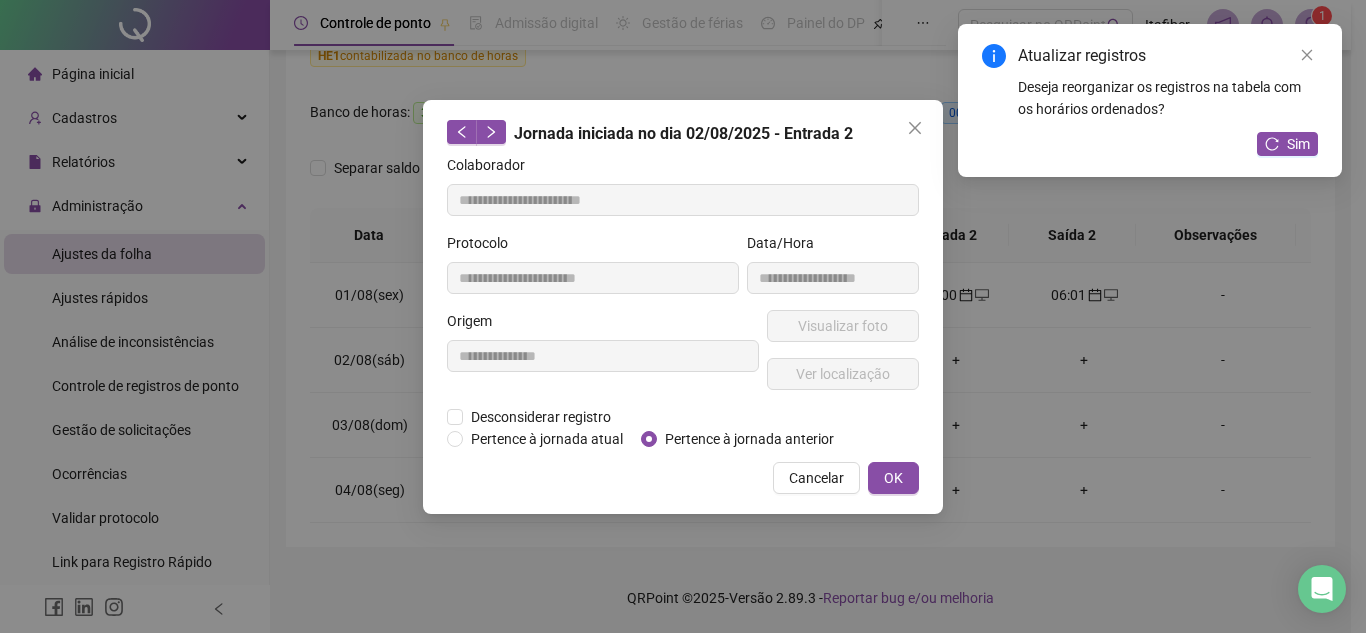type on "**********" 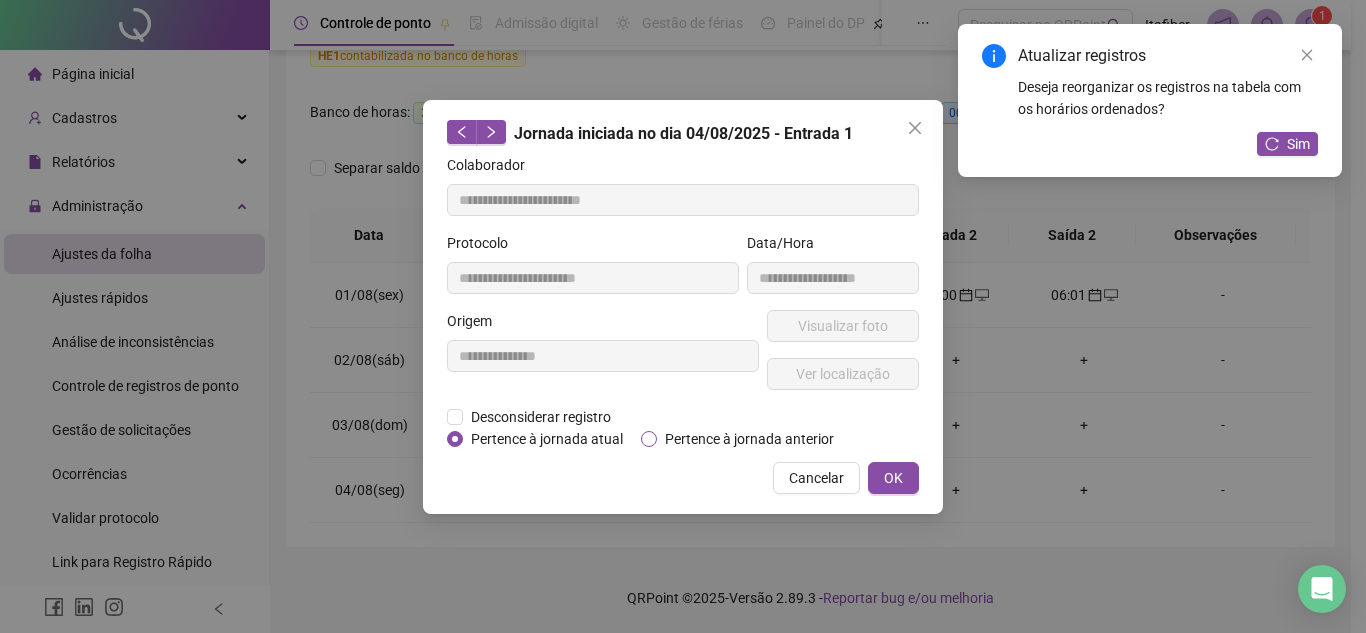 click on "Pertence à jornada anterior" at bounding box center (749, 439) 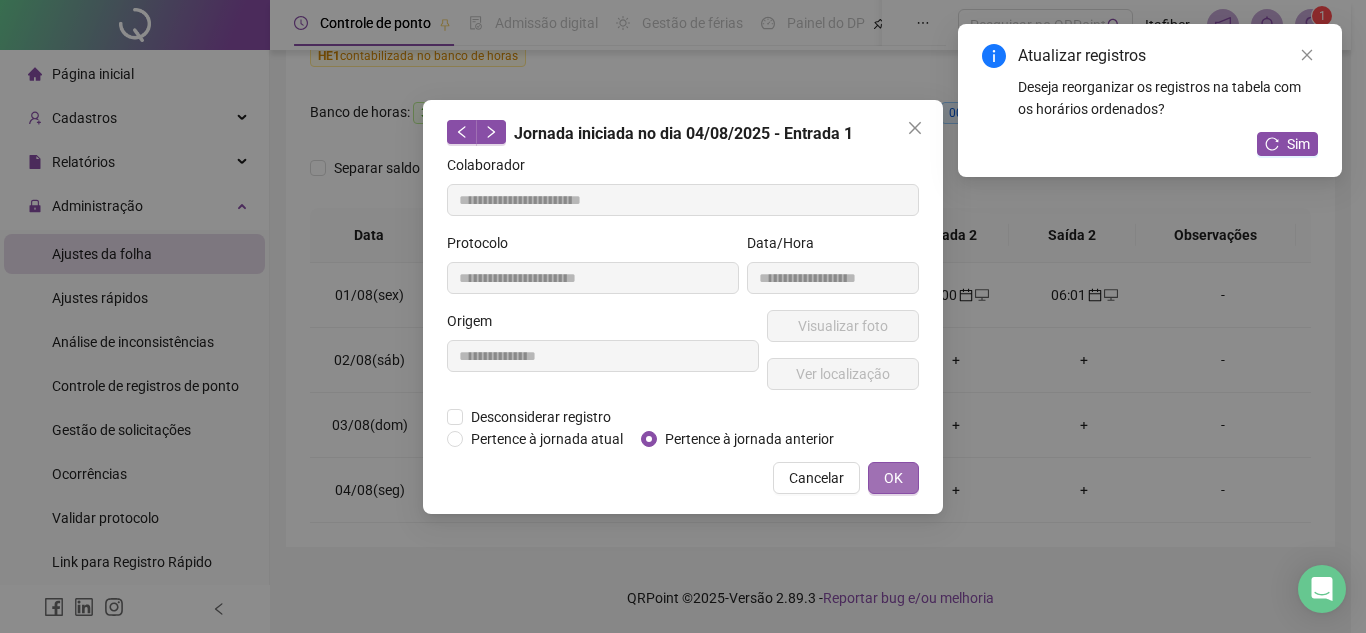 click on "OK" at bounding box center (893, 478) 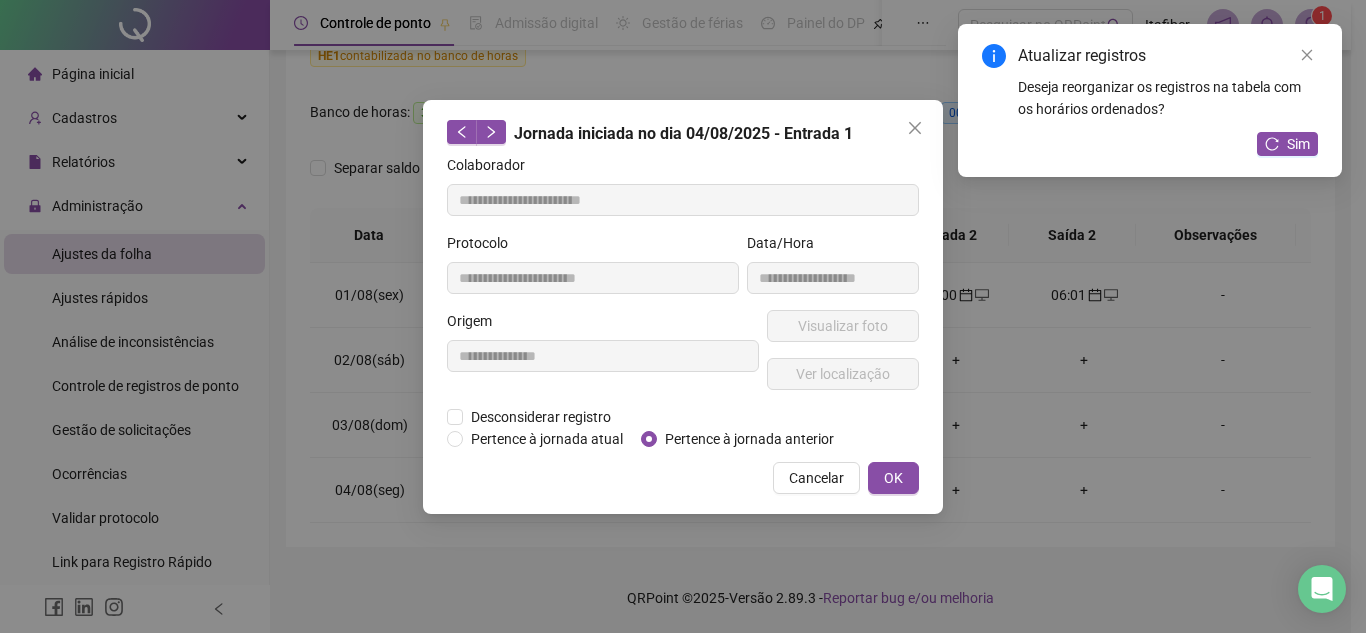 click on "OK" at bounding box center [893, 478] 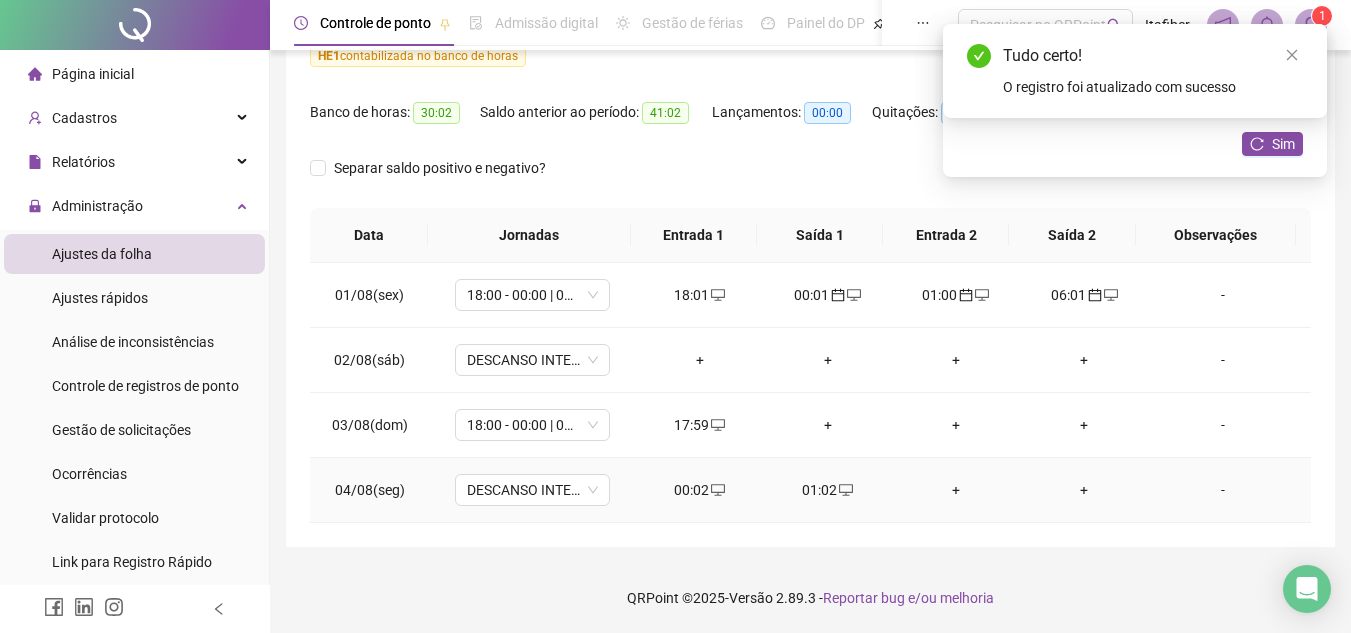 click on "01:02" at bounding box center (828, 490) 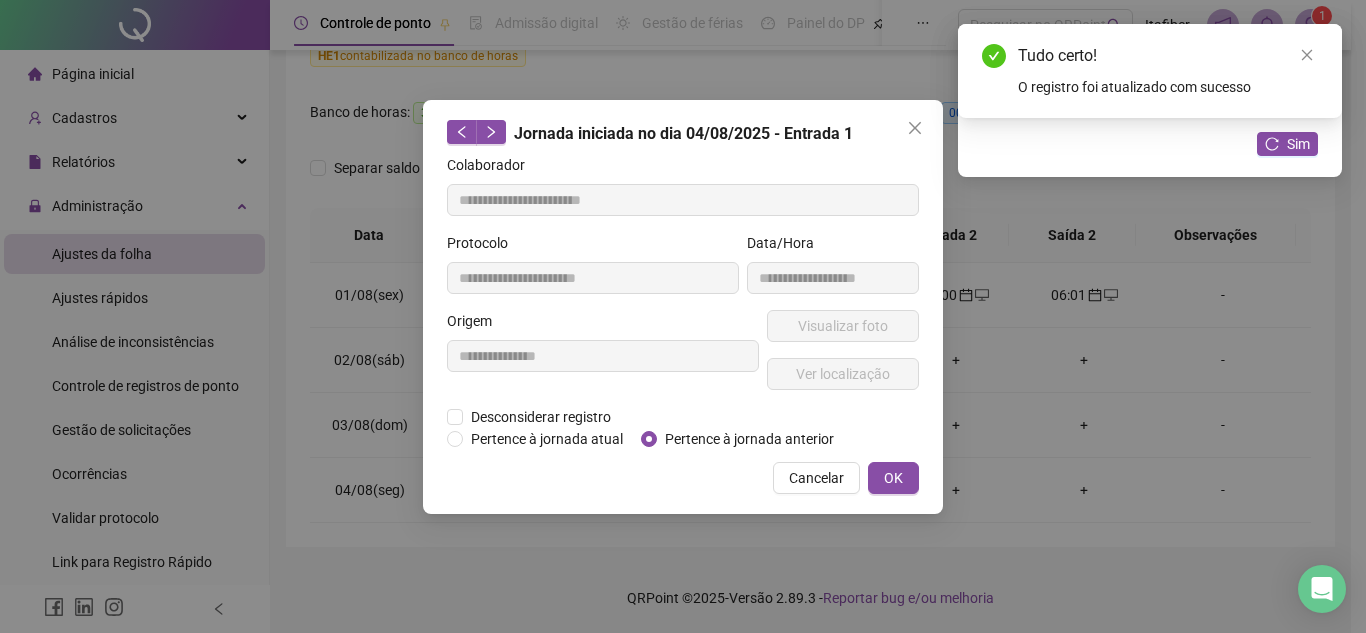 type on "**********" 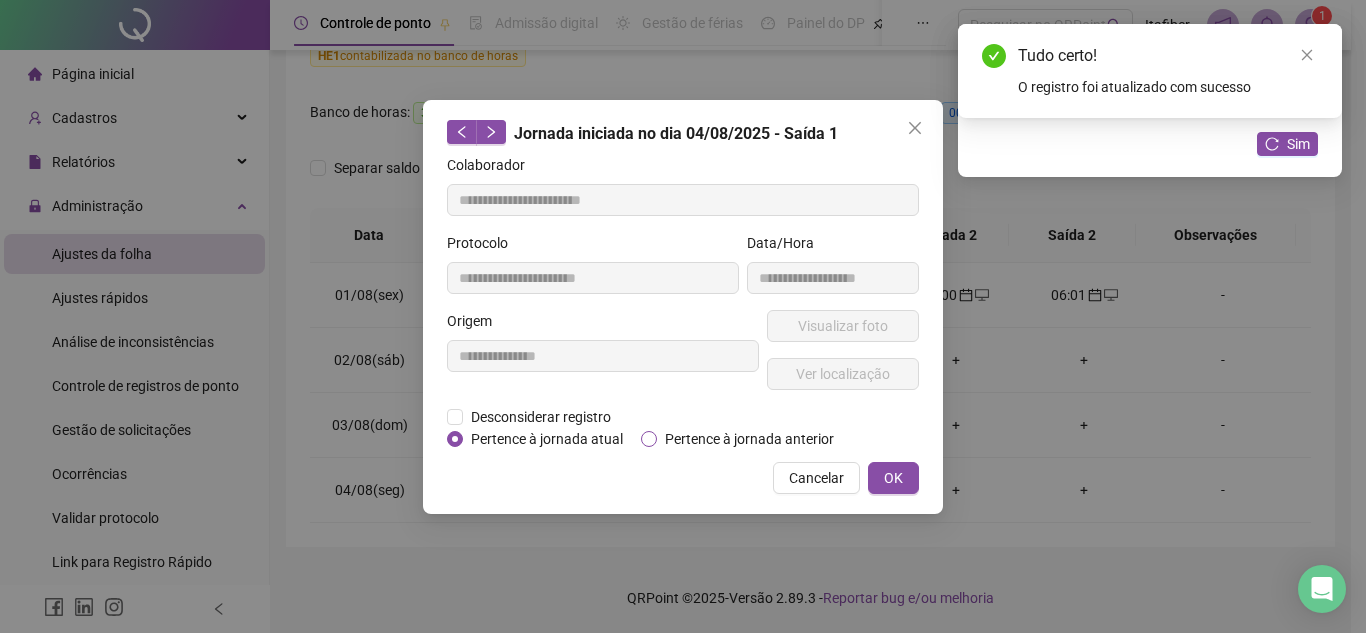 click on "Pertence à jornada anterior" at bounding box center (749, 439) 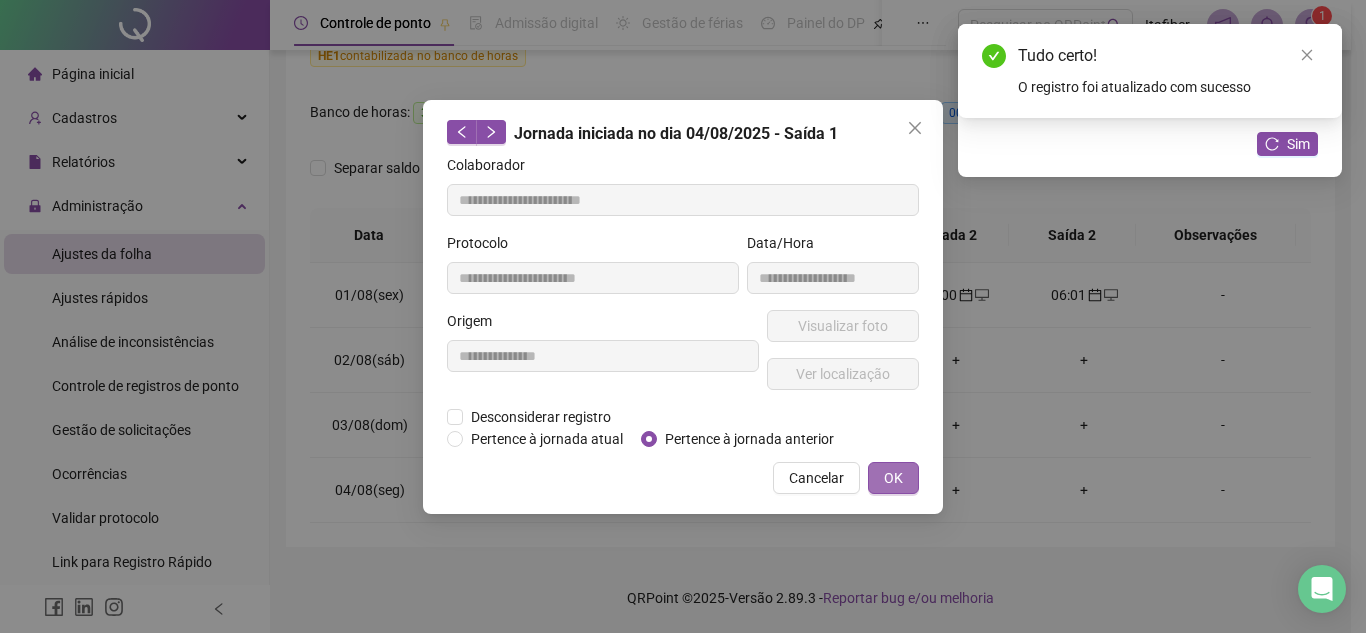 click on "OK" at bounding box center [893, 478] 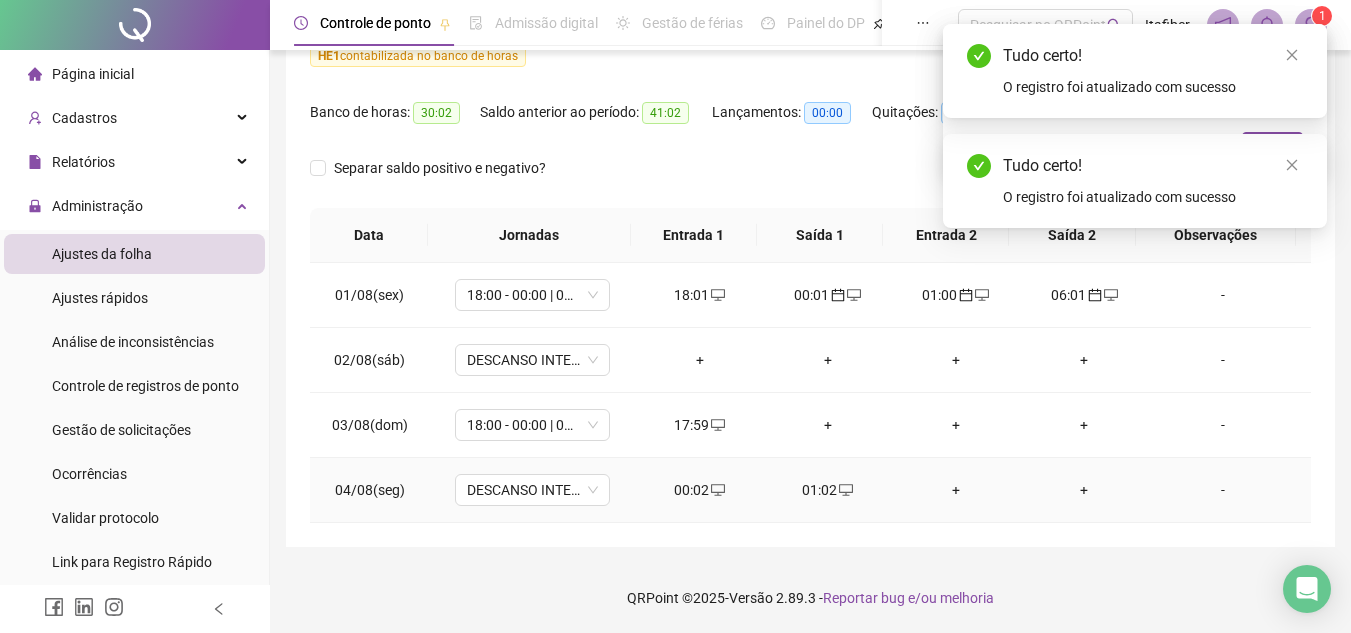 click on "+" at bounding box center (956, 490) 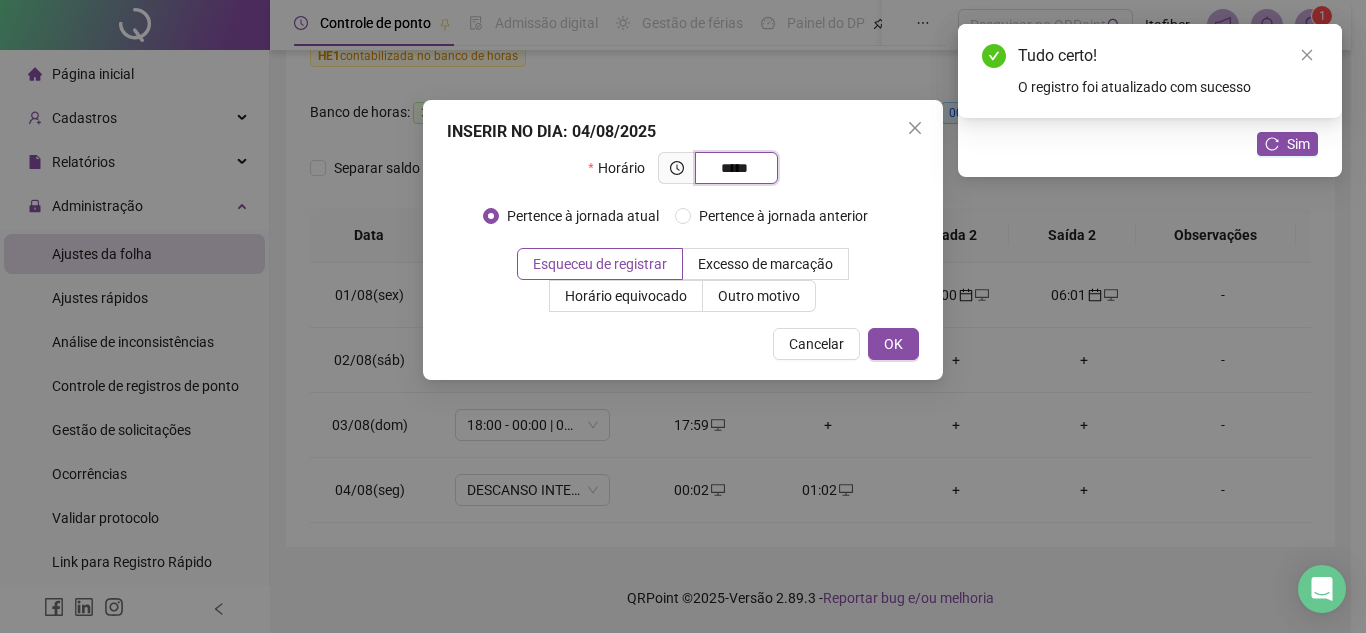 type on "*****" 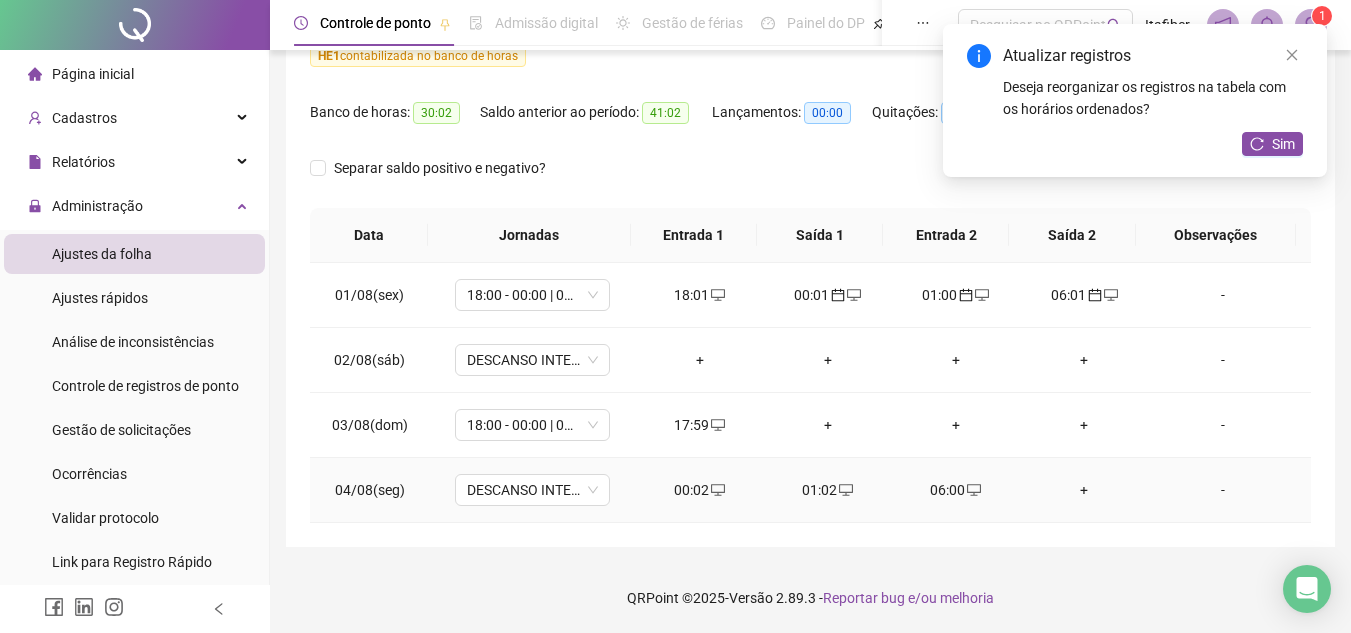click on "06:00" at bounding box center [956, 490] 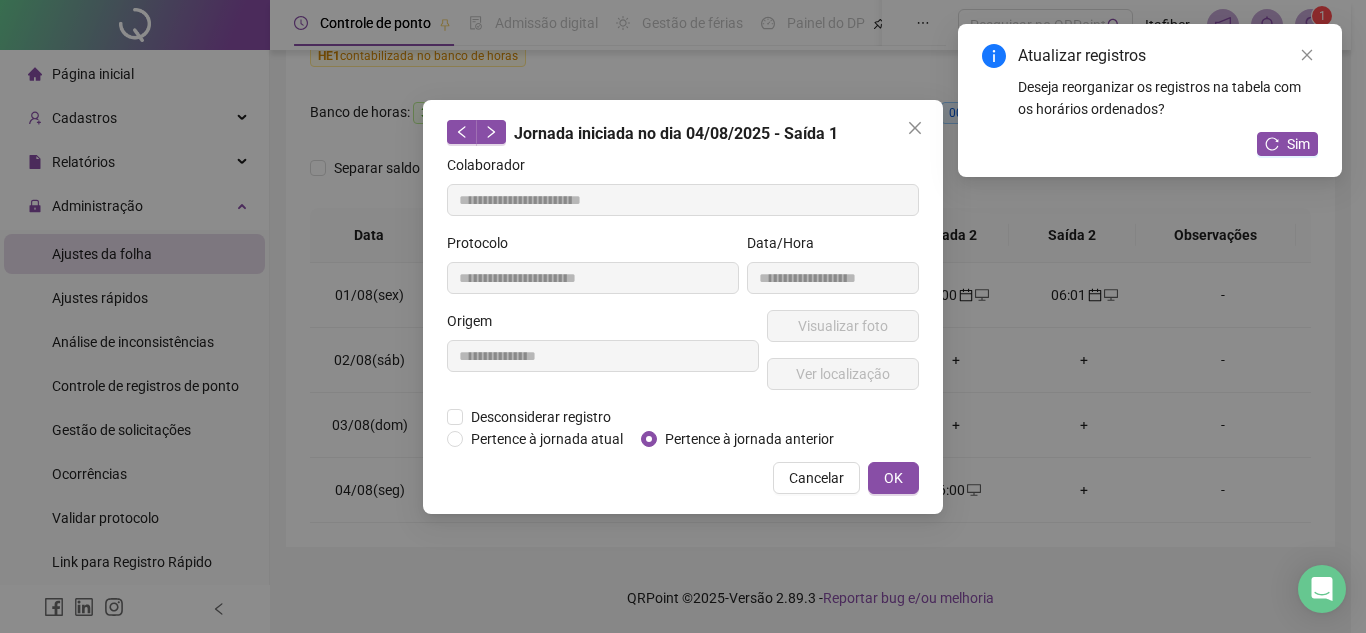 type on "**********" 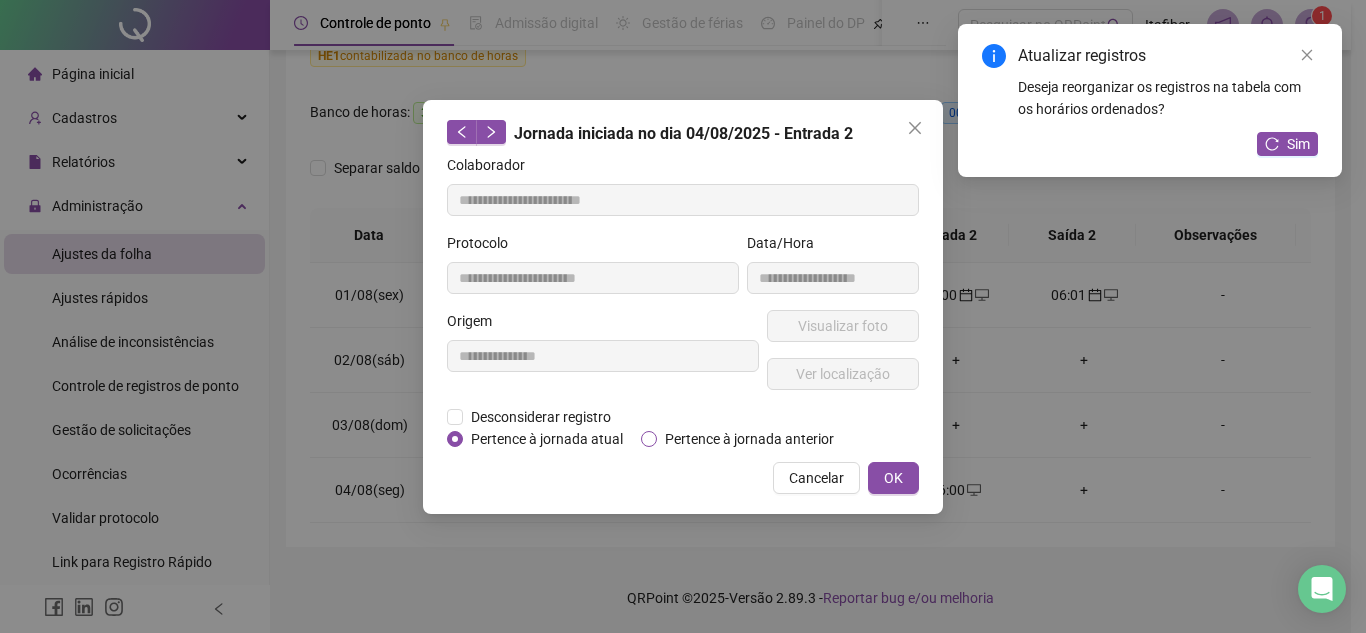 click on "Pertence à jornada anterior" at bounding box center (749, 439) 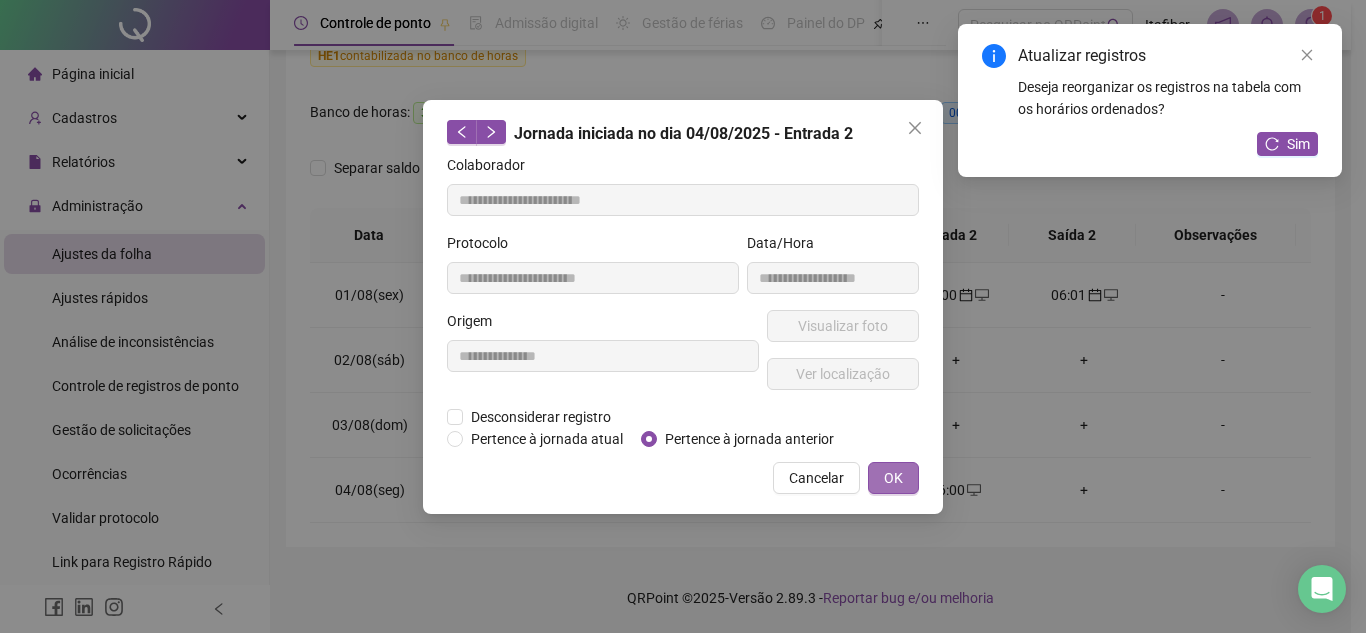 click on "OK" at bounding box center (893, 478) 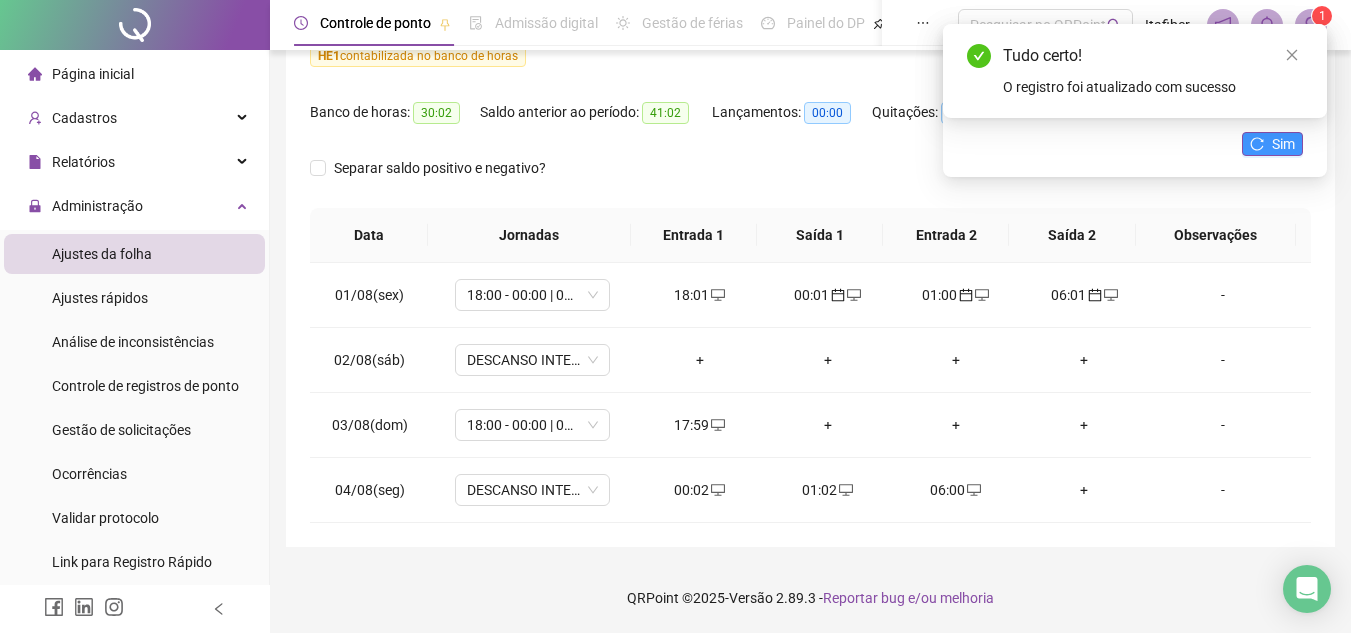 click 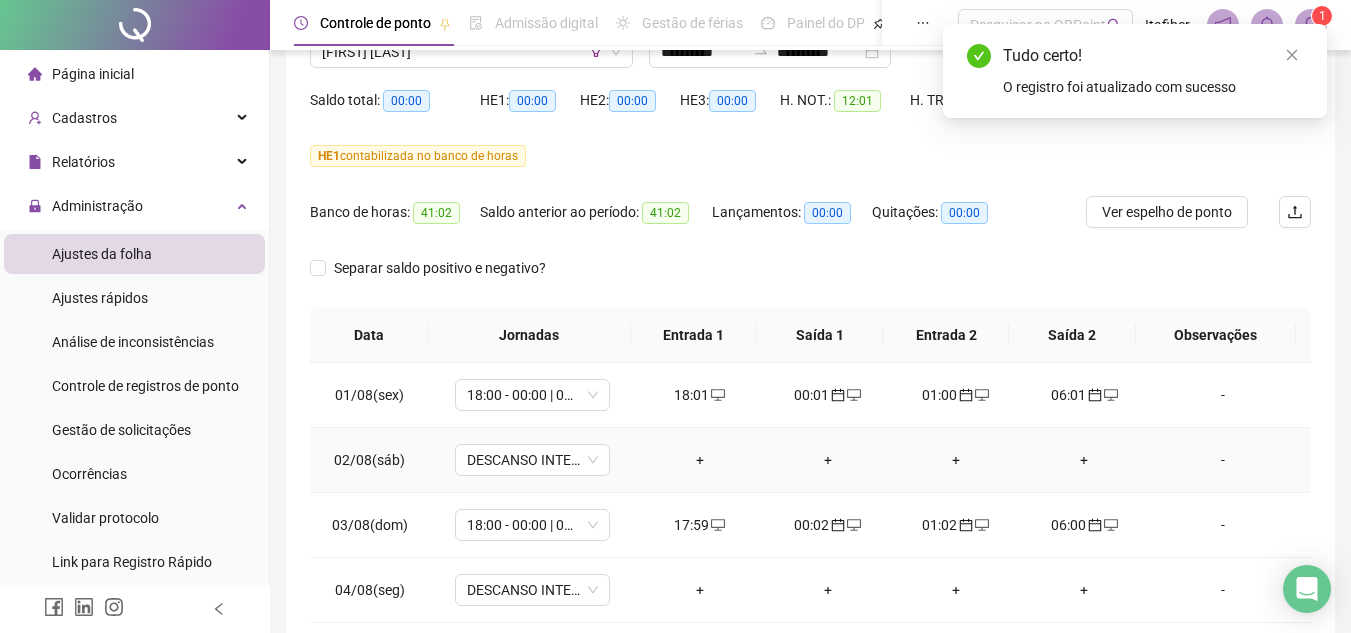 scroll, scrollTop: 0, scrollLeft: 0, axis: both 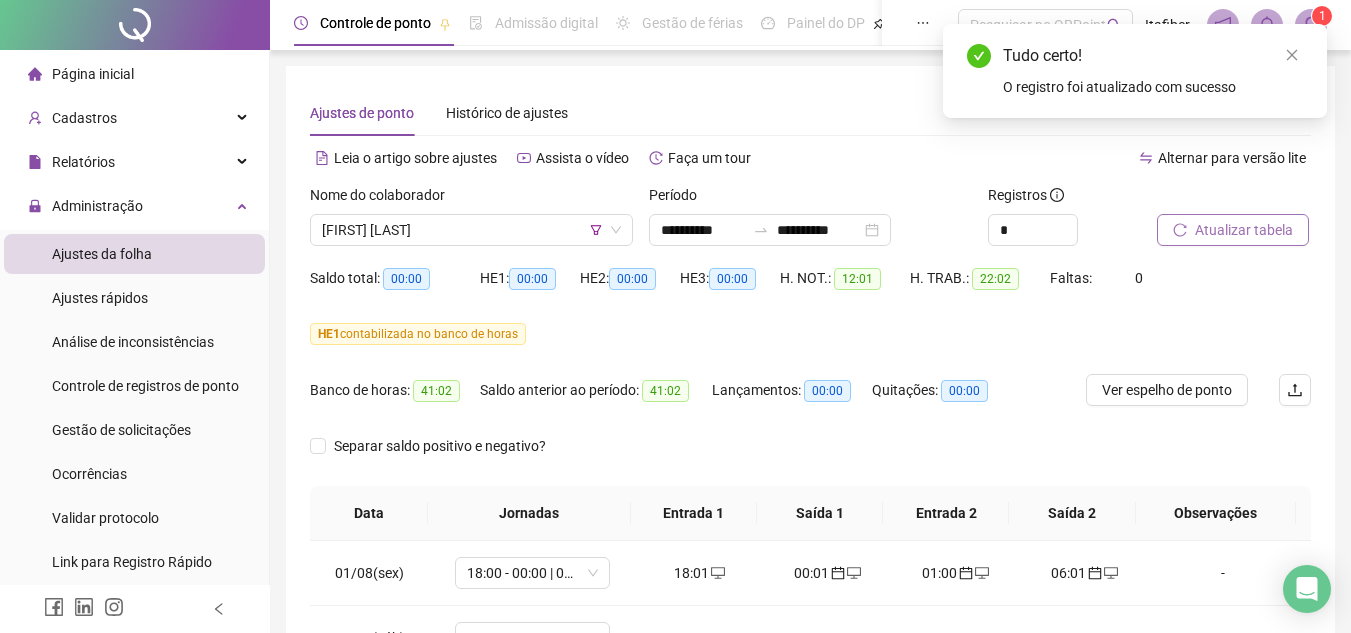 click on "Atualizar tabela" at bounding box center [1244, 230] 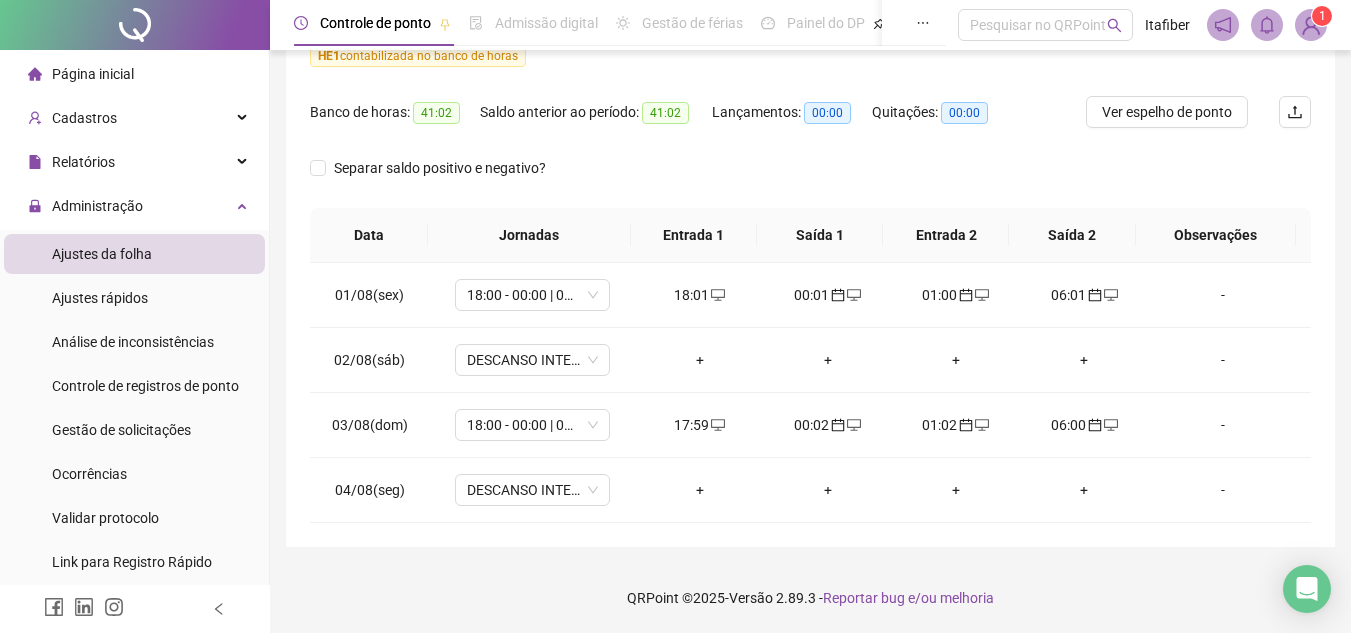 scroll, scrollTop: 0, scrollLeft: 0, axis: both 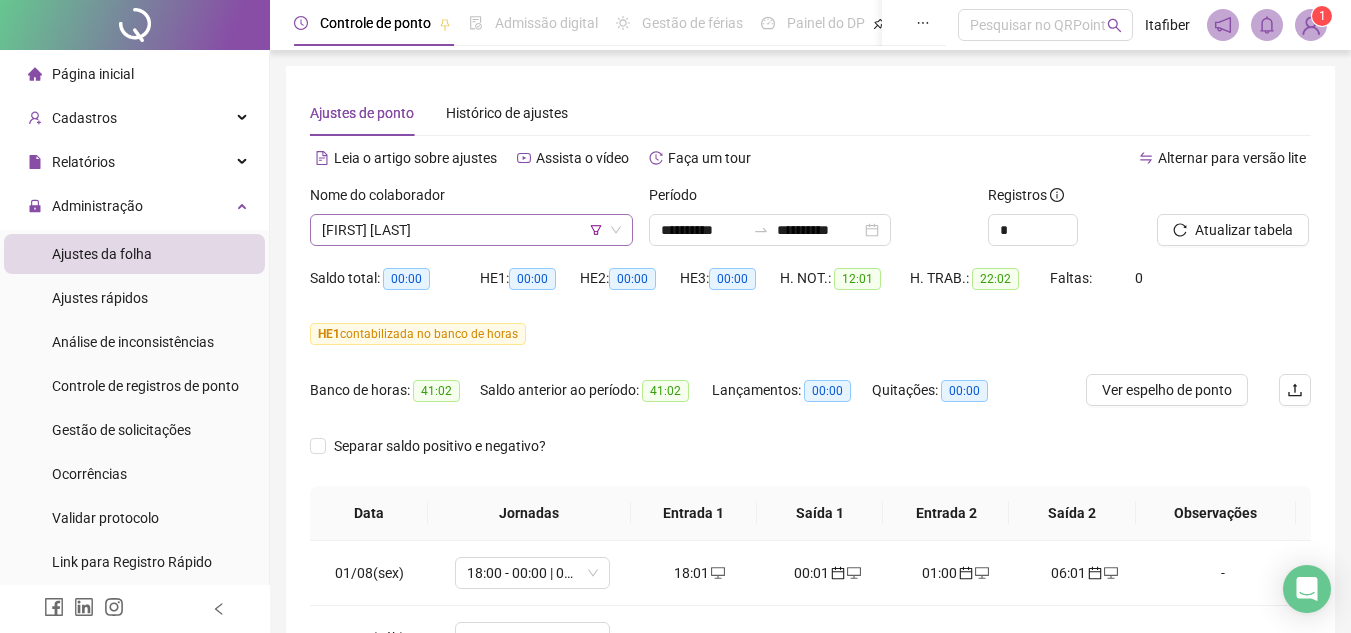 click on "[FIRST] [LAST]" at bounding box center [471, 230] 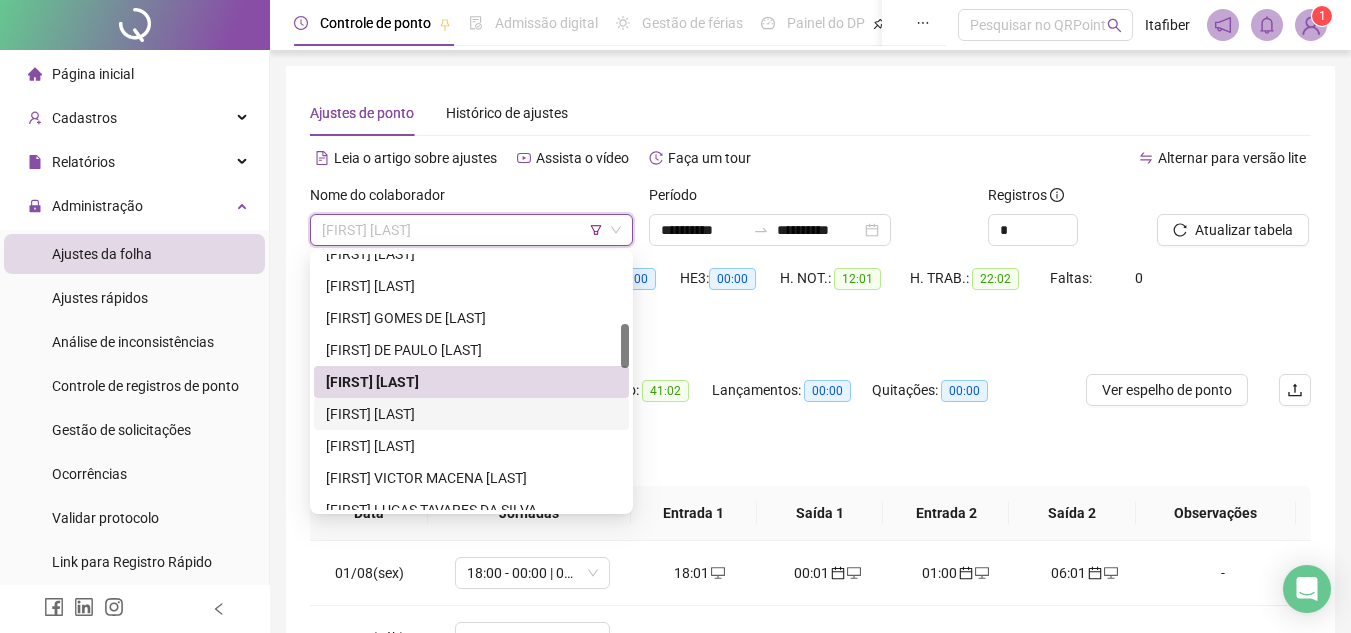 click on "[FIRST] [LAST]" at bounding box center [471, 414] 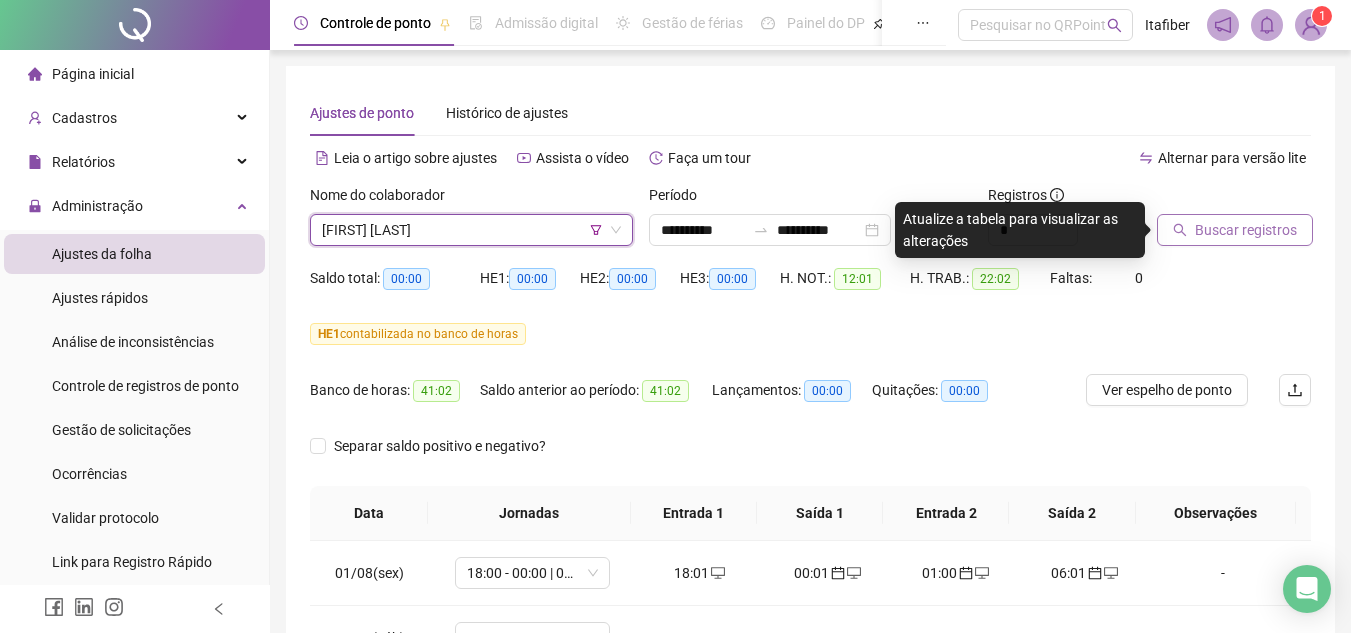 click on "Buscar registros" at bounding box center (1246, 230) 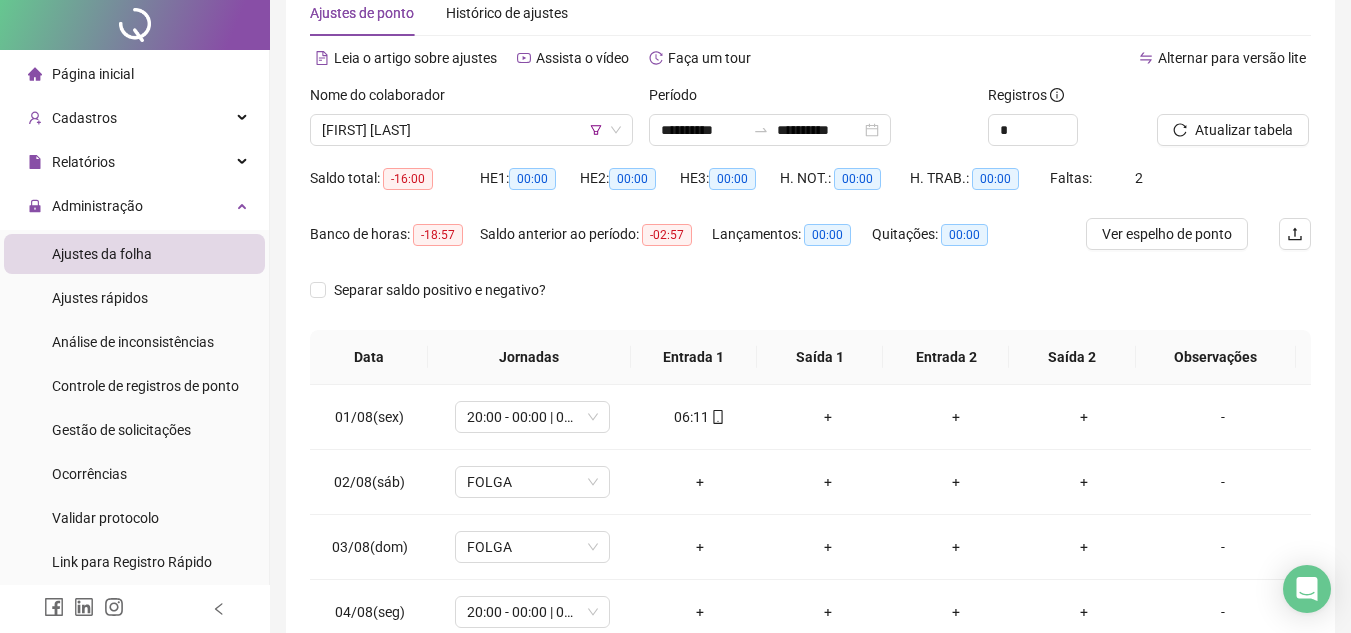 scroll, scrollTop: 222, scrollLeft: 0, axis: vertical 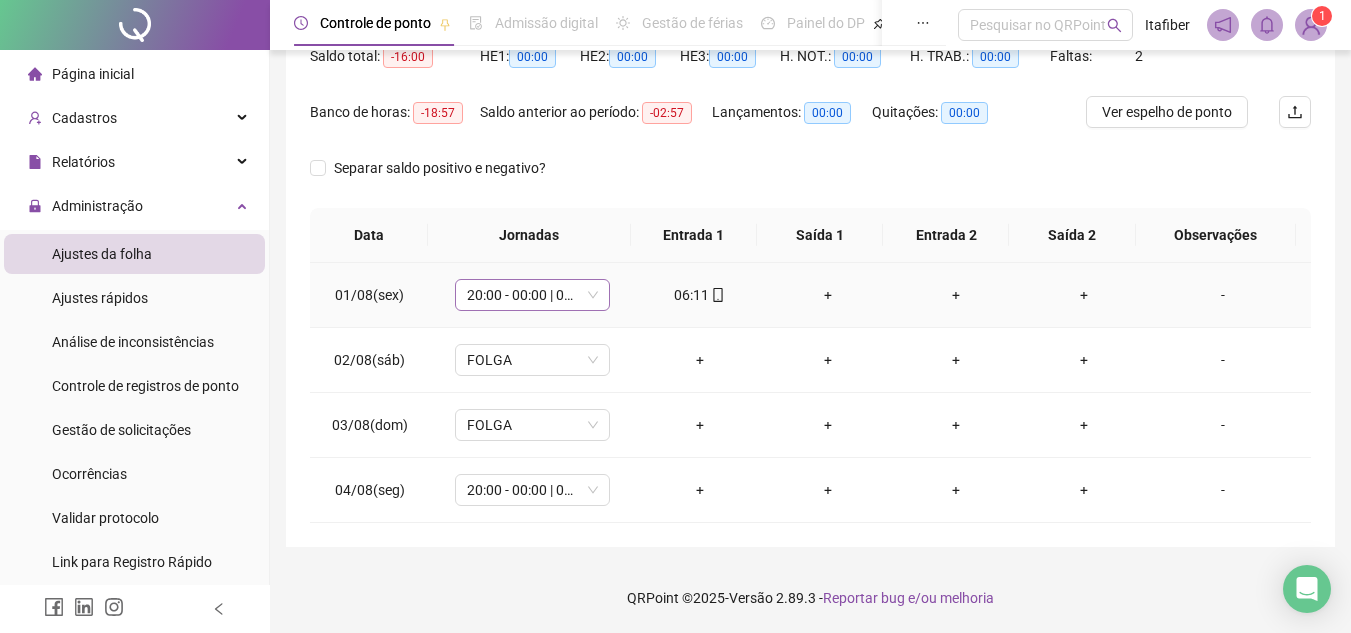 click on "20:00 - 00:00 | 01:00 - 05:00" at bounding box center [532, 295] 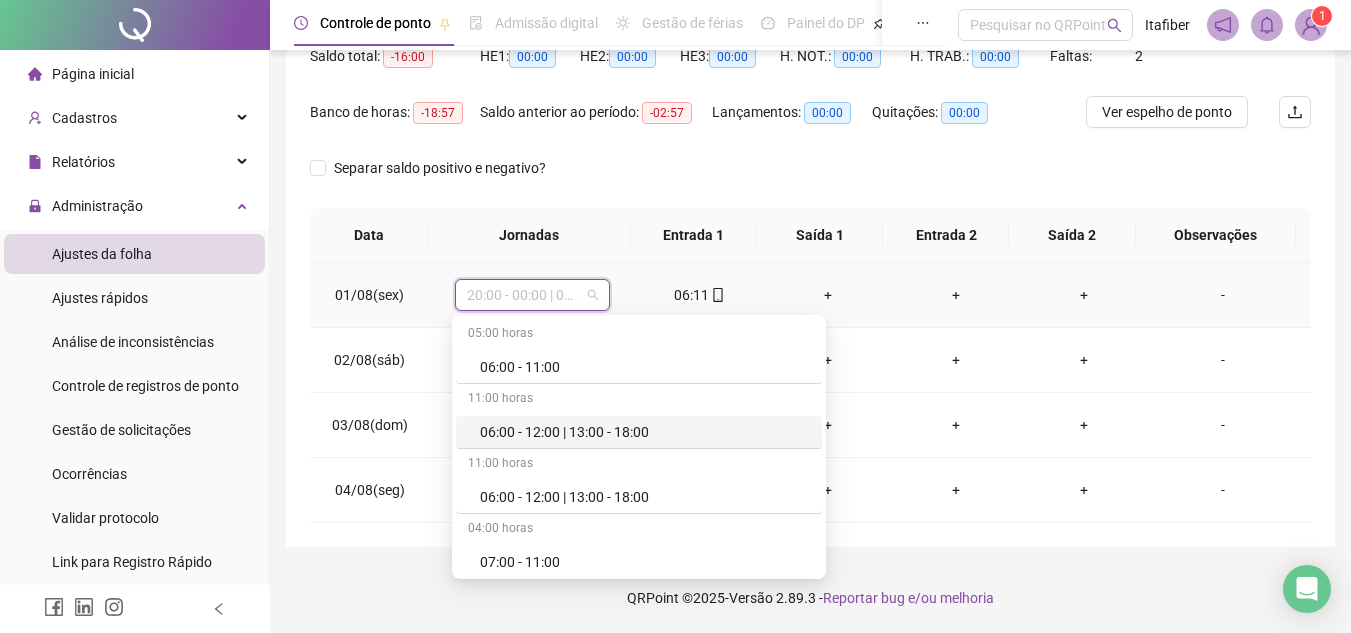 click on "06:00 - 12:00 | 13:00 - 18:00" at bounding box center [645, 432] 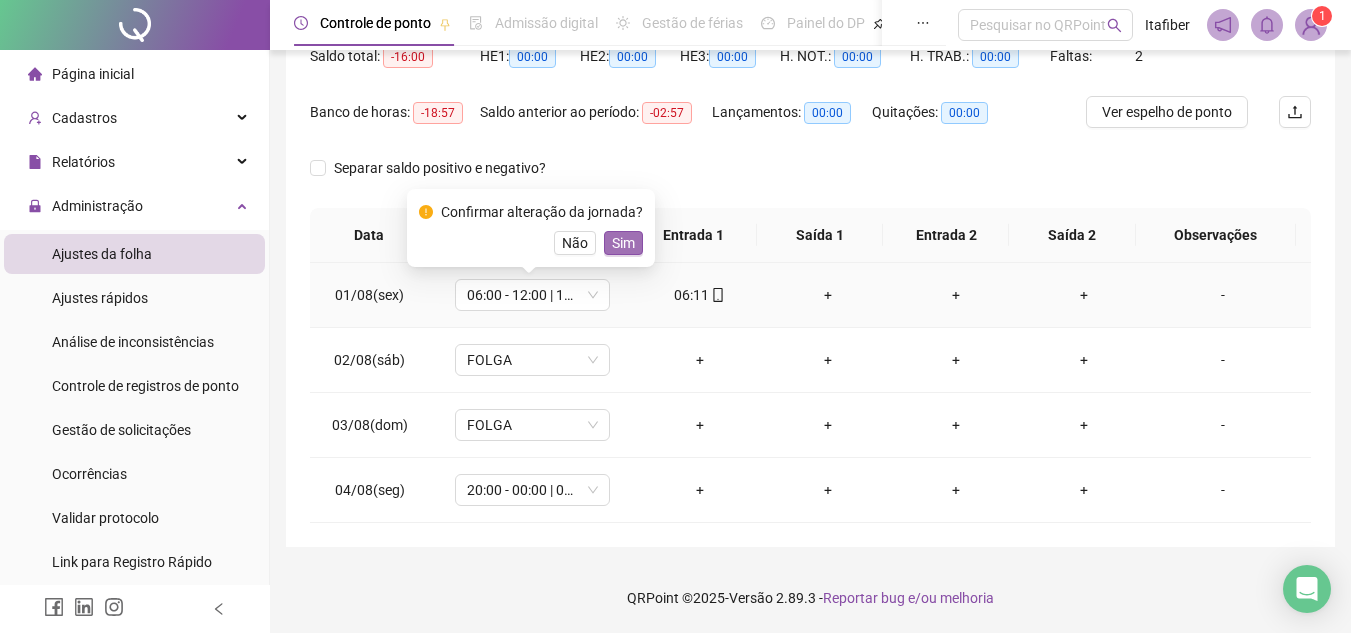 click on "Sim" at bounding box center (623, 243) 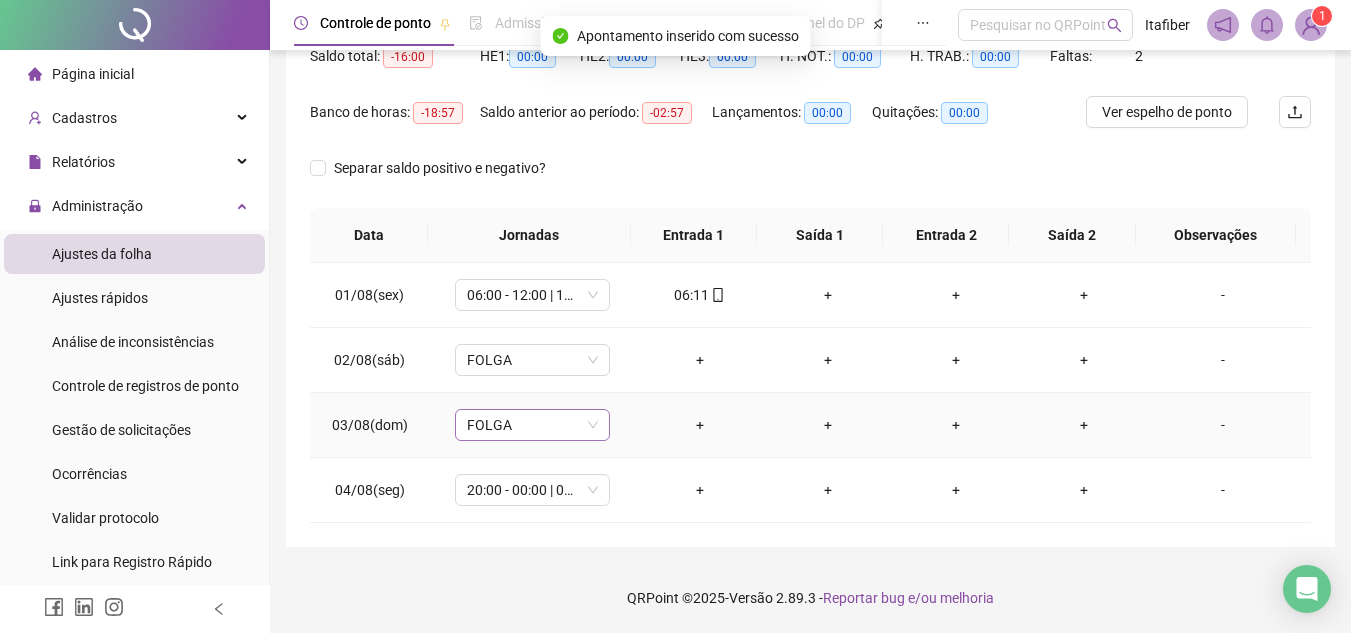 click on "FOLGA" at bounding box center (532, 425) 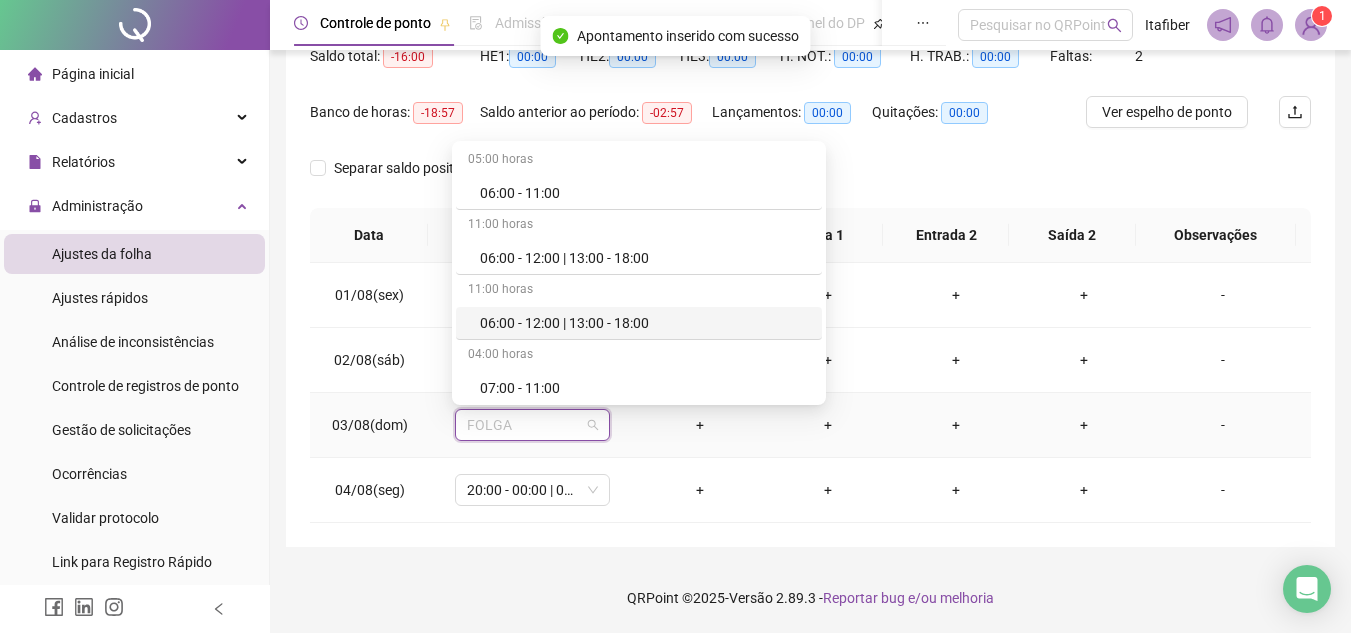 click on "06:00 - 12:00 | 13:00 - 18:00" at bounding box center [645, 323] 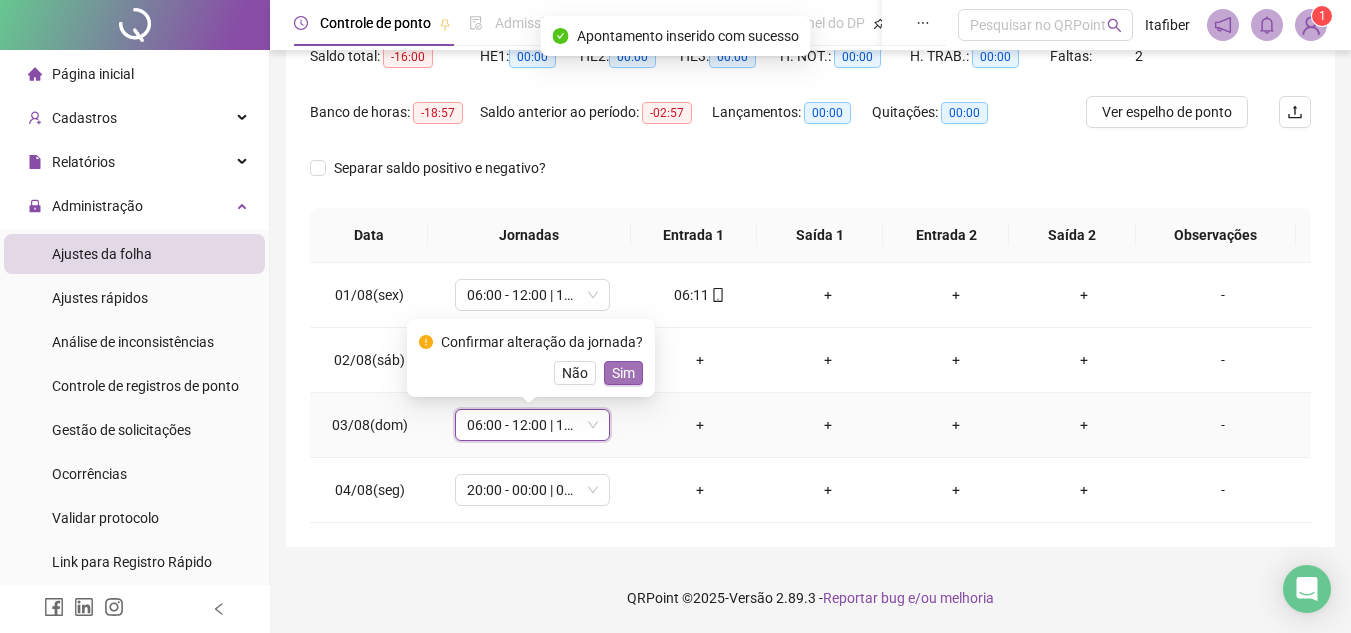 click on "Sim" at bounding box center (623, 373) 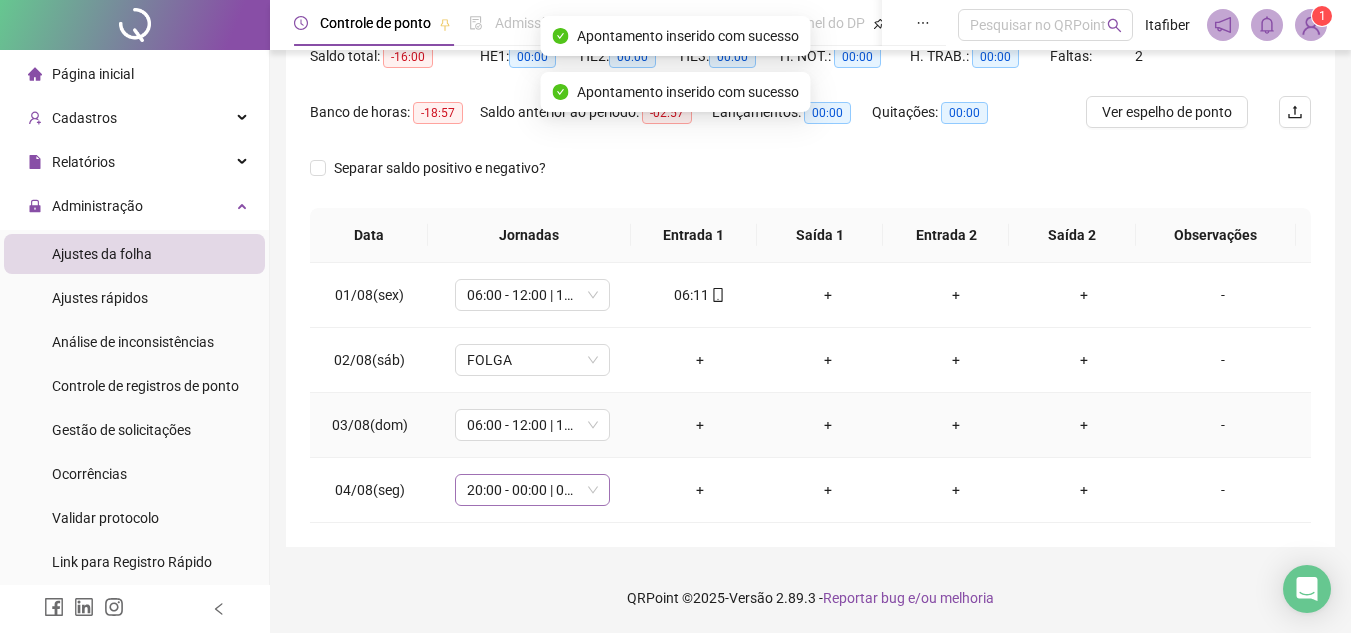 click on "20:00 - 00:00 | 01:00 - 05:00" at bounding box center (532, 490) 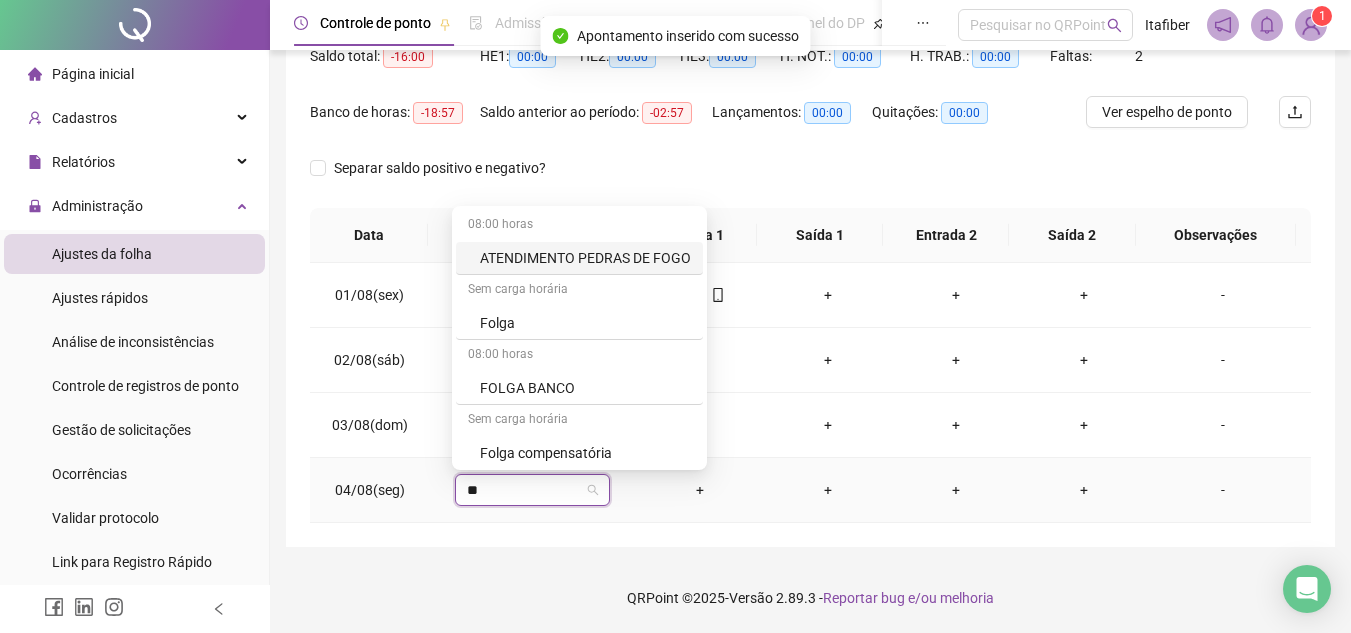 type on "***" 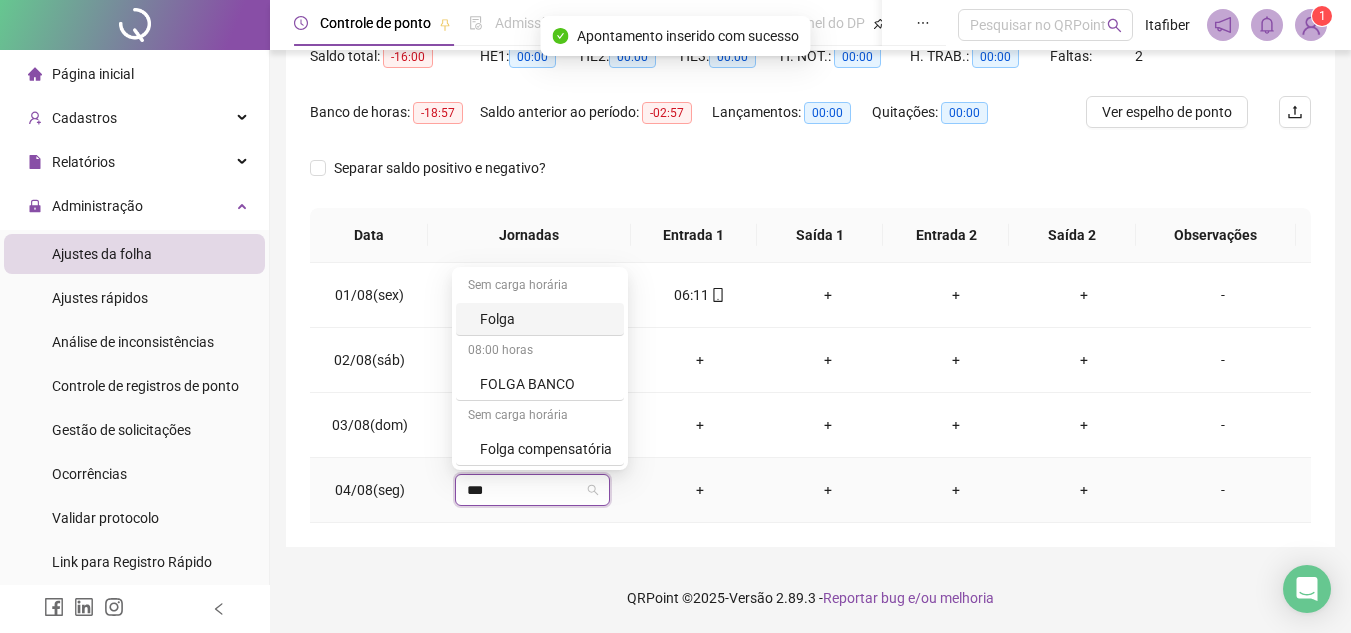 click on "Folga" at bounding box center (546, 319) 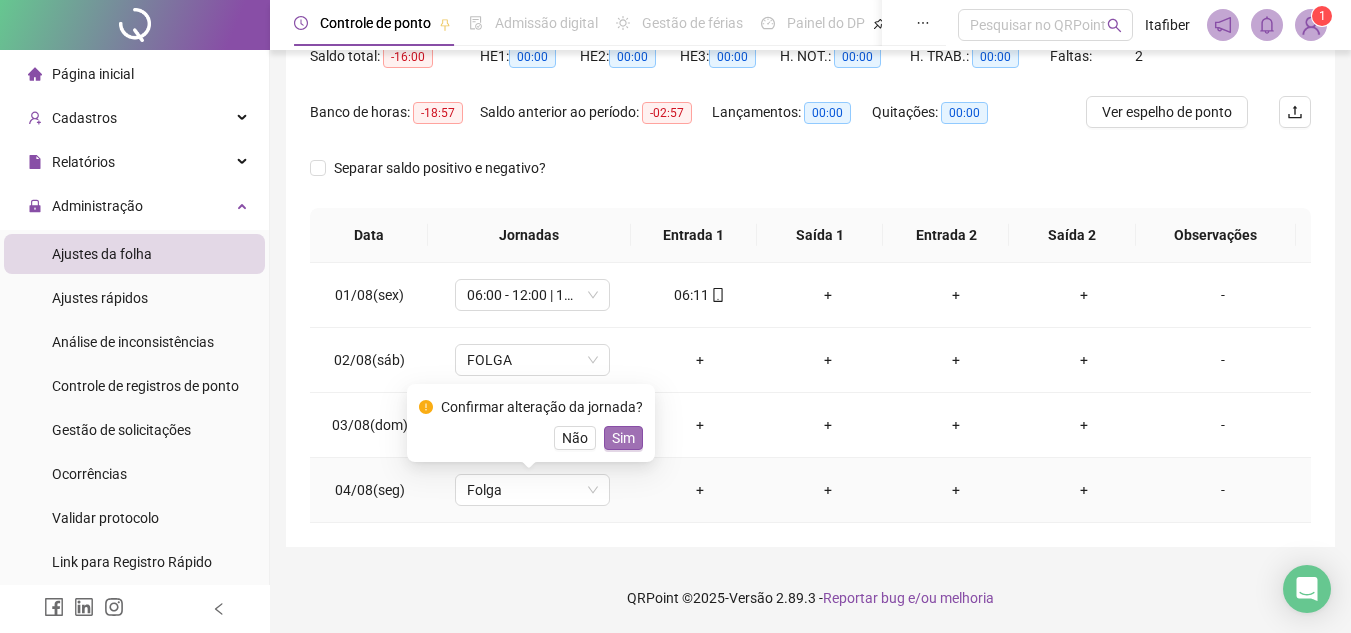 click on "Sim" at bounding box center (623, 438) 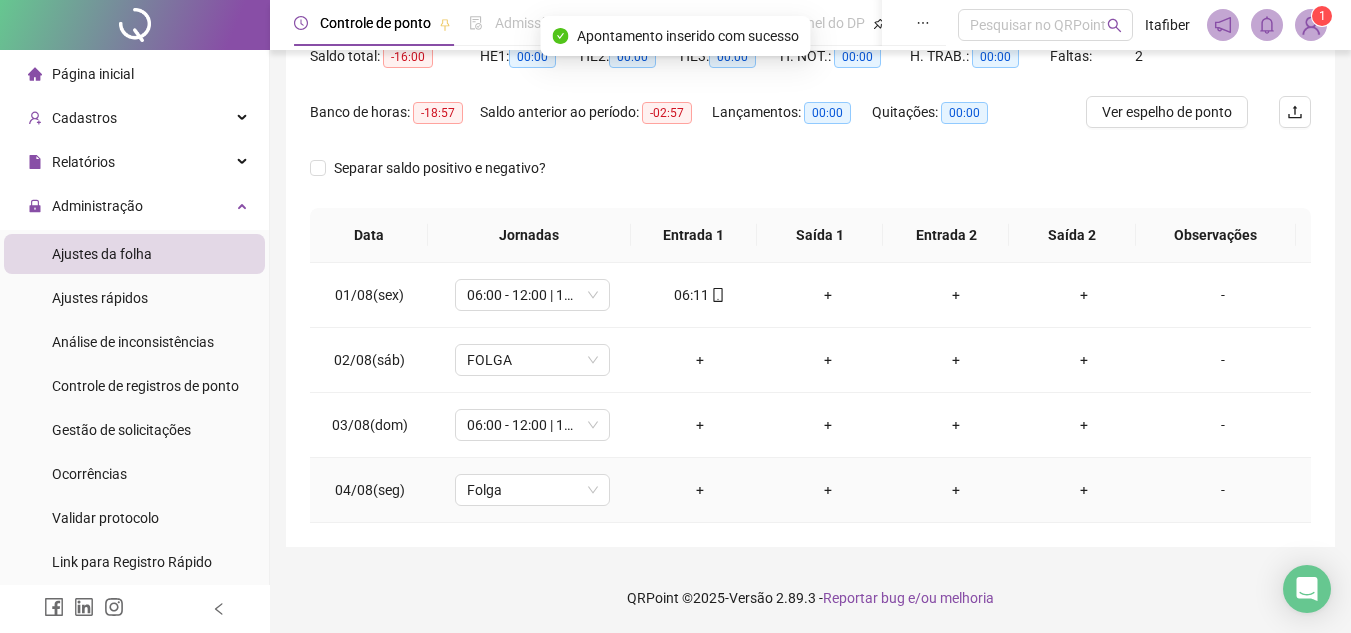 scroll, scrollTop: 0, scrollLeft: 0, axis: both 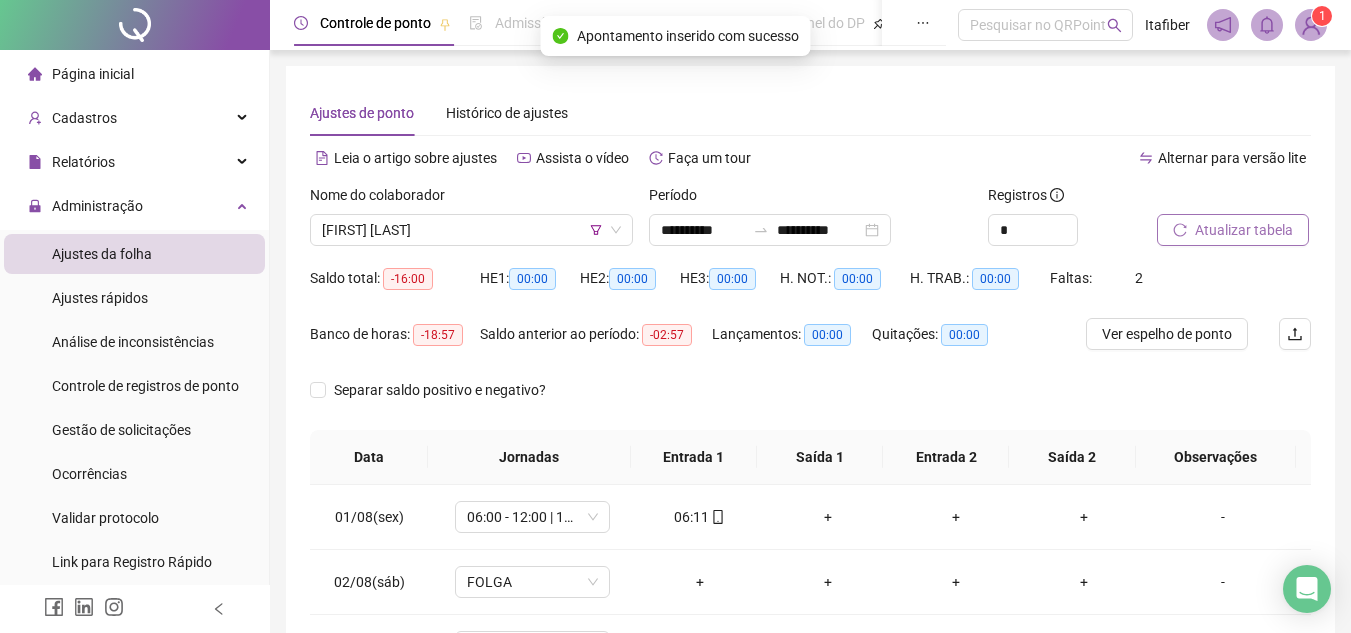 click 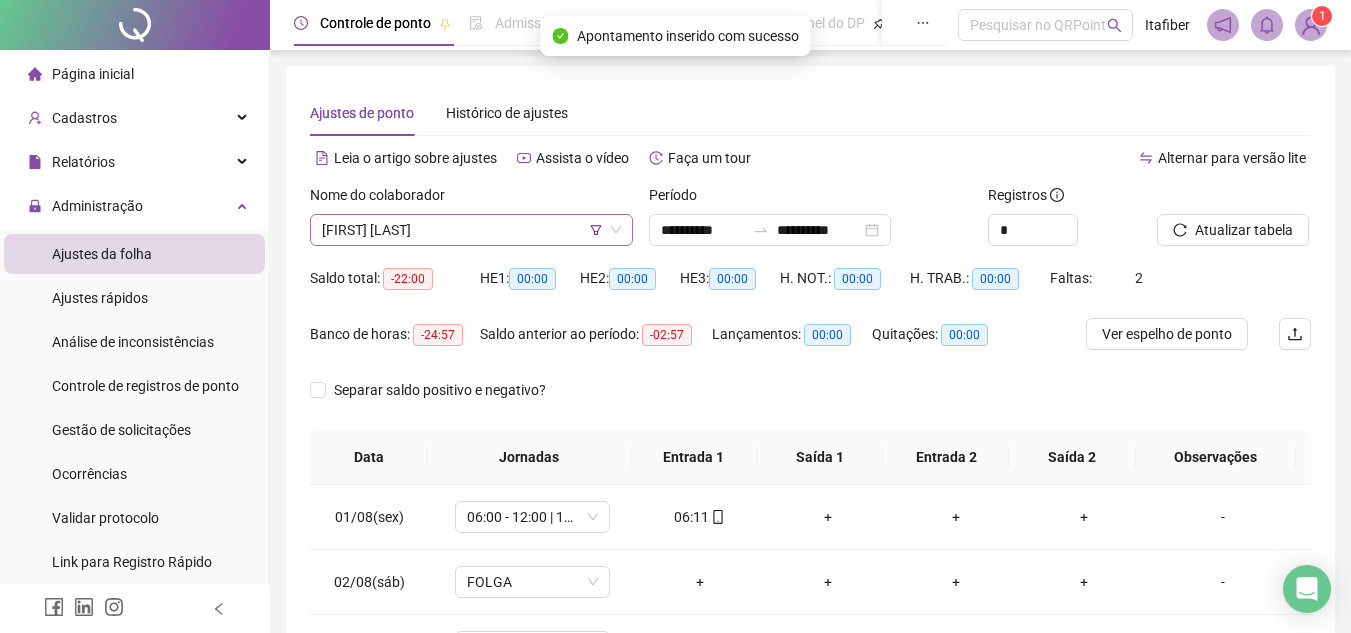 click on "[FIRST] [LAST]" at bounding box center [471, 230] 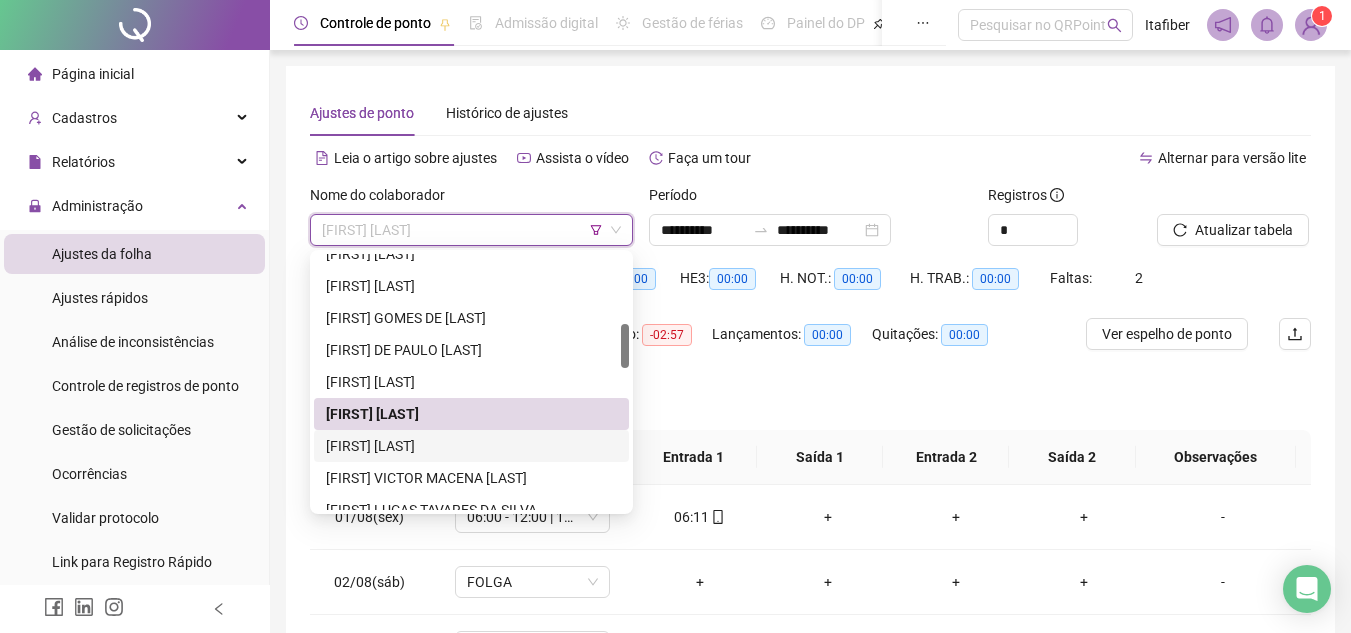 click on "[FIRST] [LAST]" at bounding box center (471, 446) 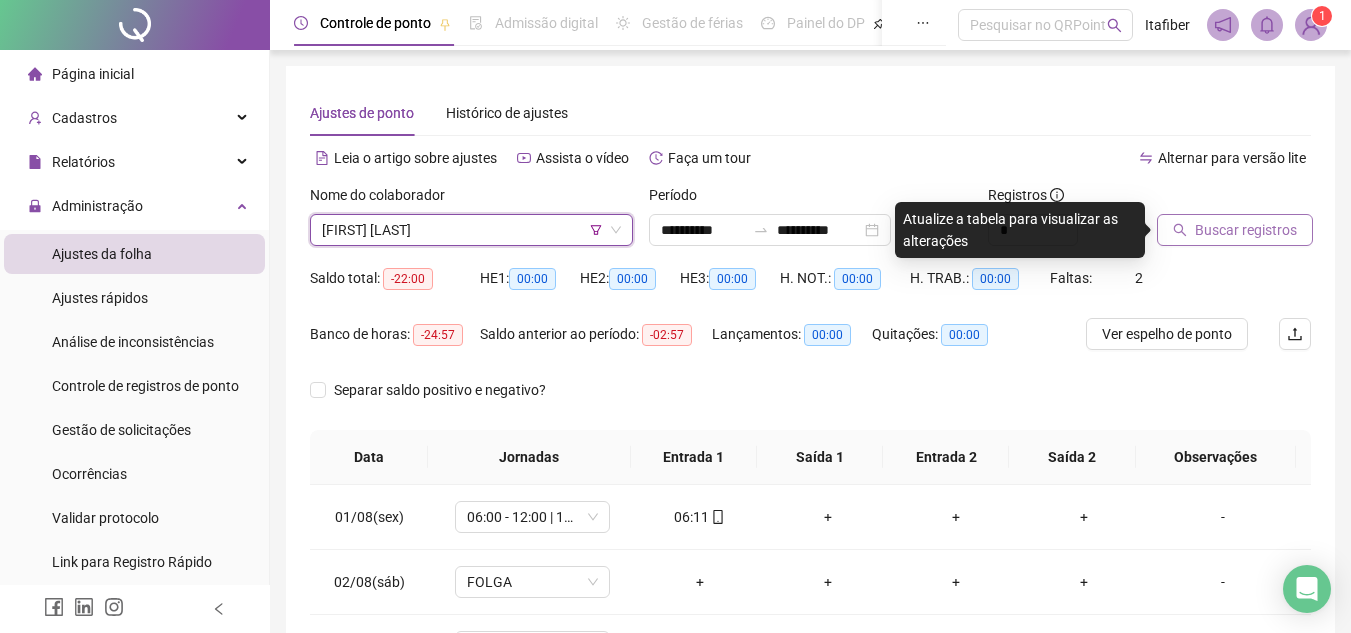 click on "Buscar registros" at bounding box center [1246, 230] 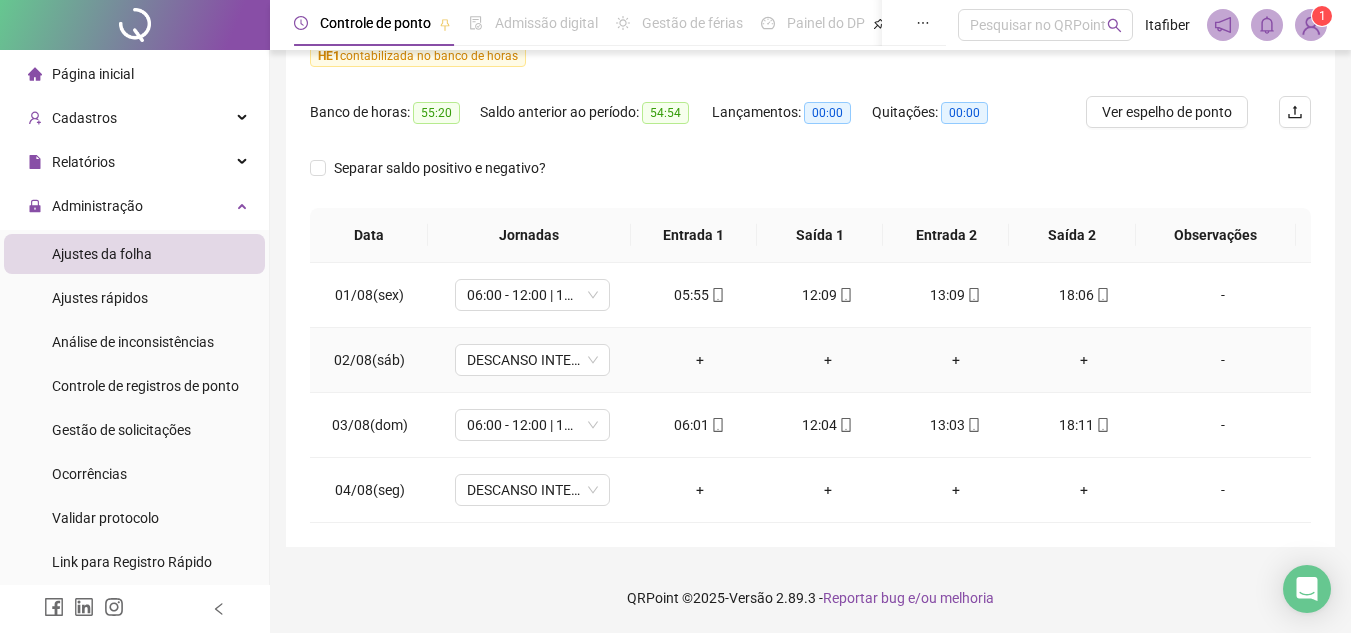 scroll, scrollTop: 0, scrollLeft: 0, axis: both 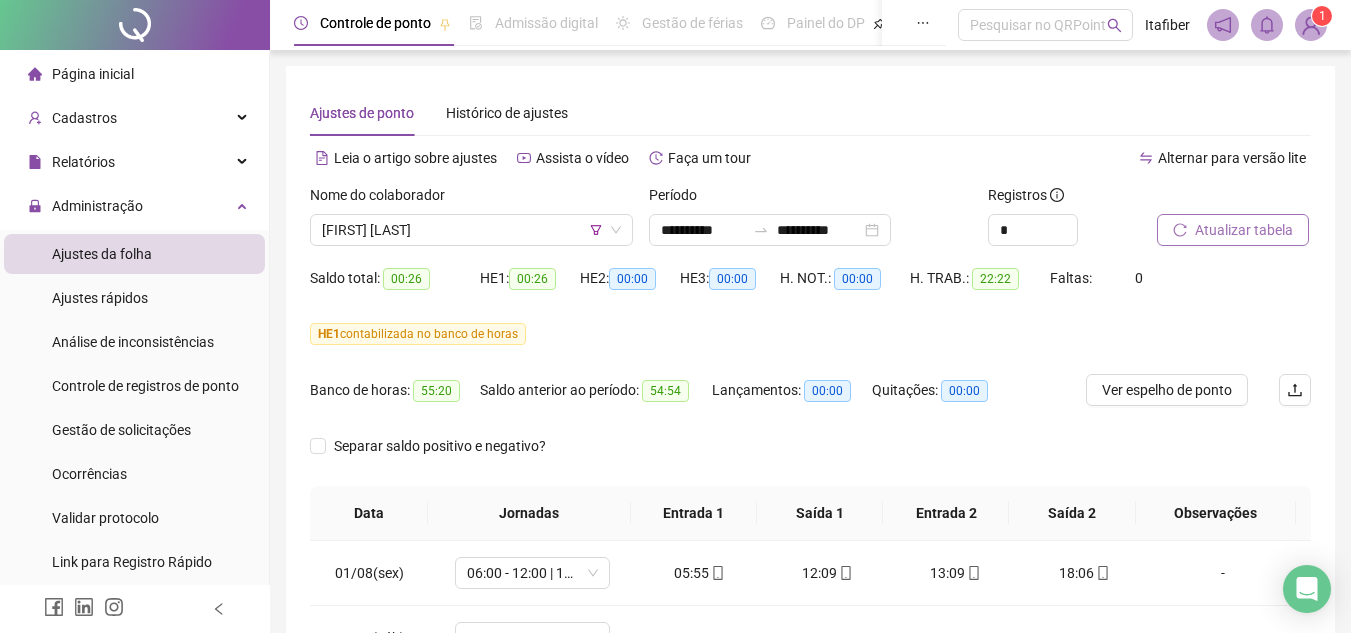 click on "Nome do colaborador [FIRST] [LAST]" at bounding box center (471, 223) 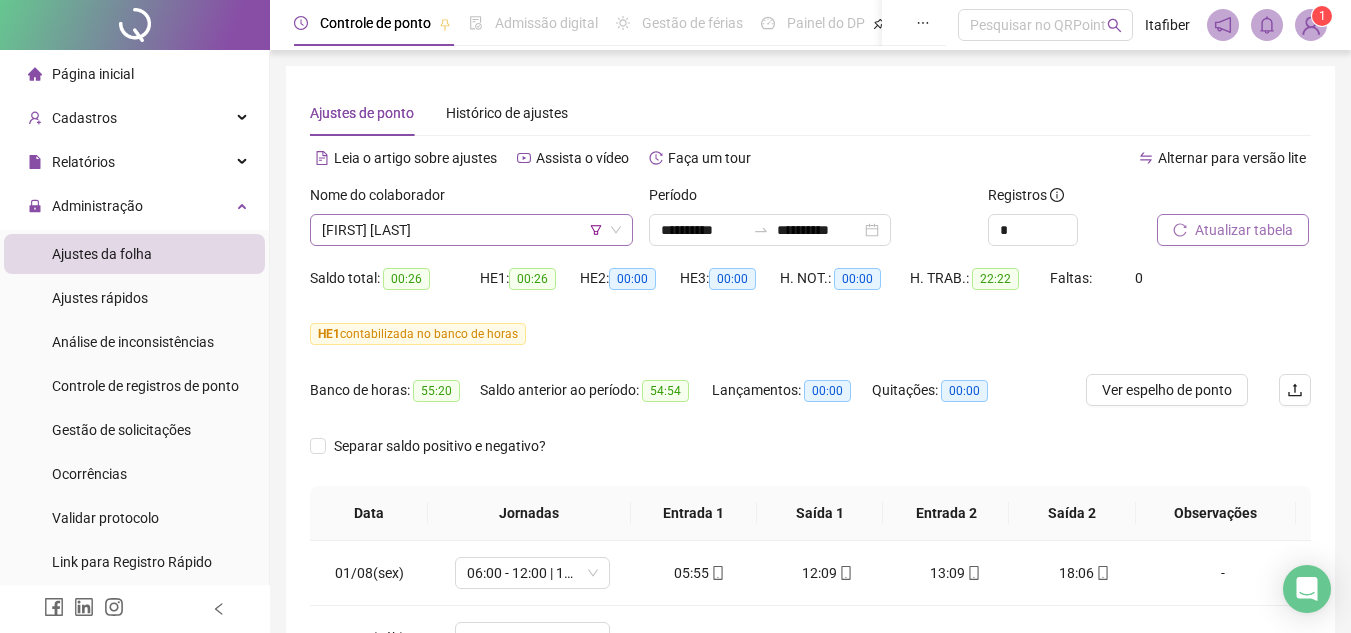 click on "[FIRST] [LAST]" at bounding box center (471, 230) 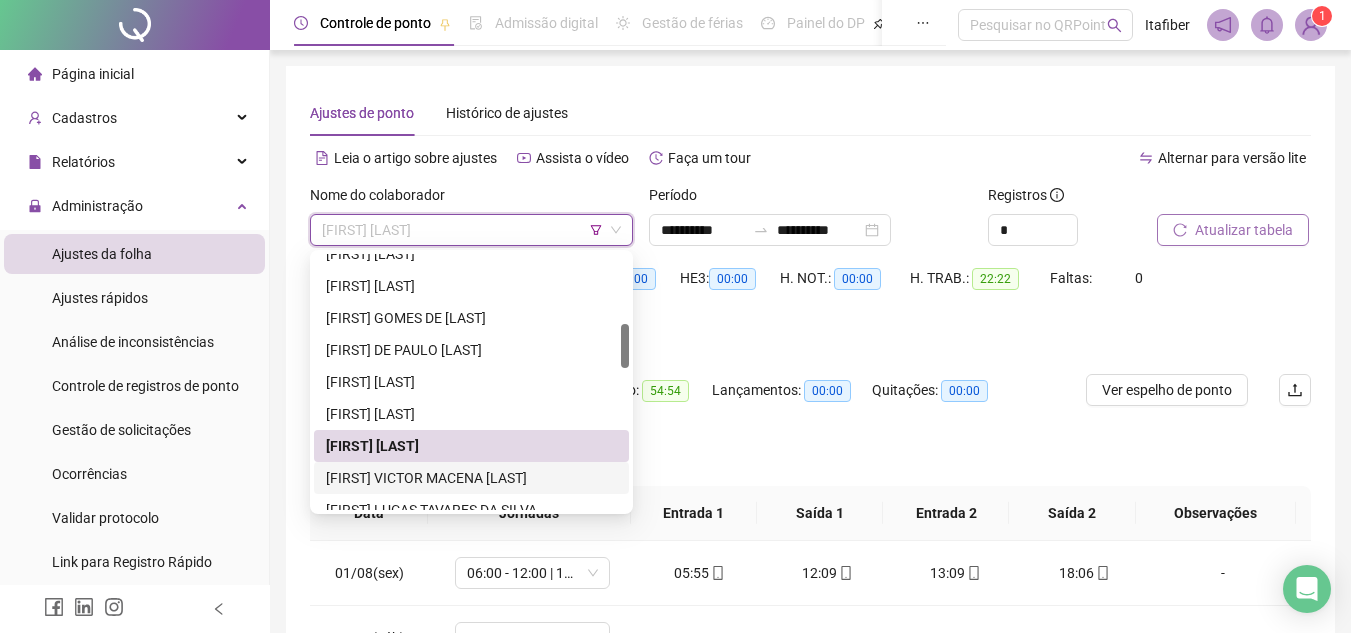 click on "[FIRST] VICTOR MACENA [LAST]" at bounding box center (471, 478) 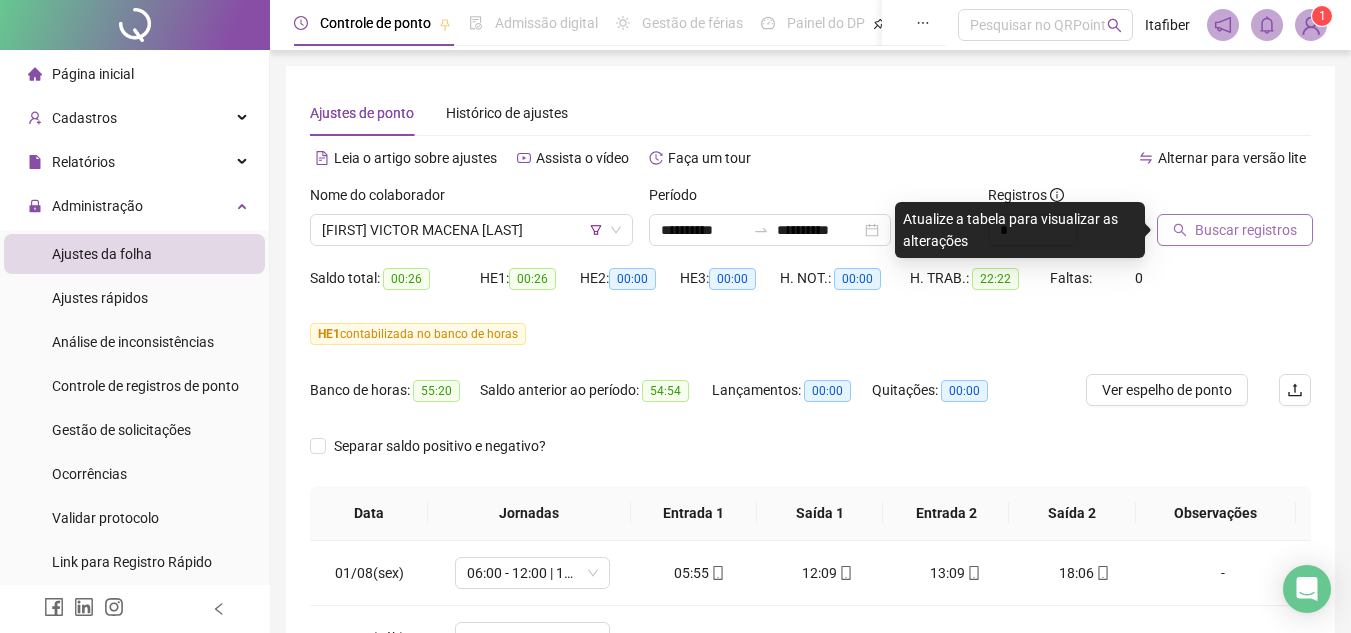 click on "Buscar registros" at bounding box center [1246, 230] 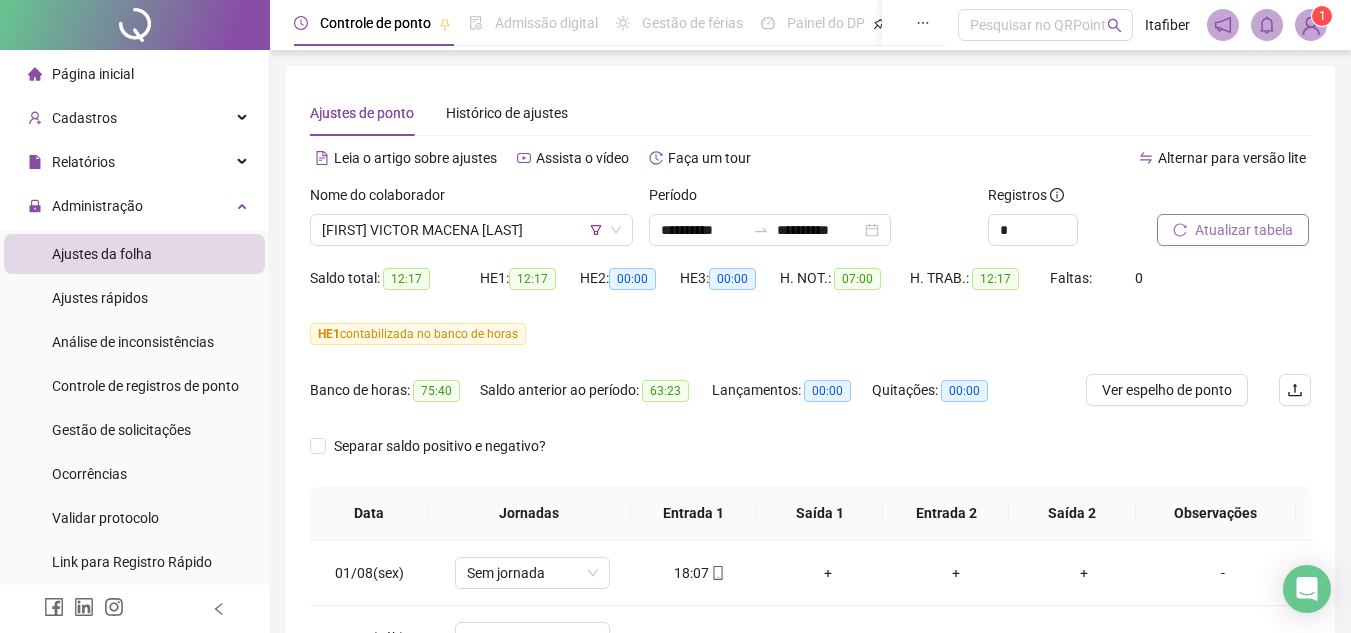 scroll, scrollTop: 278, scrollLeft: 0, axis: vertical 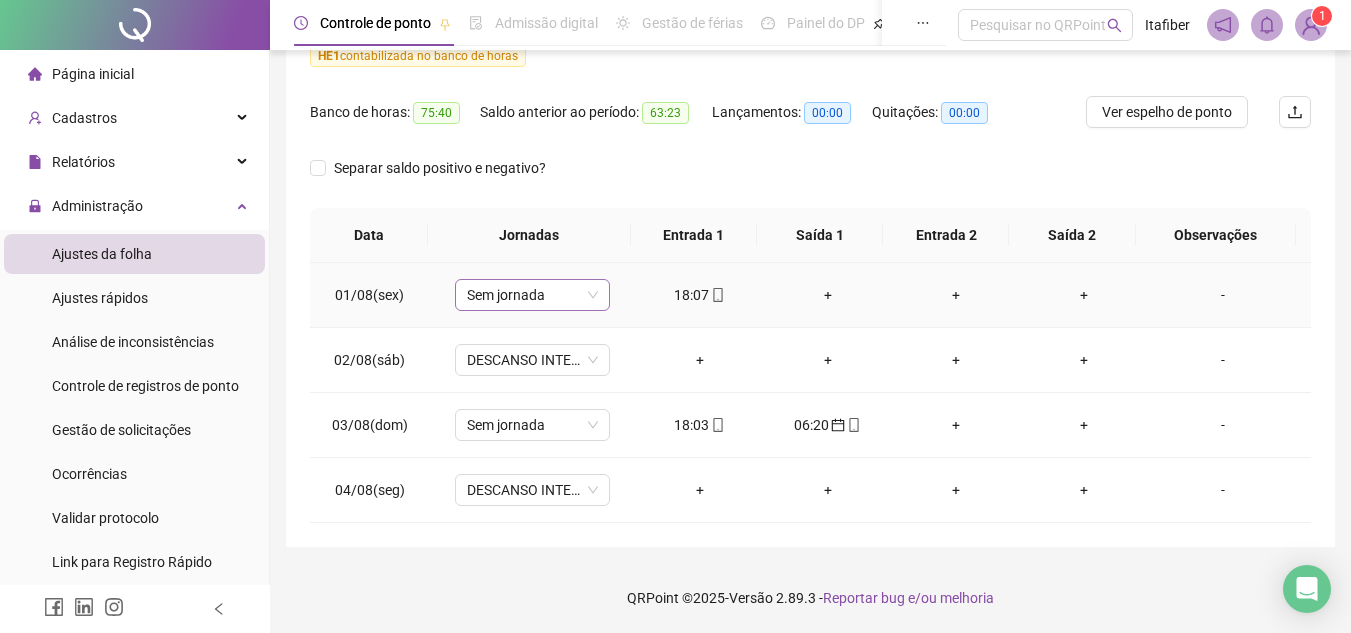 click on "Sem jornada" at bounding box center (532, 295) 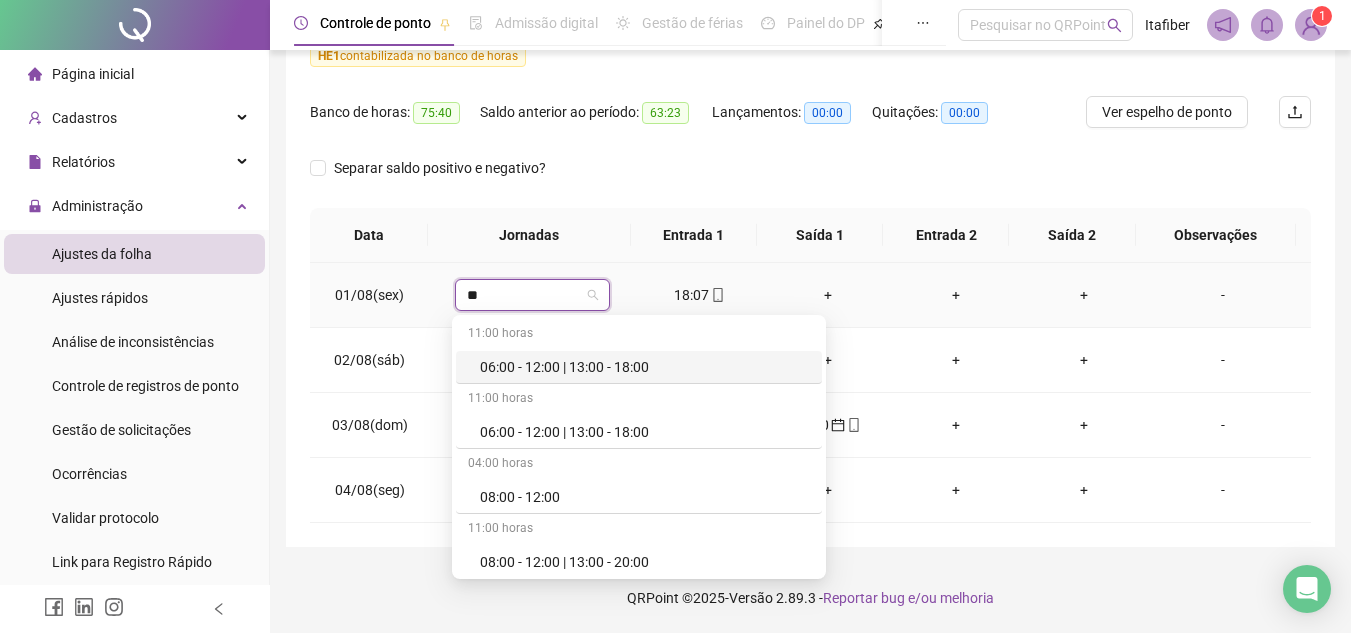 type on "***" 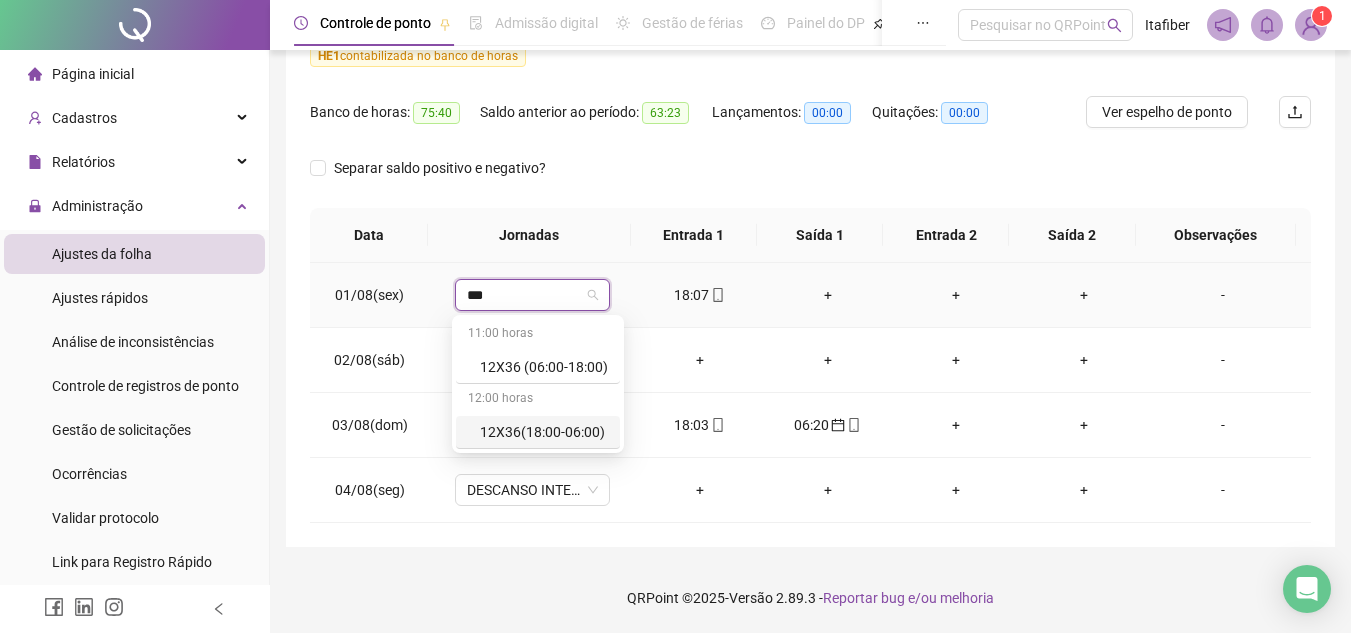 click on "12X36(18:00-06:00)" at bounding box center (544, 432) 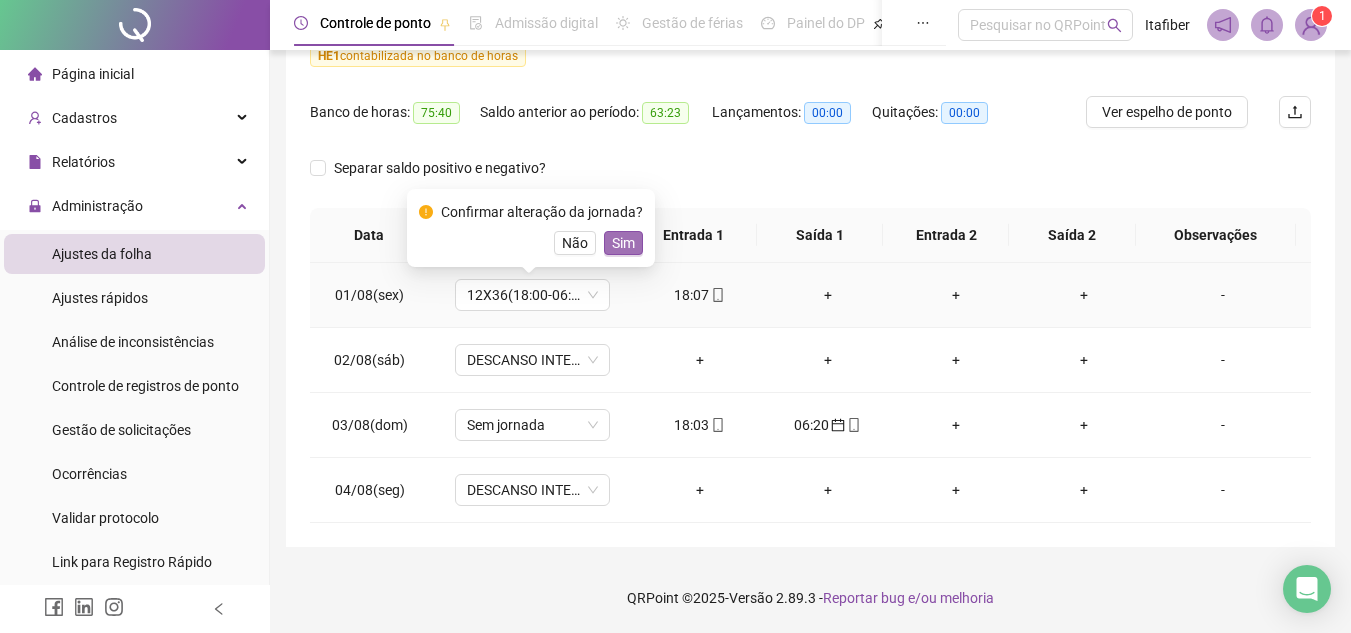 click on "Sim" at bounding box center (623, 243) 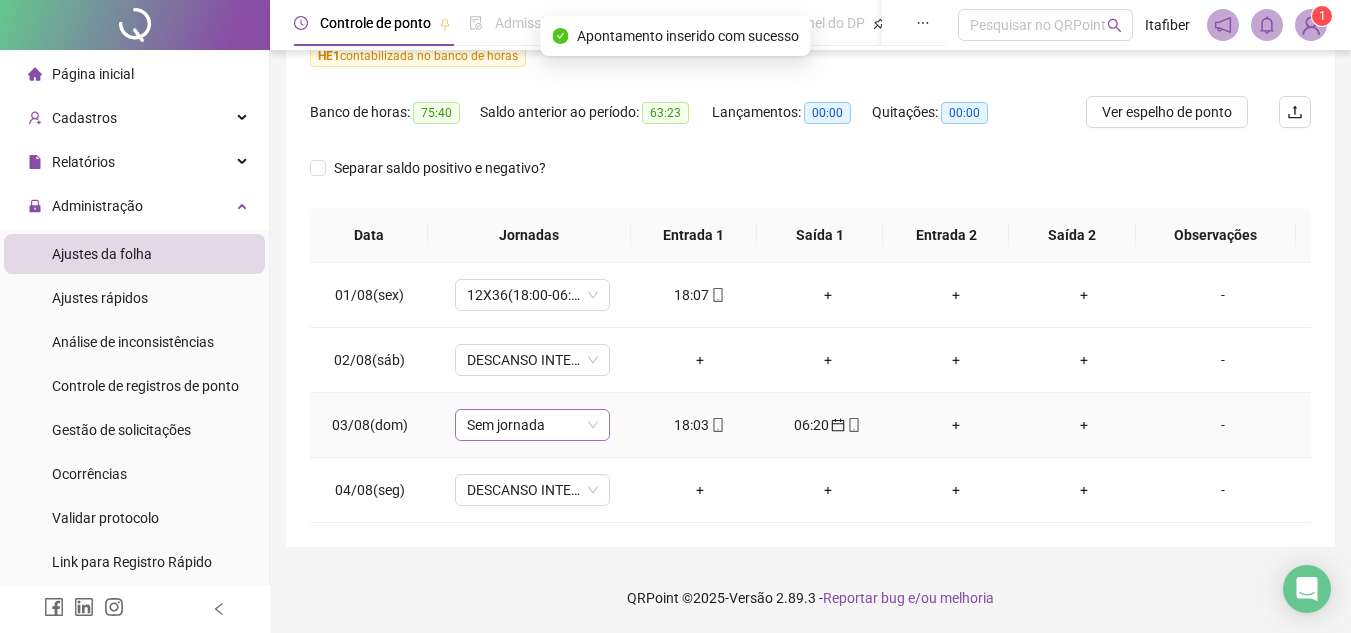 click on "Sem jornada" at bounding box center (532, 425) 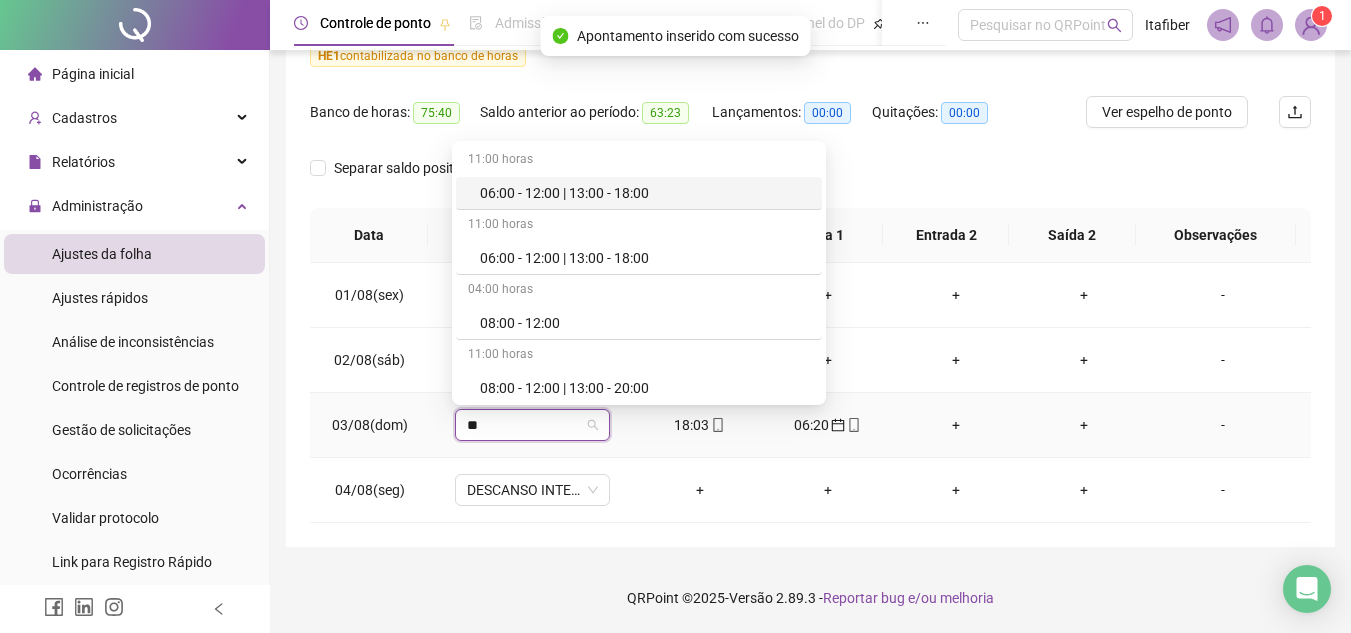 type on "***" 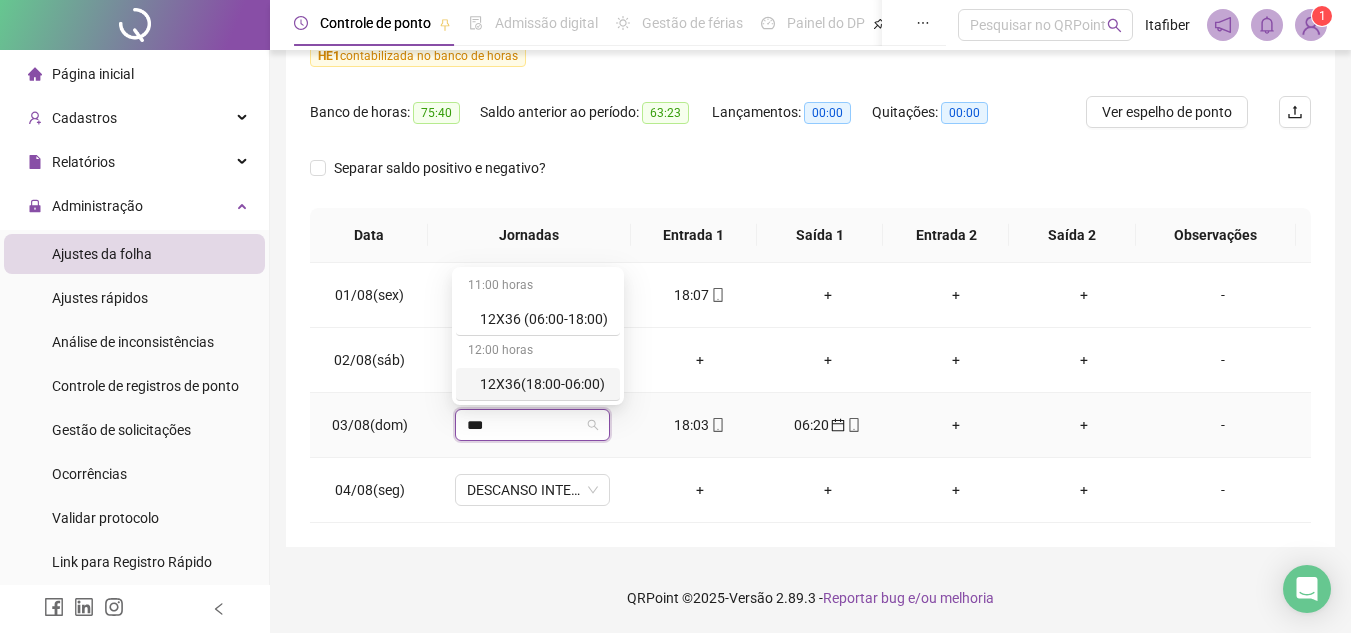 click on "12X36(18:00-06:00)" at bounding box center [544, 384] 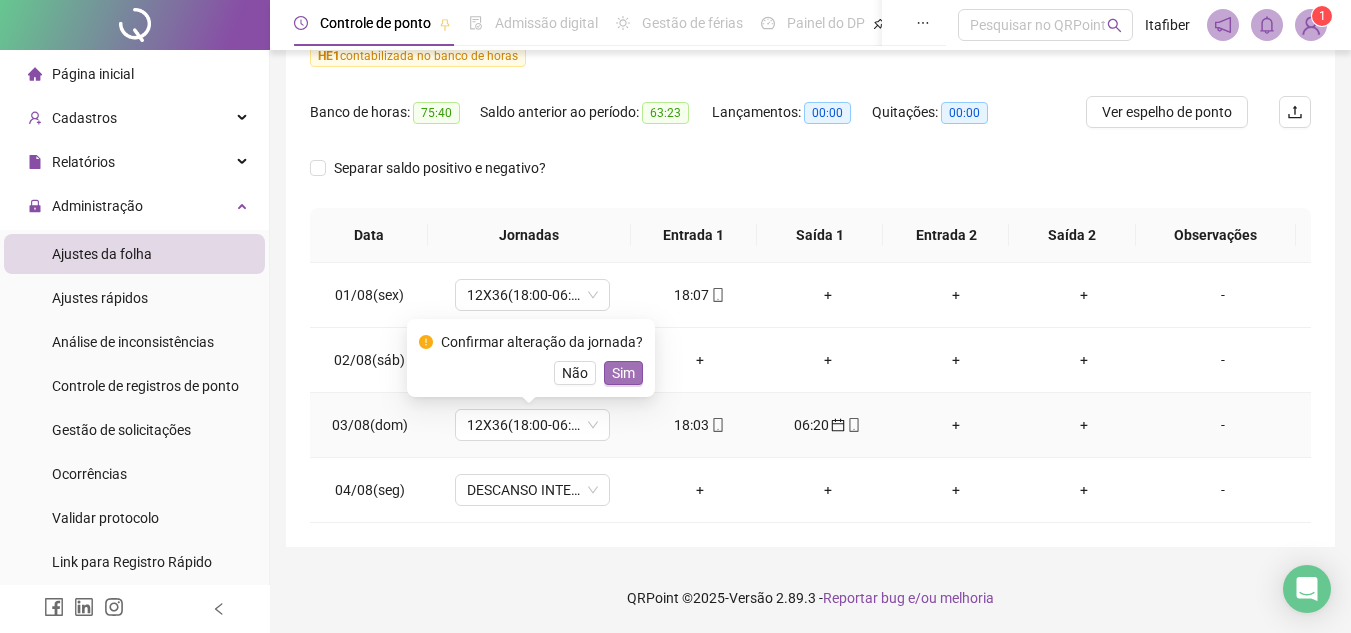 click on "Sim" at bounding box center [623, 373] 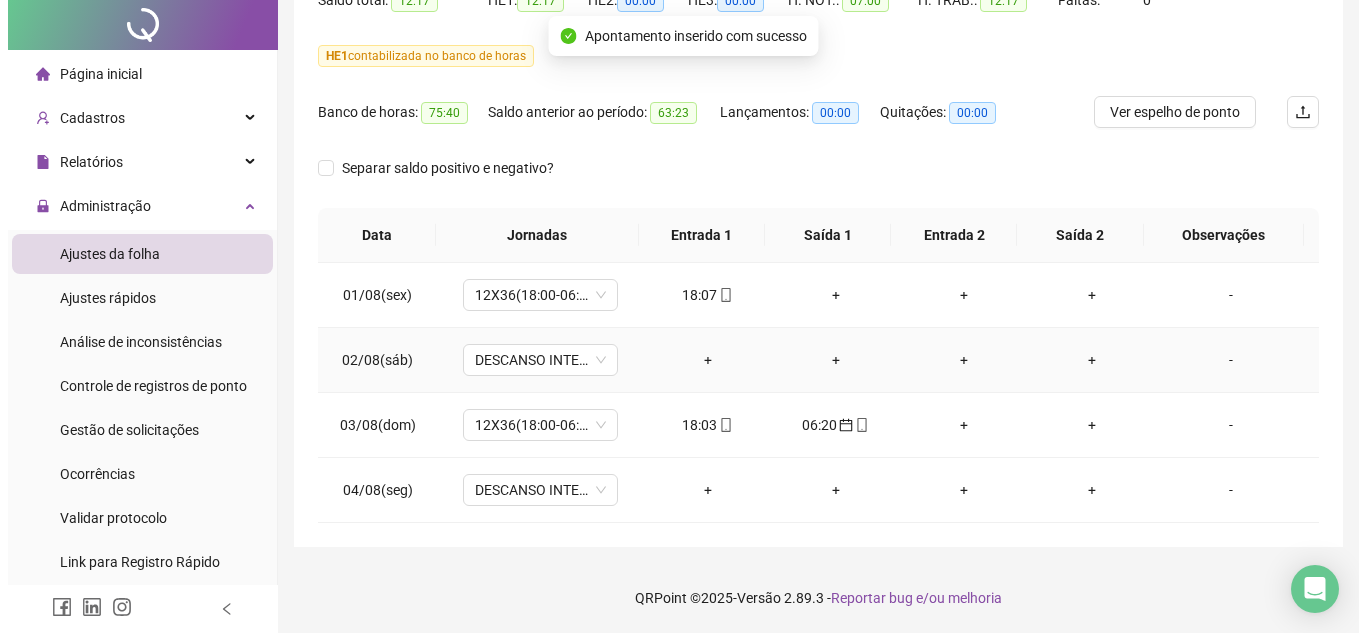 scroll, scrollTop: 0, scrollLeft: 0, axis: both 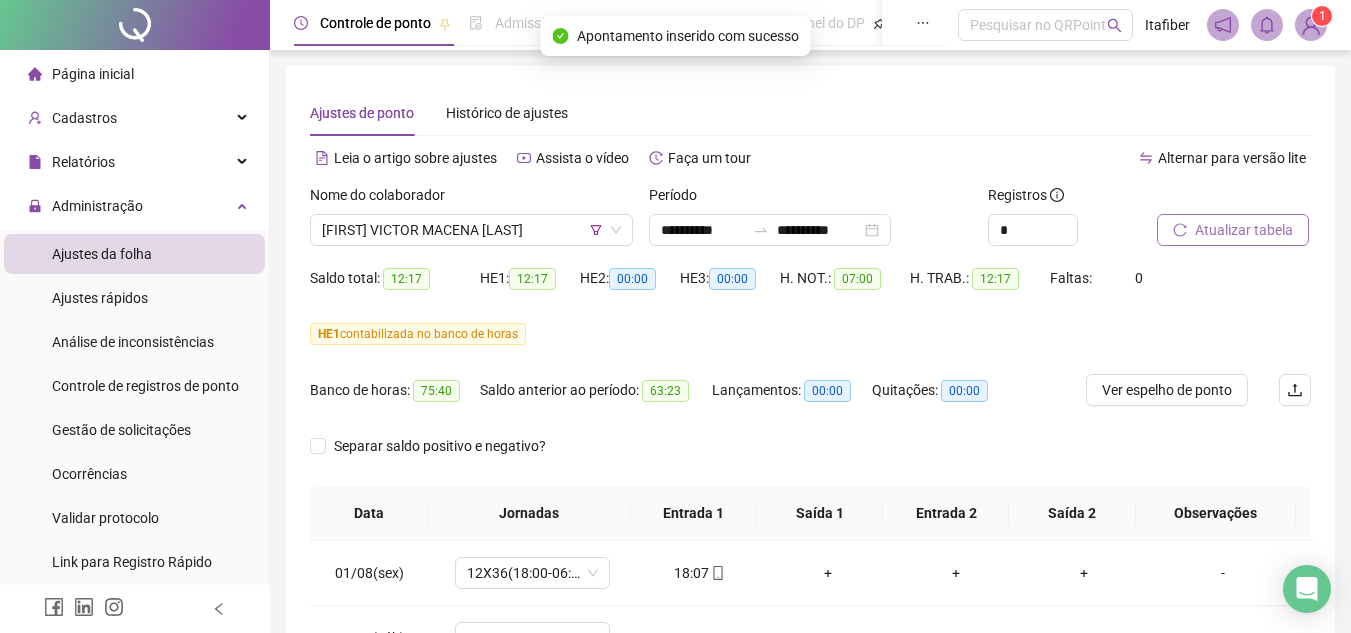 click on "Atualizar tabela" at bounding box center [1244, 230] 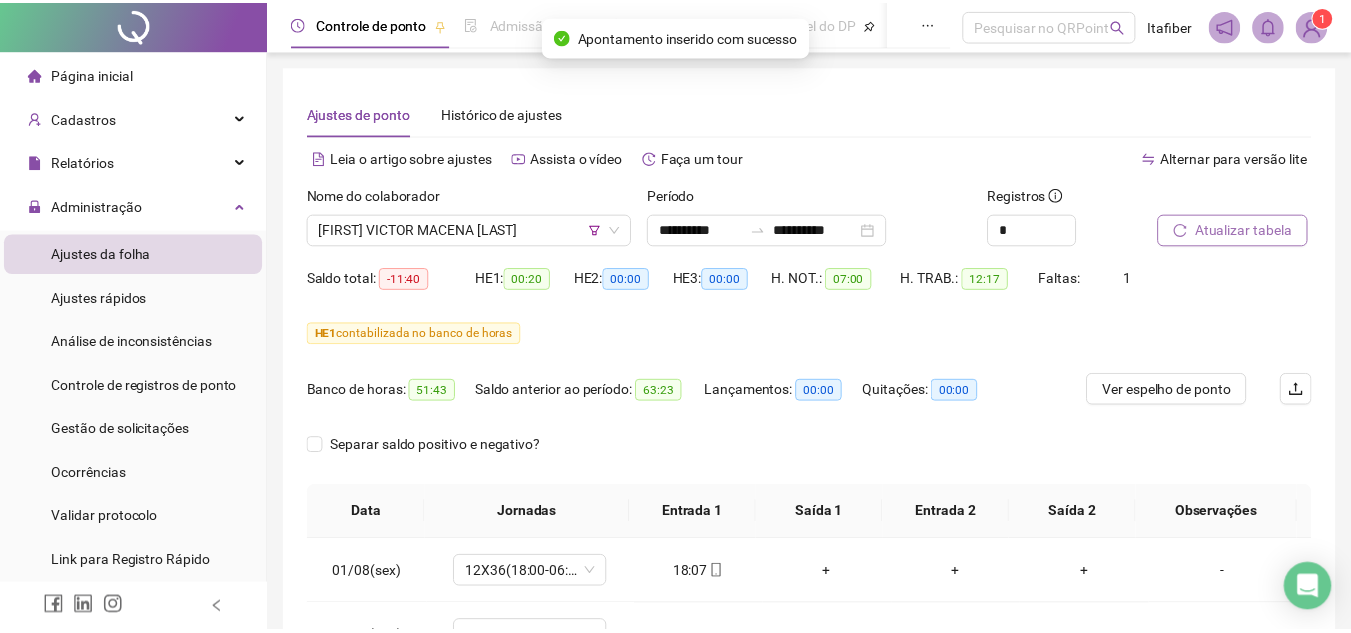 scroll, scrollTop: 278, scrollLeft: 0, axis: vertical 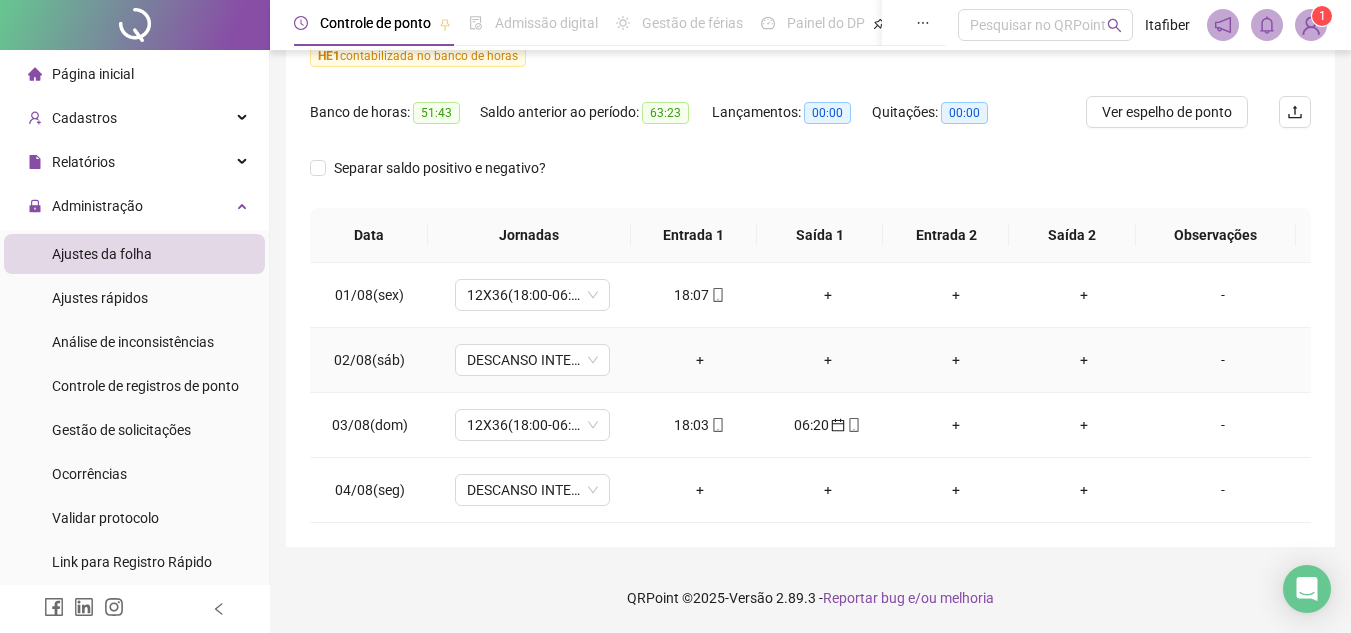 click on "+" at bounding box center (700, 360) 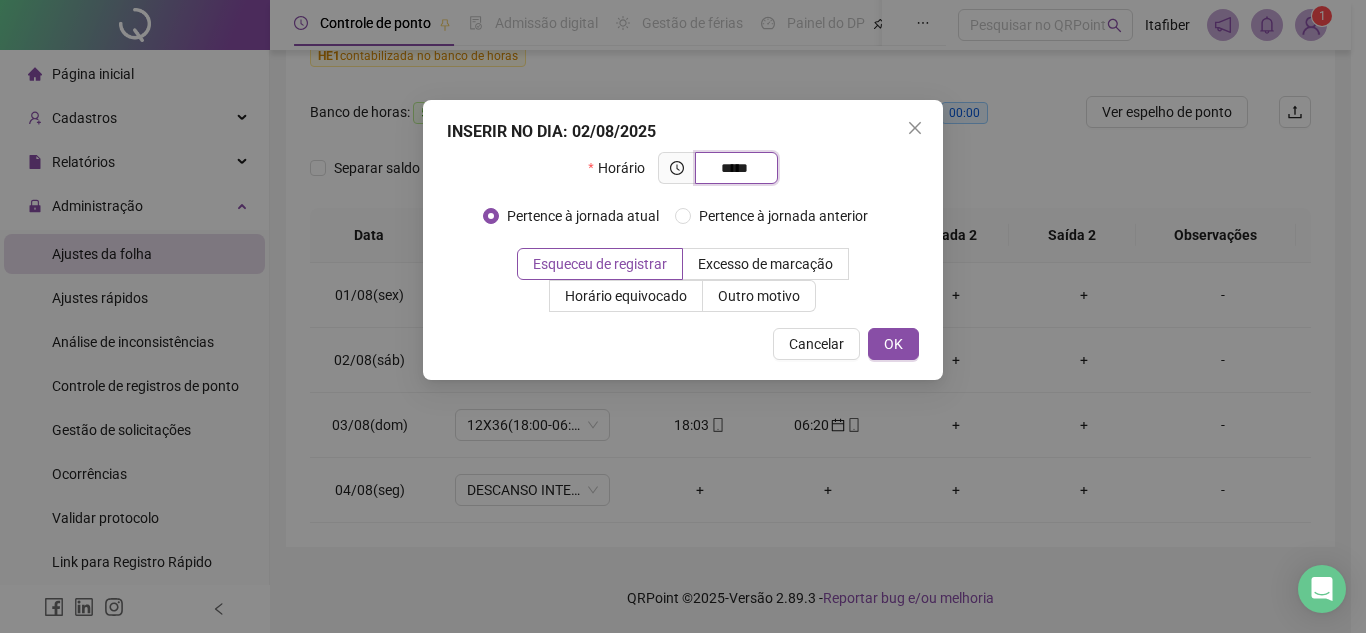type on "*****" 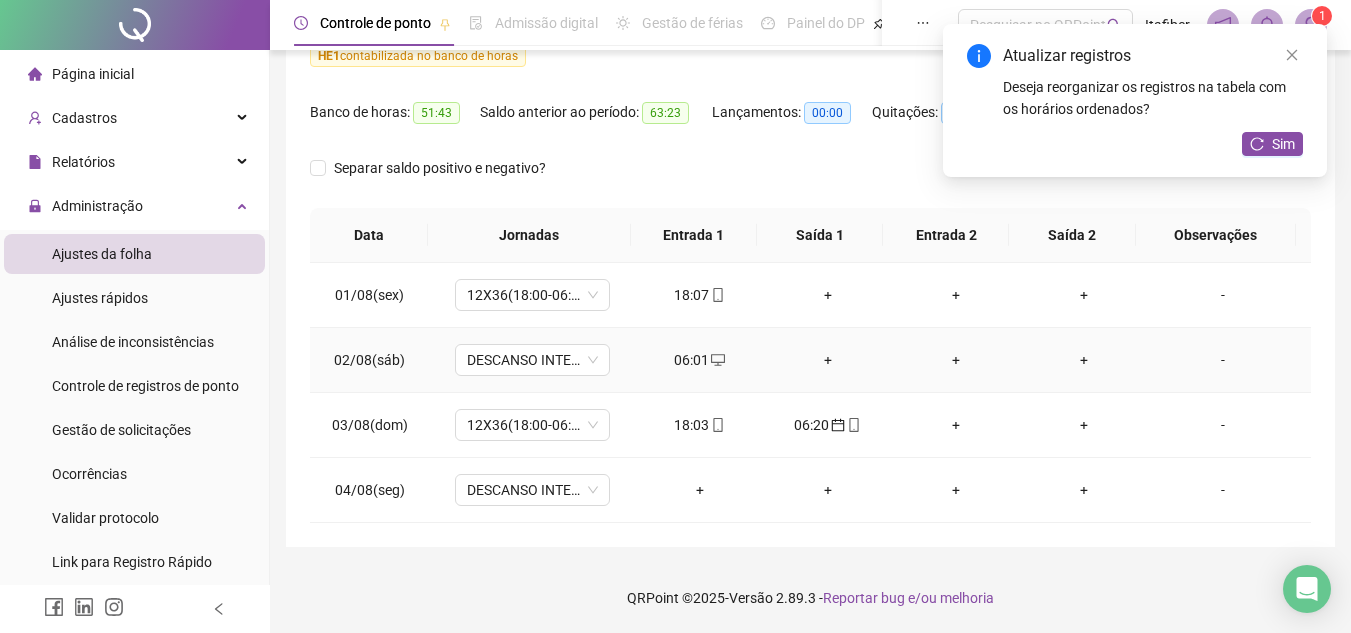 click on "06:01" at bounding box center [700, 360] 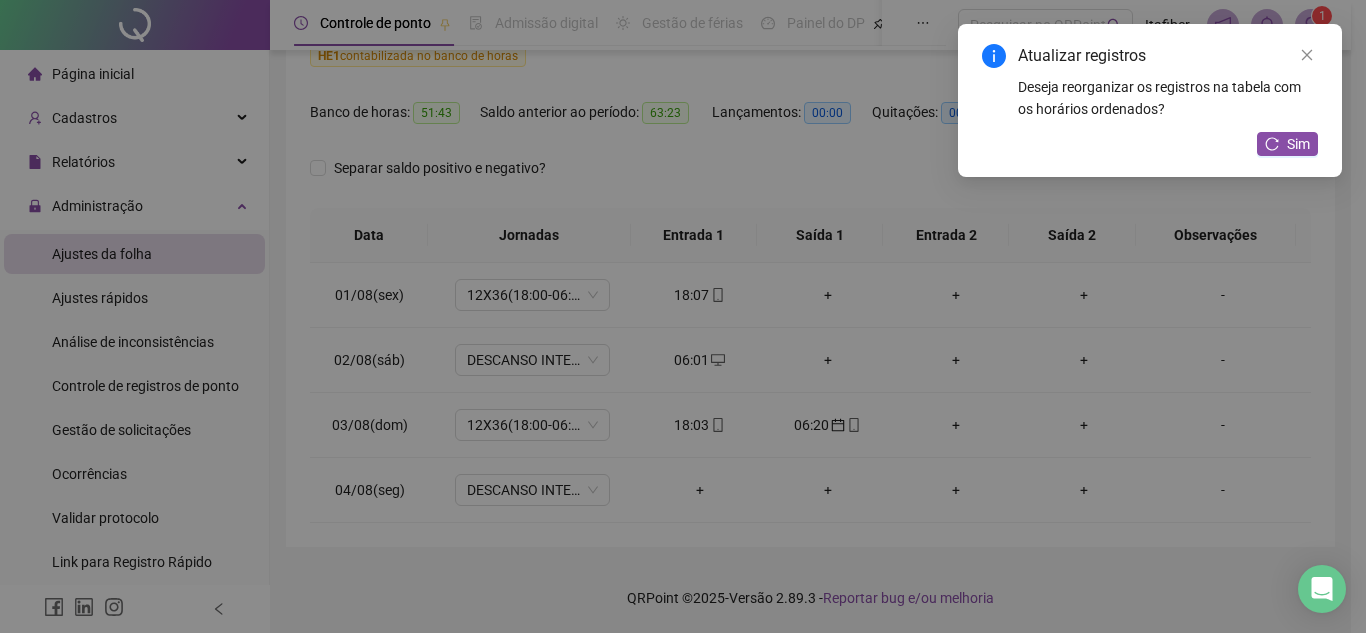 type on "**********" 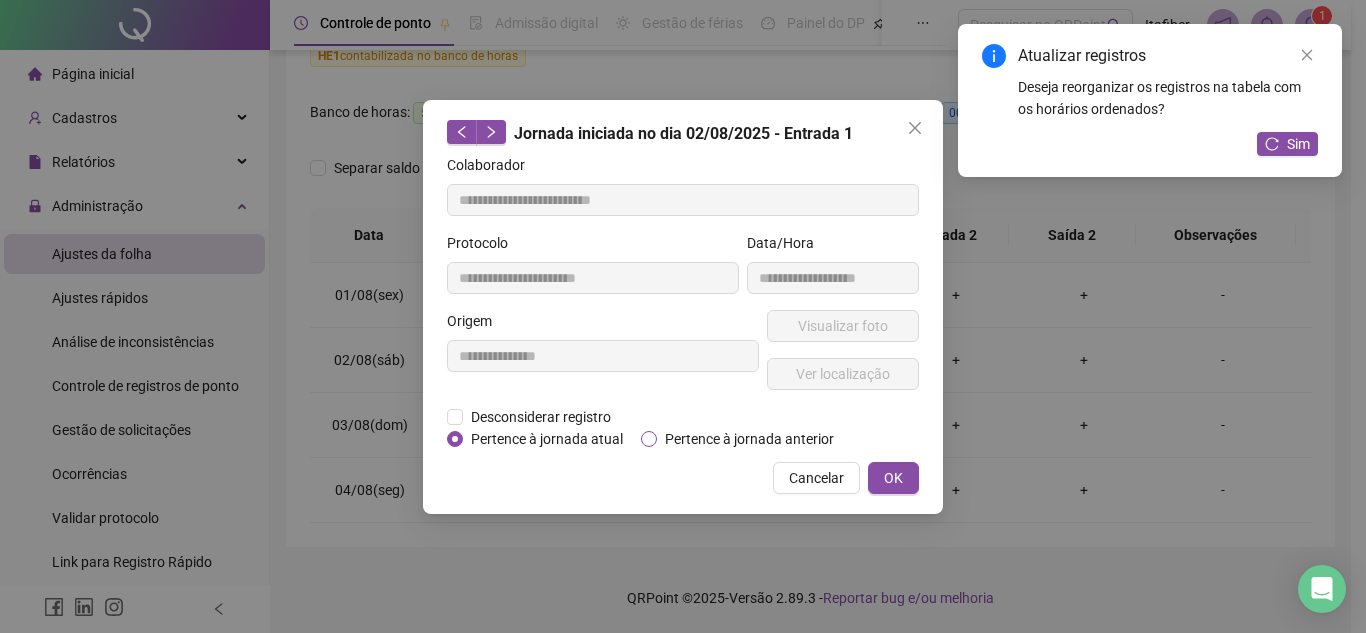 click on "Pertence à jornada anterior" at bounding box center (749, 439) 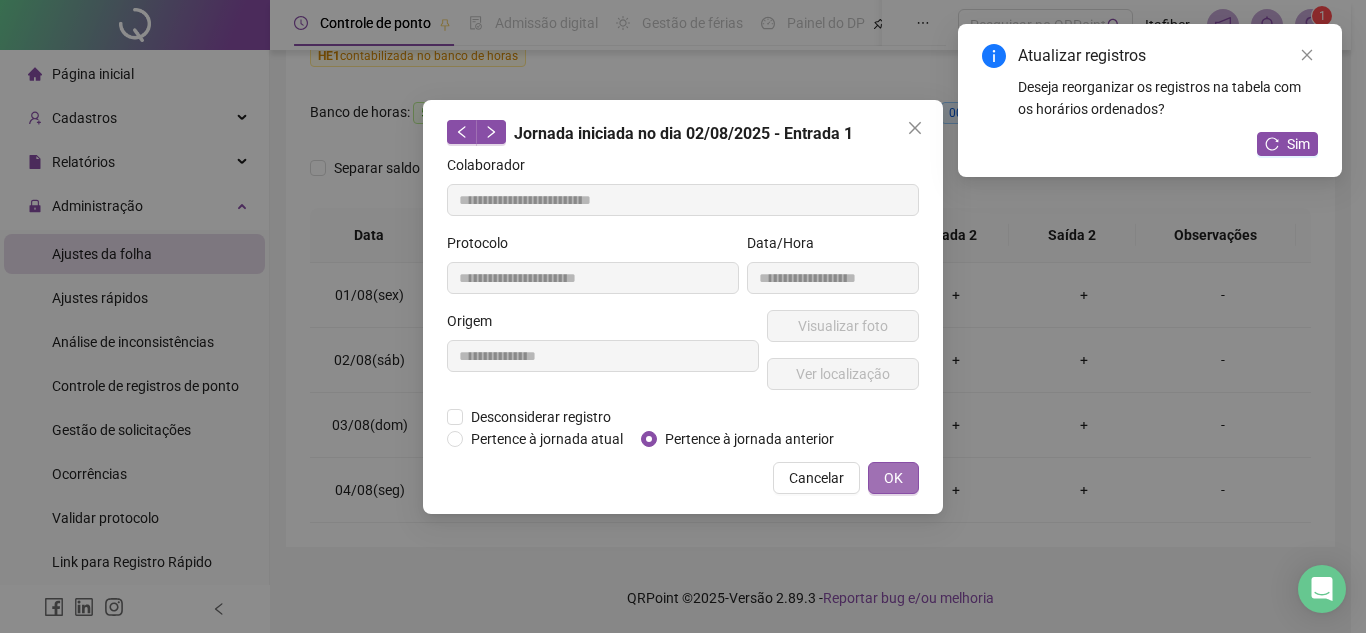 click on "OK" at bounding box center (893, 478) 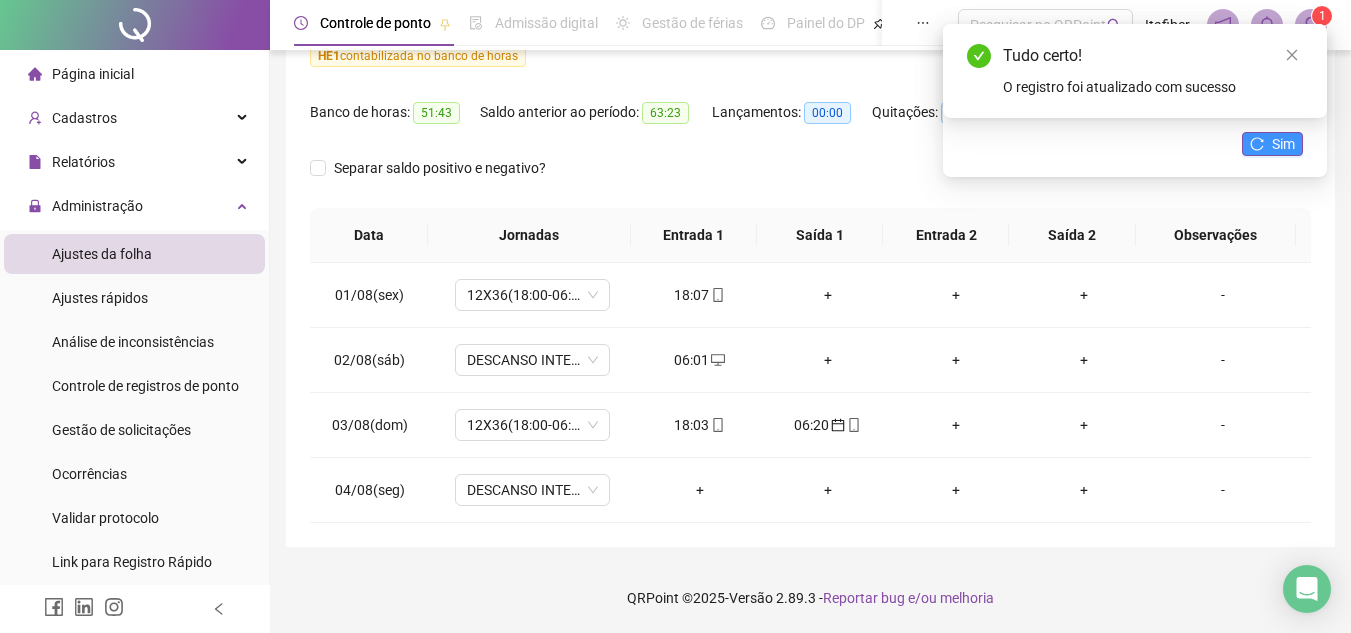 click on "Sim" at bounding box center (1272, 144) 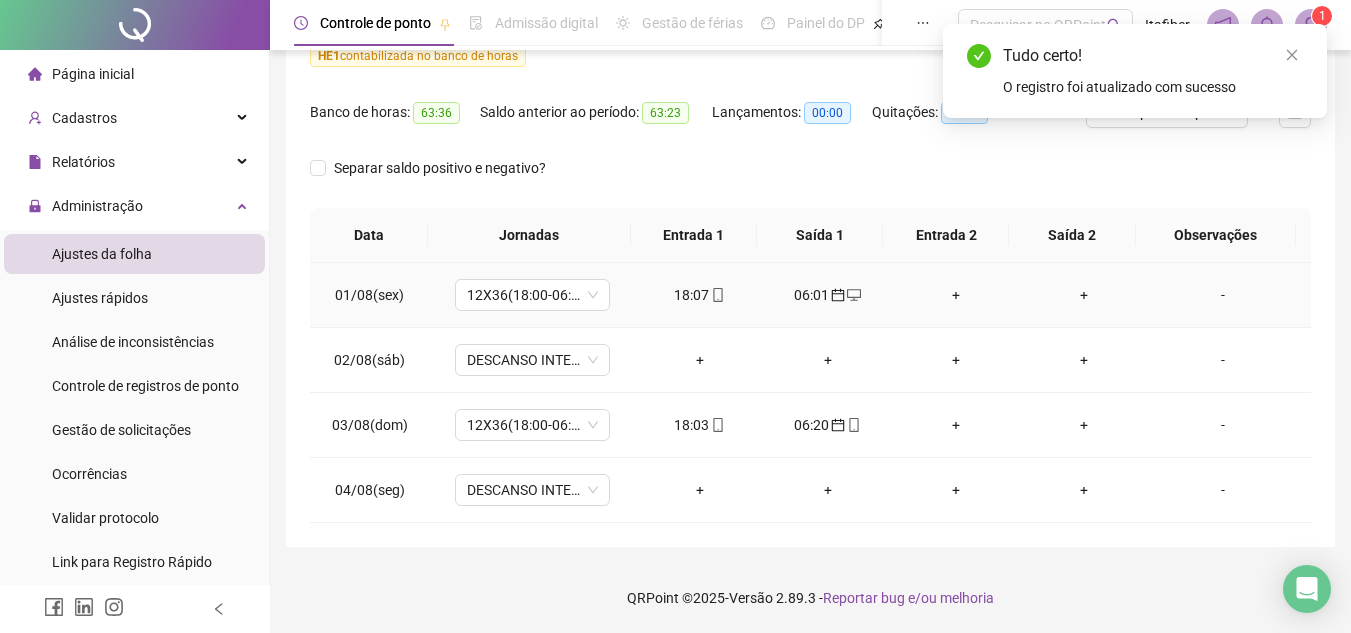 scroll, scrollTop: 0, scrollLeft: 0, axis: both 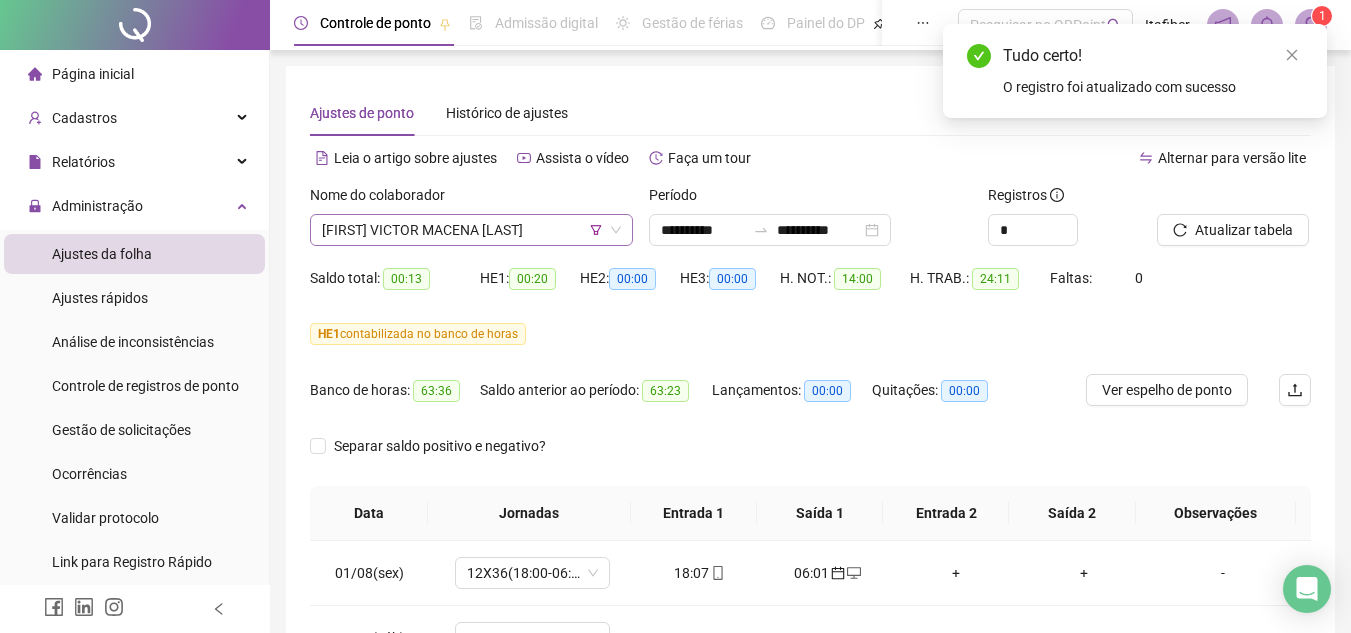 click on "[FIRST] VICTOR MACENA [LAST]" at bounding box center (471, 230) 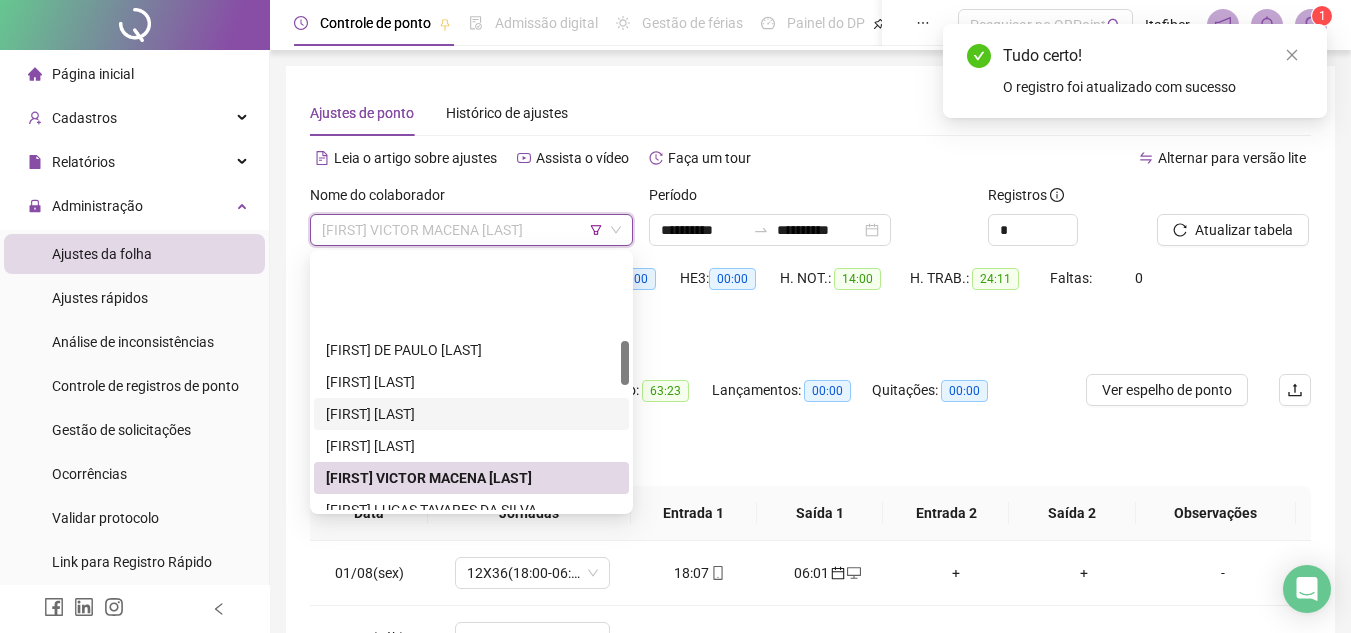 scroll, scrollTop: 500, scrollLeft: 0, axis: vertical 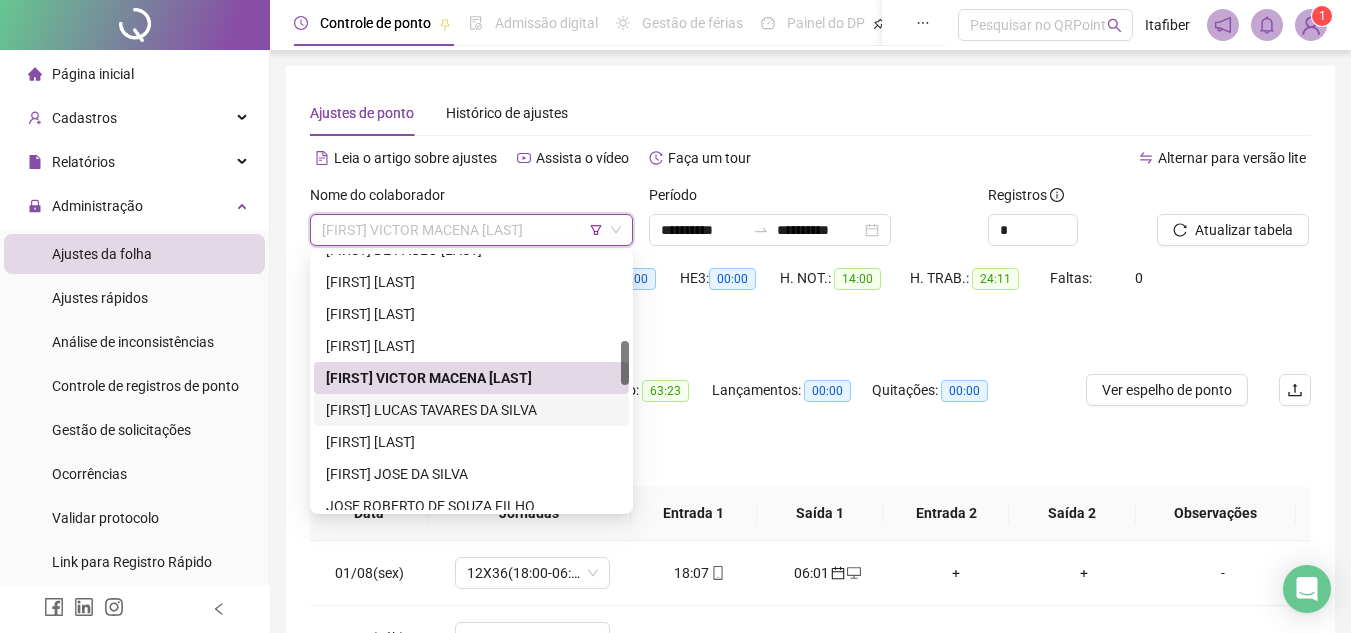 click on "[FIRST] LUCAS TAVARES DA SILVA" at bounding box center [471, 410] 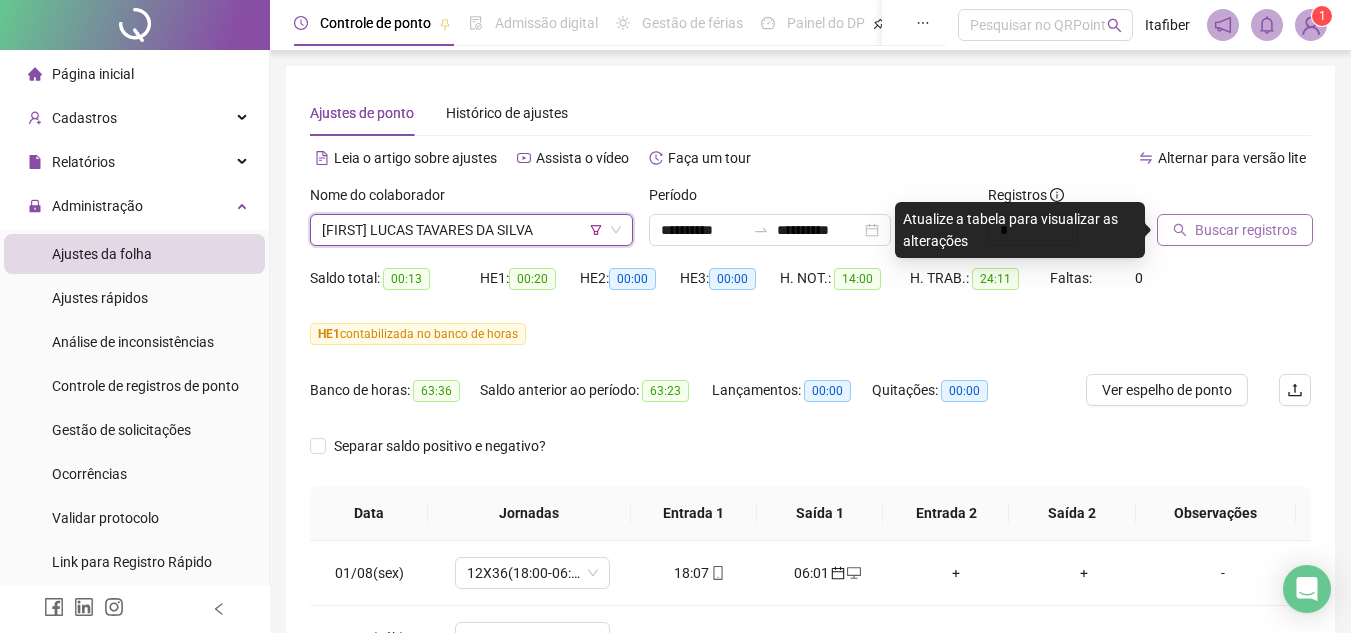 click on "Buscar registros" at bounding box center (1246, 230) 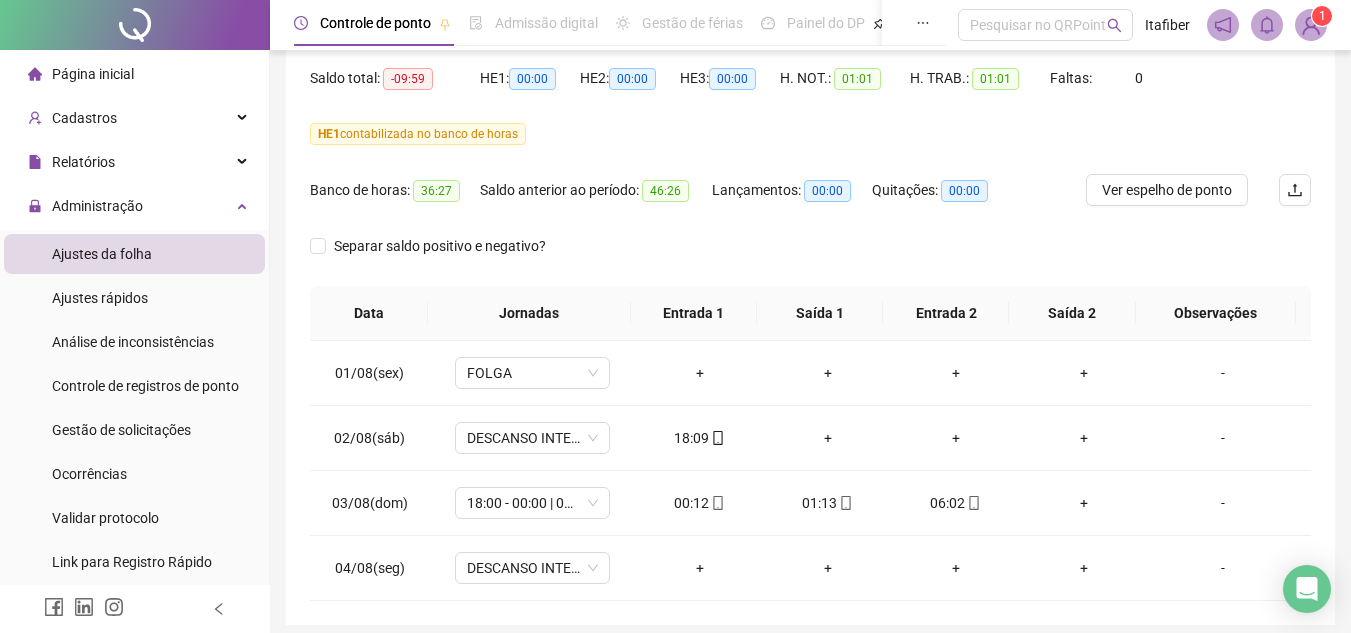 scroll, scrollTop: 278, scrollLeft: 0, axis: vertical 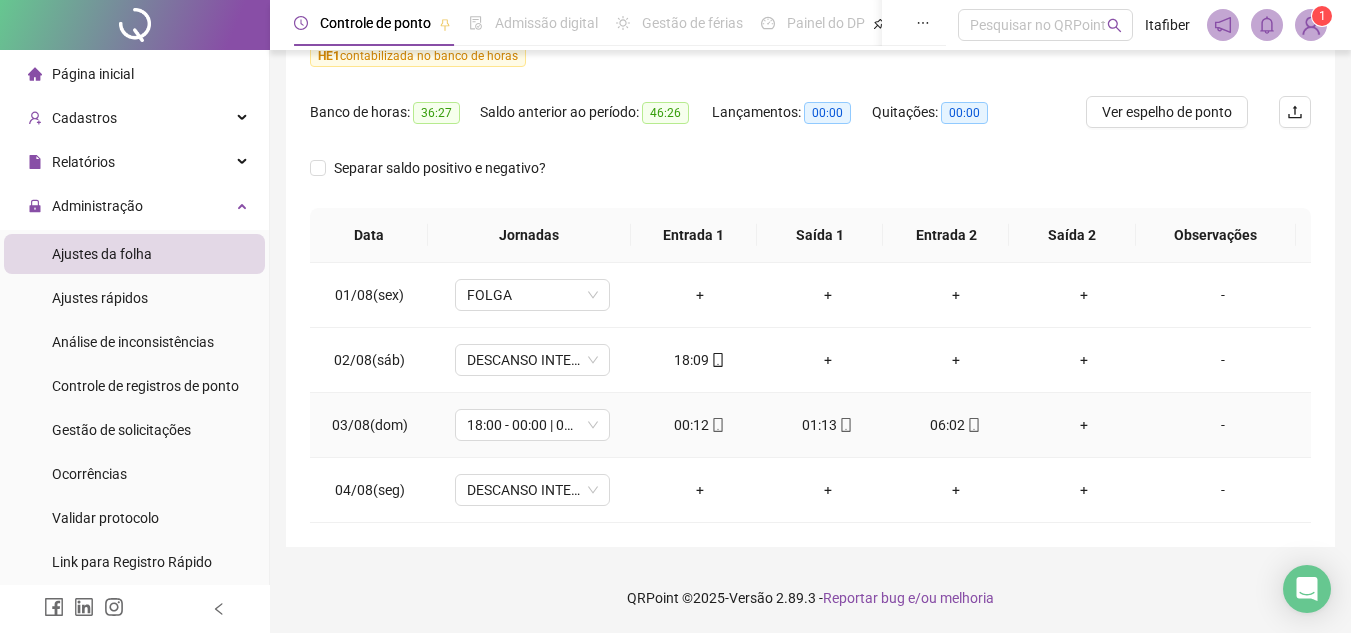 click 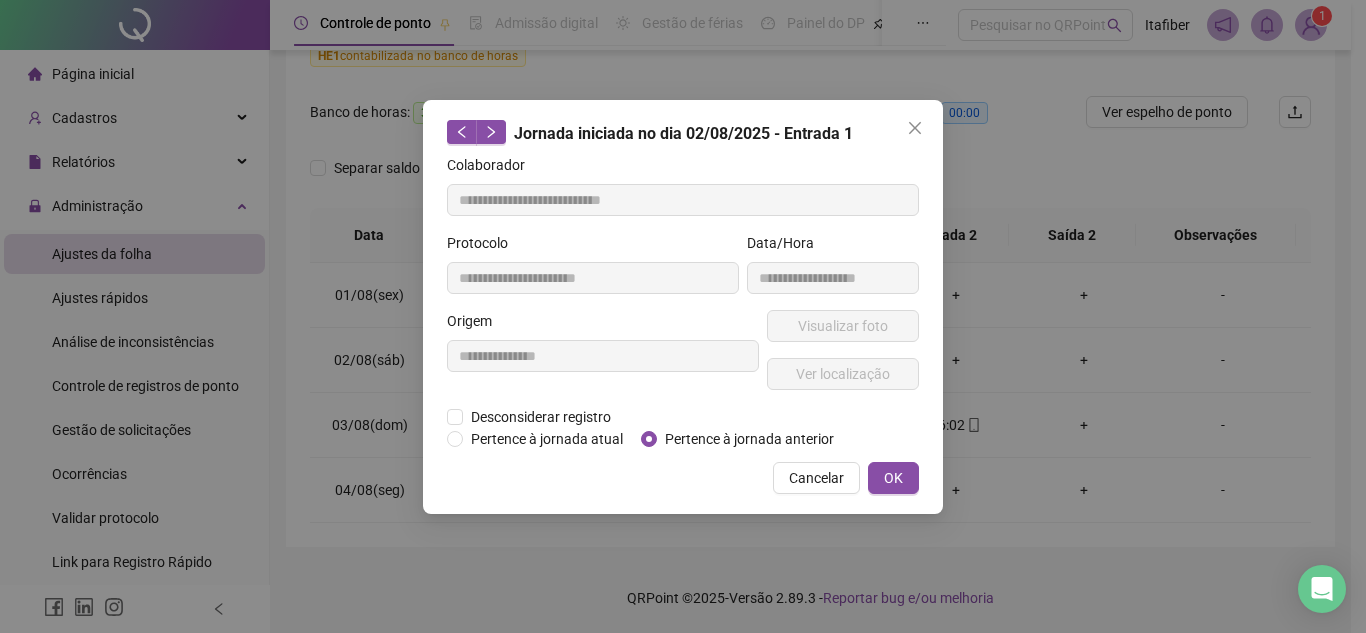 type on "**********" 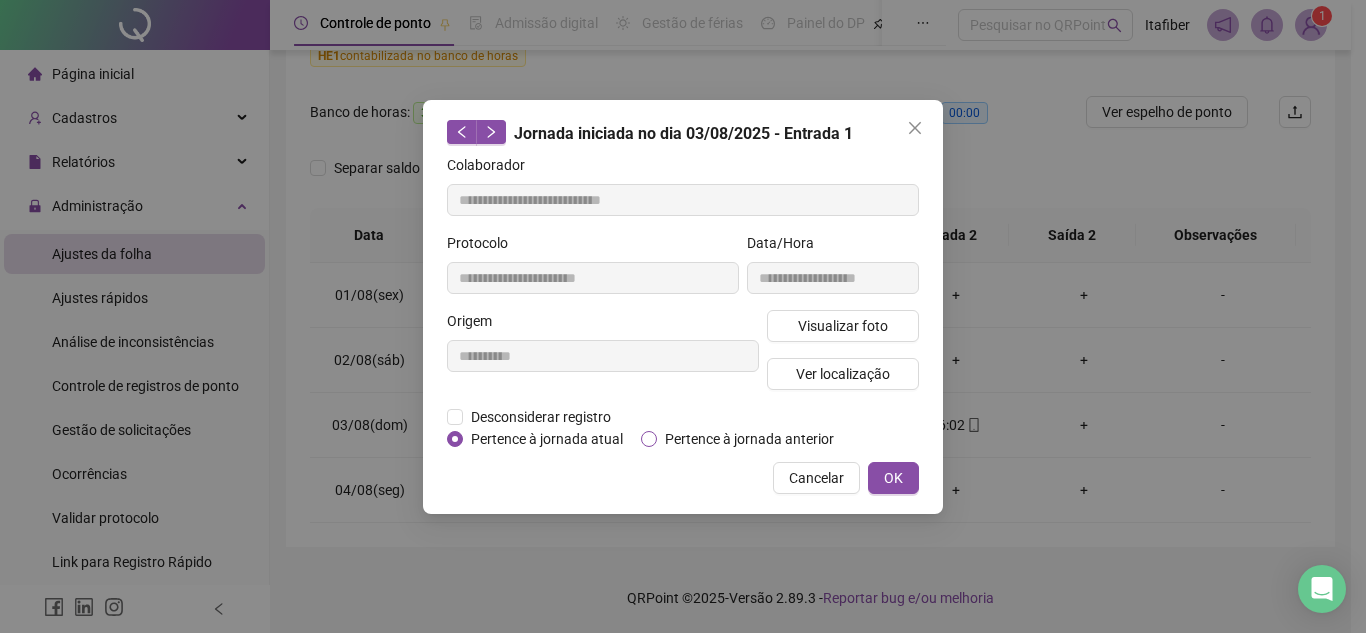 click on "Pertence à jornada anterior" at bounding box center [749, 439] 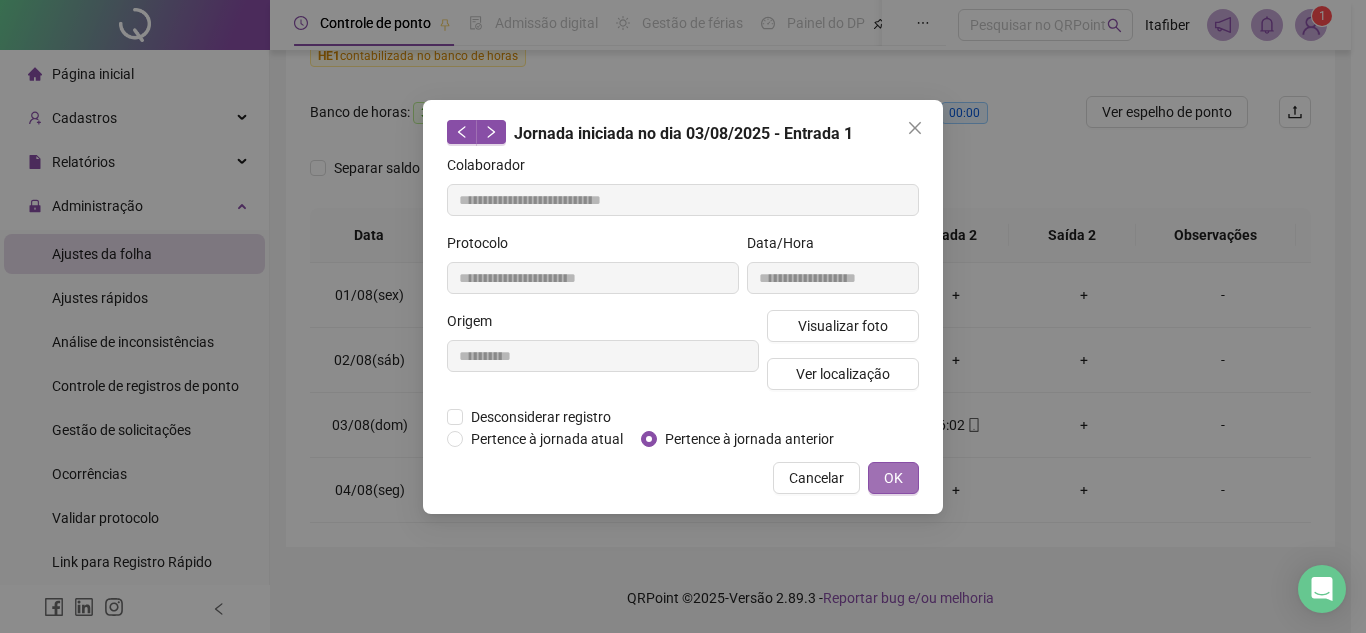 click on "OK" at bounding box center (893, 478) 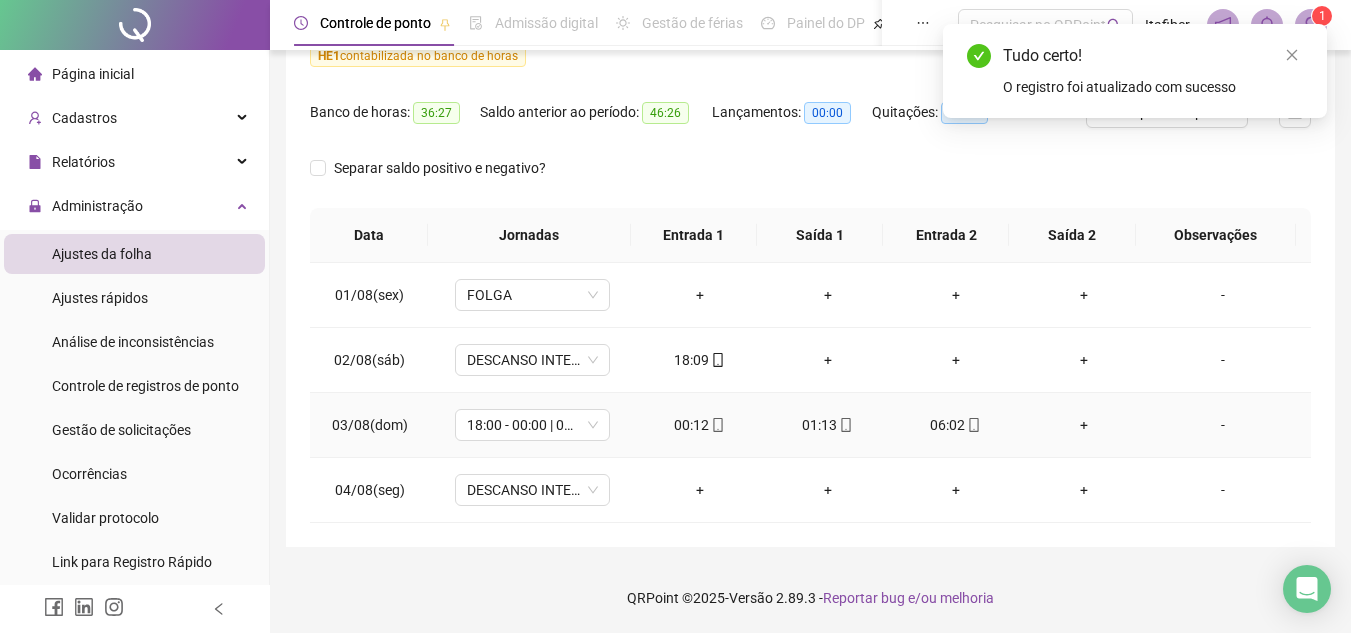 click on "01:13" at bounding box center [828, 425] 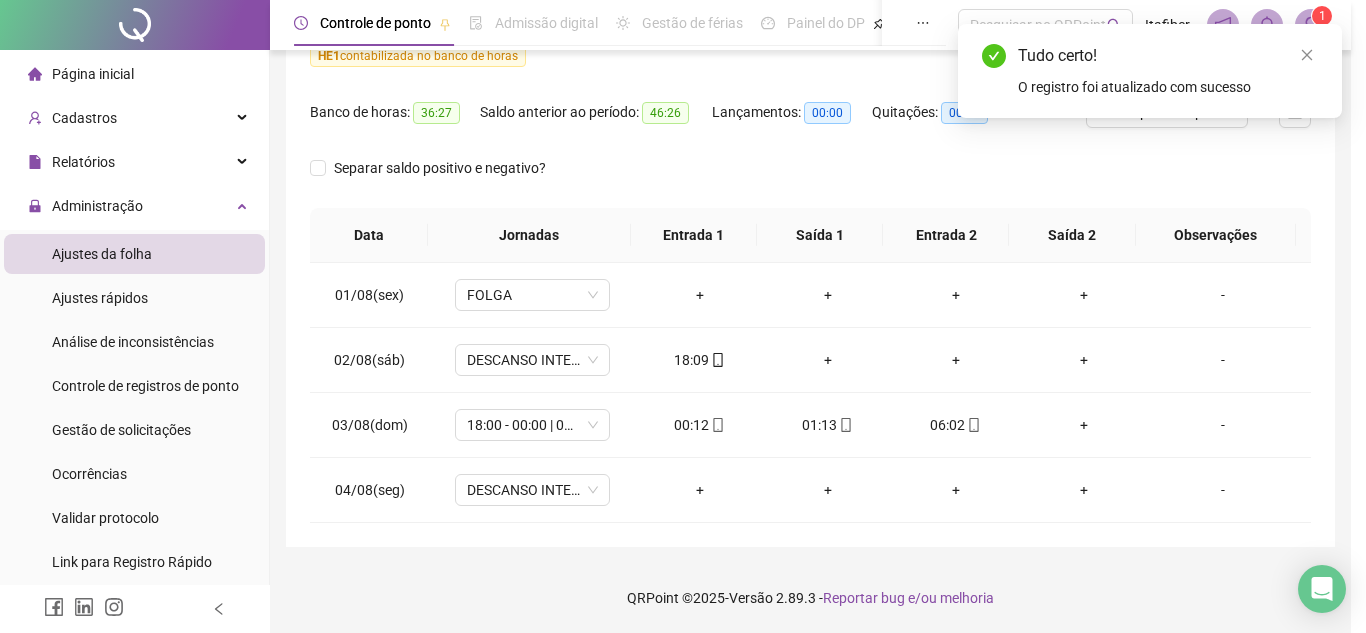 type on "**********" 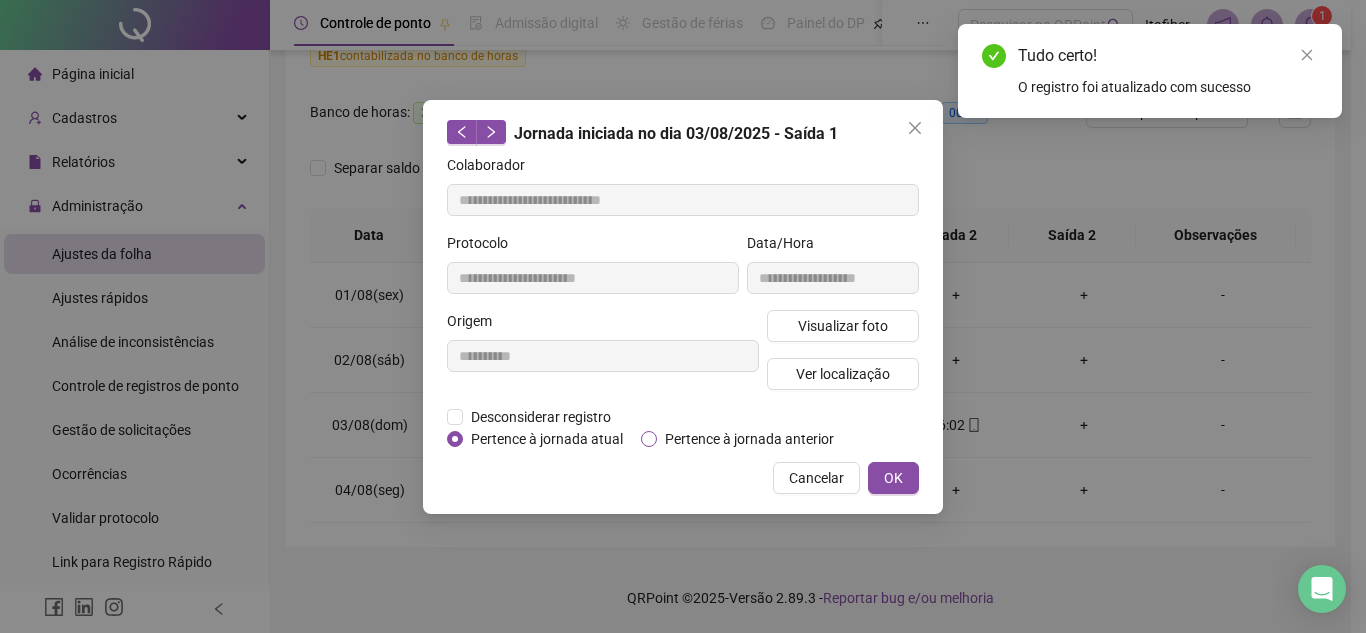 click on "Pertence à jornada anterior" at bounding box center (749, 439) 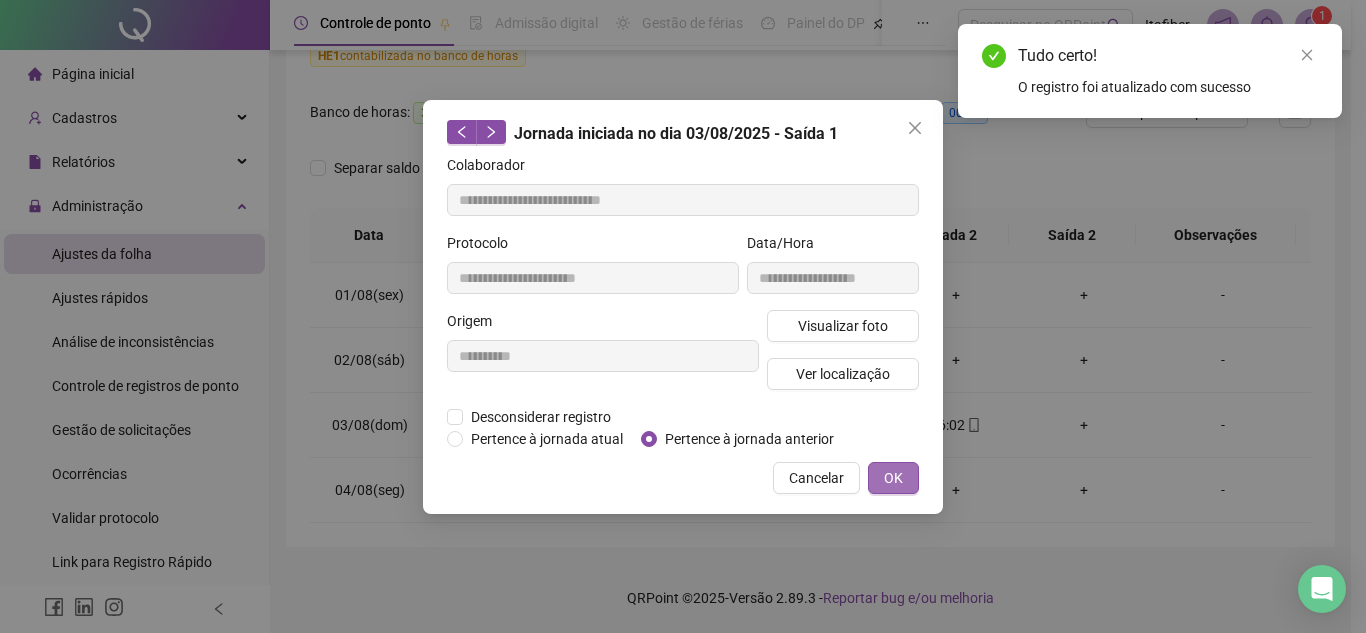 click on "OK" at bounding box center [893, 478] 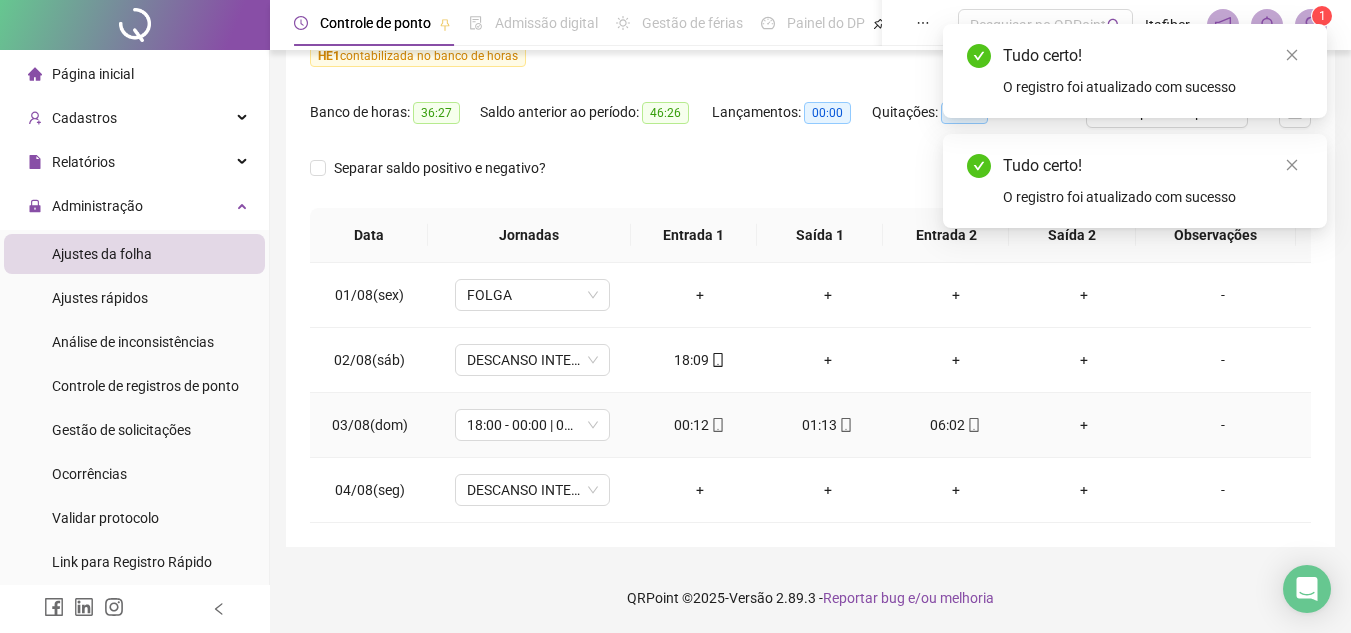 click on "06:02" at bounding box center (956, 425) 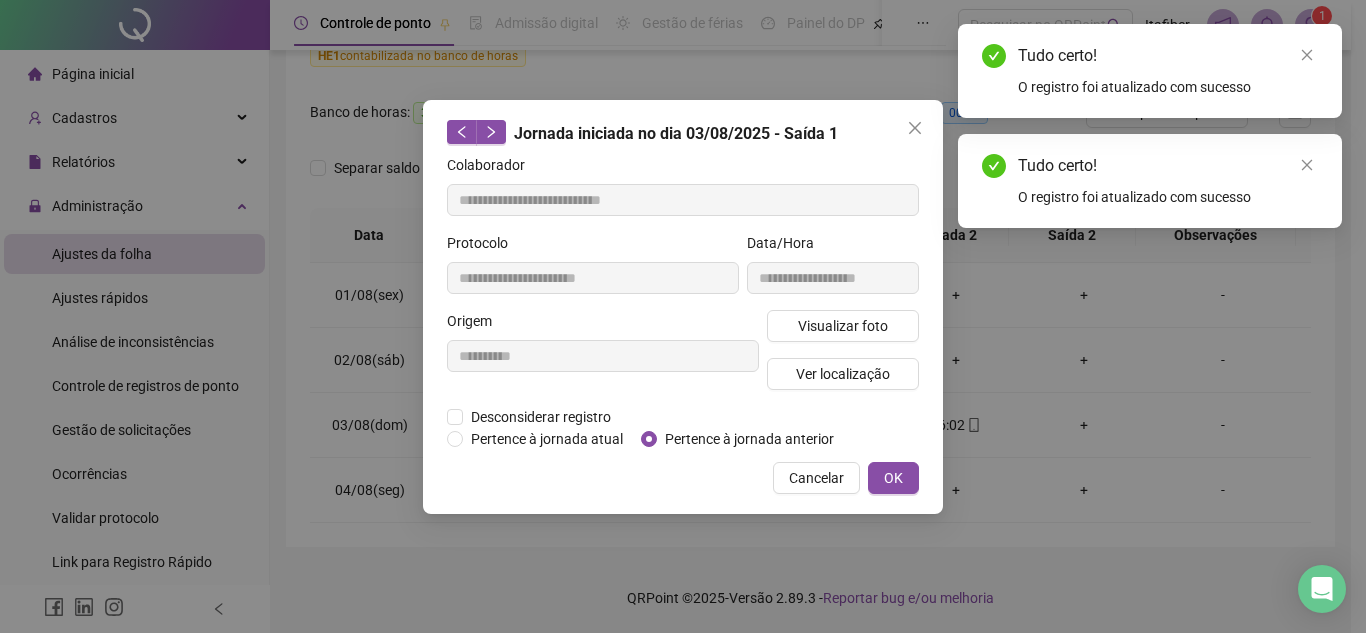 click on "Pertence à jornada anterior" at bounding box center (749, 439) 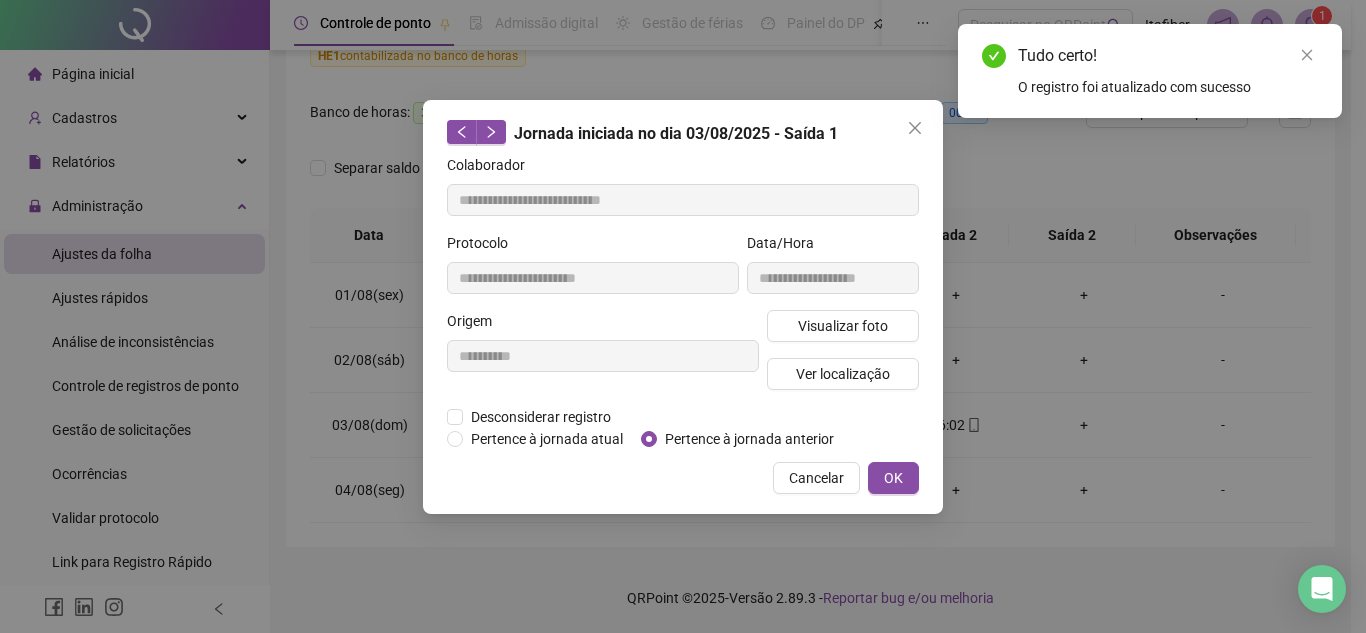 type on "**********" 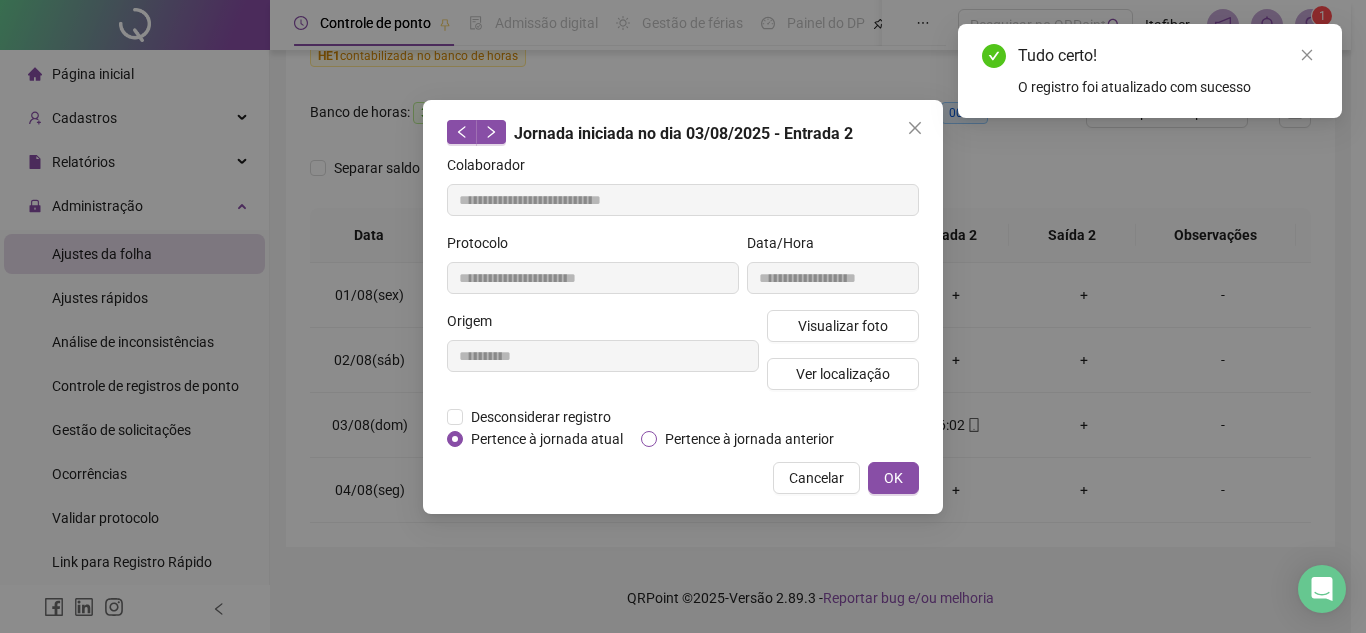 click on "Pertence à jornada anterior" at bounding box center (749, 439) 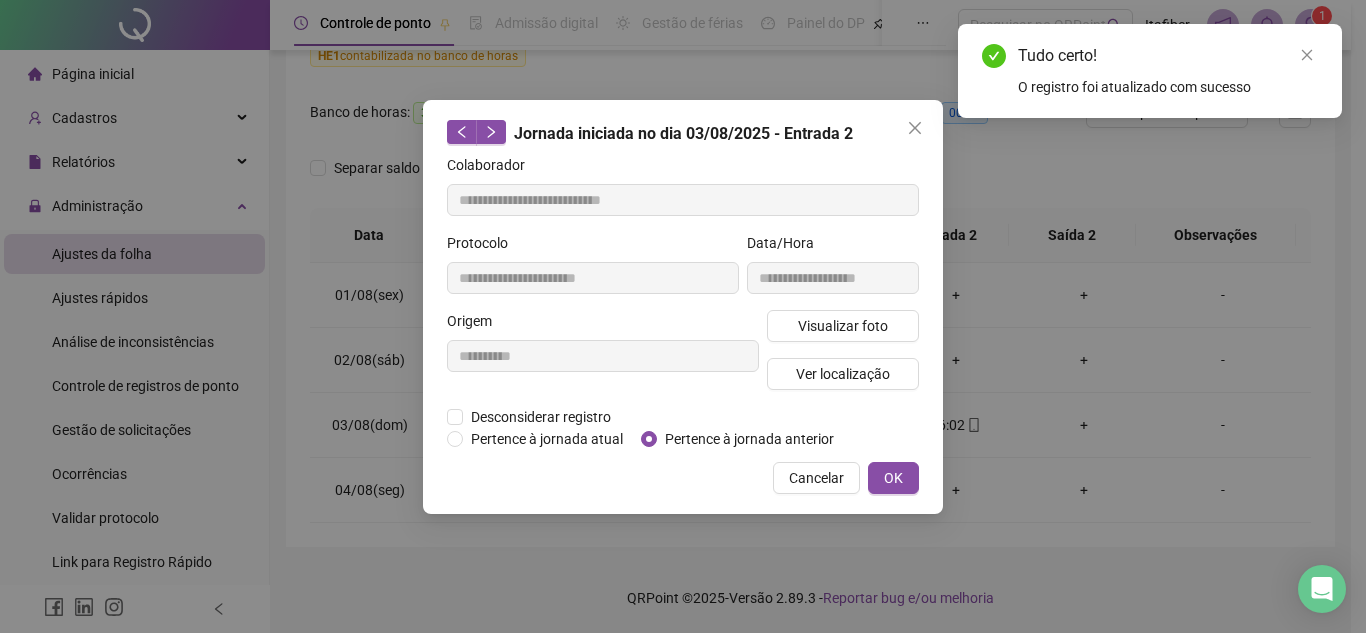 click on "**********" at bounding box center (683, 307) 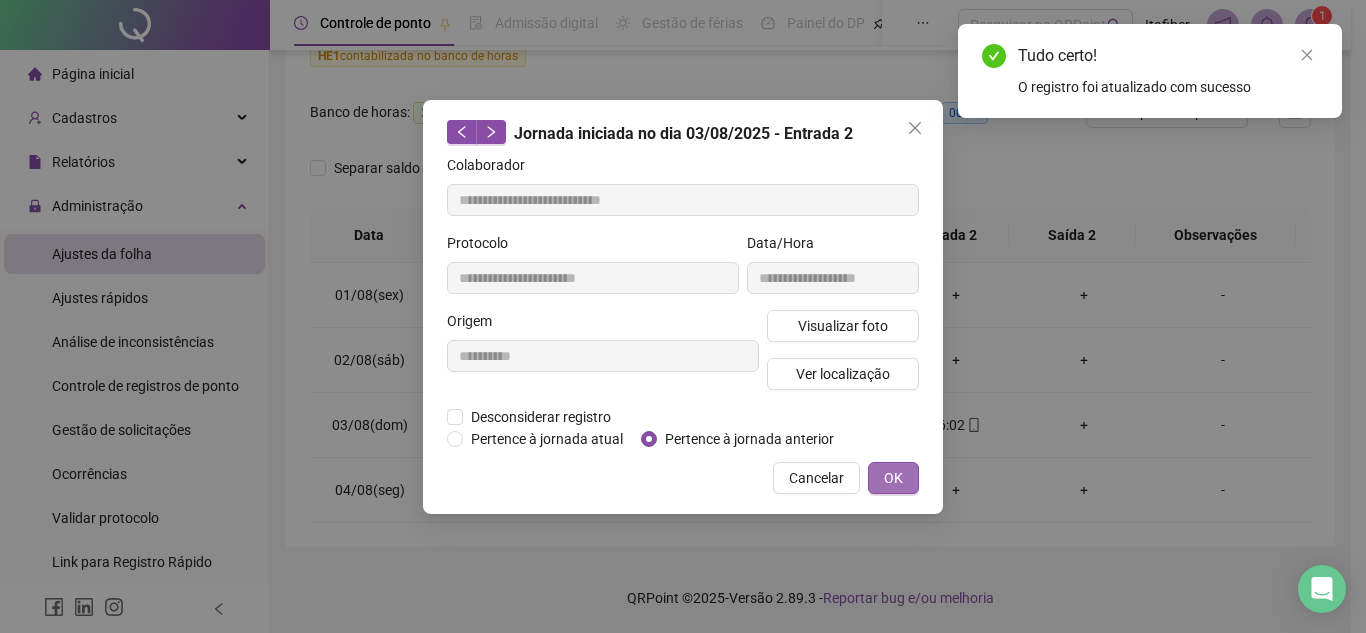 click on "OK" at bounding box center (893, 478) 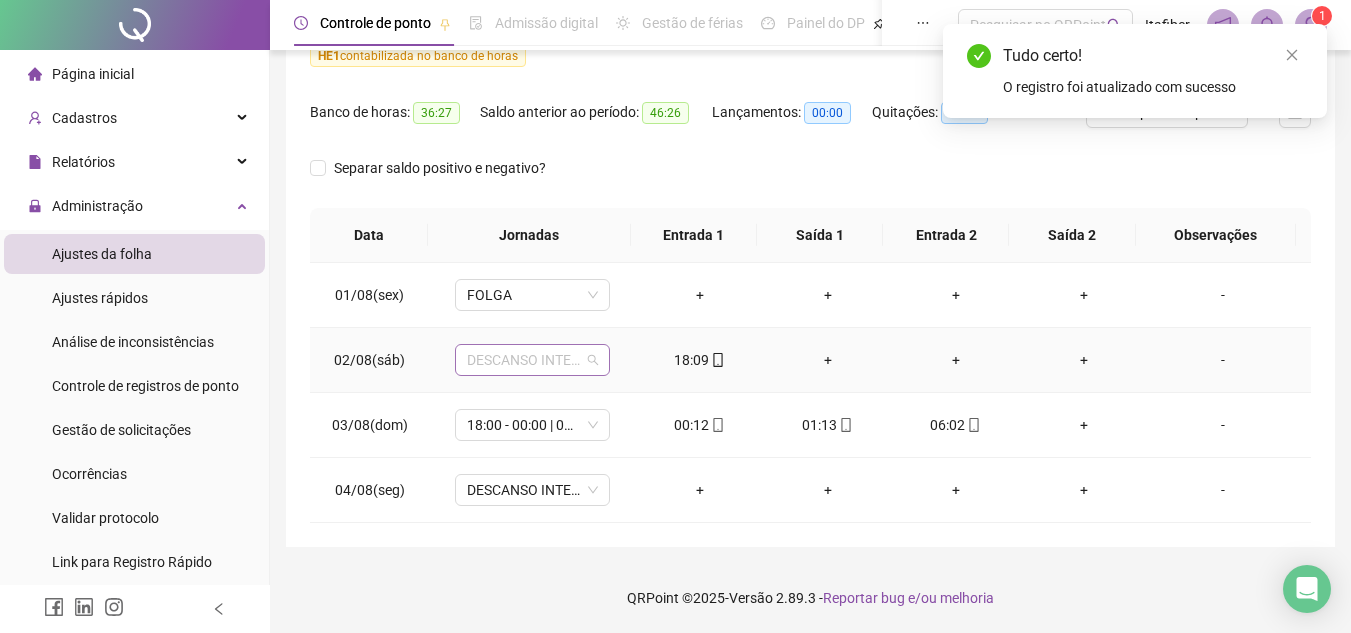 click on "DESCANSO INTER-JORNADA" at bounding box center [532, 360] 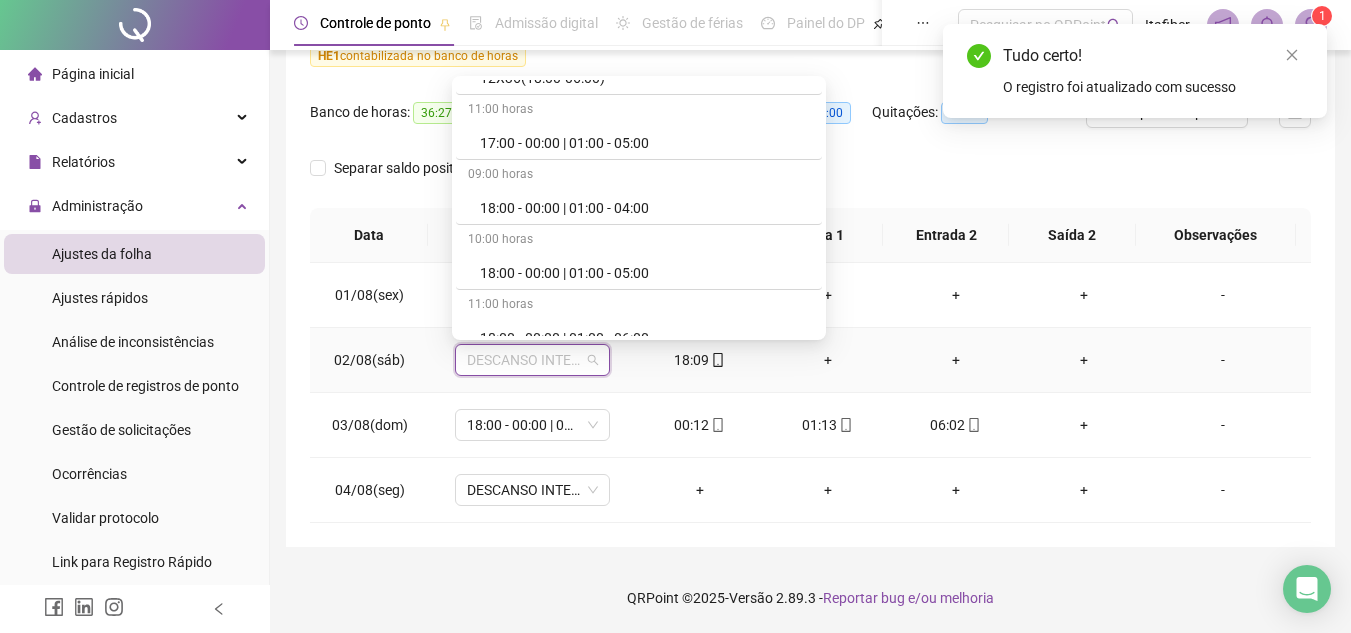 scroll, scrollTop: 800, scrollLeft: 0, axis: vertical 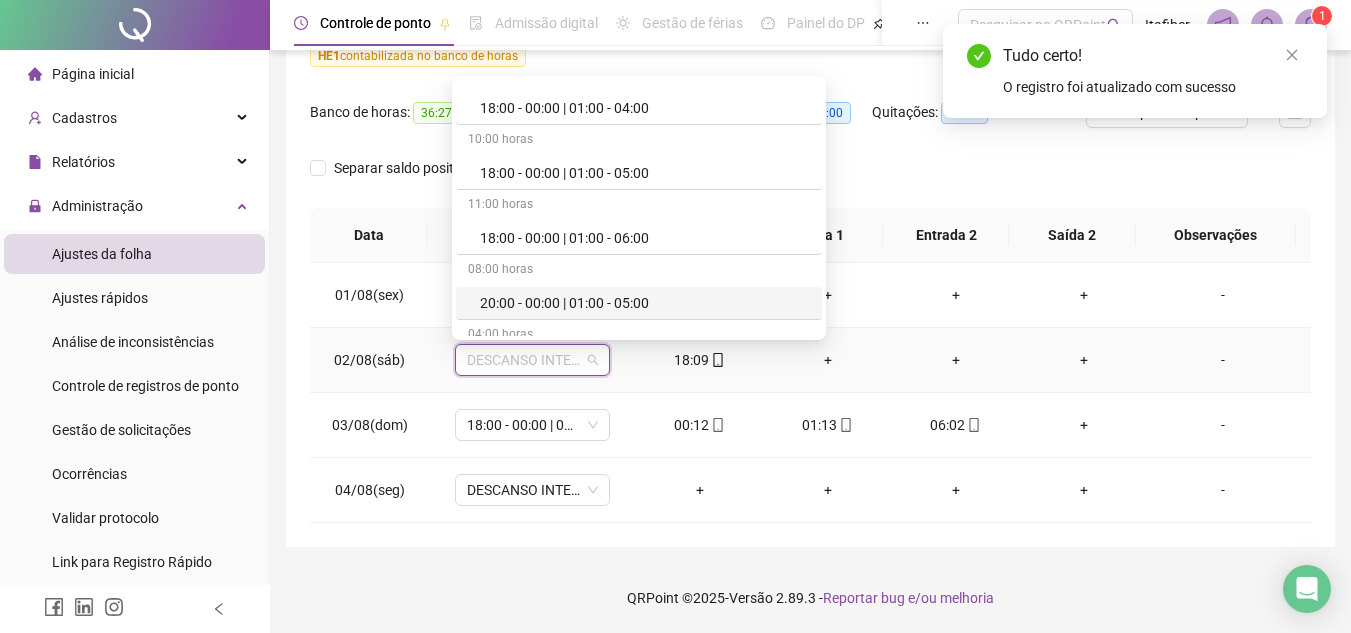 click on "18:00 - 00:00 | 01:00 - 06:00" at bounding box center (645, 238) 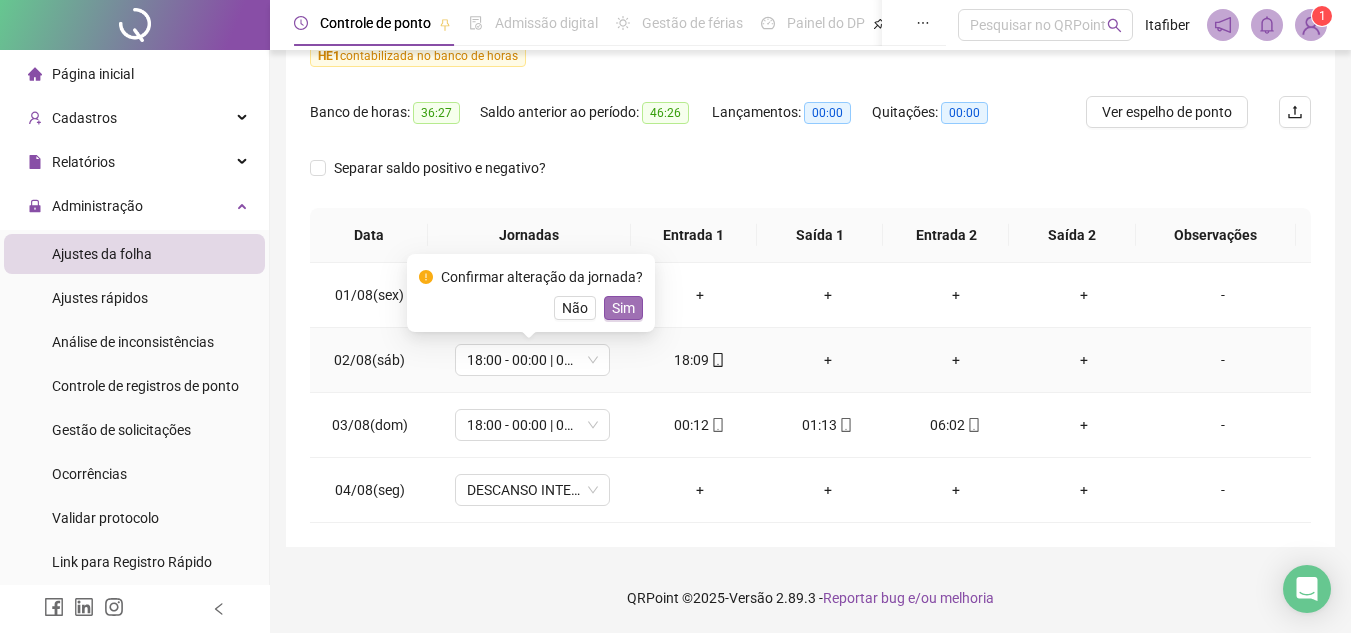 click on "Sim" at bounding box center (623, 308) 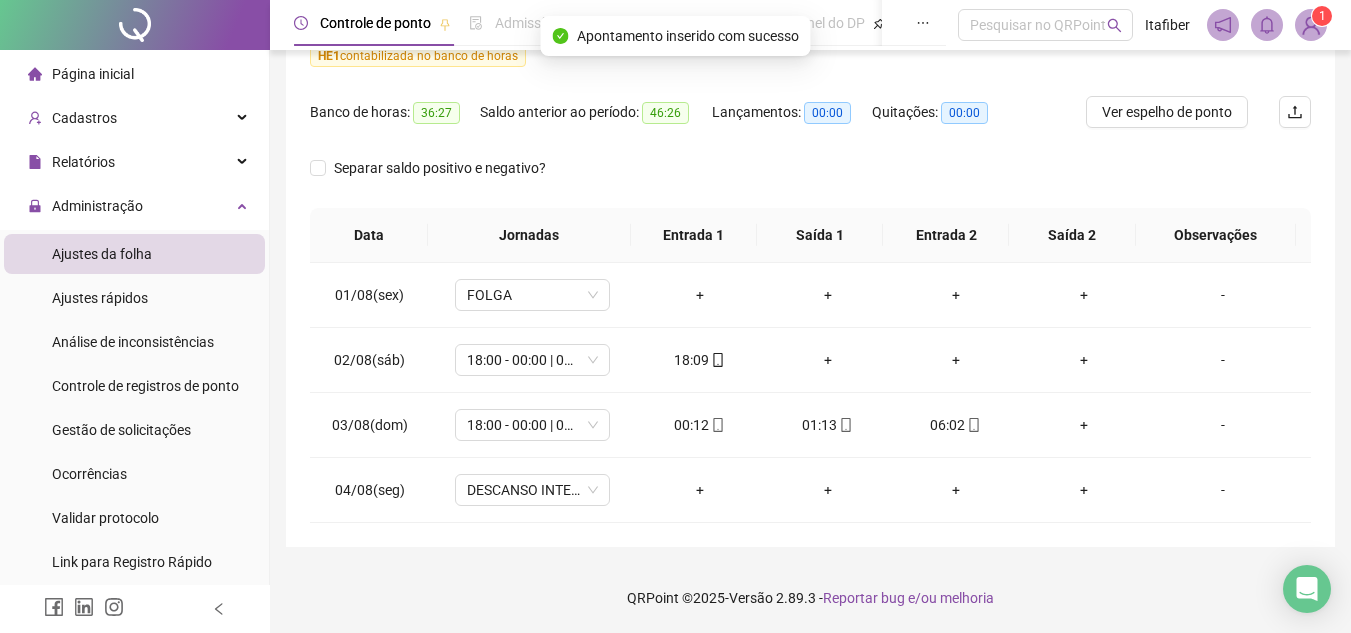 scroll, scrollTop: 78, scrollLeft: 0, axis: vertical 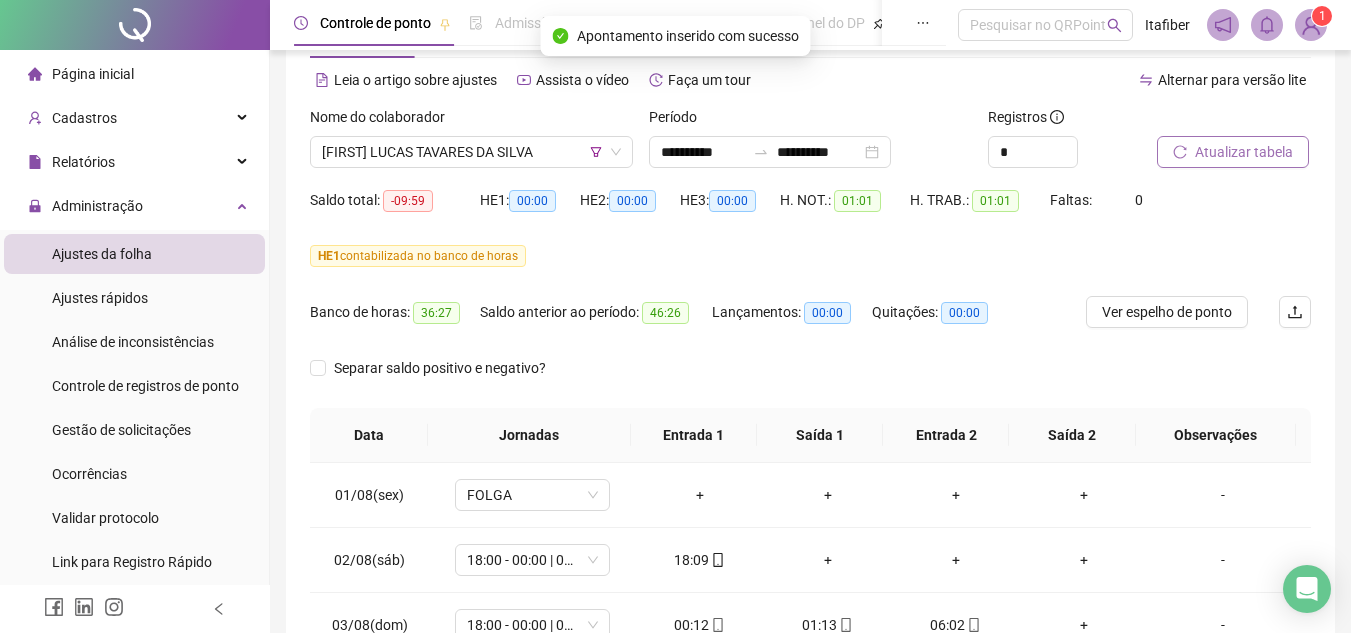 click at bounding box center (1209, 121) 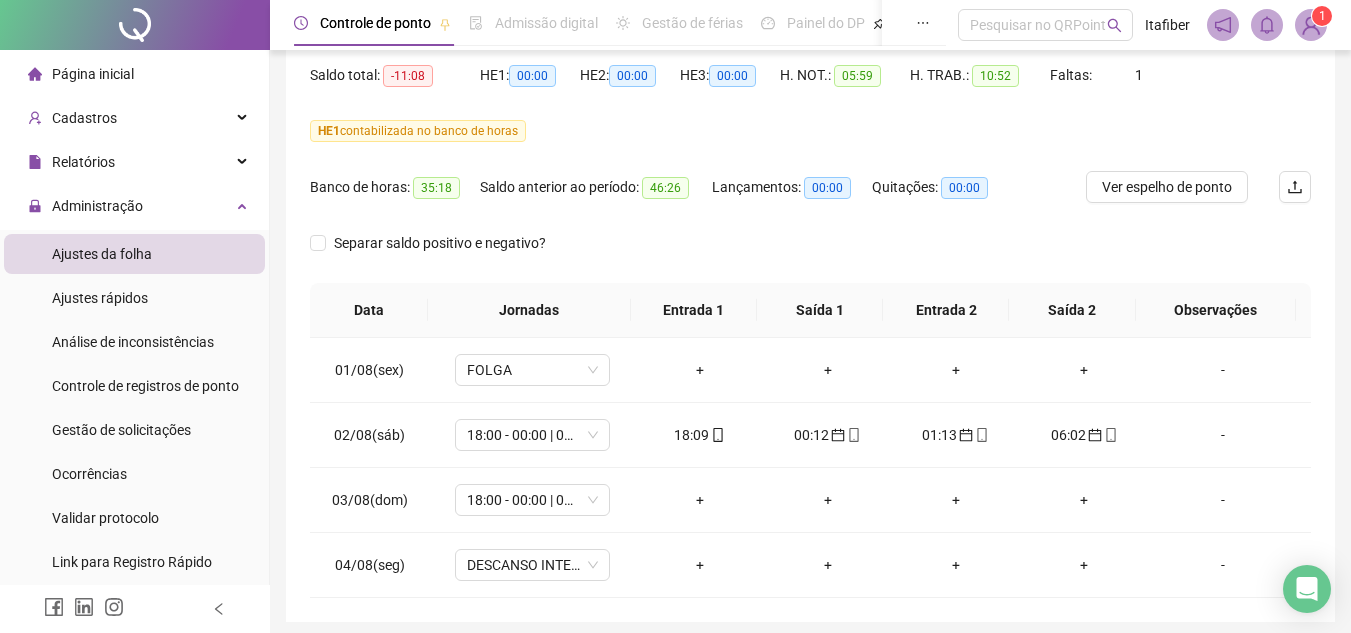 scroll, scrollTop: 238, scrollLeft: 0, axis: vertical 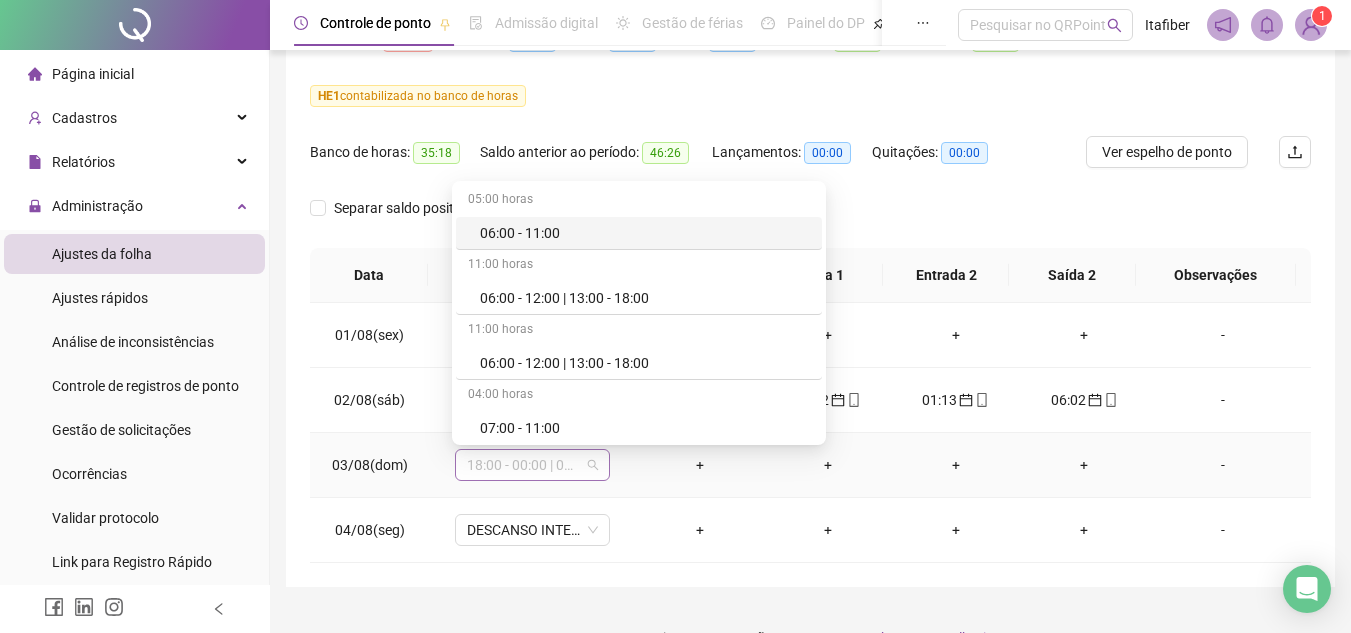 click on "18:00 - 00:00 | 01:00 - 06:00" at bounding box center [532, 465] 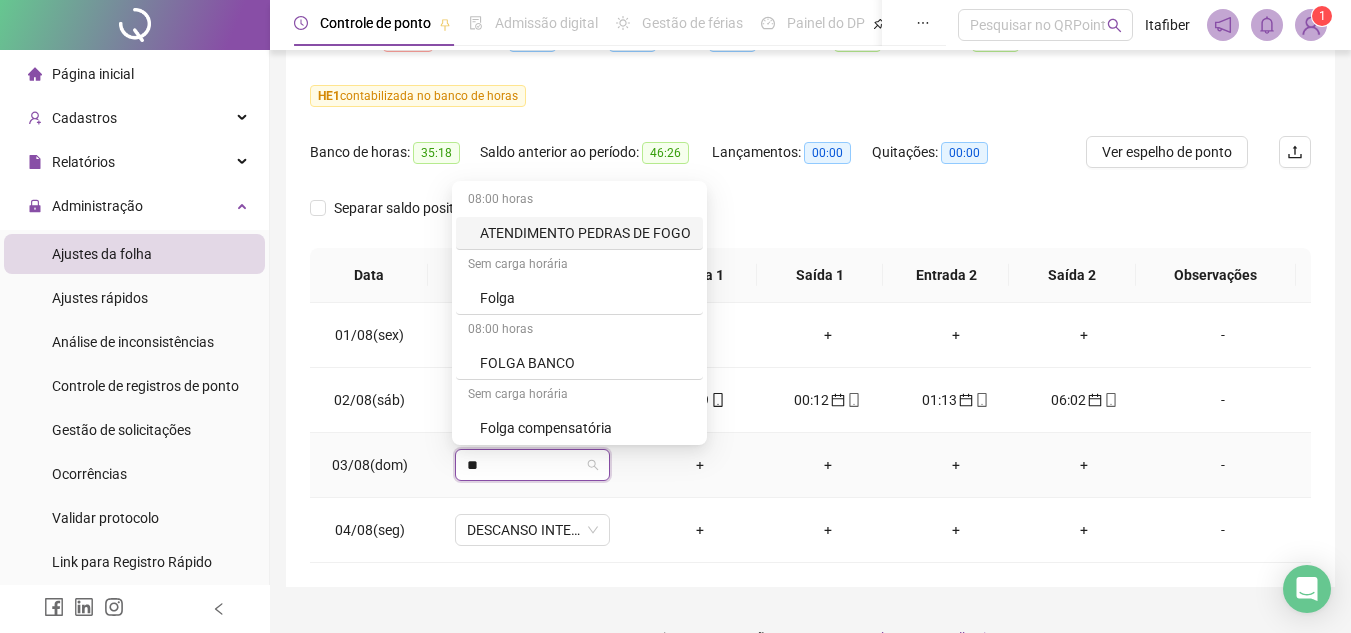 type on "***" 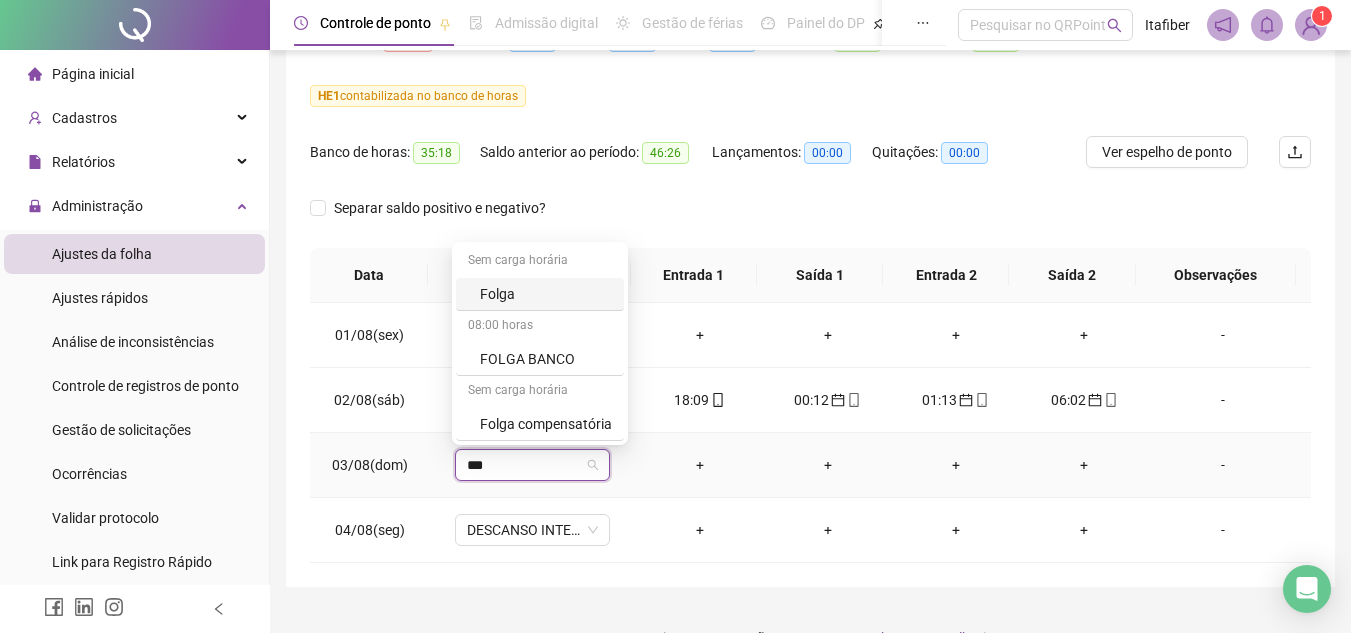 click on "Folga" at bounding box center (546, 294) 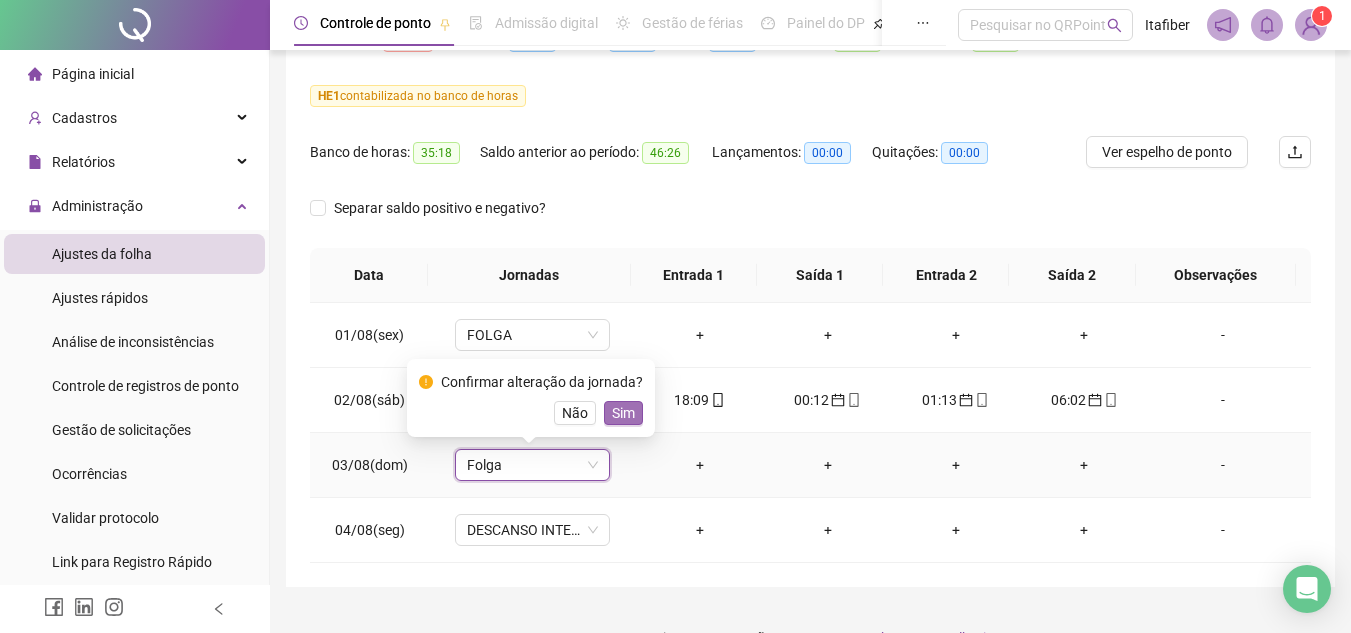 click on "Sim" at bounding box center (623, 413) 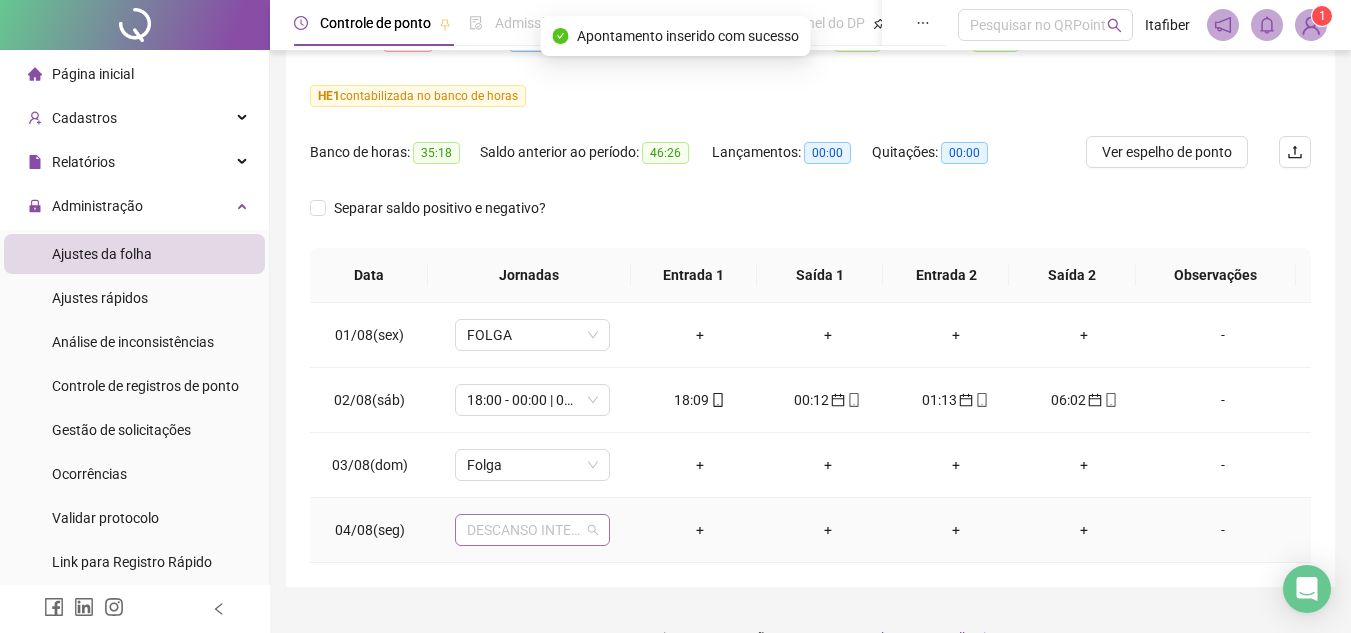 click on "DESCANSO INTER-JORNADA" at bounding box center (532, 530) 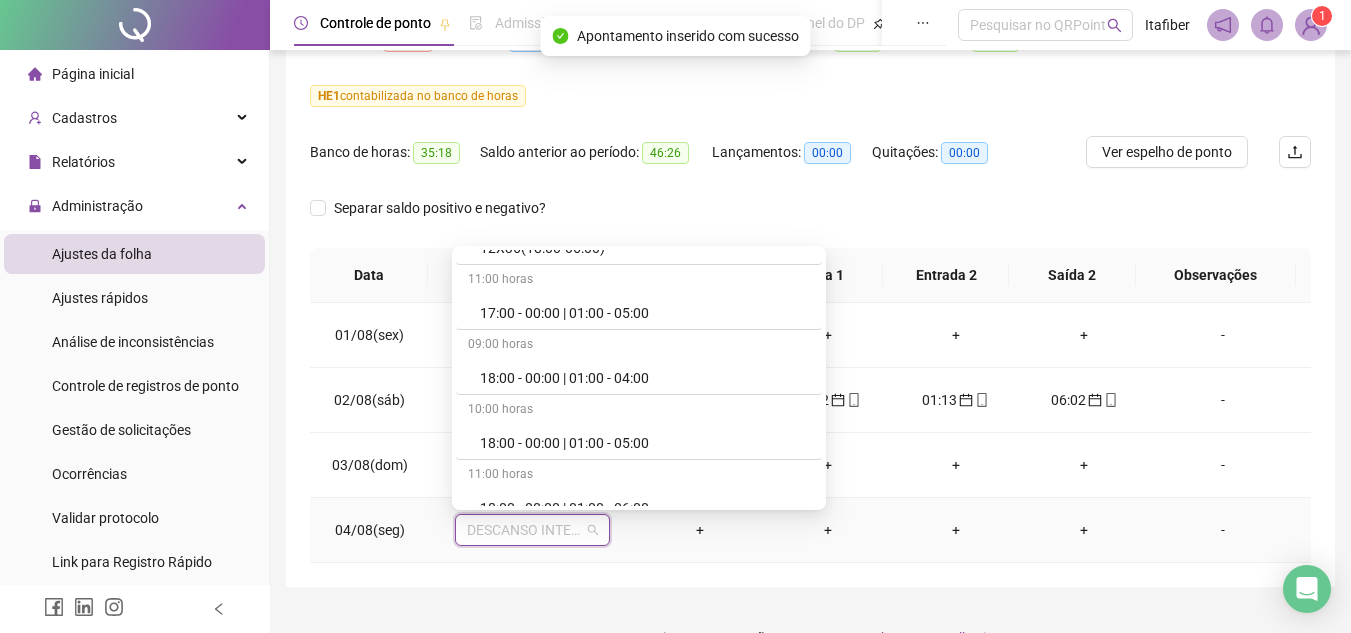 scroll, scrollTop: 800, scrollLeft: 0, axis: vertical 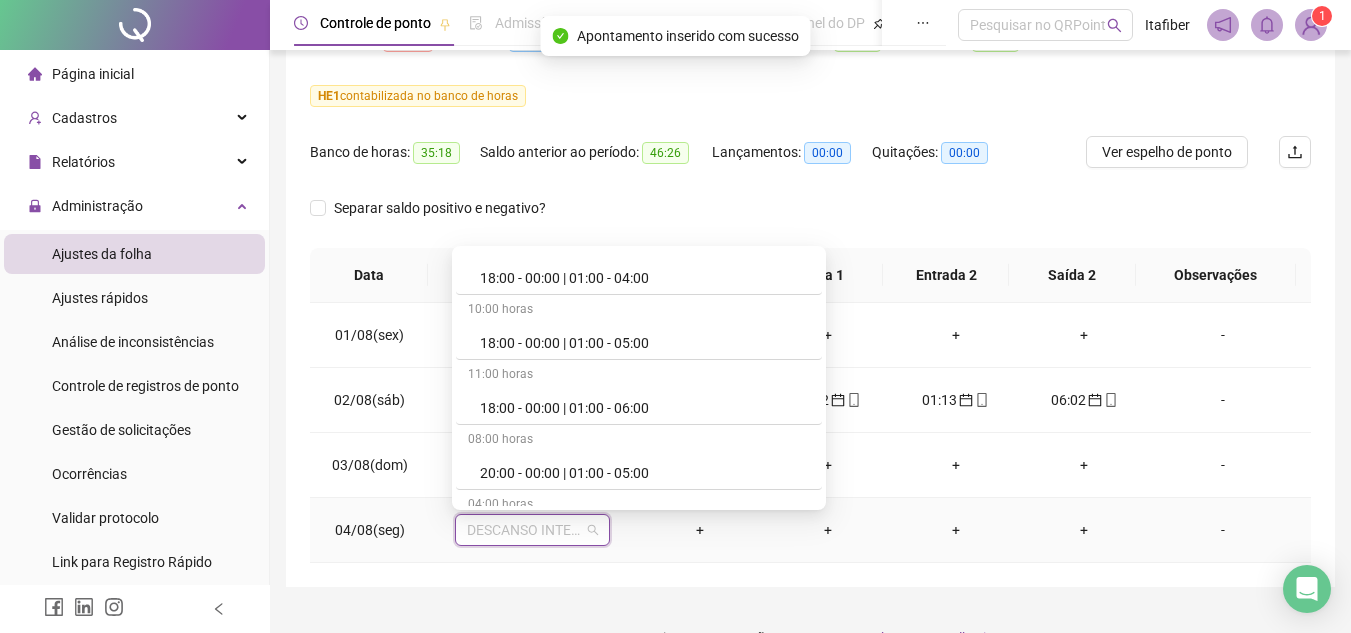 click on "18:00 - 00:00 | 01:00 - 06:00" at bounding box center [645, 408] 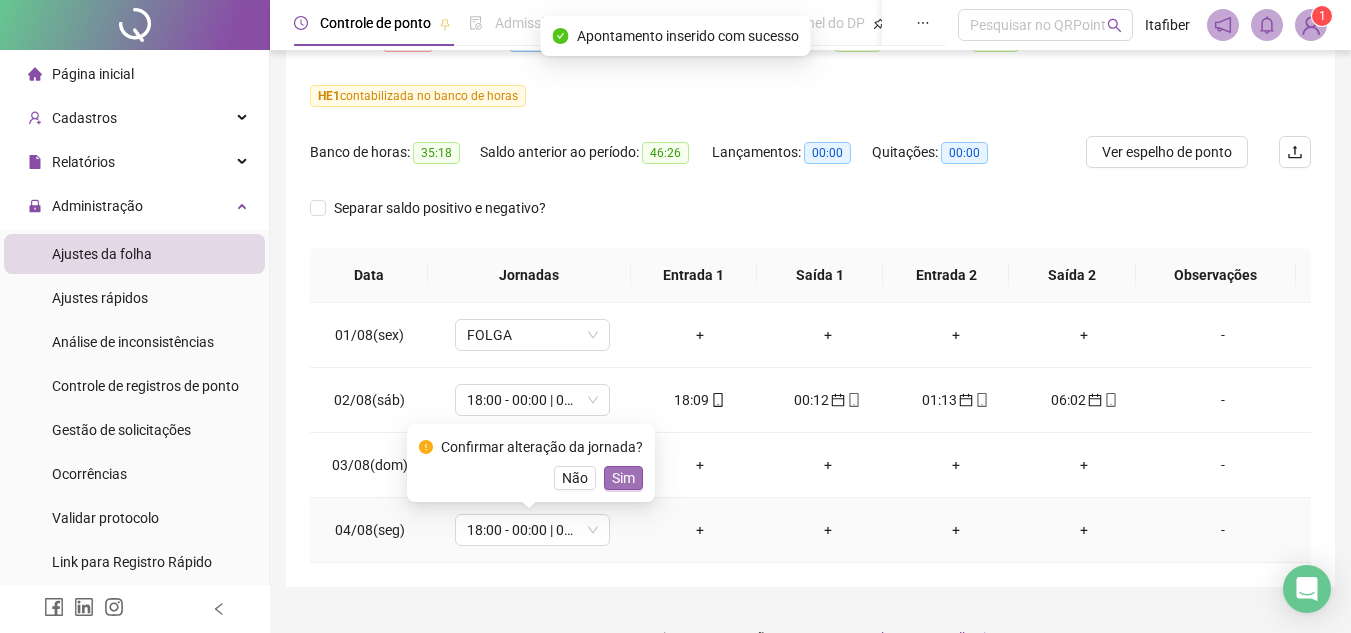 click on "Sim" at bounding box center [623, 478] 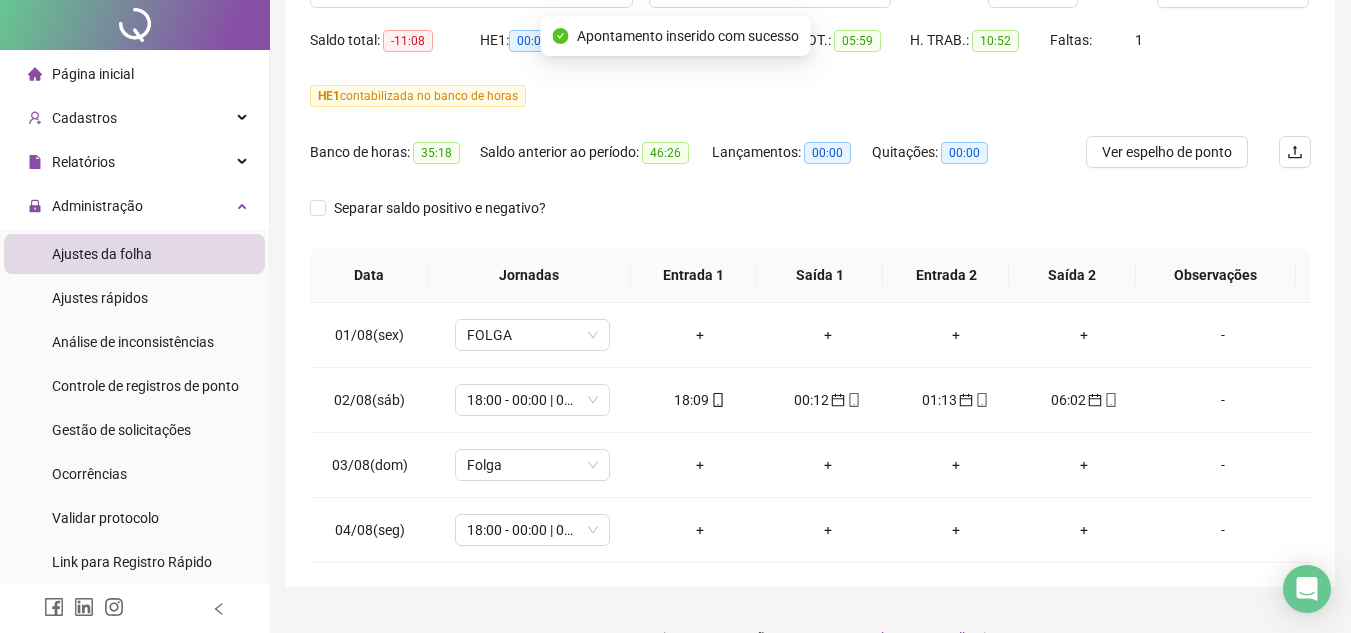 scroll, scrollTop: 0, scrollLeft: 0, axis: both 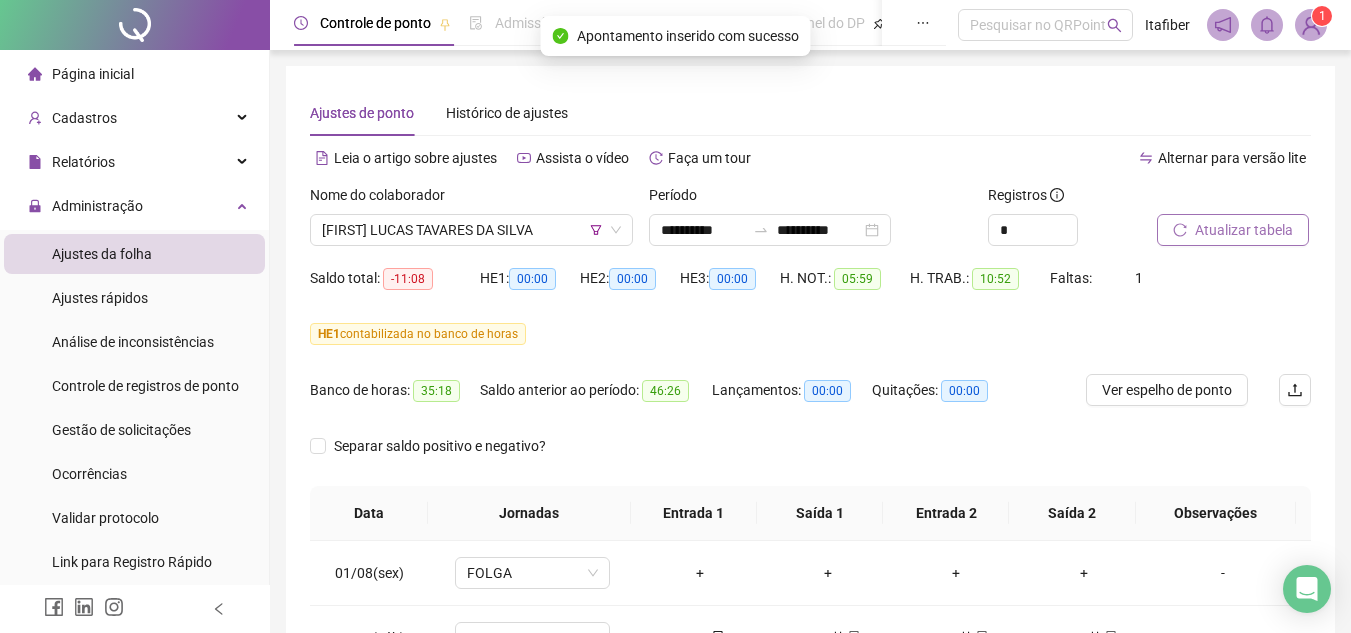 click on "Atualizar tabela" at bounding box center (1244, 230) 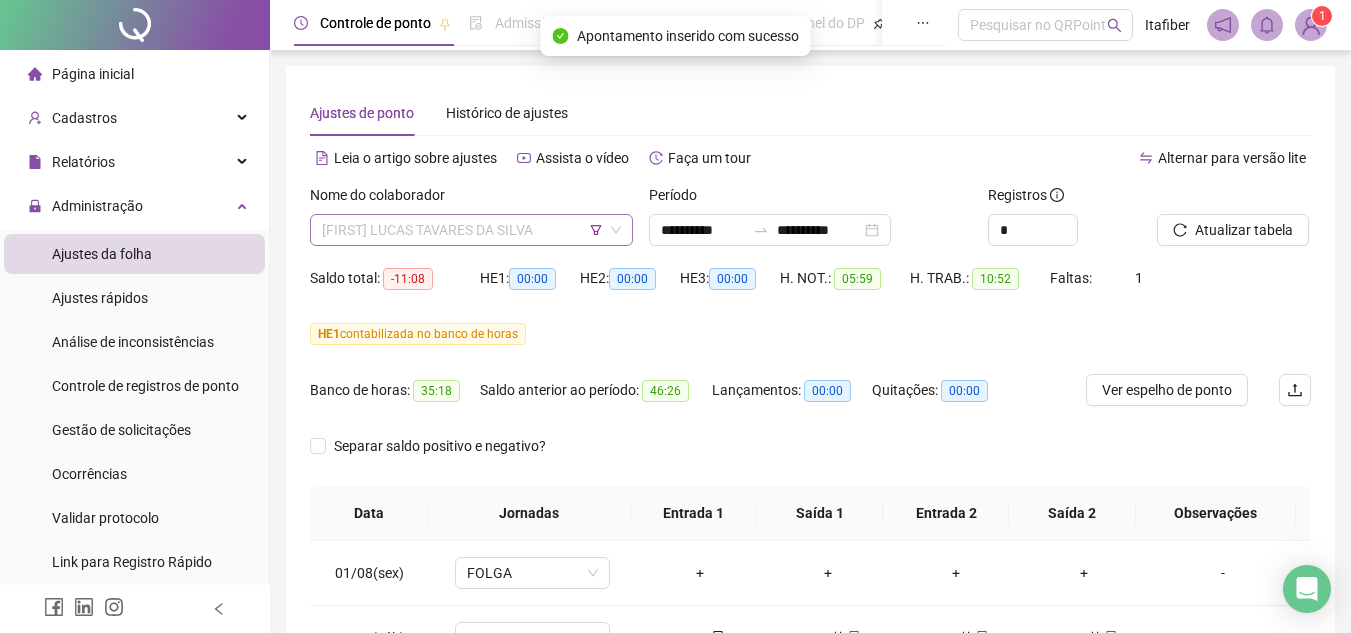 click on "[FIRST] LUCAS TAVARES DA SILVA" at bounding box center [471, 230] 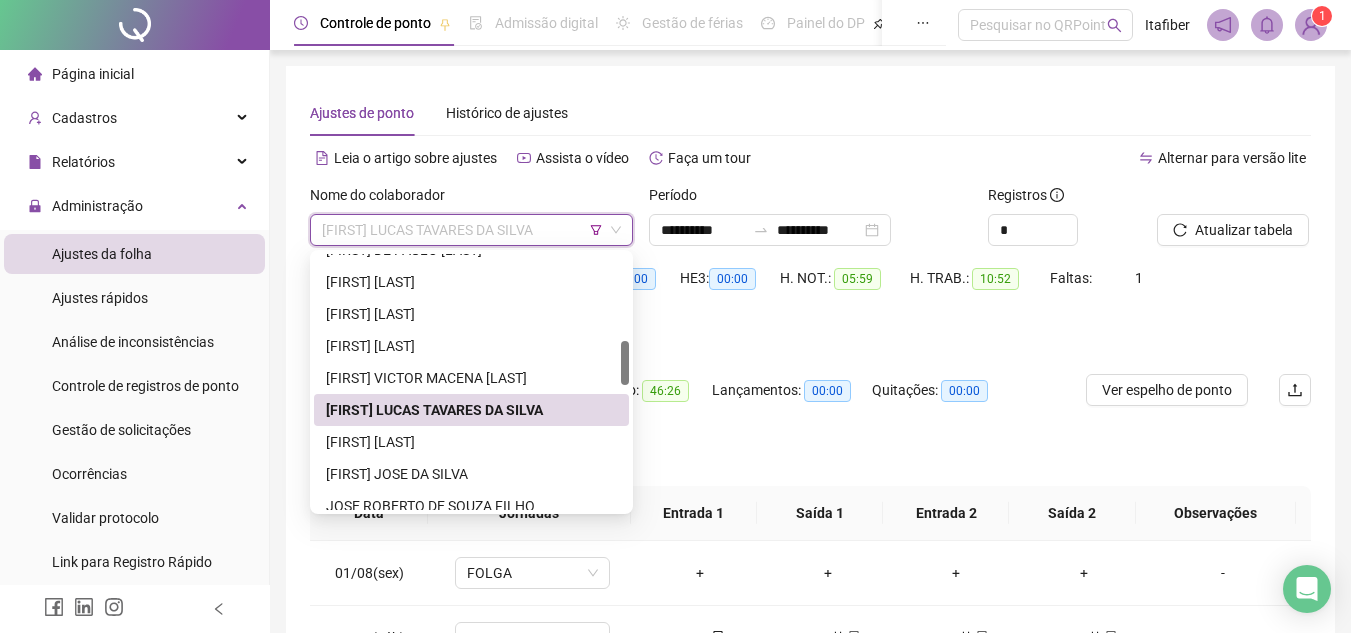 click on "[FIRST] LUCAS TAVARES DA SILVA" at bounding box center [471, 410] 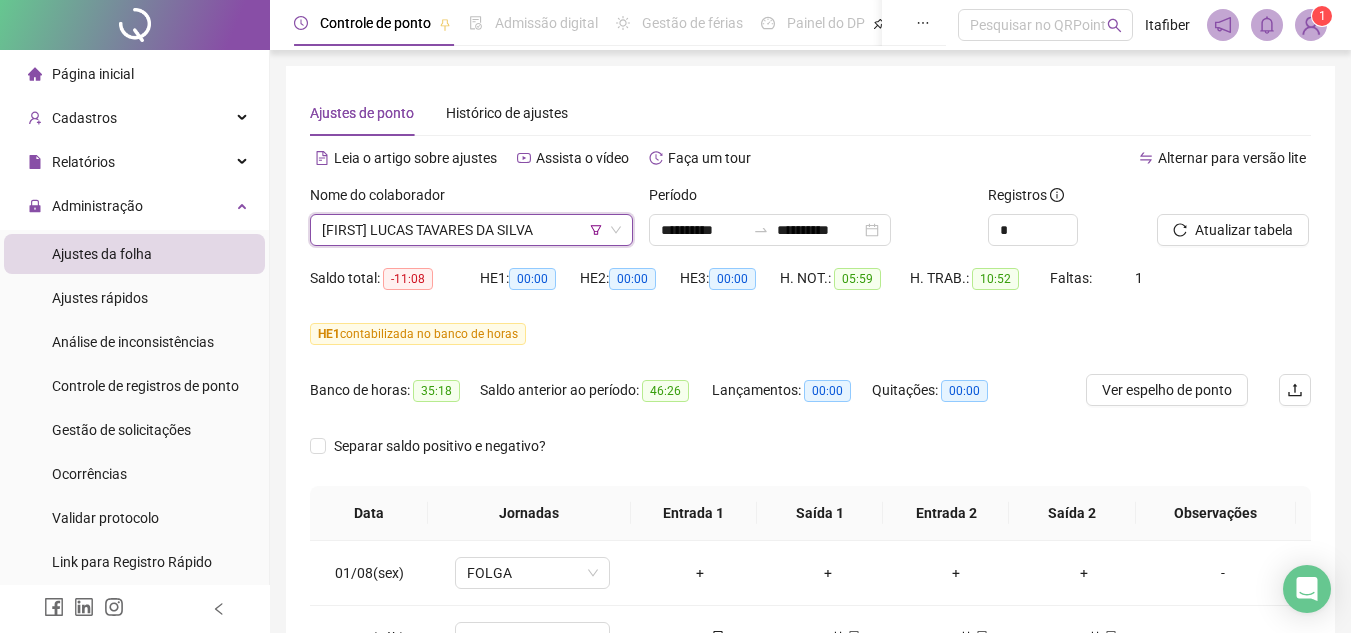 click on "[FIRST] LUCAS TAVARES DA SILVA" at bounding box center (471, 230) 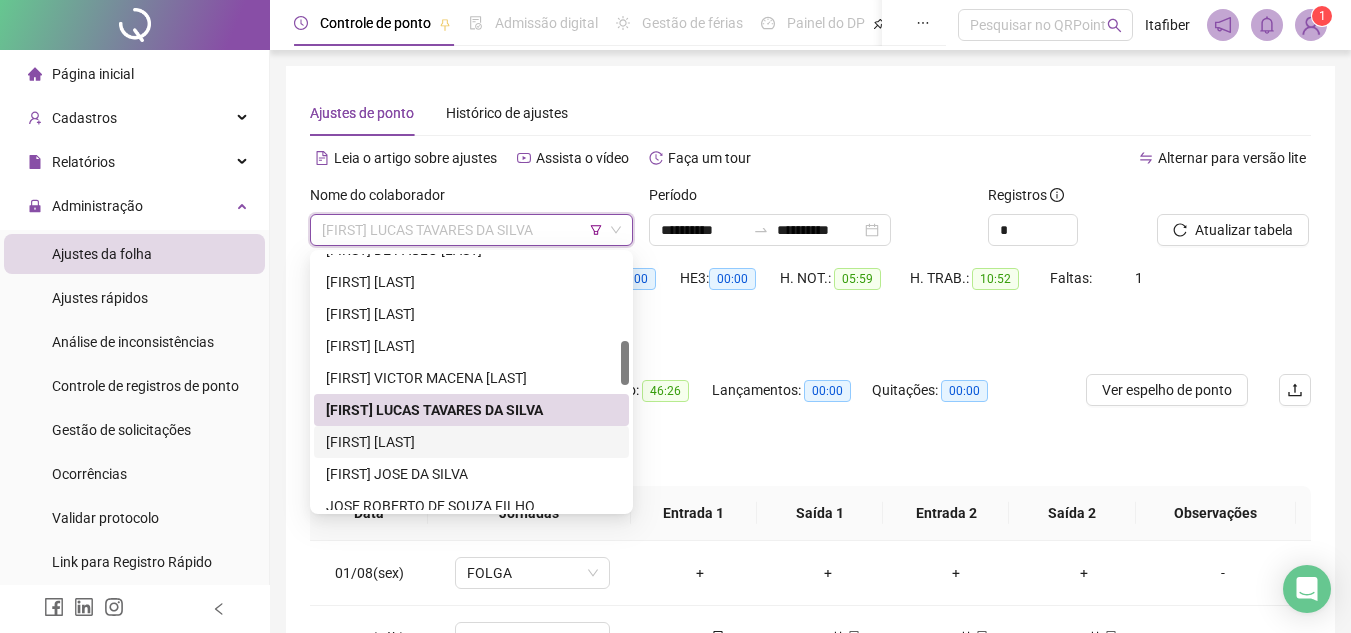 click on "[FIRST] [LAST]" at bounding box center (471, 442) 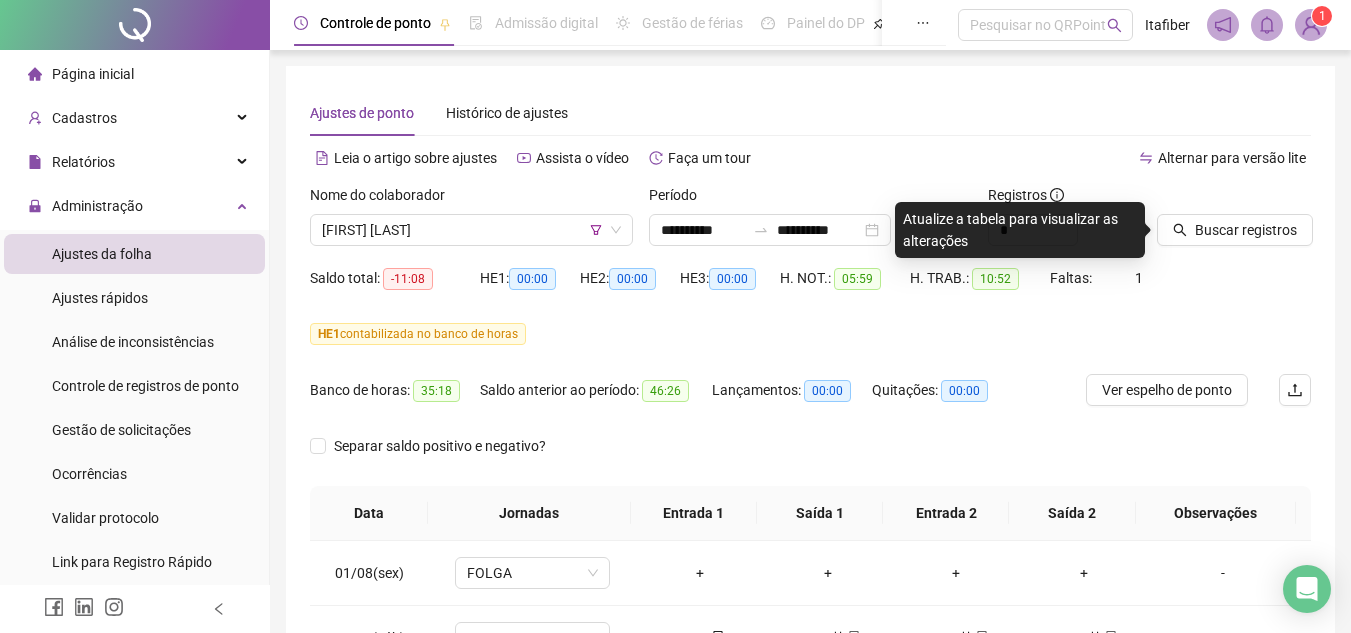 click on "Buscar registros" at bounding box center [1234, 223] 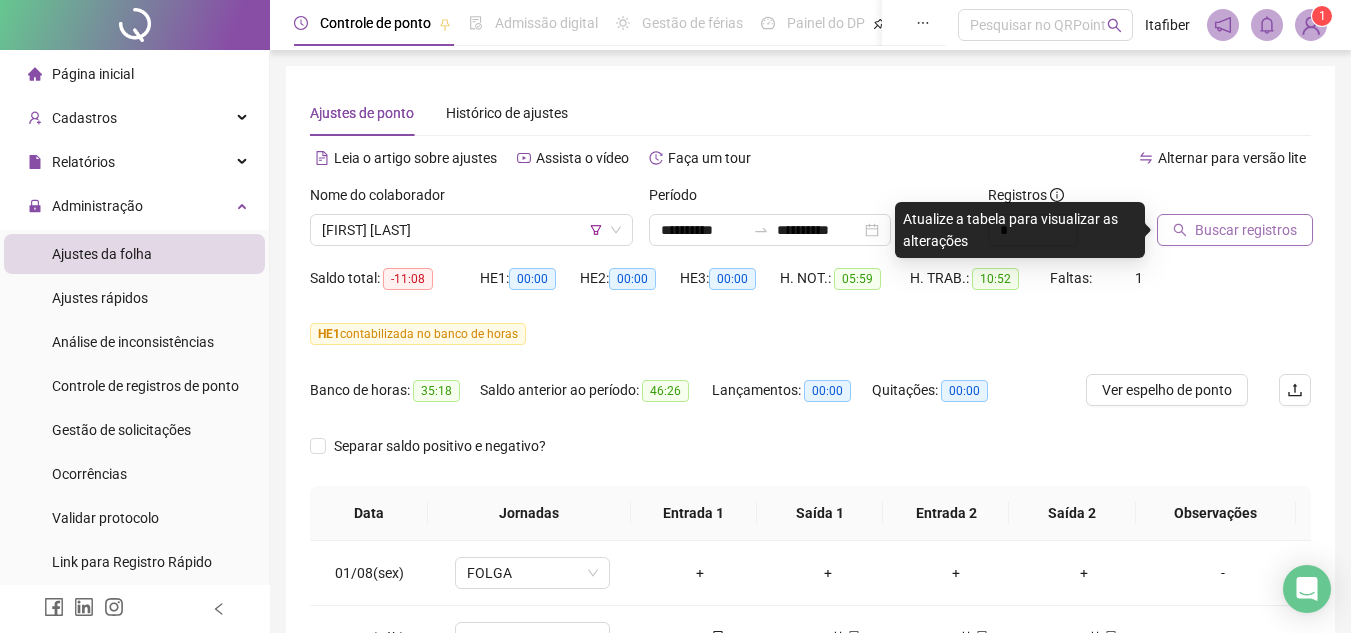 click on "Buscar registros" at bounding box center [1235, 230] 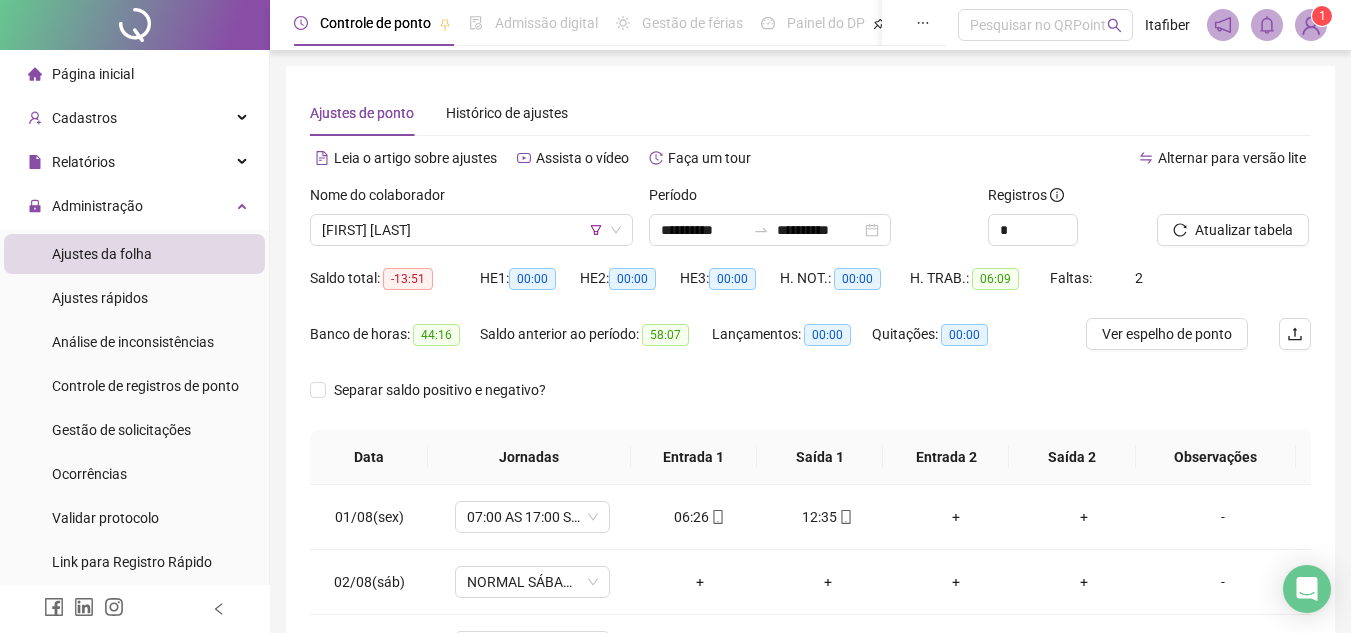scroll, scrollTop: 222, scrollLeft: 0, axis: vertical 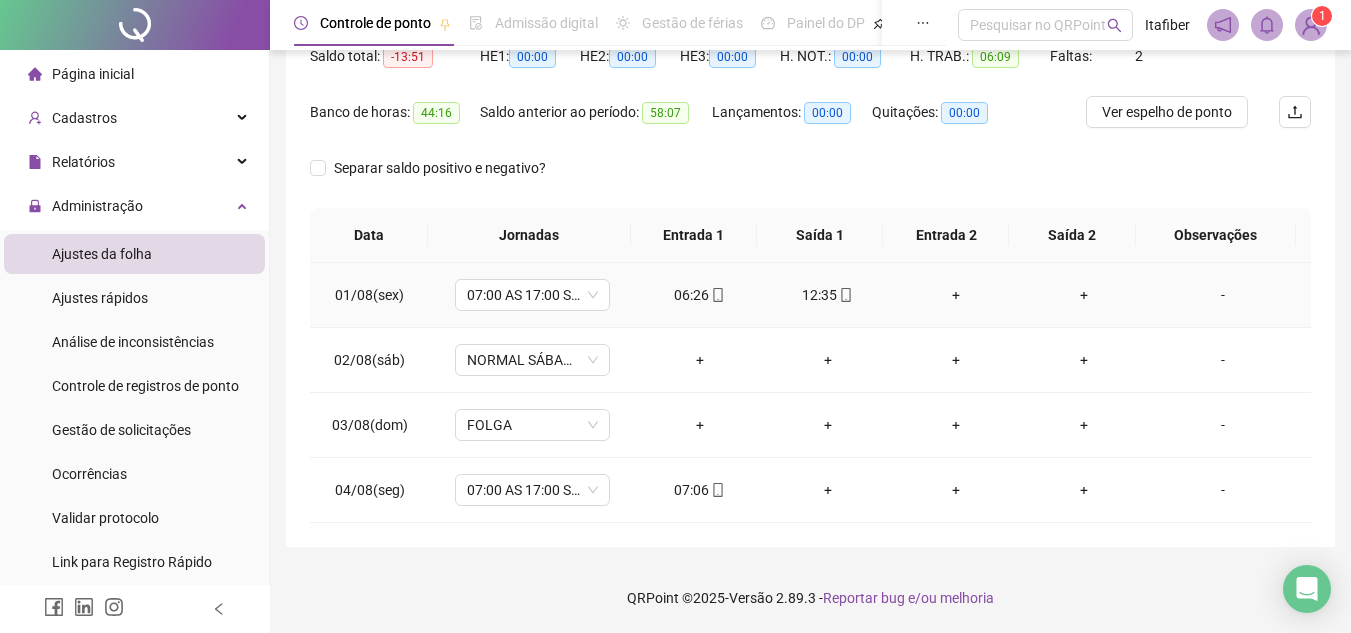 click on "12:35" at bounding box center [828, 295] 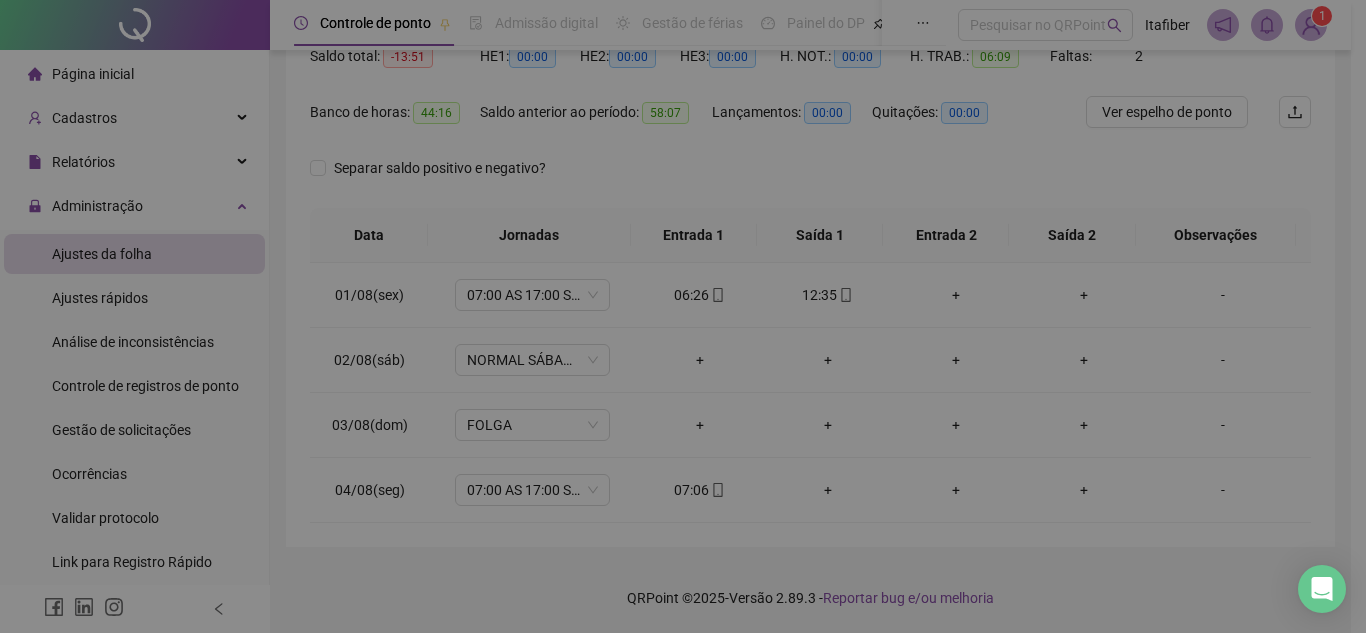 type on "**********" 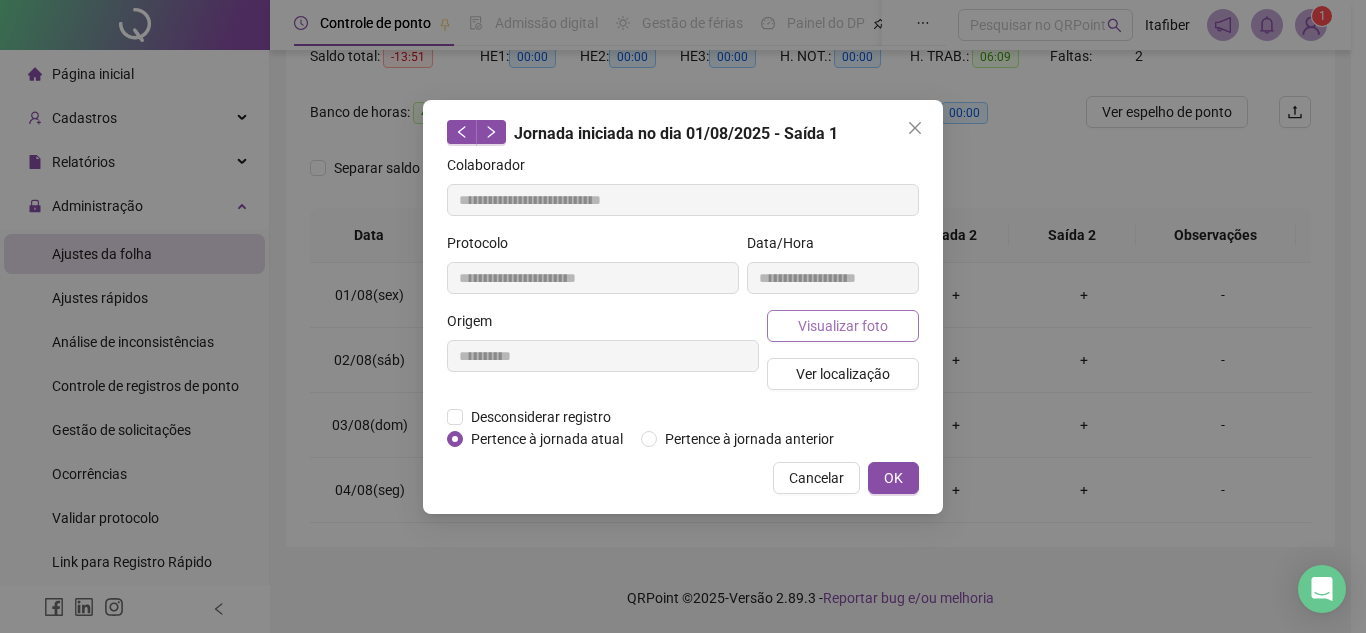 click on "Visualizar foto" at bounding box center (843, 326) 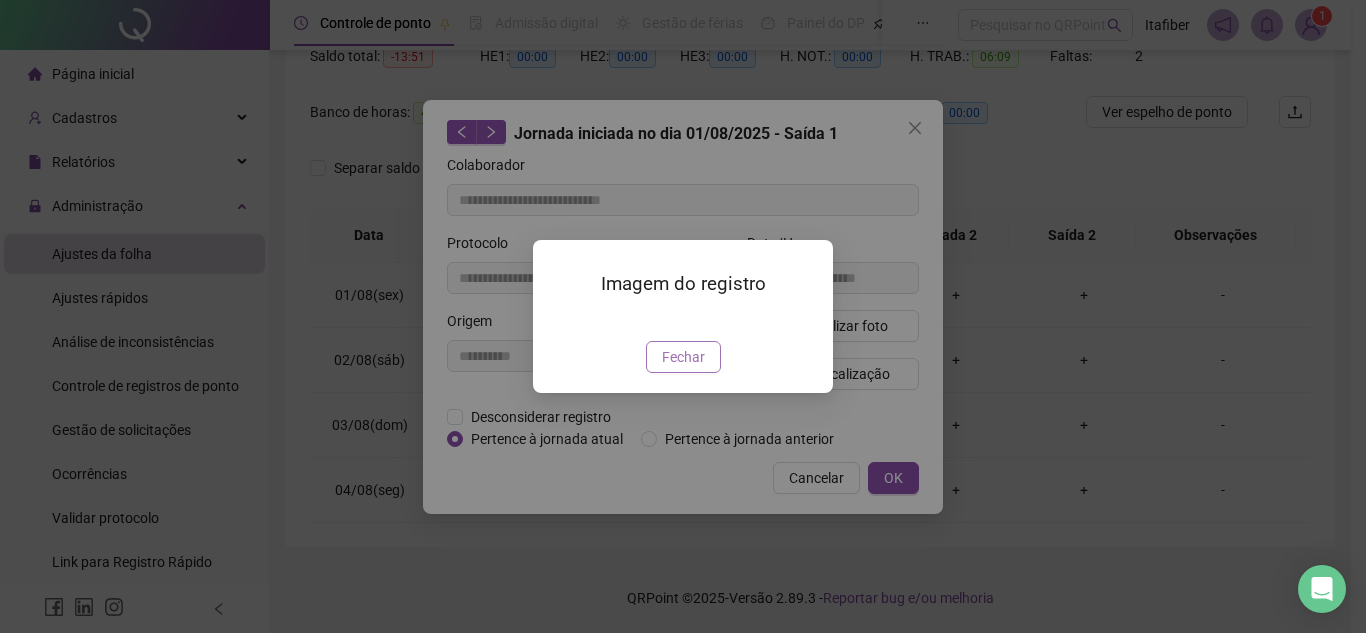 click on "Fechar" at bounding box center (683, 357) 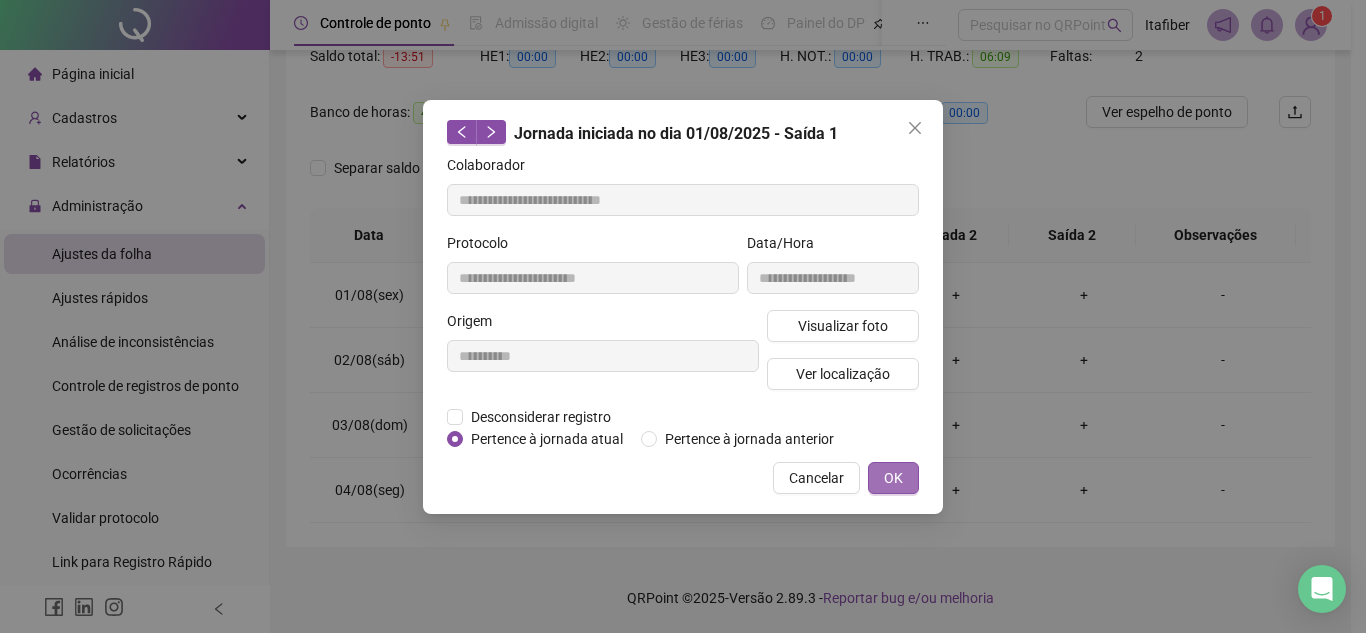 drag, startPoint x: 920, startPoint y: 458, endPoint x: 910, endPoint y: 468, distance: 14.142136 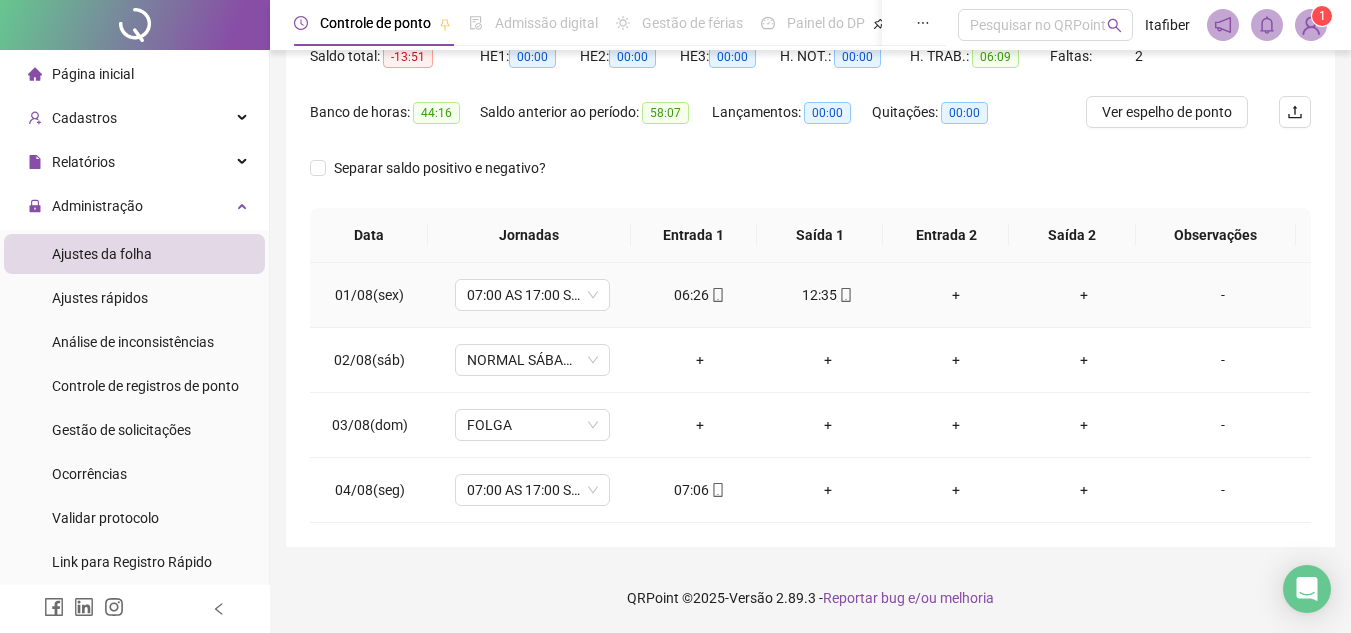 click on "-" at bounding box center [1223, 295] 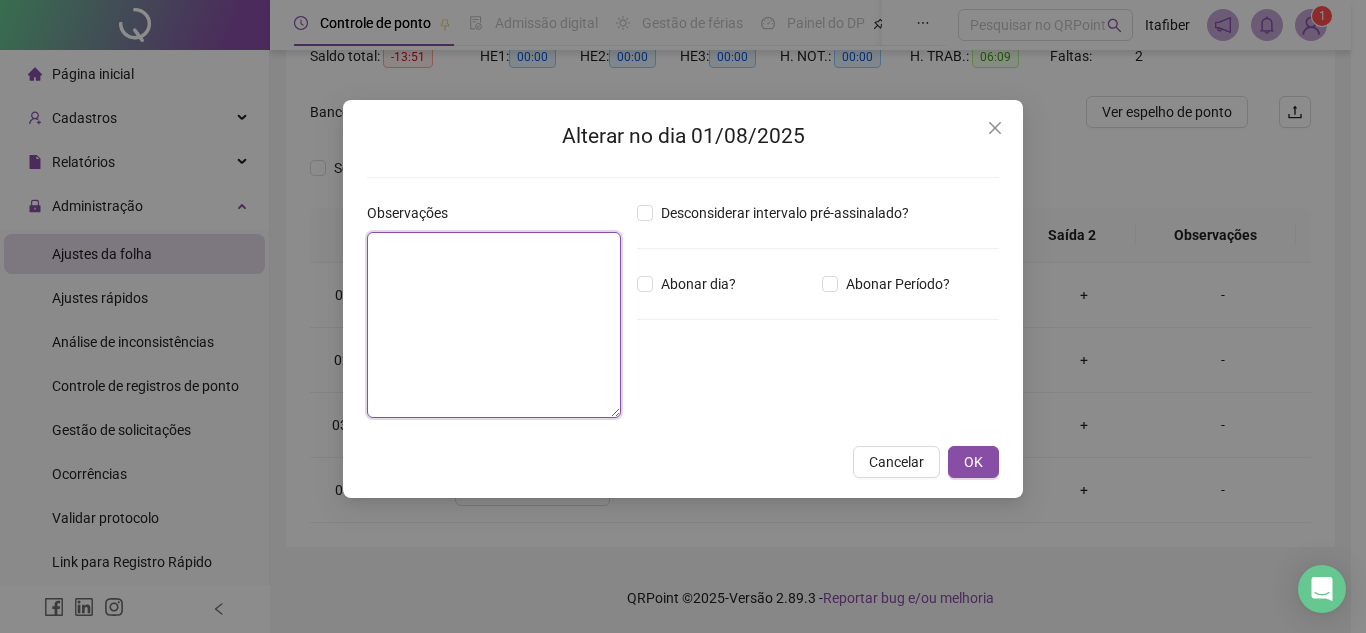 click at bounding box center [494, 325] 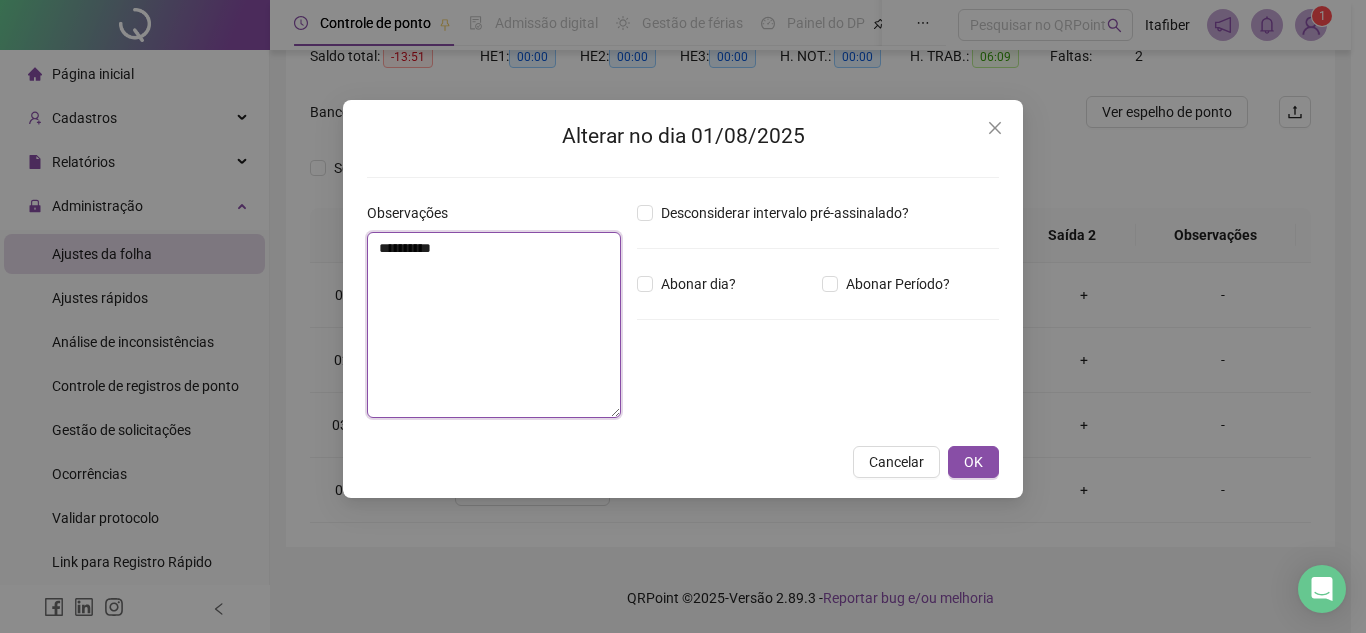 type on "**********" 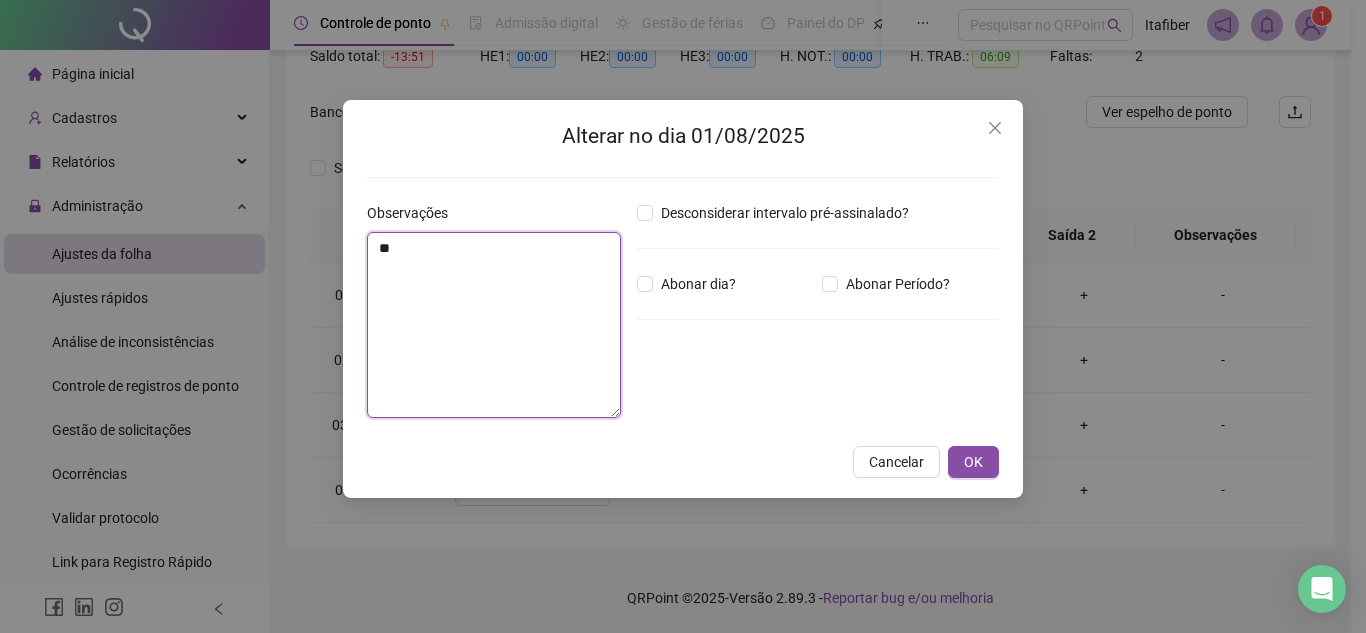 type on "*" 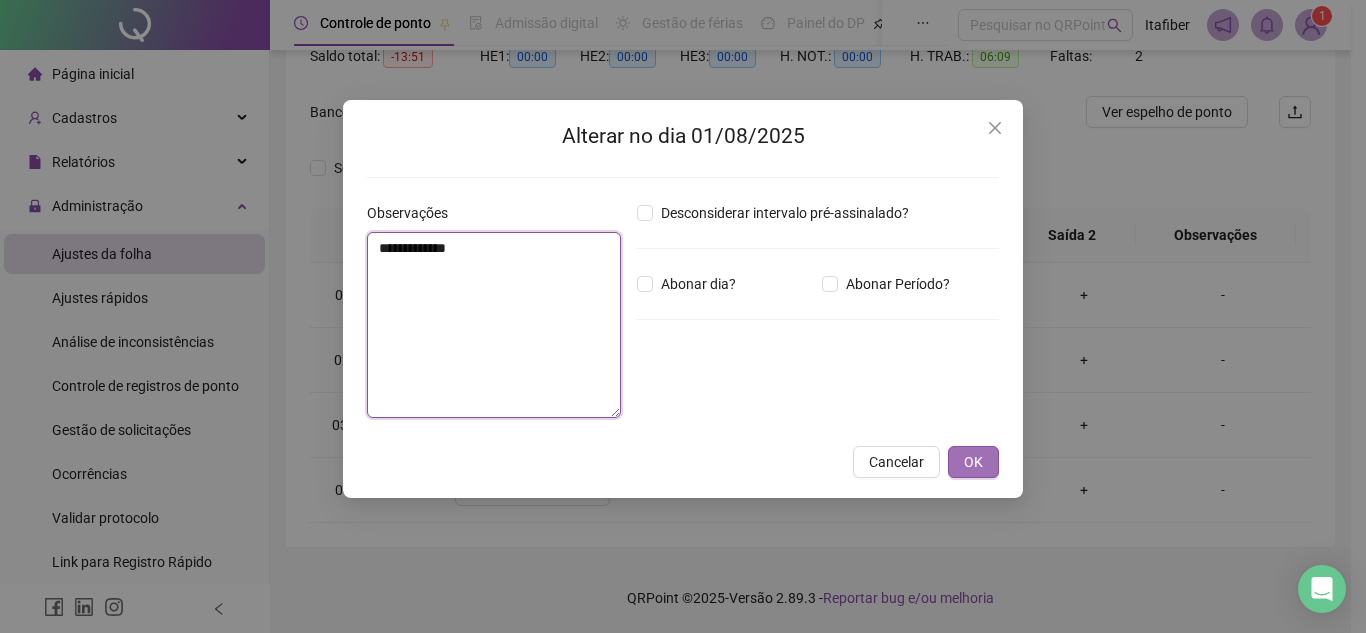 type on "**********" 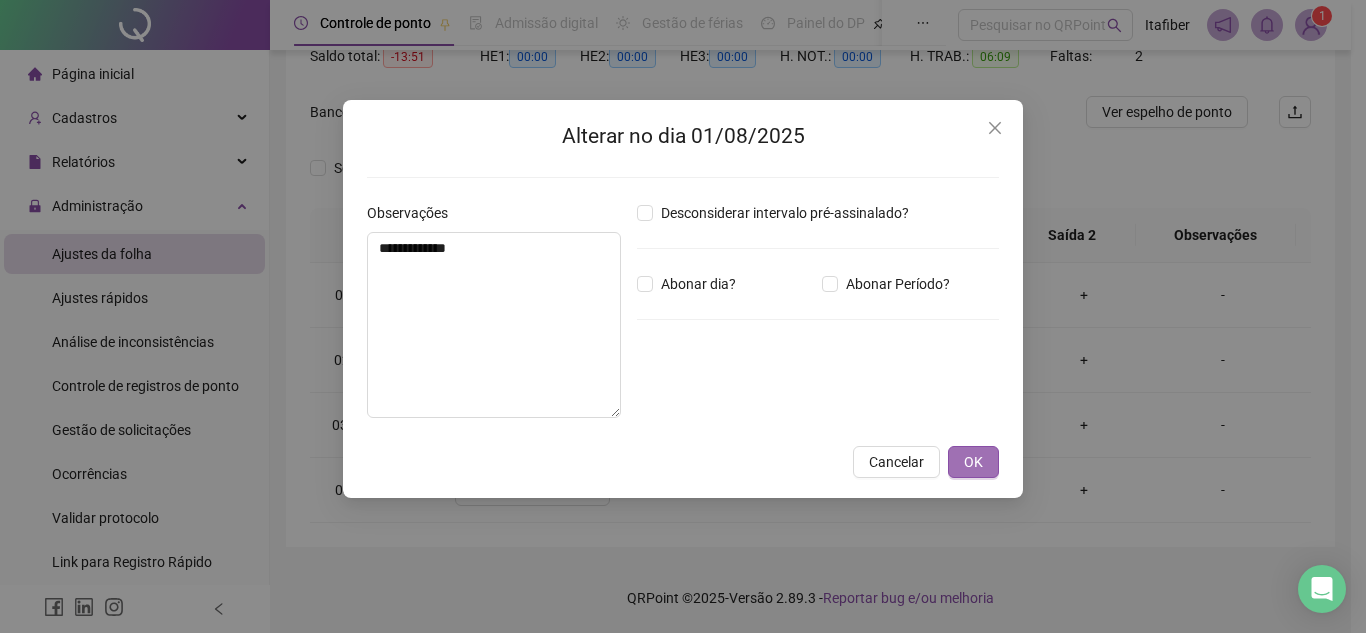 click on "OK" at bounding box center (973, 462) 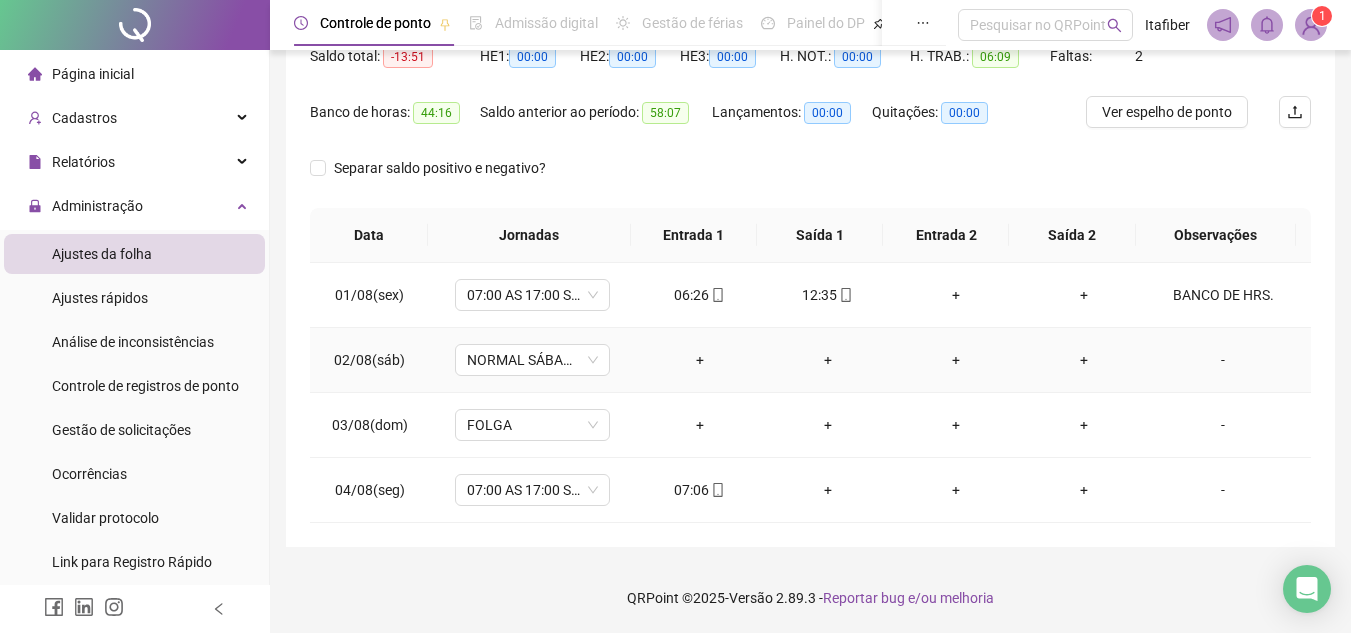 click on "-" at bounding box center (1223, 360) 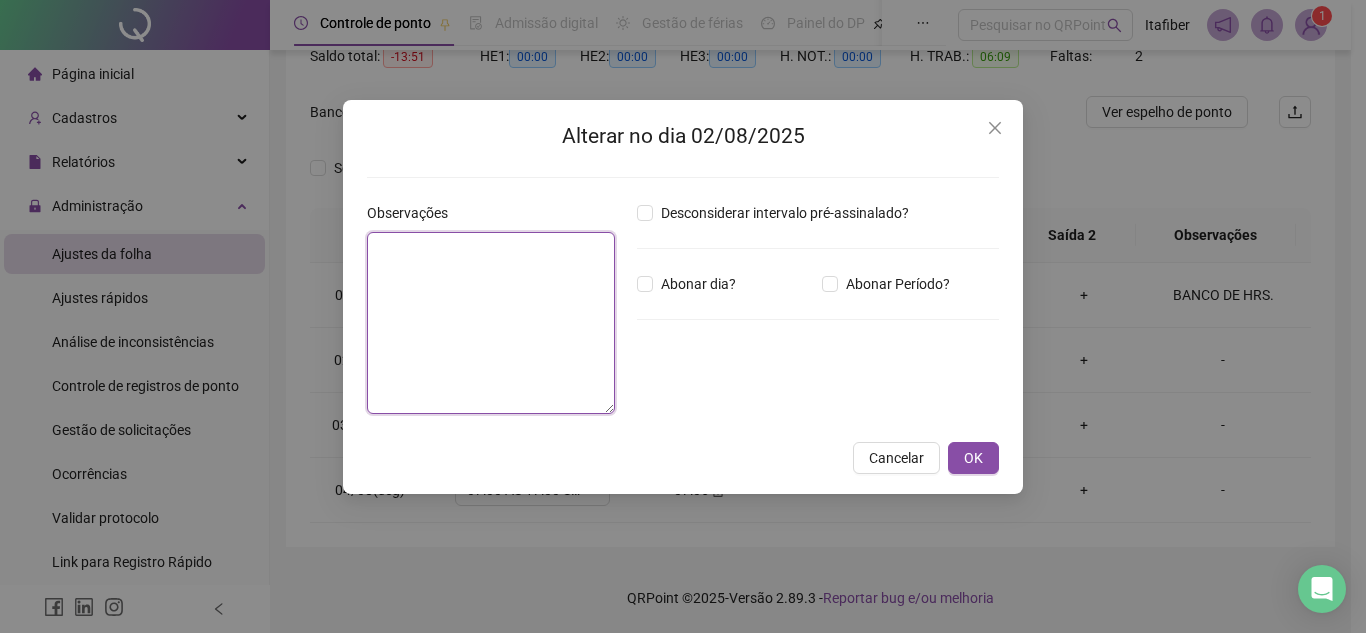 click at bounding box center [491, 323] 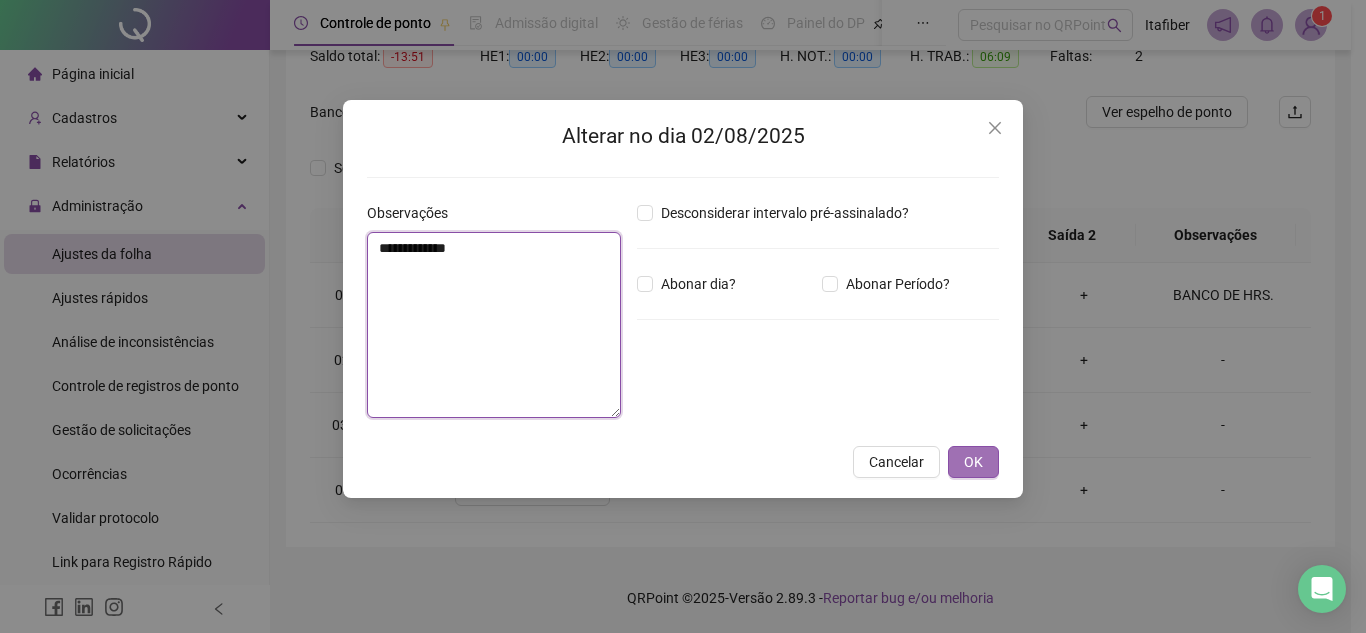 type on "**********" 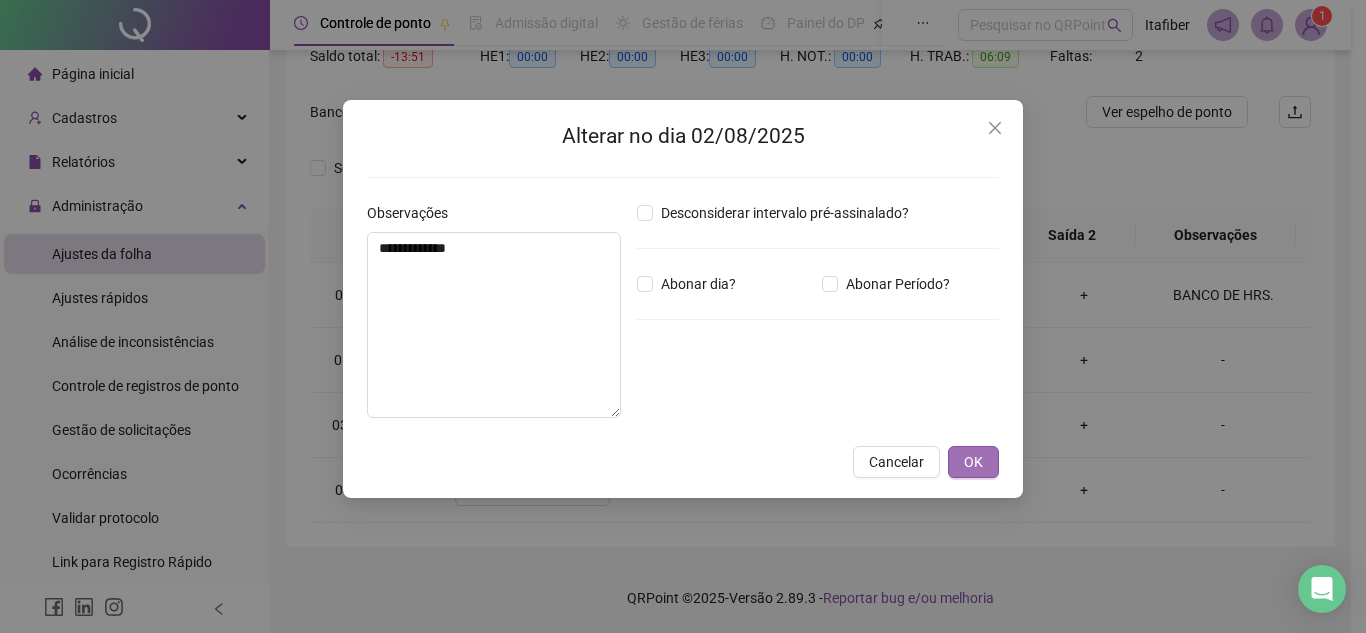 click on "OK" at bounding box center [973, 462] 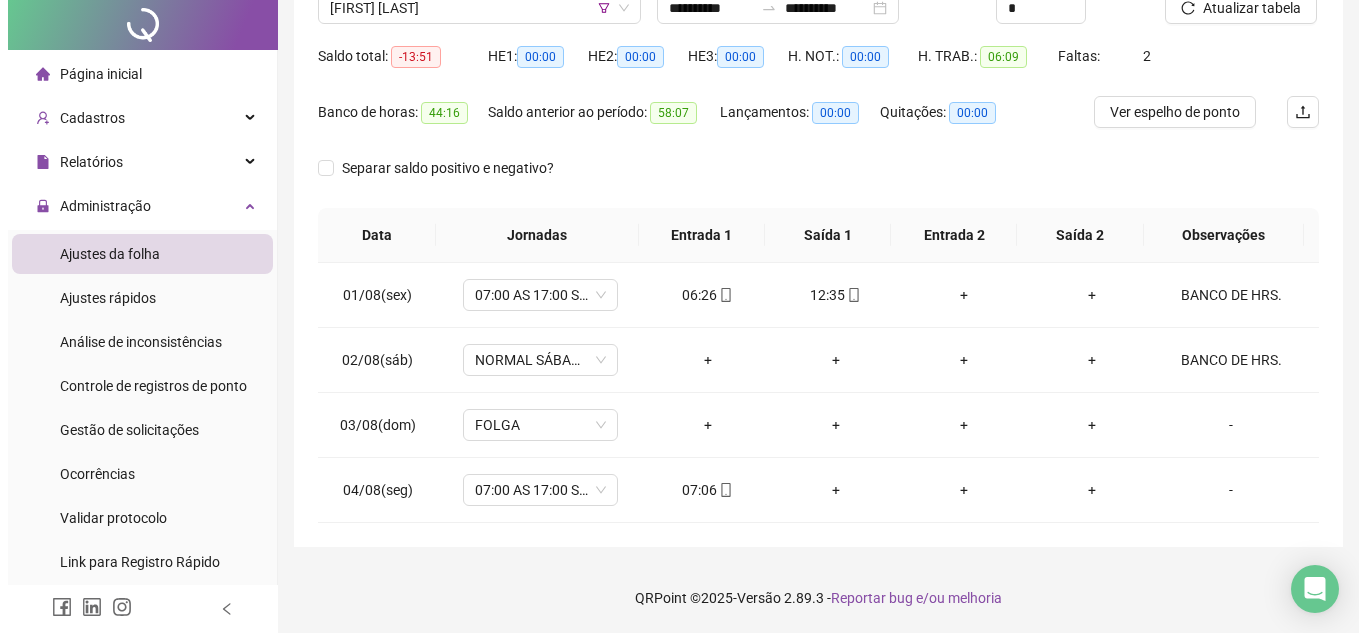 scroll, scrollTop: 0, scrollLeft: 0, axis: both 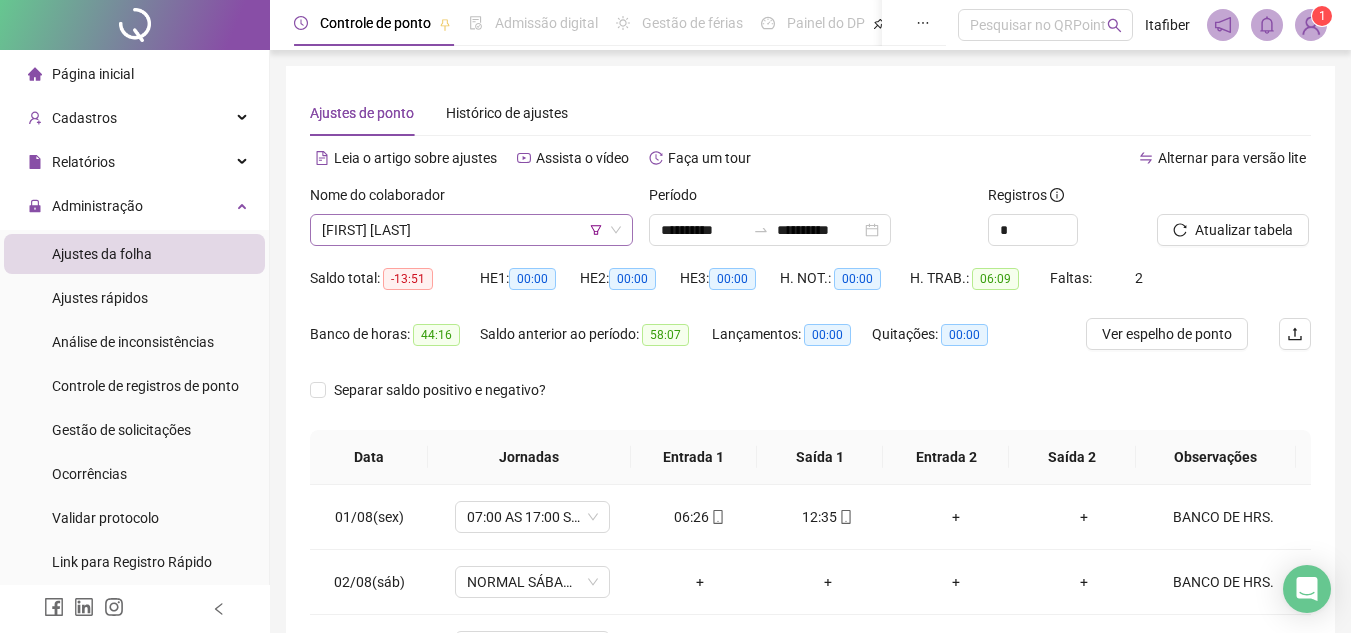click on "[FIRST] [LAST]" at bounding box center (471, 230) 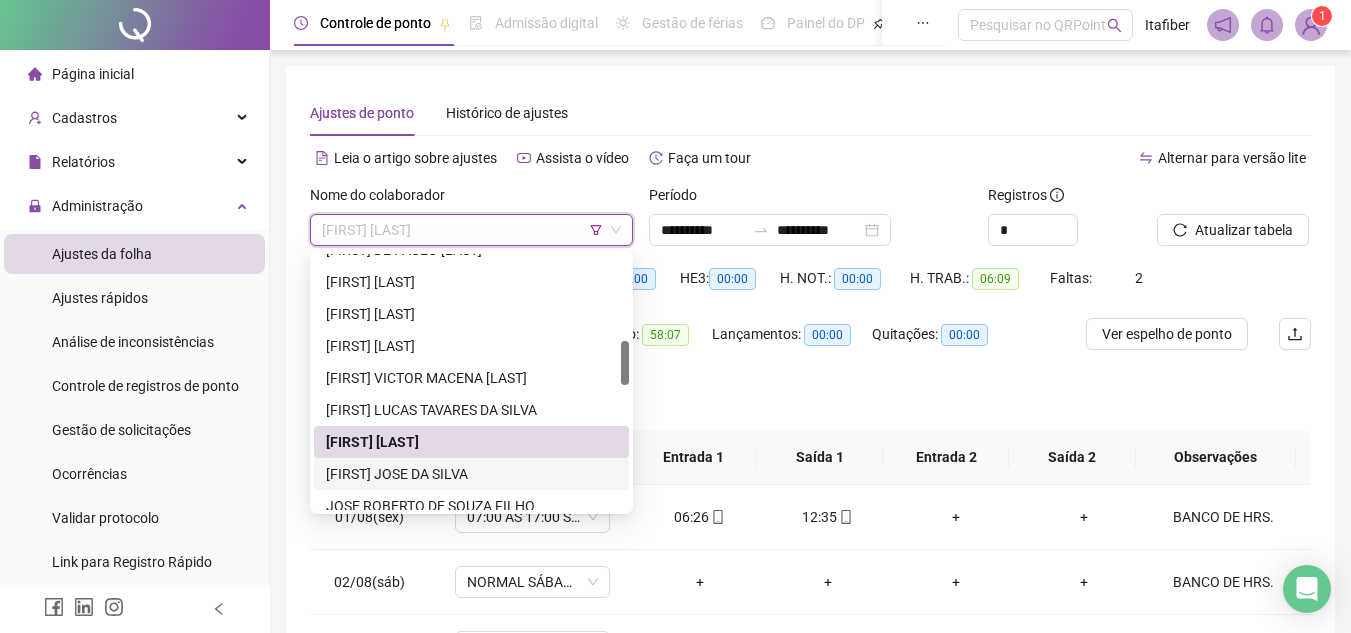 click on "[FIRST] JOSE DA SILVA" at bounding box center (471, 474) 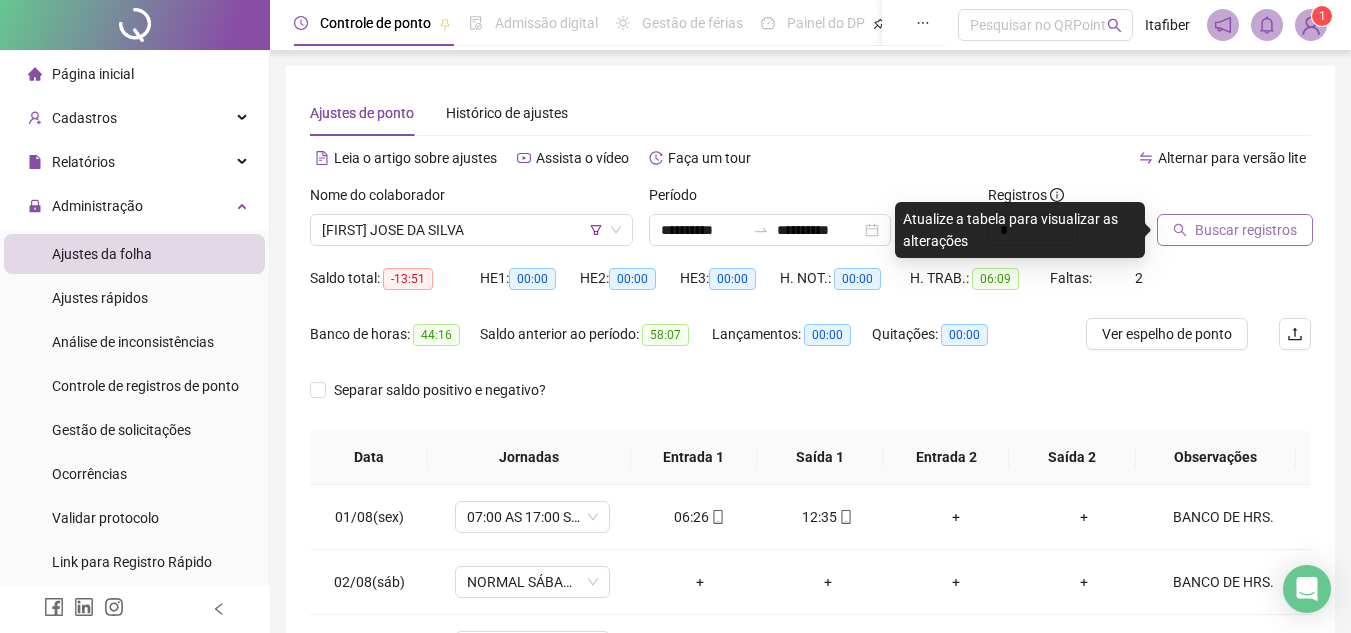 click on "Buscar registros" at bounding box center [1246, 230] 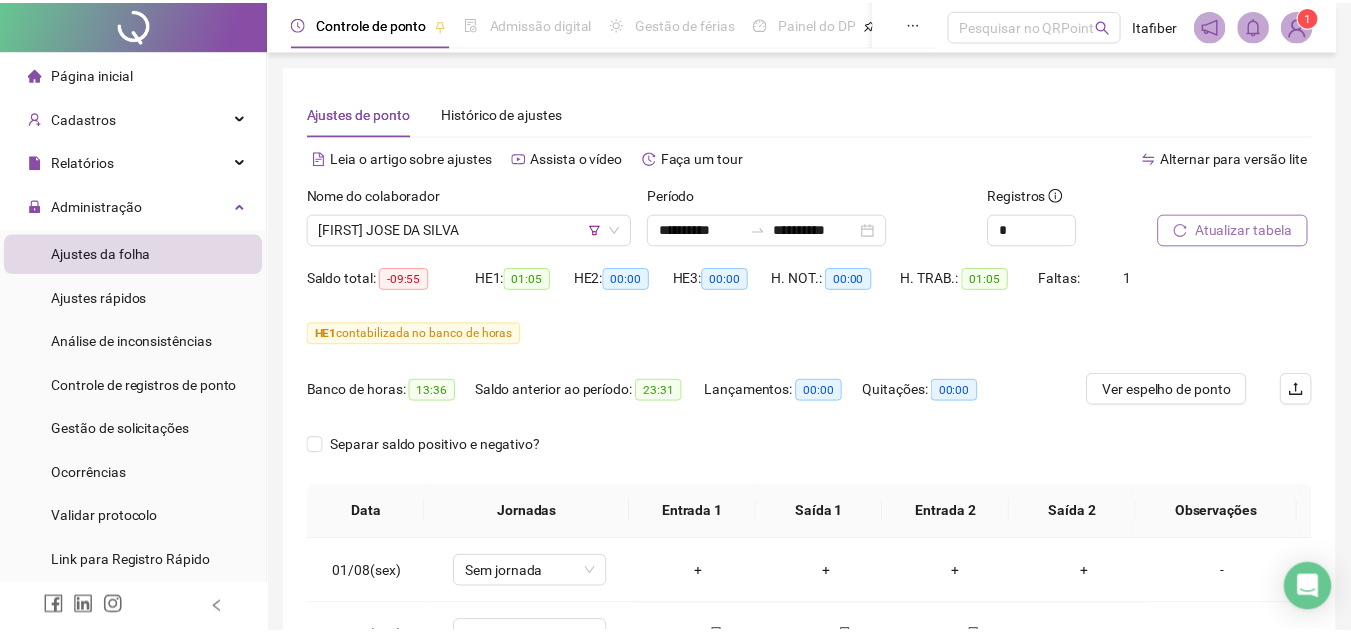scroll, scrollTop: 278, scrollLeft: 0, axis: vertical 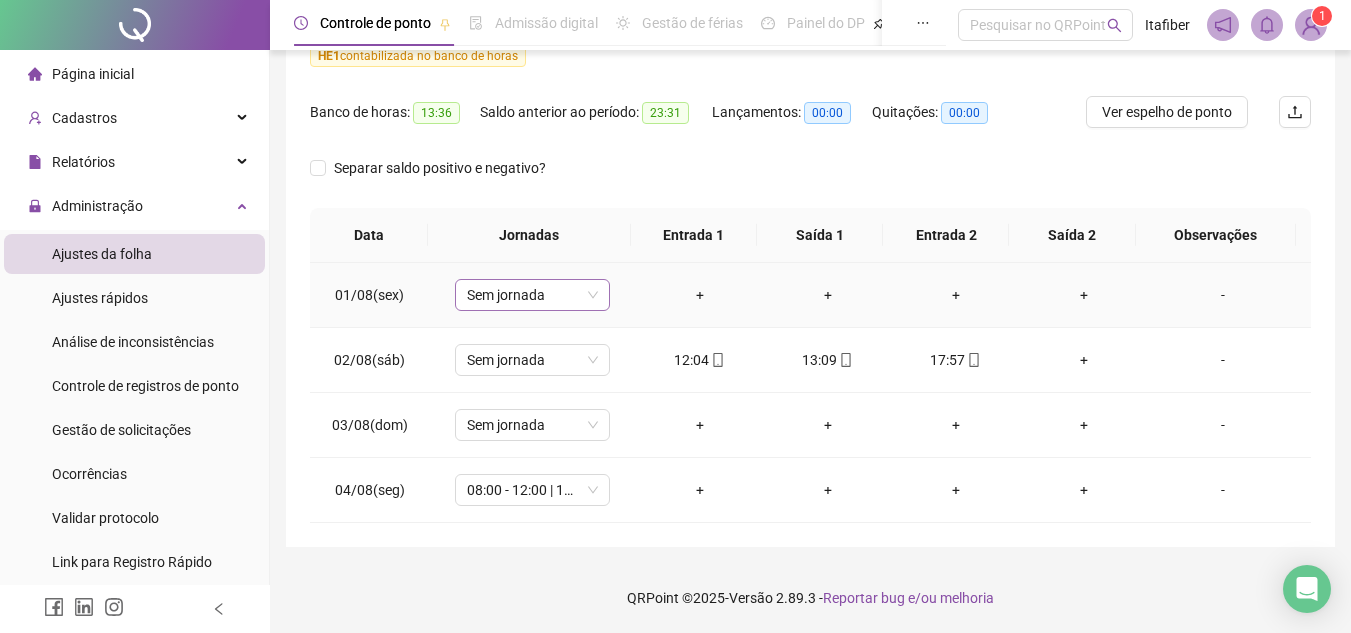 click on "Sem jornada" at bounding box center (532, 295) 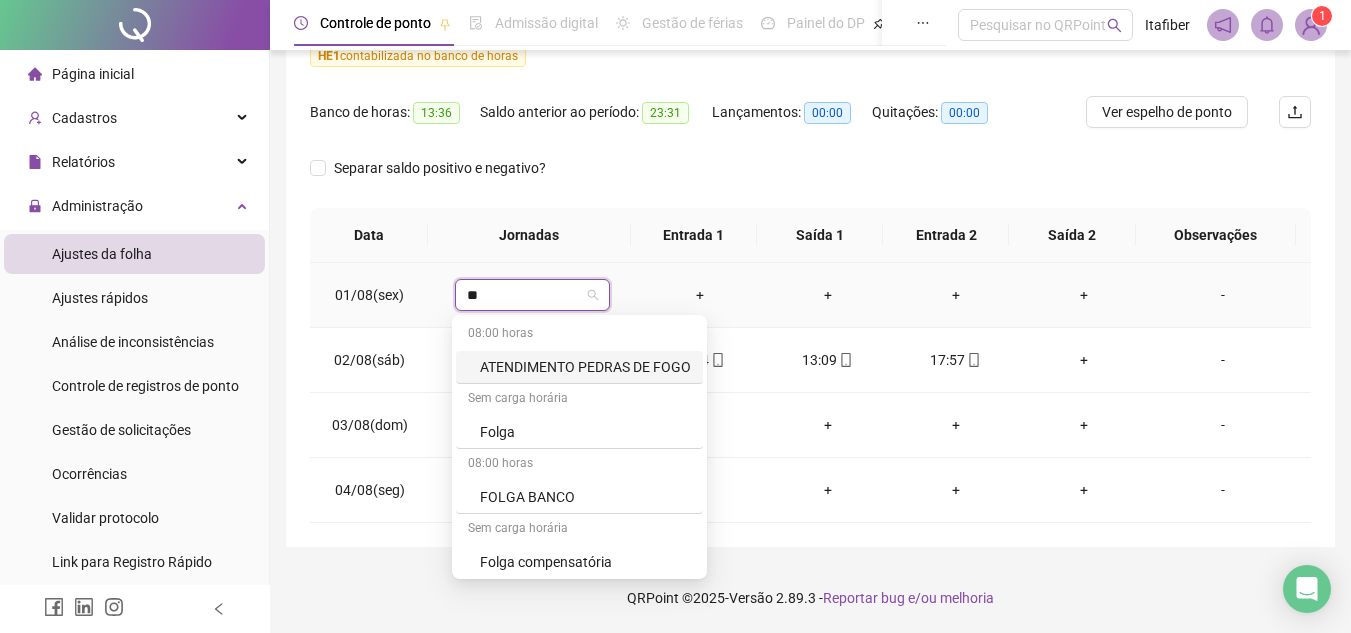 type on "***" 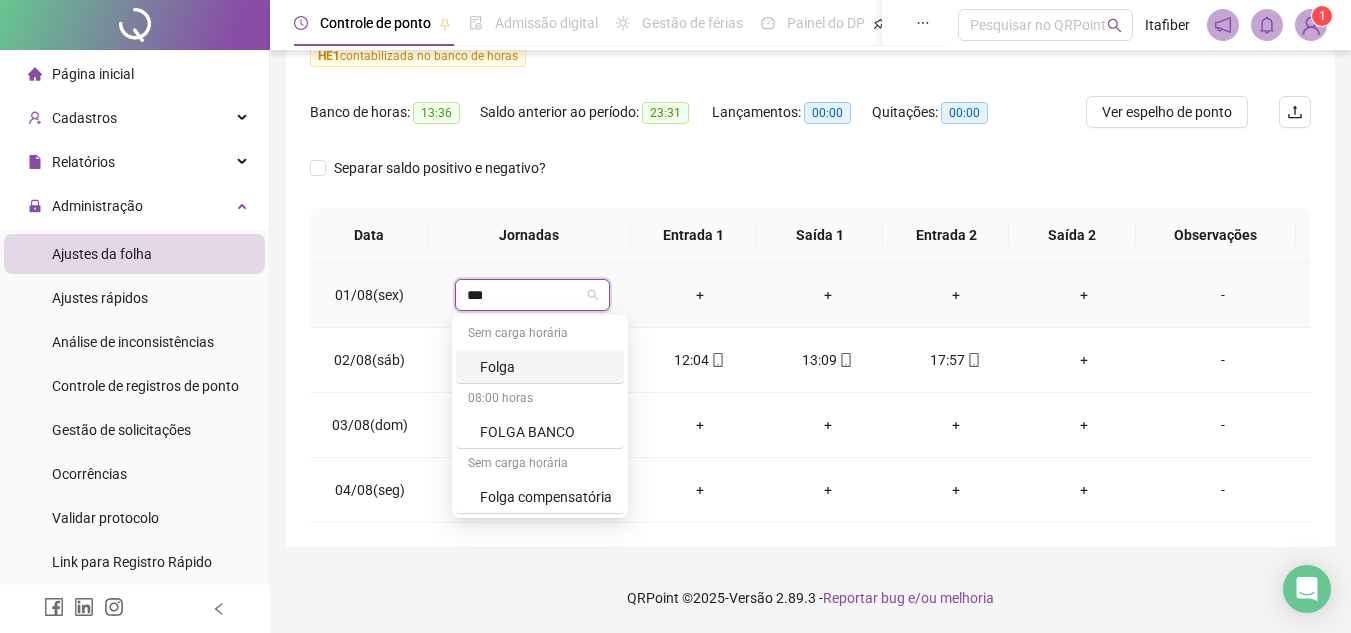 click on "Folga" at bounding box center (546, 367) 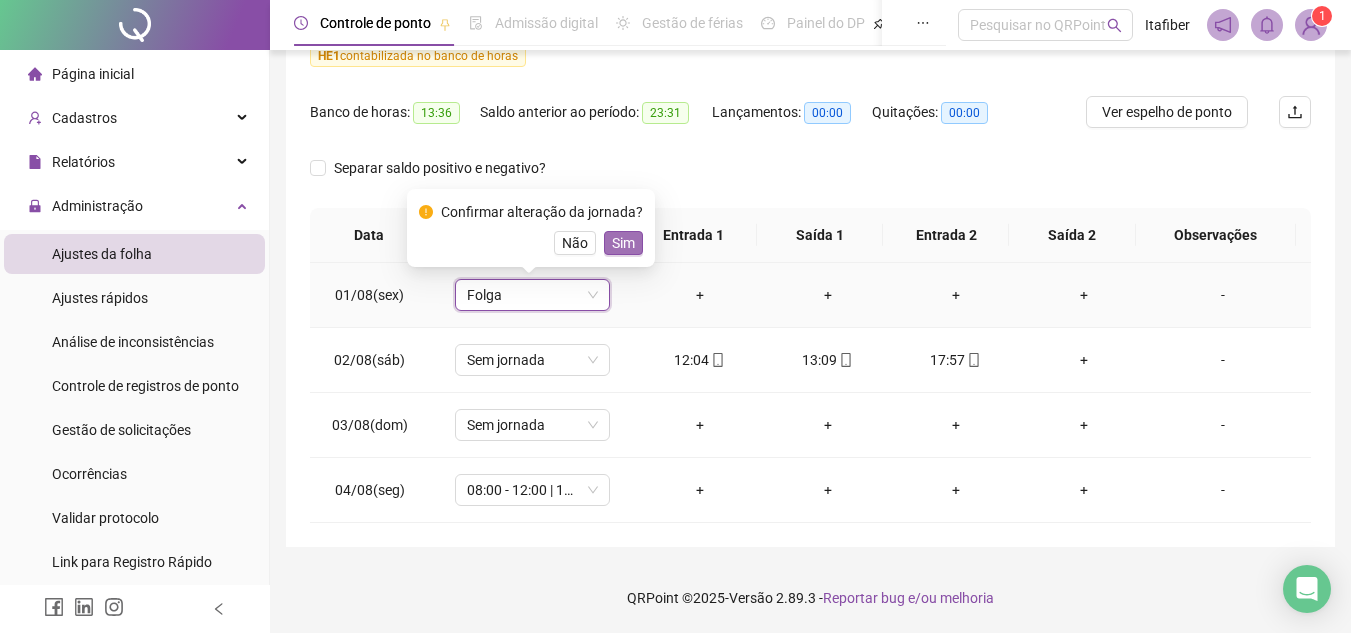 click on "Sim" at bounding box center (623, 243) 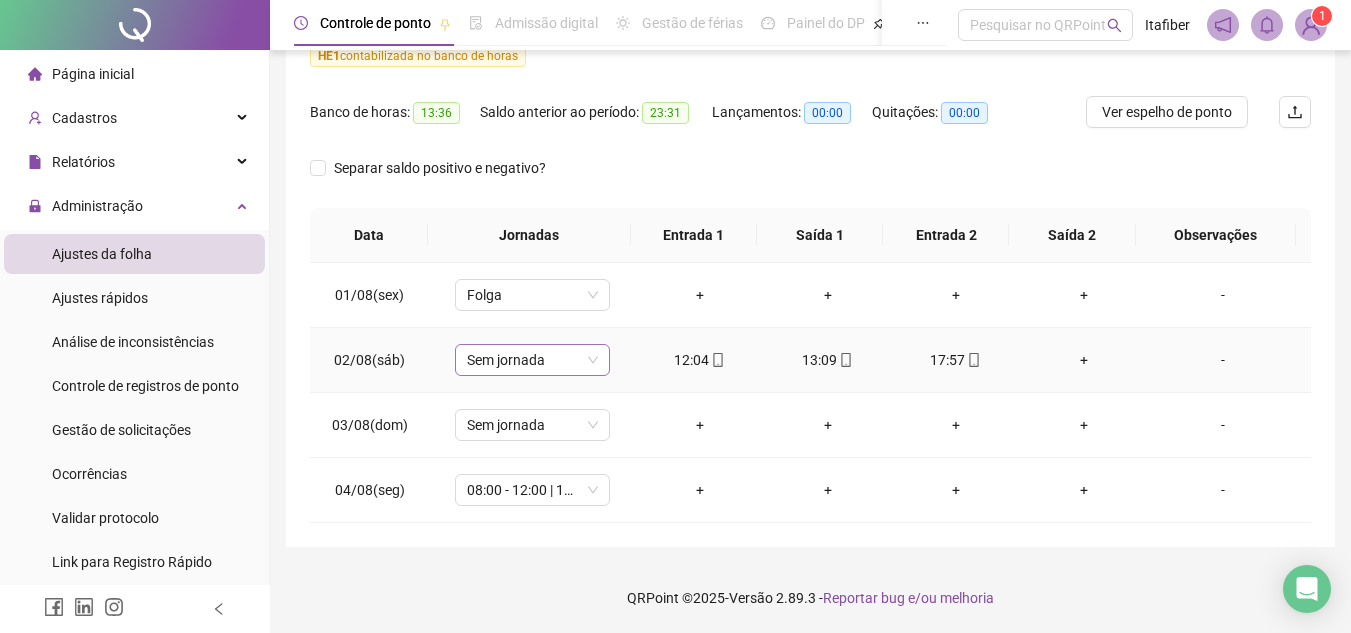 click on "Sem jornada" at bounding box center [532, 360] 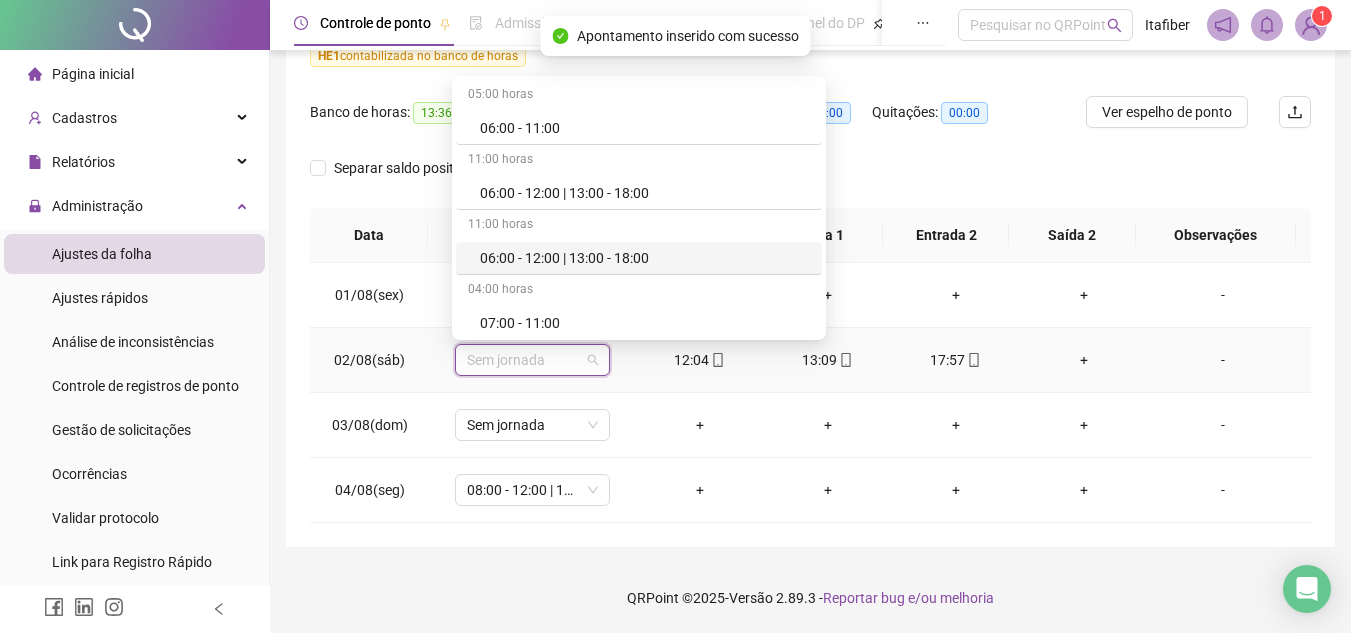 click on "06:00 - 12:00 | 13:00 - 18:00" at bounding box center [645, 258] 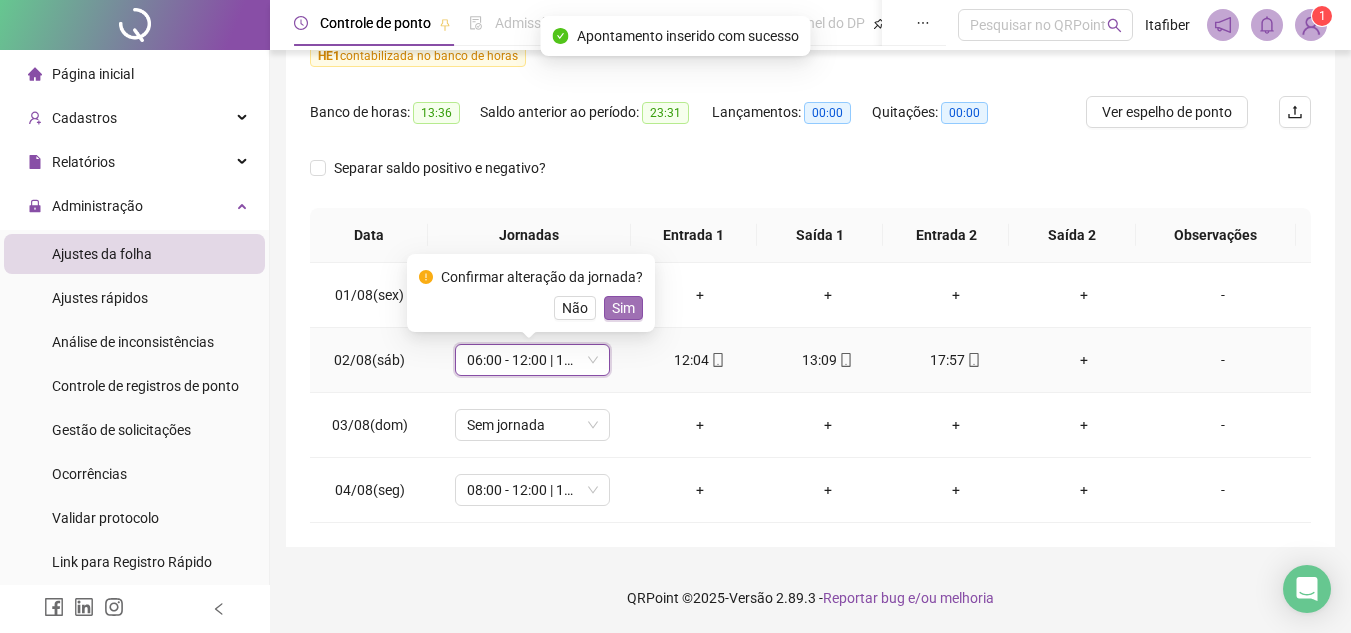 click on "Sim" at bounding box center [623, 308] 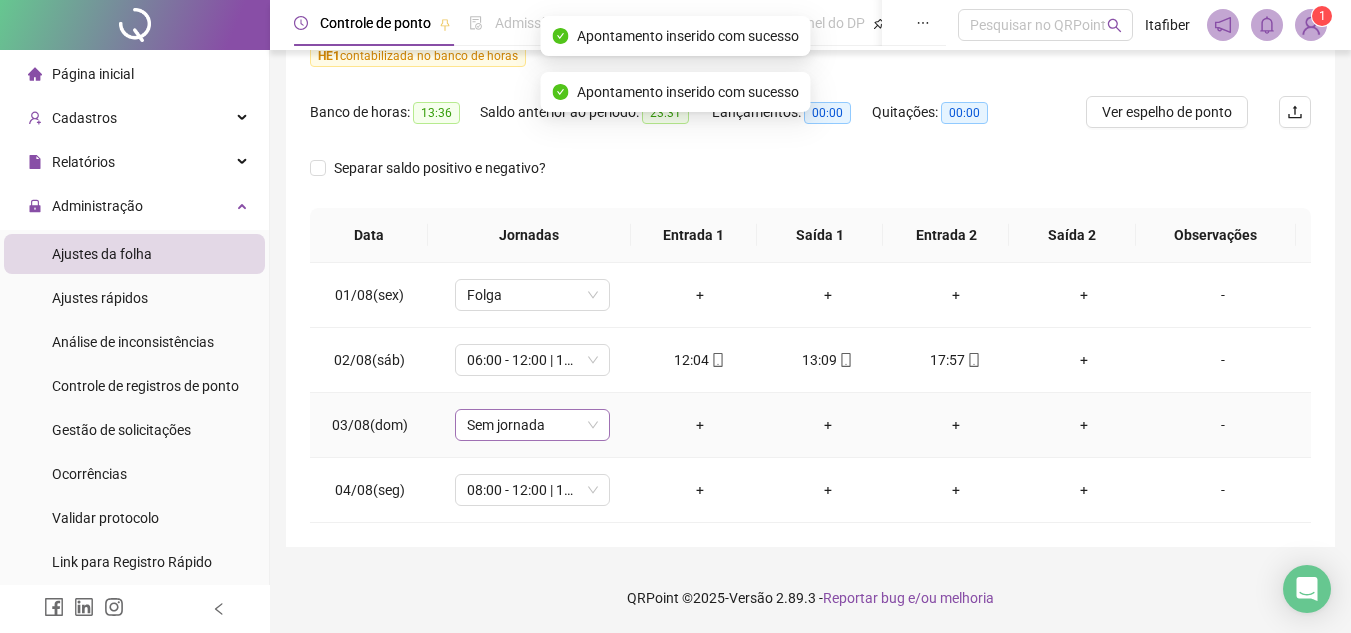 click on "Sem jornada" at bounding box center [532, 425] 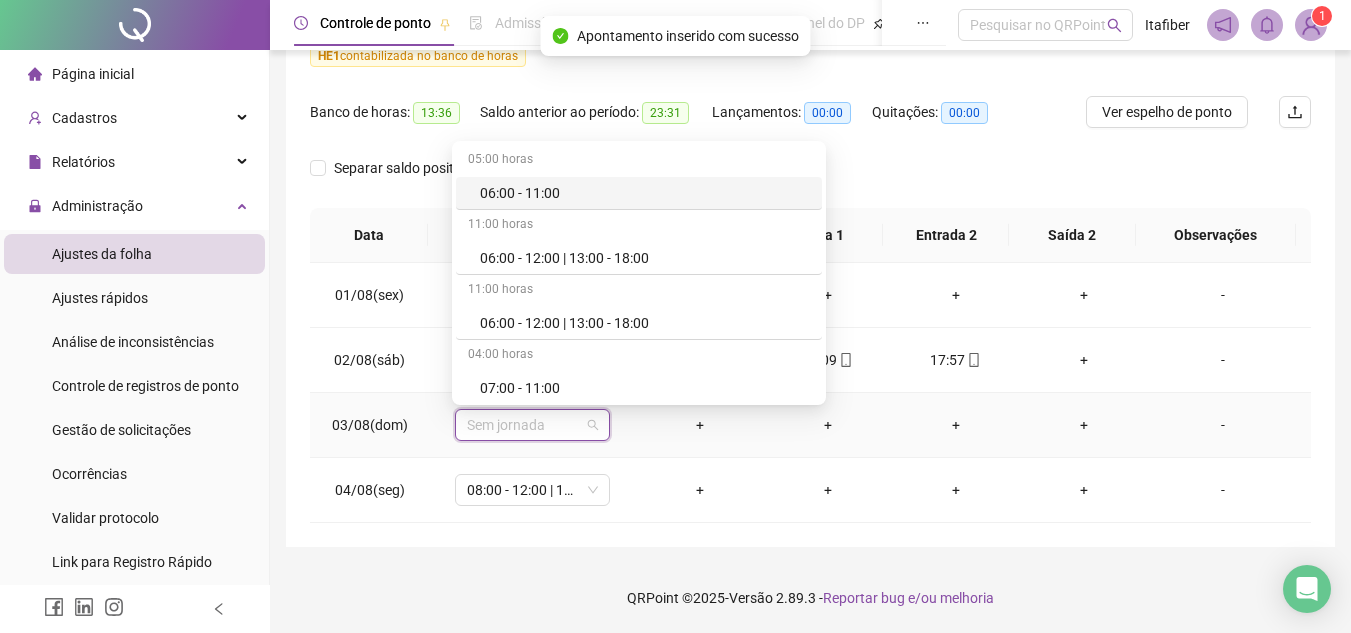 type on "*" 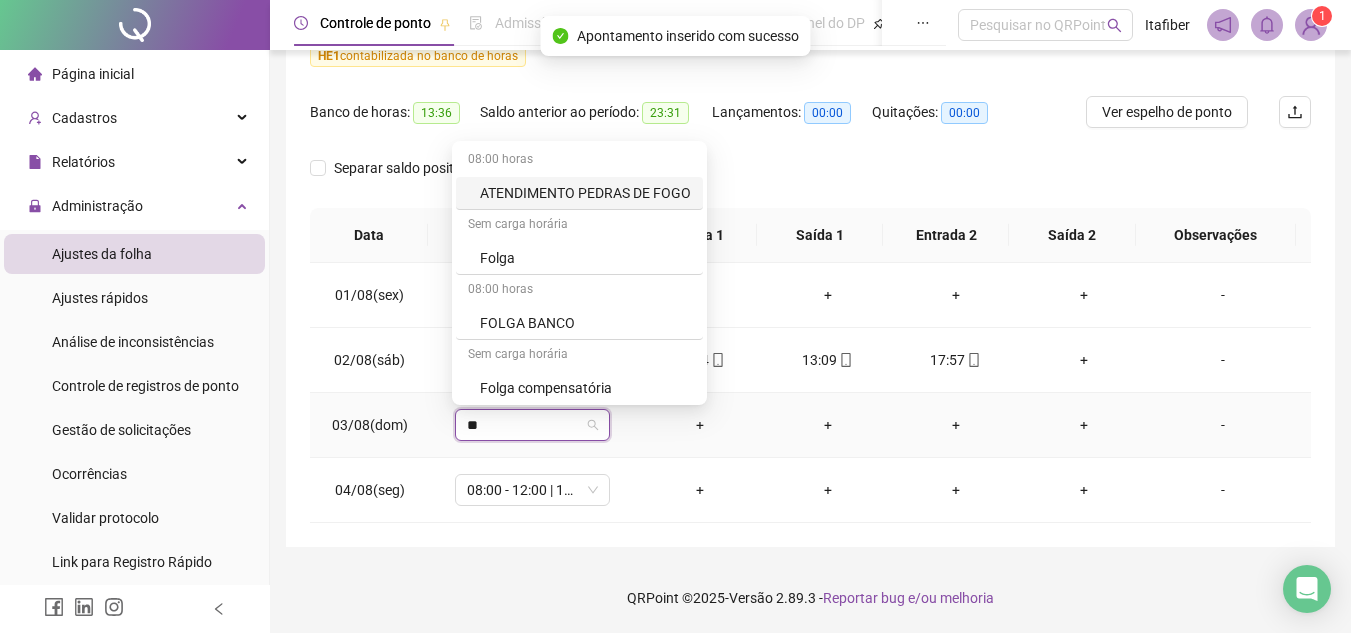 type on "***" 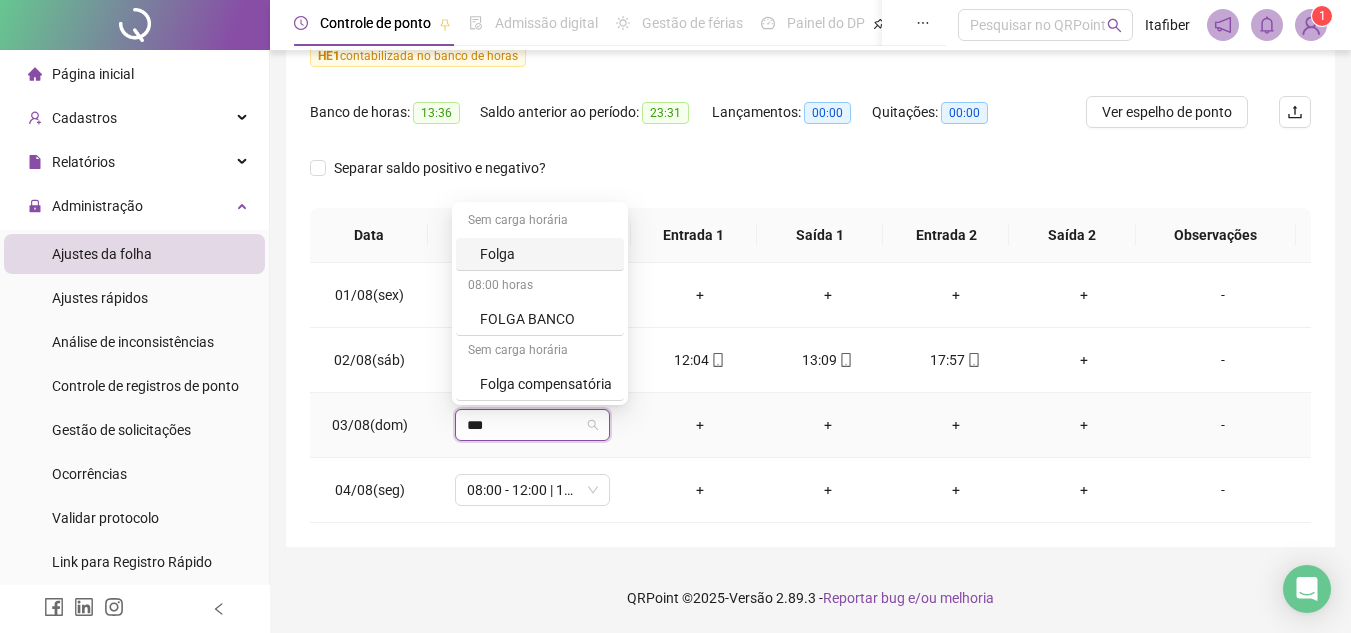 click on "Folga" at bounding box center [546, 254] 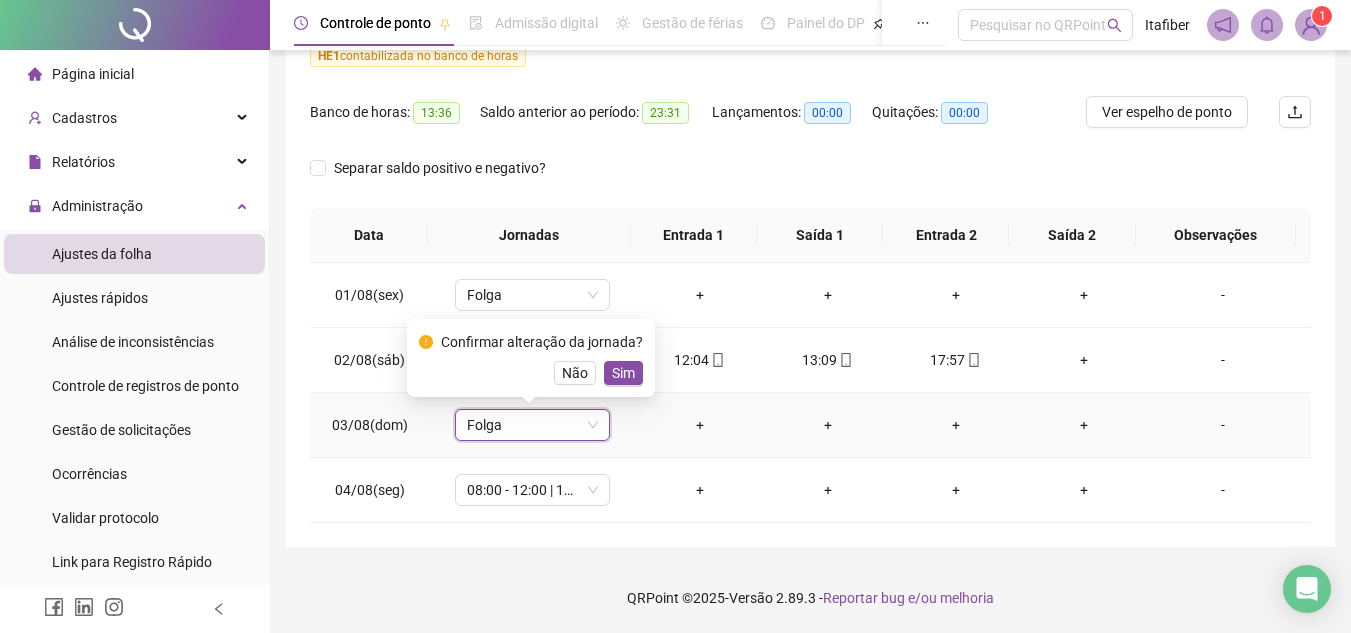 drag, startPoint x: 619, startPoint y: 382, endPoint x: 608, endPoint y: 394, distance: 16.27882 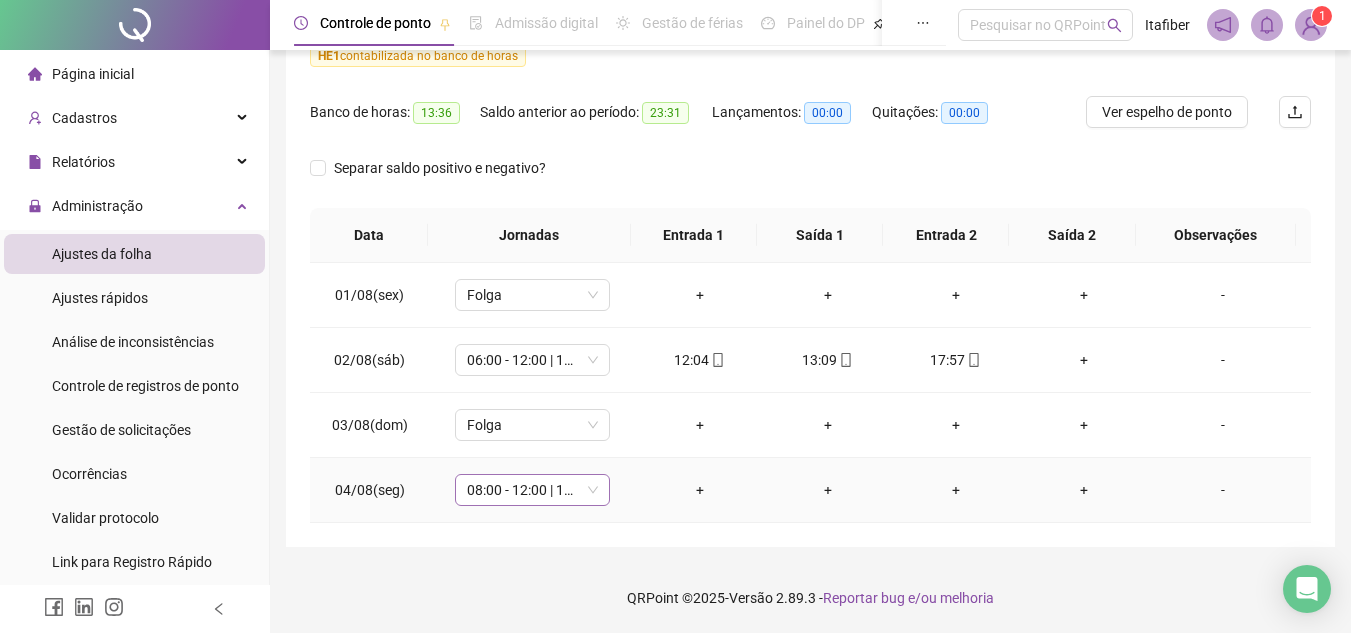 click on "08:00 - 12:00 | 13:00 - 20:00" at bounding box center [532, 490] 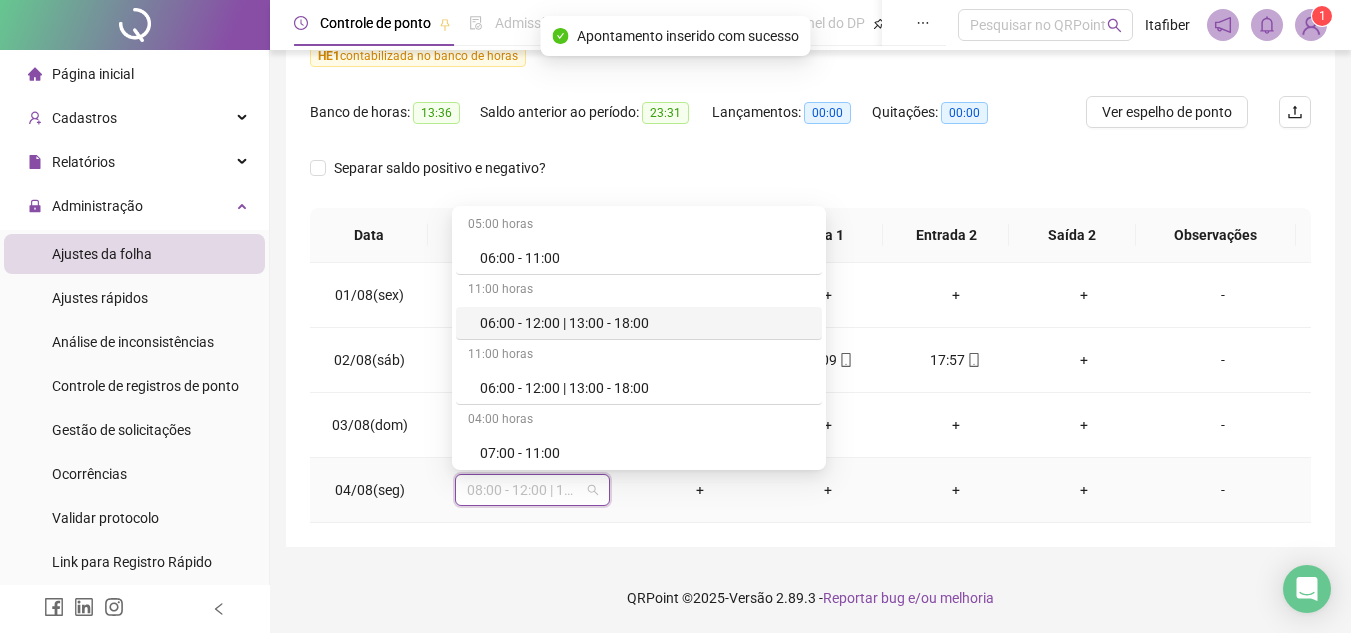 click on "06:00 - 12:00 | 13:00 - 18:00" at bounding box center (645, 323) 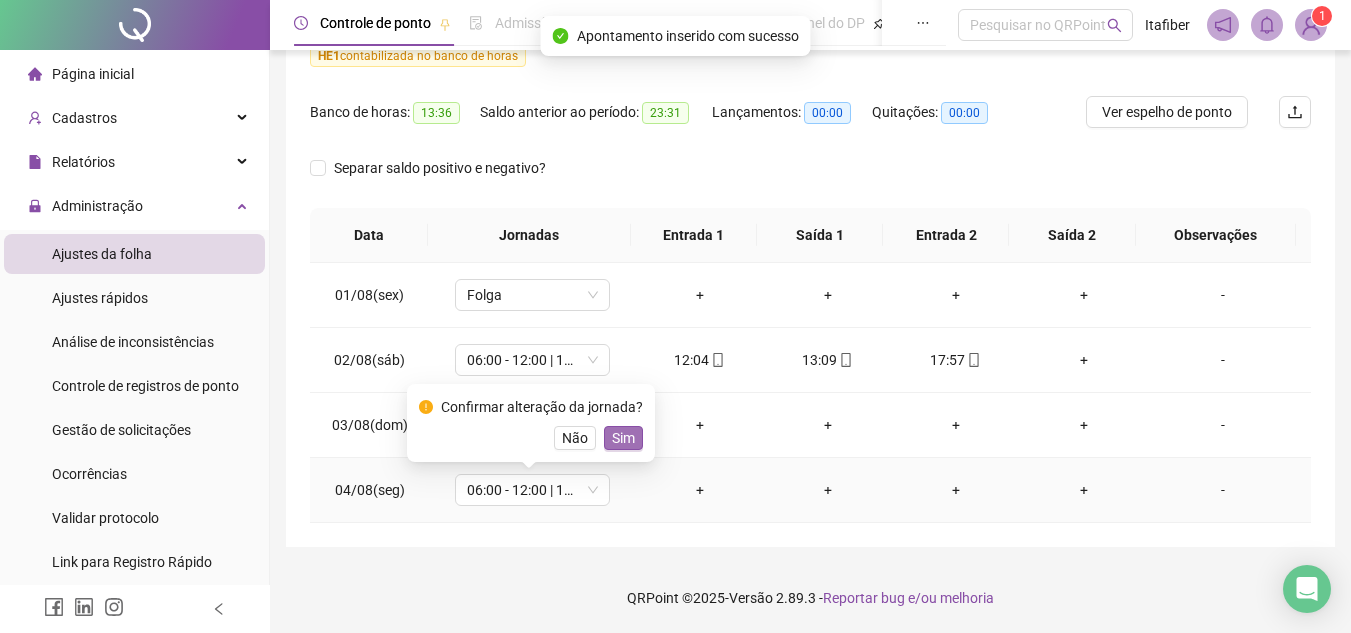click on "Sim" at bounding box center (623, 438) 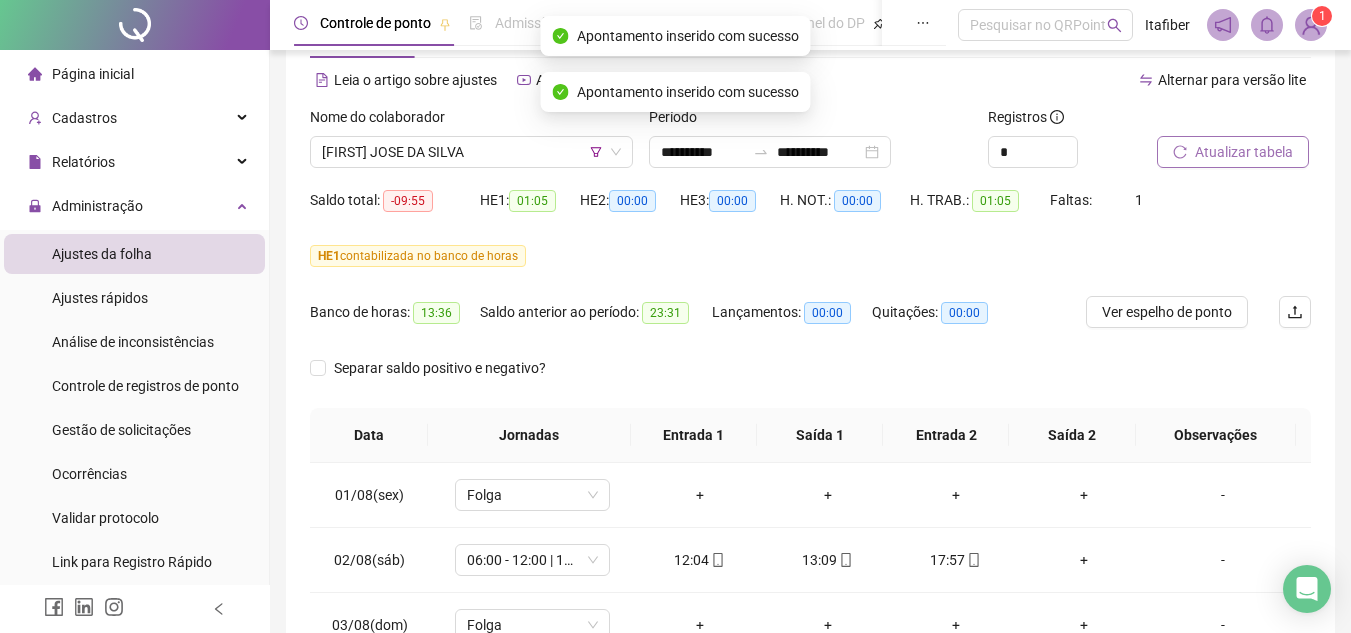 scroll, scrollTop: 0, scrollLeft: 0, axis: both 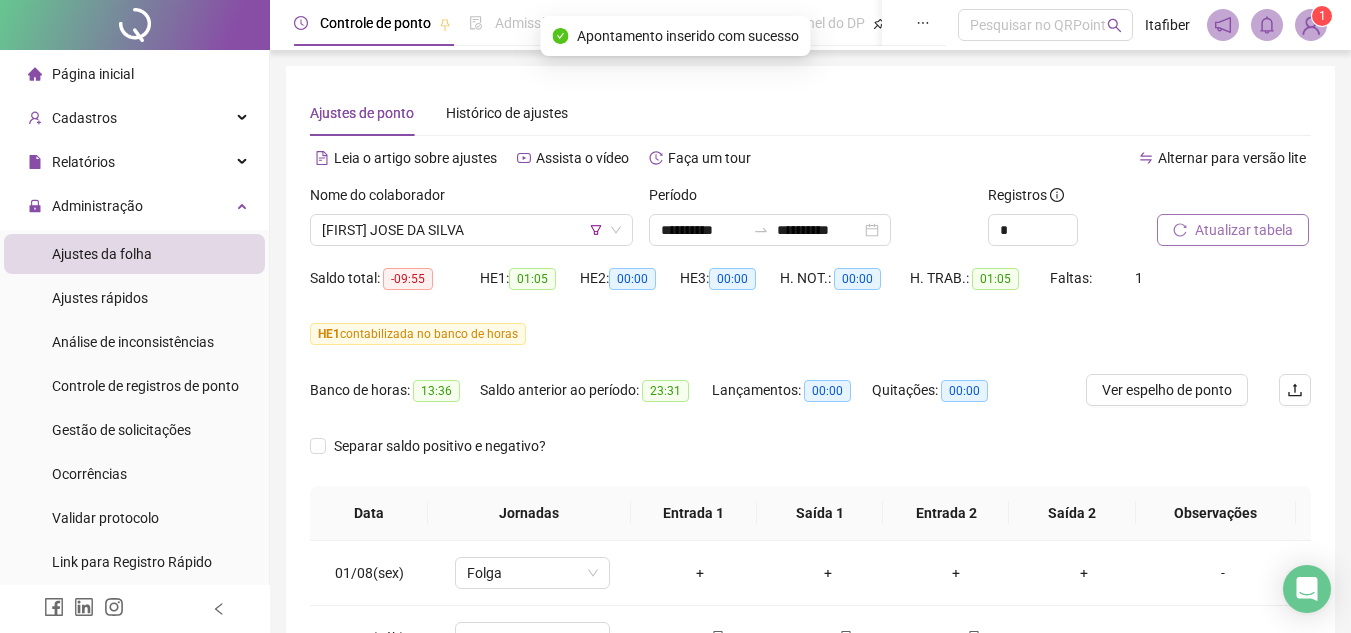 drag, startPoint x: 1227, startPoint y: 224, endPoint x: 1227, endPoint y: 238, distance: 14 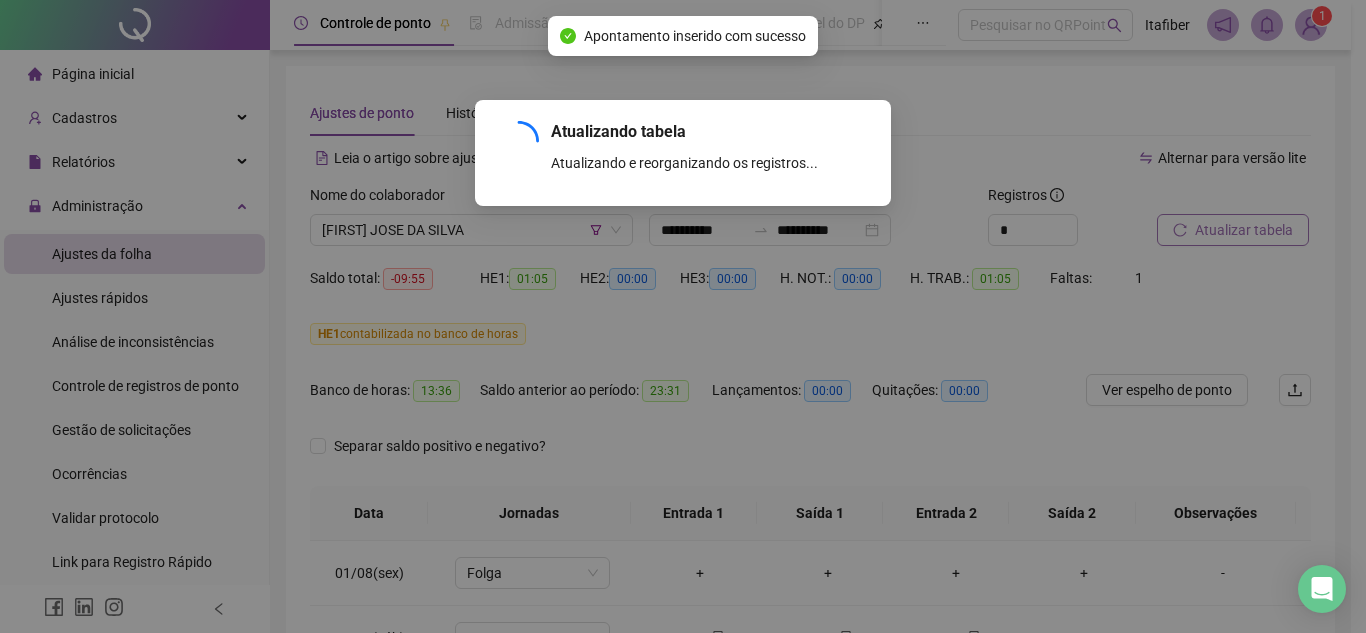 click on "Atualizando tabela Atualizando e reorganizando os registros... OK" at bounding box center (683, 316) 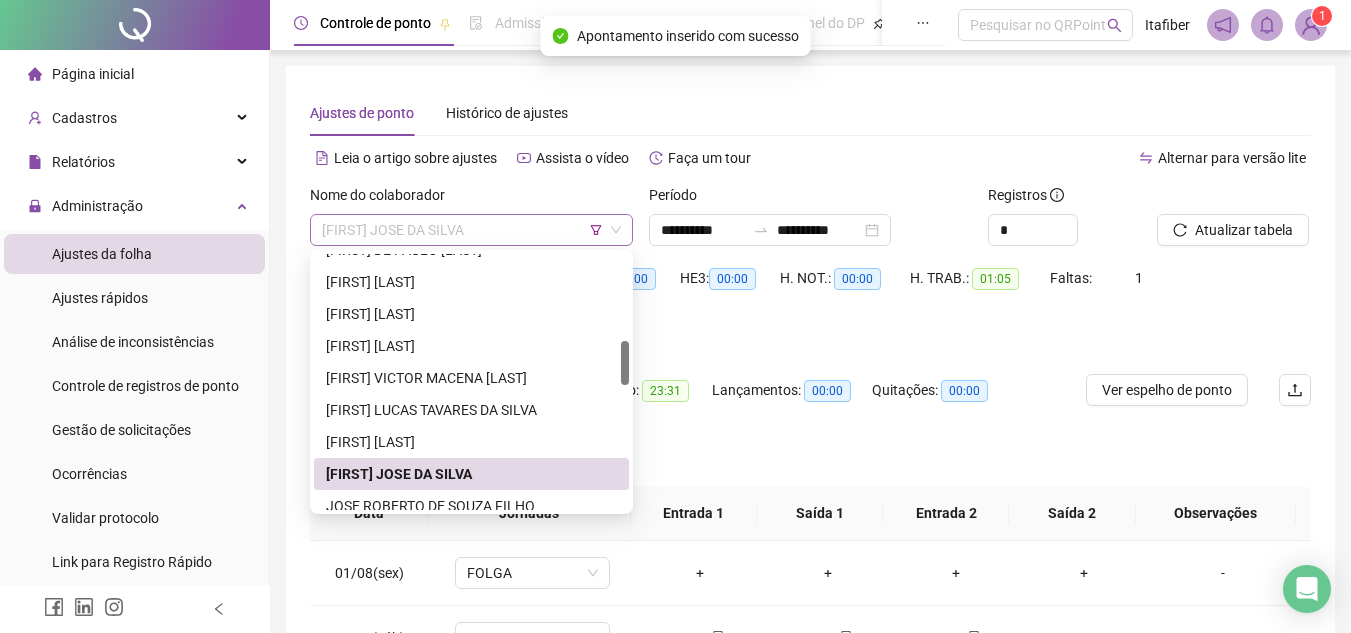 click on "[FIRST] JOSE DA SILVA" at bounding box center (471, 230) 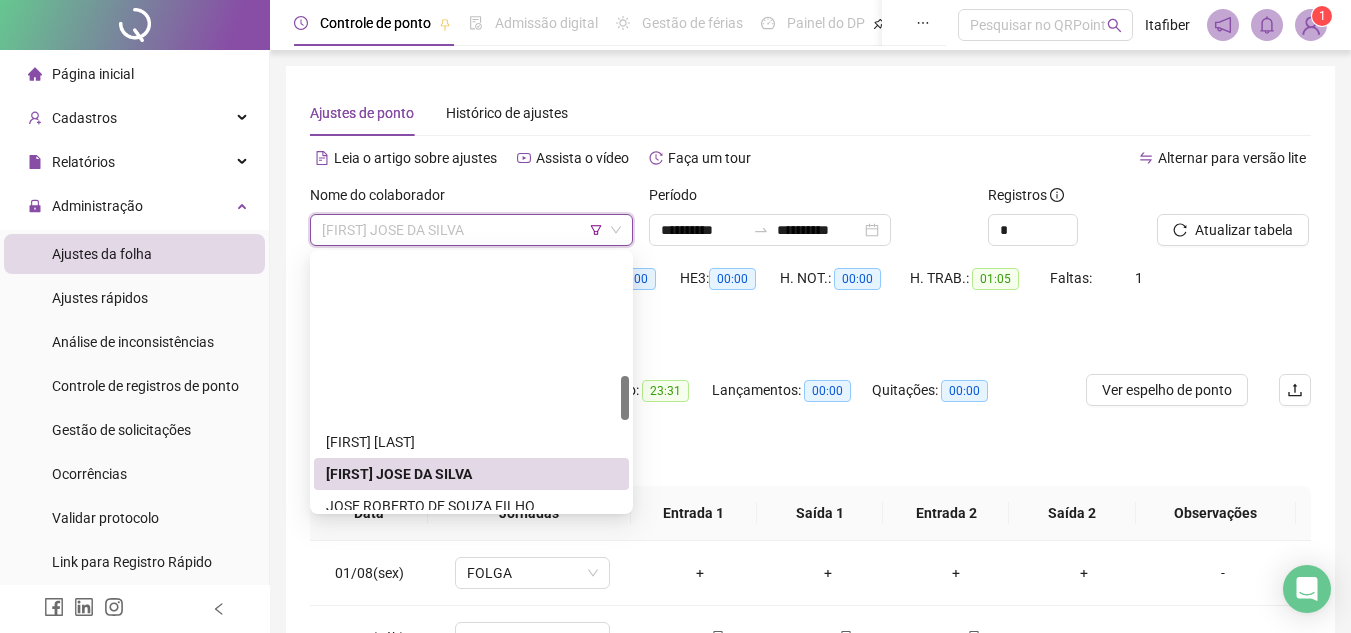 scroll, scrollTop: 700, scrollLeft: 0, axis: vertical 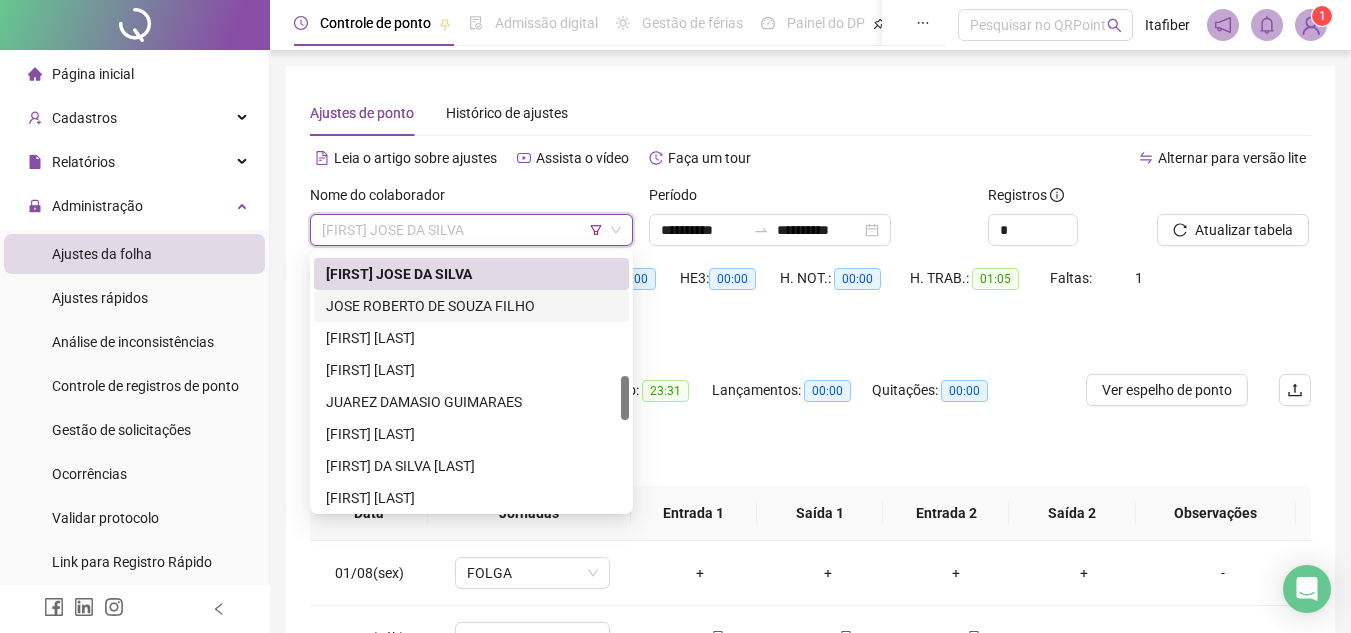 click on "JOSE ROBERTO DE SOUZA FILHO" at bounding box center [471, 306] 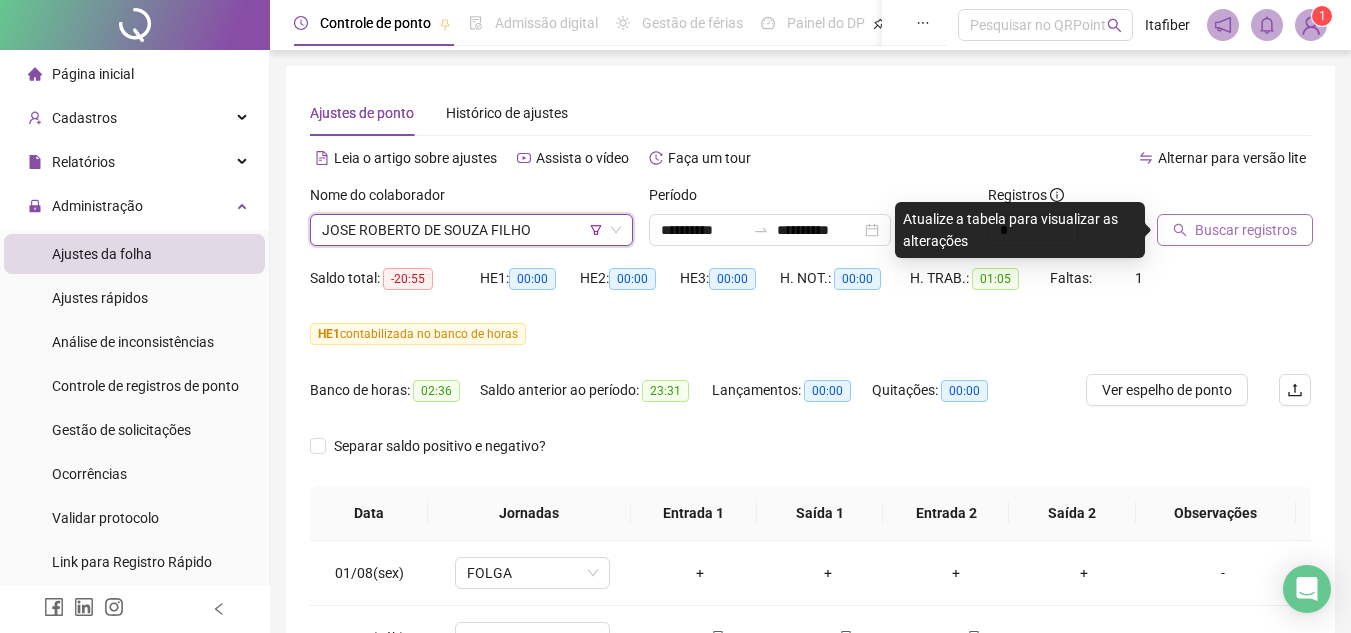 click on "Buscar registros" at bounding box center (1246, 230) 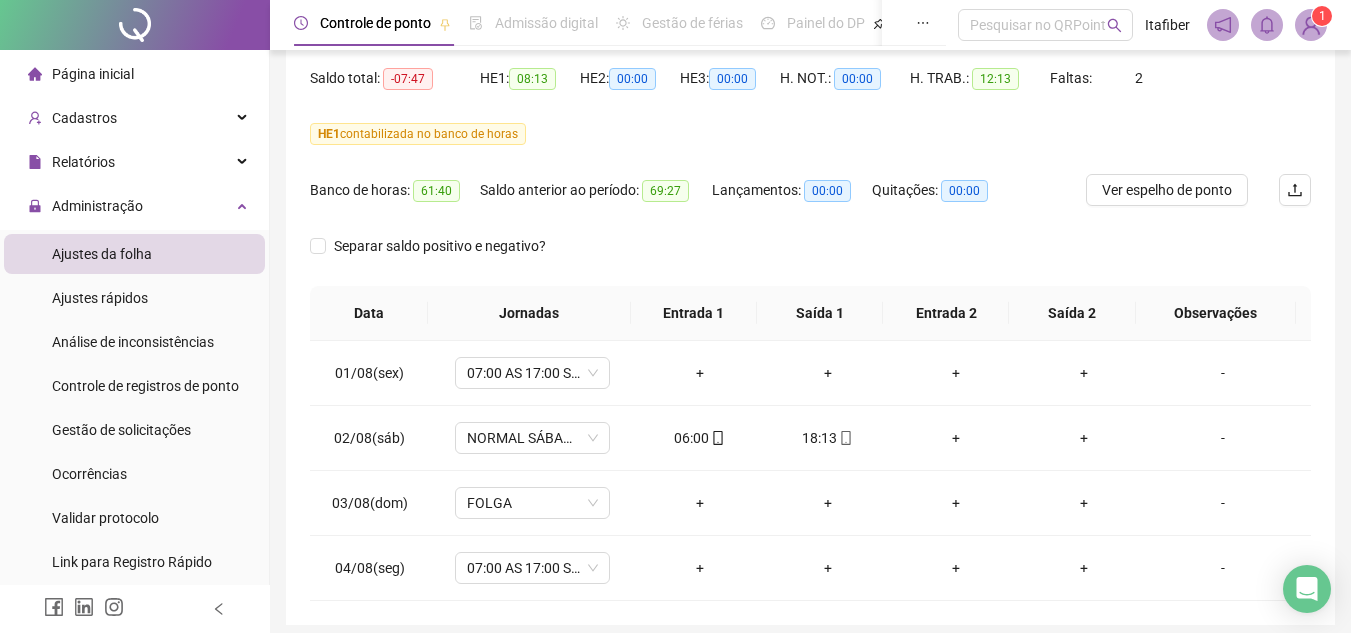 scroll, scrollTop: 278, scrollLeft: 0, axis: vertical 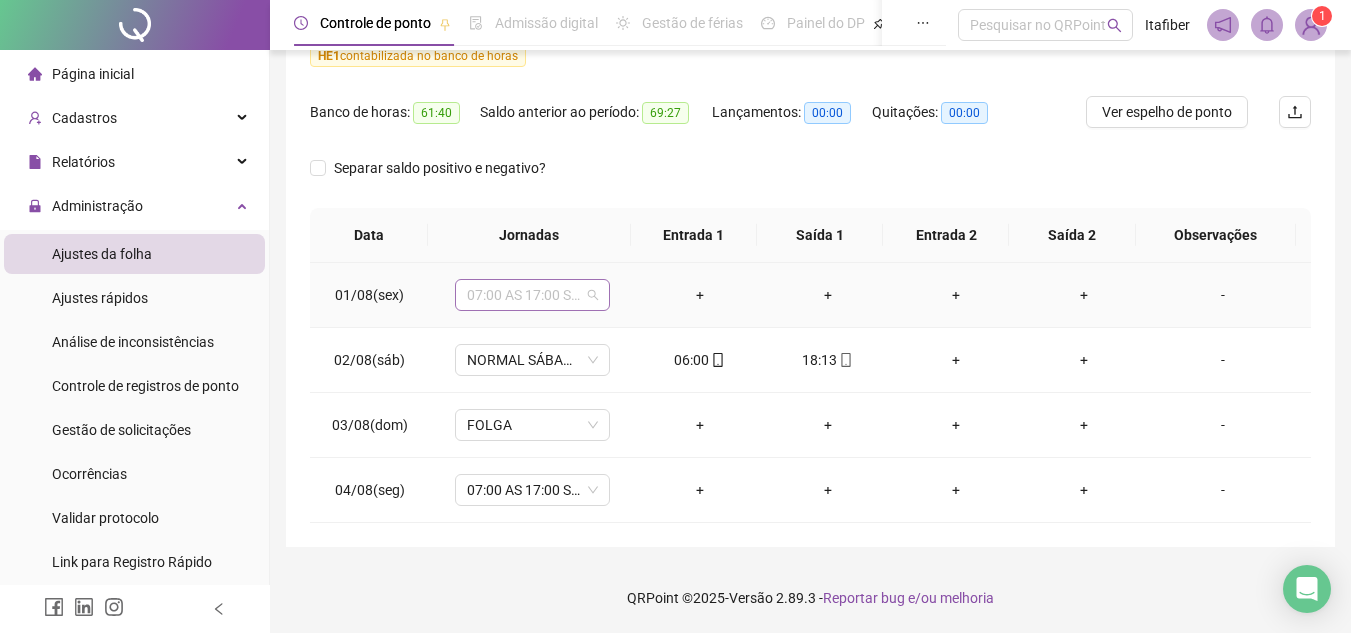 click on "07:00 AS 17:00 SEG. A SEXT" at bounding box center (532, 295) 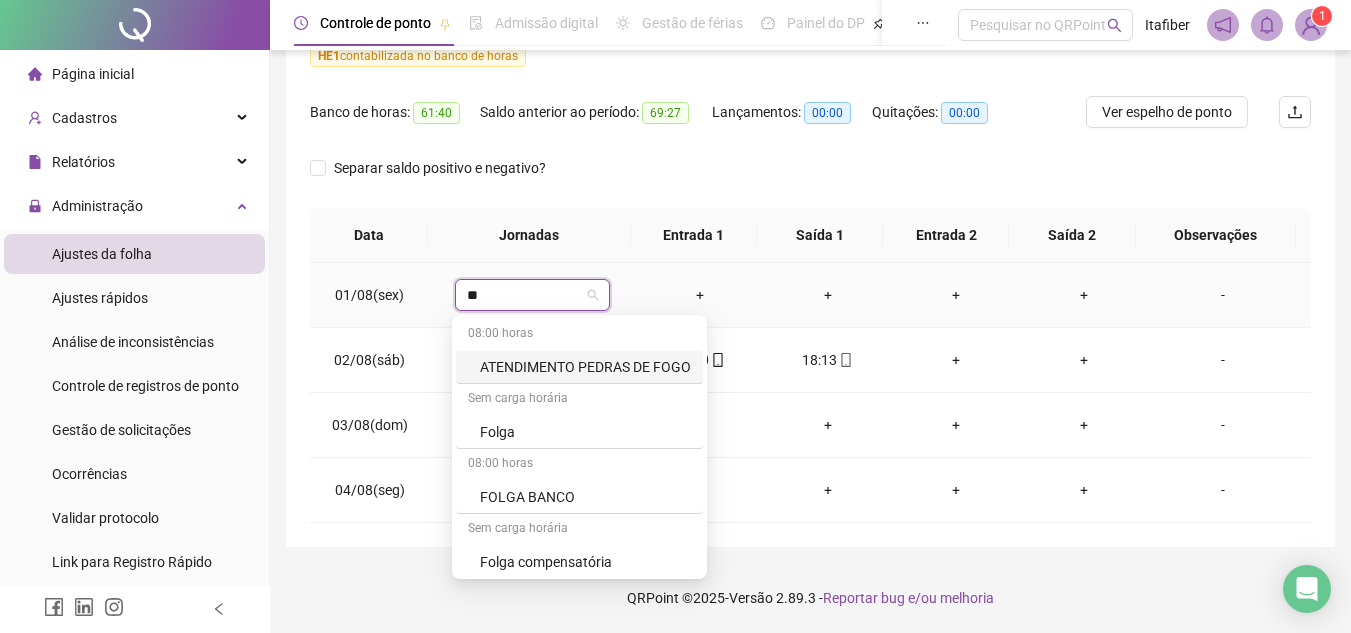 type on "***" 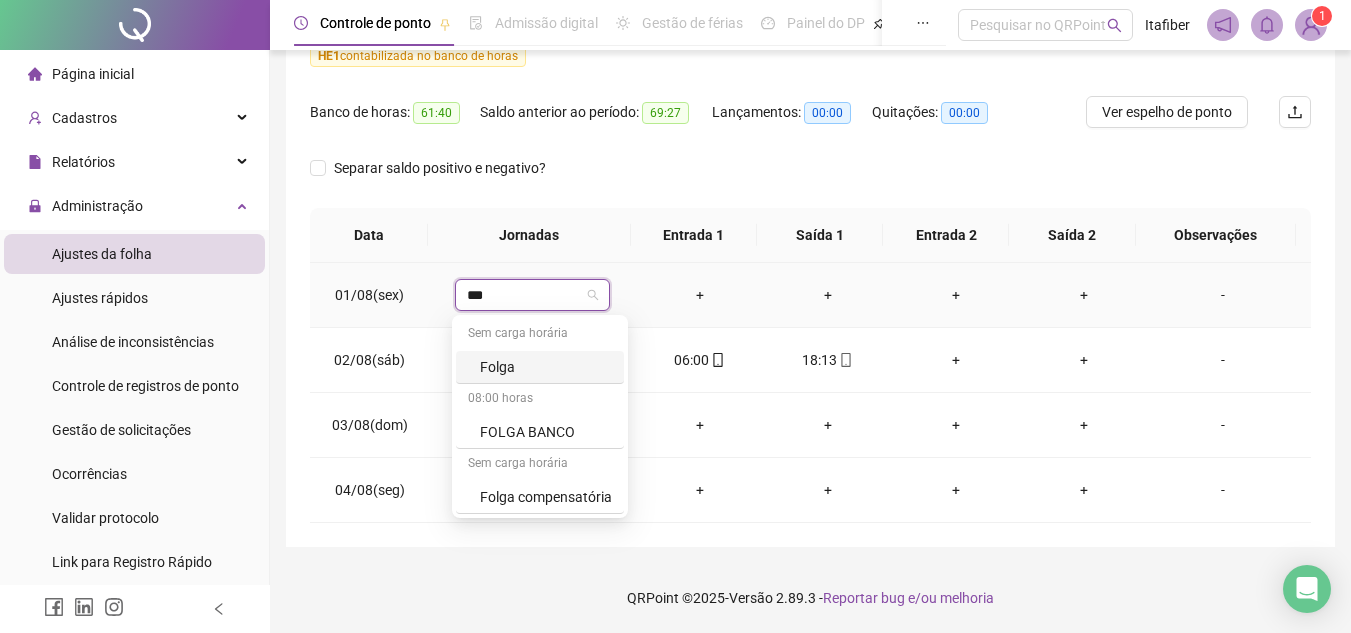 click on "Folga" at bounding box center [546, 367] 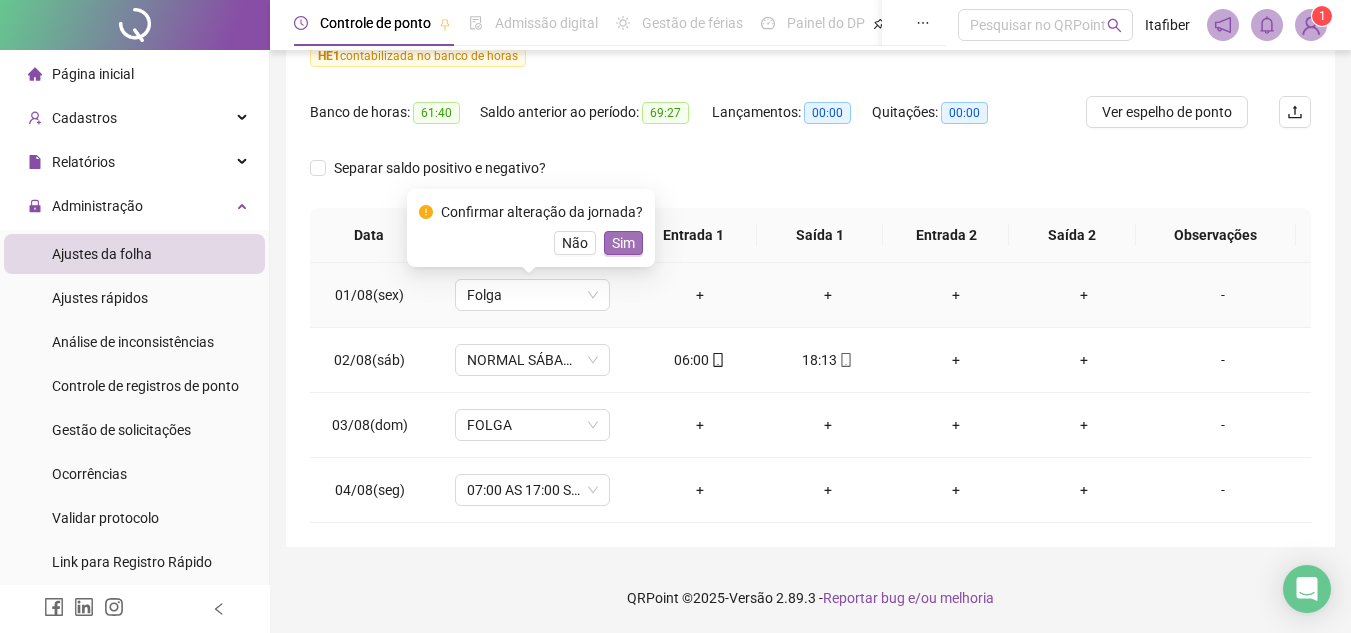 click on "Sim" at bounding box center [623, 243] 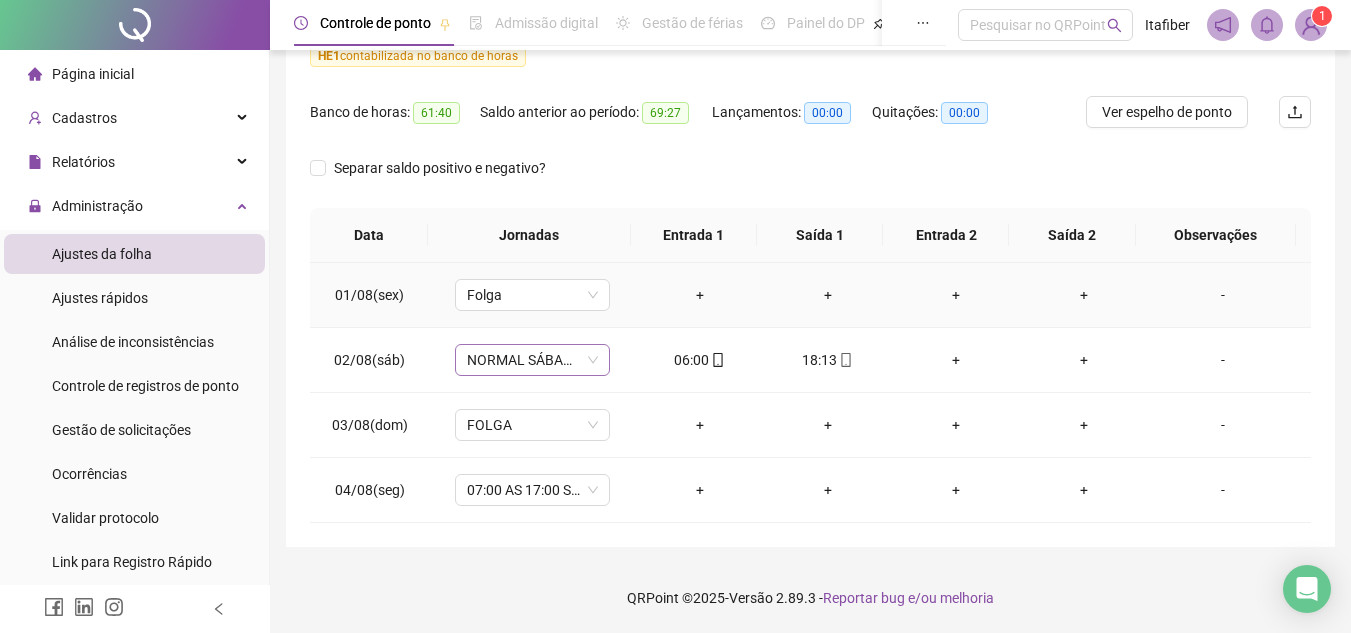 click on "NORMAL SÁBADO (08:00 ÀS 12:00)" at bounding box center (532, 360) 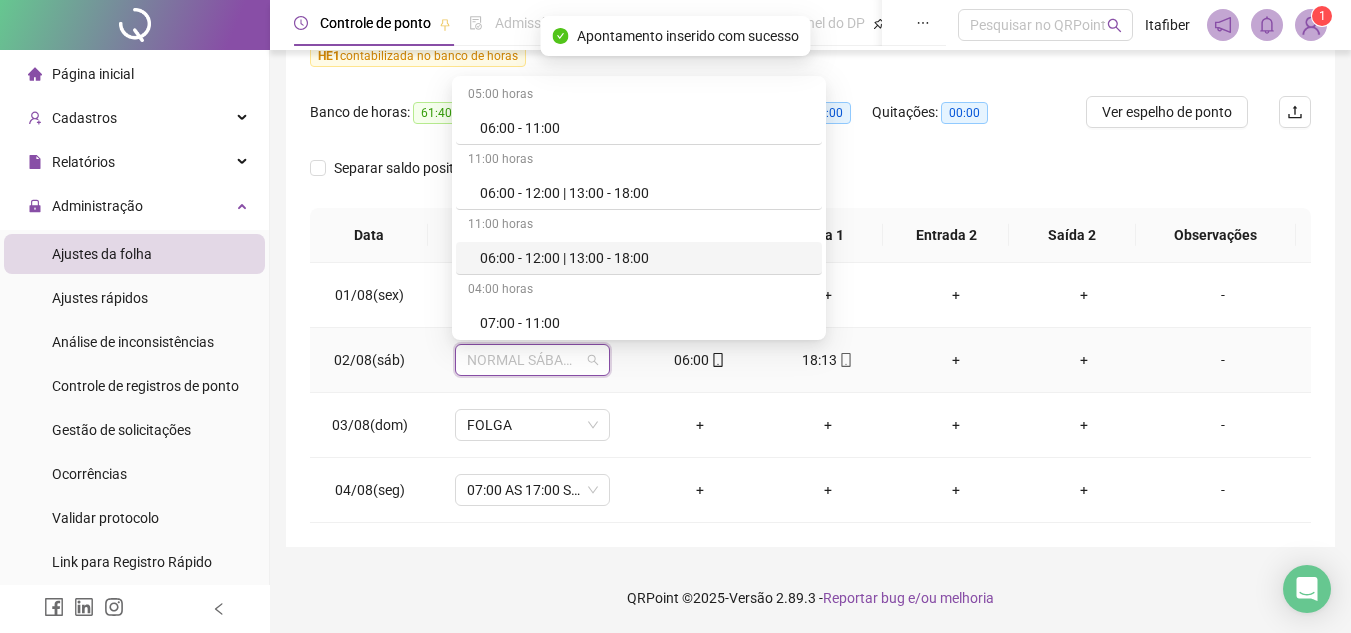 click on "06:00 - 12:00 | 13:00 - 18:00" at bounding box center (645, 258) 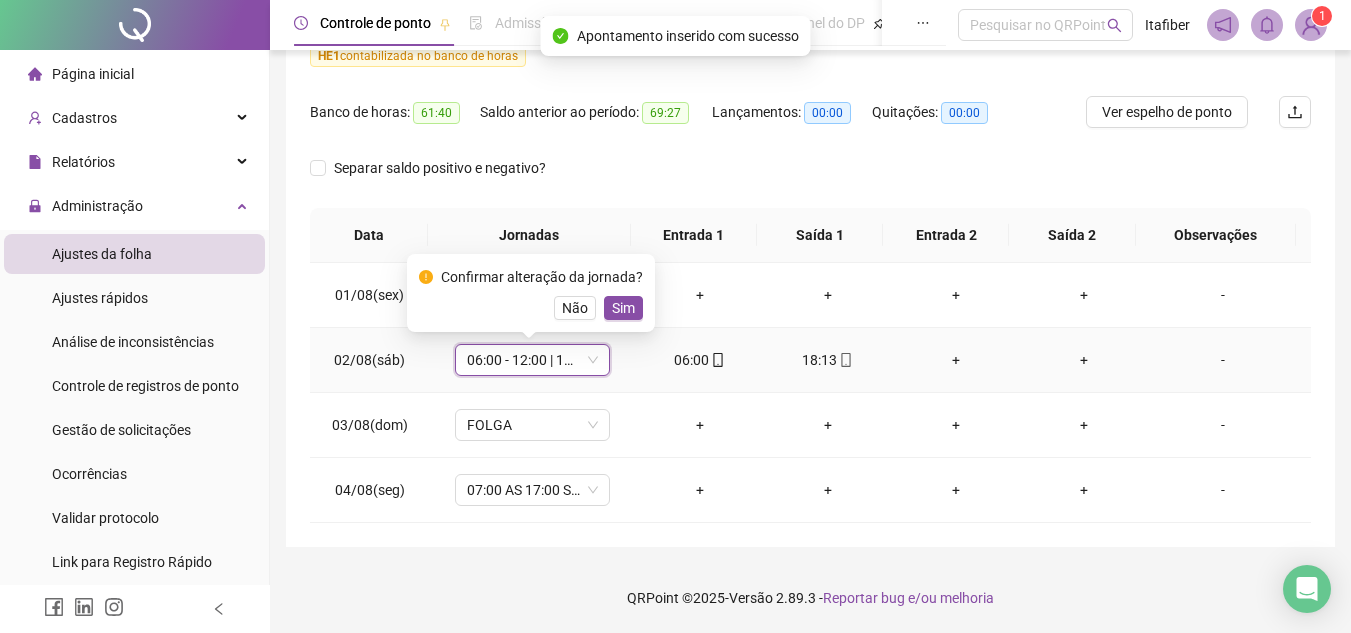 click on "Não" at bounding box center (575, 308) 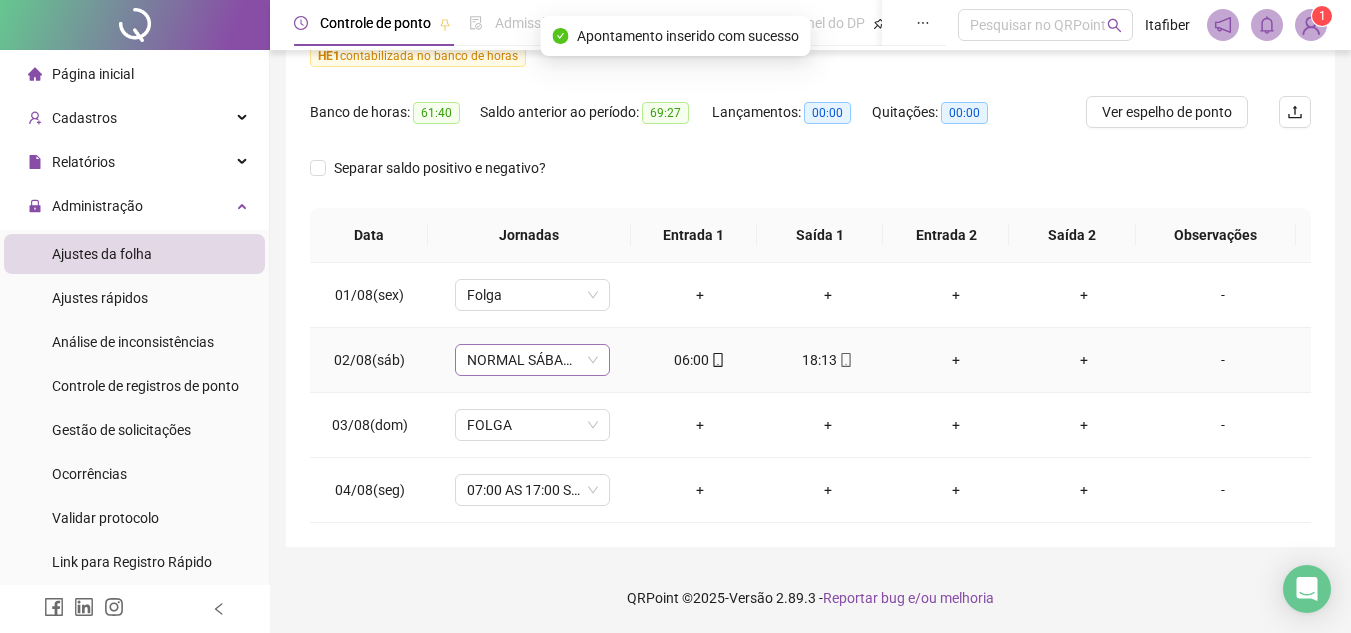 click on "NORMAL SÁBADO (08:00 ÀS 12:00)" at bounding box center [532, 360] 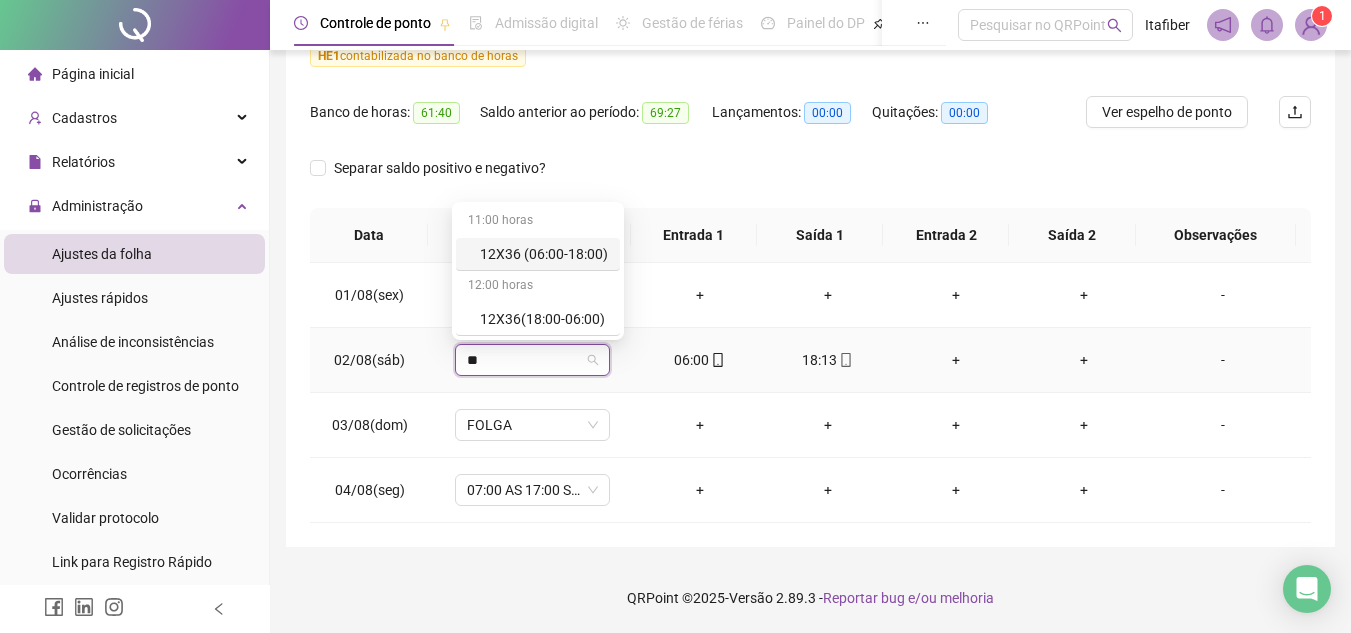 type on "***" 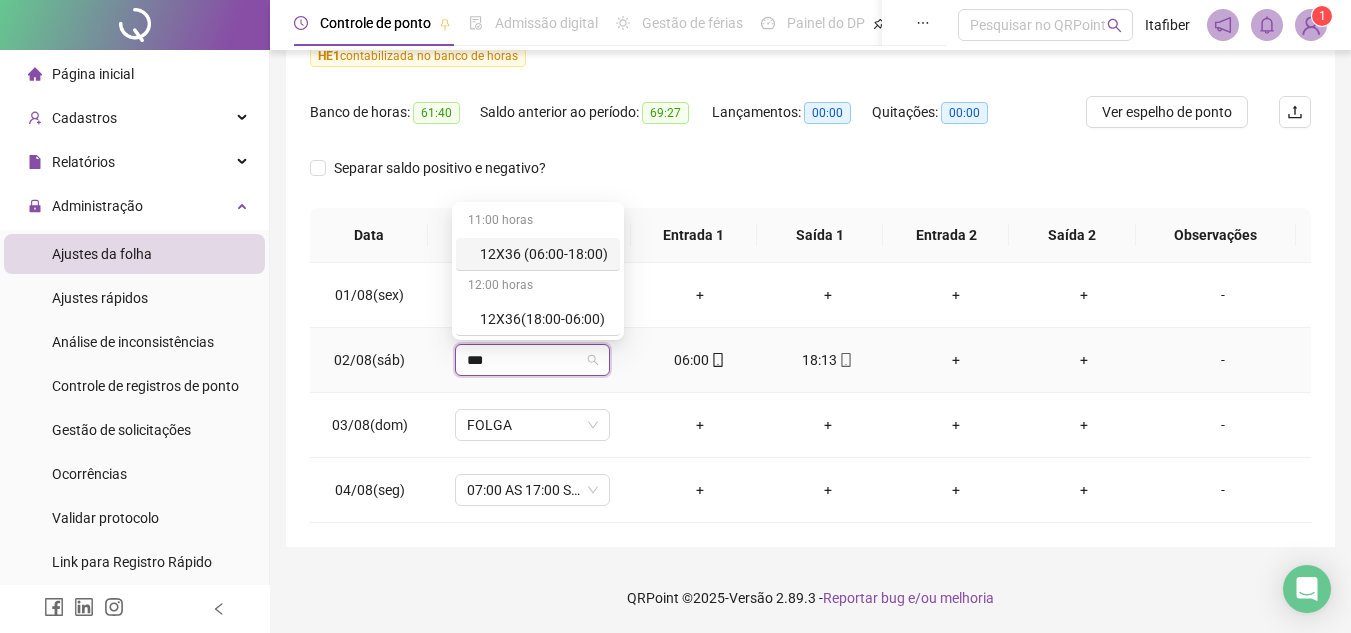 click on "12X36 (06:00-18:00)" at bounding box center (544, 254) 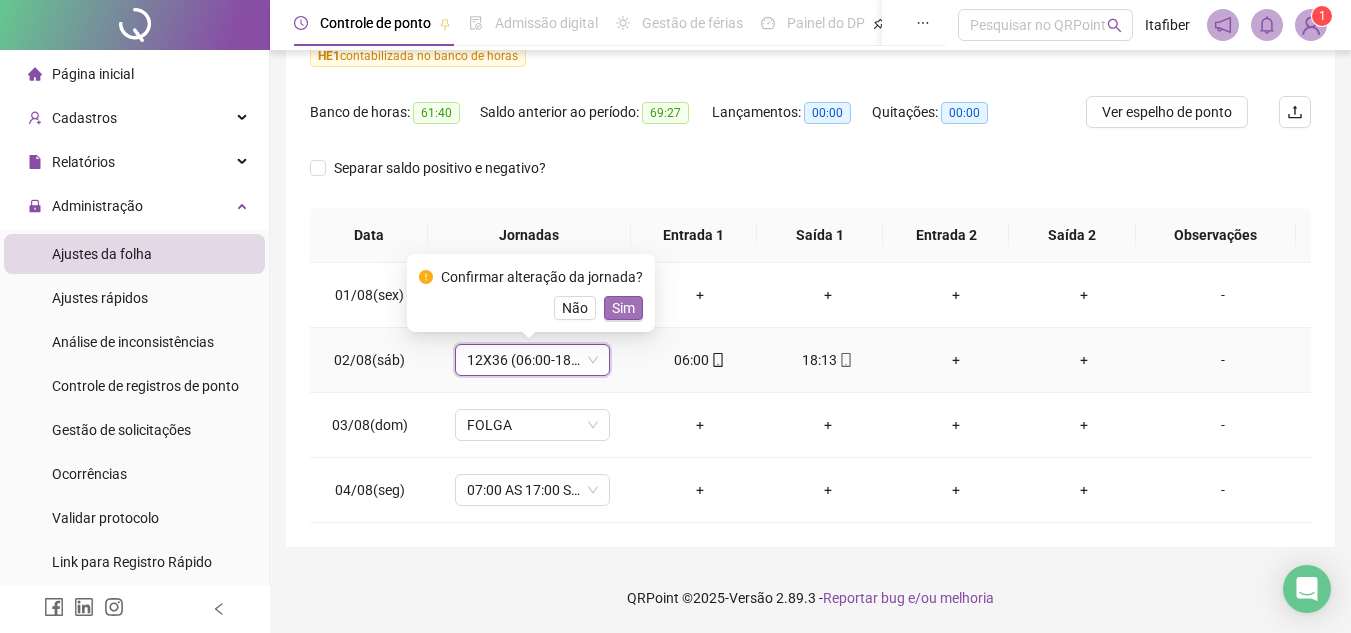 click on "Sim" at bounding box center (623, 308) 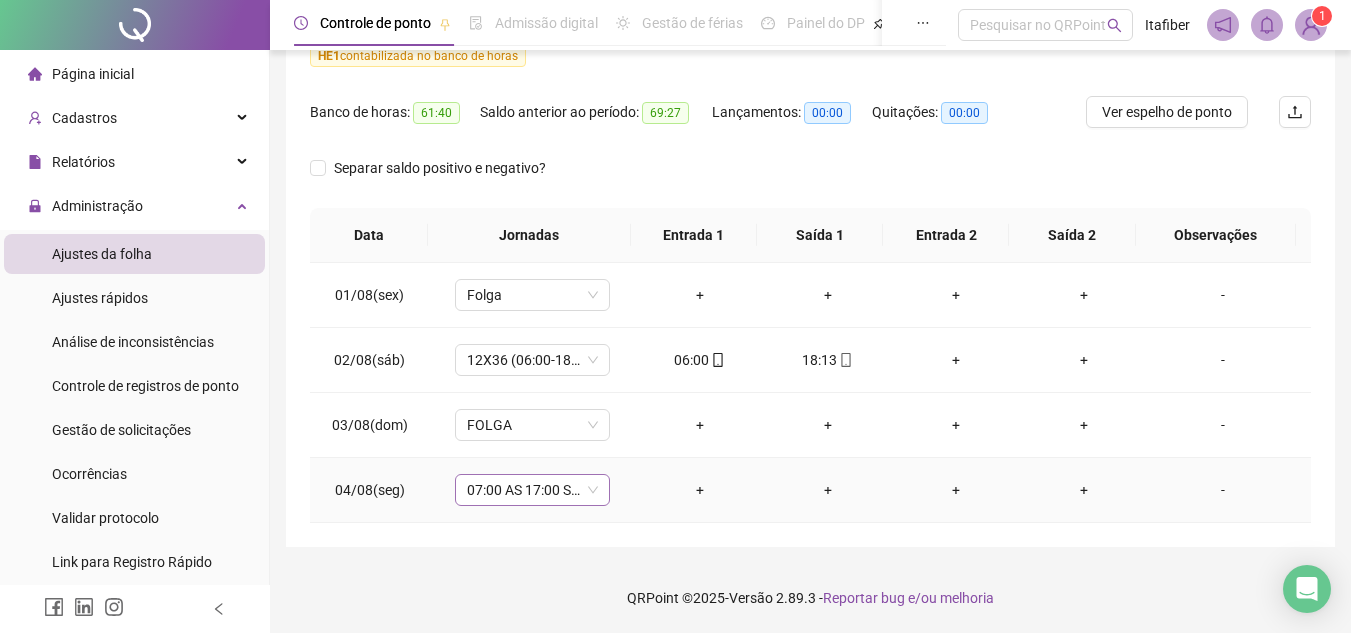 click on "07:00 AS 17:00 SEG. A SEXT" at bounding box center (532, 490) 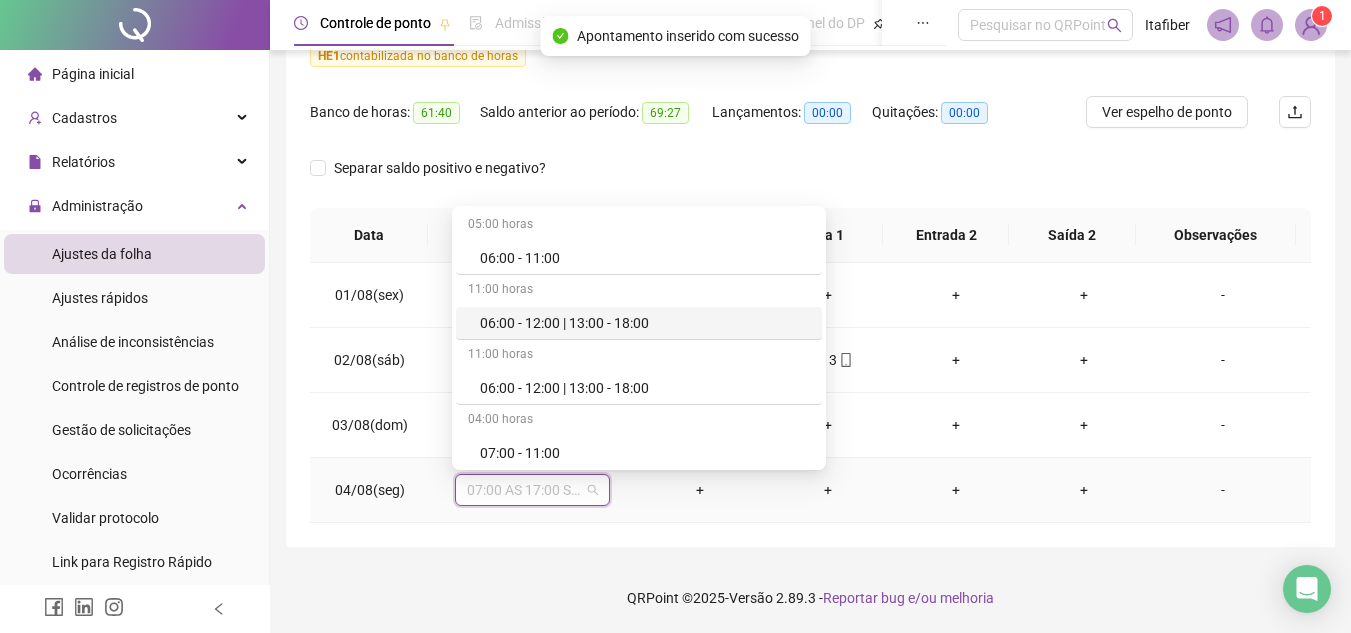 drag, startPoint x: 595, startPoint y: 327, endPoint x: 621, endPoint y: 348, distance: 33.42155 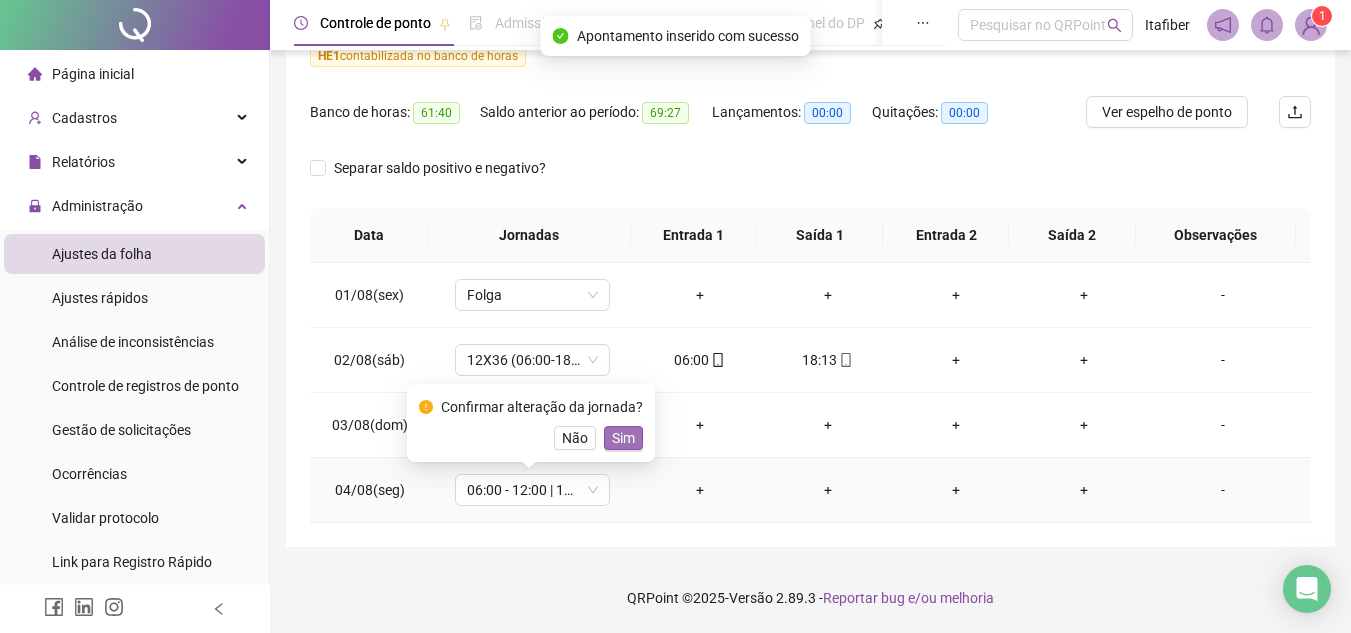 click on "Sim" at bounding box center [623, 438] 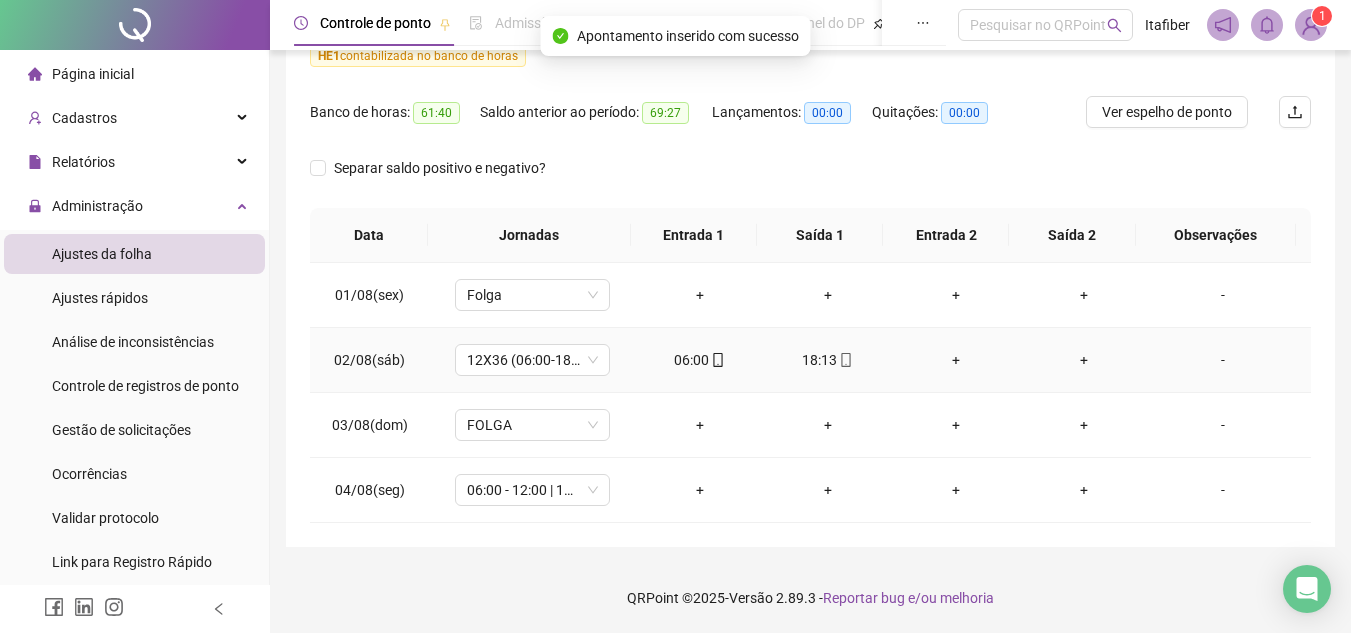 scroll, scrollTop: 0, scrollLeft: 0, axis: both 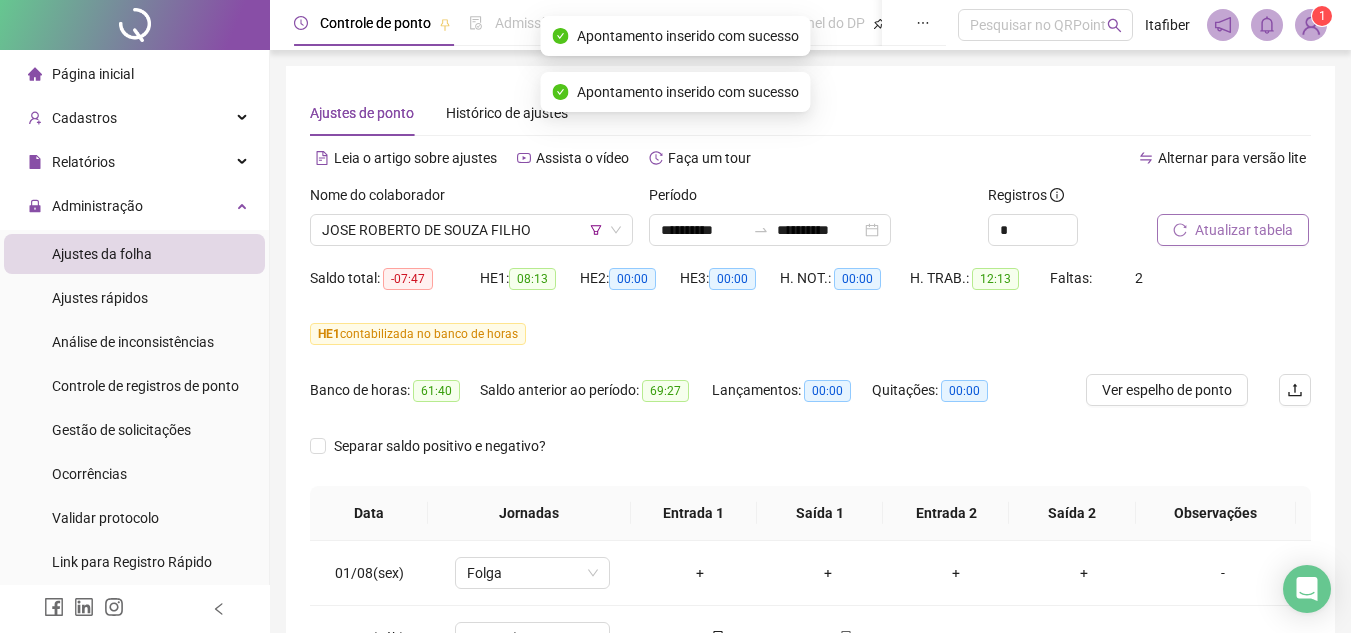 click on "Atualizar tabela" at bounding box center (1233, 230) 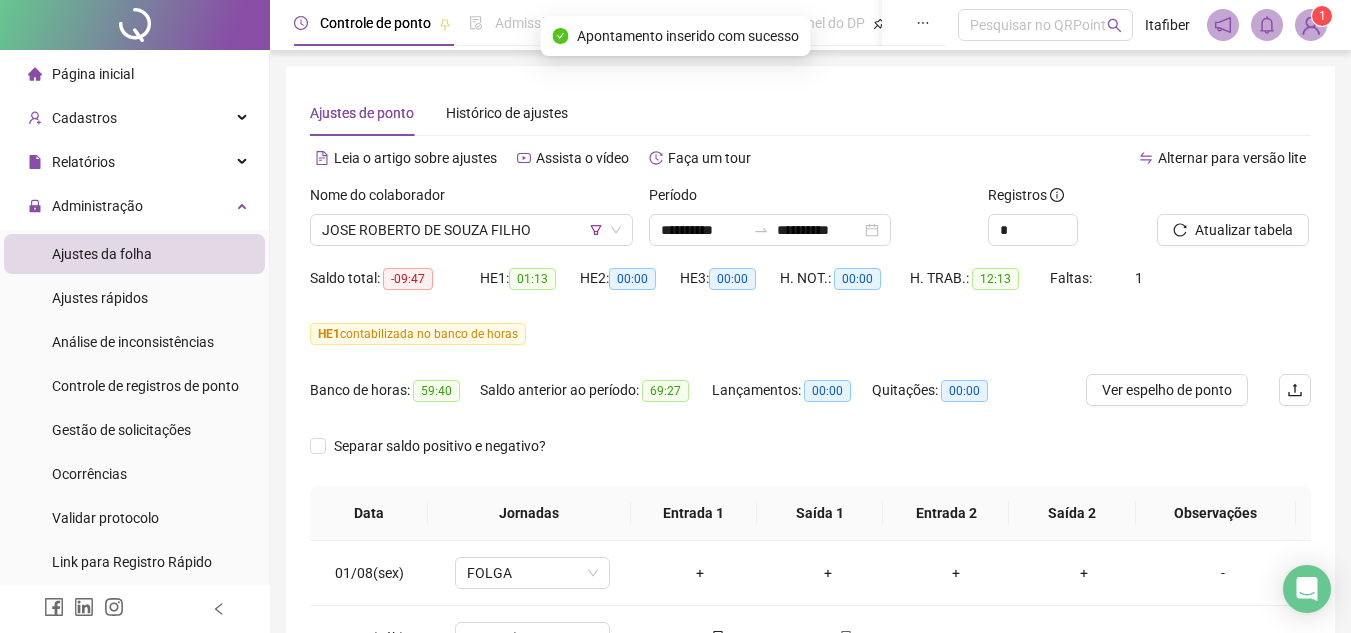 click on "Nome do colaborador [FIRST] [LAST]" at bounding box center (471, 223) 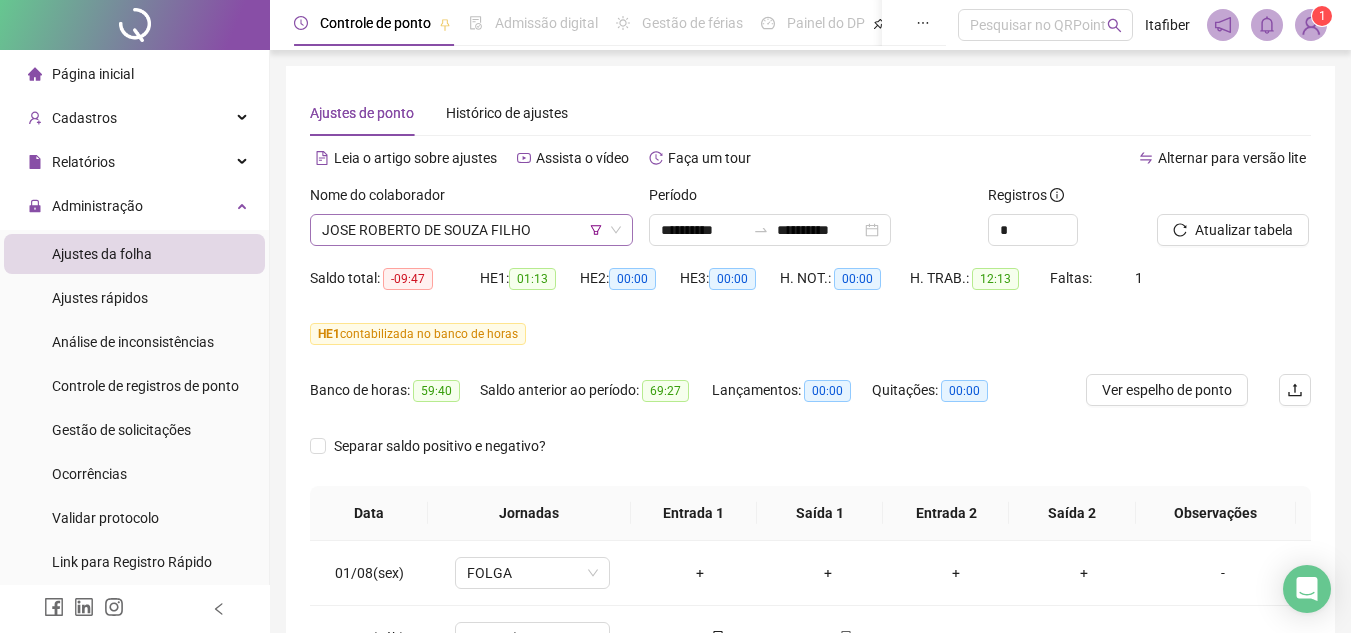 click on "JOSE ROBERTO DE SOUZA FILHO" at bounding box center [471, 230] 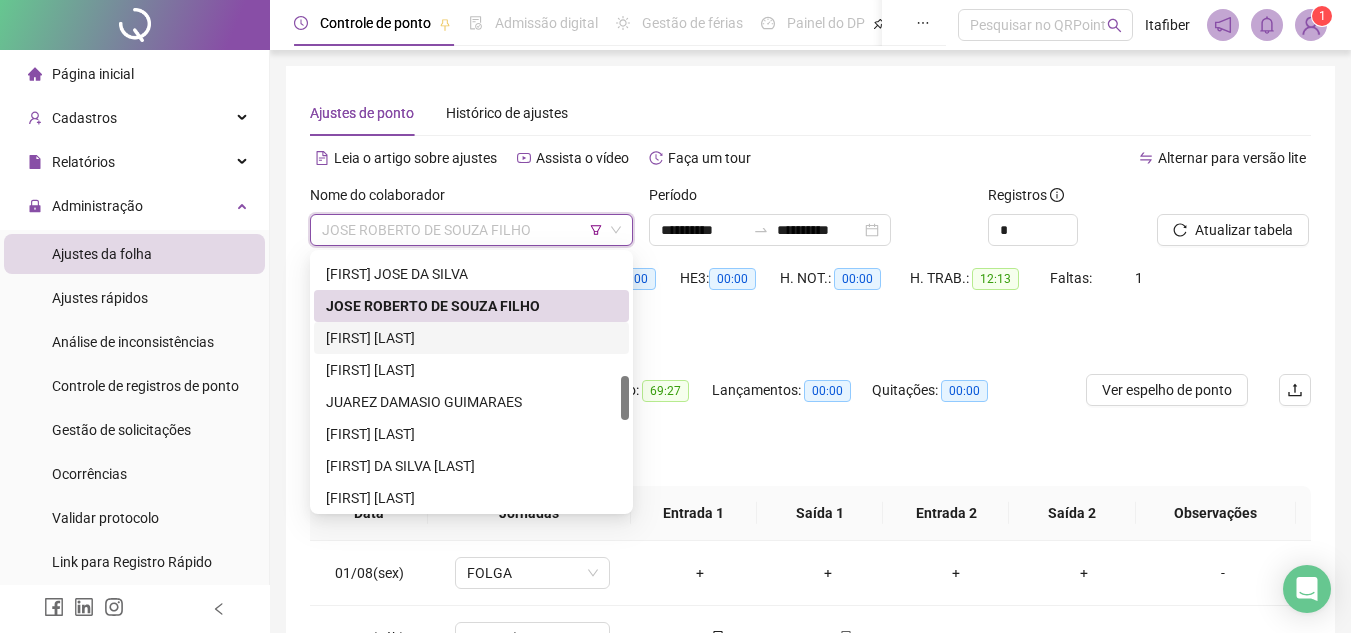 click on "[FIRST] [LAST]" at bounding box center (471, 338) 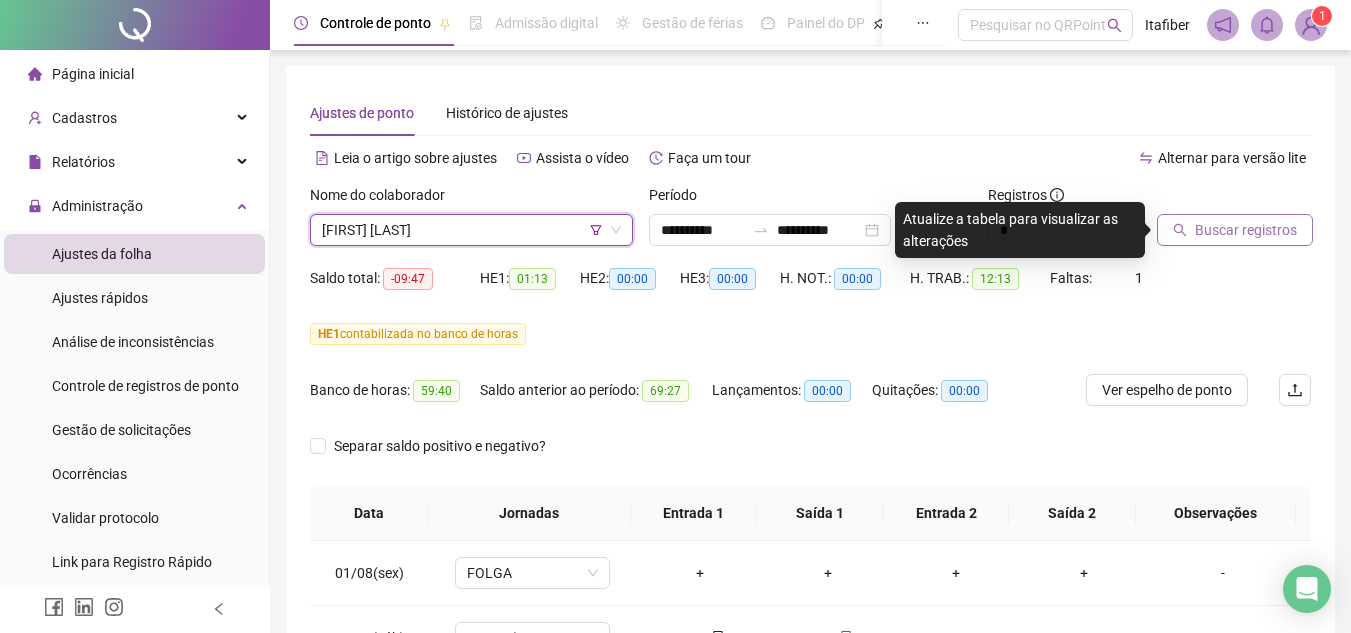 click on "Buscar registros" at bounding box center [1235, 230] 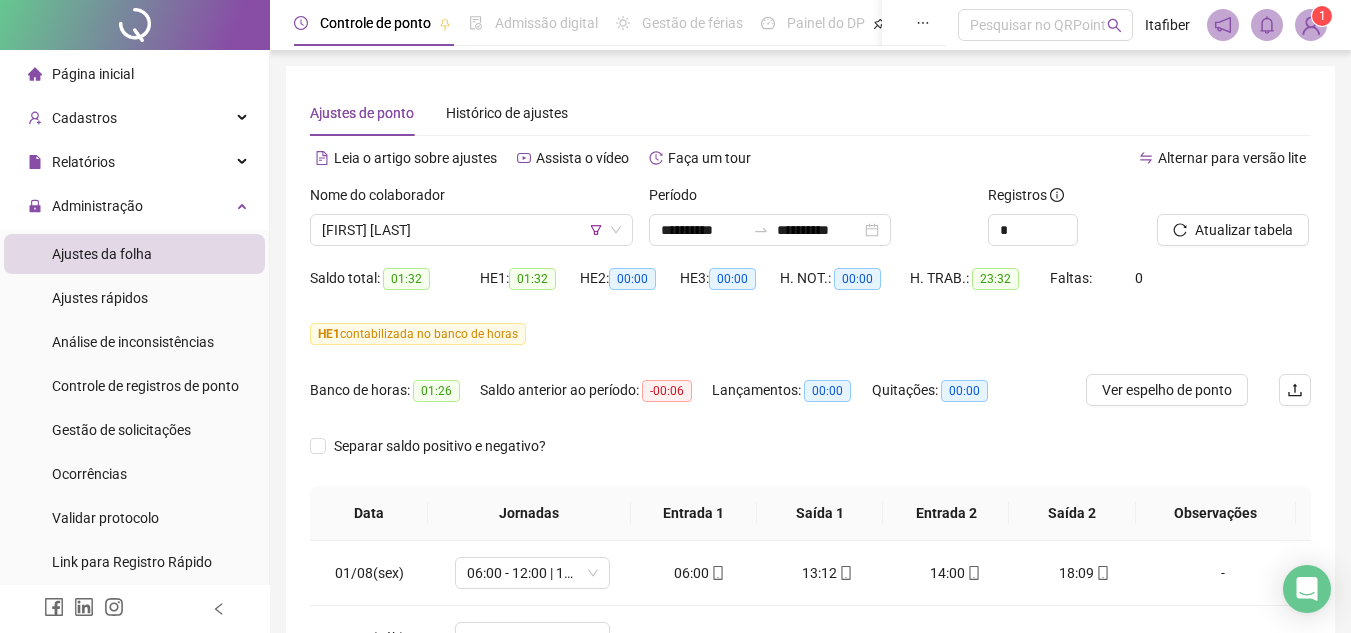 scroll, scrollTop: 278, scrollLeft: 0, axis: vertical 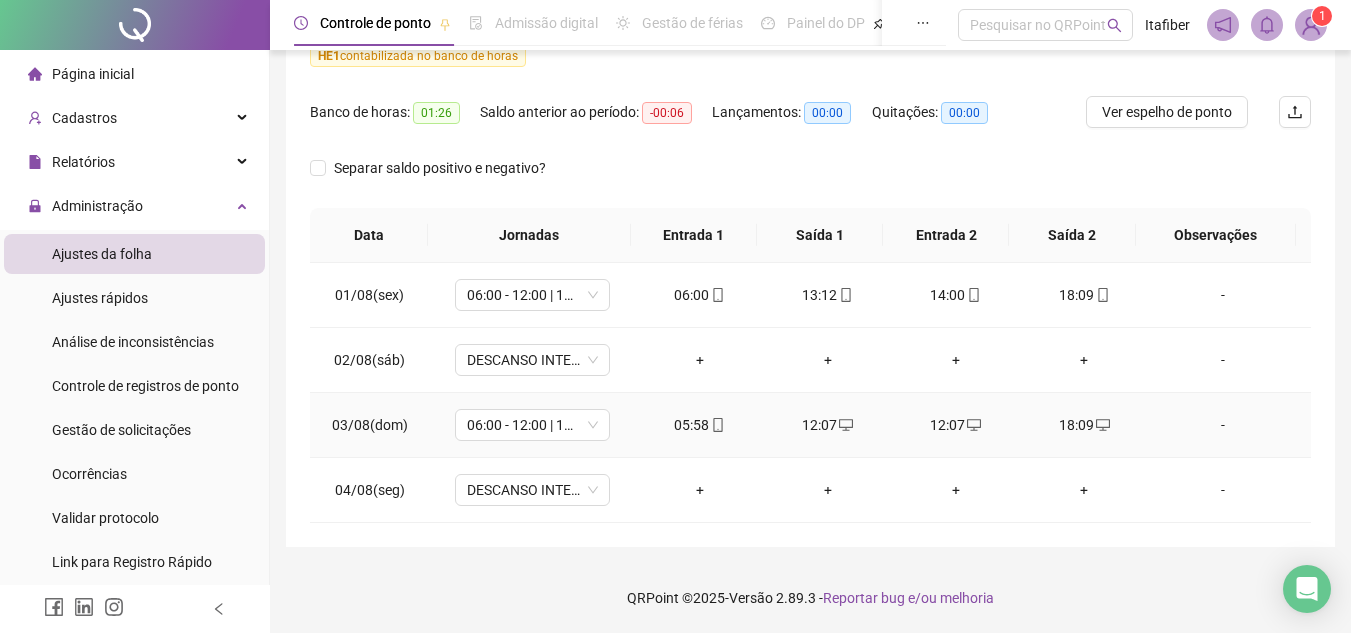 click on "12:07" at bounding box center [956, 425] 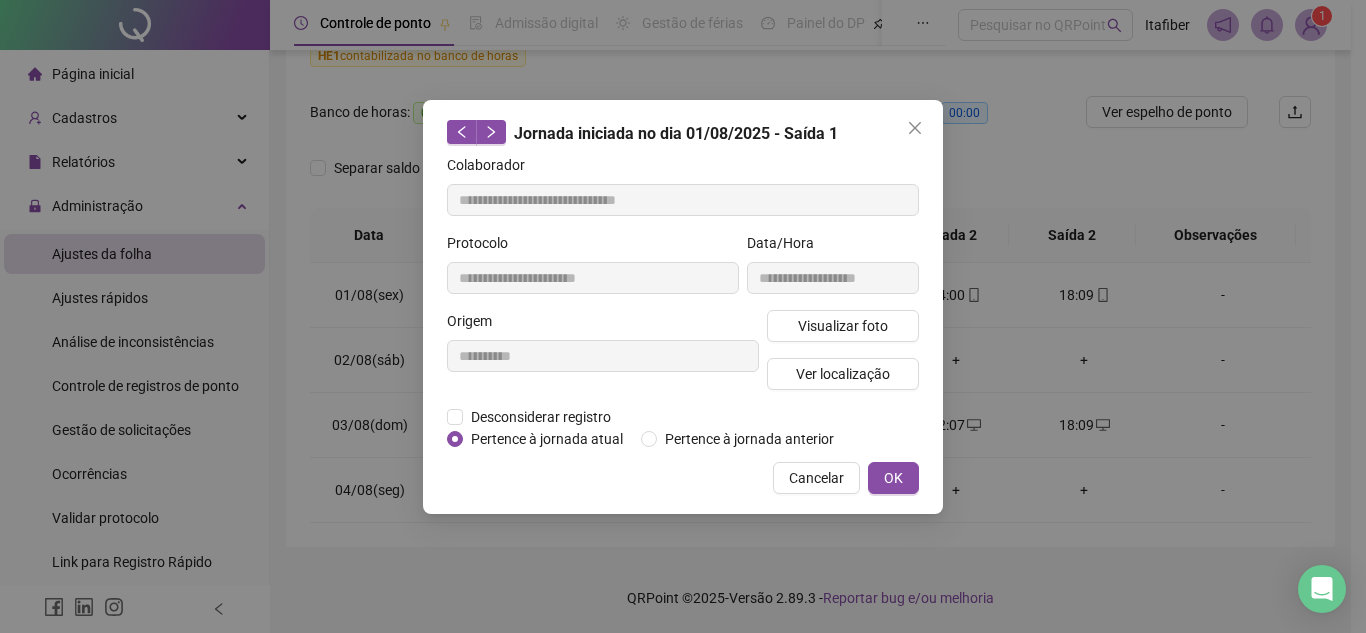 type on "**********" 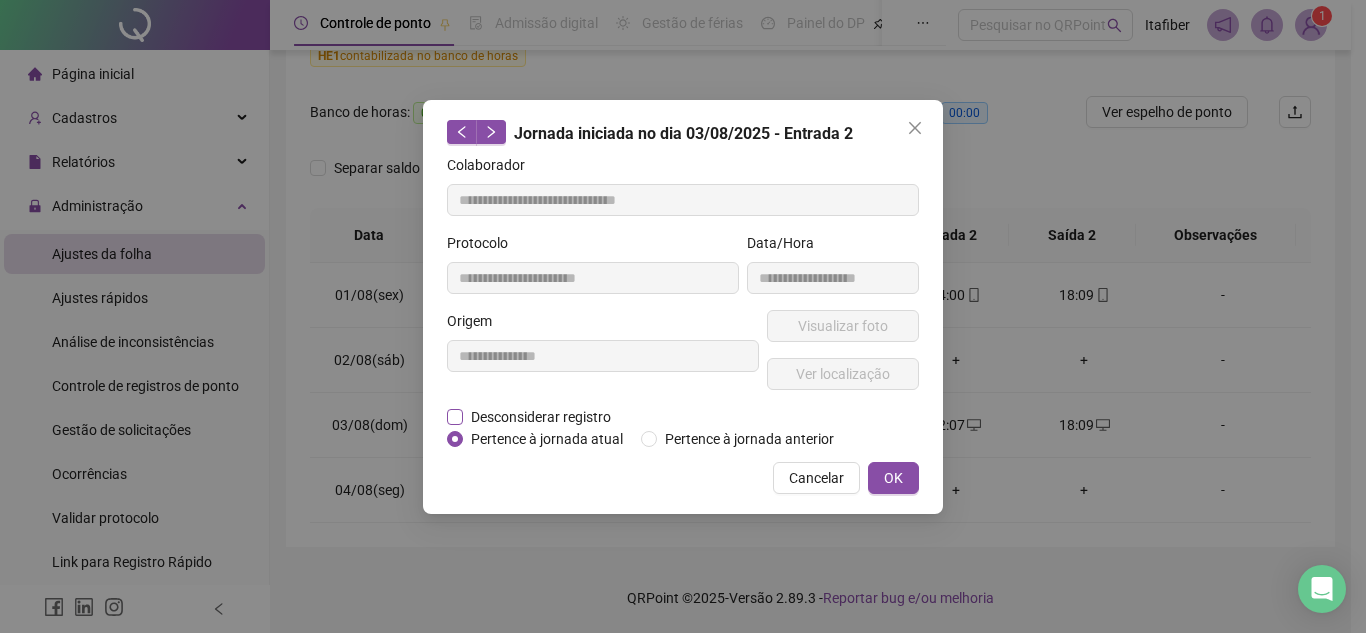 click on "Desconsiderar registro" at bounding box center (541, 417) 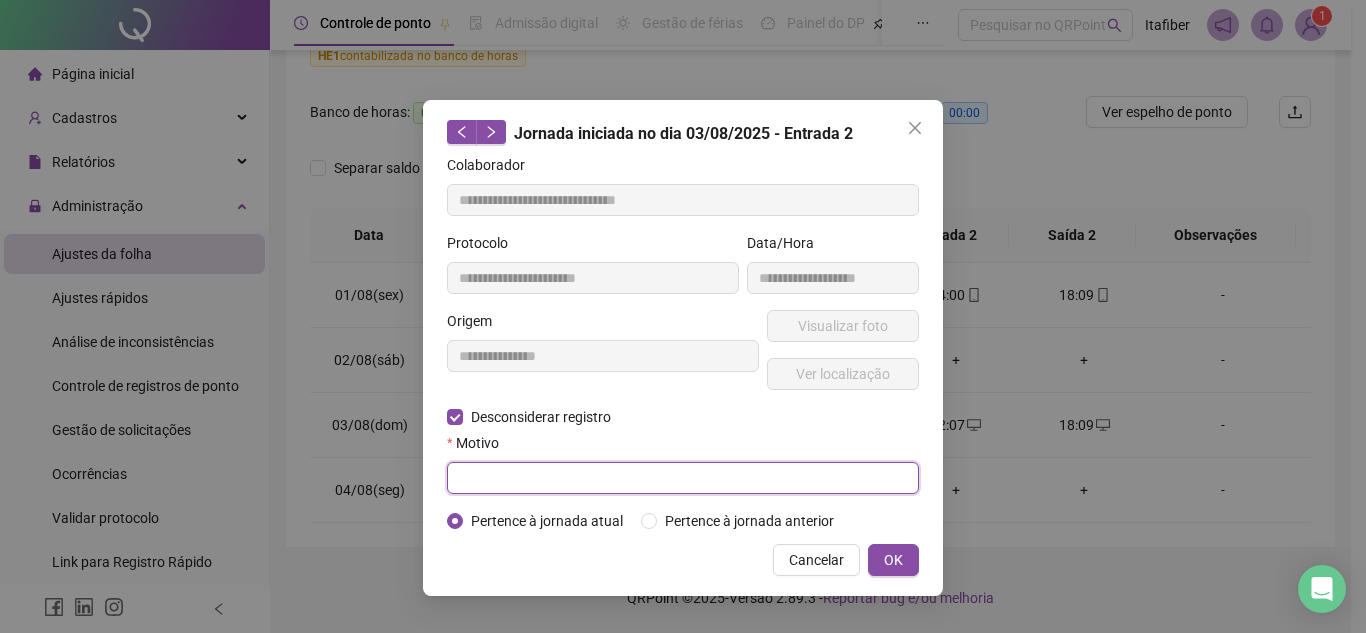 click at bounding box center [683, 478] 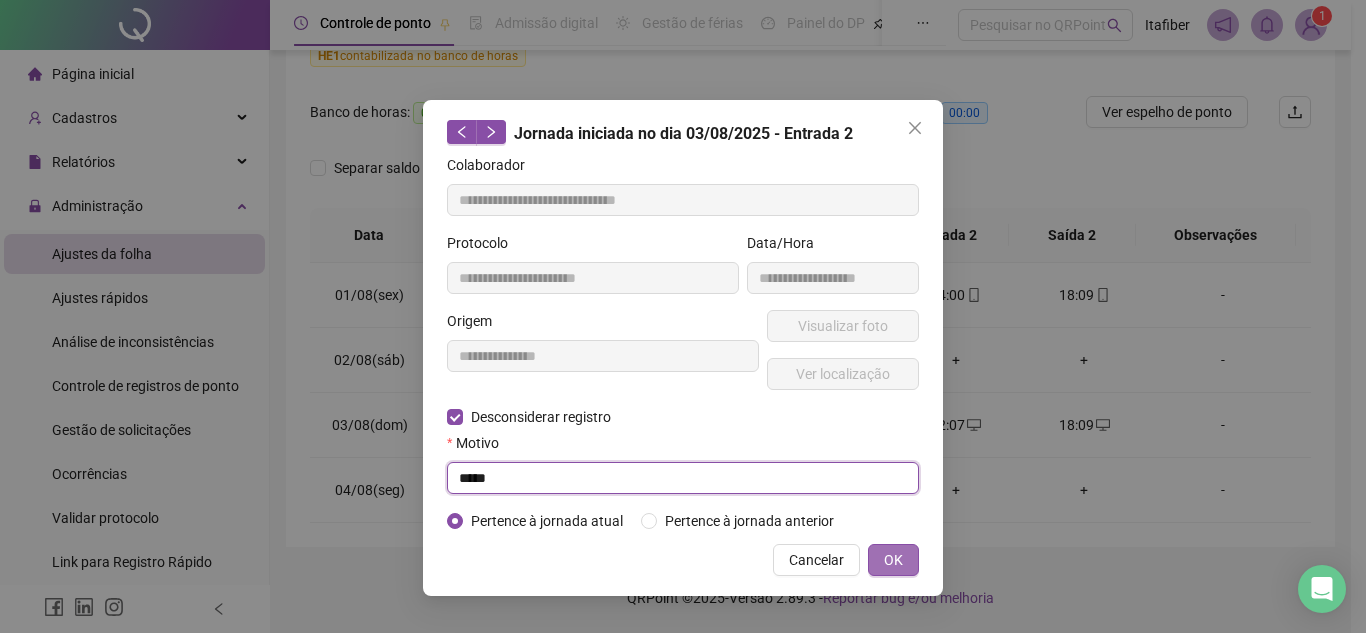 type on "*****" 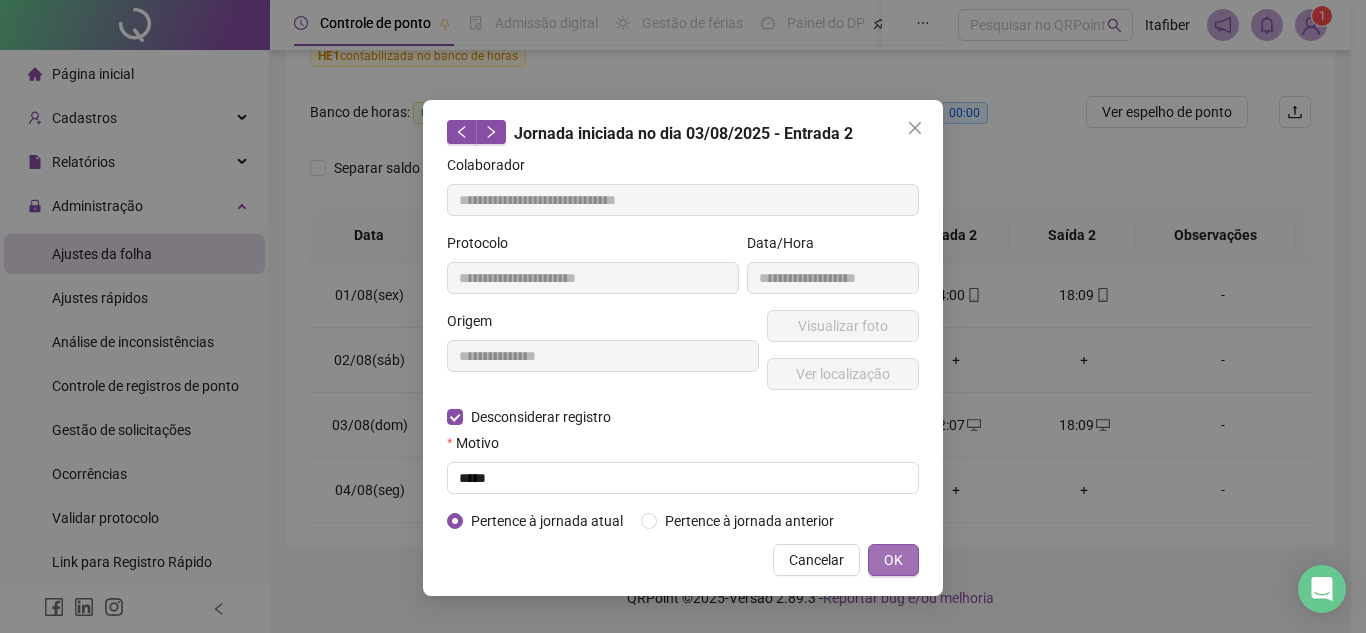 click on "OK" at bounding box center [893, 560] 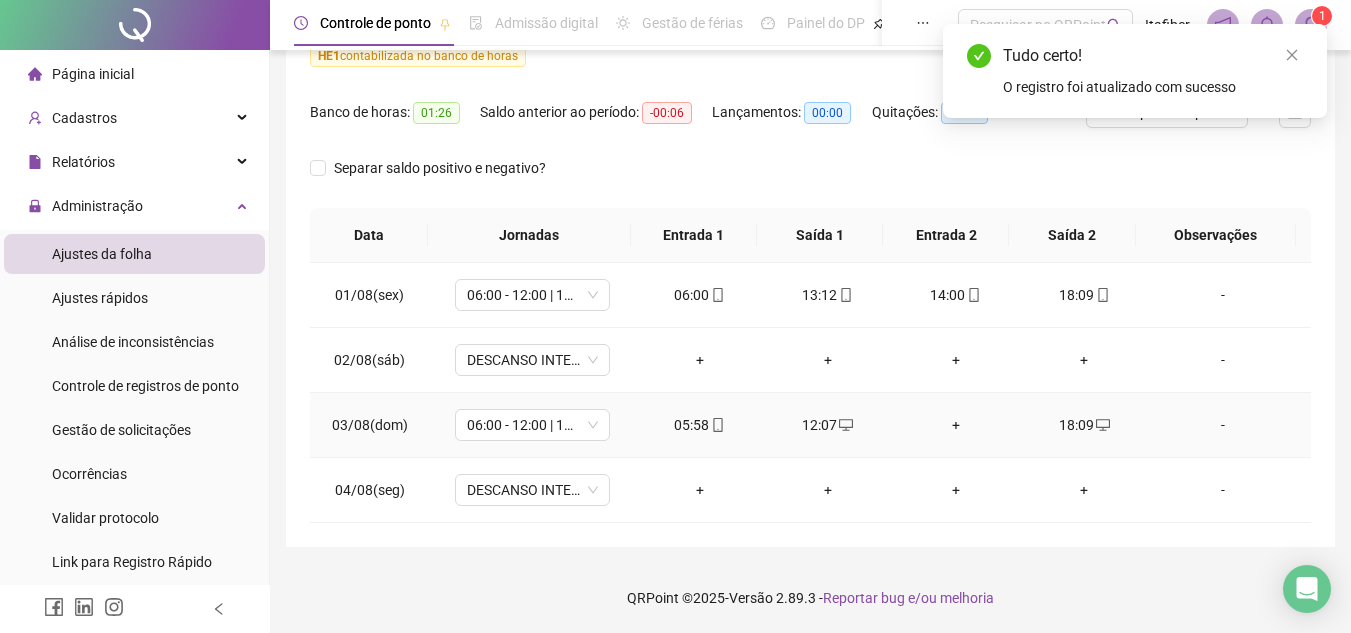 click on "+" at bounding box center (956, 425) 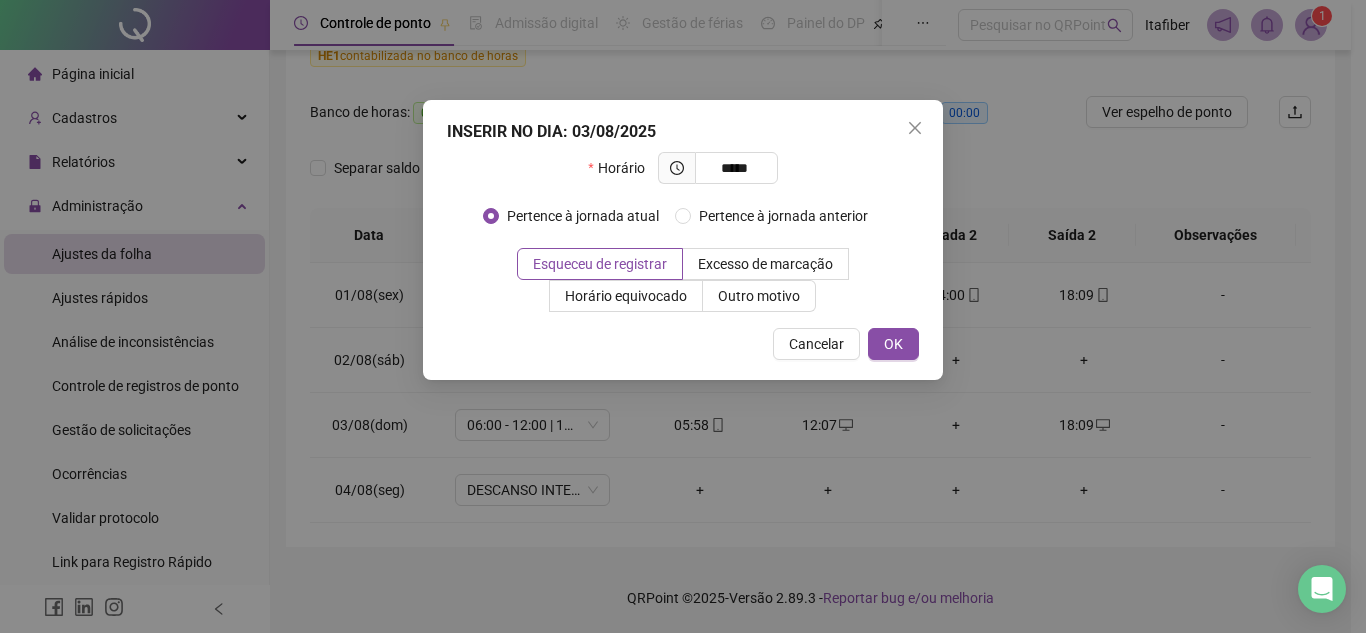 type on "*****" 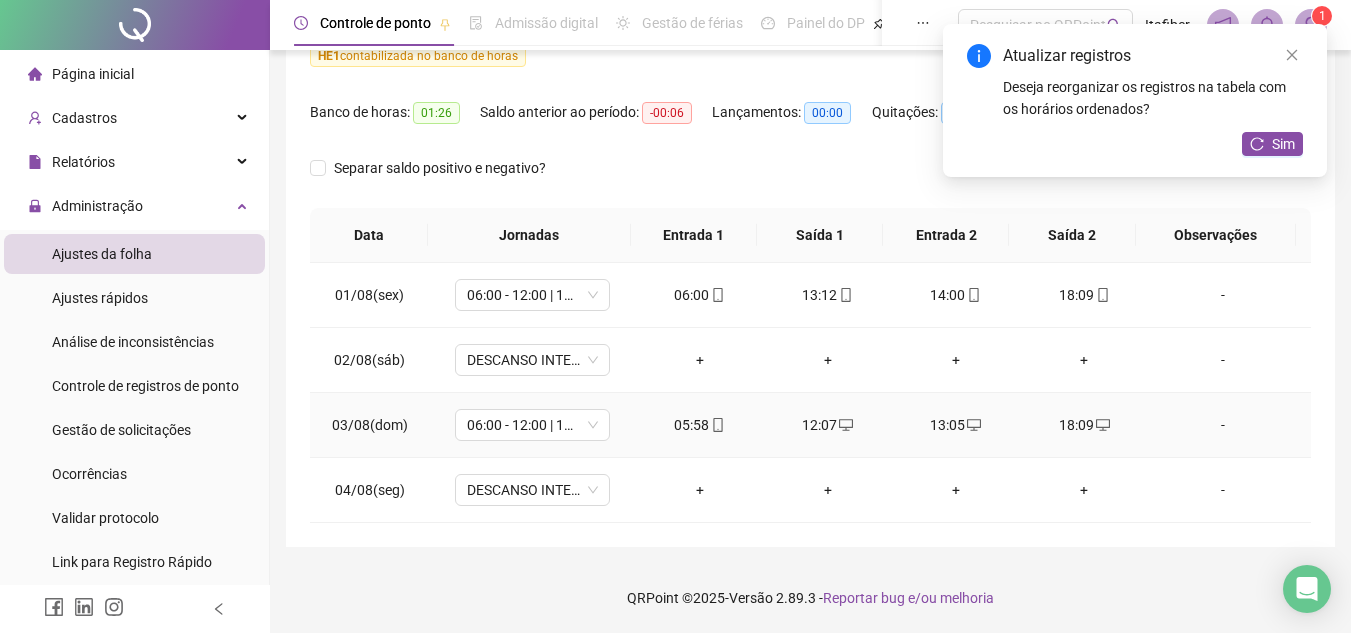 scroll, scrollTop: 0, scrollLeft: 0, axis: both 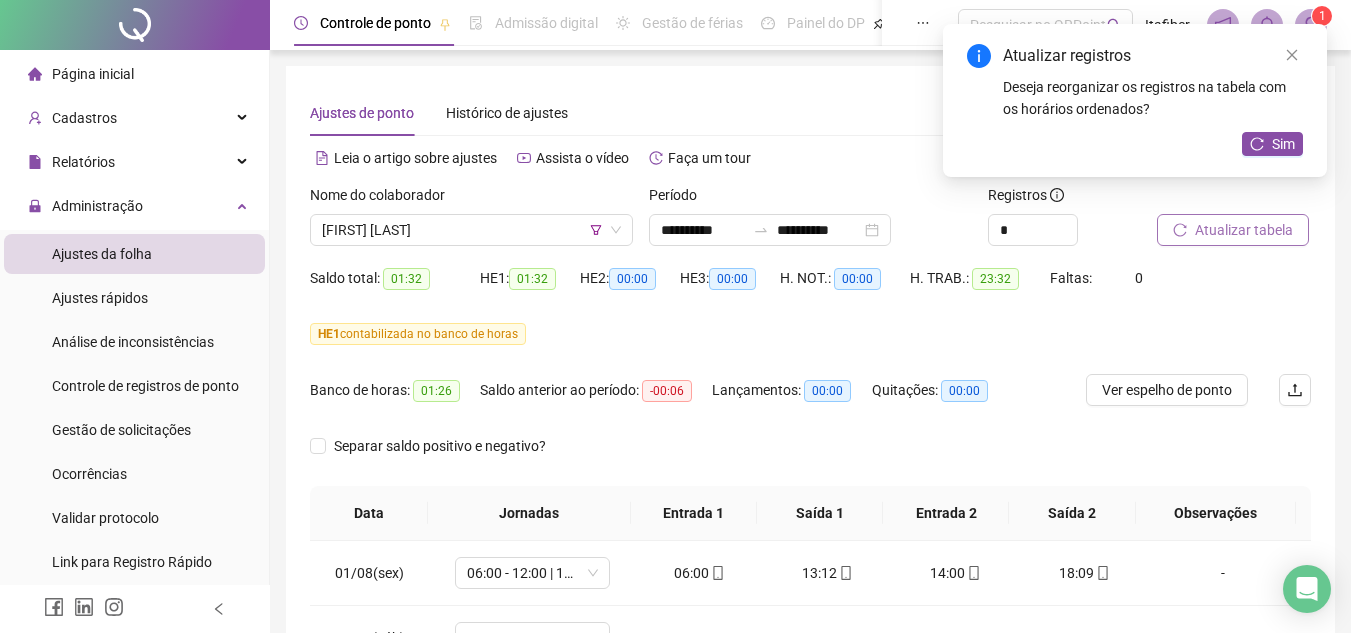 click on "Atualizar tabela" at bounding box center (1233, 230) 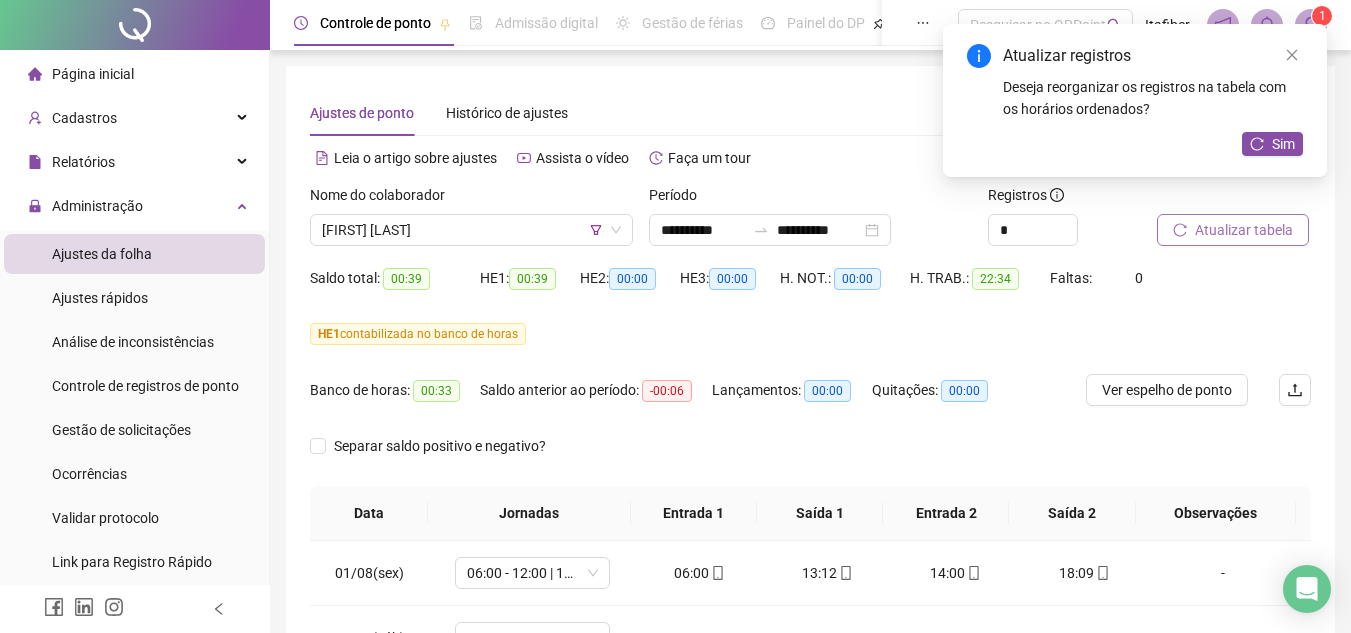 scroll, scrollTop: 278, scrollLeft: 0, axis: vertical 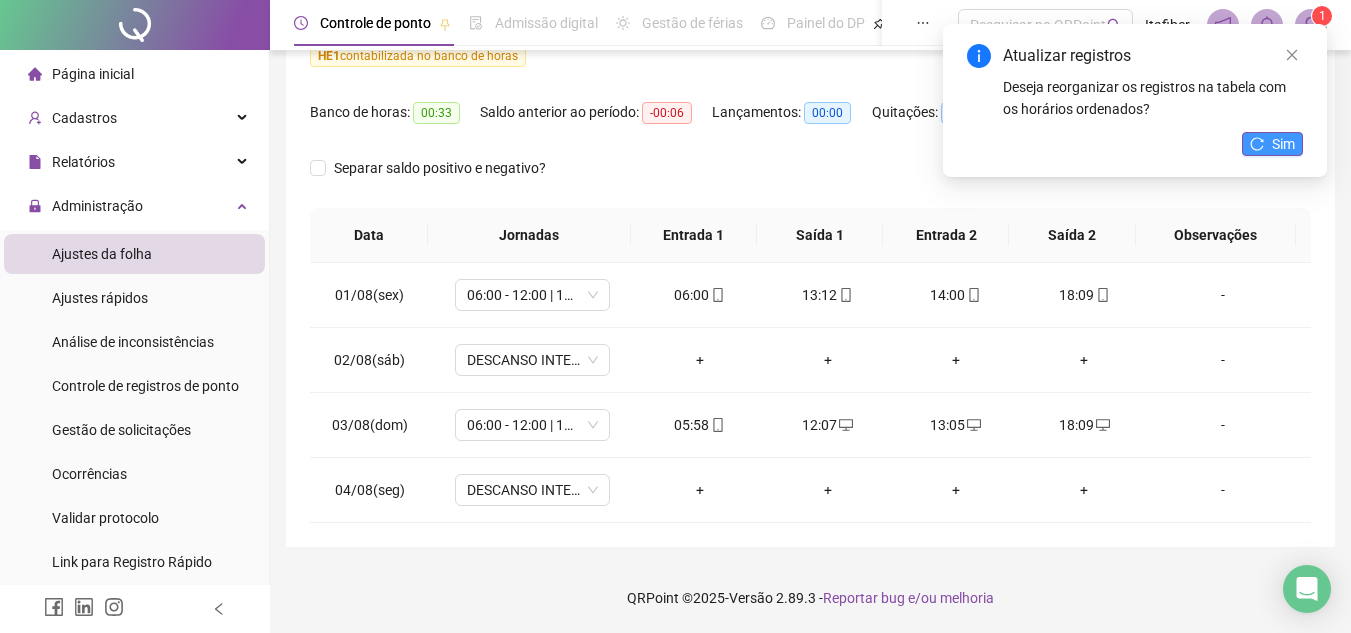 click 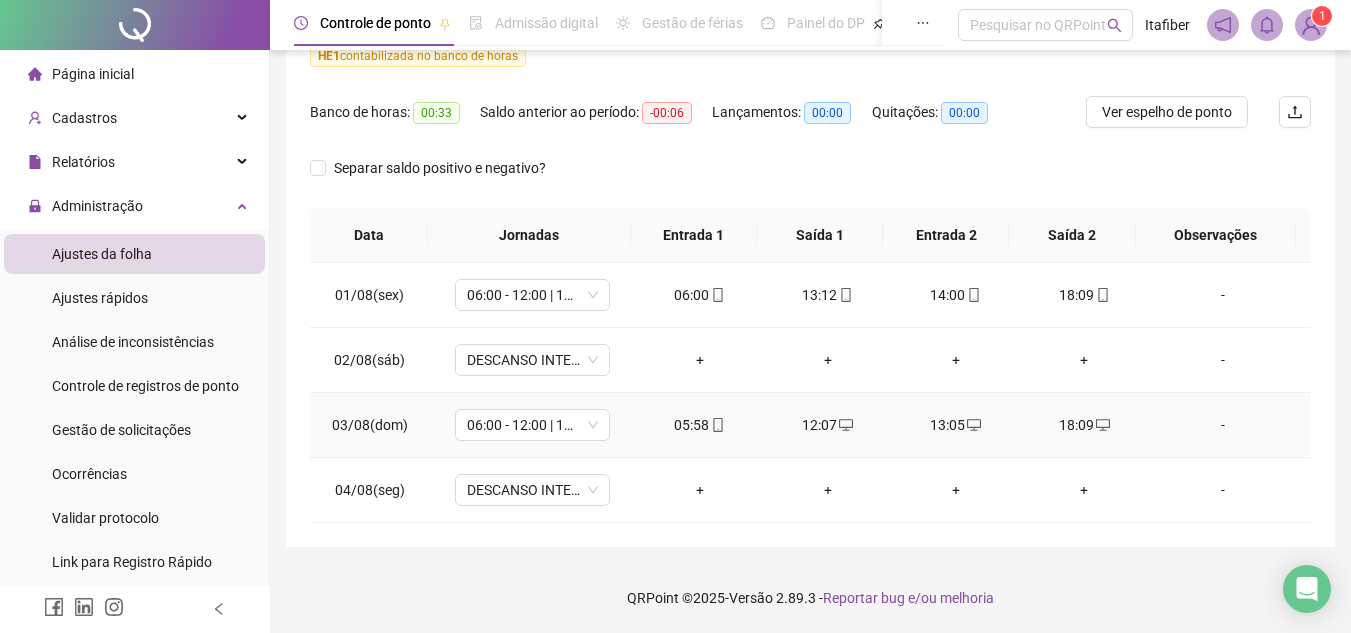 scroll, scrollTop: 0, scrollLeft: 0, axis: both 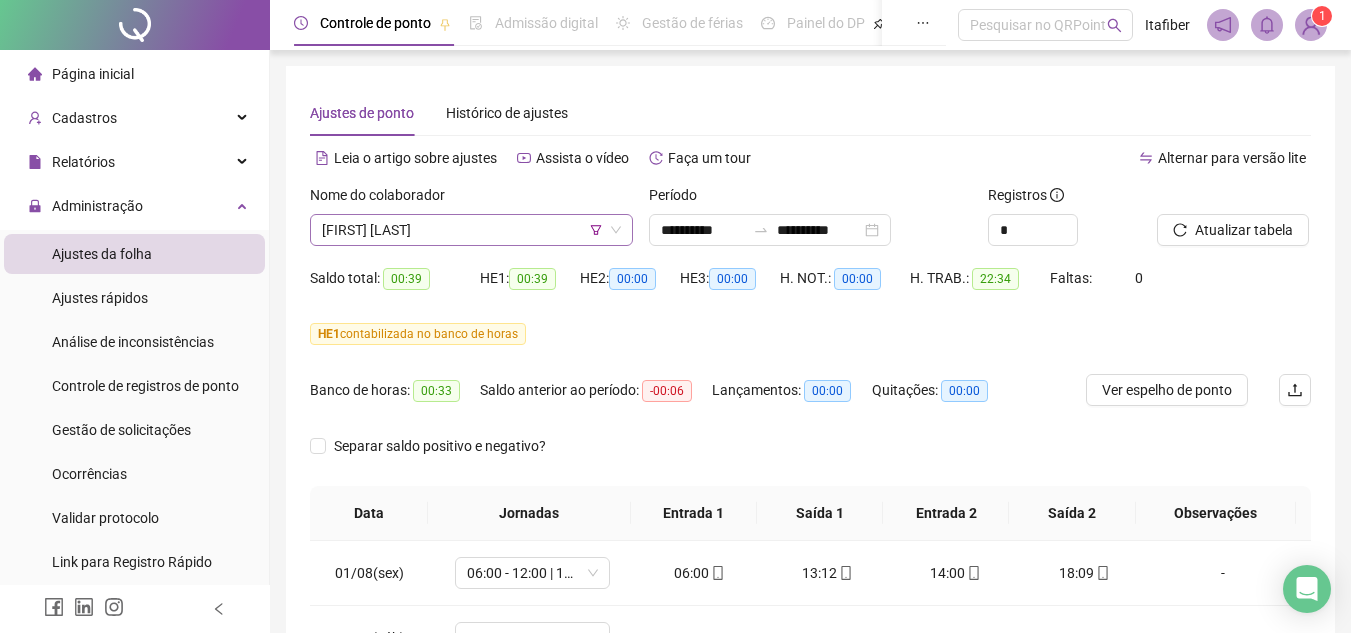 click on "[FIRST] [LAST]" at bounding box center [471, 230] 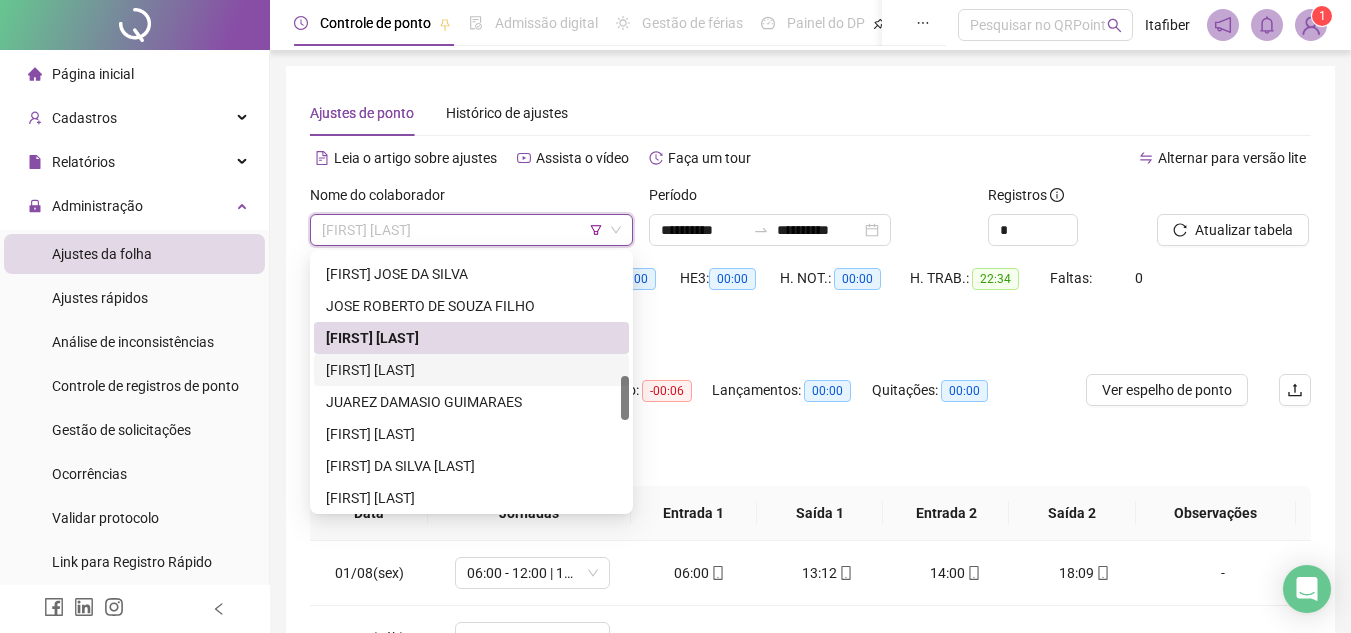 click on "[FIRST] [LAST]" at bounding box center [471, 370] 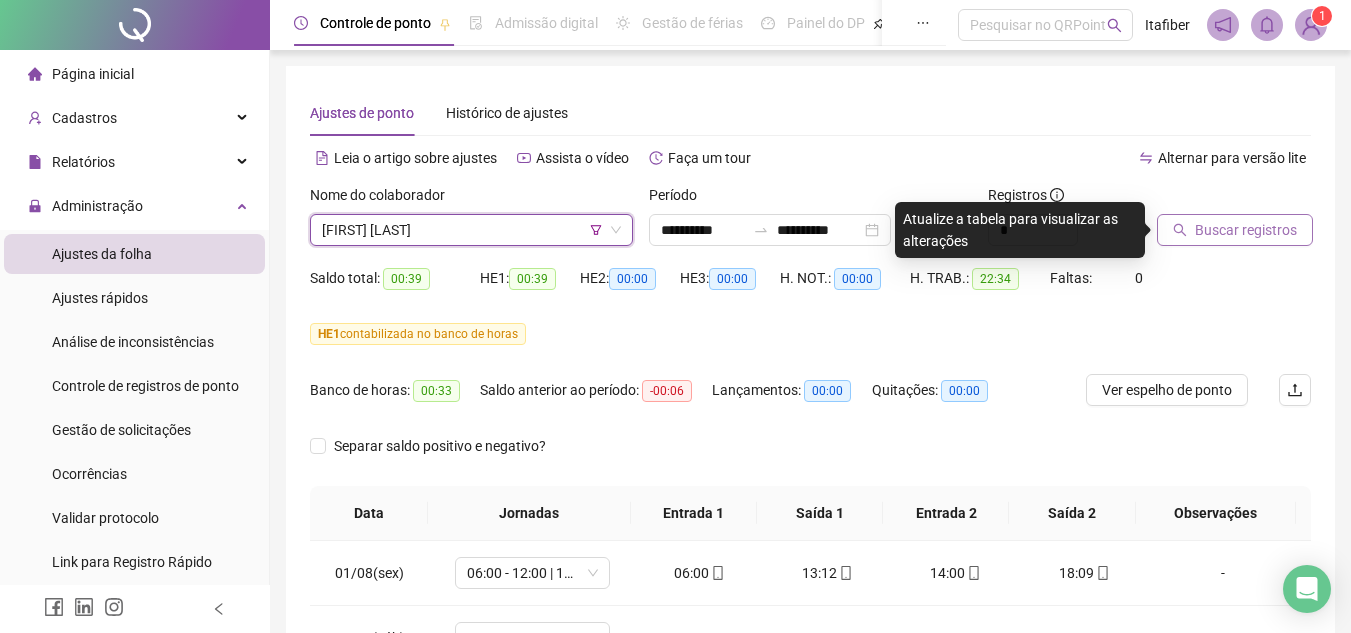 click on "Buscar registros" at bounding box center [1246, 230] 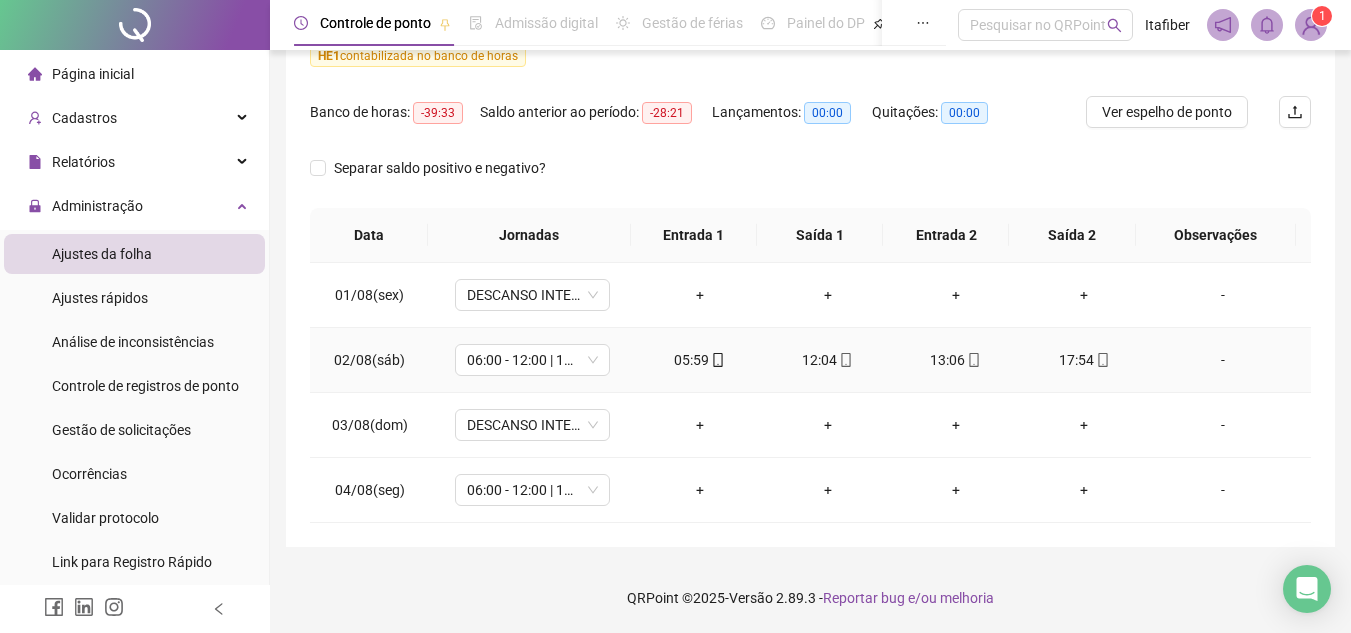 scroll, scrollTop: 0, scrollLeft: 0, axis: both 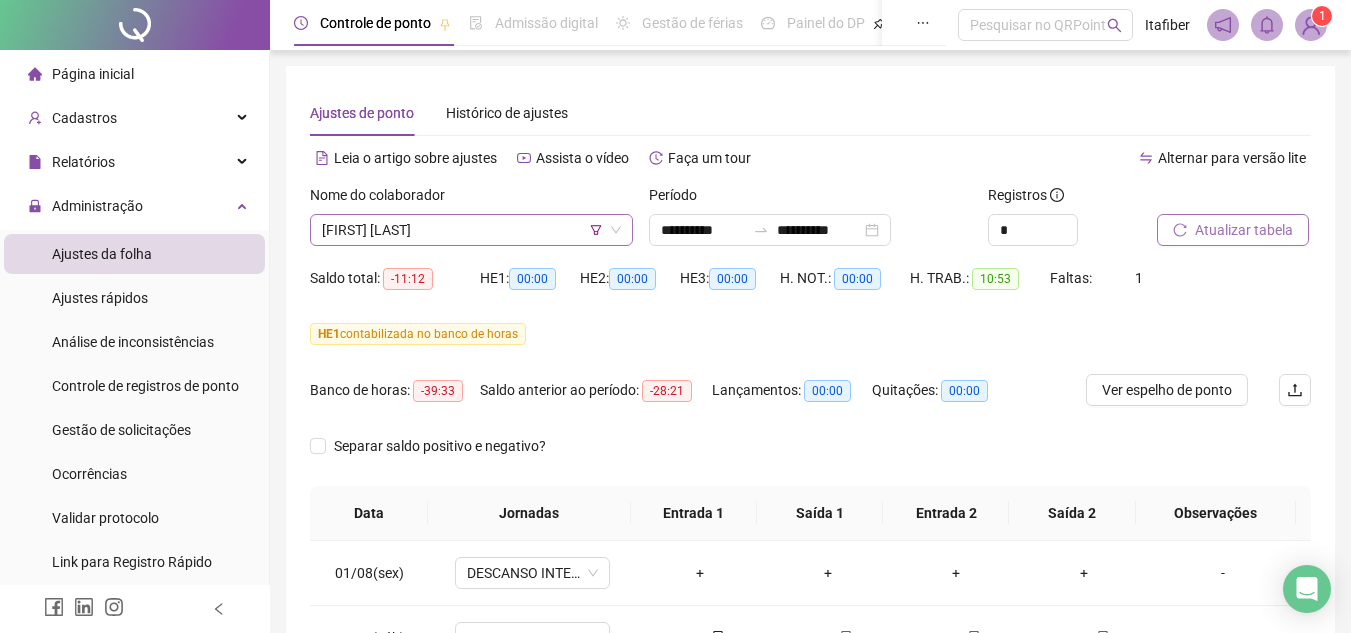 click on "[FIRST] [LAST]" at bounding box center [471, 230] 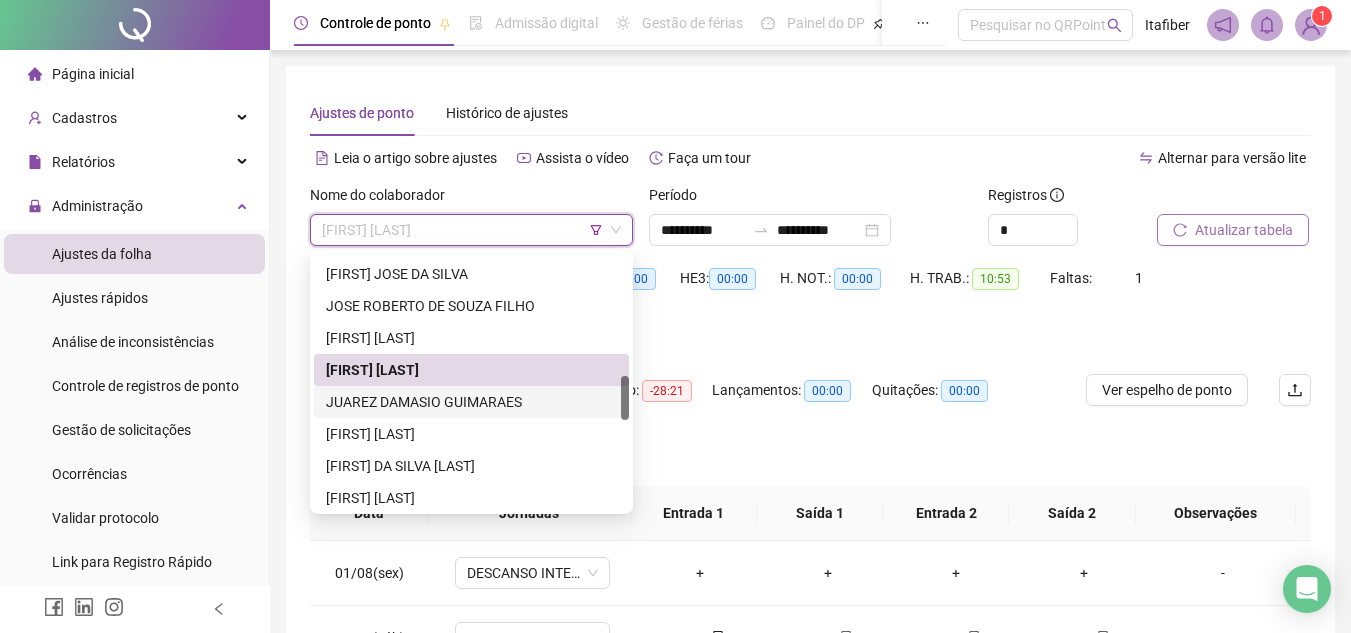 click on "JUAREZ DAMASIO GUIMARAES" at bounding box center [471, 402] 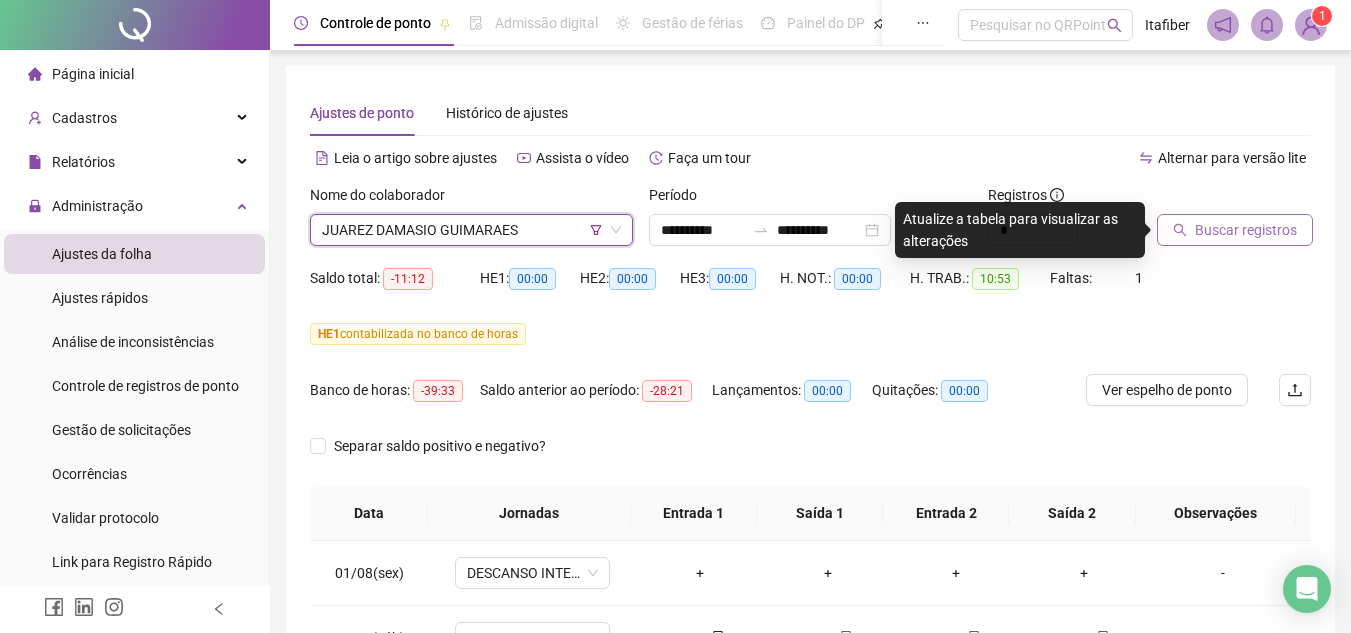 click on "Buscar registros" at bounding box center [1235, 230] 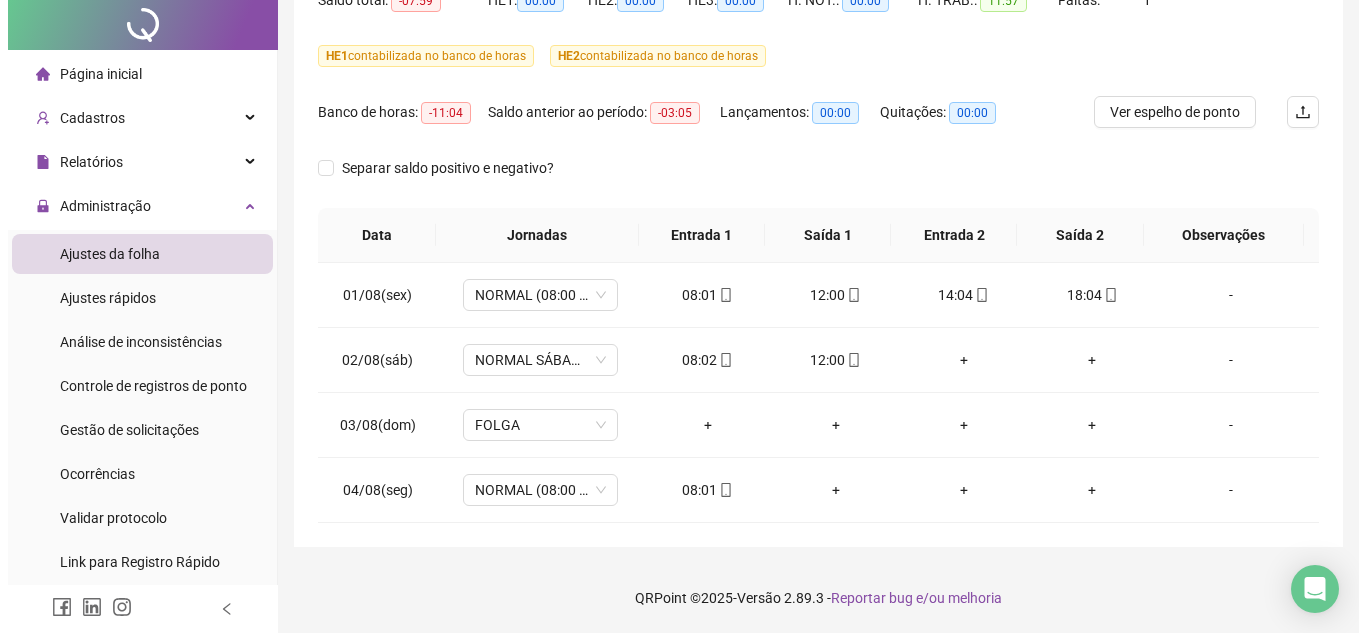 scroll, scrollTop: 0, scrollLeft: 0, axis: both 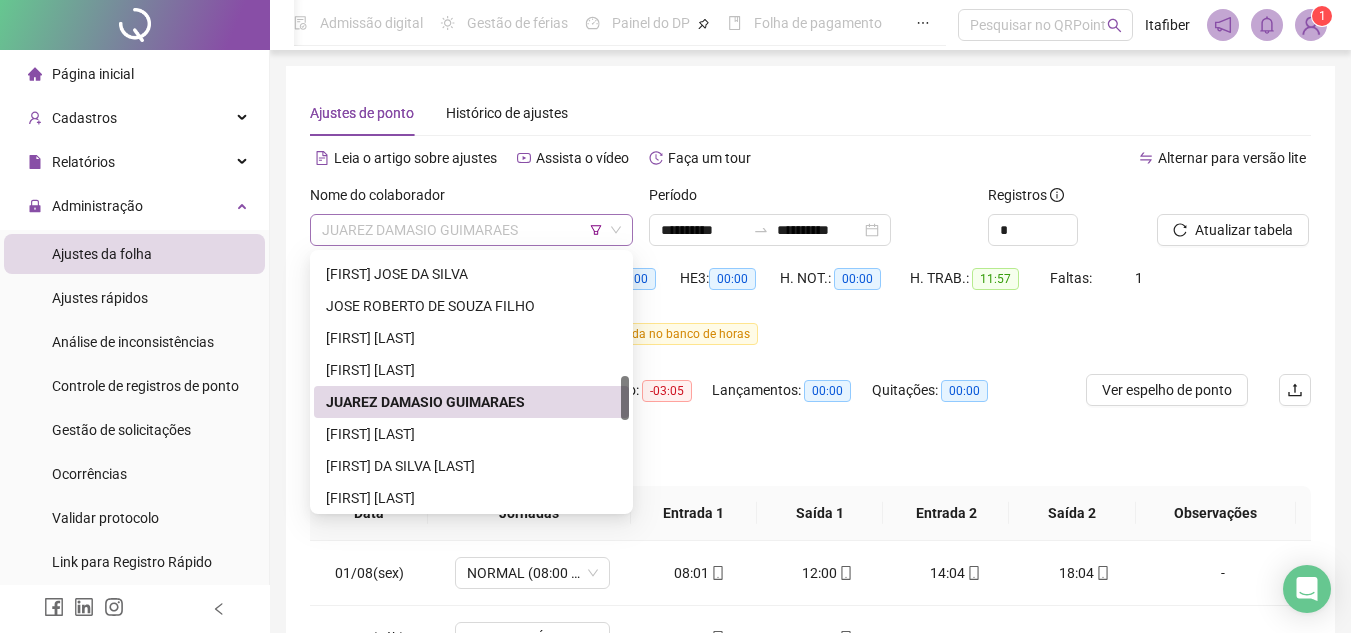 click on "JUAREZ DAMASIO GUIMARAES" at bounding box center (471, 230) 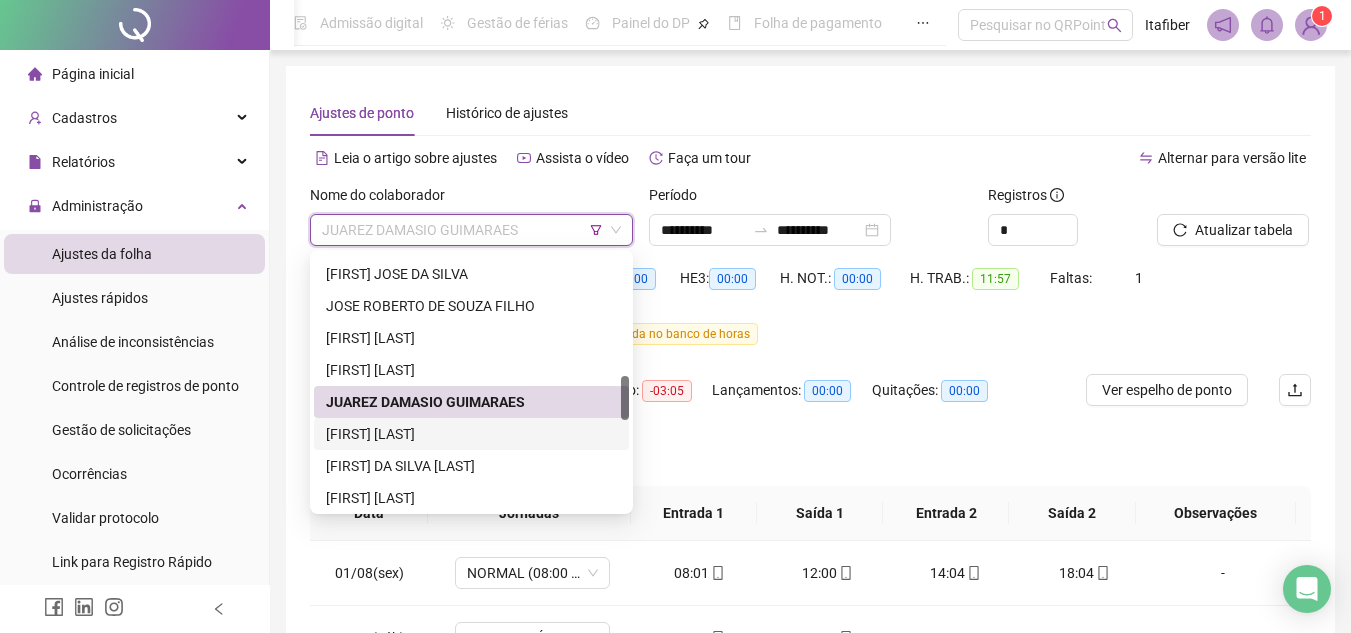 click on "[FIRST] [LAST]" at bounding box center [471, 434] 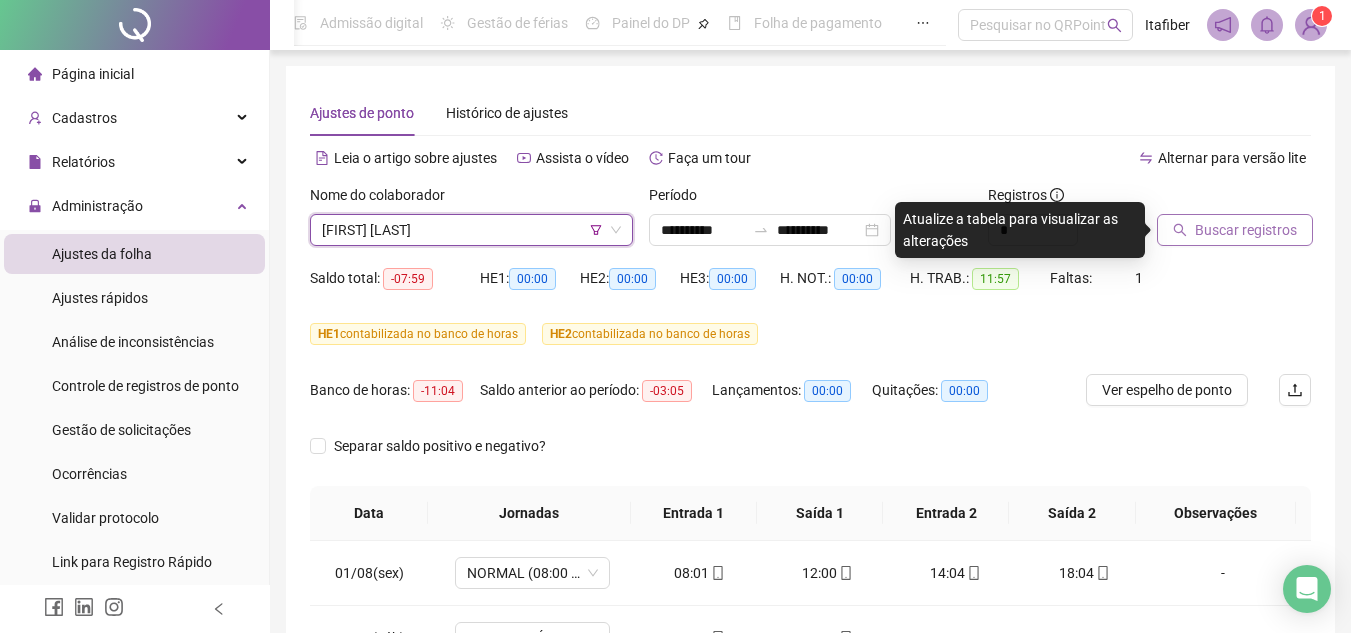 click on "Buscar registros" at bounding box center [1246, 230] 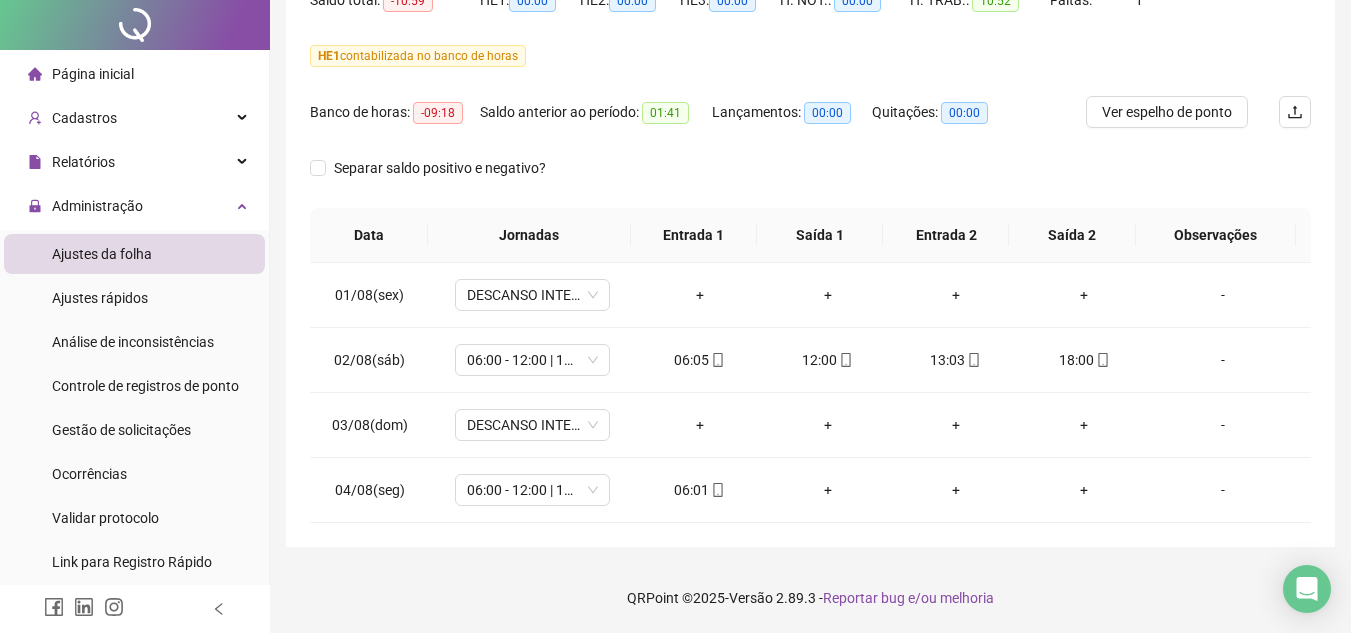 scroll, scrollTop: 0, scrollLeft: 0, axis: both 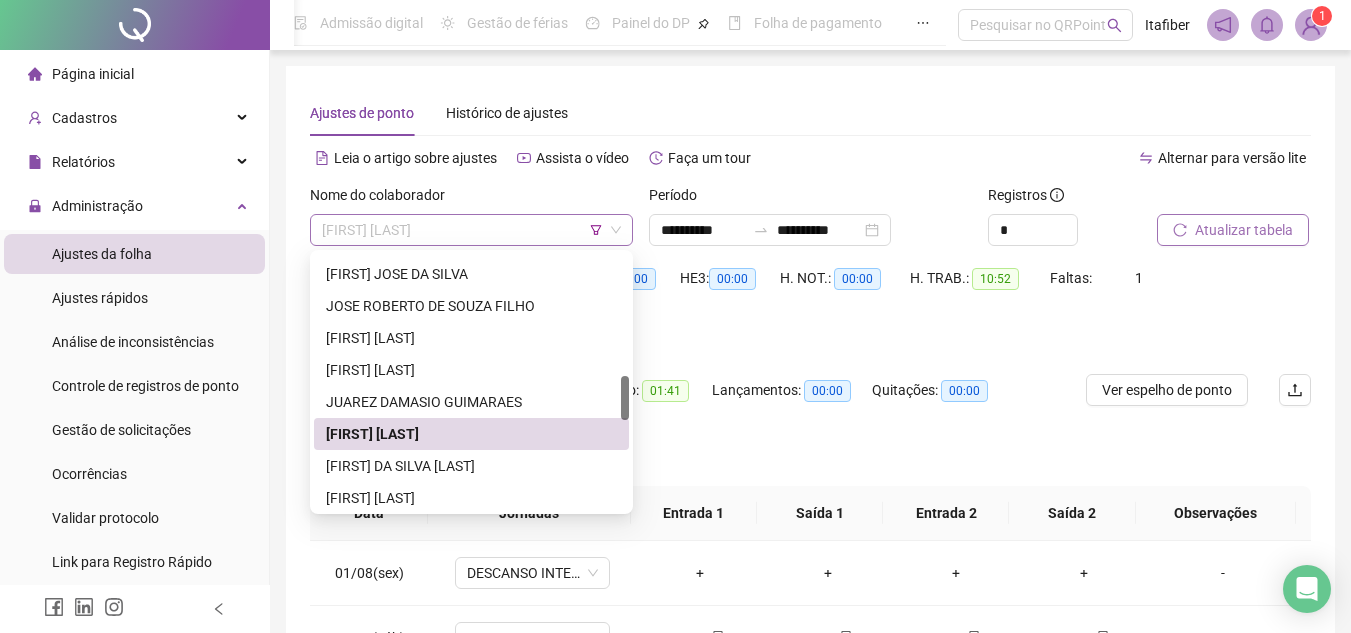 click on "[FIRST] [LAST]" at bounding box center (471, 230) 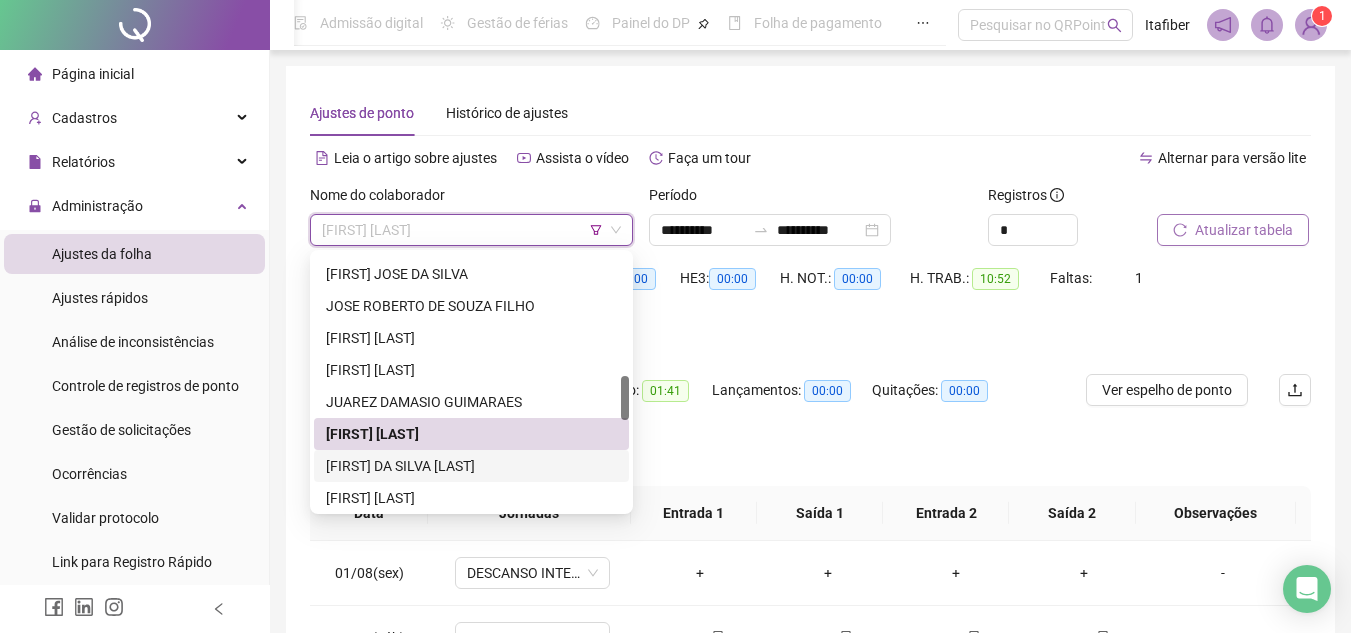 click on "[FIRST] DA SILVA [LAST]" at bounding box center (471, 466) 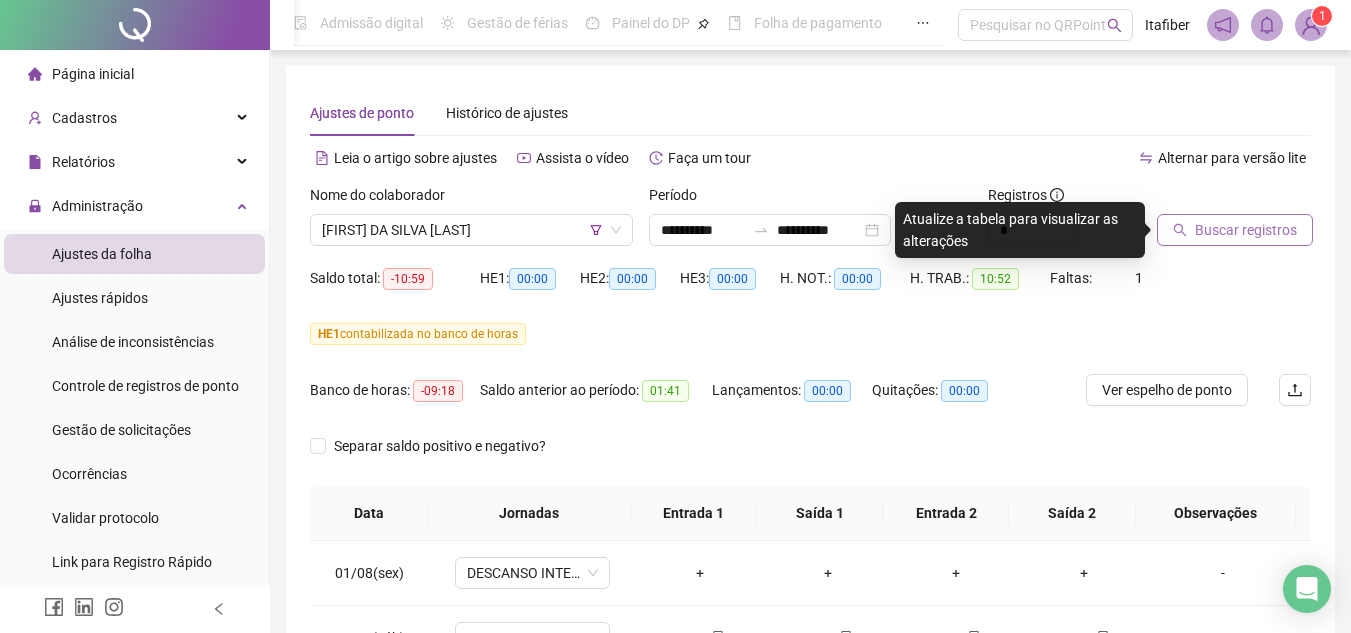click on "Buscar registros" at bounding box center (1235, 230) 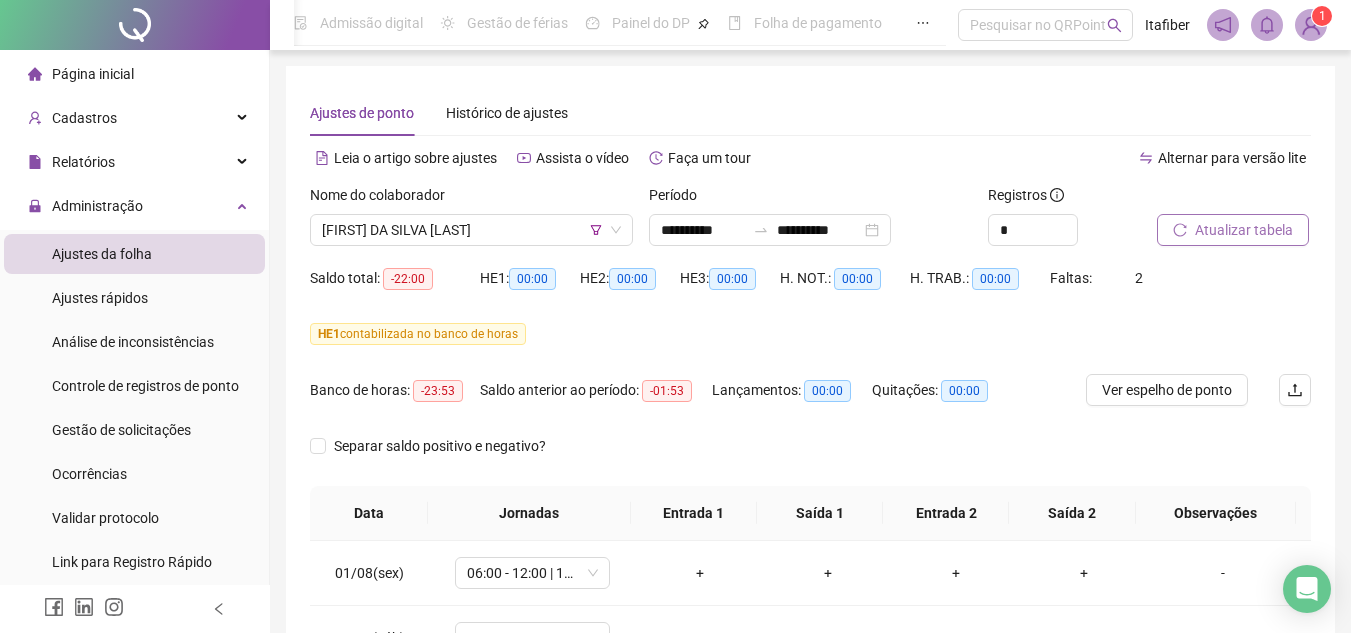 scroll, scrollTop: 278, scrollLeft: 0, axis: vertical 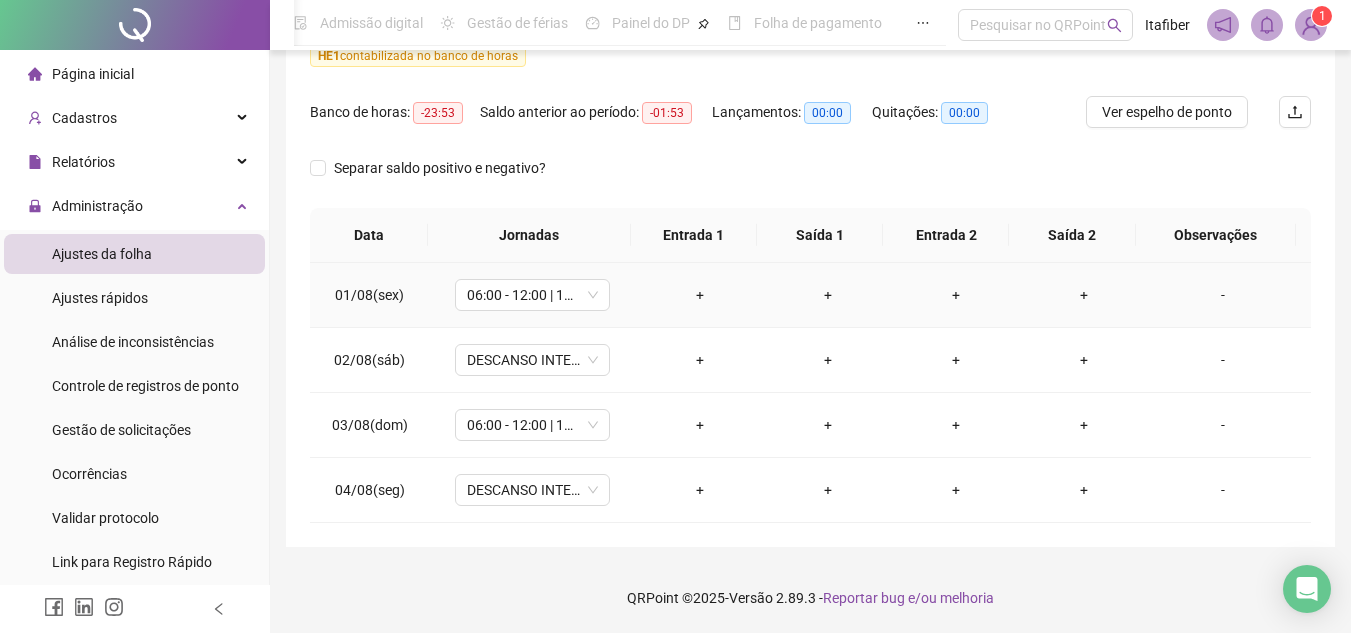 click on "+" at bounding box center (700, 295) 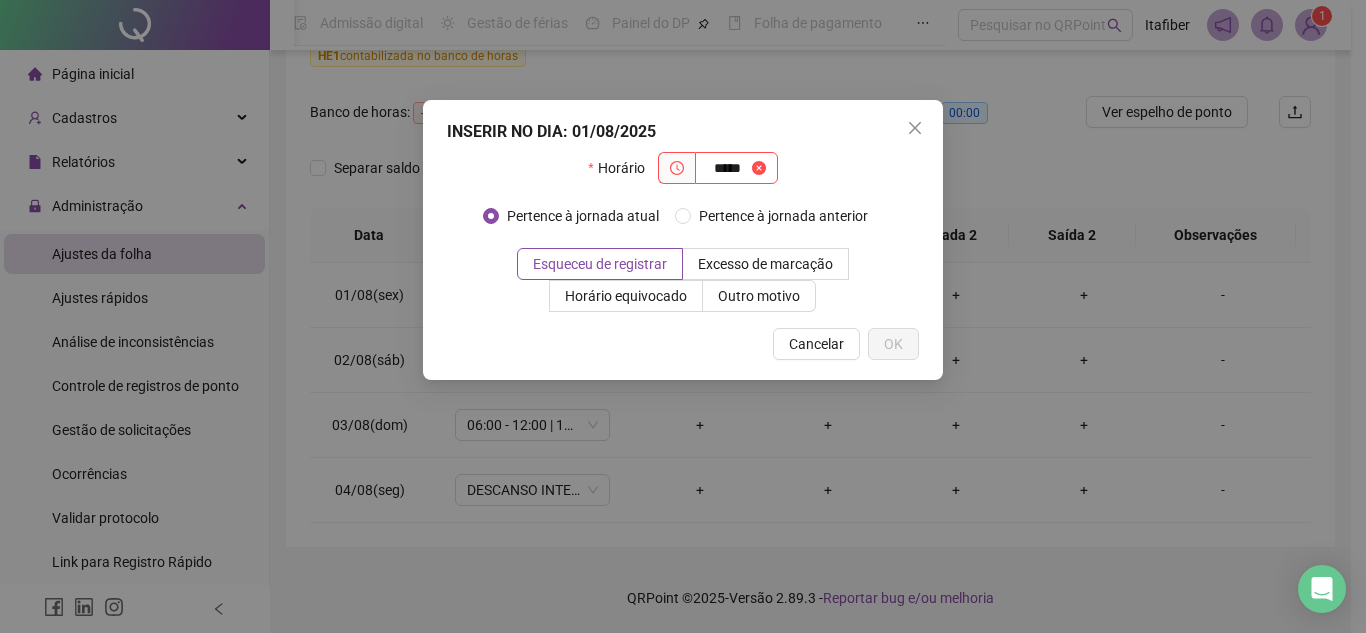 type on "*****" 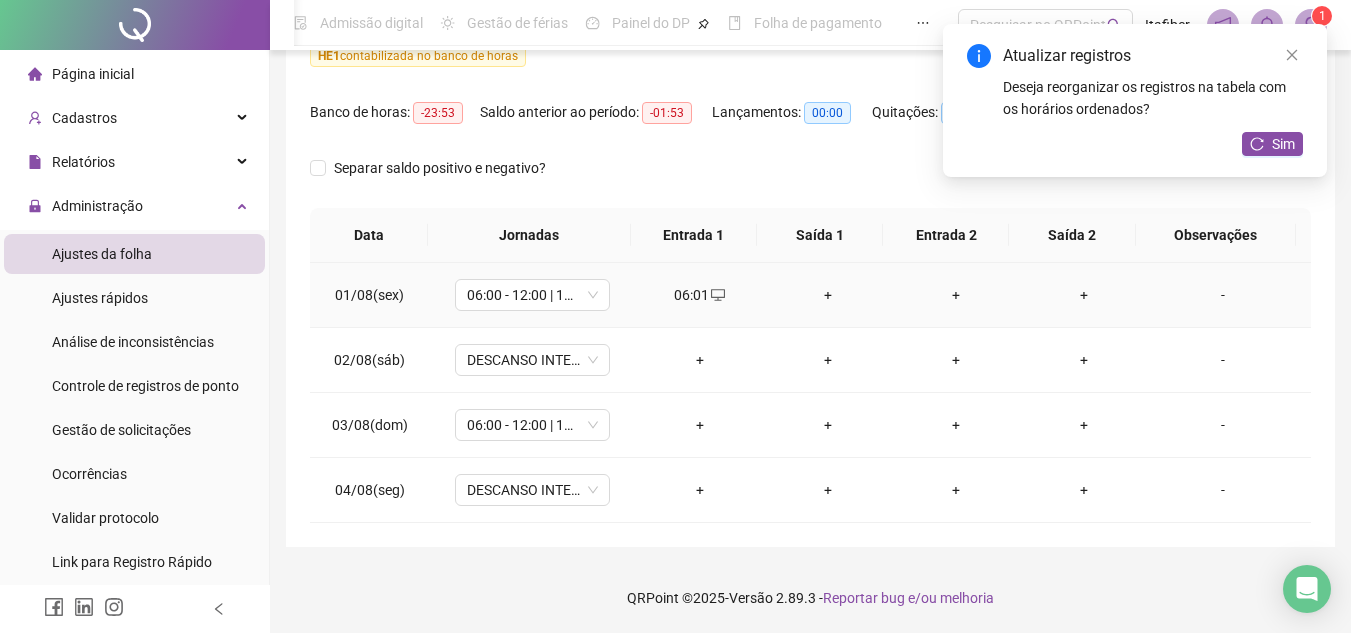 click on "+" at bounding box center (828, 295) 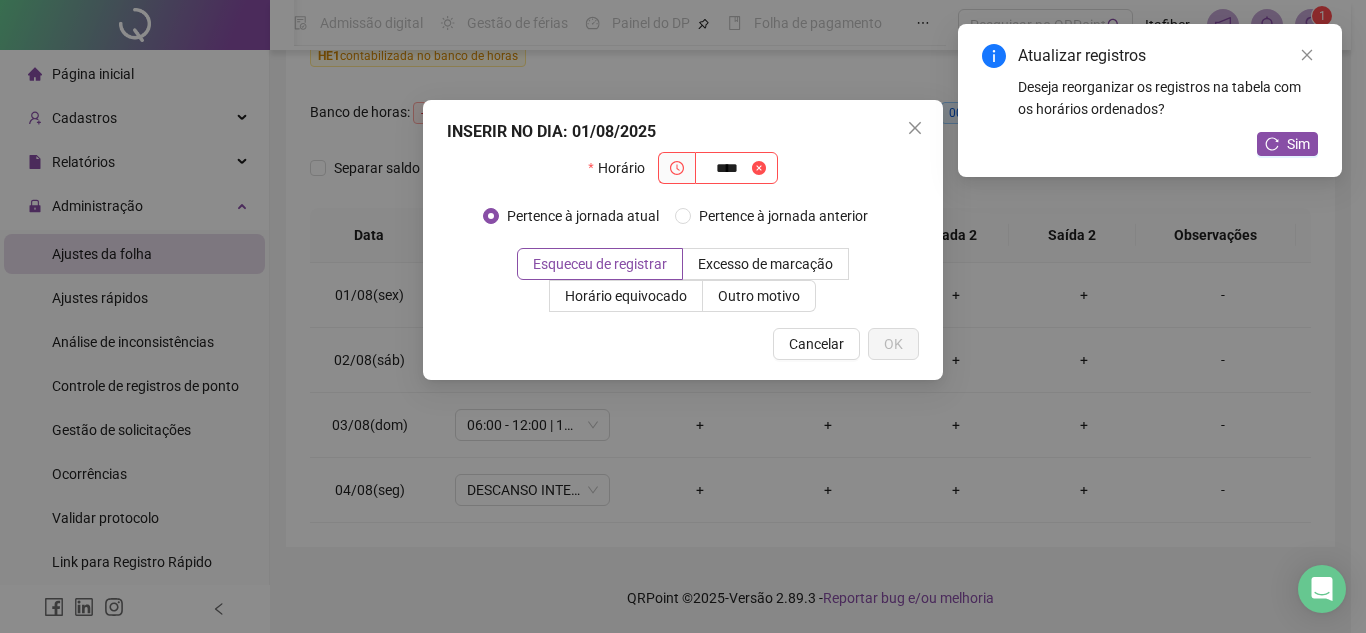 type on "****" 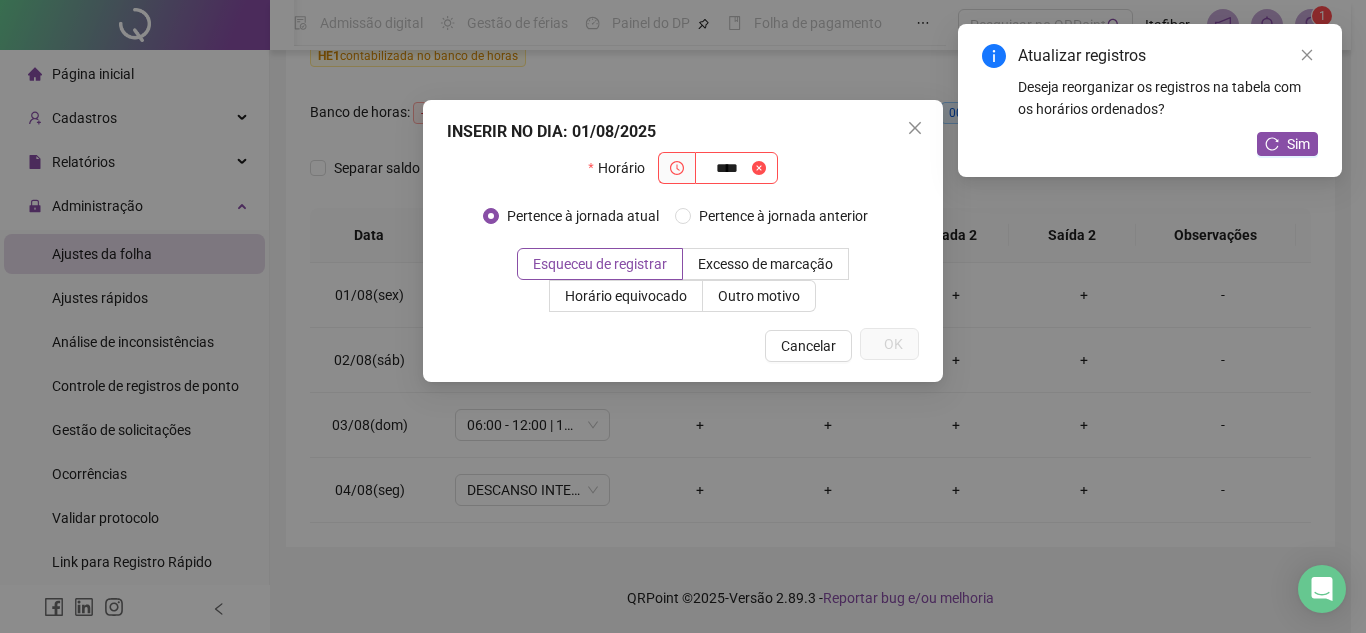 type 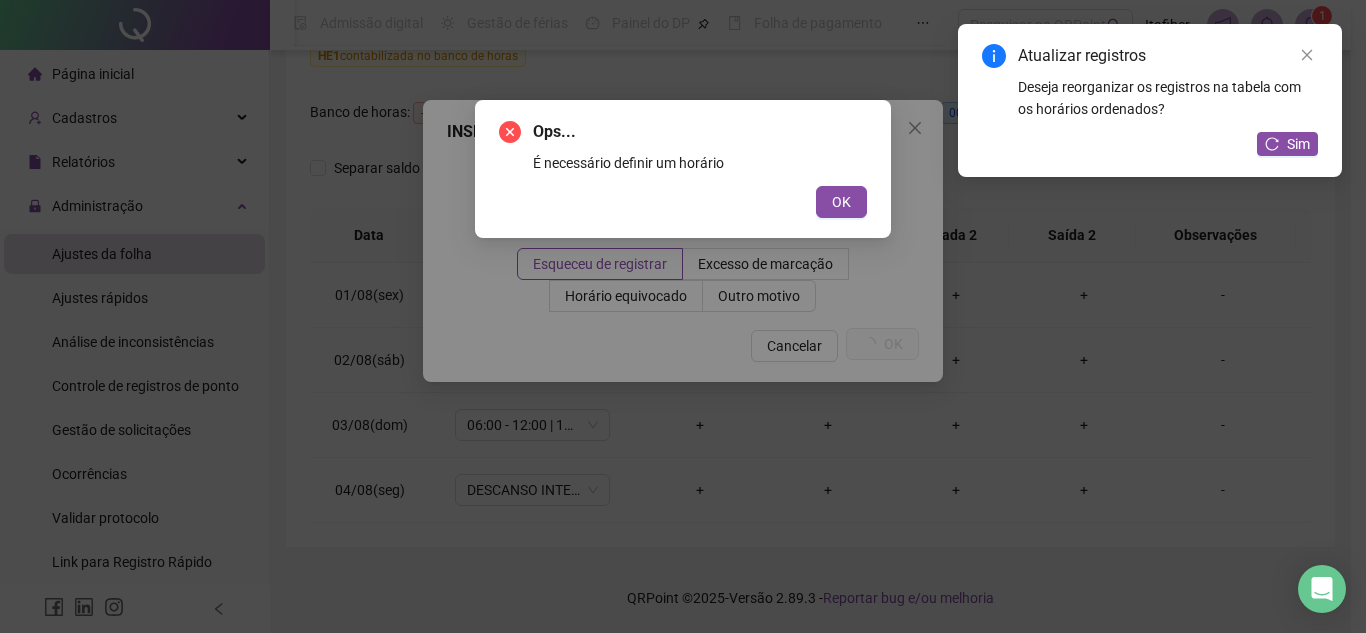 click on "OK" at bounding box center (841, 202) 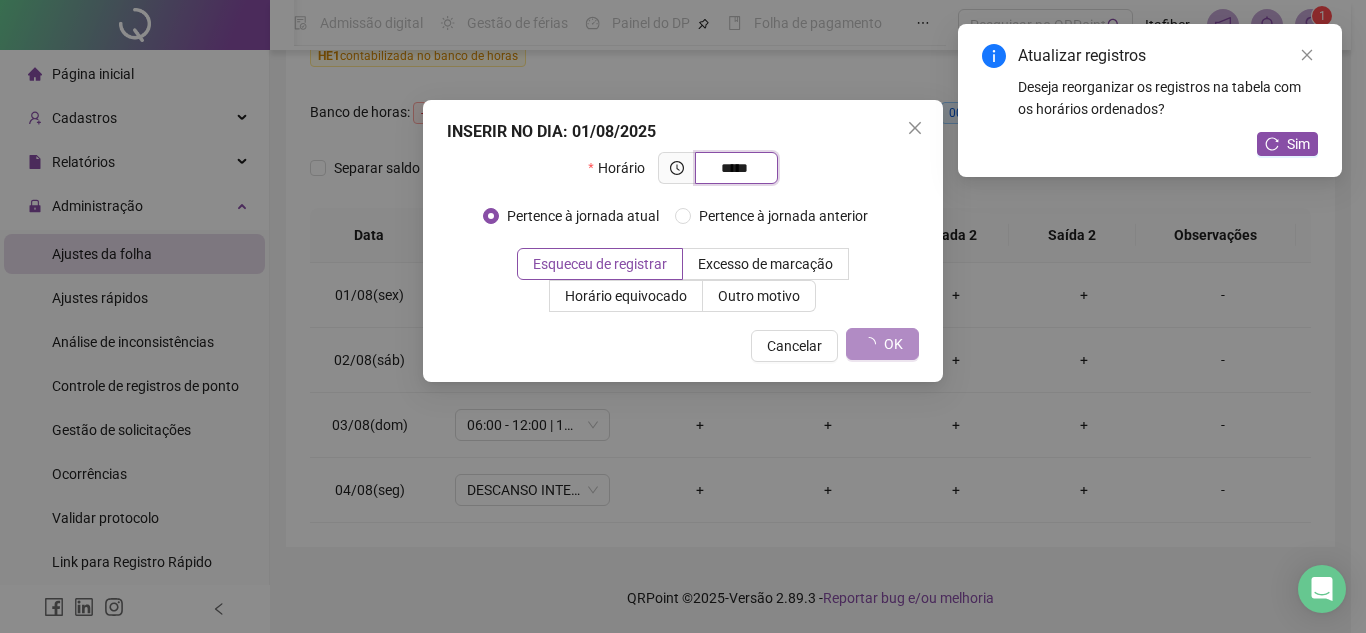 type on "*****" 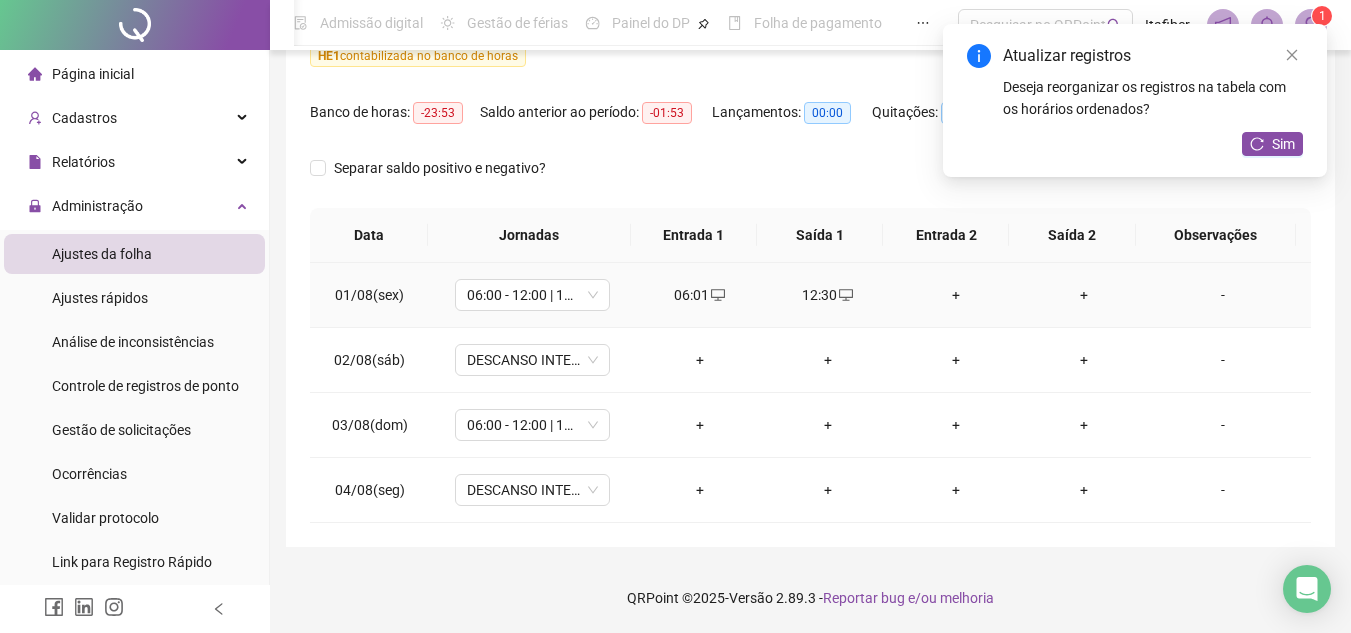 click on "+" at bounding box center [956, 295] 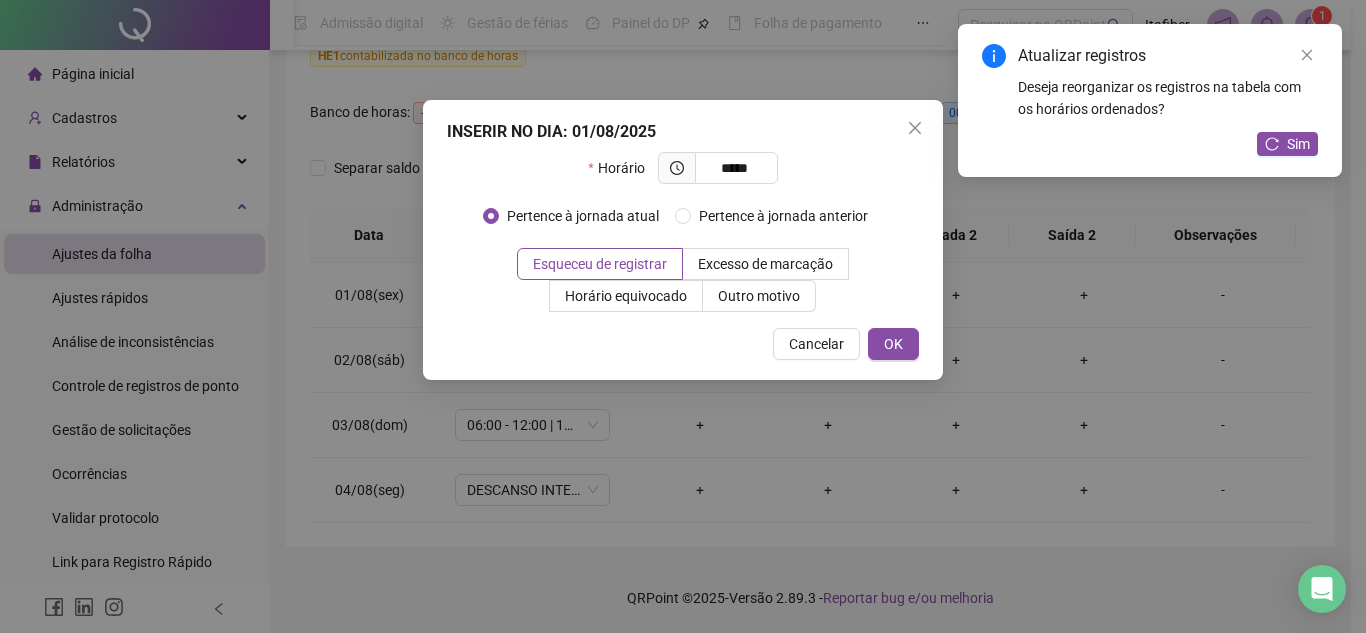 type on "*****" 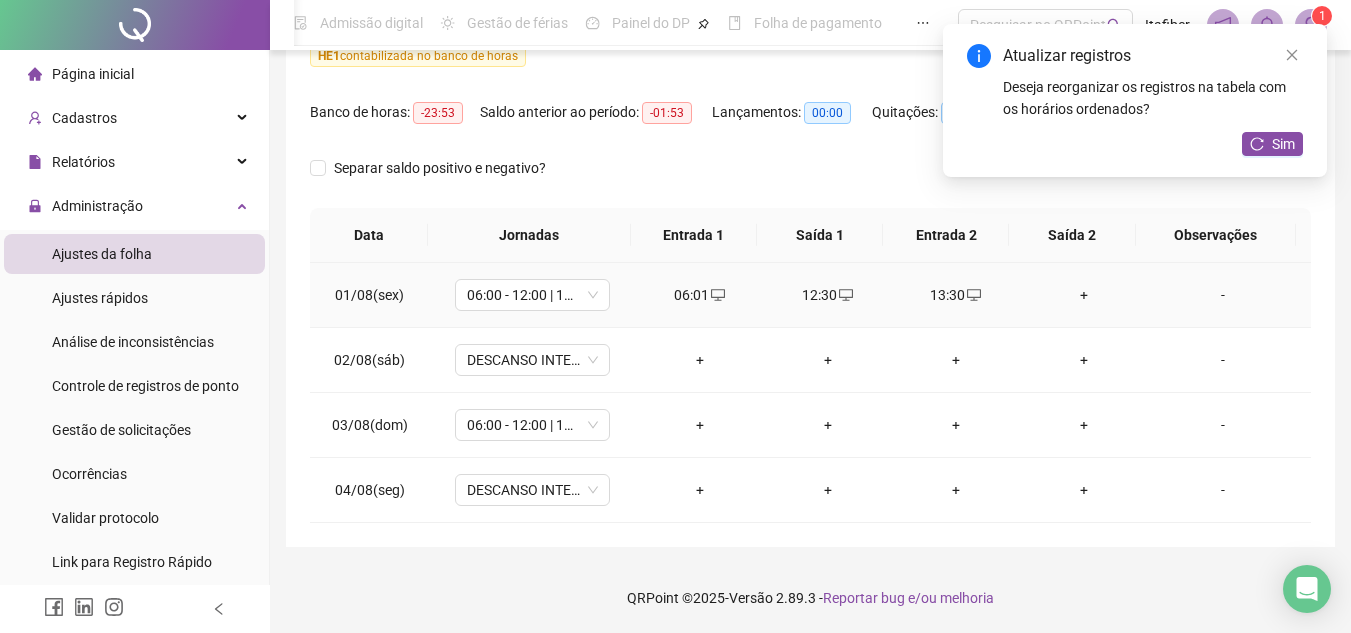 click on "+" at bounding box center [1084, 295] 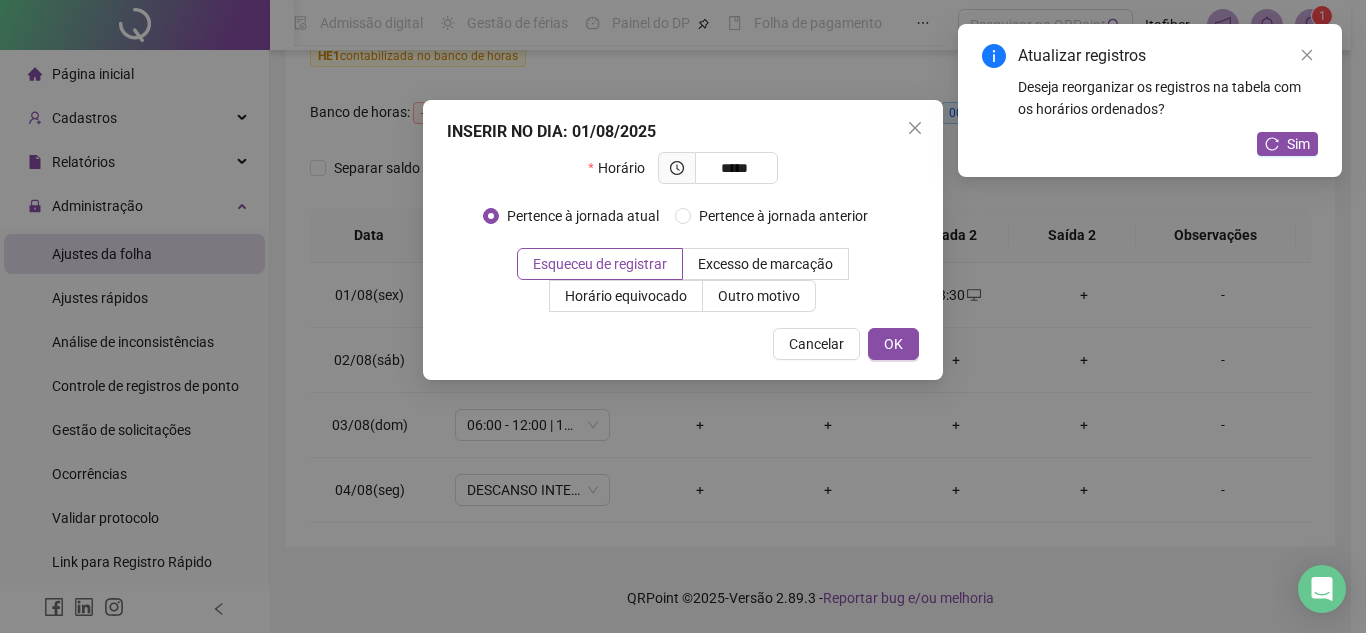 type on "*****" 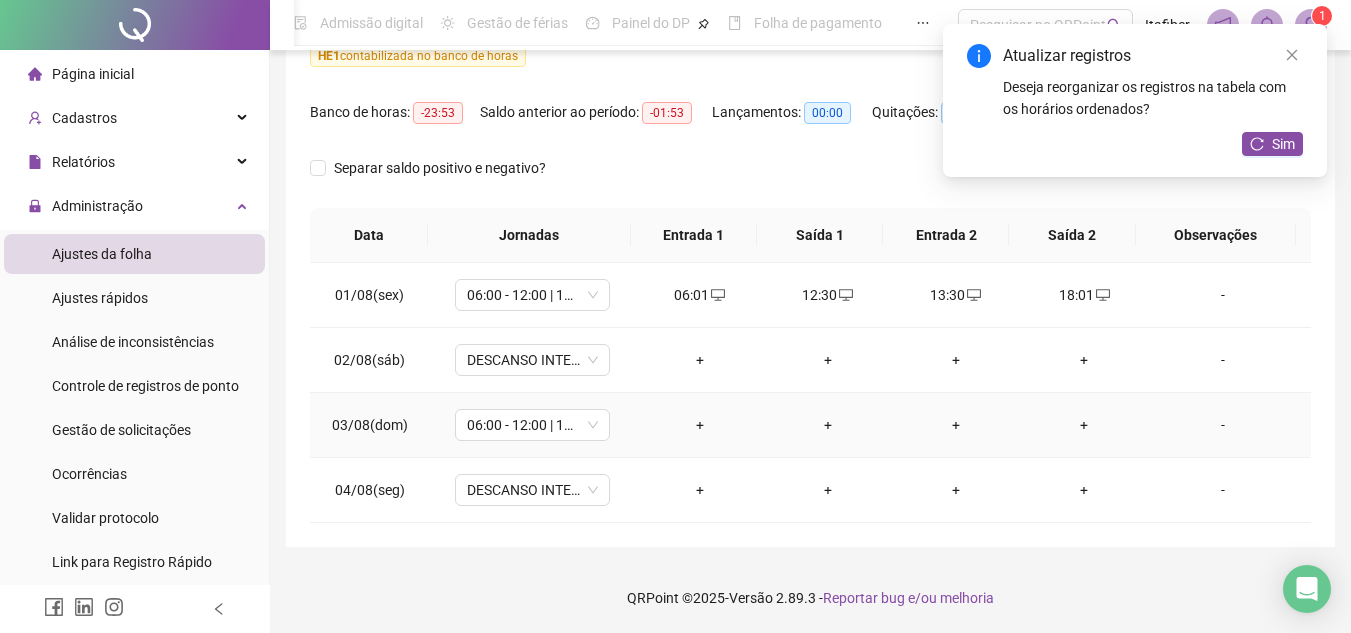 click on "+" at bounding box center [700, 425] 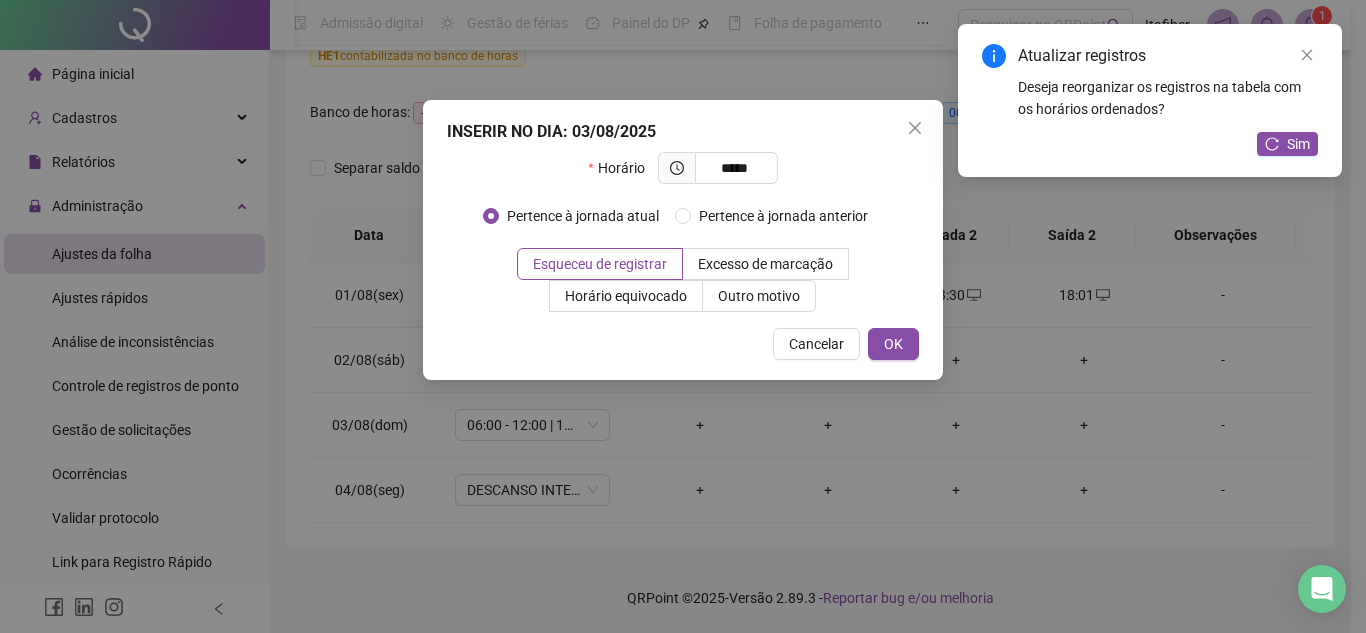 type on "*****" 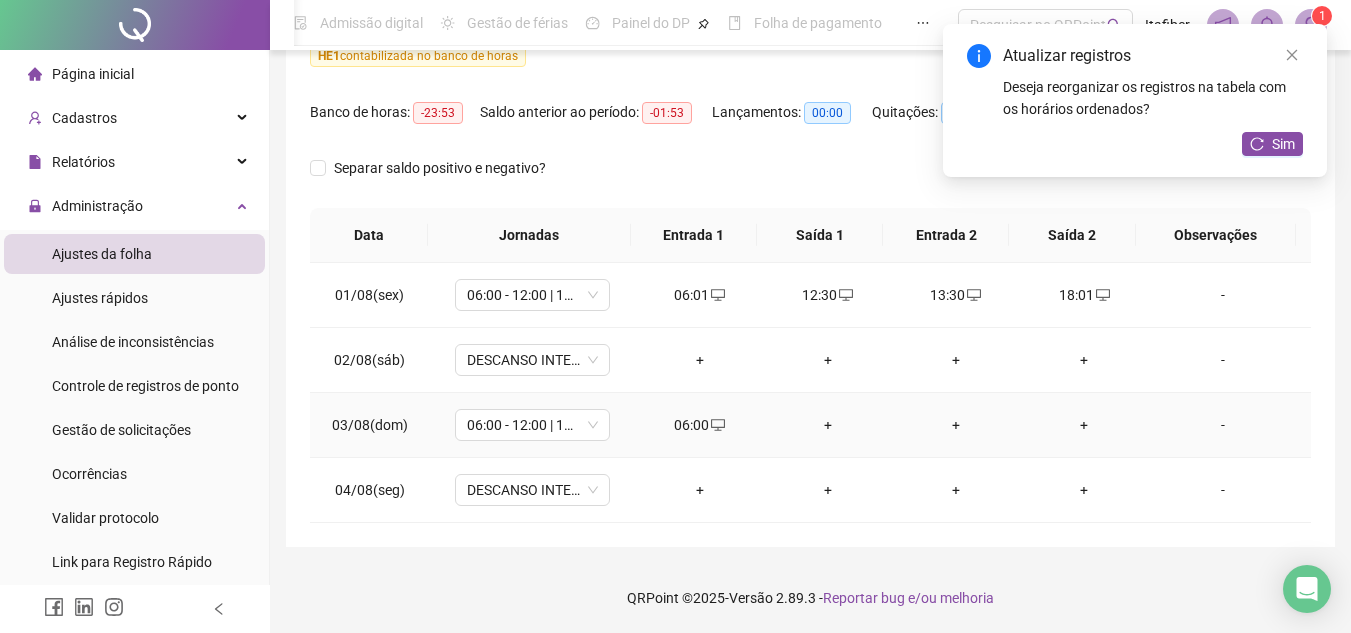 click on "+" at bounding box center [828, 425] 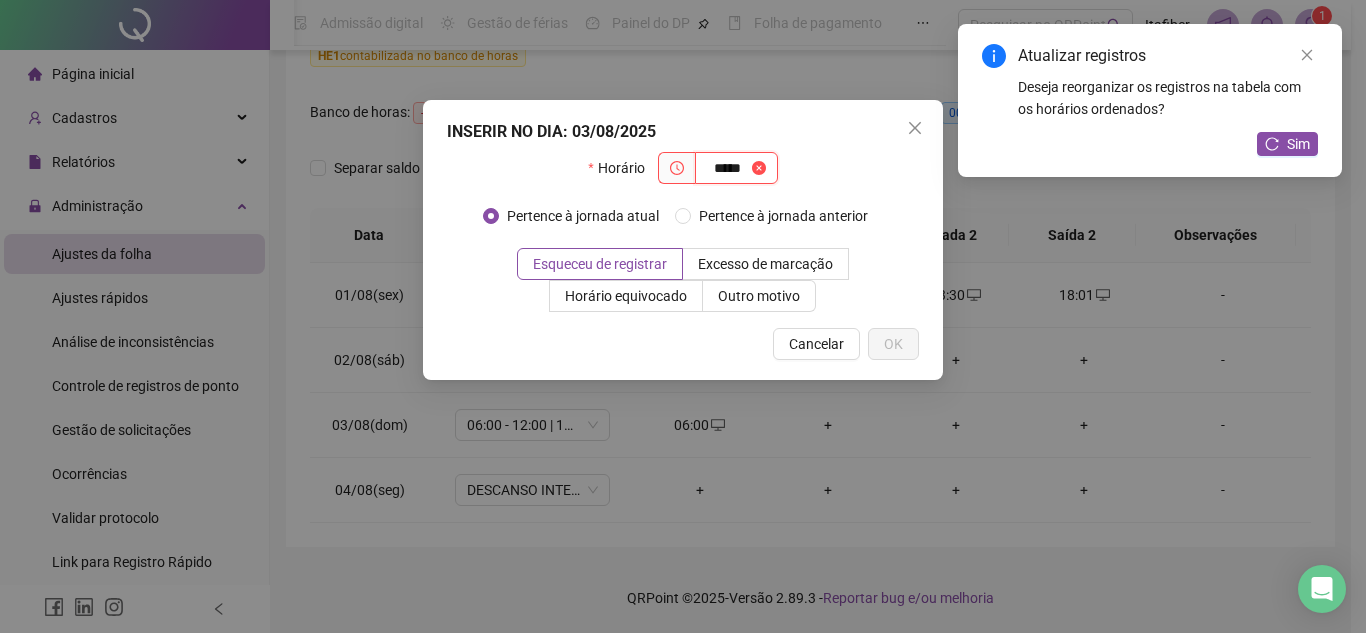 type on "*****" 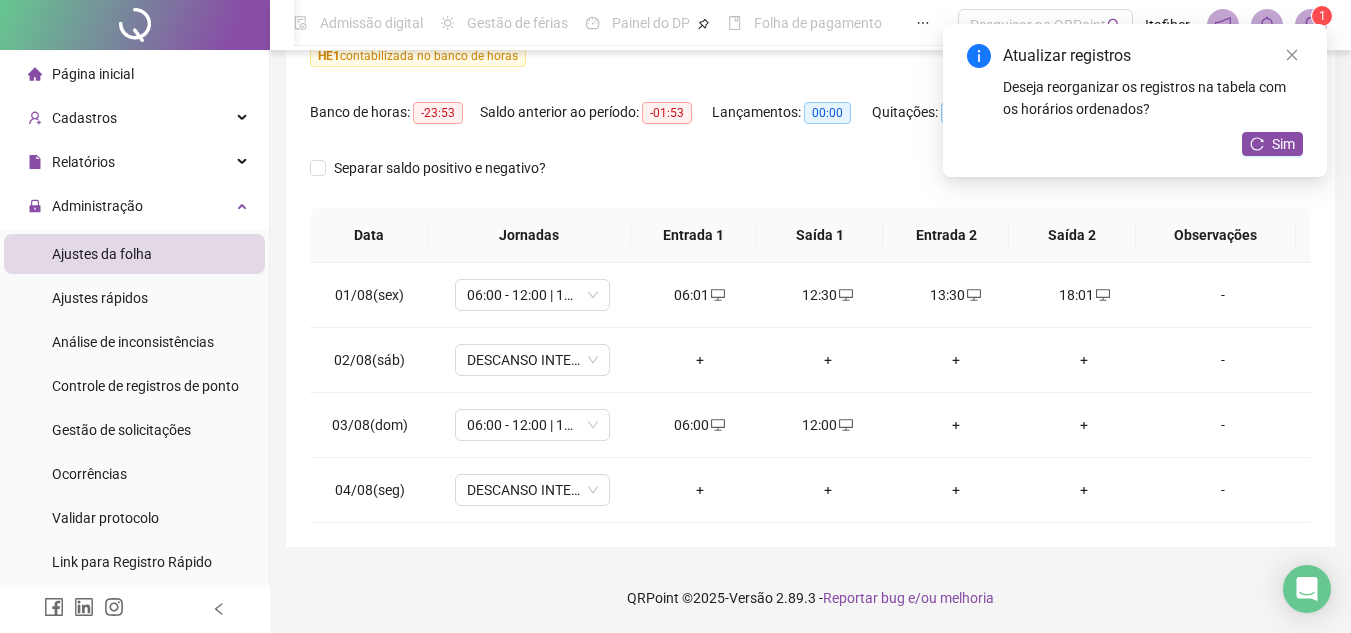 click on "+" at bounding box center [956, 425] 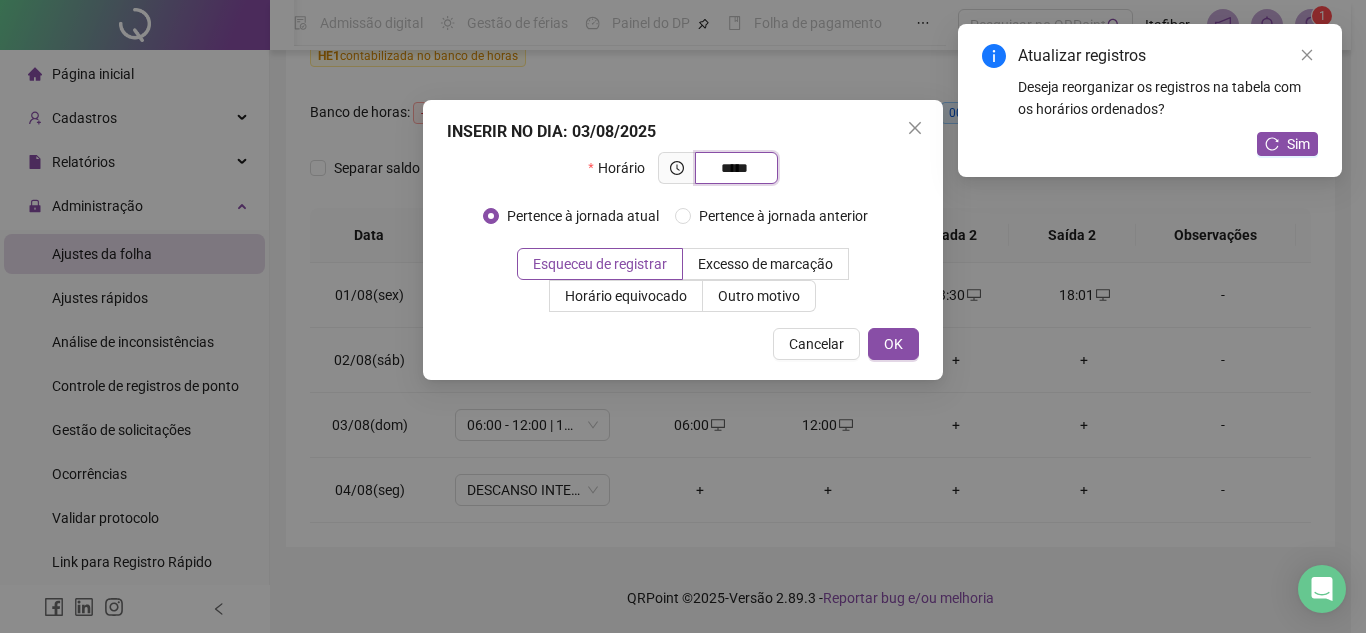 type on "*****" 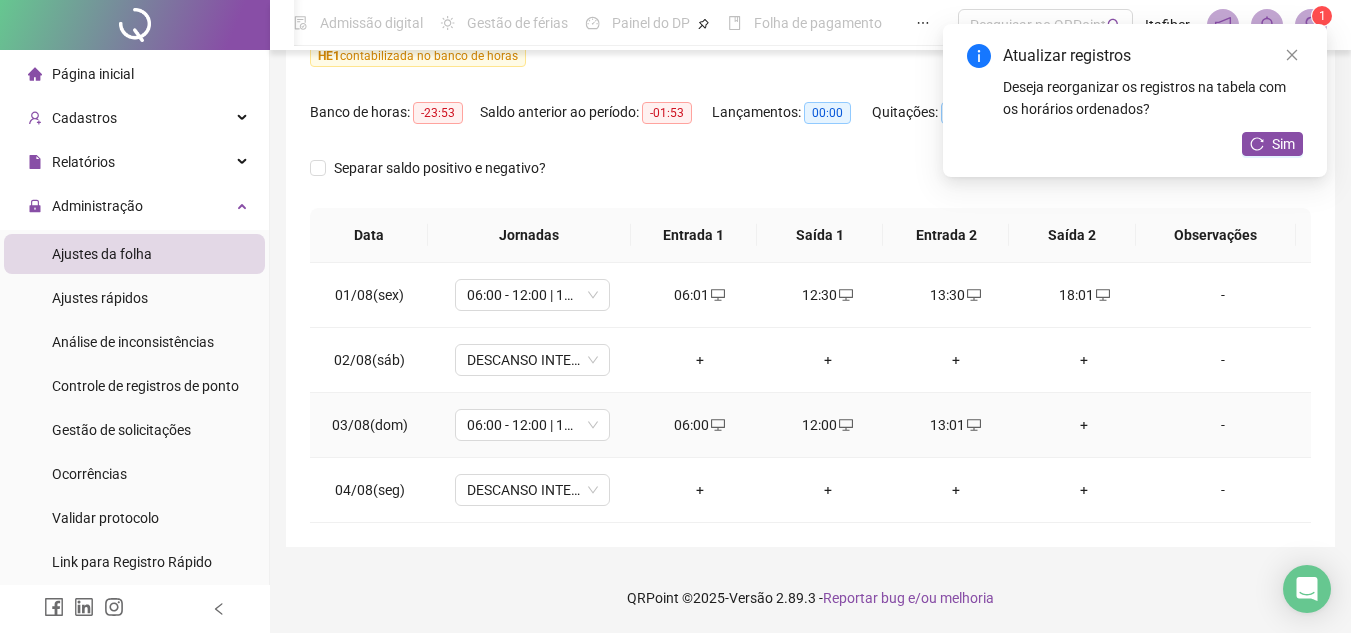 click on "+" at bounding box center (1084, 425) 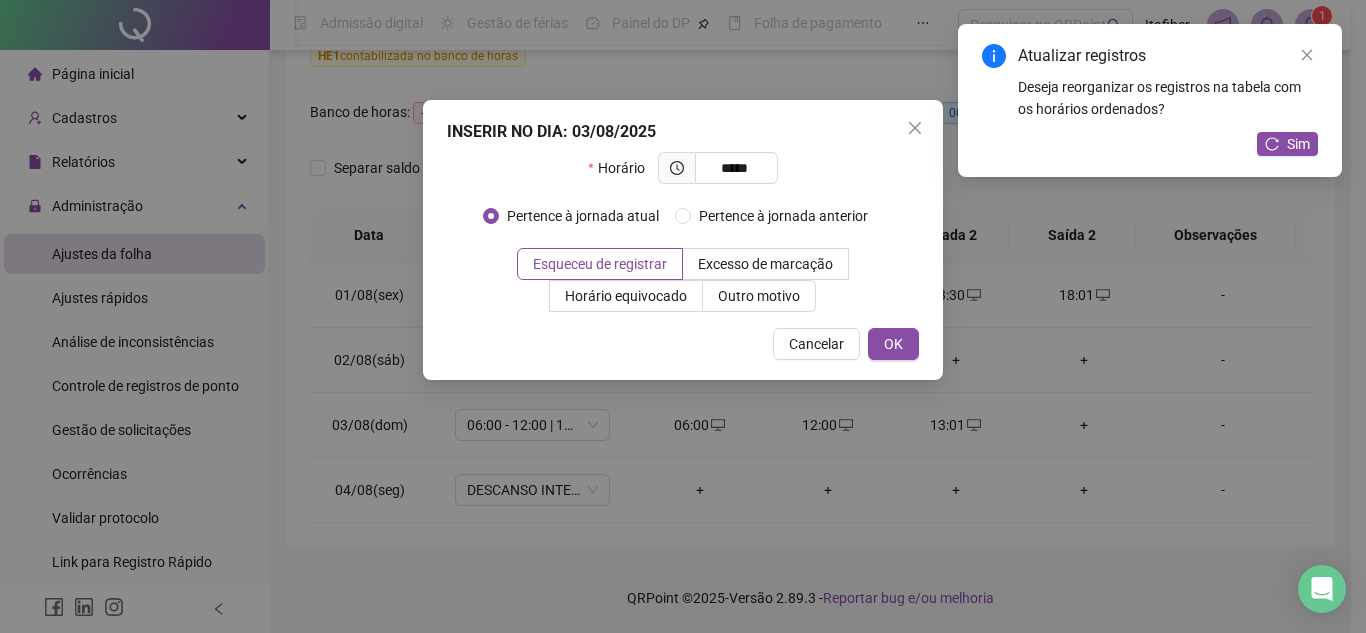 type on "*****" 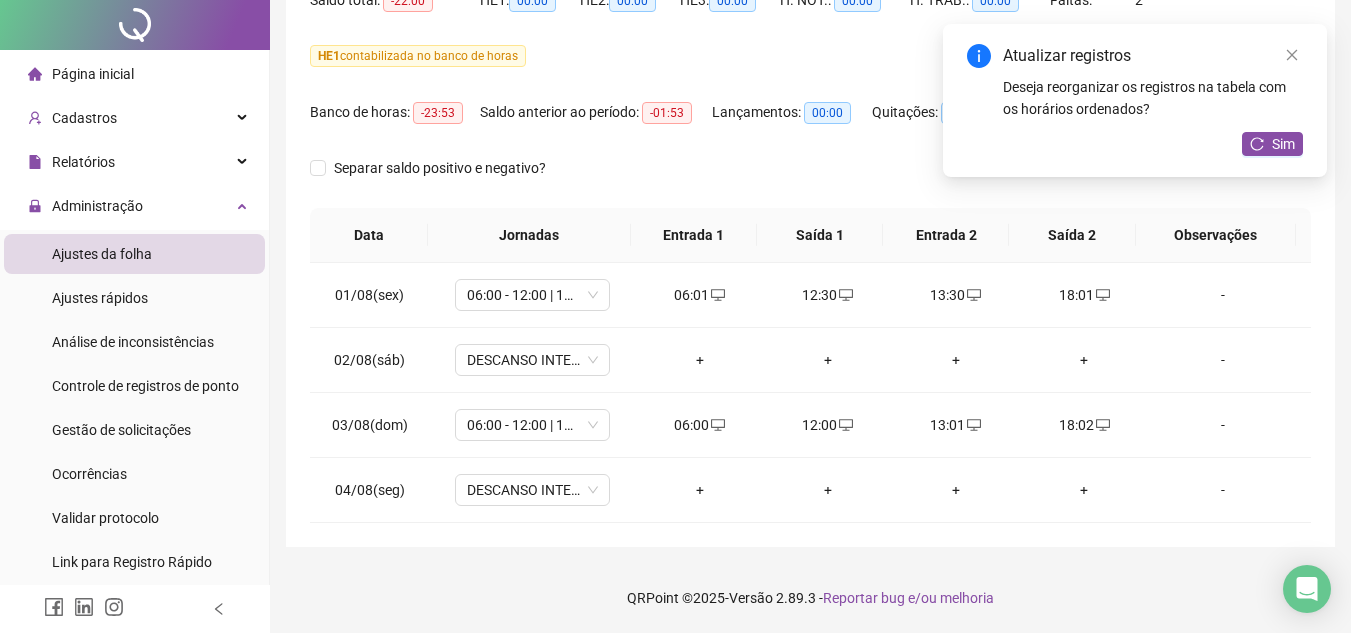 scroll, scrollTop: 0, scrollLeft: 0, axis: both 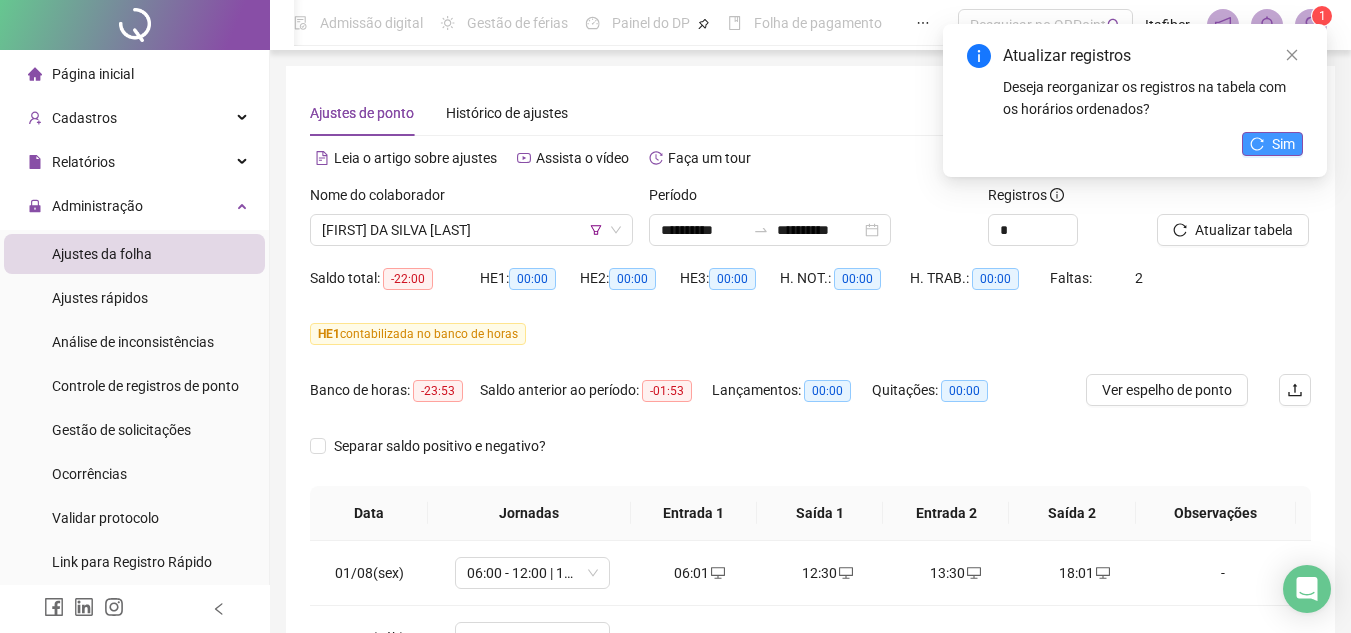 click on "Sim" at bounding box center [1272, 144] 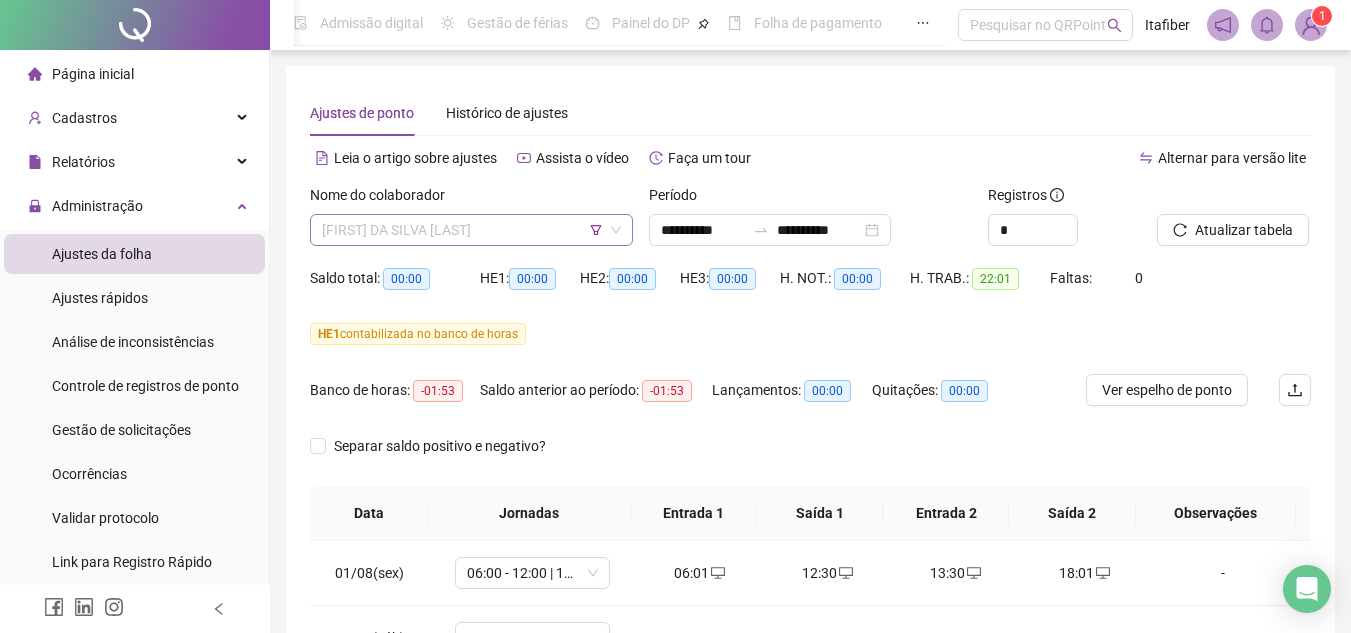 click on "[FIRST] DA SILVA [LAST]" at bounding box center (471, 230) 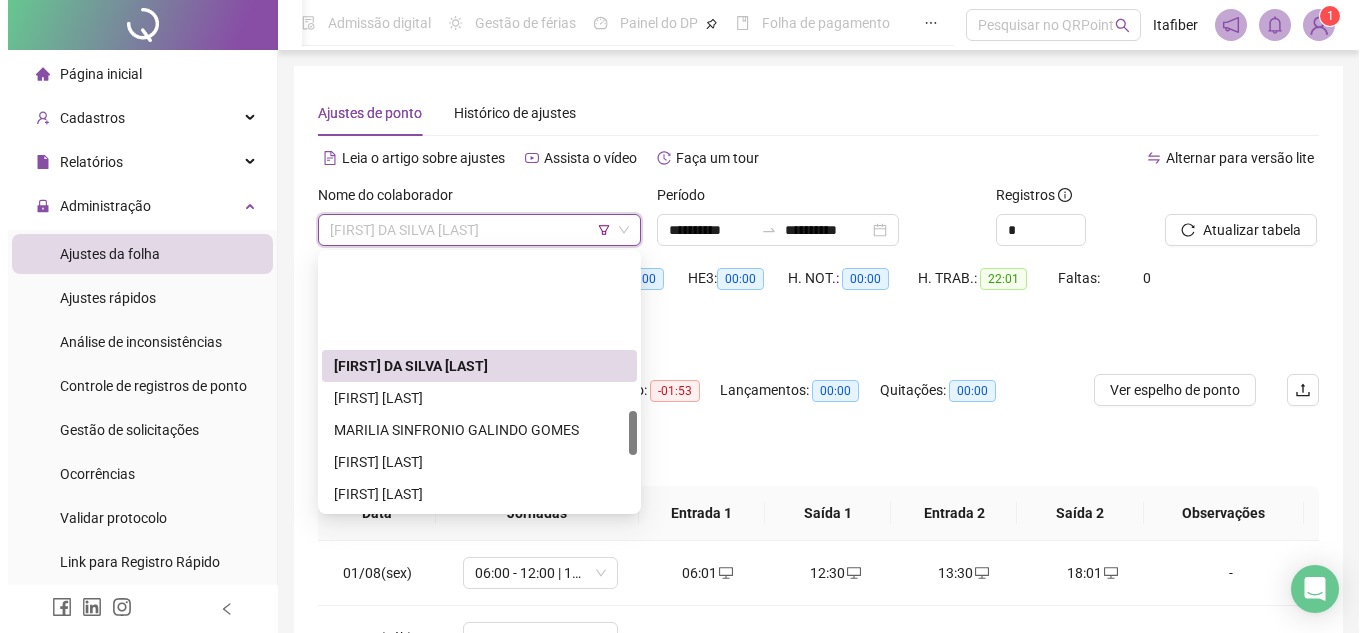 scroll, scrollTop: 900, scrollLeft: 0, axis: vertical 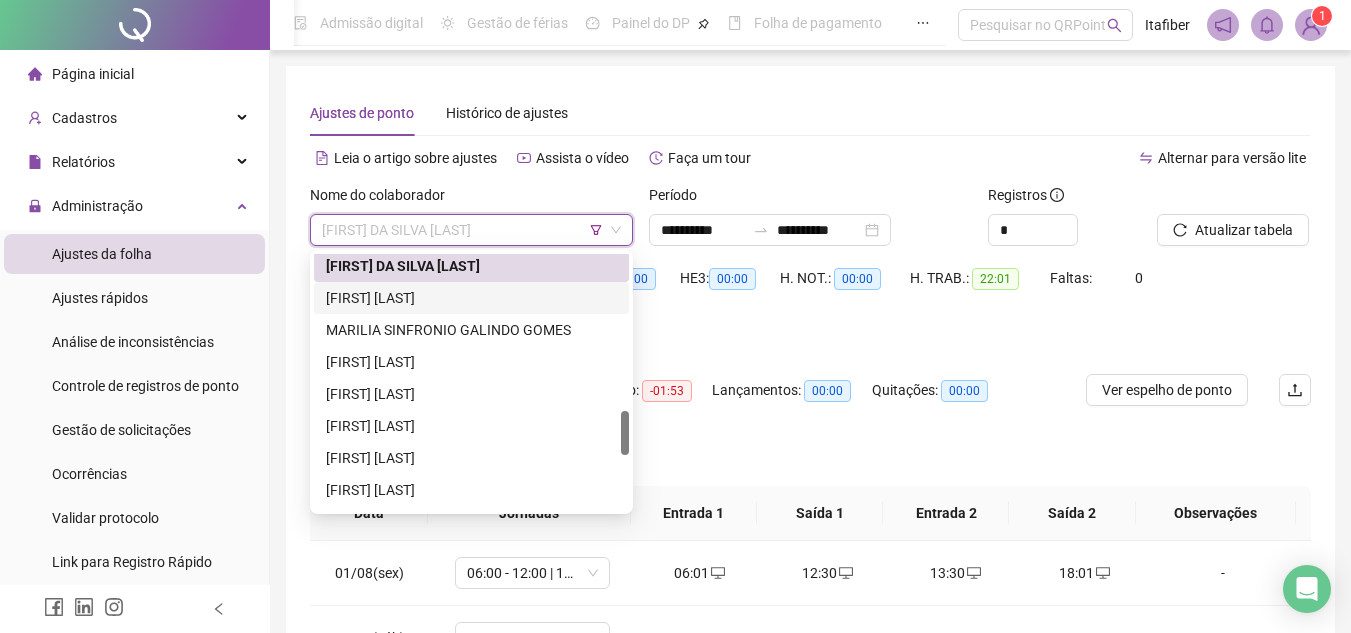 click on "[FIRST] [LAST]" at bounding box center [471, 298] 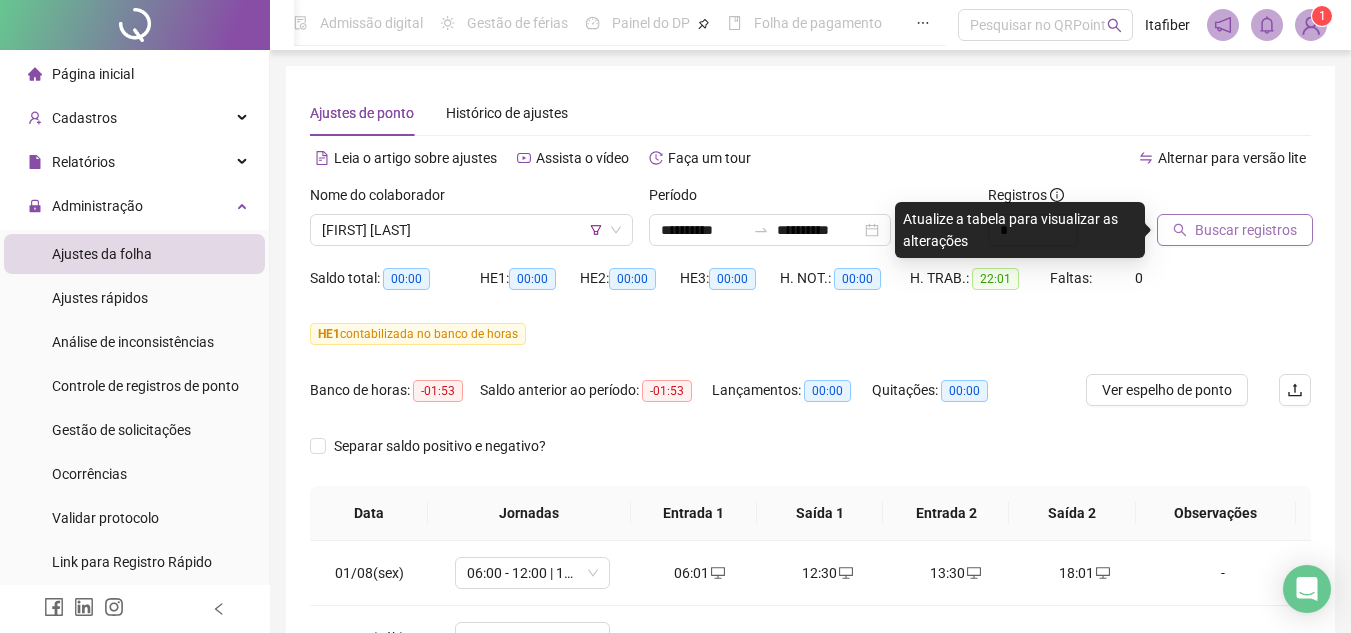click on "Buscar registros" at bounding box center [1246, 230] 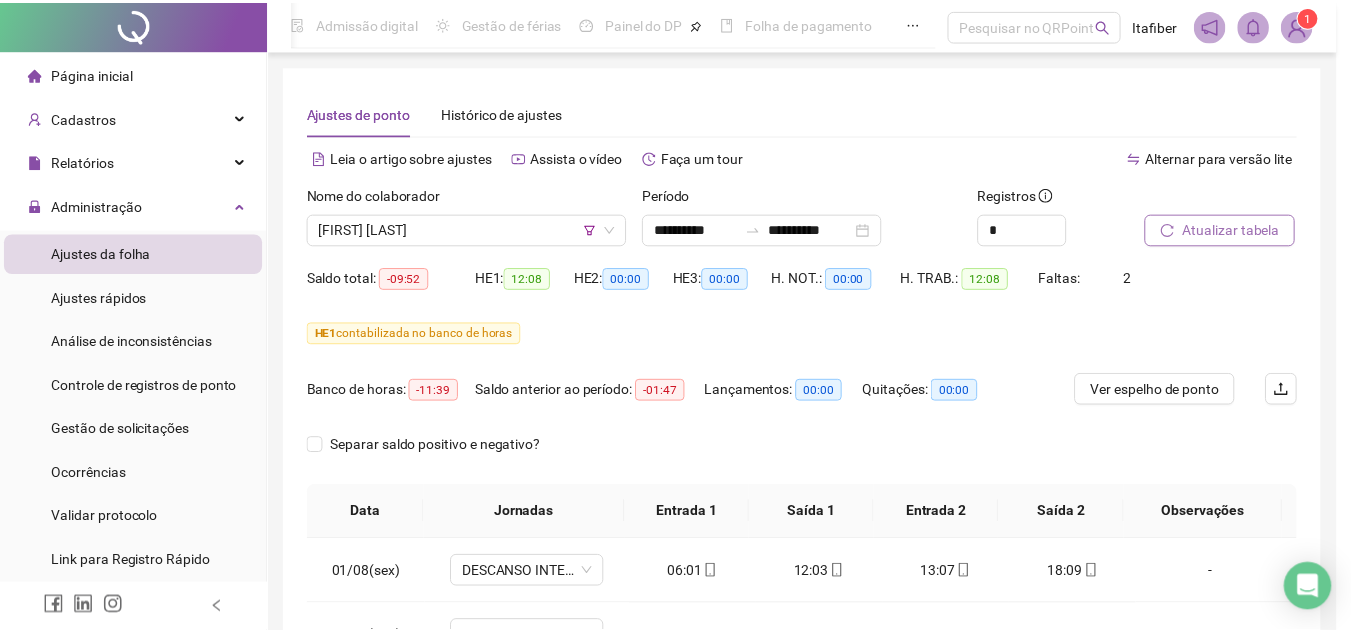 scroll, scrollTop: 278, scrollLeft: 0, axis: vertical 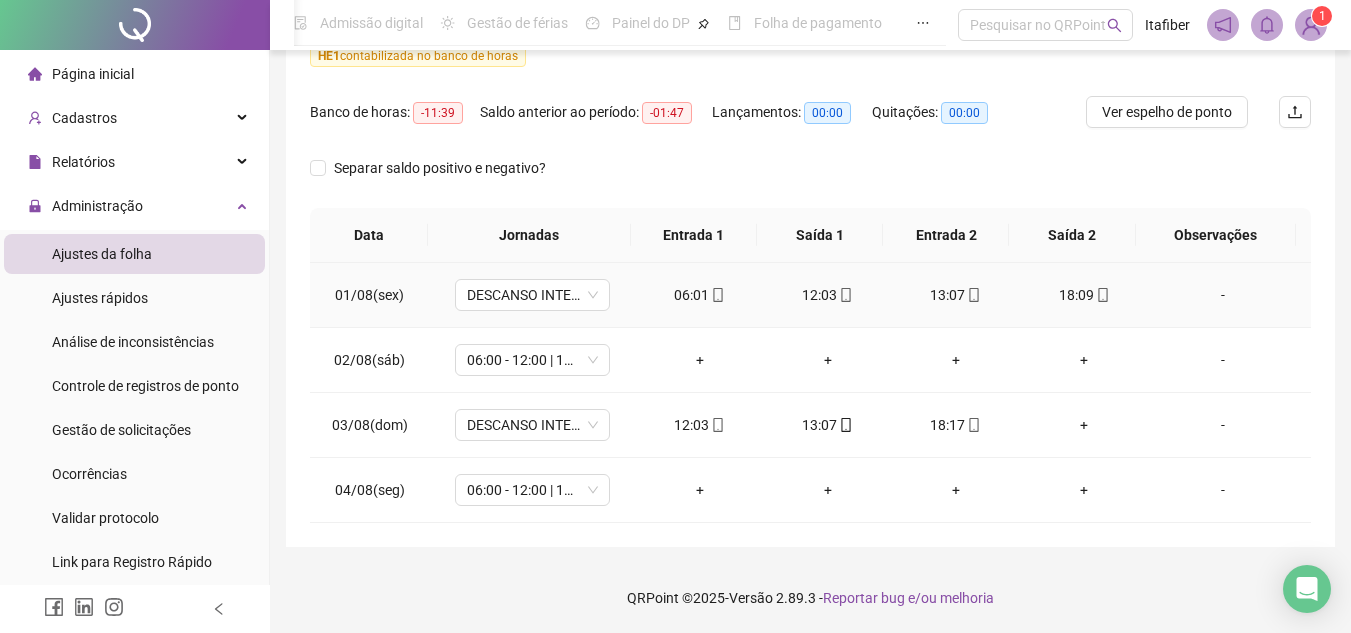 click on "DESCANSO INTER-JORNADA" at bounding box center (532, 295) 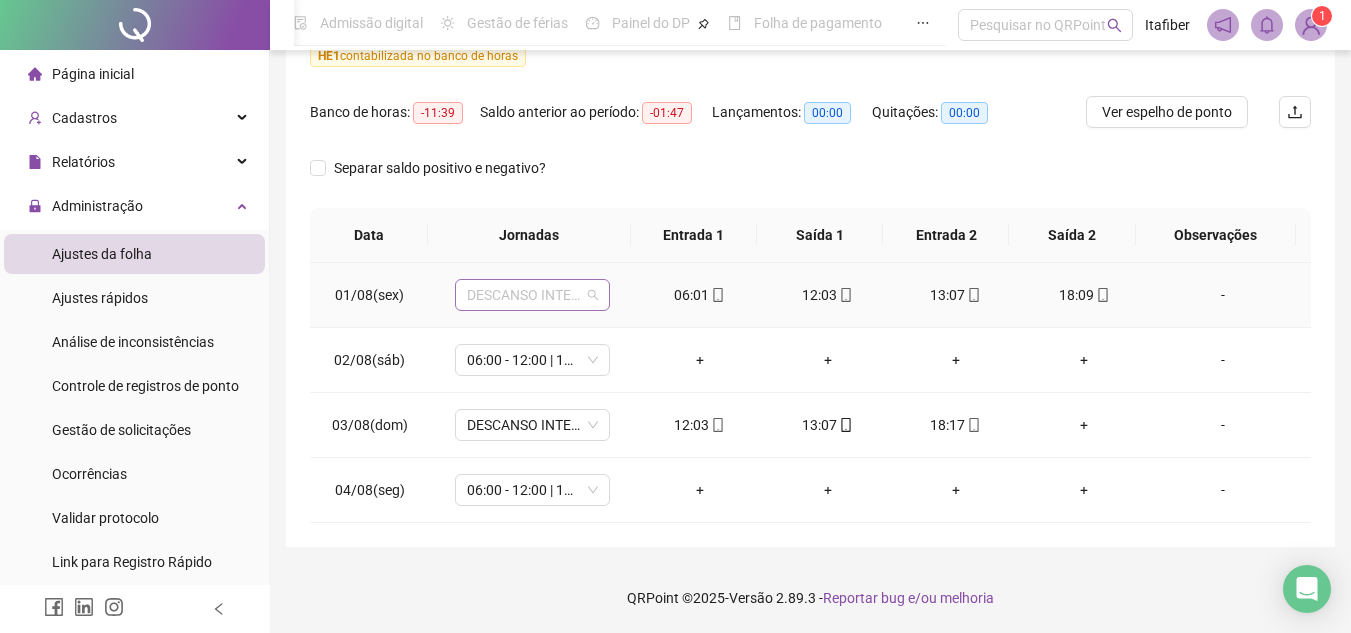 click on "DESCANSO INTER-JORNADA" at bounding box center (532, 295) 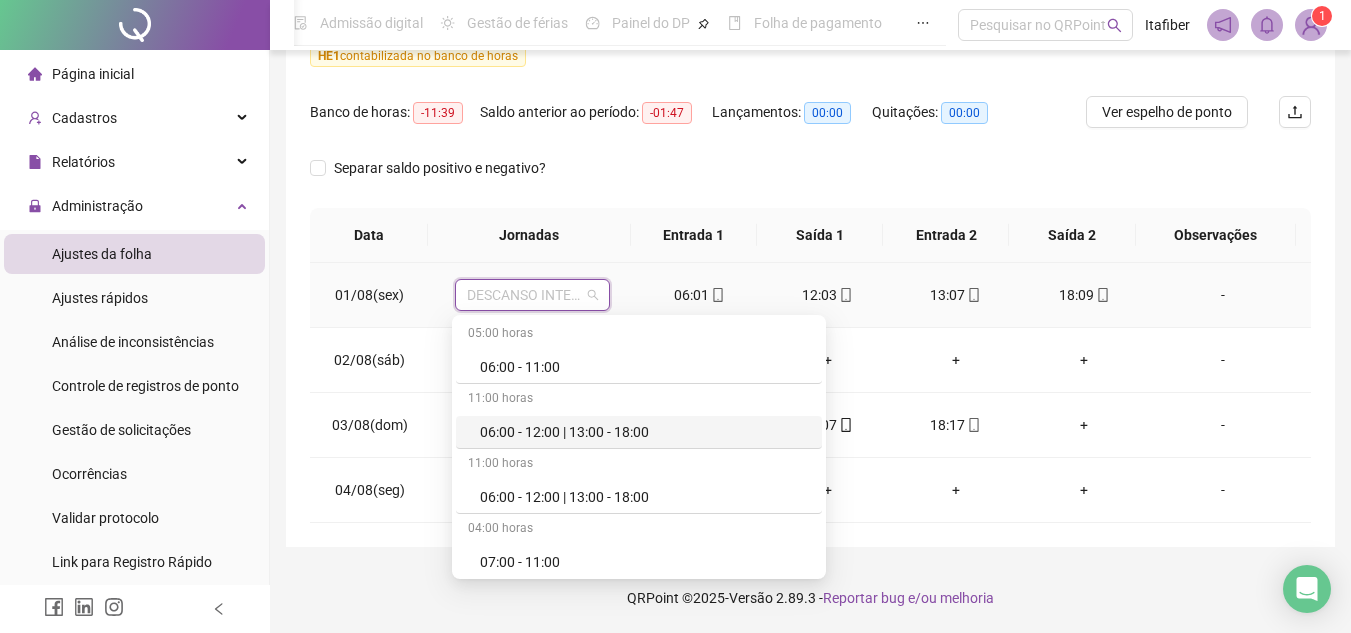 click on "06:00 - 12:00 | 13:00 - 18:00" at bounding box center [645, 432] 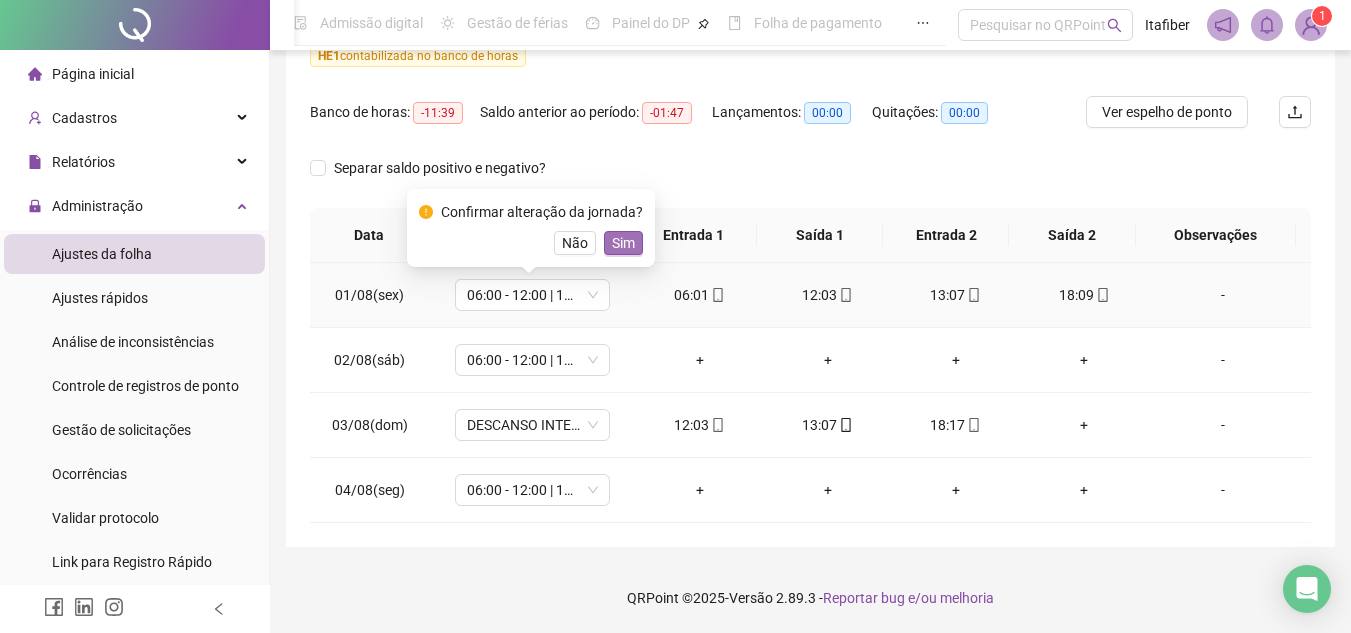 click on "Sim" at bounding box center [623, 243] 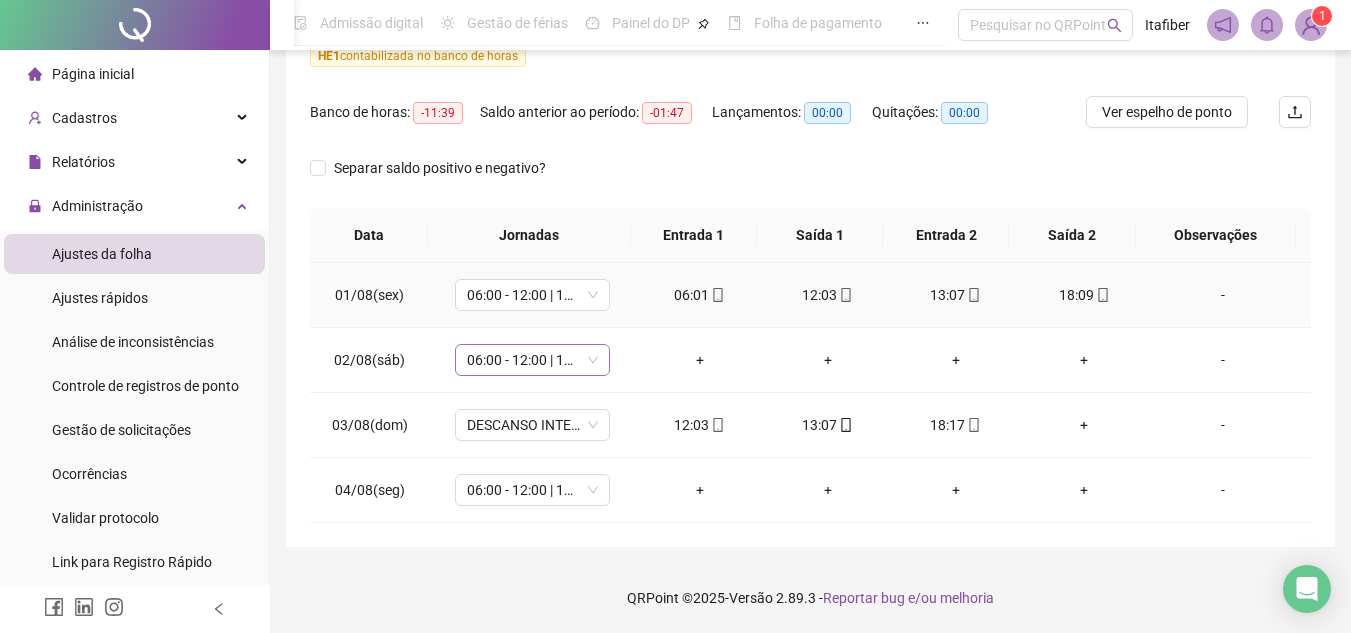 click on "06:00 - 12:00 | 13:00 - 18:00" at bounding box center [532, 360] 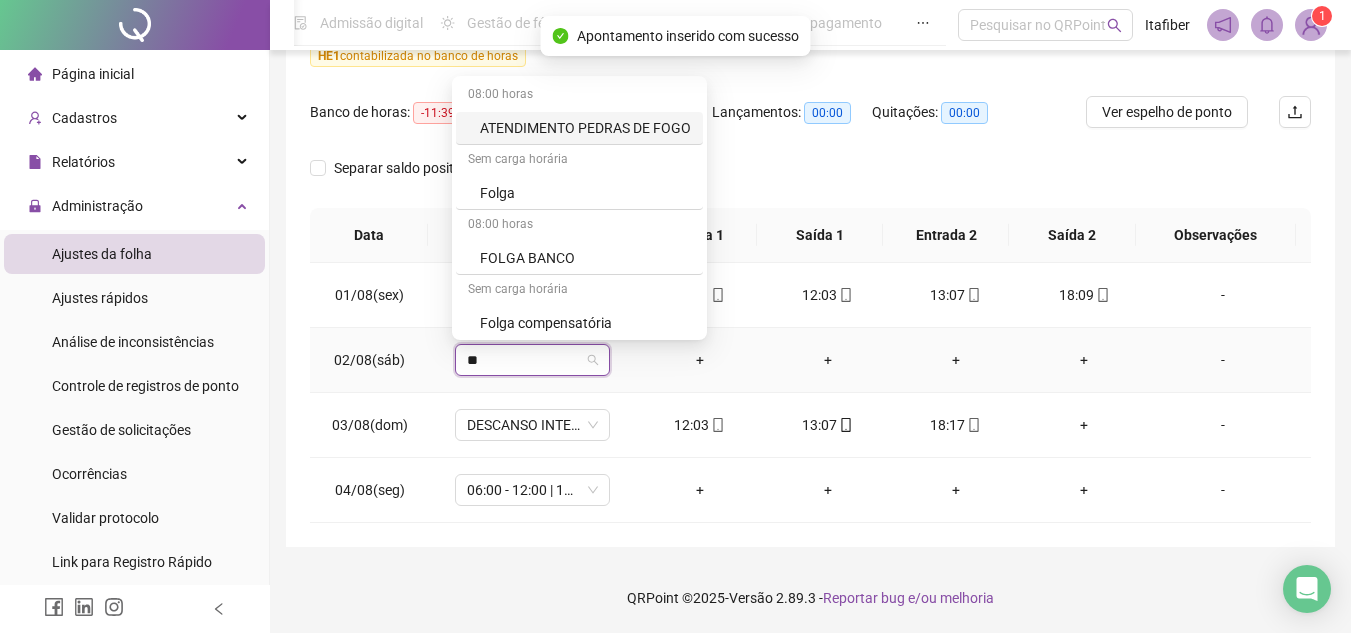 type on "***" 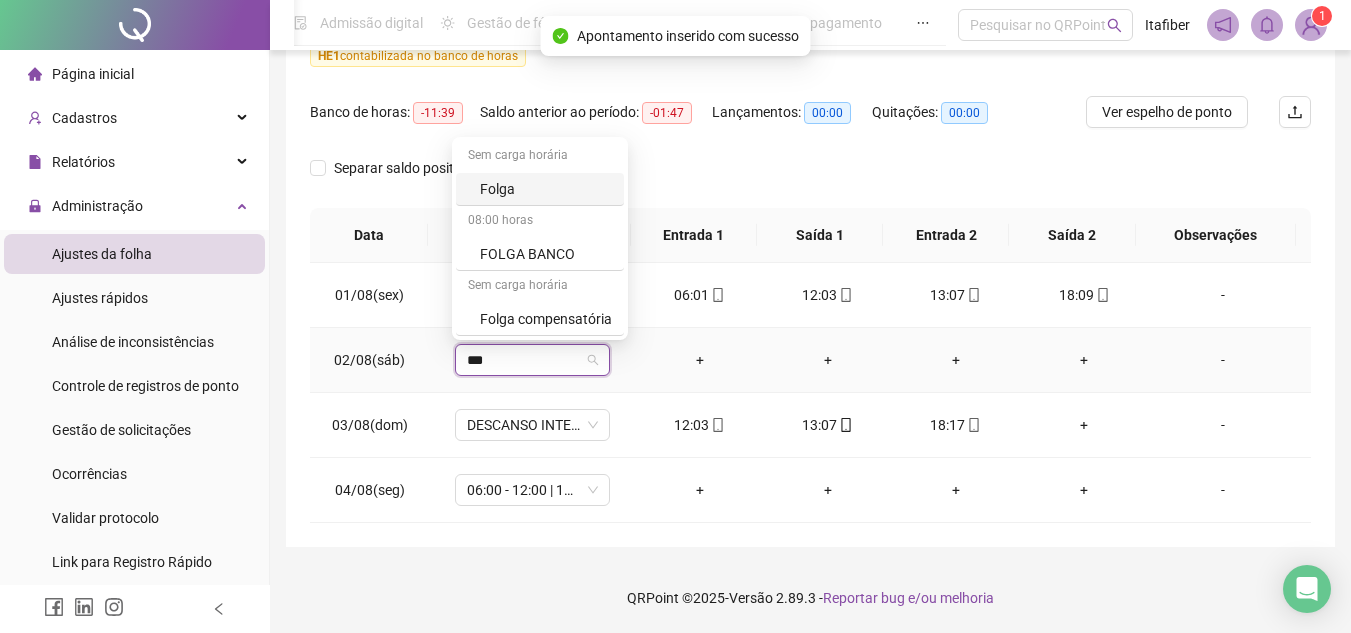 click on "Folga" at bounding box center [546, 189] 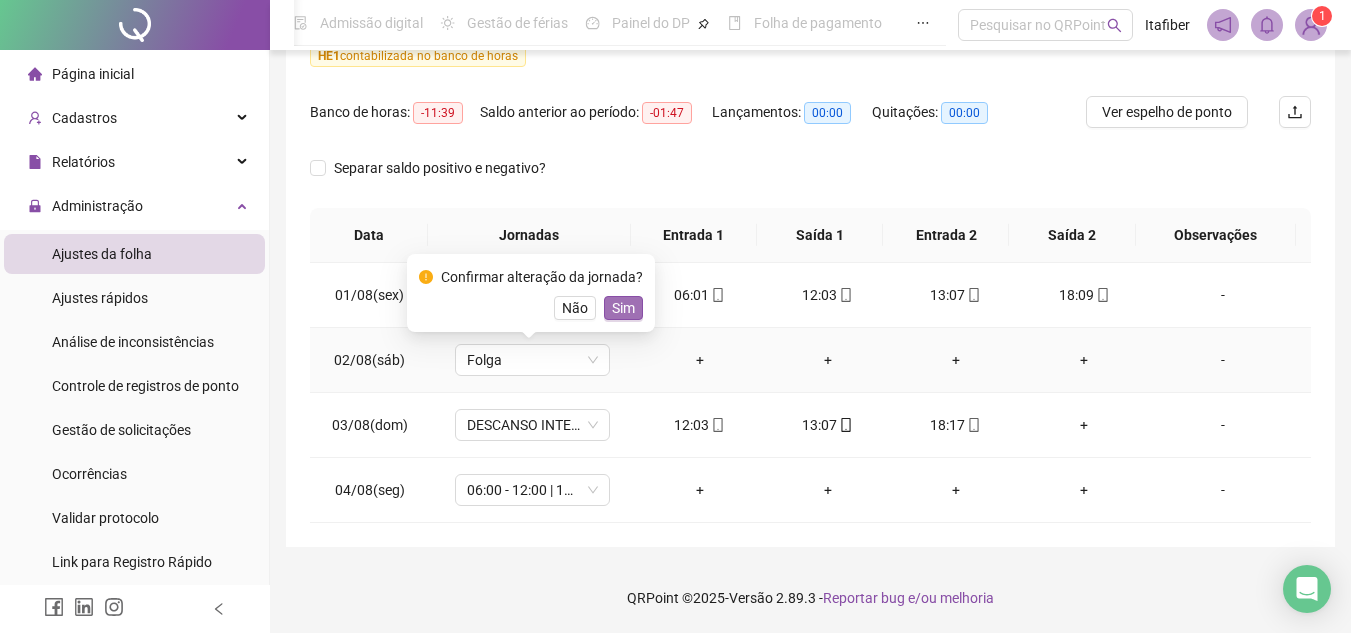 click on "Sim" at bounding box center [623, 308] 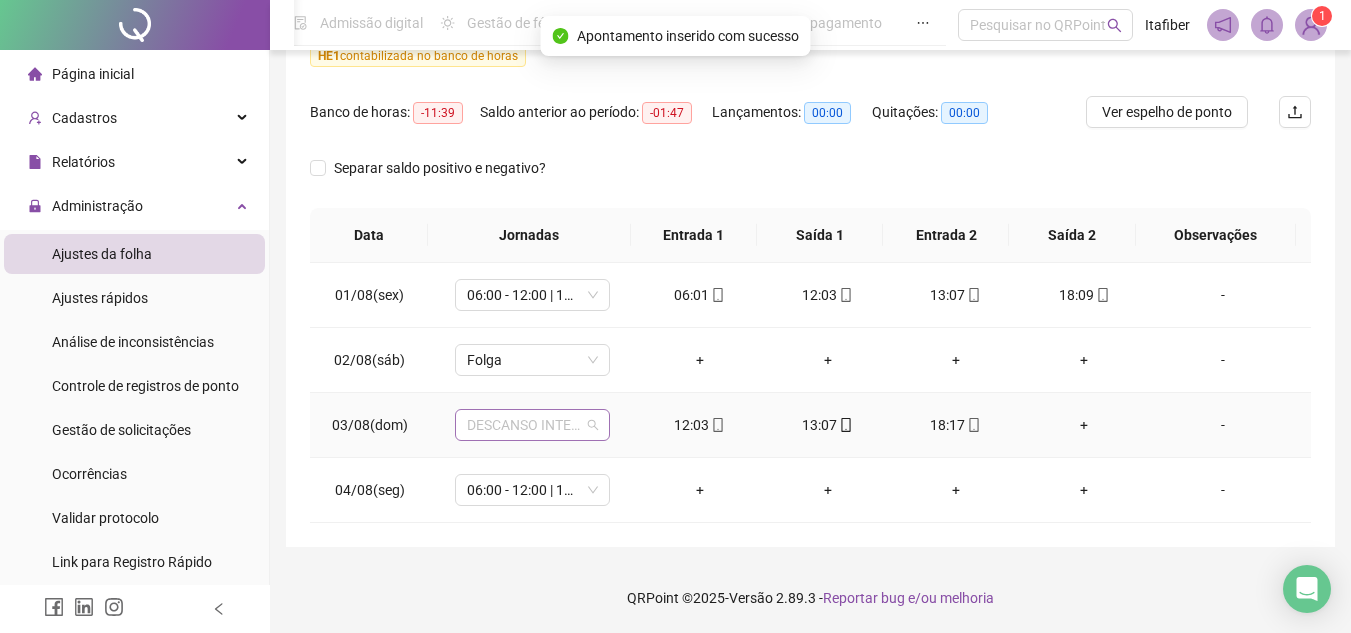 click on "DESCANSO INTER-JORNADA" at bounding box center [532, 425] 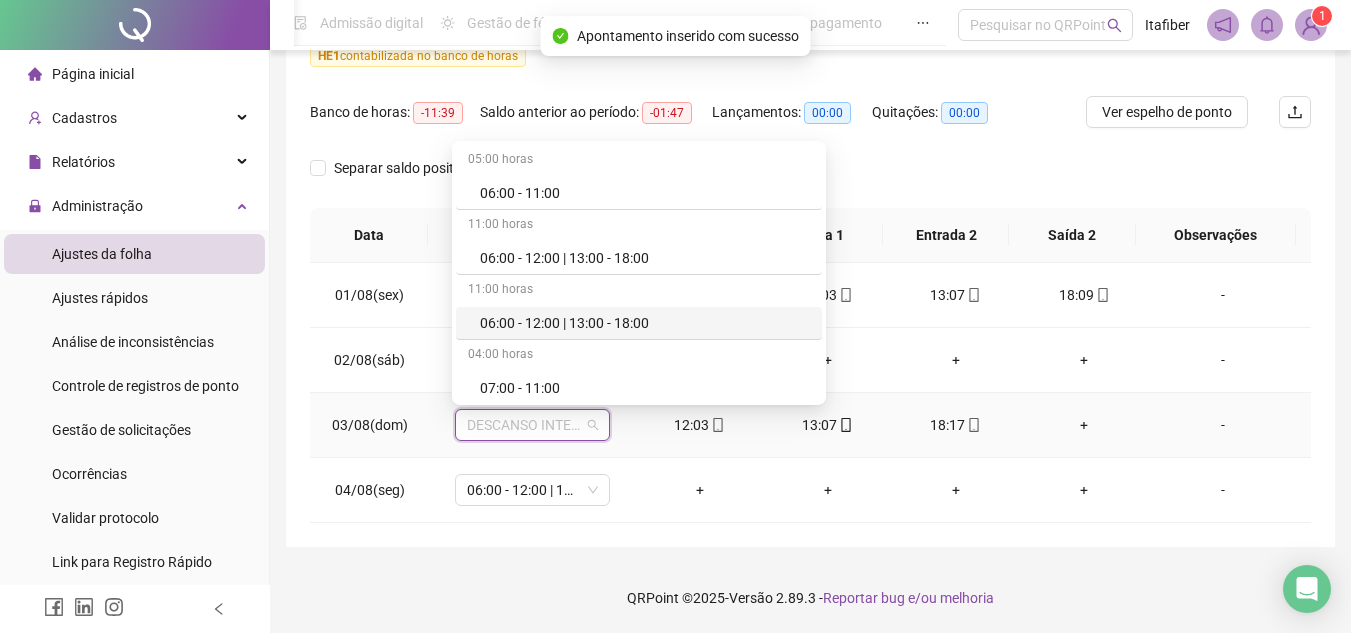 drag, startPoint x: 563, startPoint y: 268, endPoint x: 557, endPoint y: 281, distance: 14.3178215 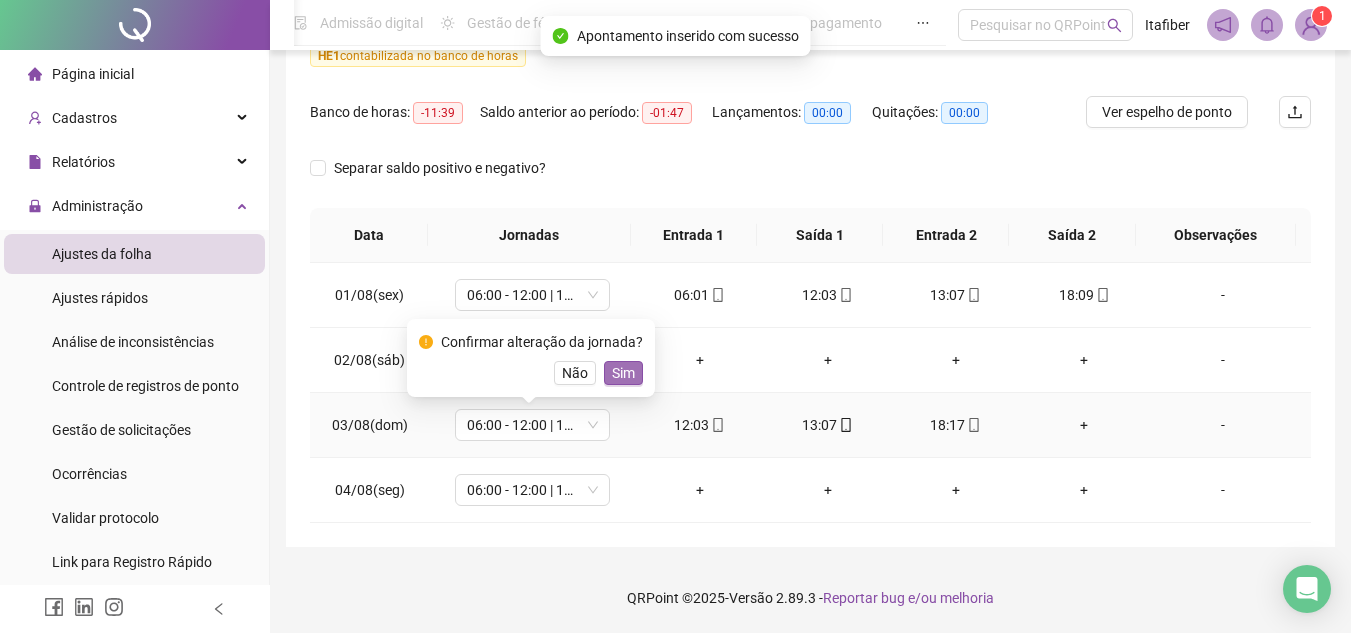 click on "Sim" at bounding box center [623, 373] 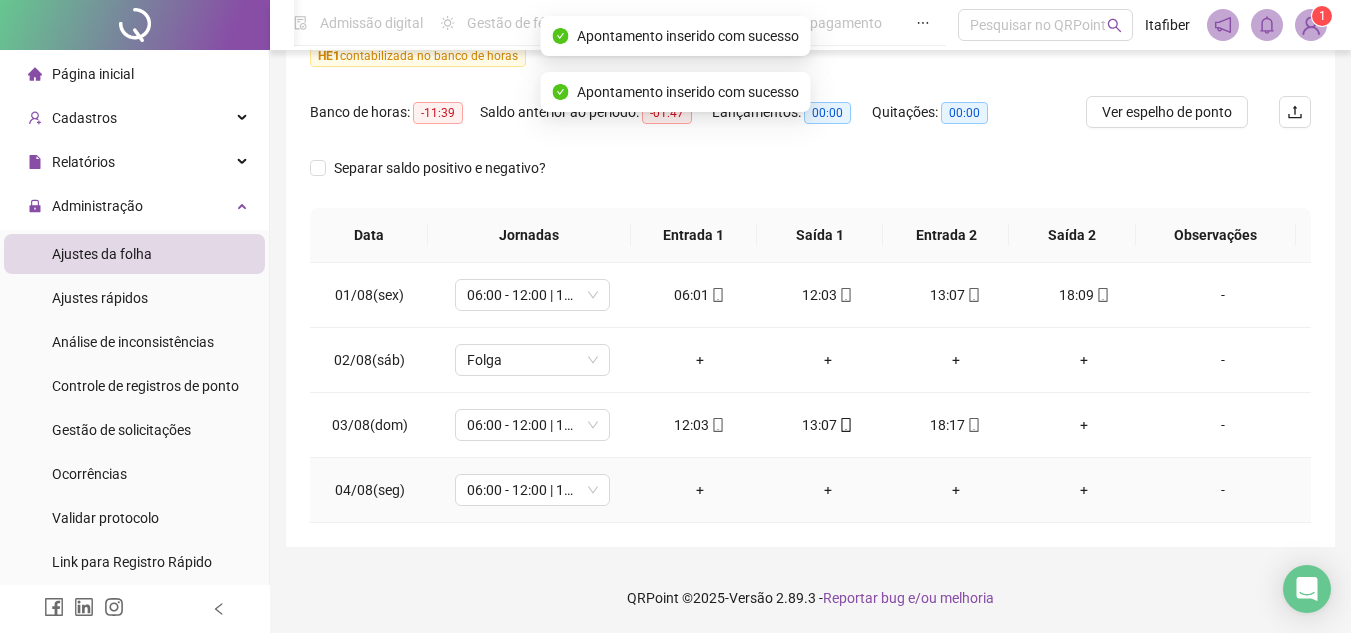 click on "06:00 - 12:00 | 13:00 - 18:00" at bounding box center [532, 490] 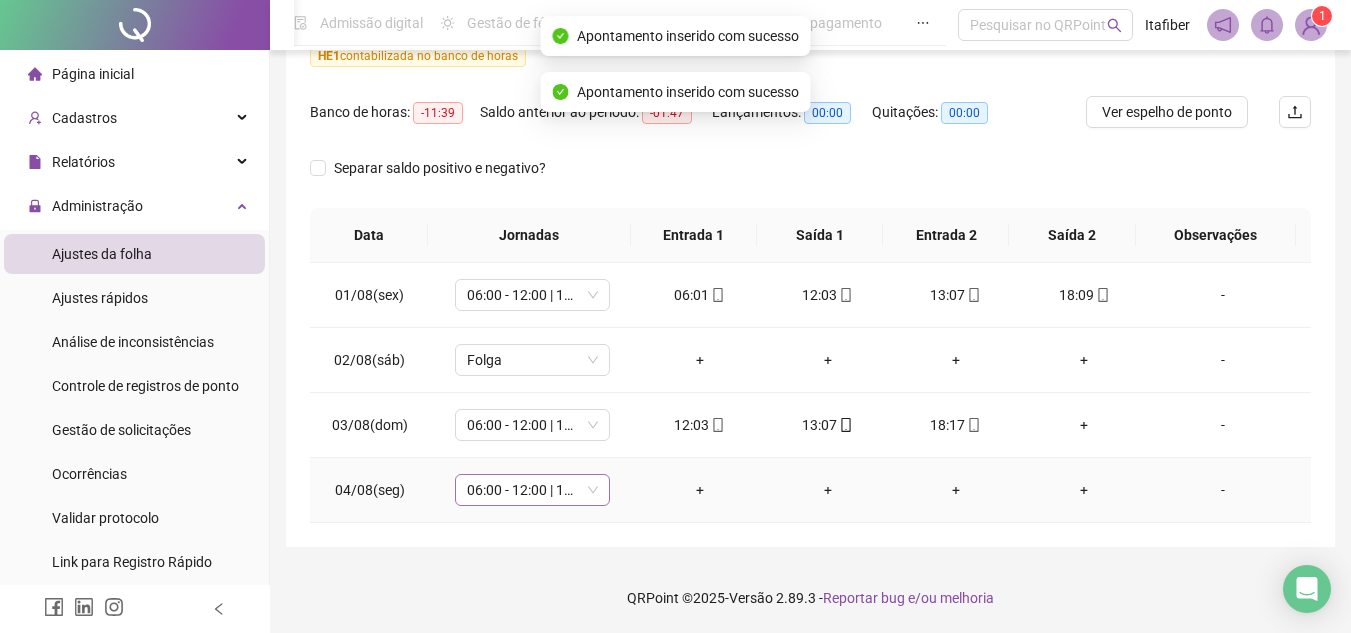 click on "06:00 - 12:00 | 13:00 - 18:00" at bounding box center (532, 490) 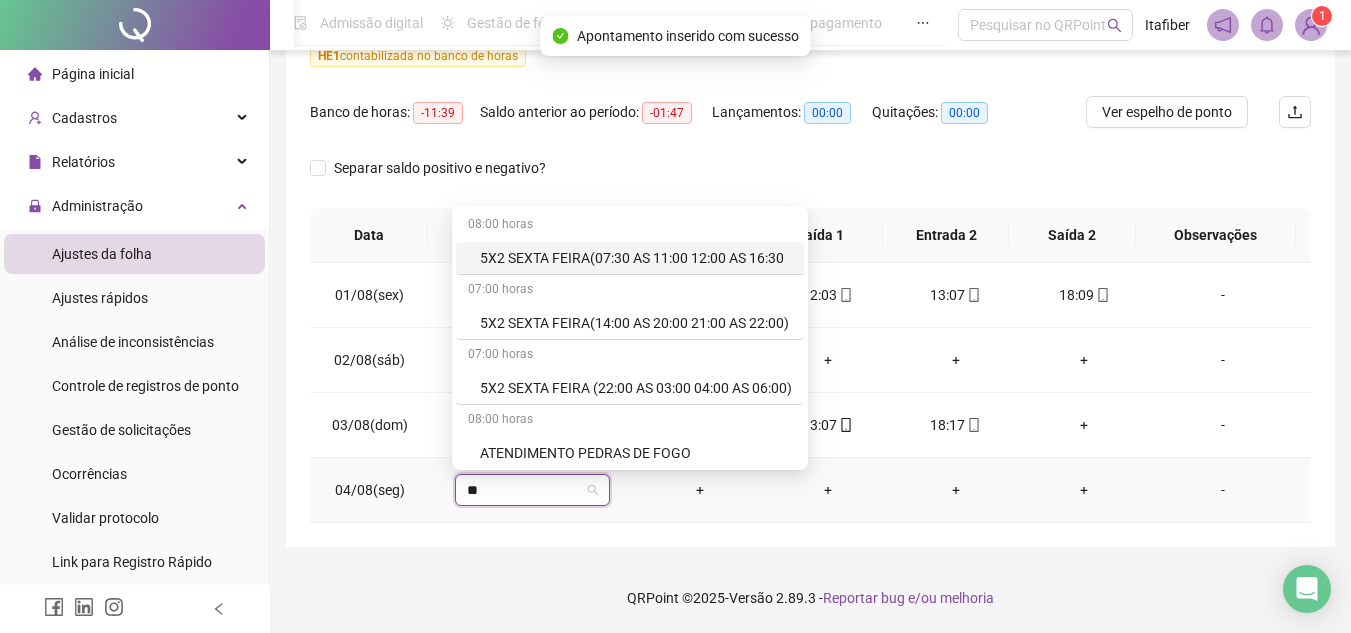 type on "***" 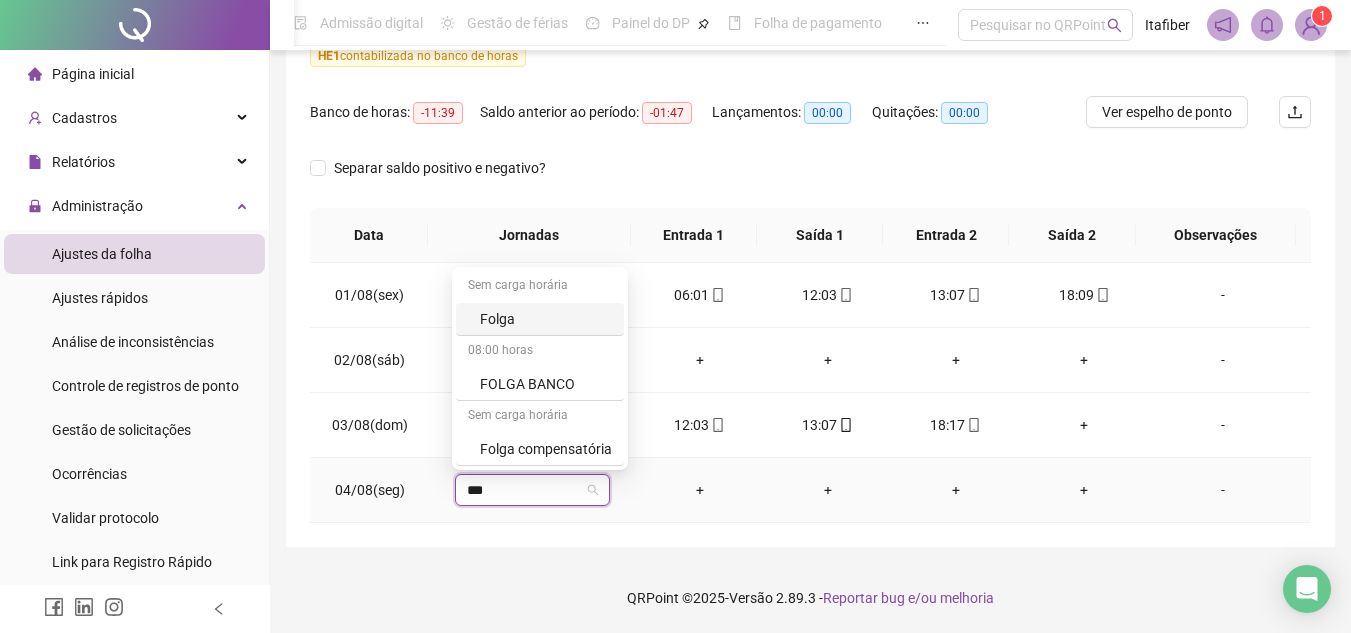 click on "Folga" at bounding box center (546, 319) 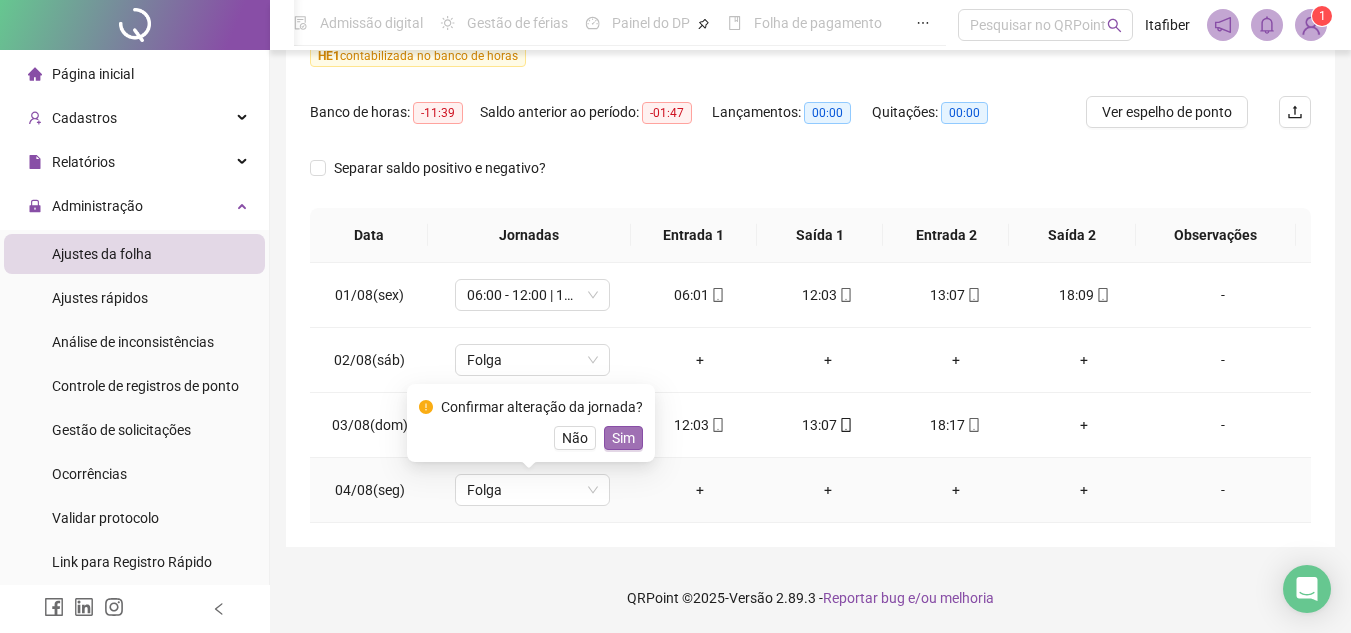 click on "Sim" at bounding box center [623, 438] 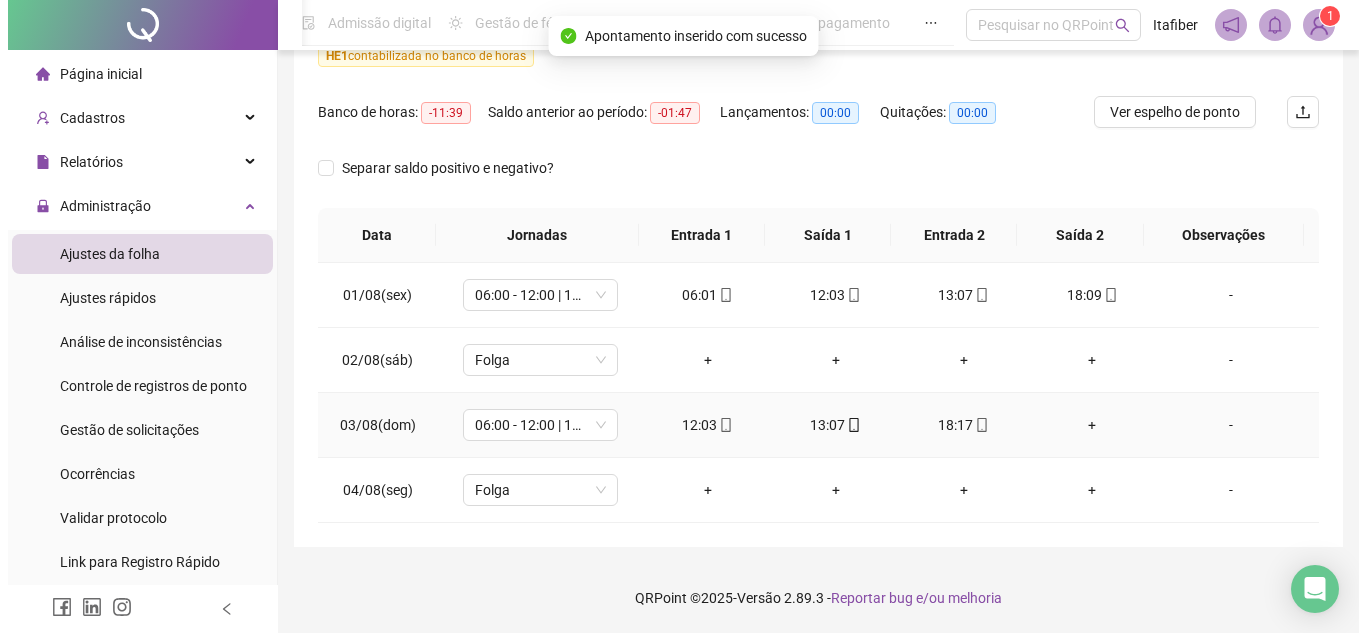 scroll, scrollTop: 0, scrollLeft: 0, axis: both 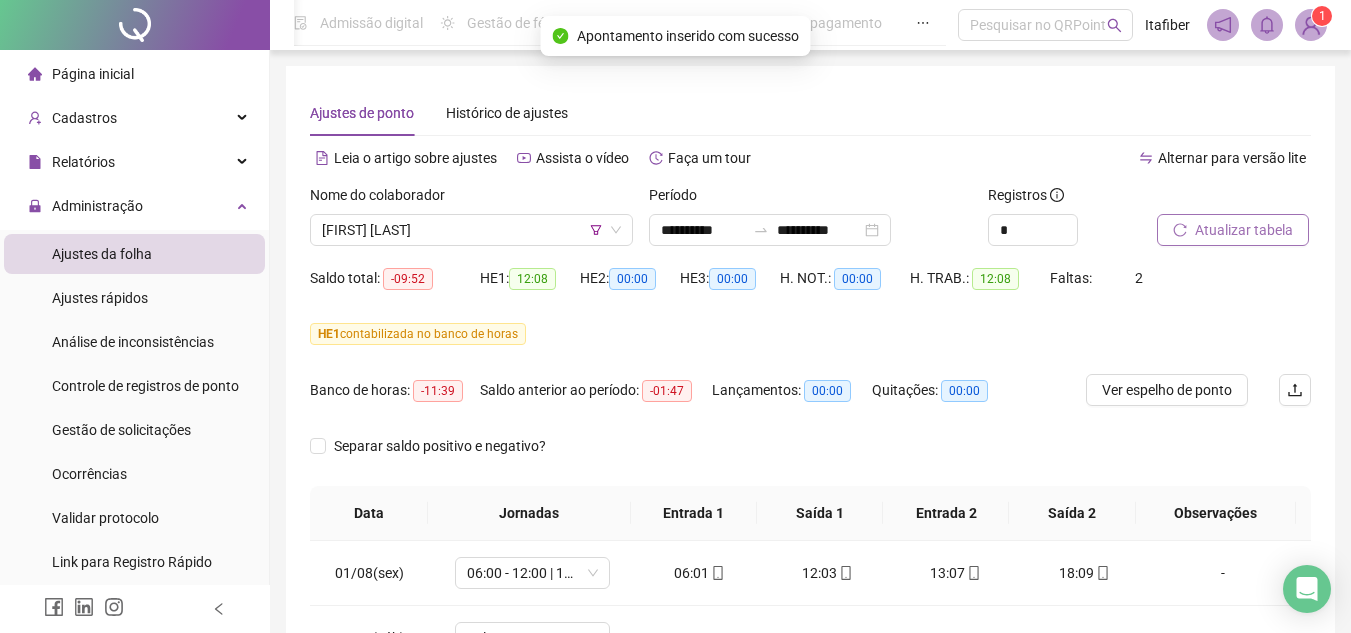 click 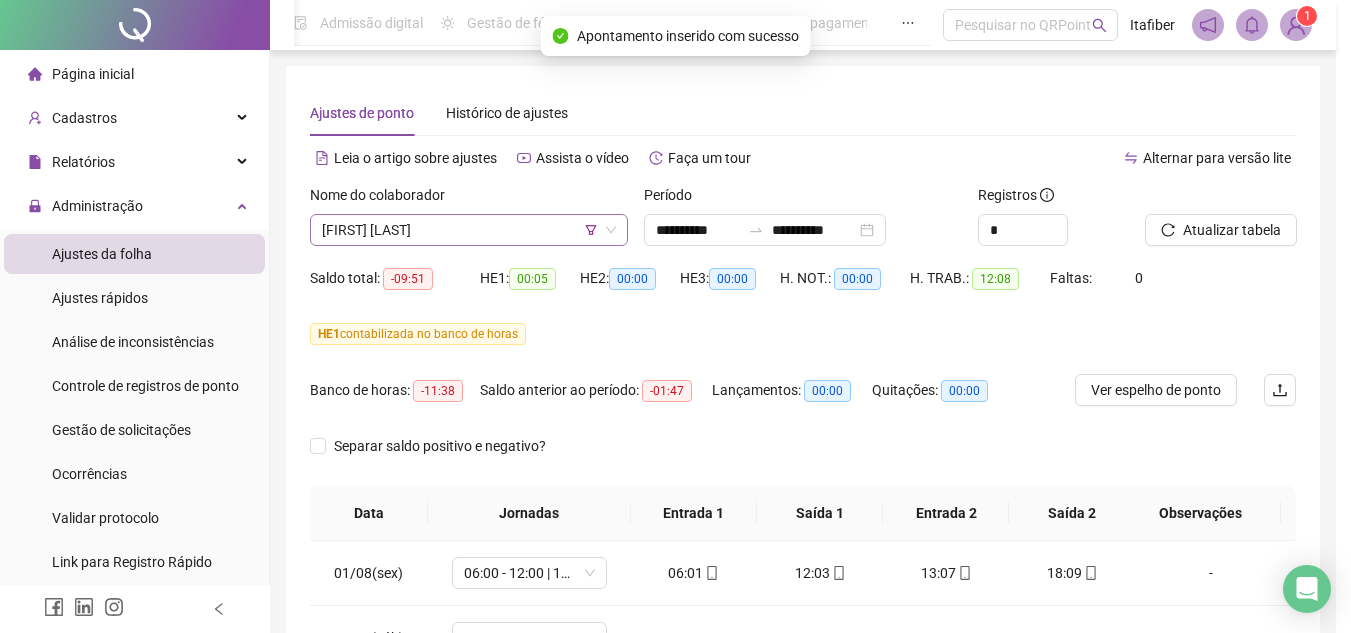click on "[FIRST] [LAST]" at bounding box center (469, 230) 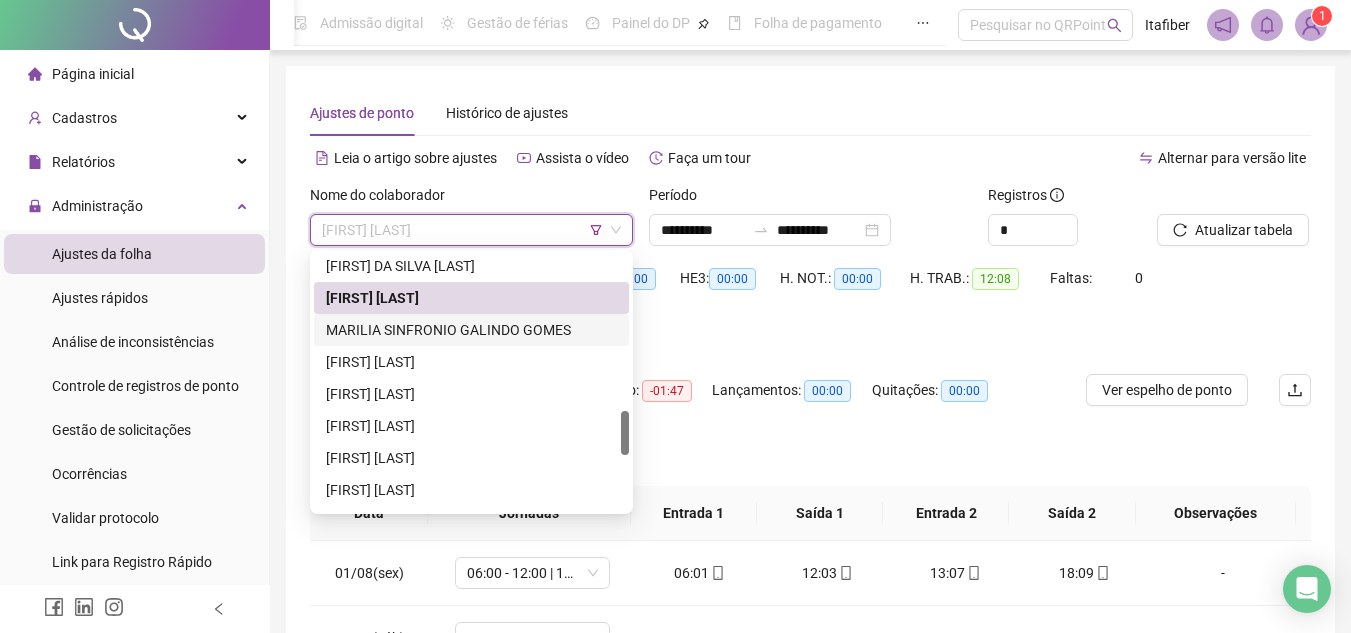 click on "MARILIA SINFRONIO GALINDO GOMES" at bounding box center (471, 330) 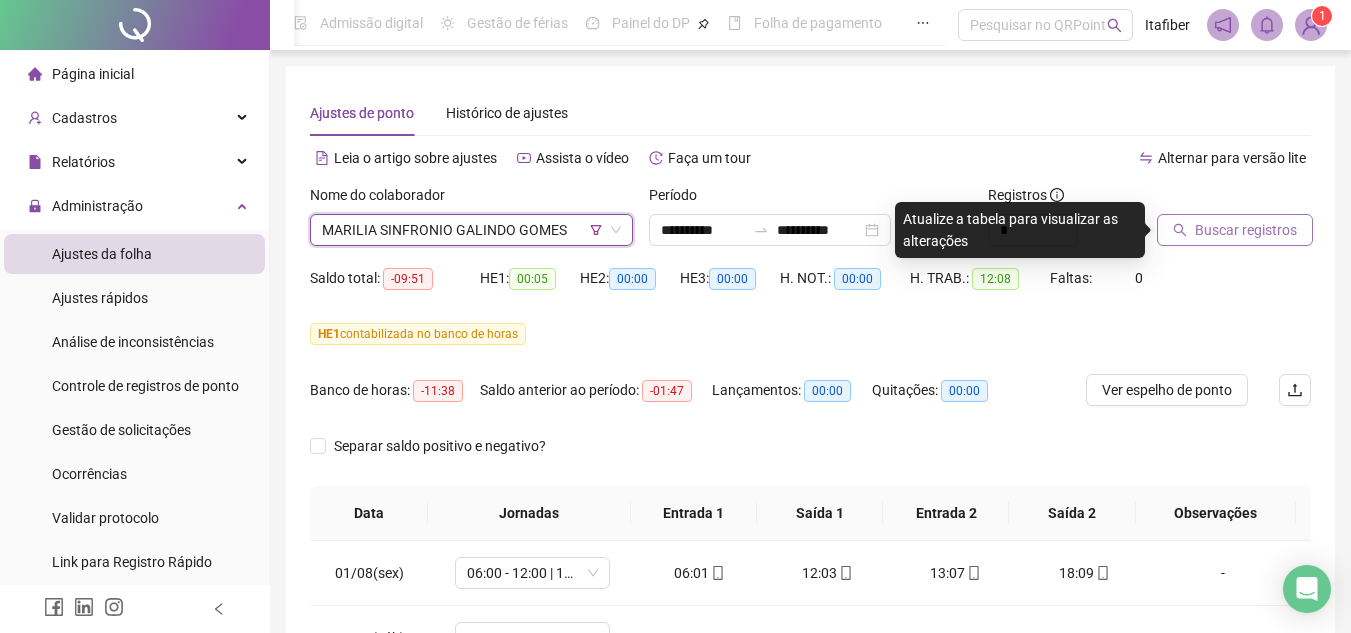 click on "Buscar registros" at bounding box center (1246, 230) 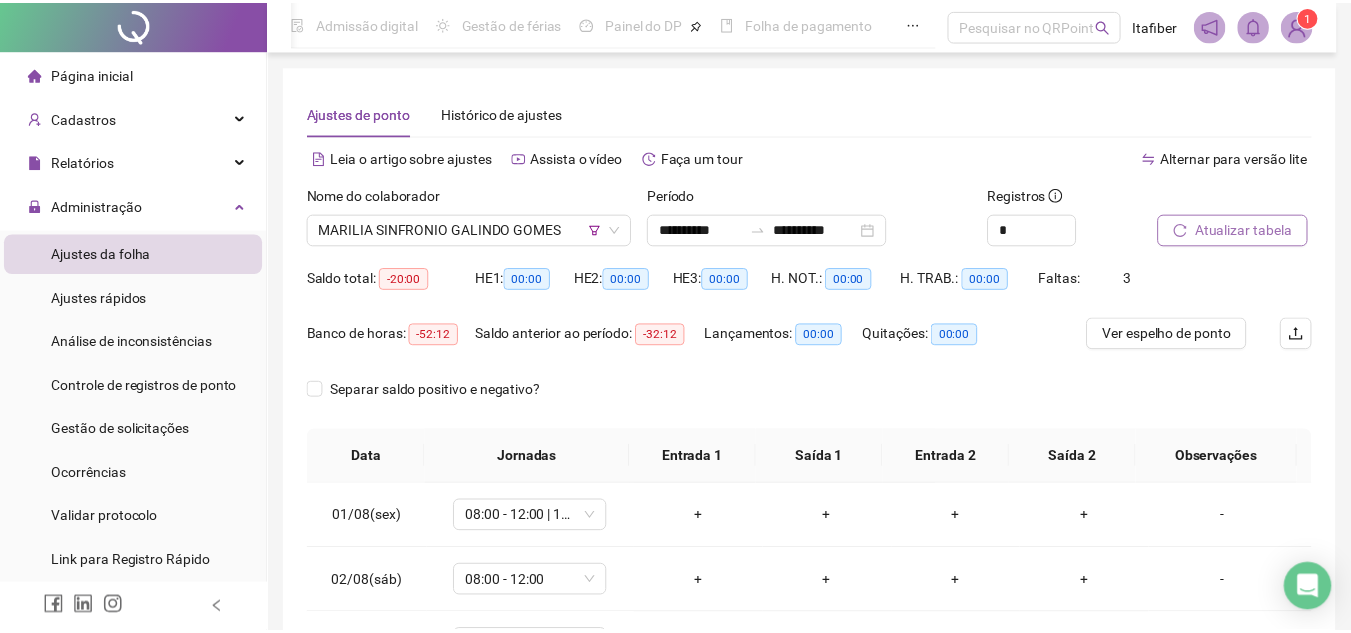 scroll, scrollTop: 222, scrollLeft: 0, axis: vertical 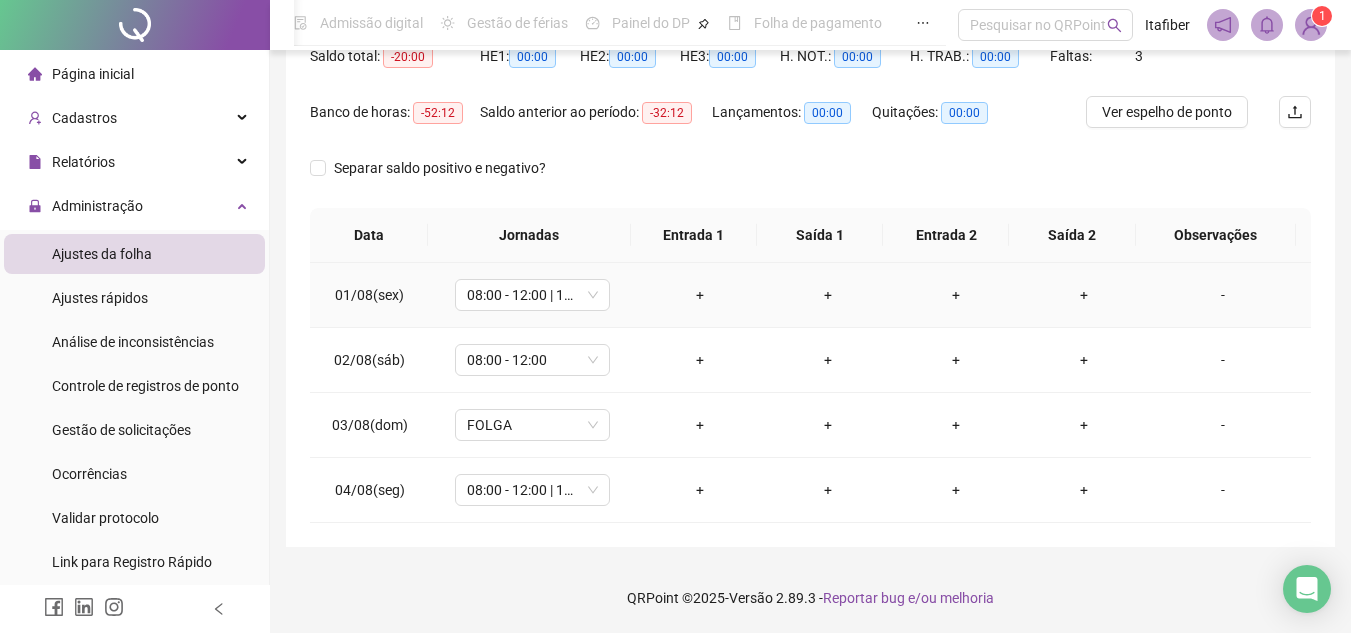 click on "+" at bounding box center (700, 295) 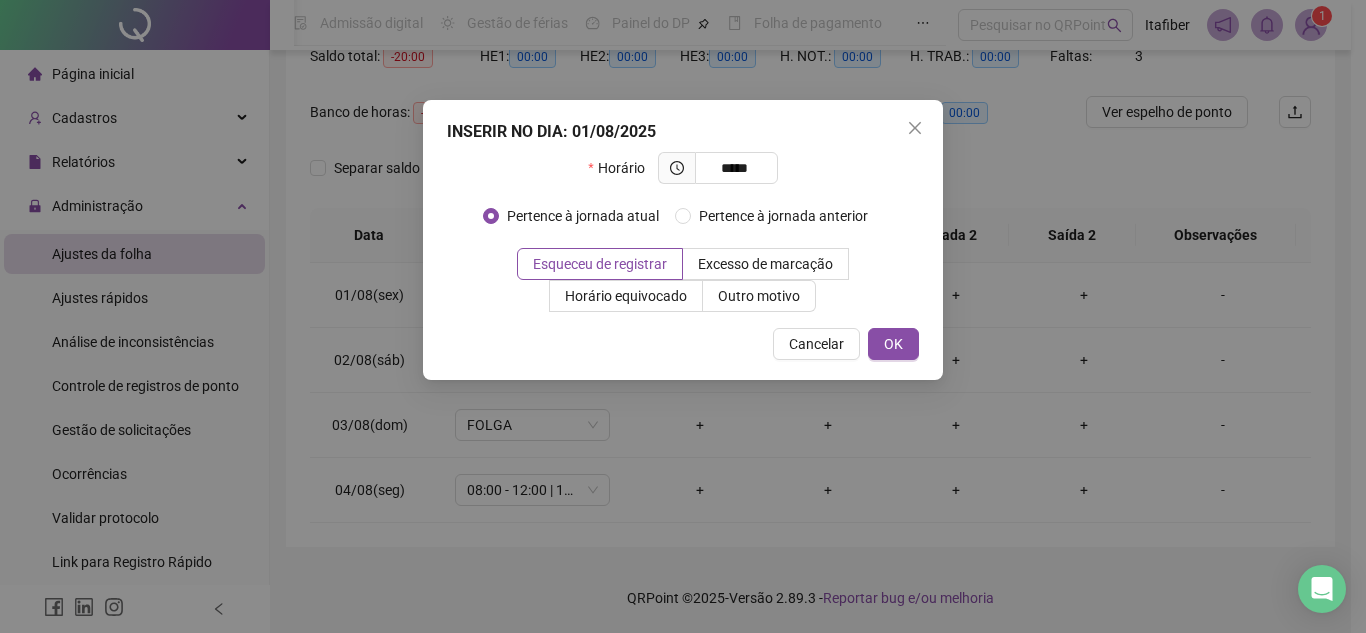 type on "*****" 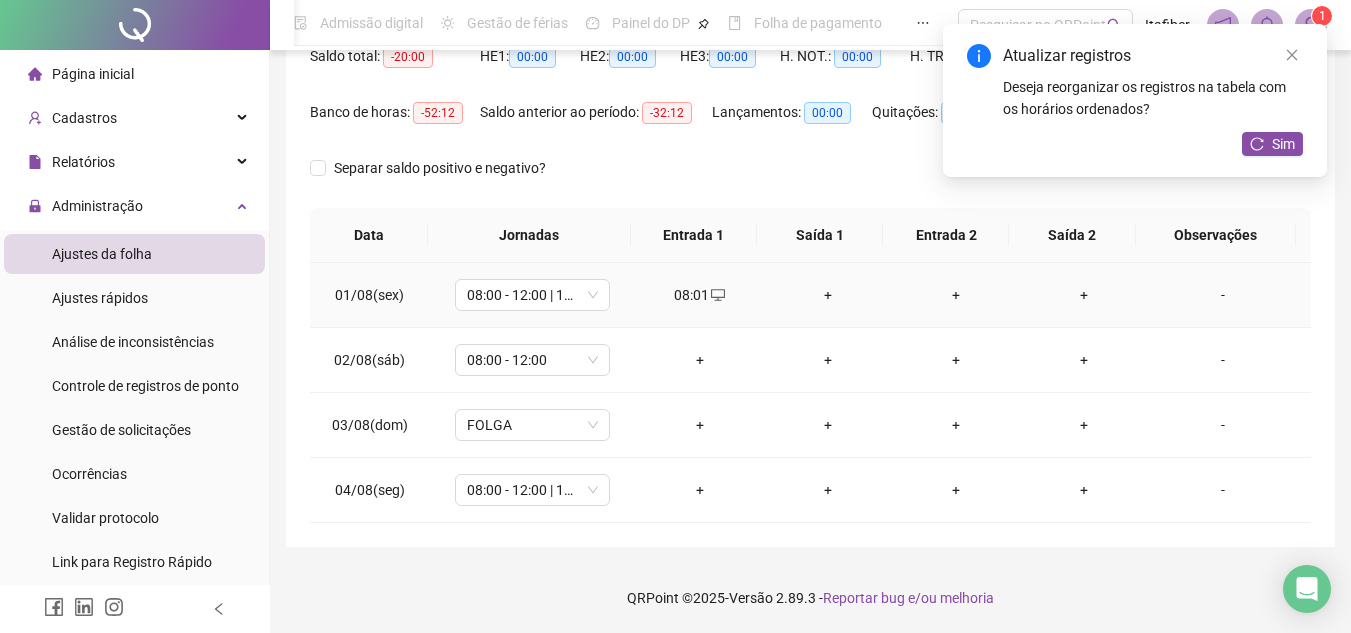 click on "+" at bounding box center (828, 295) 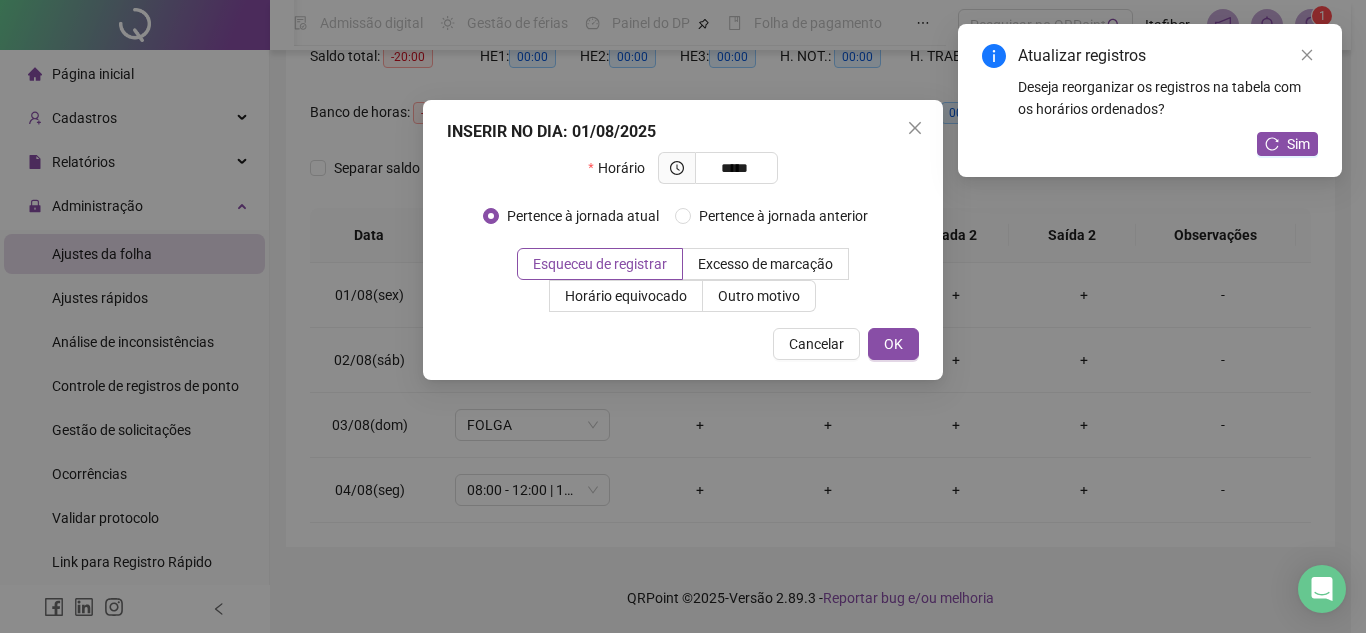 type on "*****" 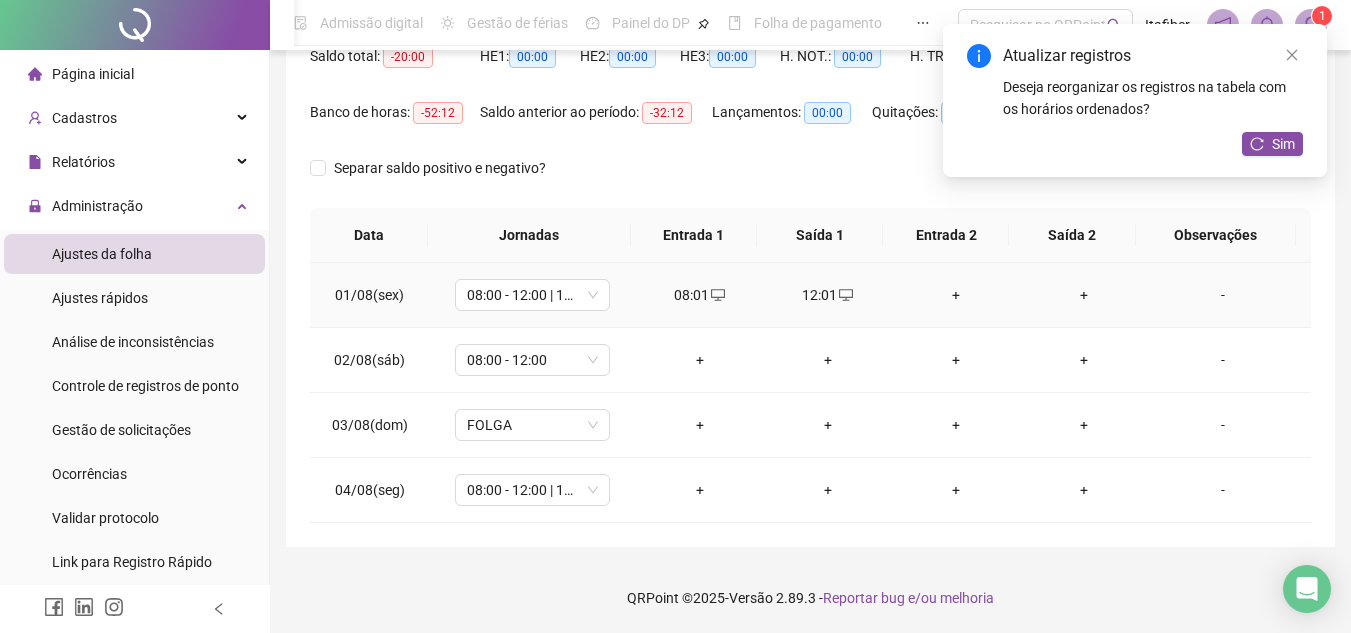 click on "+" at bounding box center [956, 295] 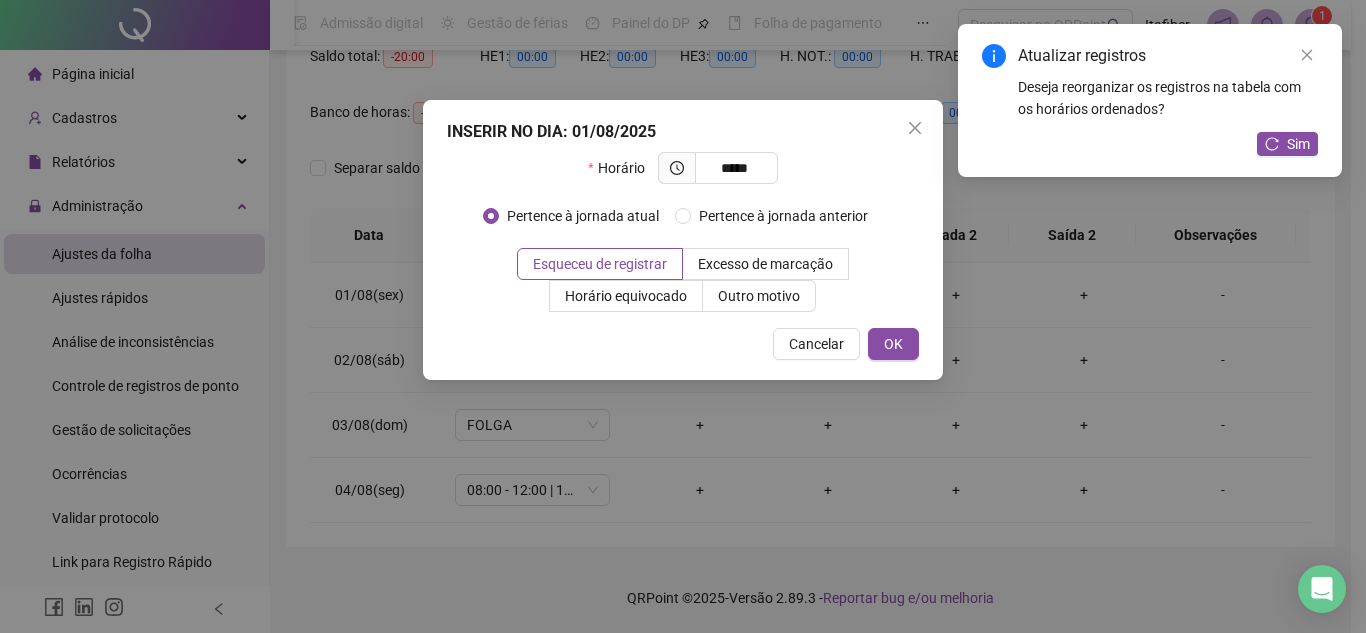 type on "*****" 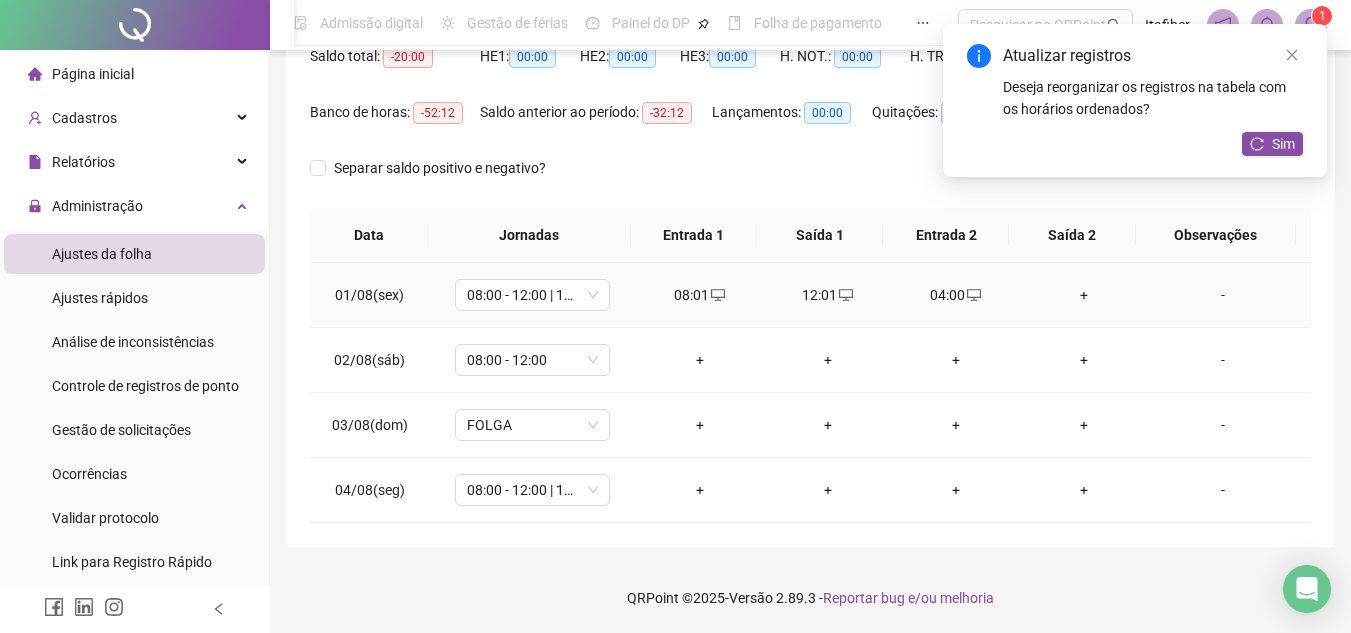 click on "04:00" at bounding box center [956, 295] 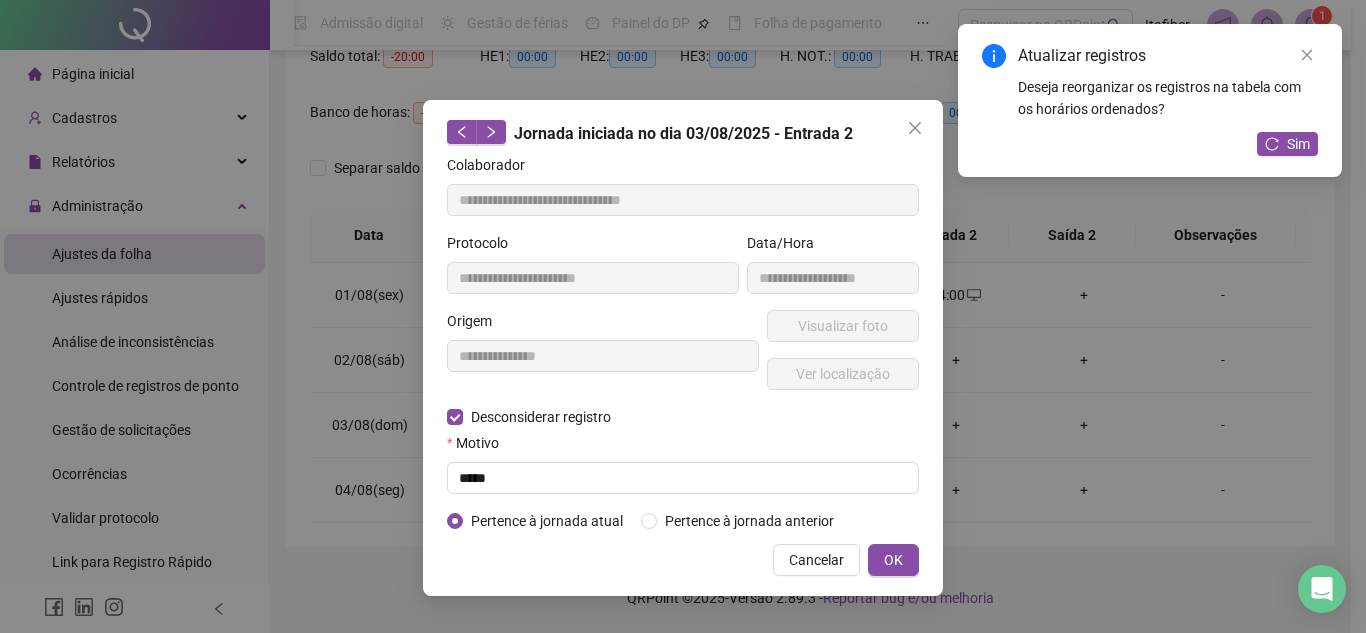 type on "**********" 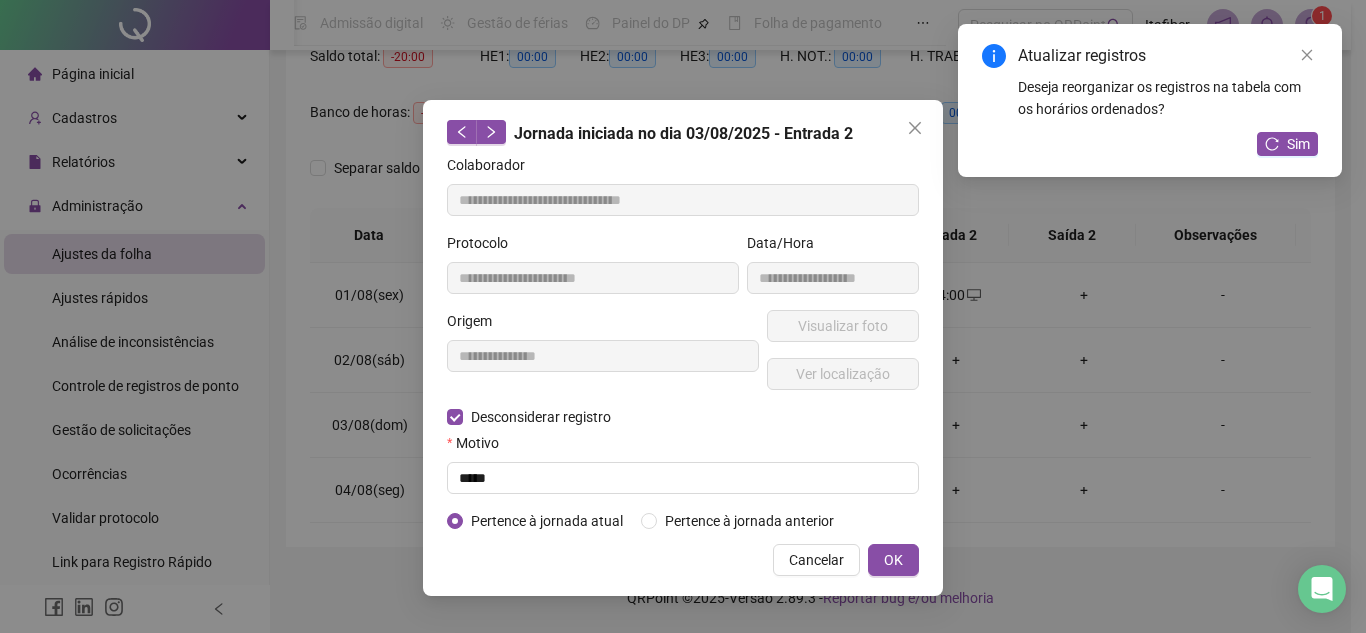 type on "**********" 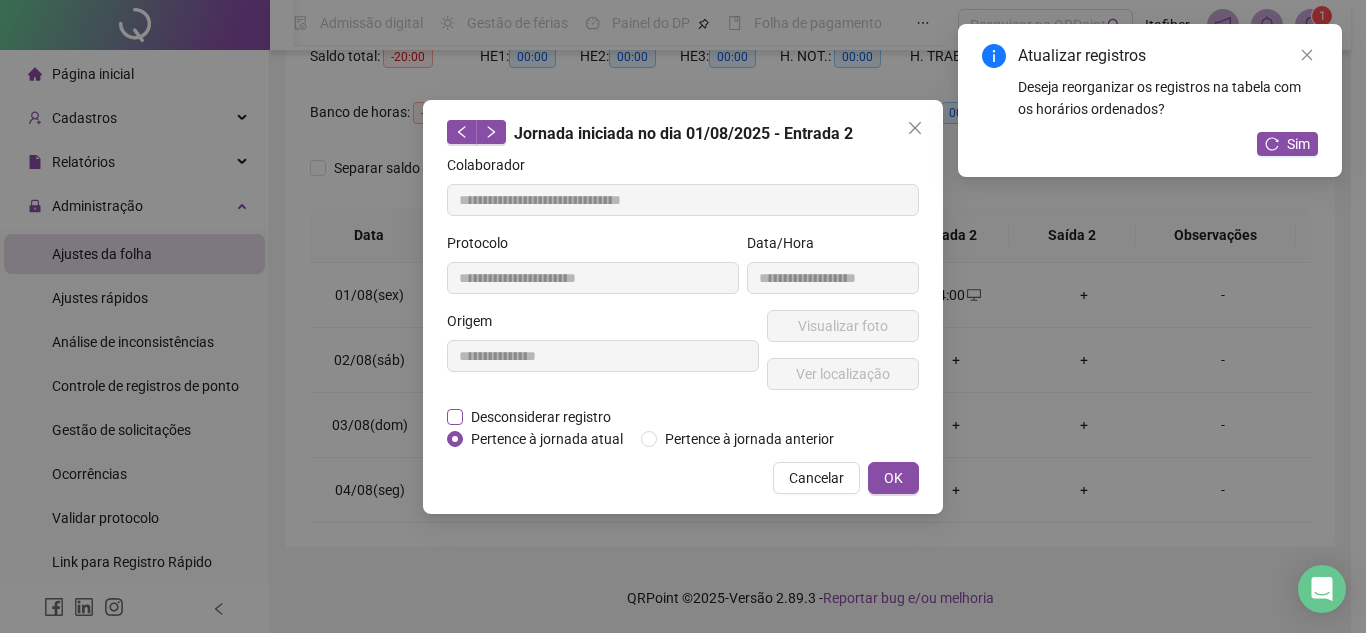 click on "Desconsiderar registro" at bounding box center (541, 417) 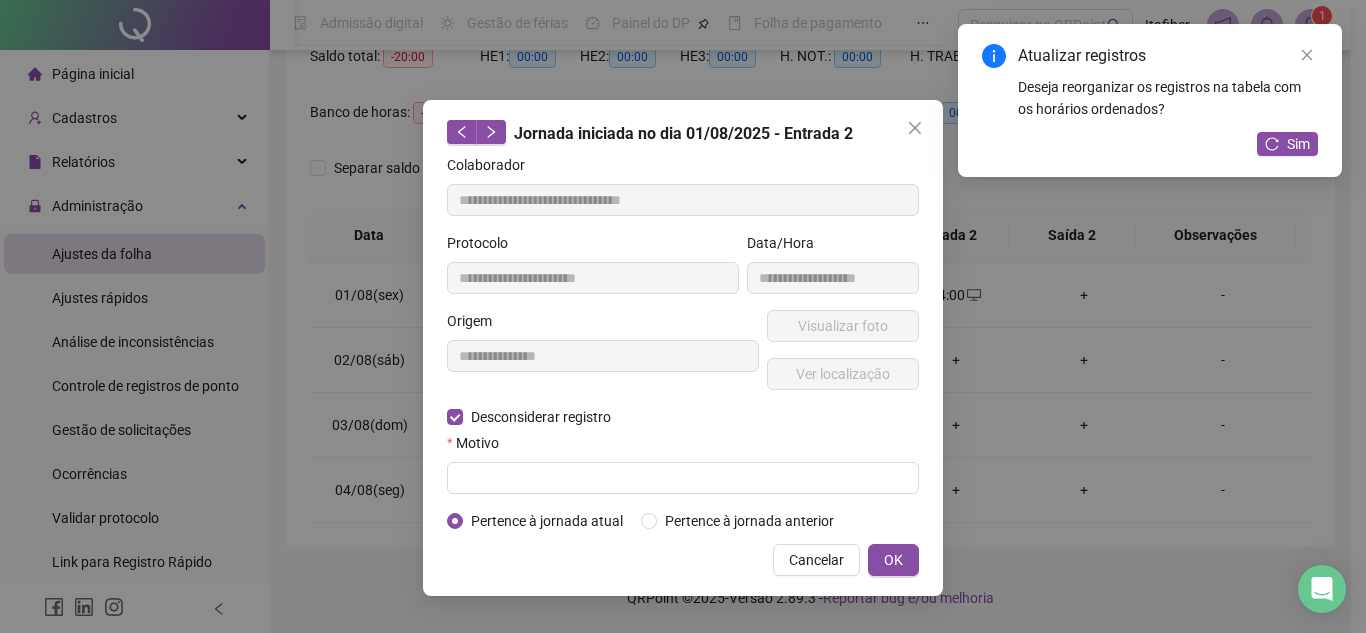 click on "Motivo" at bounding box center (479, 443) 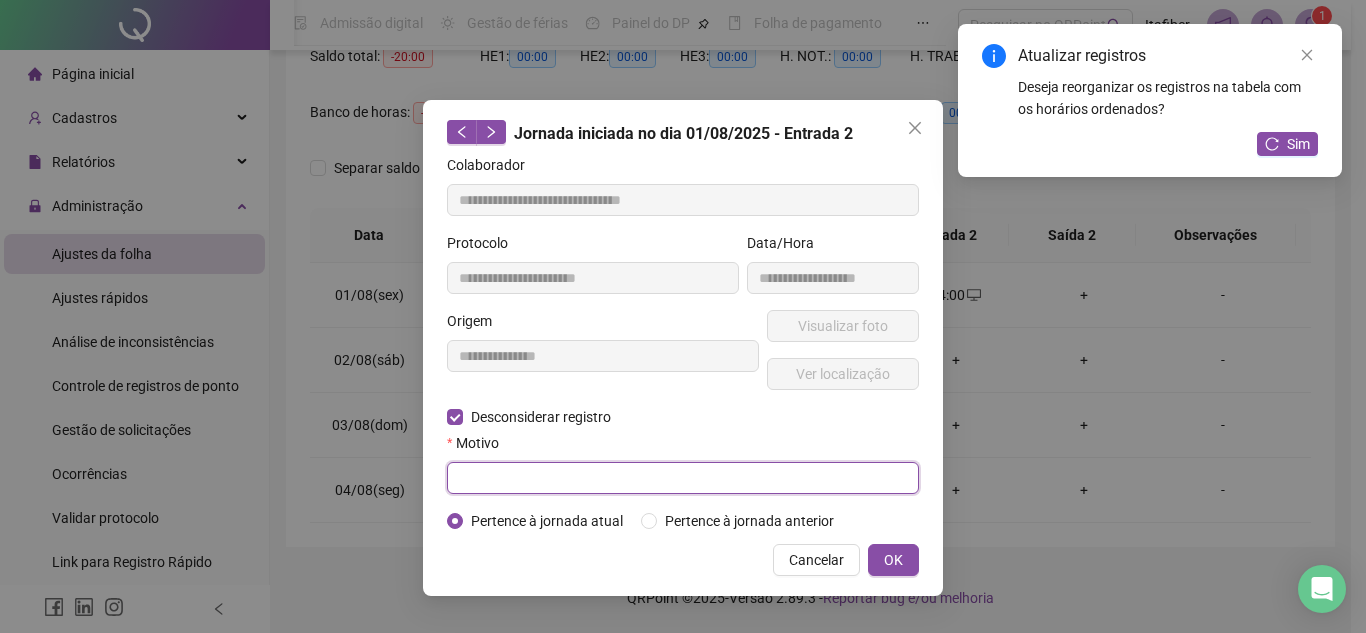 click at bounding box center (683, 478) 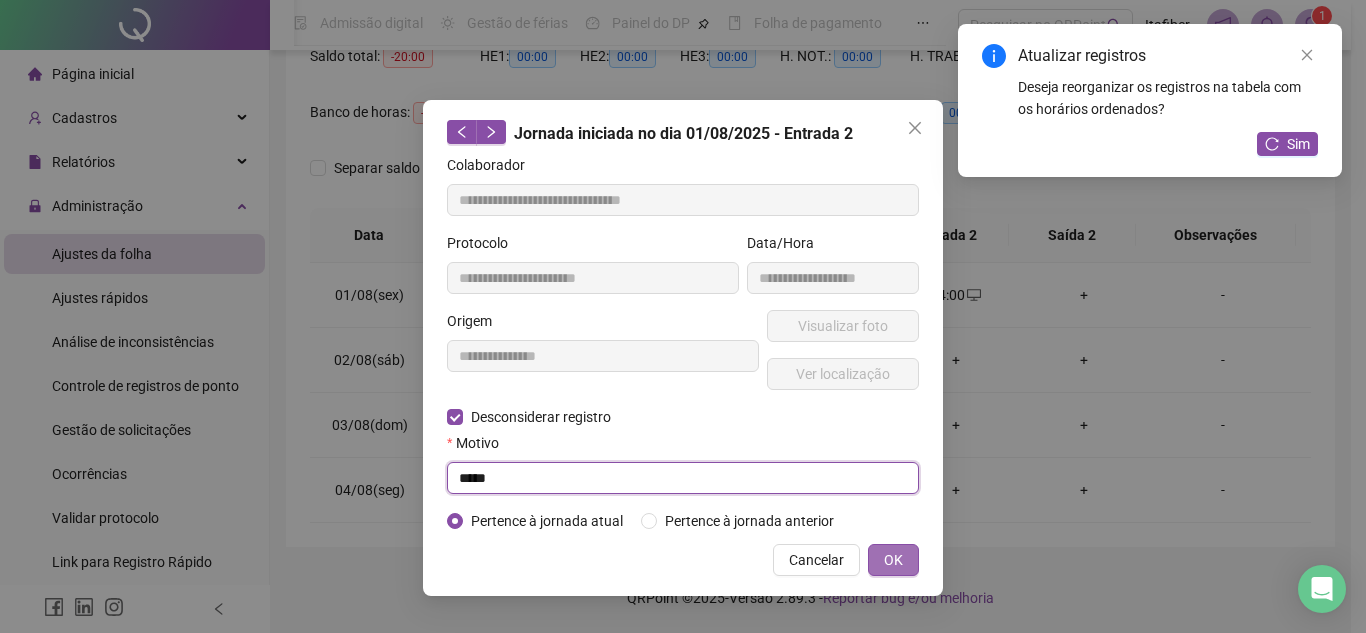 type on "*****" 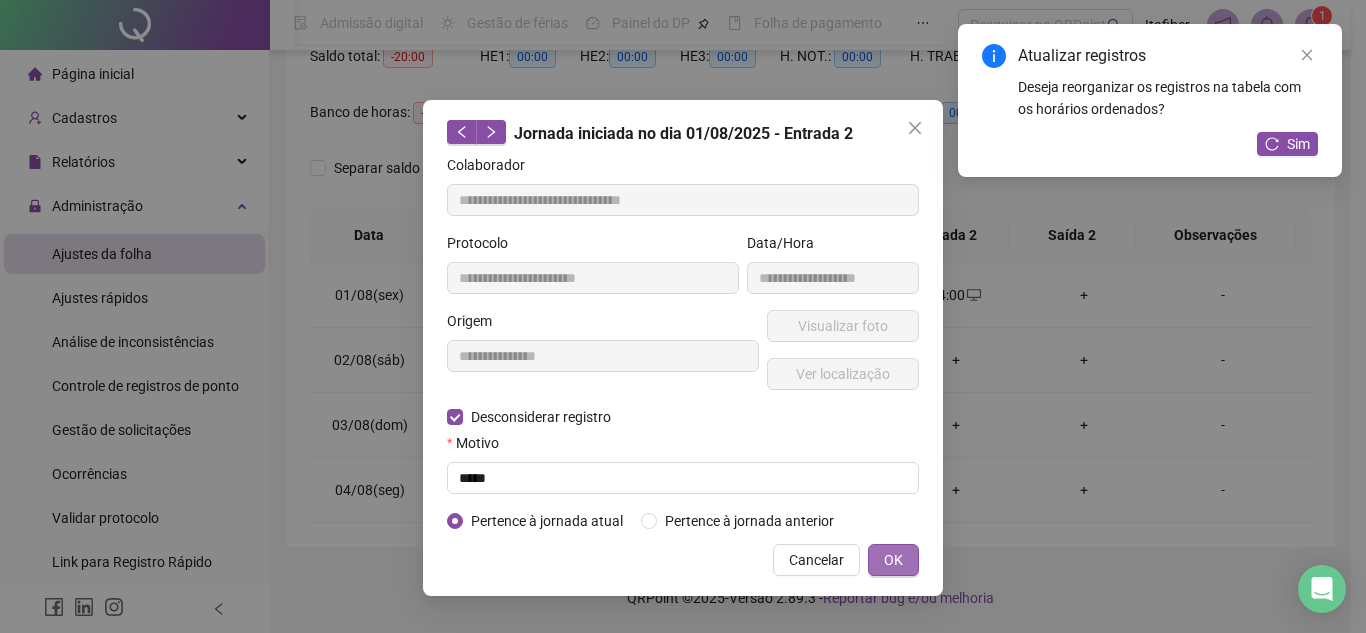 click on "OK" at bounding box center (893, 560) 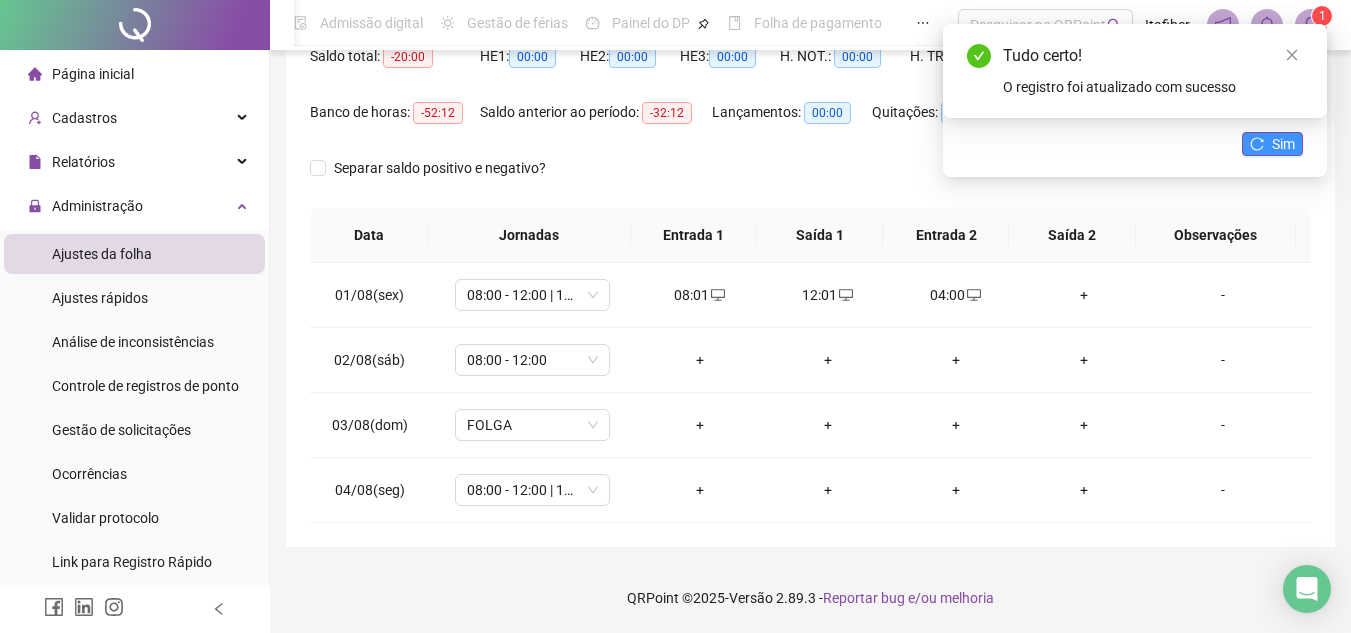 click on "Sim" at bounding box center [1283, 144] 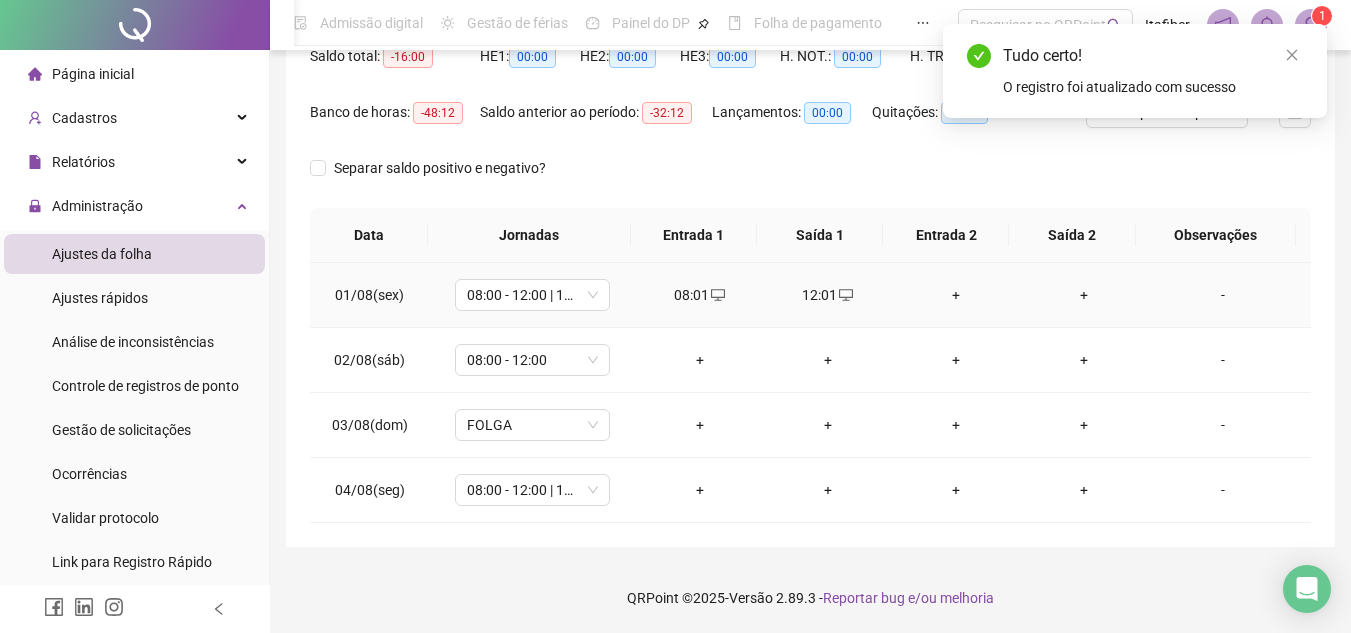click on "+" at bounding box center (956, 295) 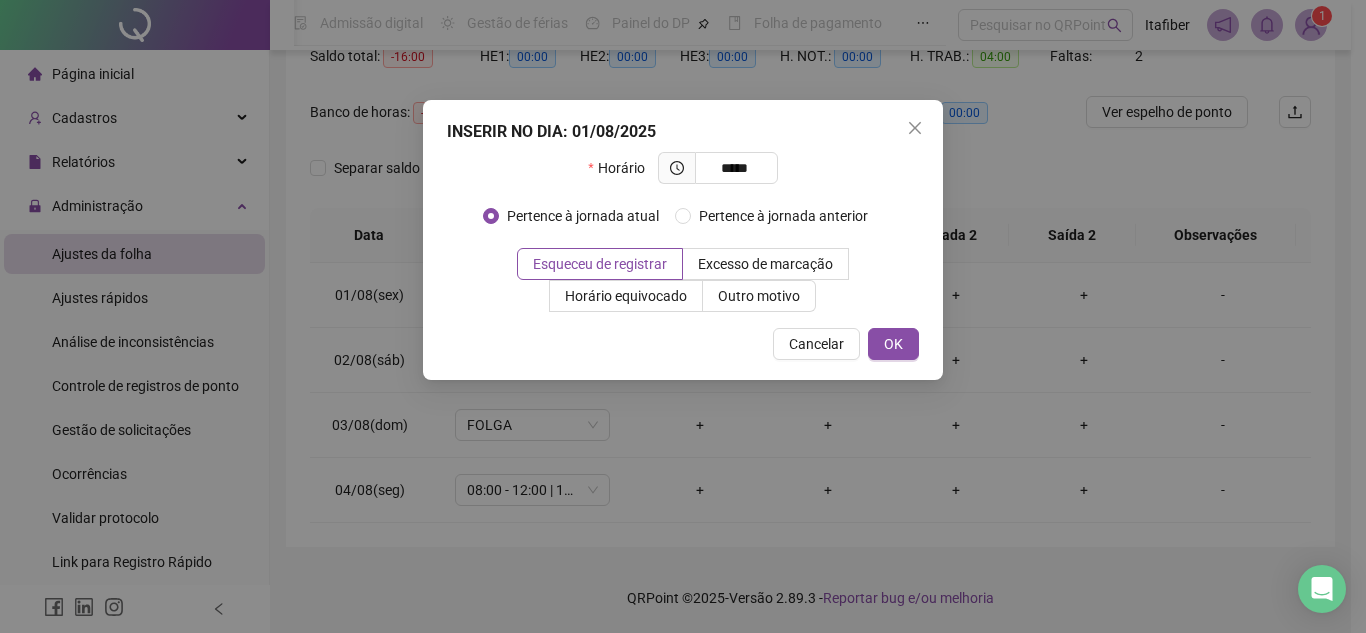 type on "*****" 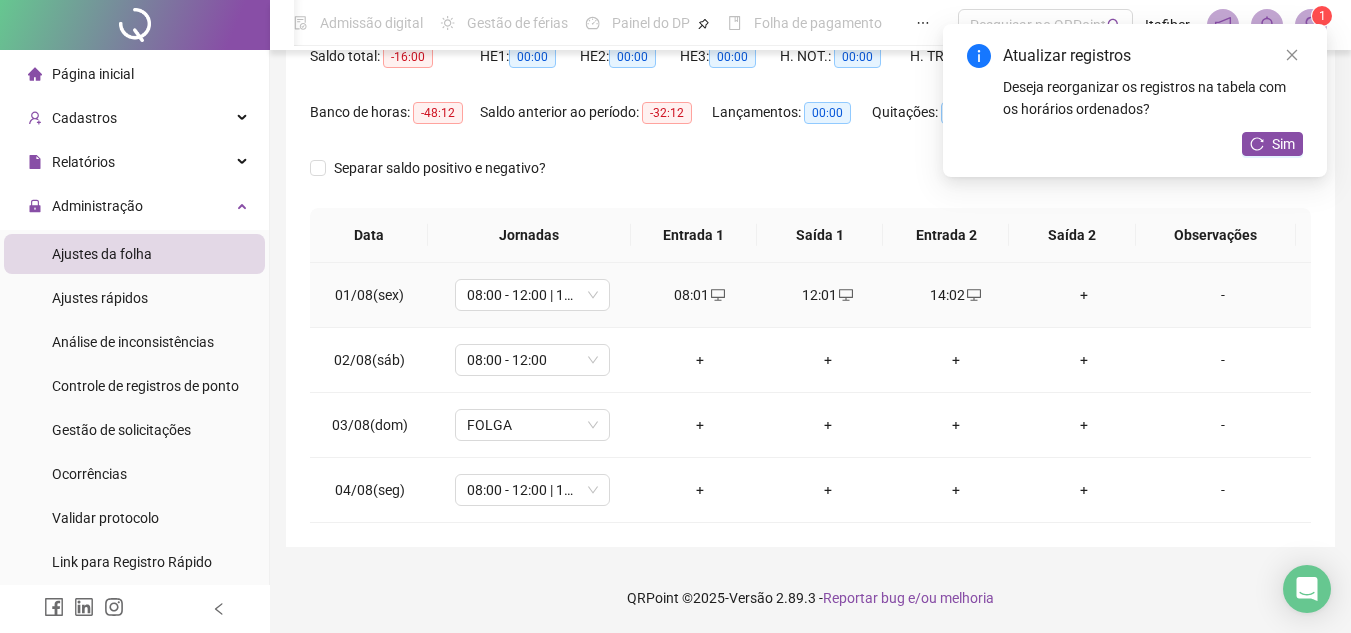 click on "+" at bounding box center [1084, 295] 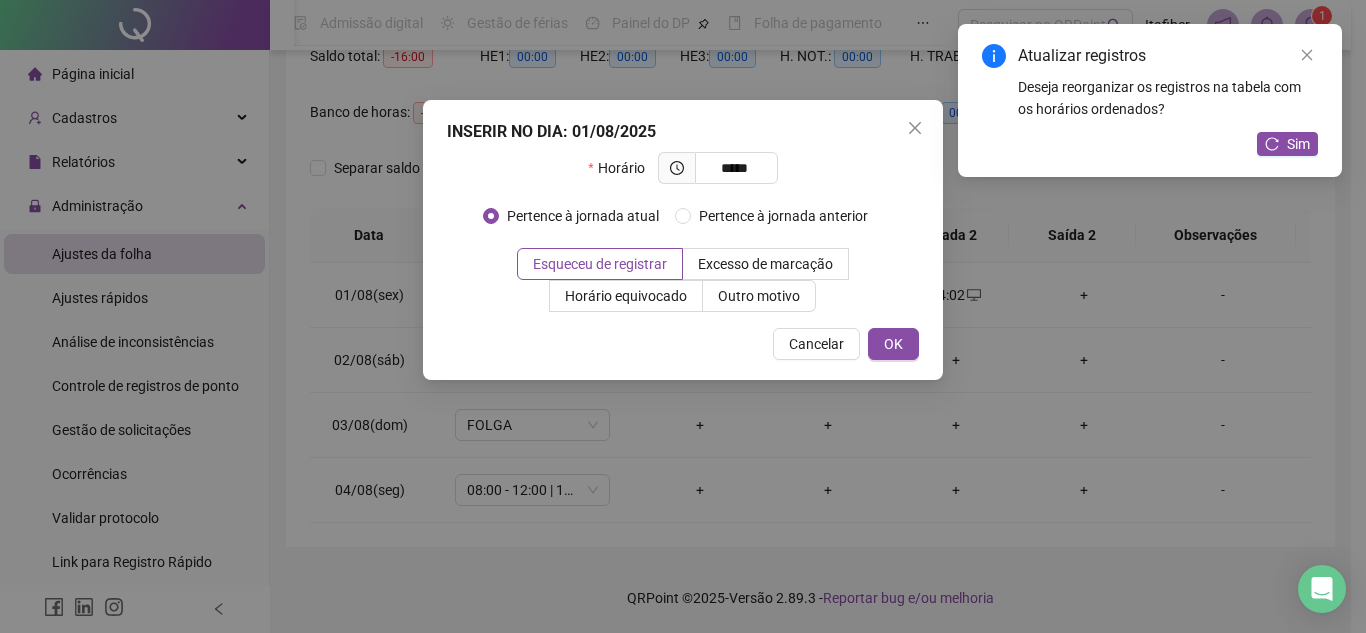 type on "*****" 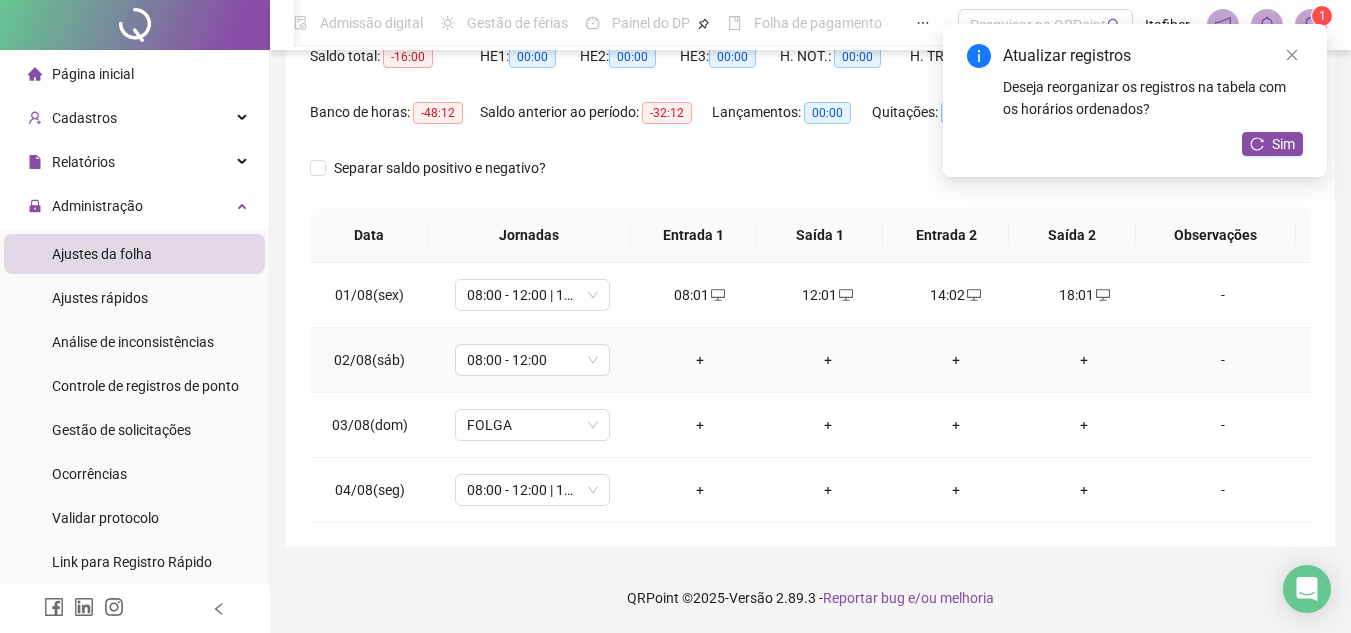 click on "+" at bounding box center [700, 360] 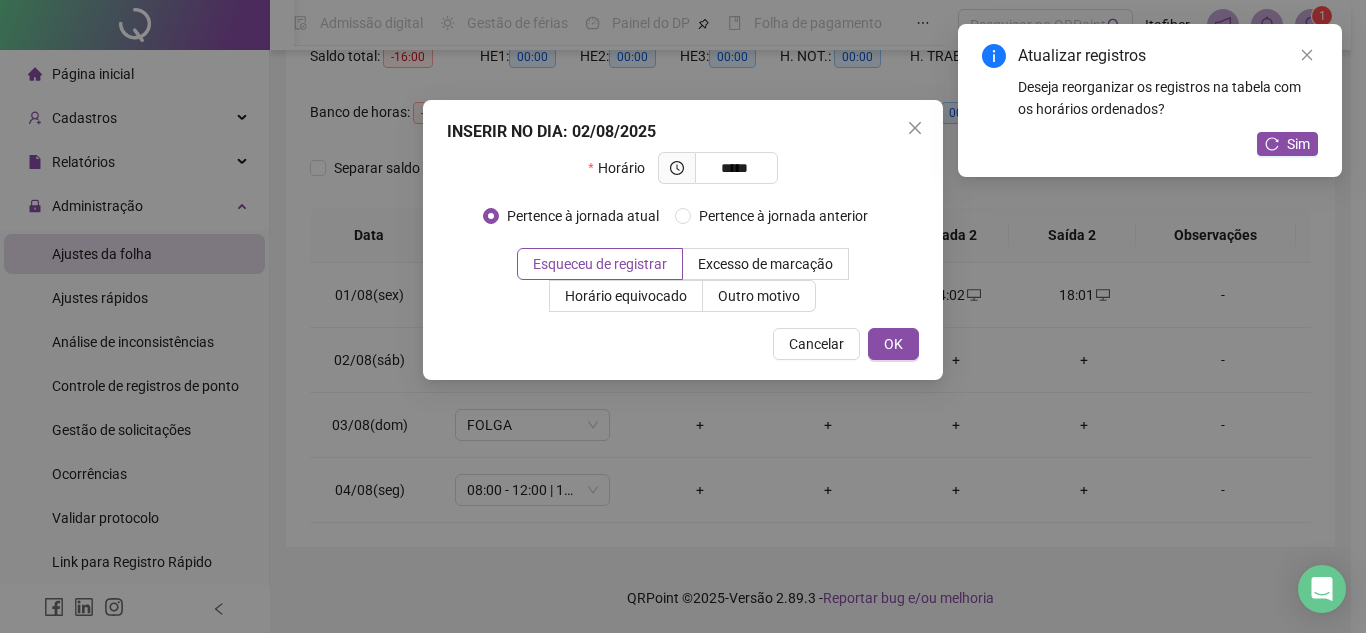 type on "*****" 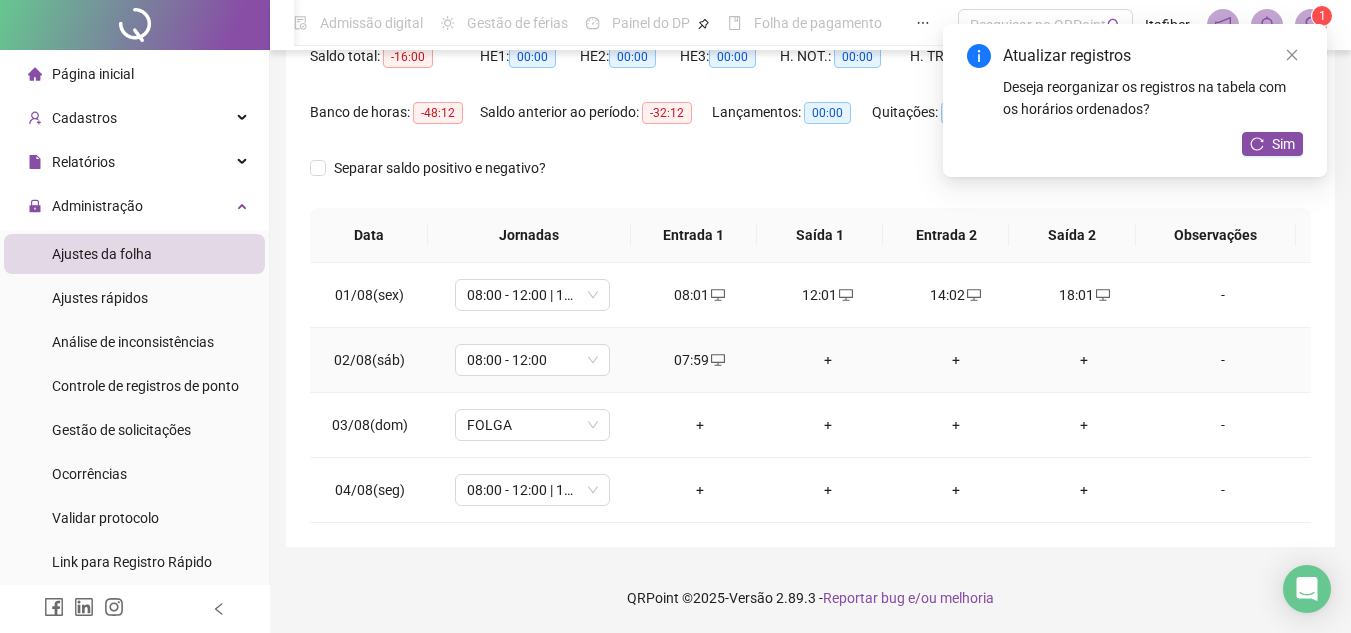 click on "+" at bounding box center [828, 360] 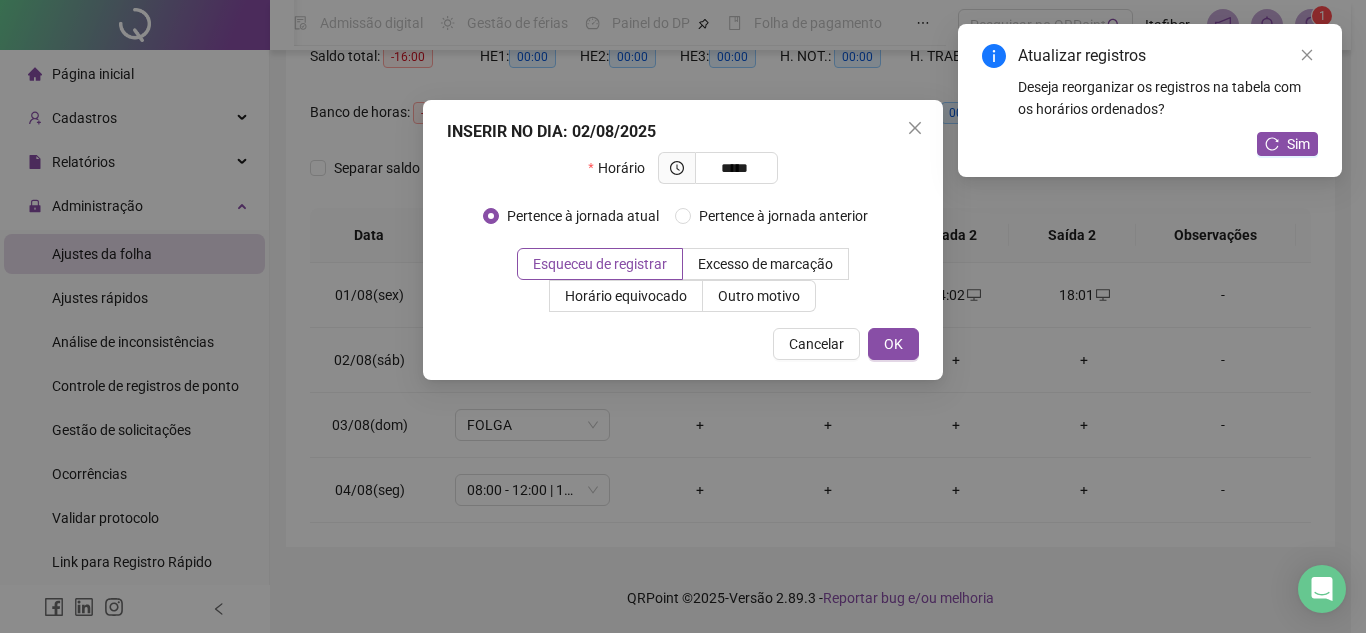 type on "*****" 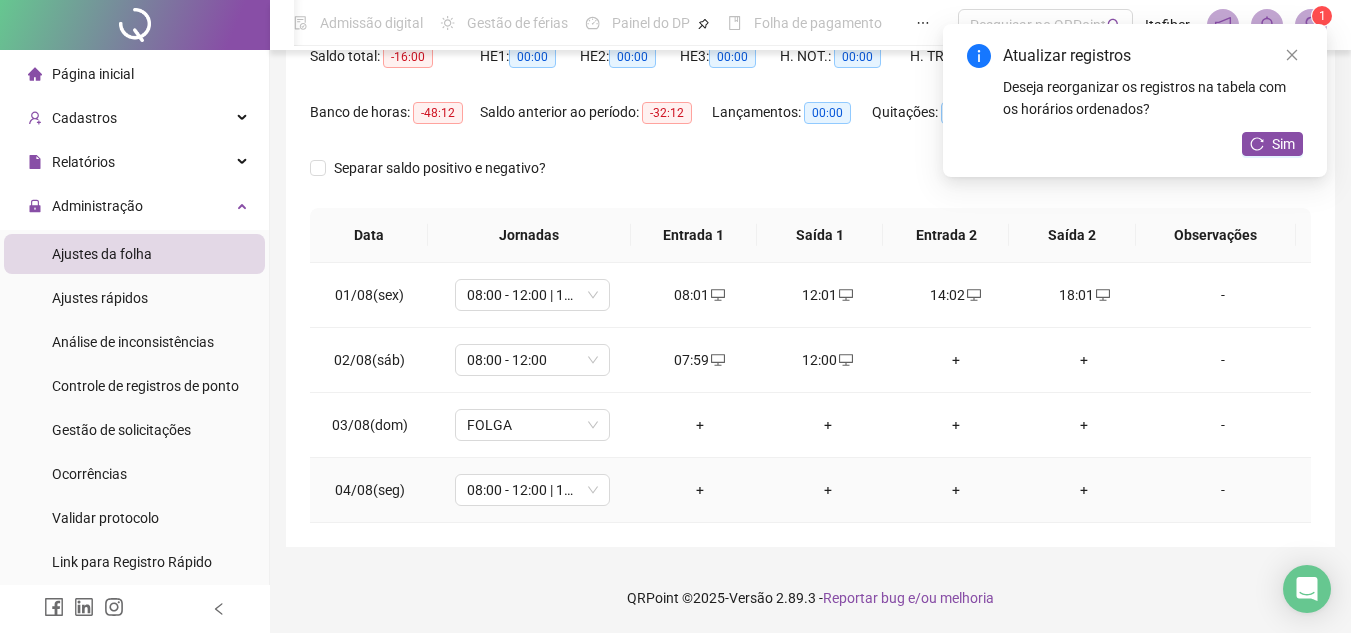 scroll, scrollTop: 0, scrollLeft: 0, axis: both 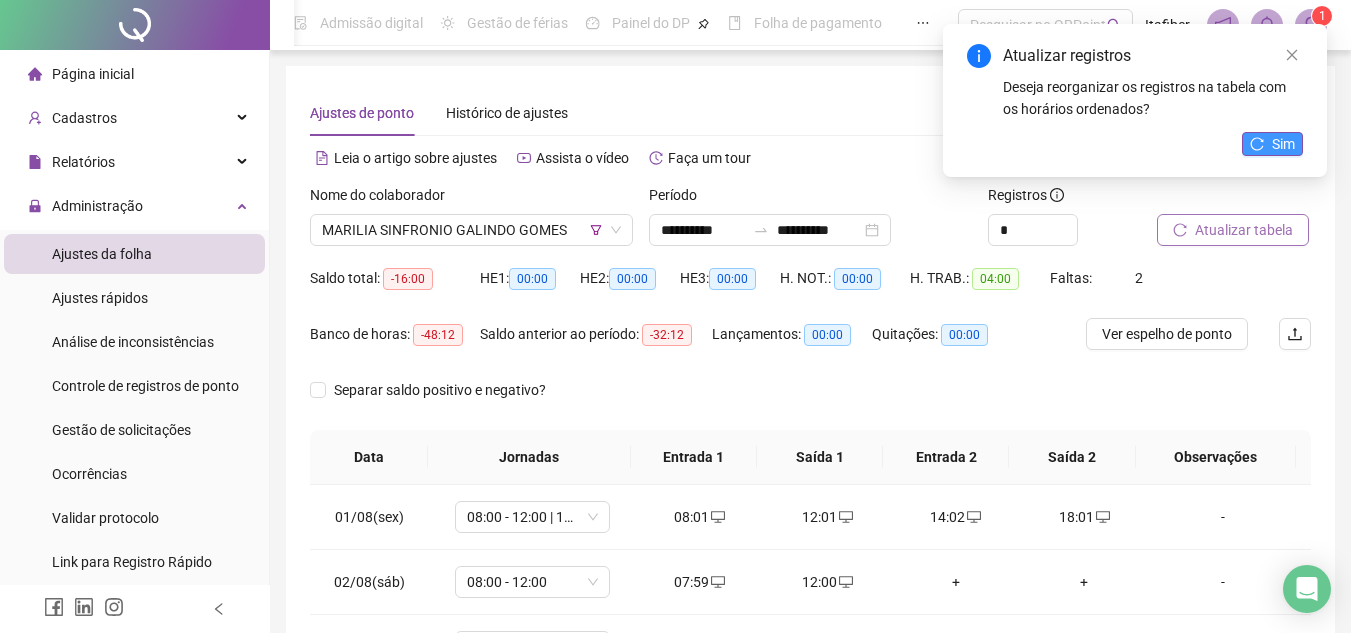 click on "Sim" at bounding box center [1272, 144] 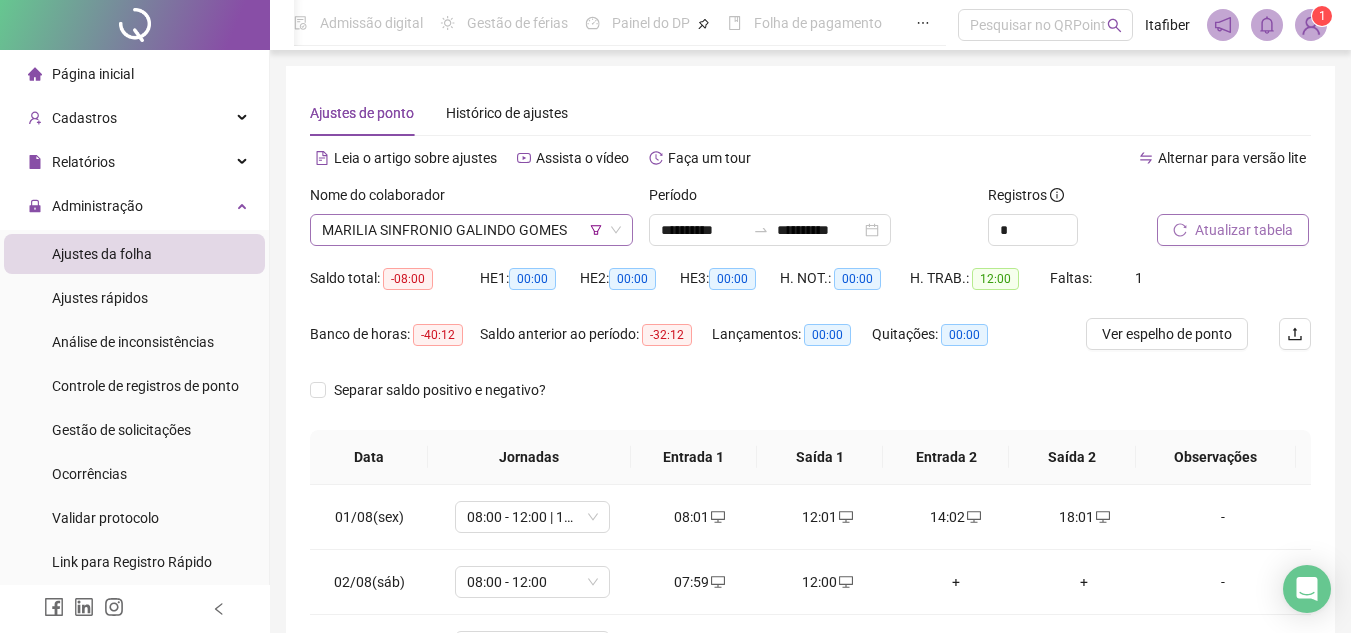 click on "MARILIA SINFRONIO GALINDO GOMES" at bounding box center [471, 230] 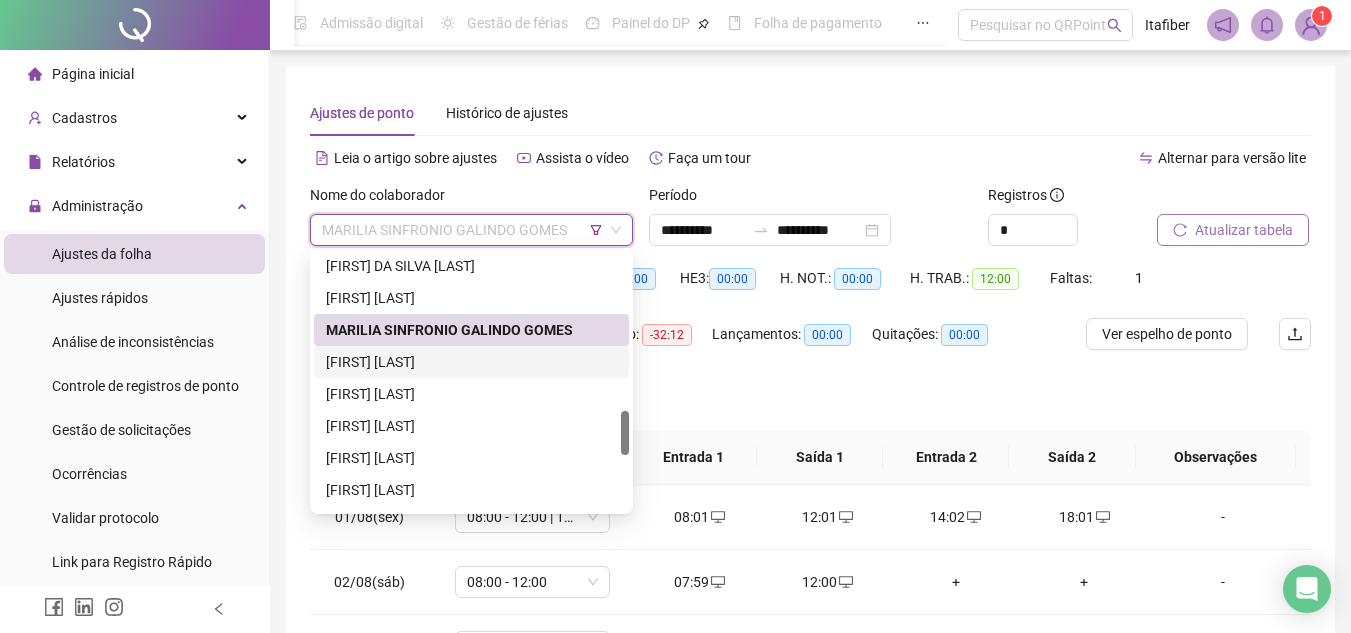 click on "[FIRST] [LAST]" at bounding box center [471, 362] 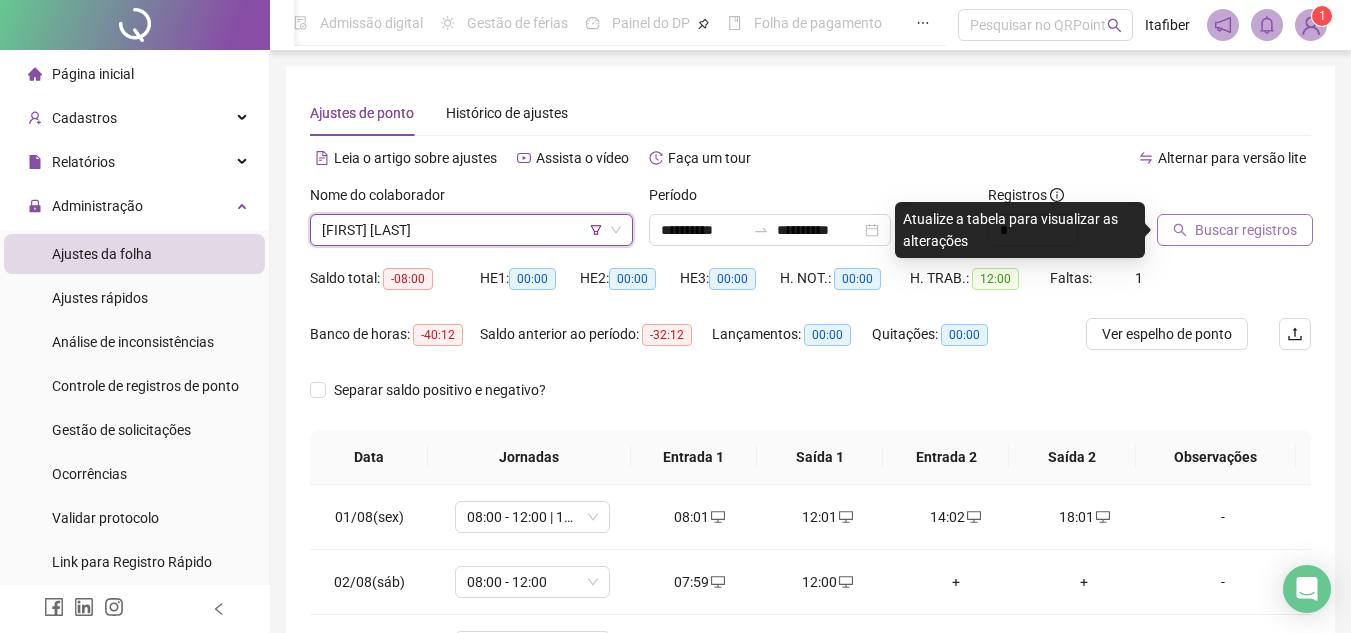 click on "Buscar registros" at bounding box center (1235, 230) 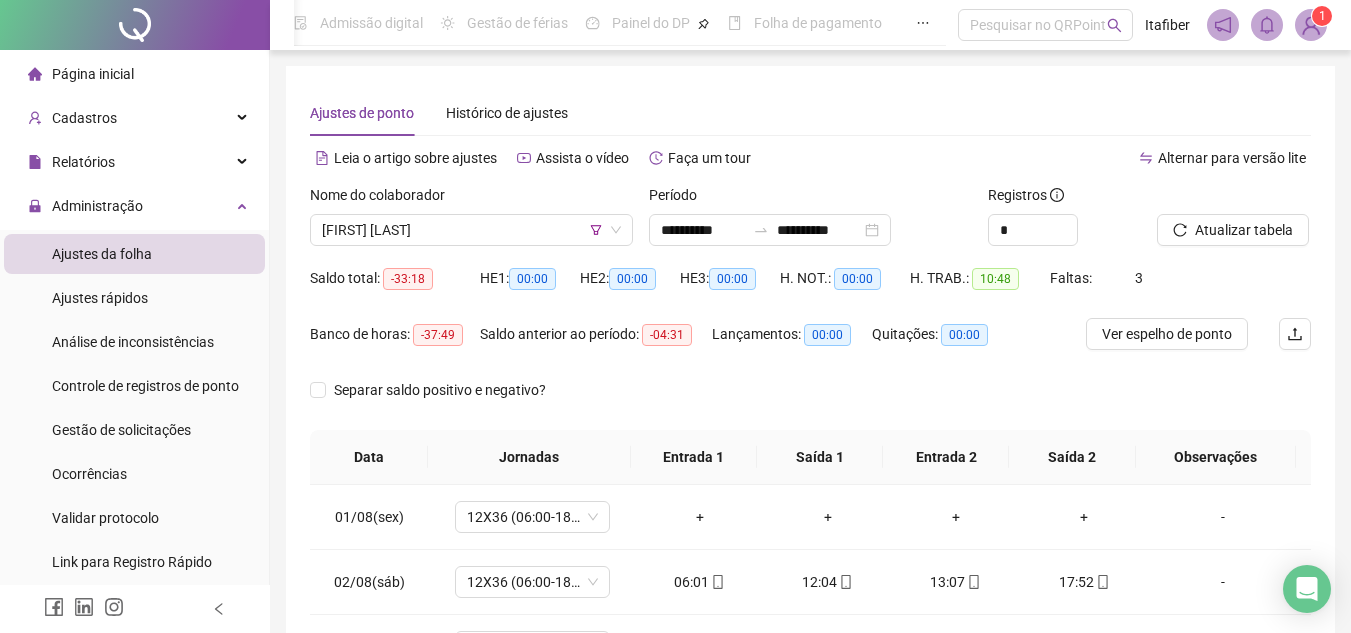 scroll, scrollTop: 222, scrollLeft: 0, axis: vertical 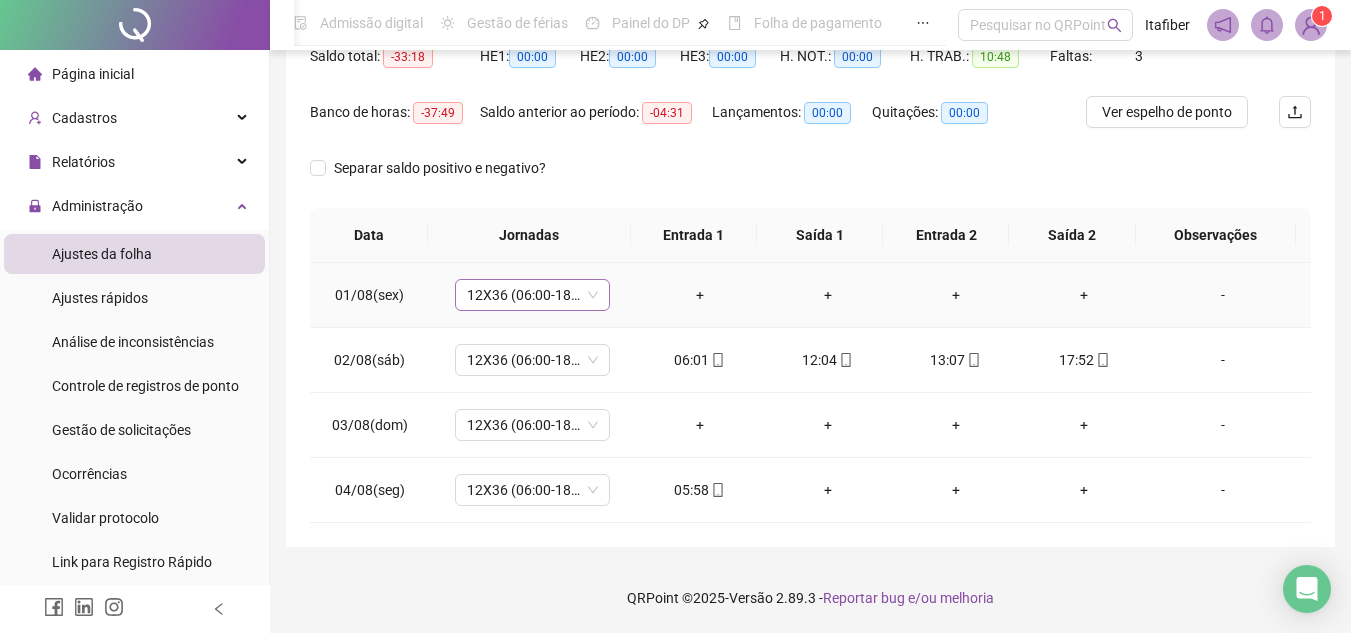 click on "12X36 (06:00-18:00)" at bounding box center (532, 295) 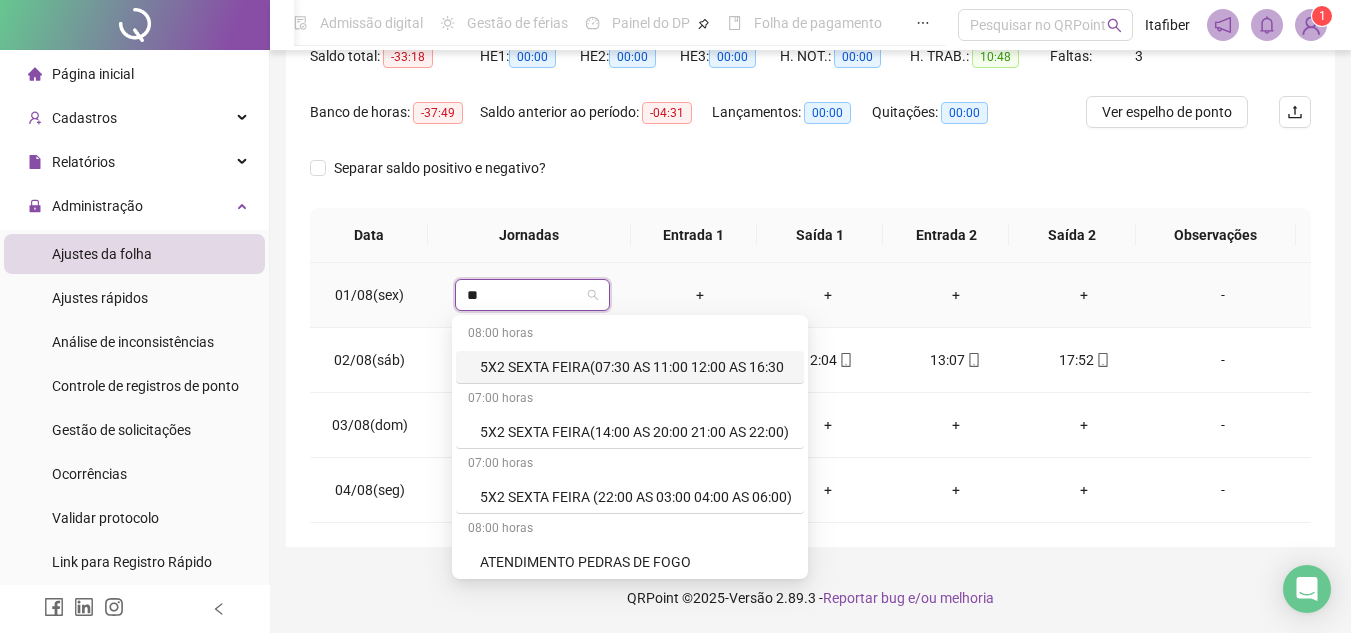 type on "***" 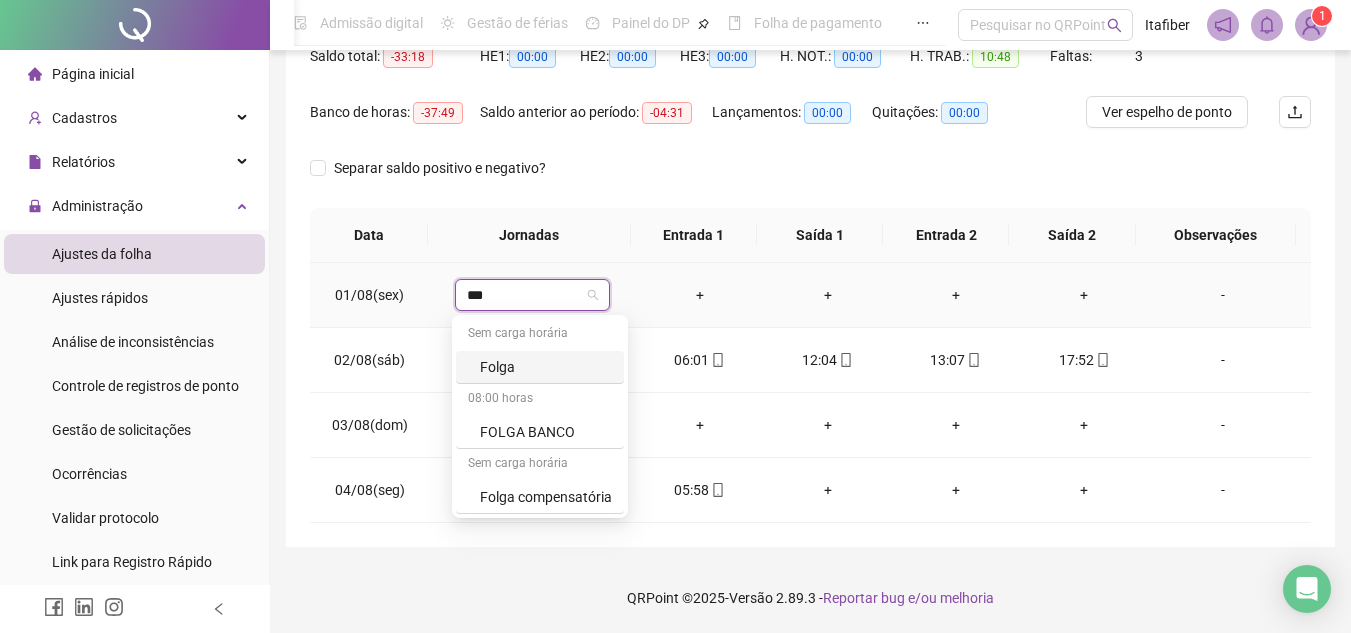 click on "08:00 horas" at bounding box center (540, 400) 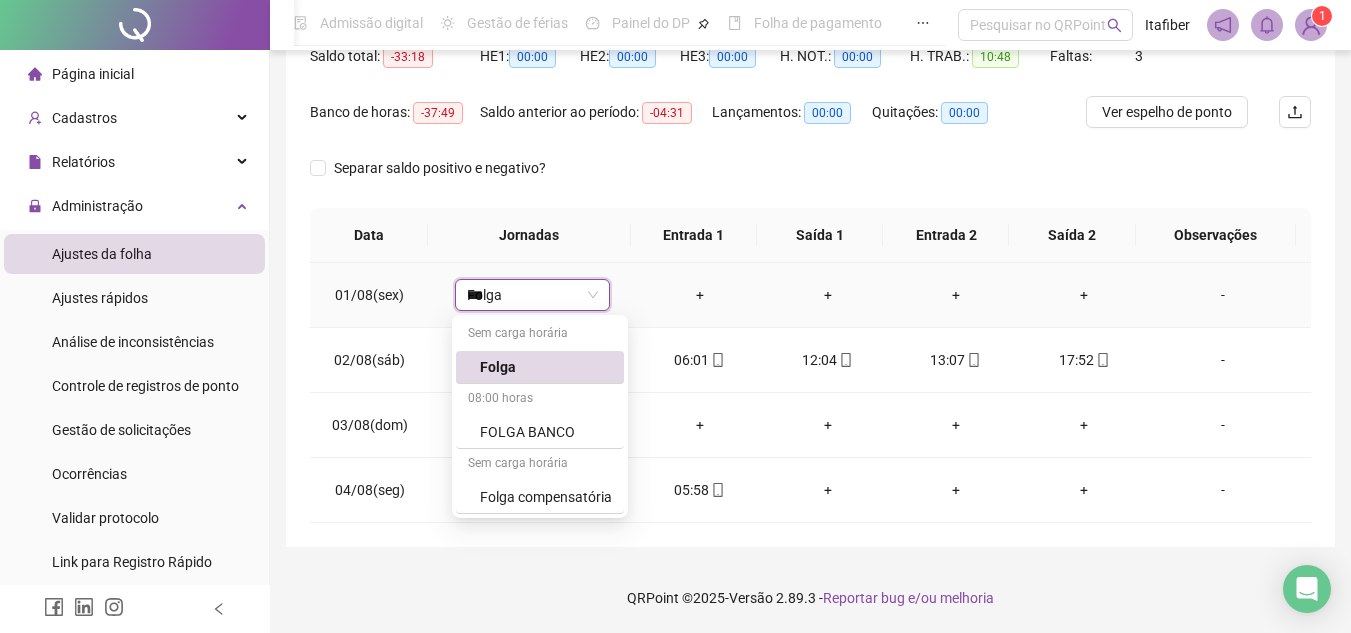 type 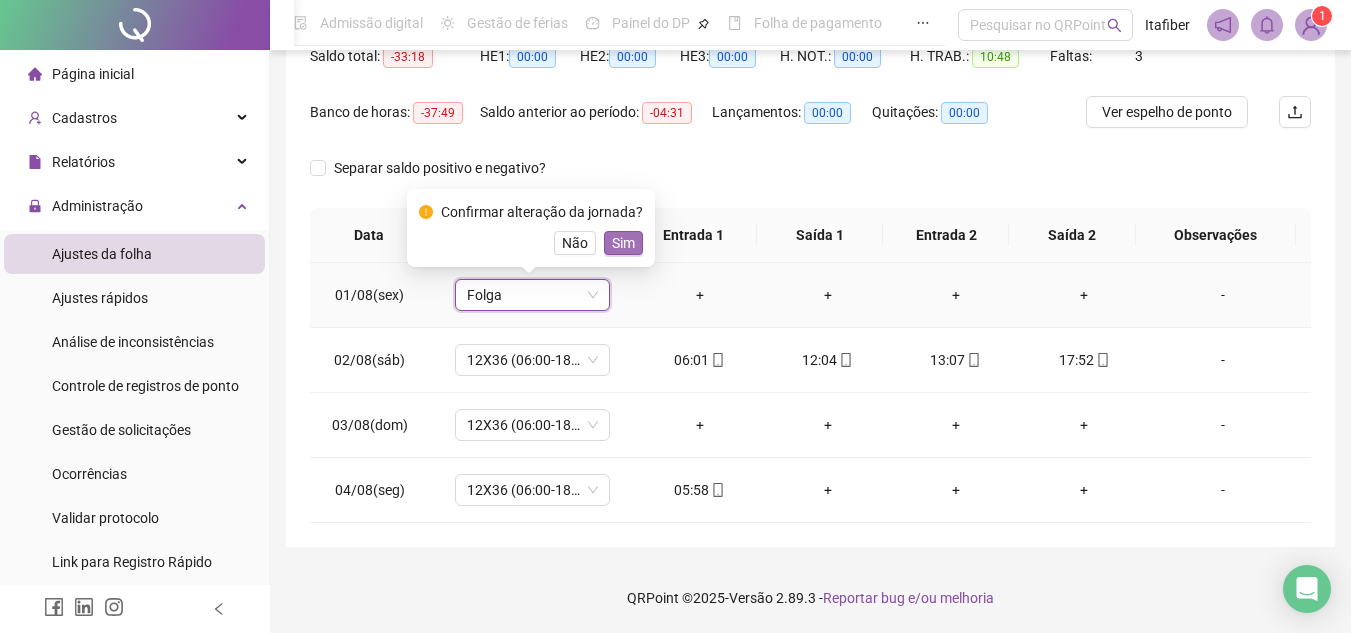 click on "Sim" at bounding box center (623, 243) 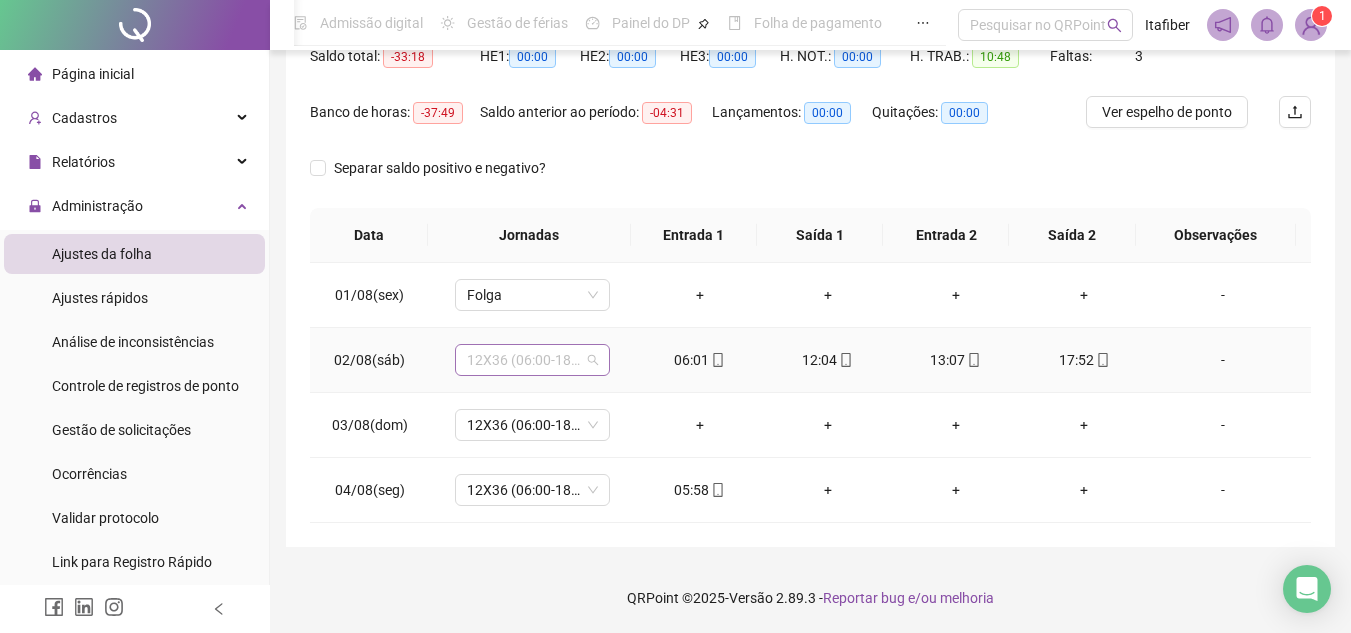 click on "12X36 (06:00-18:00)" at bounding box center (532, 360) 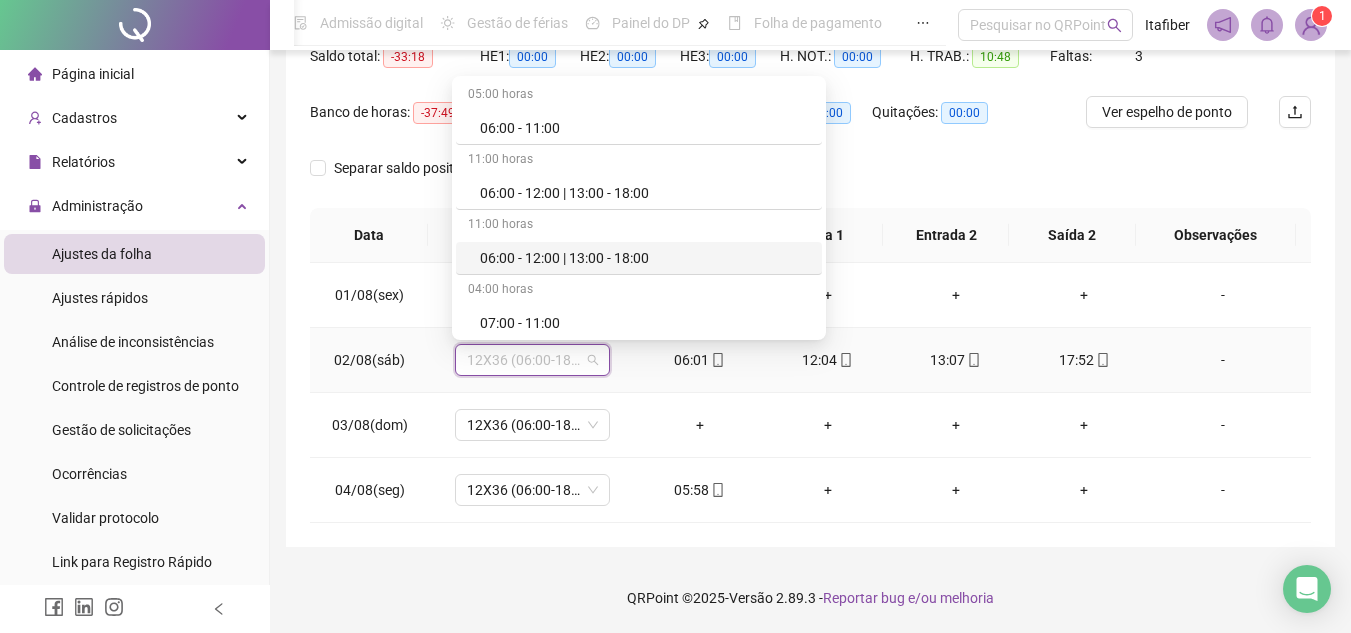 click on "06:00 - 12:00 | 13:00 - 18:00" at bounding box center [645, 258] 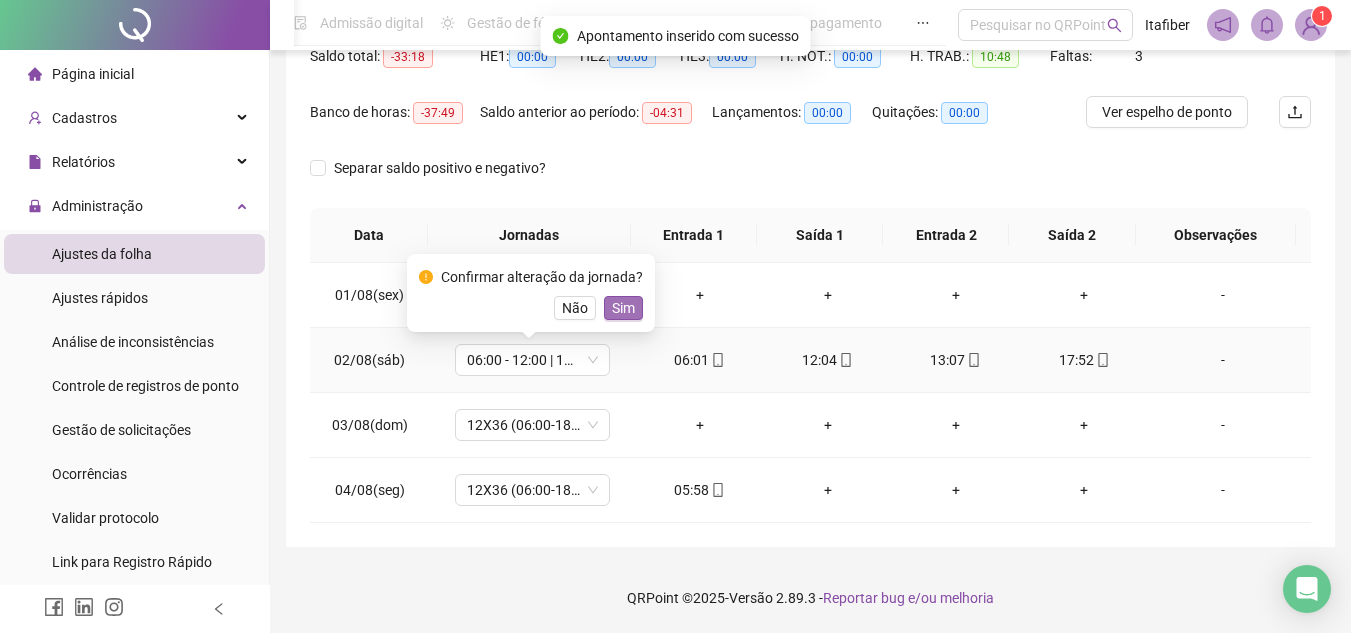 click on "Sim" at bounding box center (623, 308) 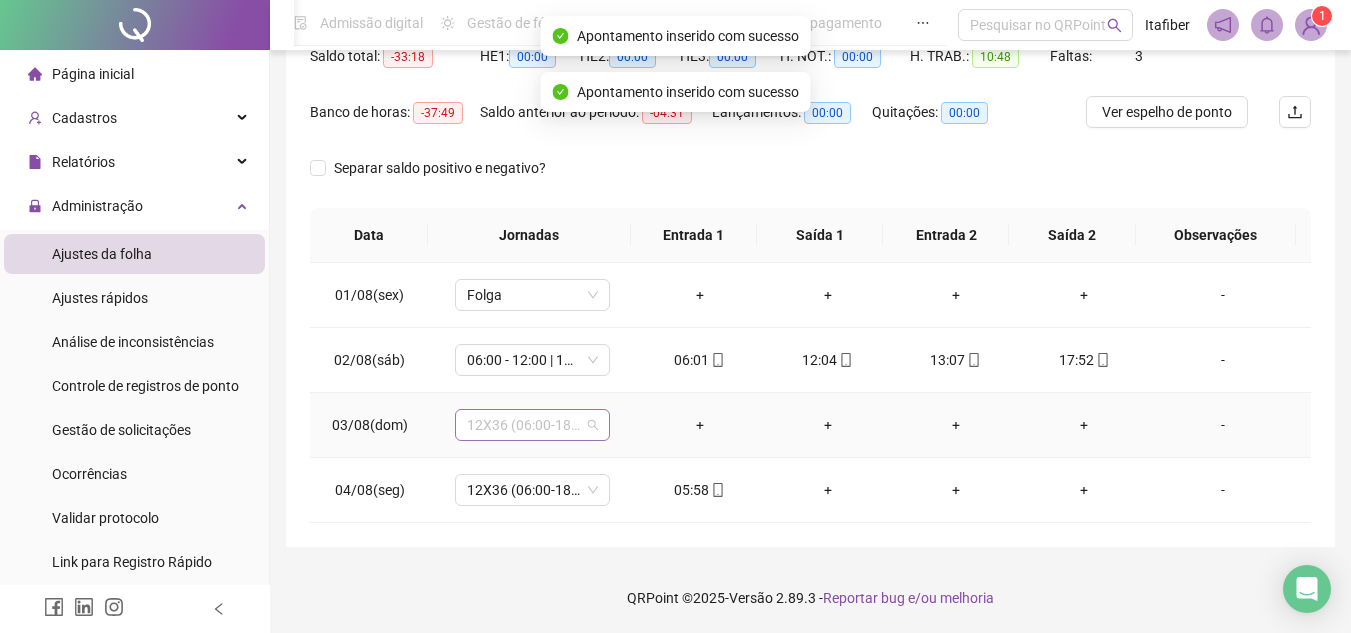click on "12X36 (06:00-18:00)" at bounding box center [532, 425] 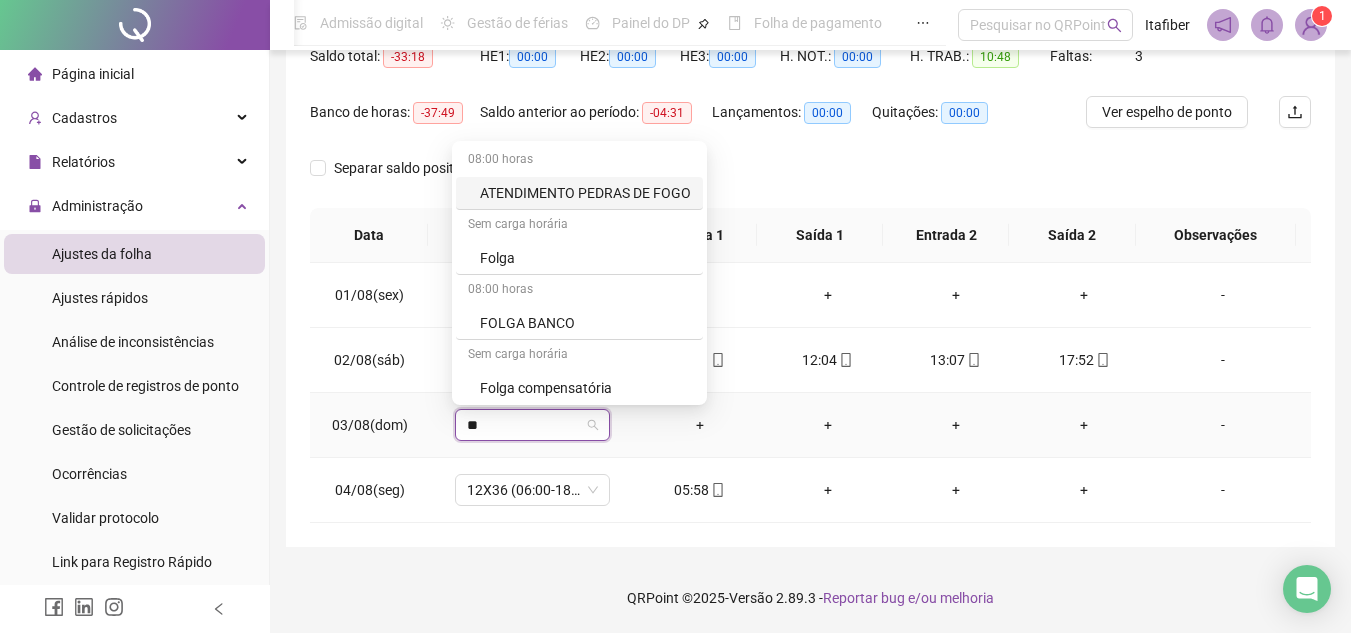 type on "***" 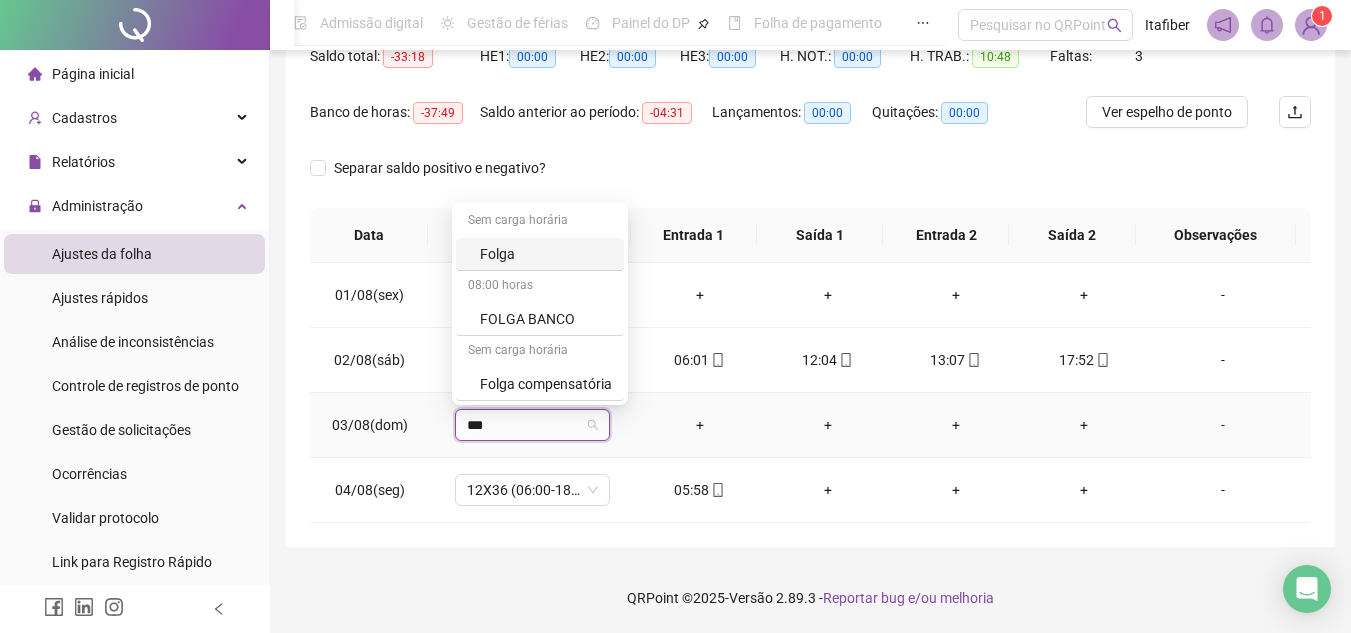 click on "Folga" at bounding box center [546, 254] 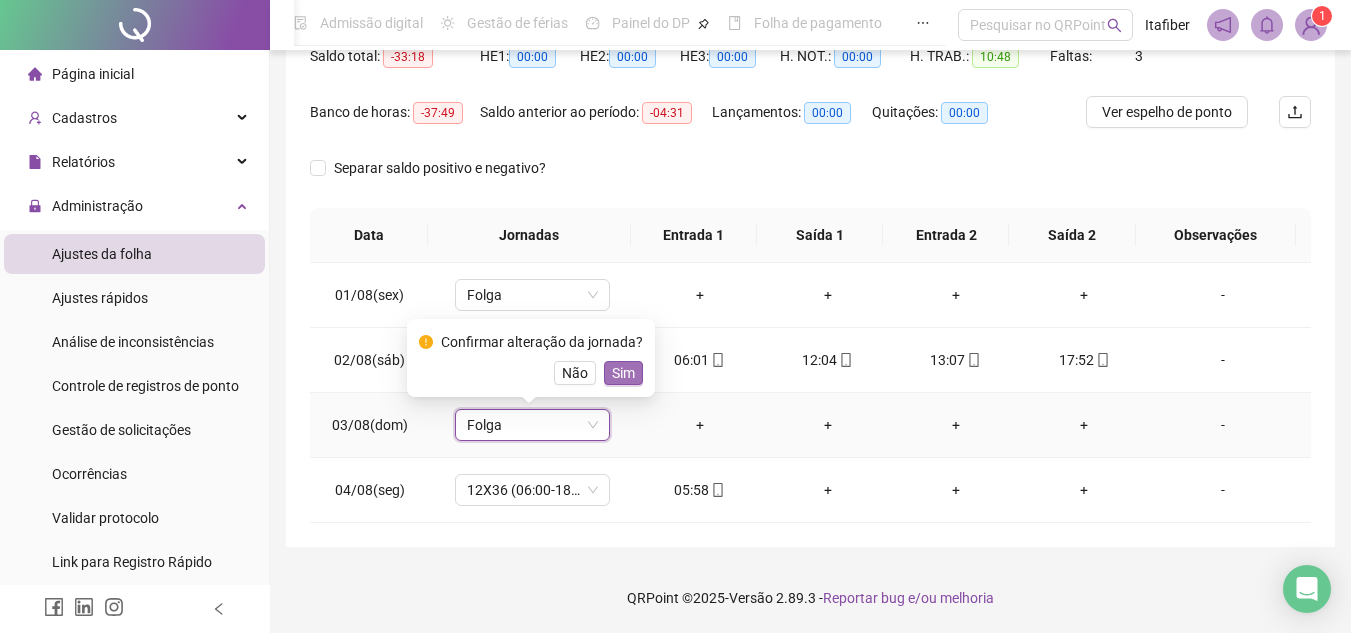 click on "Sim" at bounding box center [623, 373] 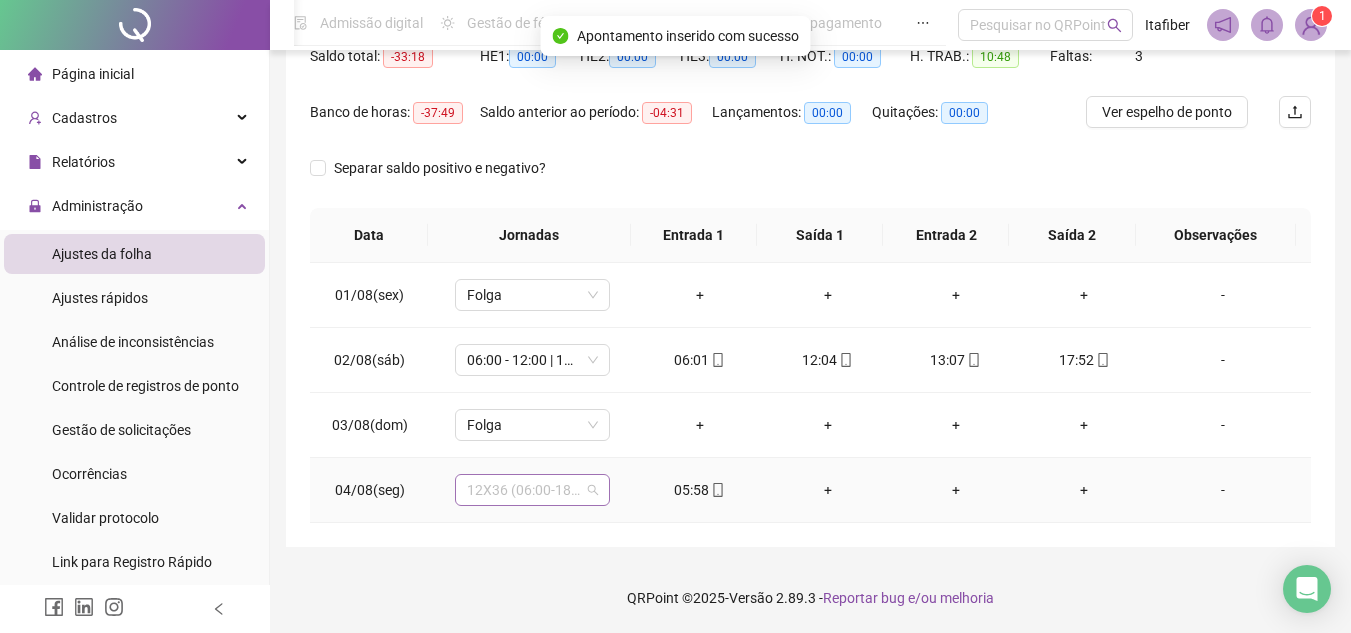 click on "12X36 (06:00-18:00)" at bounding box center [532, 490] 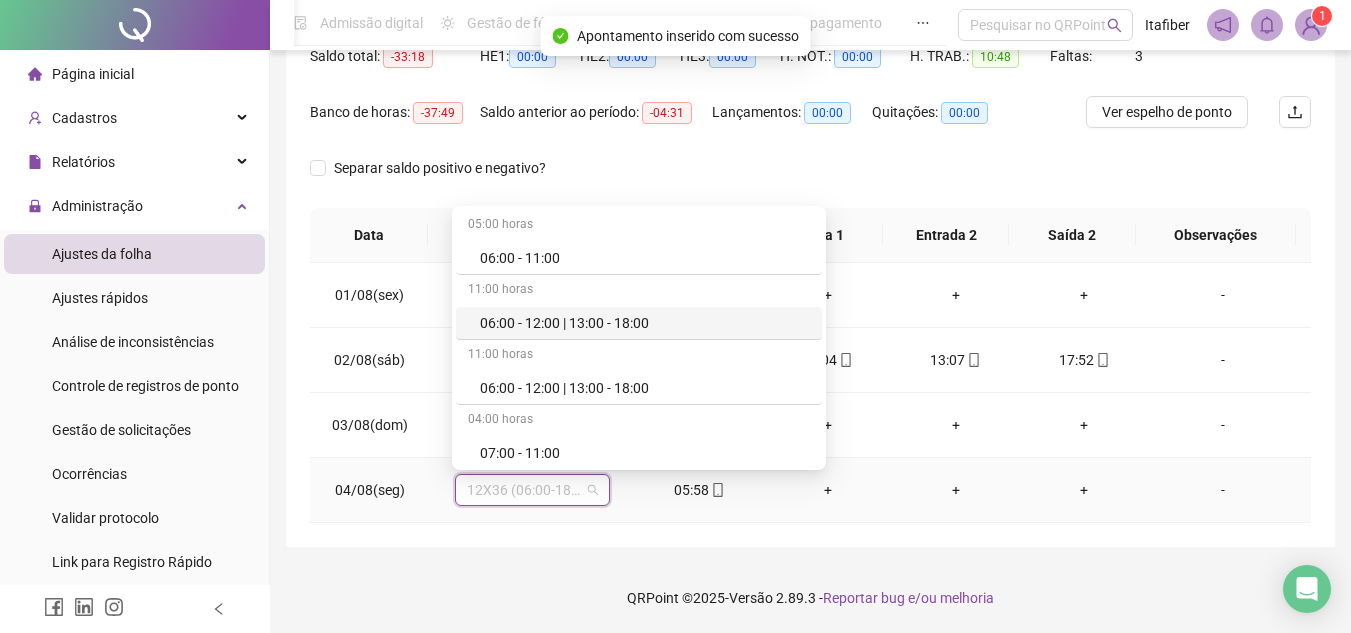 click on "06:00 - 12:00 | 13:00 - 18:00" at bounding box center [645, 323] 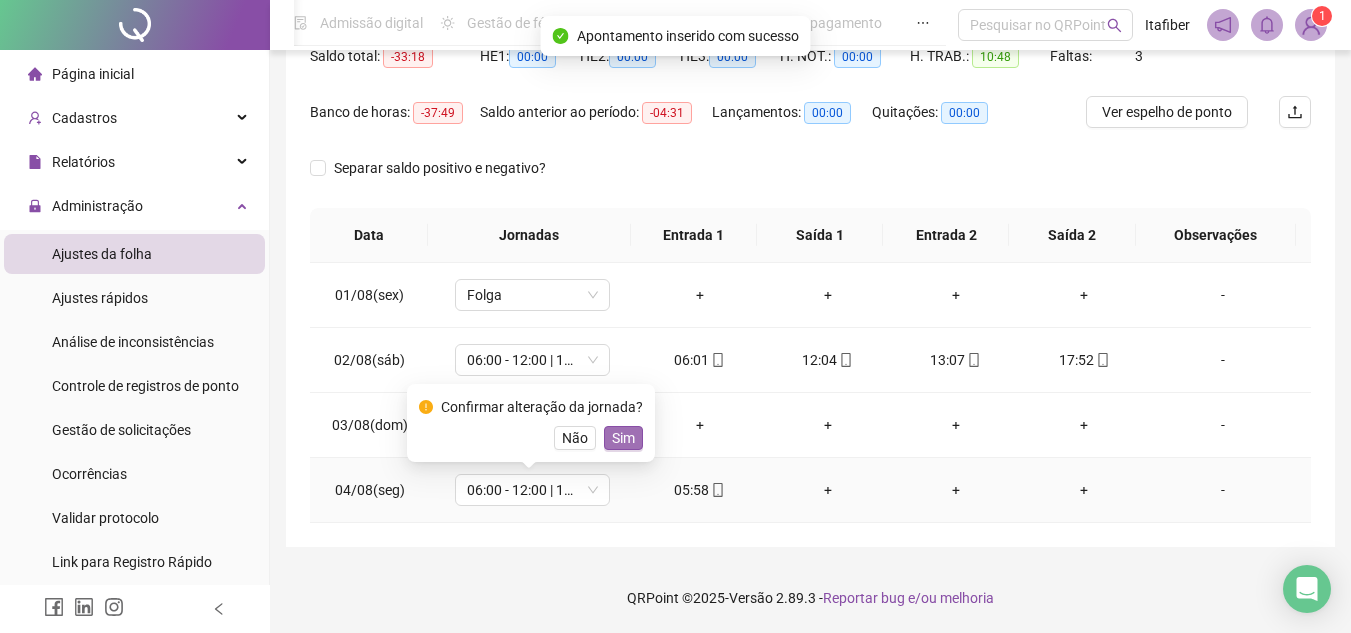 click on "Sim" at bounding box center (623, 438) 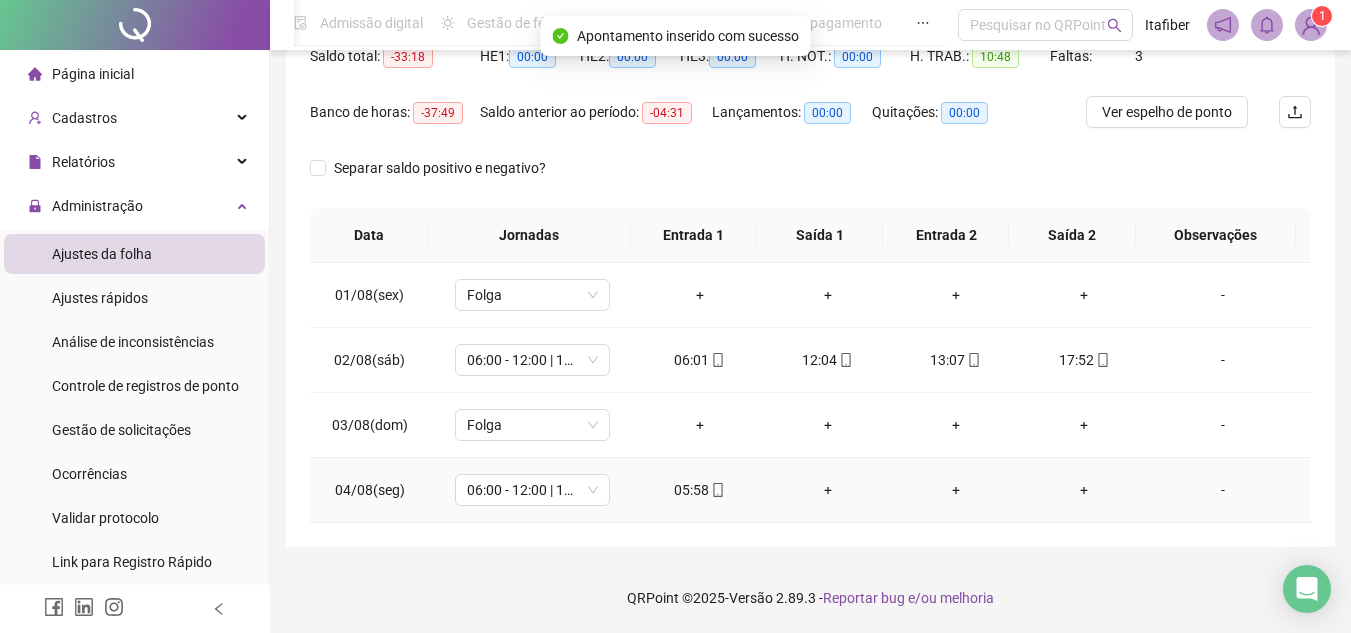 scroll, scrollTop: 0, scrollLeft: 0, axis: both 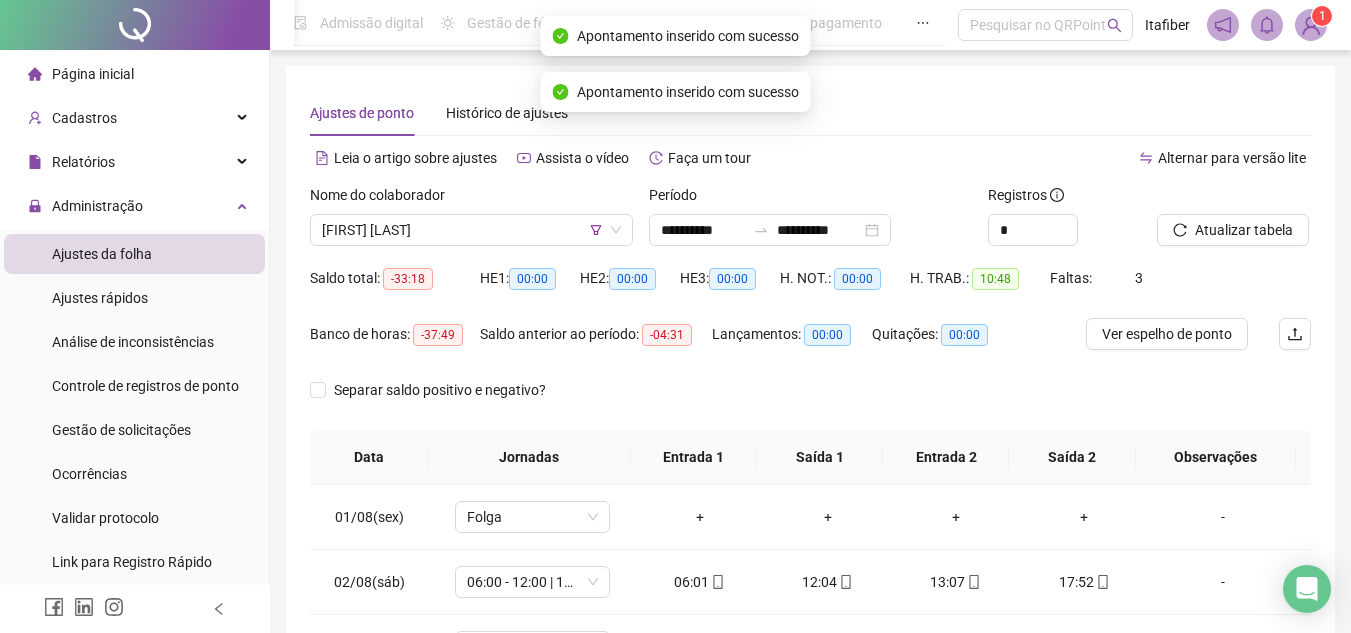 click on "Atualizar tabela" at bounding box center (1234, 223) 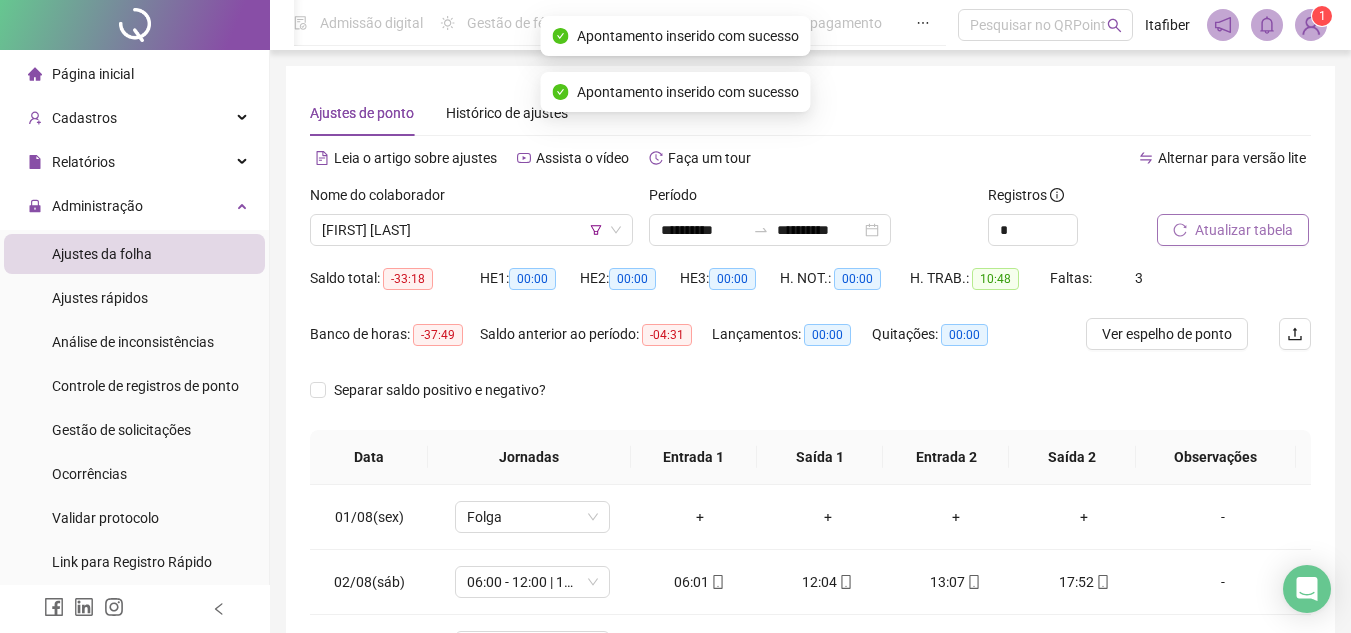 click on "Atualizar tabela" at bounding box center (1244, 230) 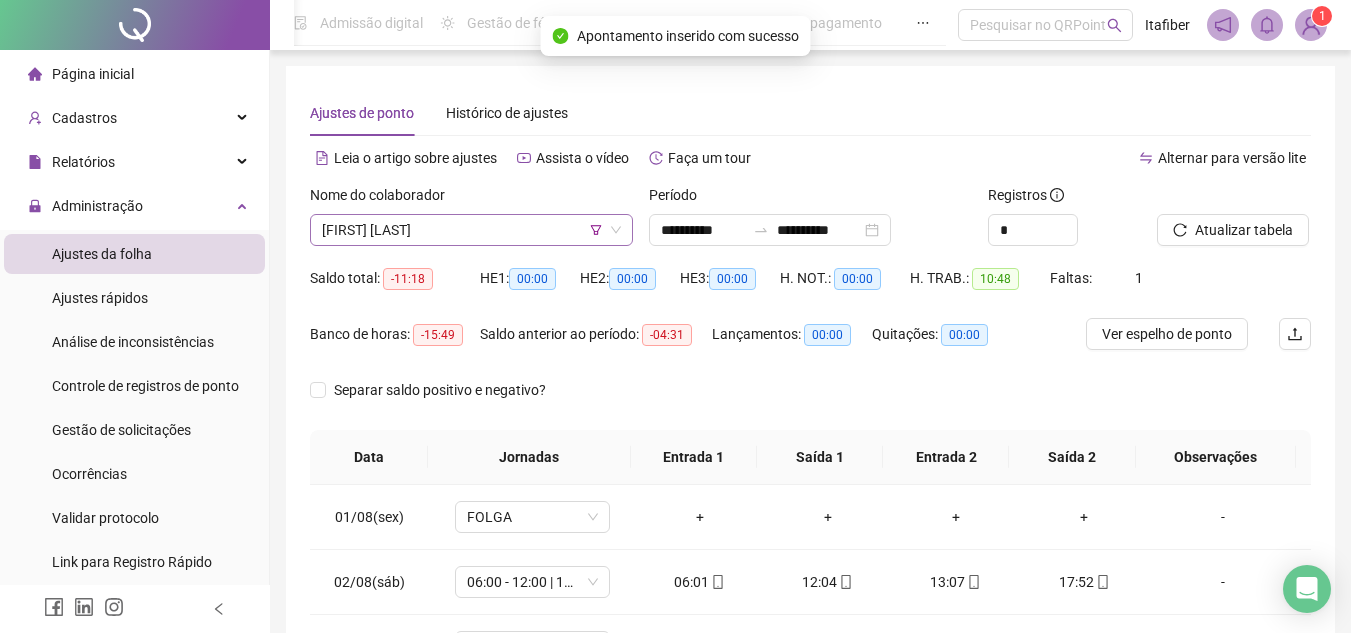 click on "[FIRST] [LAST]" at bounding box center [471, 230] 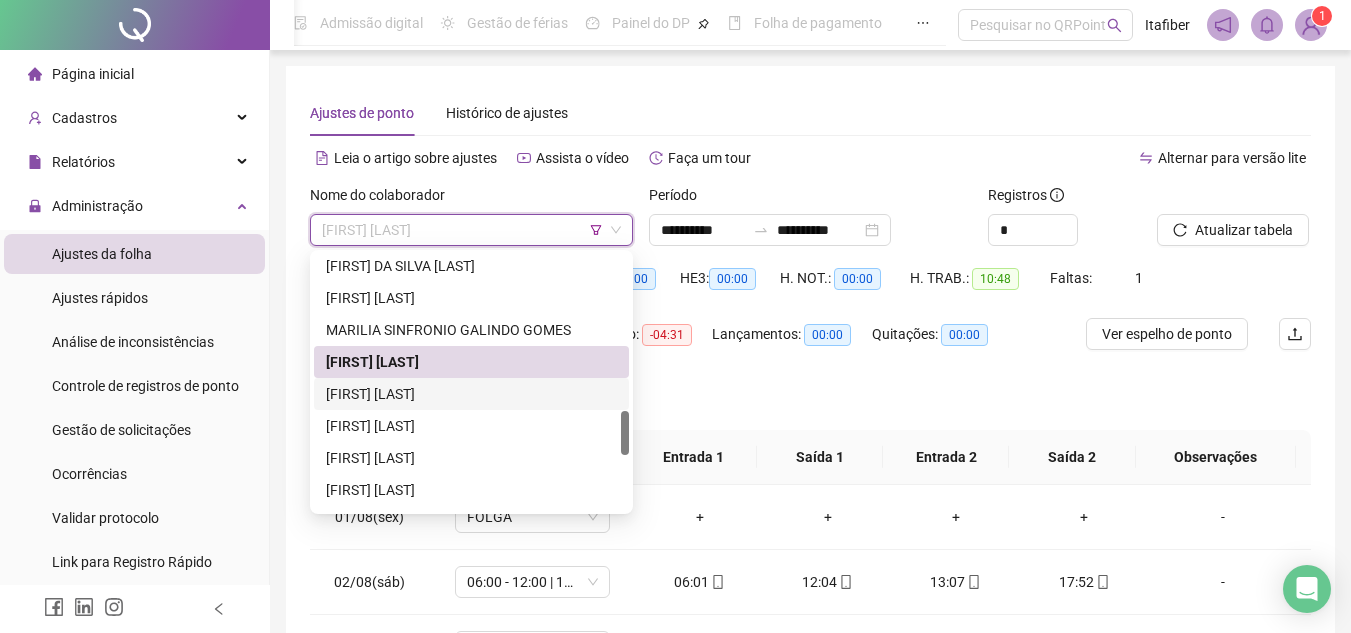 click on "[FIRST] [LAST]" at bounding box center (471, 394) 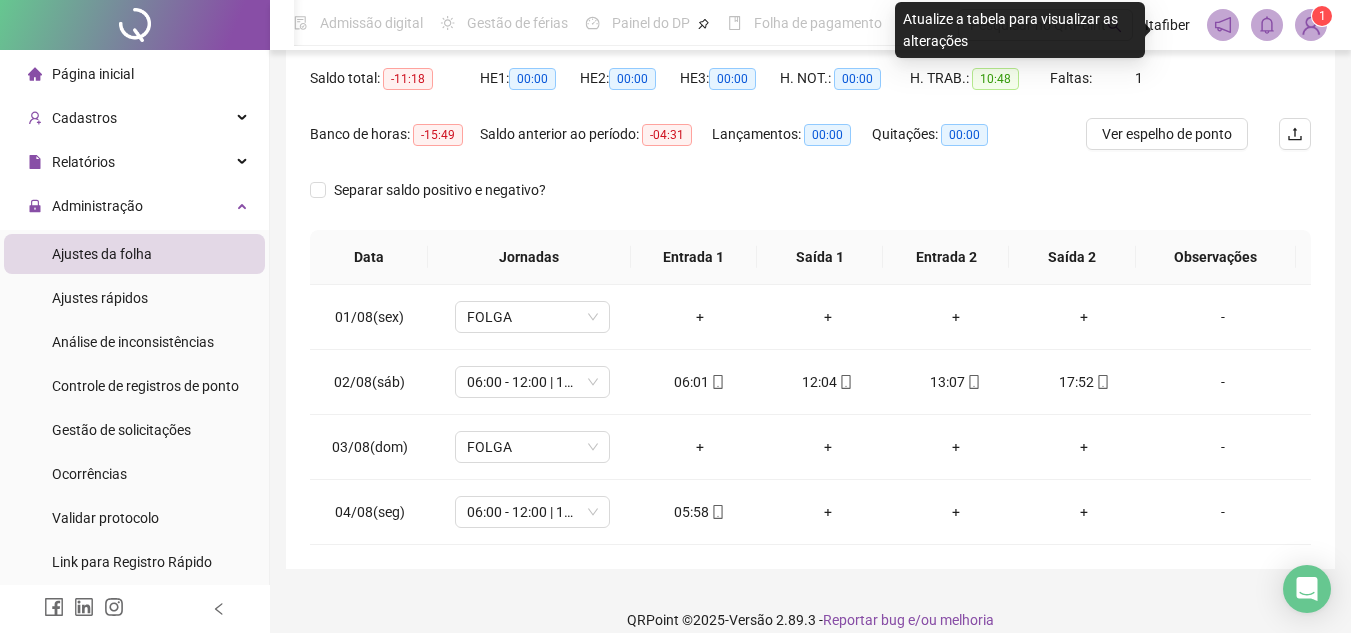 scroll, scrollTop: 0, scrollLeft: 0, axis: both 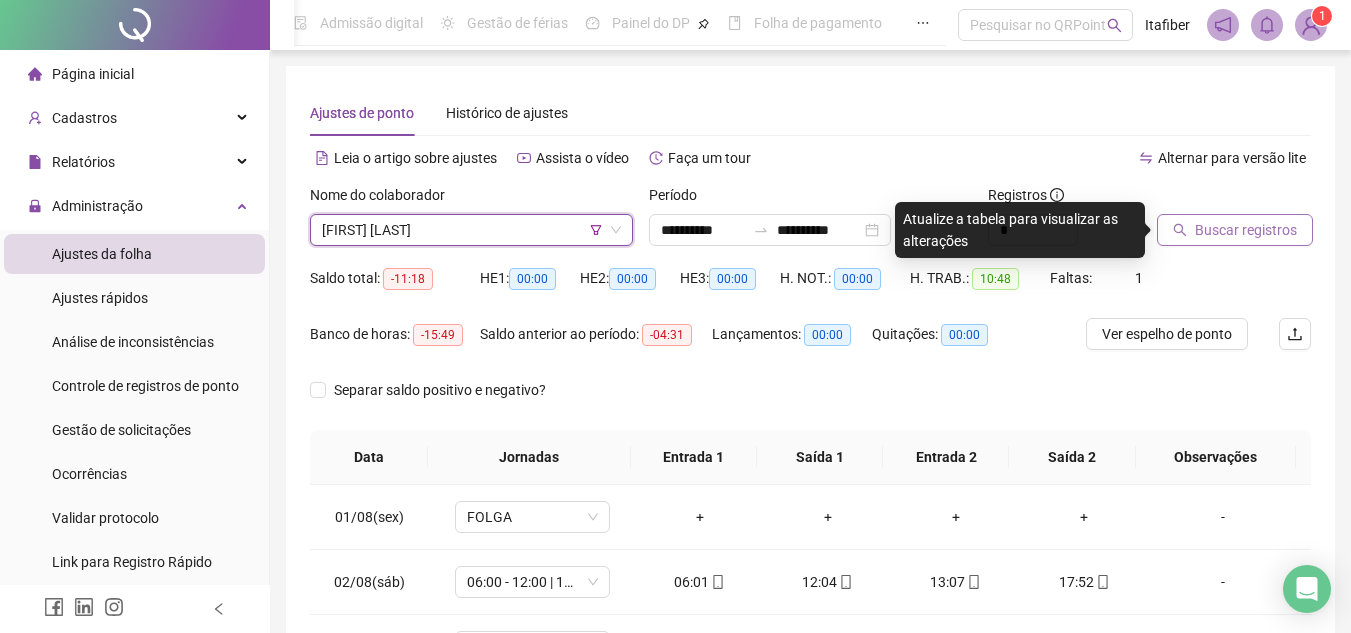 click on "Buscar registros" at bounding box center (1246, 230) 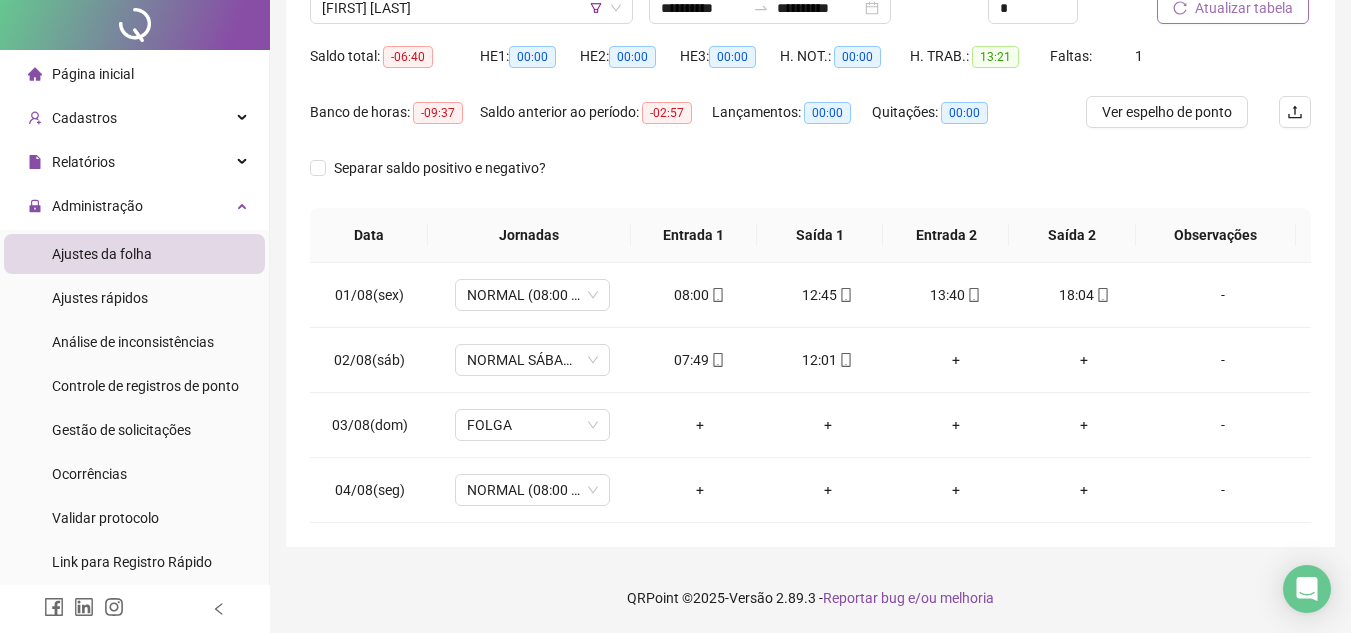 scroll, scrollTop: 0, scrollLeft: 0, axis: both 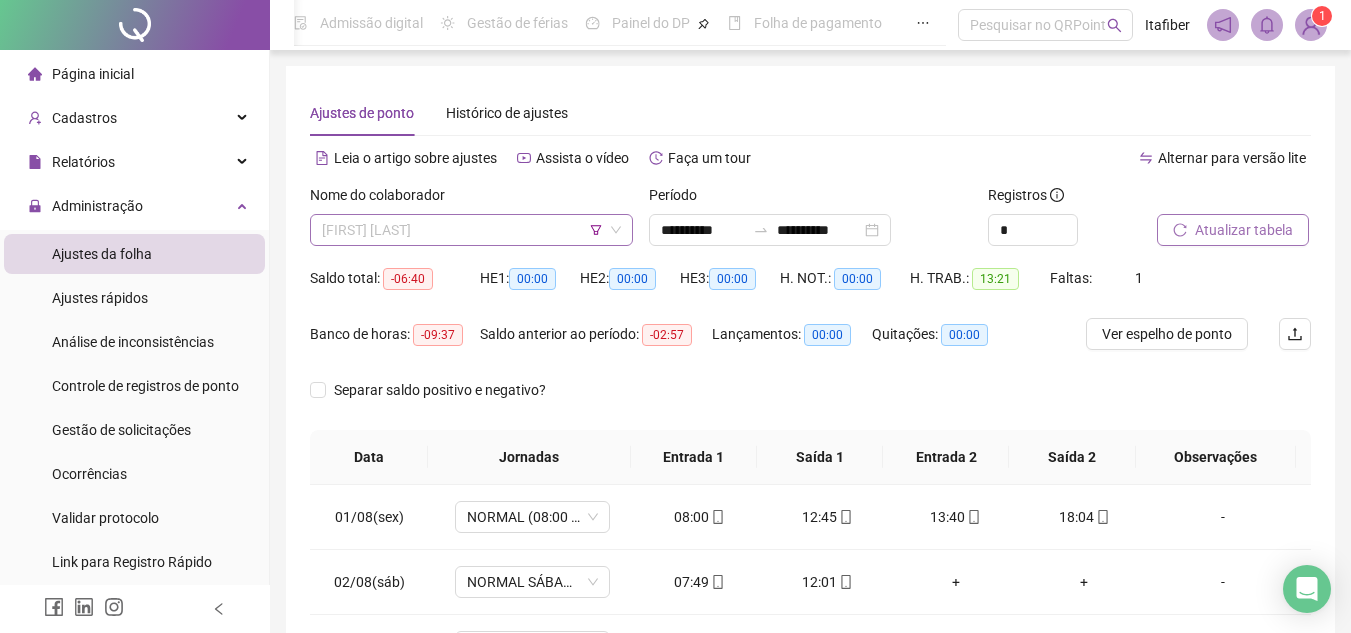 click on "[FIRST] [LAST]" at bounding box center [471, 230] 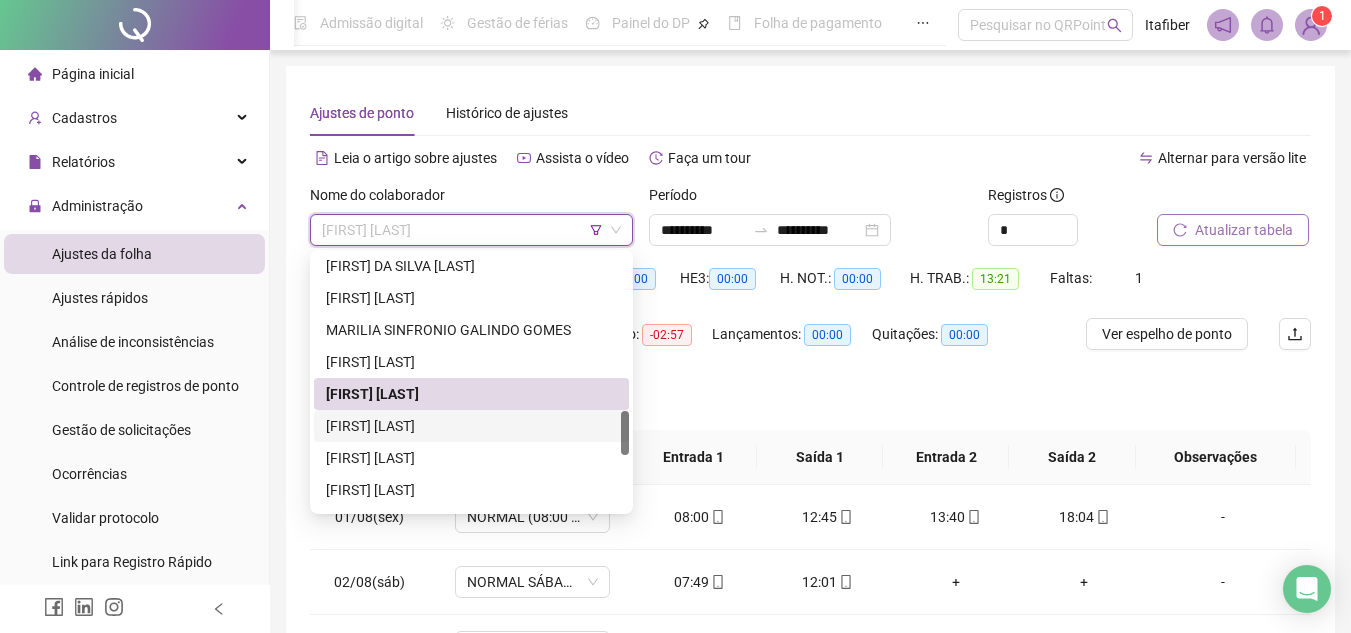 click on "[FIRST] [LAST]" at bounding box center [471, 426] 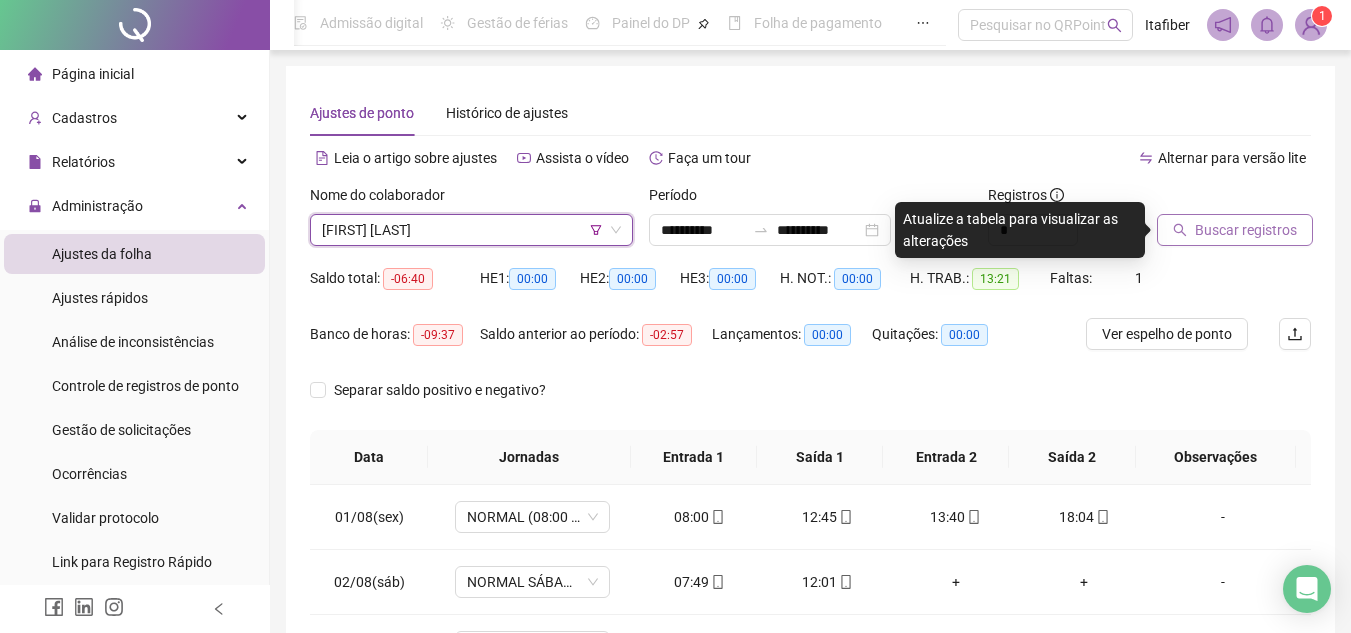 click 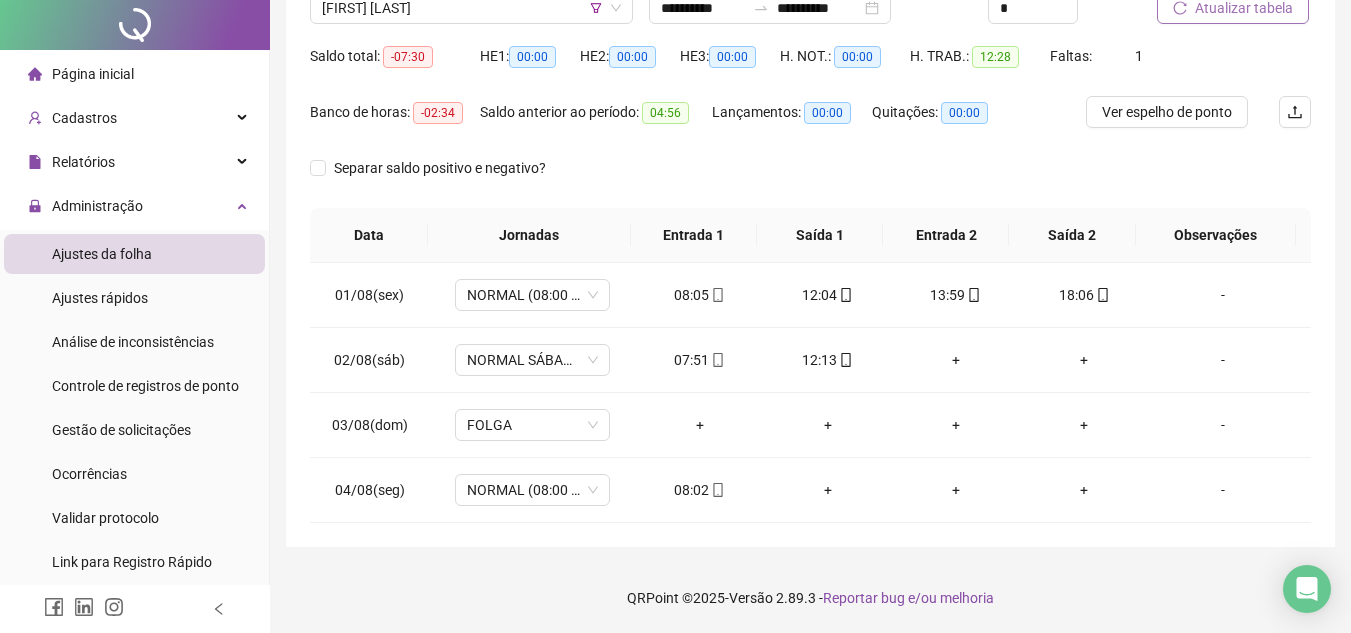 scroll, scrollTop: 0, scrollLeft: 0, axis: both 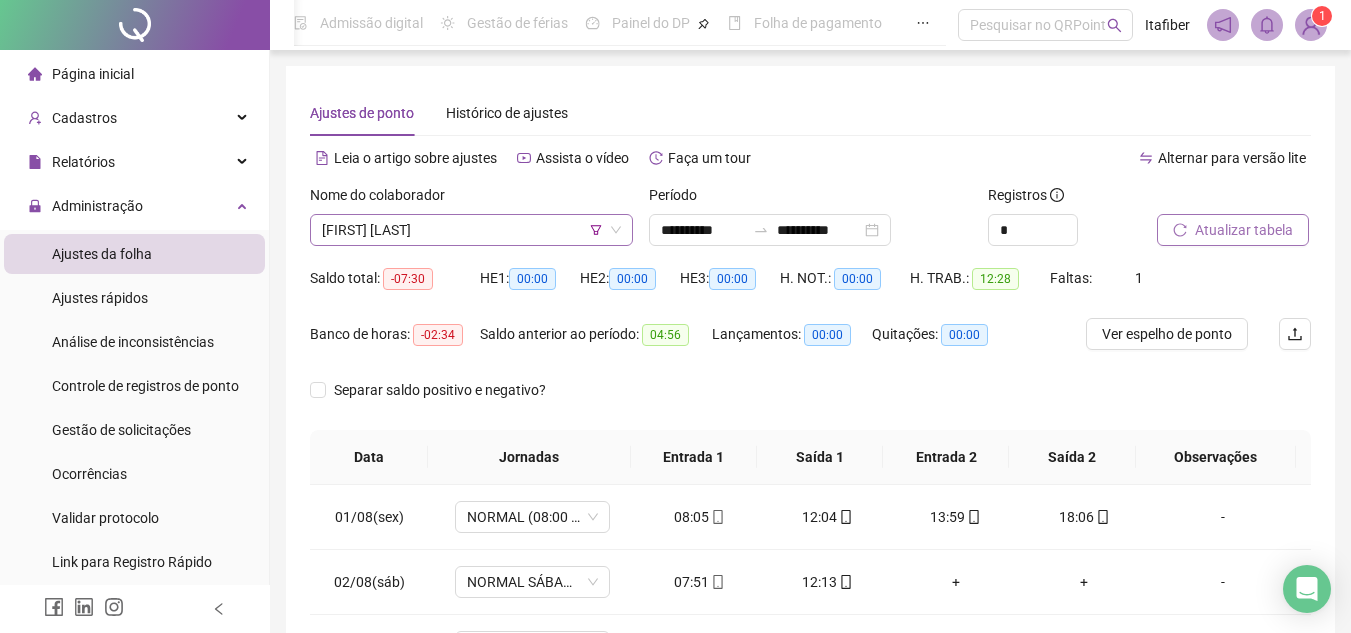 click on "[FIRST] [LAST]" at bounding box center [471, 230] 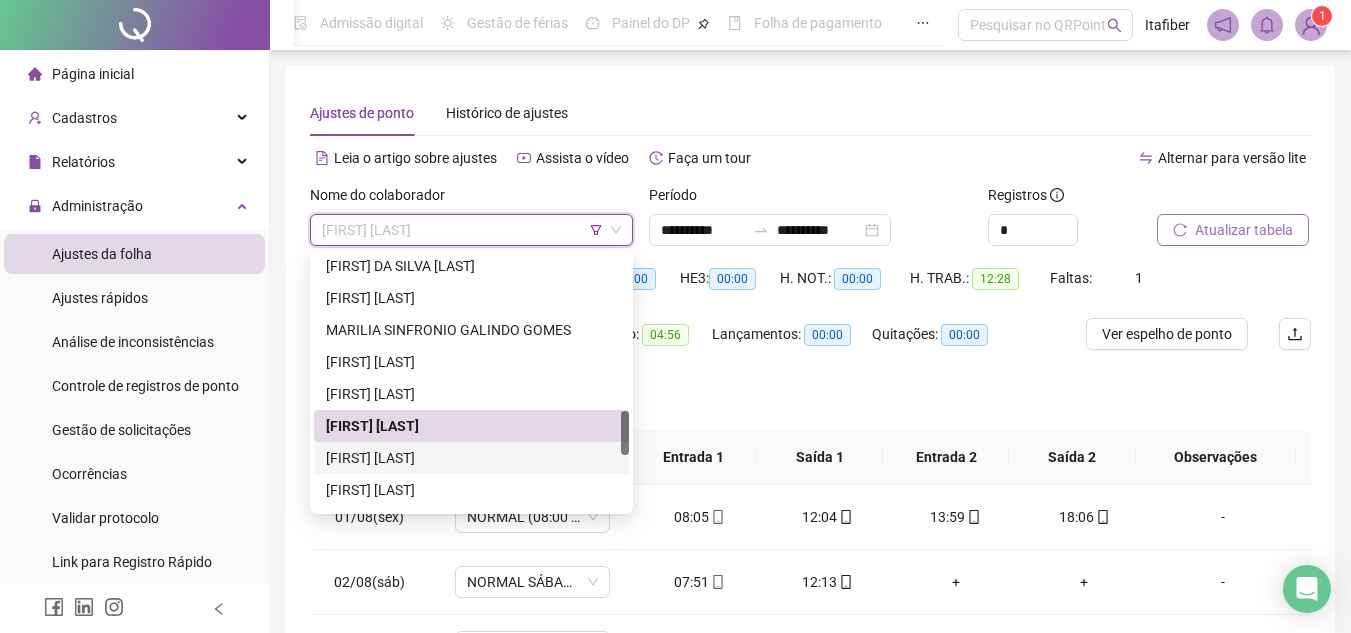 click on "[FIRST] [LAST]" at bounding box center (471, 458) 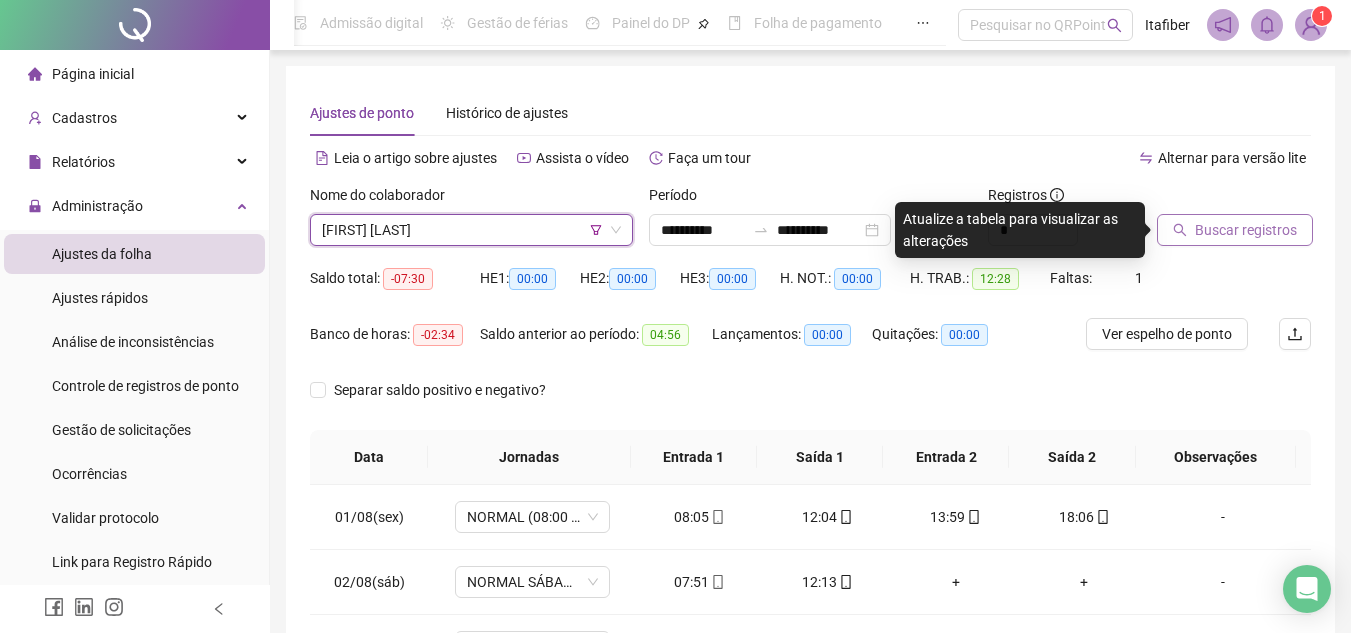 click at bounding box center (1209, 199) 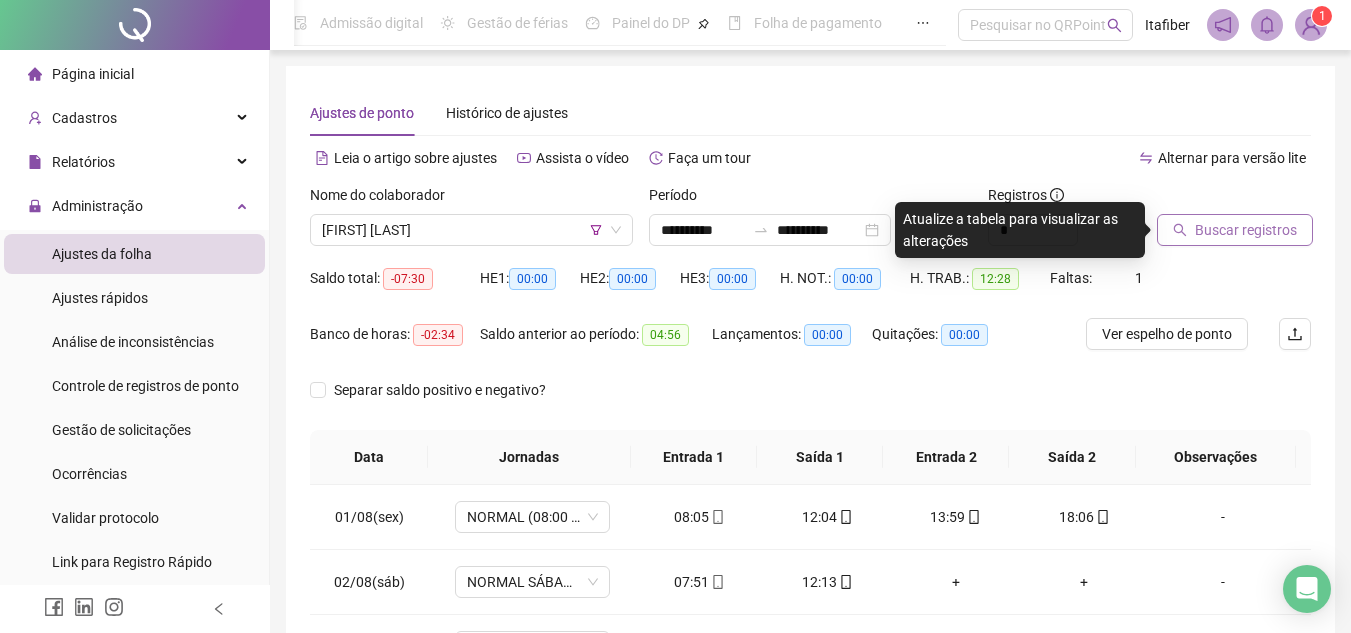 click on "Buscar registros" at bounding box center [1246, 230] 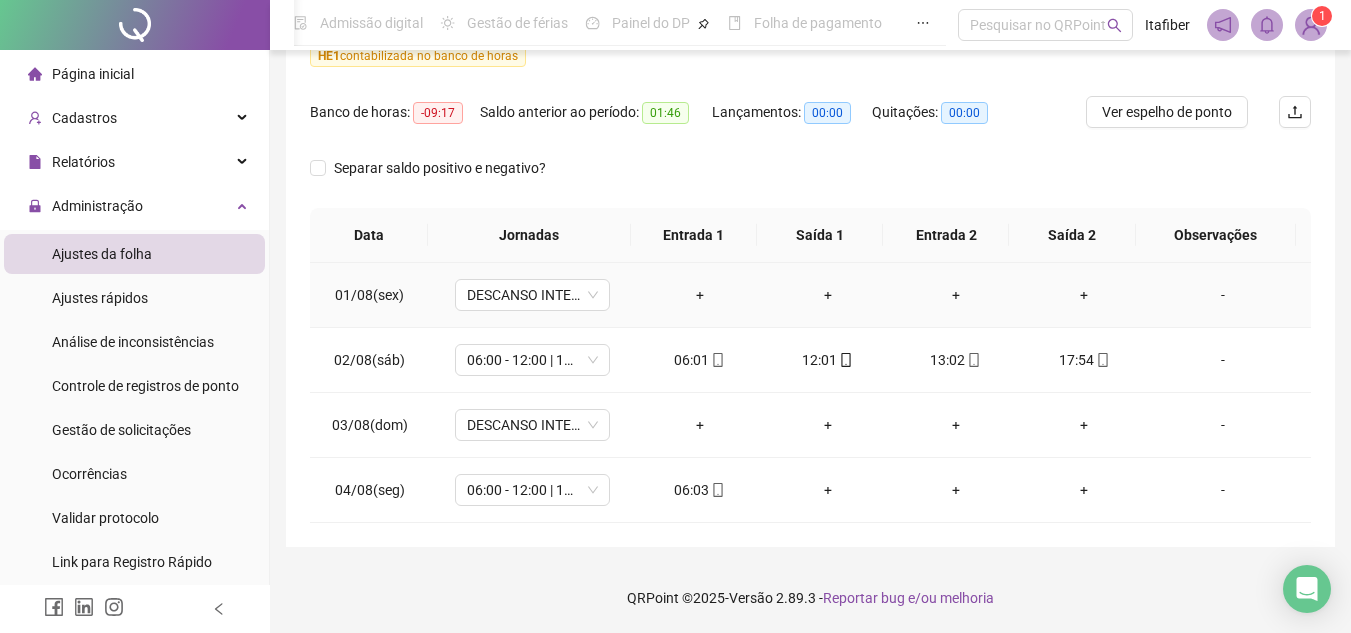 scroll, scrollTop: 0, scrollLeft: 0, axis: both 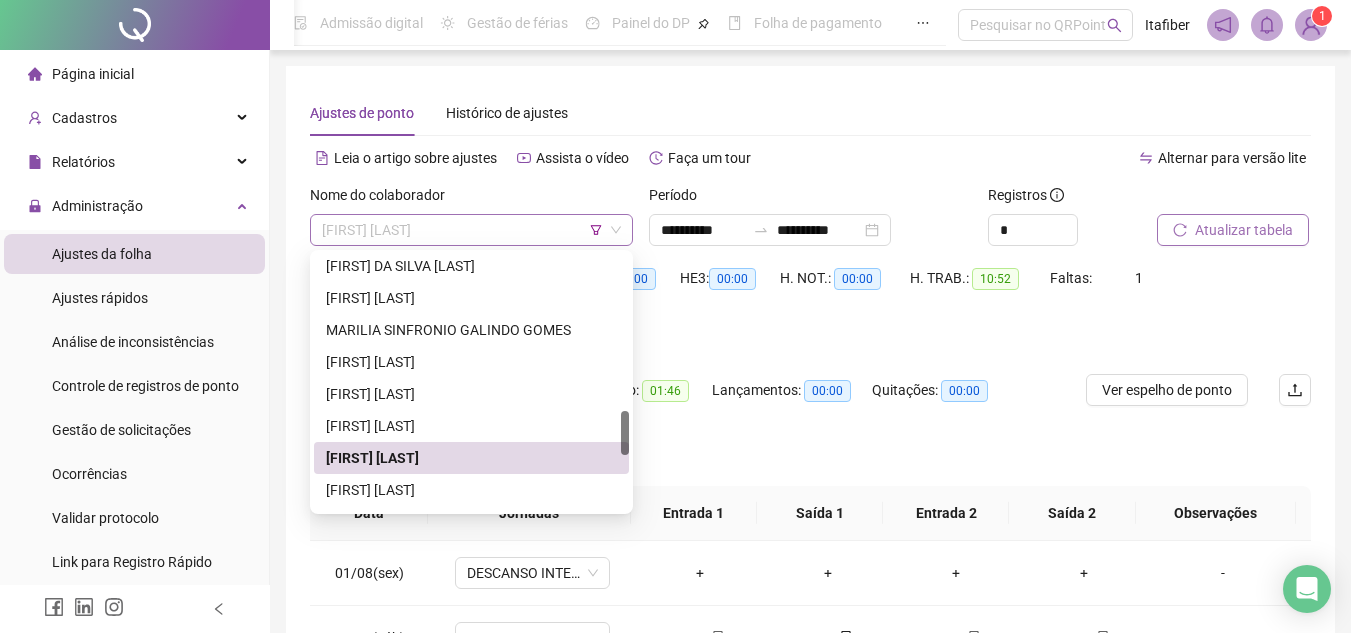 click on "[FIRST] [LAST]" at bounding box center (471, 230) 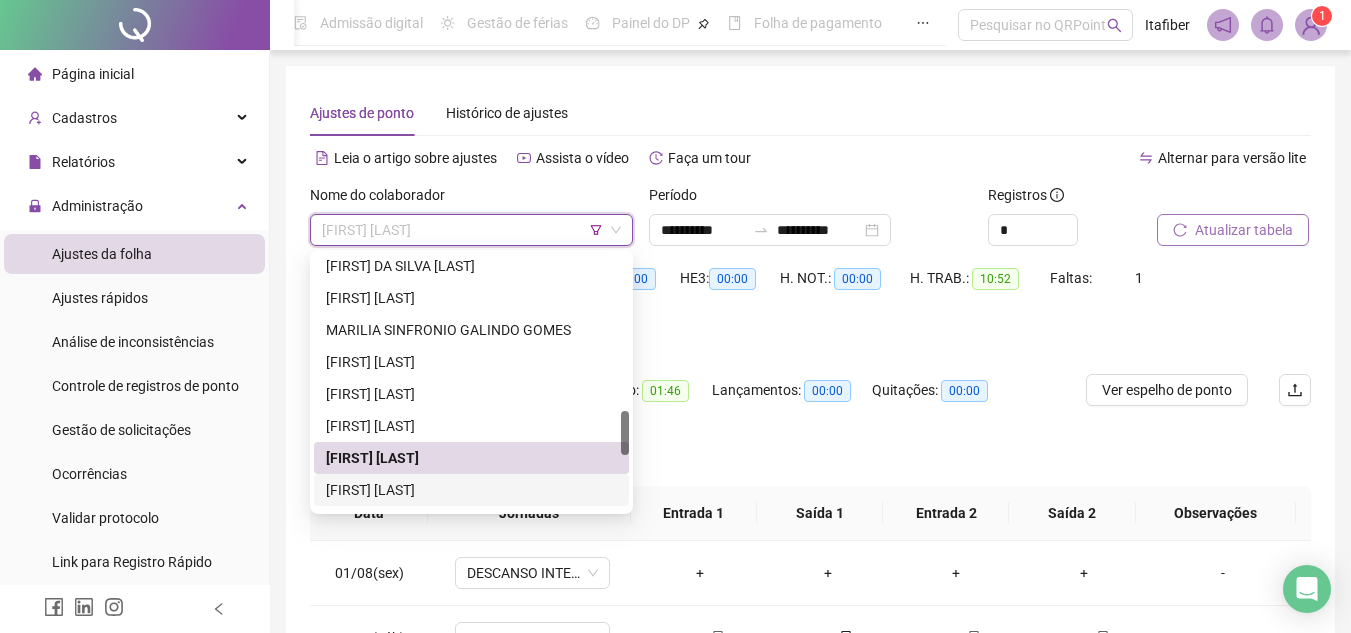 click on "[FIRST] [LAST]" at bounding box center [471, 490] 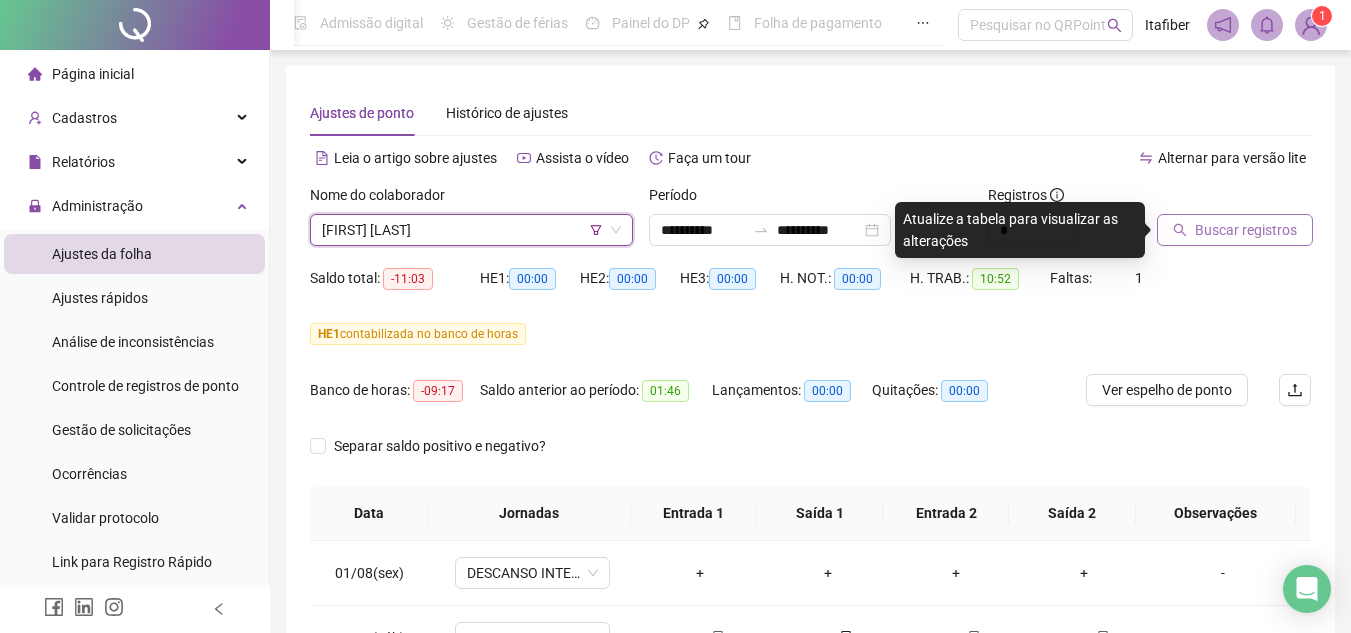 click on "Buscar registros" at bounding box center [1246, 230] 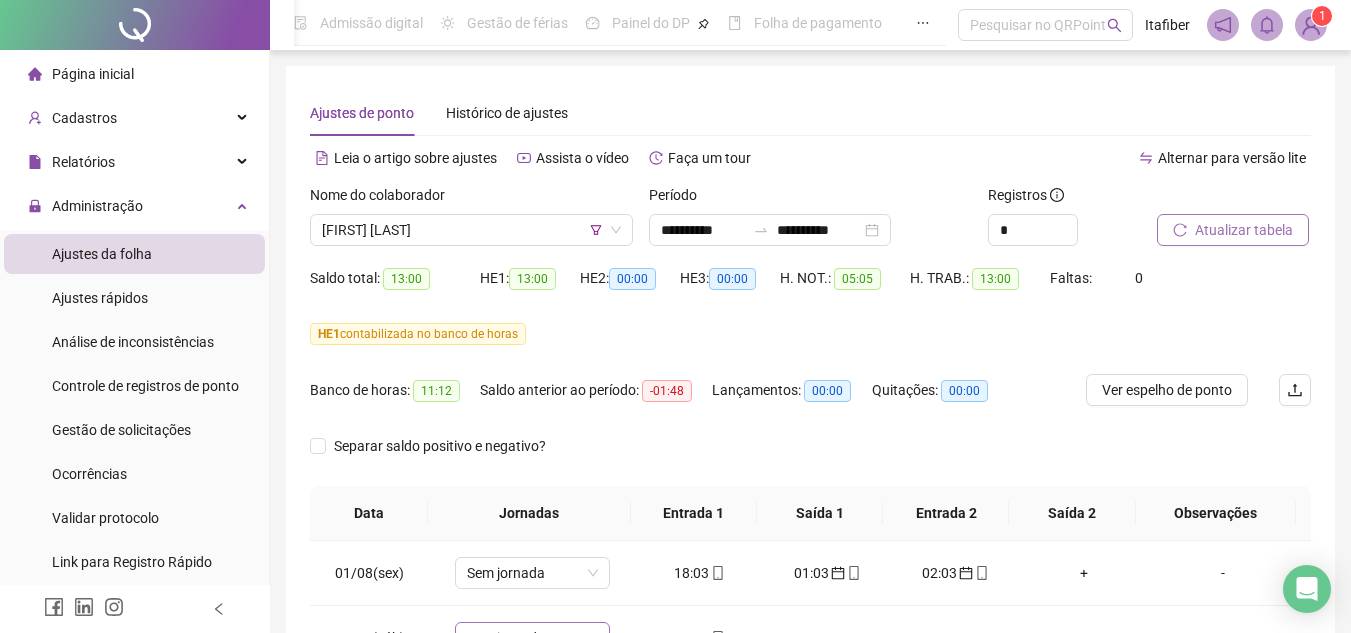 scroll, scrollTop: 278, scrollLeft: 0, axis: vertical 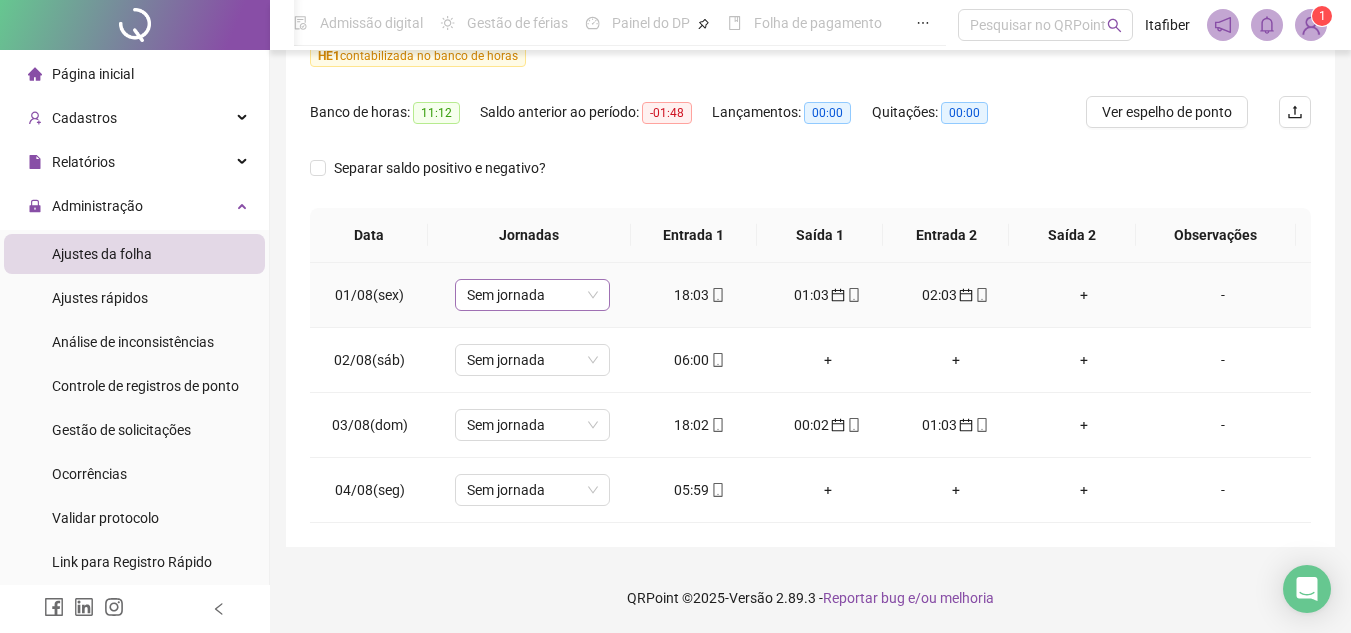click on "Sem jornada" at bounding box center (532, 295) 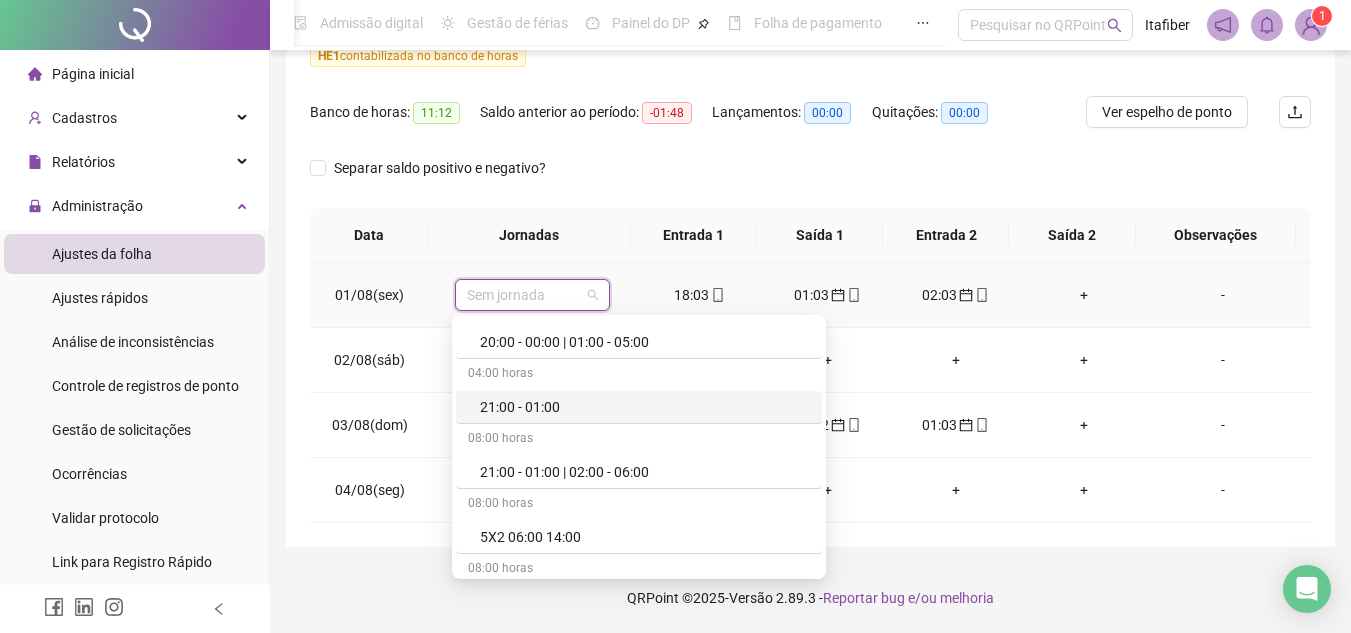 scroll, scrollTop: 900, scrollLeft: 0, axis: vertical 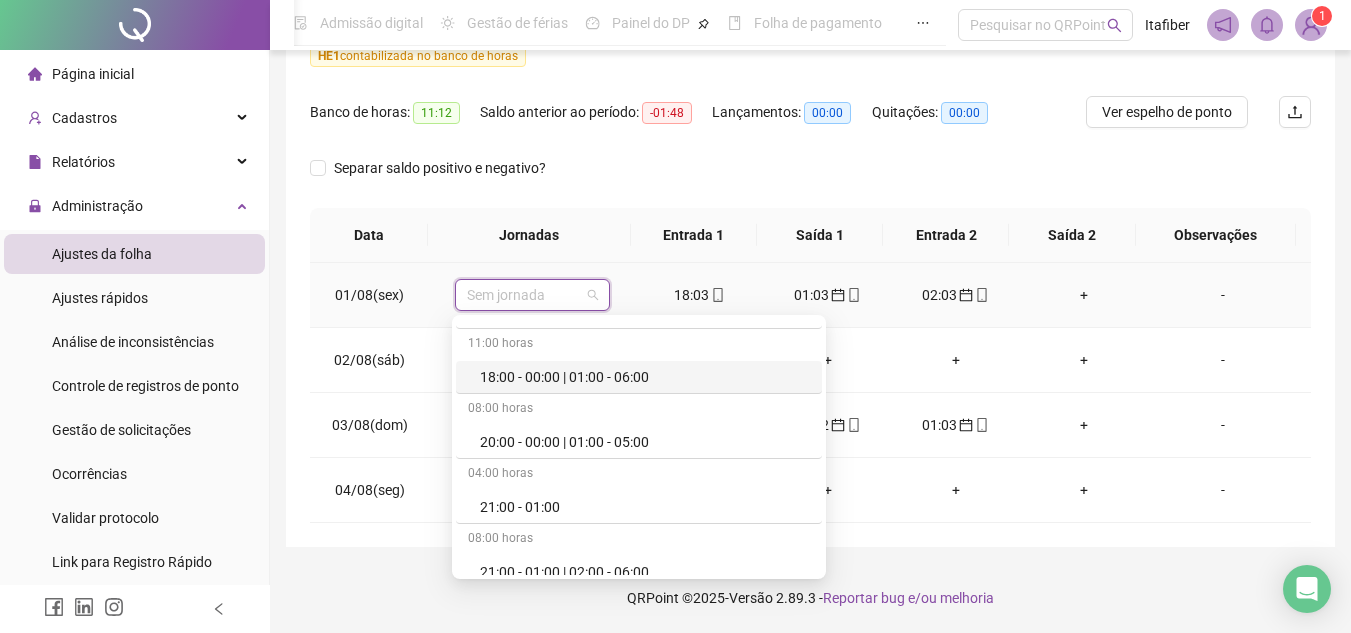 click on "18:00 - 00:00 | 01:00 - 06:00" at bounding box center [645, 377] 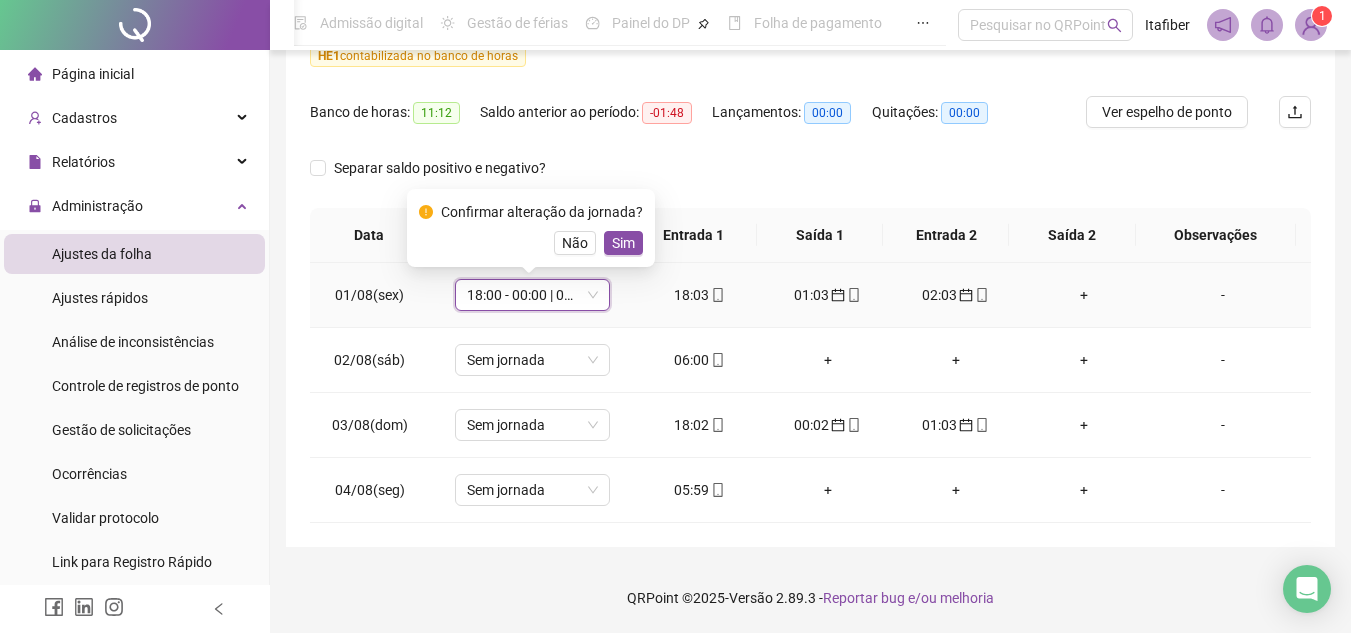 click on "Sim" at bounding box center [623, 243] 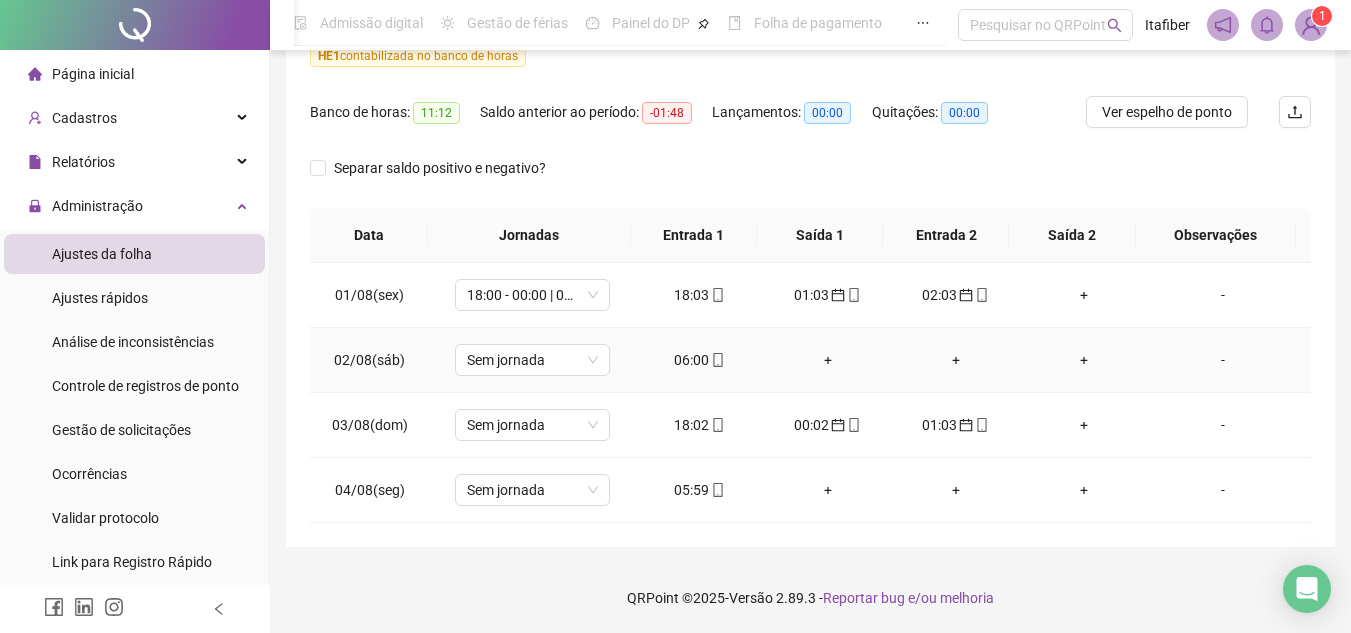 click on "06:00" at bounding box center (700, 360) 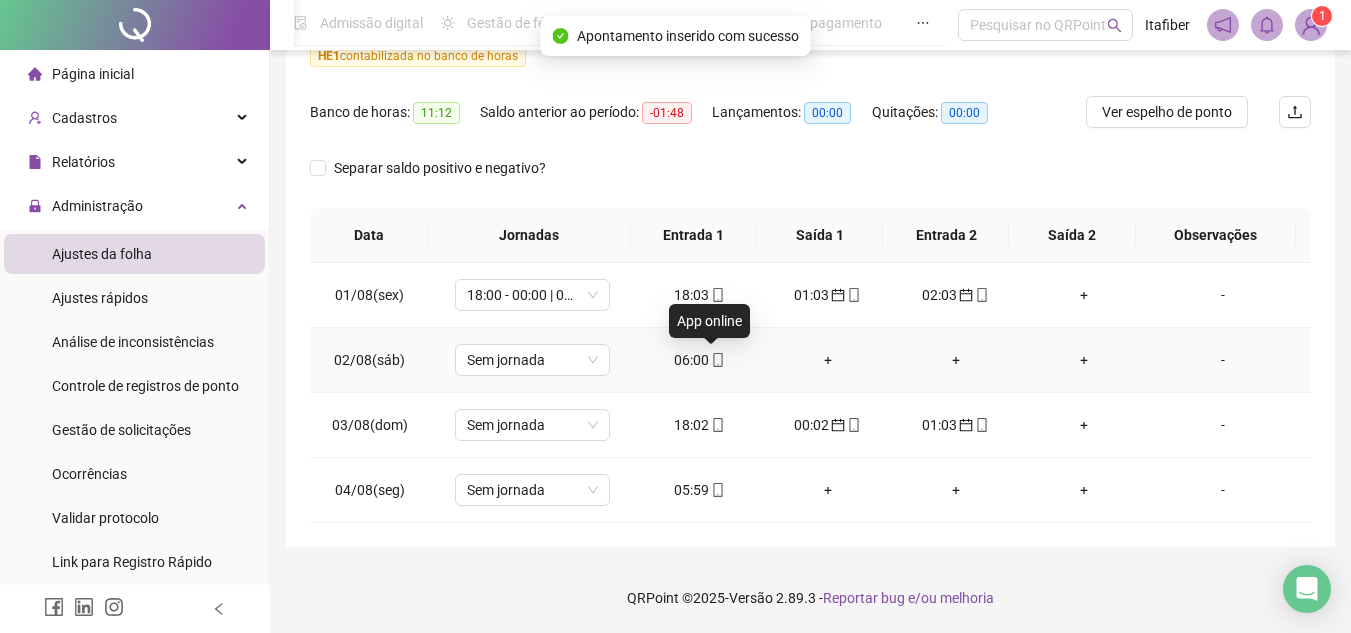 click at bounding box center [717, 360] 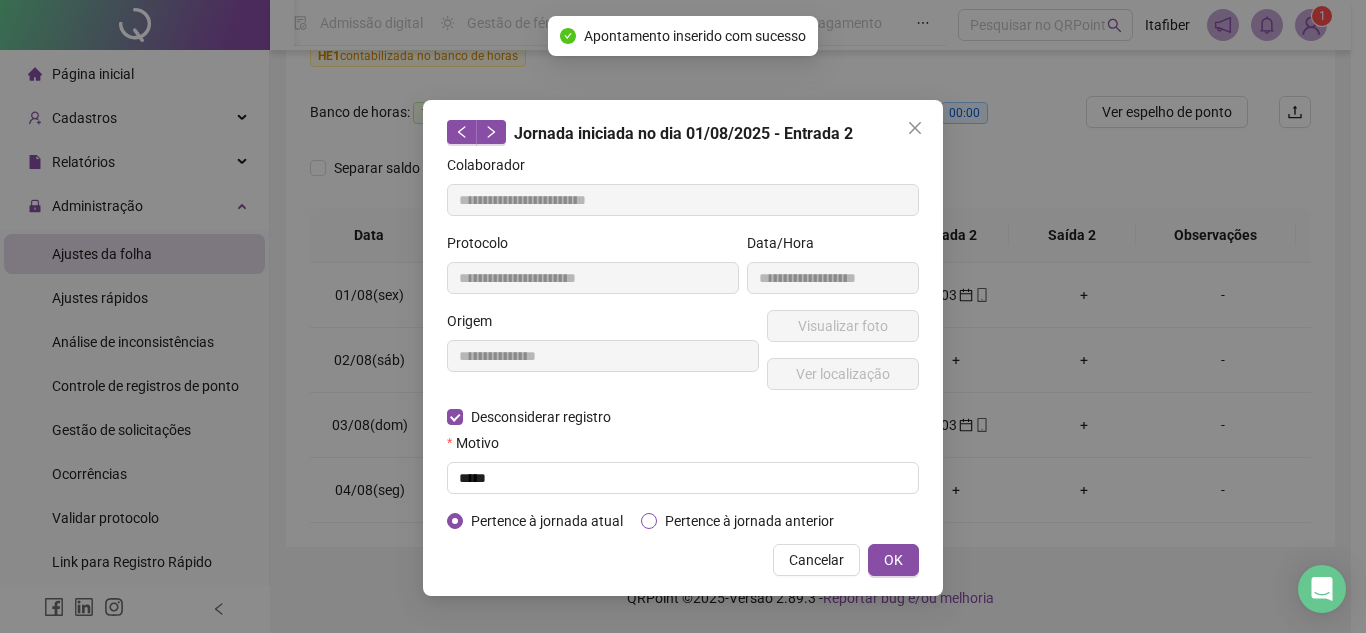 click on "Pertence à jornada anterior" at bounding box center [749, 521] 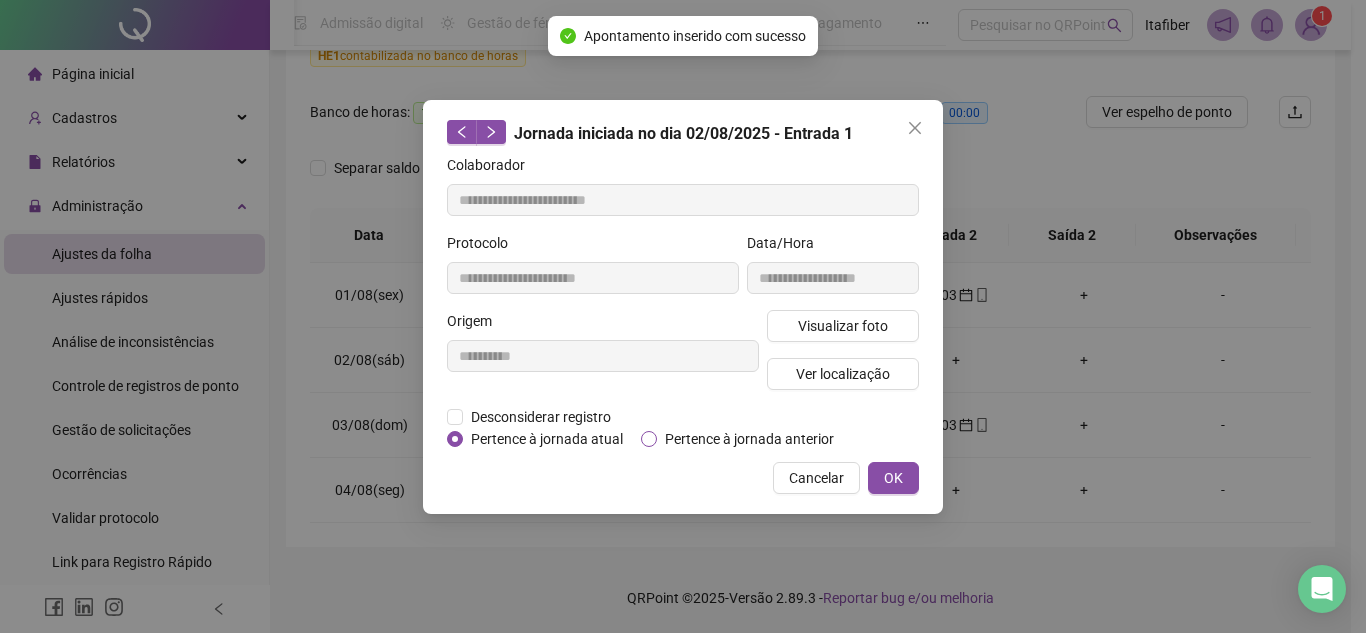 click on "Pertence à jornada anterior" at bounding box center (749, 439) 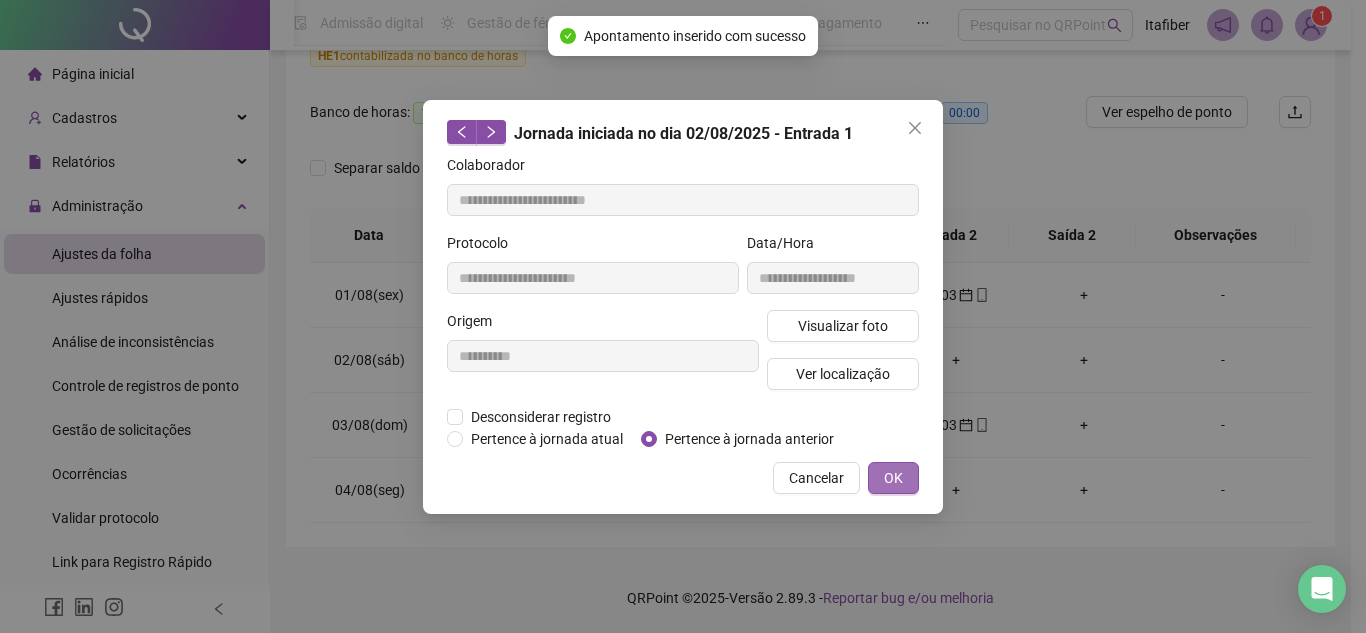 click on "OK" at bounding box center [893, 478] 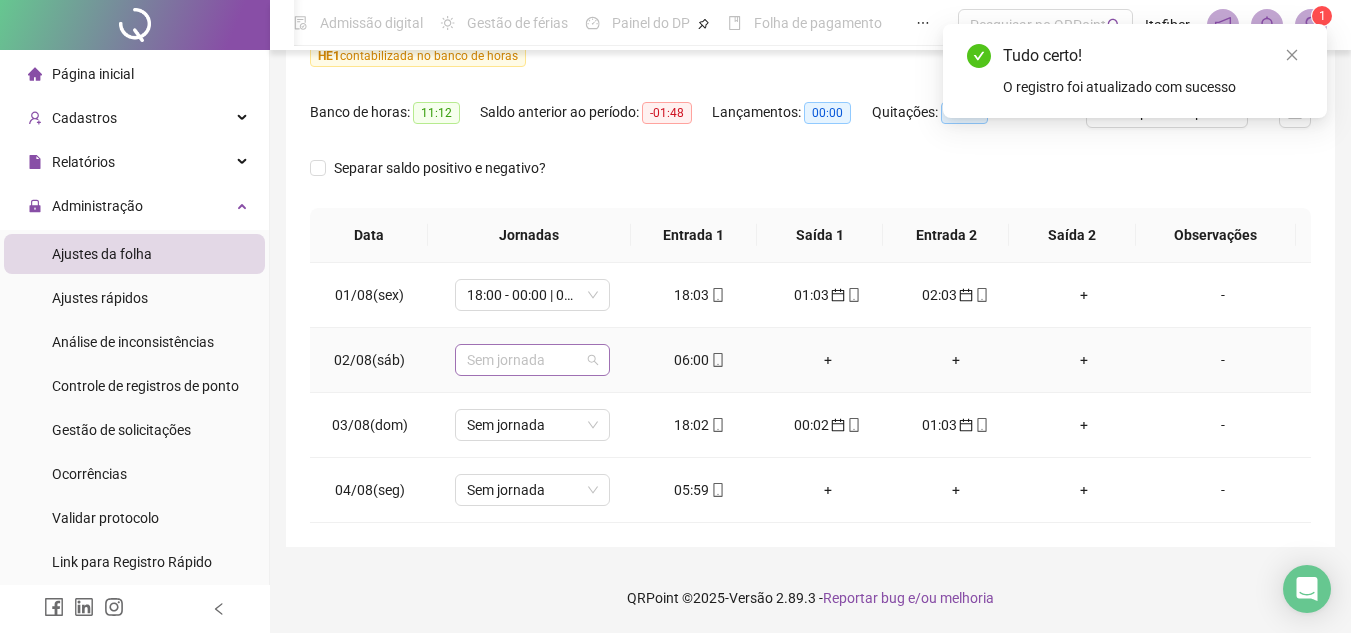 click on "Sem jornada" at bounding box center [532, 360] 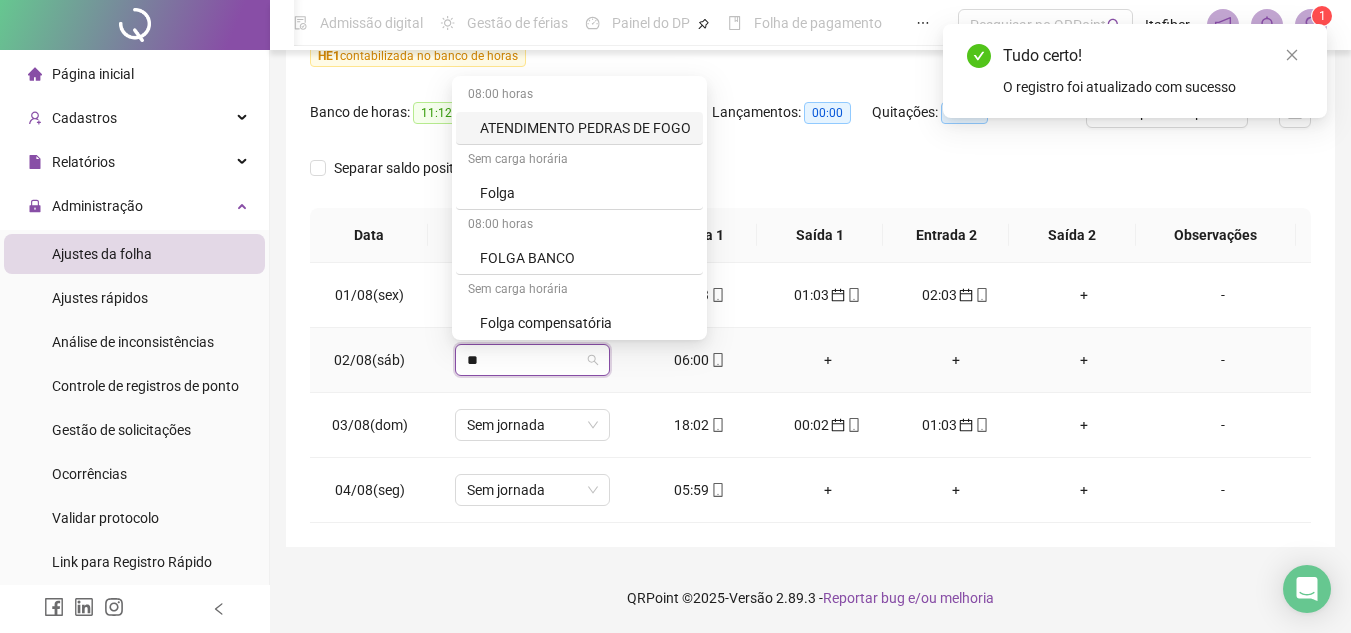 type on "***" 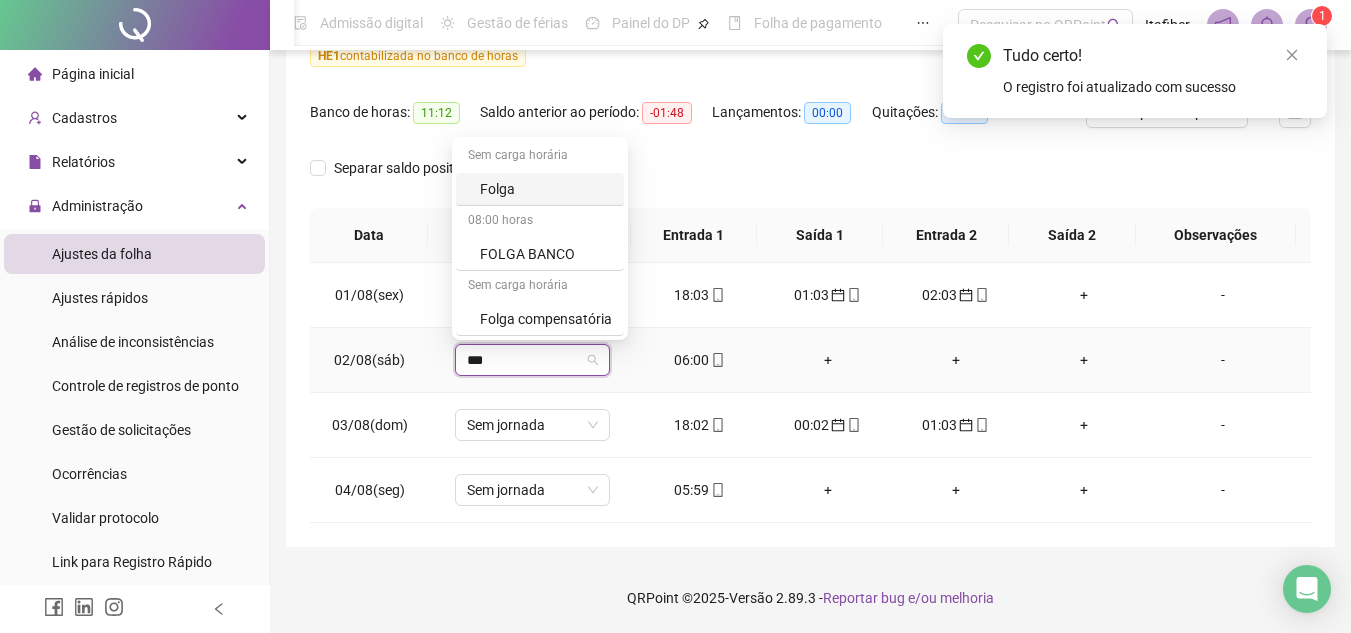 click on "Folga" at bounding box center [546, 189] 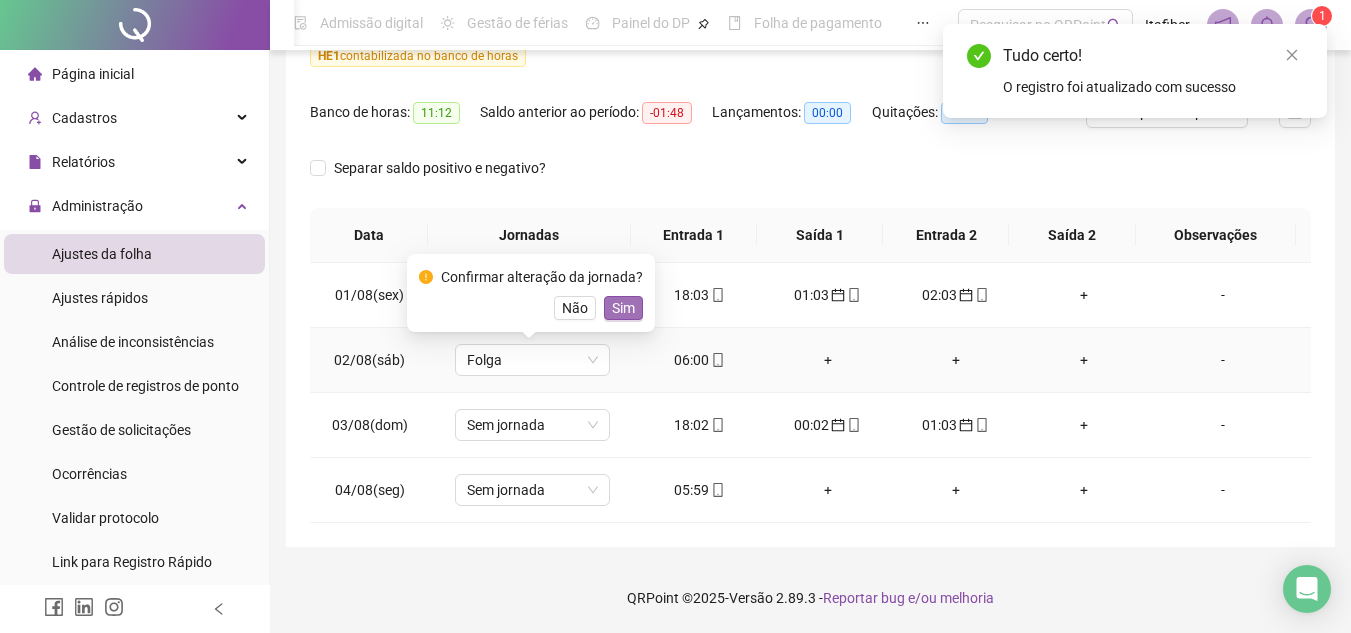 drag, startPoint x: 620, startPoint y: 302, endPoint x: 769, endPoint y: 309, distance: 149.16434 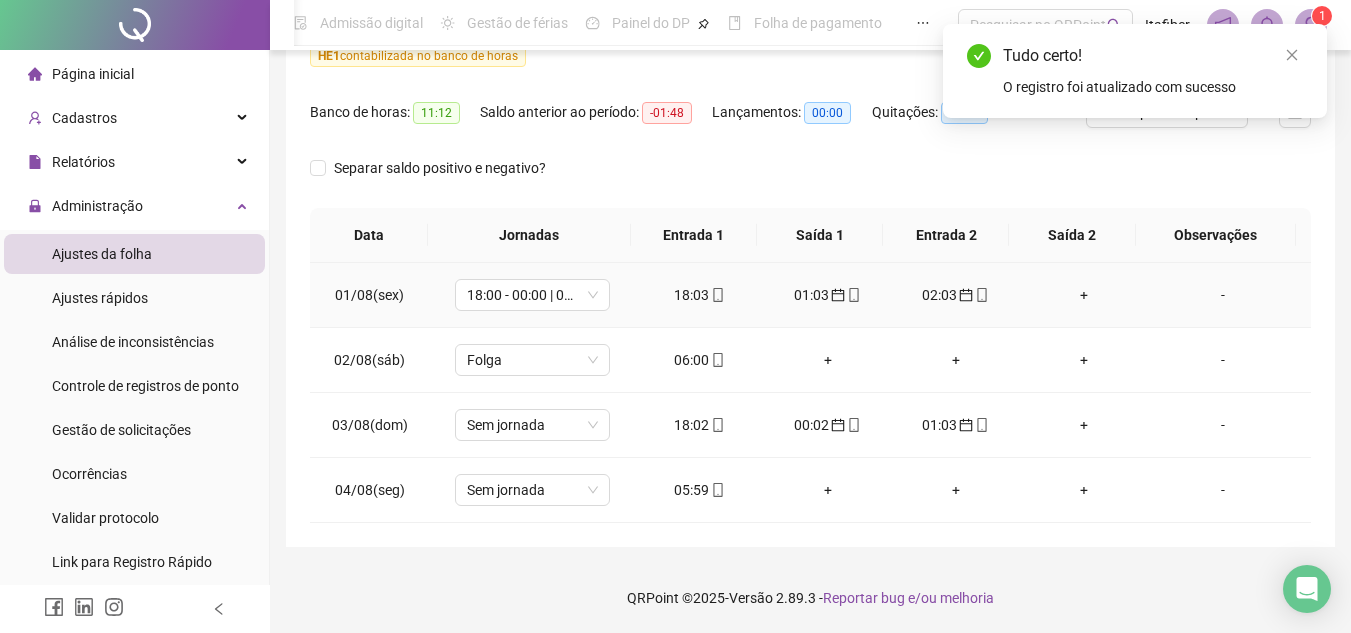 scroll, scrollTop: 0, scrollLeft: 0, axis: both 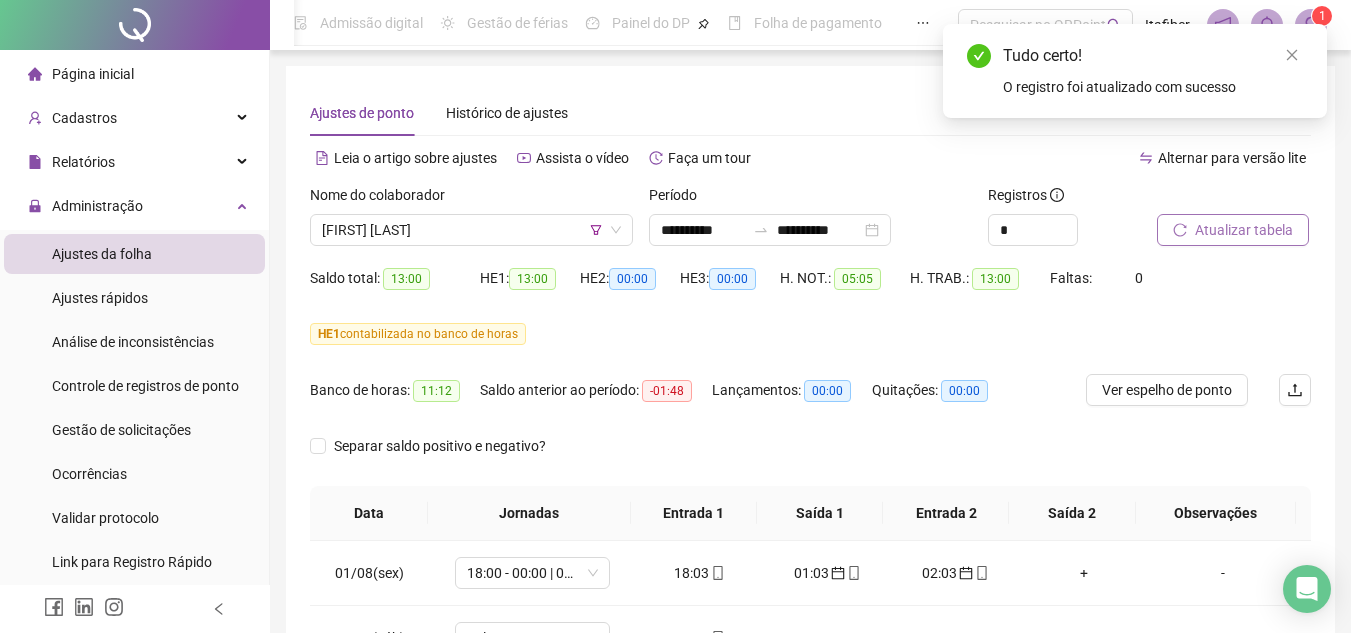 click on "Atualizar tabela" at bounding box center (1244, 230) 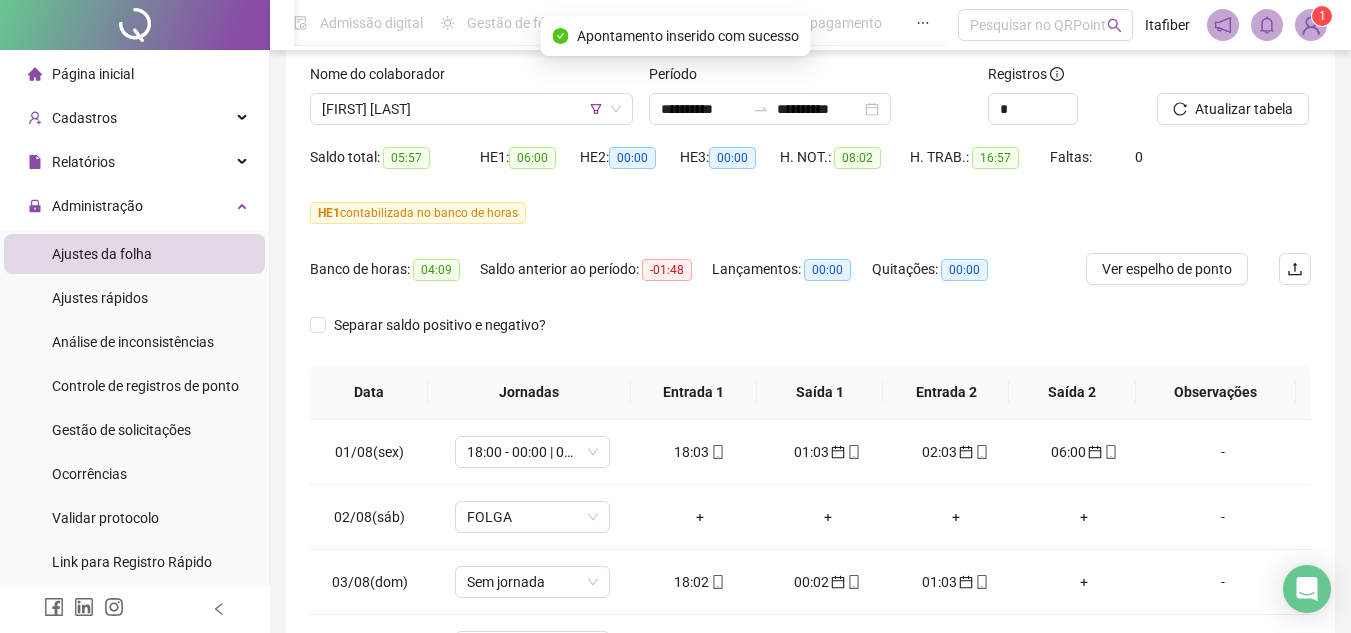 scroll, scrollTop: 165, scrollLeft: 0, axis: vertical 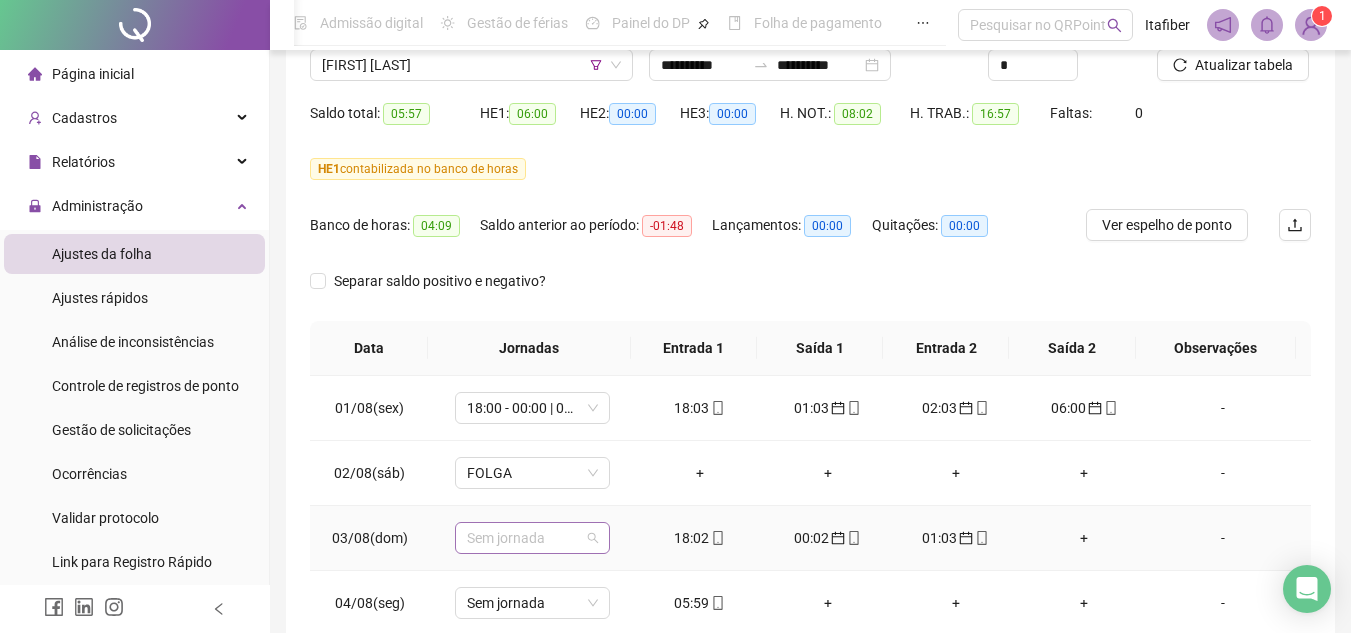 click on "Sem jornada" at bounding box center (532, 538) 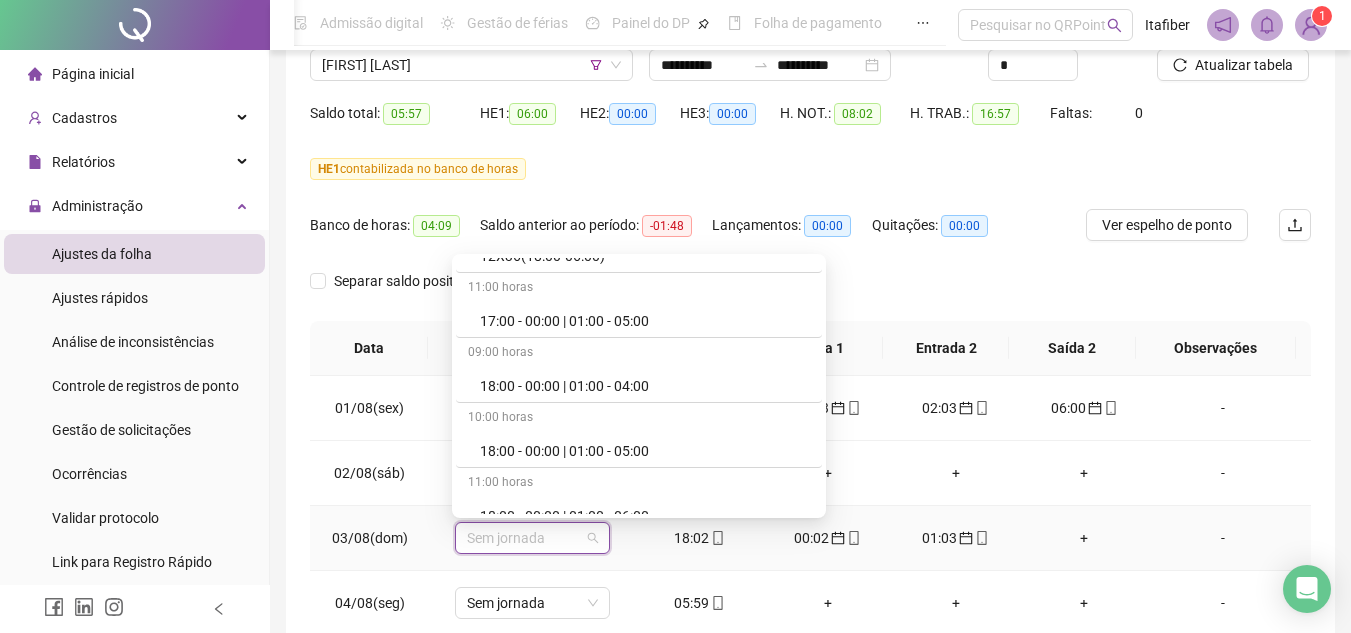 scroll, scrollTop: 800, scrollLeft: 0, axis: vertical 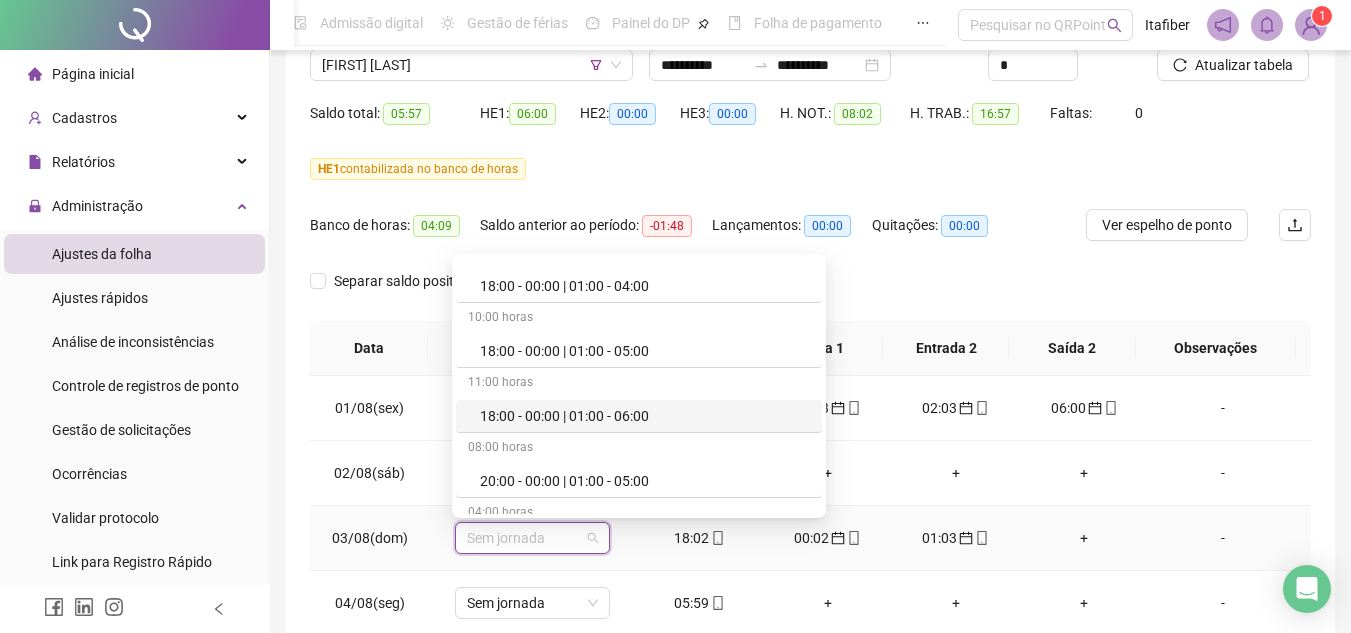 click on "18:00 - 00:00 | 01:00 - 06:00" at bounding box center [645, 416] 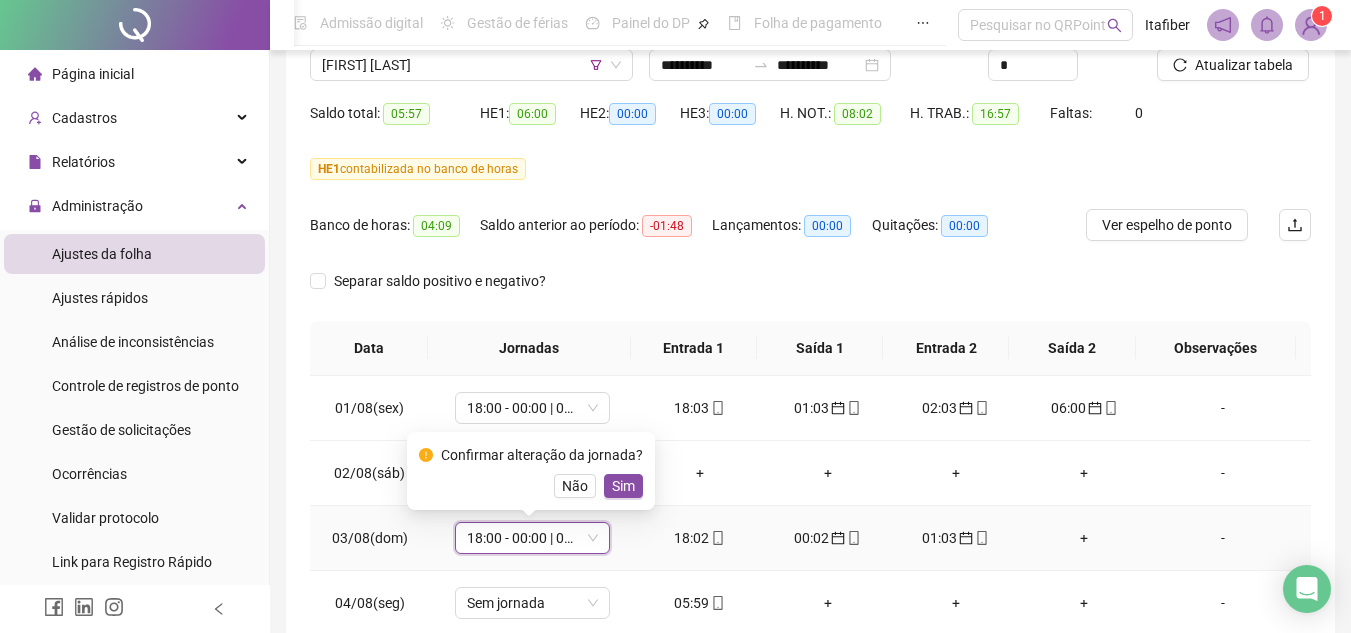 click on "Sim" at bounding box center [623, 486] 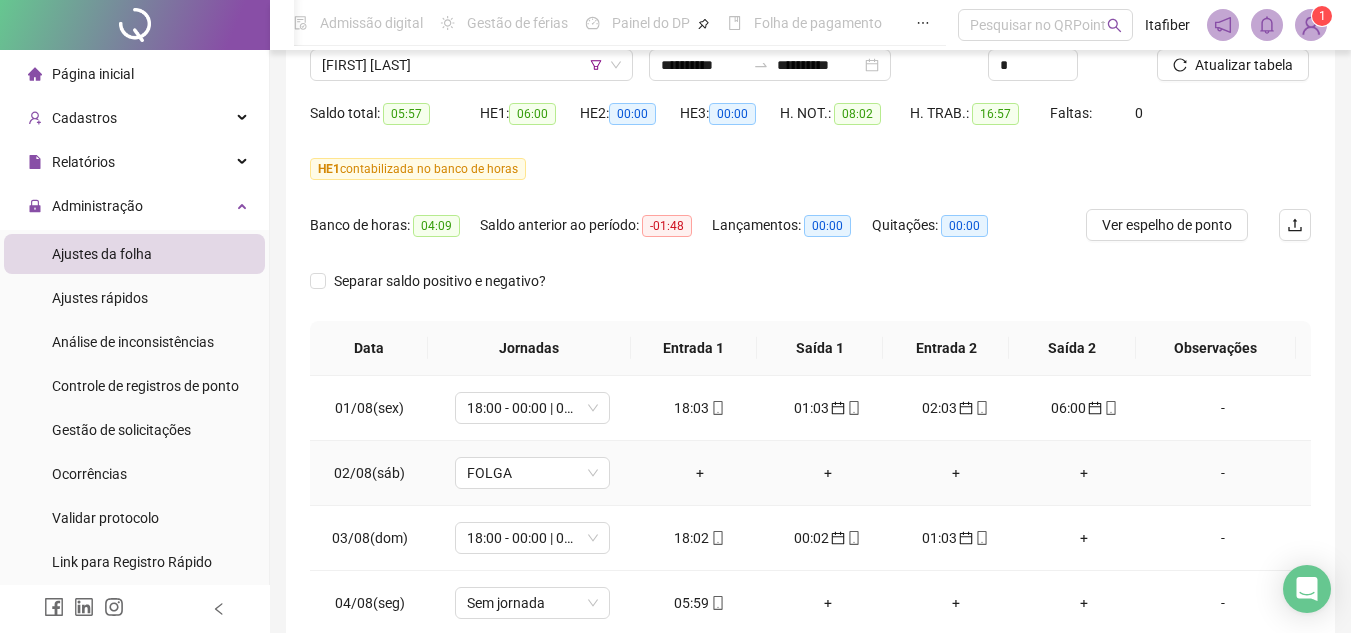 click on "FOLGA" at bounding box center [532, 473] 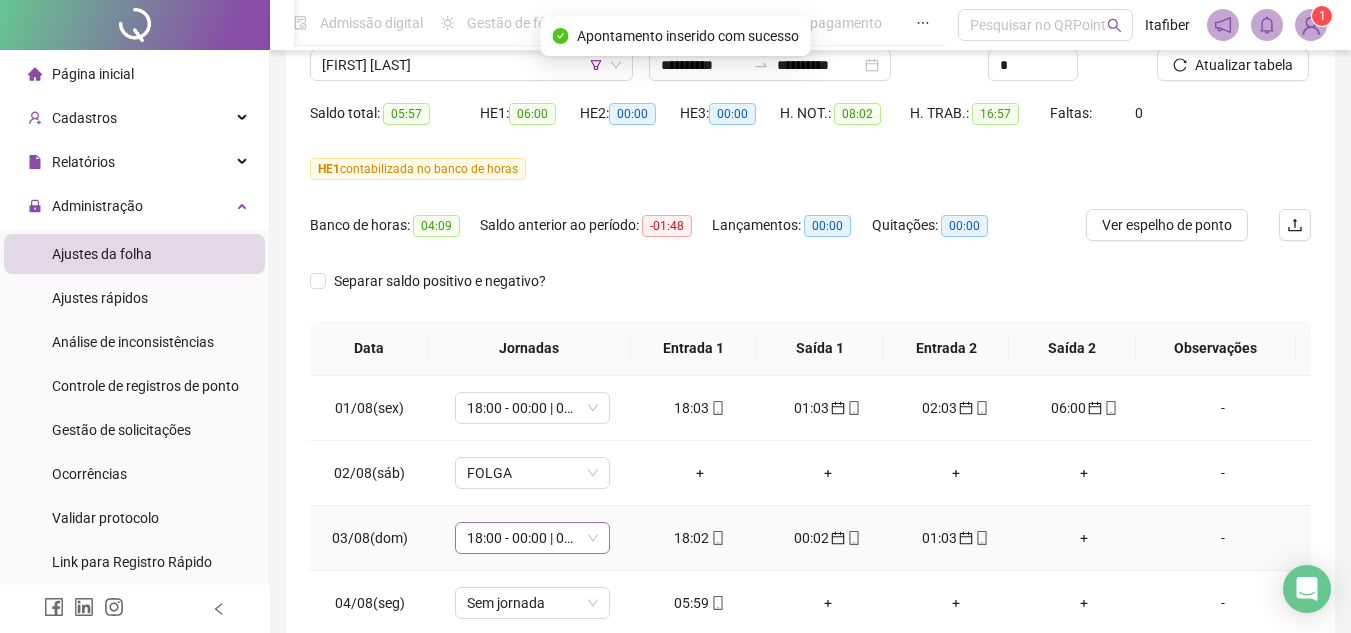 scroll, scrollTop: 278, scrollLeft: 0, axis: vertical 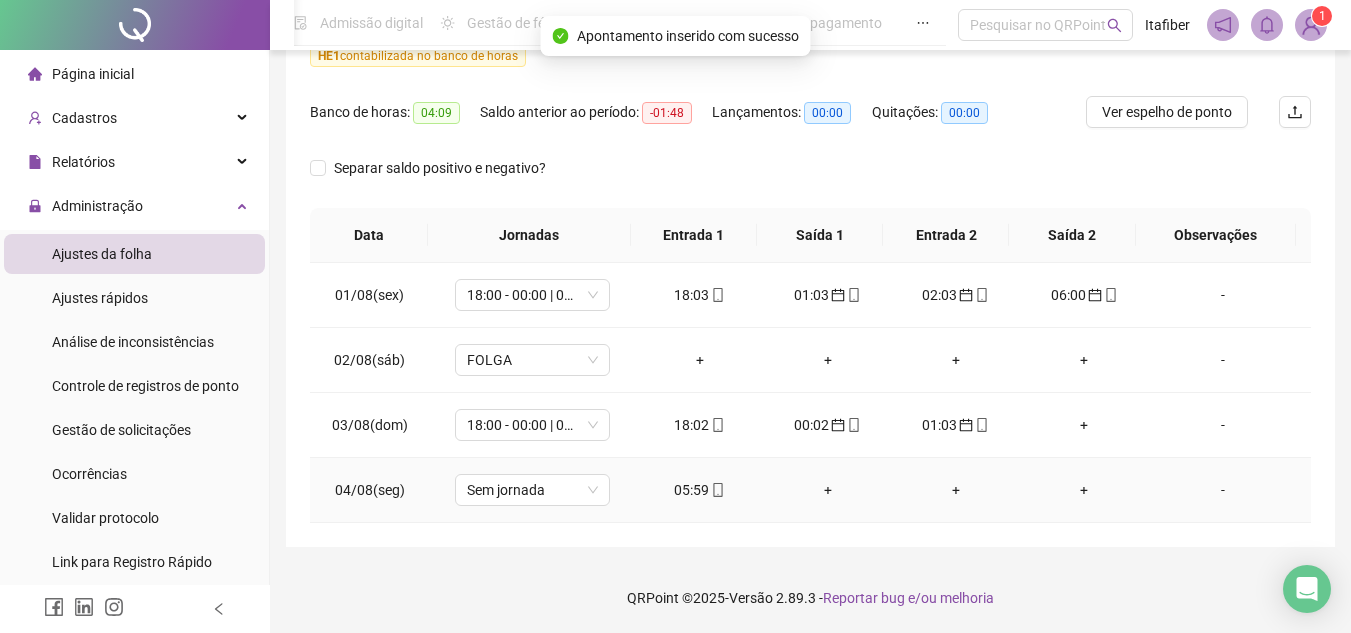 drag, startPoint x: 536, startPoint y: 500, endPoint x: 546, endPoint y: 508, distance: 12.806249 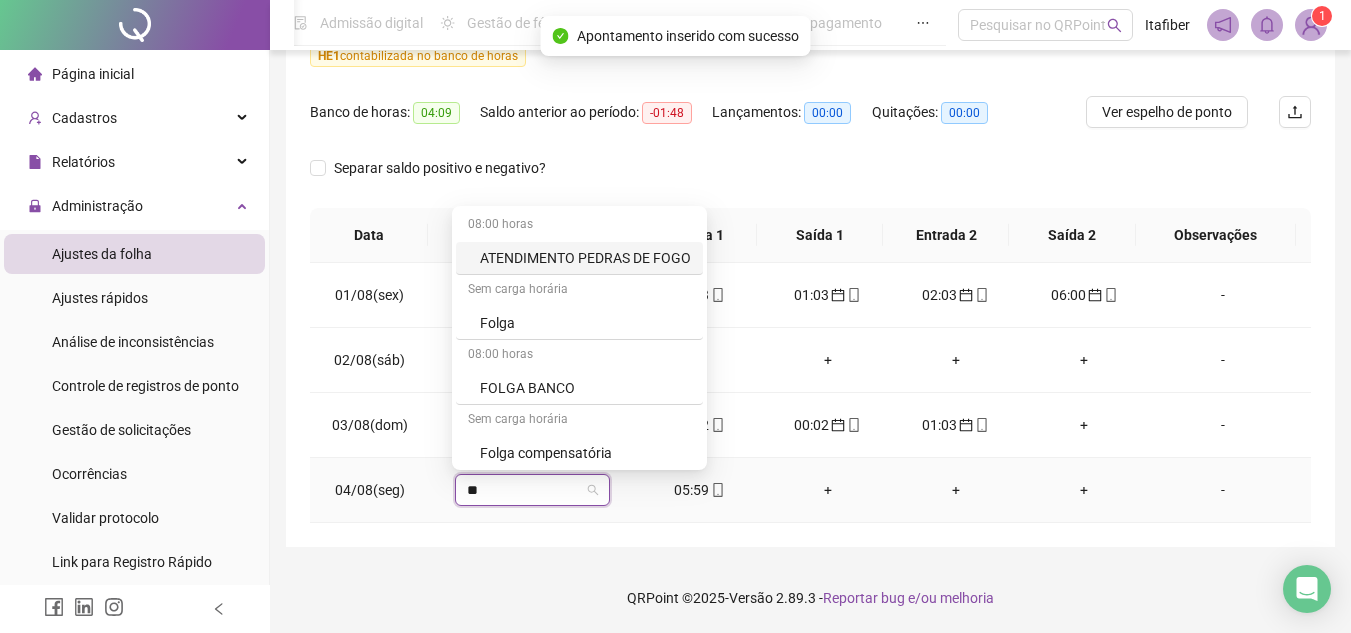 type on "***" 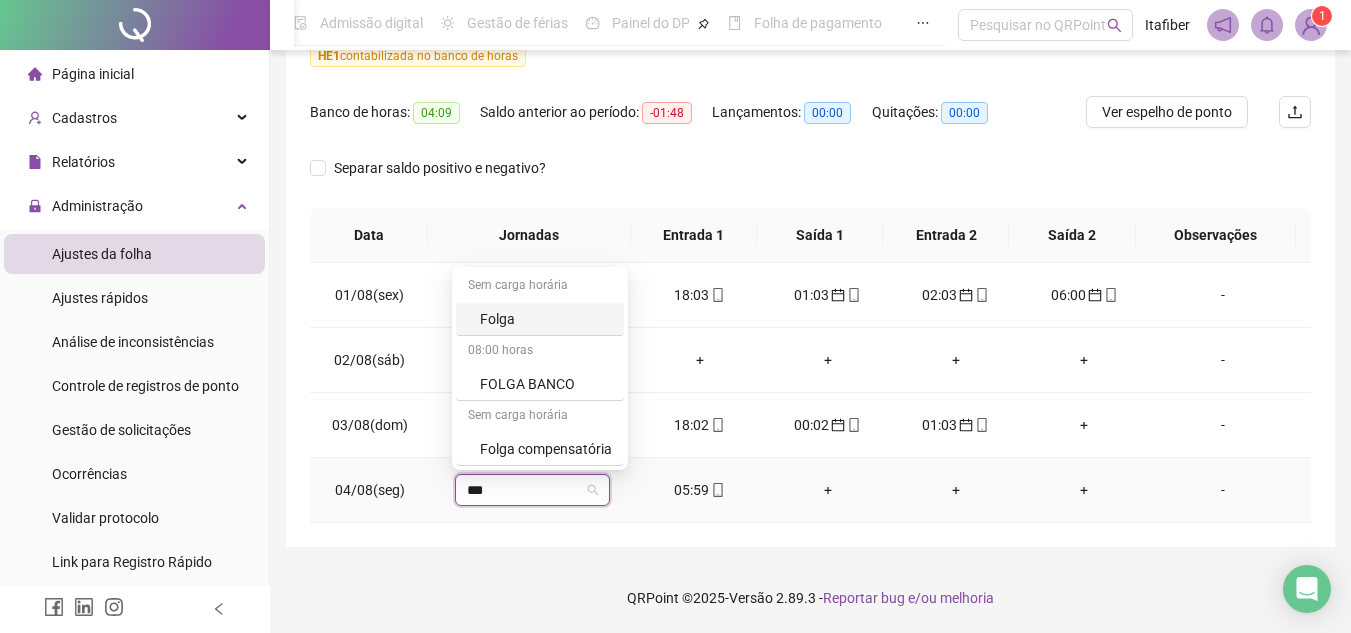 click on "Folga" at bounding box center (546, 319) 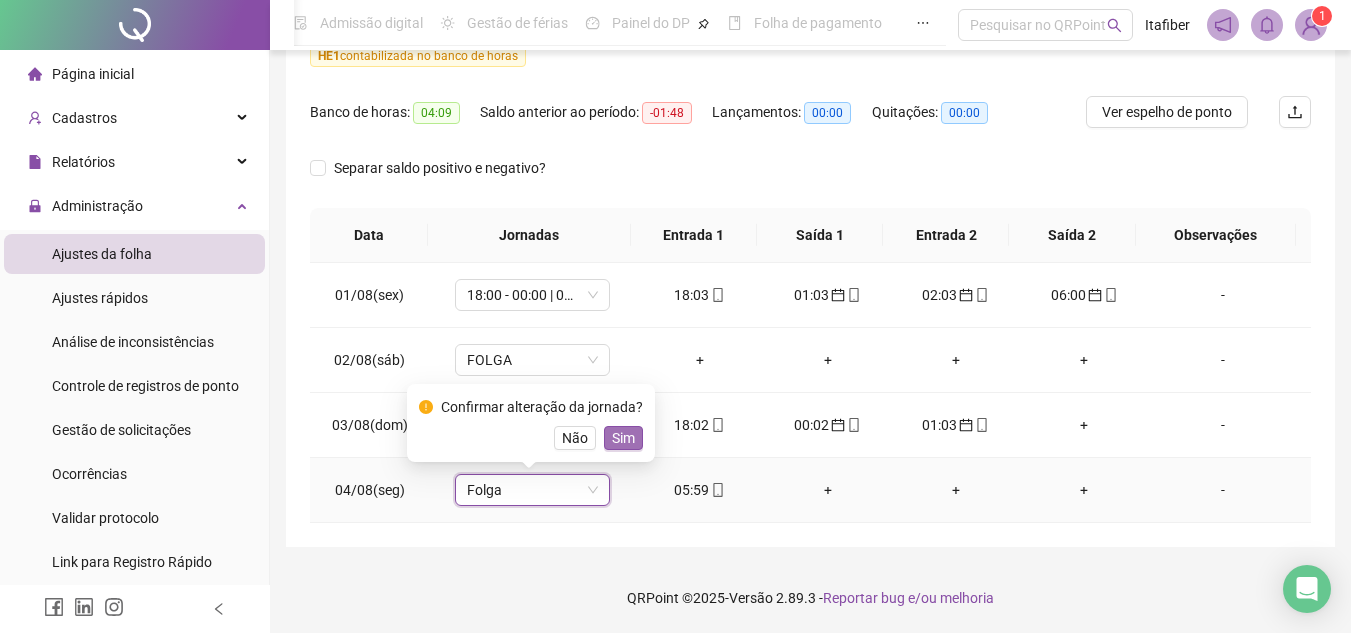 click on "Sim" at bounding box center (623, 438) 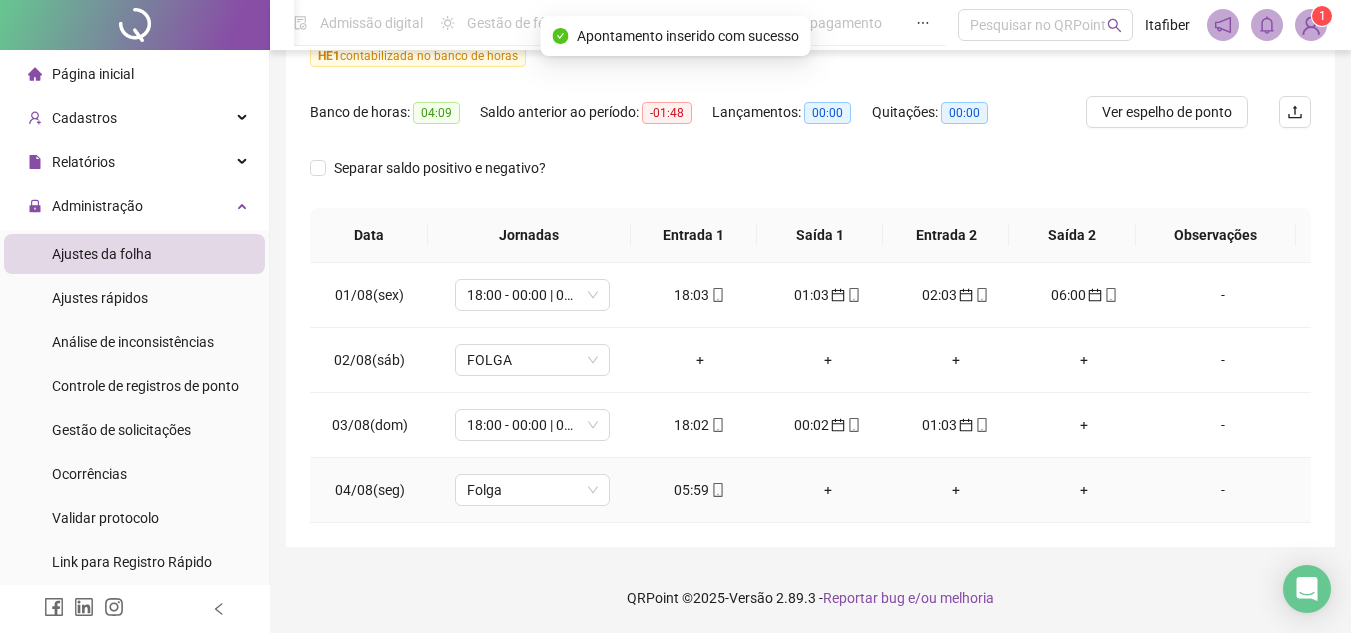click on "05:59" at bounding box center [700, 490] 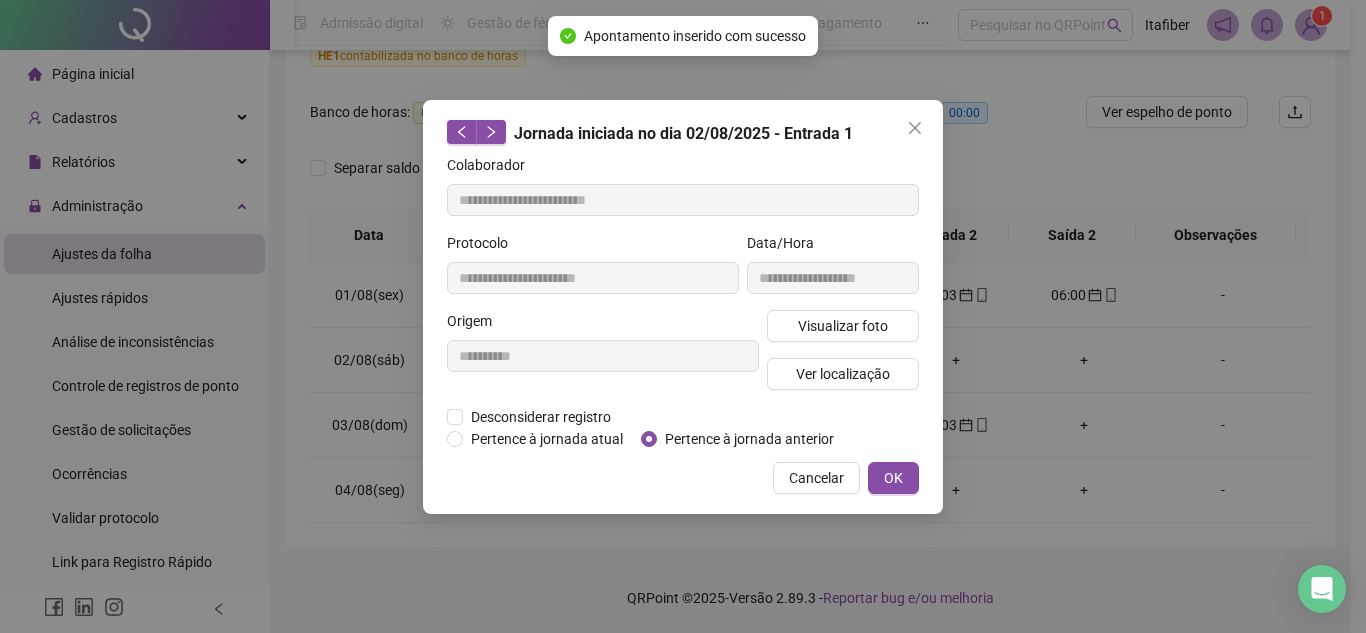 type on "**********" 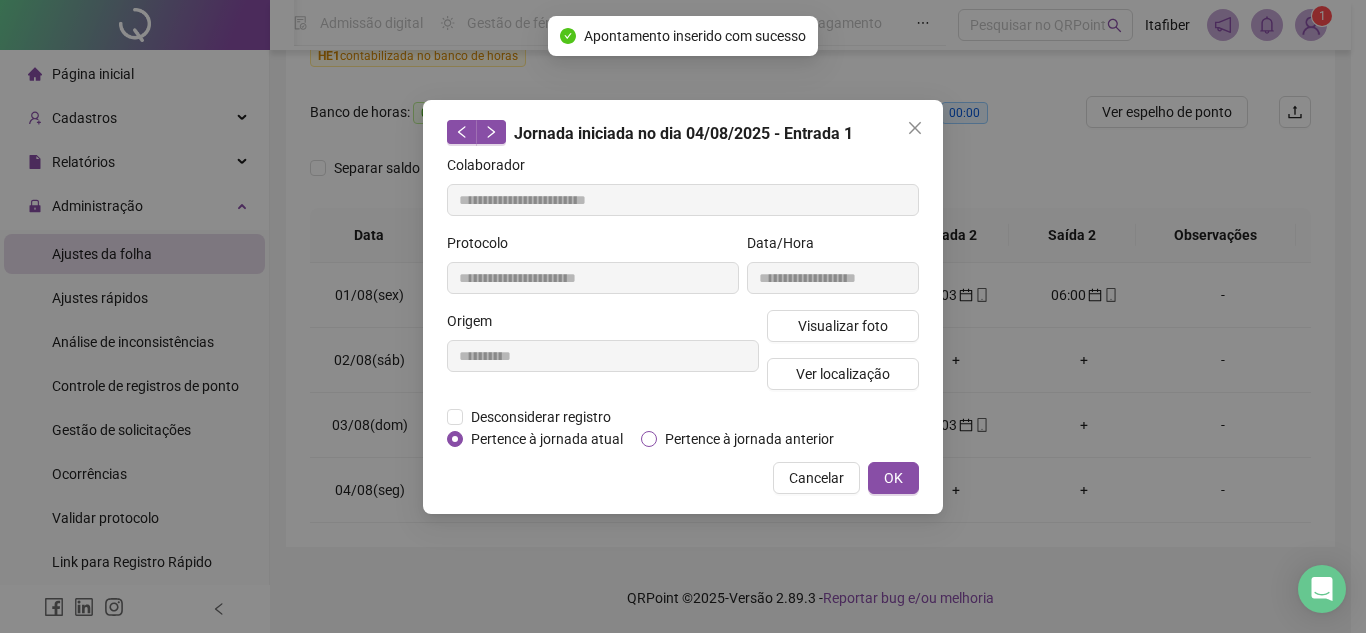 click on "Pertence à jornada anterior" at bounding box center [749, 439] 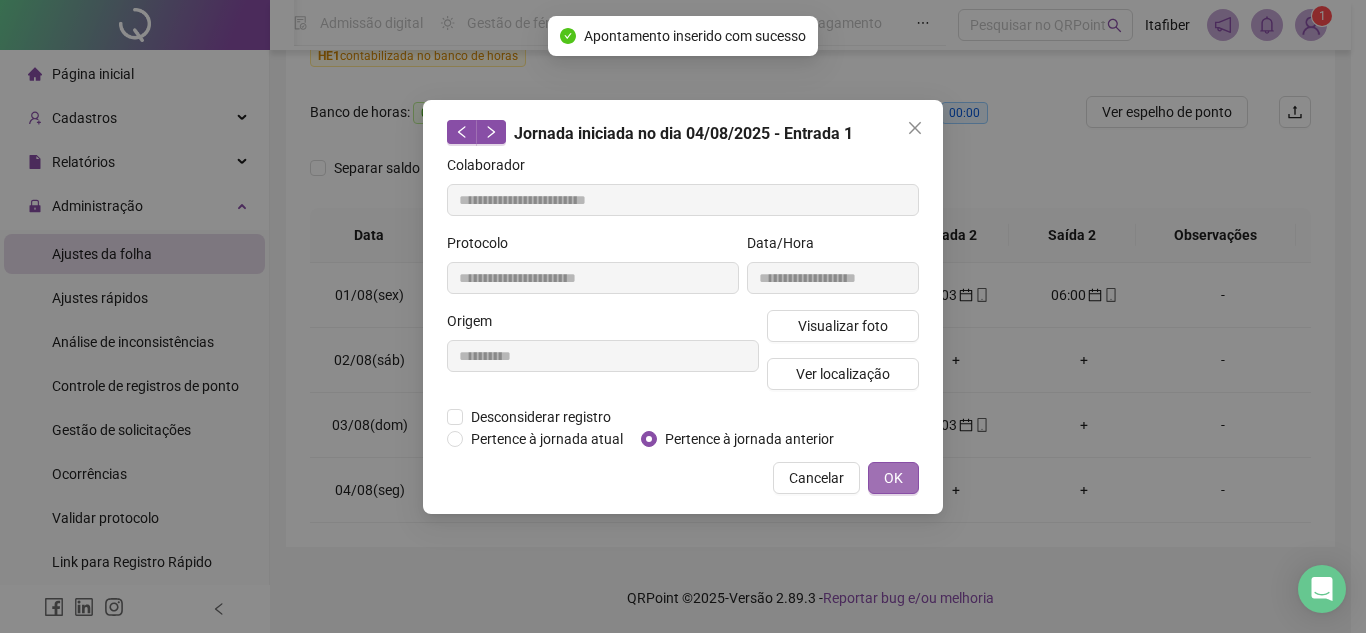 click on "OK" at bounding box center (893, 478) 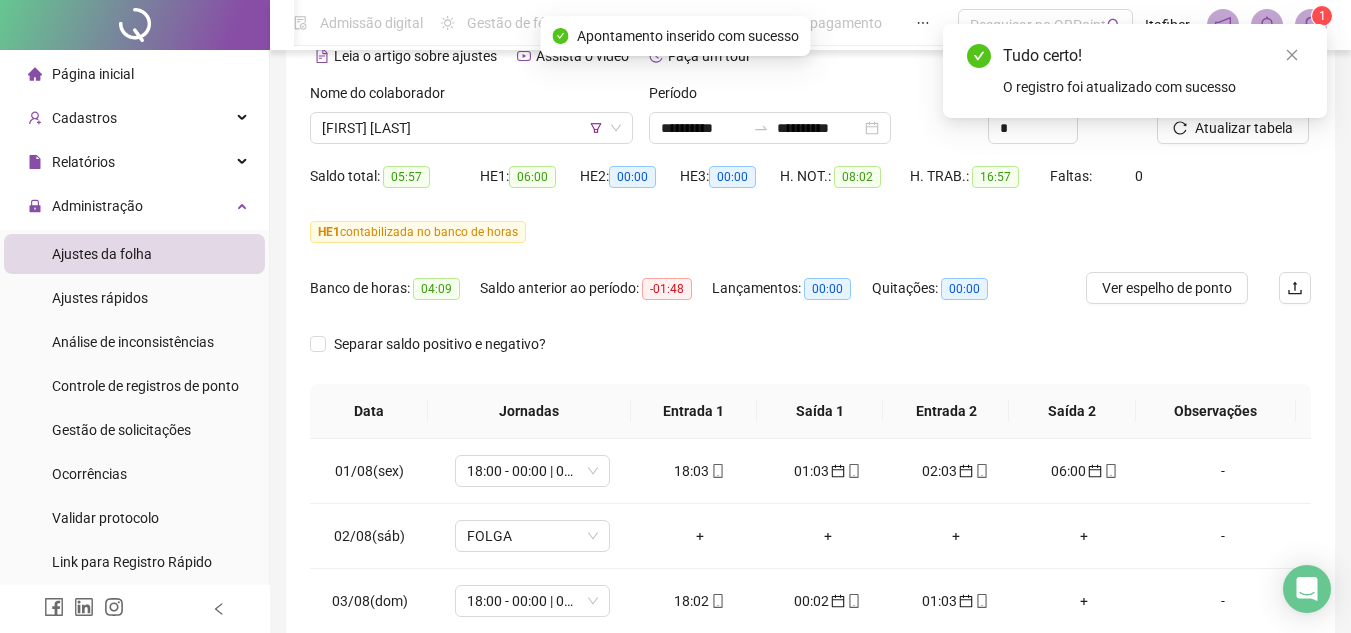 scroll, scrollTop: 87, scrollLeft: 0, axis: vertical 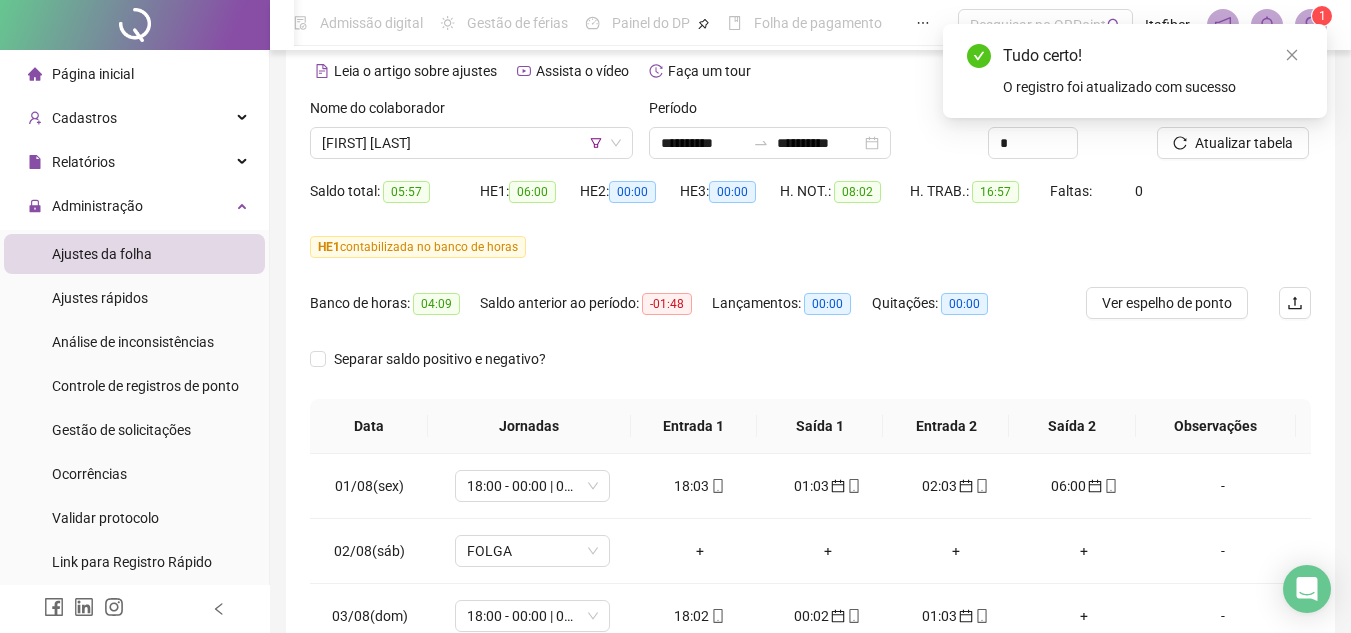 click on "Tudo certo! O registro foi atualizado com sucesso" at bounding box center (1135, 71) 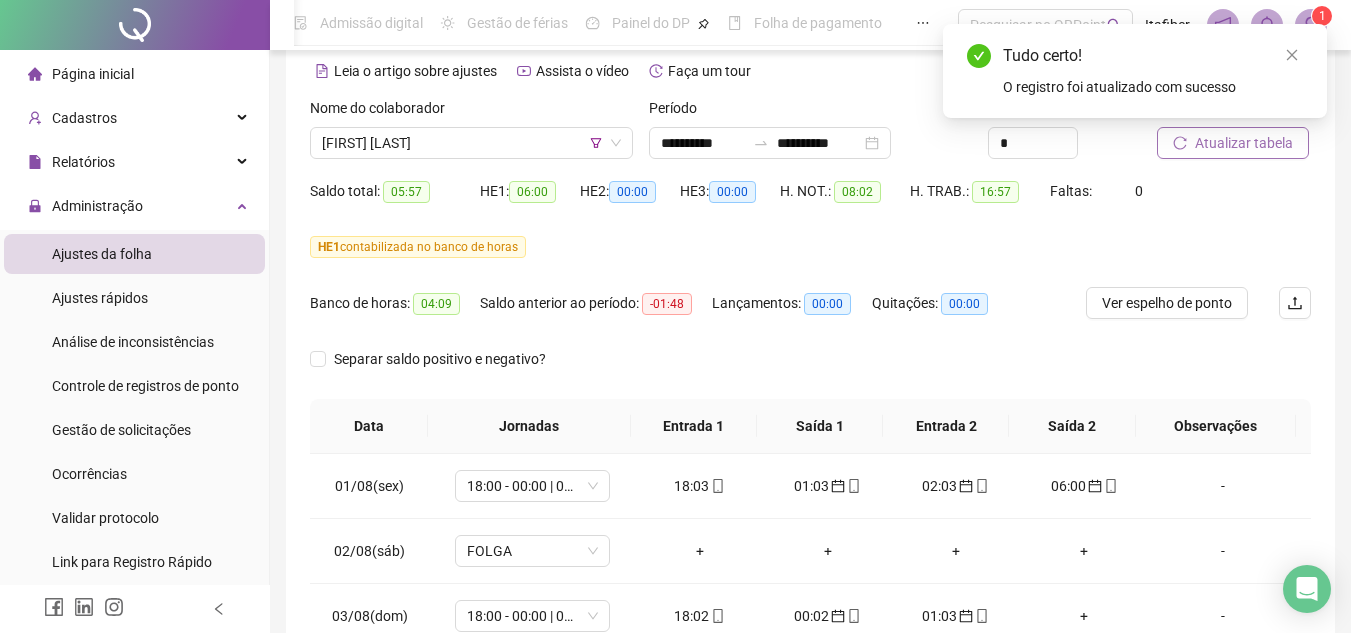 click on "Atualizar tabela" at bounding box center [1244, 143] 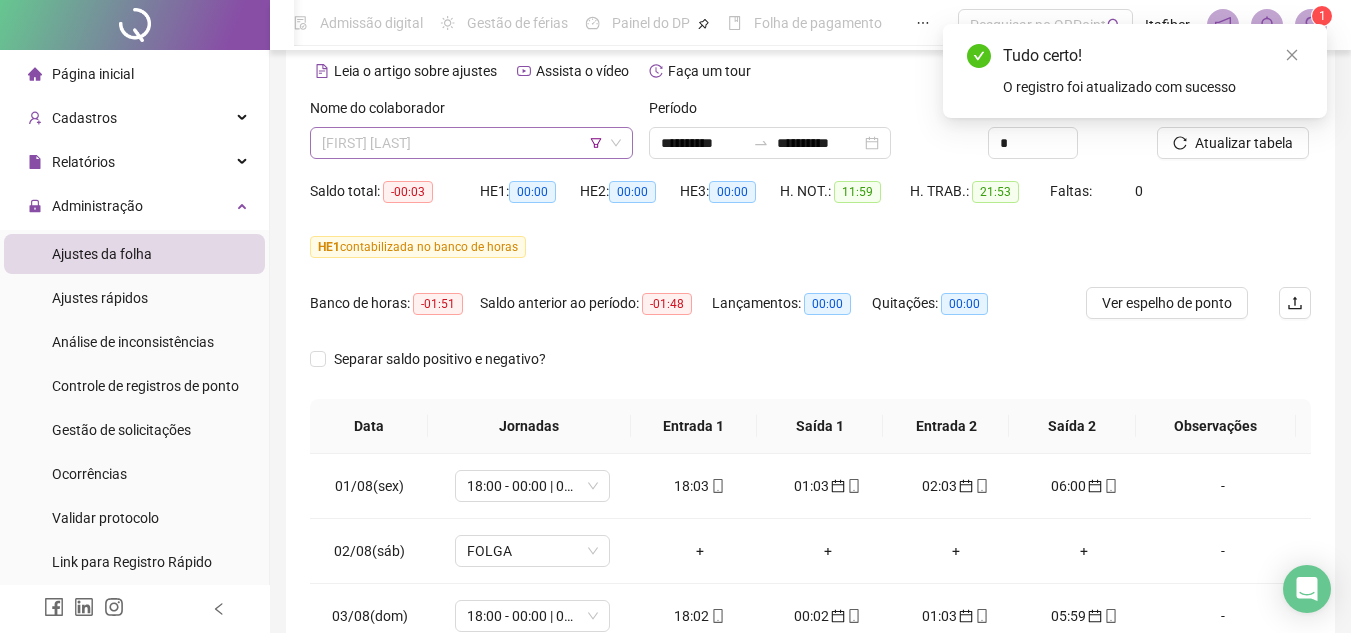 click on "[FIRST] [LAST]" at bounding box center [471, 143] 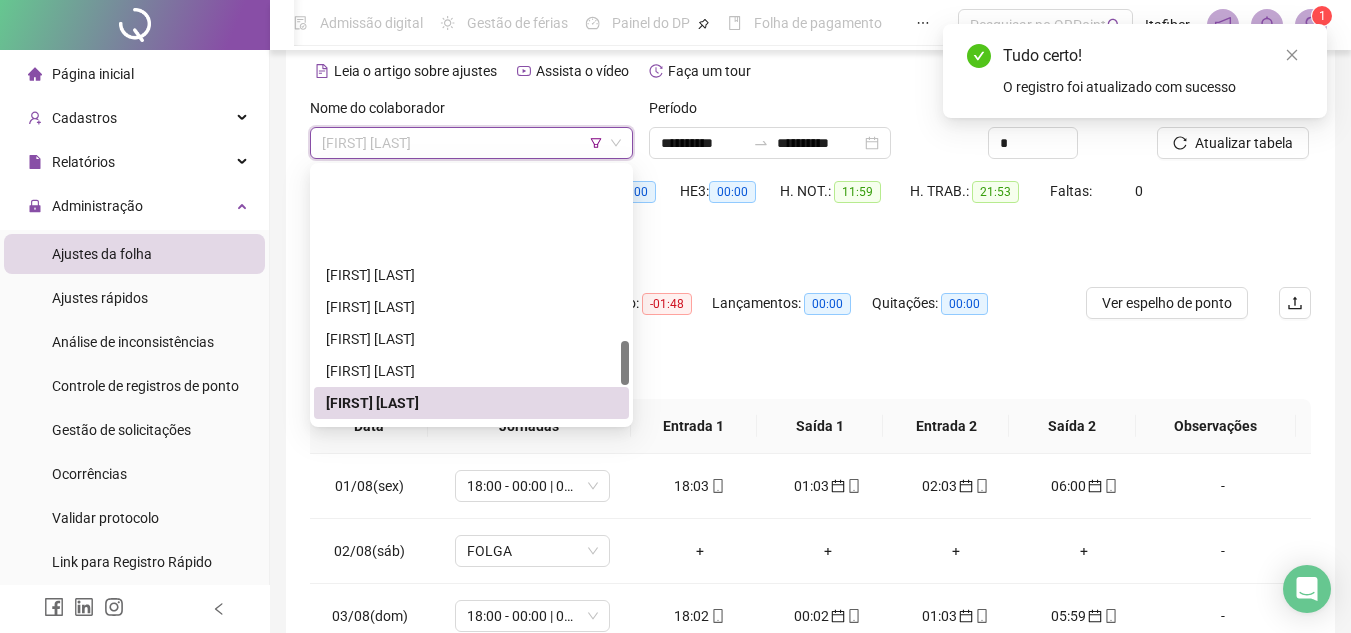 scroll, scrollTop: 1100, scrollLeft: 0, axis: vertical 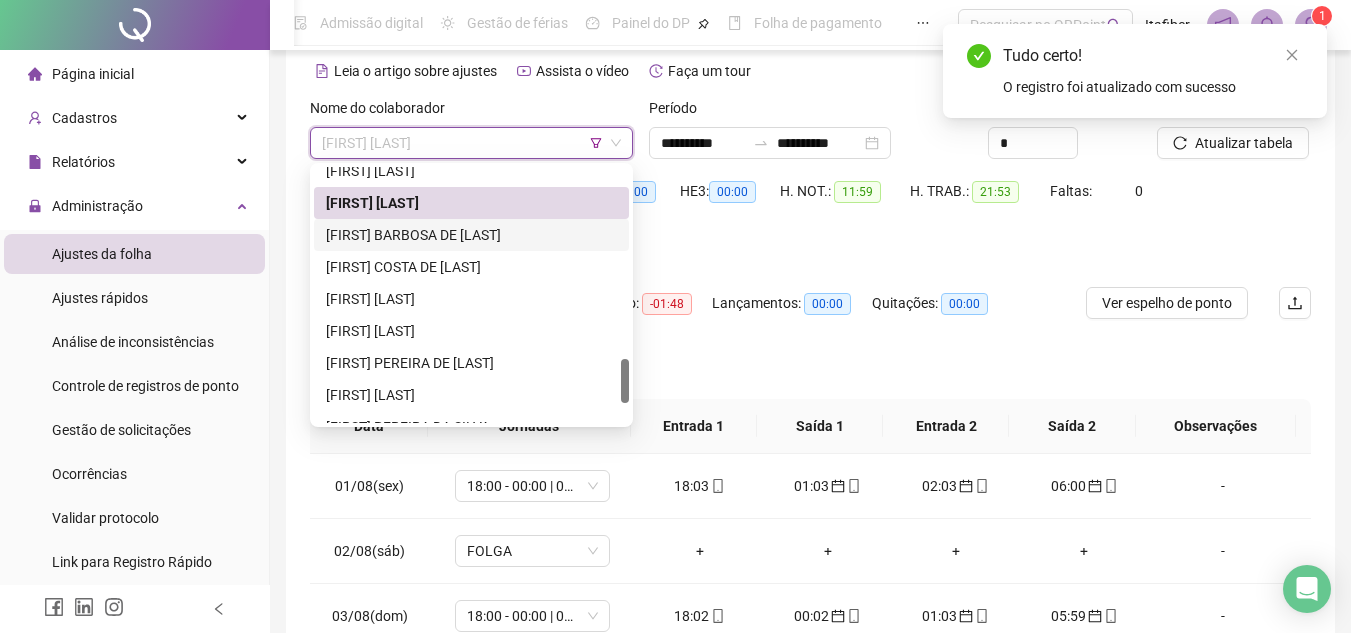 click on "[FIRST] BARBOSA DE [LAST]" at bounding box center [471, 235] 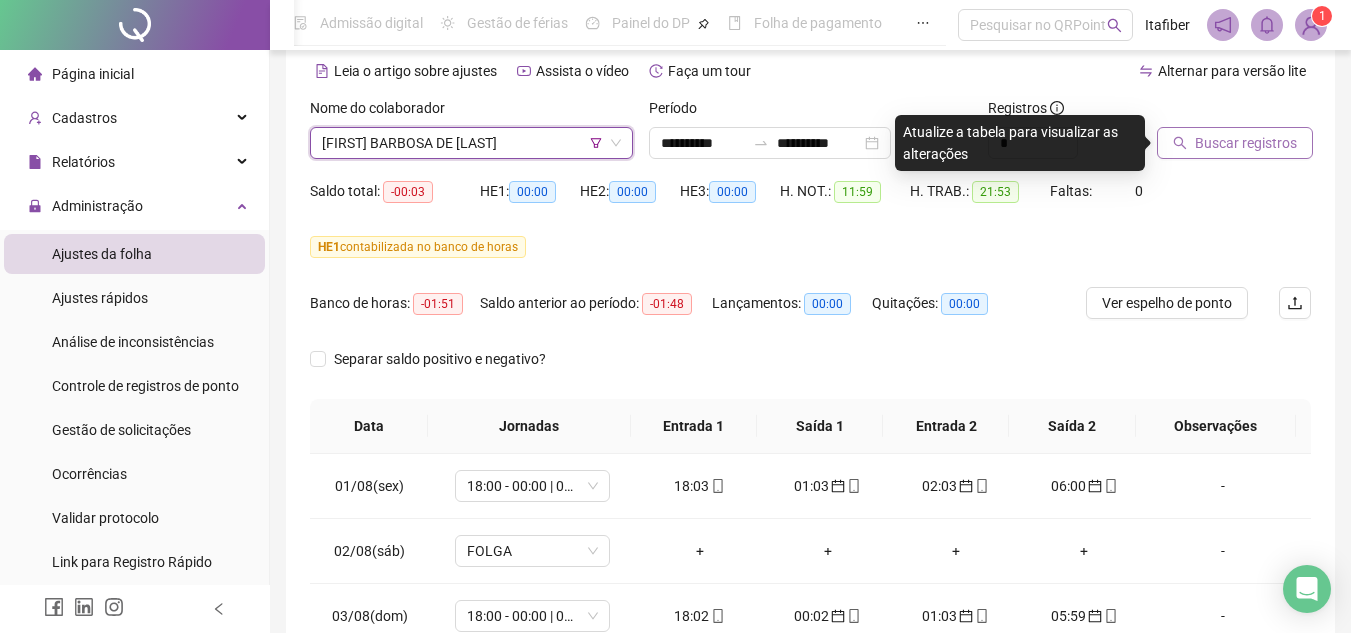 click on "Buscar registros" at bounding box center [1246, 143] 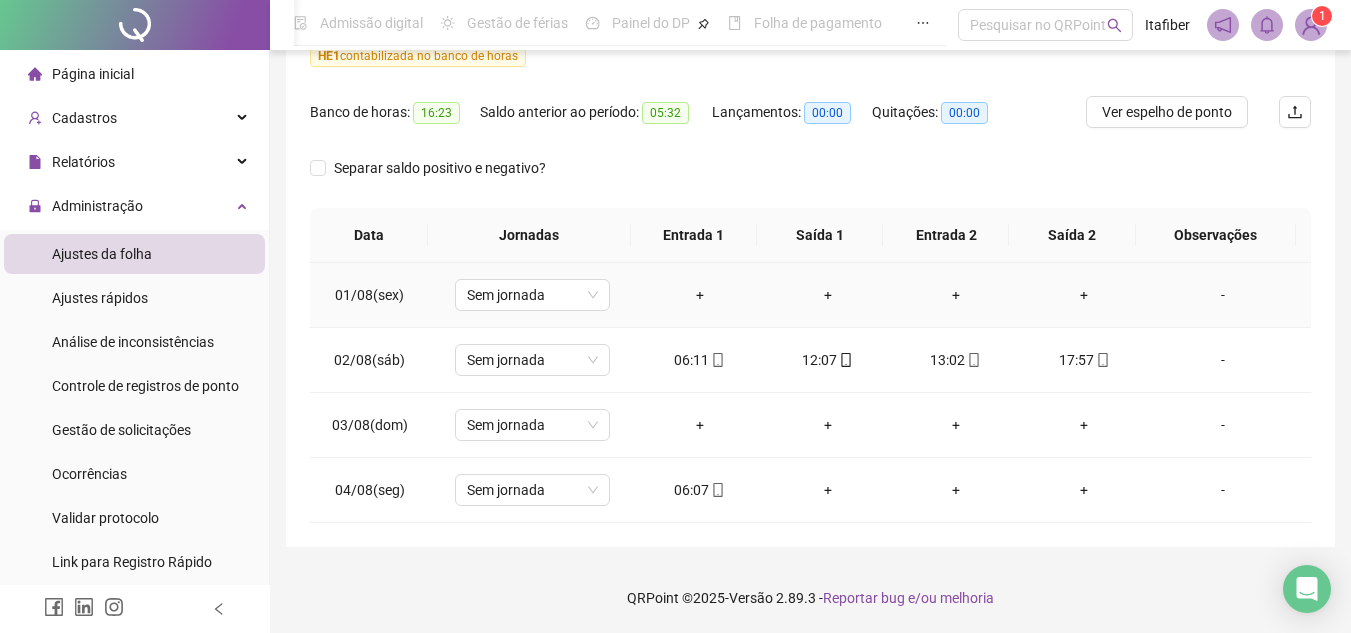 scroll, scrollTop: 178, scrollLeft: 0, axis: vertical 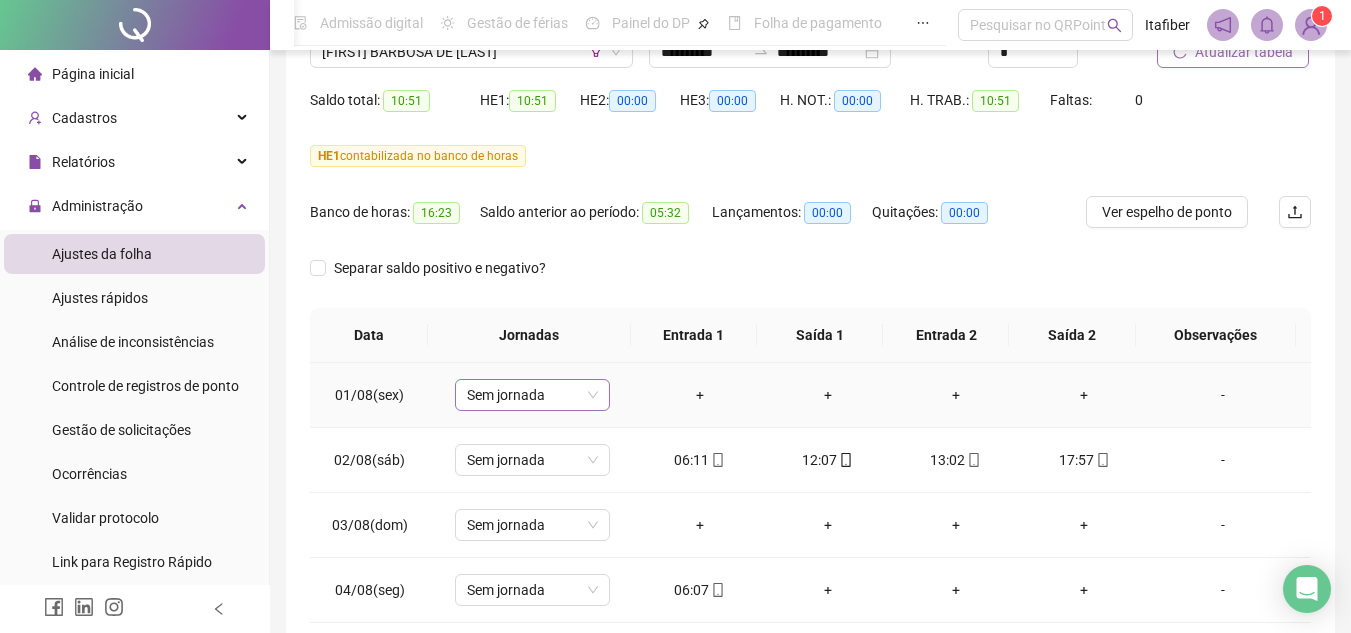click on "Sem jornada" at bounding box center (532, 395) 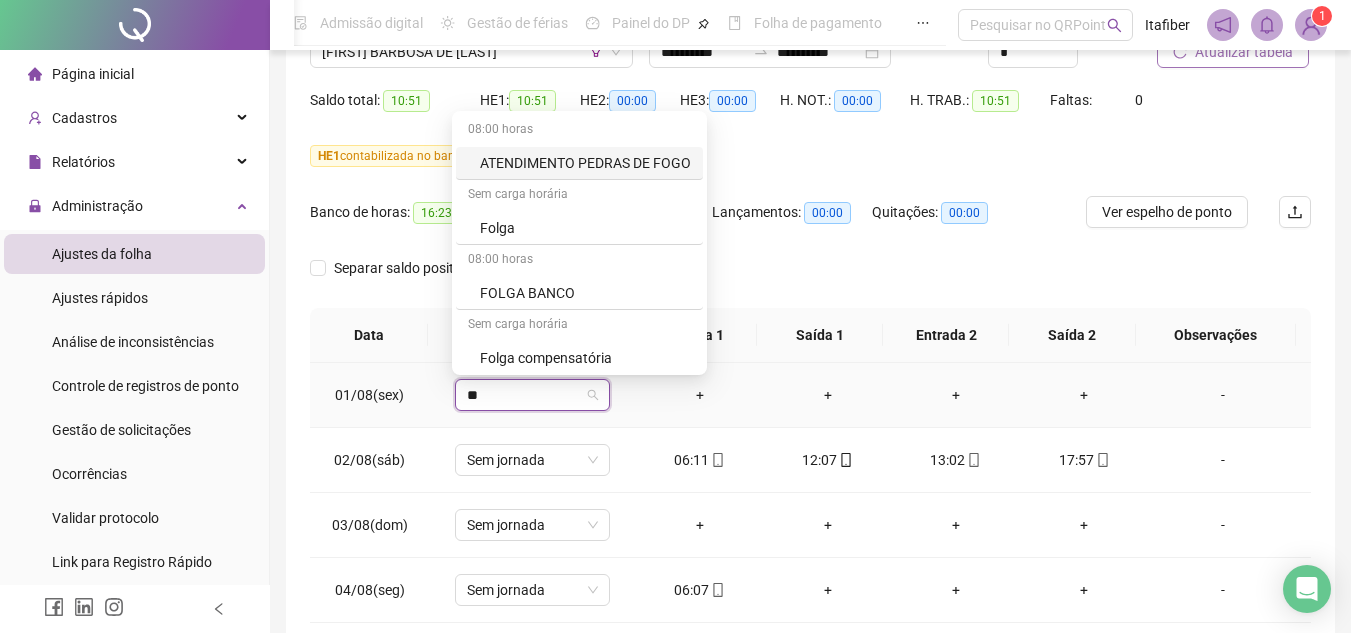 type on "***" 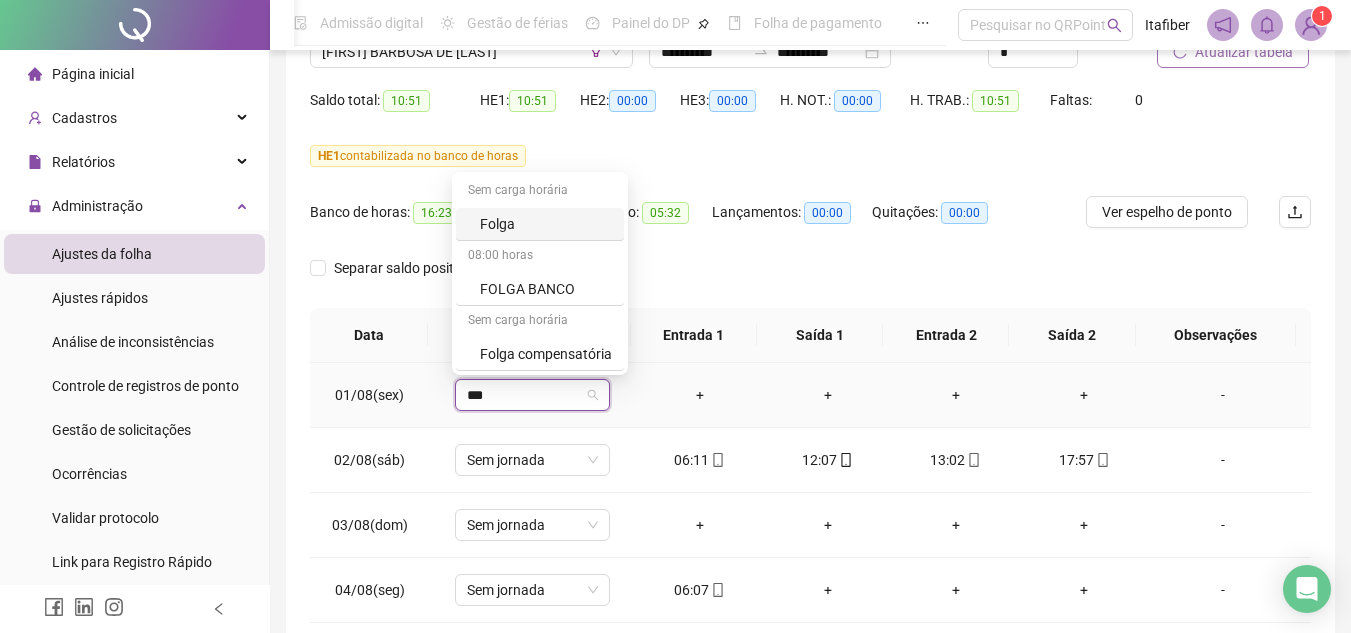 click on "Folga" at bounding box center [546, 224] 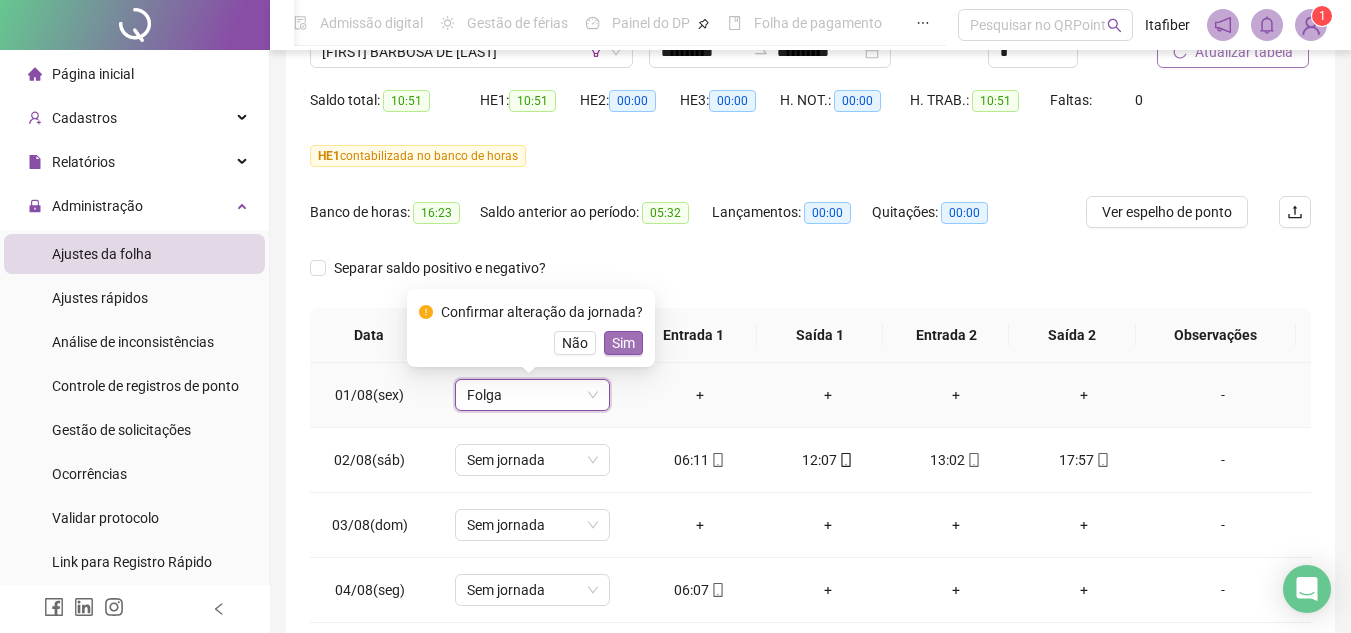 click on "Sim" at bounding box center (623, 343) 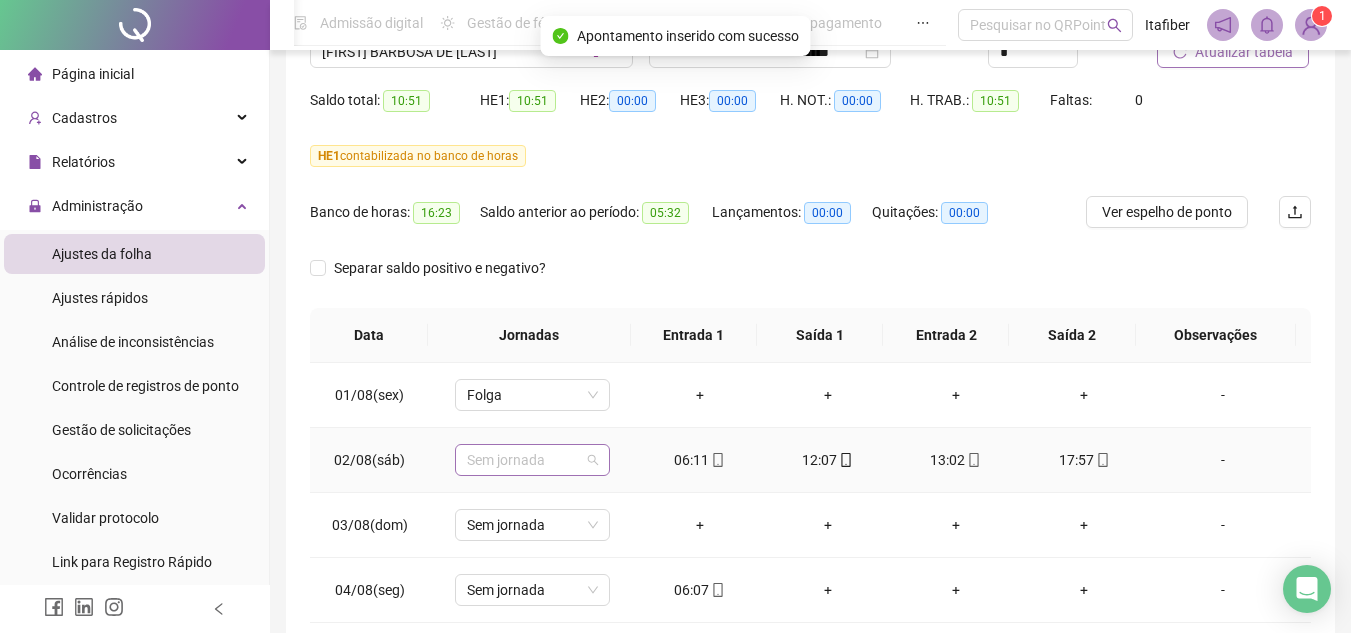 click on "Sem jornada" at bounding box center (532, 460) 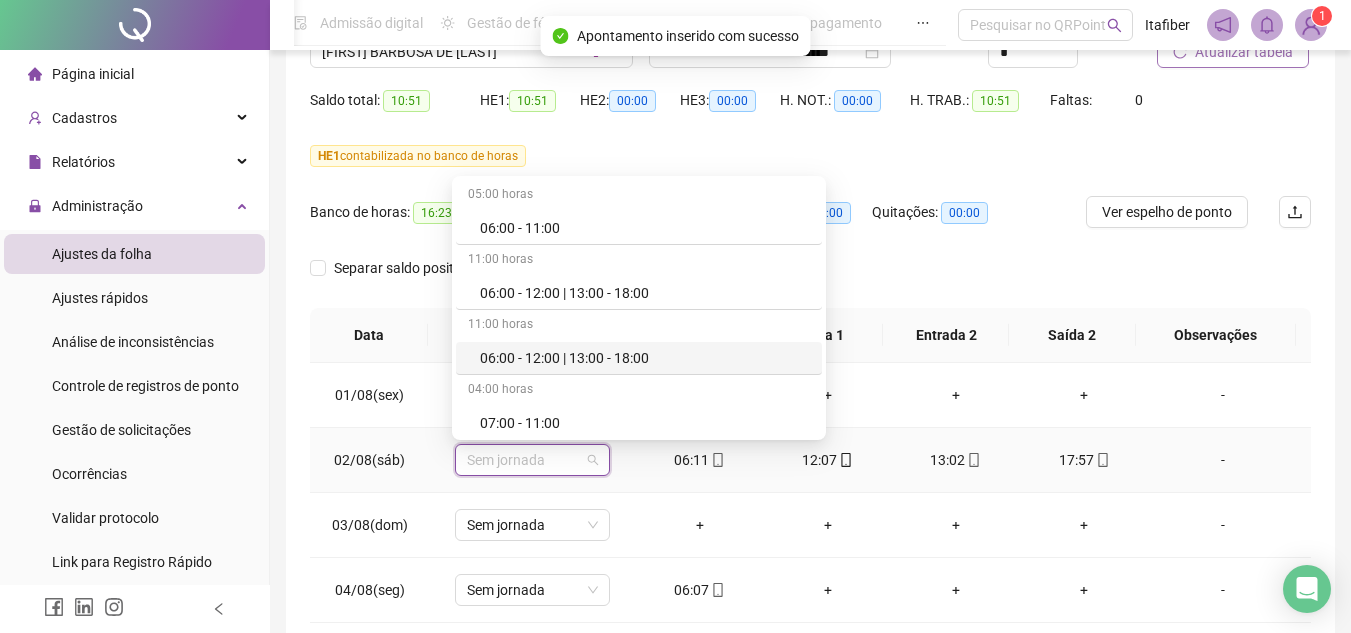 click on "06:00 - 12:00 | 13:00 - 18:00" at bounding box center (645, 358) 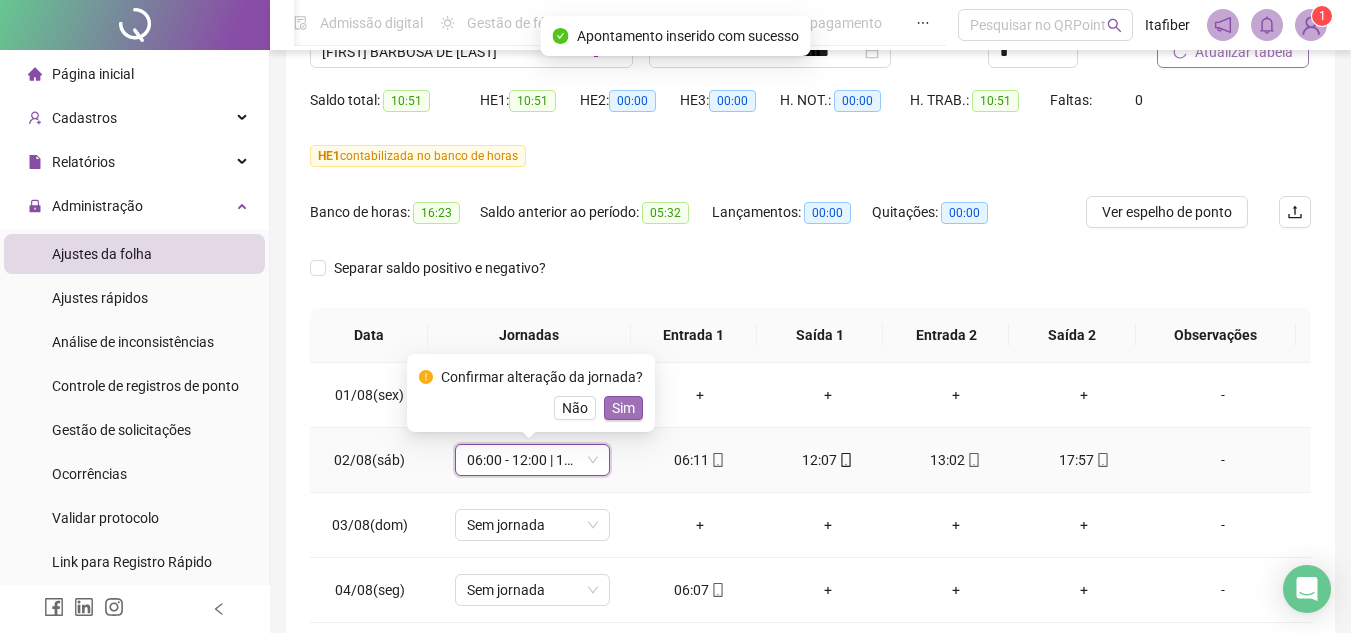 click on "Sim" at bounding box center [623, 408] 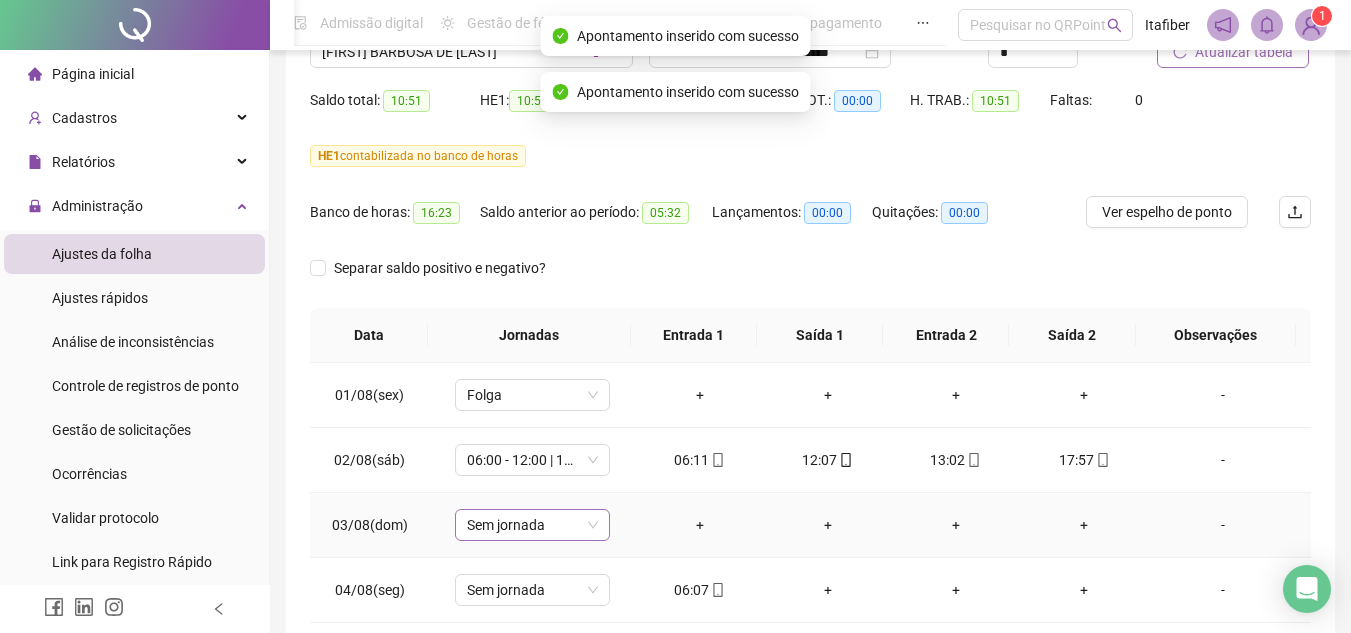 click on "Sem jornada" at bounding box center [532, 525] 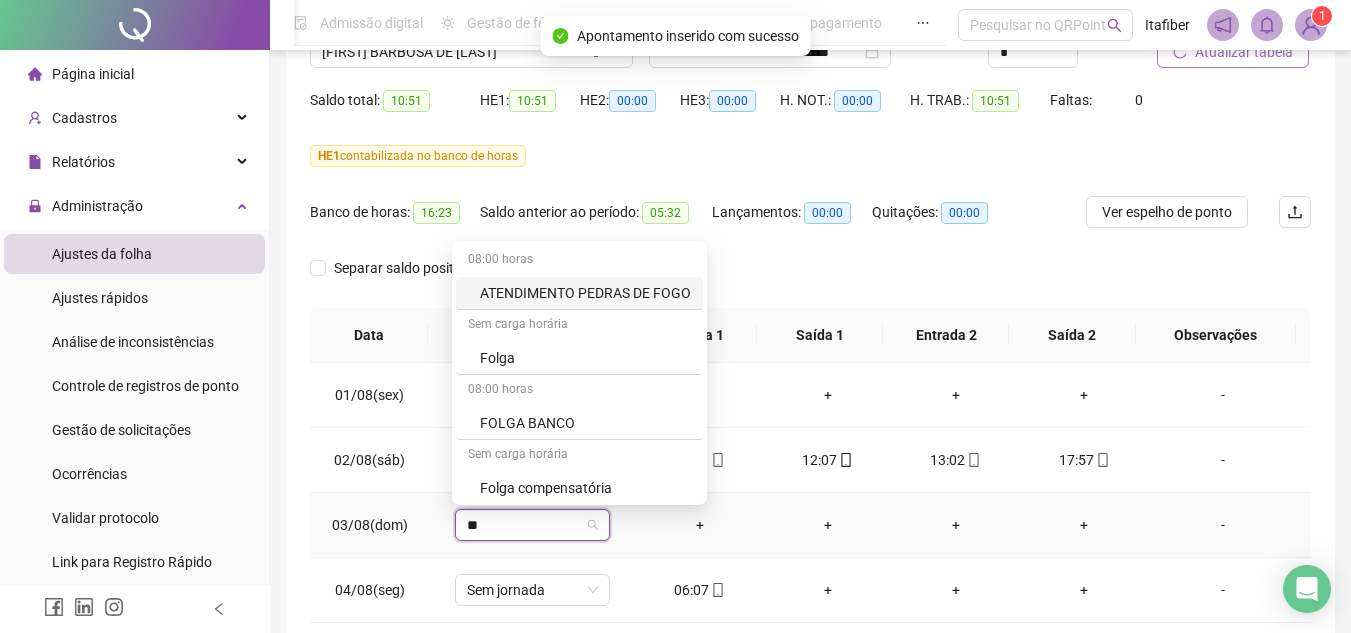 type on "***" 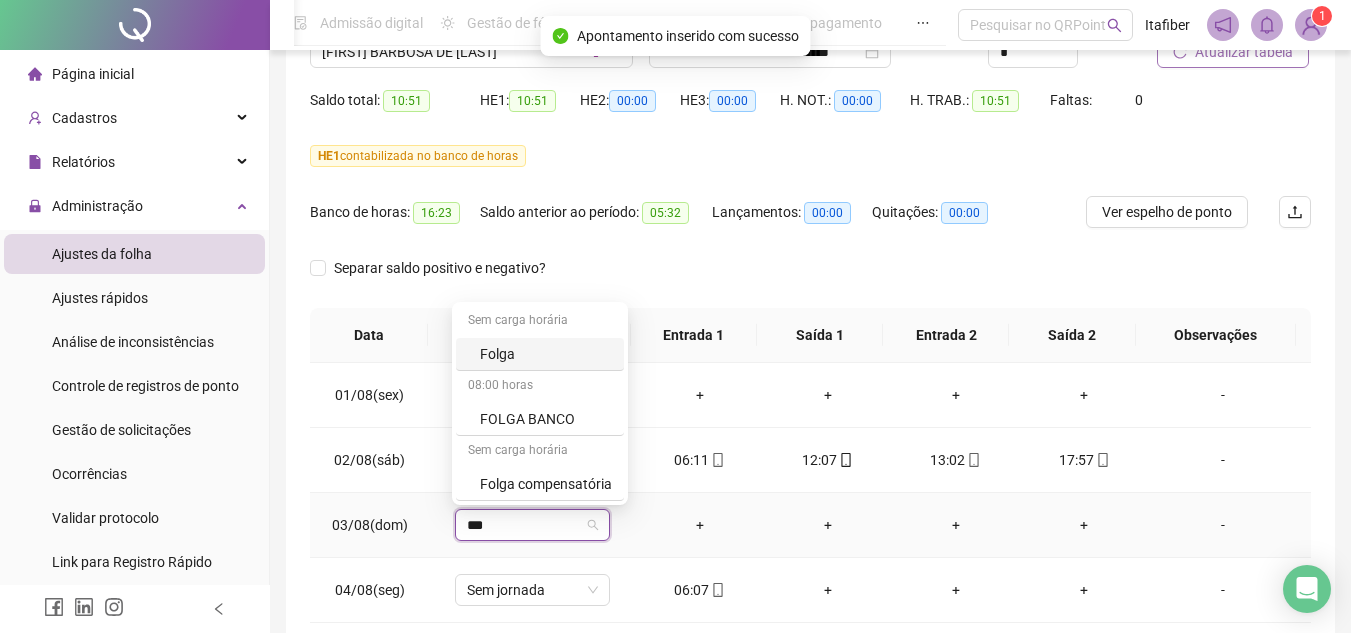 click on "Folga" at bounding box center [546, 354] 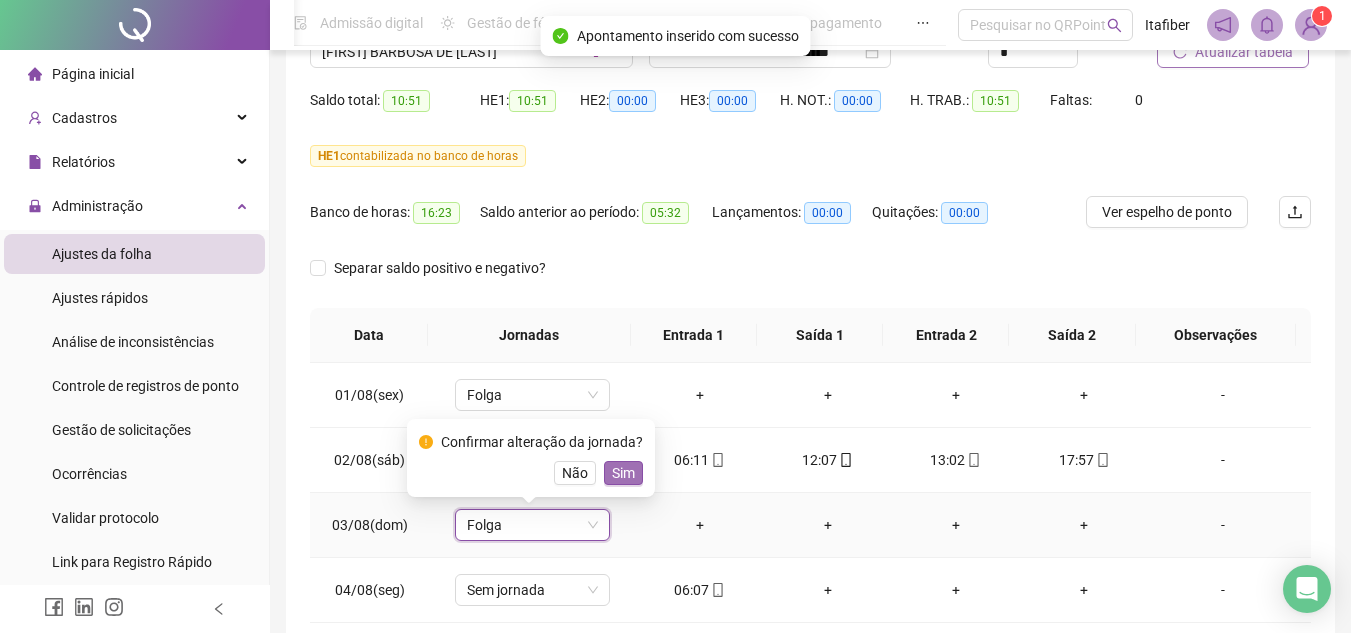 click on "Sim" at bounding box center (623, 473) 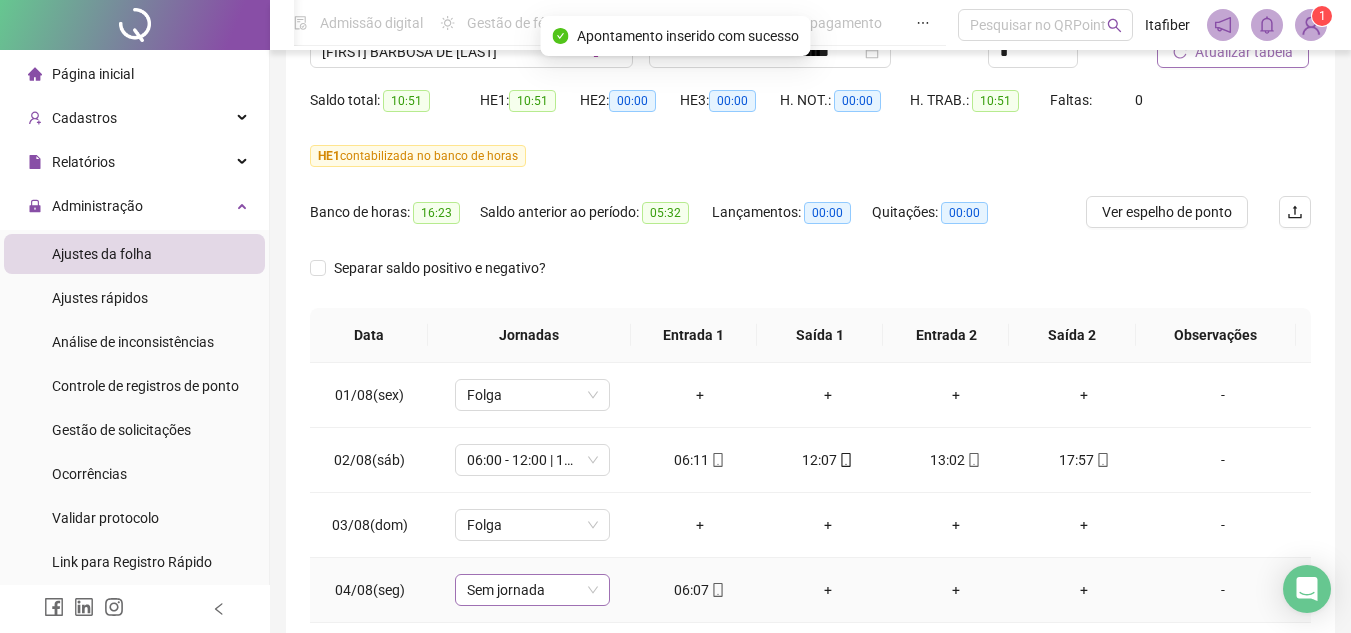 click on "Sem jornada" at bounding box center [532, 590] 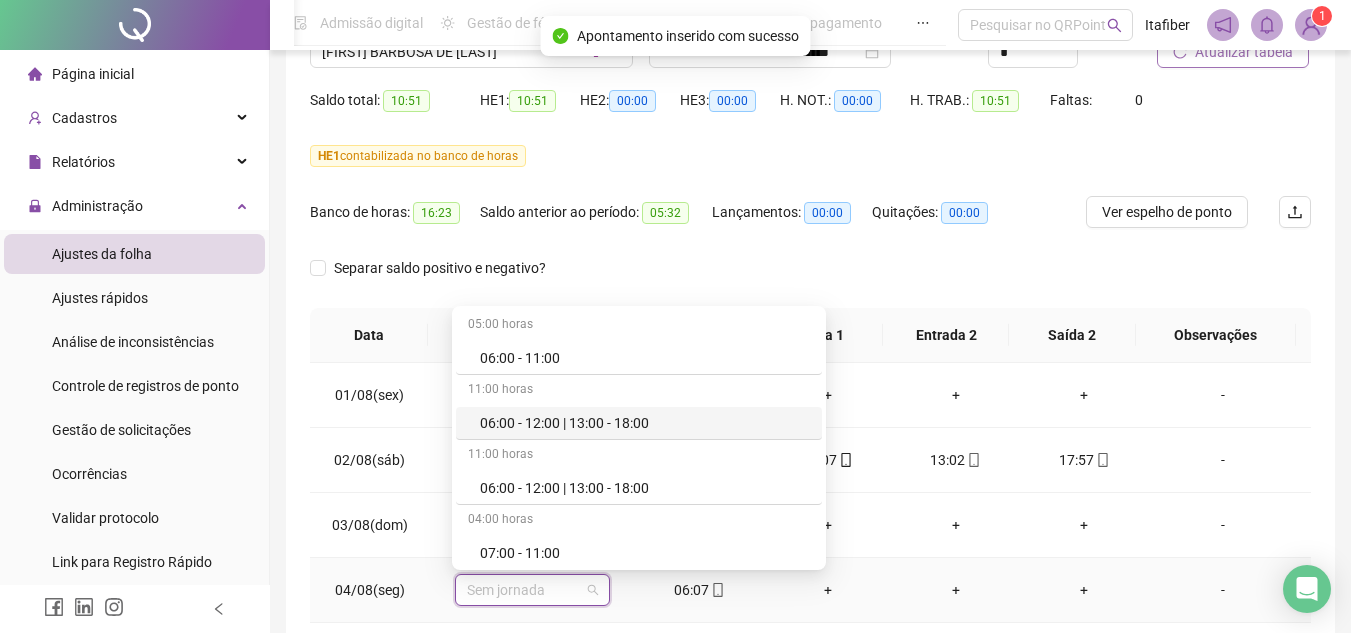 click on "06:00 - 12:00 | 13:00 - 18:00" at bounding box center (645, 423) 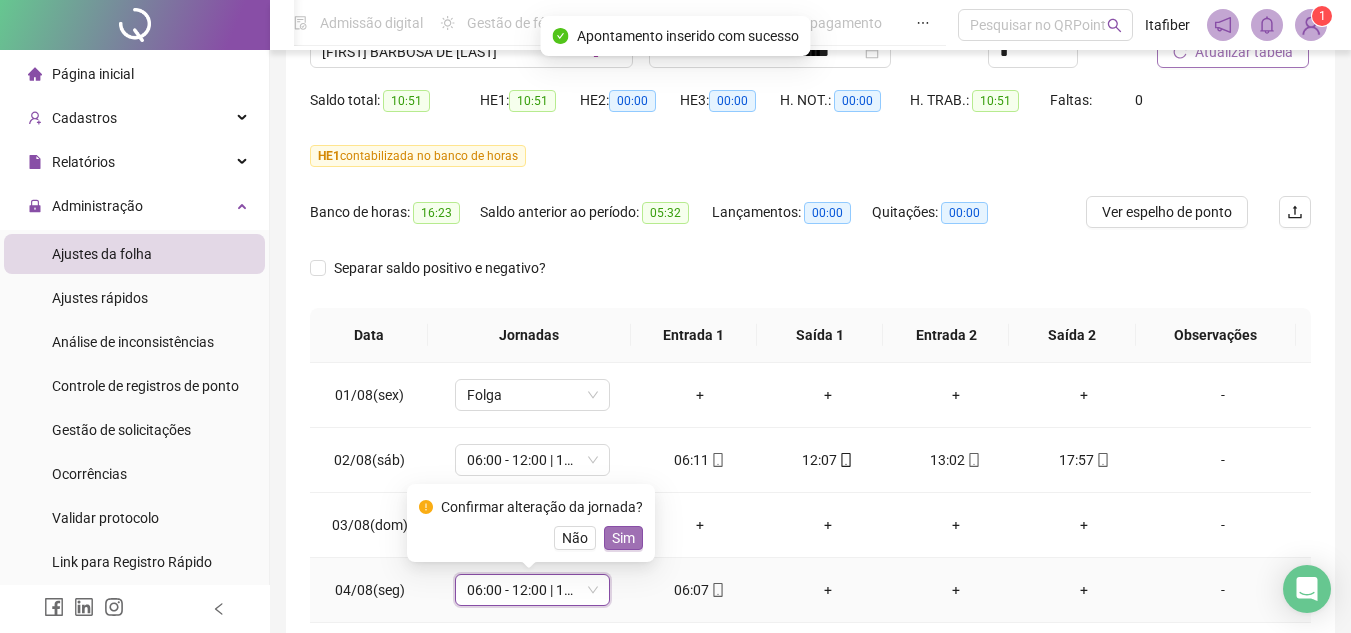 click on "Sim" at bounding box center [623, 538] 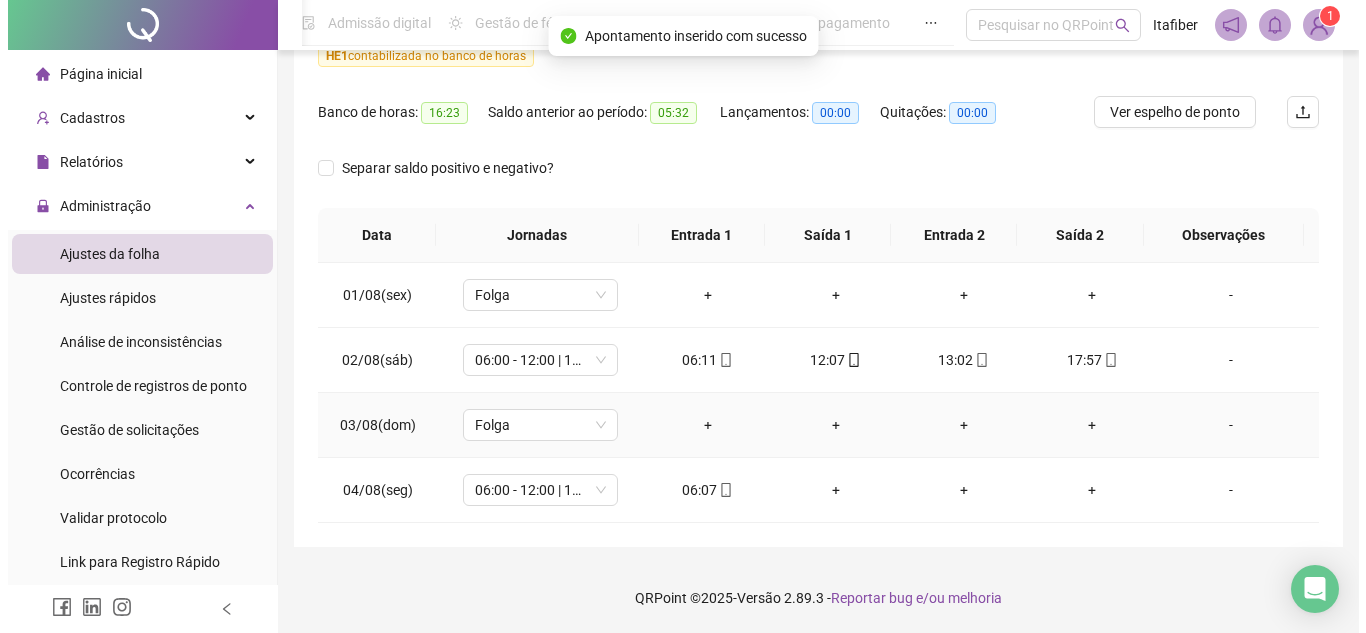 scroll, scrollTop: 0, scrollLeft: 0, axis: both 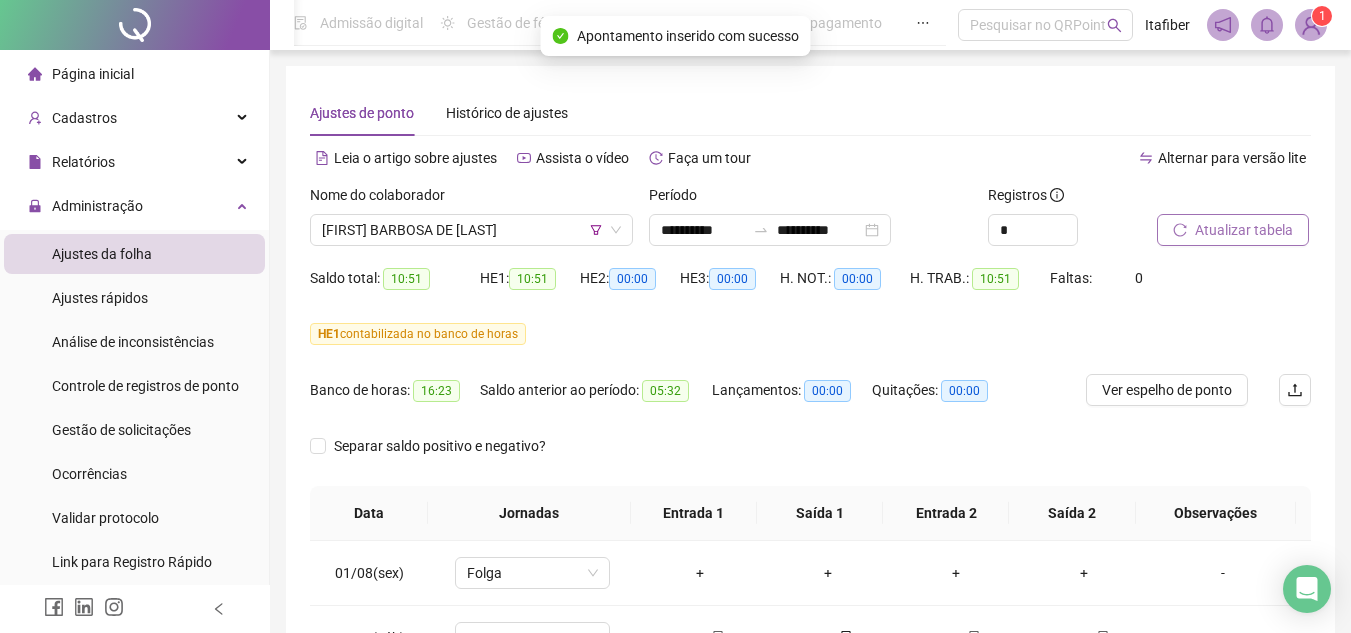 click on "Atualizar tabela" at bounding box center [1244, 230] 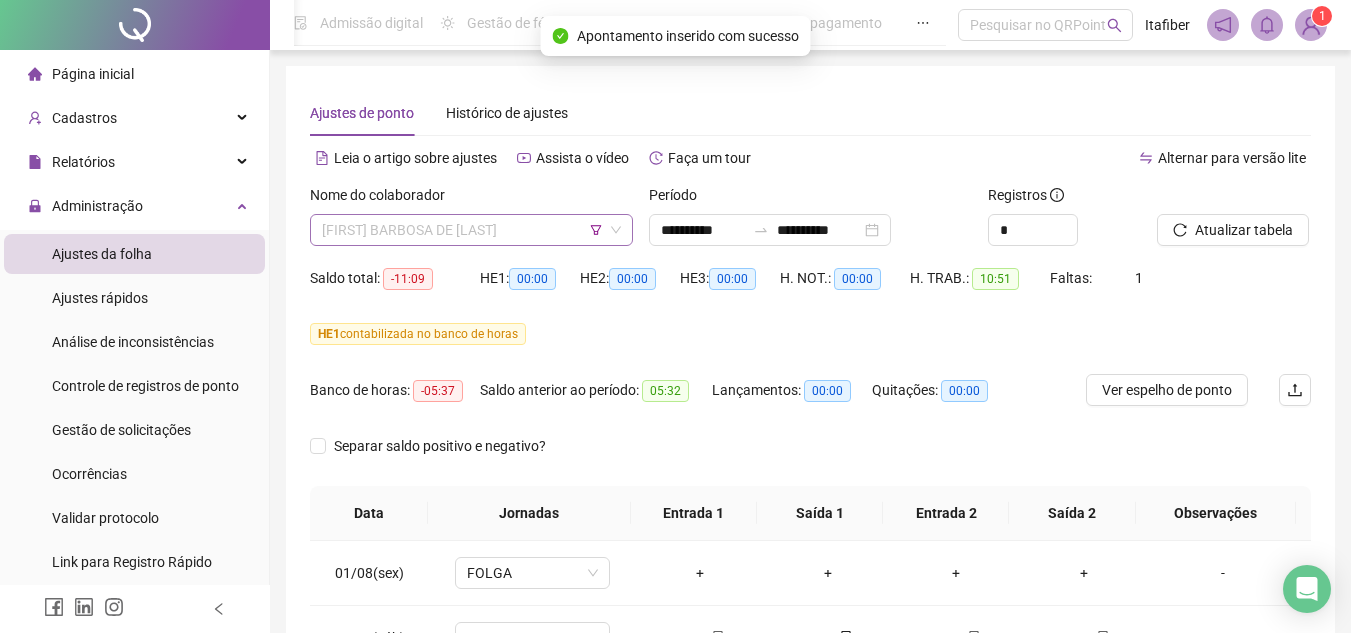 click on "[FIRST] BARBOSA DE [LAST]" at bounding box center [471, 230] 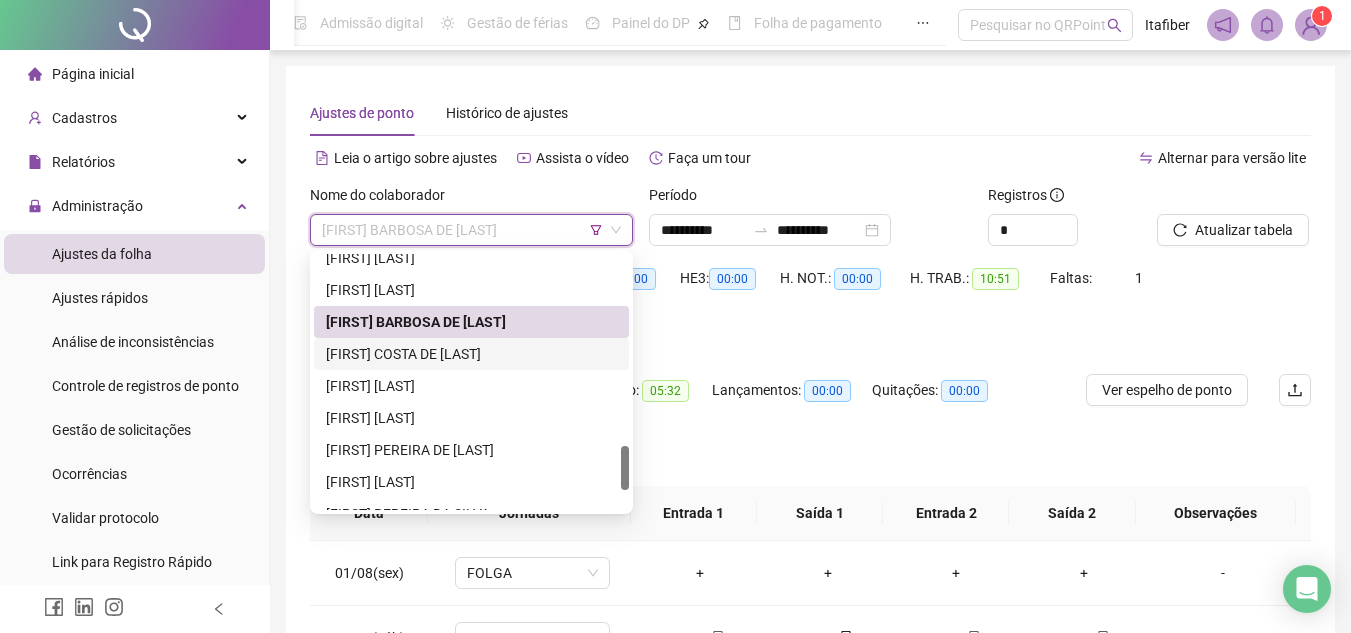 click on "[FIRST] COSTA DE [LAST]" at bounding box center [471, 354] 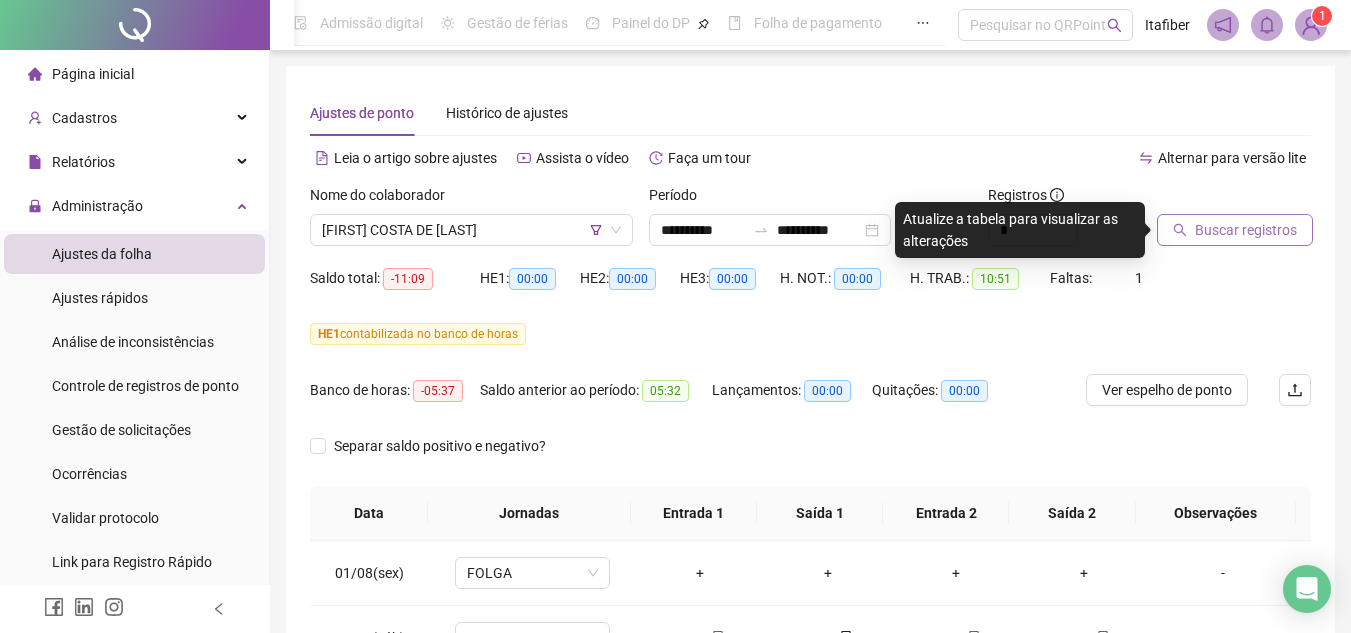 click on "Buscar registros" at bounding box center [1246, 230] 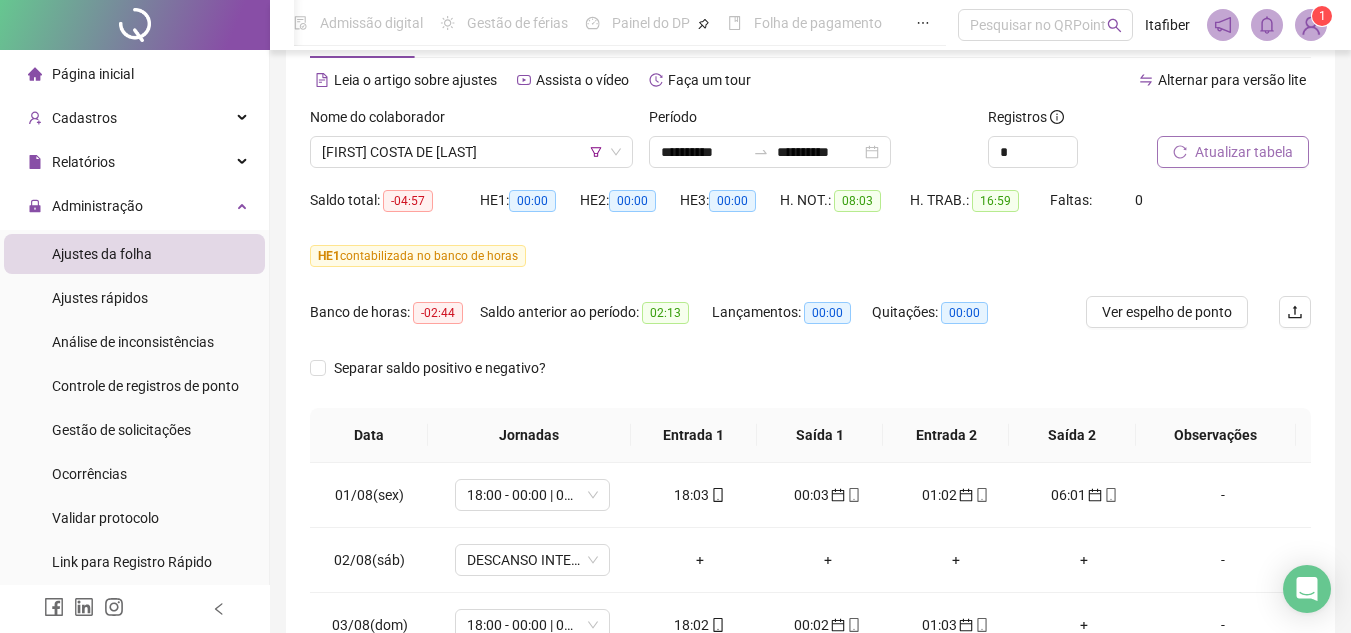 scroll, scrollTop: 0, scrollLeft: 0, axis: both 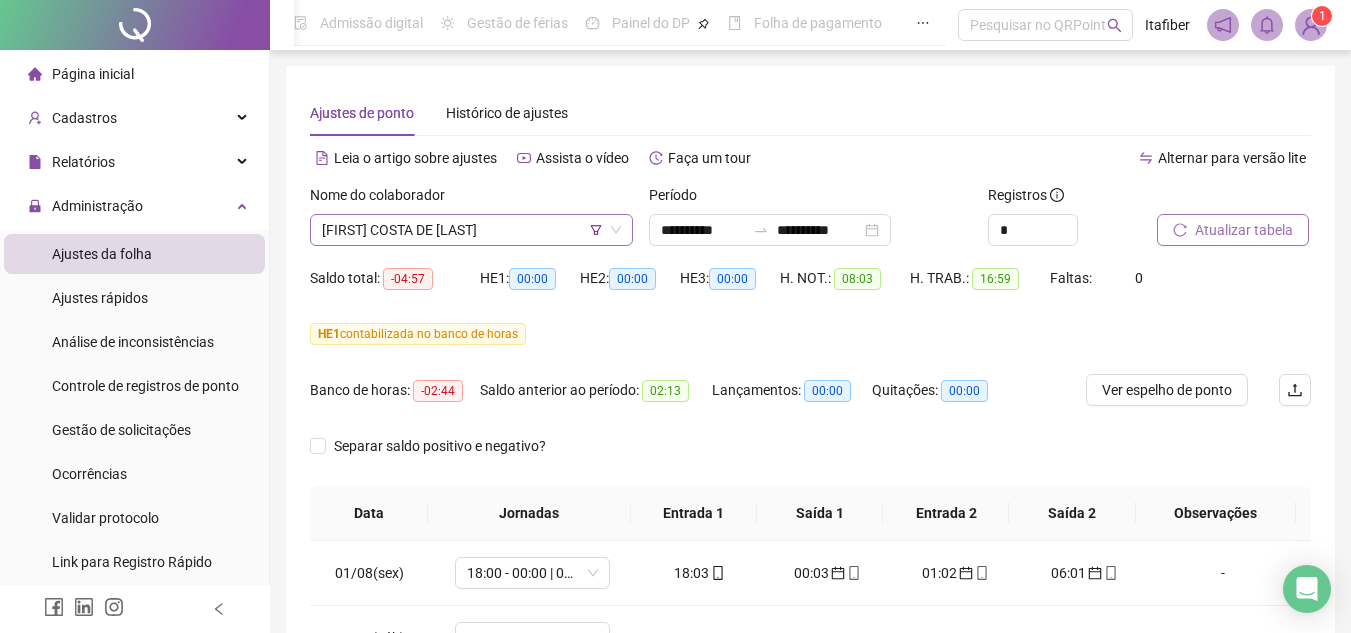 click on "[FIRST] COSTA DE [LAST]" at bounding box center (471, 230) 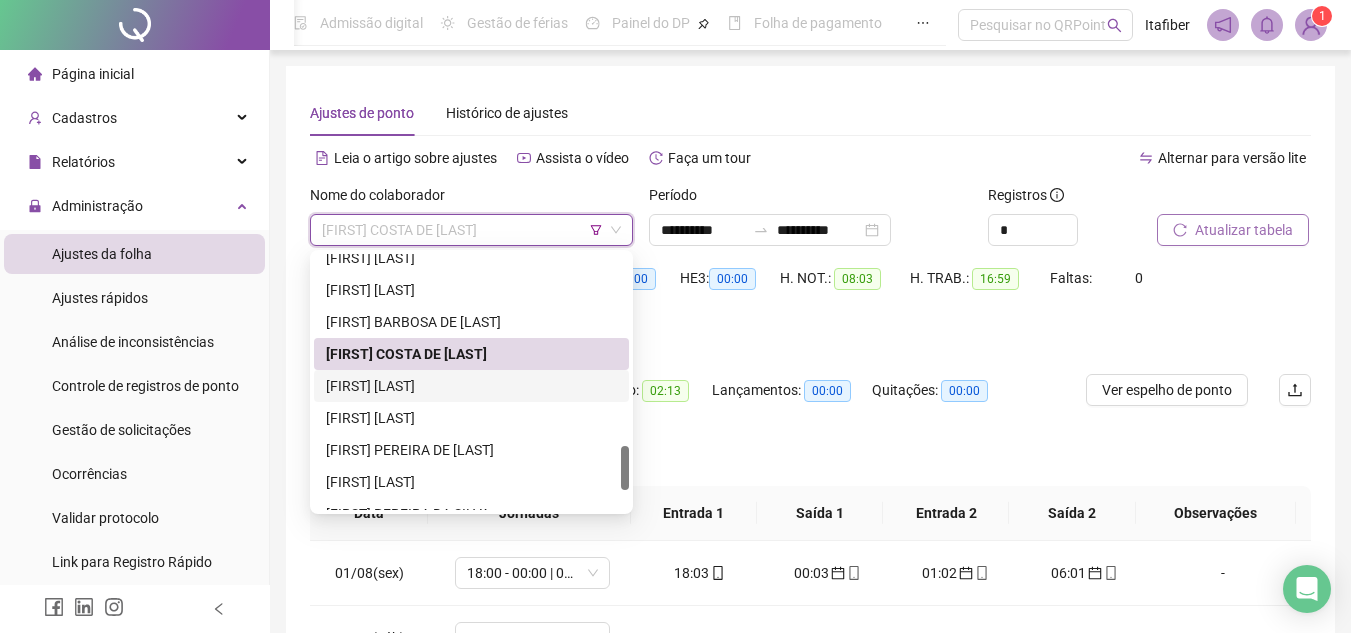 click on "[FIRST] [LAST]" at bounding box center (471, 386) 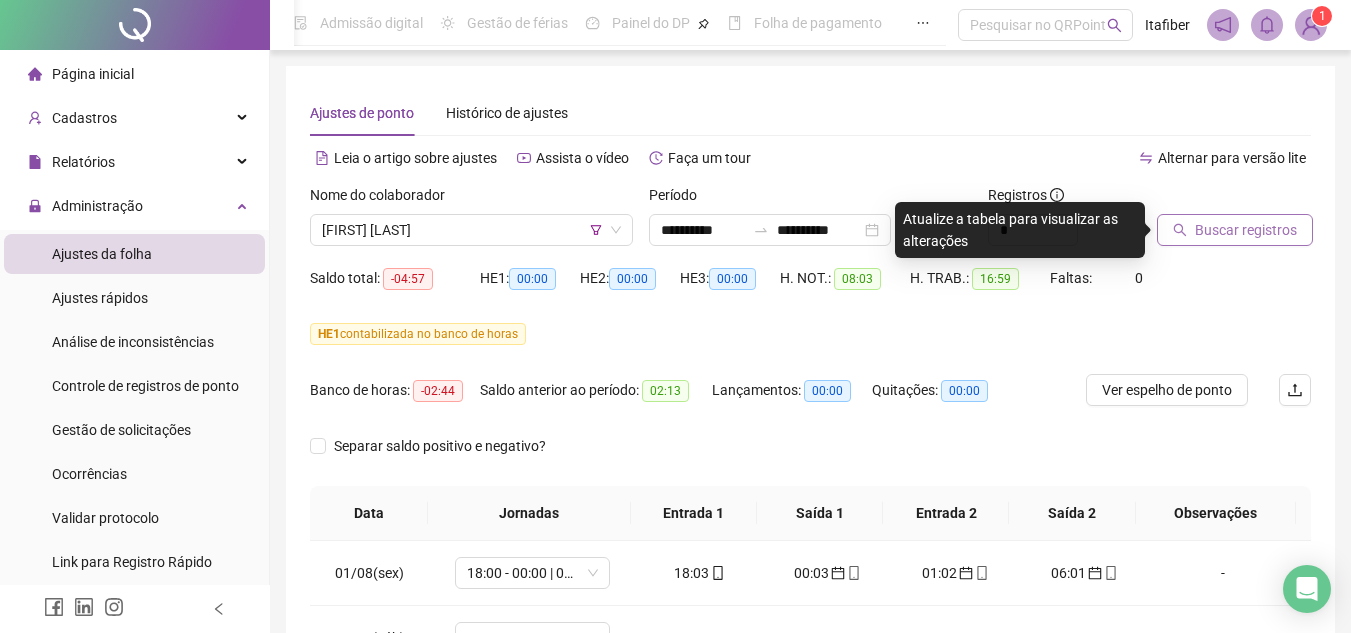 click on "Buscar registros" at bounding box center (1246, 230) 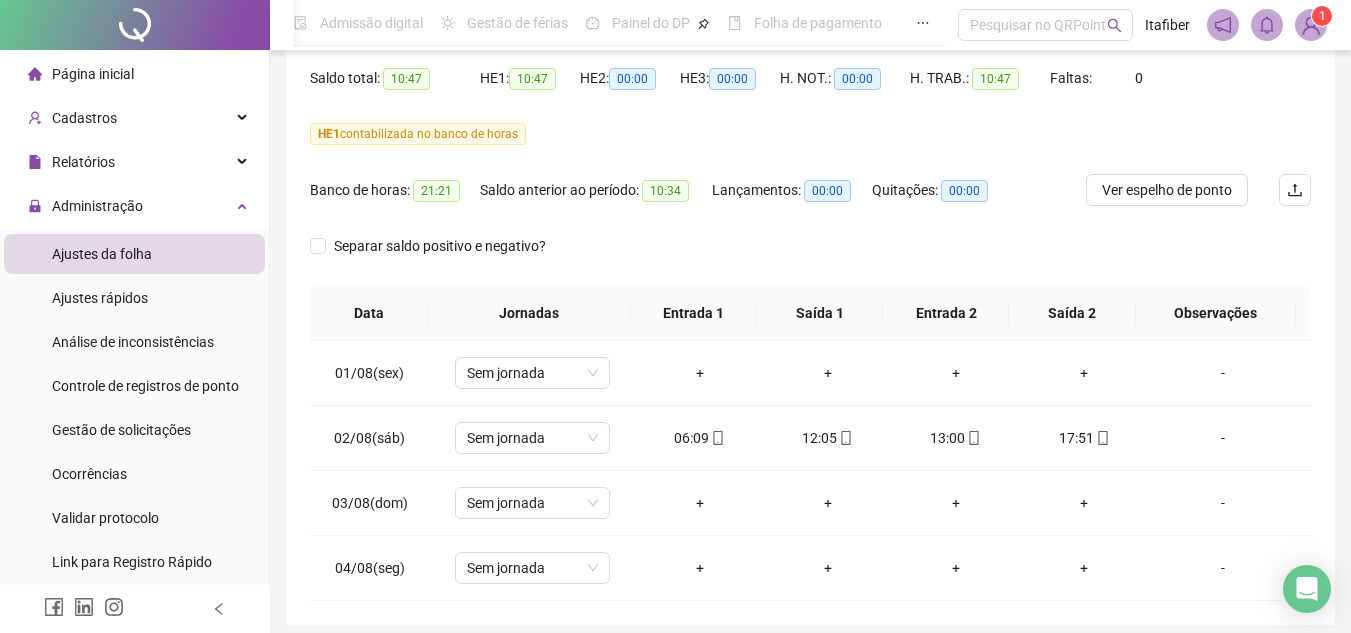 scroll, scrollTop: 278, scrollLeft: 0, axis: vertical 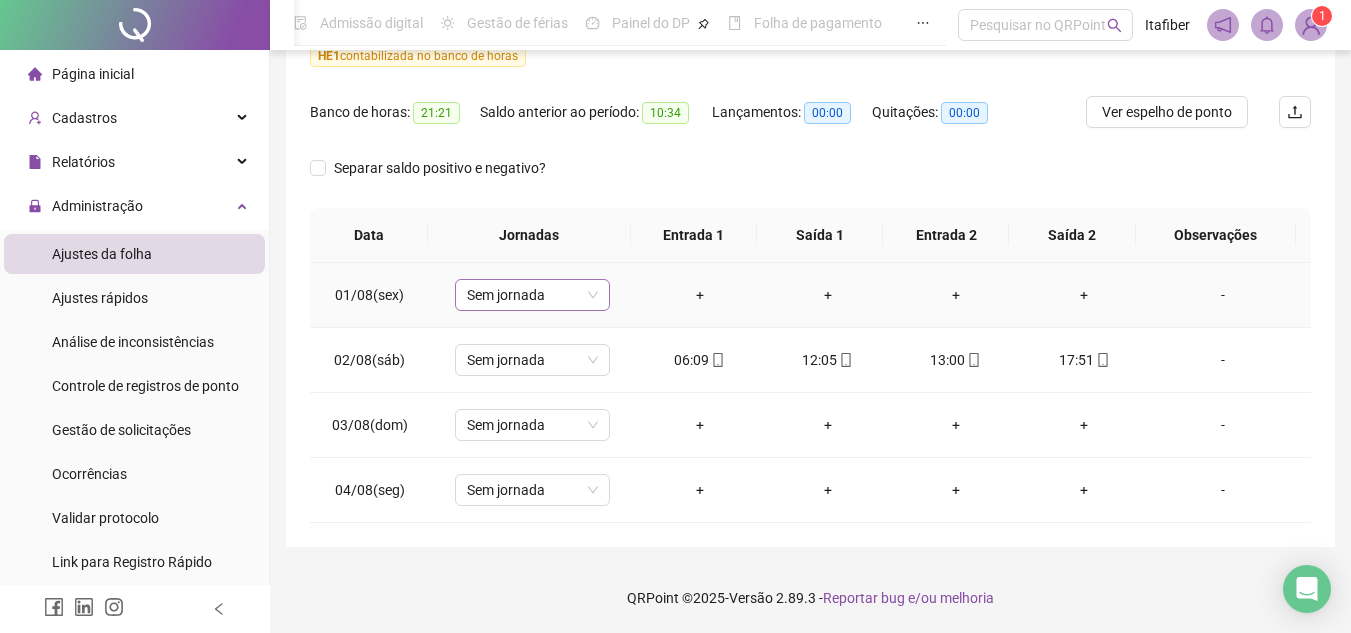 click on "Sem jornada" at bounding box center [532, 295] 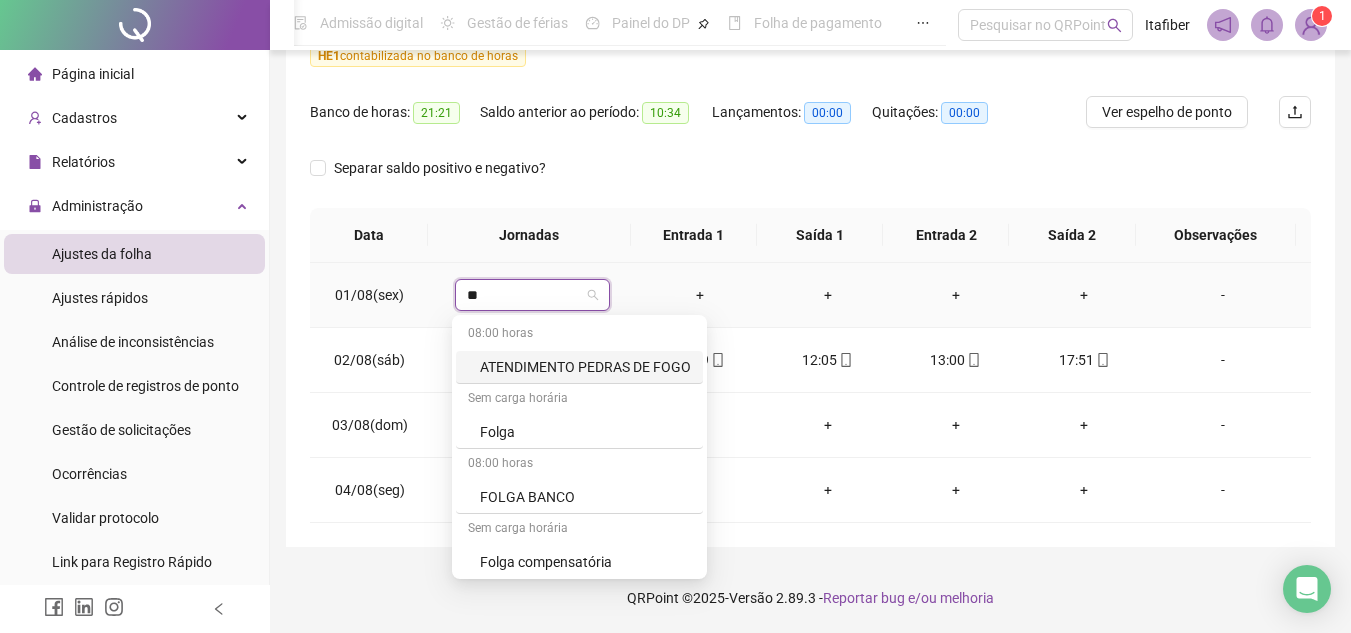 type on "***" 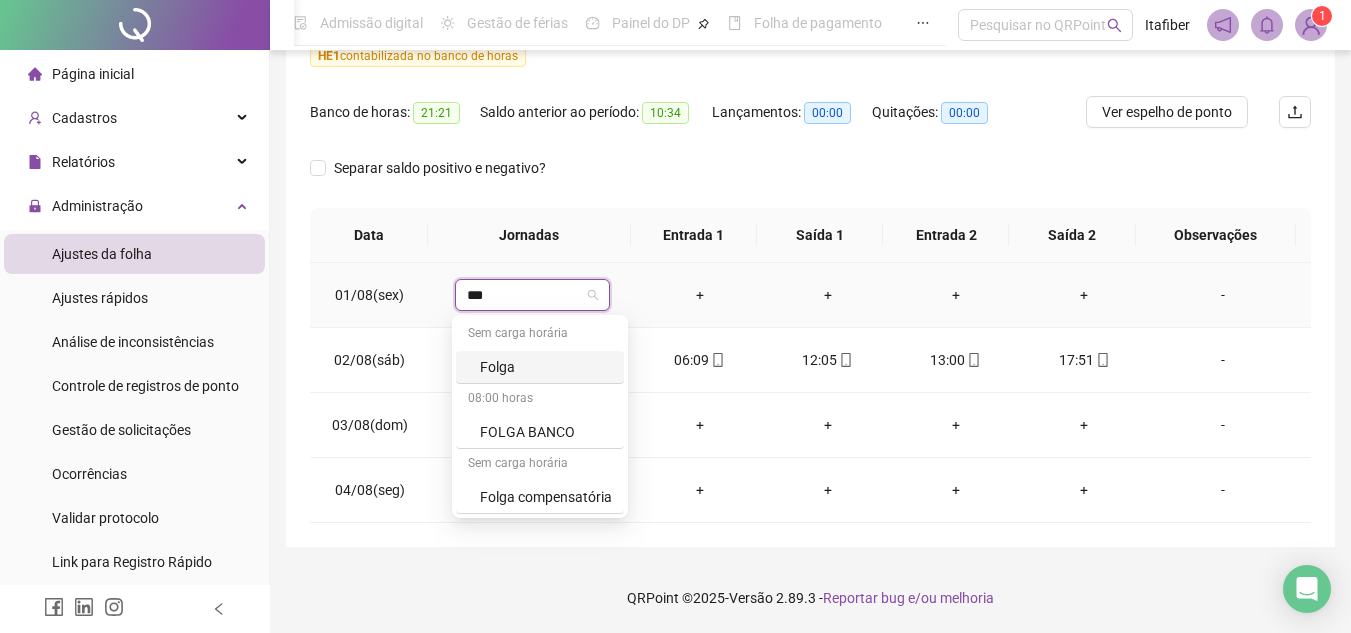 click on "Folga" at bounding box center [546, 367] 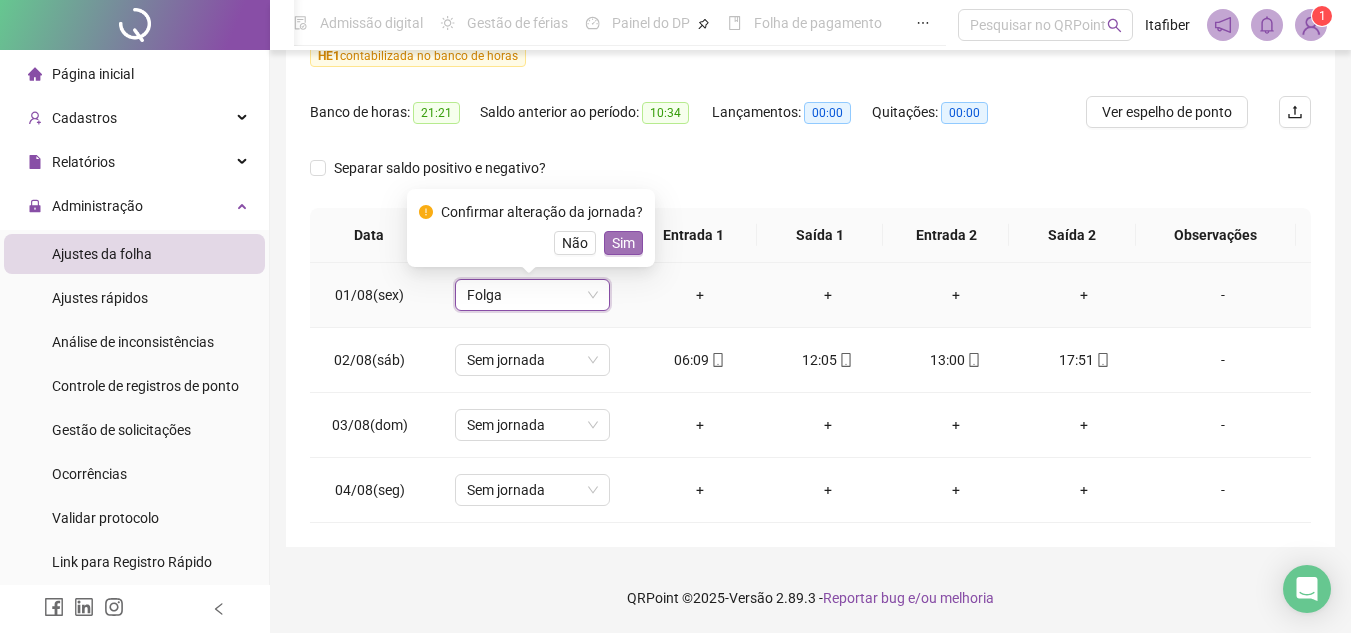 click on "Sim" at bounding box center [623, 243] 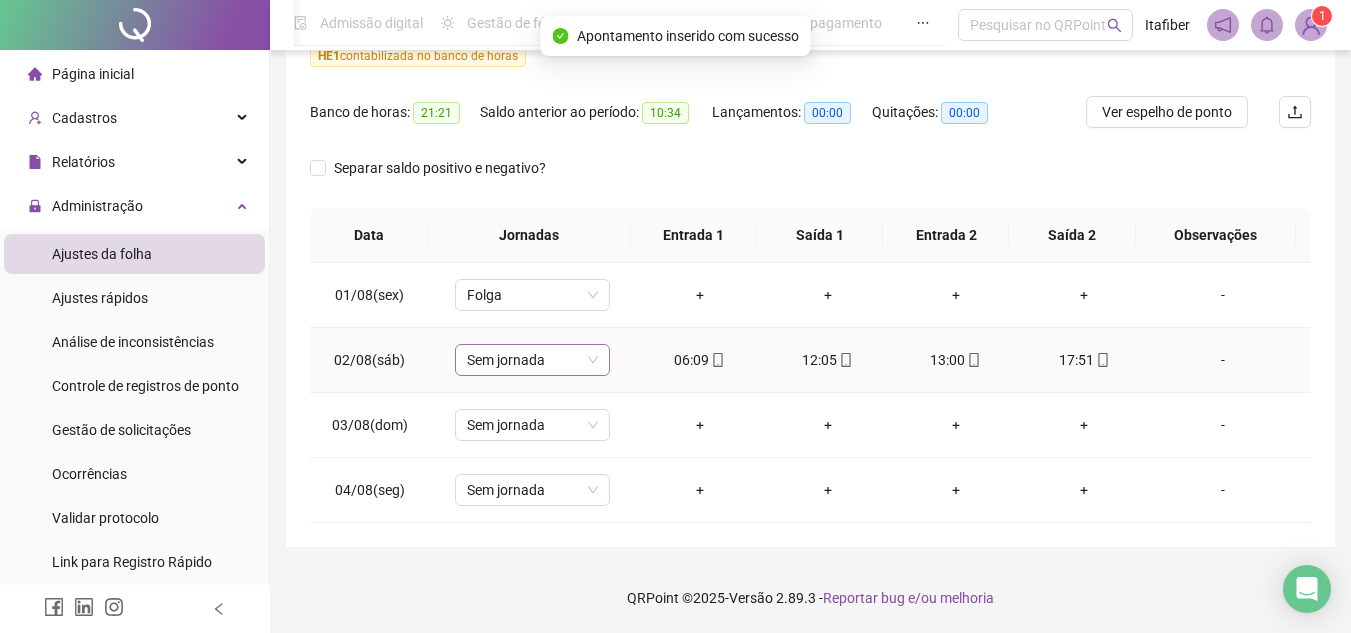 click on "Sem jornada" at bounding box center (532, 360) 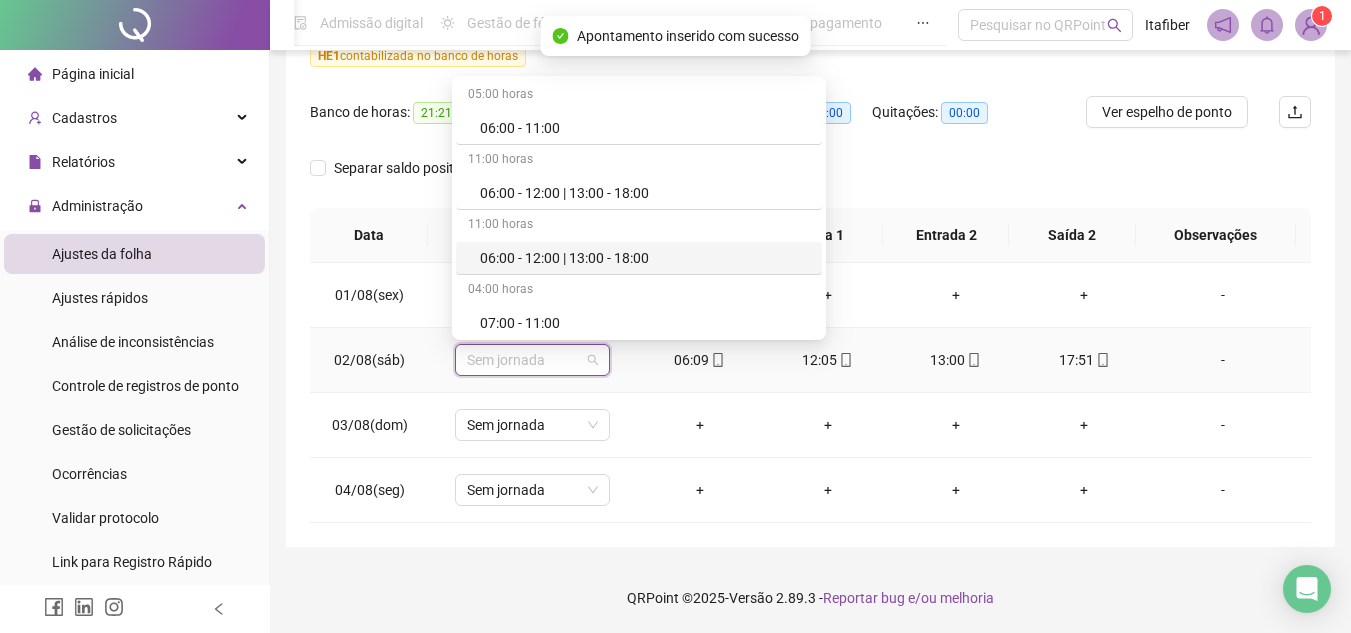 drag, startPoint x: 597, startPoint y: 266, endPoint x: 603, endPoint y: 282, distance: 17.088007 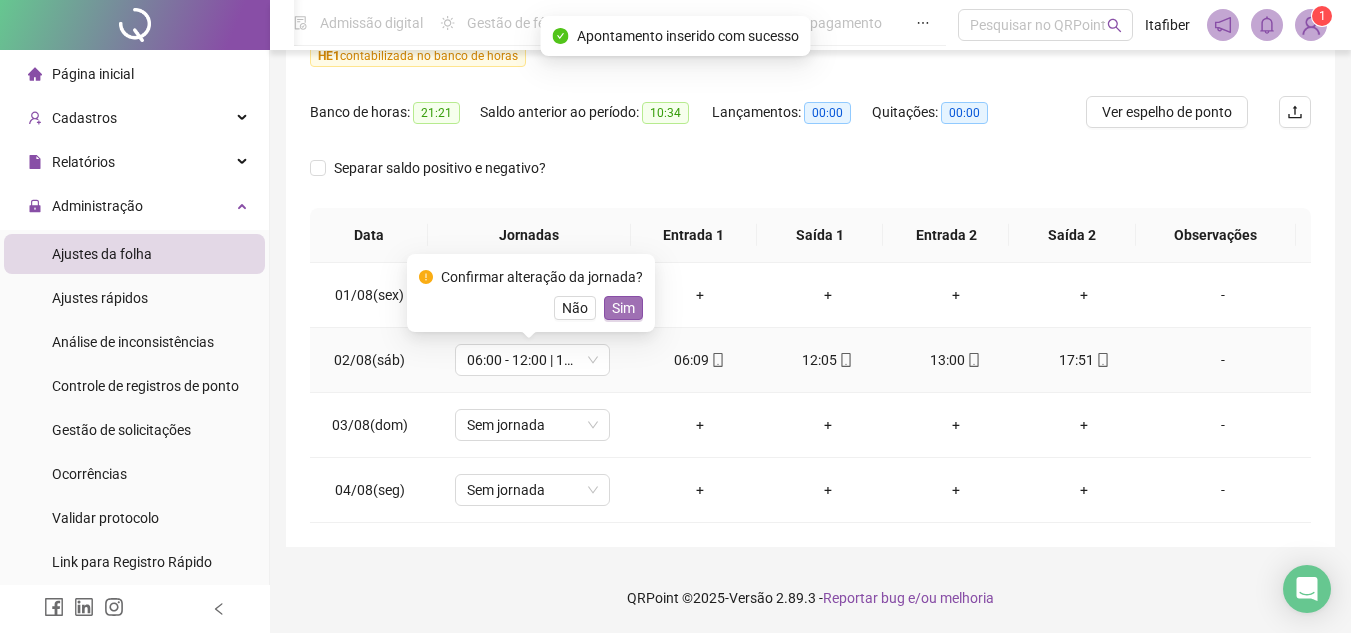 click on "Sim" at bounding box center [623, 308] 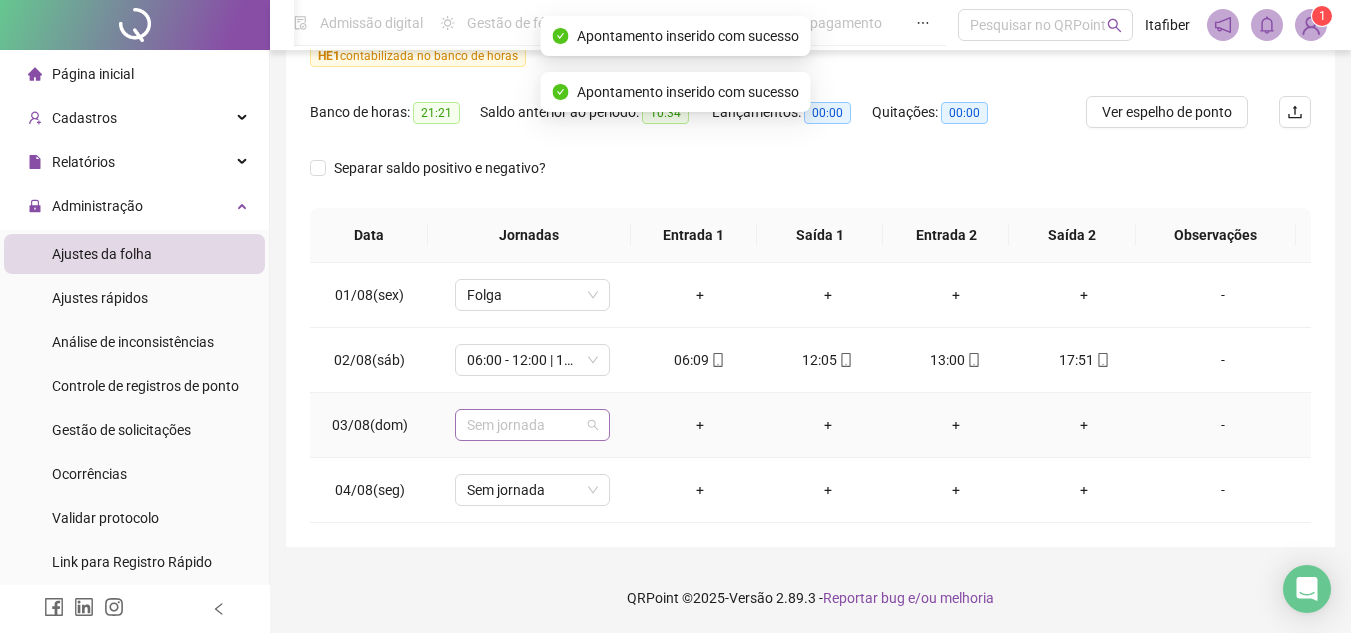 click on "Sem jornada" at bounding box center [532, 425] 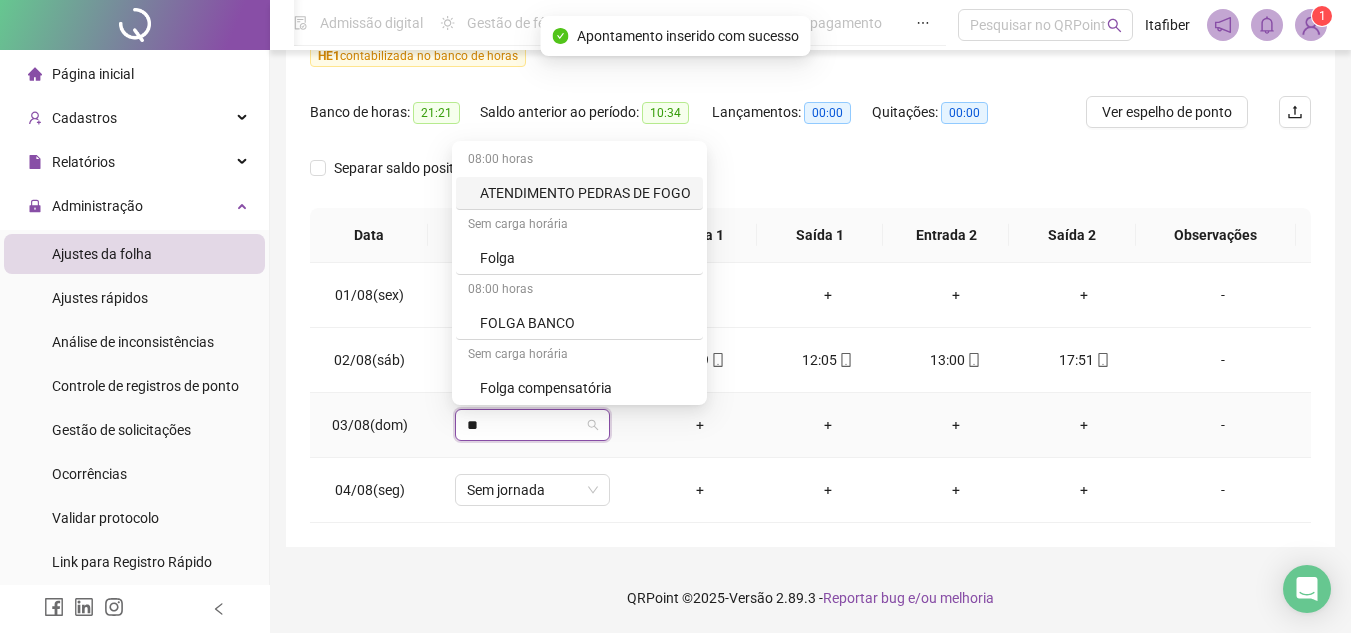 type on "***" 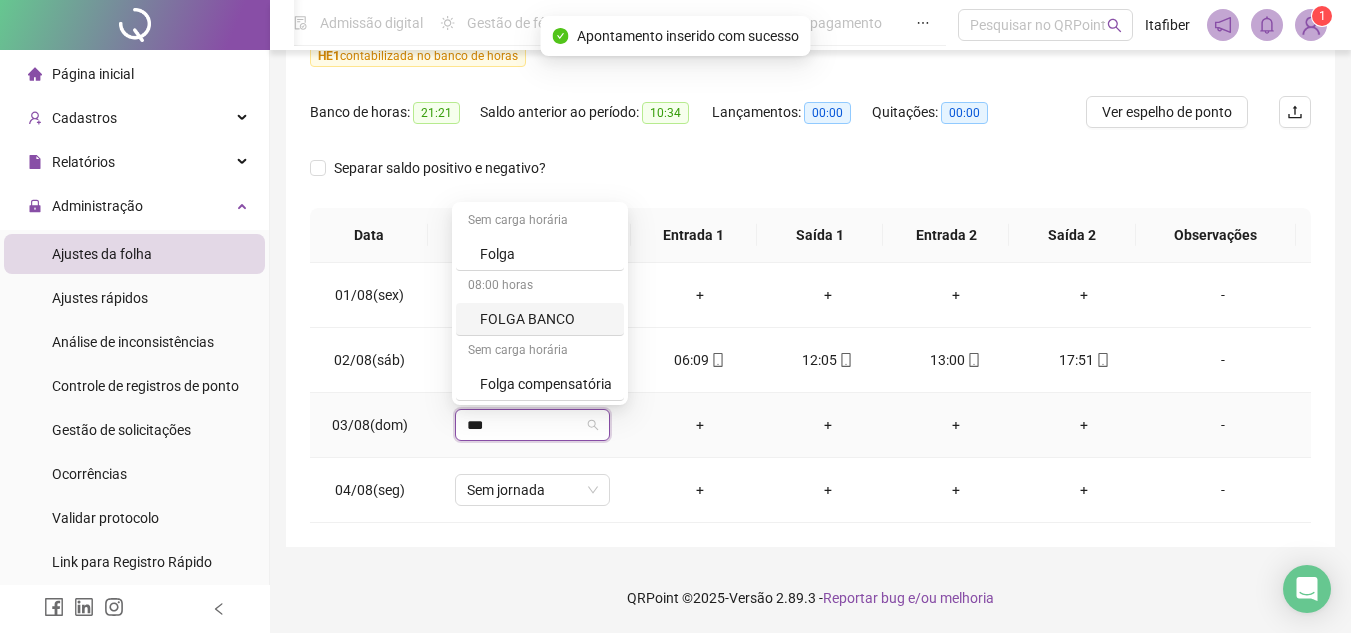 click on "FOLGA BANCO" at bounding box center [540, 319] 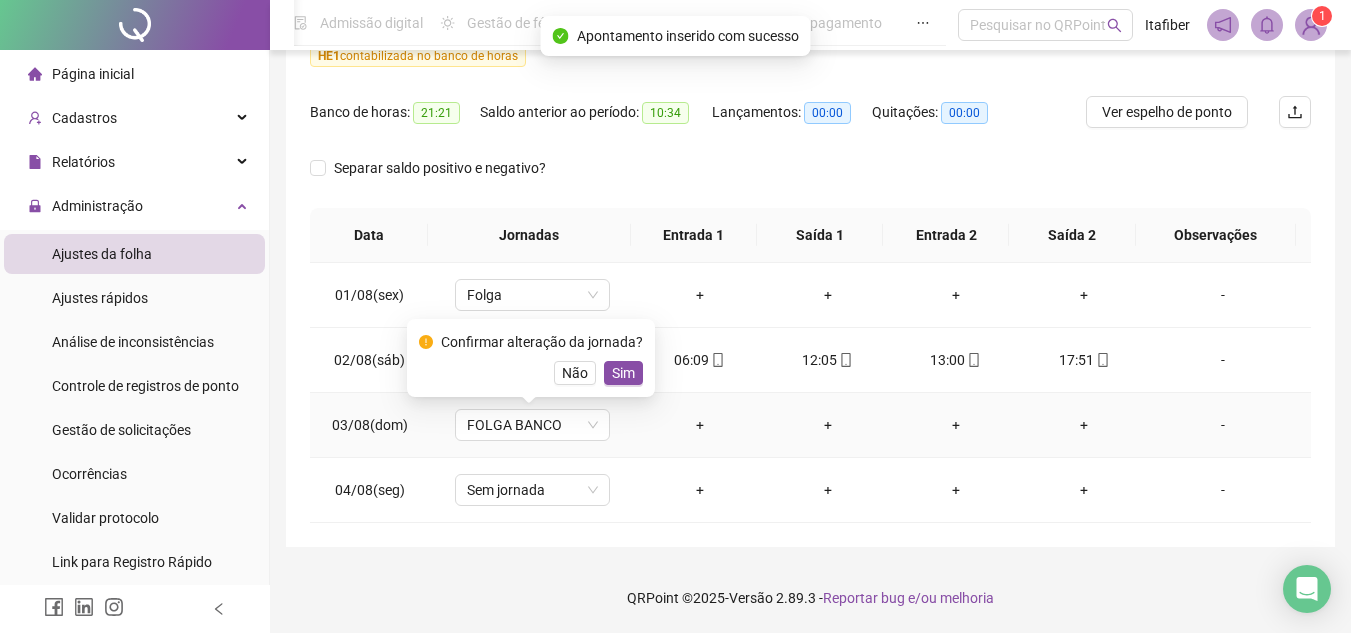 click on "Não" at bounding box center (575, 373) 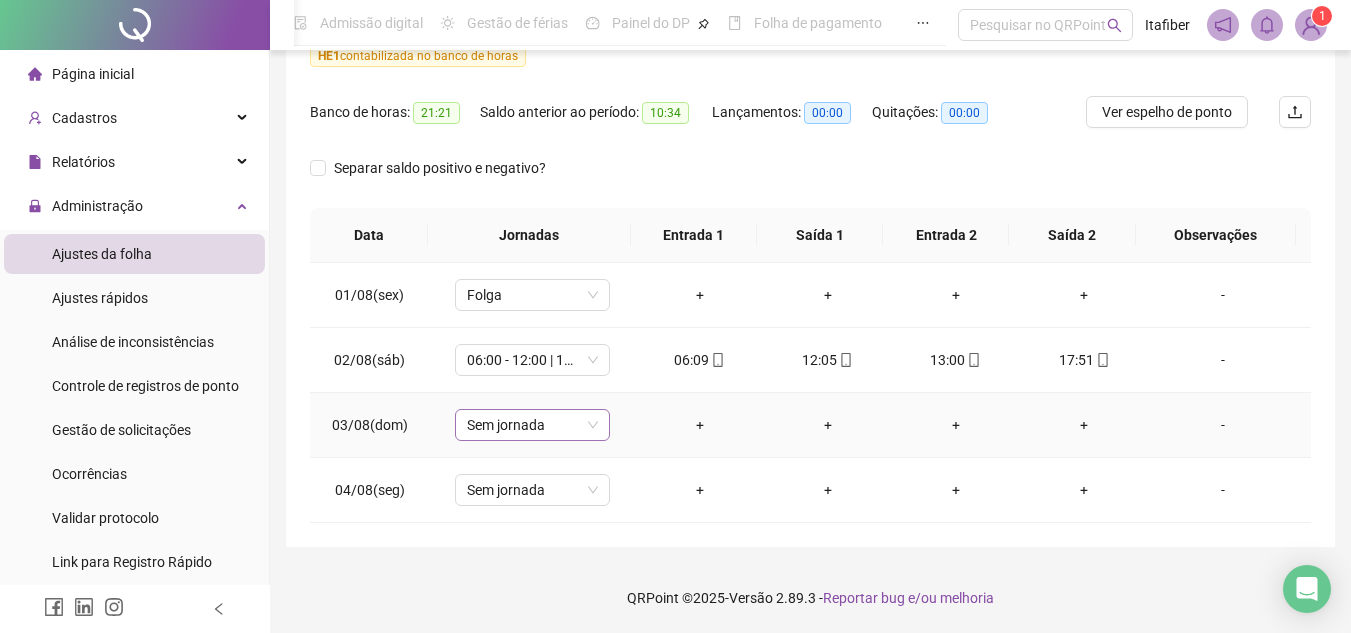 click on "Sem jornada" at bounding box center (532, 425) 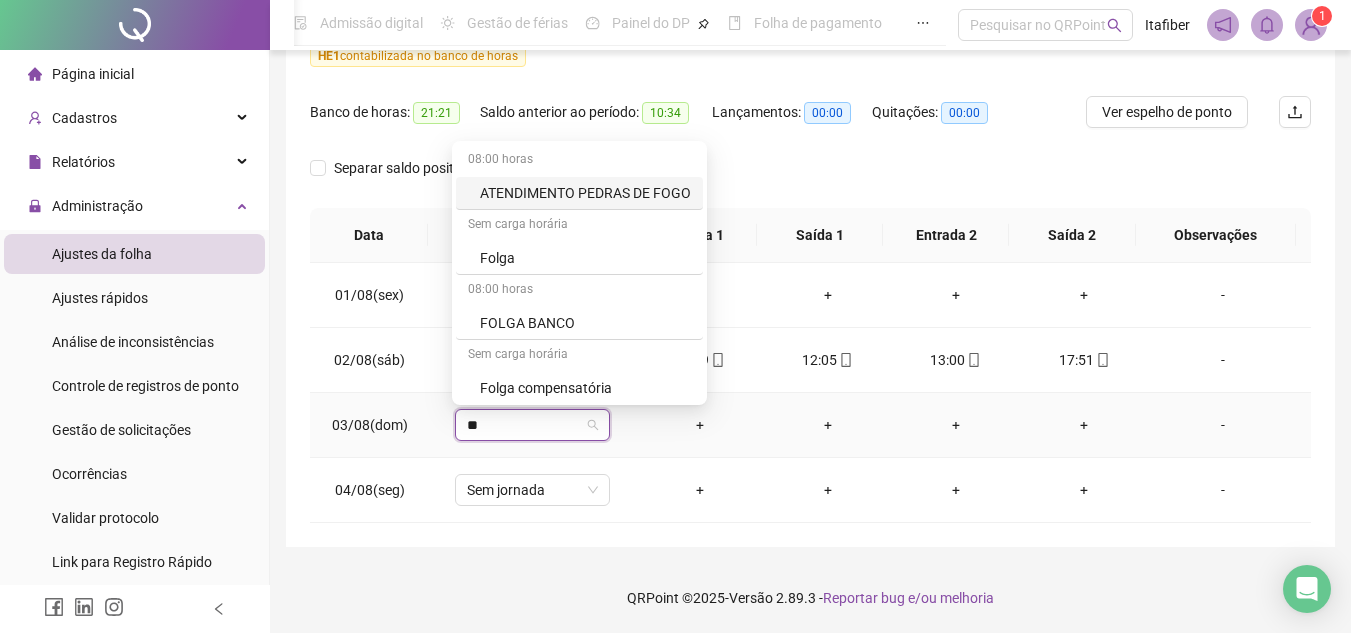 type on "***" 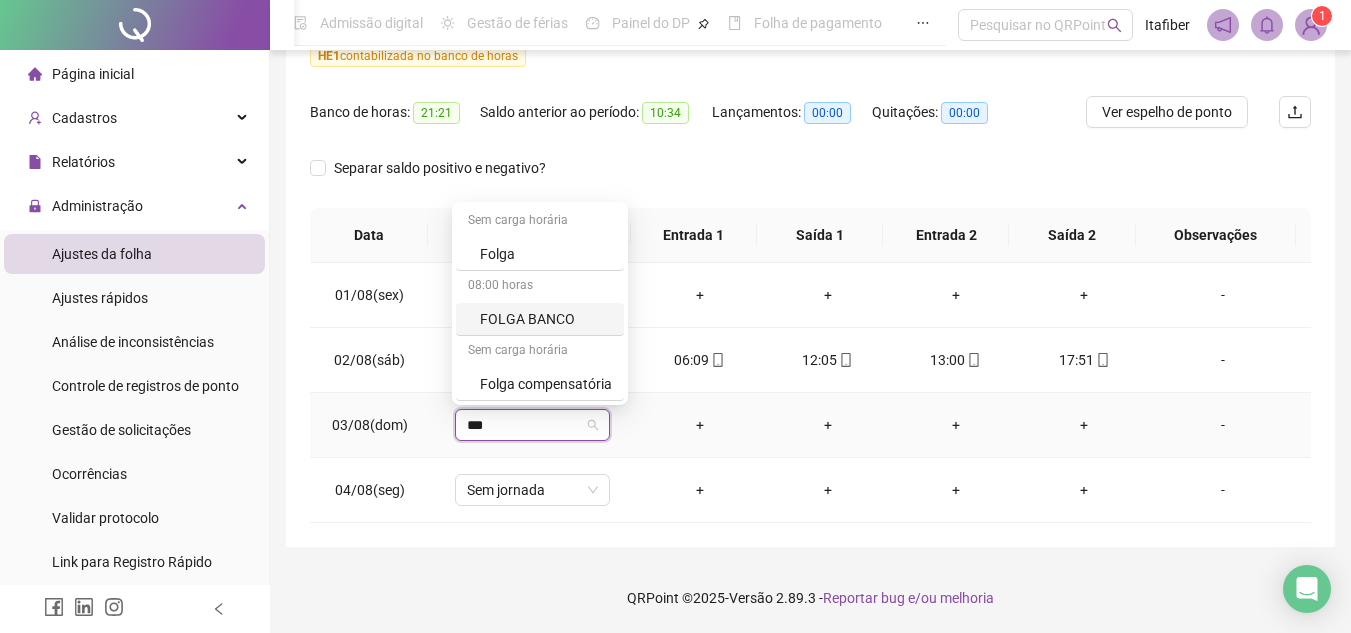 click on "Folga" at bounding box center [546, 254] 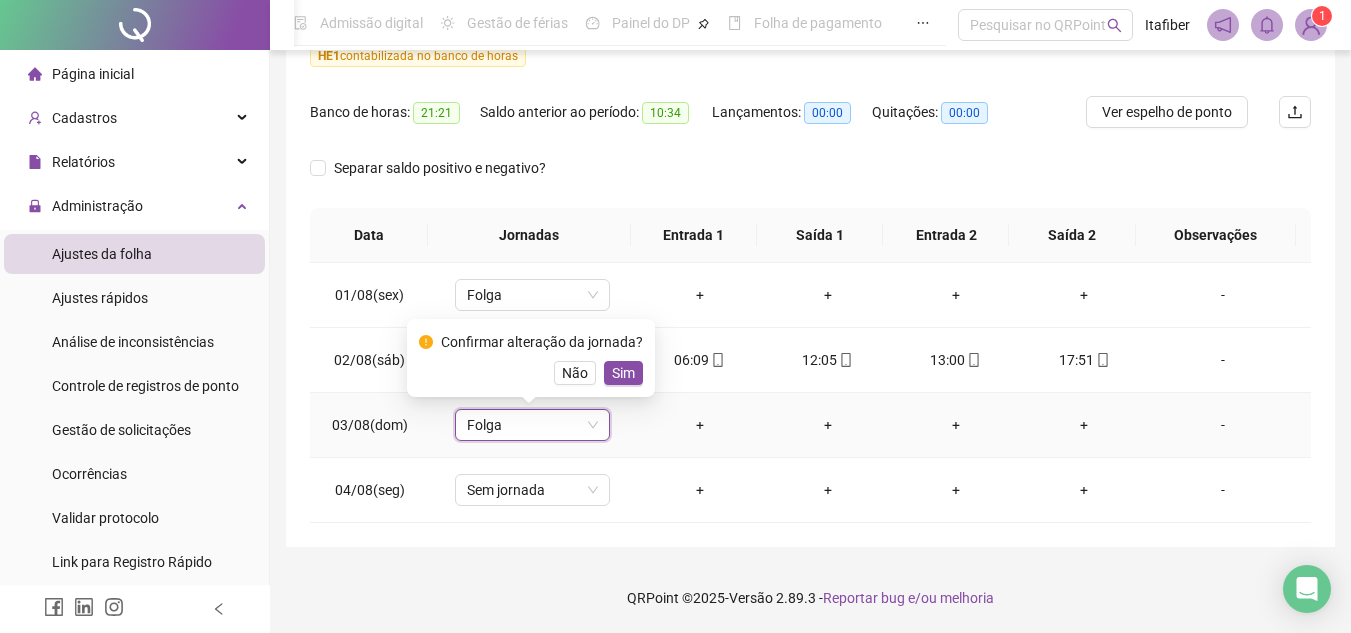 click on "Sim" at bounding box center (623, 373) 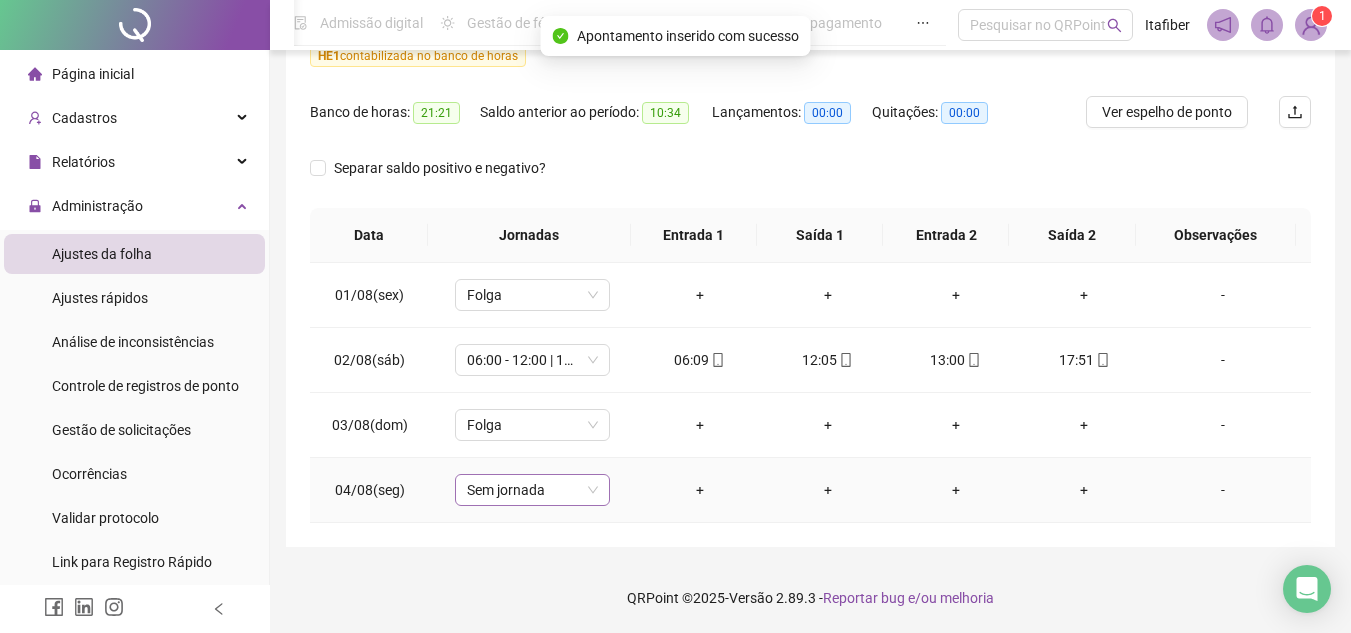 click on "Sem jornada" at bounding box center [532, 490] 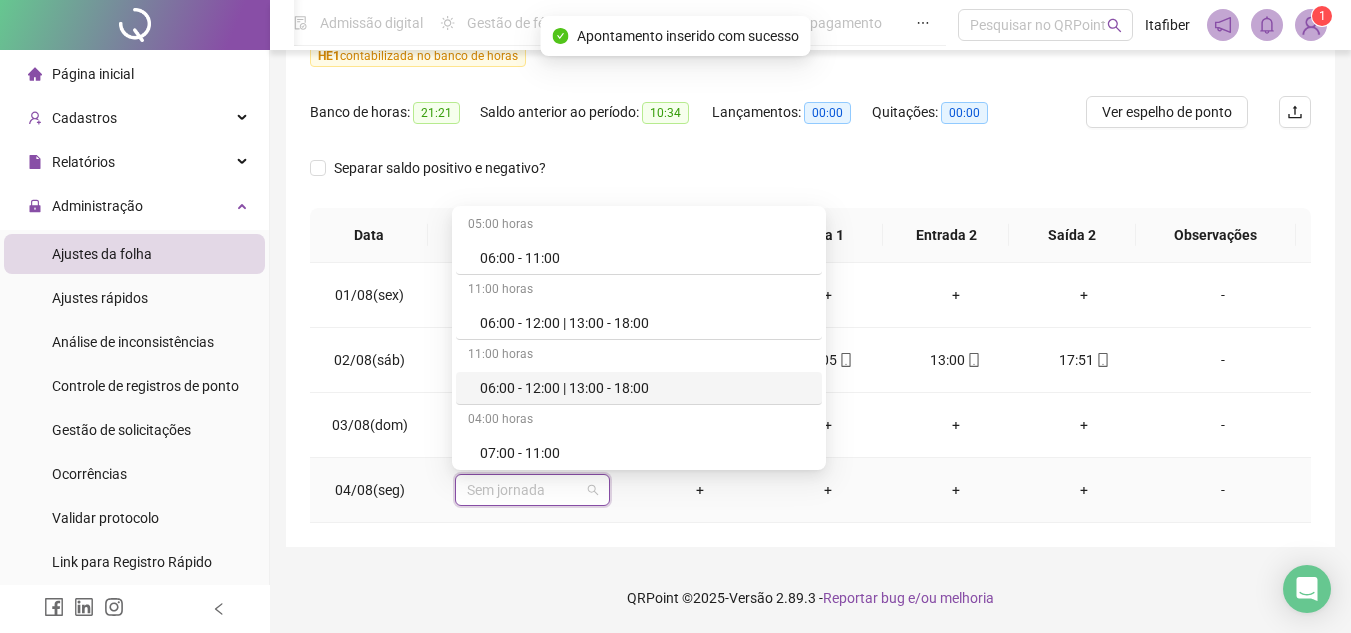 click on "11:00 horas" at bounding box center [639, 356] 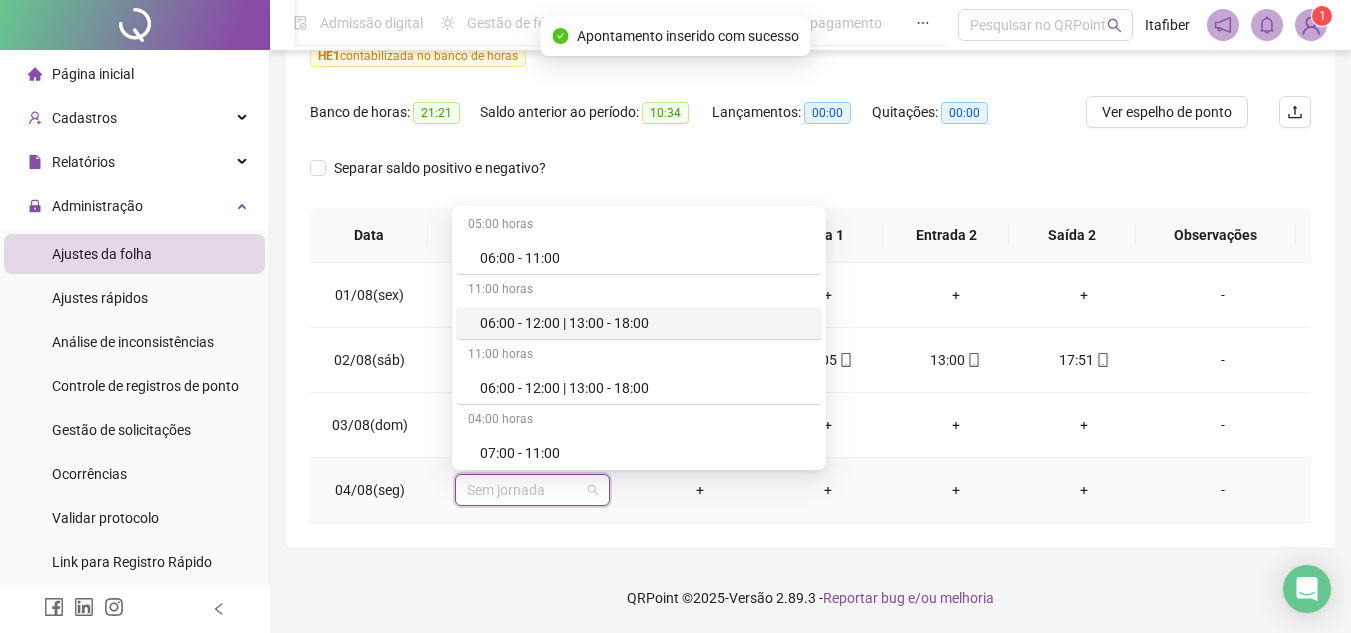 click on "06:00 - 12:00 | 13:00 - 18:00" at bounding box center (645, 323) 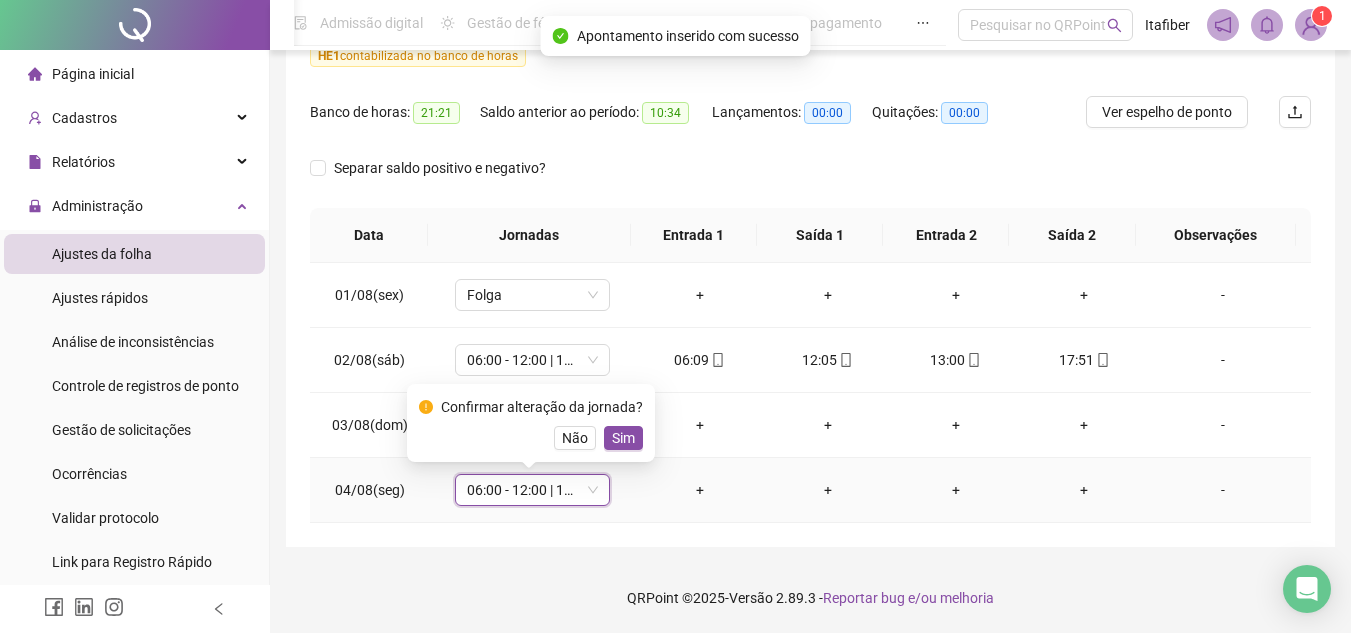 click on "Sim" at bounding box center (623, 438) 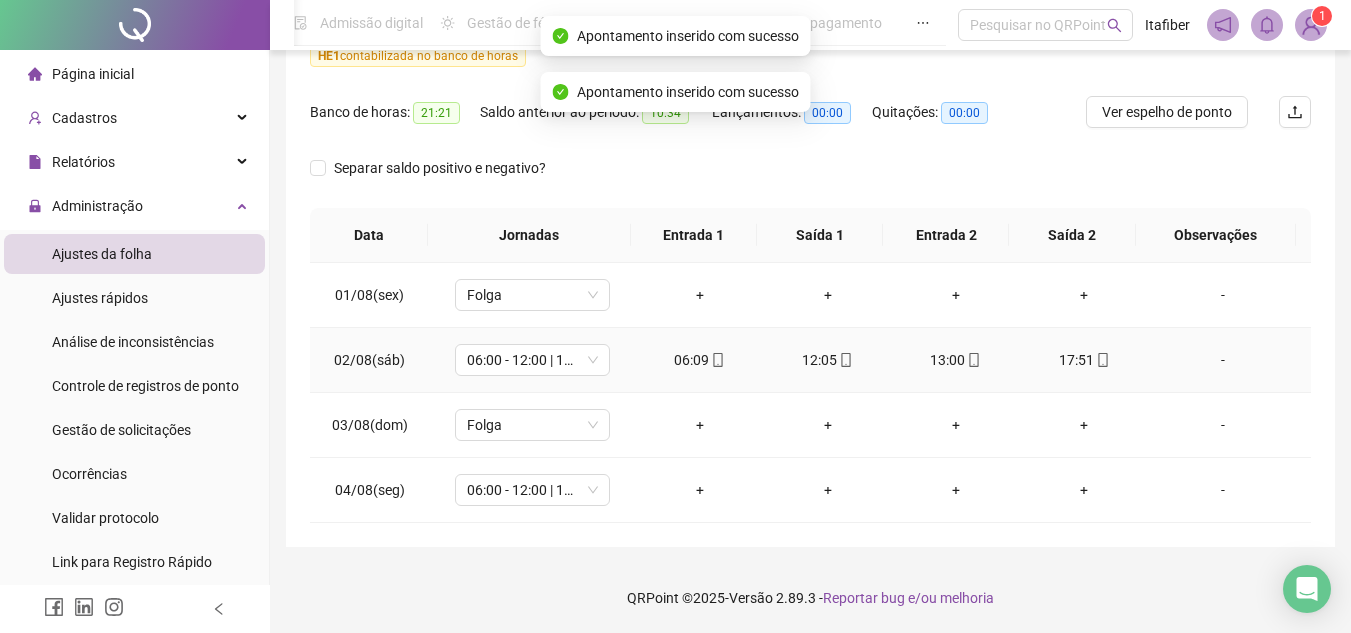 scroll, scrollTop: 0, scrollLeft: 0, axis: both 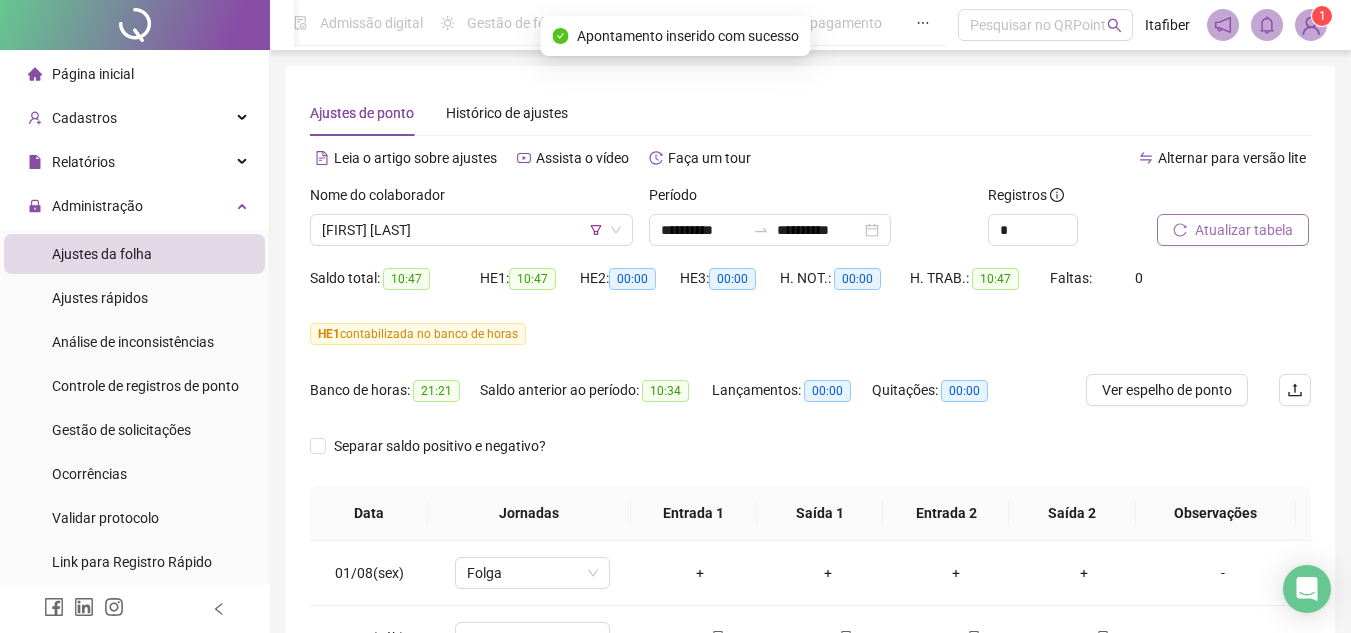 click at bounding box center (1209, 199) 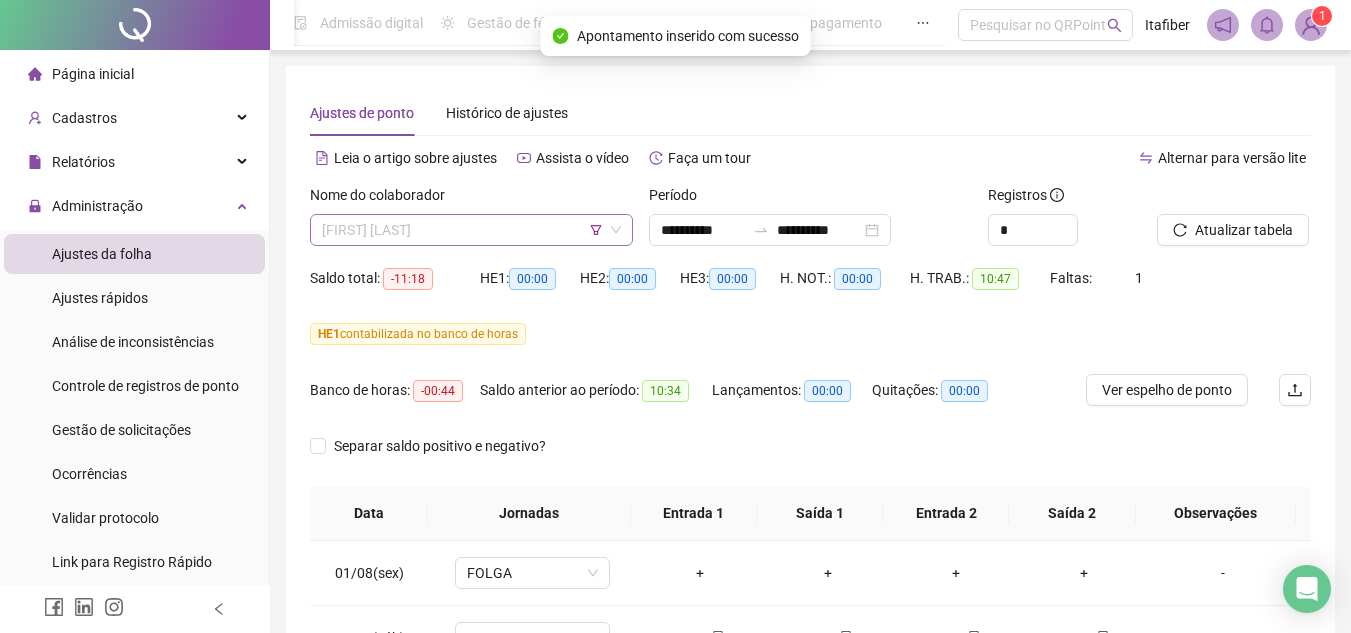 click on "[FIRST] [LAST]" at bounding box center [471, 230] 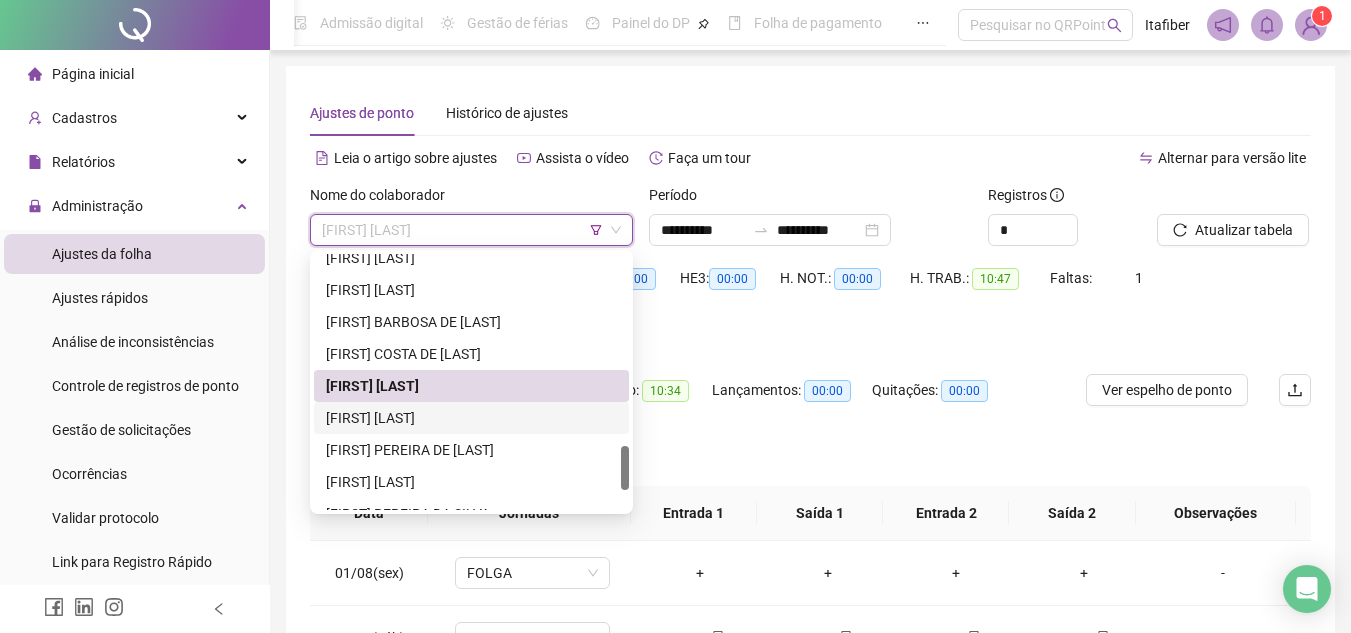 click on "[FIRST] [LAST]" at bounding box center (471, 418) 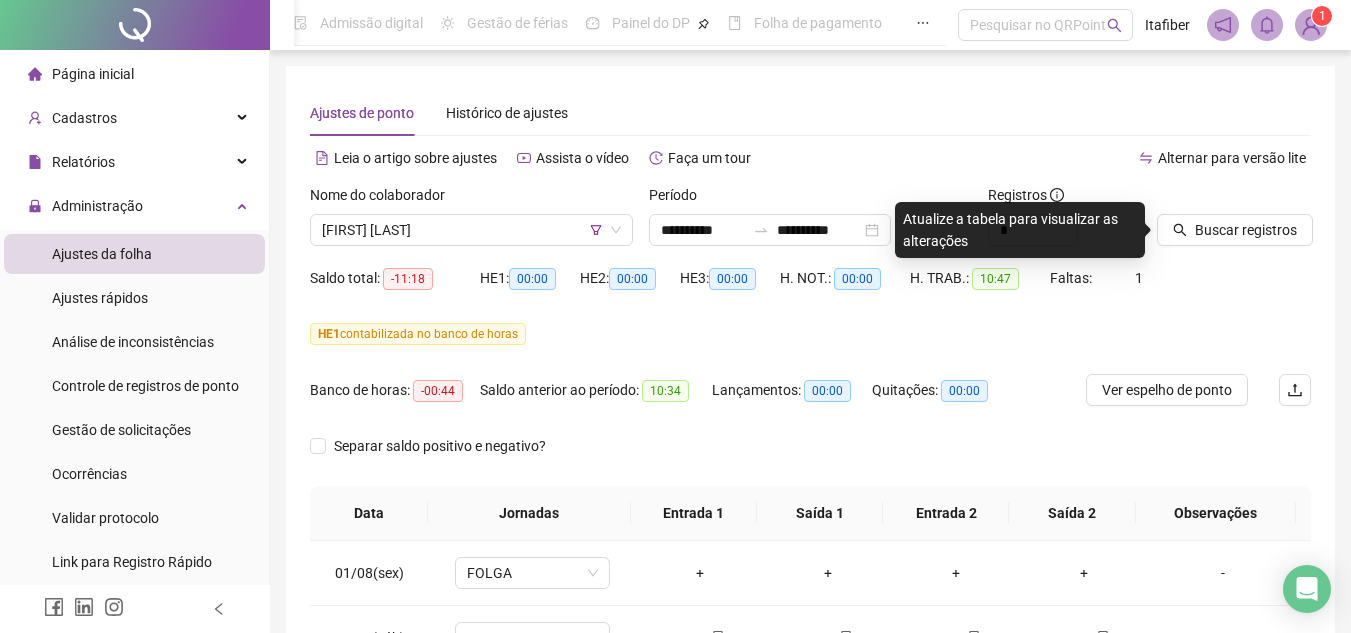 click 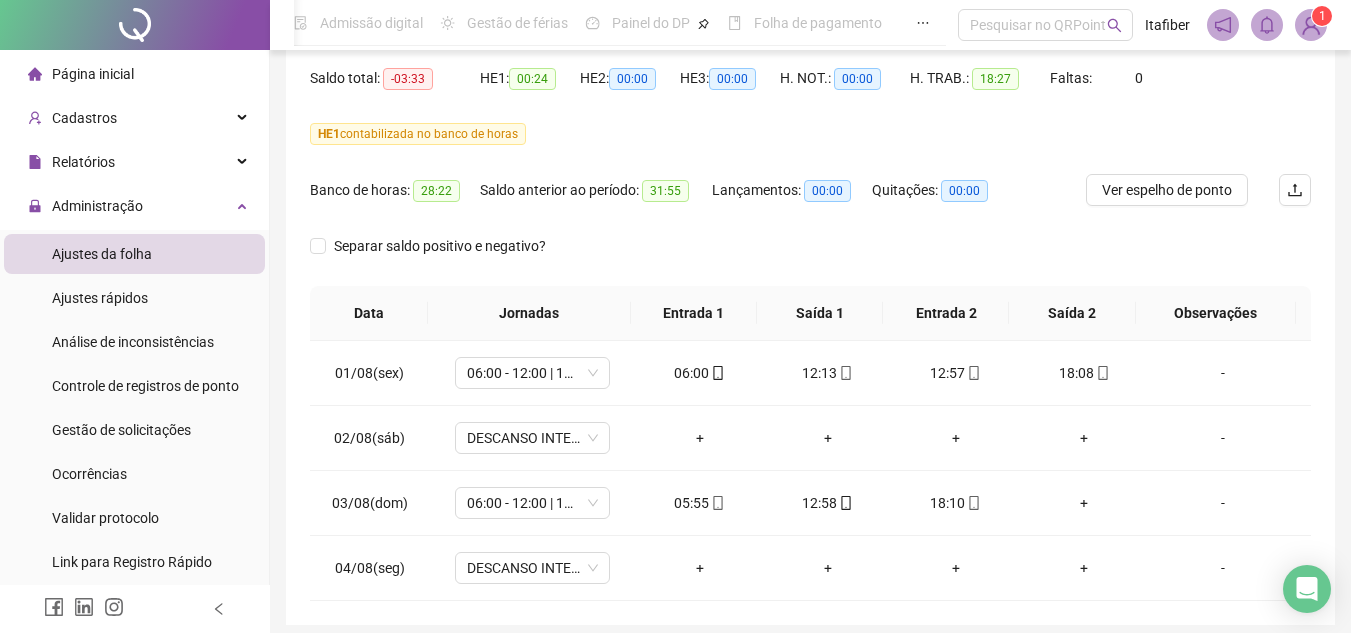 scroll, scrollTop: 278, scrollLeft: 0, axis: vertical 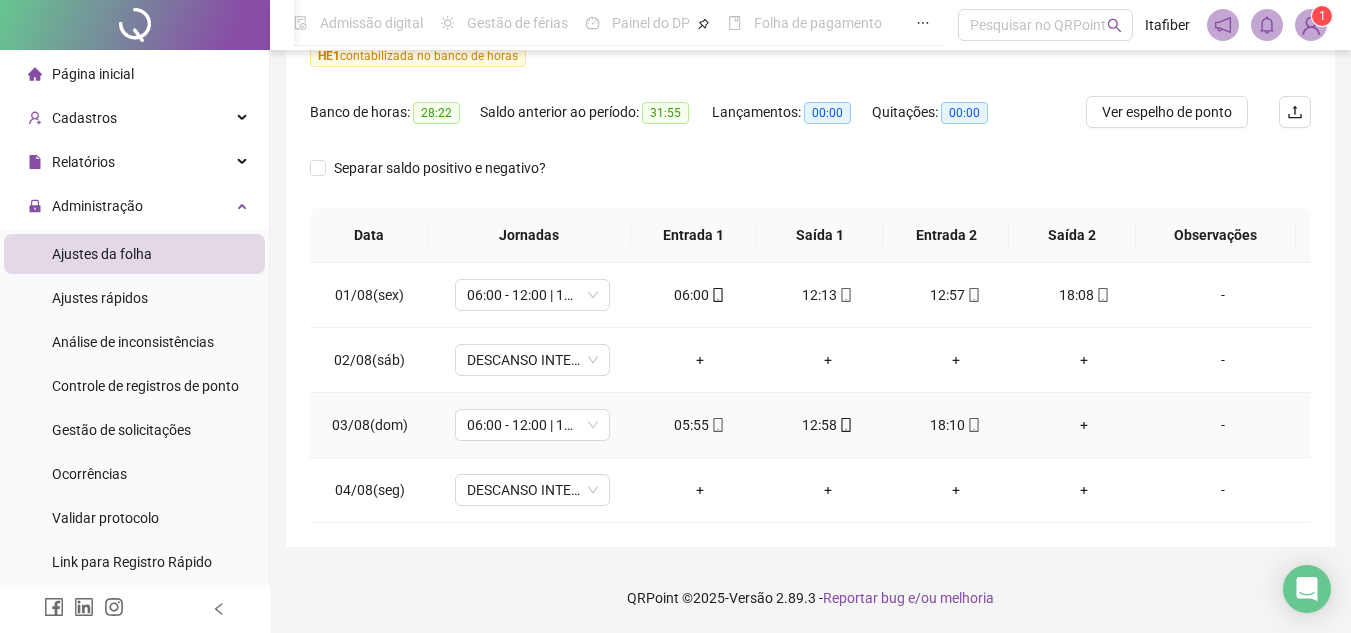 click on "+" at bounding box center (1084, 425) 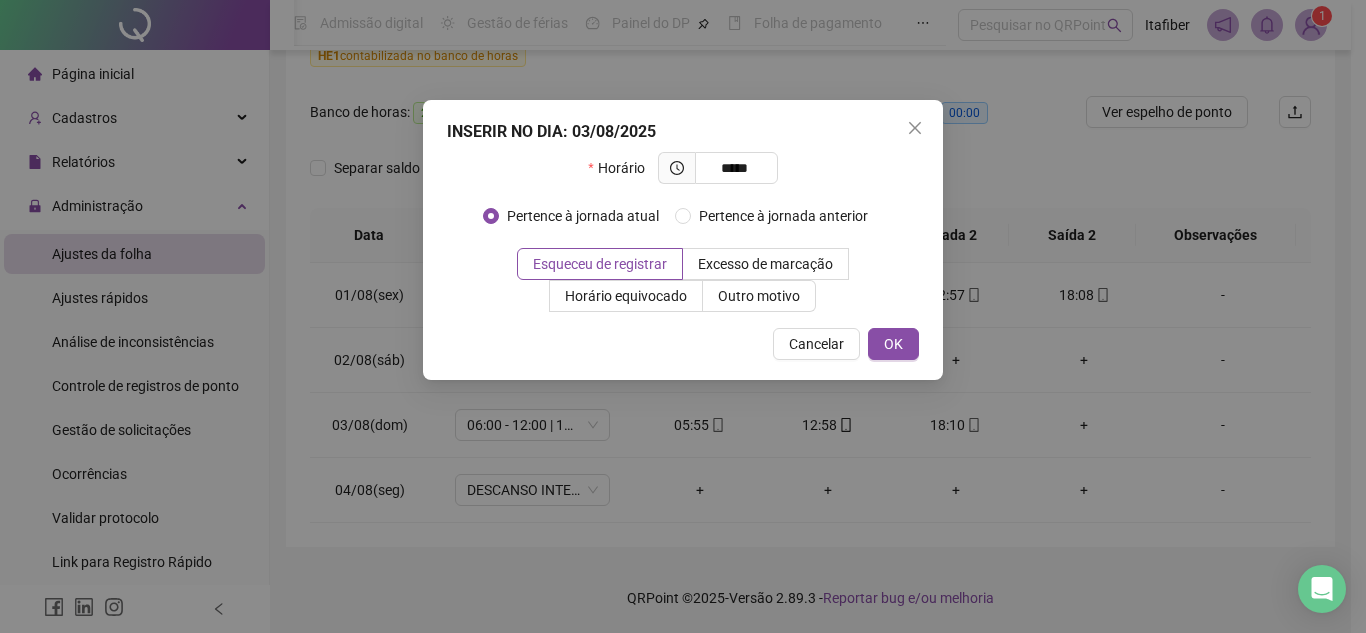 type on "*****" 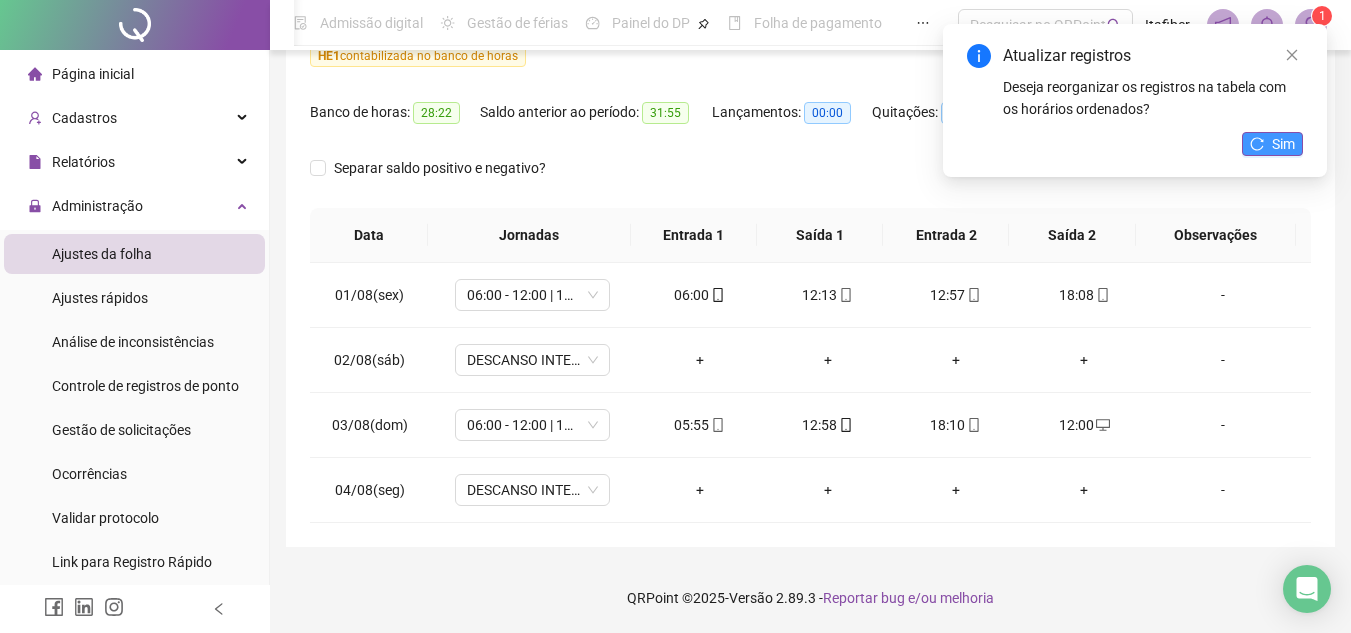 click on "Sim" at bounding box center [1272, 144] 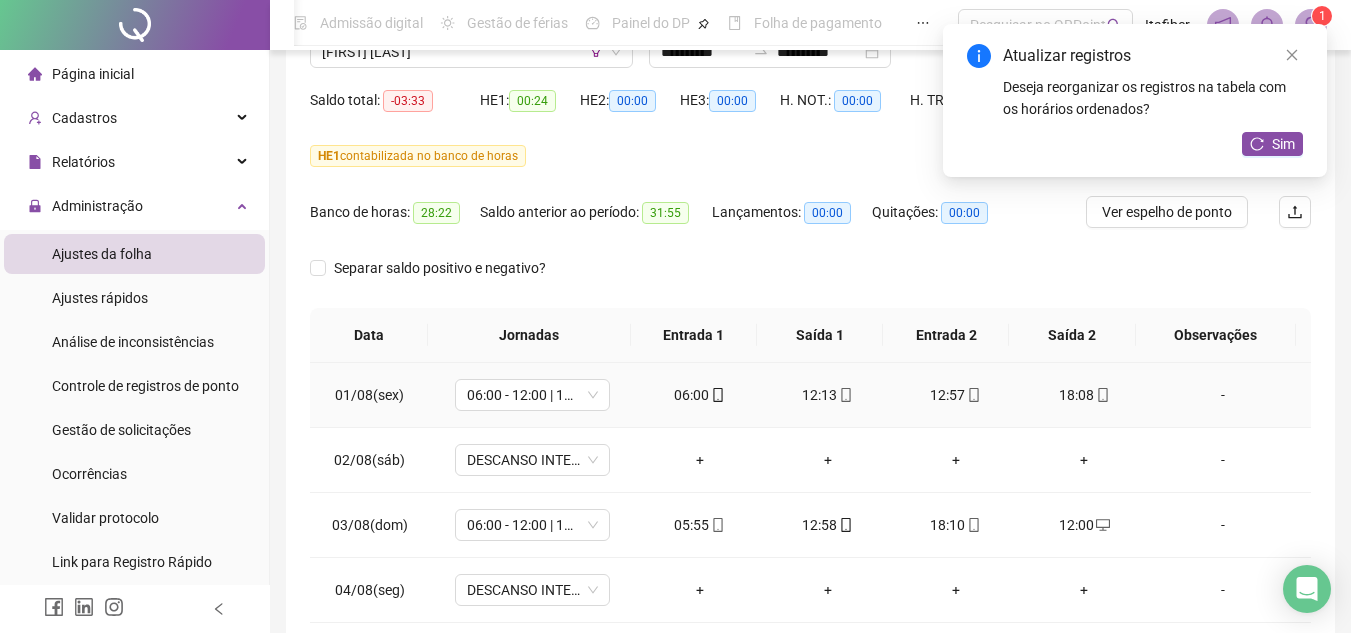 scroll, scrollTop: 0, scrollLeft: 0, axis: both 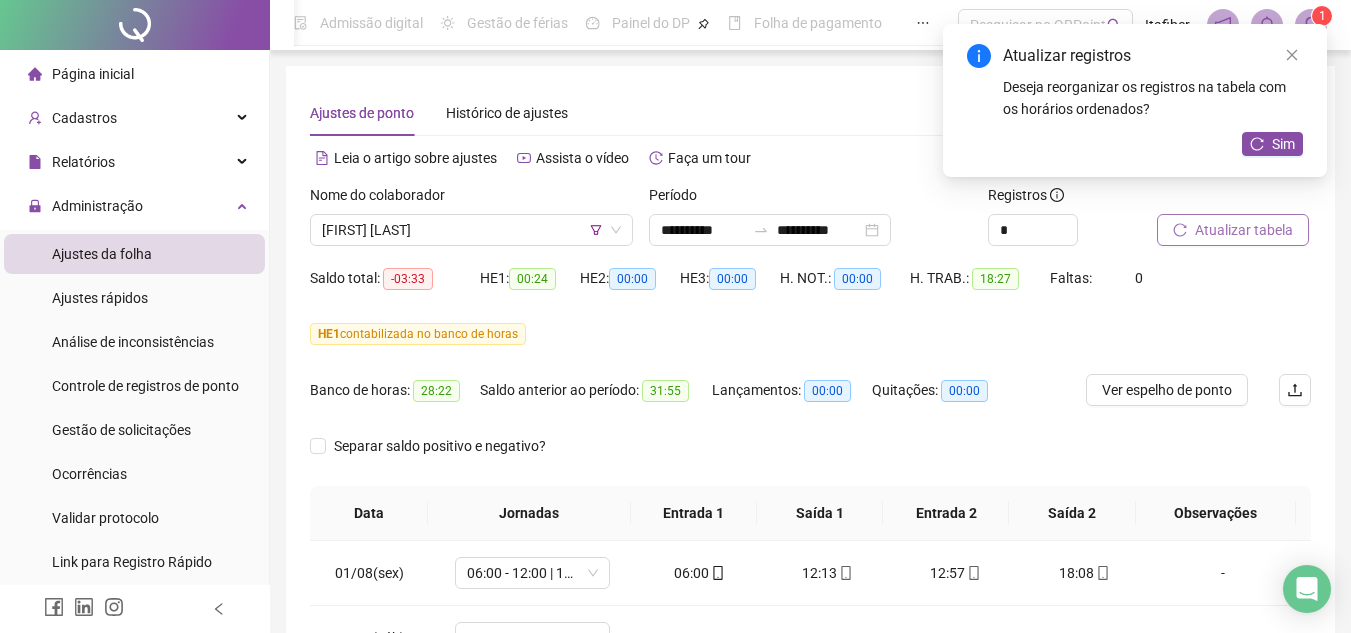 click on "Atualizar tabela" at bounding box center (1244, 230) 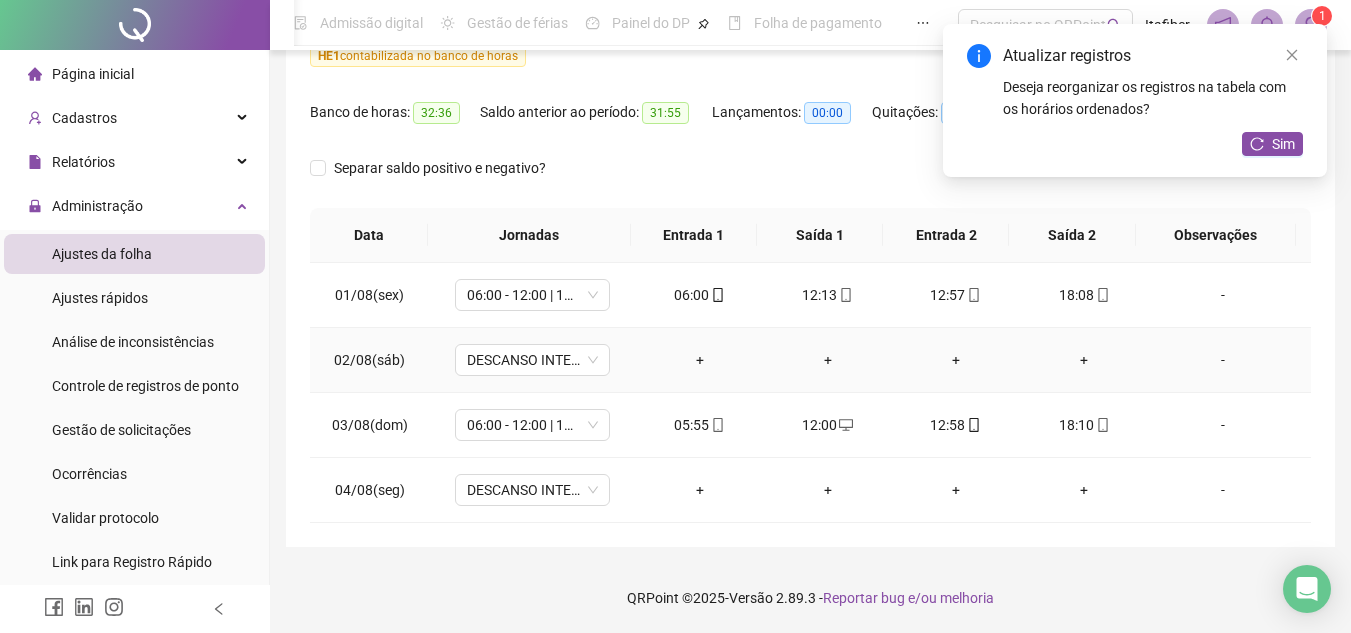scroll, scrollTop: 0, scrollLeft: 0, axis: both 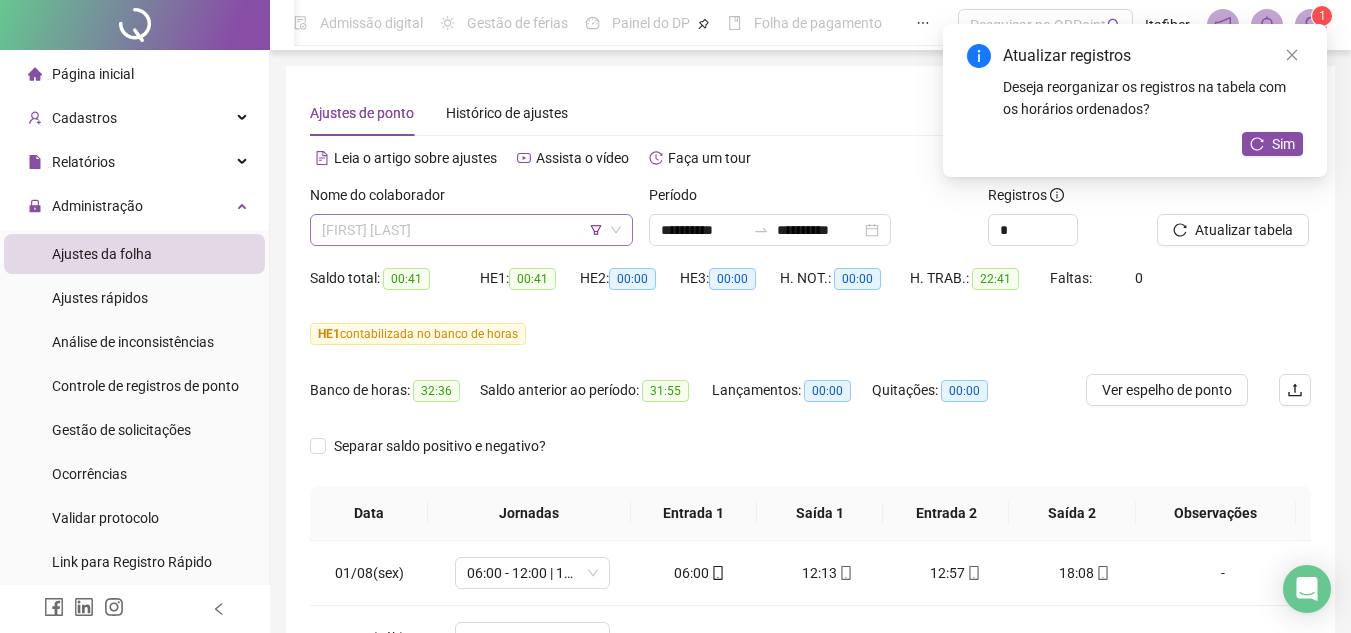 click on "[FIRST] [LAST]" at bounding box center [471, 230] 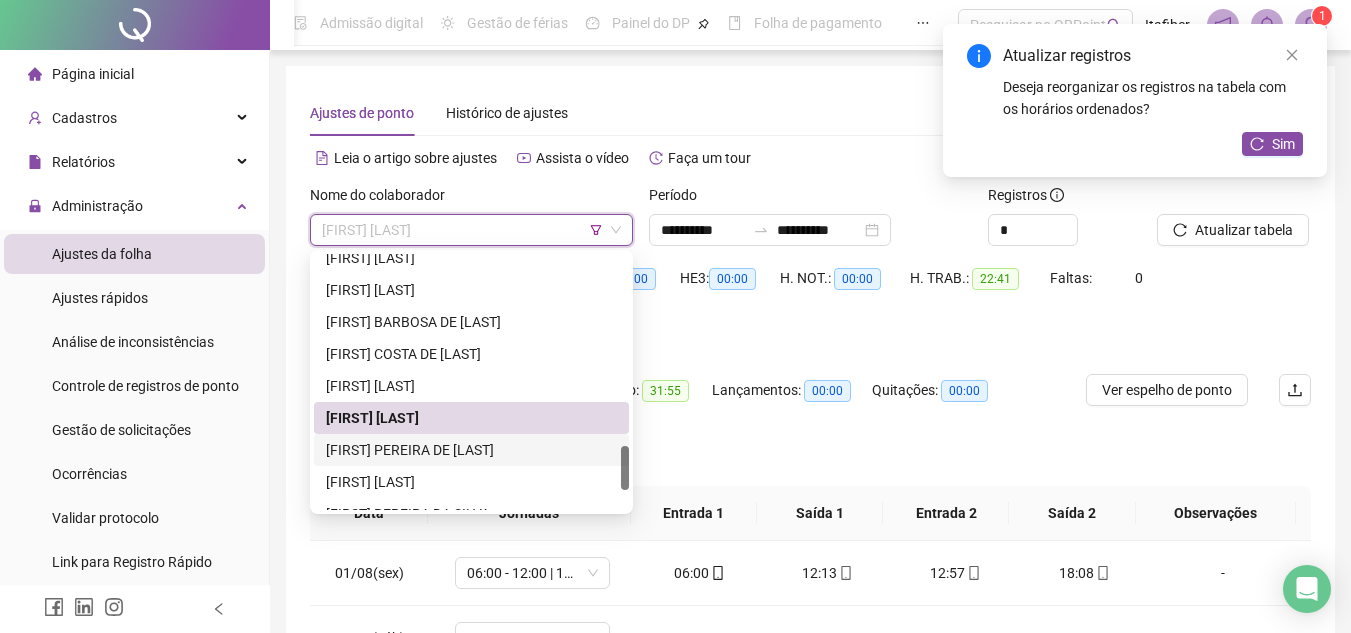 click on "[FIRST] PEREIRA DE [LAST]" at bounding box center [471, 450] 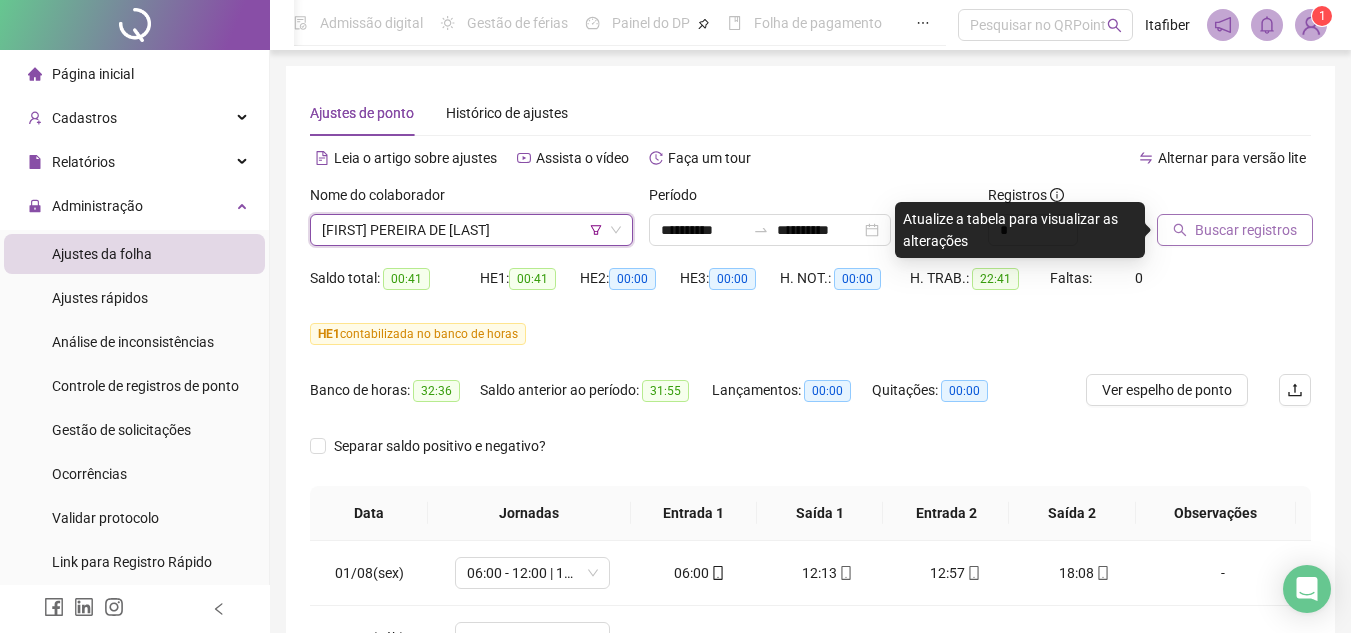 click on "Buscar registros" at bounding box center (1246, 230) 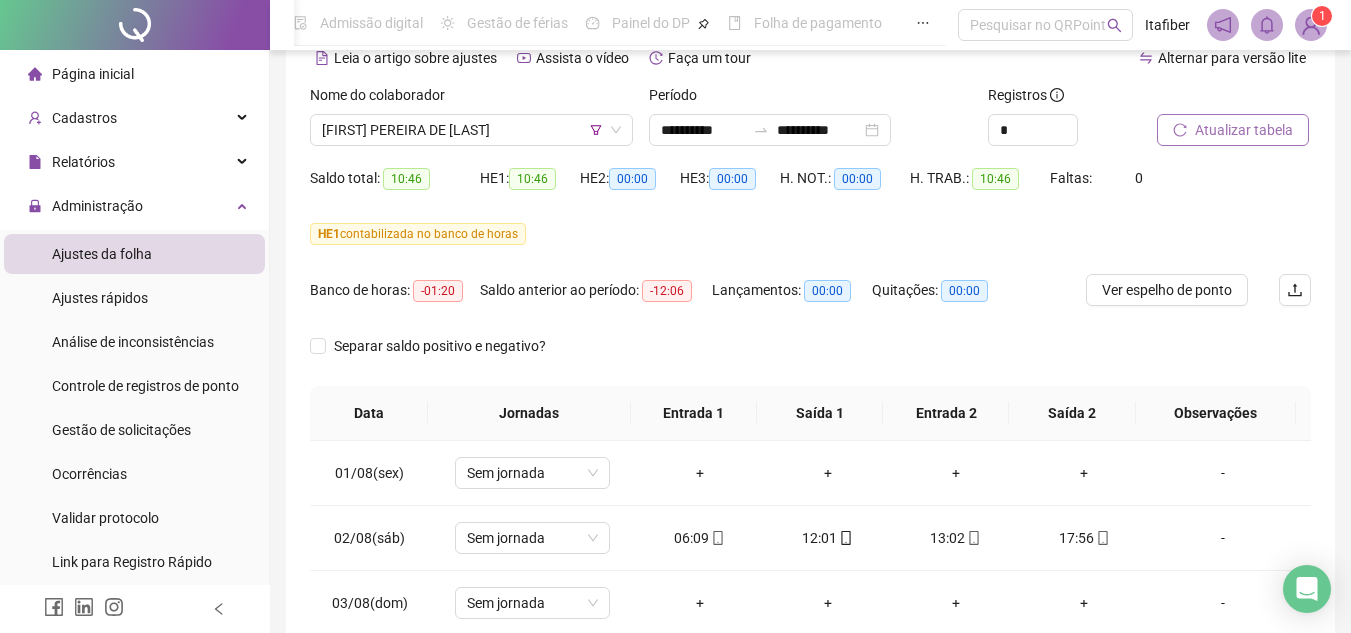 scroll, scrollTop: 278, scrollLeft: 0, axis: vertical 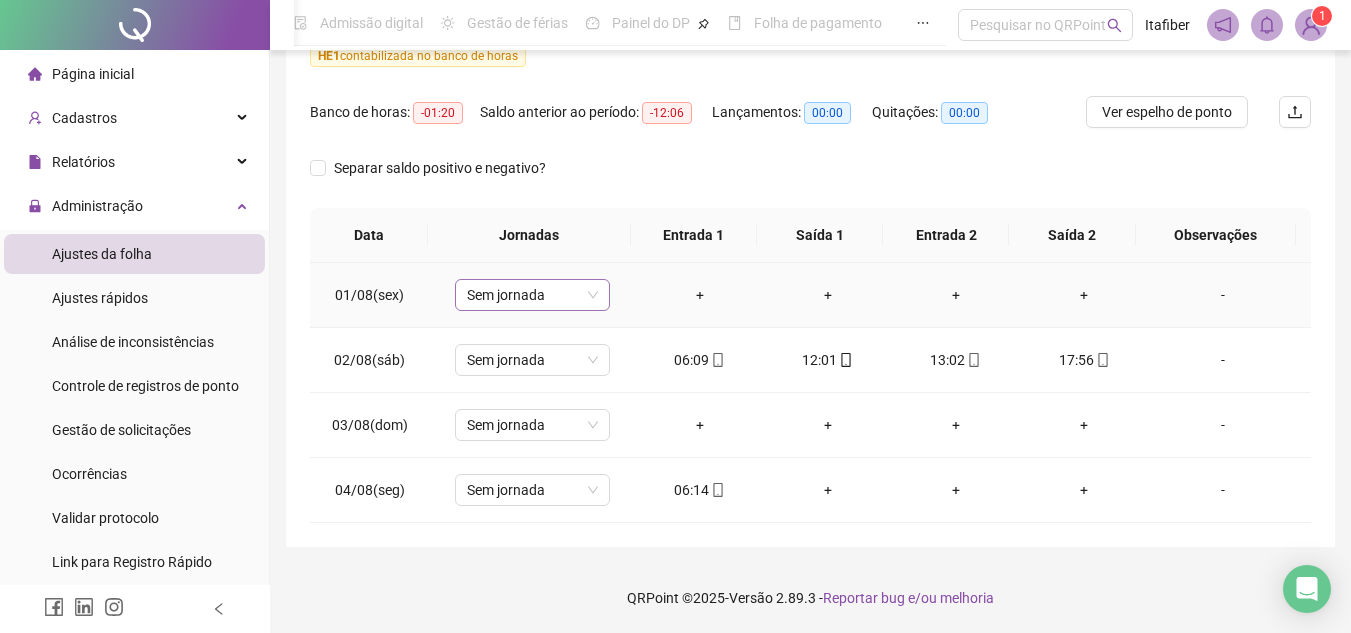 click on "Sem jornada" at bounding box center [532, 295] 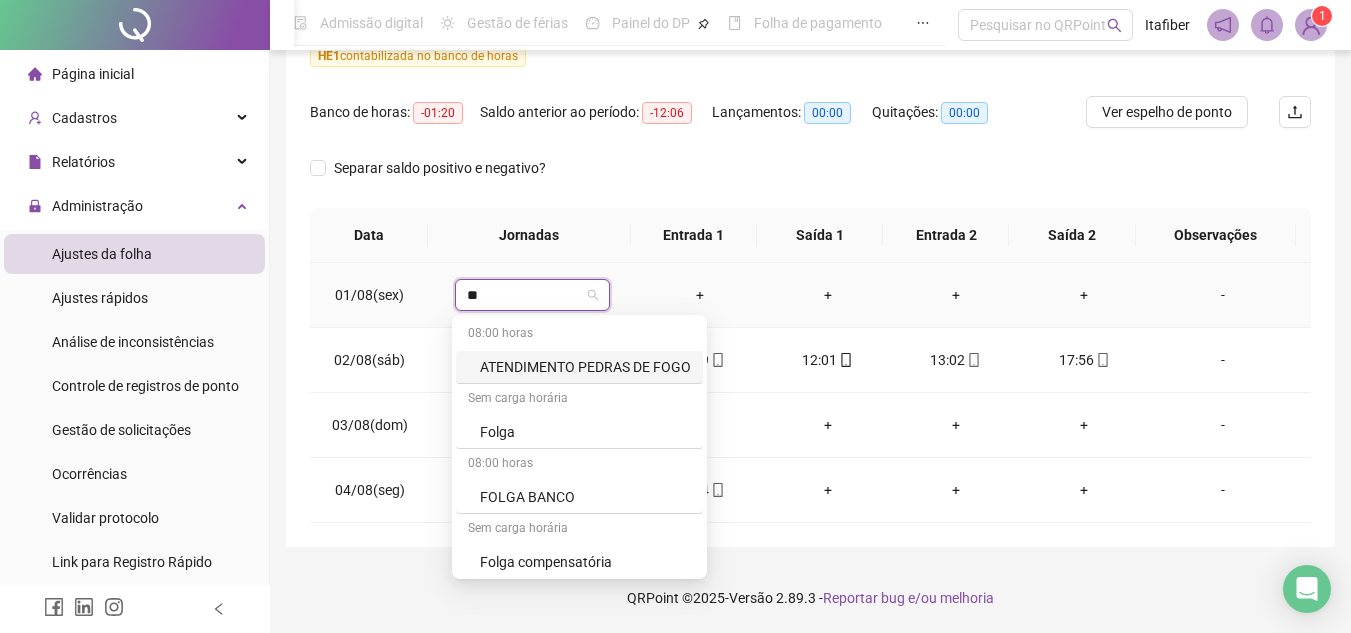 type on "***" 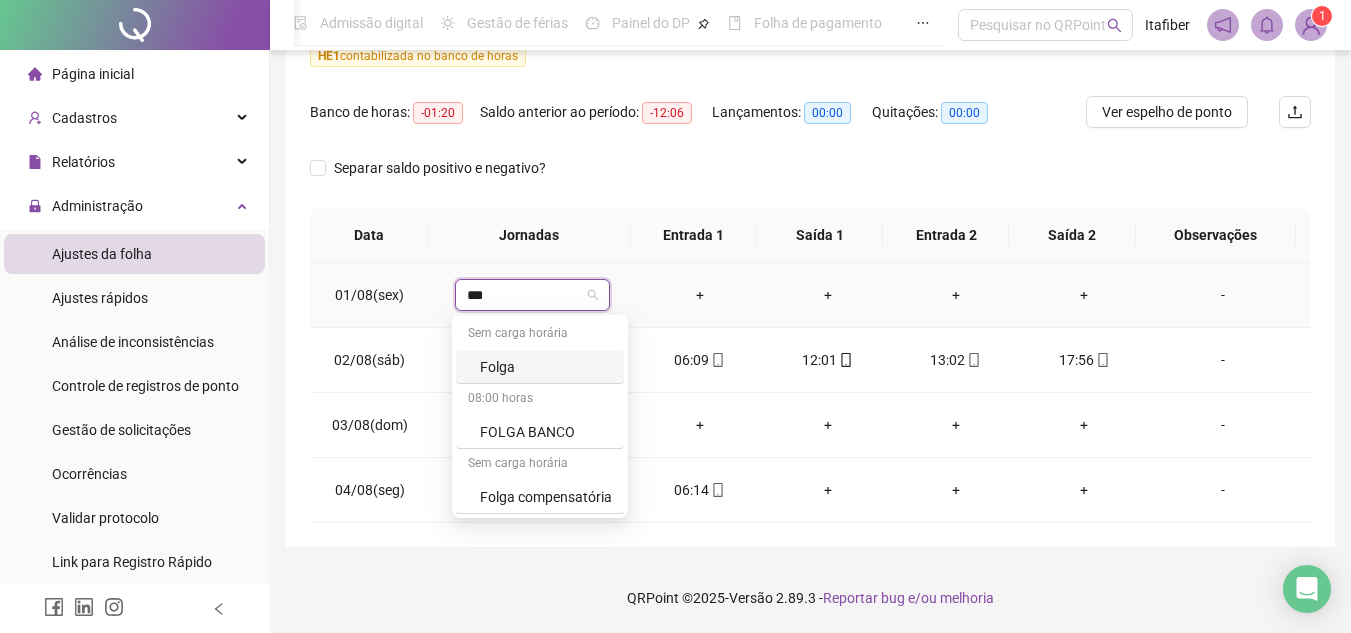 click on "Folga" at bounding box center [540, 367] 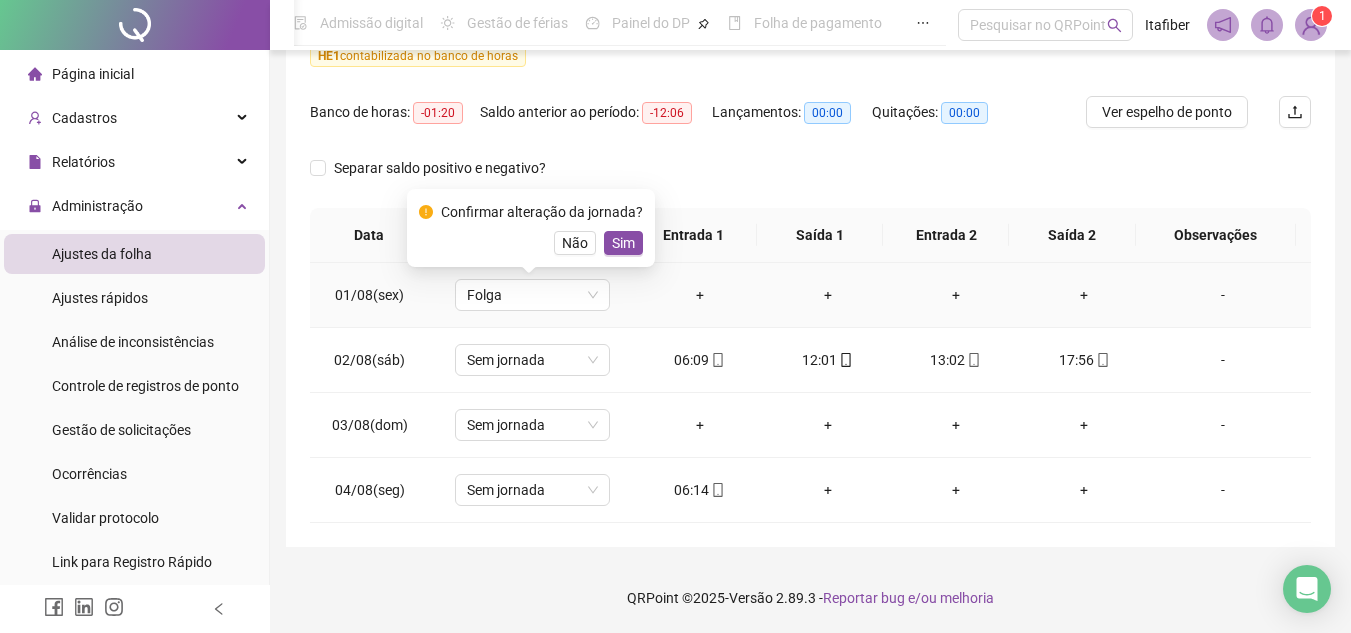 drag, startPoint x: 626, startPoint y: 245, endPoint x: 616, endPoint y: 270, distance: 26.925823 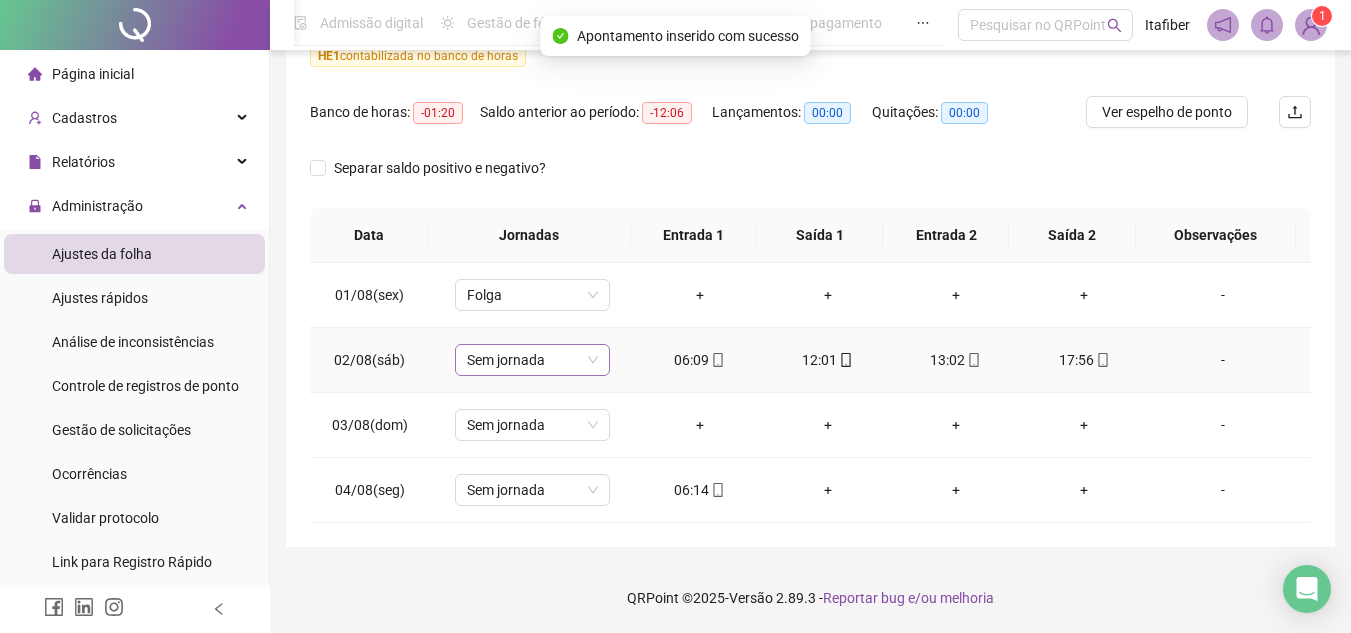 click on "Sem jornada" at bounding box center (532, 360) 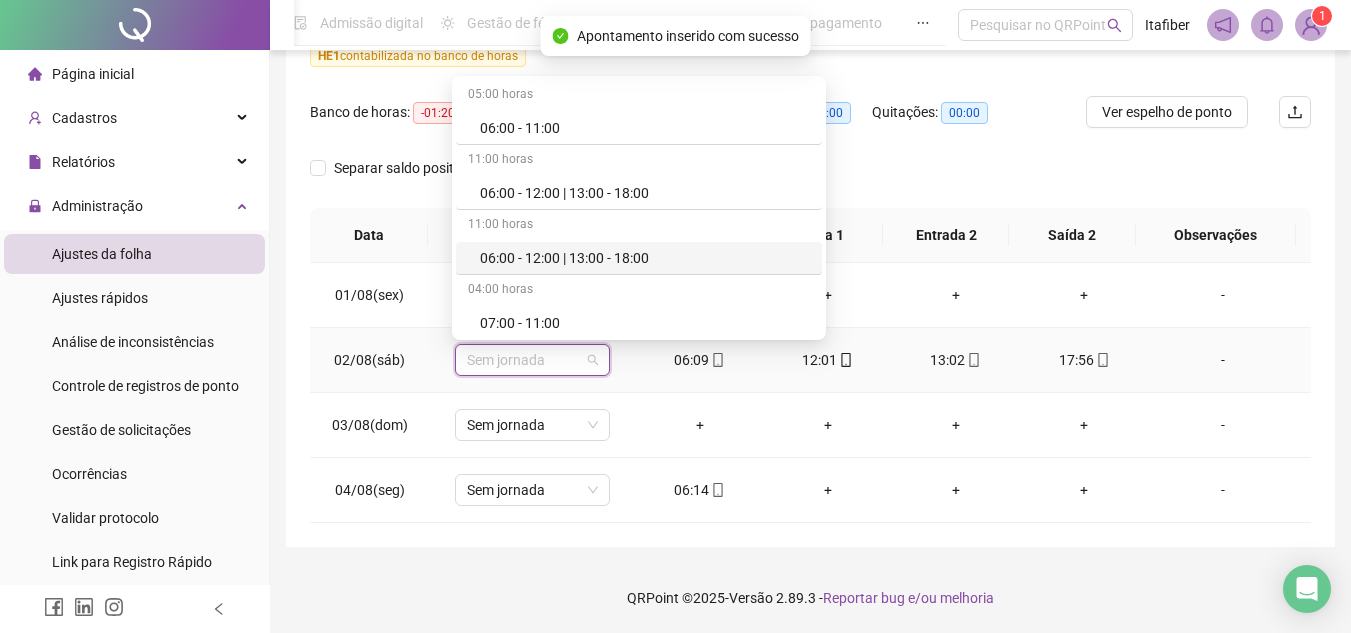 click on "06:00 - 12:00 | 13:00 - 18:00" at bounding box center [645, 258] 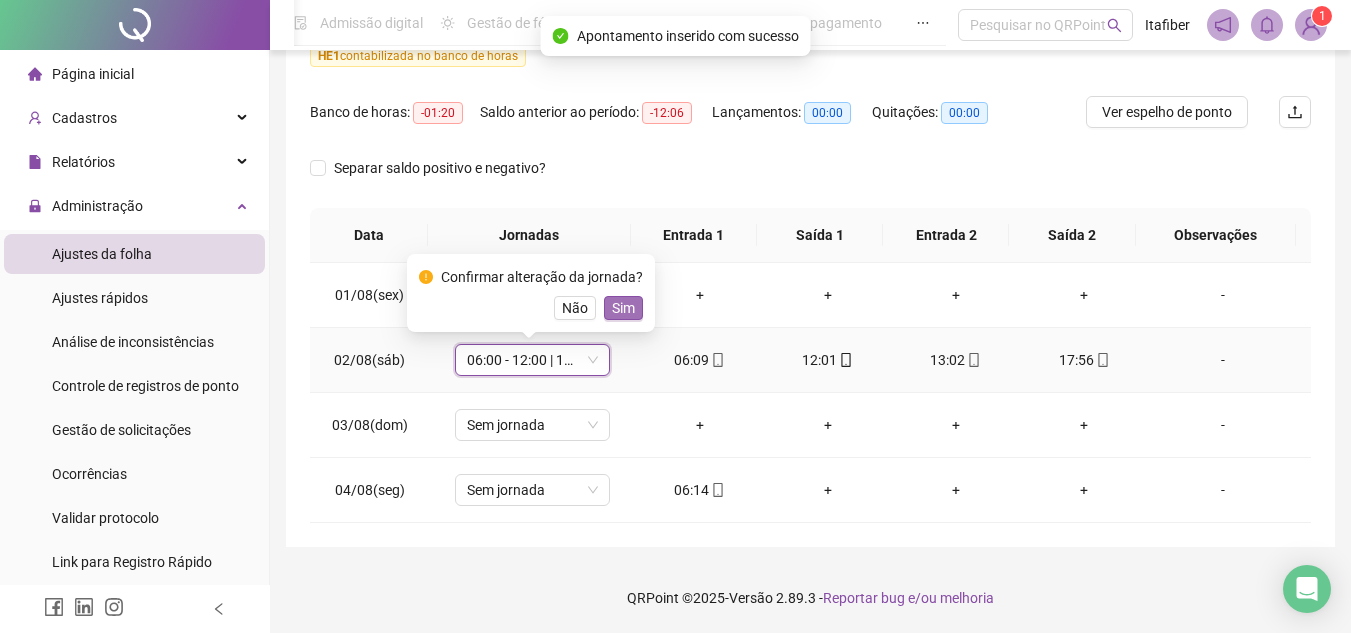 click on "Sim" at bounding box center (623, 308) 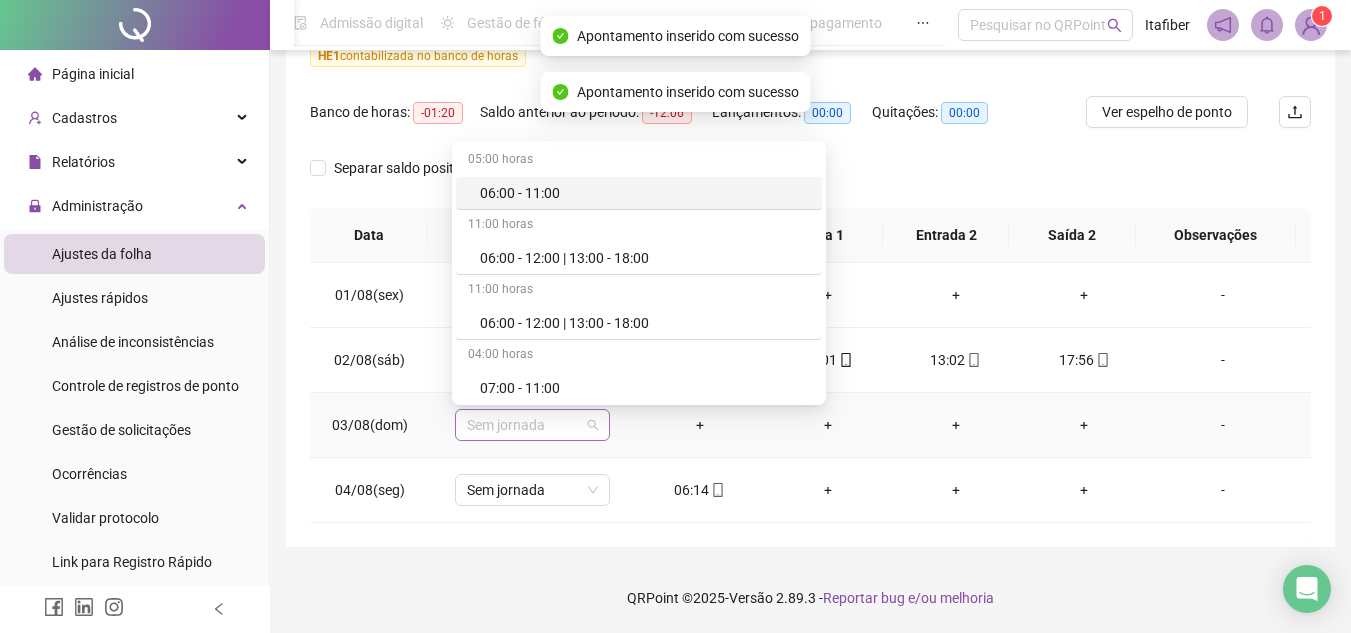 click on "Sem jornada" at bounding box center [532, 425] 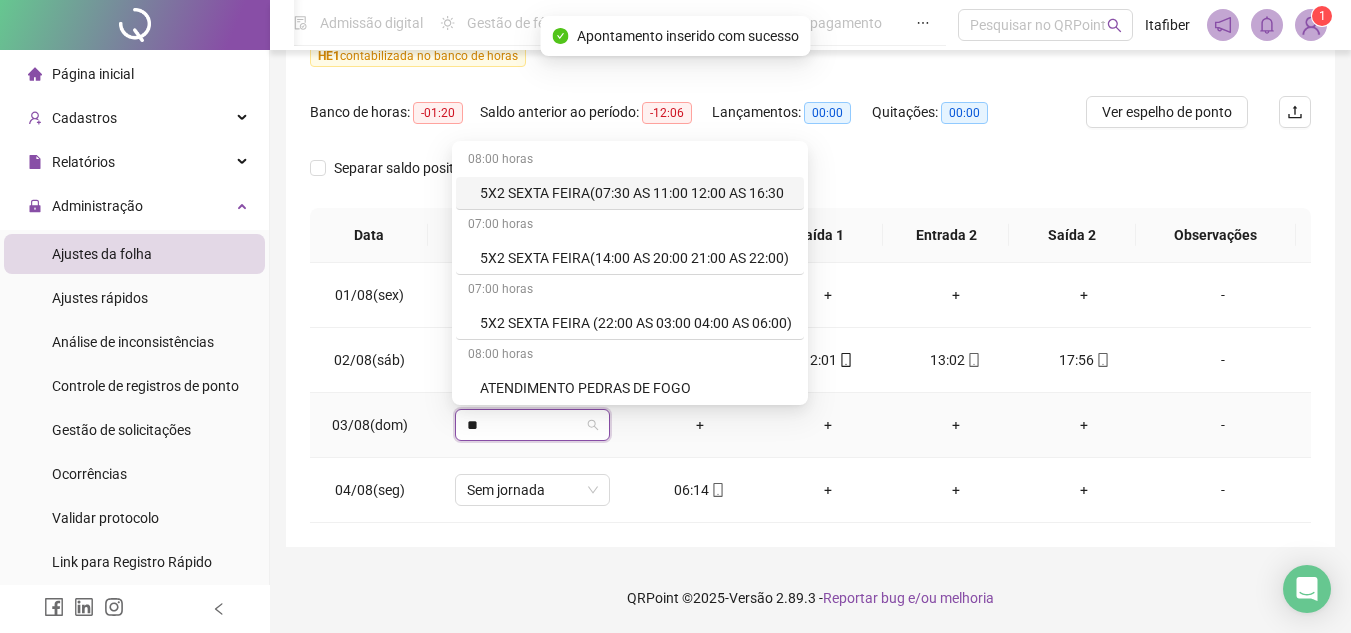 type on "***" 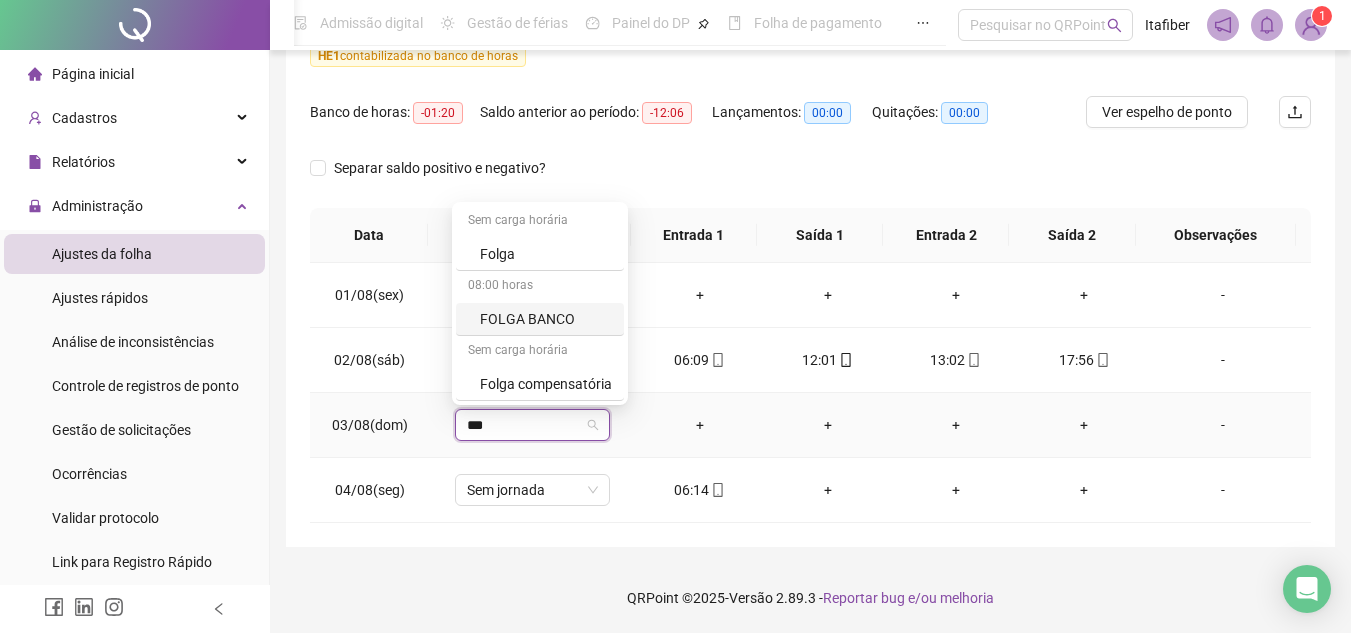 click on "Folga" at bounding box center [540, 254] 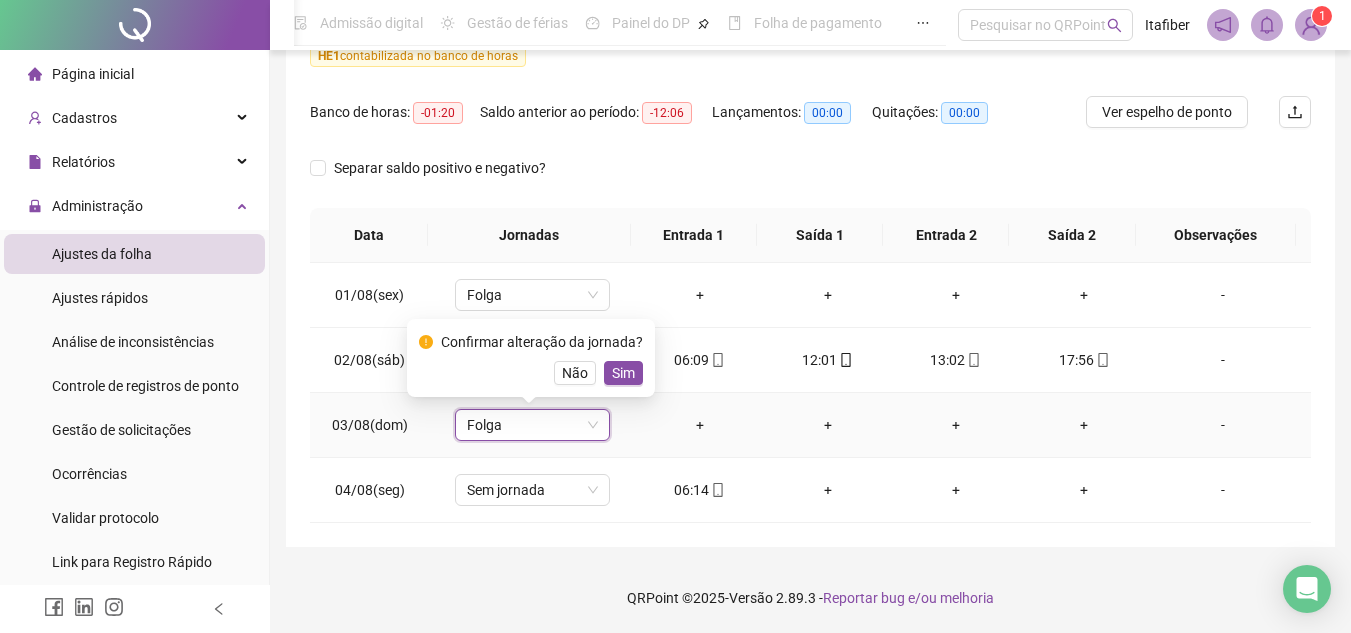 click on "Sim" at bounding box center (623, 373) 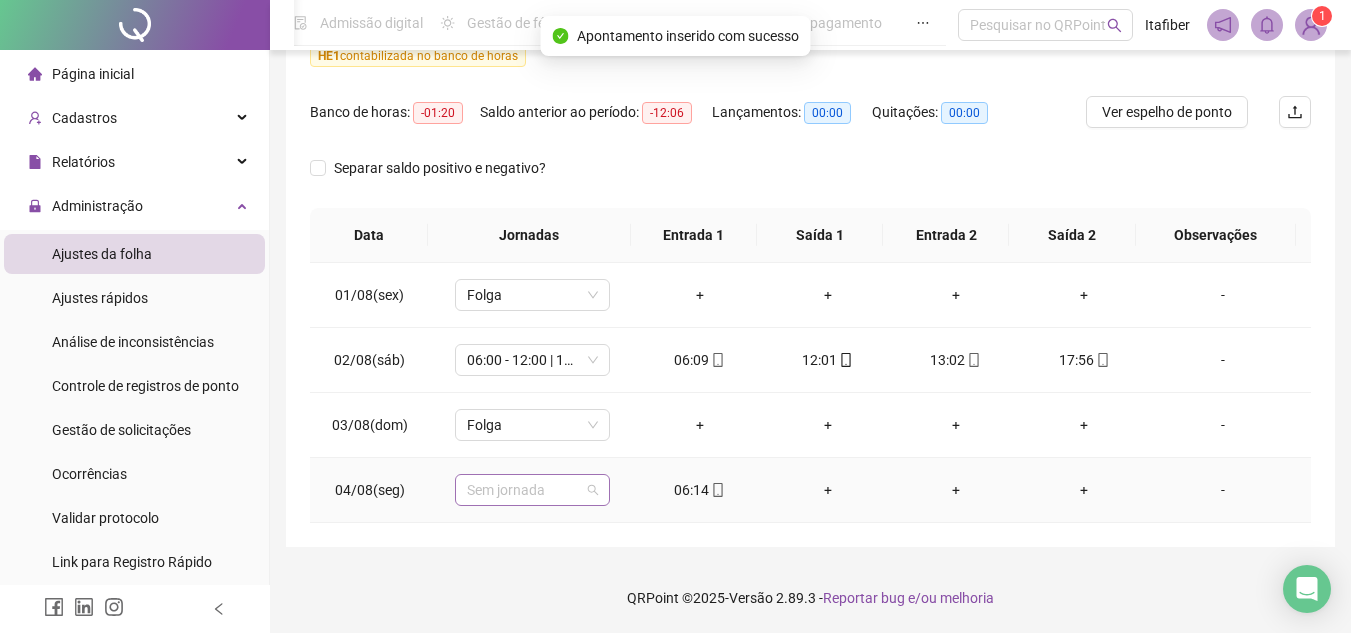 click on "Sem jornada" at bounding box center [532, 490] 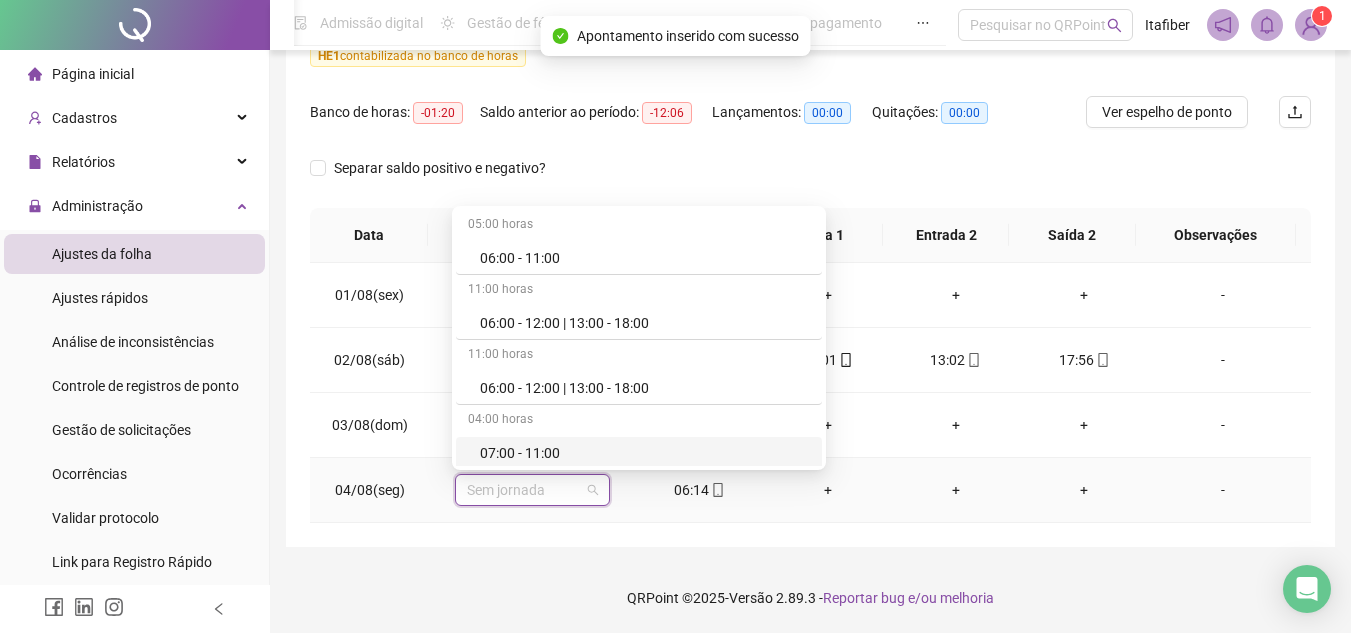 click on "06:00 - 12:00 | 13:00 - 18:00" at bounding box center [645, 388] 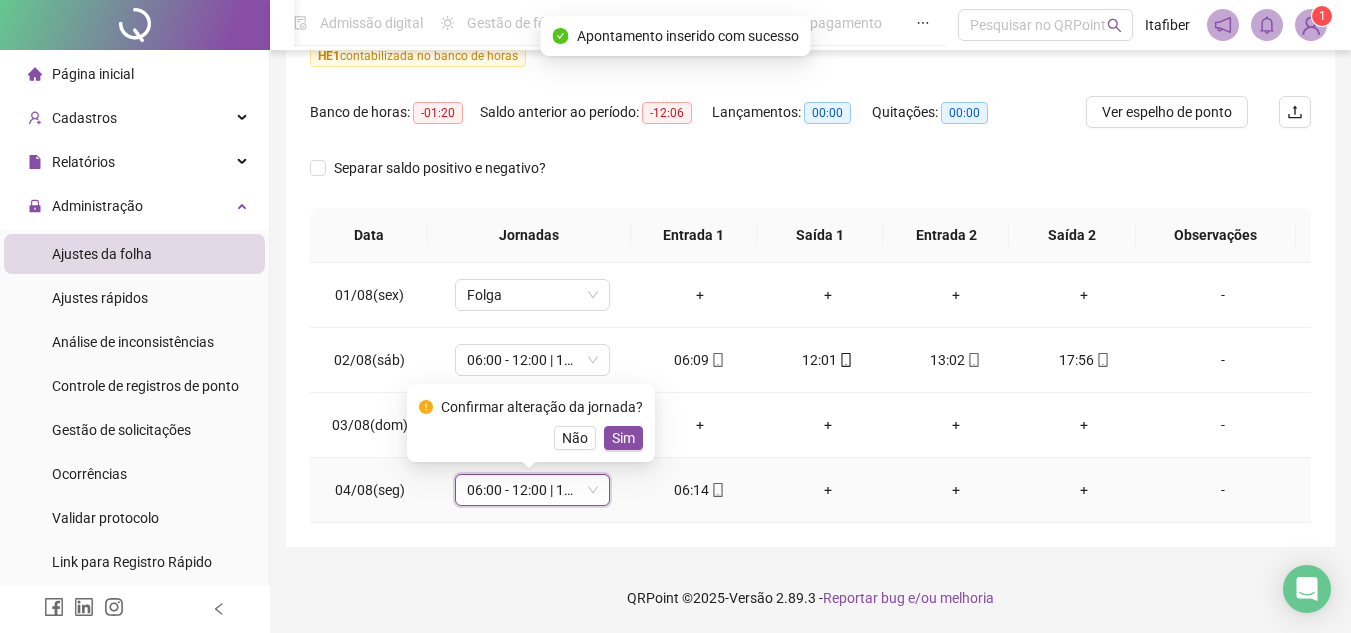 click on "Sim" at bounding box center (623, 438) 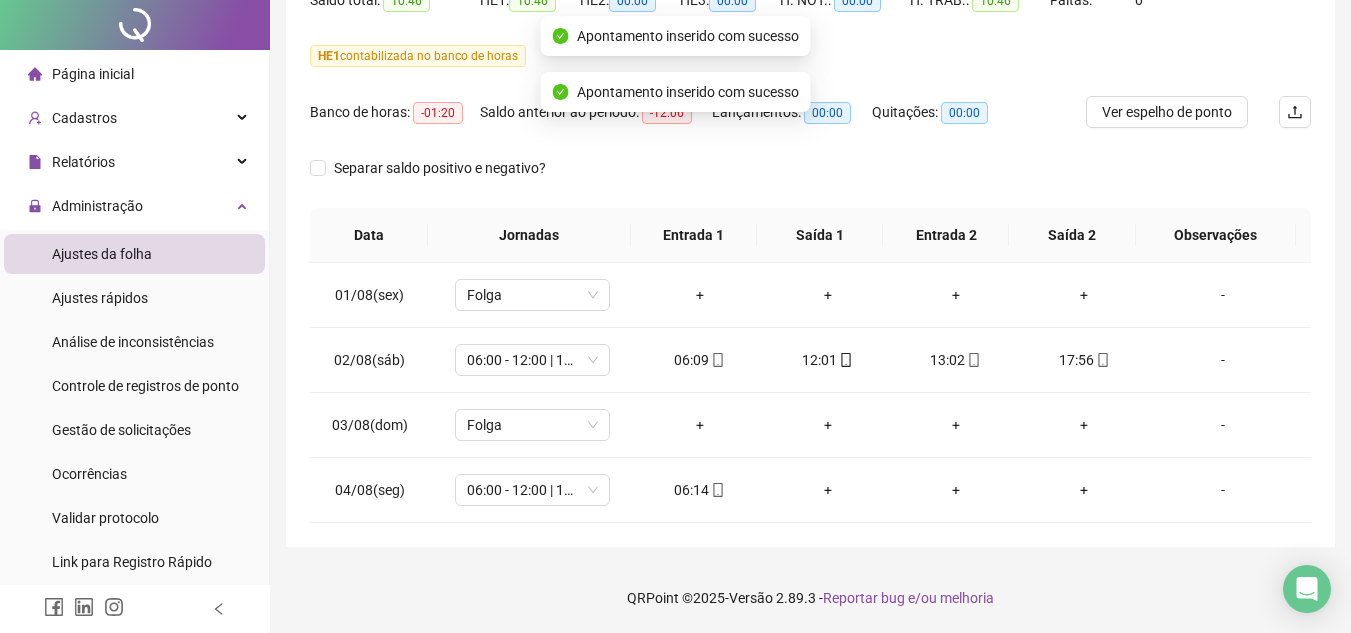 scroll, scrollTop: 0, scrollLeft: 0, axis: both 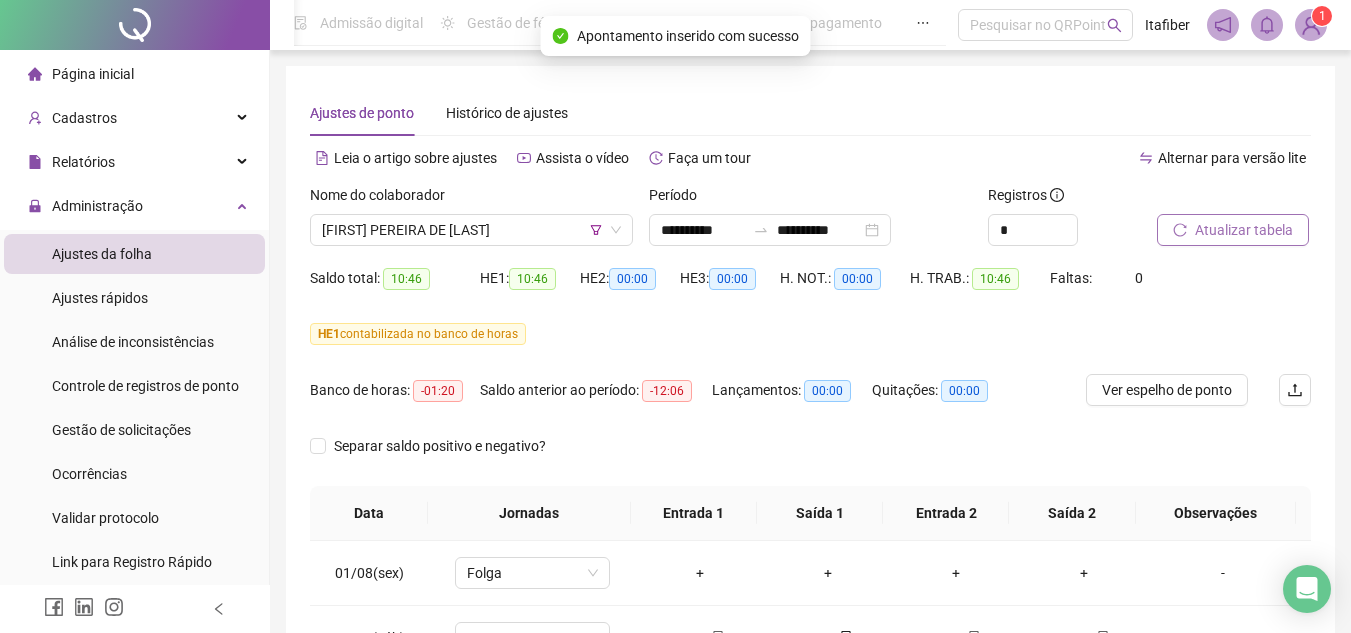 click on "Atualizar tabela" at bounding box center [1244, 230] 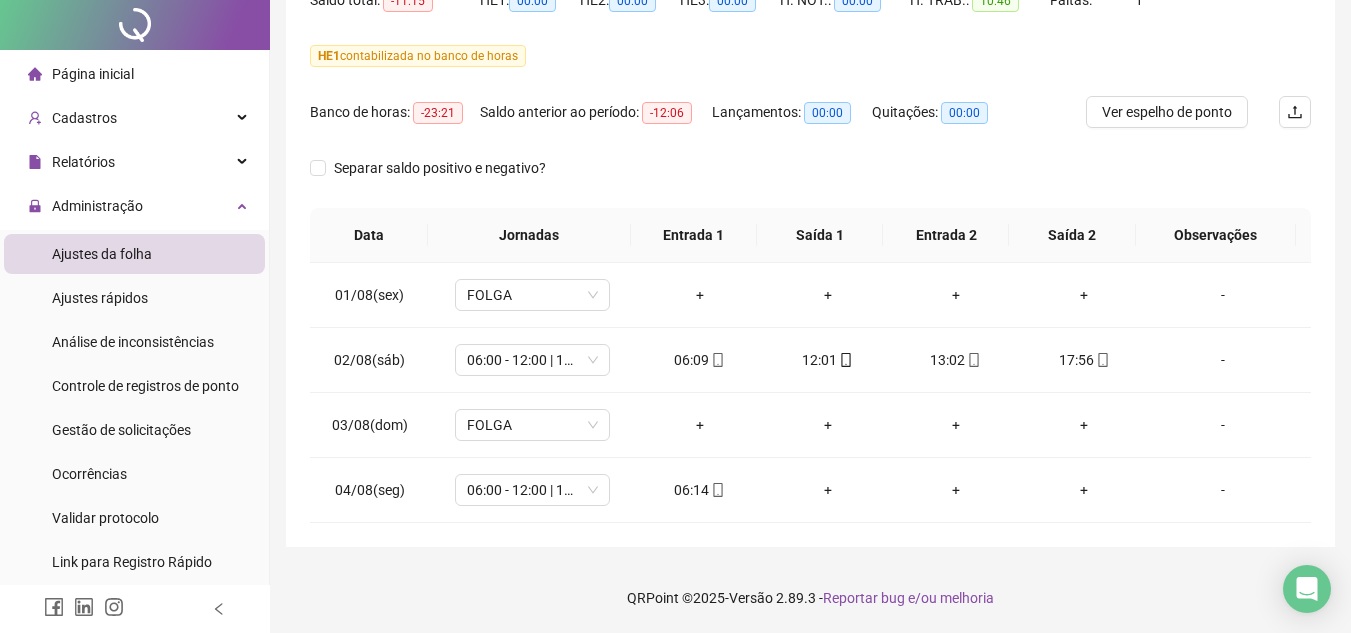 scroll, scrollTop: 0, scrollLeft: 0, axis: both 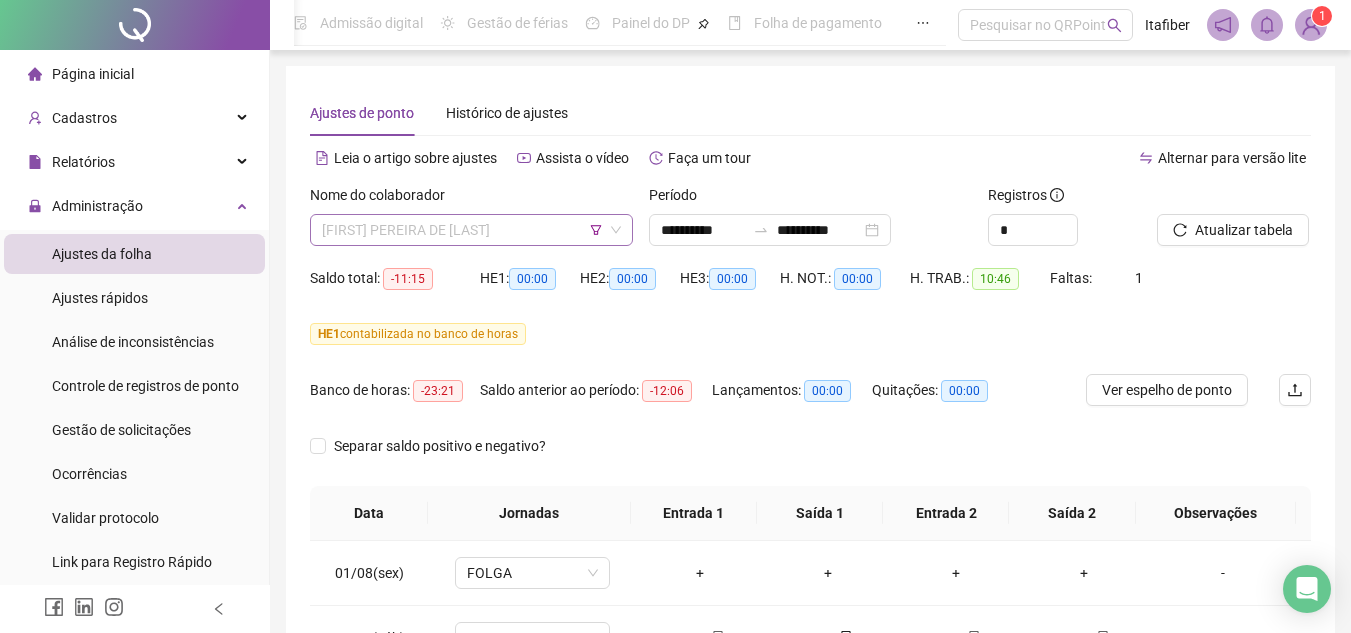 click on "[FIRST] PEREIRA DE [LAST]" at bounding box center (471, 230) 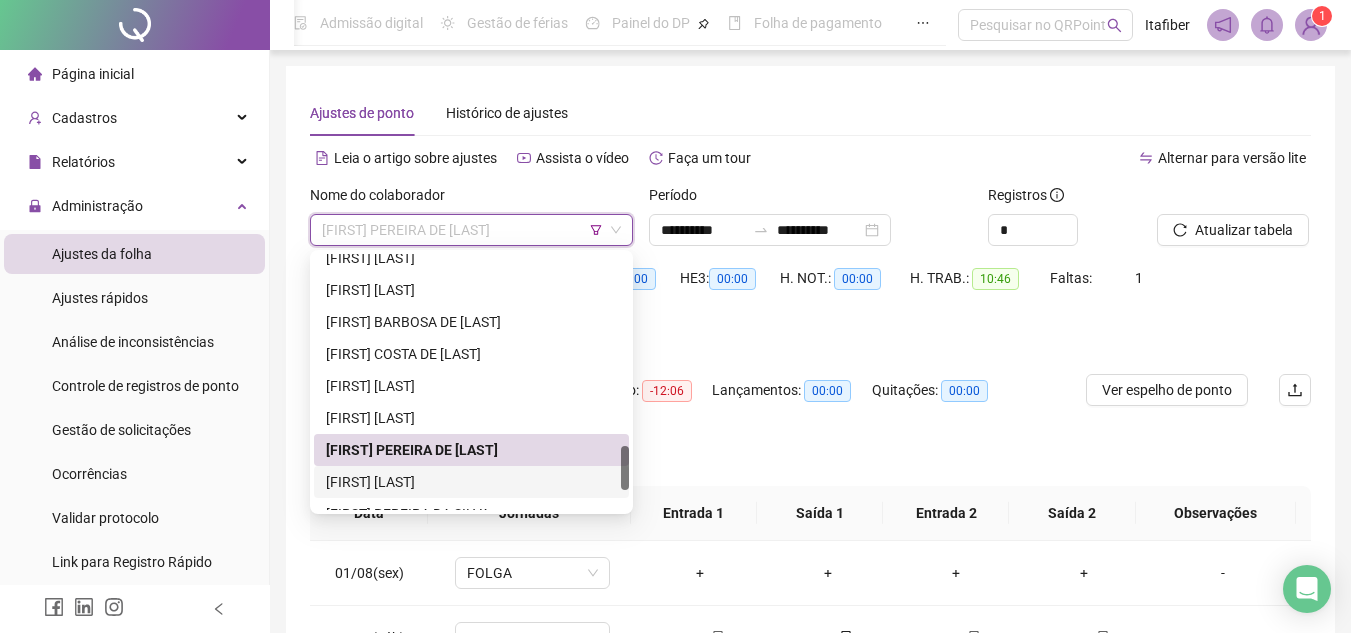 click on "[FIRST] [LAST]" at bounding box center [471, 482] 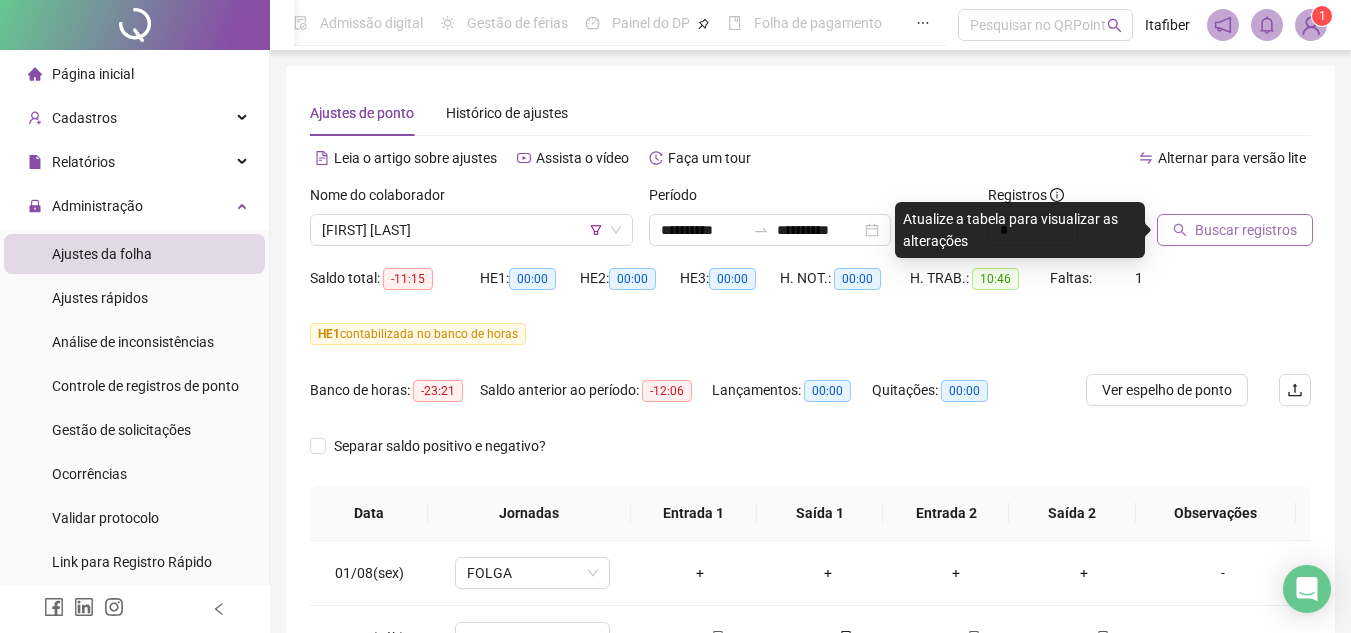 click on "Buscar registros" at bounding box center (1235, 230) 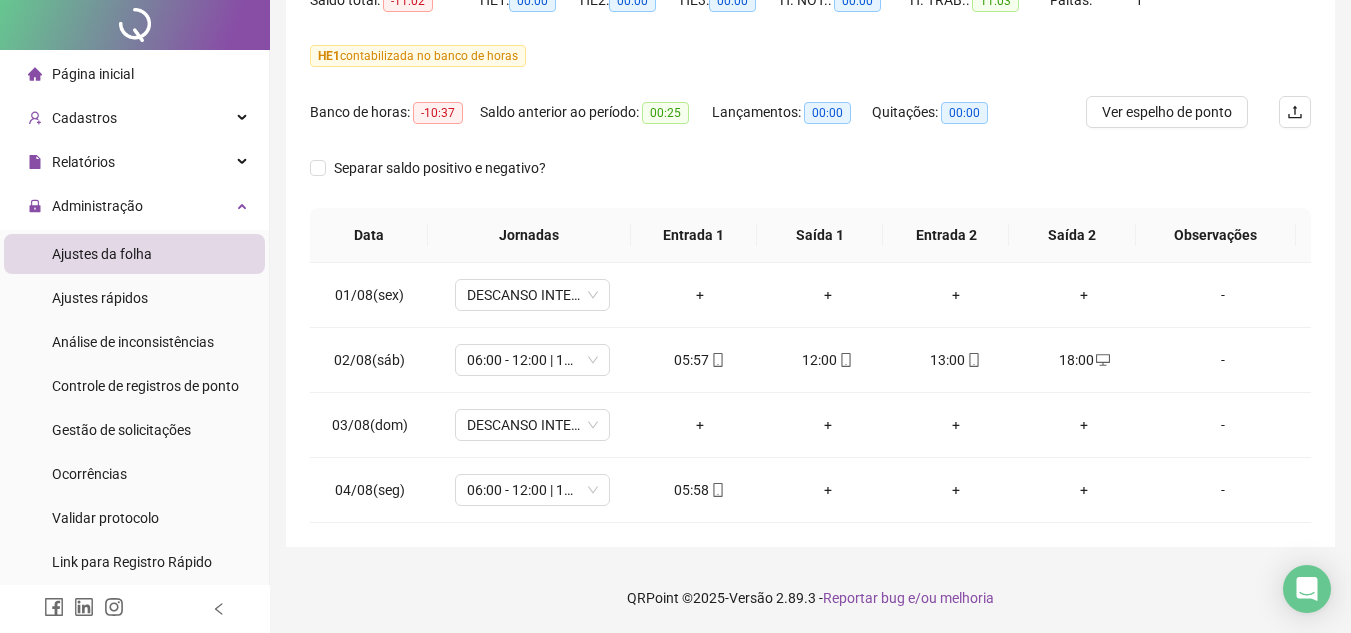 scroll, scrollTop: 0, scrollLeft: 0, axis: both 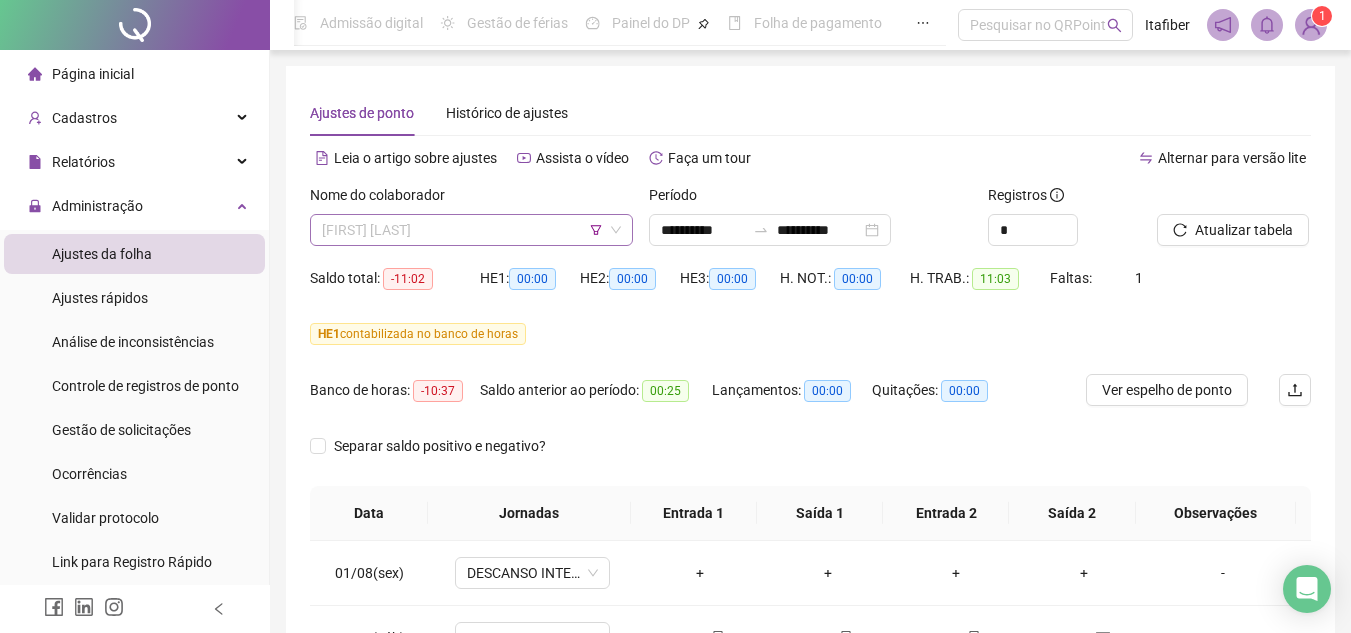 click on "[FIRST] [LAST]" at bounding box center [471, 230] 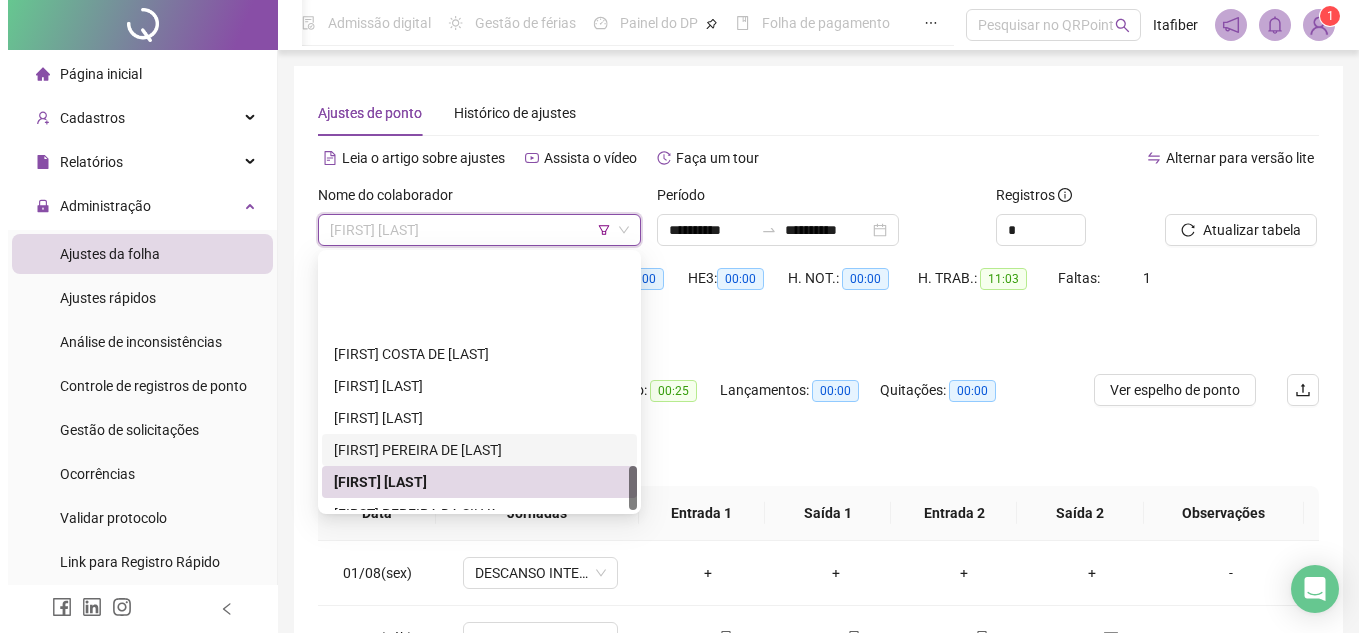 scroll, scrollTop: 1216, scrollLeft: 0, axis: vertical 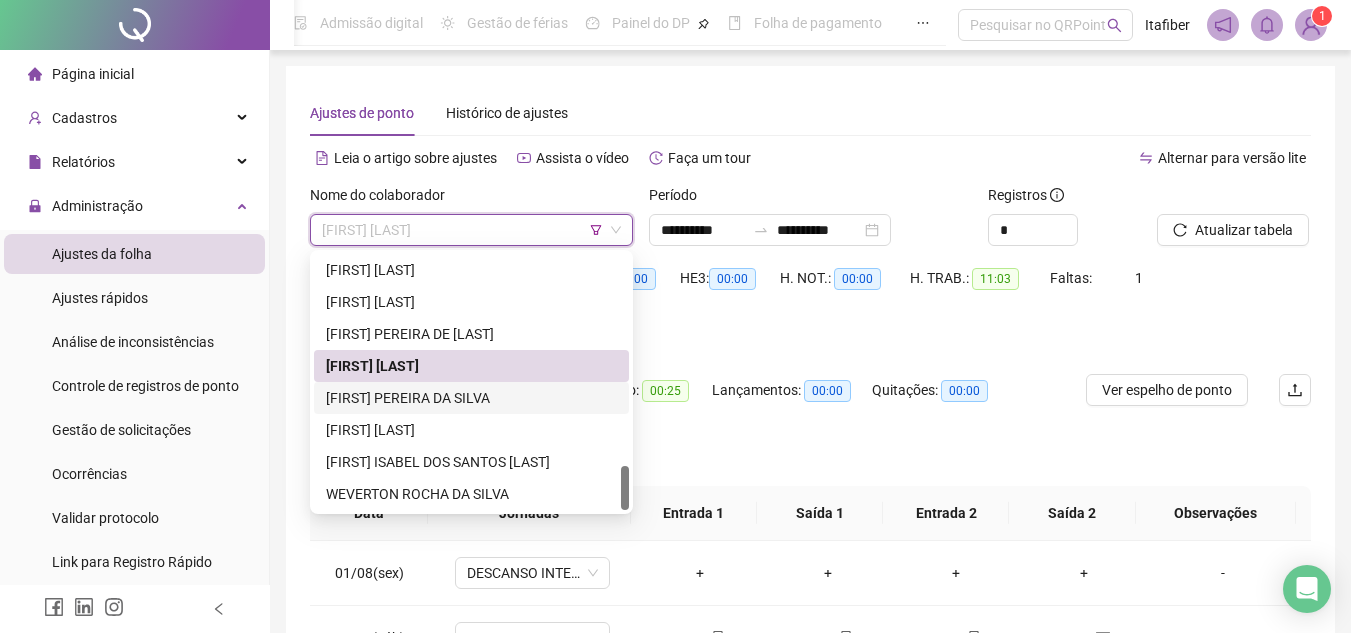 click on "[FIRST] PEREIRA DA SILVA" at bounding box center (471, 398) 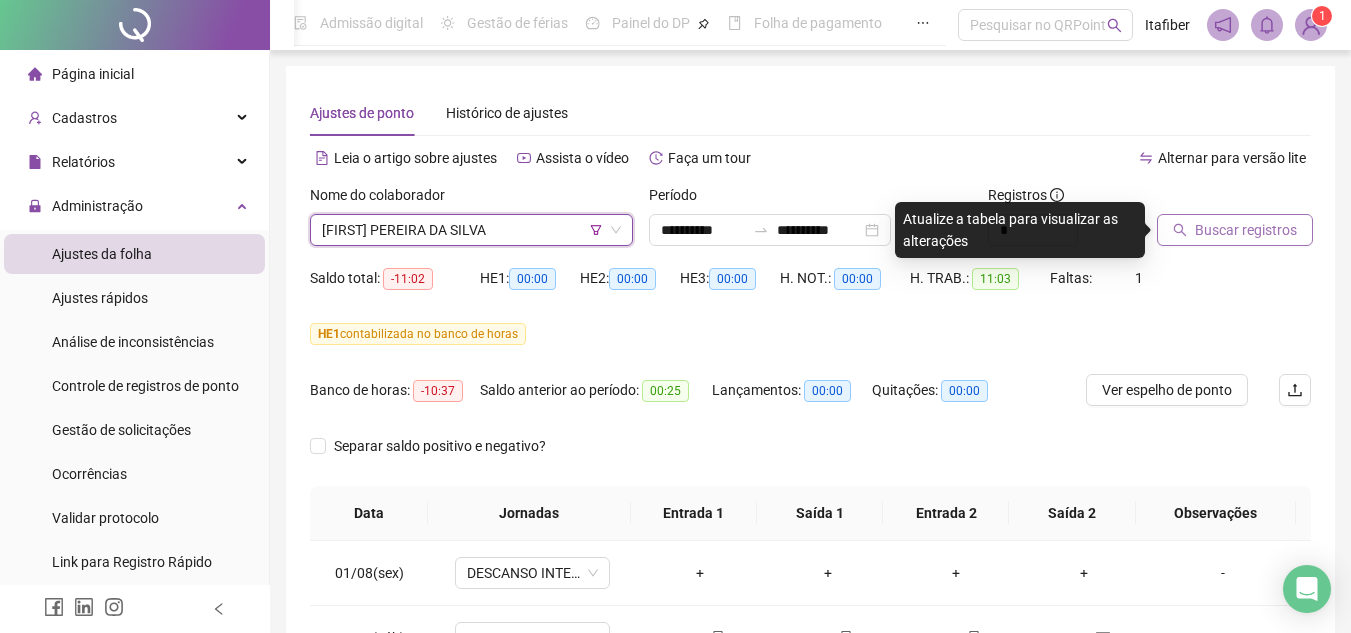 click on "Buscar registros" at bounding box center [1235, 230] 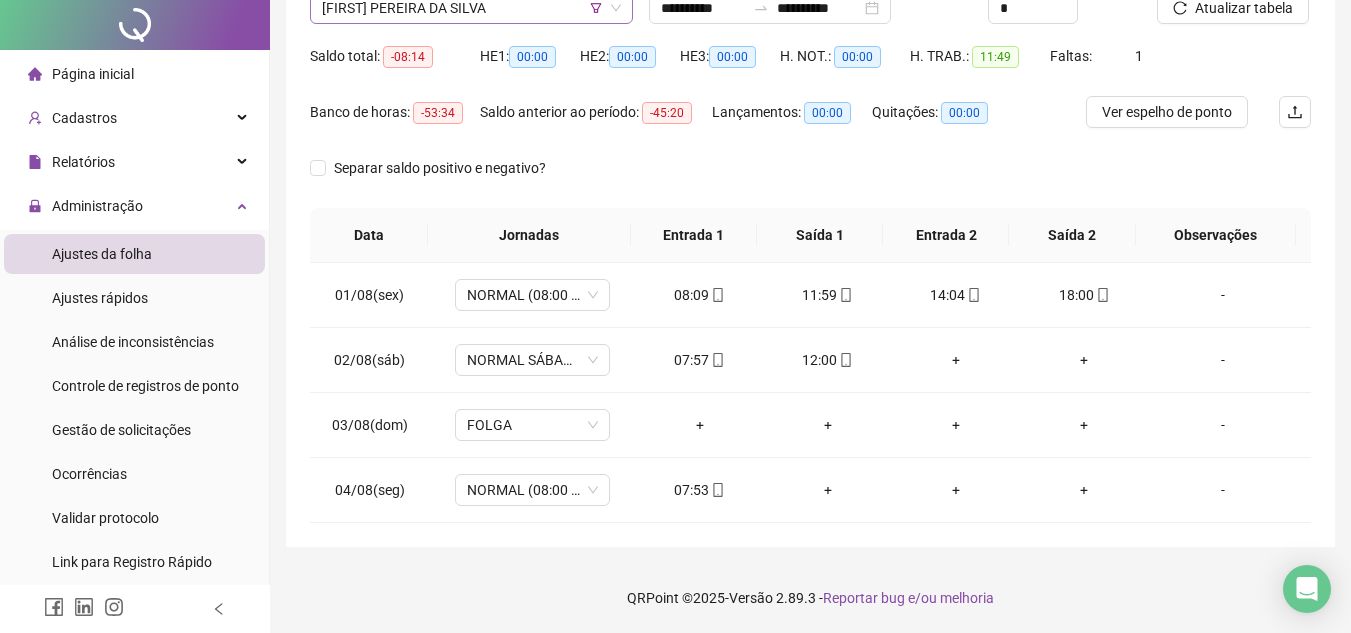 scroll, scrollTop: 0, scrollLeft: 0, axis: both 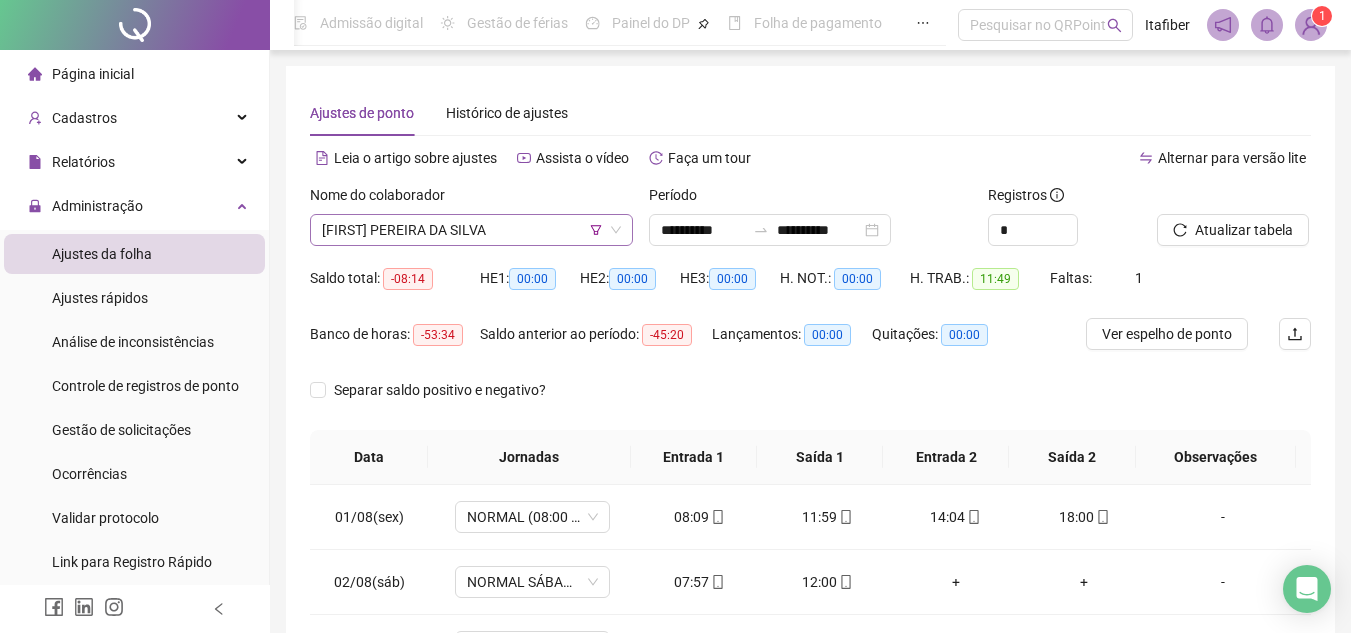 click on "[FIRST] PEREIRA DA SILVA" at bounding box center [471, 230] 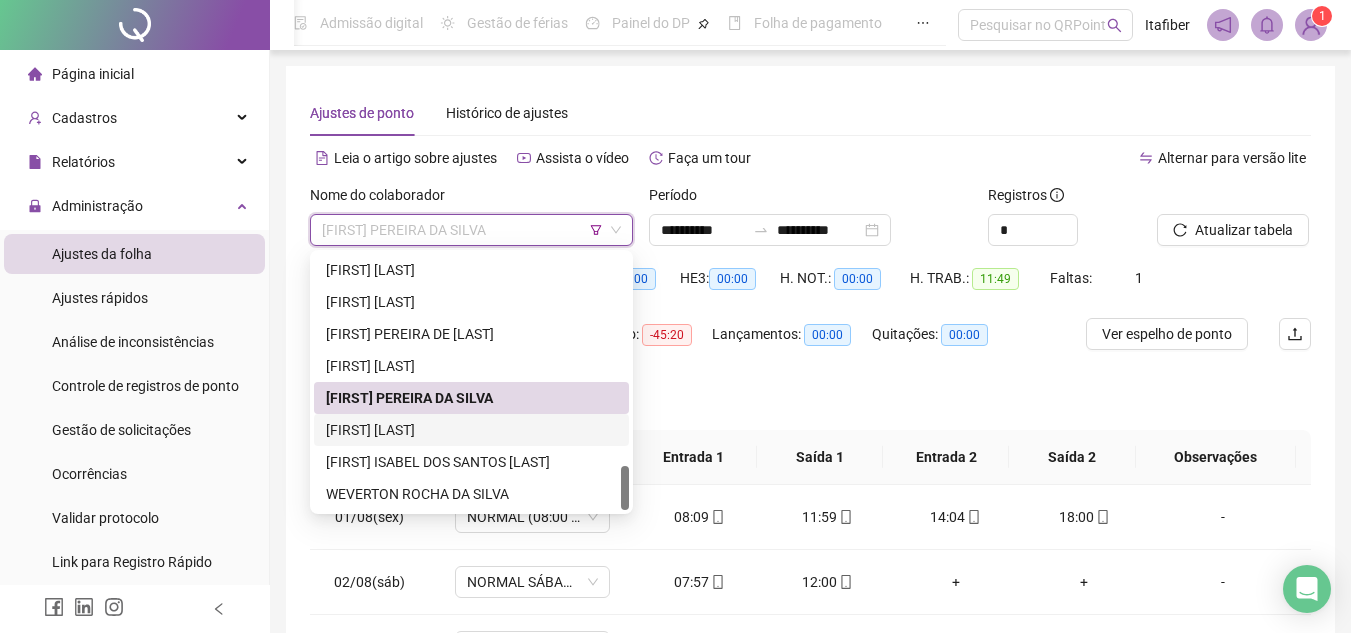 drag, startPoint x: 484, startPoint y: 435, endPoint x: 501, endPoint y: 417, distance: 24.758837 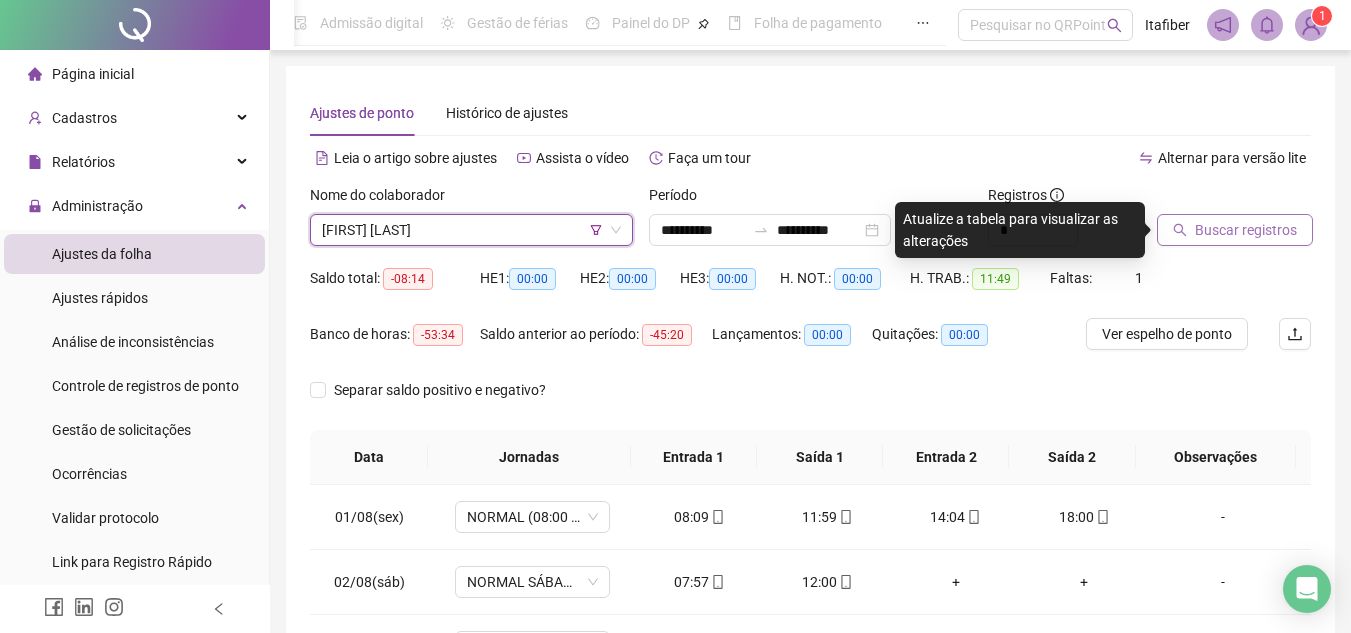 click on "Buscar registros" at bounding box center (1246, 230) 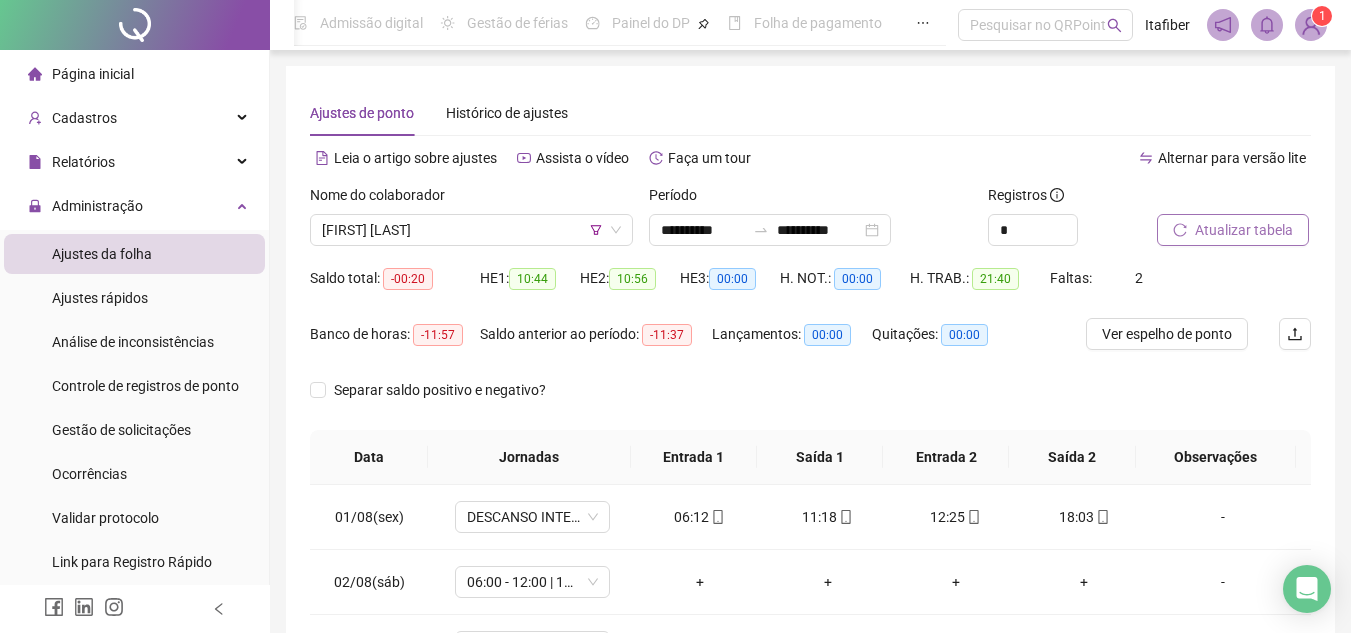 scroll, scrollTop: 222, scrollLeft: 0, axis: vertical 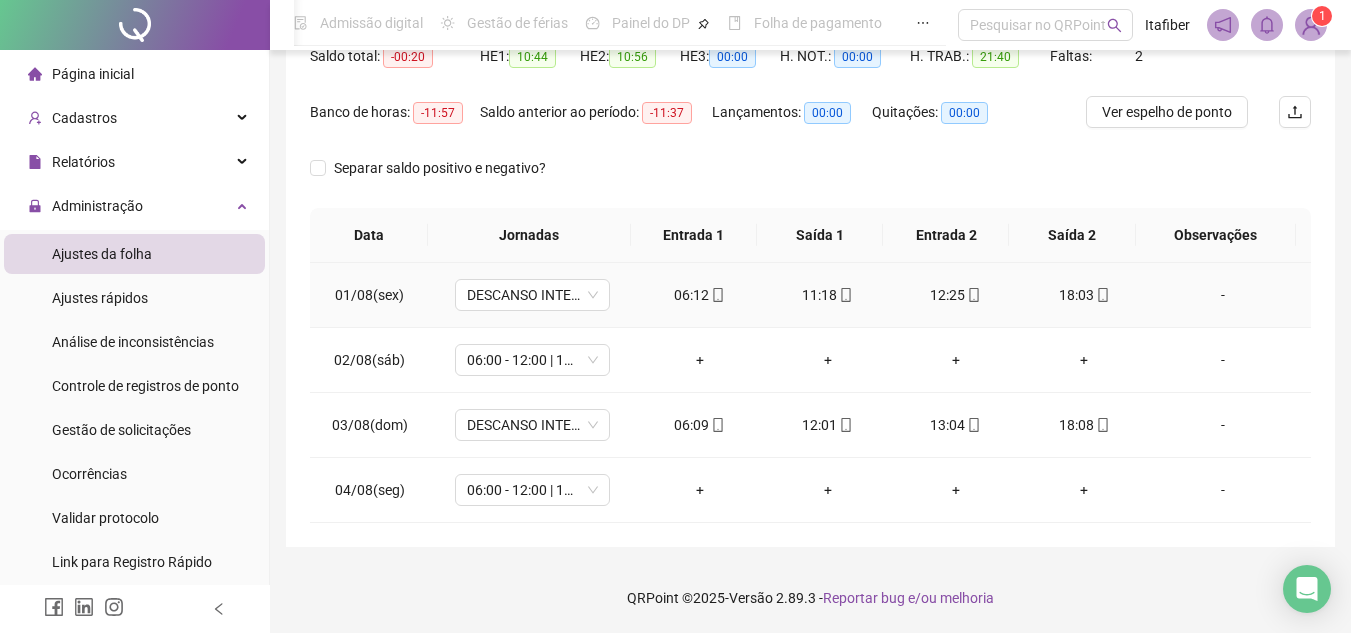 click on "DESCANSO INTER-JORNADA" at bounding box center [532, 295] 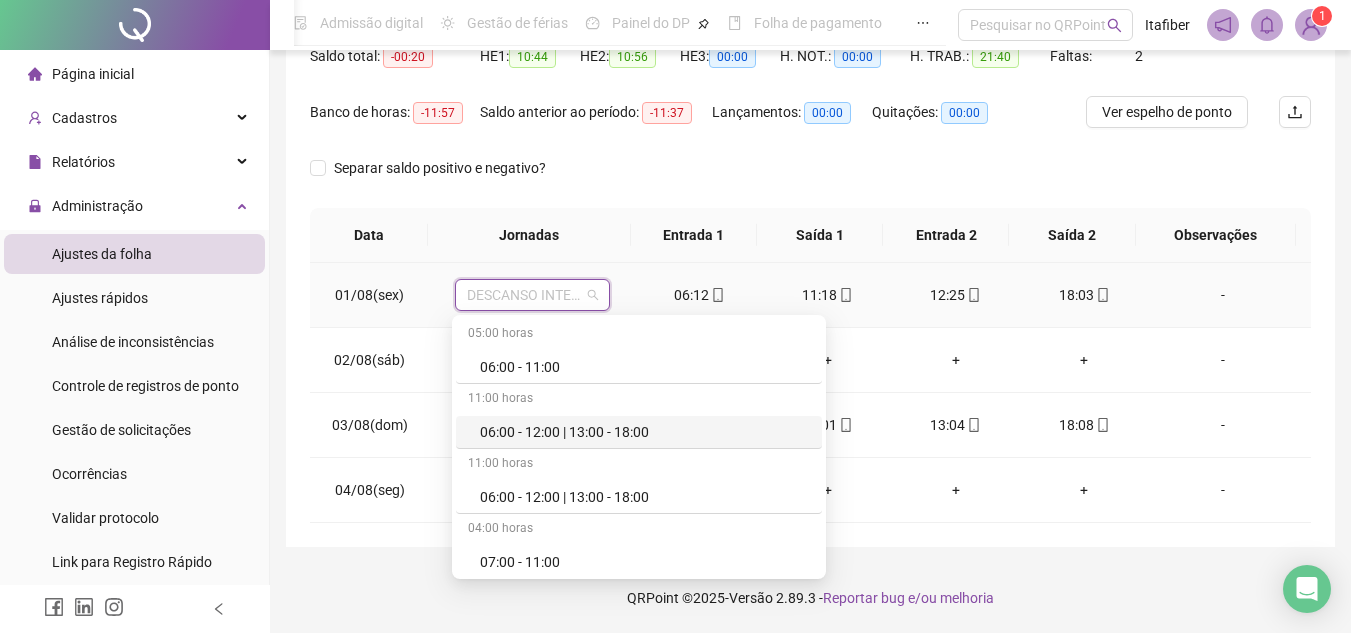 click on "06:00 - 12:00 | 13:00 - 18:00" at bounding box center [645, 432] 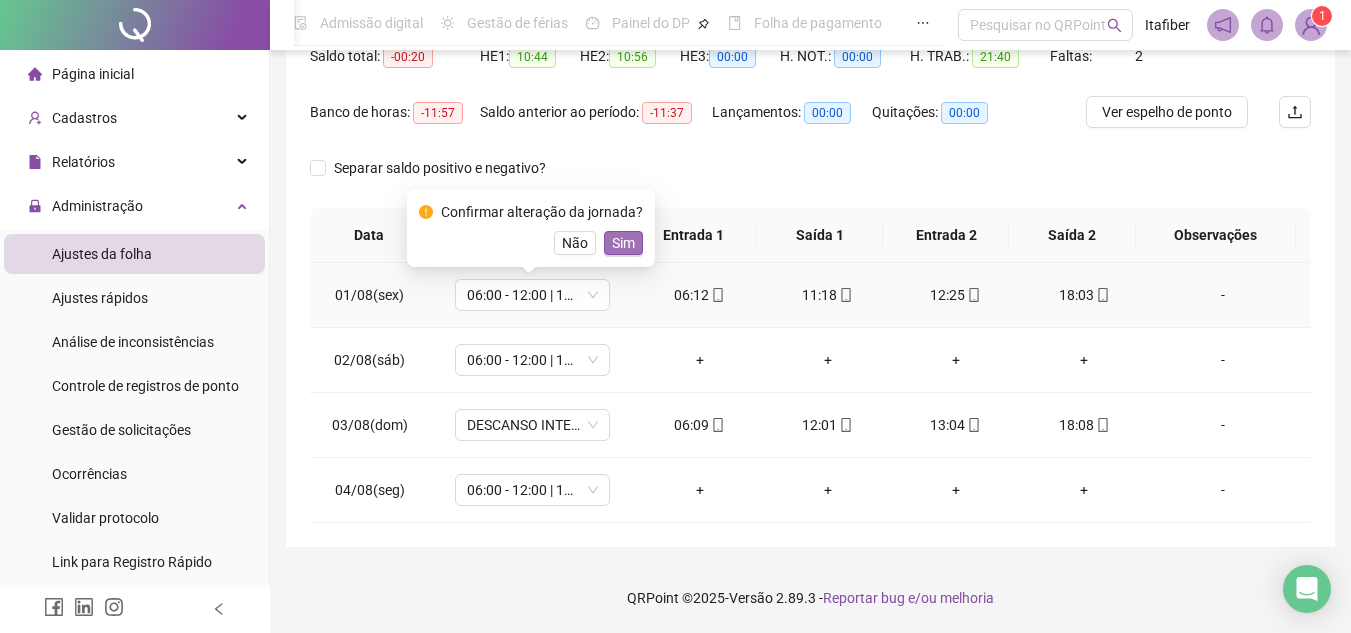 click on "Sim" at bounding box center (623, 243) 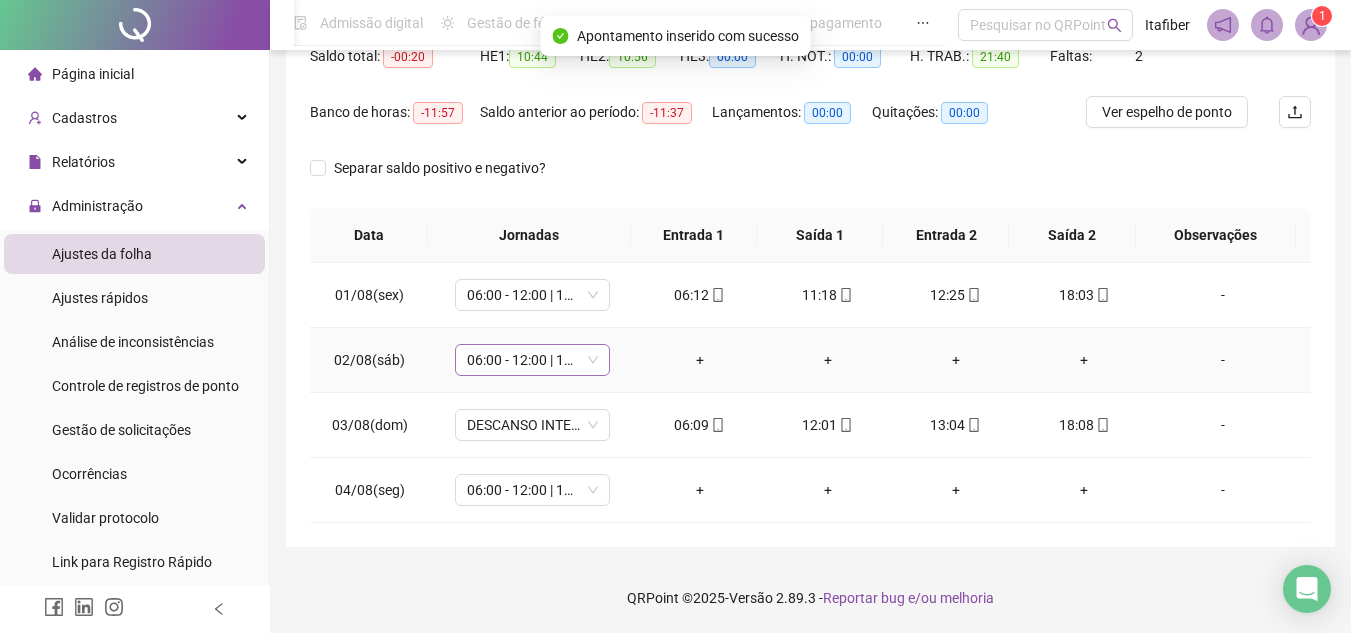 click on "06:00 - 12:00 | 13:00 - 18:00" at bounding box center [532, 360] 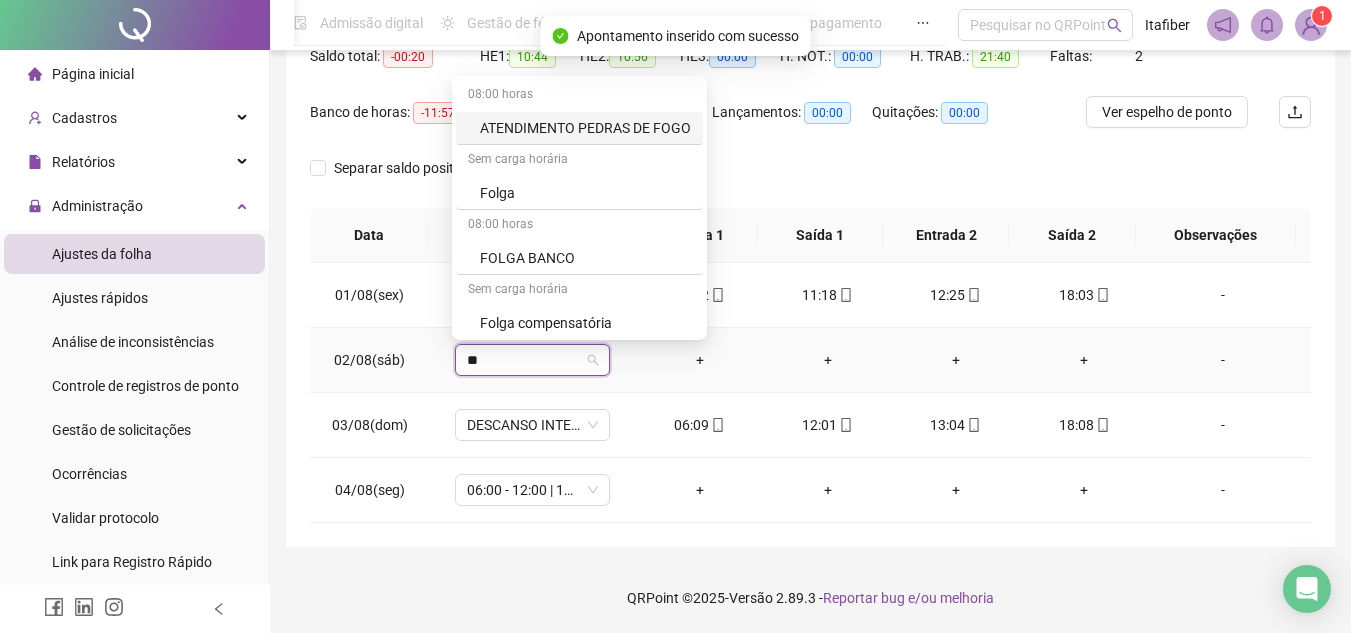 type on "***" 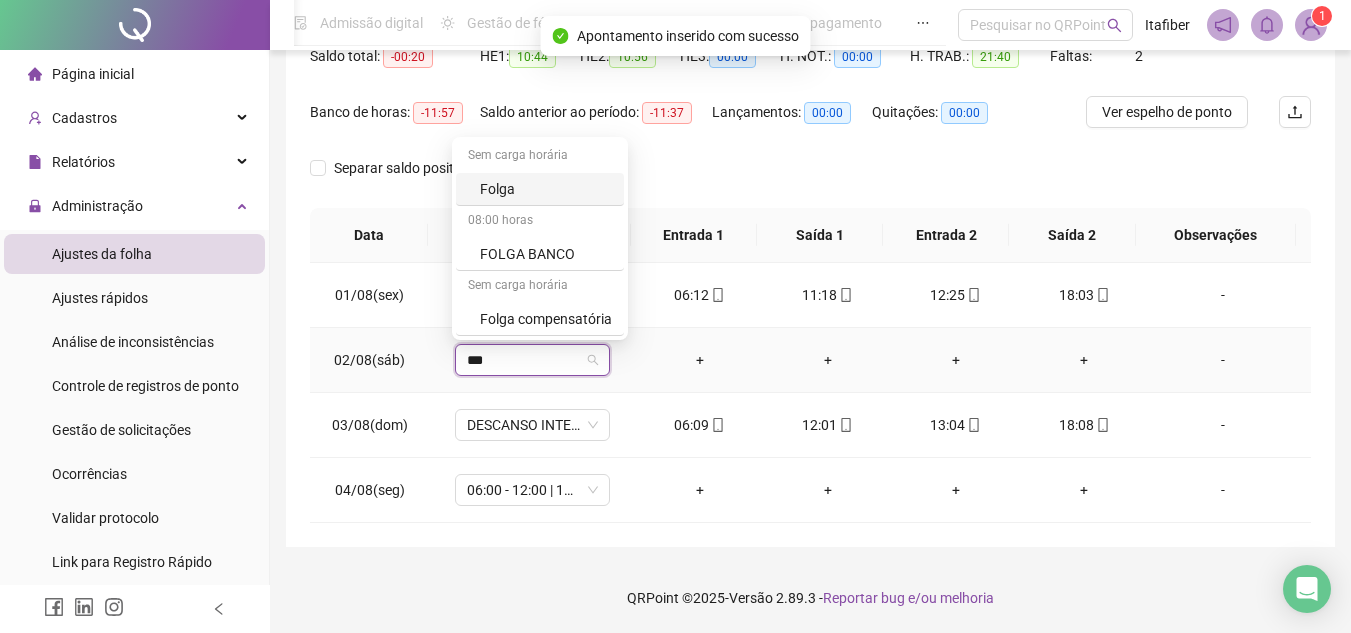 click on "Folga" at bounding box center [546, 189] 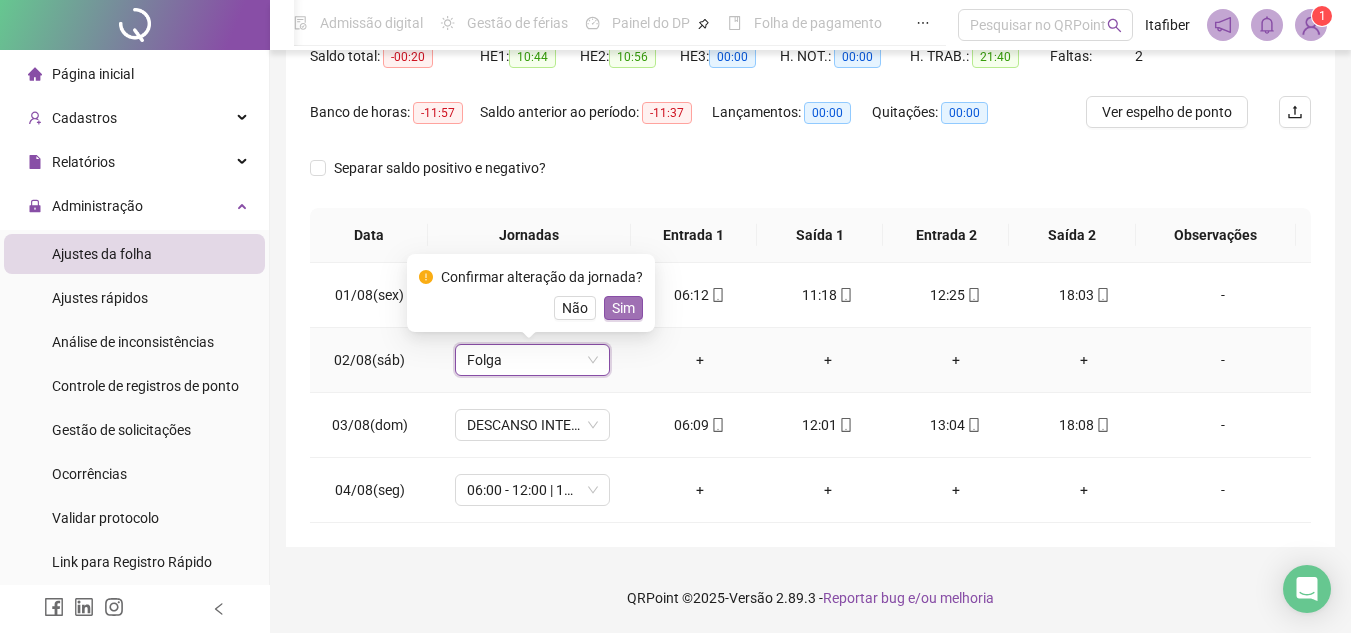 drag, startPoint x: 624, startPoint y: 307, endPoint x: 607, endPoint y: 328, distance: 27.018513 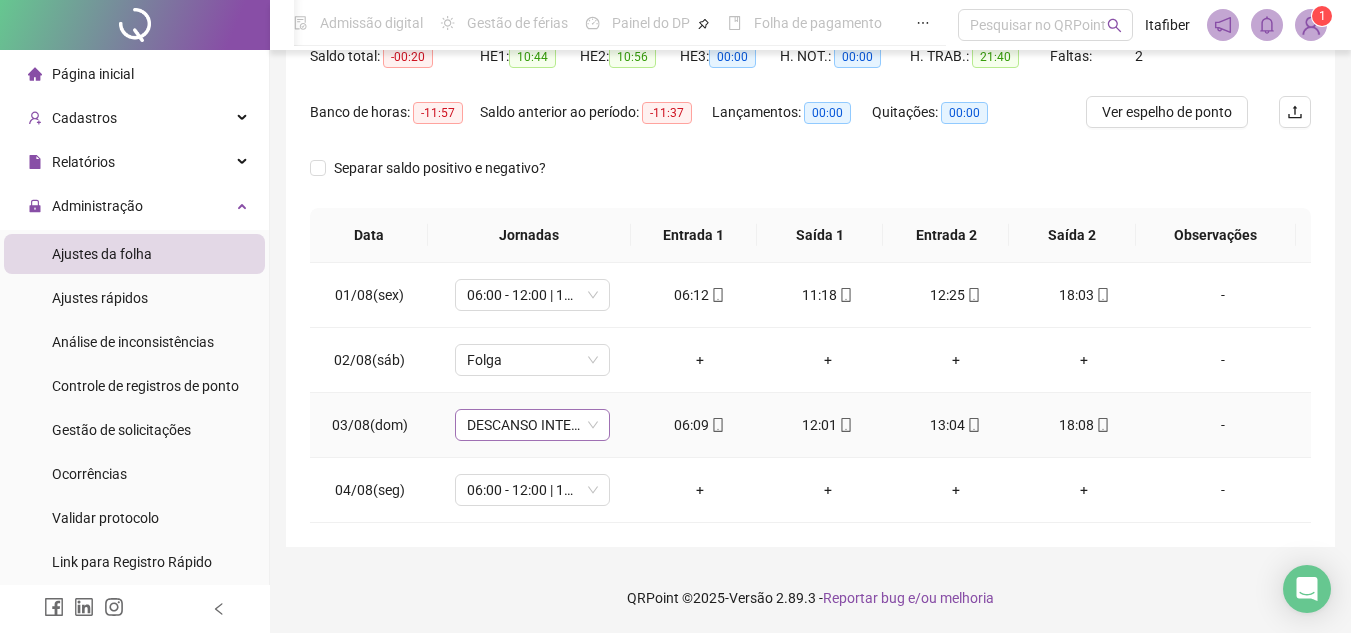 click on "DESCANSO INTER-JORNADA" at bounding box center (532, 425) 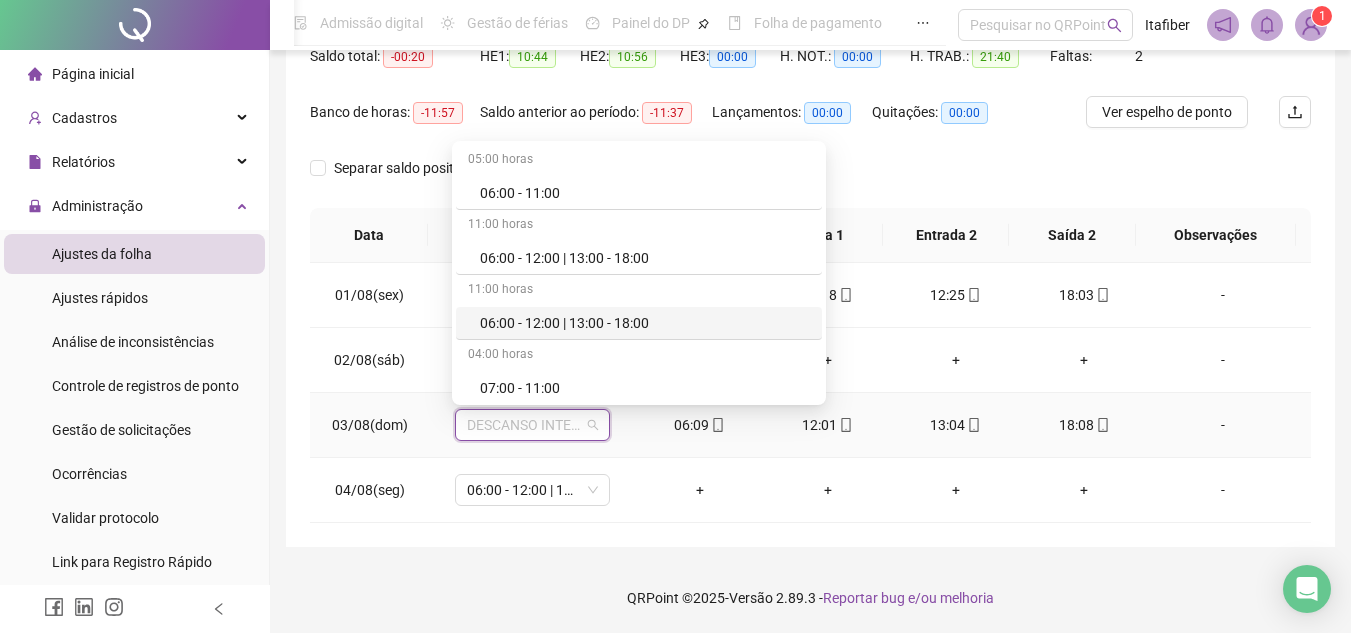 click on "06:00 - 12:00 | 13:00 - 18:00" at bounding box center [645, 323] 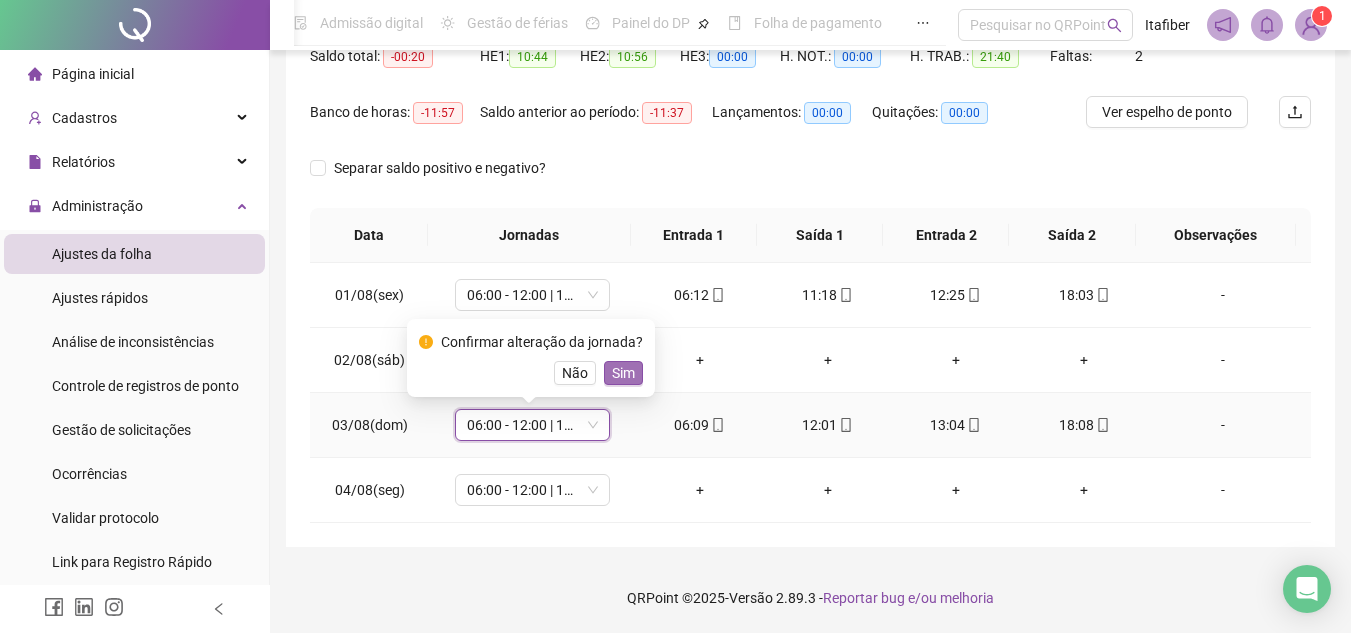 click on "Sim" at bounding box center (623, 373) 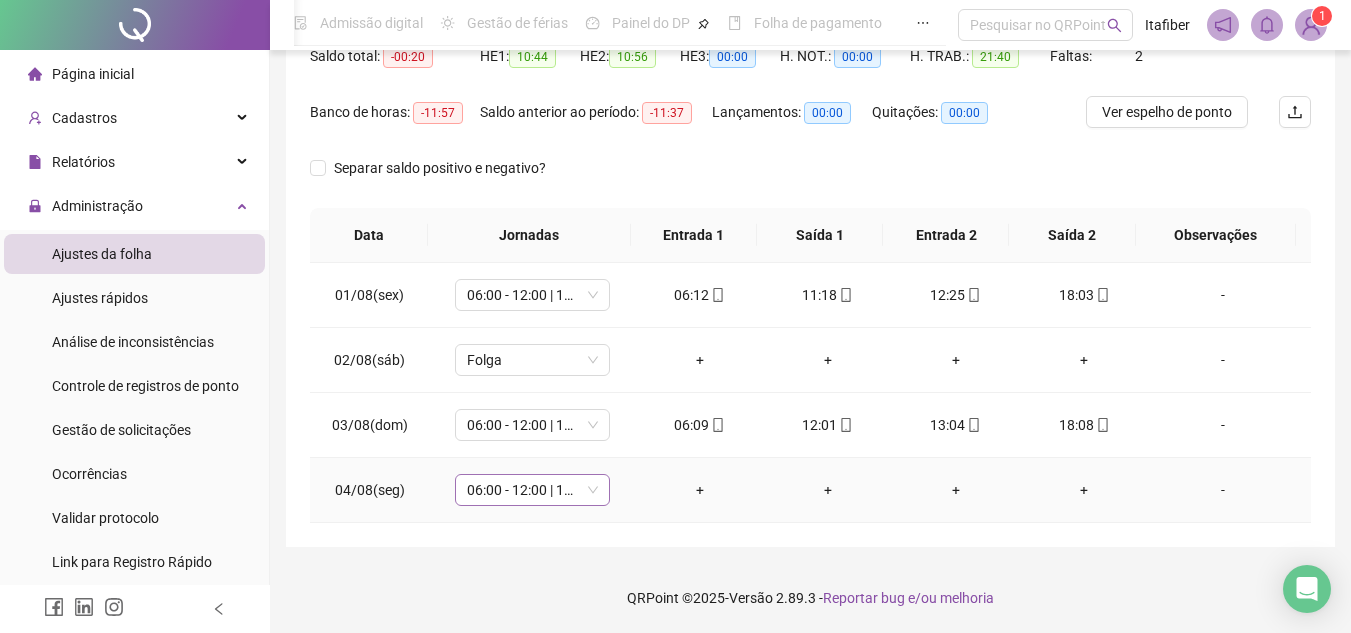 click on "06:00 - 12:00 | 13:00 - 18:00" at bounding box center (532, 490) 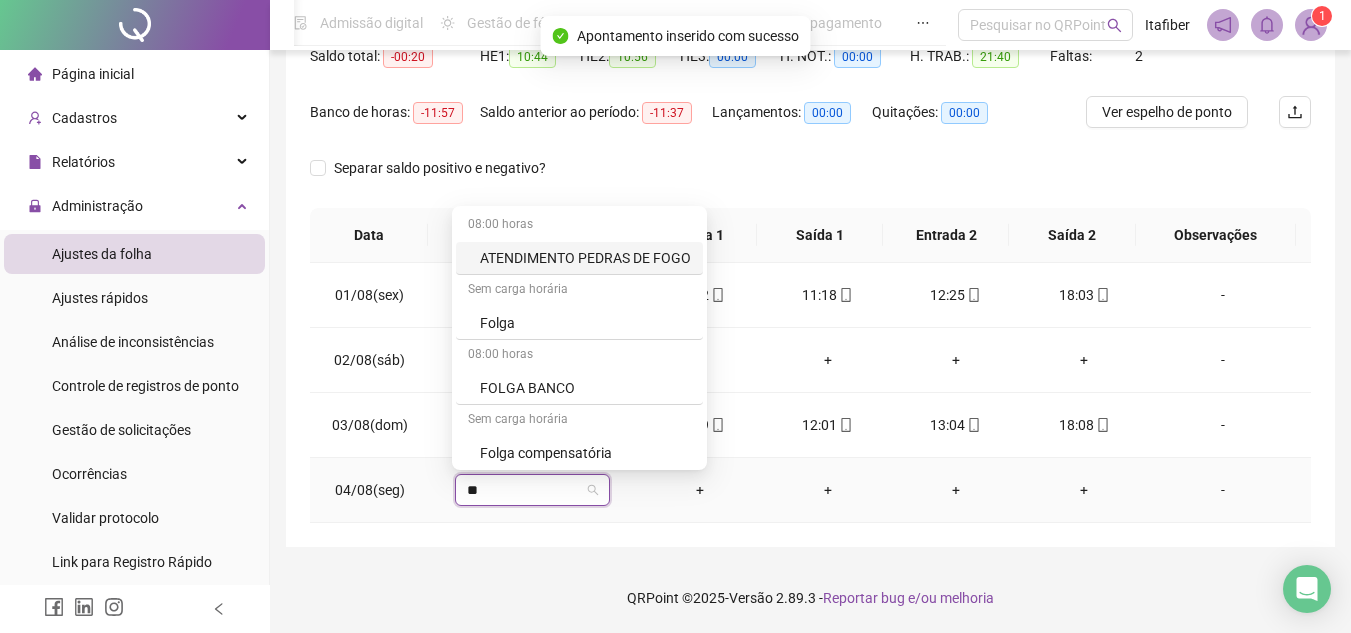 type on "***" 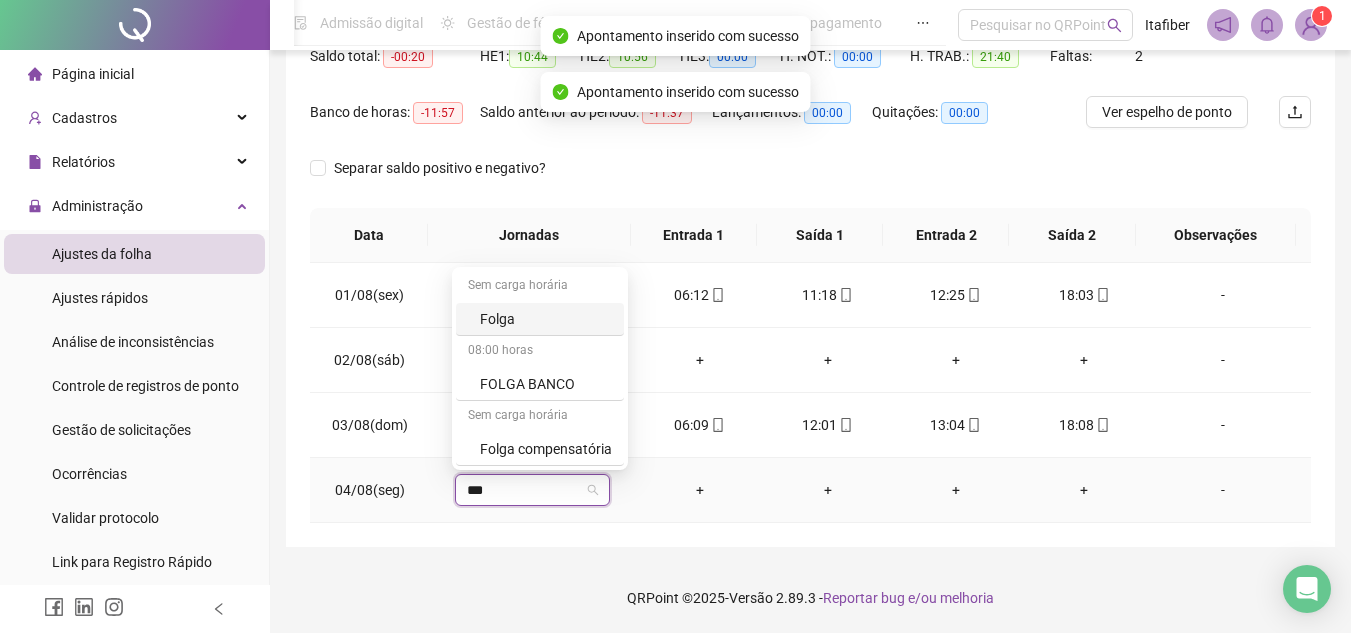 click on "Folga" at bounding box center [546, 319] 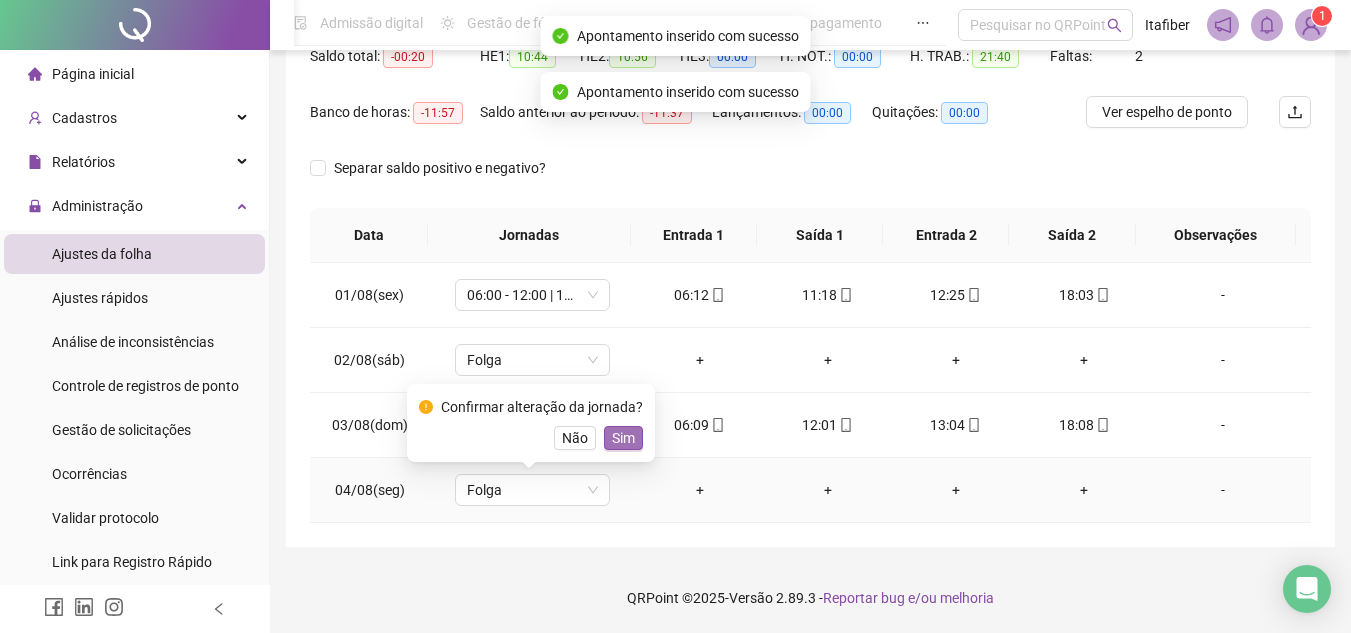 click on "Sim" at bounding box center (623, 438) 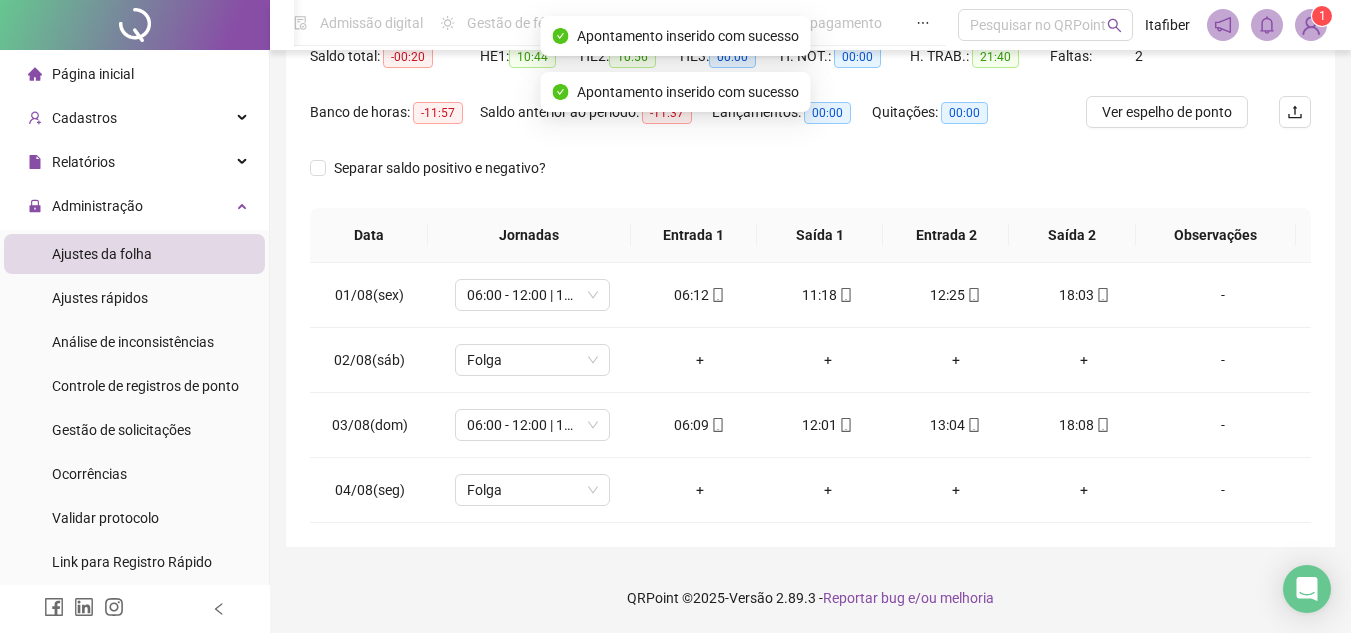 scroll, scrollTop: 0, scrollLeft: 0, axis: both 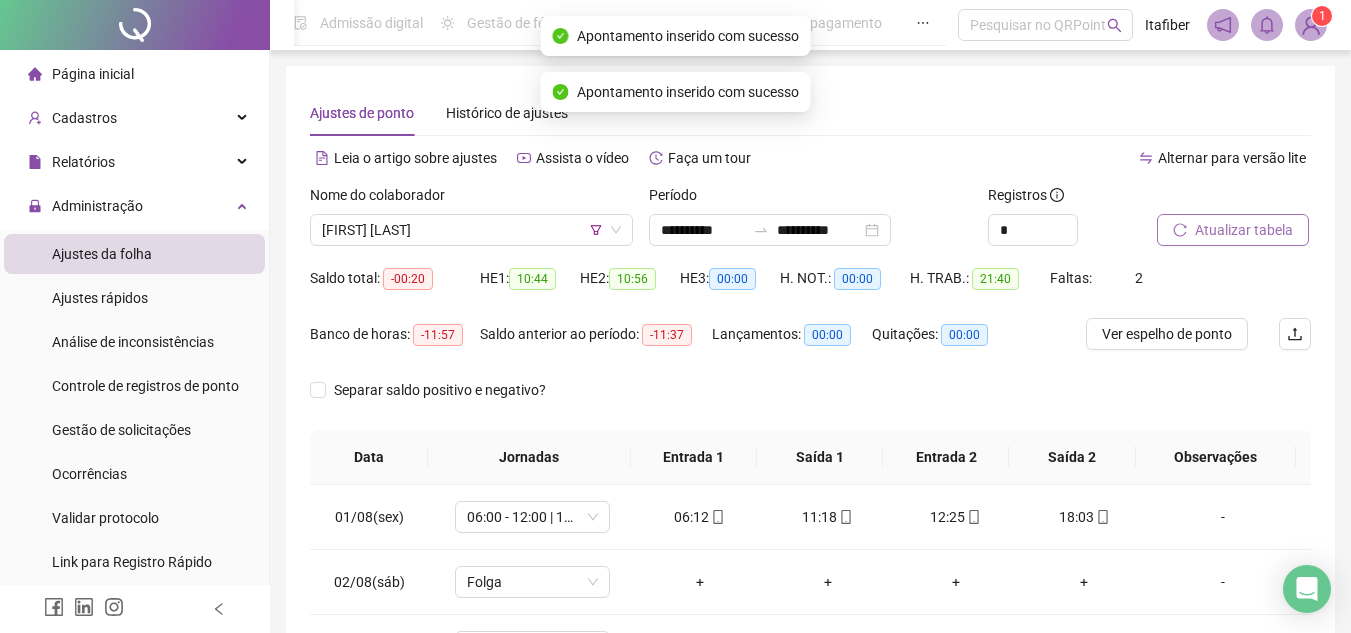 click on "Atualizar tabela" at bounding box center (1244, 230) 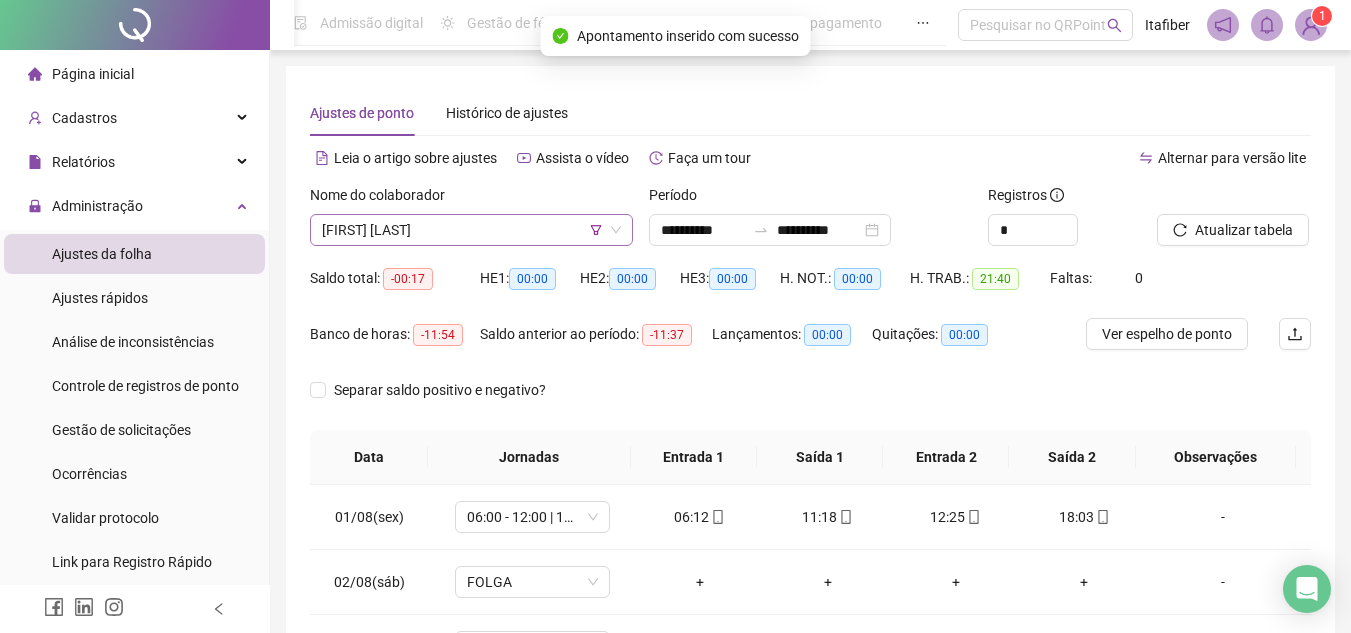 click on "[FIRST] [LAST]" at bounding box center [471, 230] 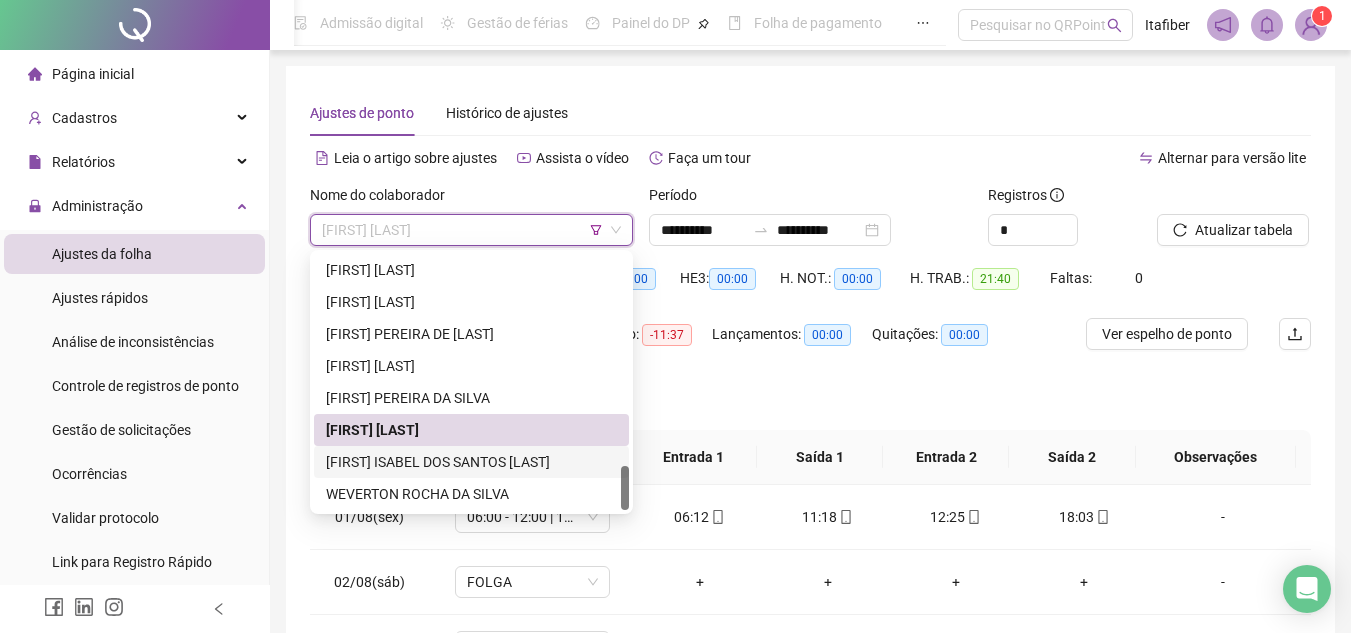 click on "[FIRST] ISABEL DOS SANTOS [LAST]" at bounding box center (471, 462) 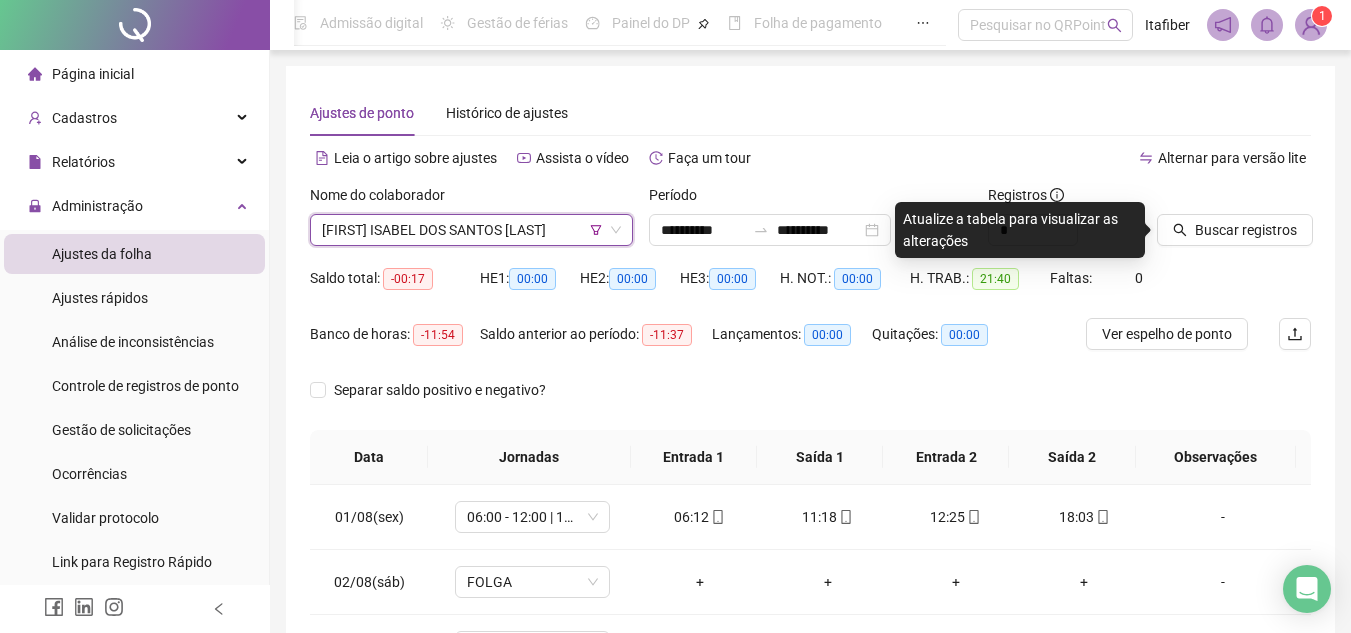 click at bounding box center (1209, 199) 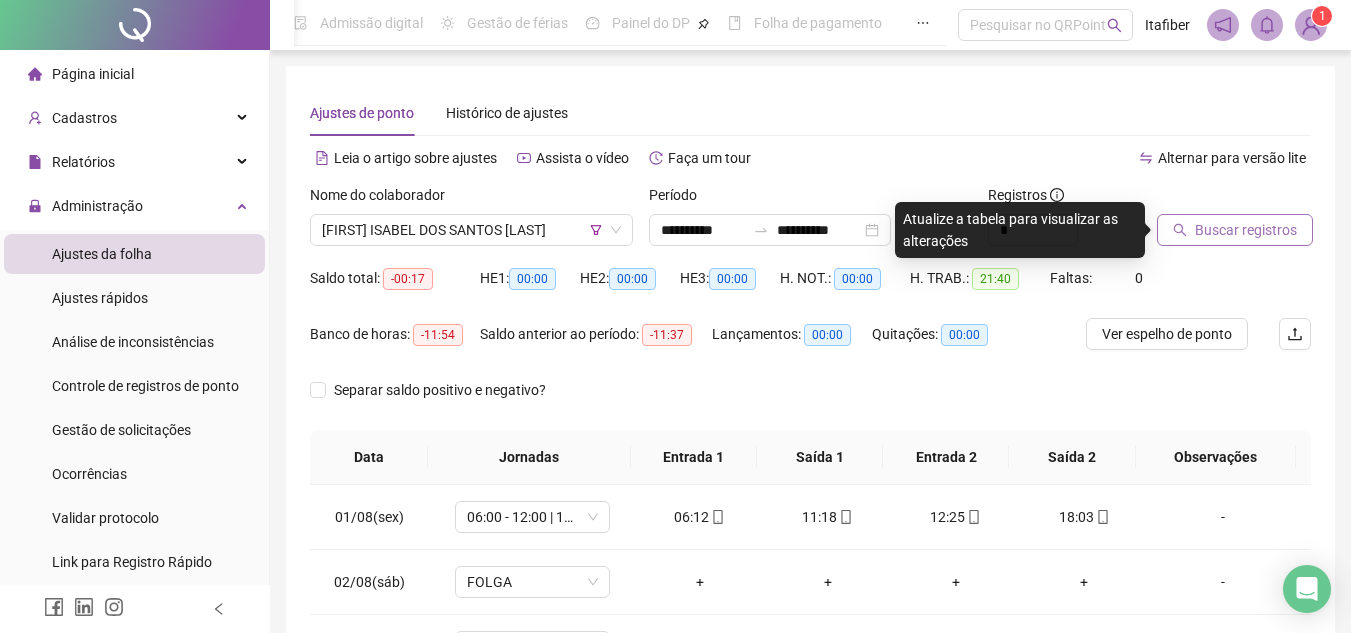 click on "Buscar registros" at bounding box center [1246, 230] 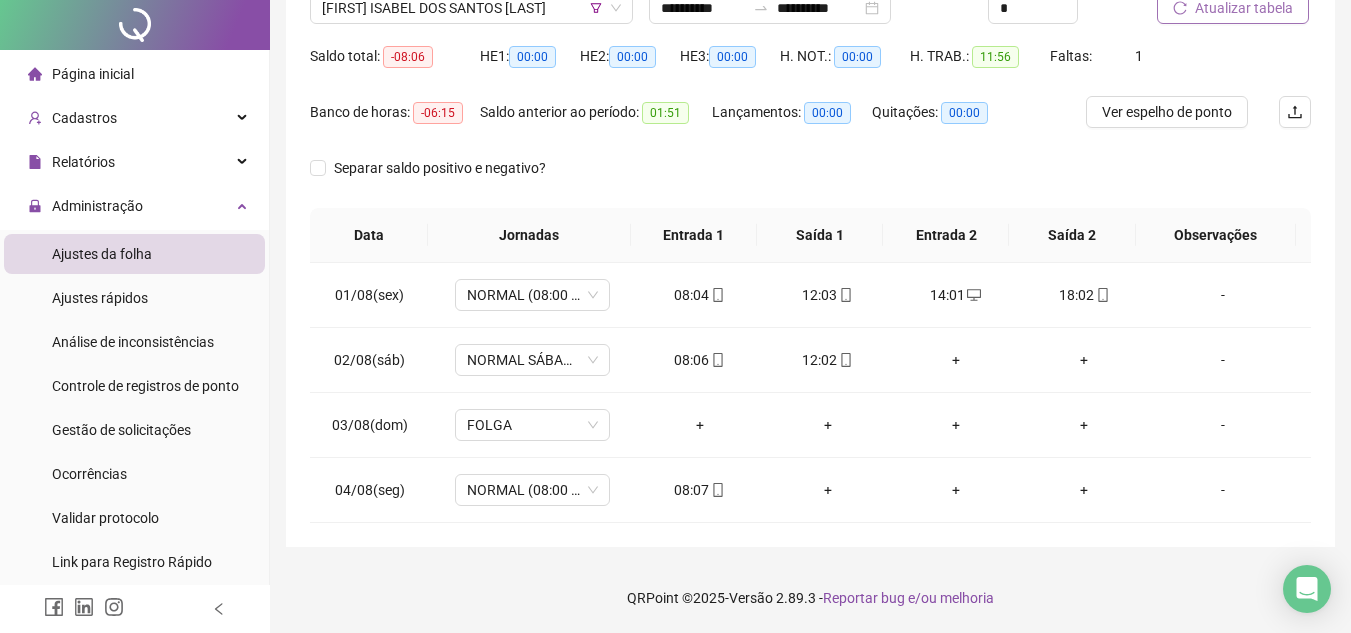 scroll, scrollTop: 0, scrollLeft: 0, axis: both 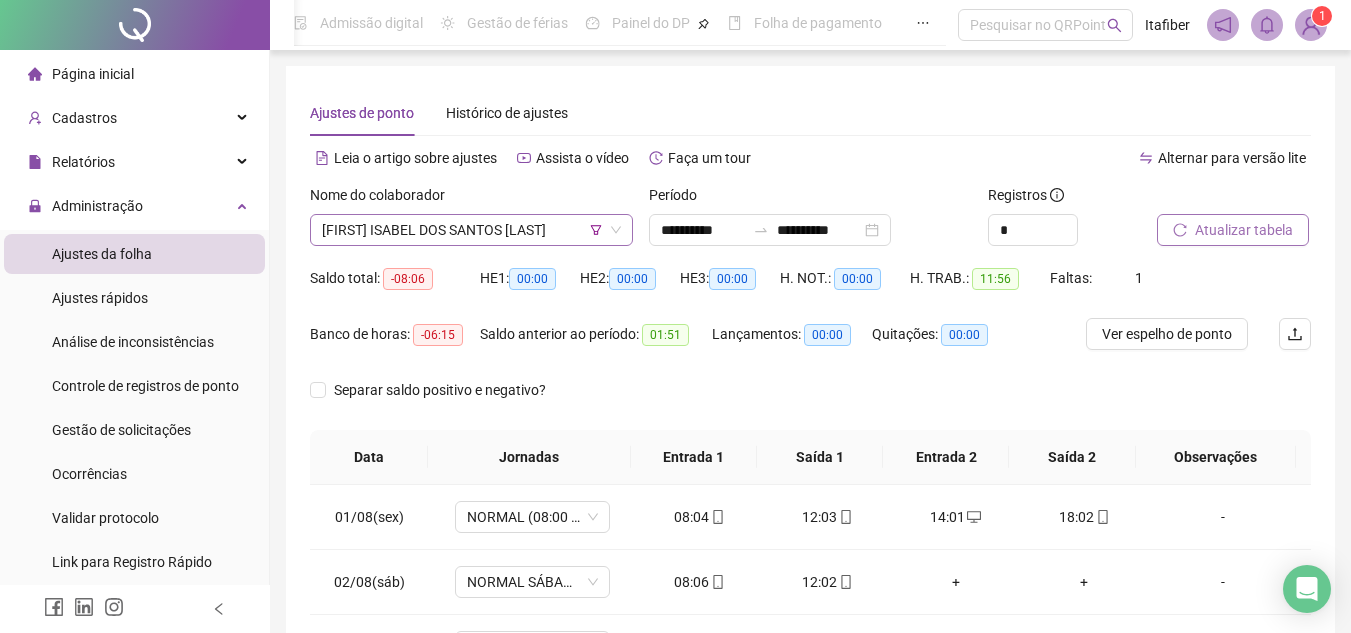 click on "[FIRST] ISABEL DOS SANTOS [LAST]" at bounding box center (471, 230) 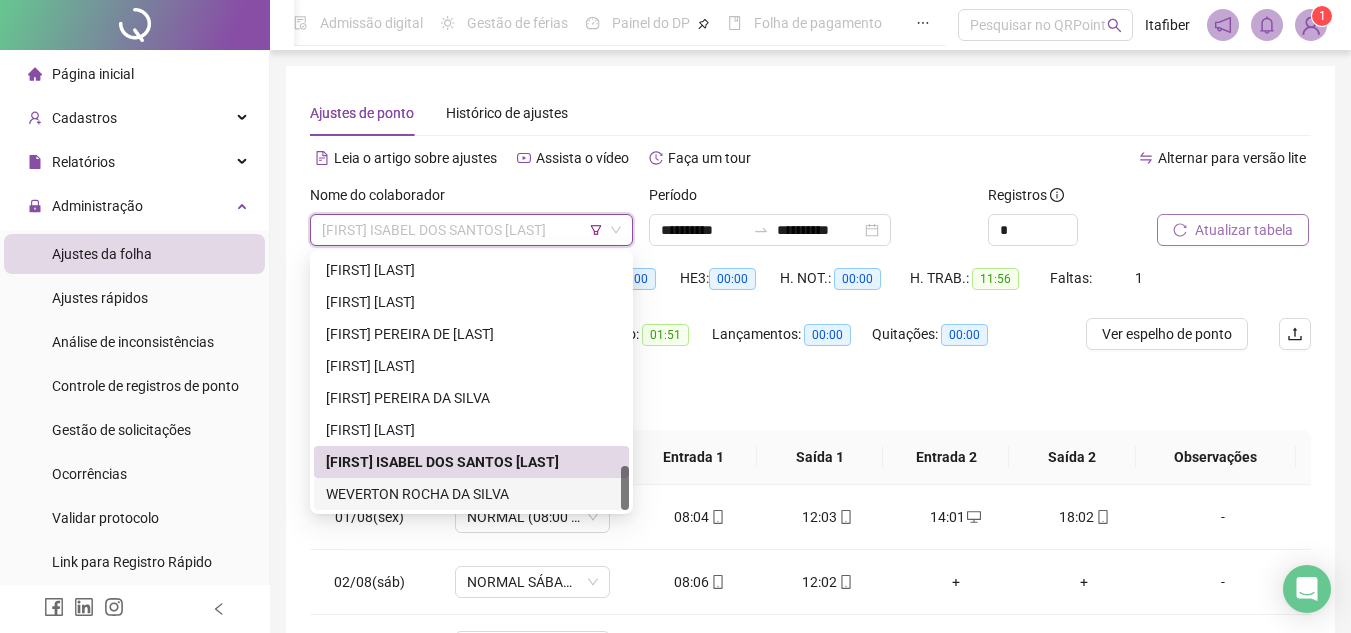 click on "WEVERTON ROCHA DA SILVA" at bounding box center (471, 494) 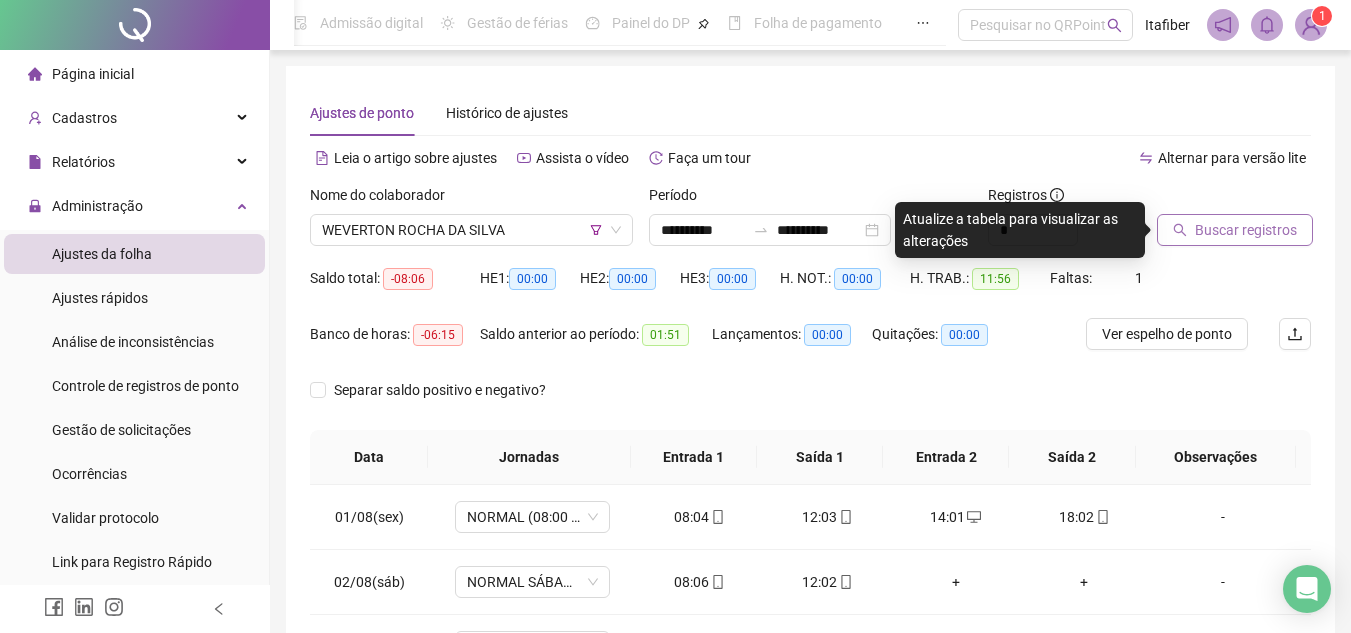 click on "Buscar registros" at bounding box center (1246, 230) 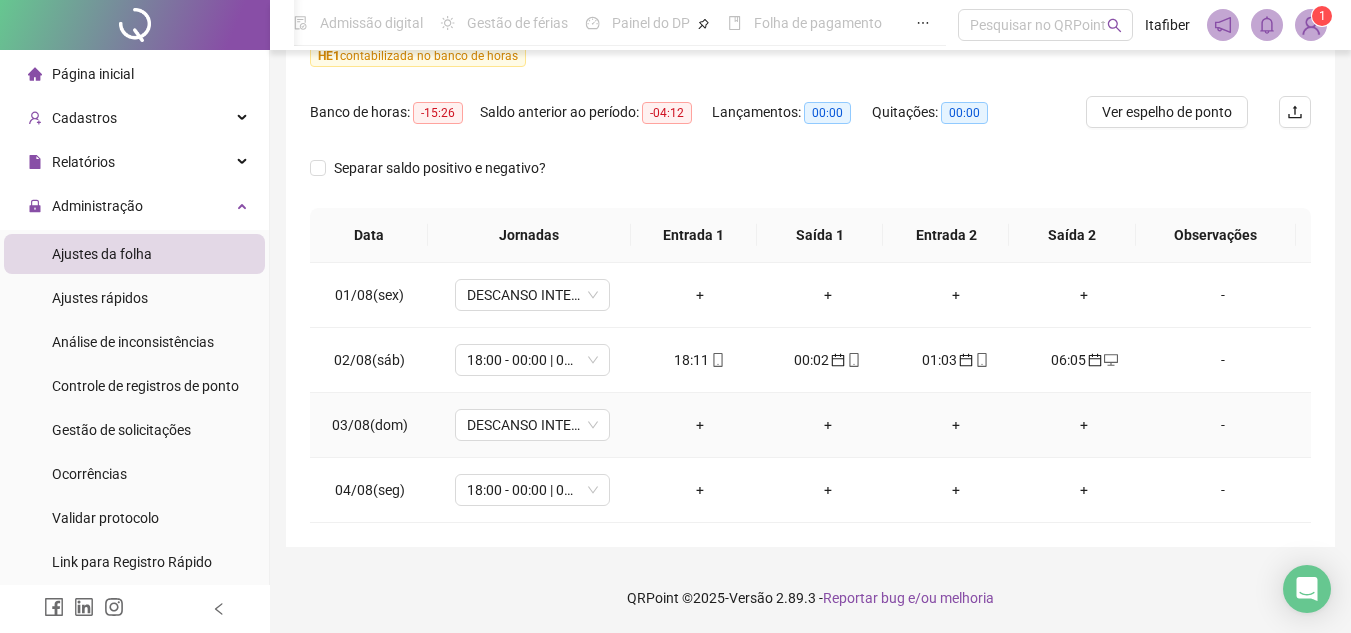 scroll, scrollTop: 0, scrollLeft: 0, axis: both 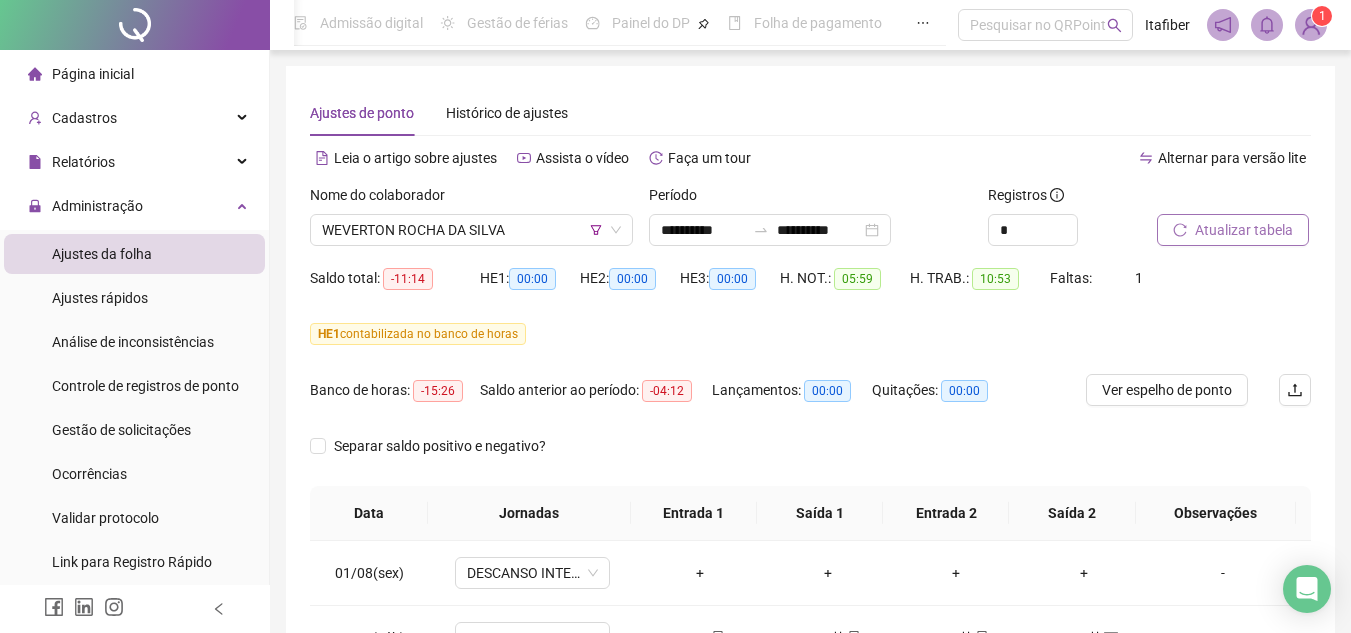 click on "Página inicial" at bounding box center [134, 74] 